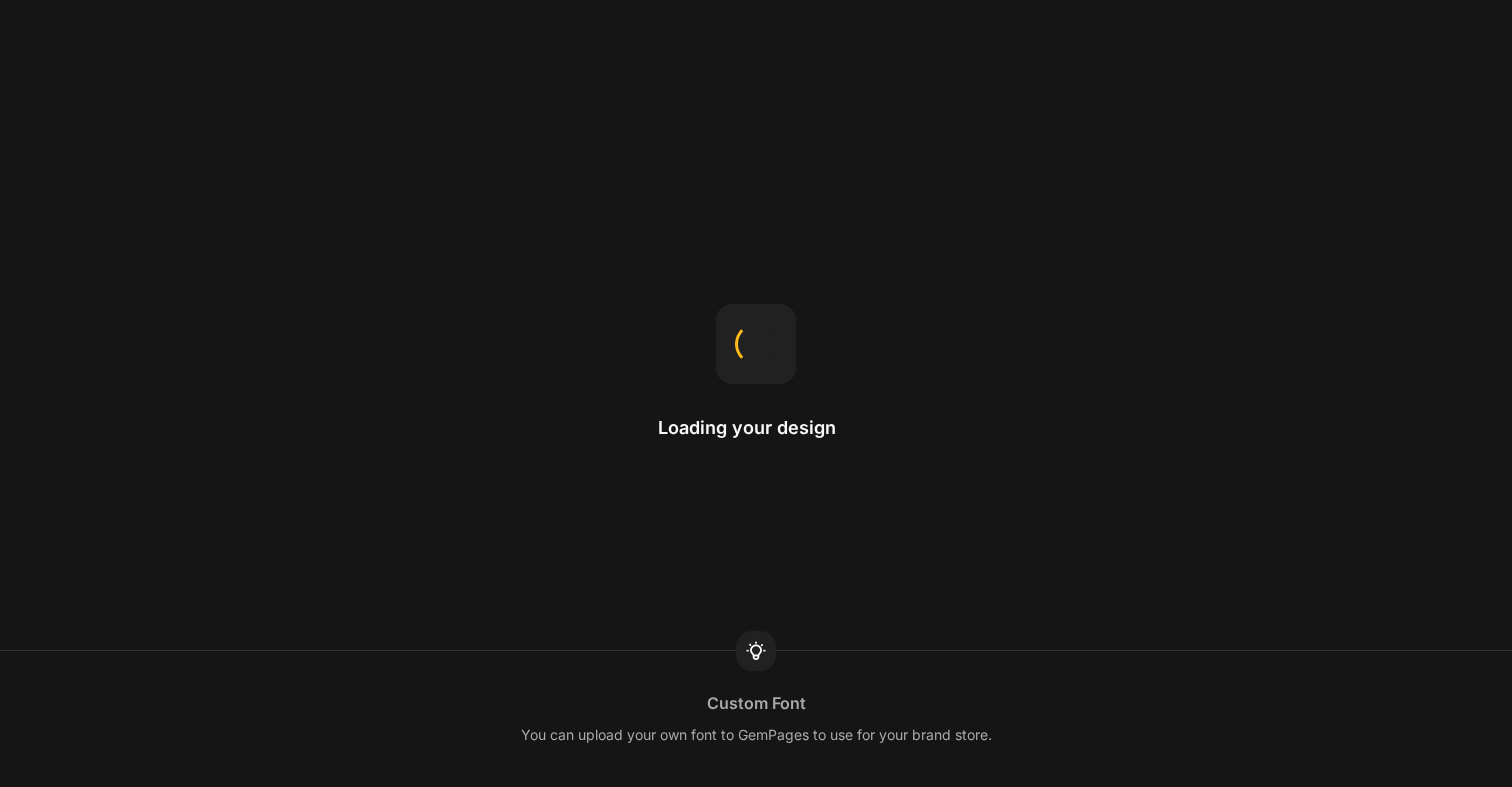 scroll, scrollTop: 0, scrollLeft: 0, axis: both 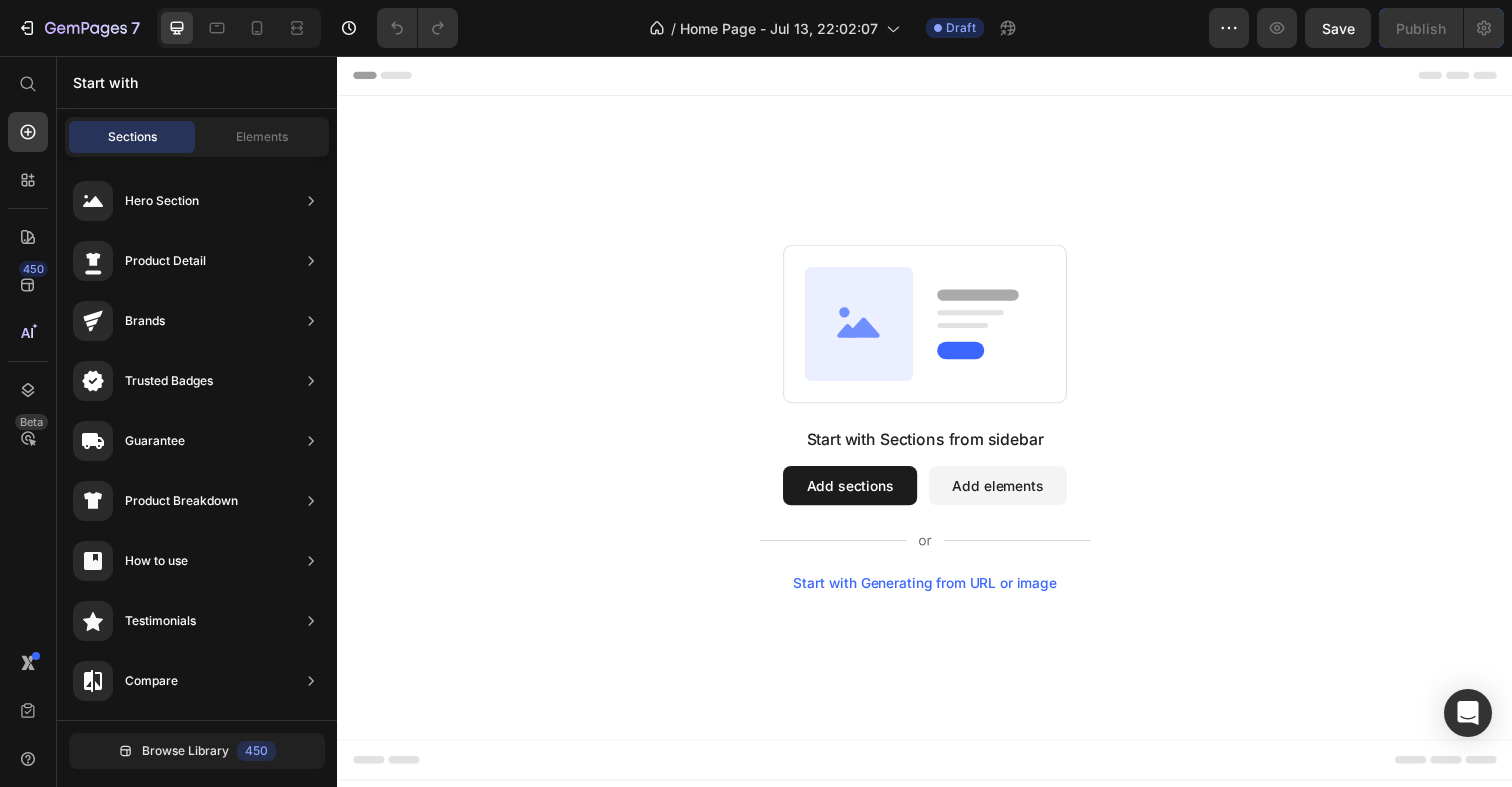 click on "Add sections" at bounding box center [860, 495] 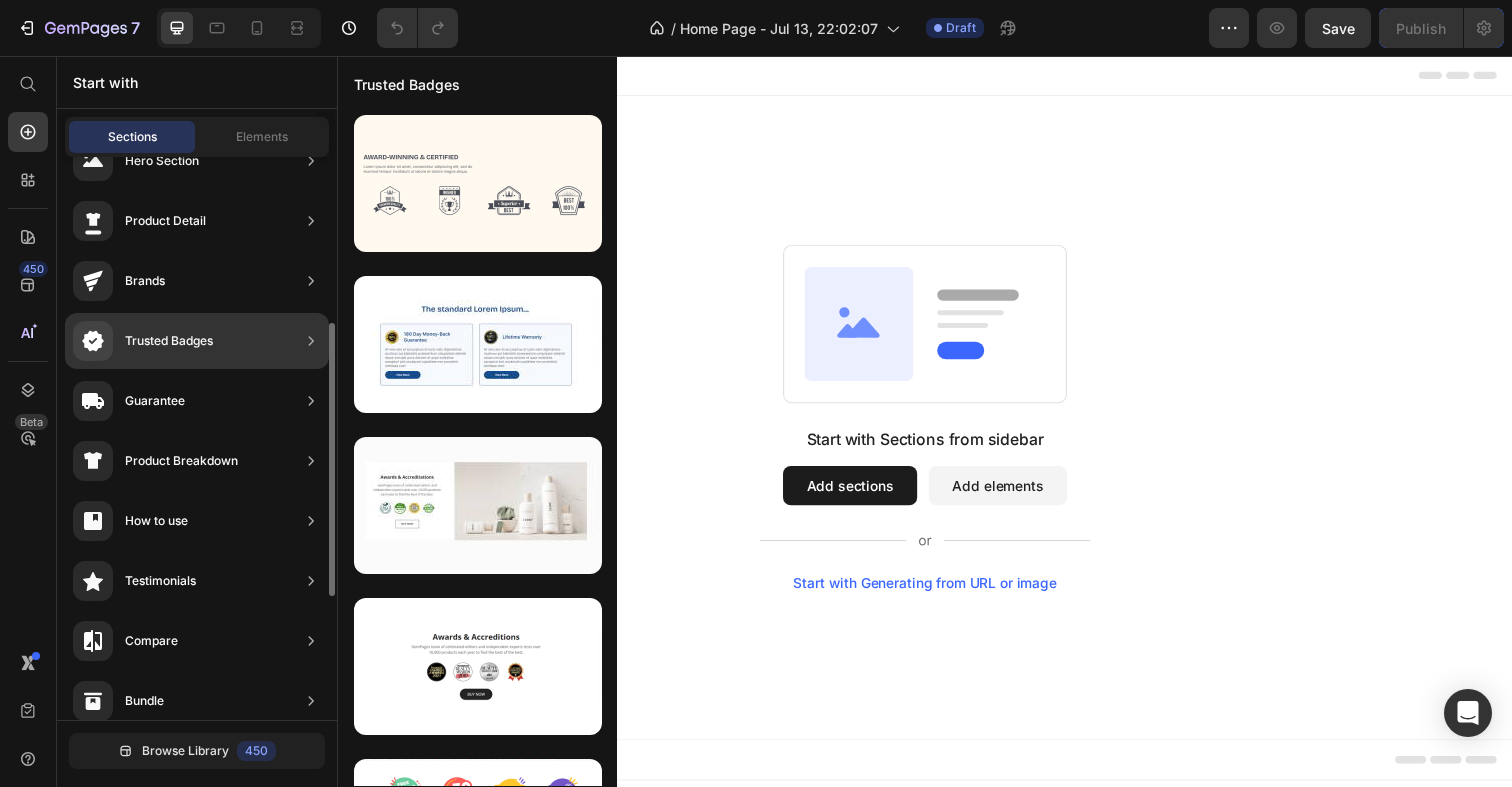 scroll, scrollTop: 0, scrollLeft: 0, axis: both 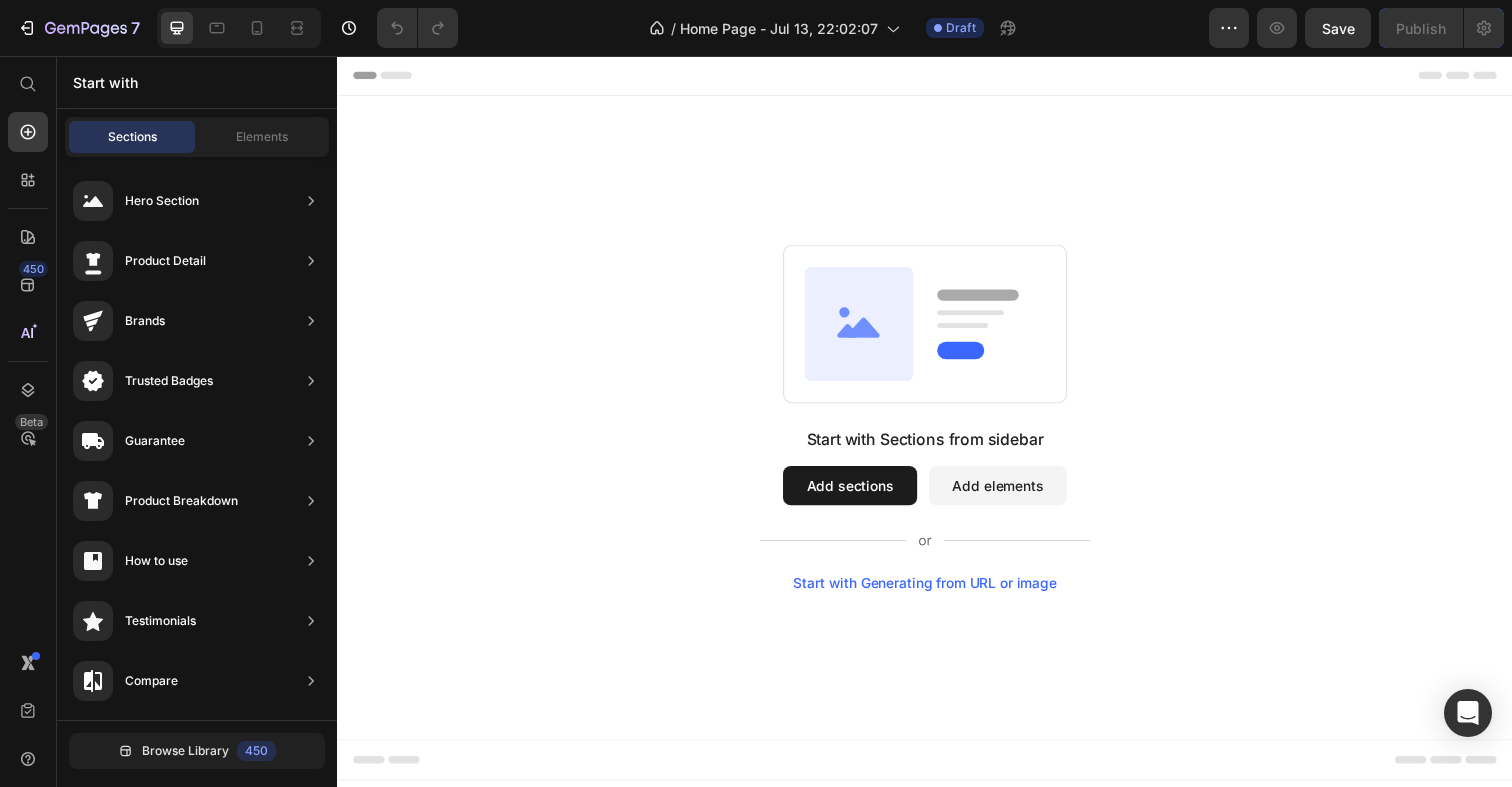 click on "Add sections" at bounding box center (860, 495) 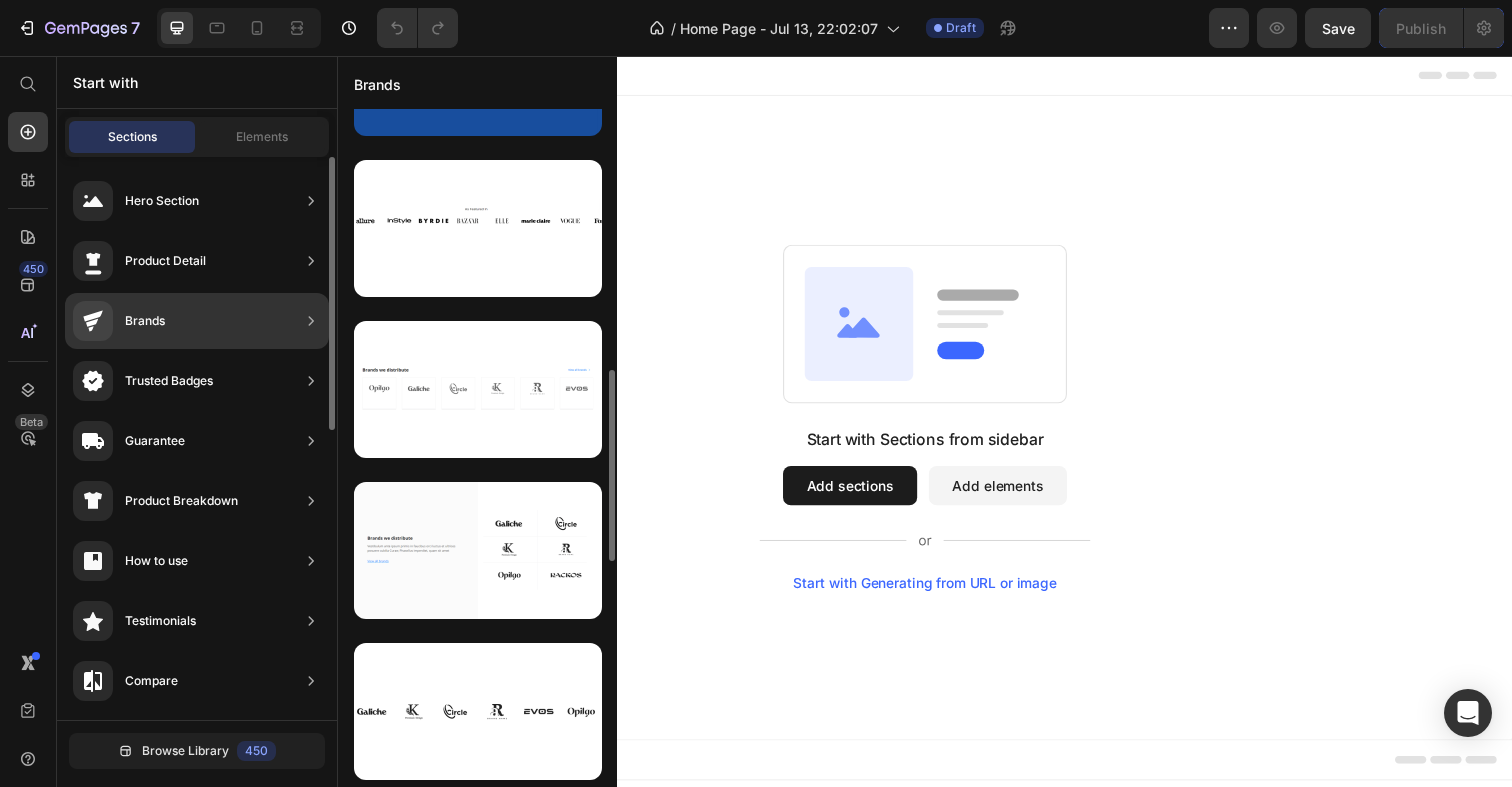 scroll, scrollTop: 277, scrollLeft: 0, axis: vertical 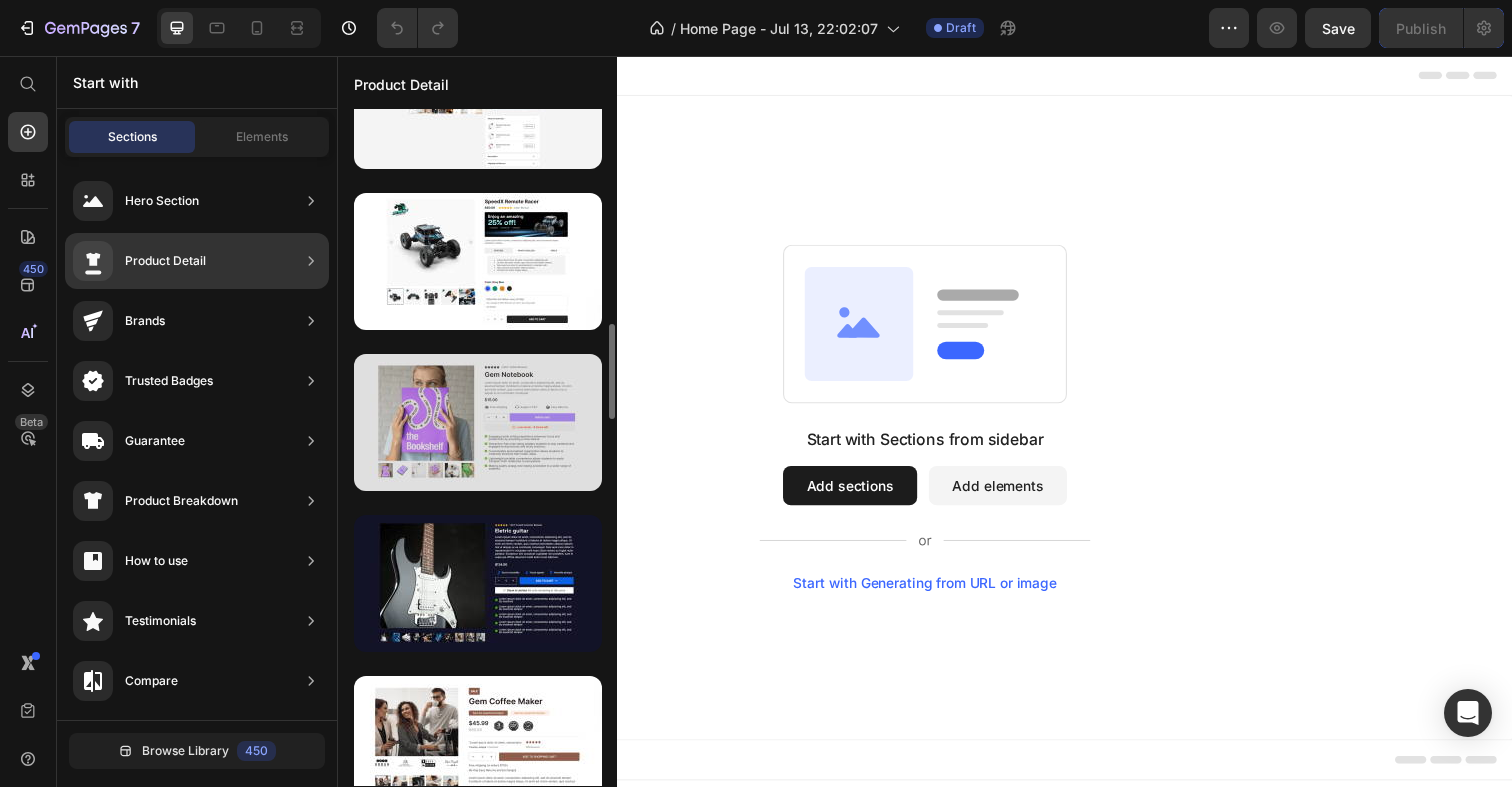 click at bounding box center [478, 422] 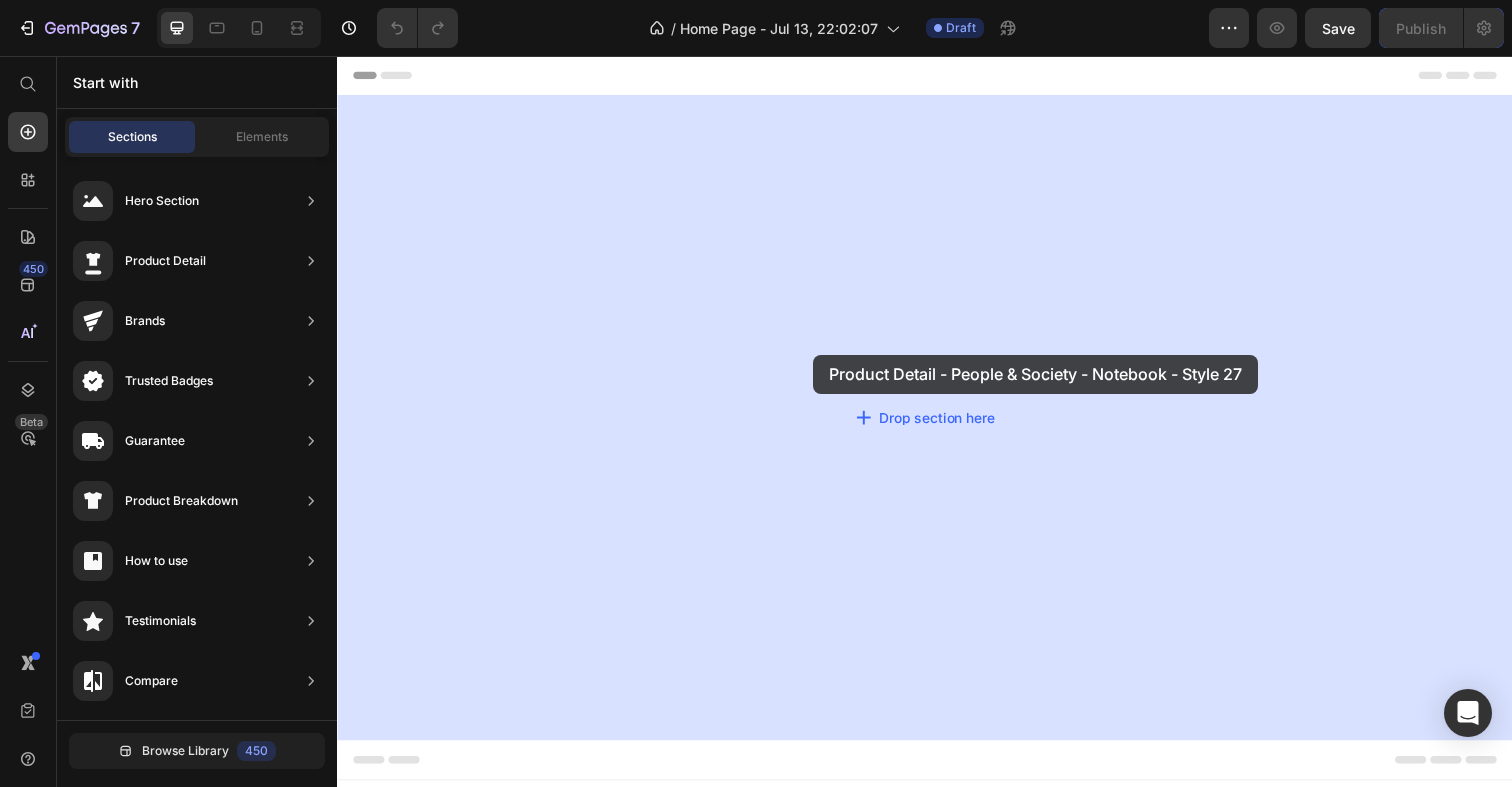 drag, startPoint x: 817, startPoint y: 458, endPoint x: 823, endPoint y: 361, distance: 97.18539 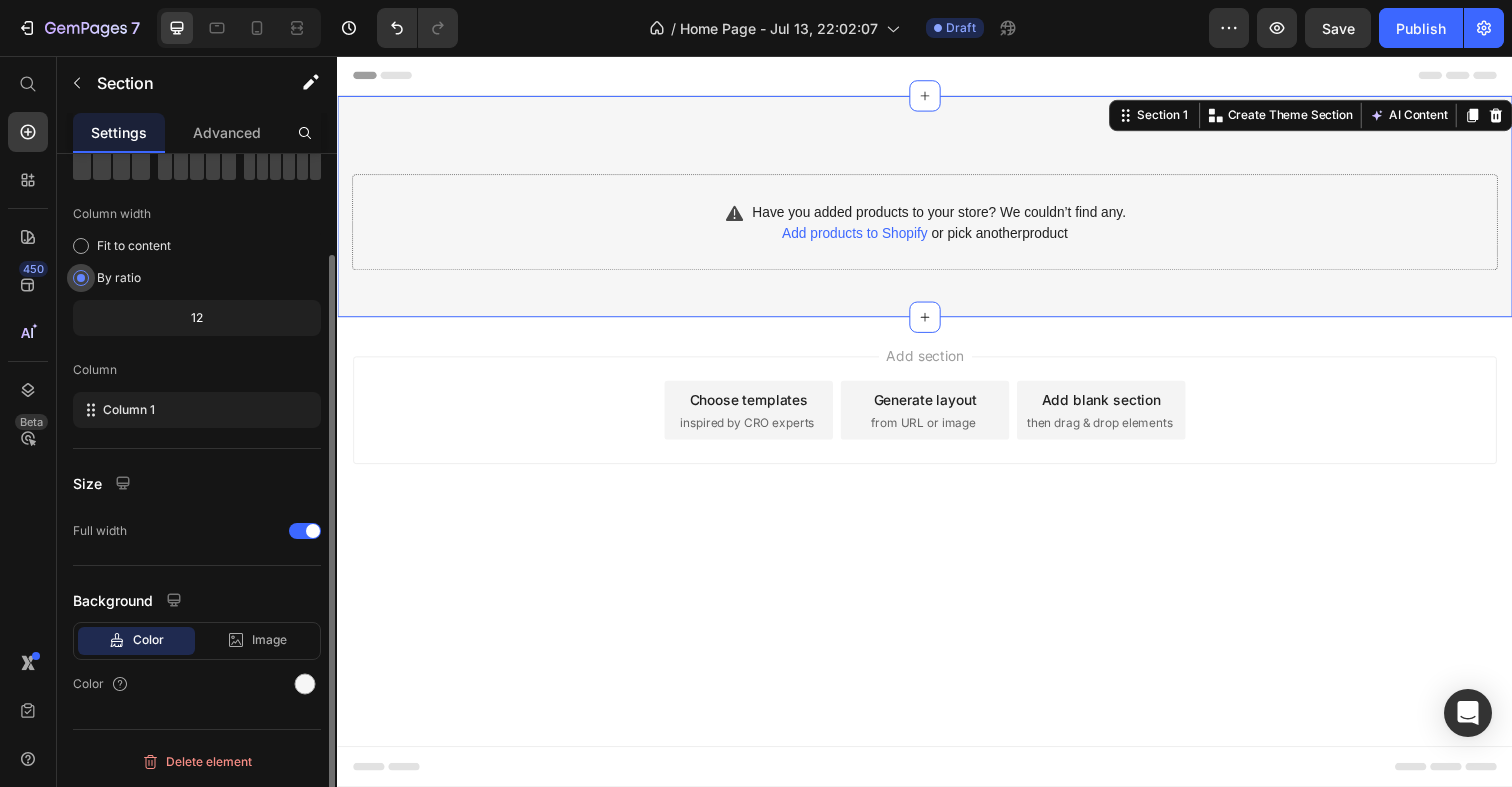 scroll, scrollTop: 0, scrollLeft: 0, axis: both 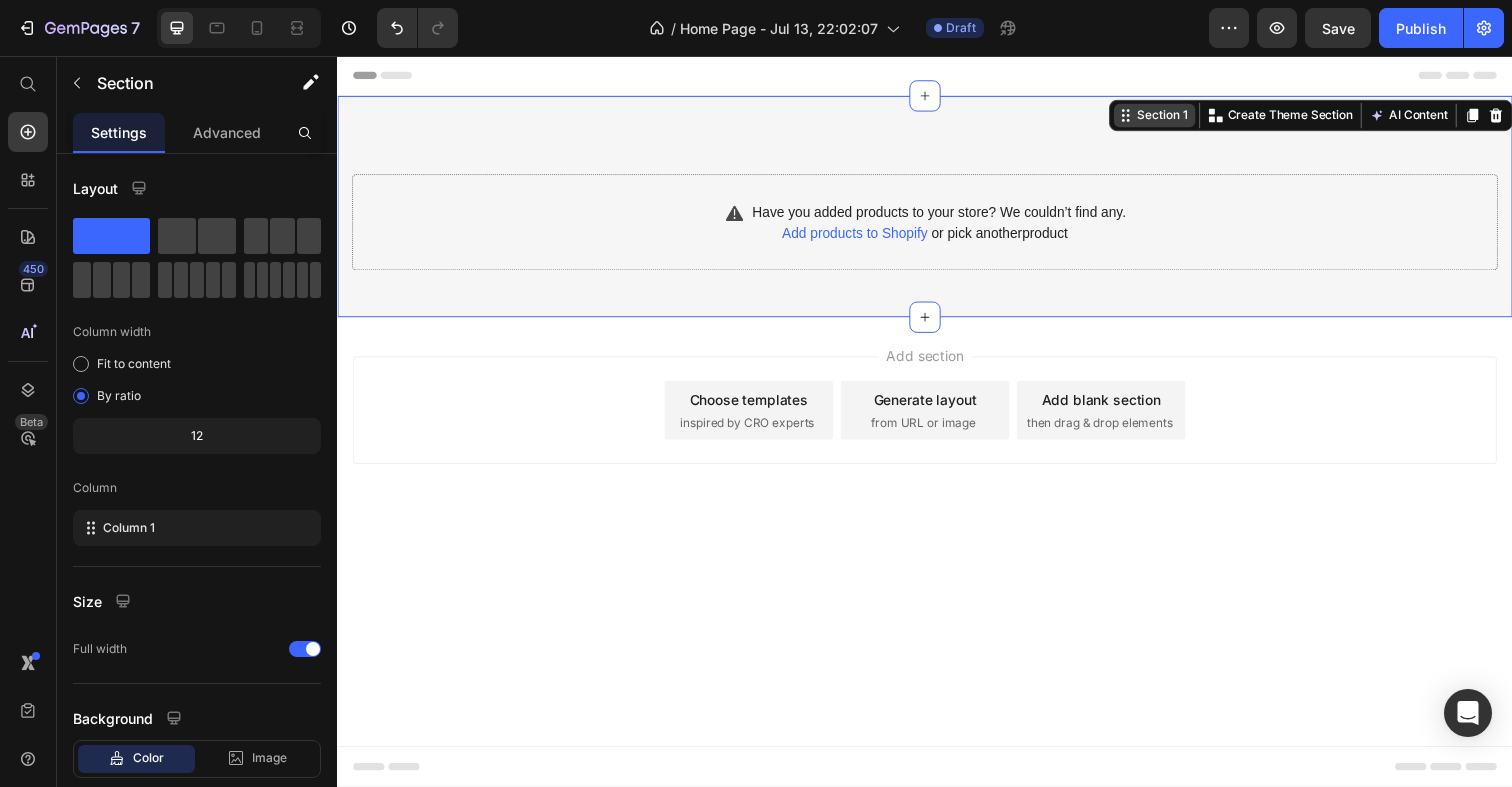 click on "Section 1" at bounding box center [1179, 117] 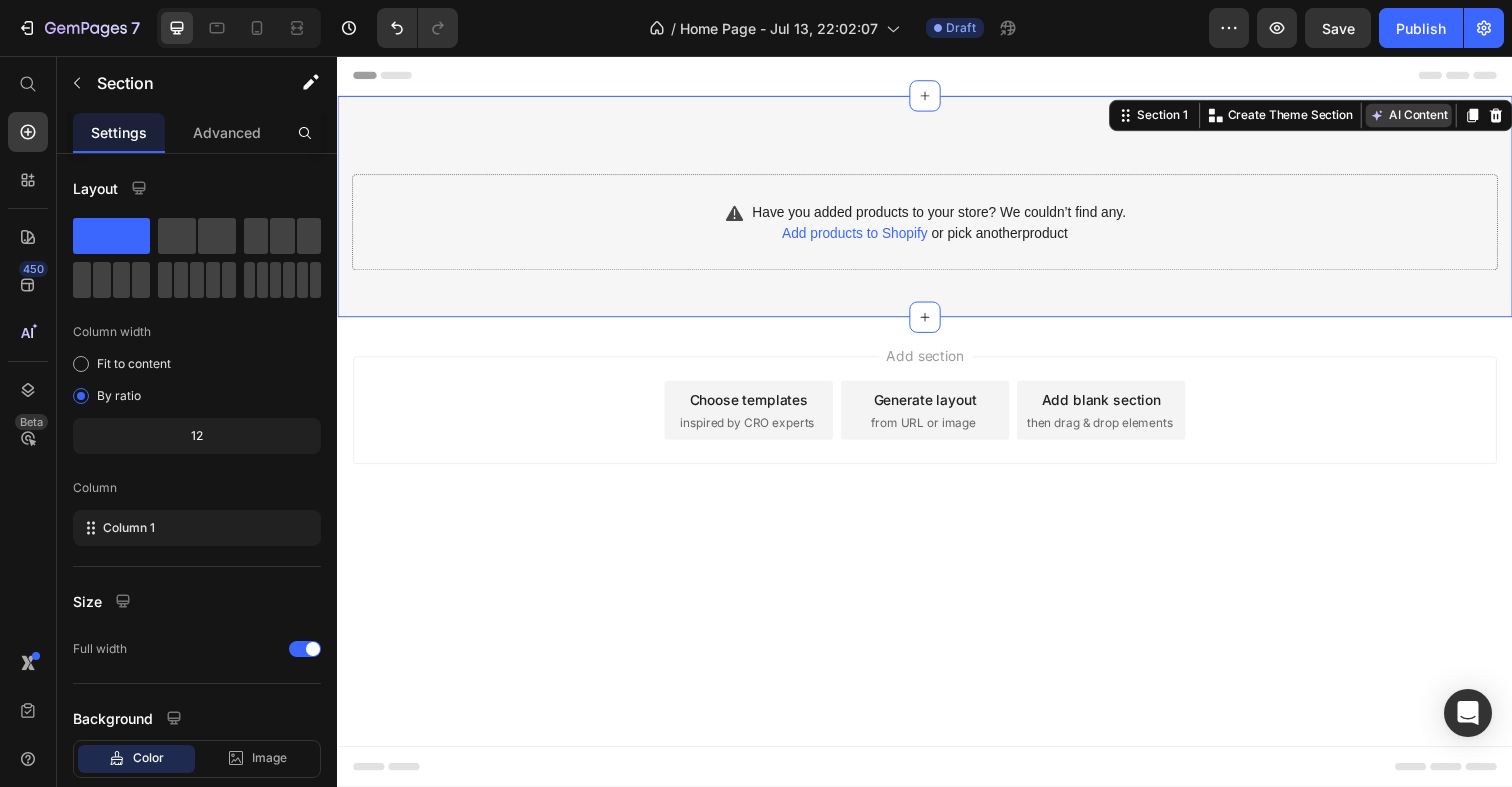 click on "AI Content" at bounding box center (1431, 117) 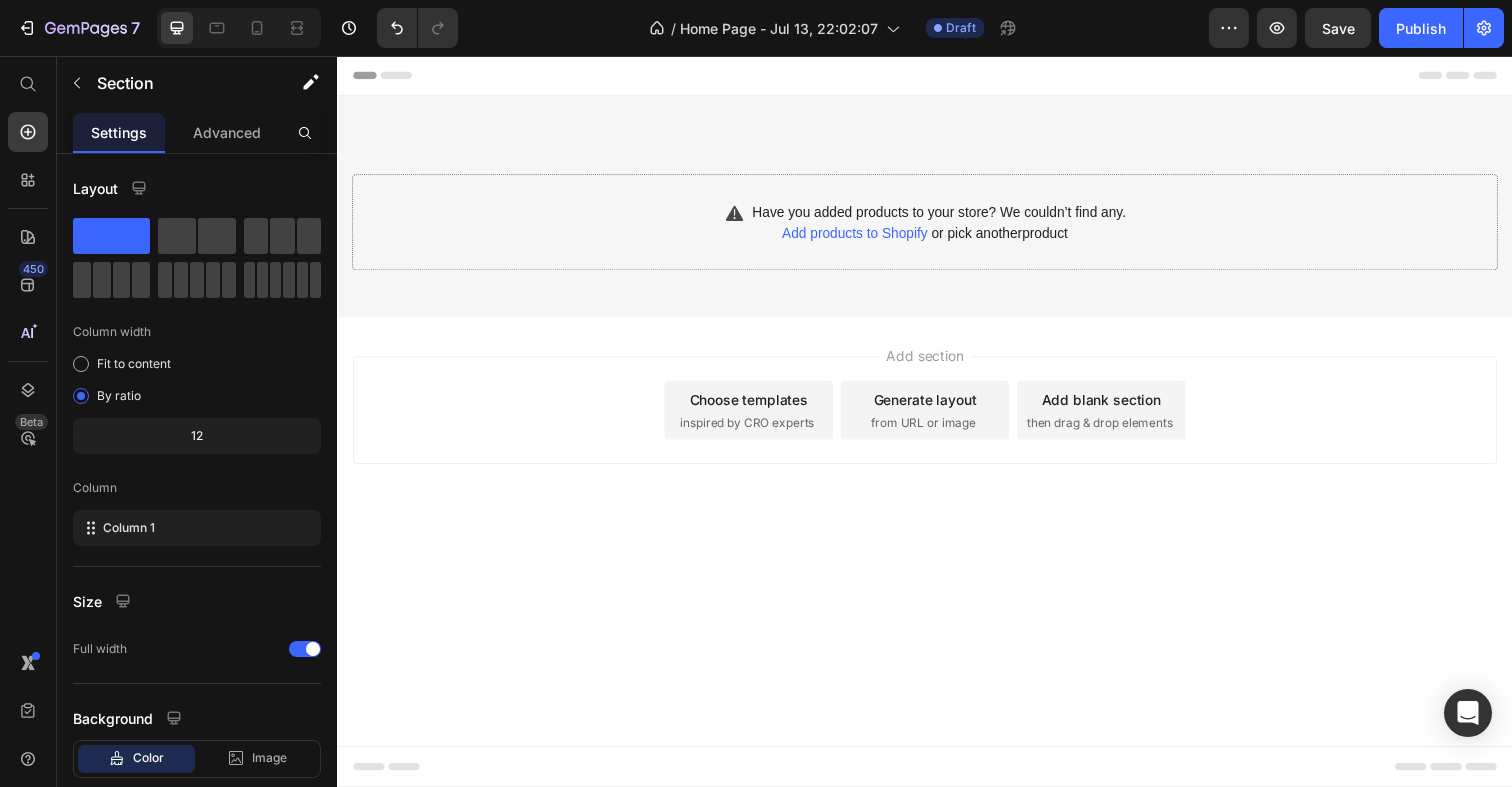 click on "Header Have you added products to your store? We couldn’t find any. Add products to Shopify   or pick another  product Product Section 1 Root Start with Sections from sidebar Add sections Add elements Start with Generating from URL or image Add section Choose templates inspired by CRO experts Generate layout from URL or image Add blank section then drag & drop elements Footer" at bounding box center [937, 429] 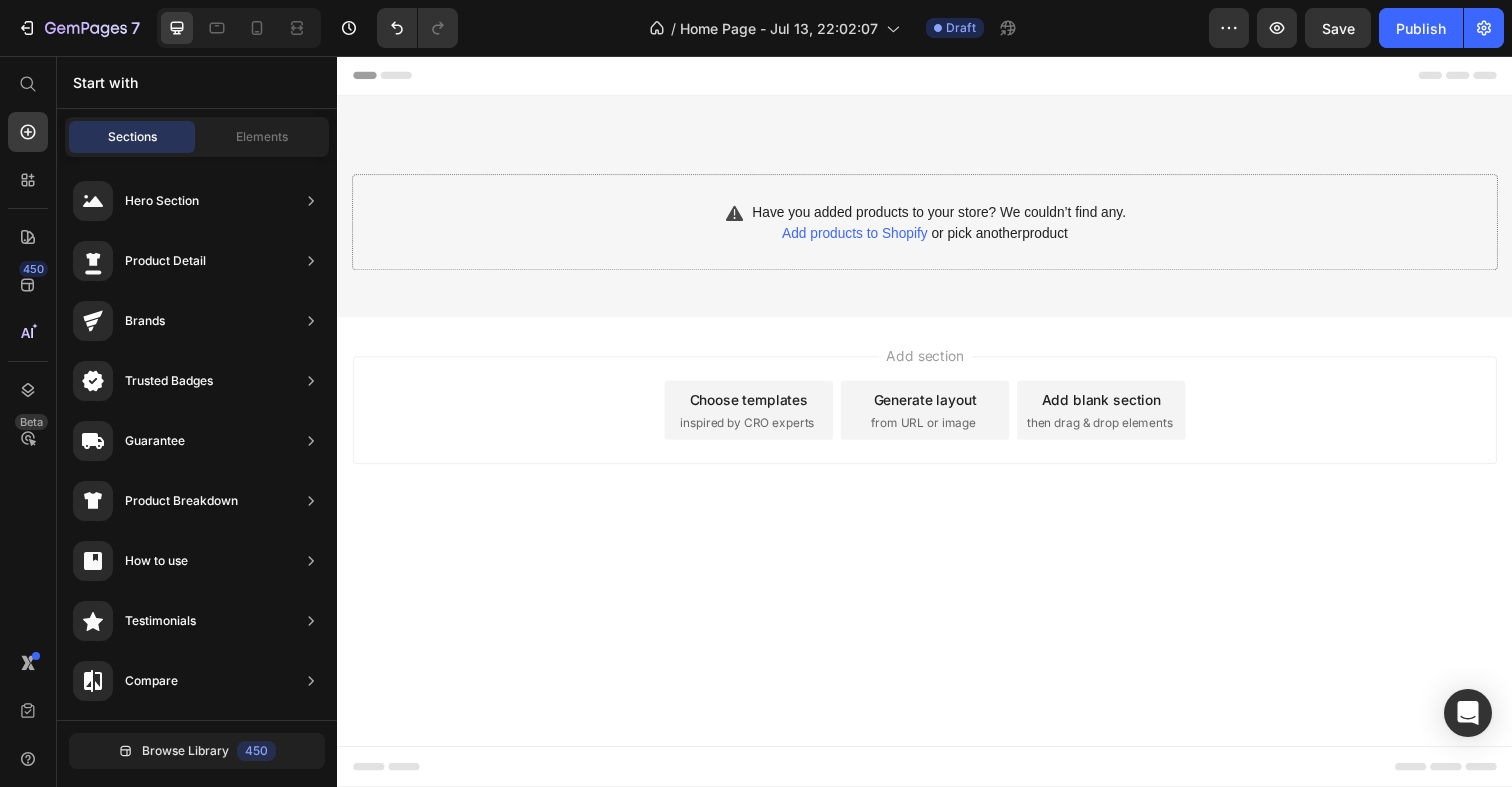click on "Choose templates inspired by CRO experts" at bounding box center (757, 418) 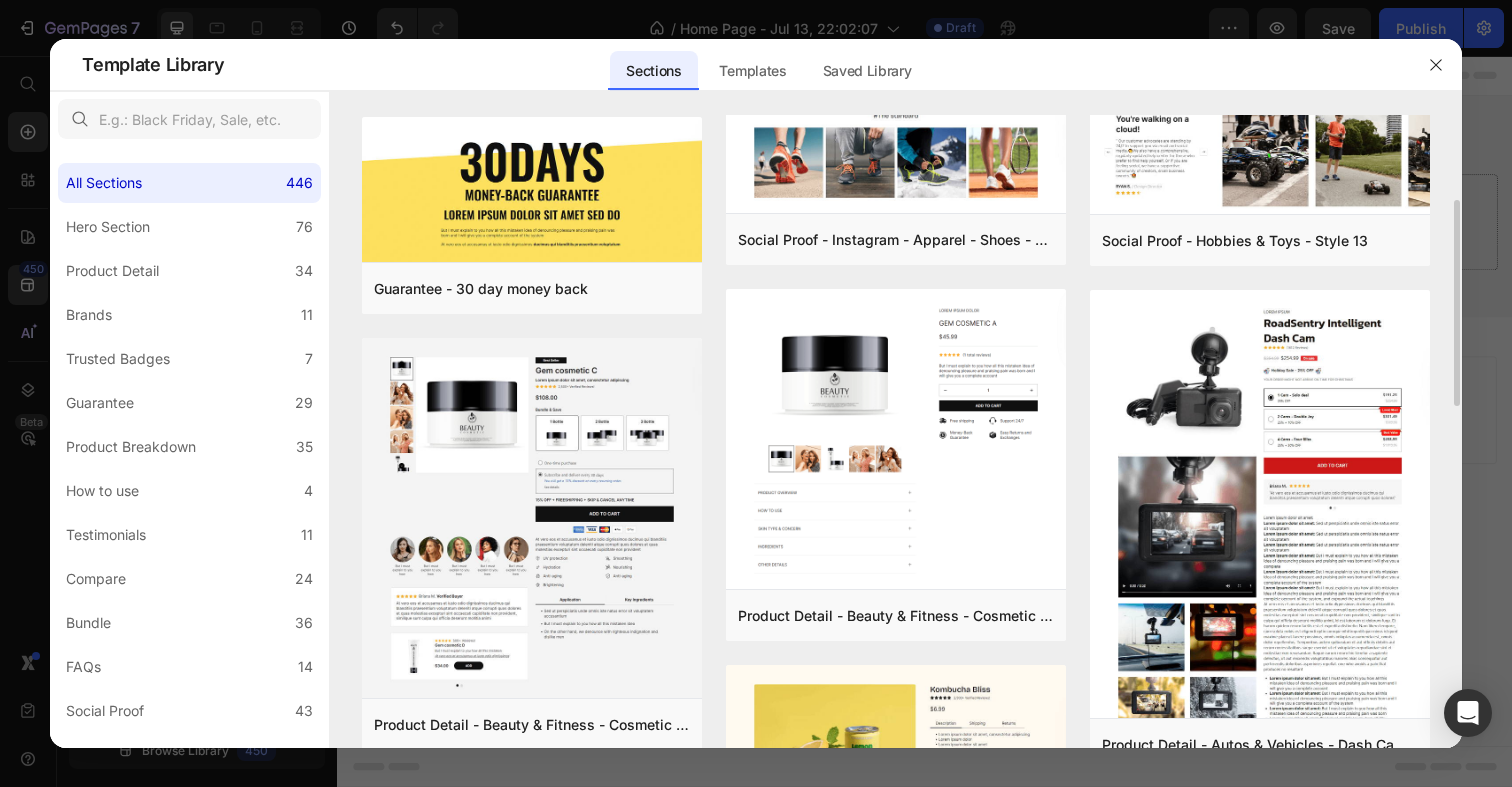 scroll, scrollTop: 263, scrollLeft: 0, axis: vertical 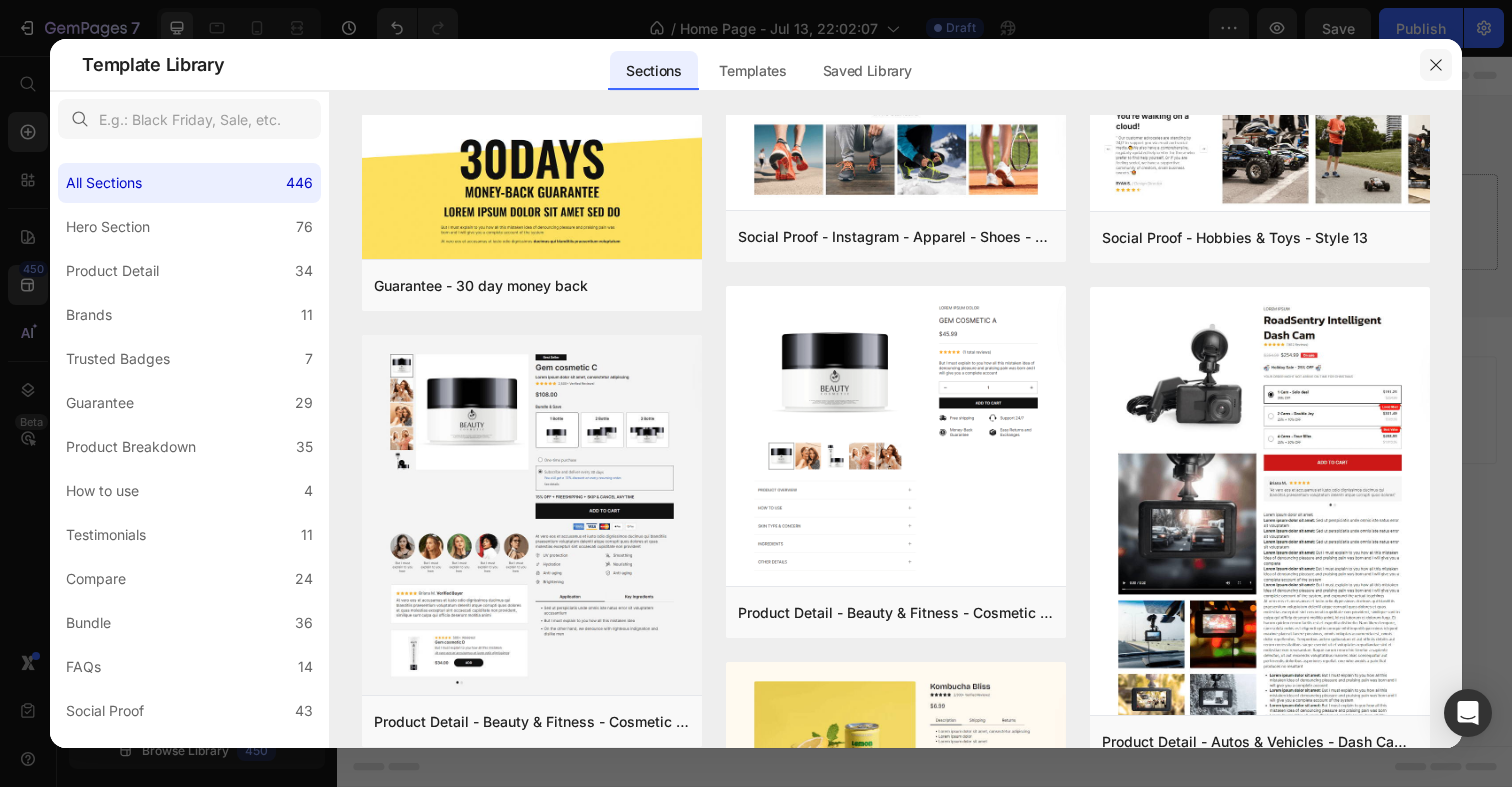 click 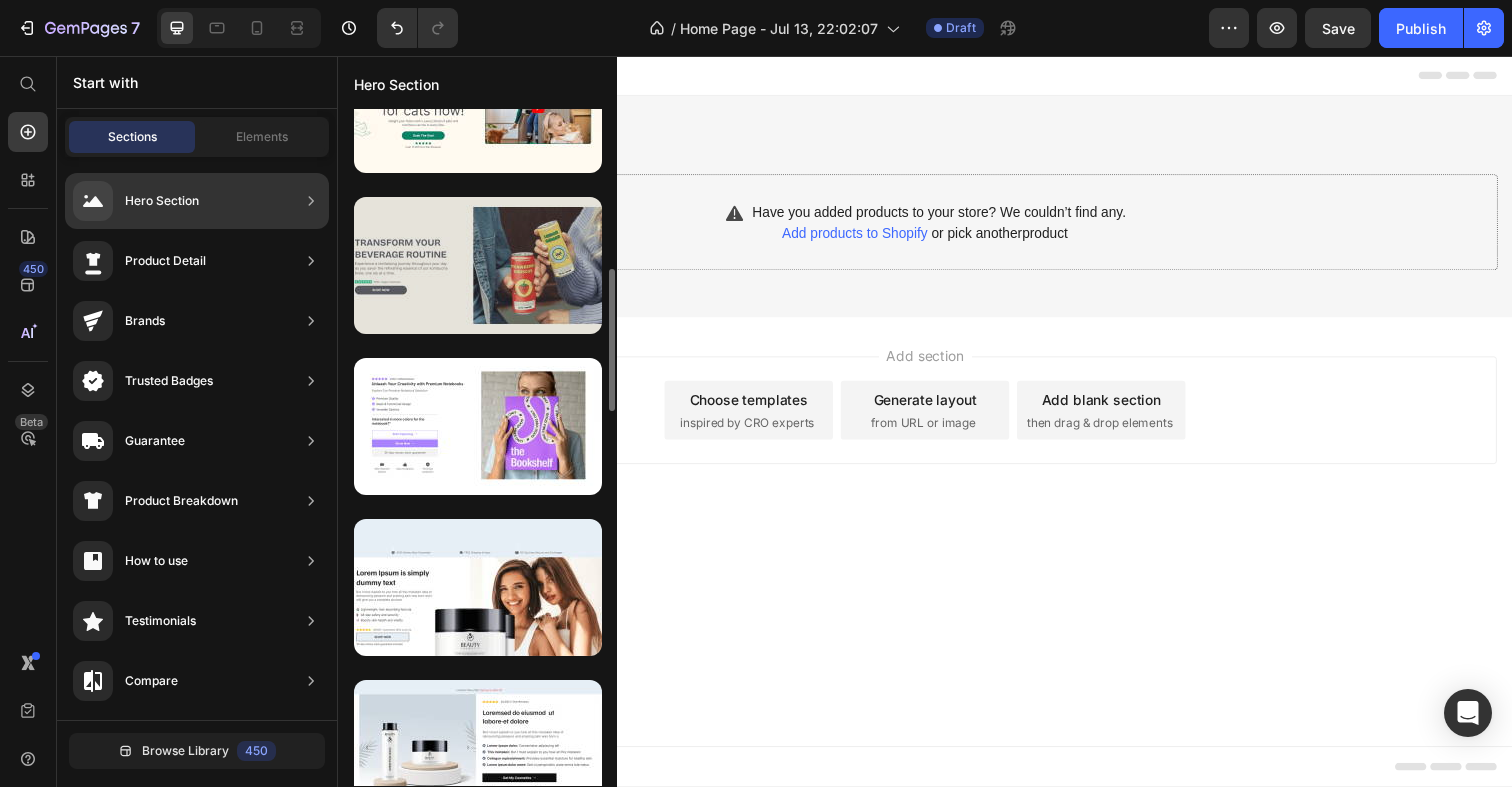 scroll, scrollTop: 730, scrollLeft: 0, axis: vertical 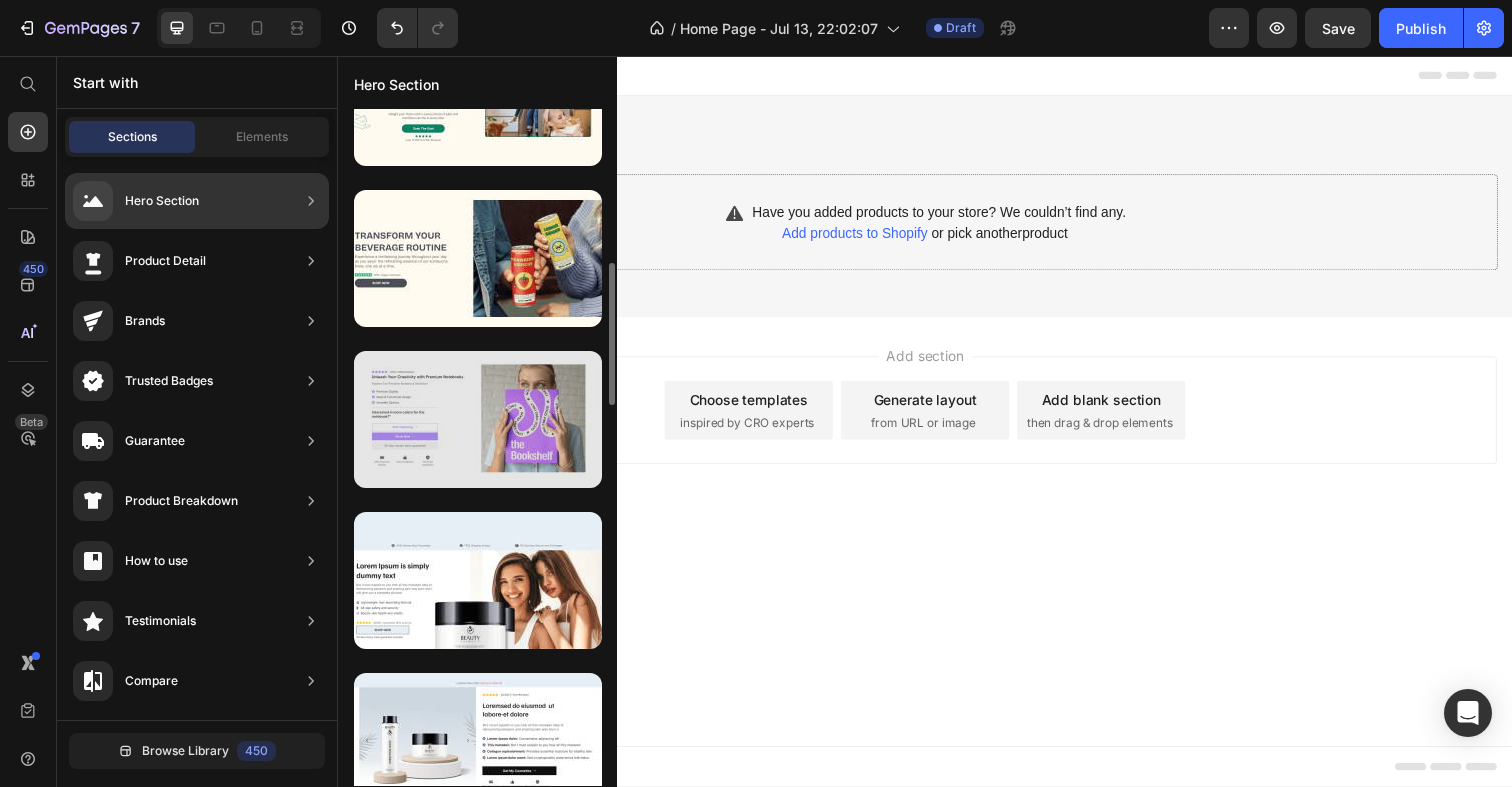 click at bounding box center (478, 419) 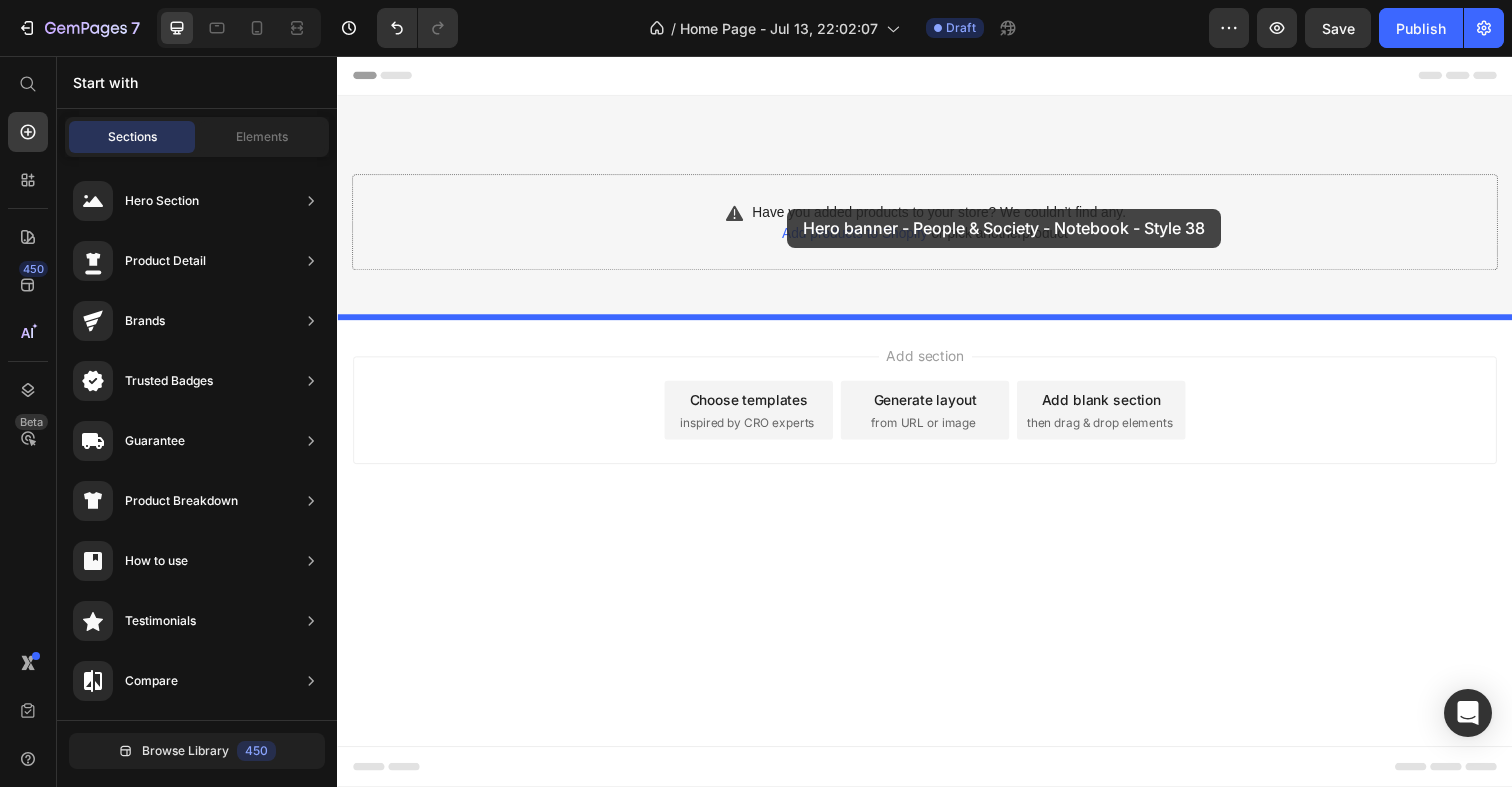 drag, startPoint x: 820, startPoint y: 486, endPoint x: 796, endPoint y: 213, distance: 274.05292 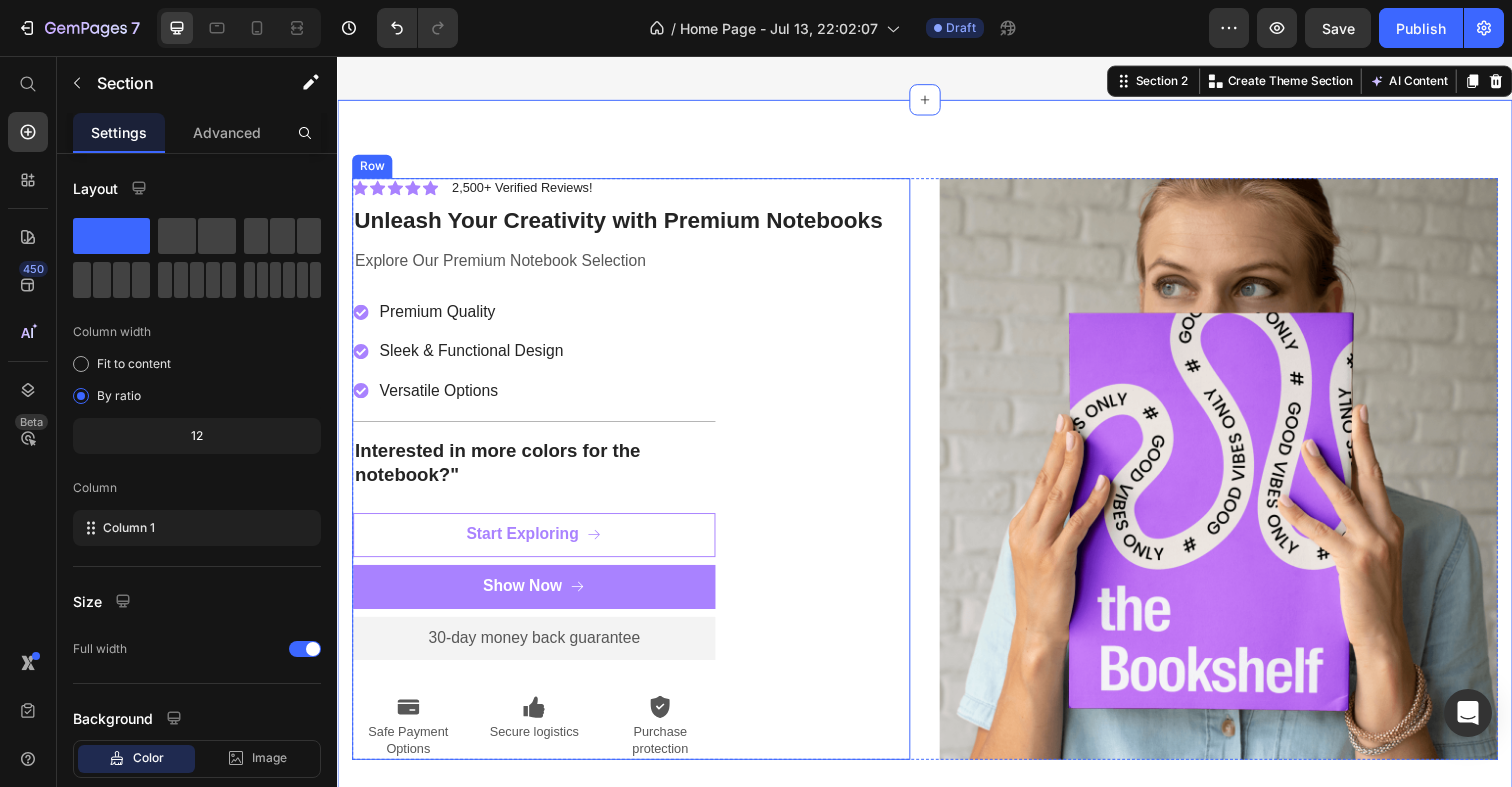 scroll, scrollTop: 247, scrollLeft: 0, axis: vertical 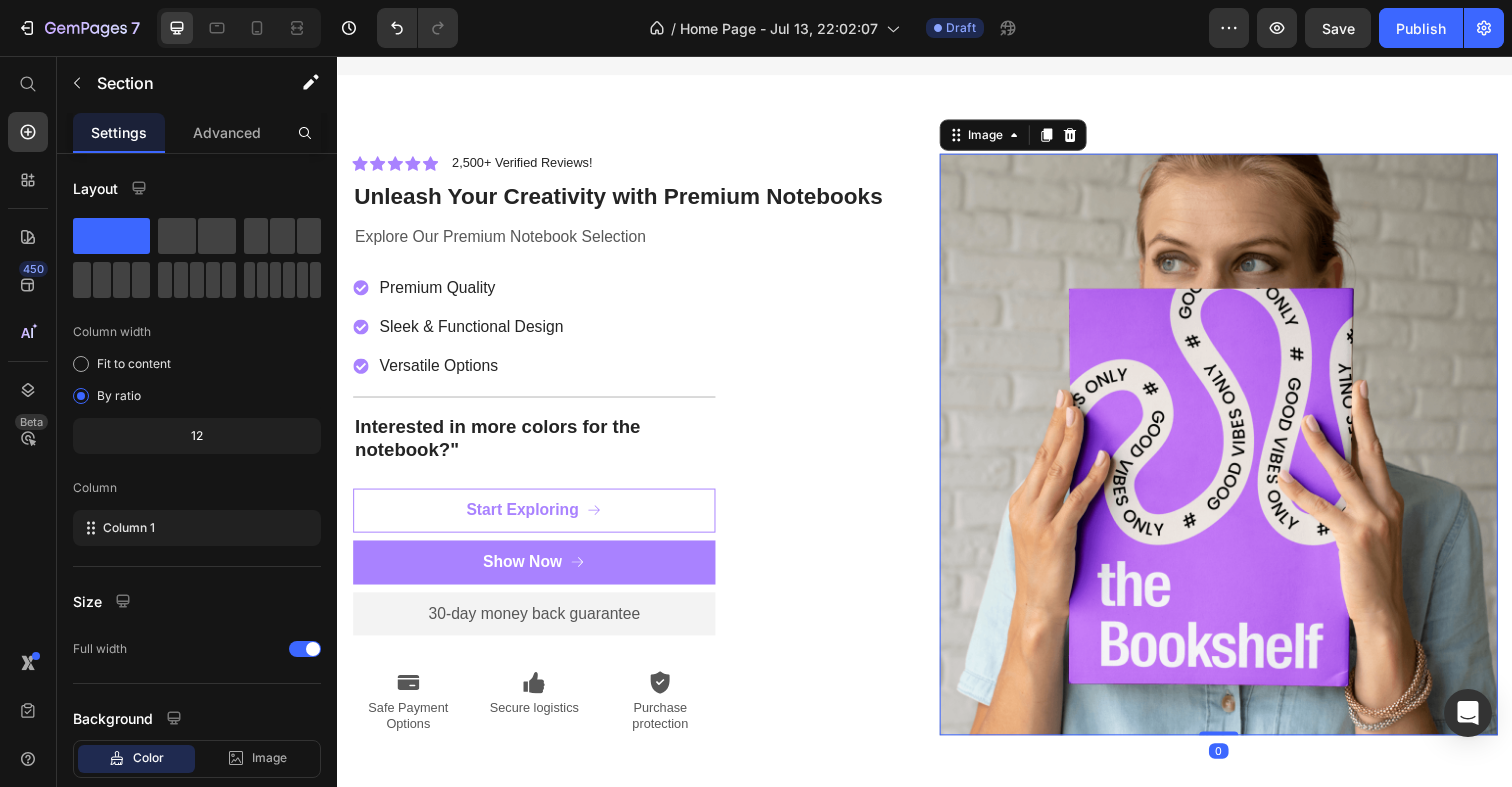 click at bounding box center [1237, 453] 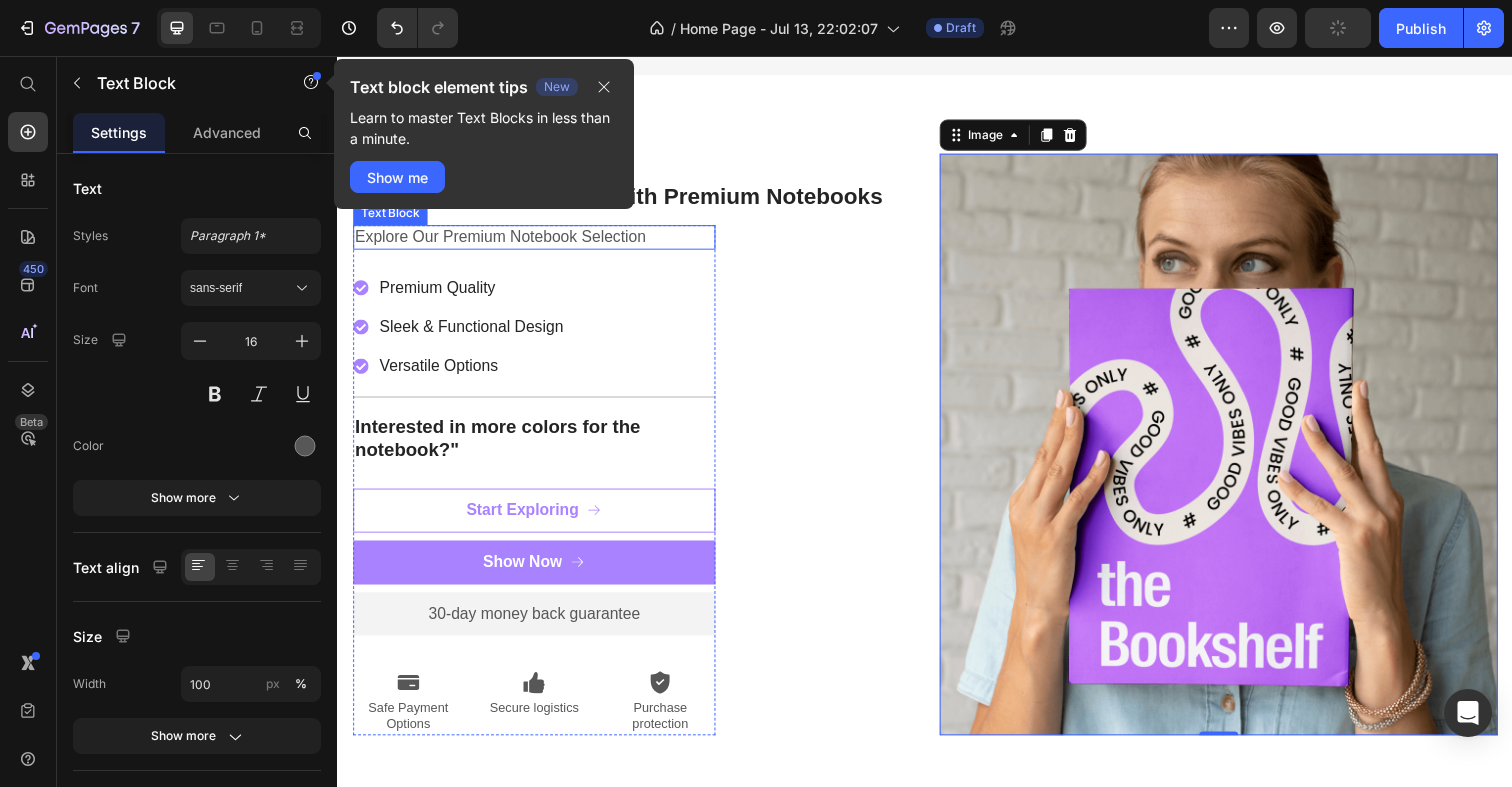 click on "Explore Our Premium Notebook Selection" at bounding box center [538, 241] 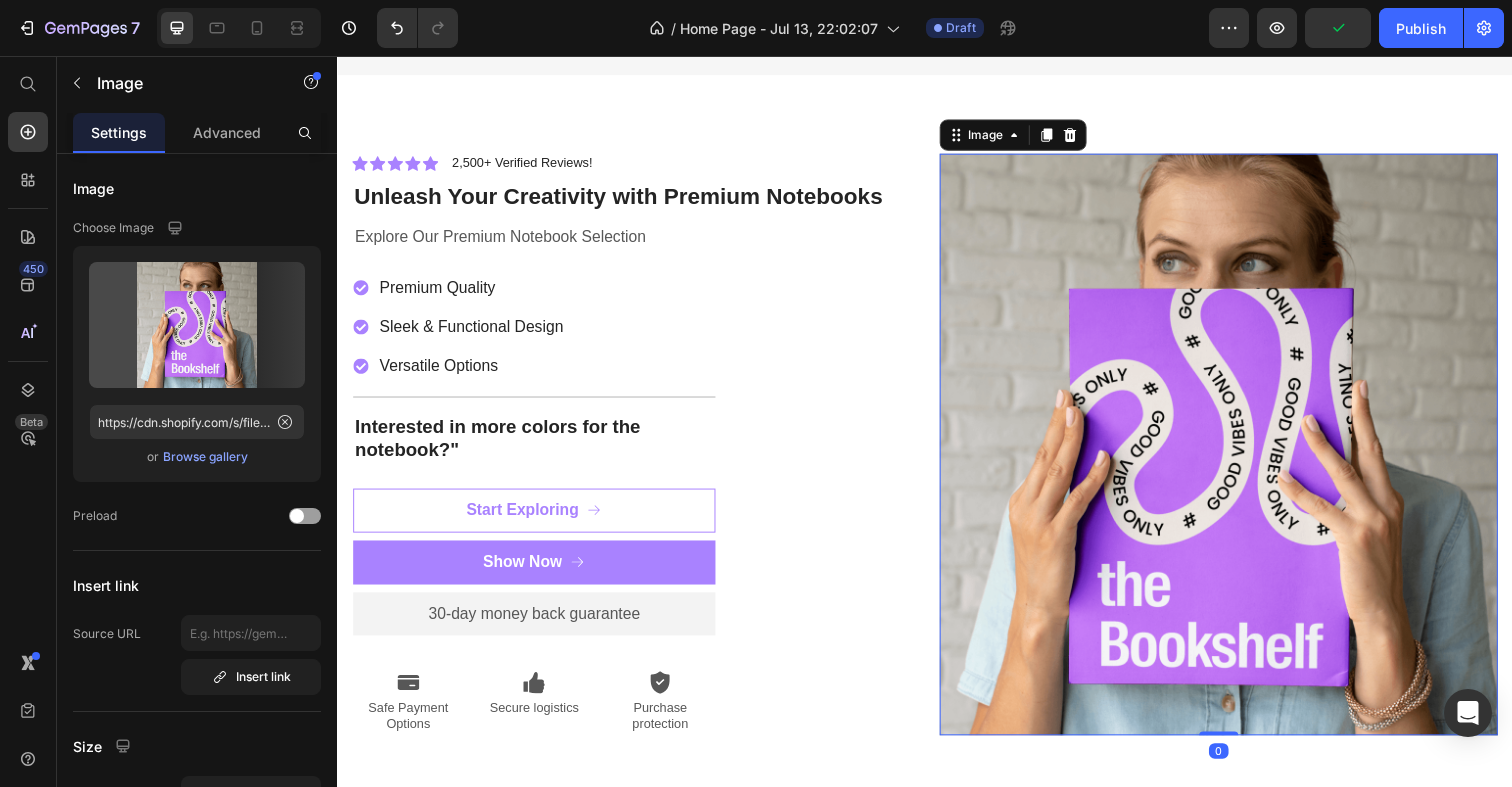 click at bounding box center (1237, 453) 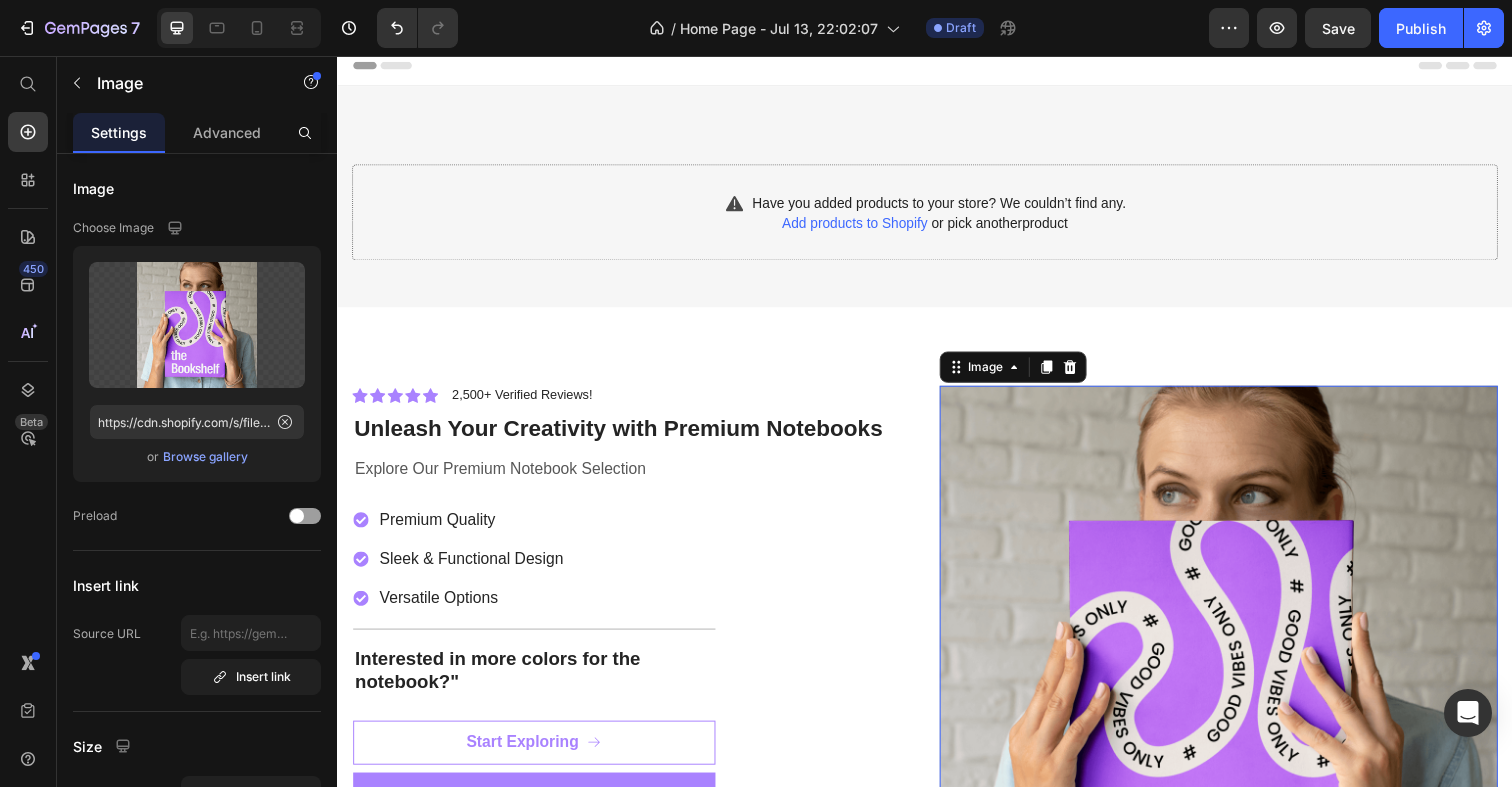 scroll, scrollTop: 0, scrollLeft: 0, axis: both 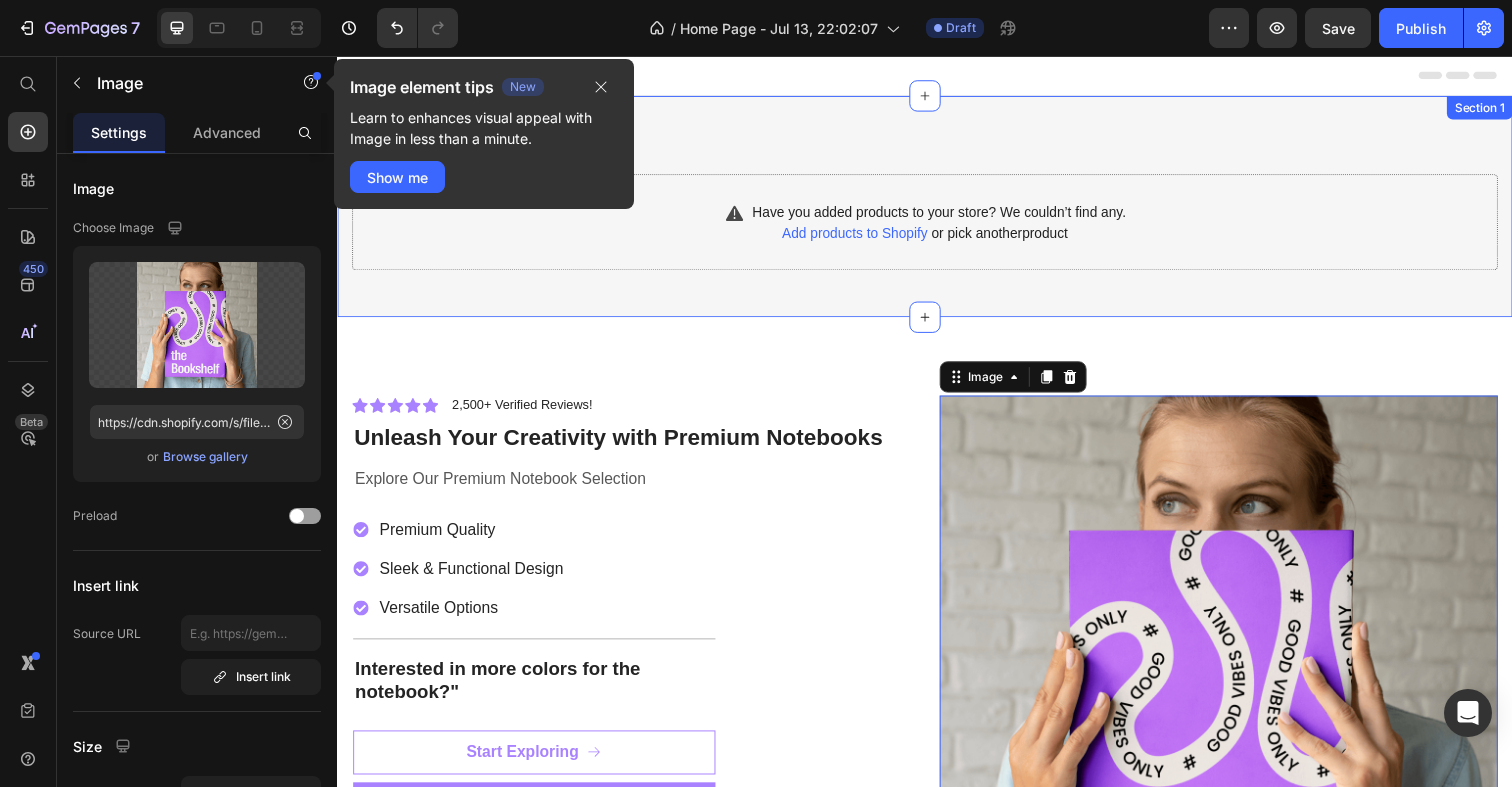 click on "Have you added products to your store? We couldn’t find any. Add products to Shopify   or pick another  product Product Section 1" at bounding box center [937, 210] 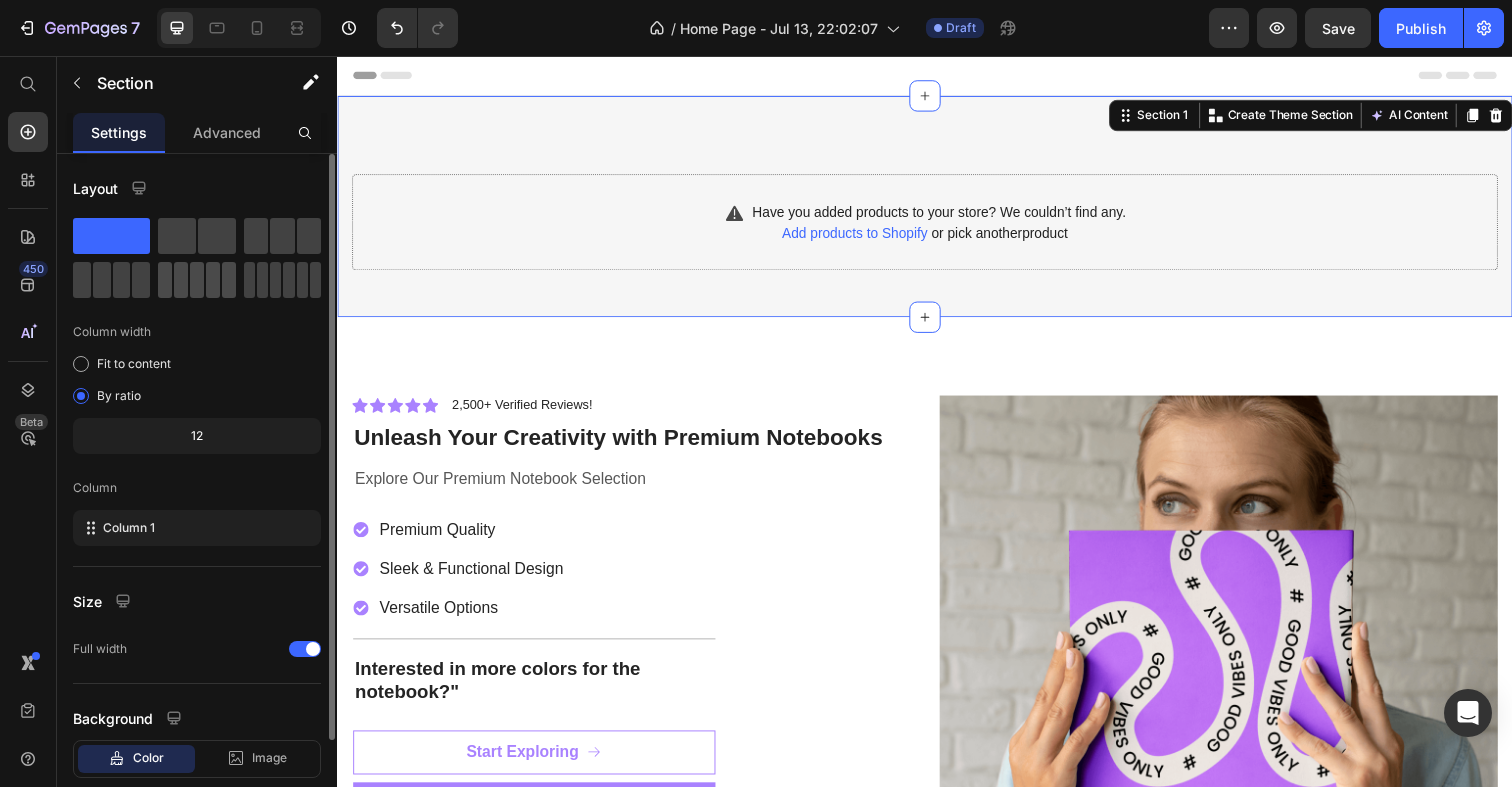 click 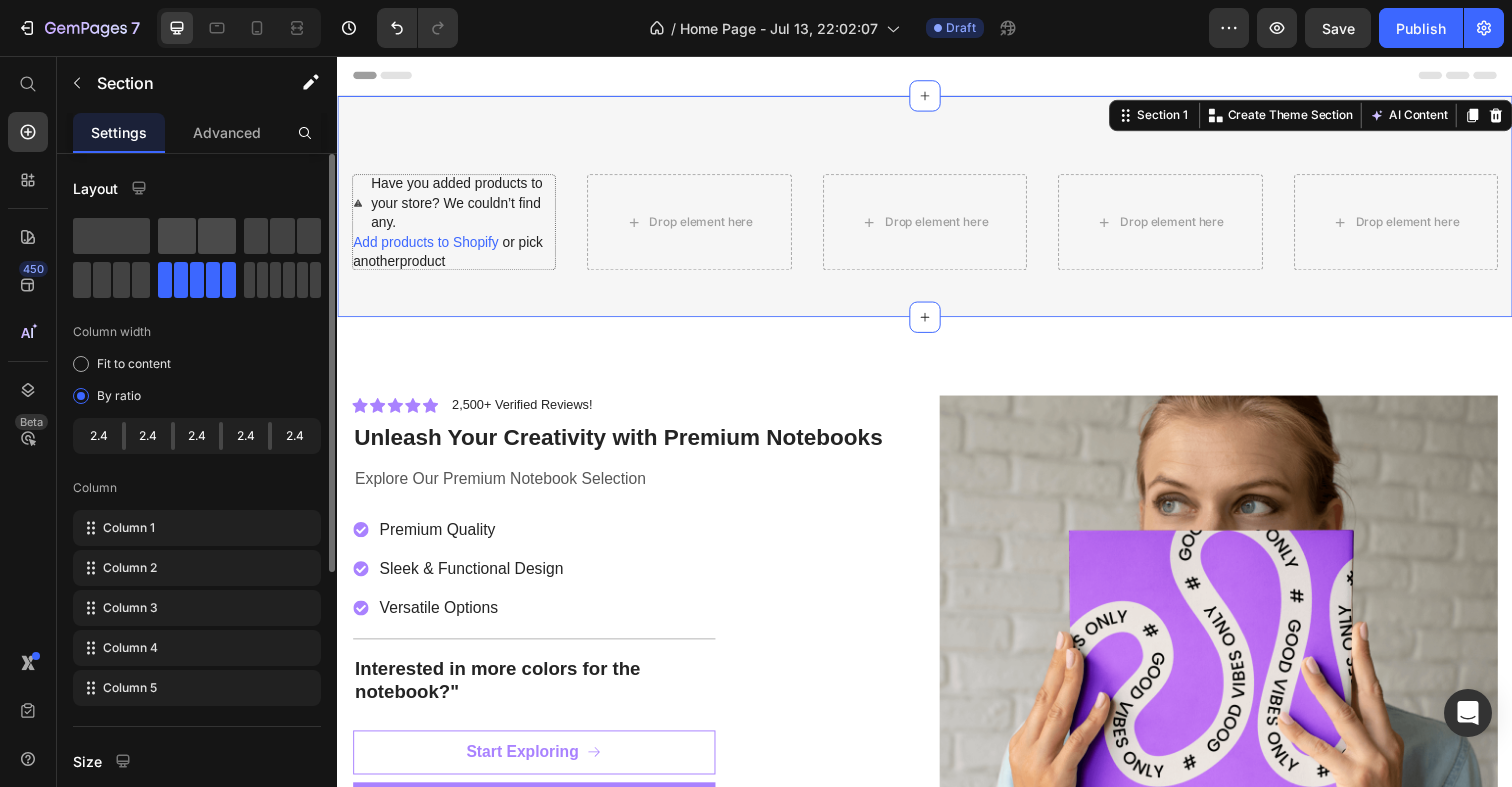 click 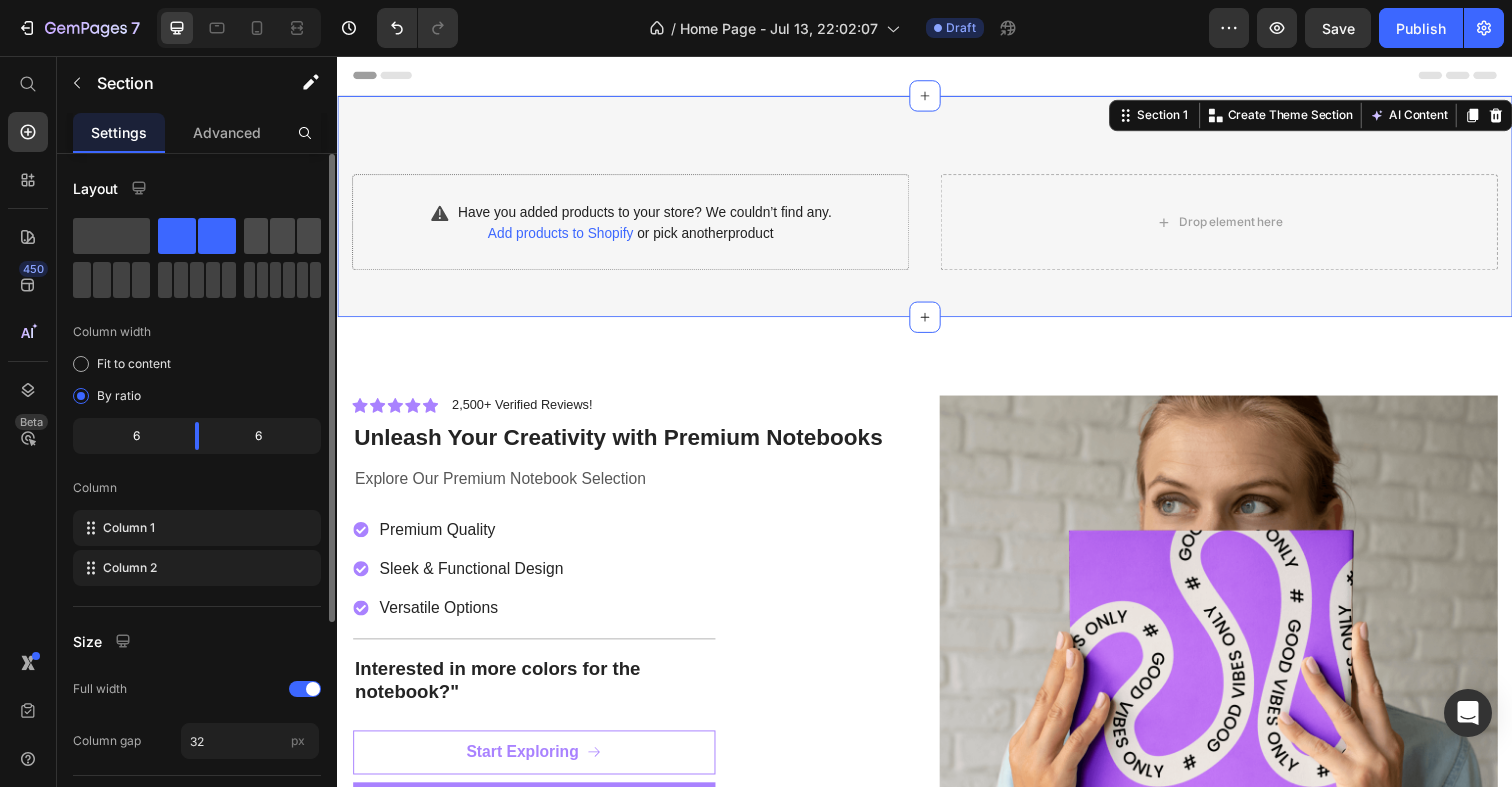 click 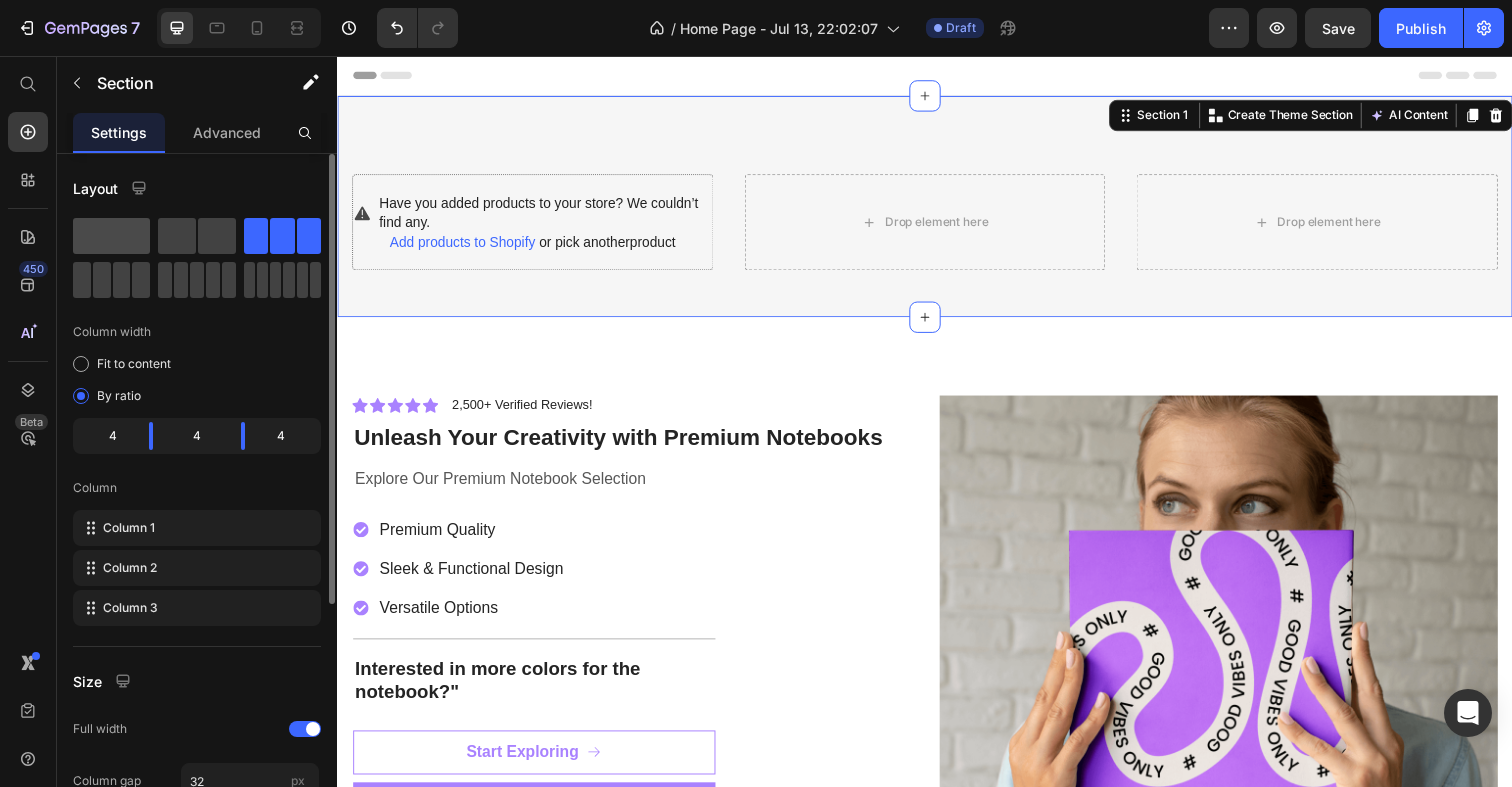 click 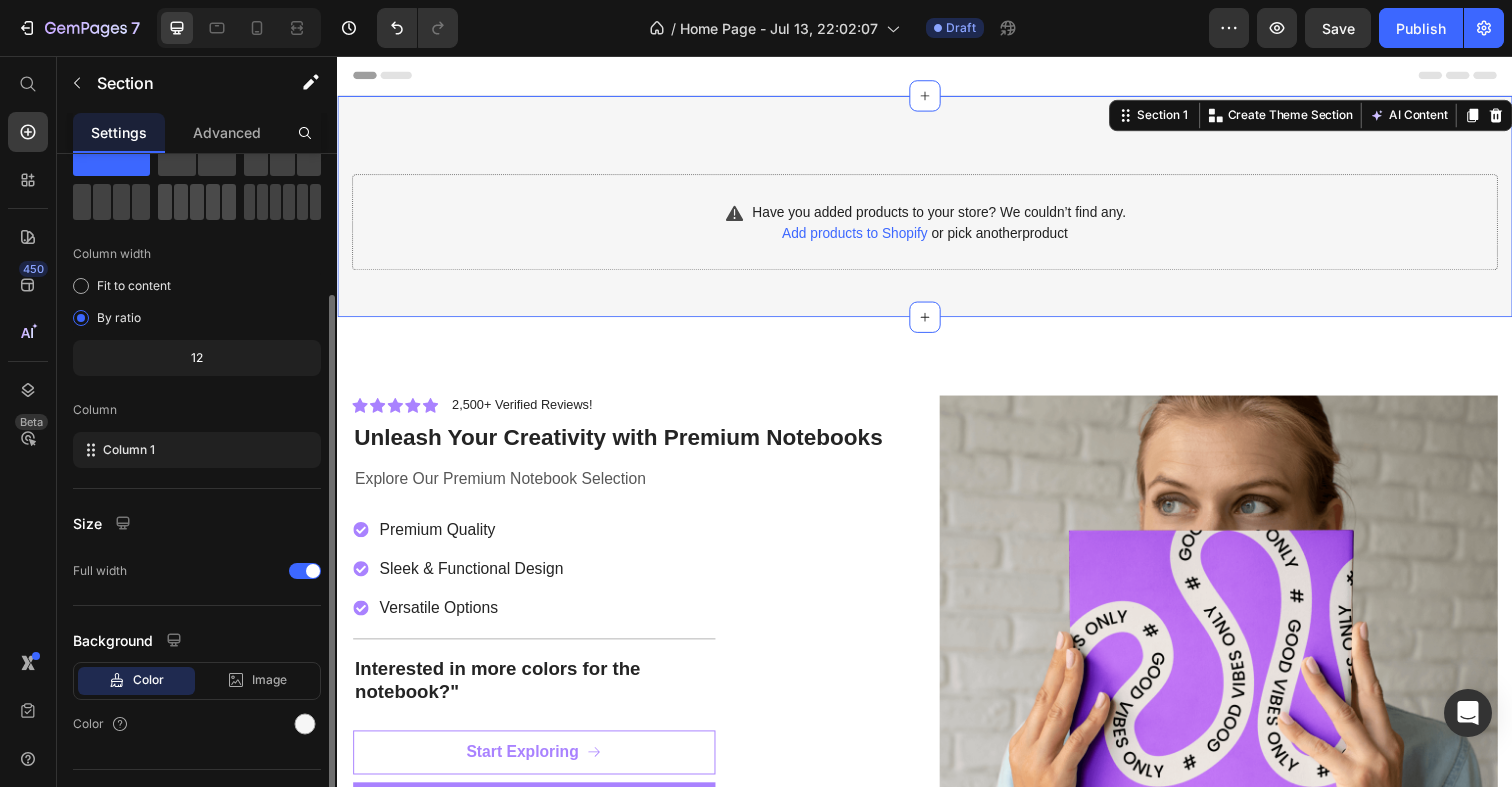 scroll, scrollTop: 118, scrollLeft: 0, axis: vertical 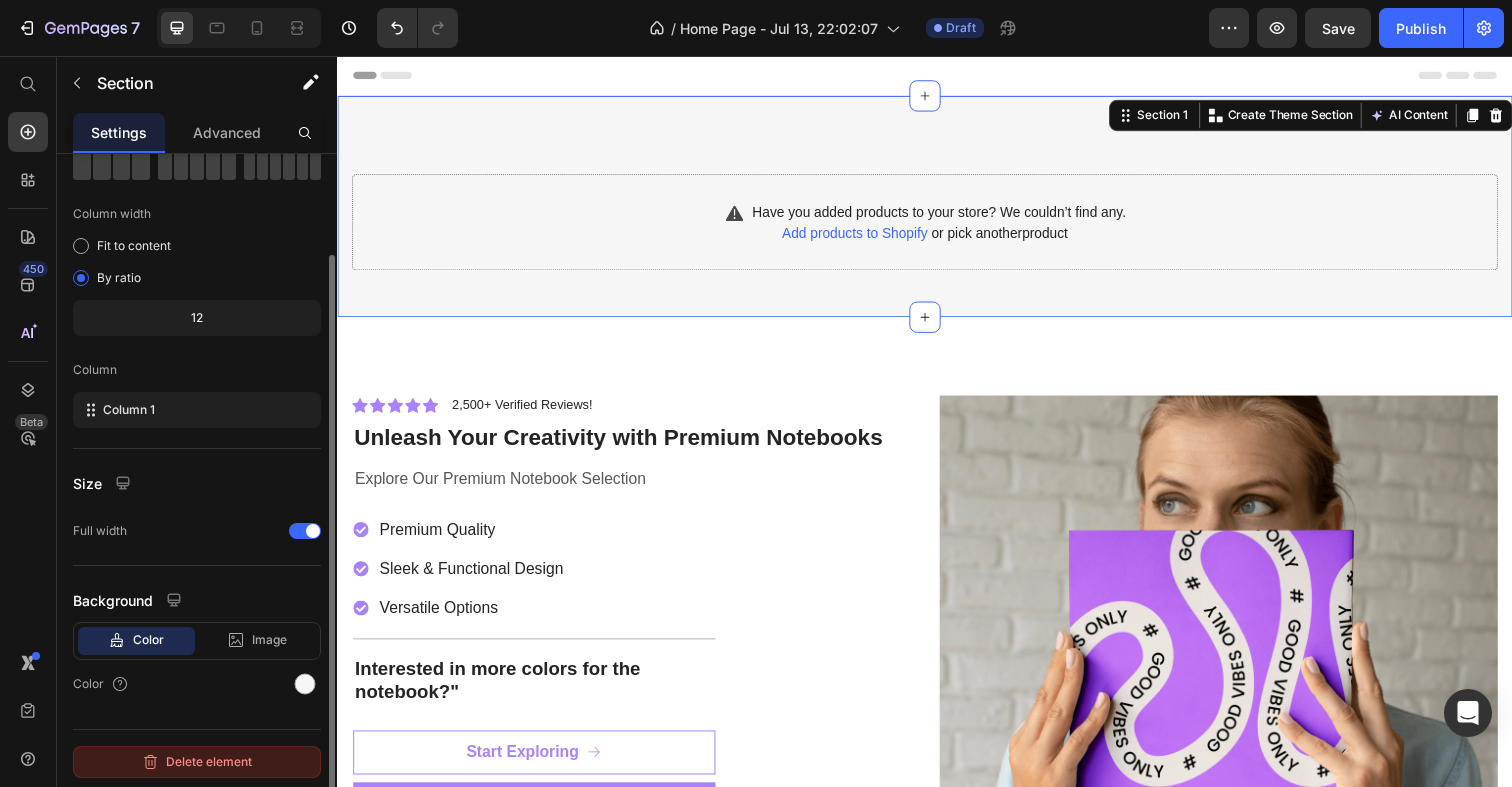 click on "Delete element" at bounding box center [197, 762] 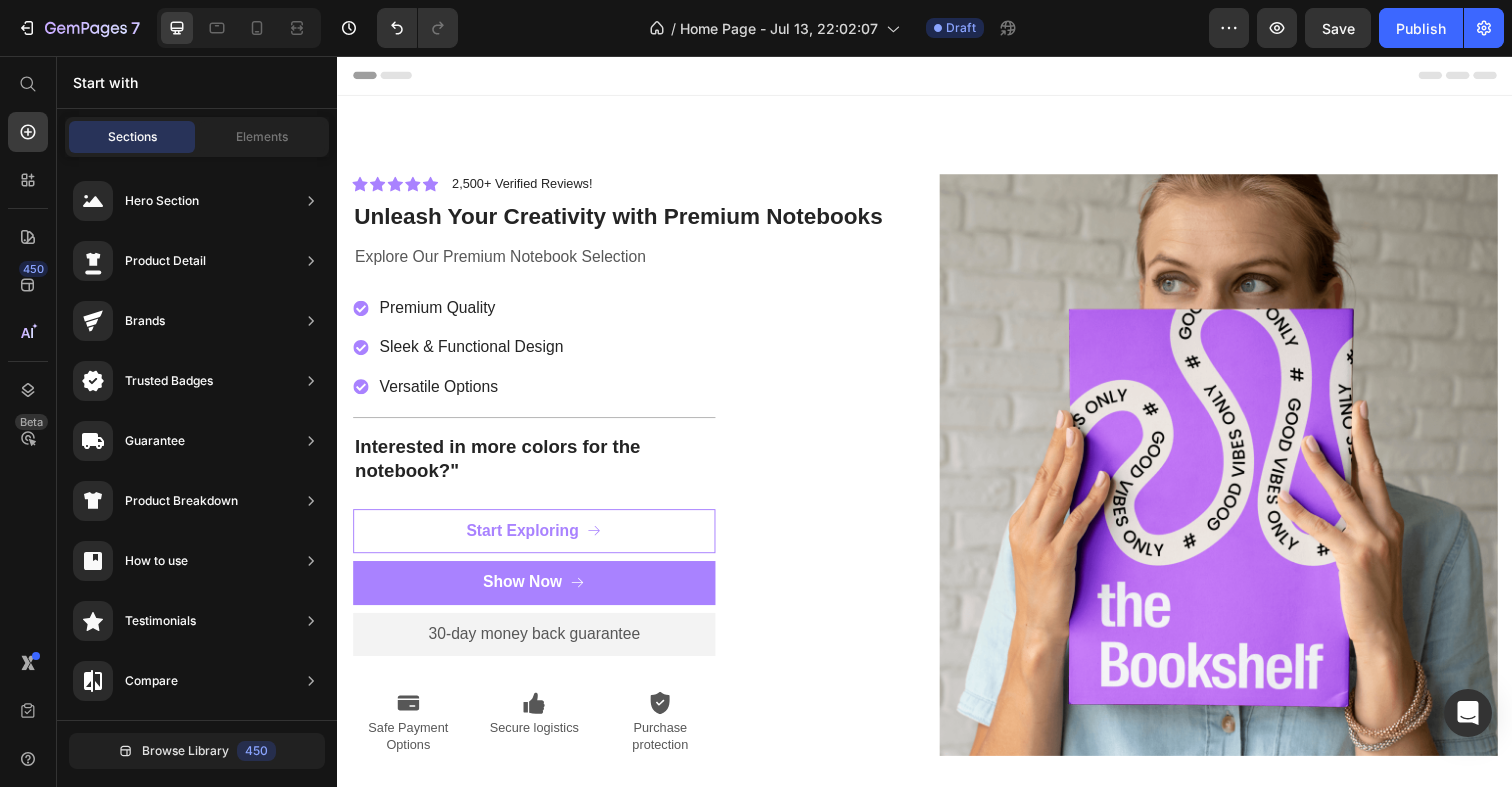 scroll, scrollTop: 116, scrollLeft: 0, axis: vertical 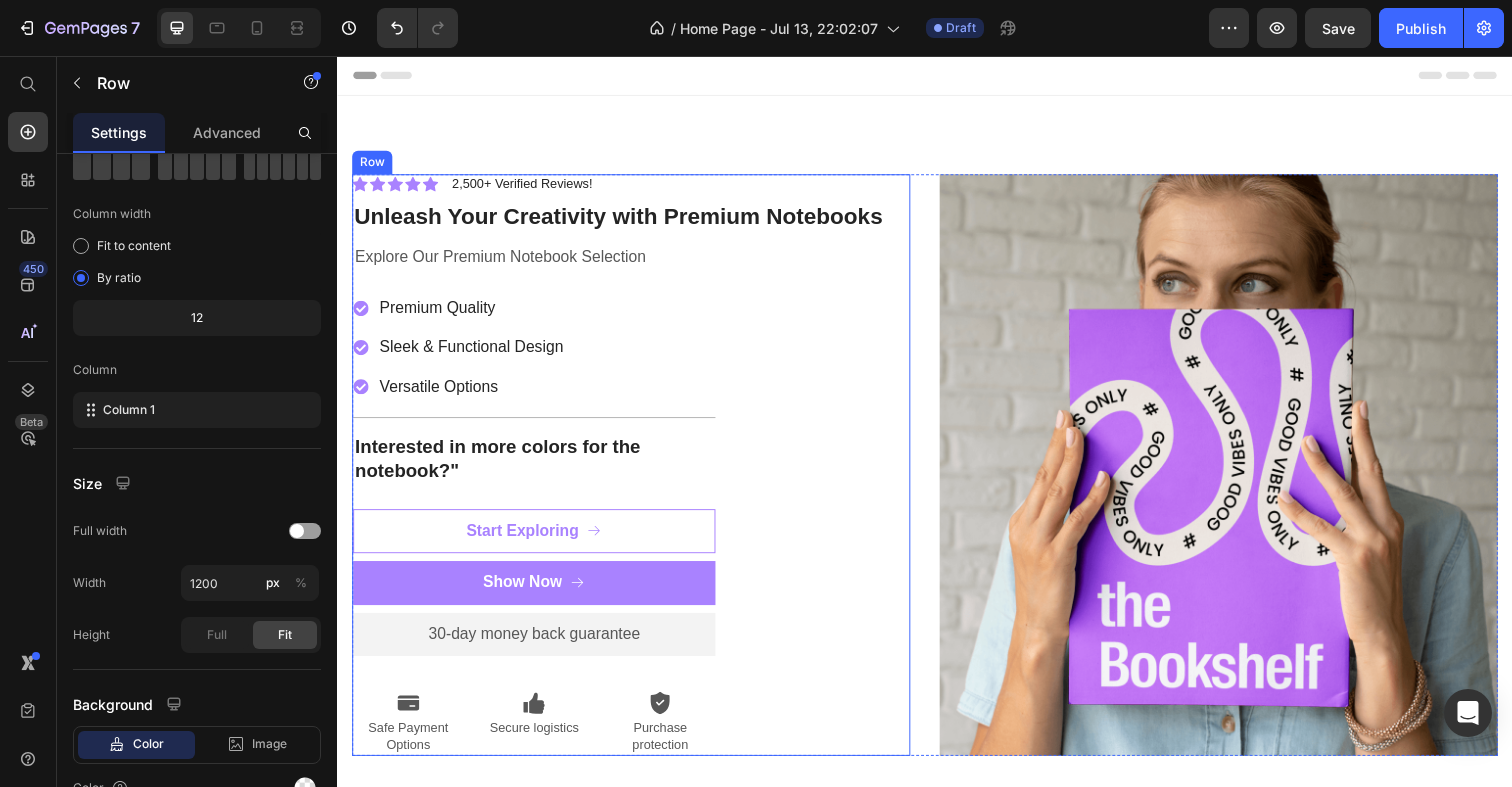 click on "Icon Icon Icon Icon Icon Icon List 2,500+ Verified Reviews! Text Block Row Unleash Your Creativity with Premium Notebooks  Heading Explore Our Premium Notebook Selection Text Block Premium Quality Sleek & Functional Design Versatile Options Item List                Title Line Interested in more colors for the notebook?" Text Block
Start Exploring Button
Show Now Button 30-day money back guarantee Text Block Premium Quality Sleek & Functional Design Versatile Options Item List
Icon Safe Payment Options Text Block
Icon Secure logistics Text Block
Icon Purchase protection Text Block Row Row" at bounding box center (637, 474) 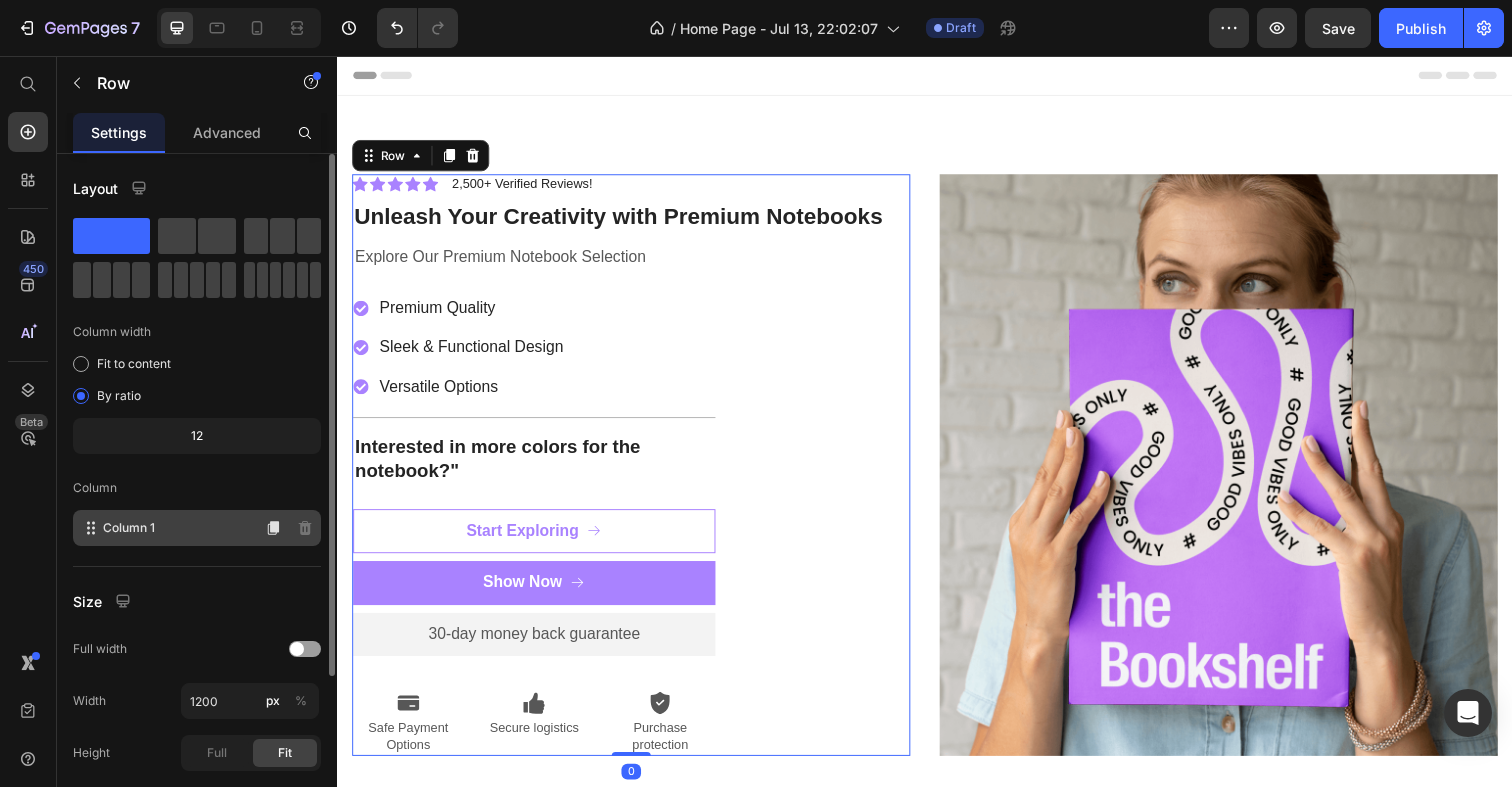 scroll, scrollTop: 222, scrollLeft: 0, axis: vertical 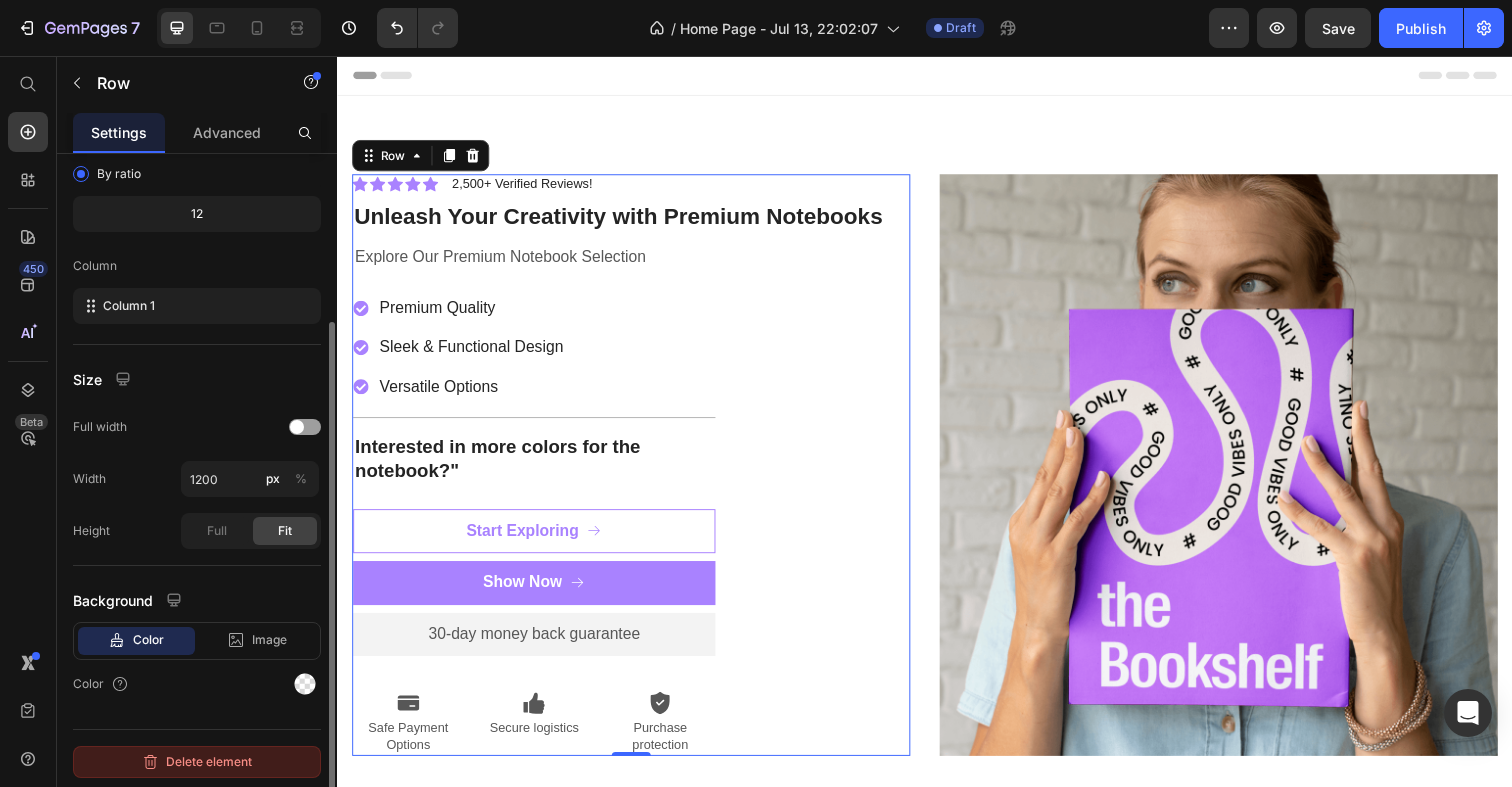 click on "Delete element" at bounding box center (197, 762) 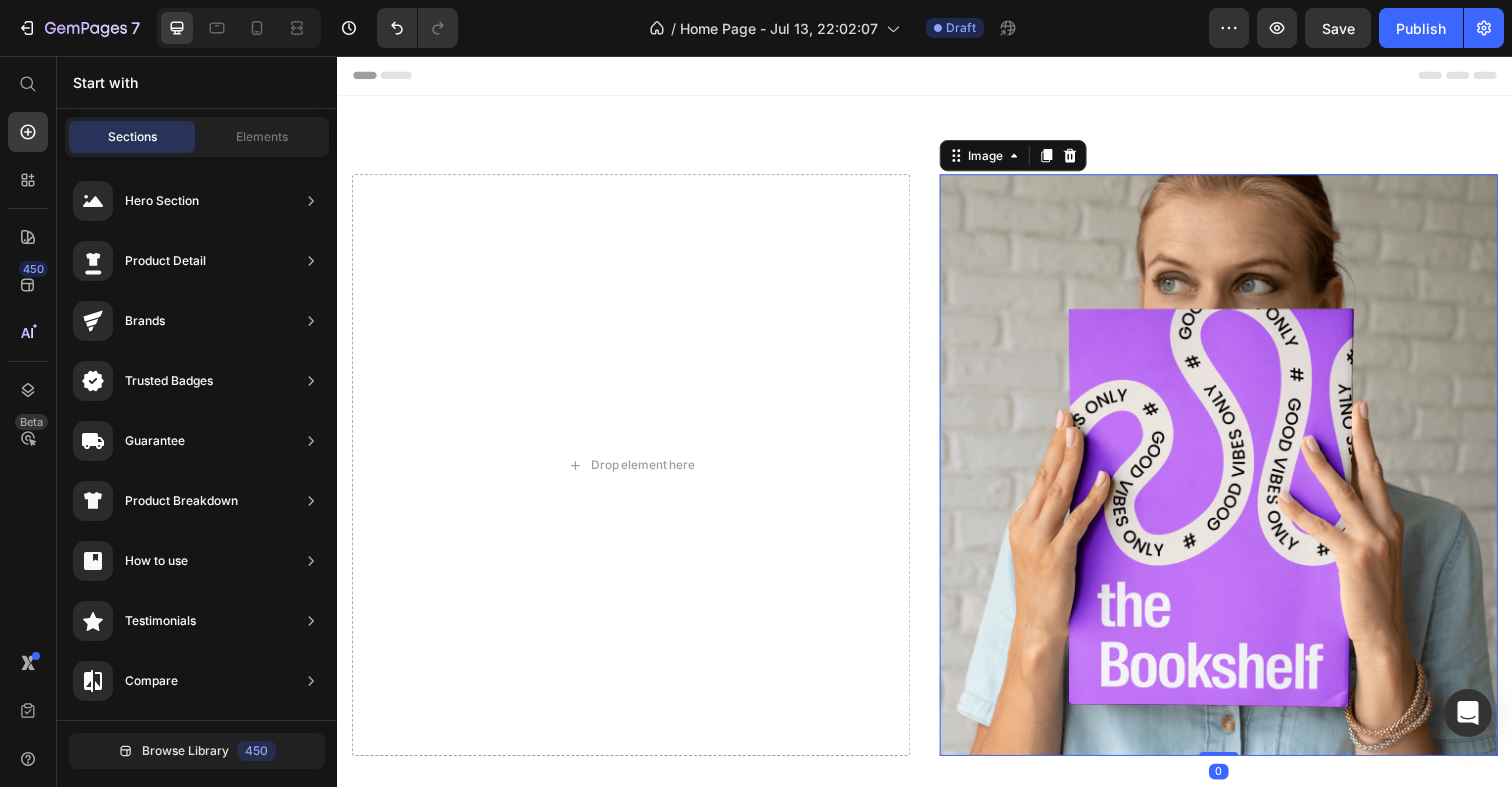 click at bounding box center (1237, 474) 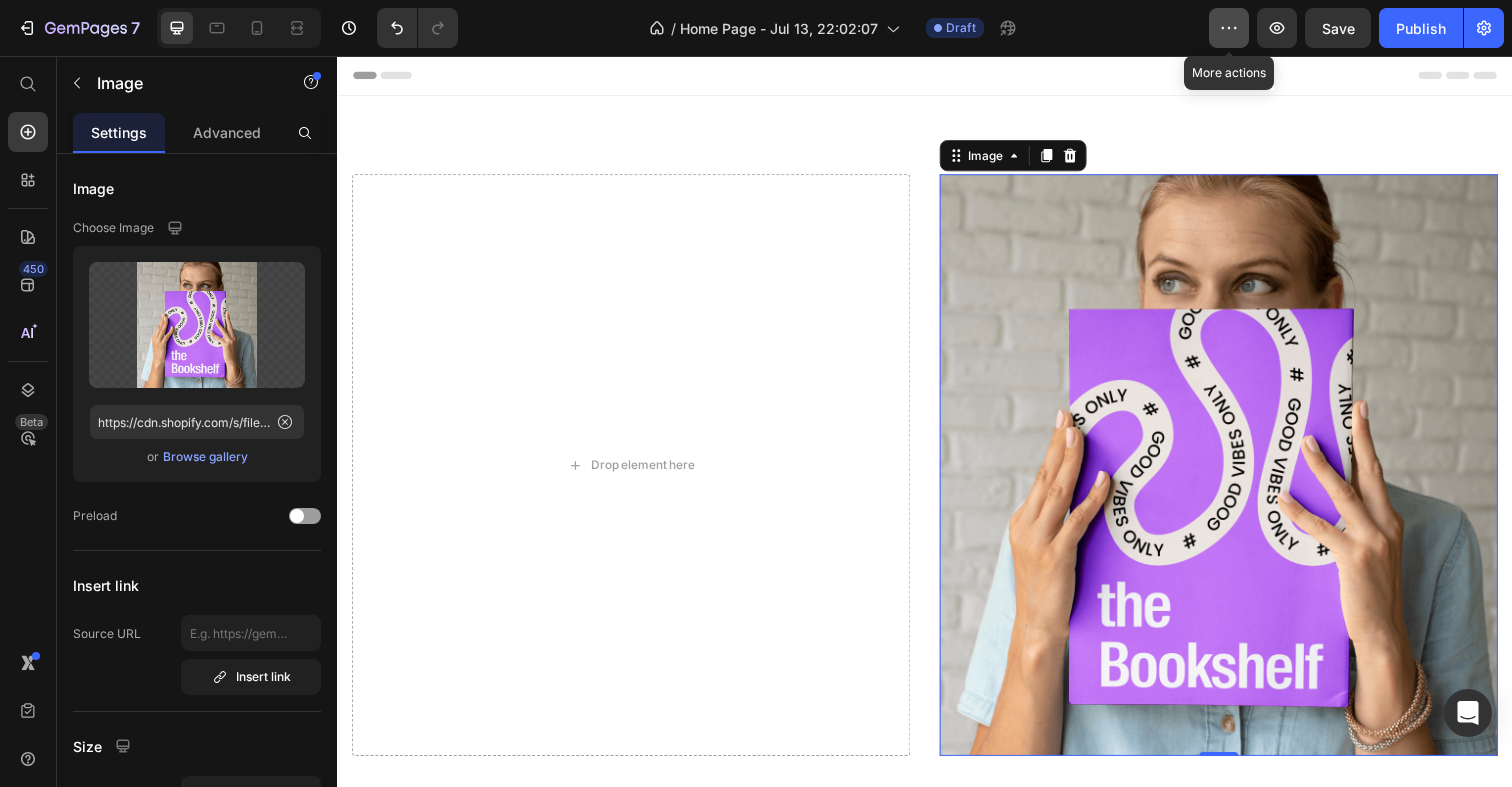 click 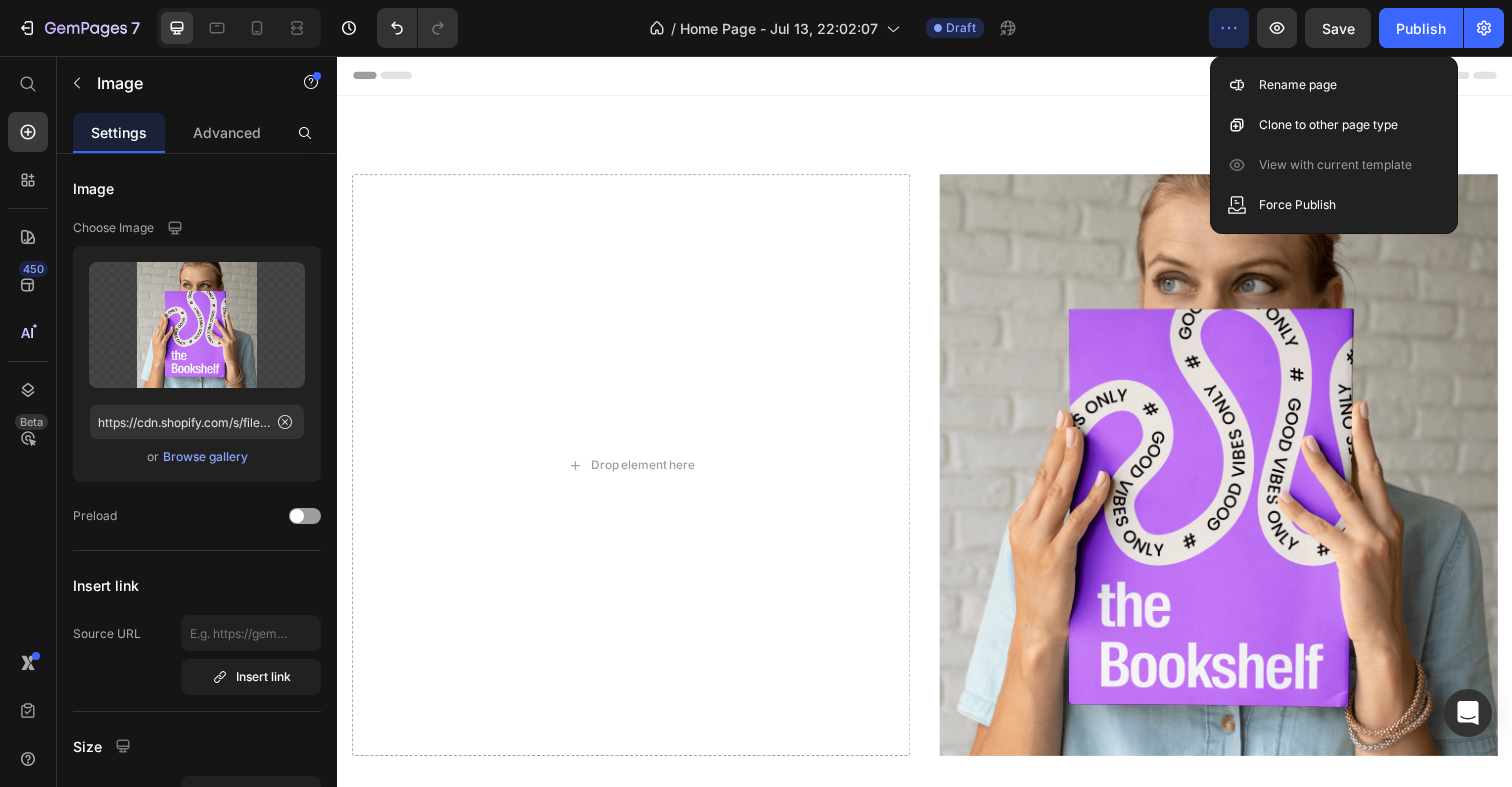 click on "Header" at bounding box center (937, 76) 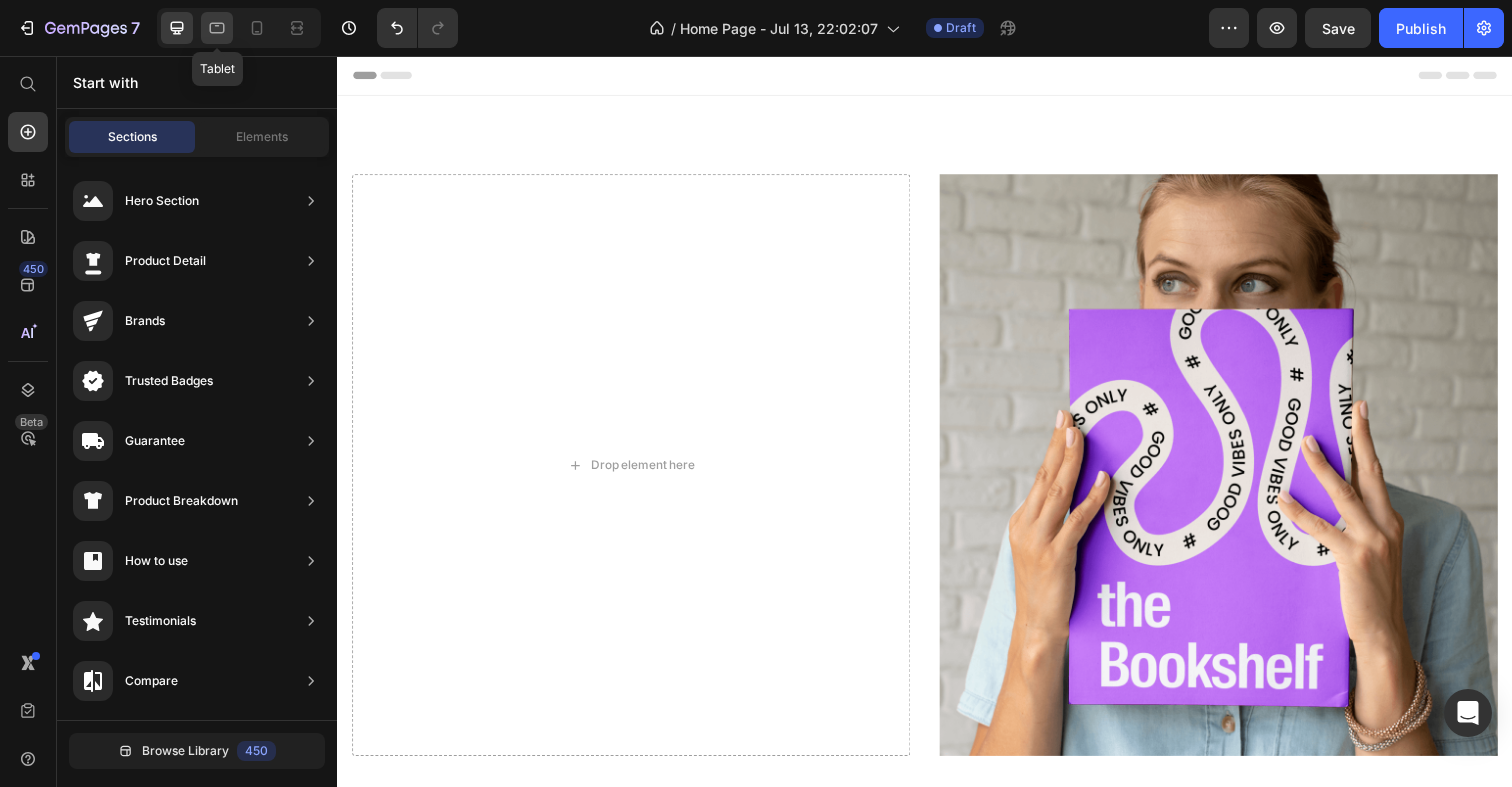 click 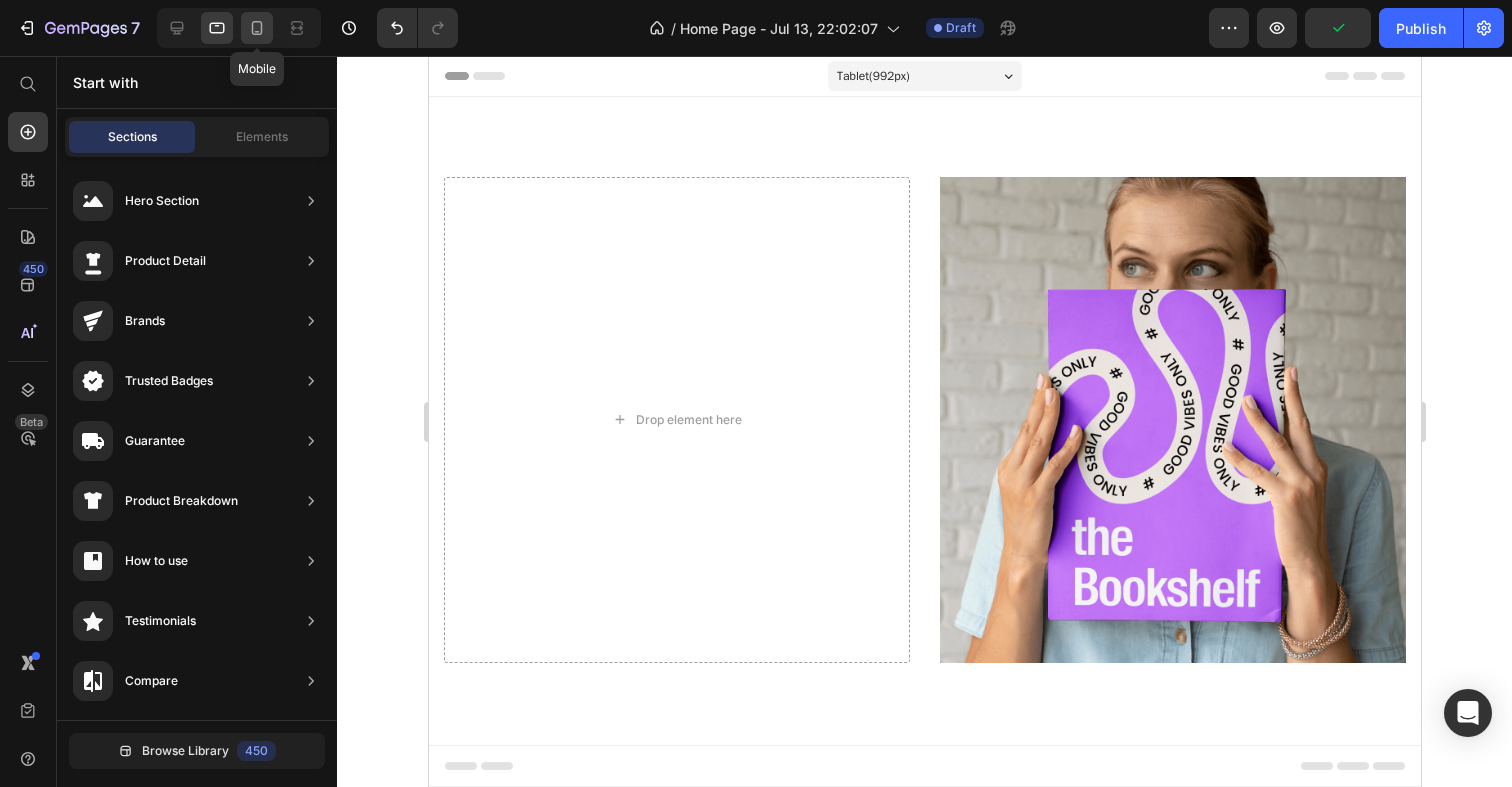 click 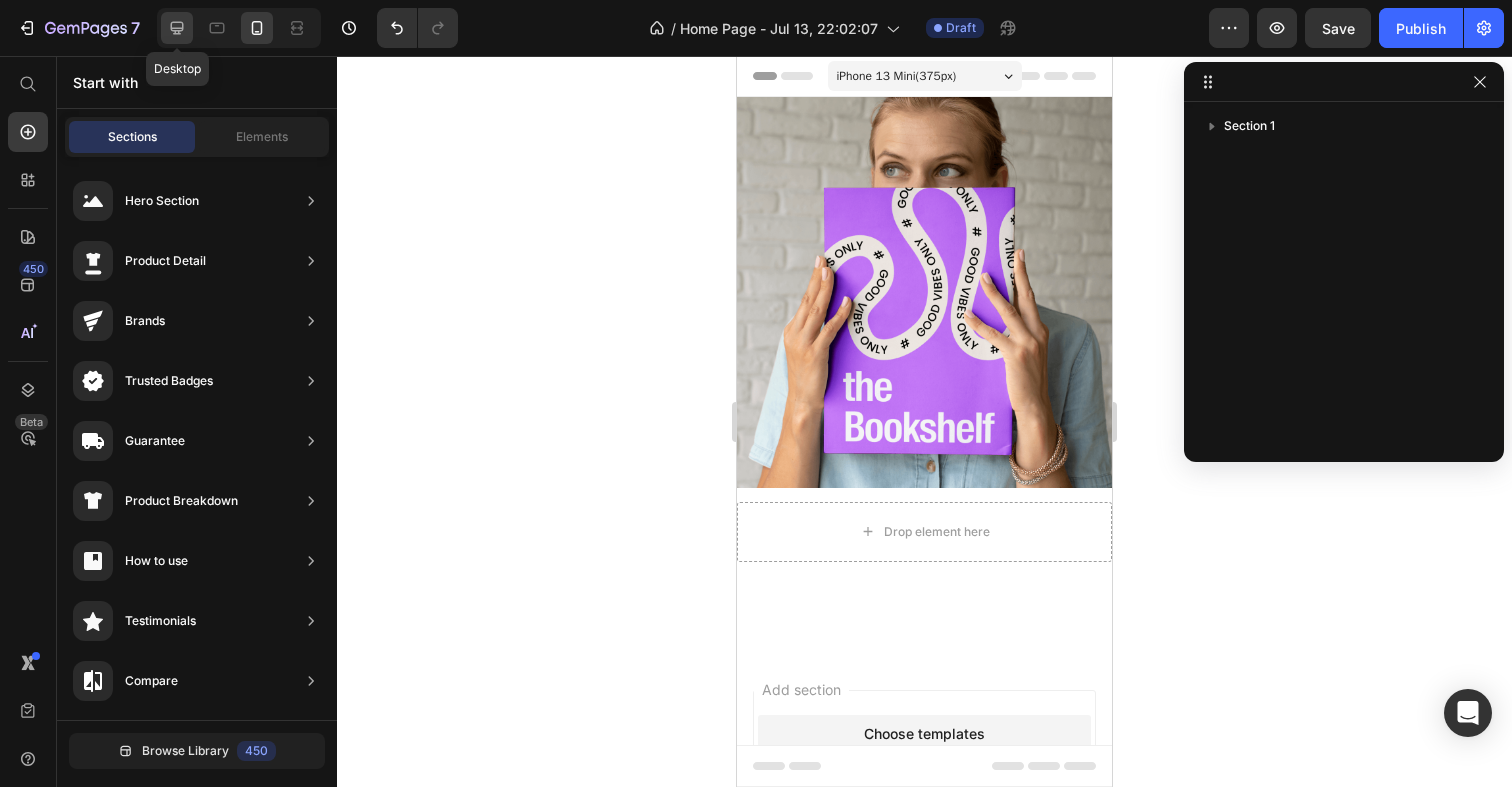 click 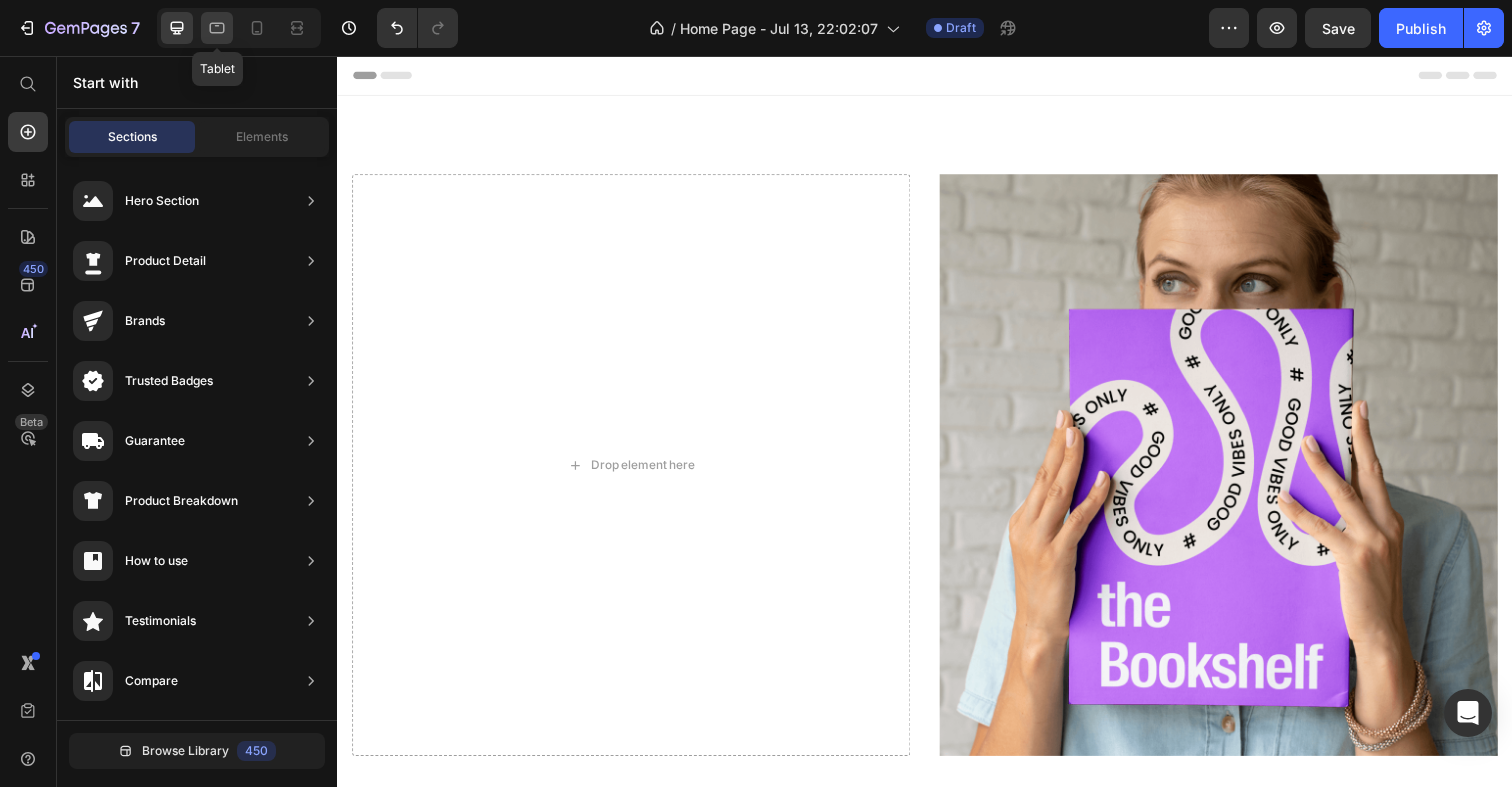 click 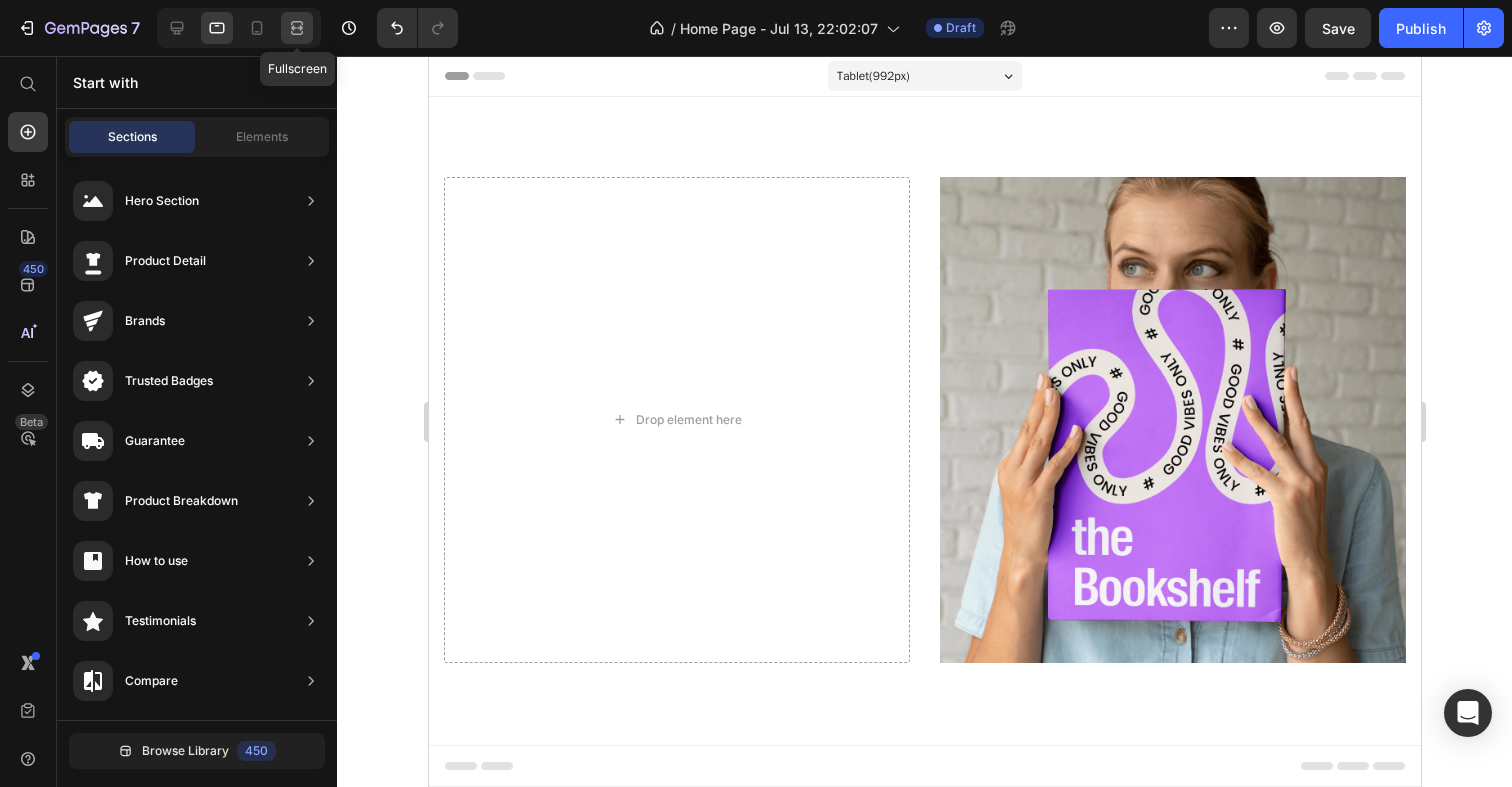 click 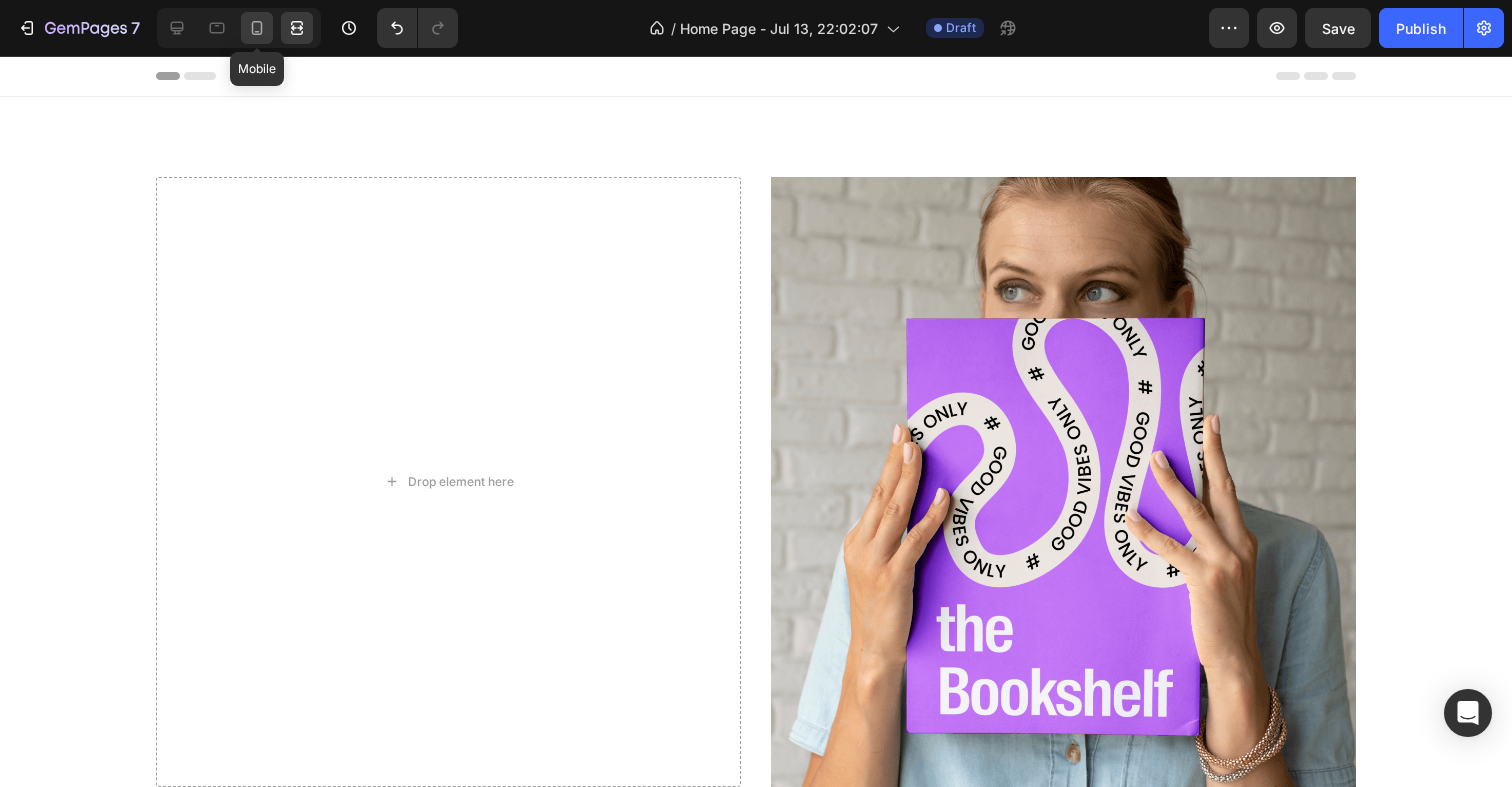 click 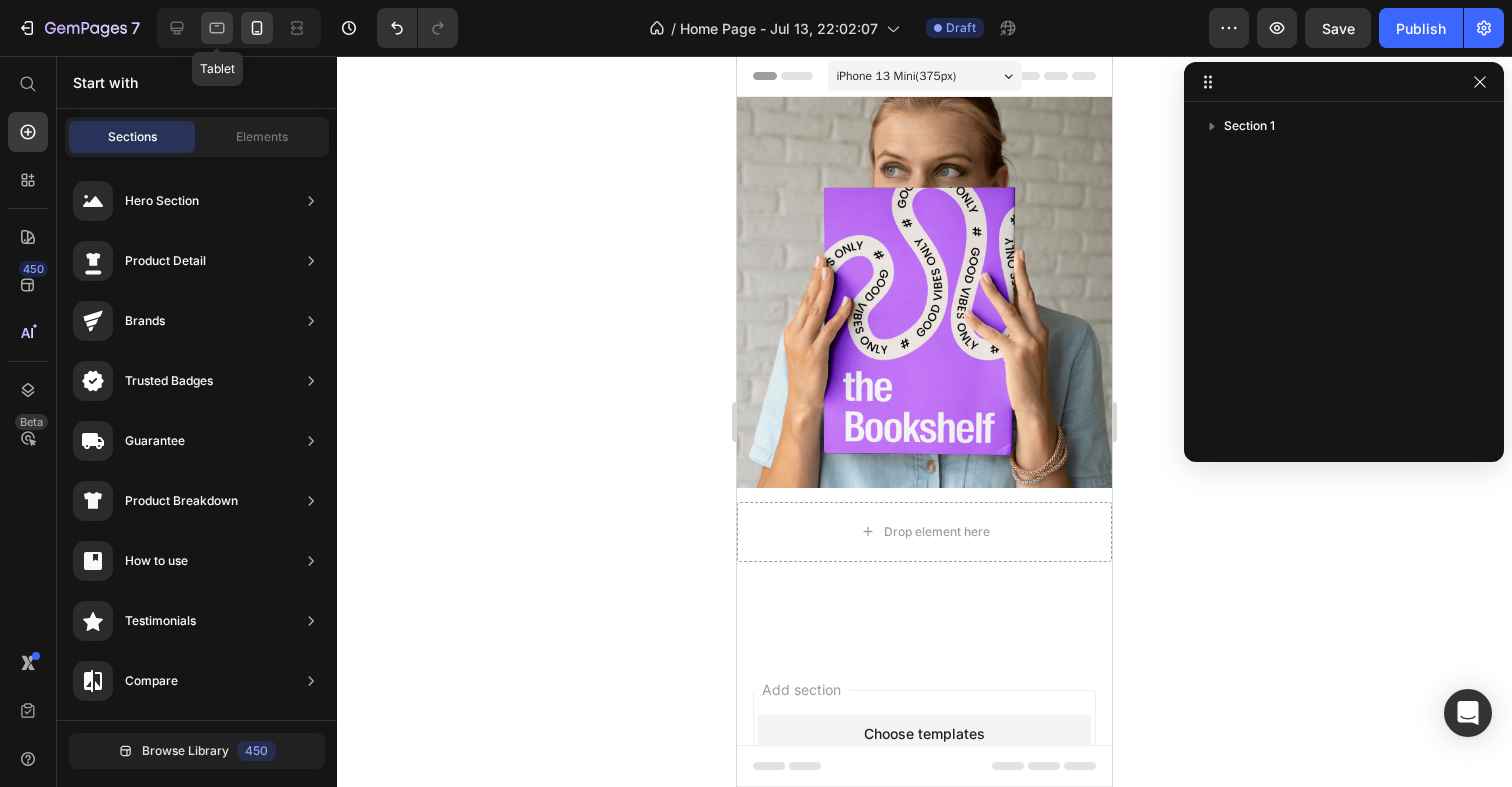 click 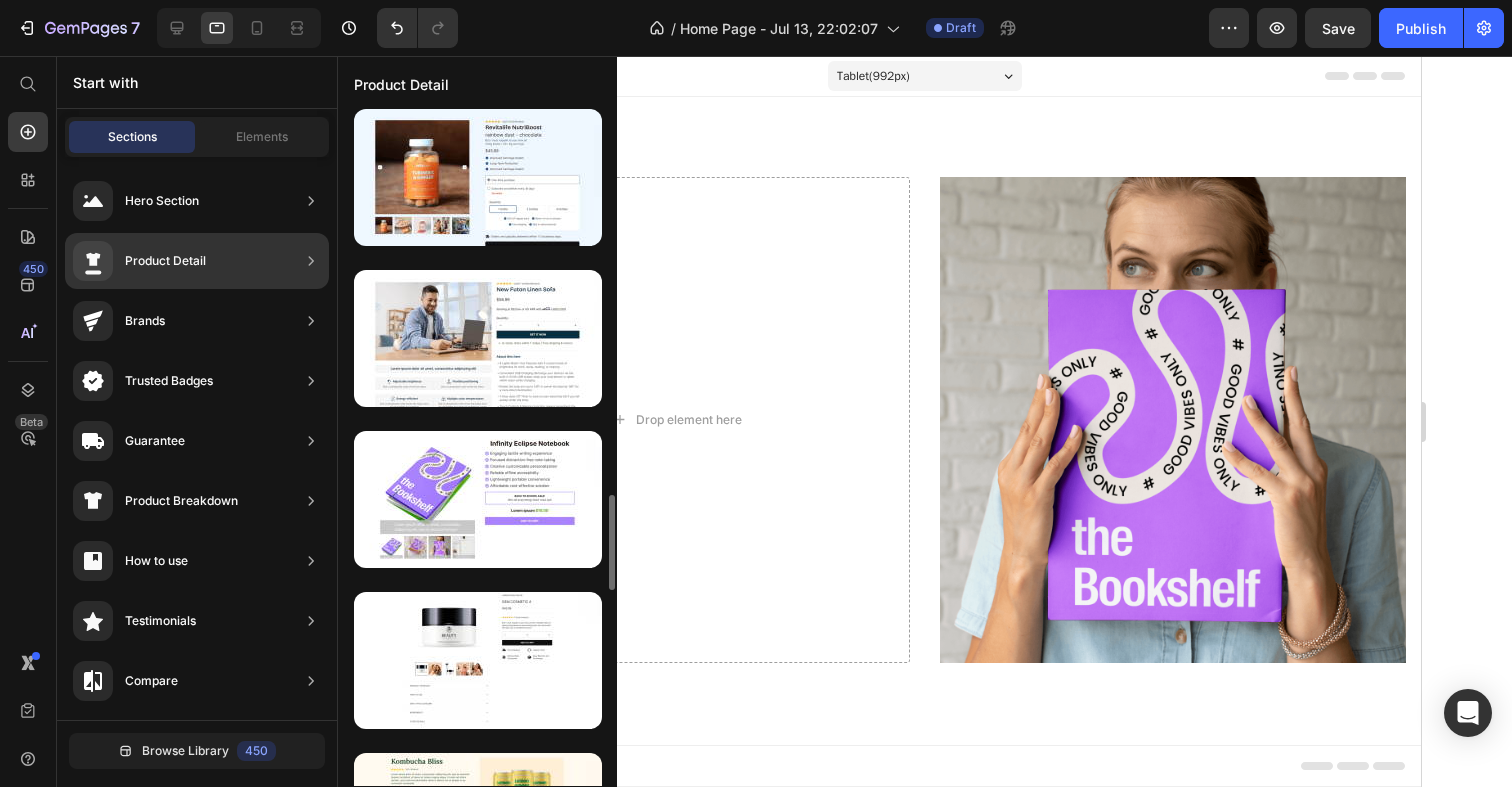 scroll, scrollTop: 2747, scrollLeft: 0, axis: vertical 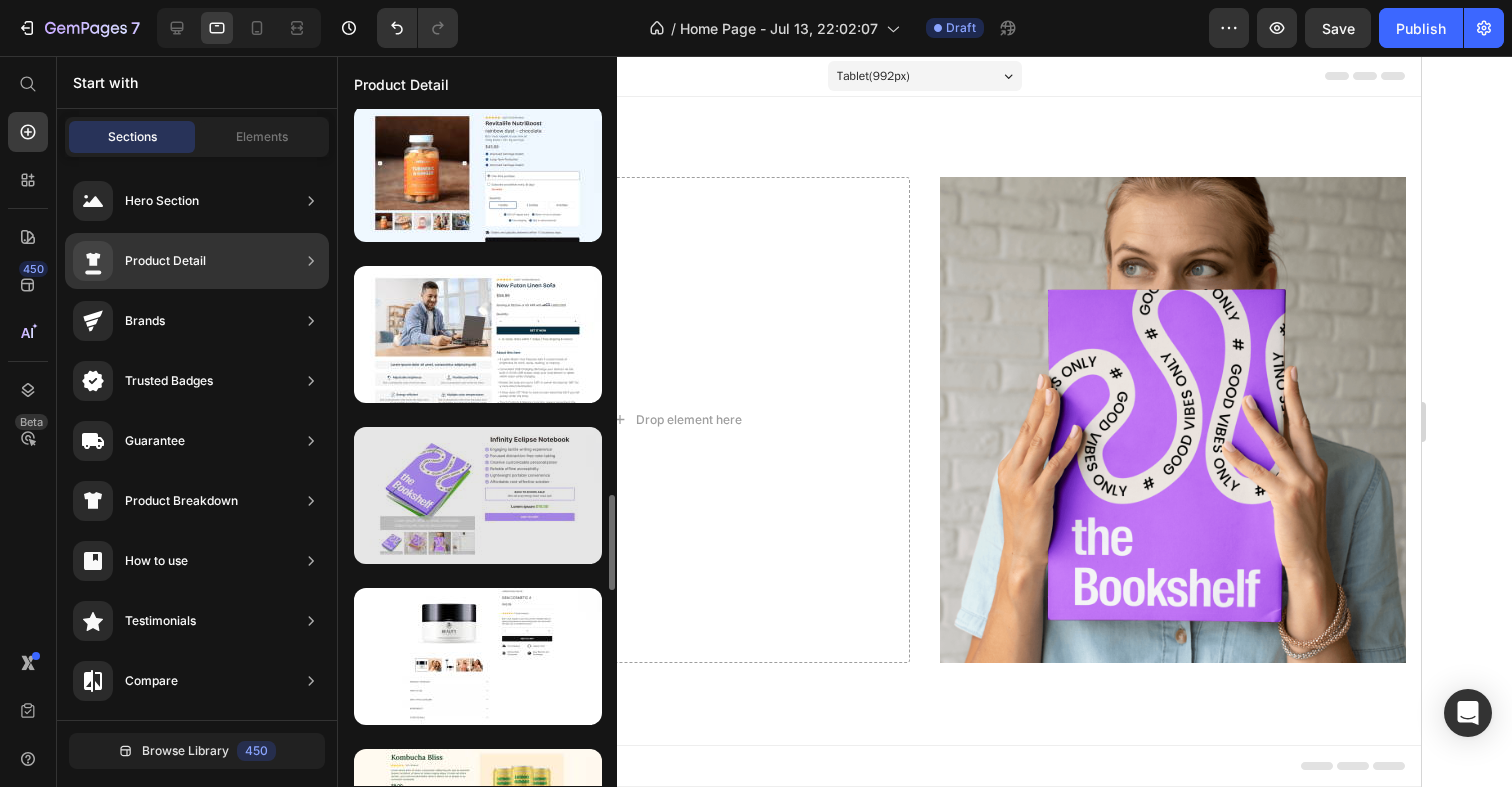 click at bounding box center [478, 495] 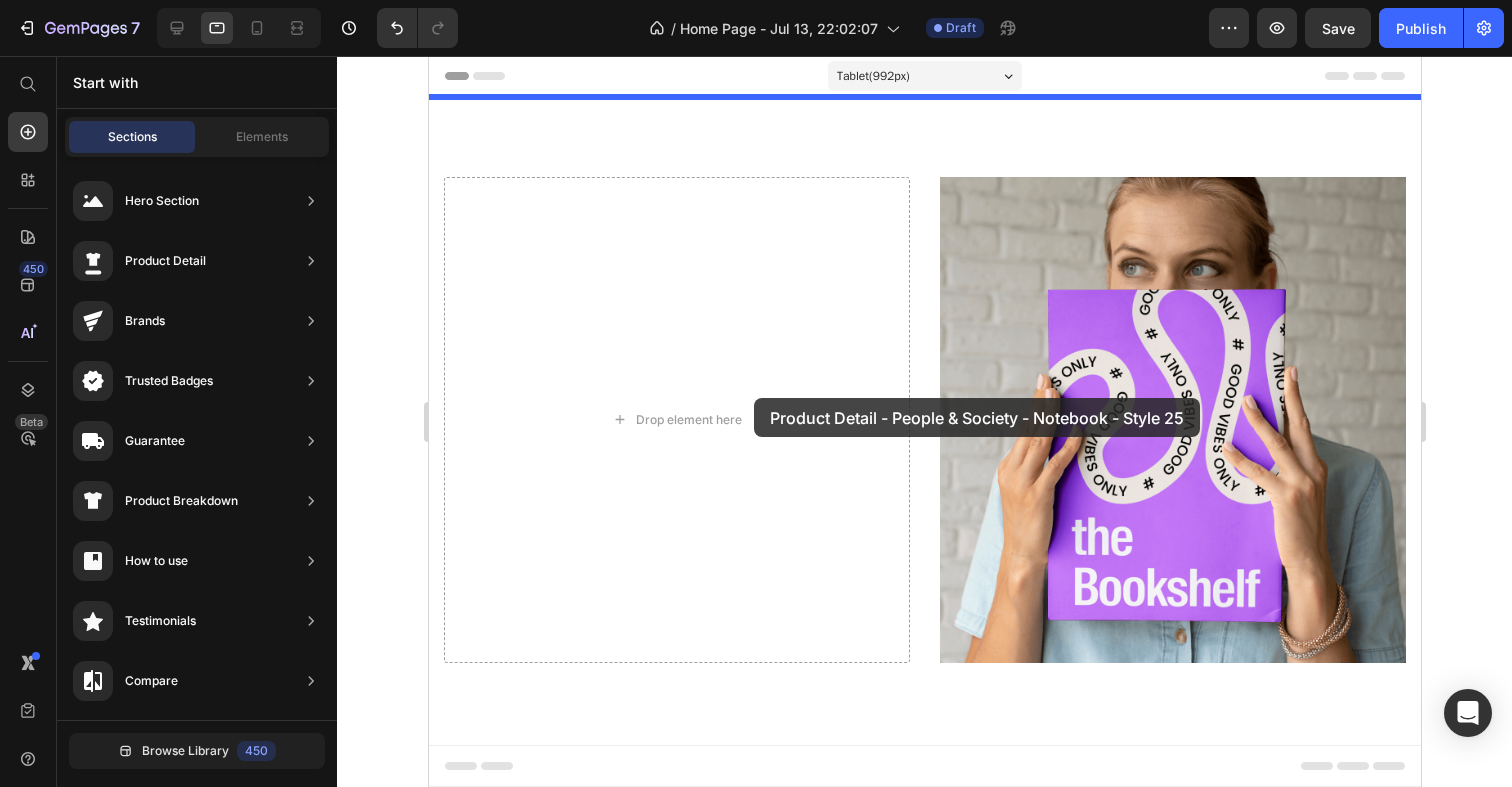 drag, startPoint x: 929, startPoint y: 561, endPoint x: 753, endPoint y: 398, distance: 239.88539 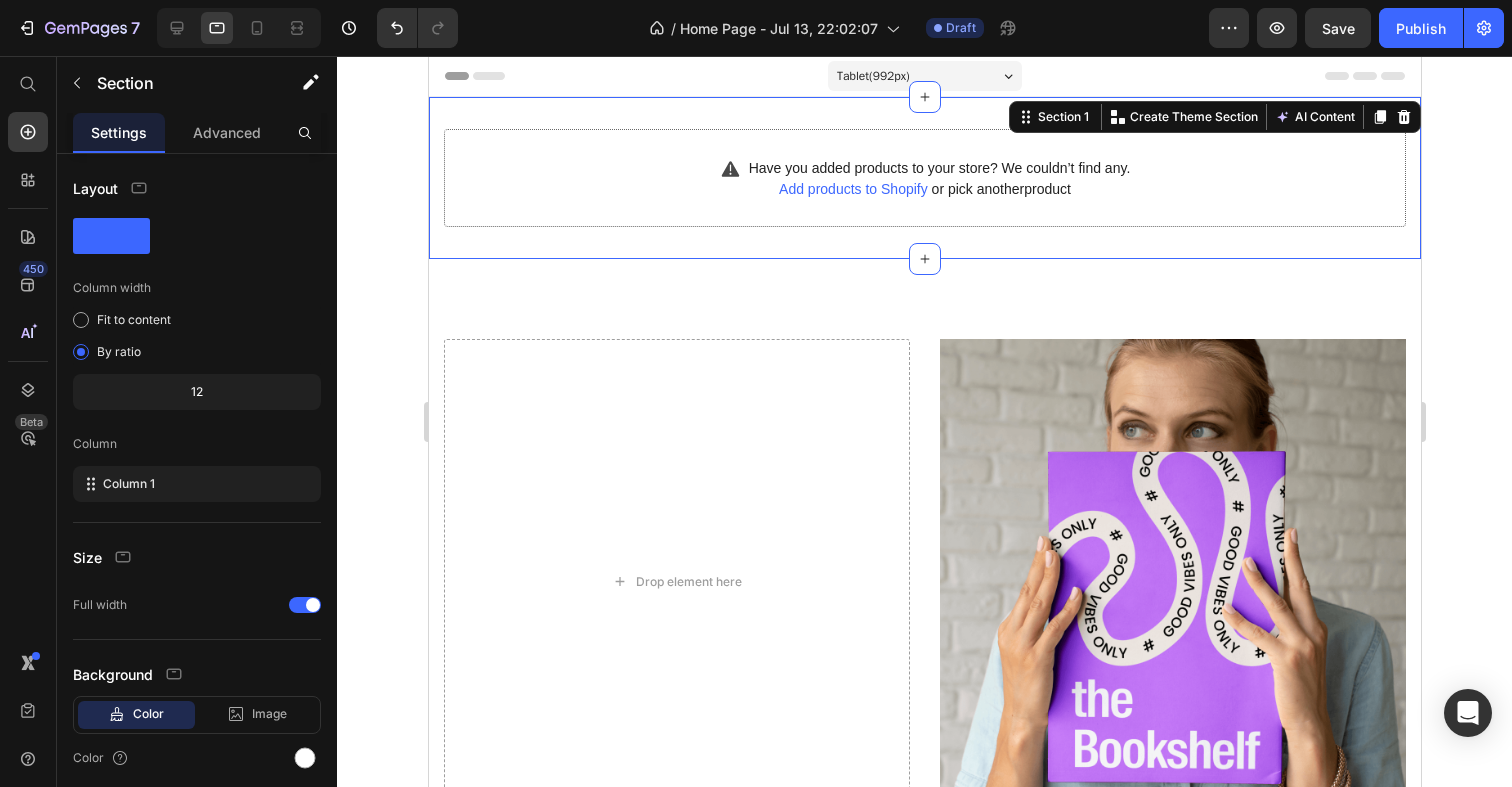 click on "Have you added products to your store? We couldn’t find any. Add products to Shopify   or pick another  product Product Section 1   You can create reusable sections Create Theme Section AI Content Write with GemAI What would you like to describe here? Tone and Voice Persuasive Product Show more Generate" at bounding box center [924, 178] 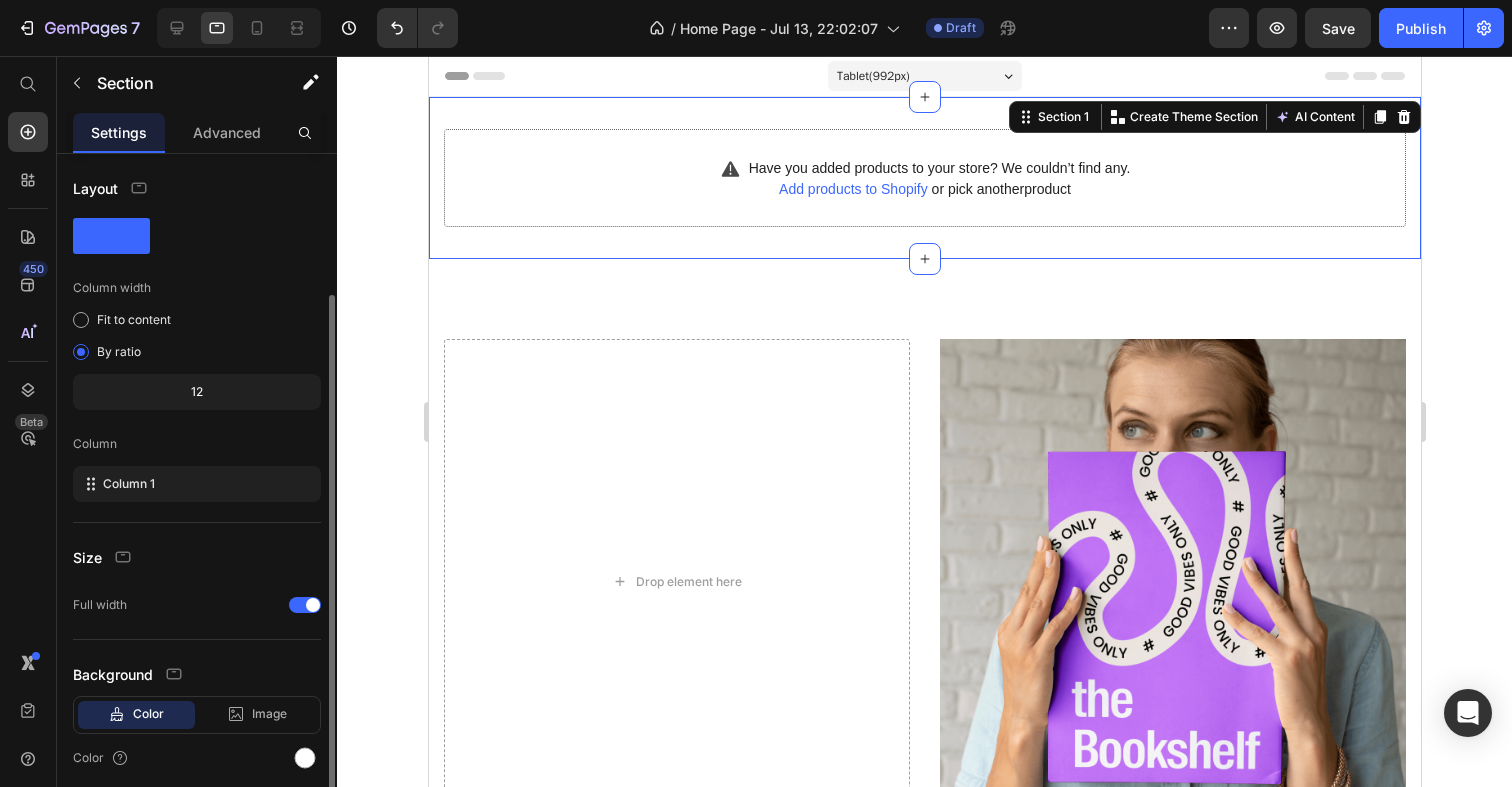 scroll, scrollTop: 74, scrollLeft: 0, axis: vertical 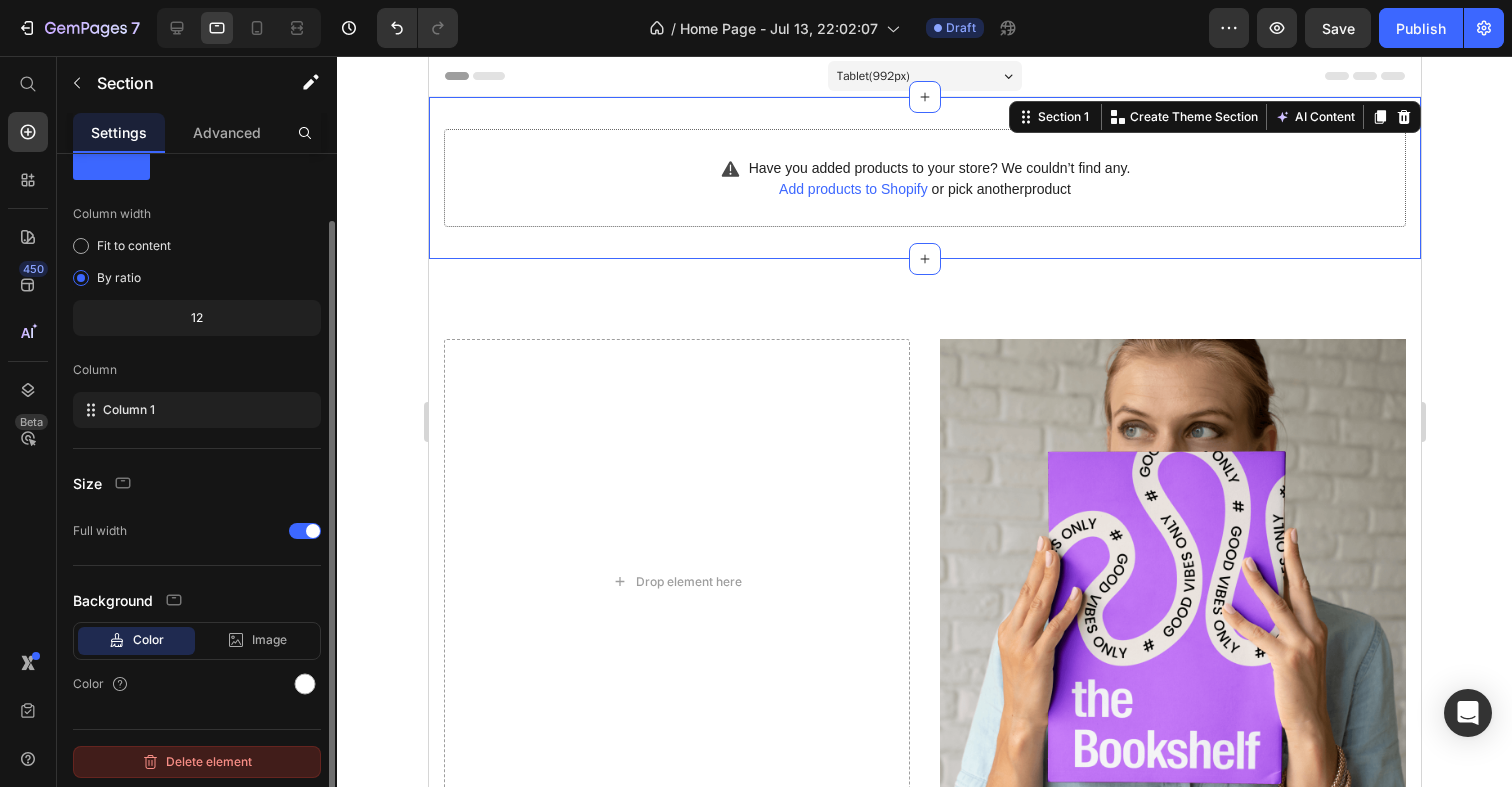 click on "Delete element" at bounding box center [197, 762] 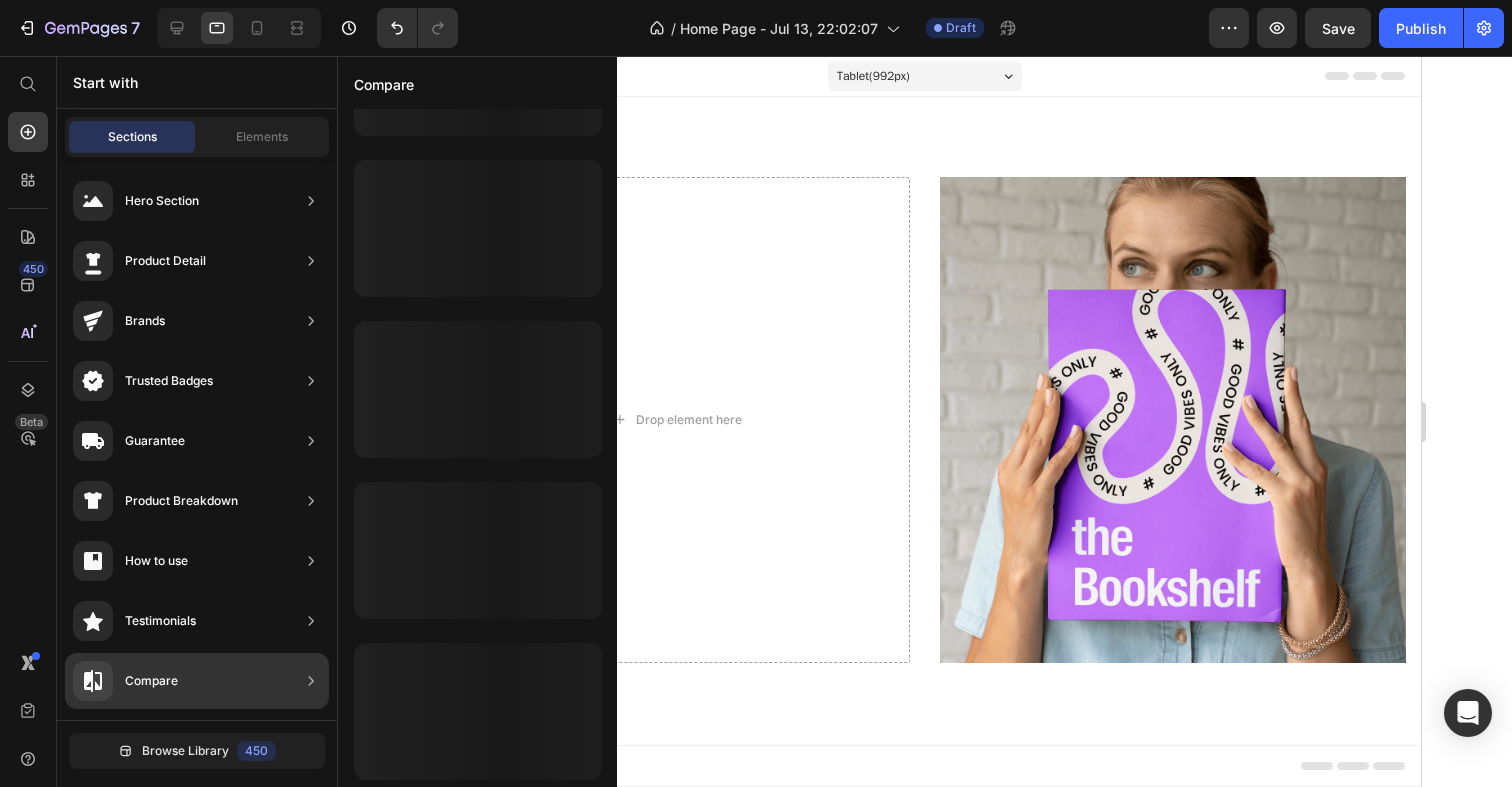 scroll, scrollTop: 921, scrollLeft: 0, axis: vertical 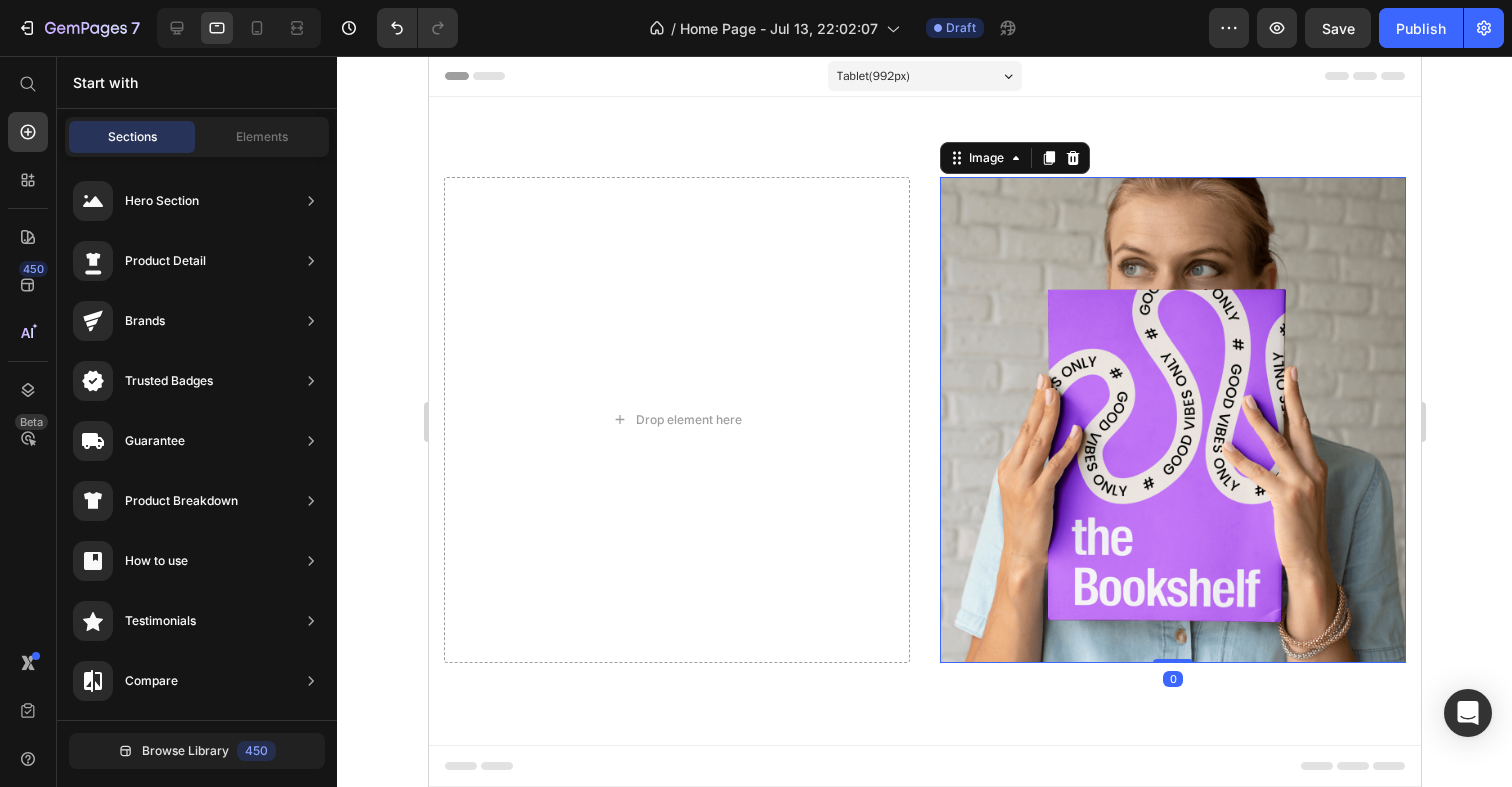 click at bounding box center (1172, 420) 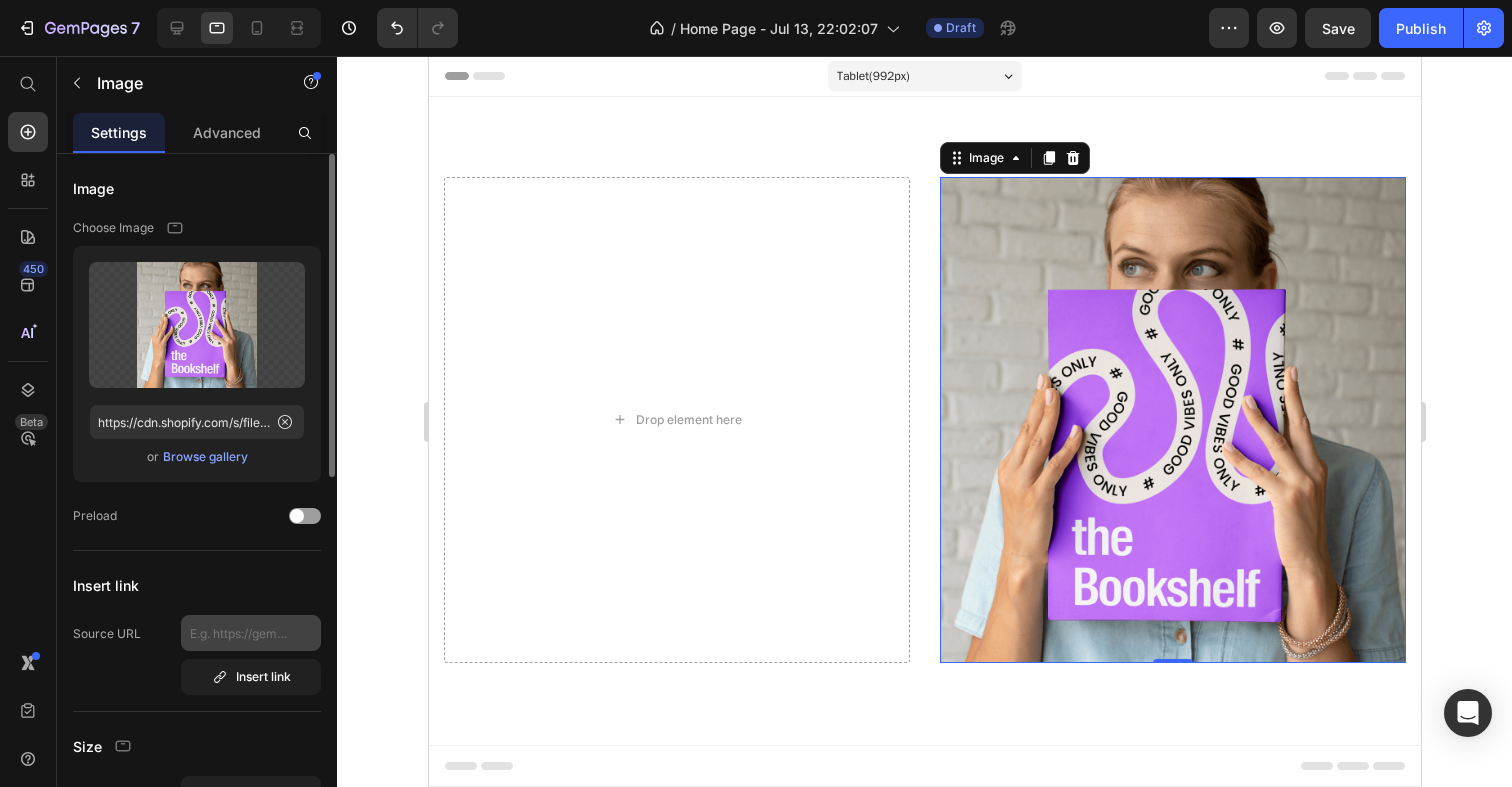 scroll, scrollTop: 781, scrollLeft: 0, axis: vertical 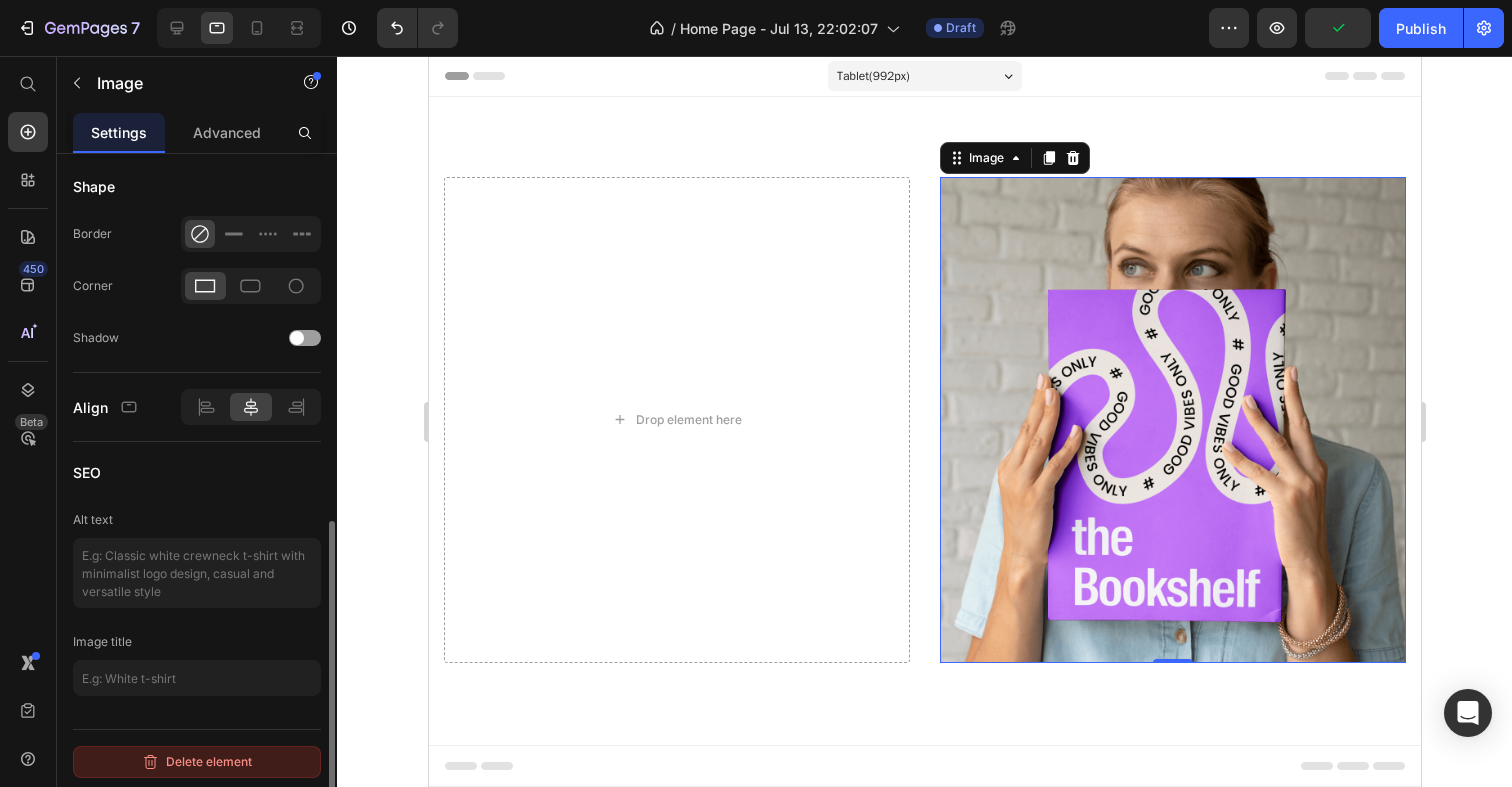 click on "Delete element" at bounding box center [197, 762] 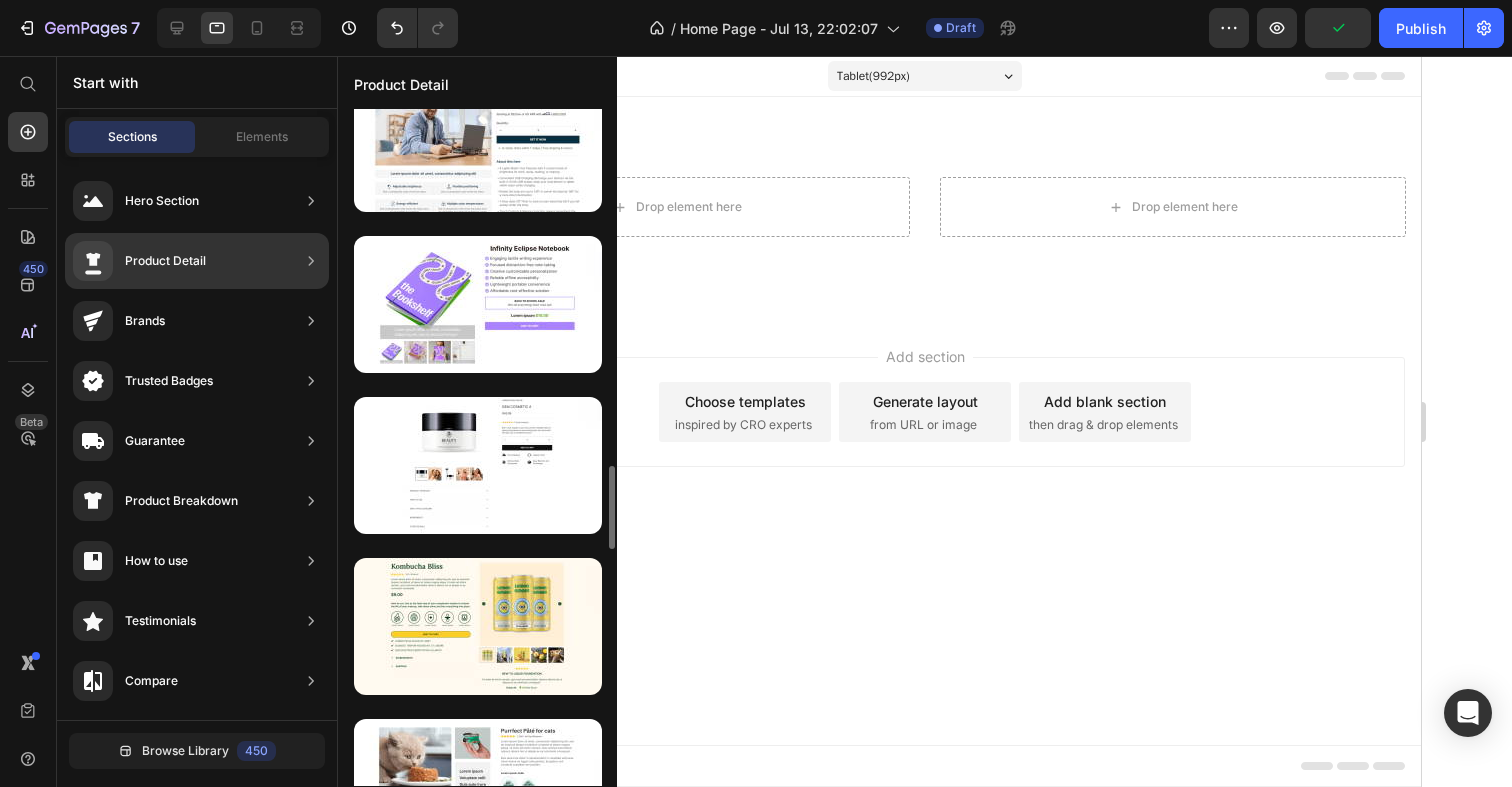 scroll, scrollTop: 2904, scrollLeft: 0, axis: vertical 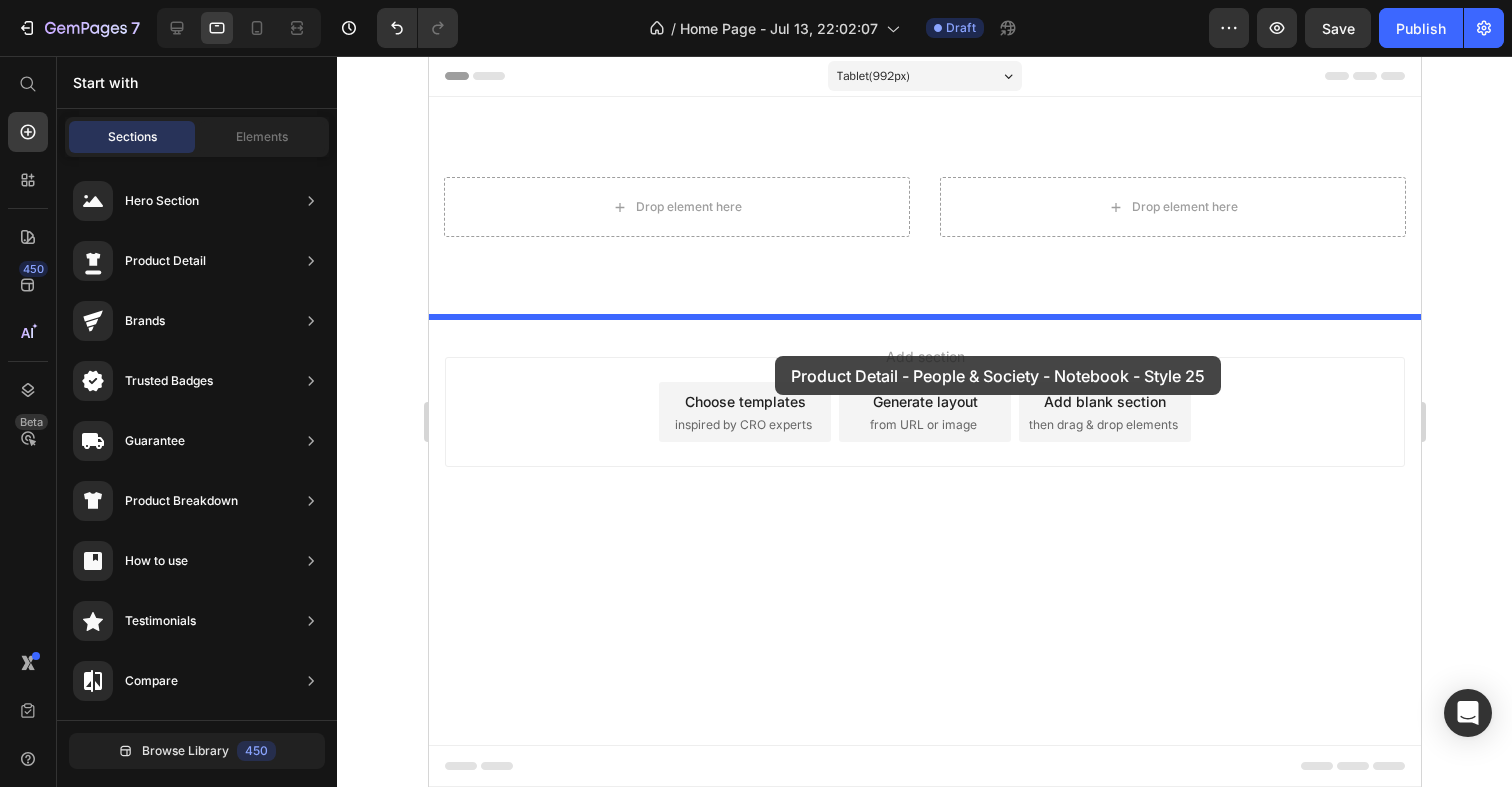 drag, startPoint x: 914, startPoint y: 369, endPoint x: 774, endPoint y: 356, distance: 140.60228 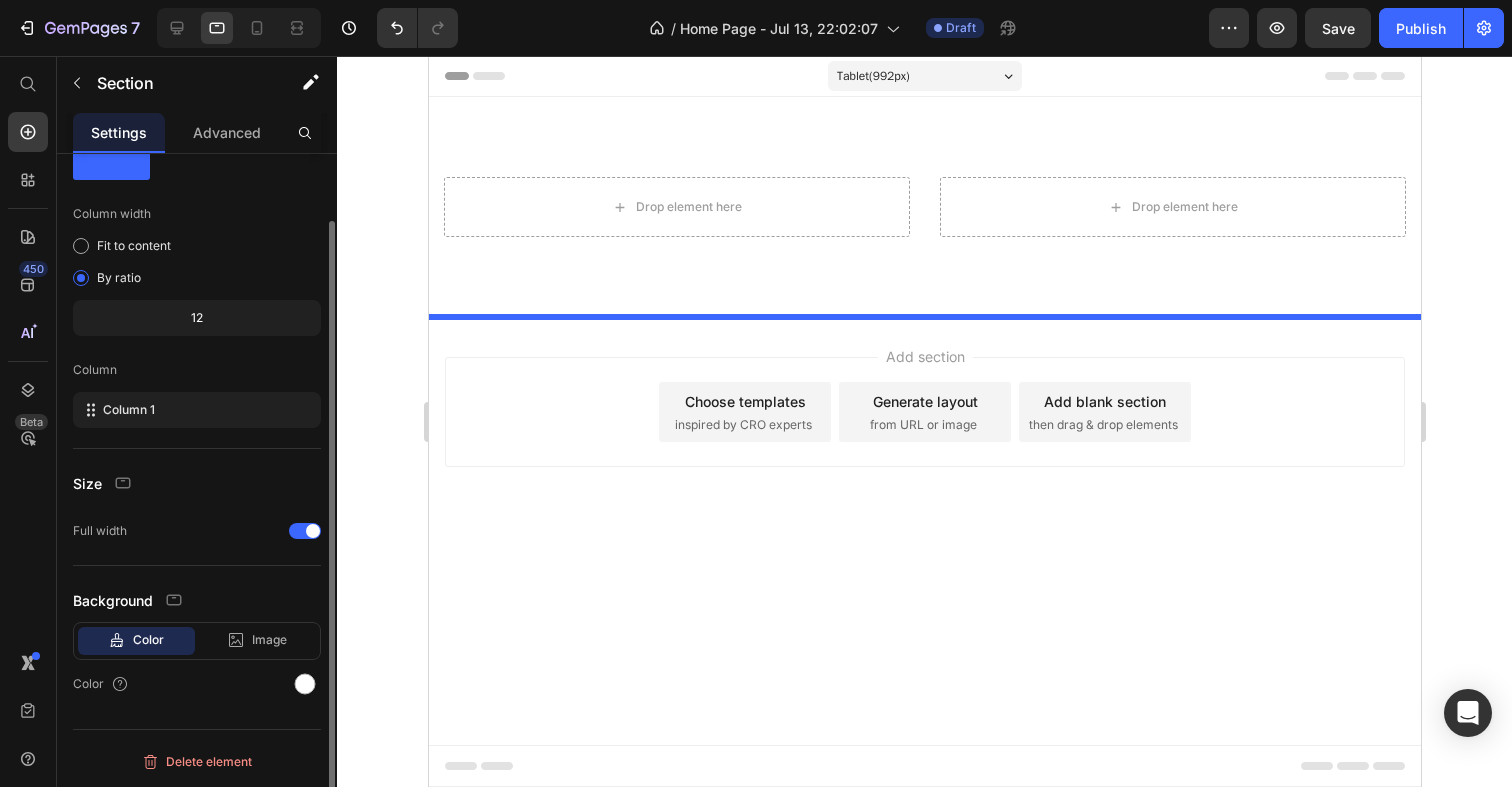 scroll, scrollTop: 0, scrollLeft: 0, axis: both 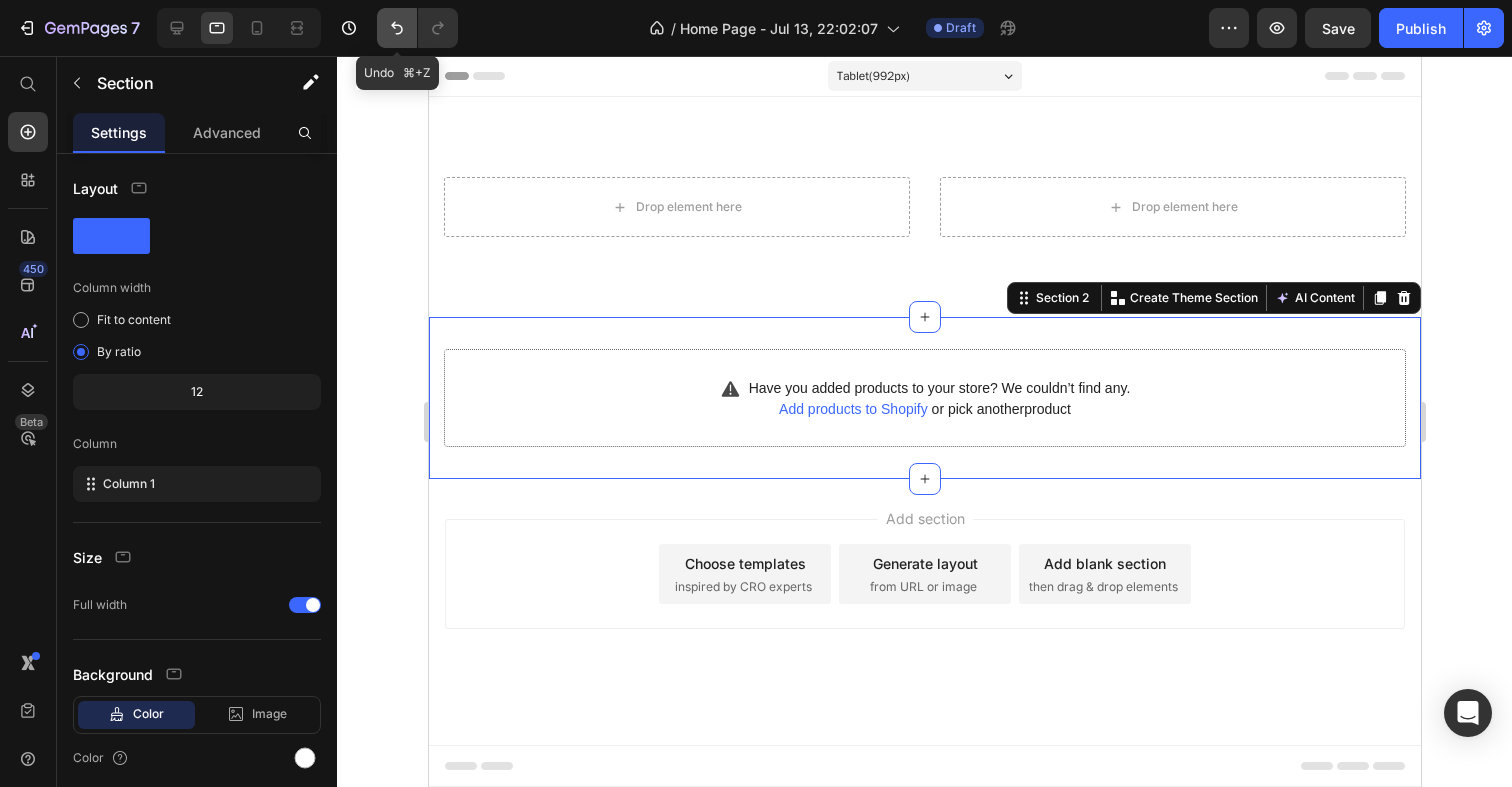 click 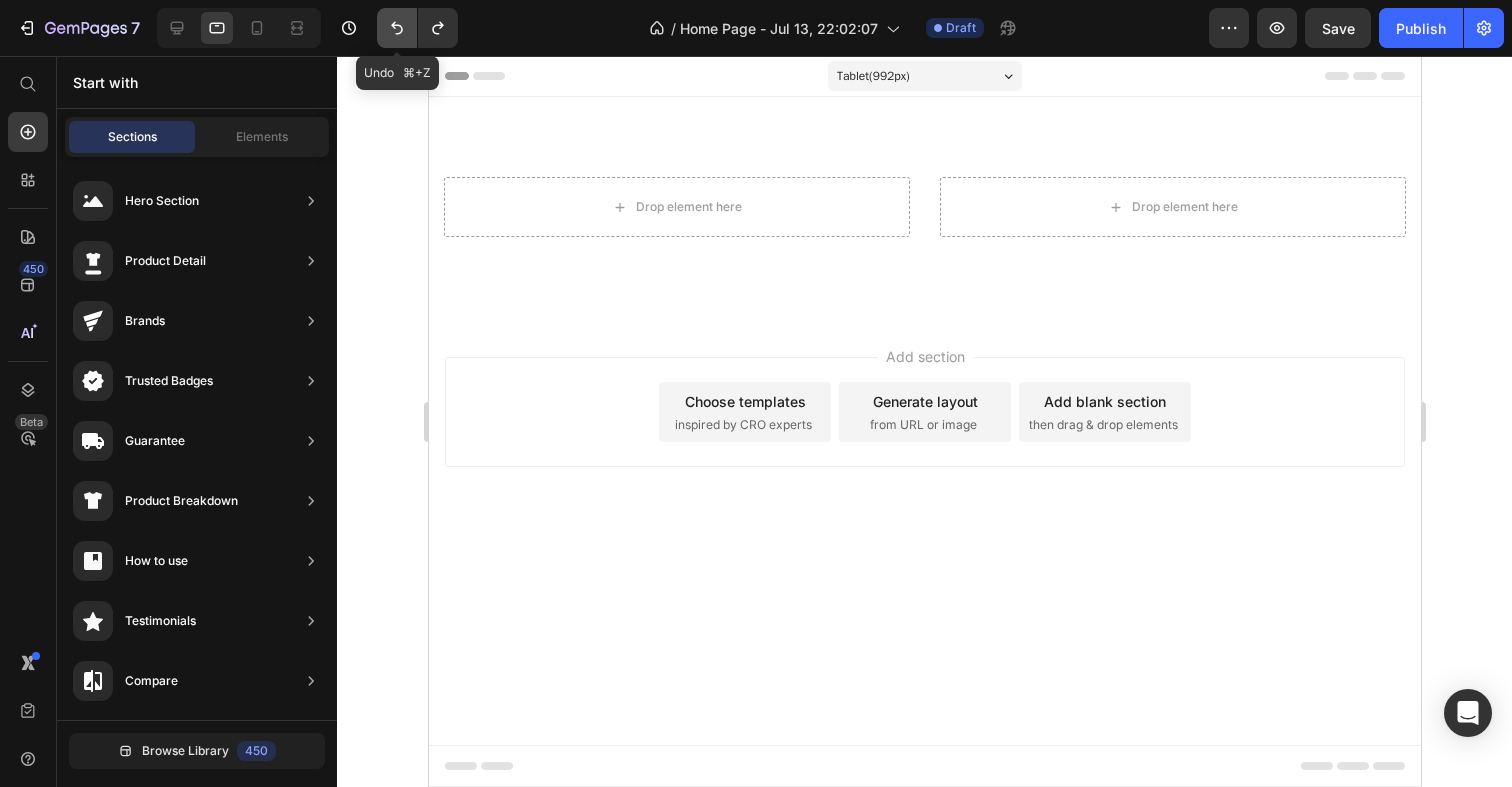 click 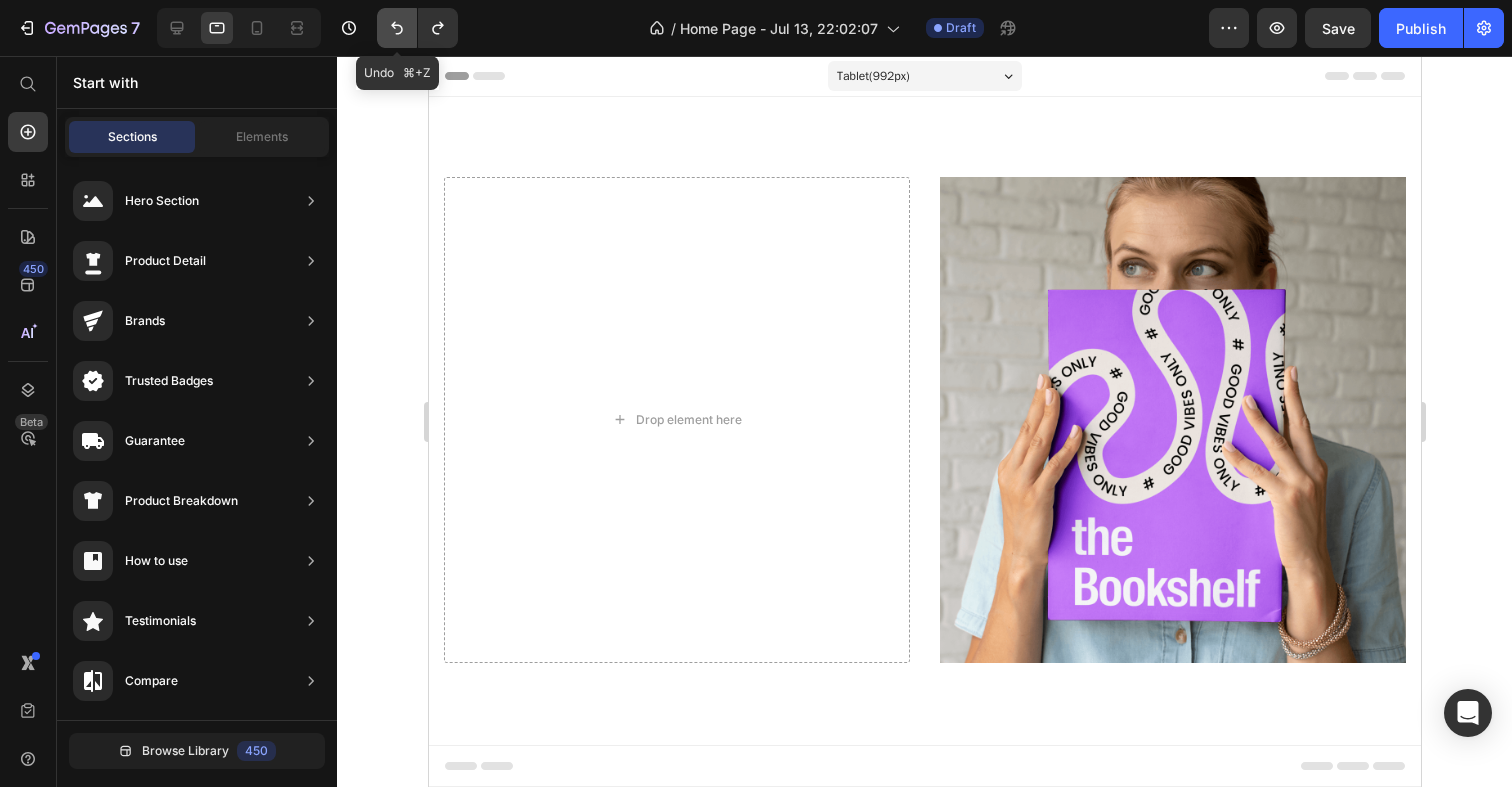 click 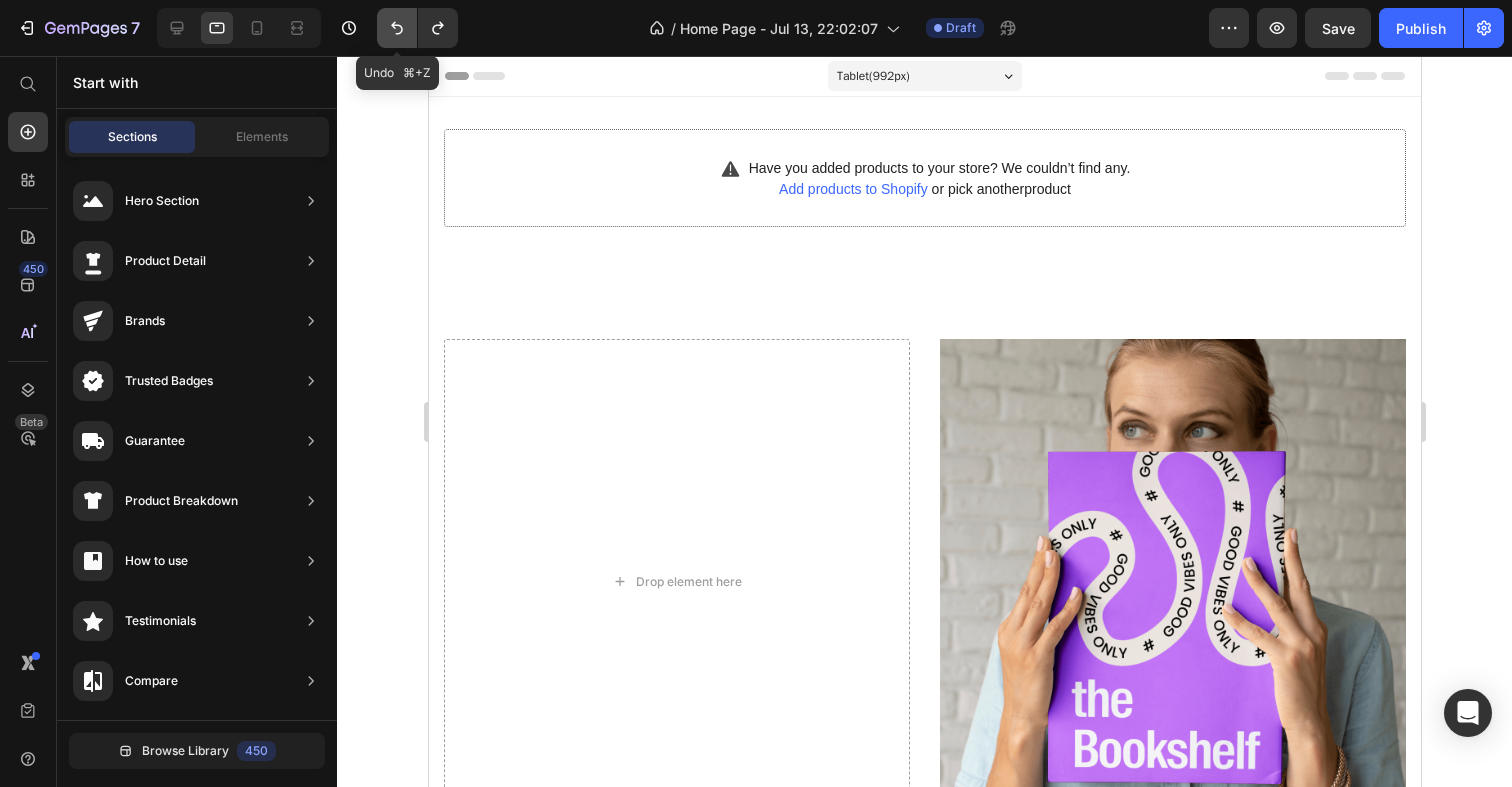 click 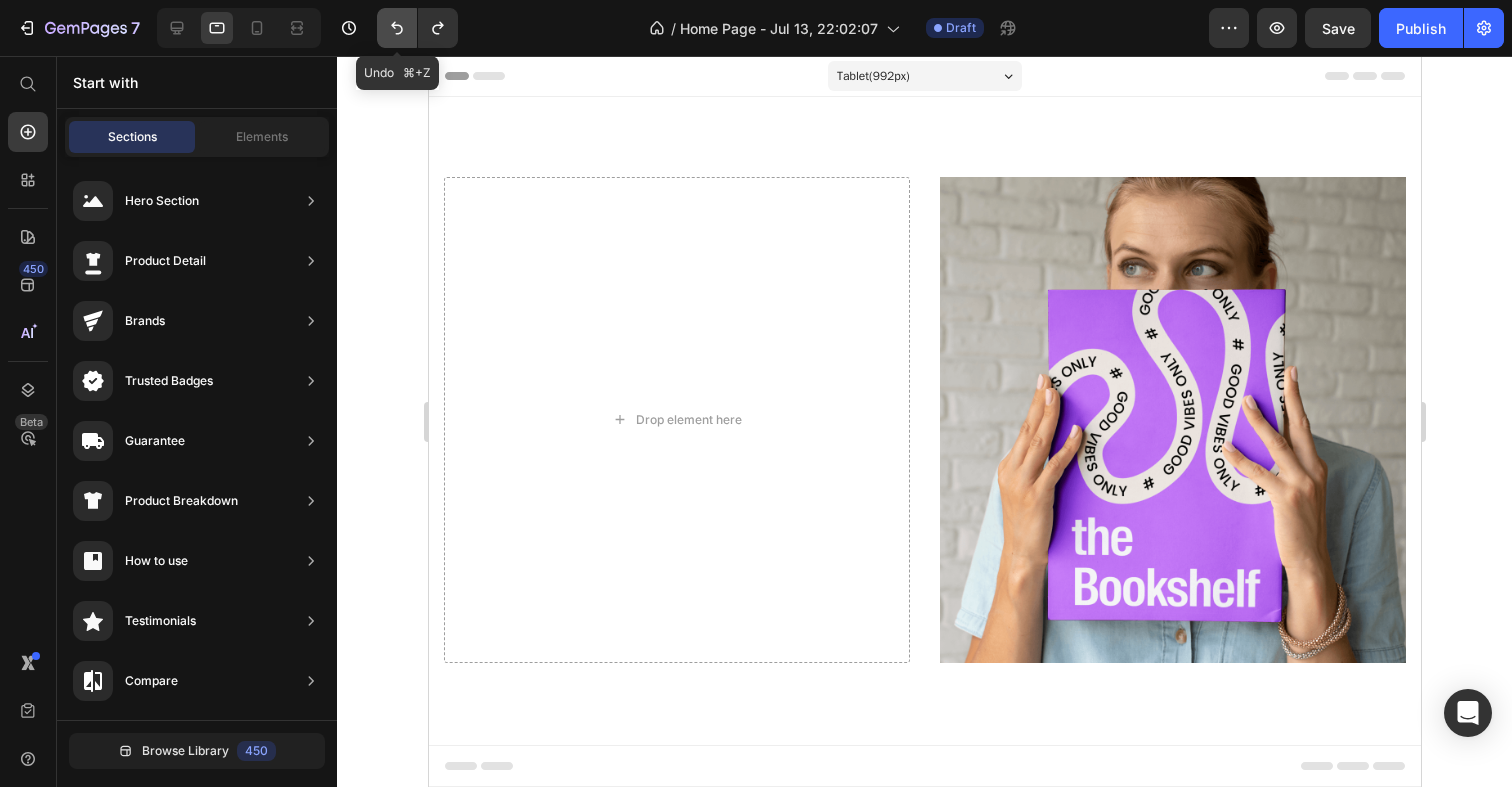 click 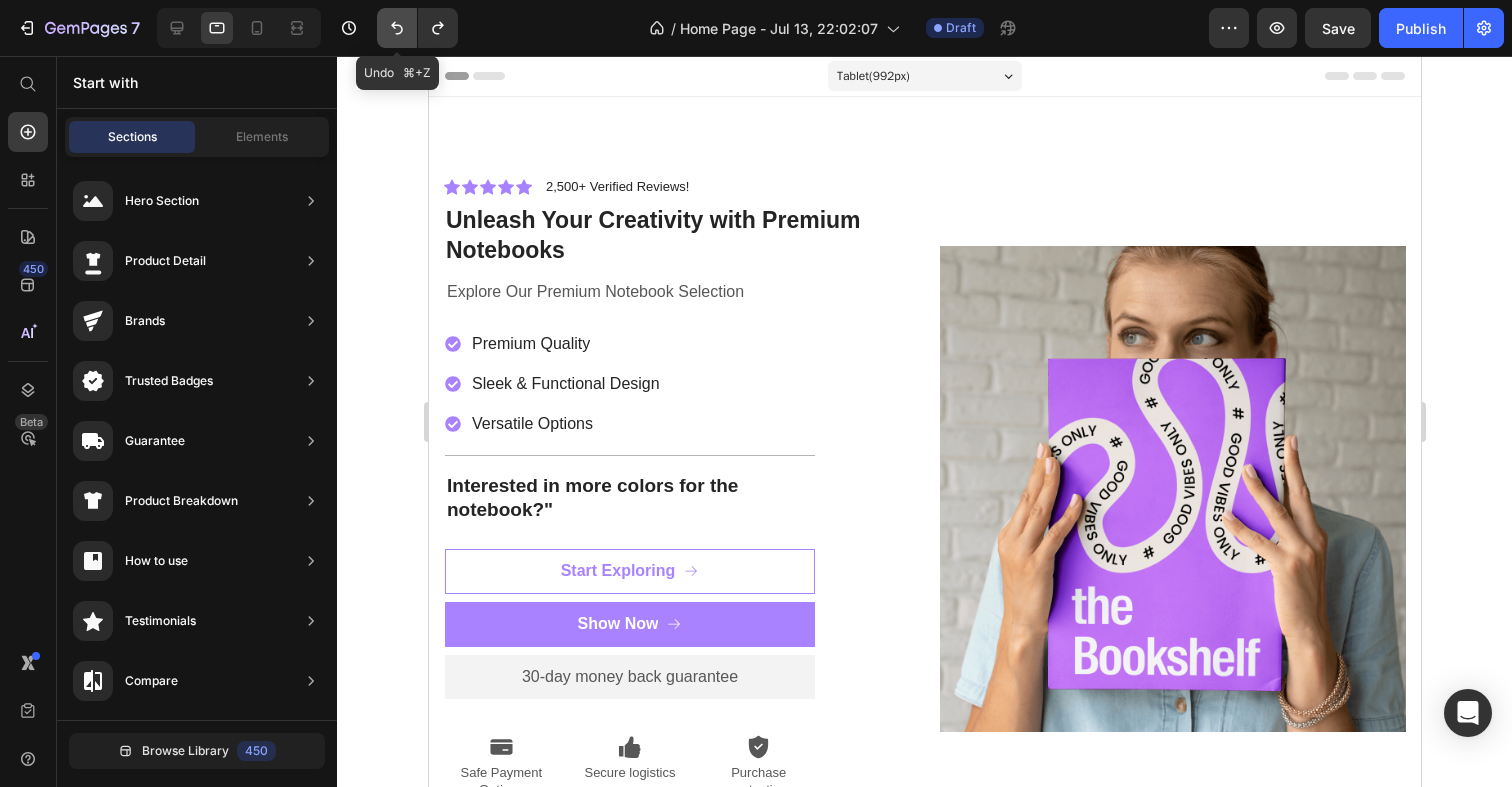click 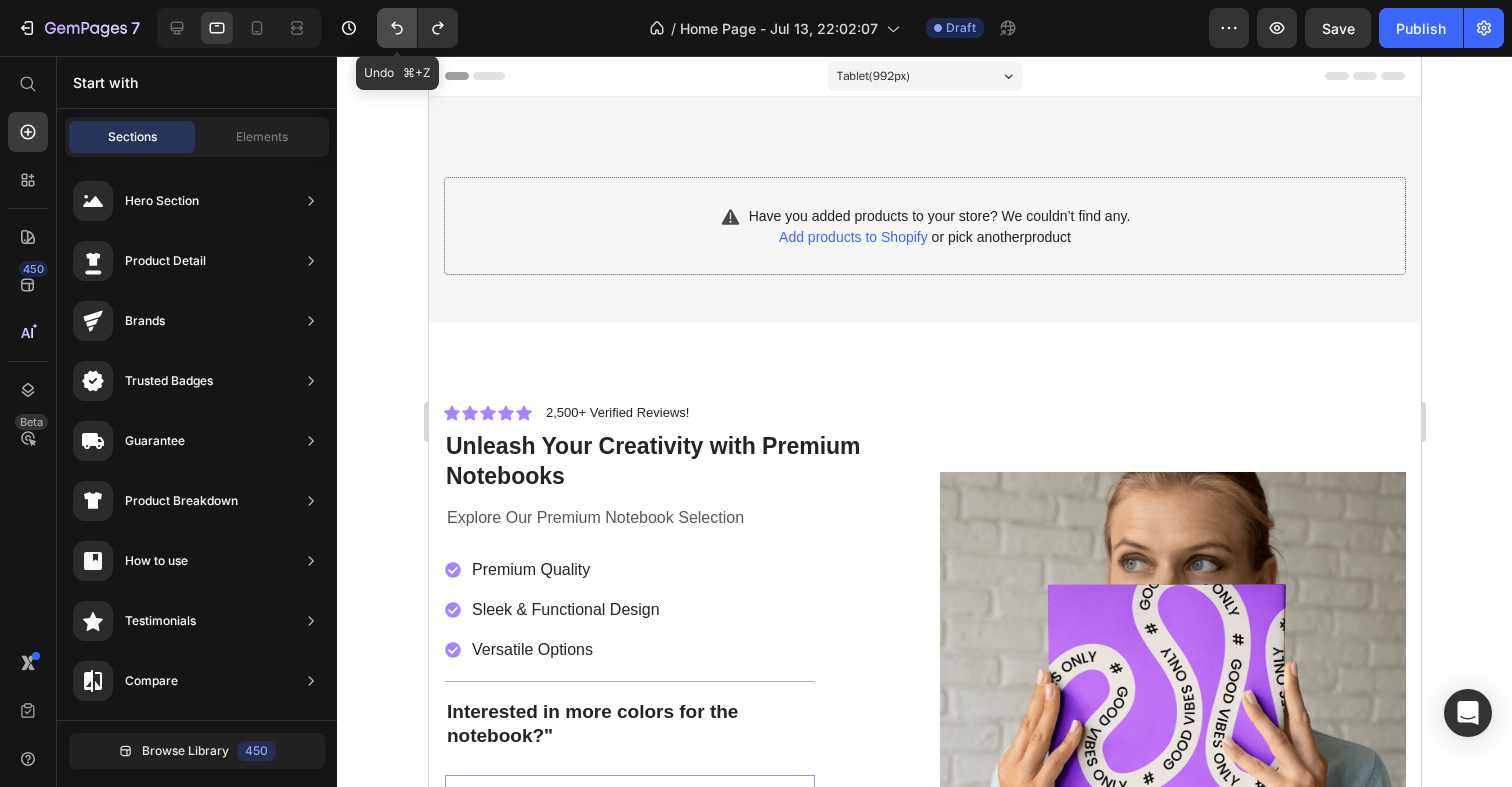 click 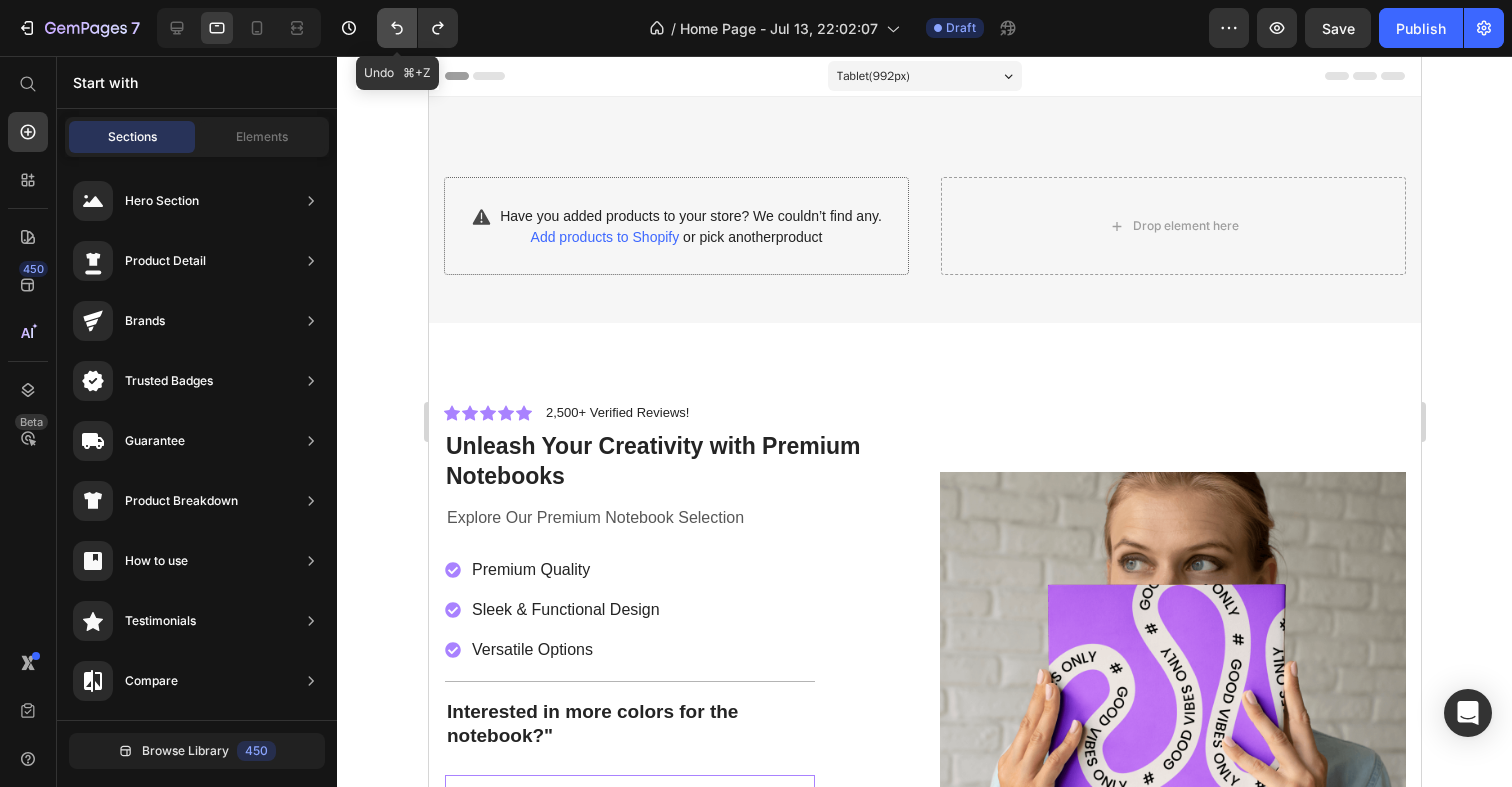 click 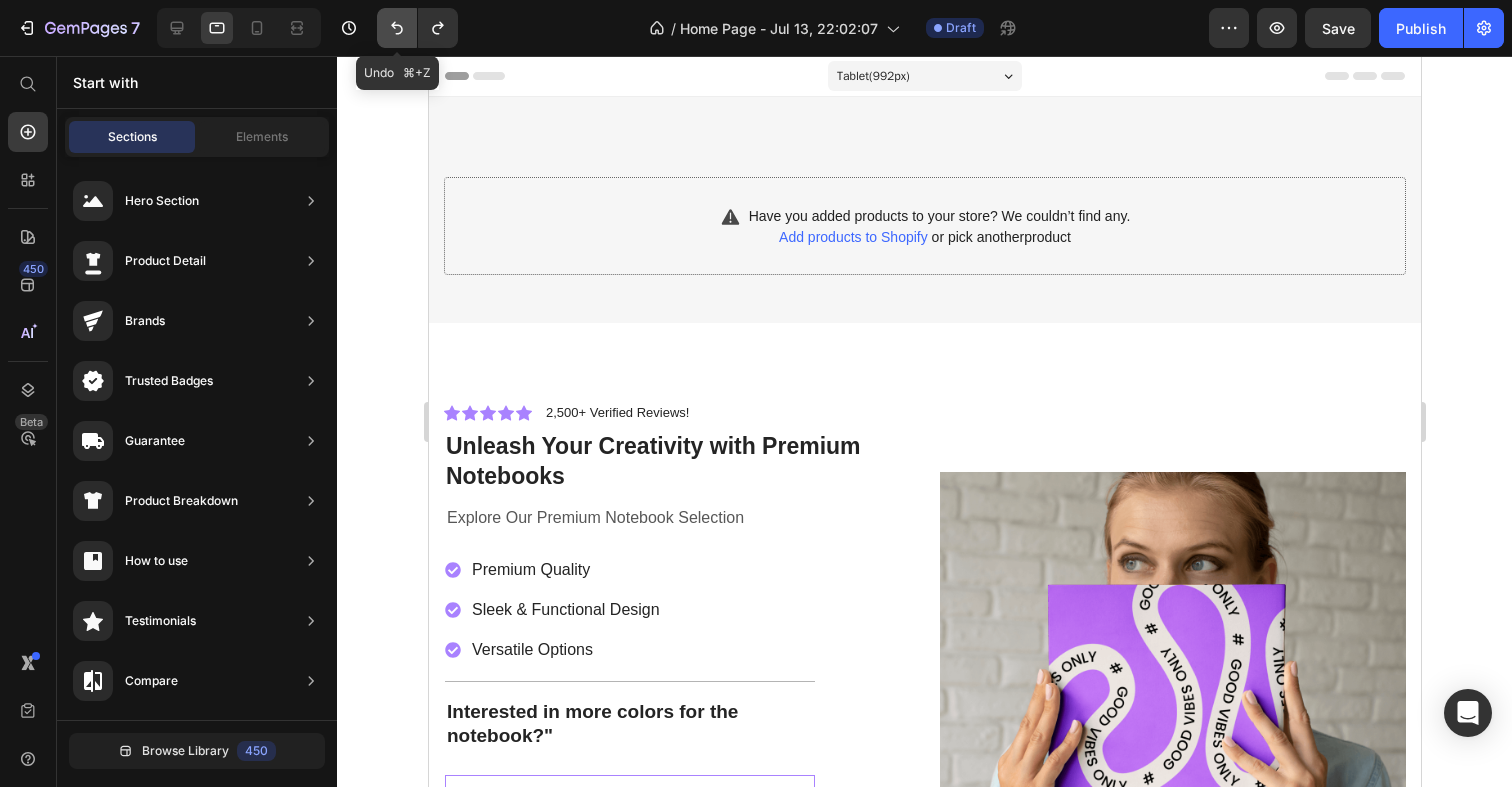 click 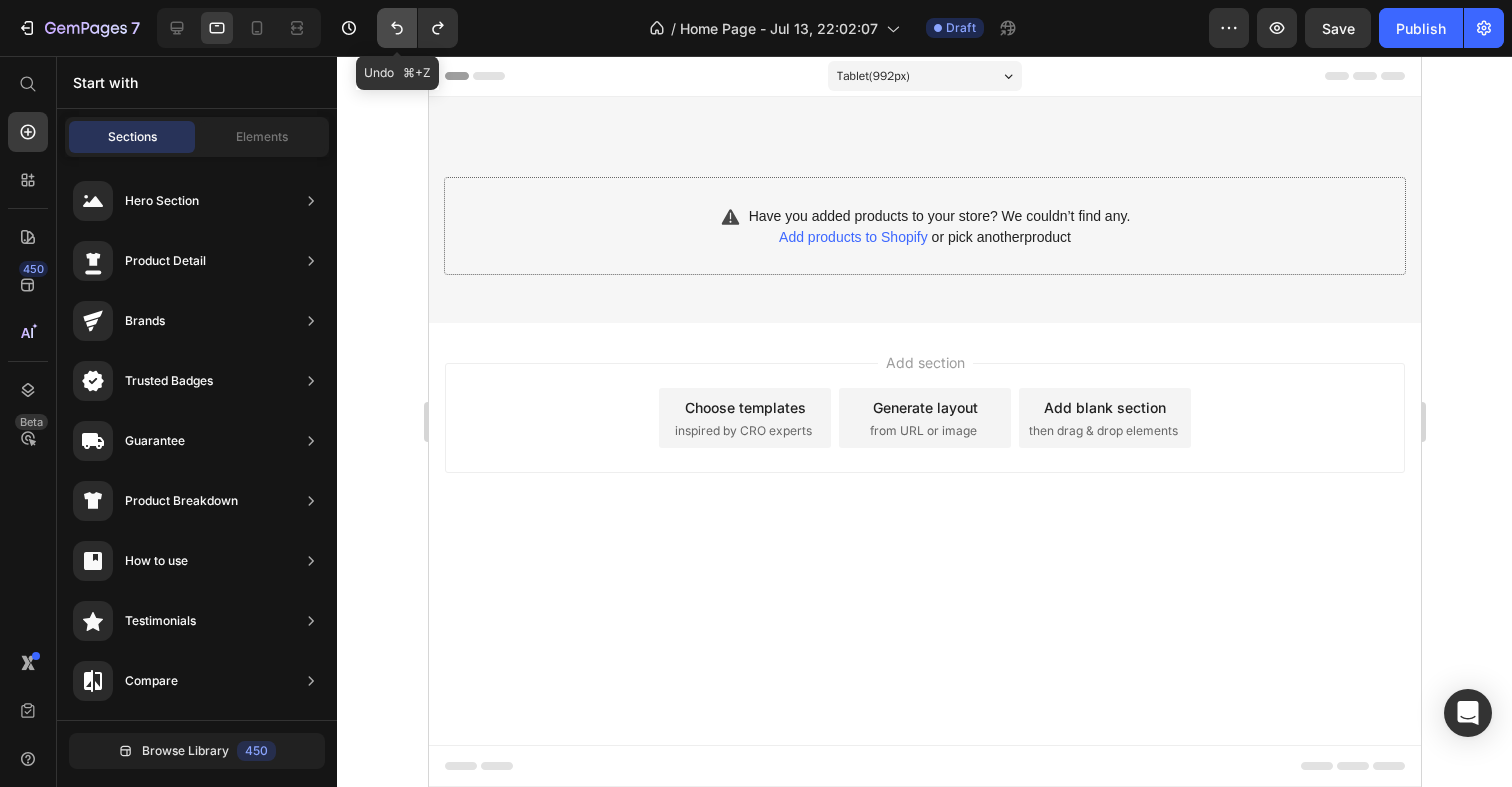 click 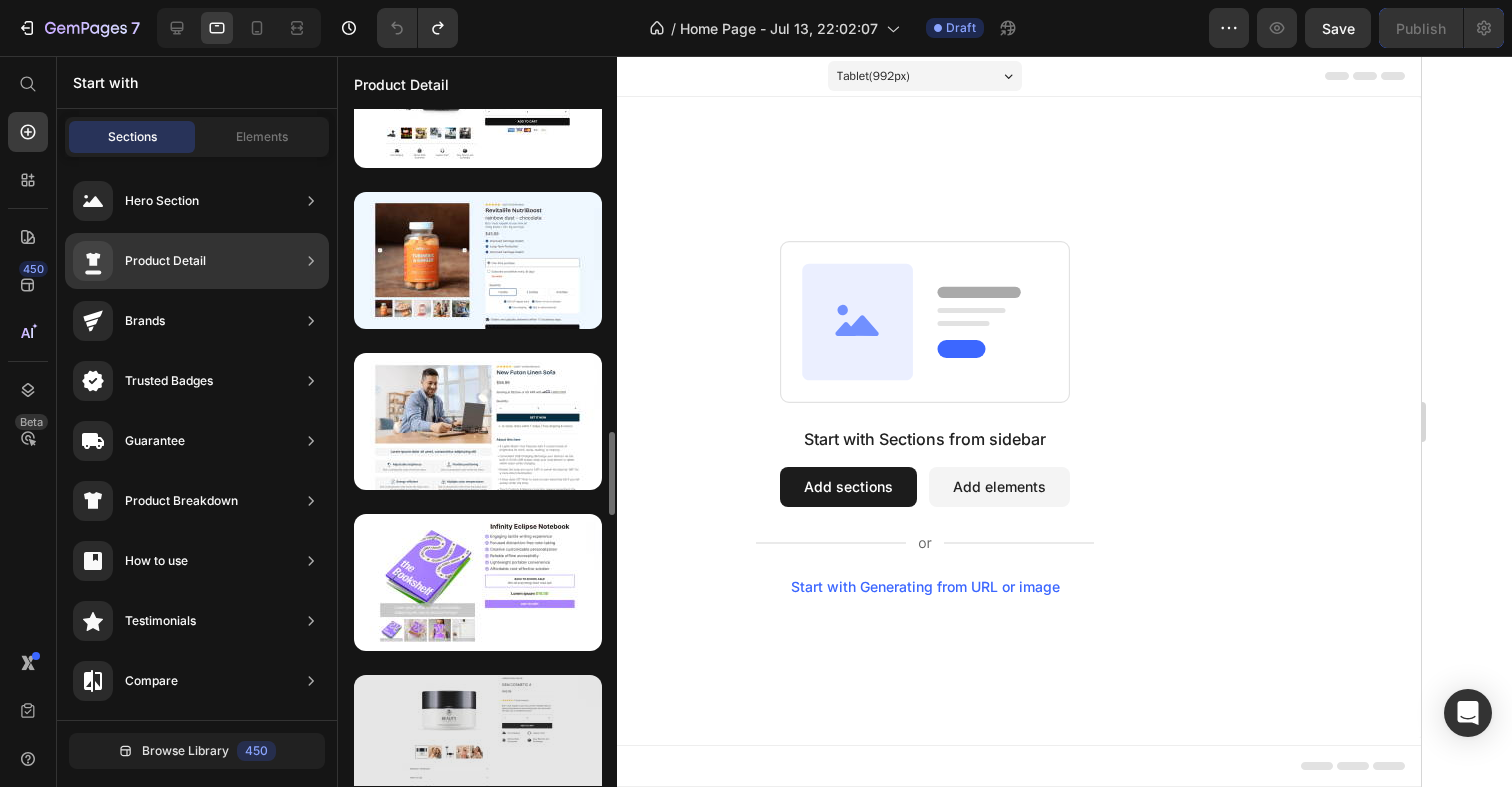 scroll, scrollTop: 2670, scrollLeft: 0, axis: vertical 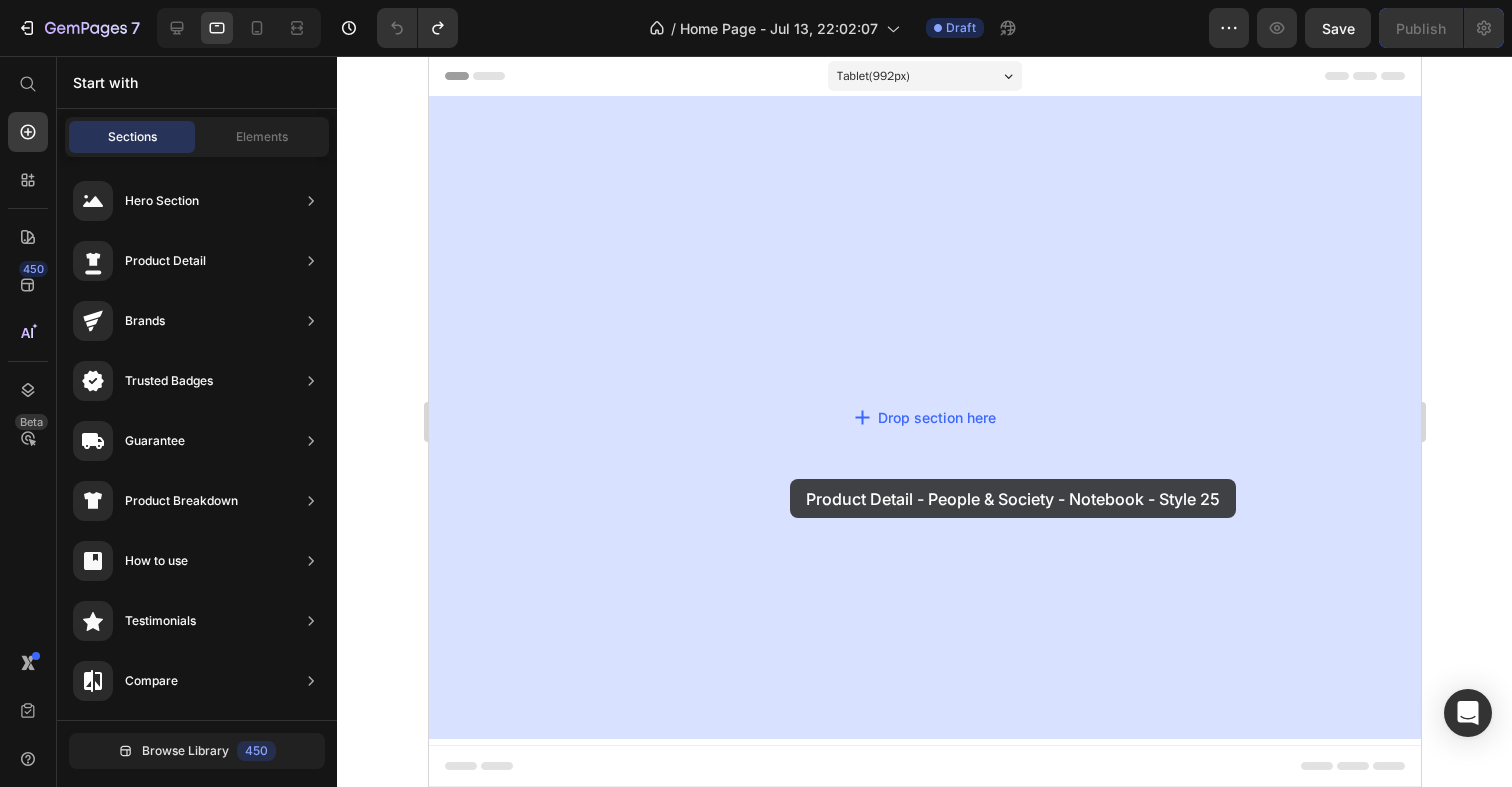 drag, startPoint x: 859, startPoint y: 624, endPoint x: 678, endPoint y: 484, distance: 228.82526 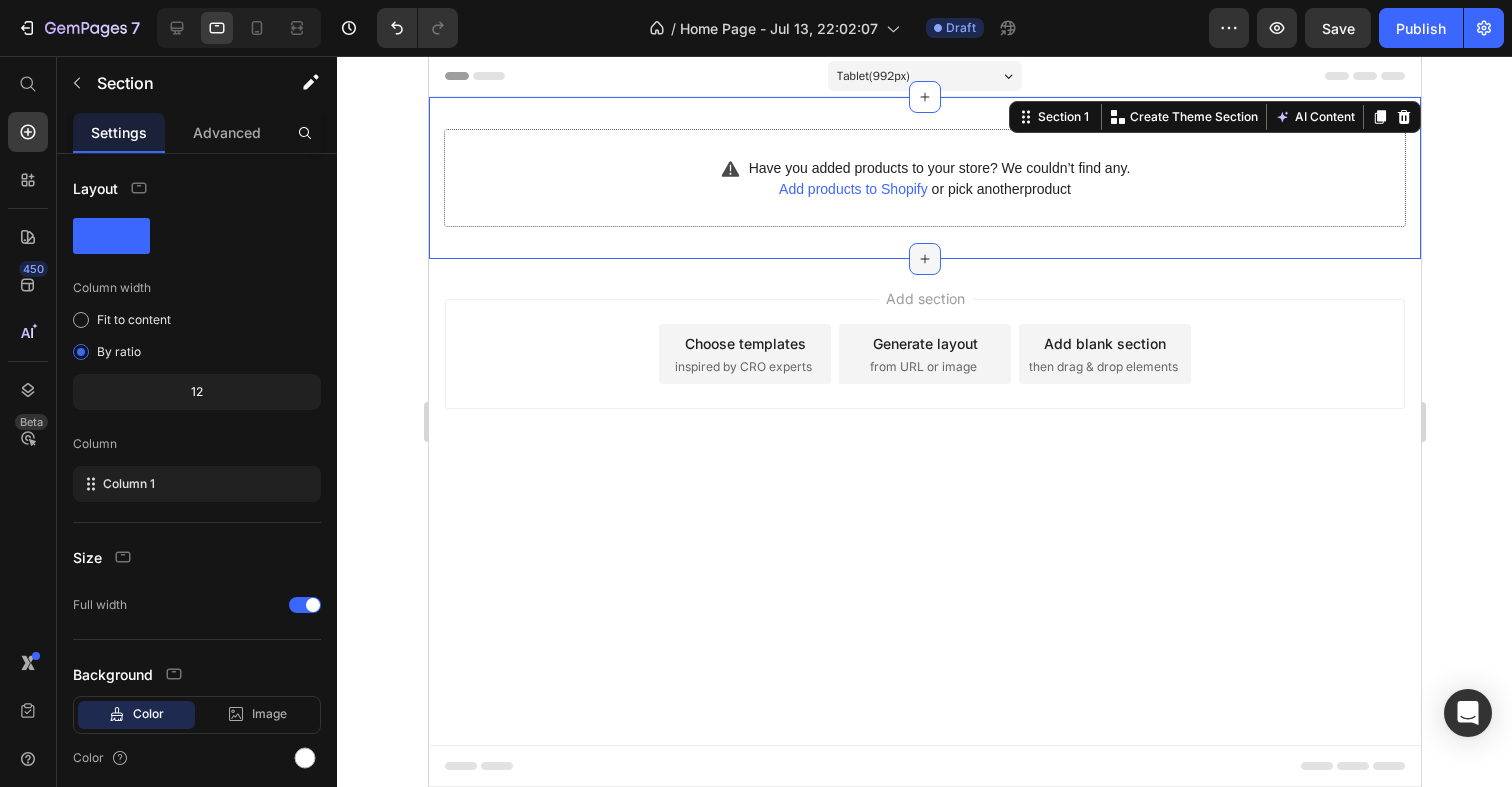 click 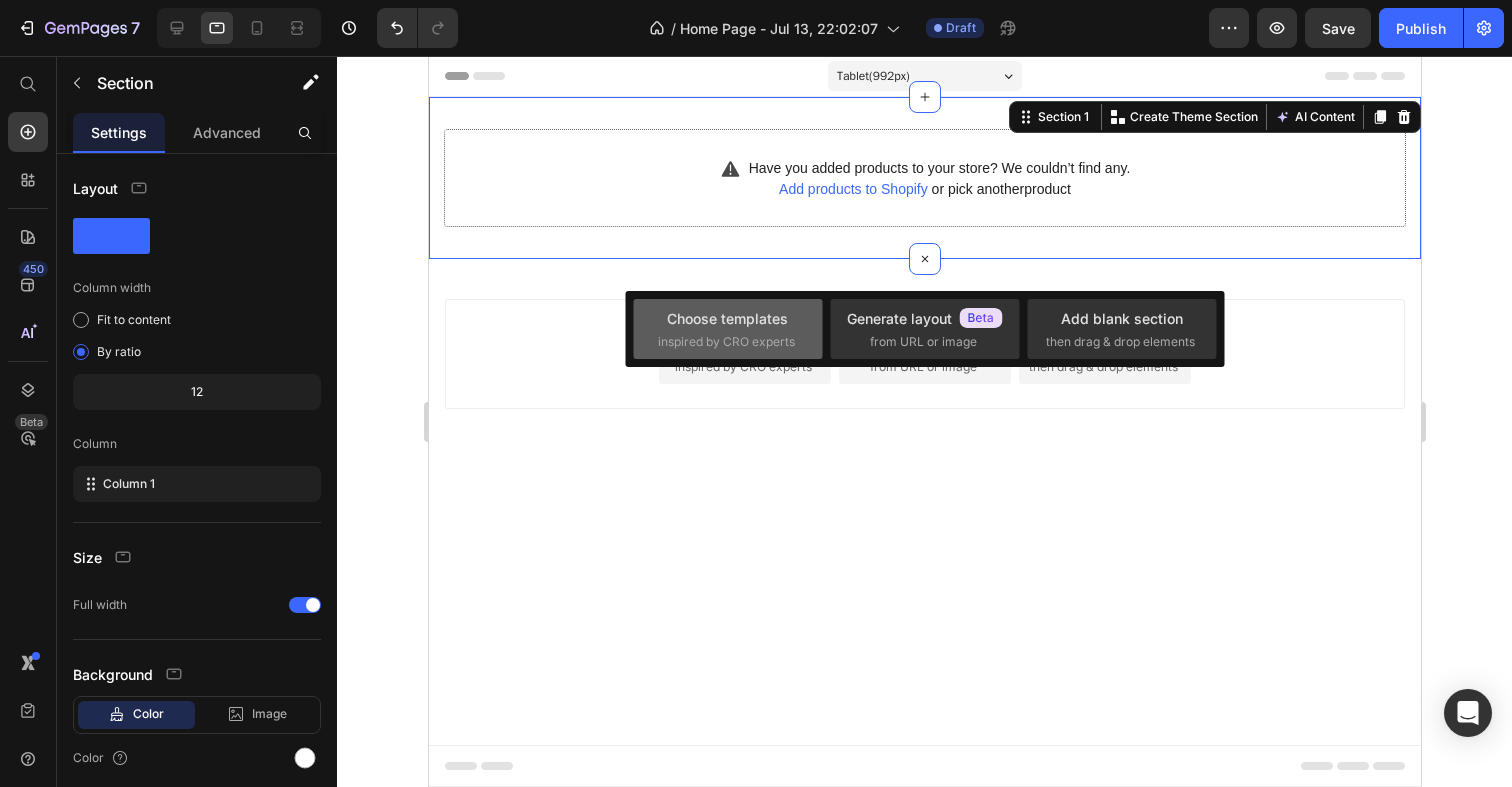 click on "Choose templates" at bounding box center (727, 318) 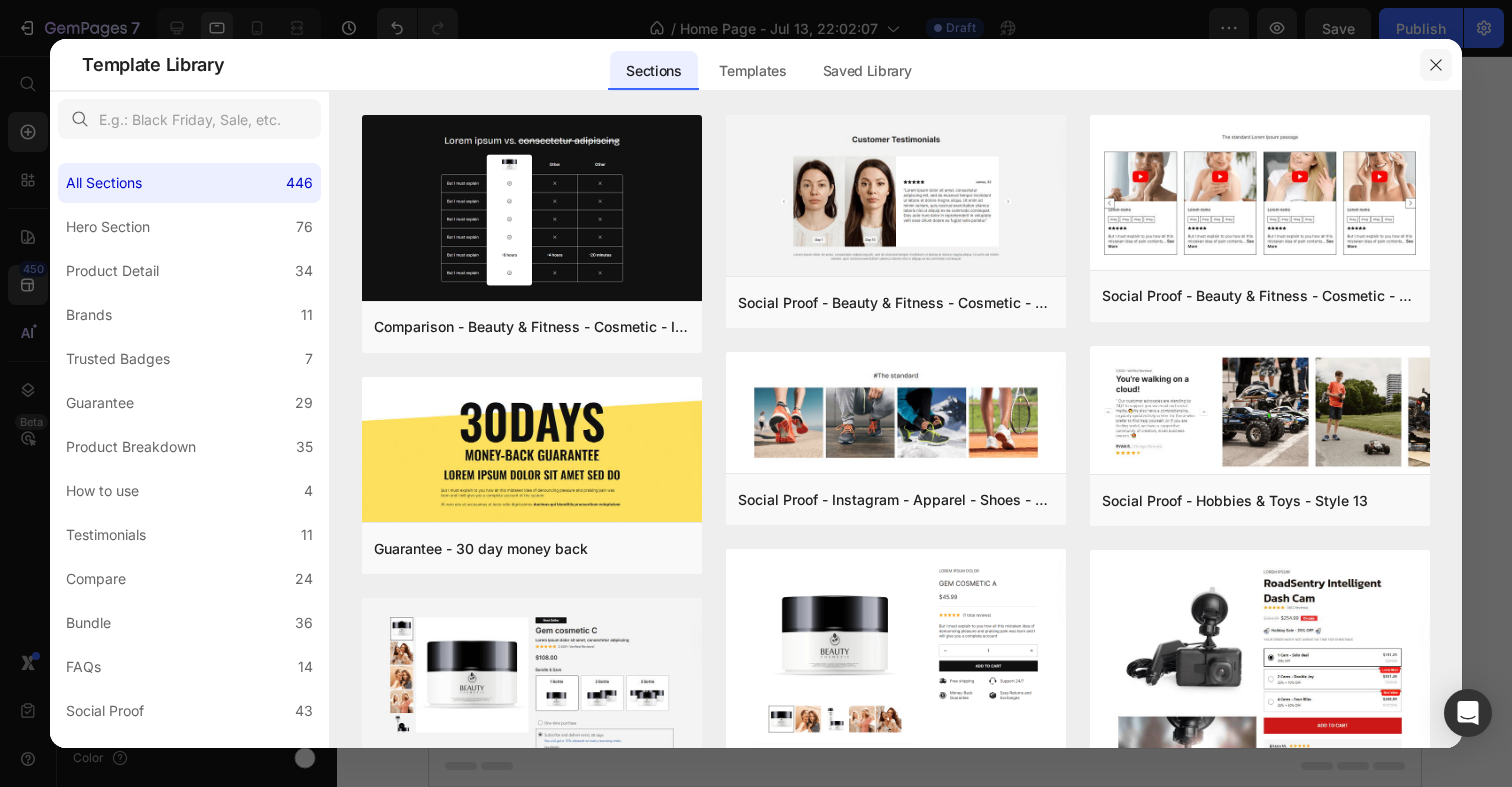 click 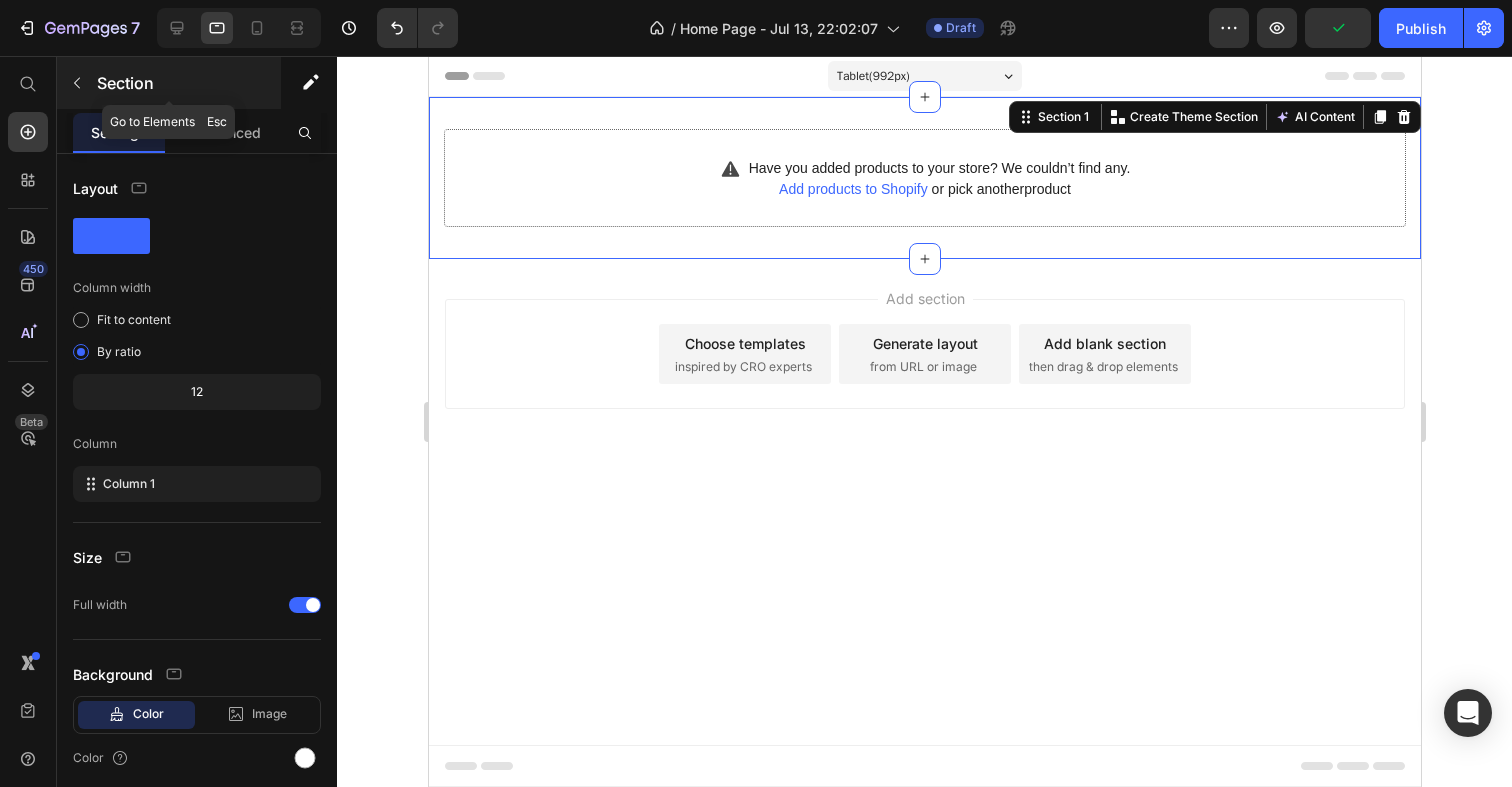 click 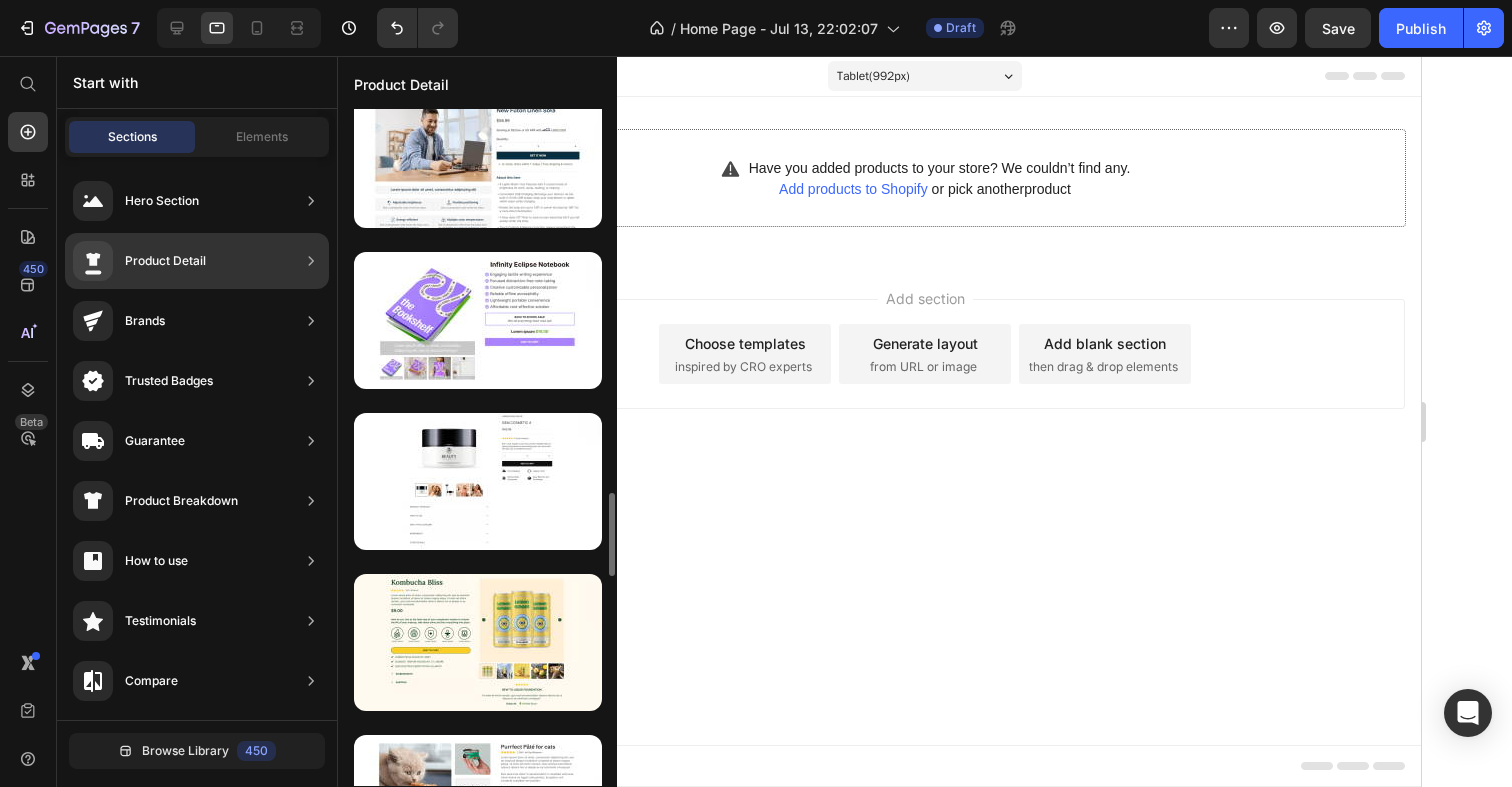 scroll, scrollTop: 2919, scrollLeft: 0, axis: vertical 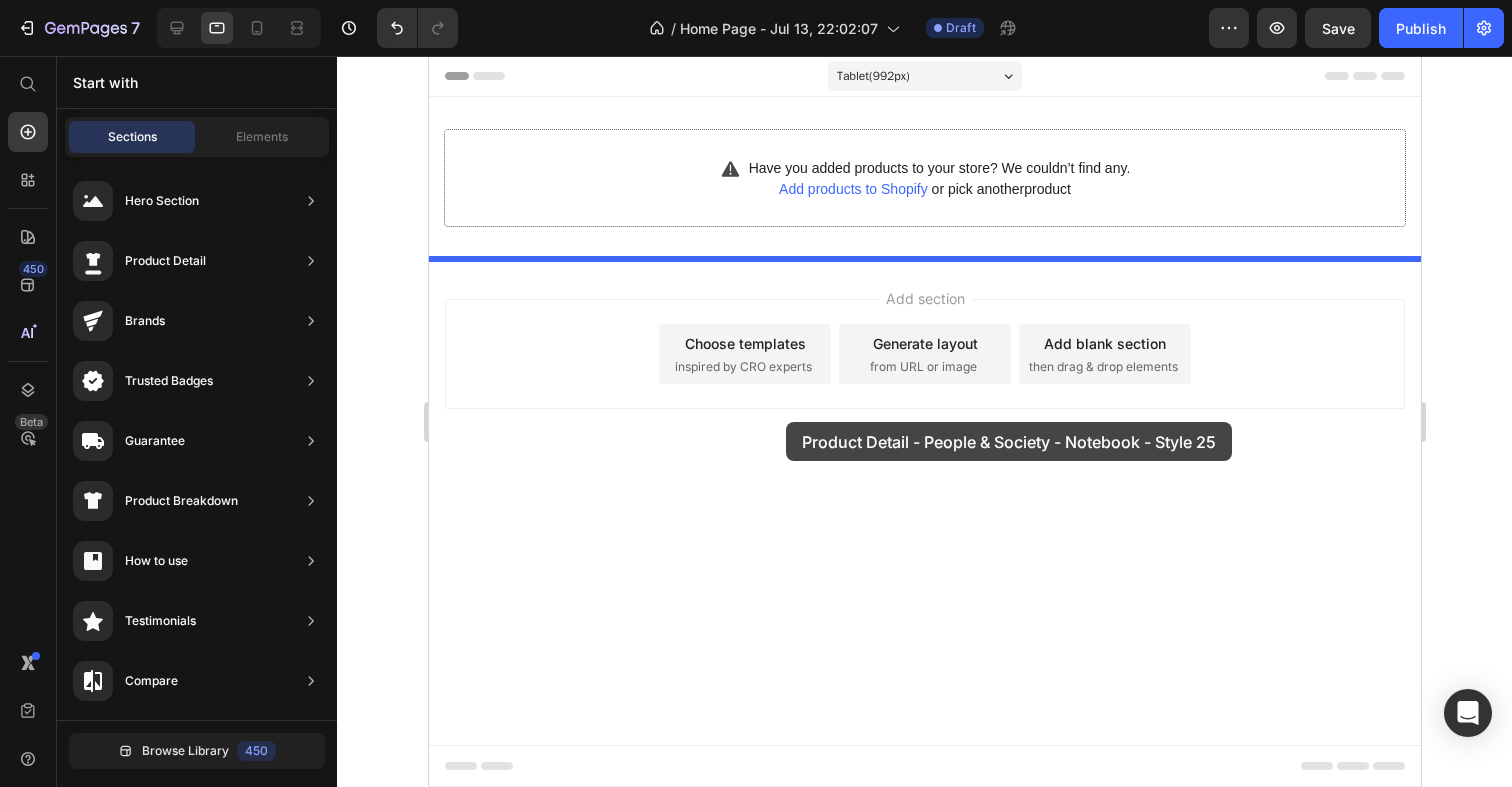 drag, startPoint x: 893, startPoint y: 352, endPoint x: 785, endPoint y: 422, distance: 128.7012 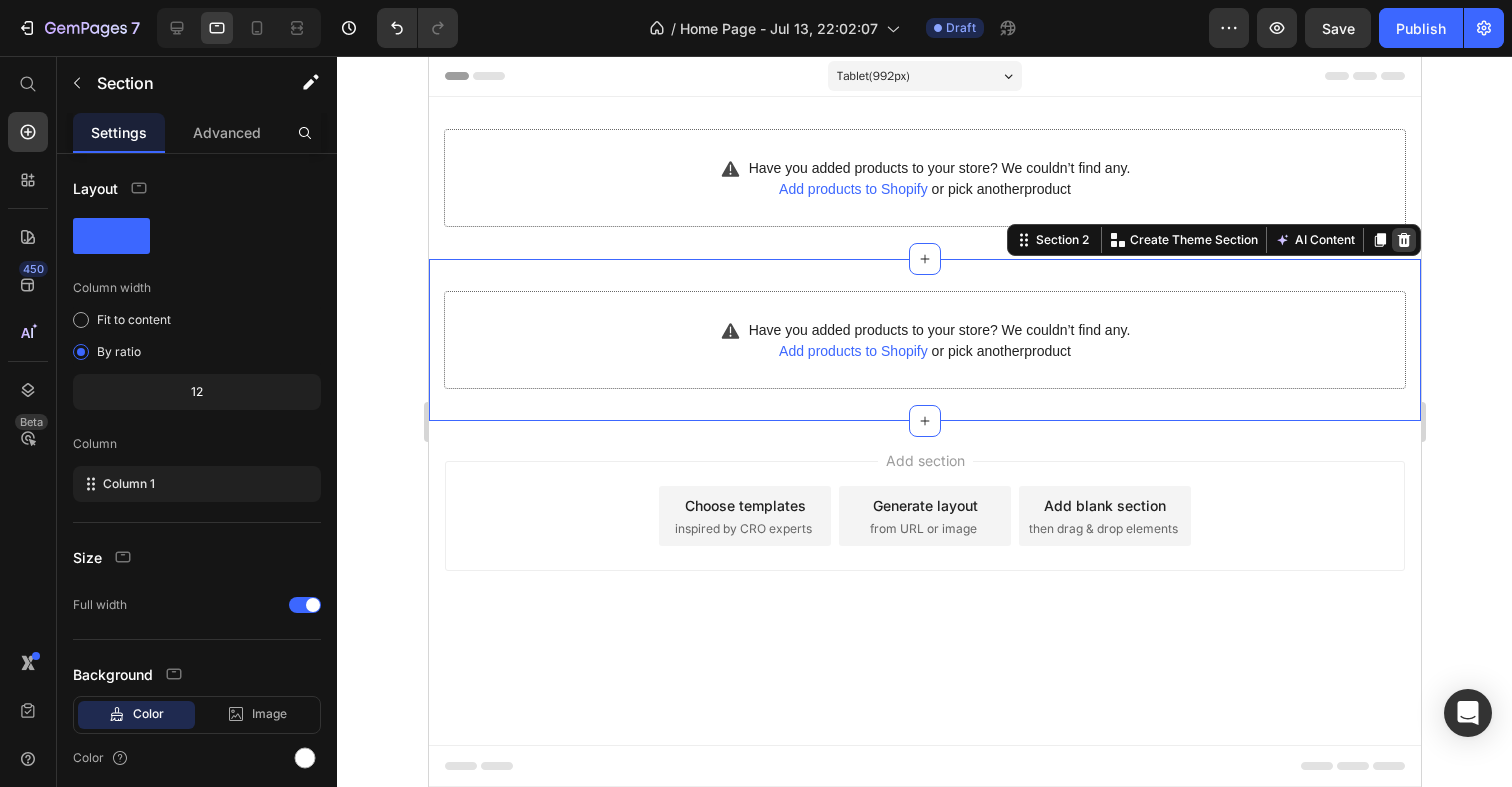 click 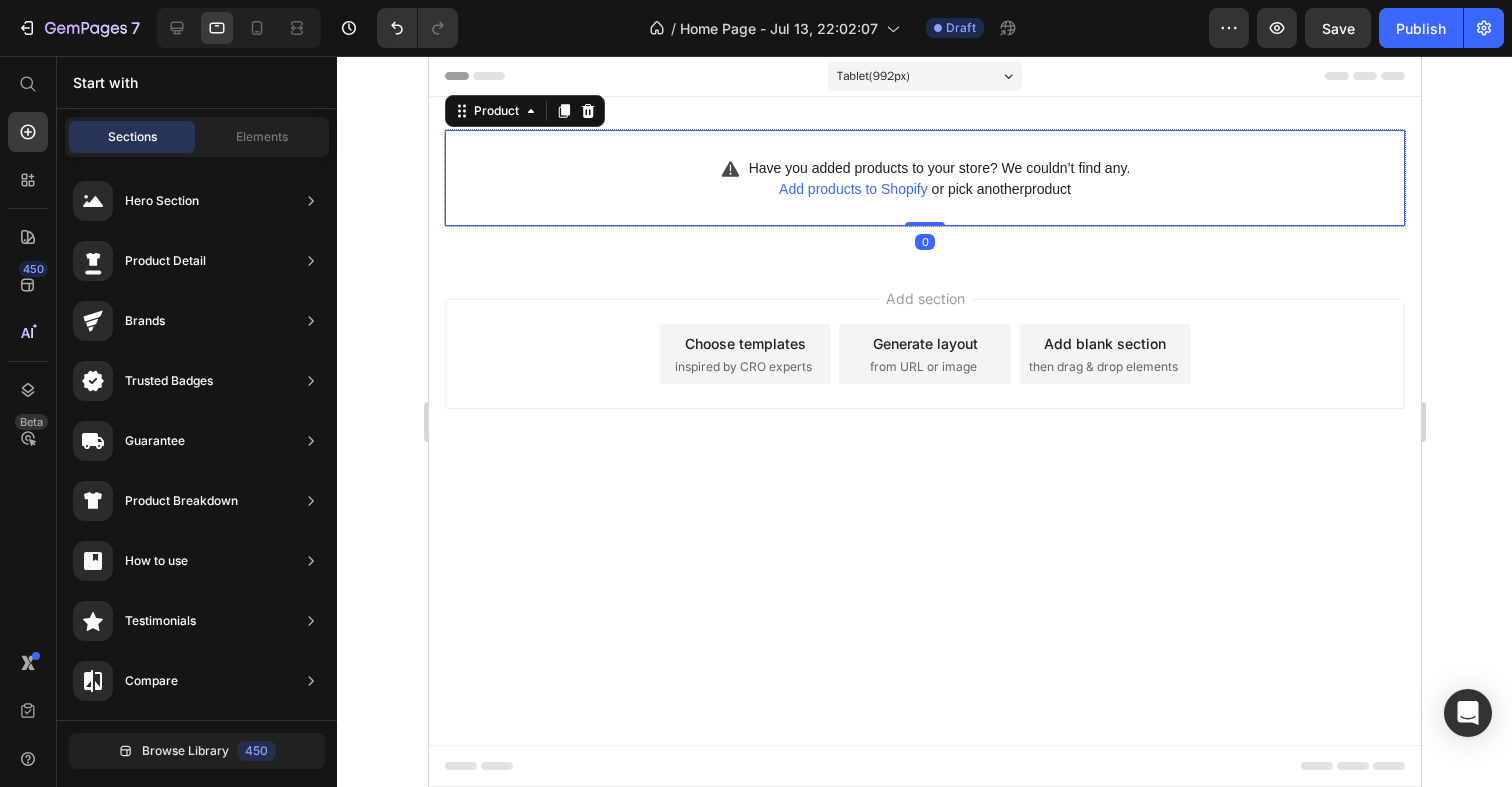 click on "Have you added products to your store? We couldn’t find any. Add products to Shopify   or pick another  product Product   0" at bounding box center (924, 178) 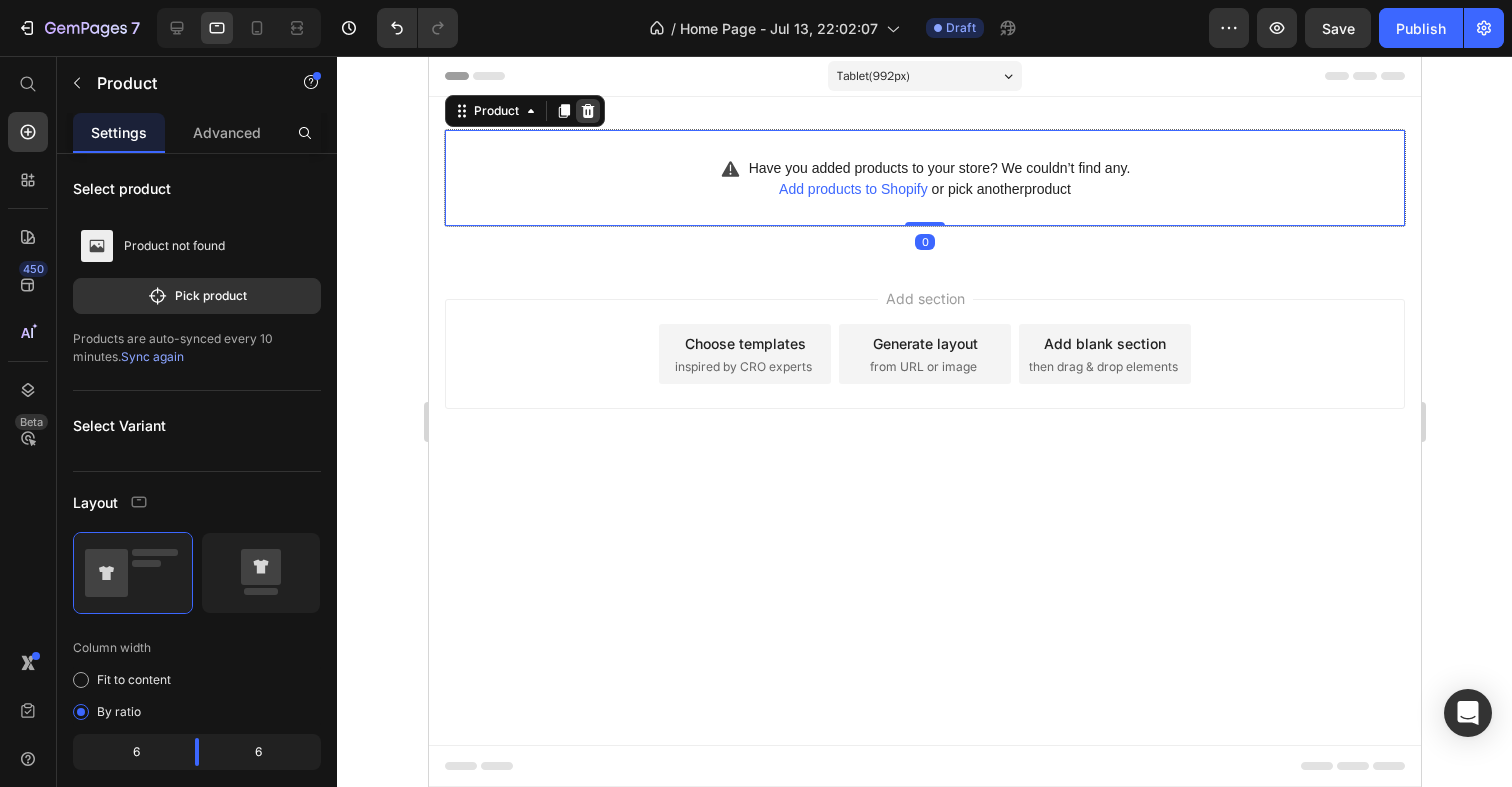 click 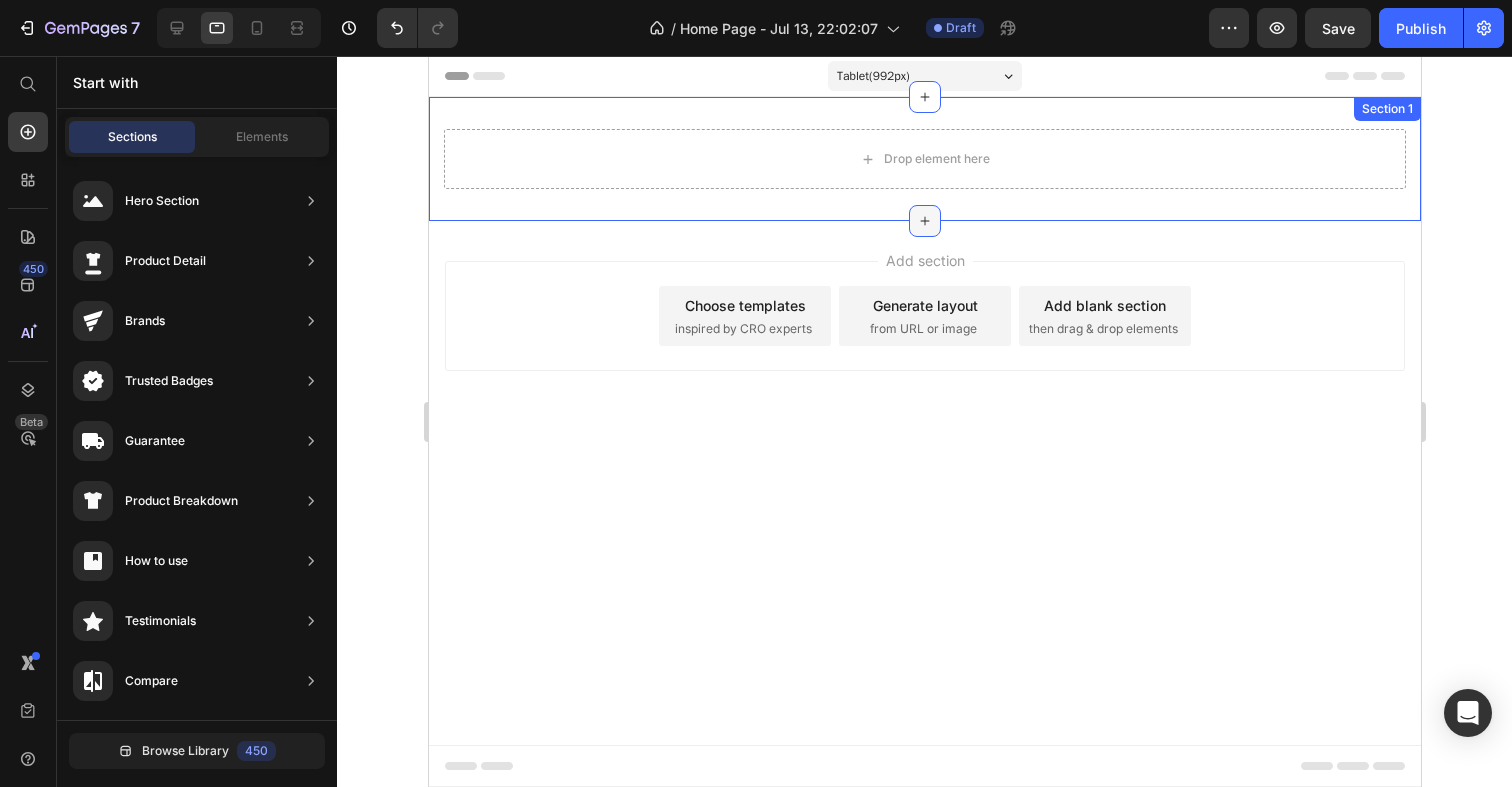 click 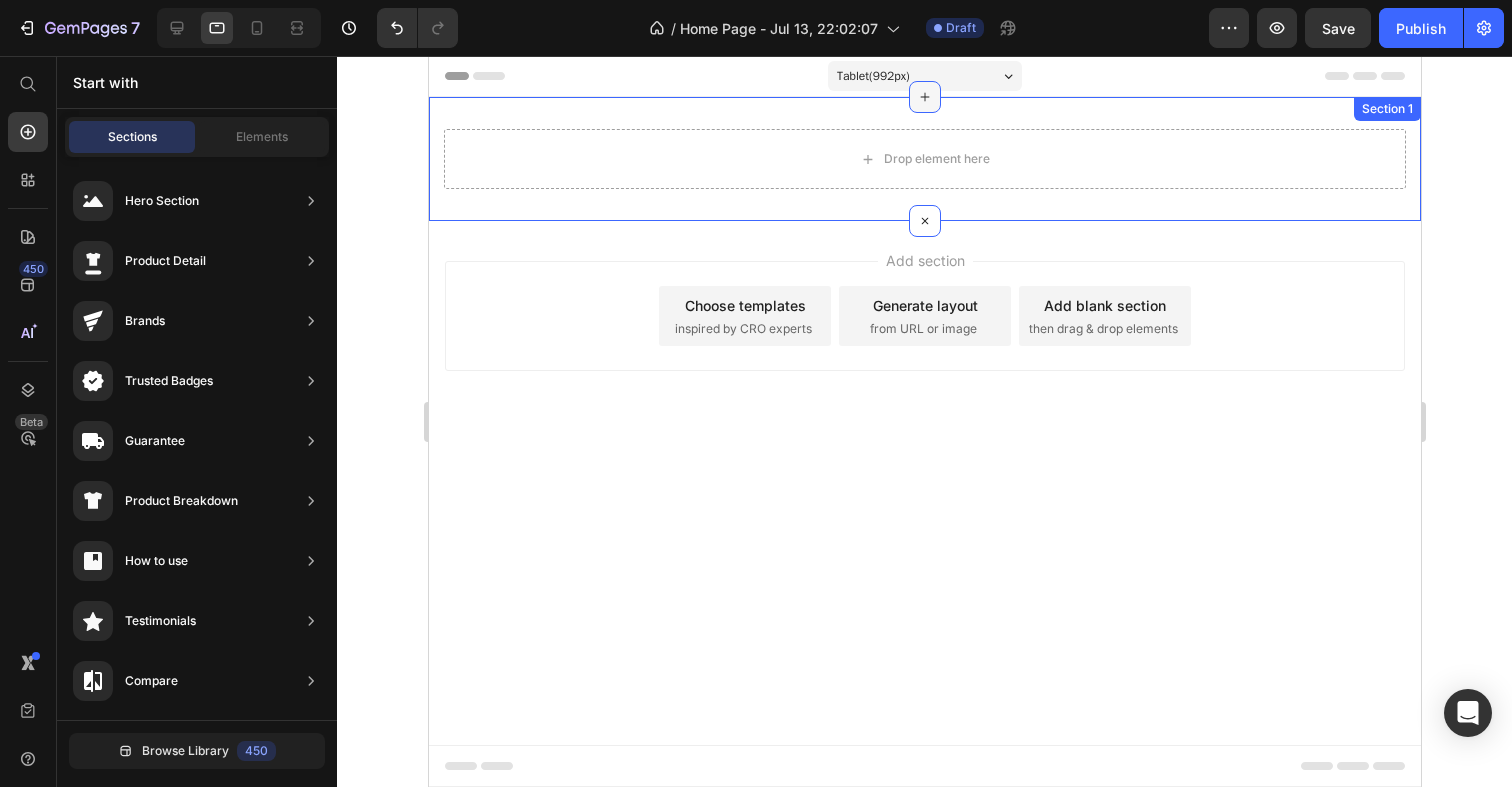 click 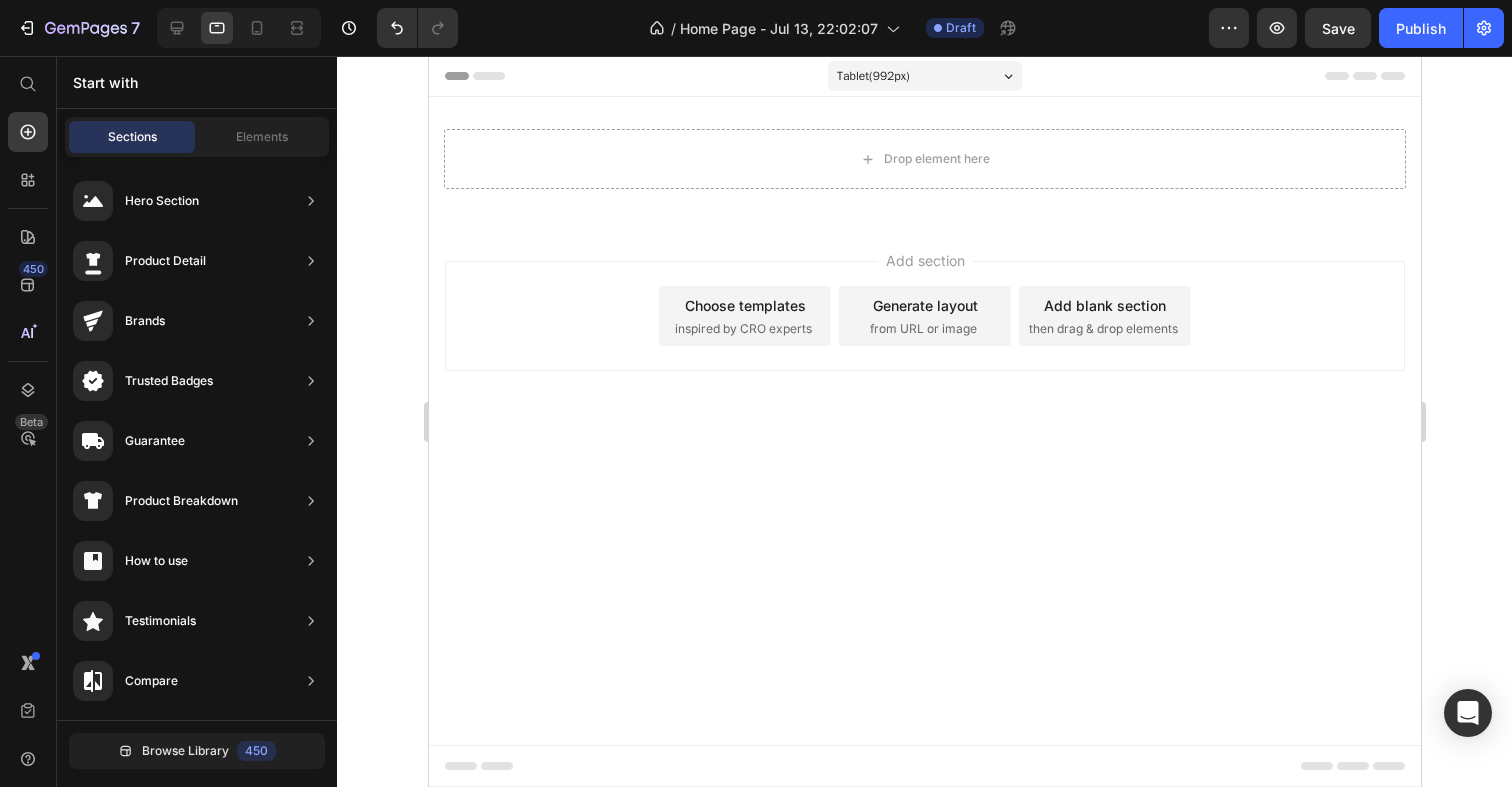 click on "Tablet  ( 992 px) iPhone 13 Mini iPhone 13 Pro iPhone 11 Pro Max iPhone 15 Pro Max Pixel 7 Galaxy S8+ Galaxy S20 Ultra iPad Mini iPad Air iPad Pro Header
Drop element here Section 1 Root Start with Sections from sidebar Add sections Add elements Start with Generating from URL or image Add section Choose templates inspired by CRO experts Generate layout from URL or image Add blank section then drag & drop elements Footer" at bounding box center [924, 421] 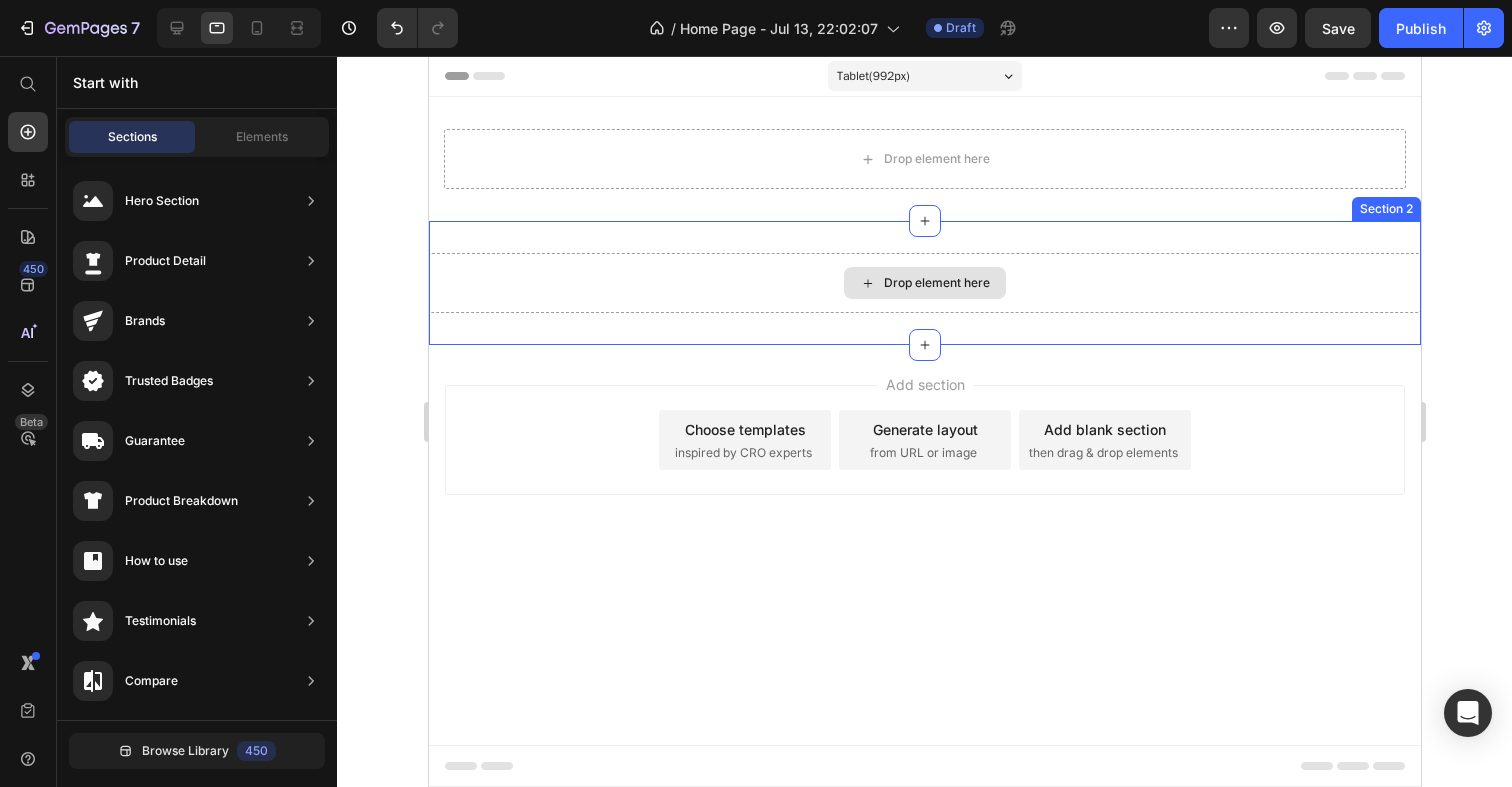 scroll, scrollTop: 277, scrollLeft: 0, axis: vertical 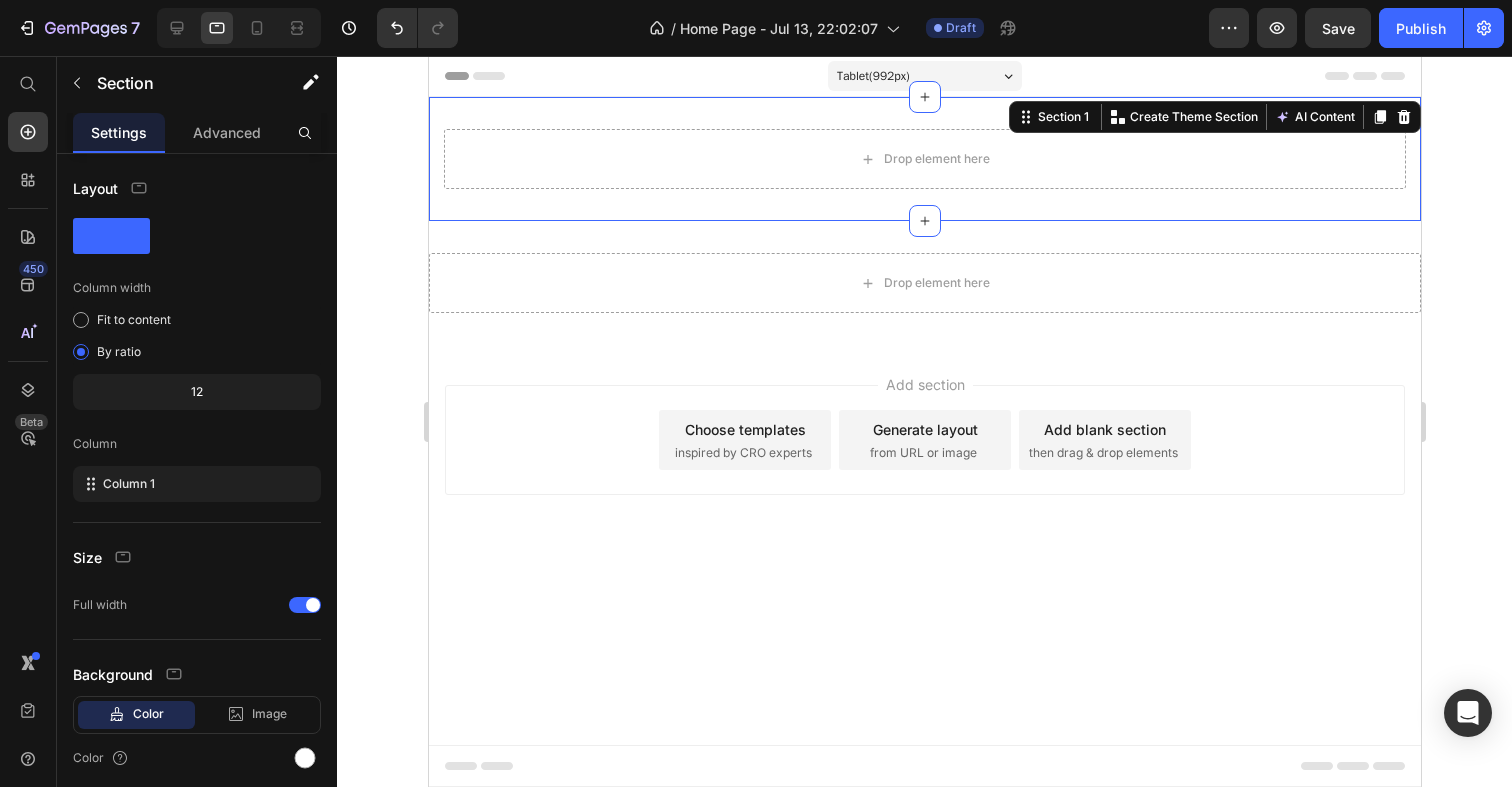 click on "Drop element here Section 1   You can create reusable sections Create Theme Section AI Content Write with GemAI What would you like to describe here? Tone and Voice Persuasive Product Show more Generate" at bounding box center [924, 159] 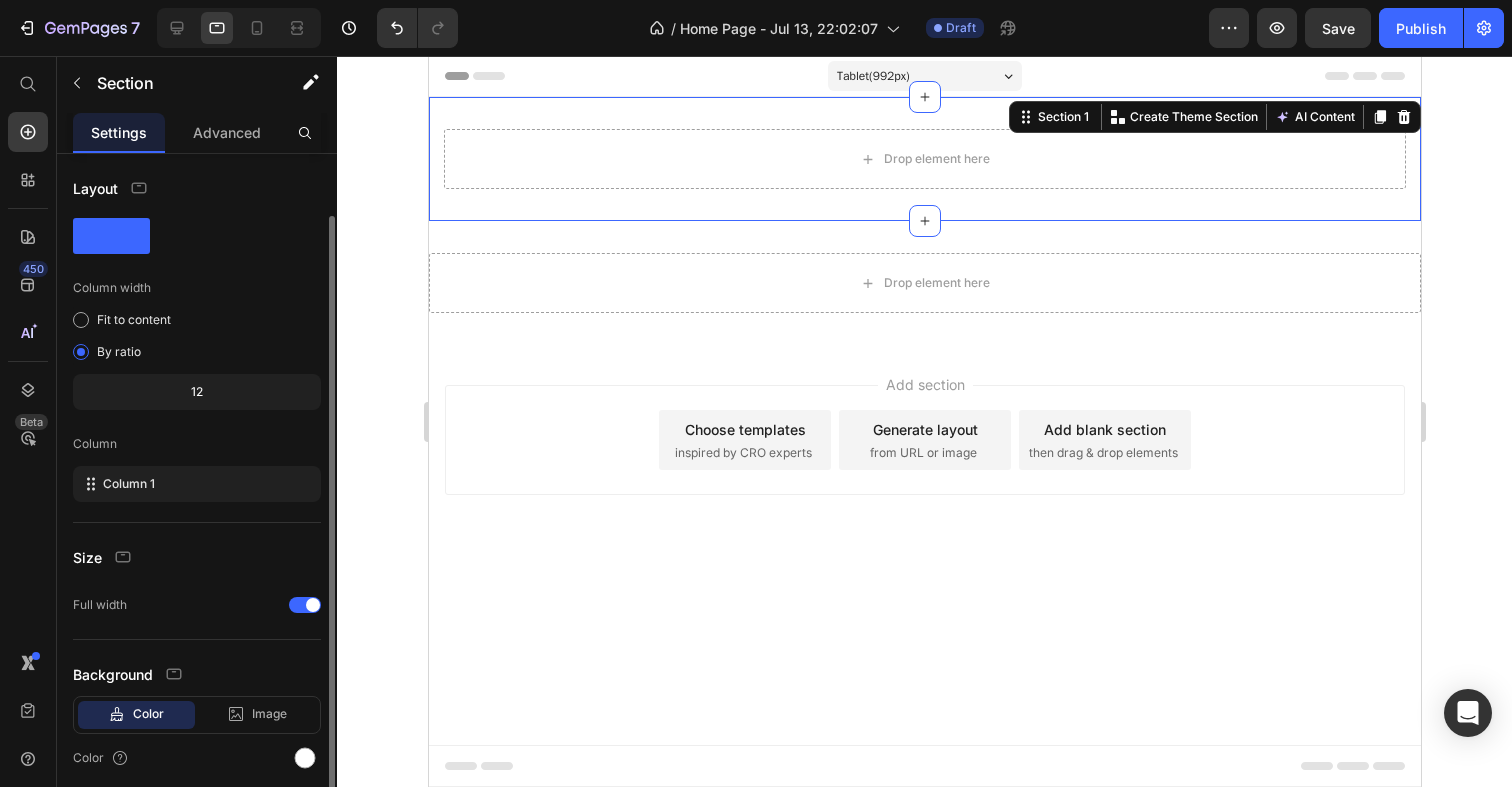 scroll, scrollTop: 74, scrollLeft: 0, axis: vertical 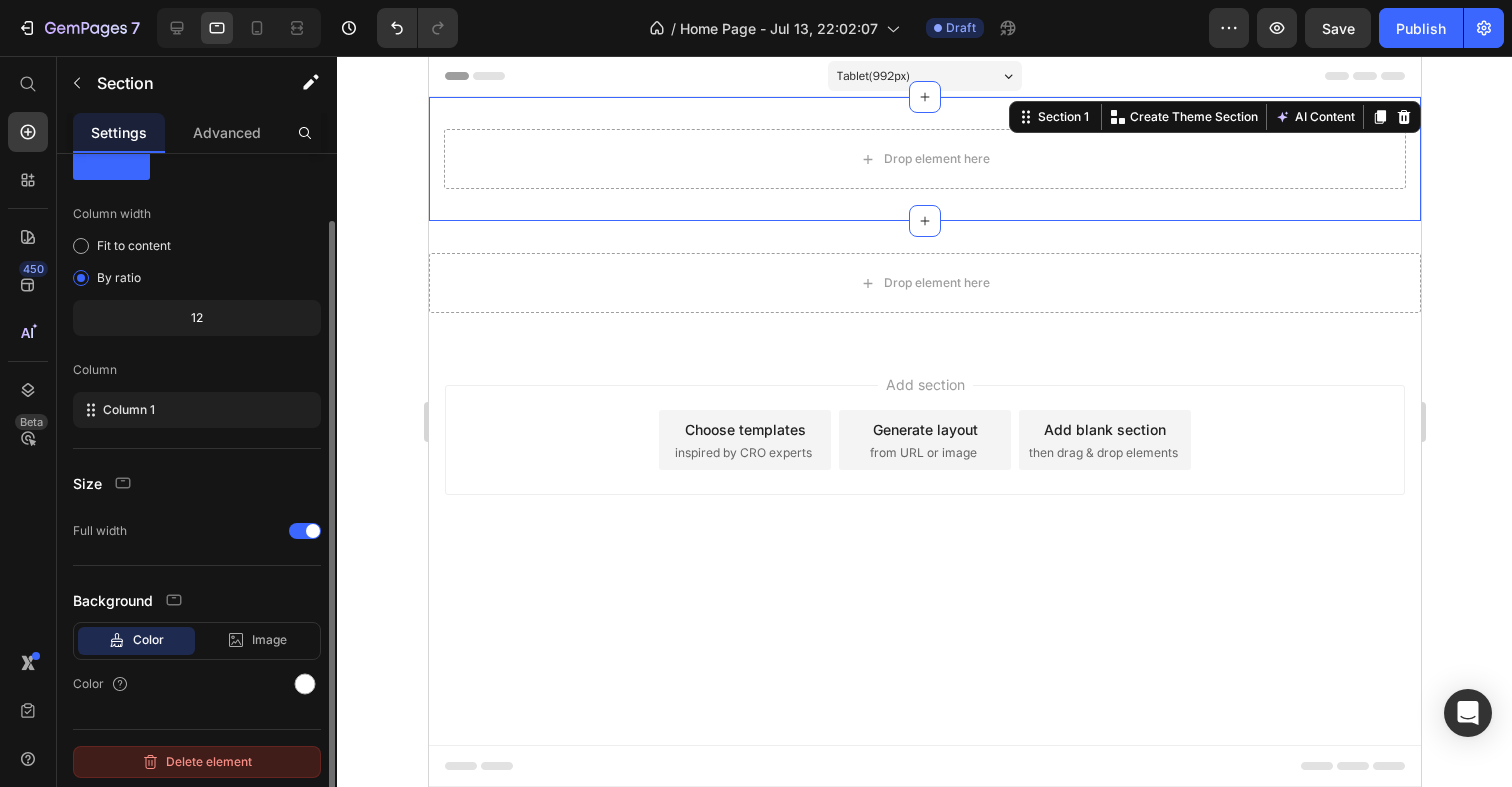 click on "Delete element" at bounding box center (197, 762) 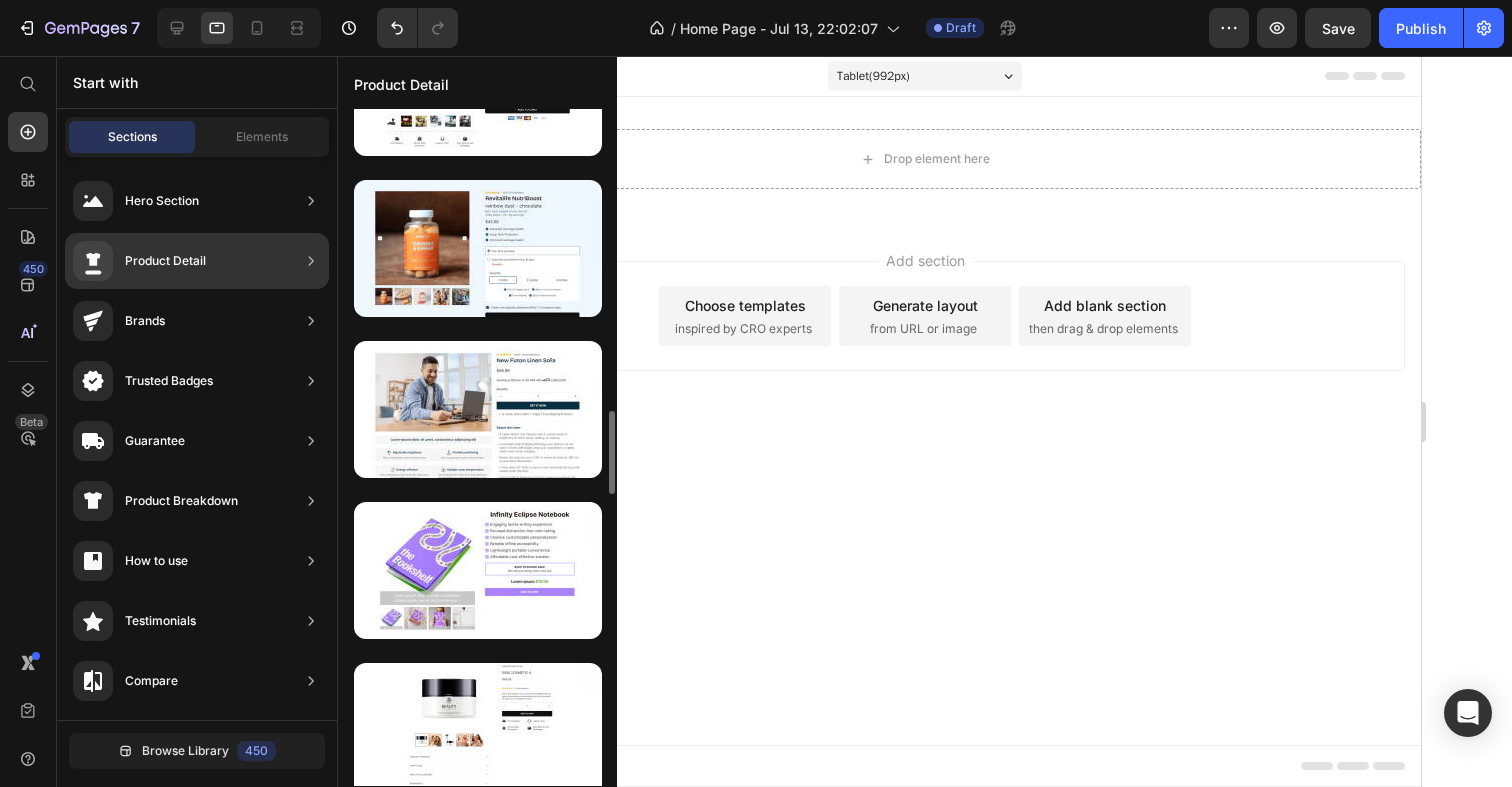 scroll, scrollTop: 2676, scrollLeft: 0, axis: vertical 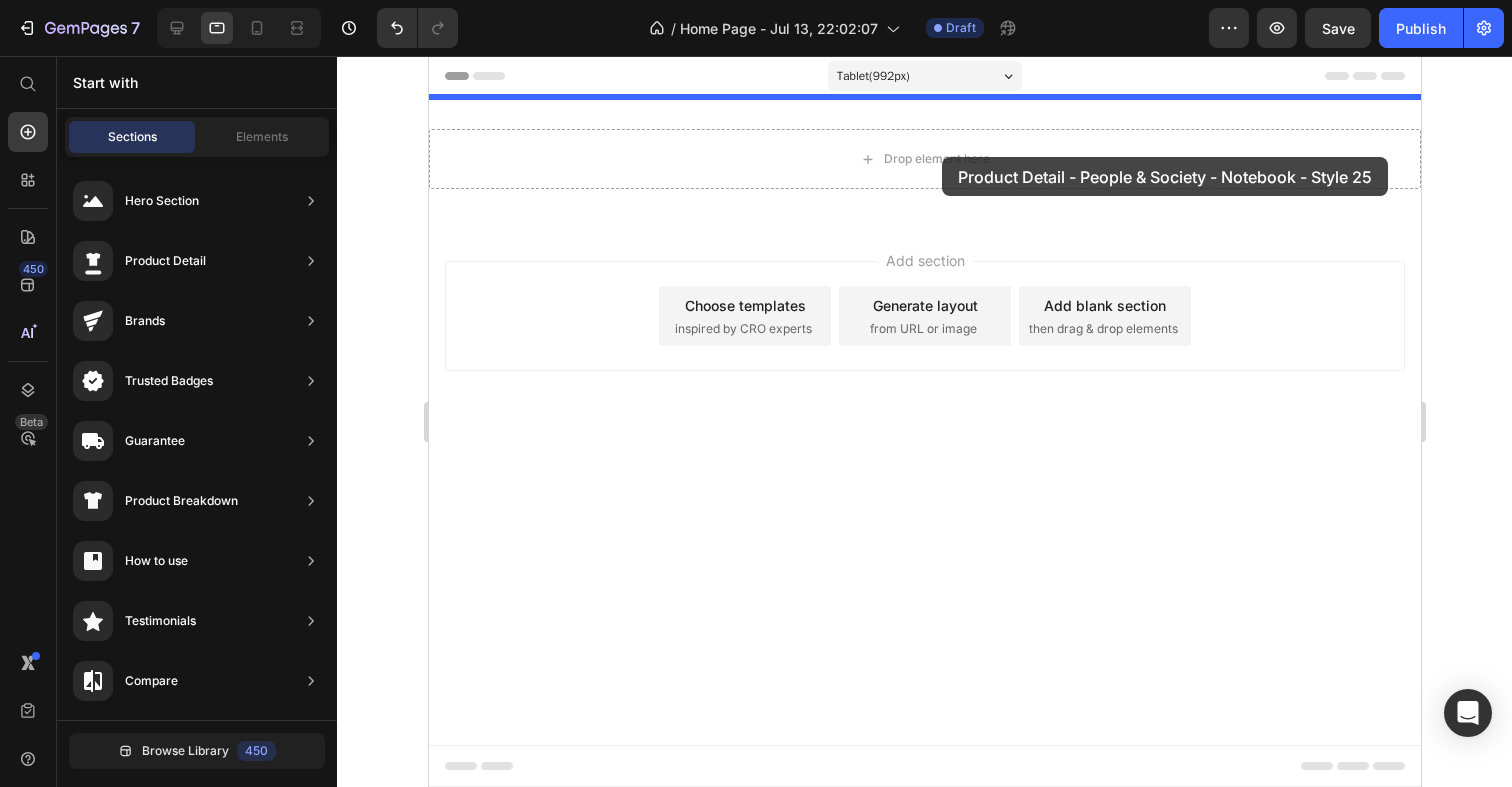 drag, startPoint x: 914, startPoint y: 625, endPoint x: 941, endPoint y: 157, distance: 468.7782 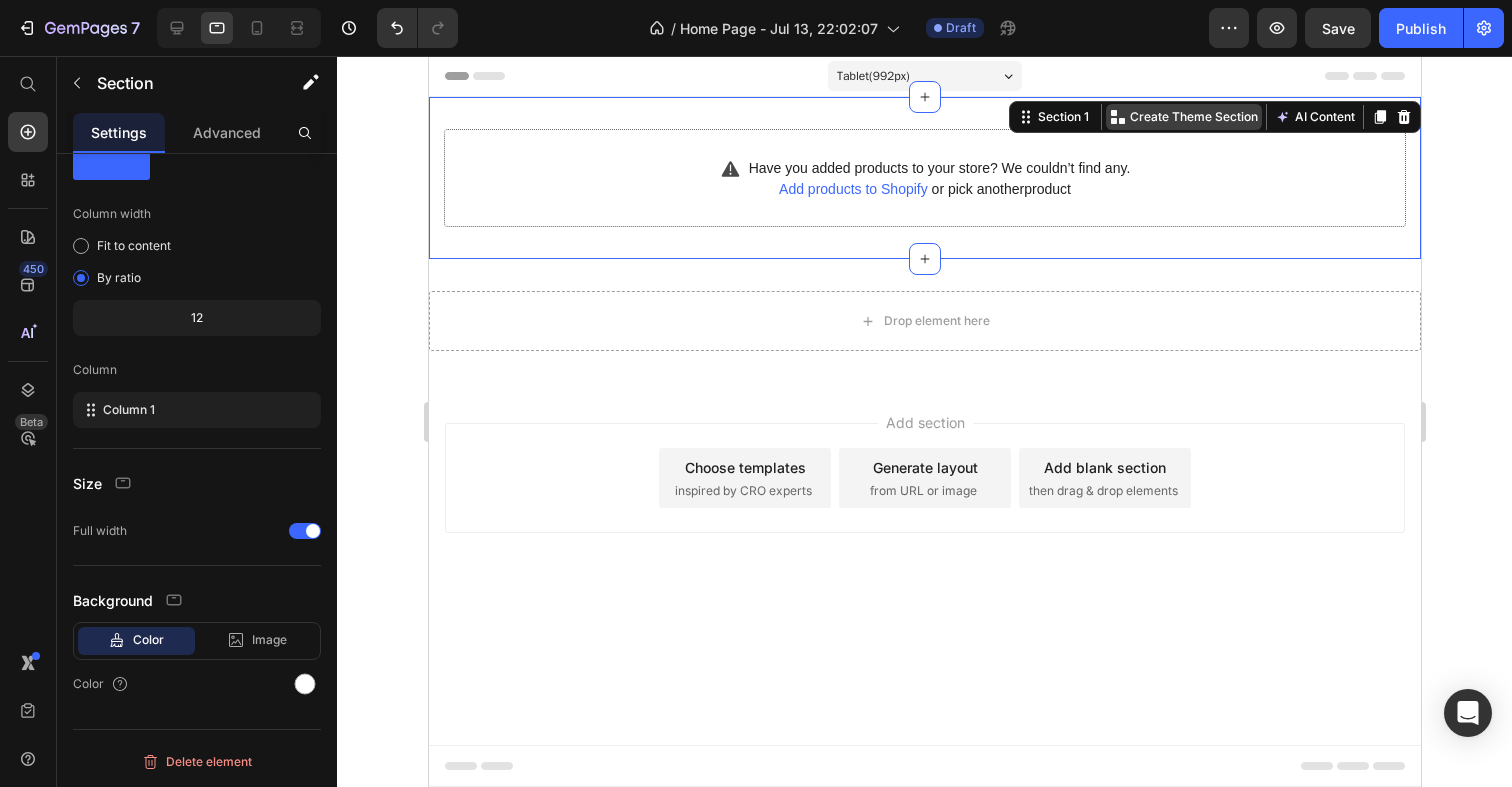click on "Create Theme Section" at bounding box center (1183, 117) 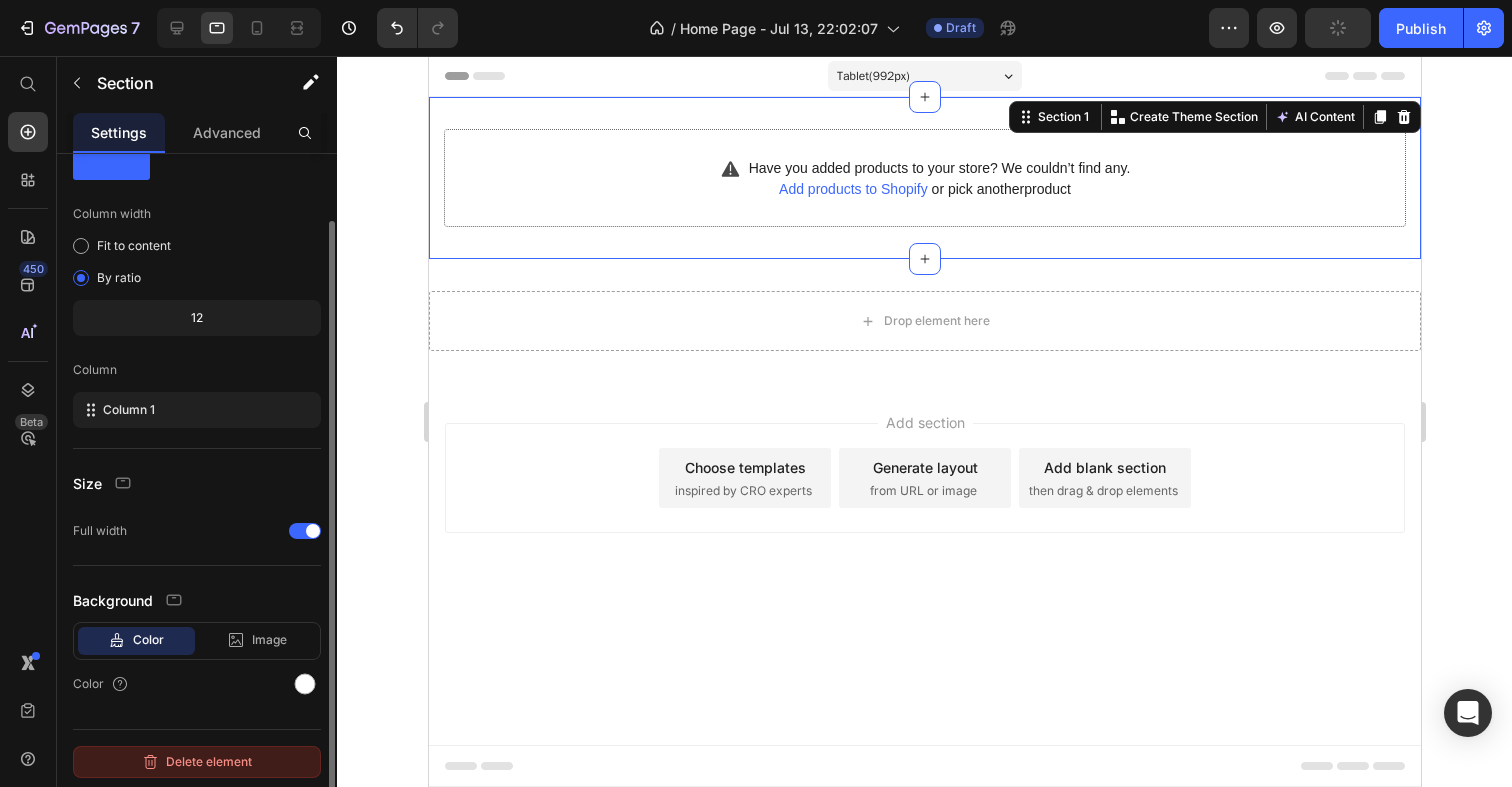 click on "Delete element" at bounding box center (197, 762) 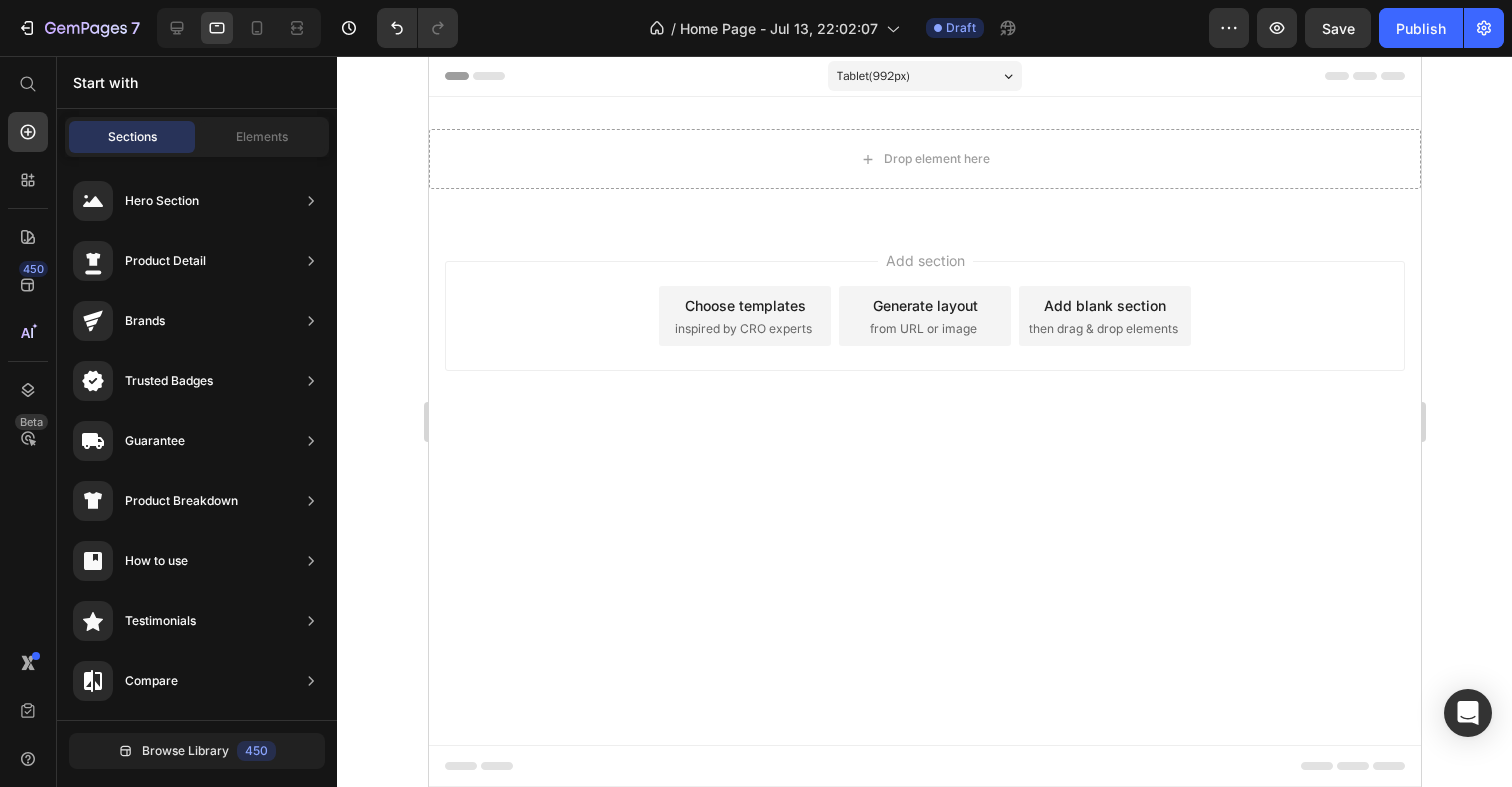 scroll, scrollTop: 0, scrollLeft: 0, axis: both 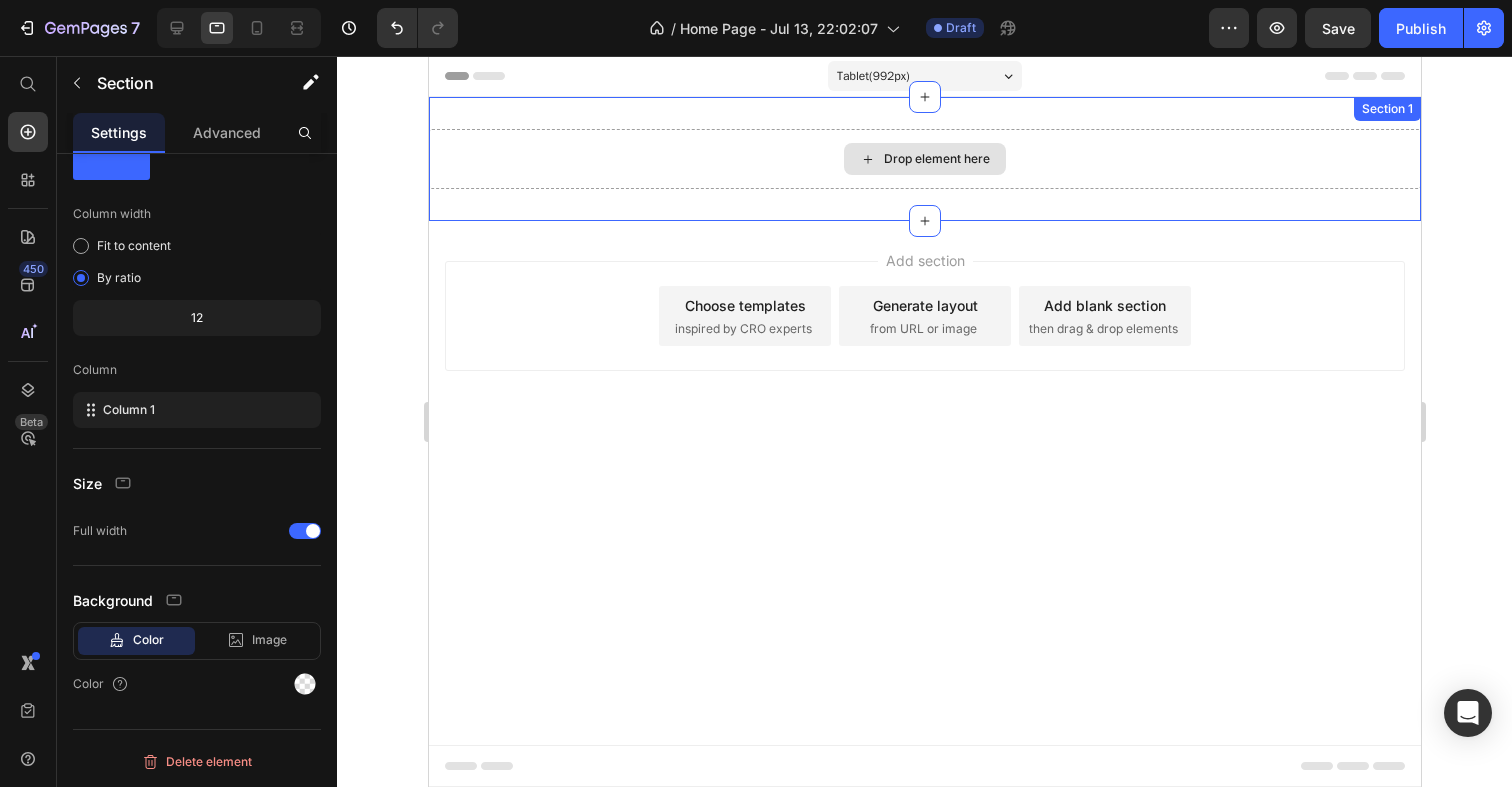 click on "Drop element here" at bounding box center [924, 159] 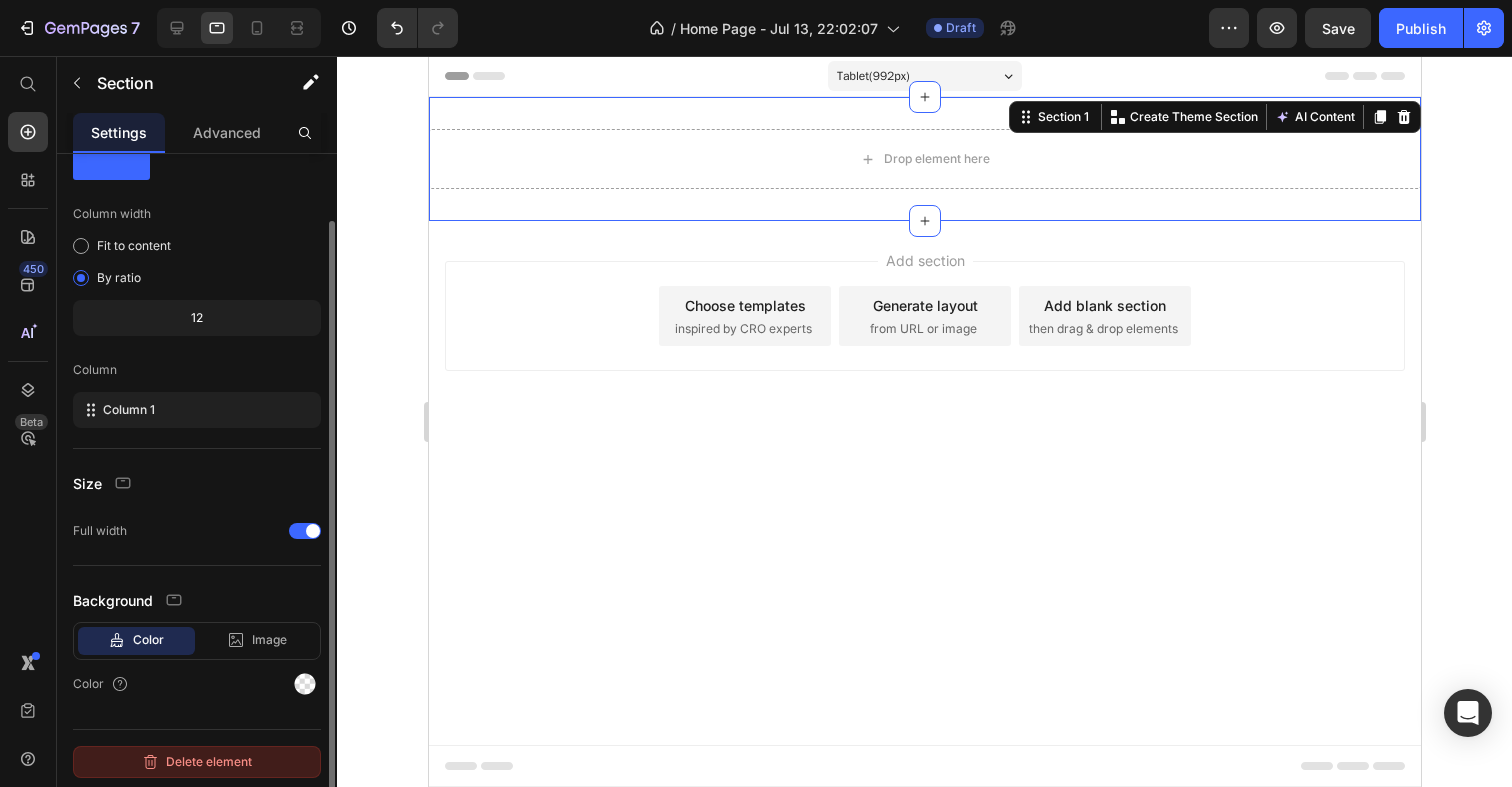 click on "Delete element" at bounding box center [197, 762] 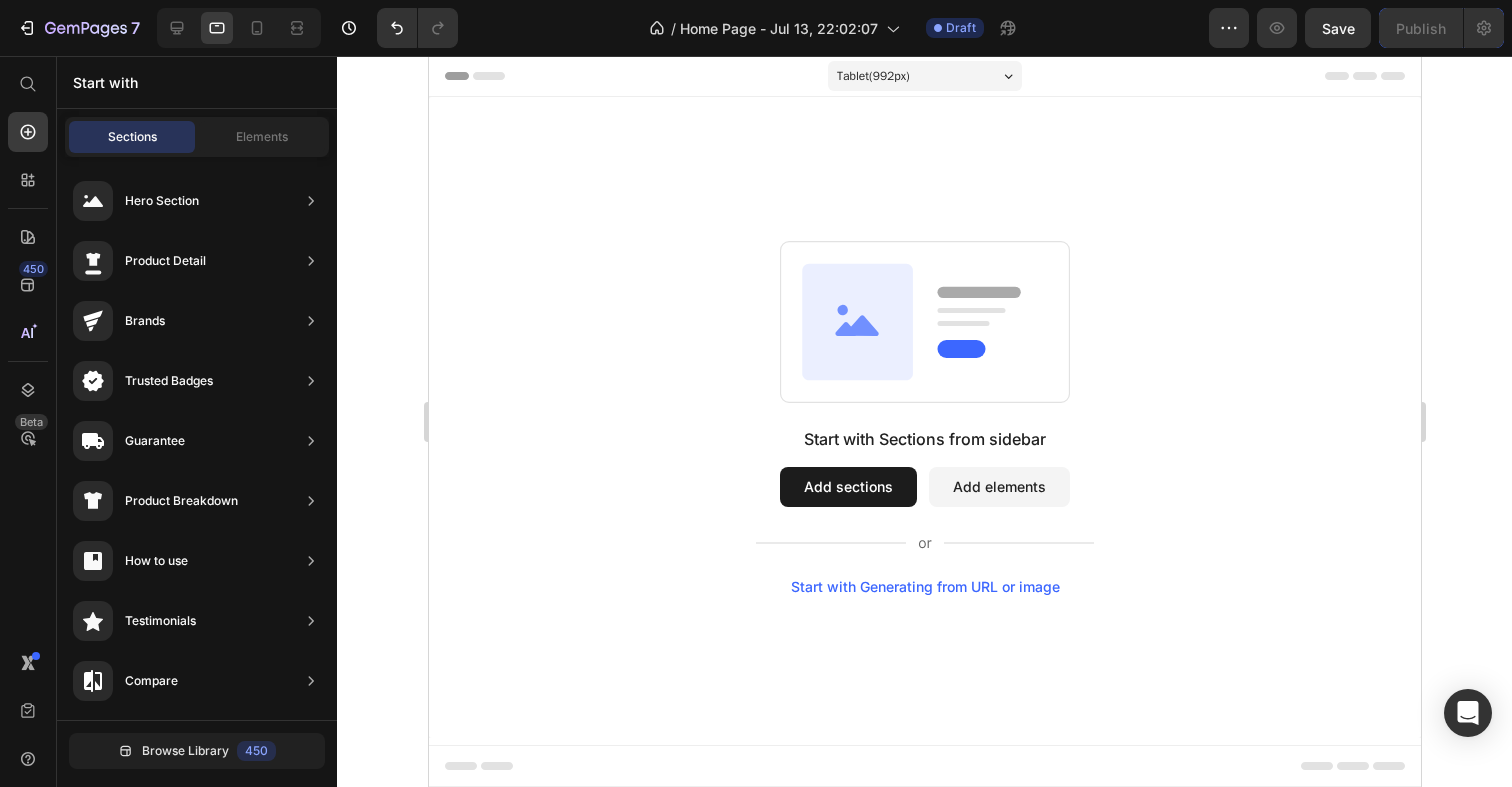 click on "Add sections" at bounding box center (847, 487) 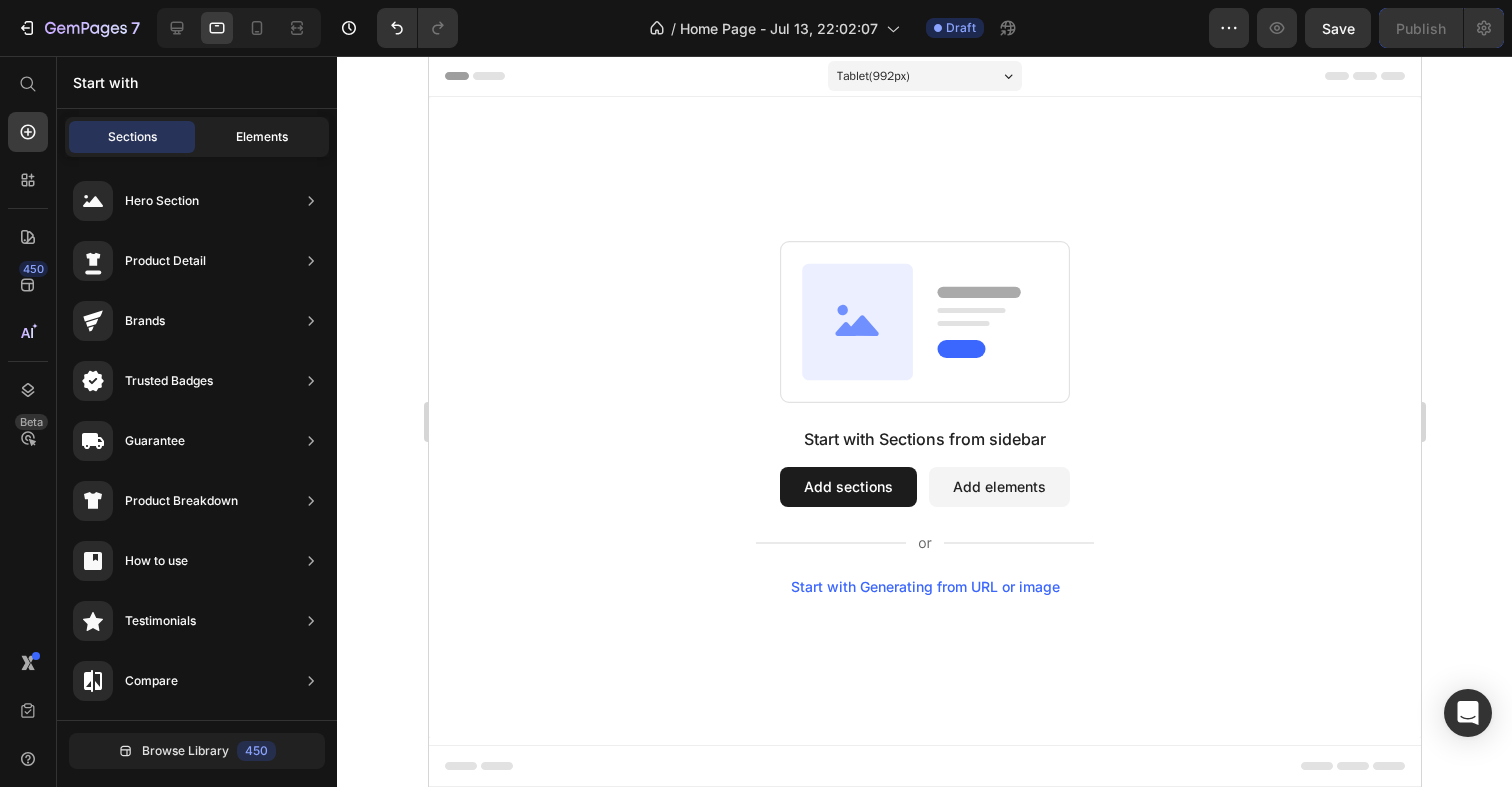 click on "Elements" 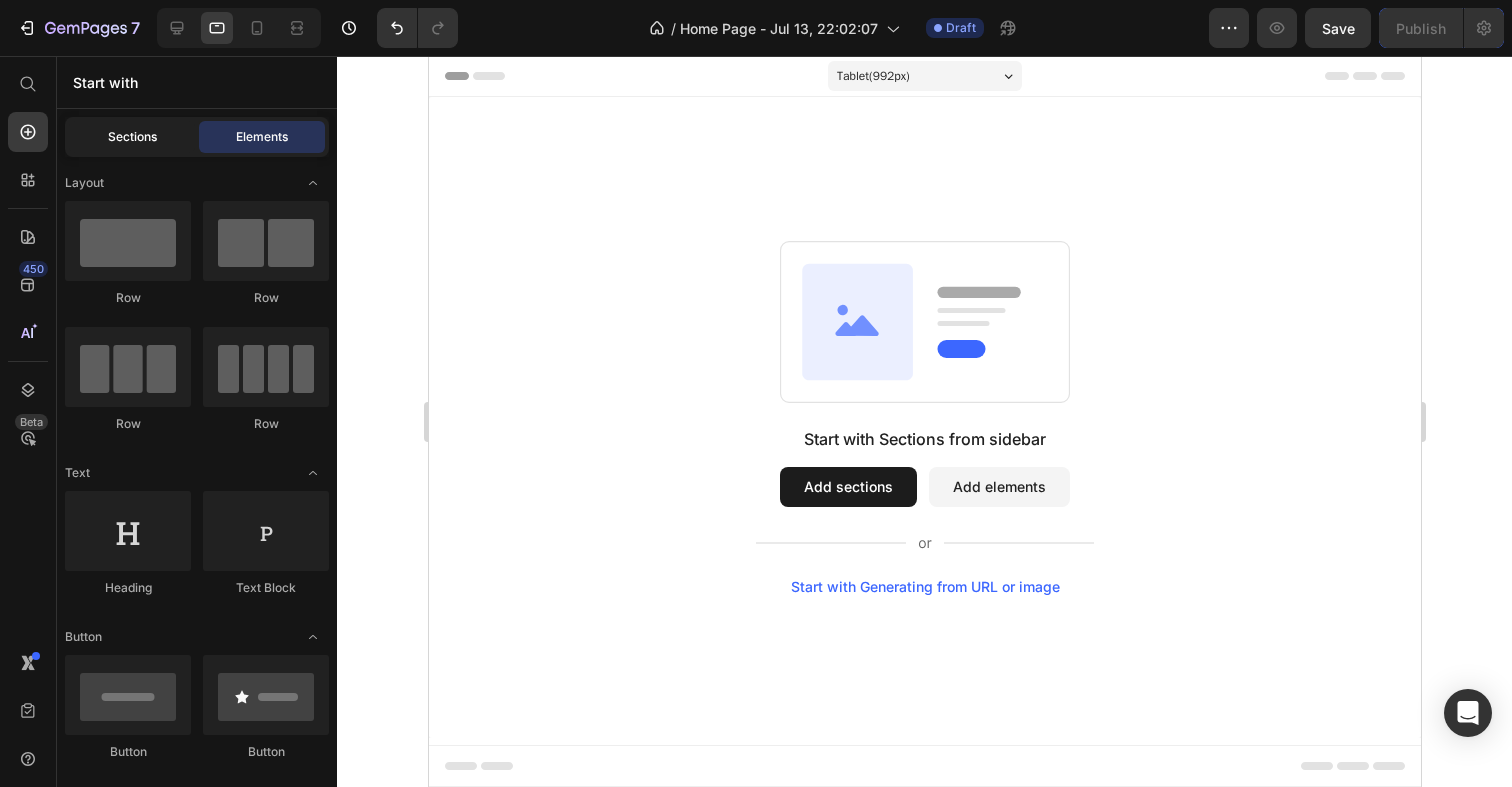 click on "Sections" at bounding box center [132, 137] 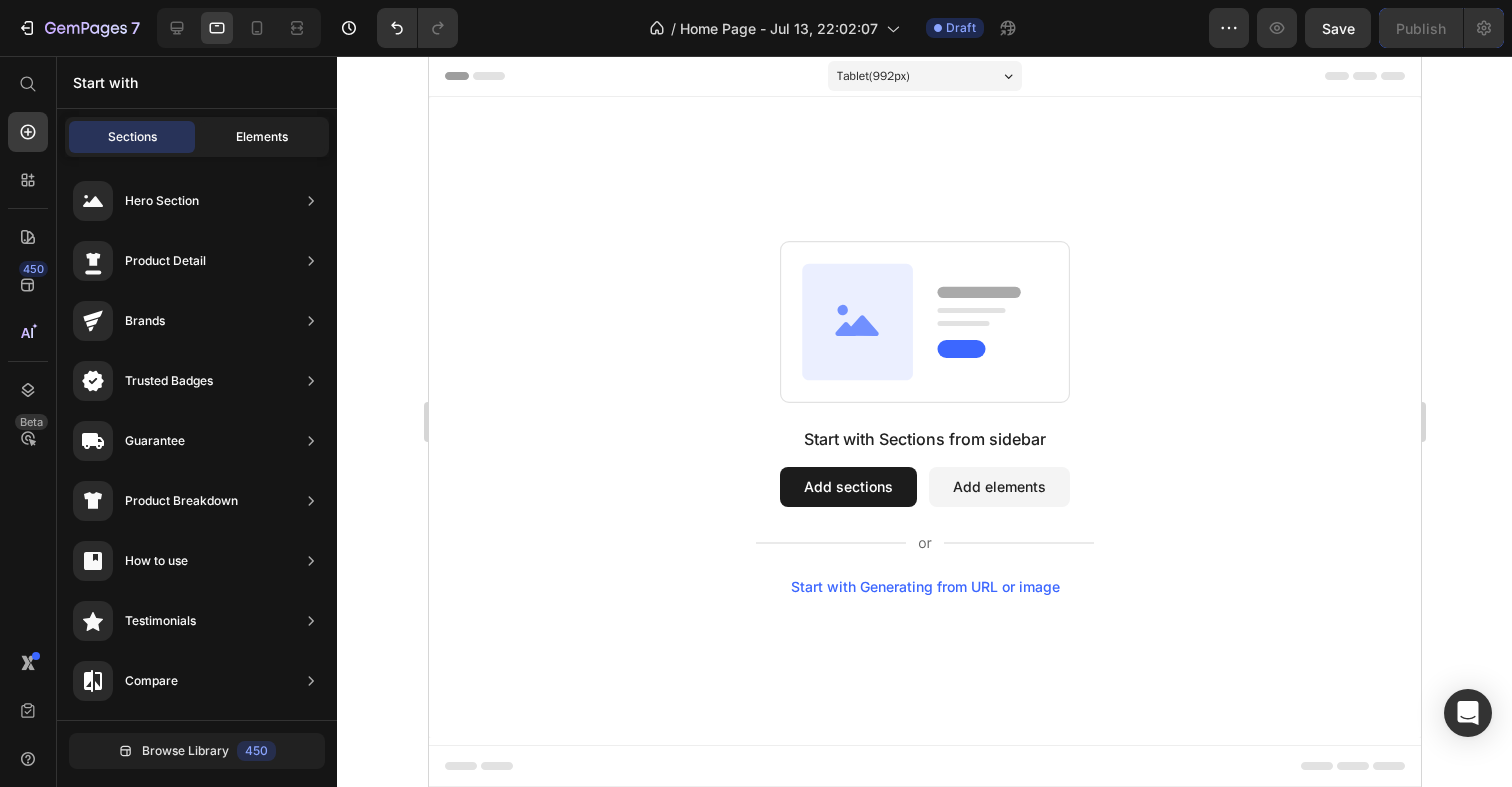 click on "Elements" at bounding box center [262, 137] 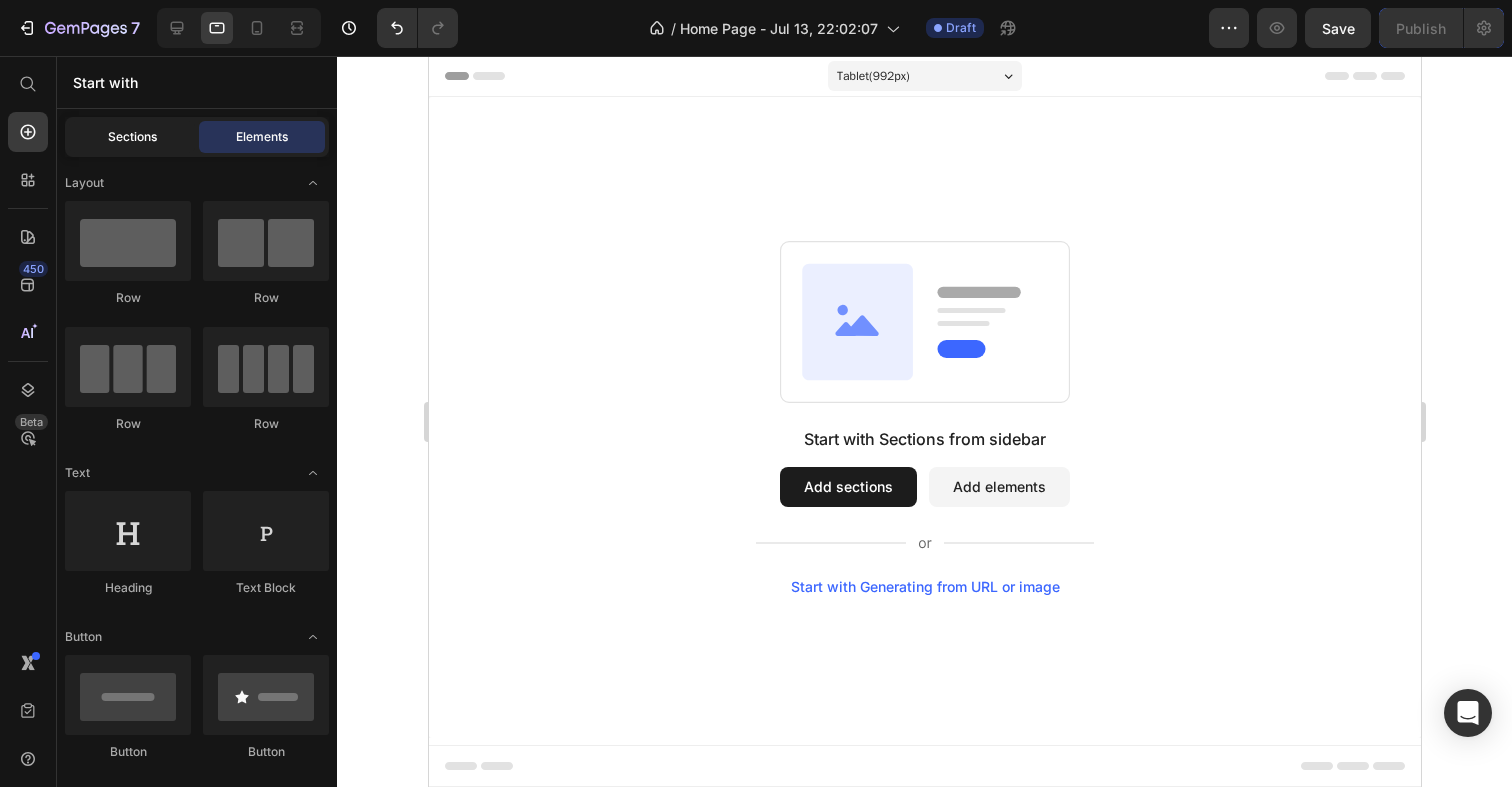 click on "Sections" at bounding box center [132, 137] 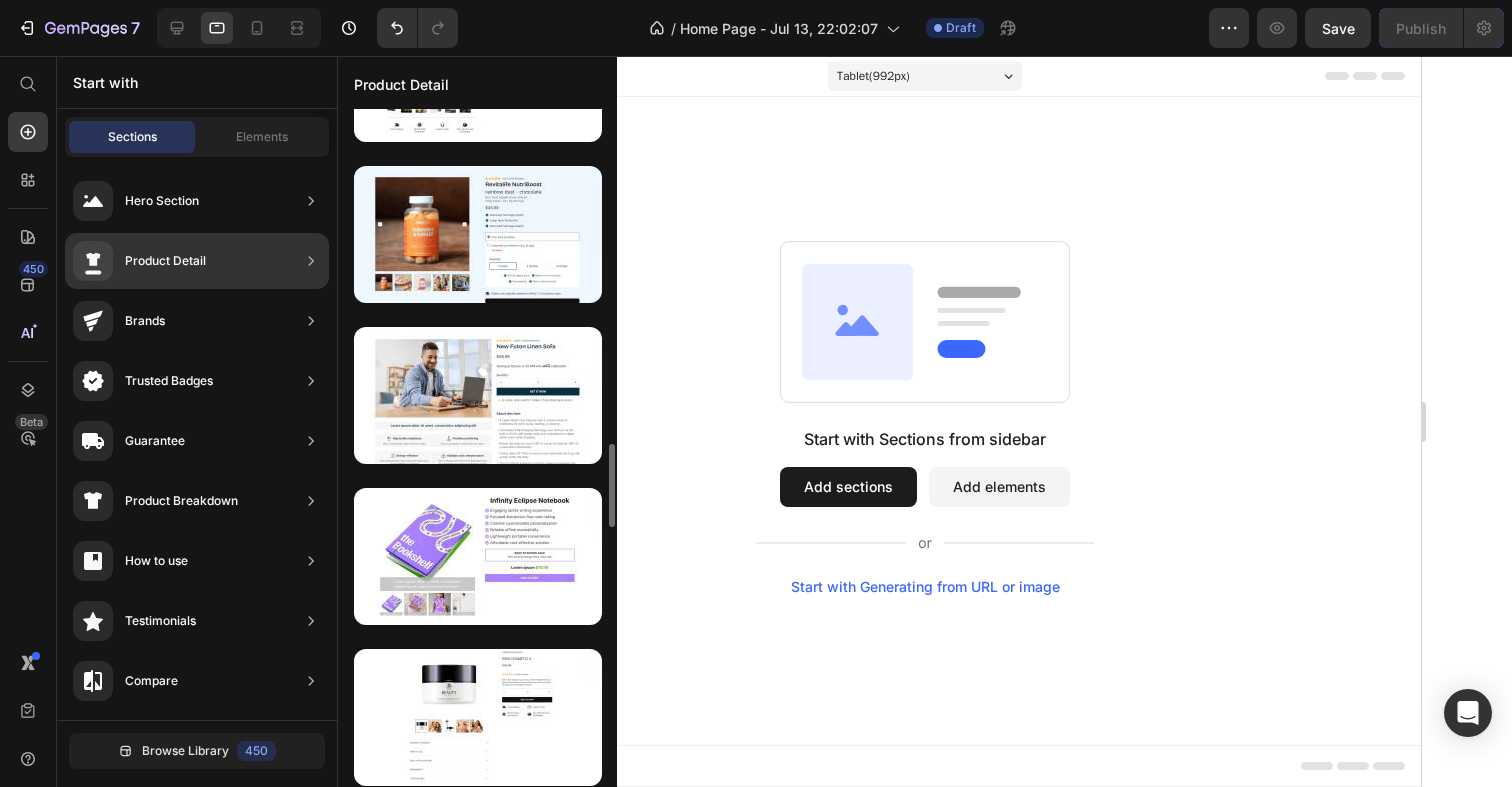 scroll, scrollTop: 2688, scrollLeft: 0, axis: vertical 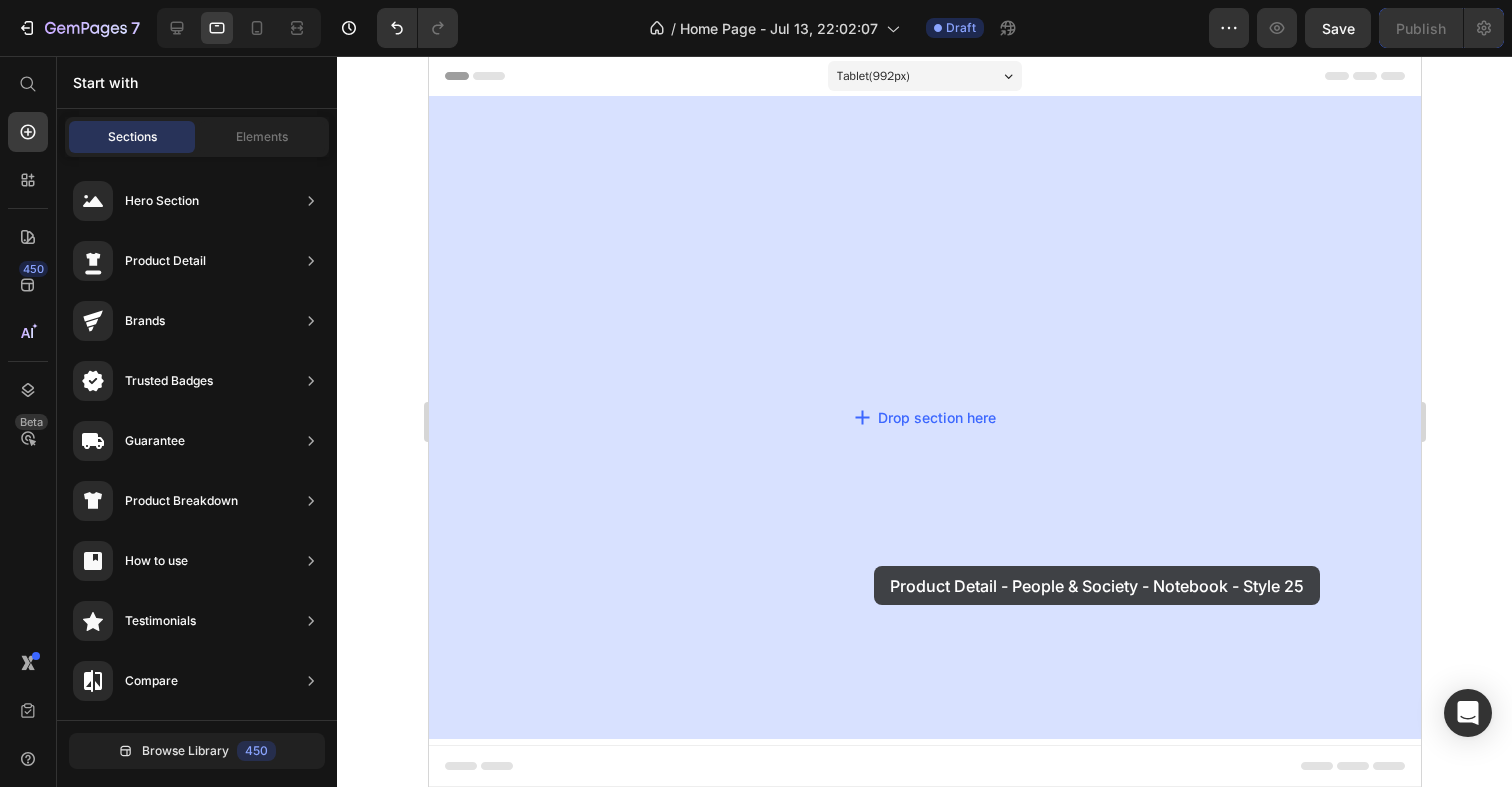 drag, startPoint x: 906, startPoint y: 594, endPoint x: 873, endPoint y: 566, distance: 43.27817 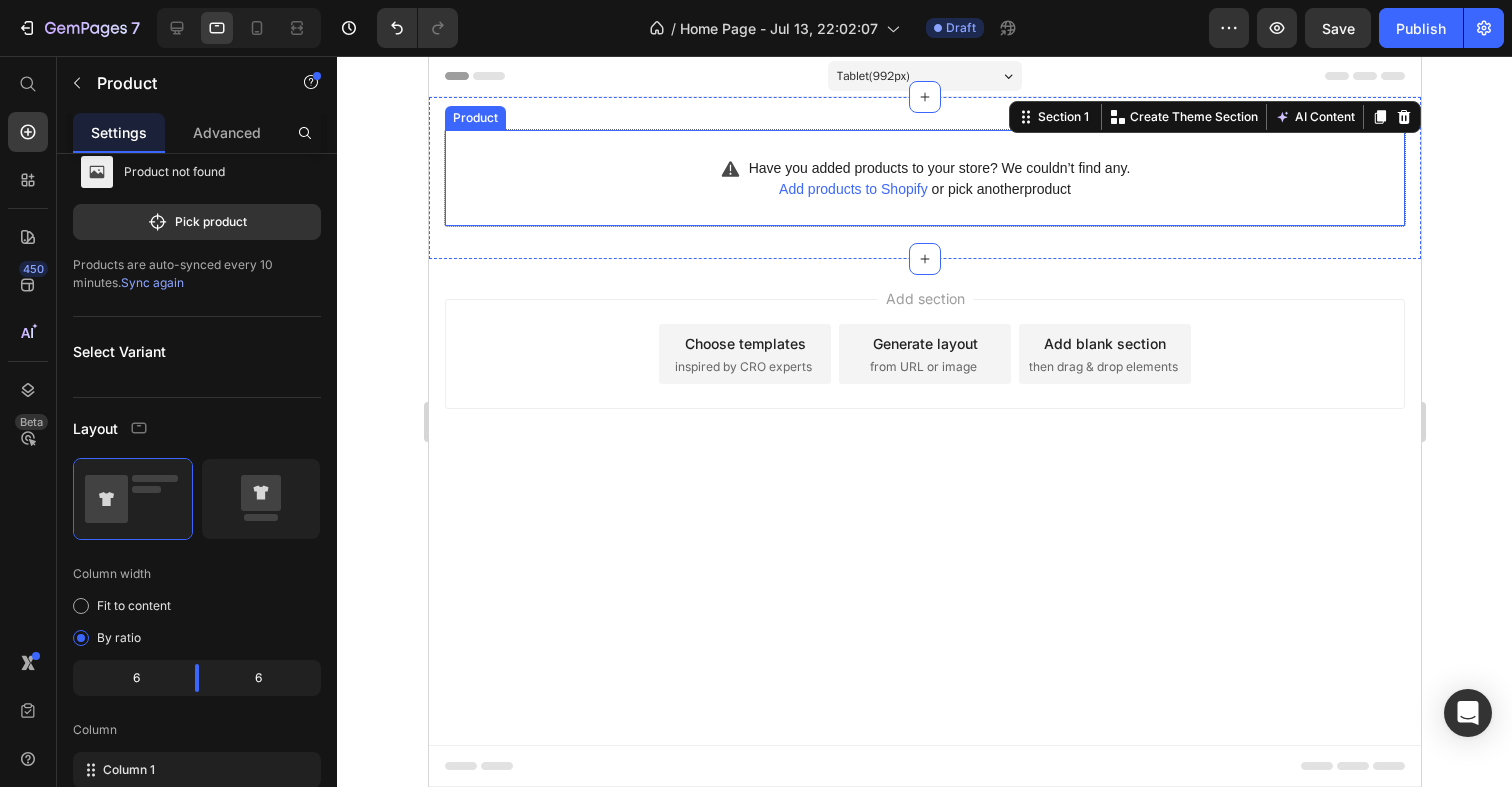 click on "Have you added products to your store? We couldn’t find any. Add products to Shopify   or pick another  product Product" at bounding box center (924, 178) 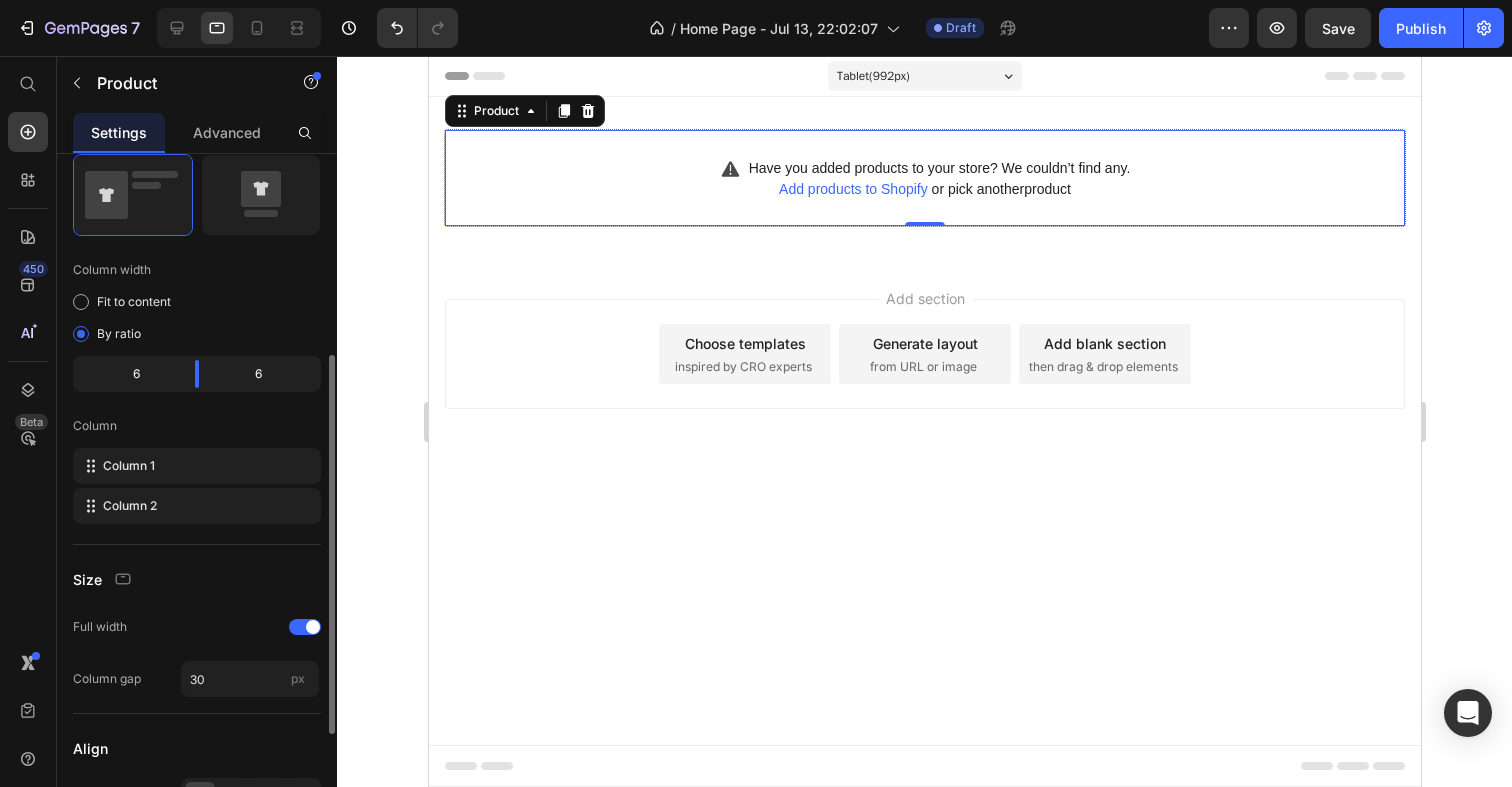 scroll, scrollTop: 374, scrollLeft: 0, axis: vertical 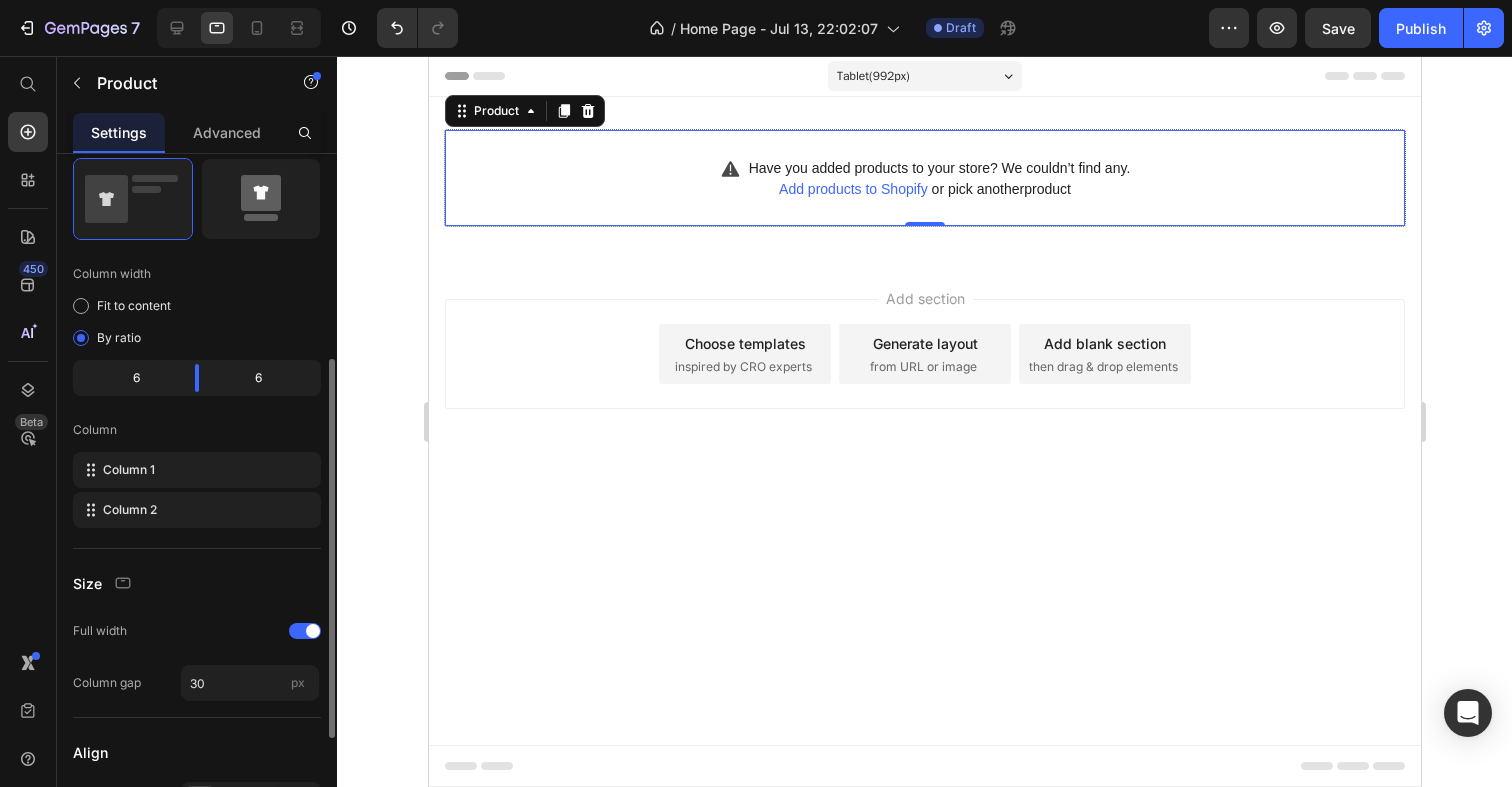 click 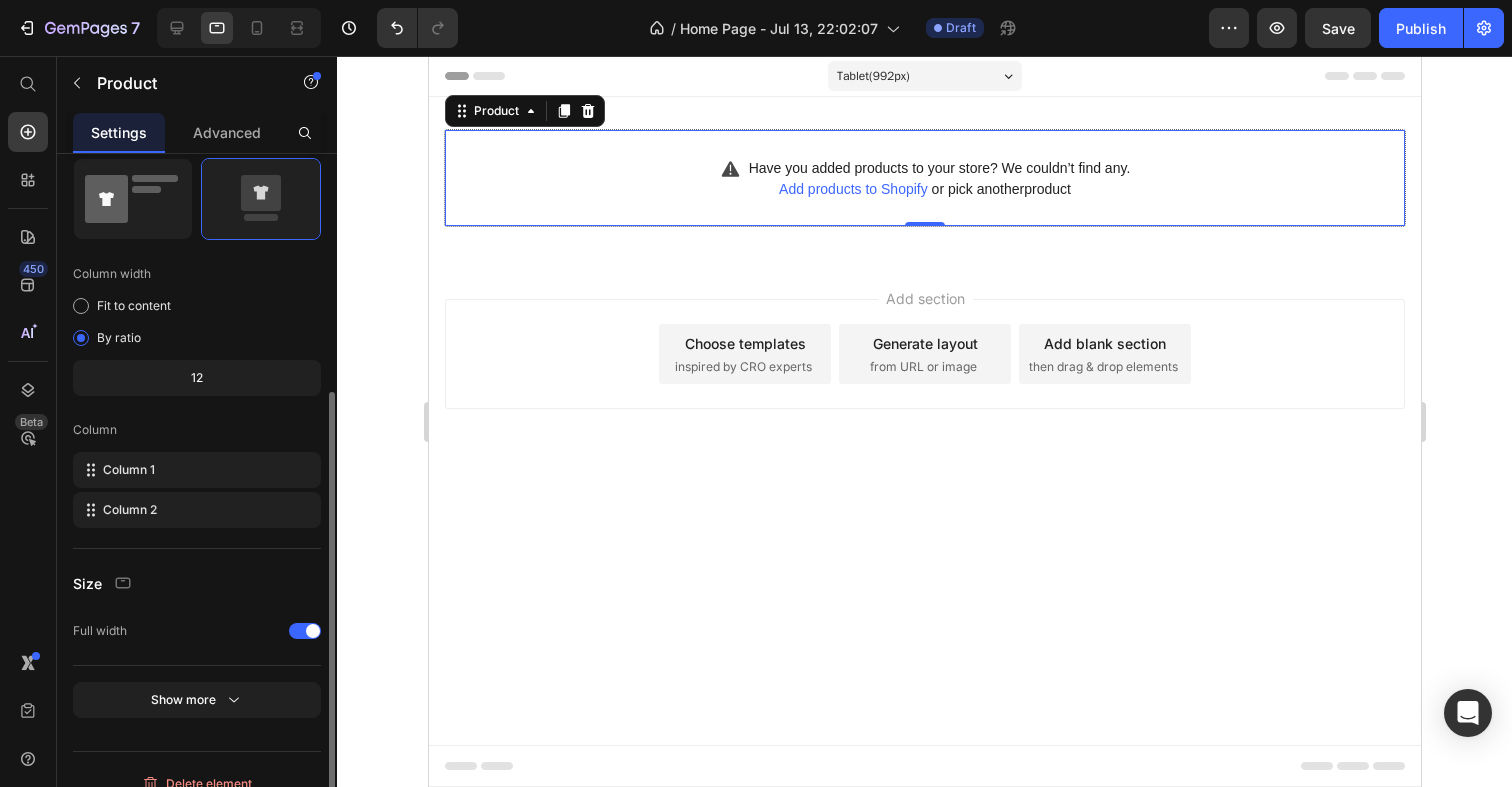 click 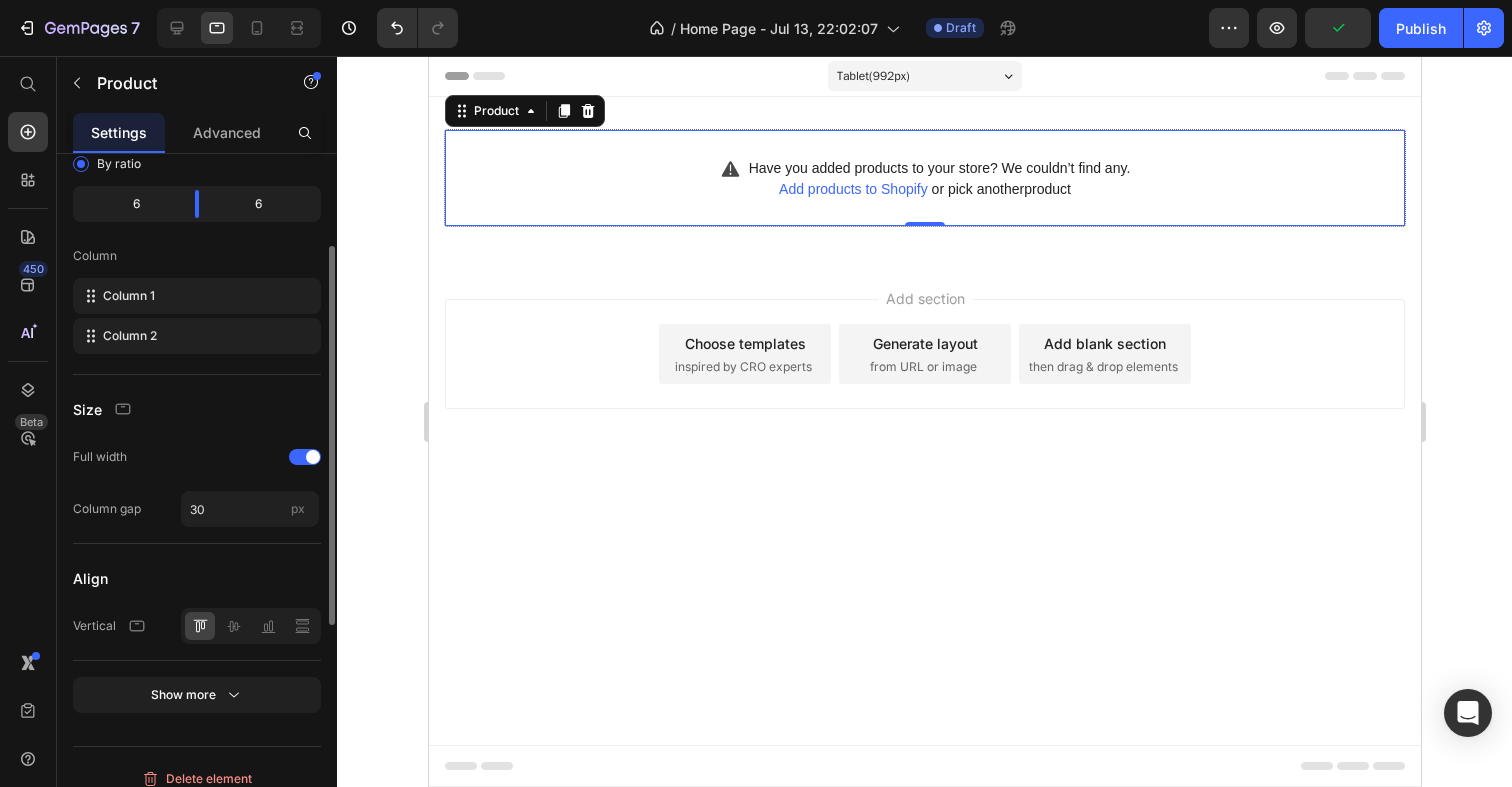 scroll, scrollTop: 565, scrollLeft: 0, axis: vertical 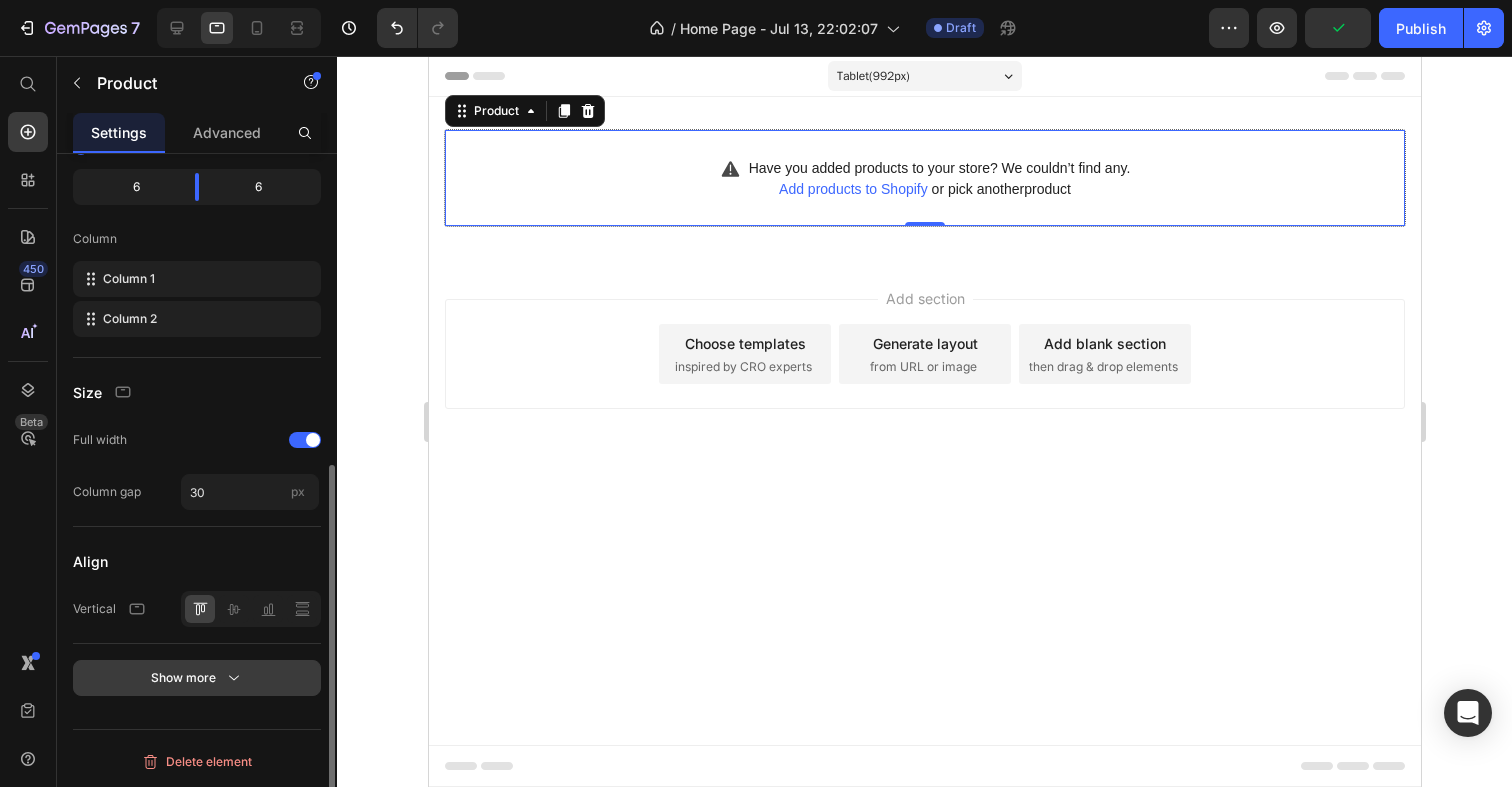 click on "Show more" at bounding box center [197, 678] 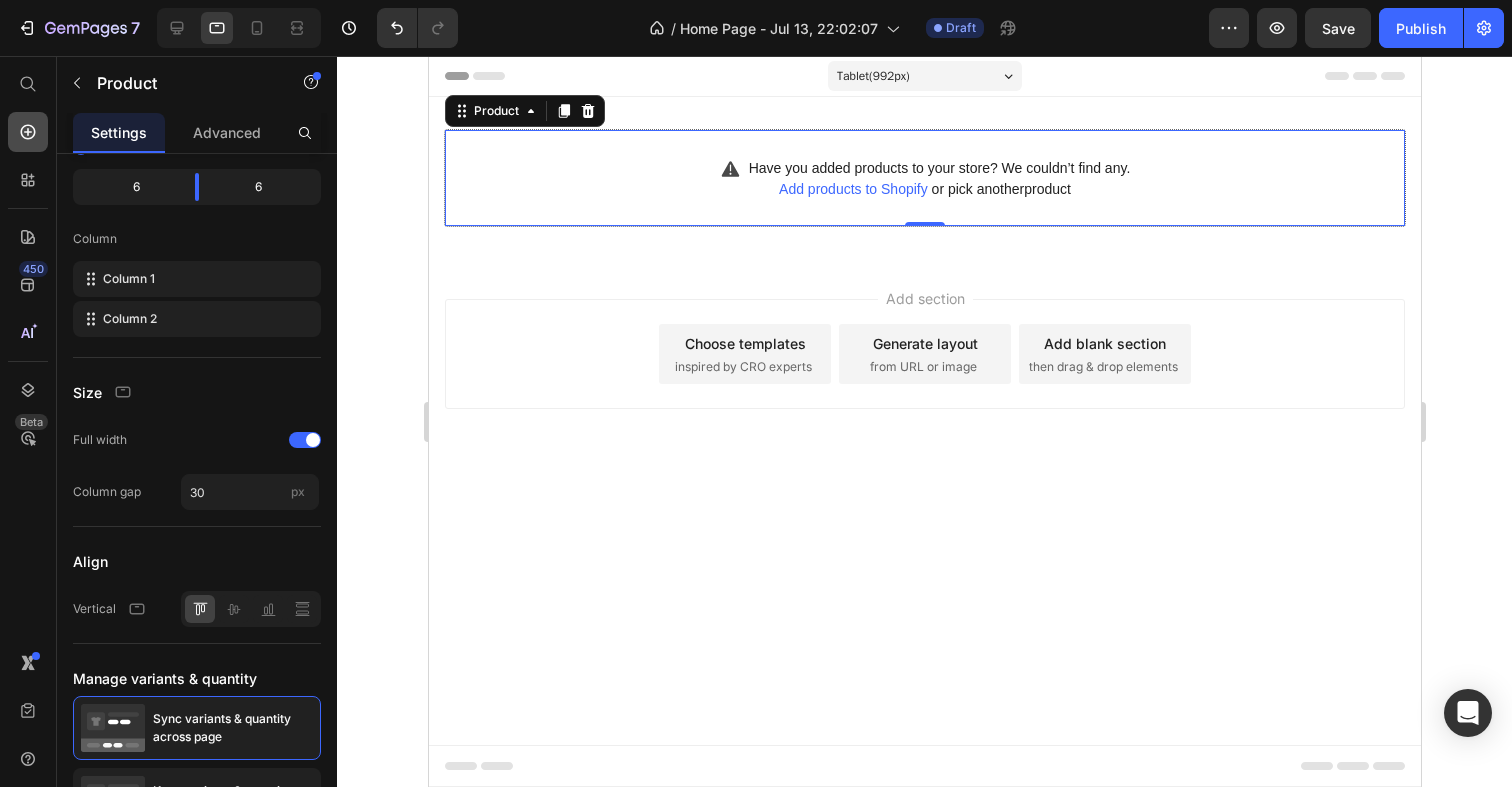 click 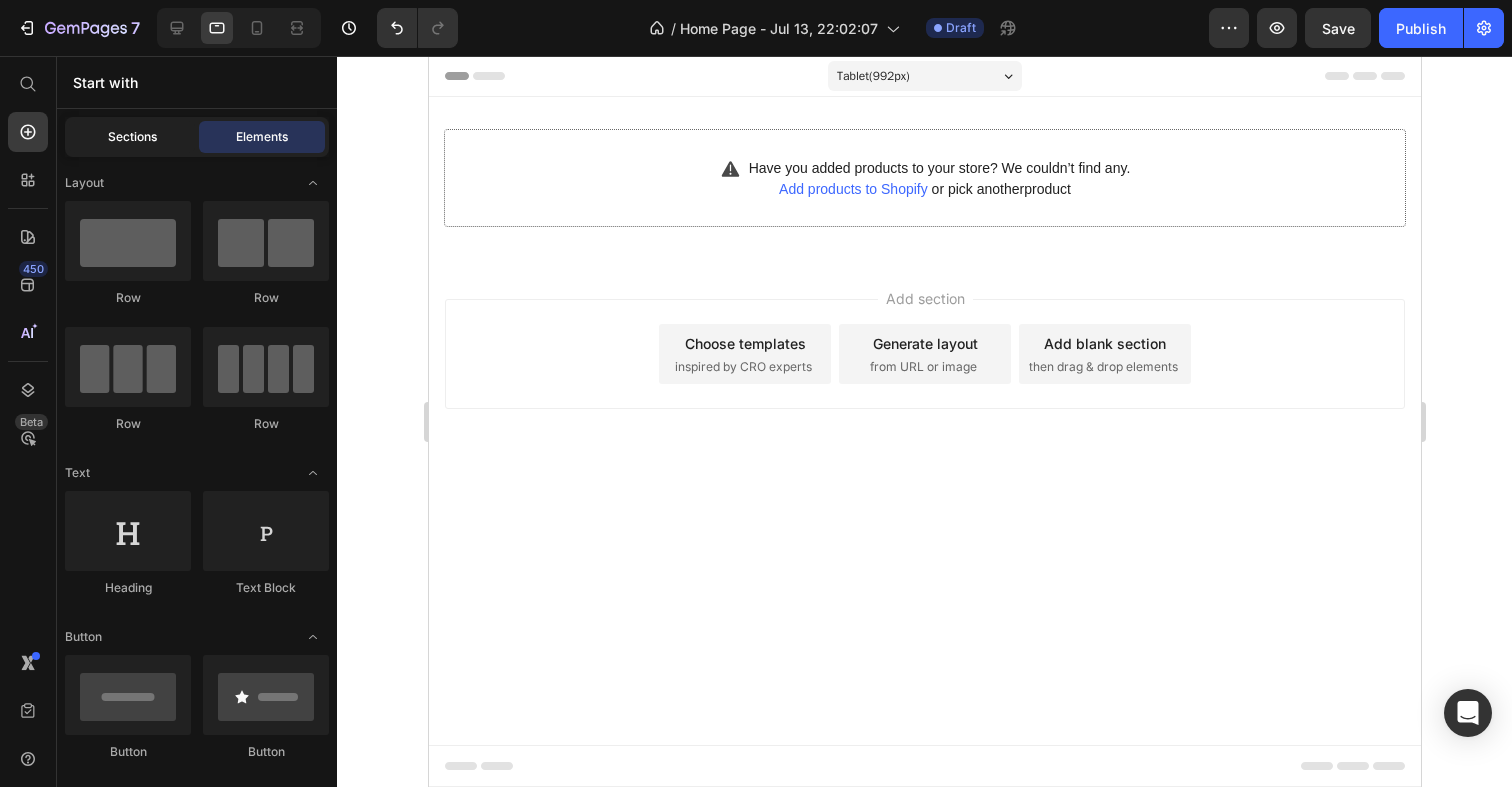 click on "Sections" at bounding box center (132, 137) 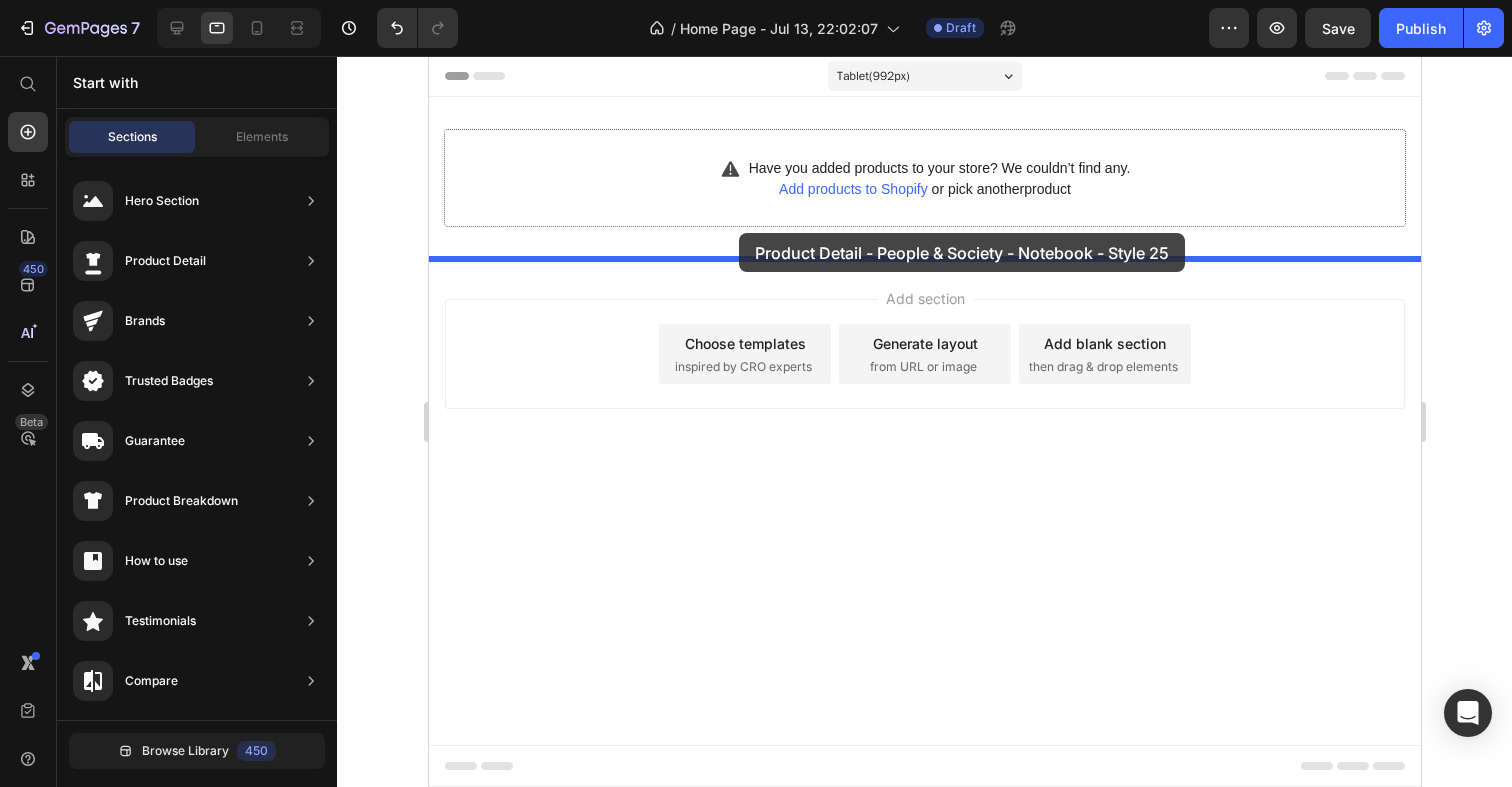 drag, startPoint x: 866, startPoint y: 558, endPoint x: 738, endPoint y: 233, distance: 349.29788 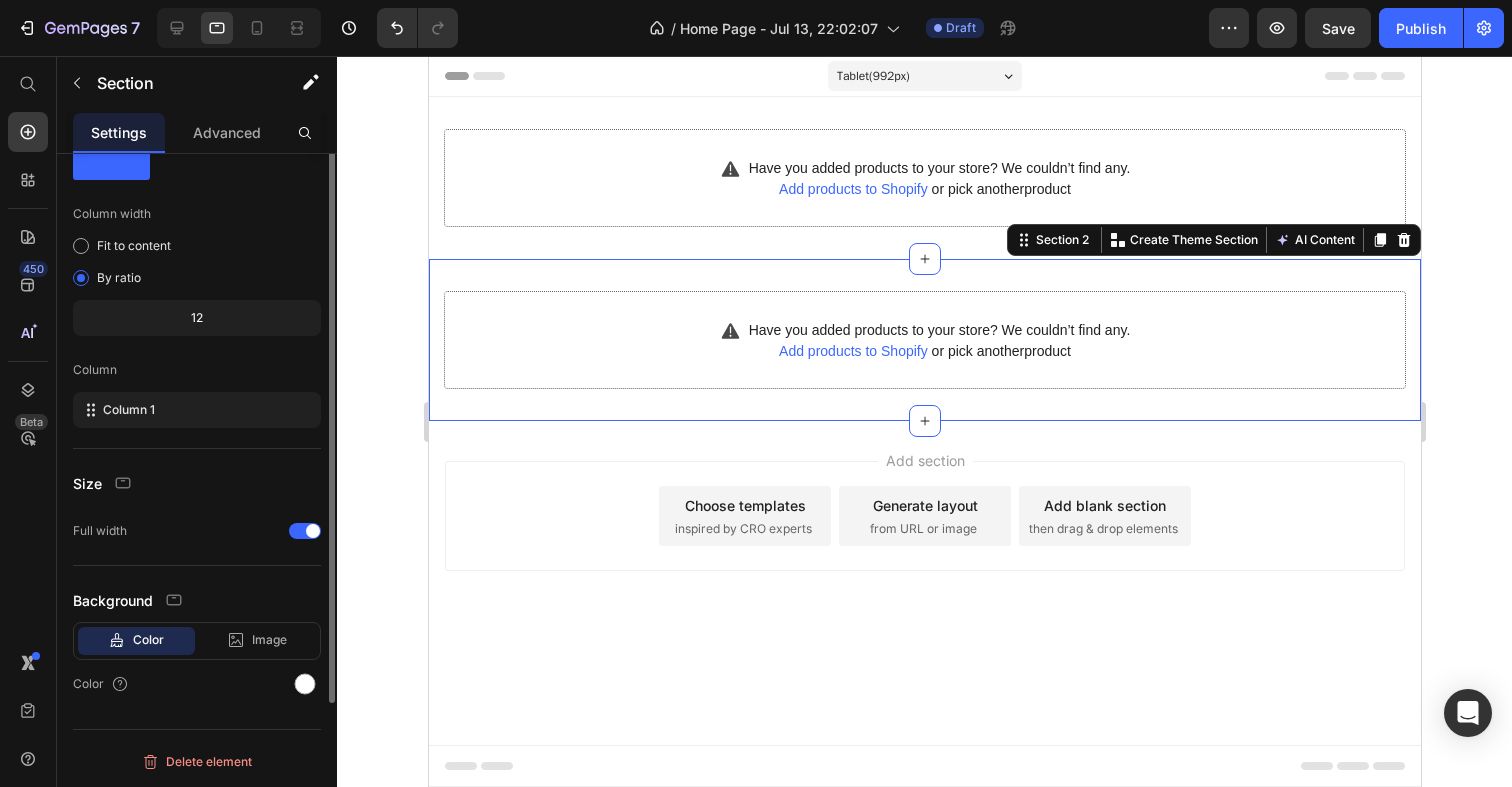 scroll, scrollTop: 0, scrollLeft: 0, axis: both 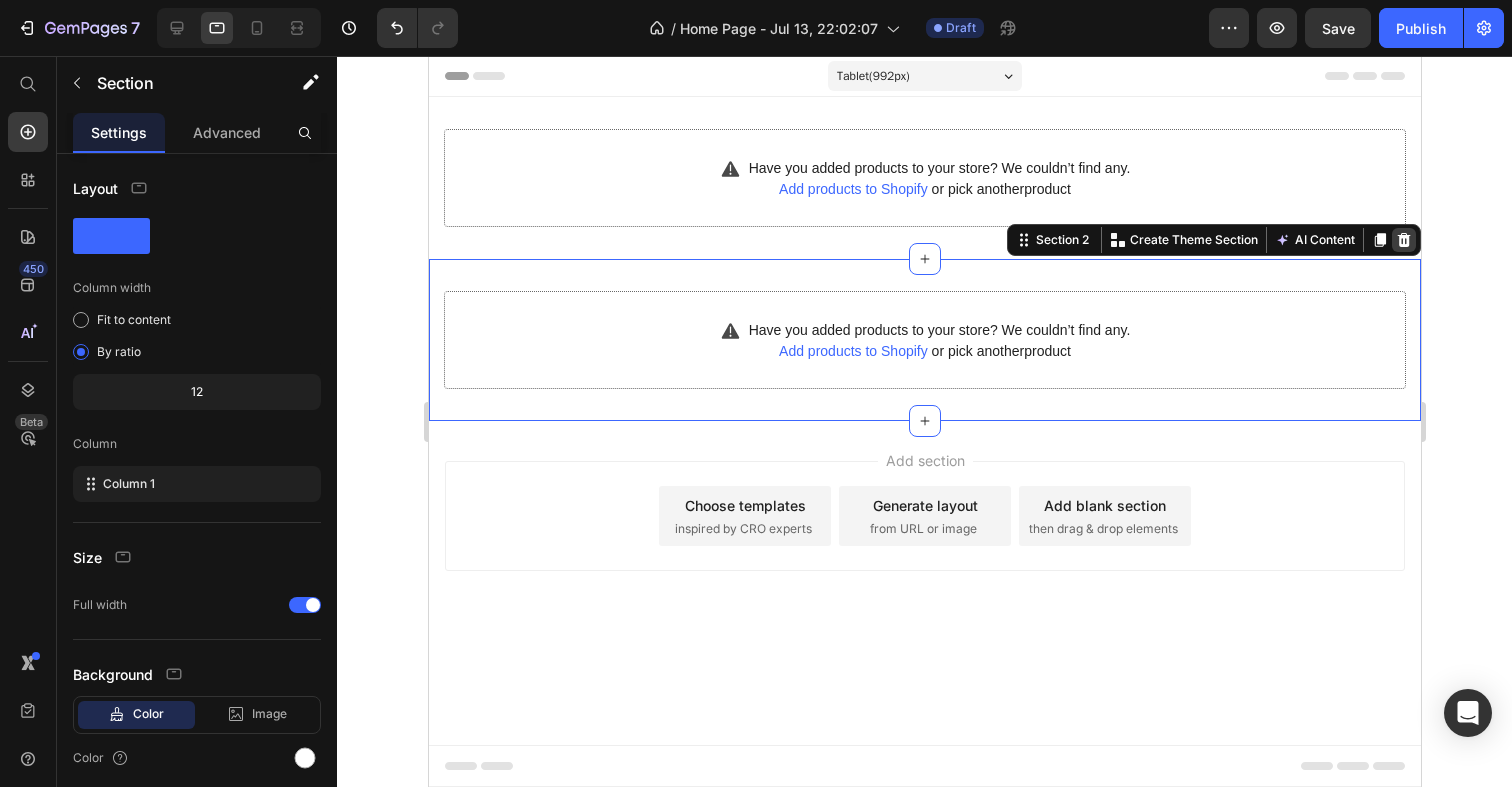 click 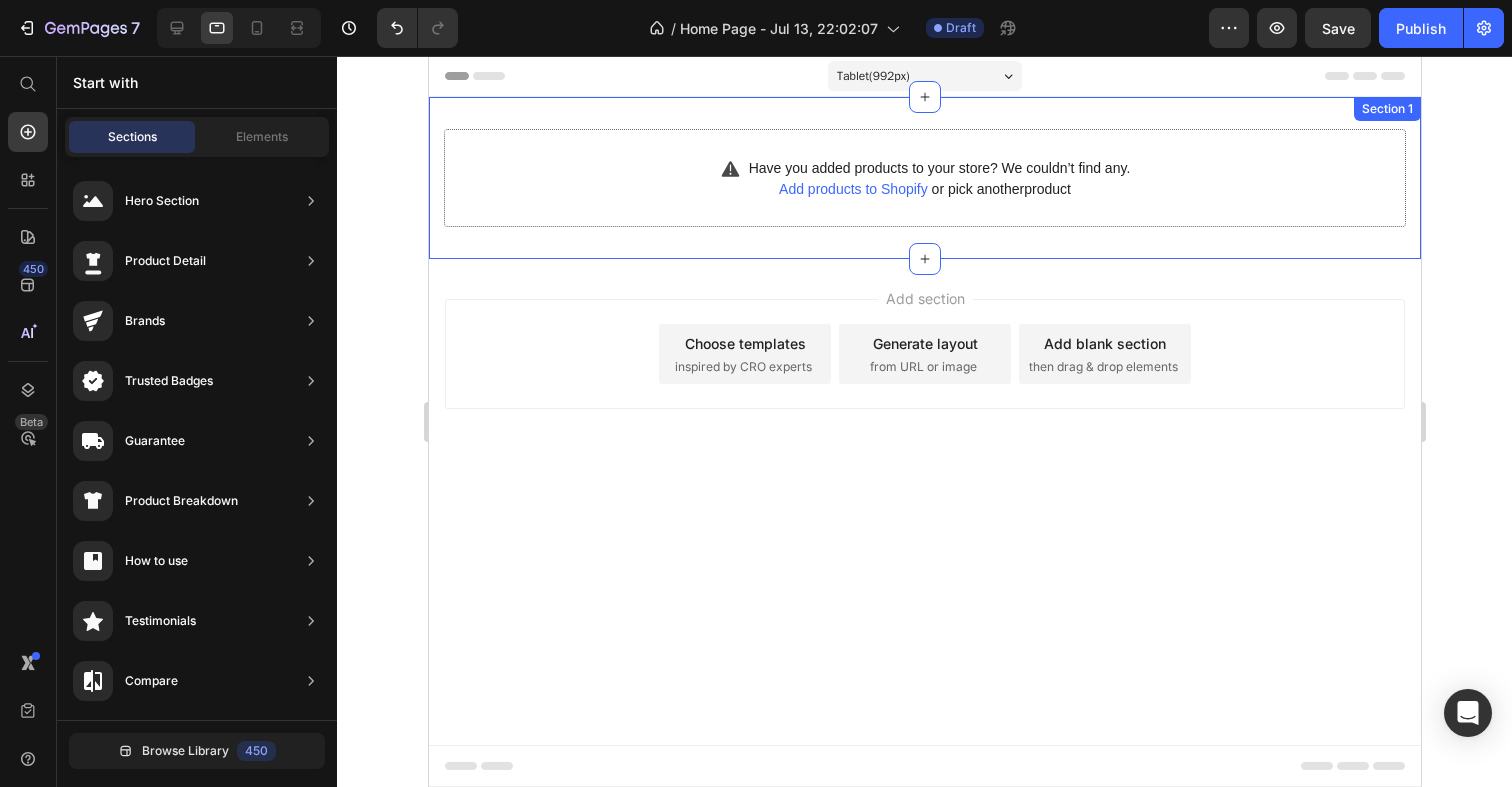 click on "Add section Choose templates inspired by CRO experts Generate layout from URL or image Add blank section then drag & drop elements" at bounding box center [924, 382] 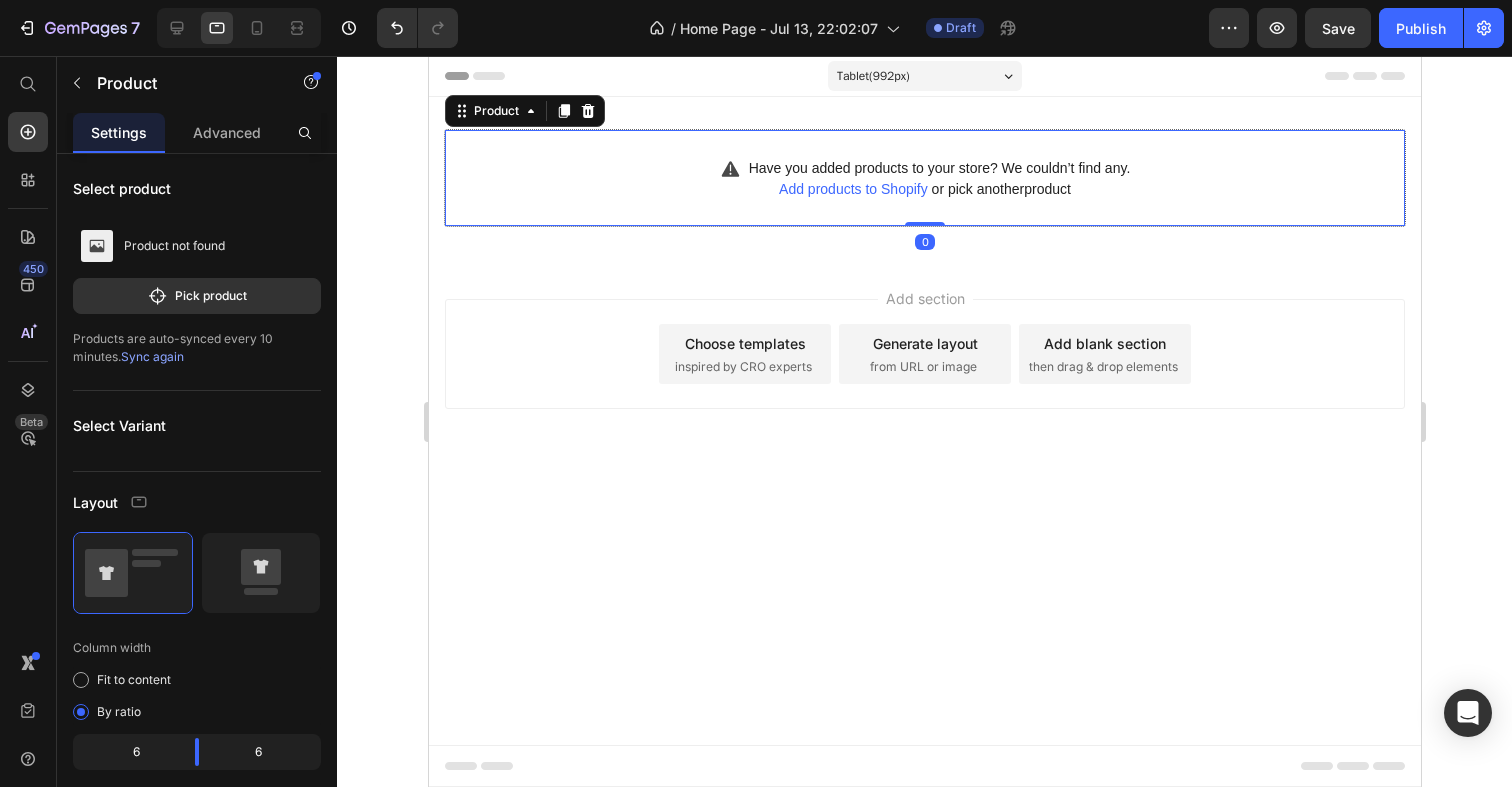 click on "Have you added products to your store? We couldn’t find any. Add products to Shopify   or pick another  product Product   0" at bounding box center (924, 178) 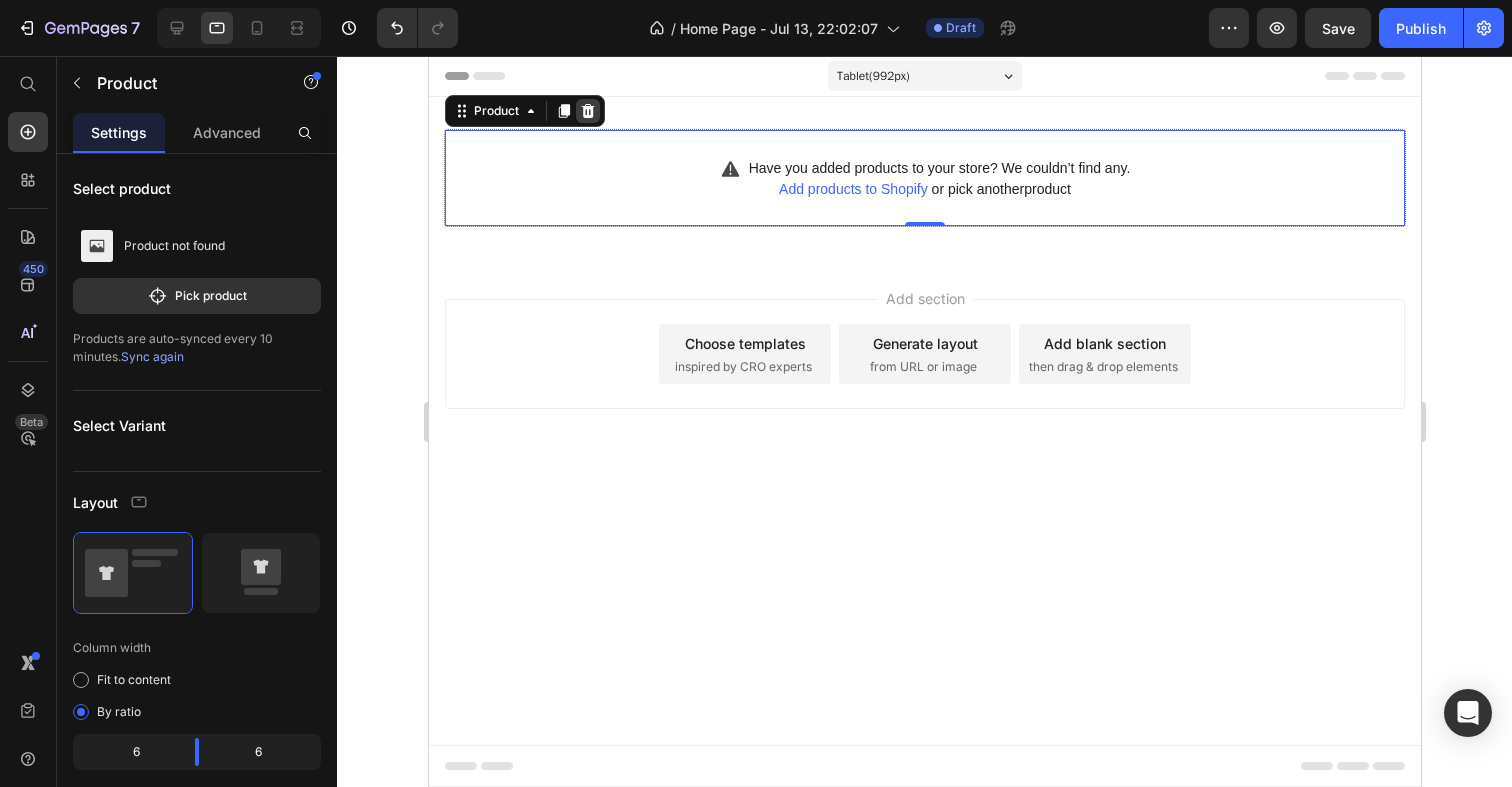 click 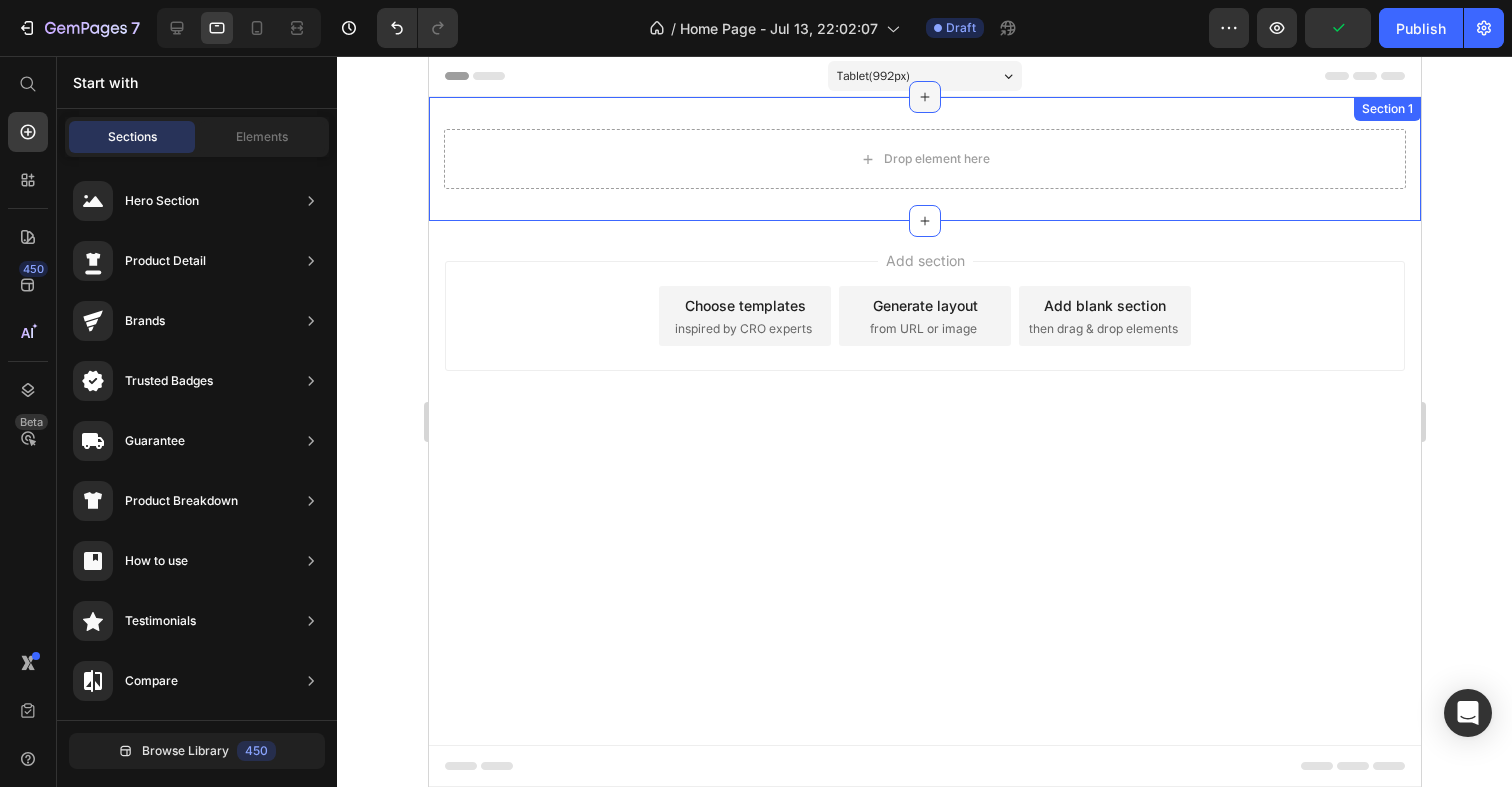click 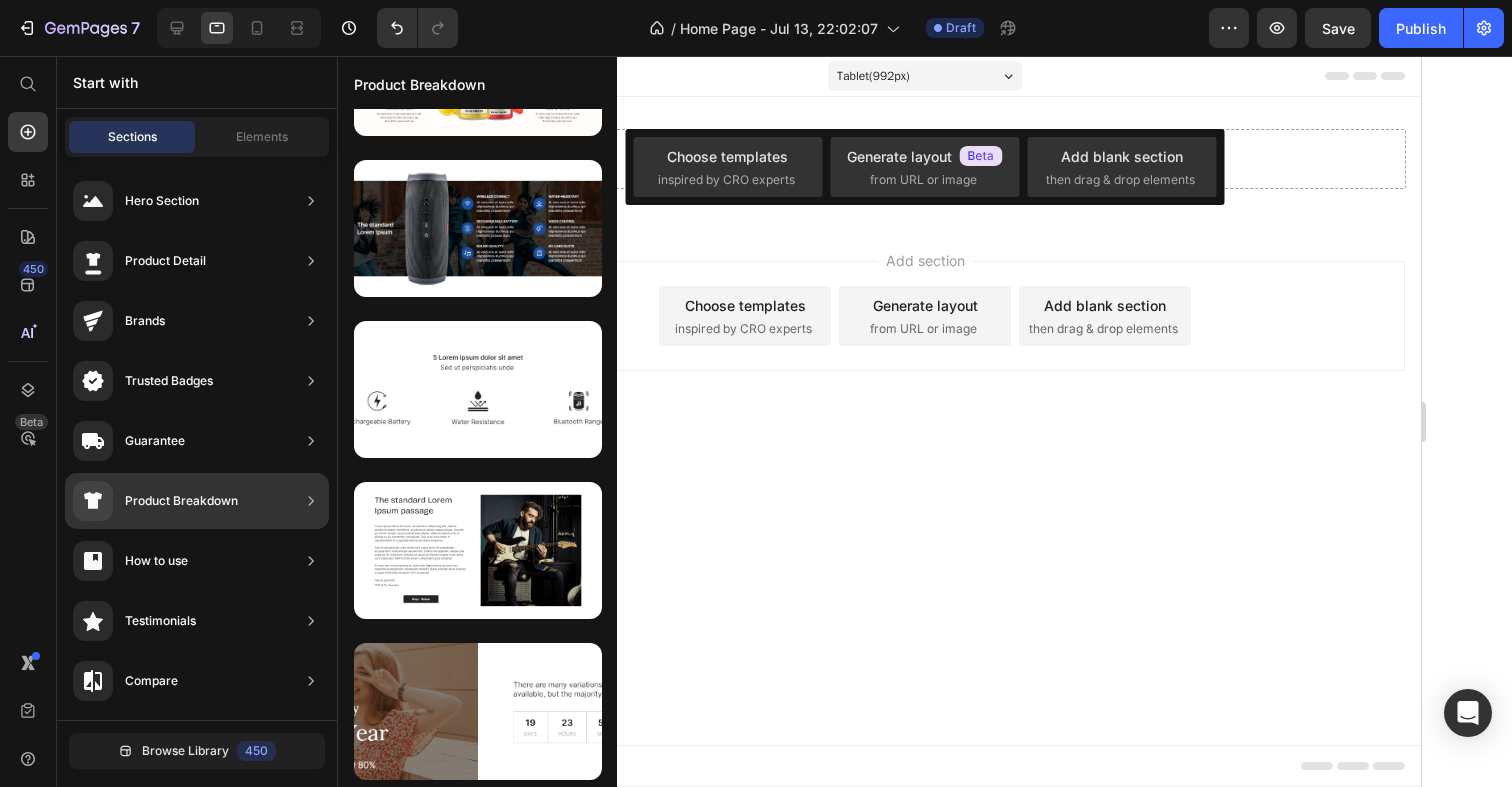 scroll, scrollTop: 0, scrollLeft: 0, axis: both 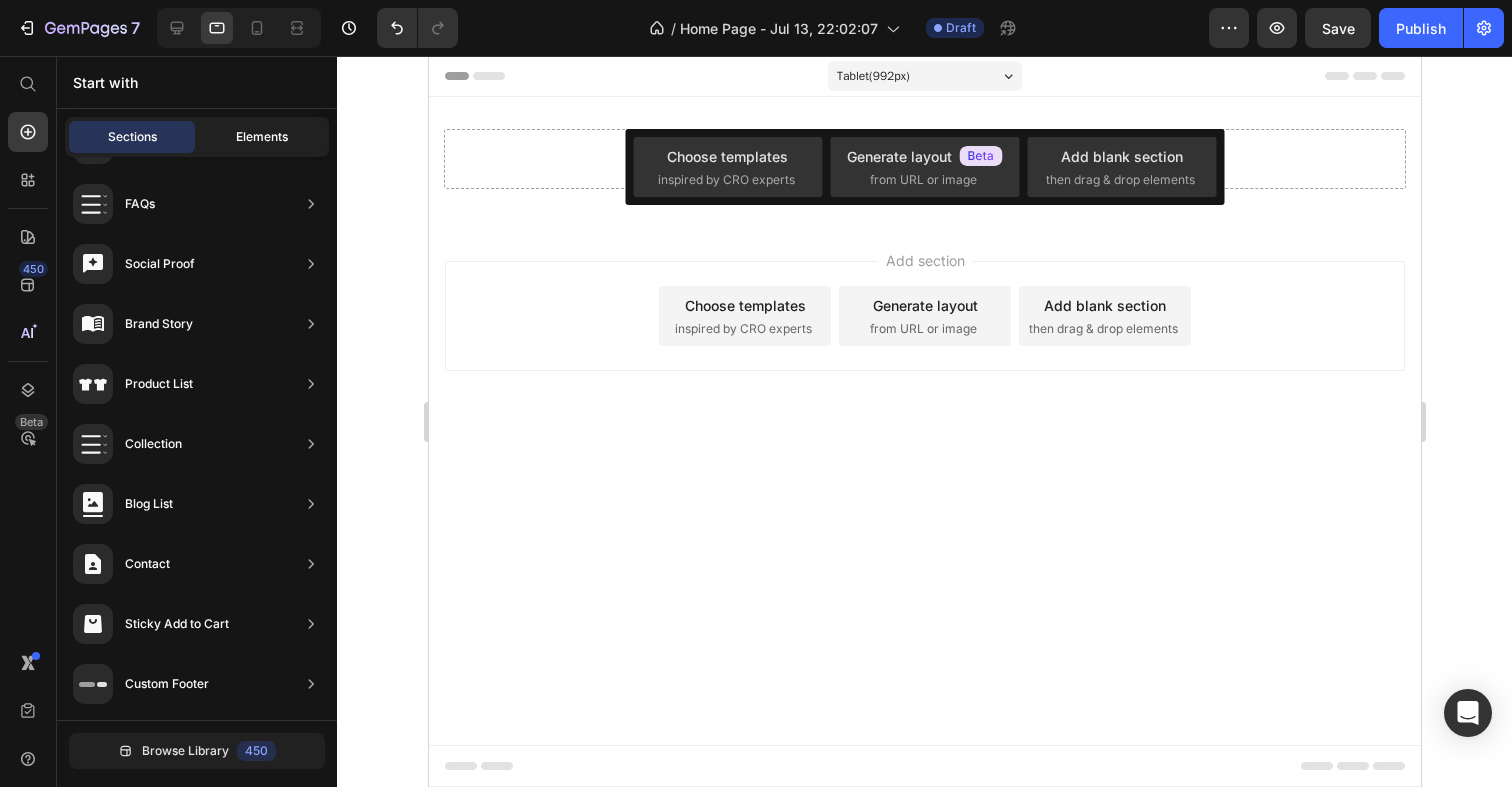 click on "Elements" 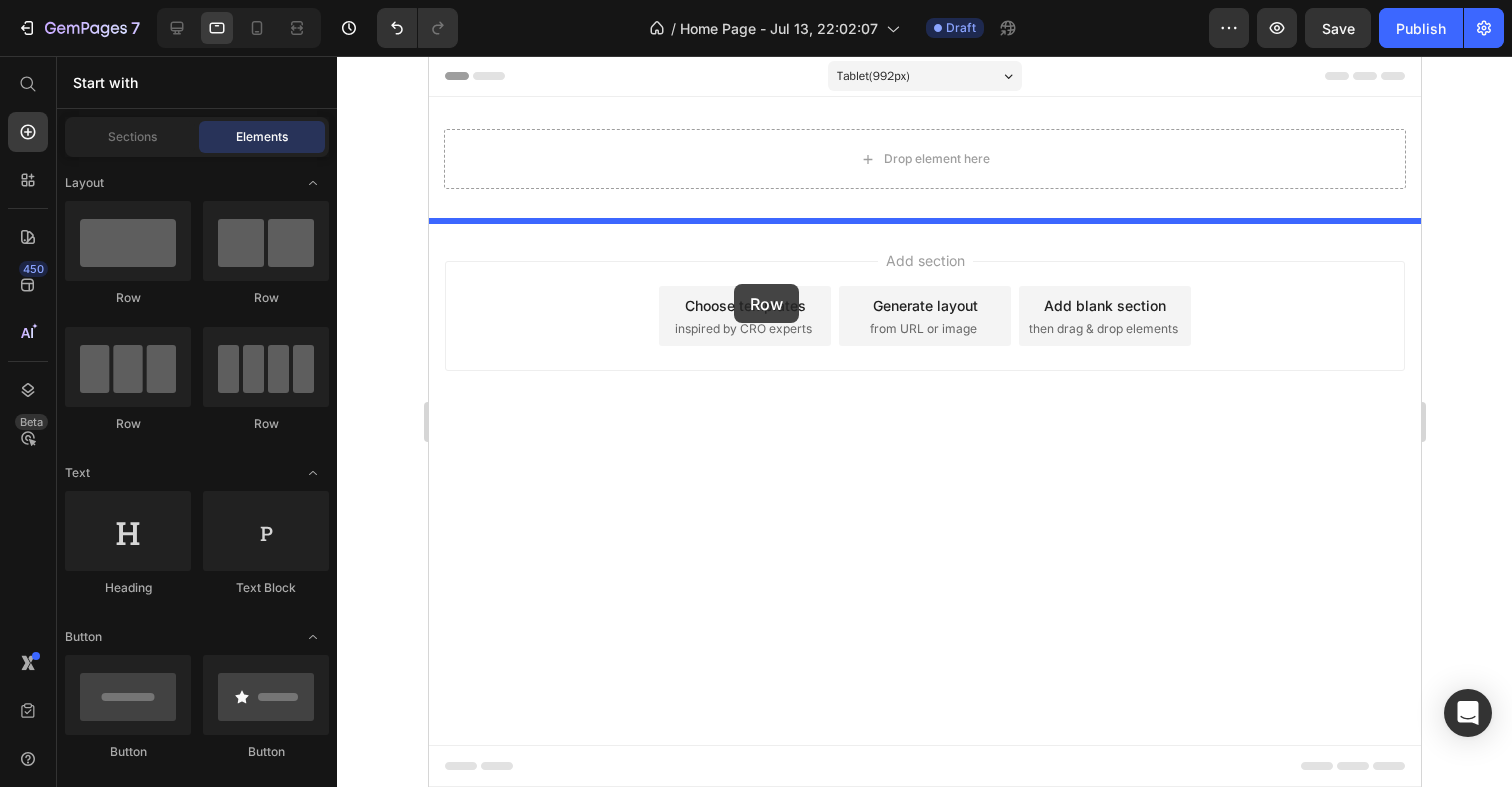 drag, startPoint x: 563, startPoint y: 323, endPoint x: 733, endPoint y: 284, distance: 174.41617 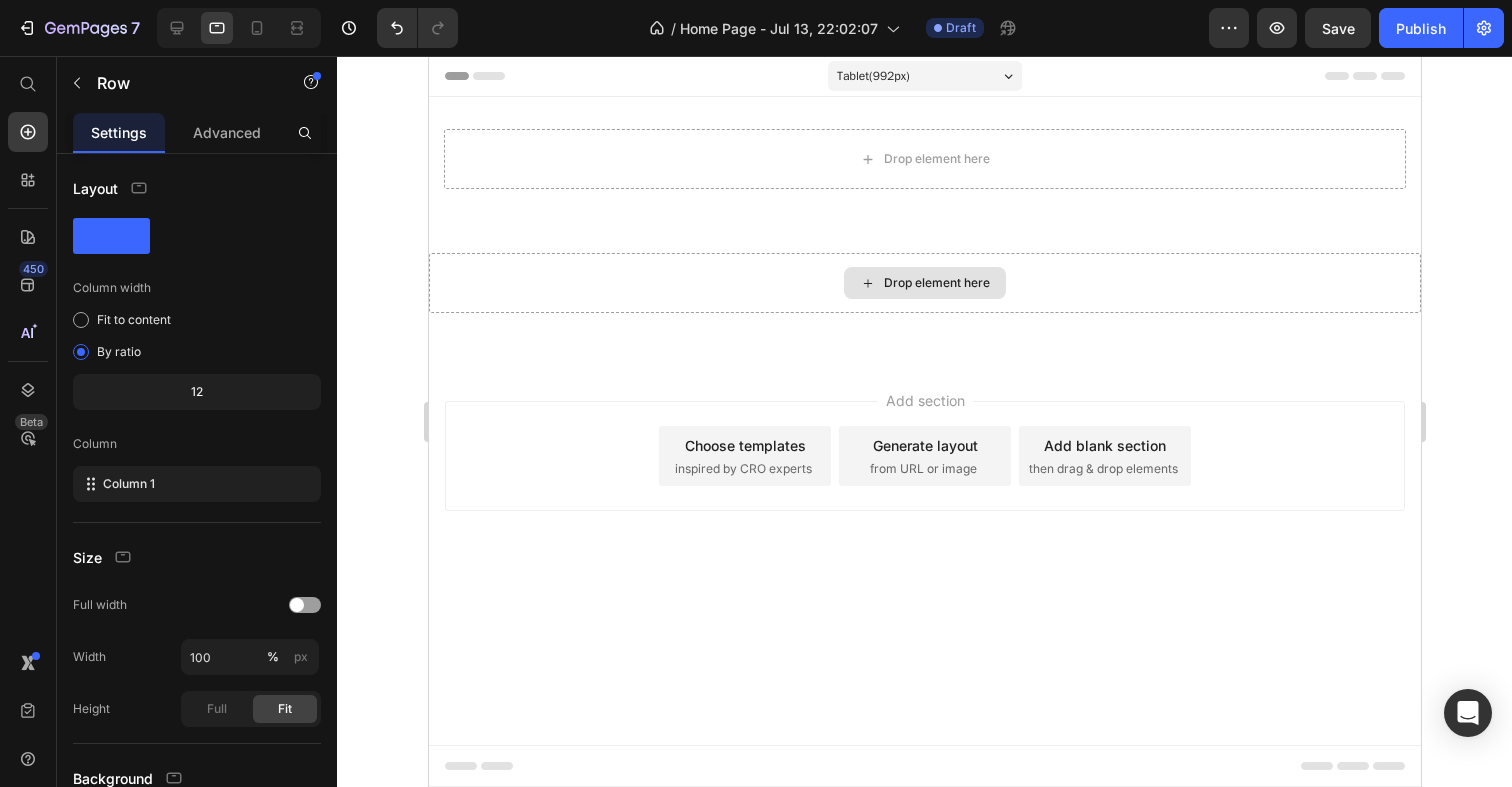 click on "Drop element here" at bounding box center (936, 283) 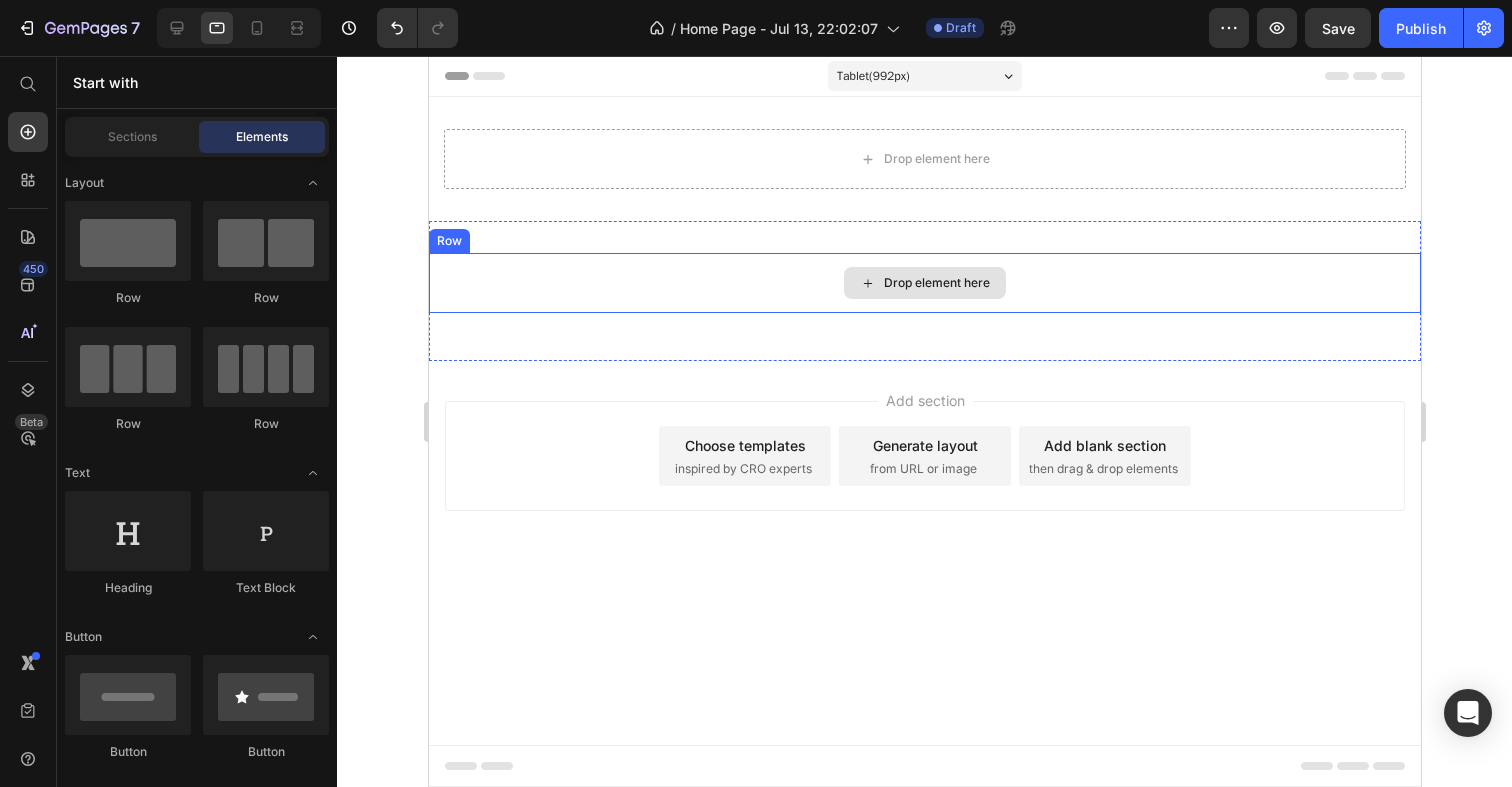 click on "Drop element here" at bounding box center (936, 283) 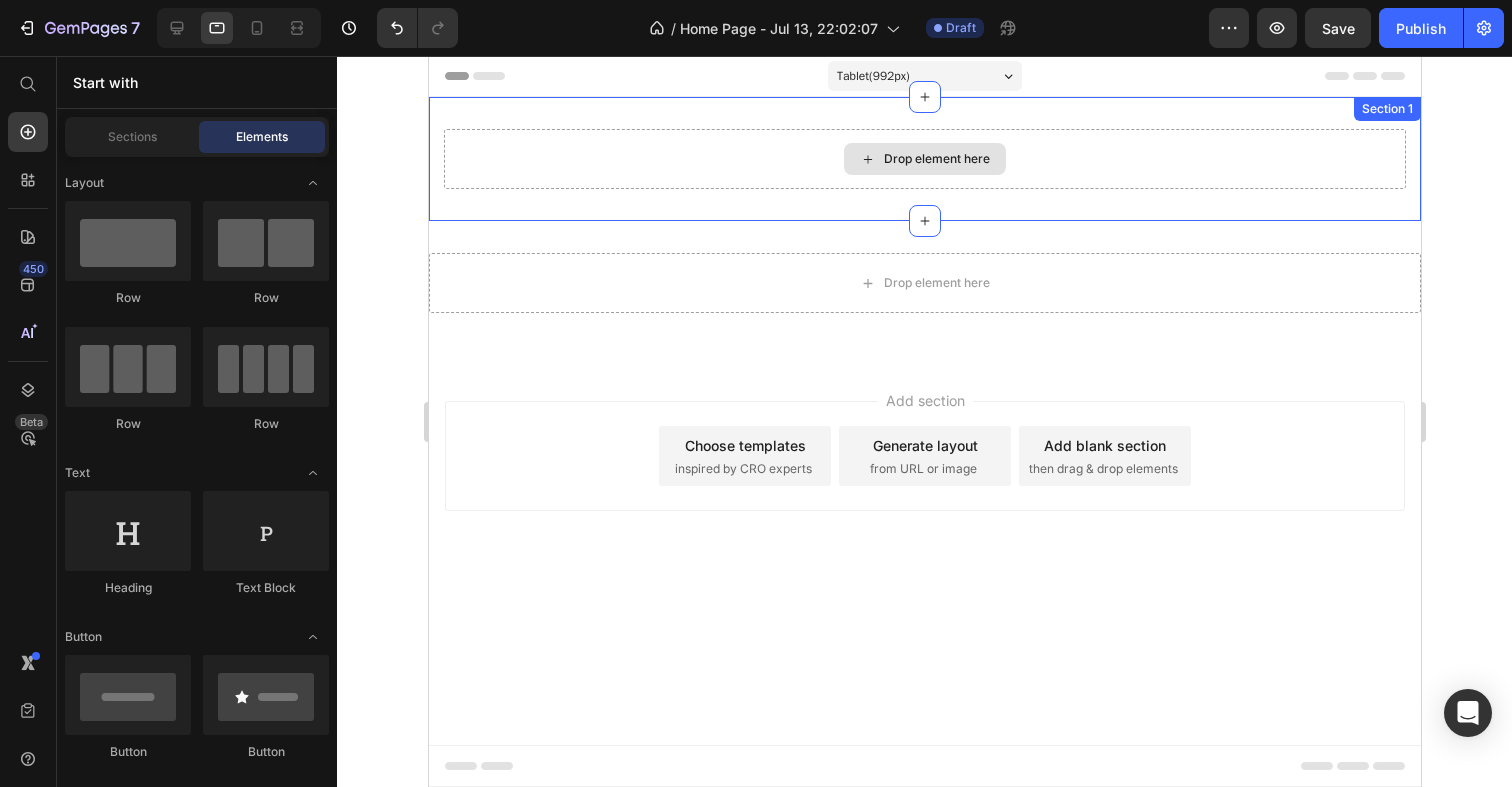 click 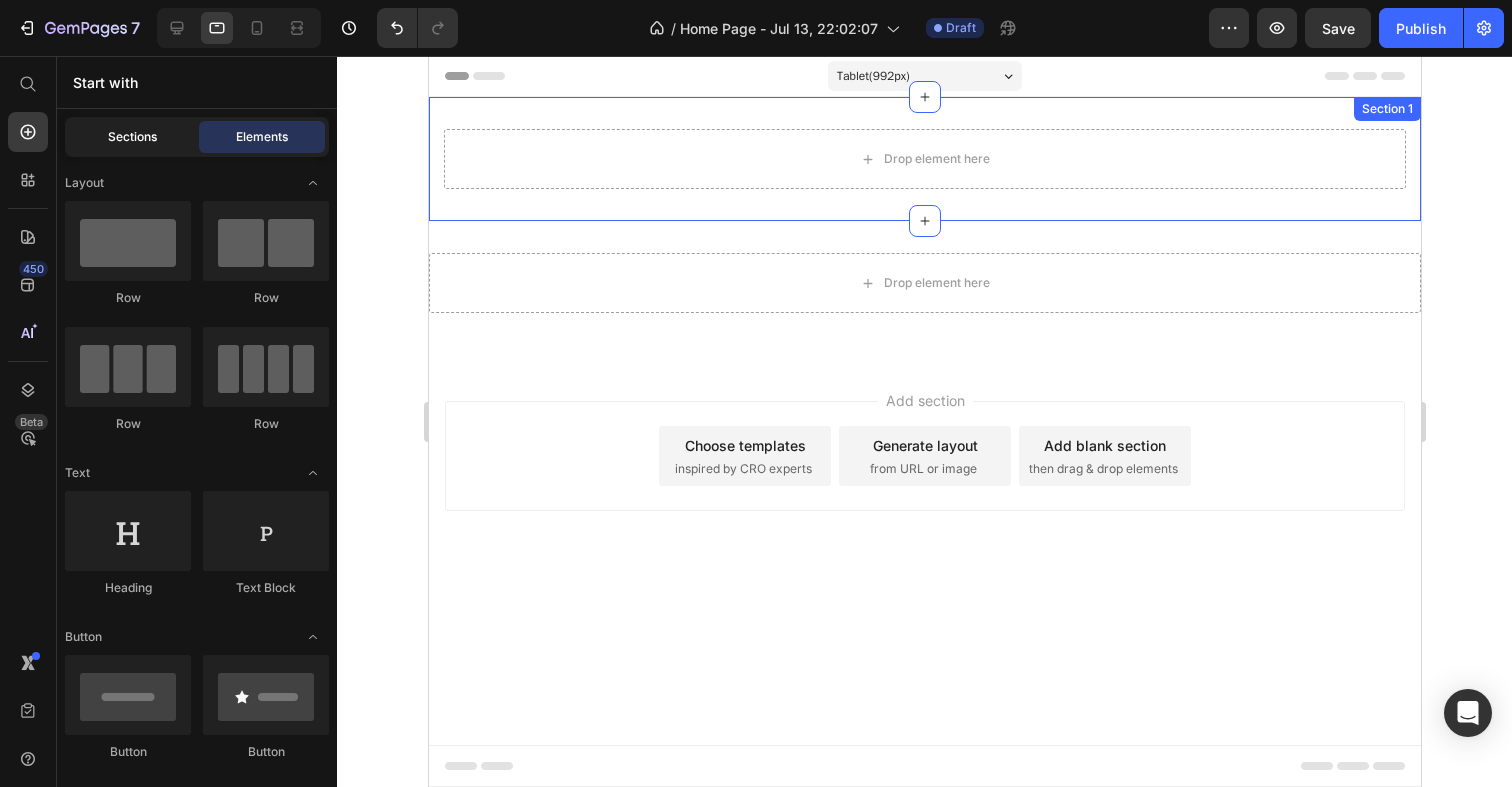 click on "Sections" 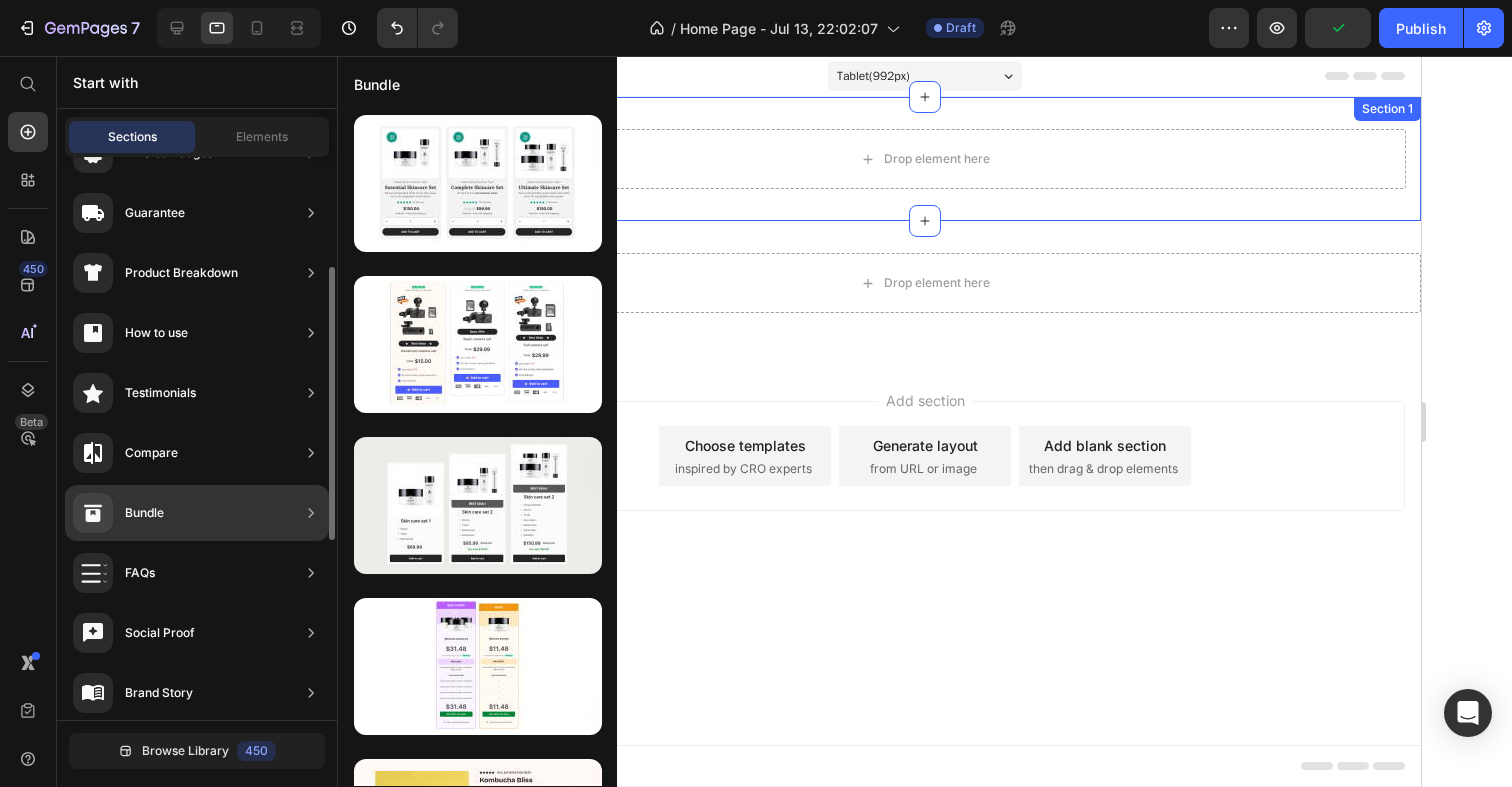 scroll, scrollTop: 0, scrollLeft: 0, axis: both 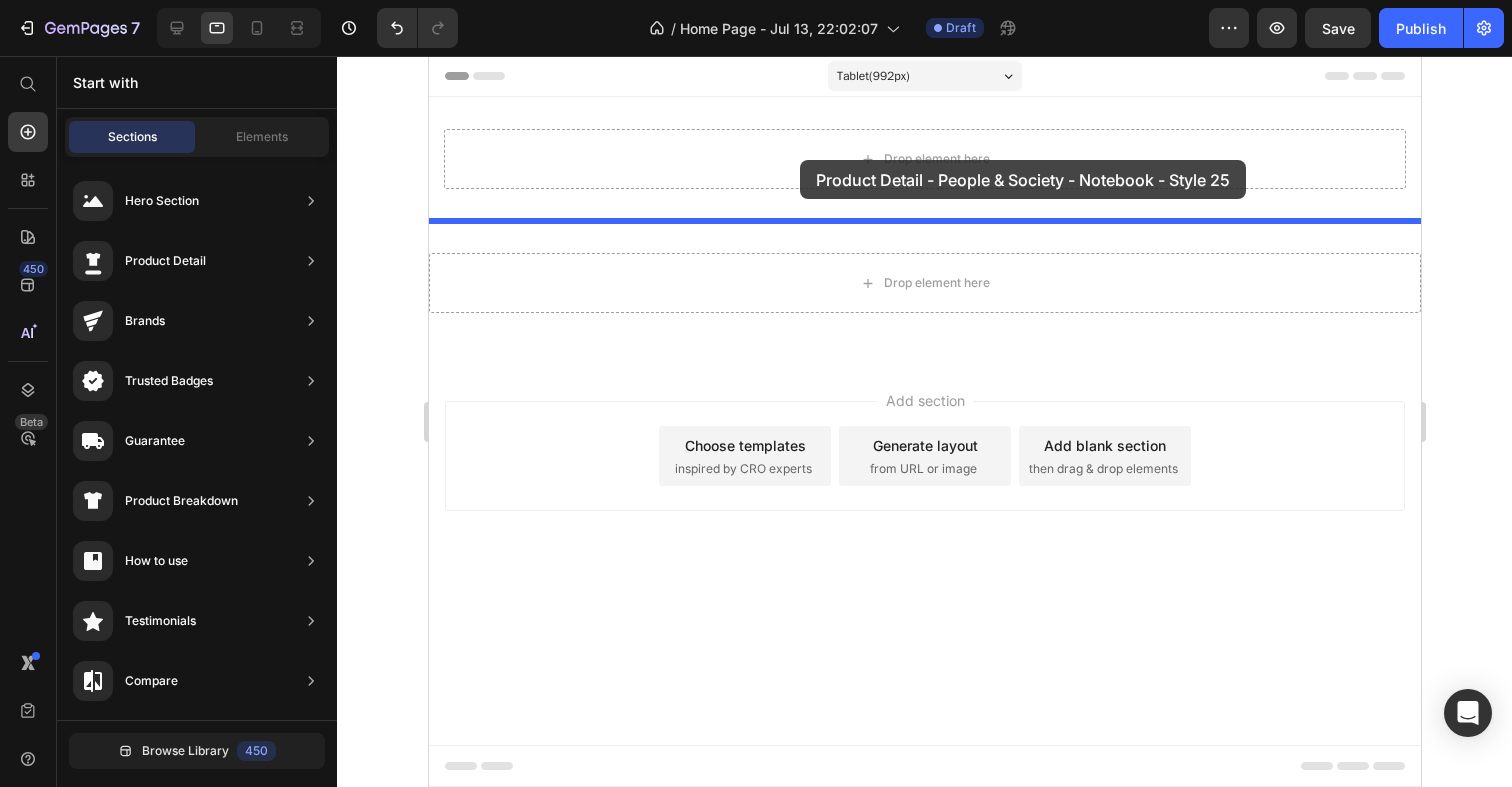 drag, startPoint x: 883, startPoint y: 312, endPoint x: 799, endPoint y: 160, distance: 173.66635 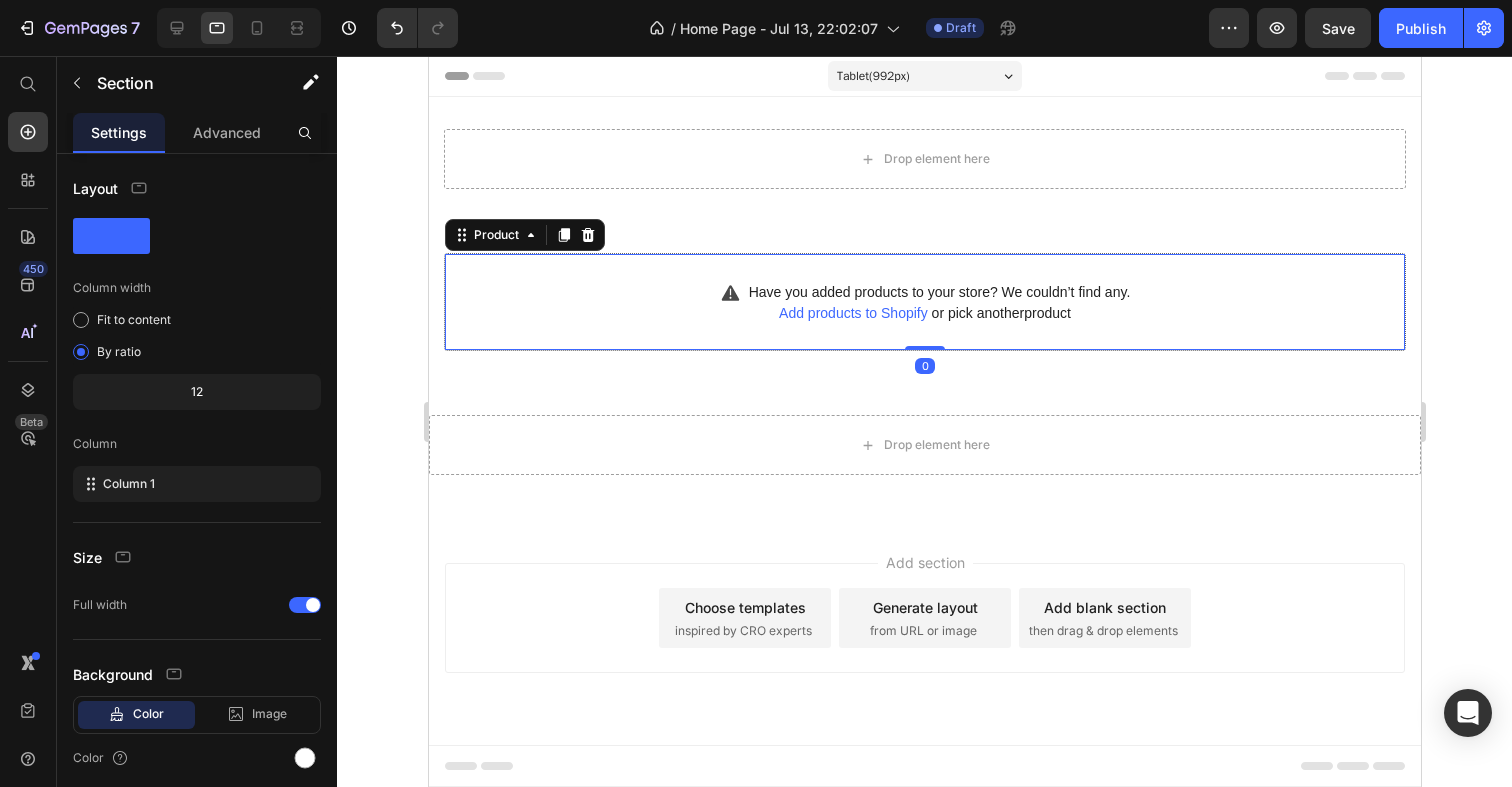 click on "Add products to Shopify" at bounding box center [852, 313] 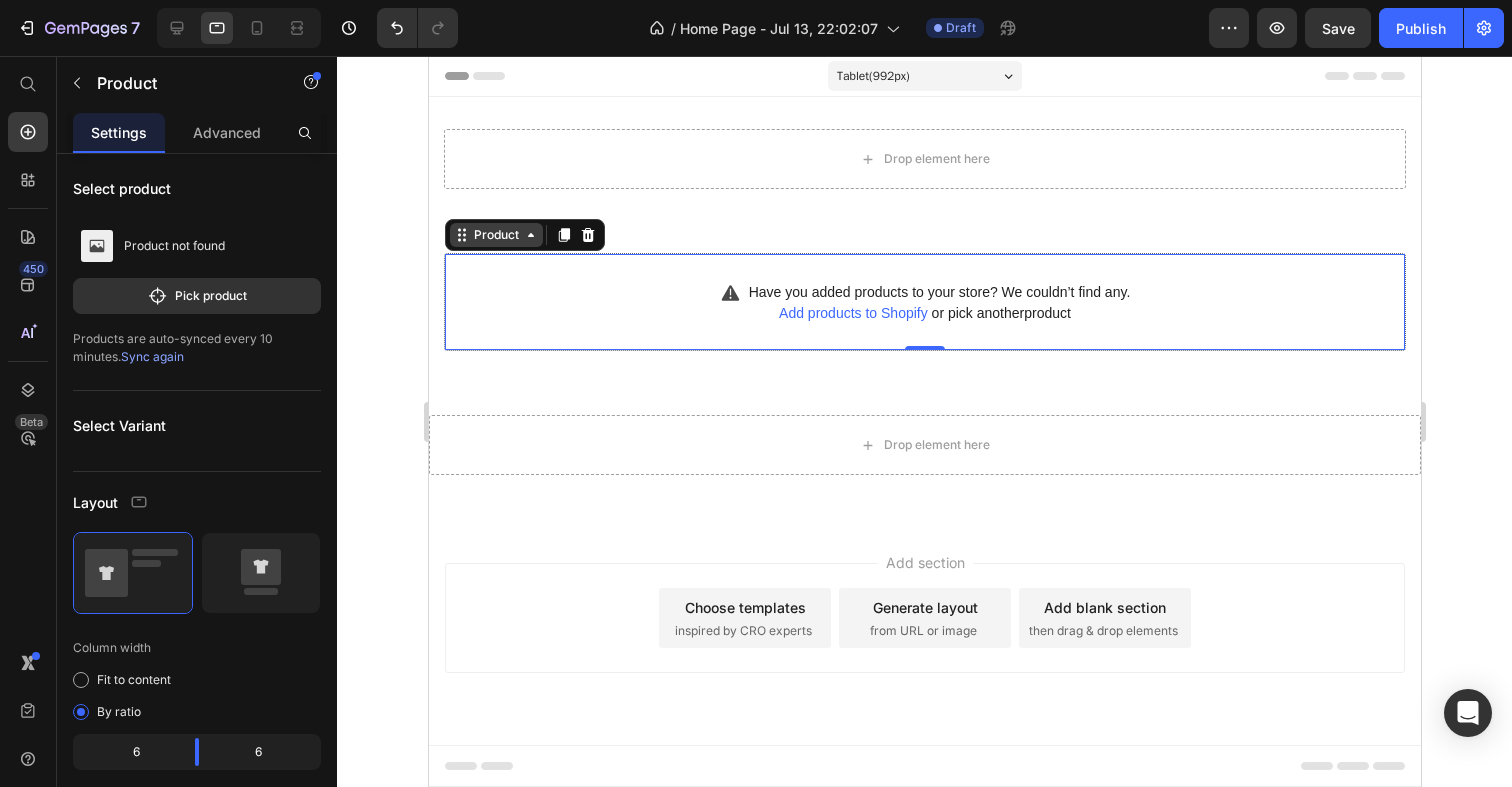 click 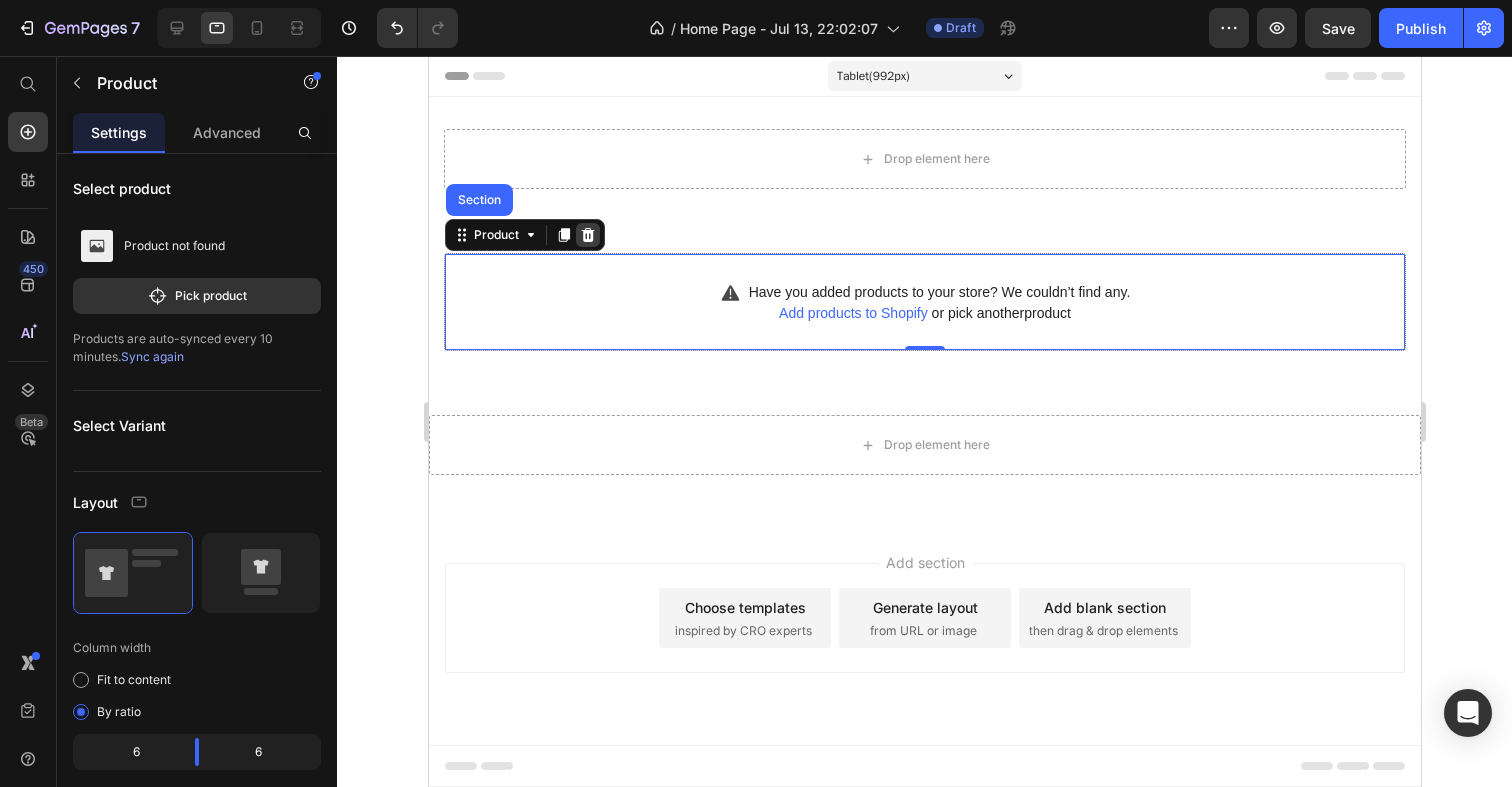 click 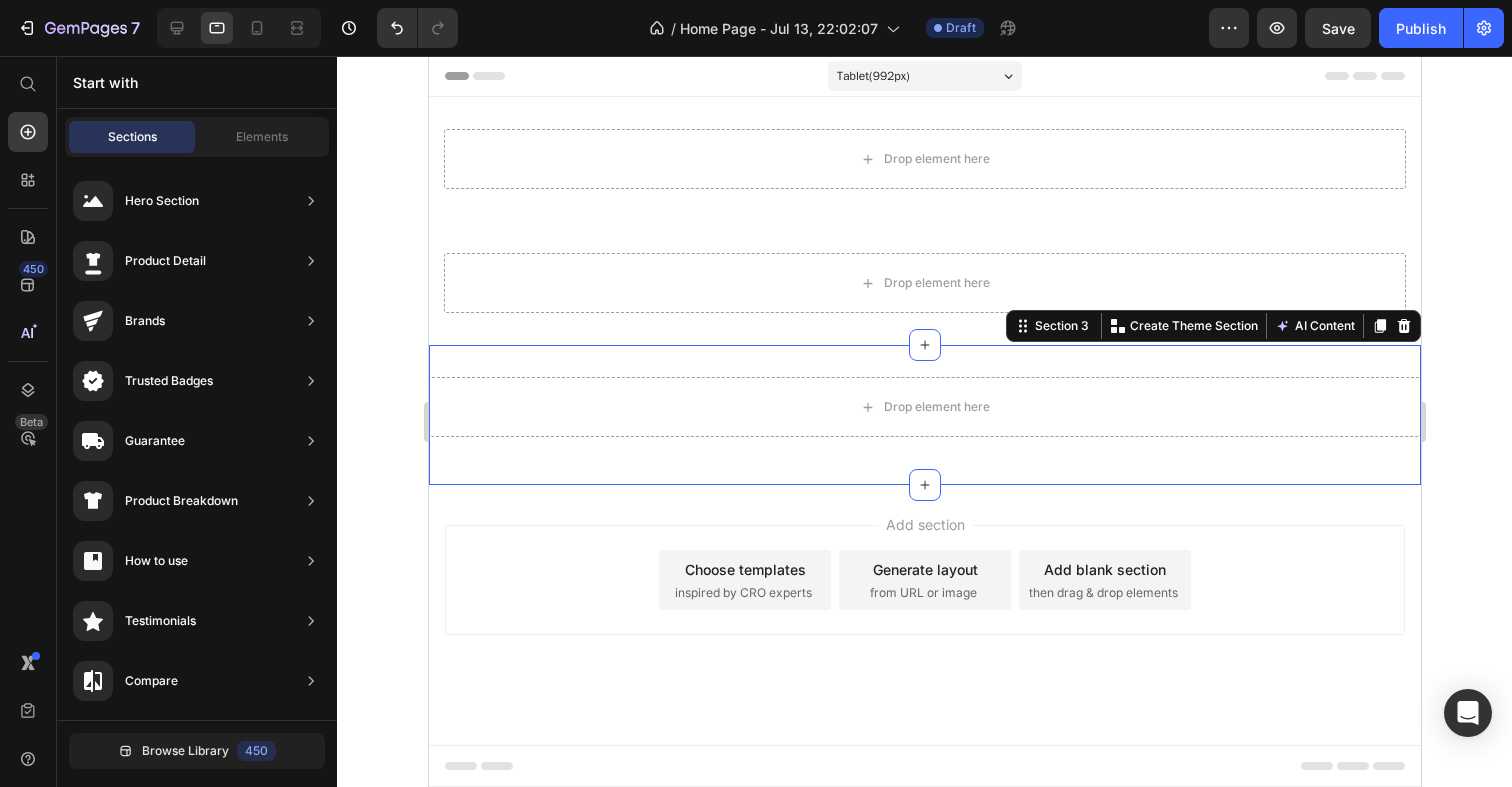 click on "Drop element here Row Section 3   You can create reusable sections Create Theme Section AI Content Write with GemAI What would you like to describe here? Tone and Voice Persuasive Product Show more Generate" at bounding box center [924, 415] 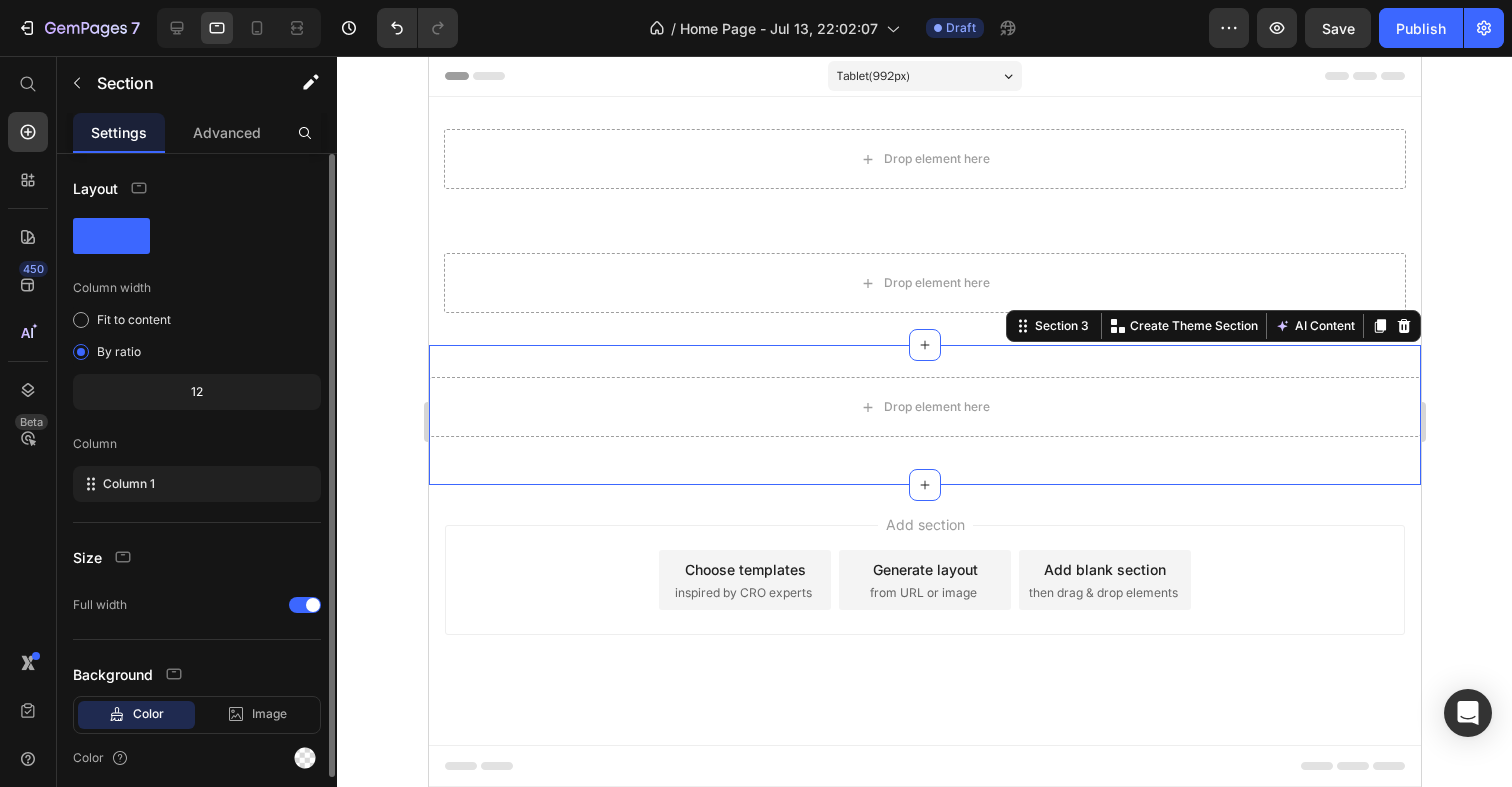 scroll, scrollTop: 74, scrollLeft: 0, axis: vertical 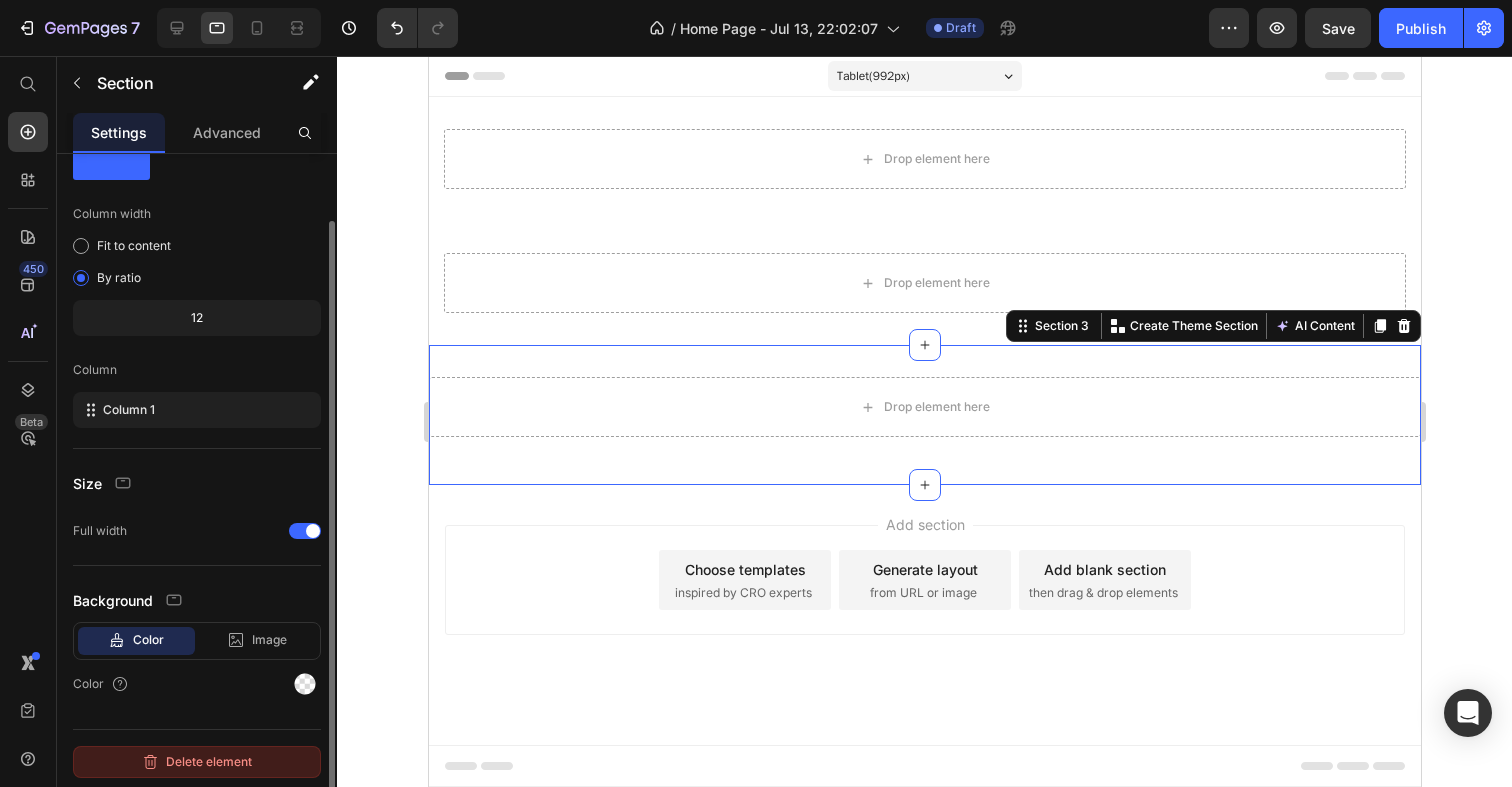 click on "Delete element" at bounding box center (197, 762) 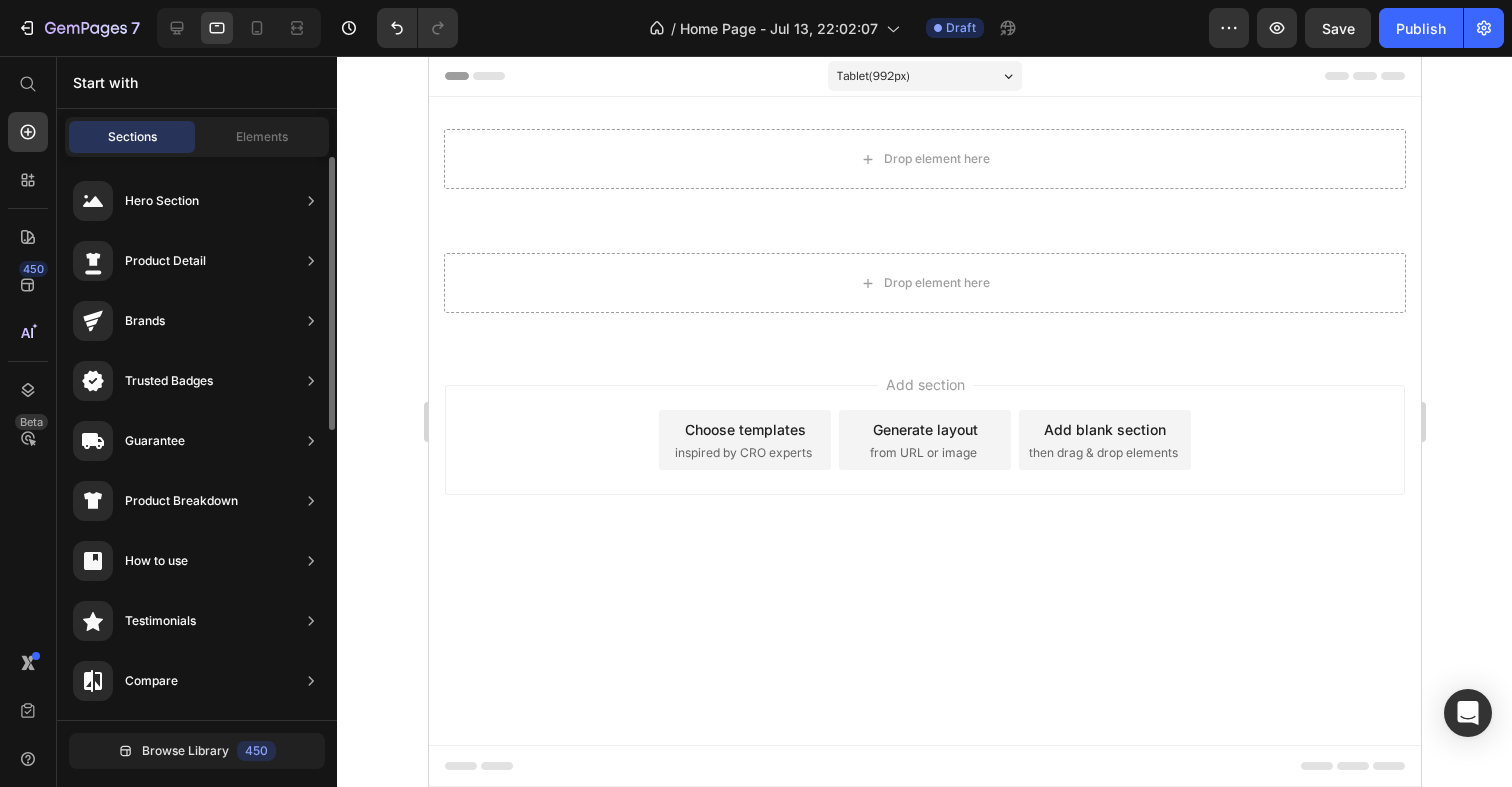 scroll, scrollTop: 921, scrollLeft: 0, axis: vertical 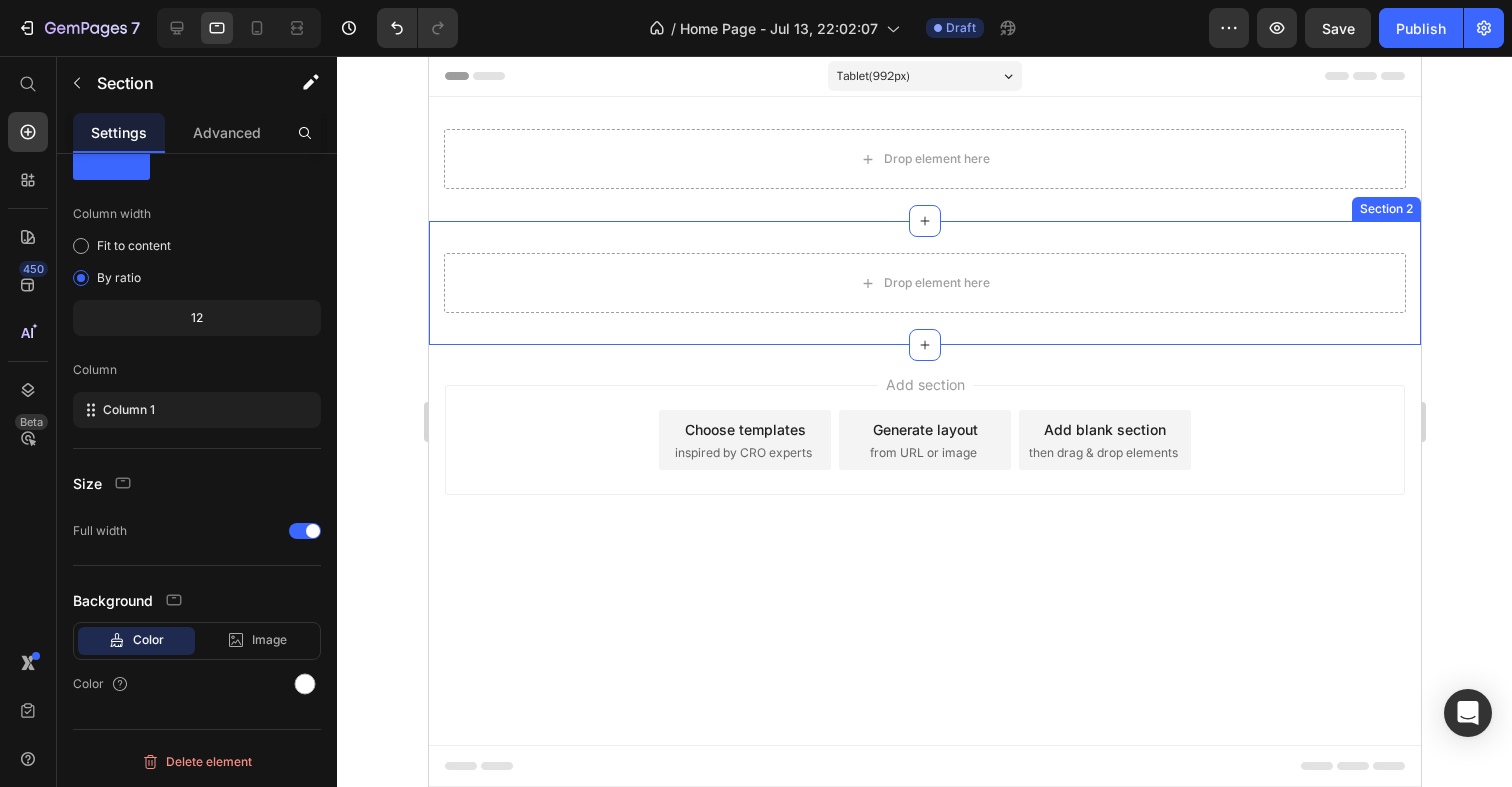 click on "Drop element here Section 2" at bounding box center (924, 283) 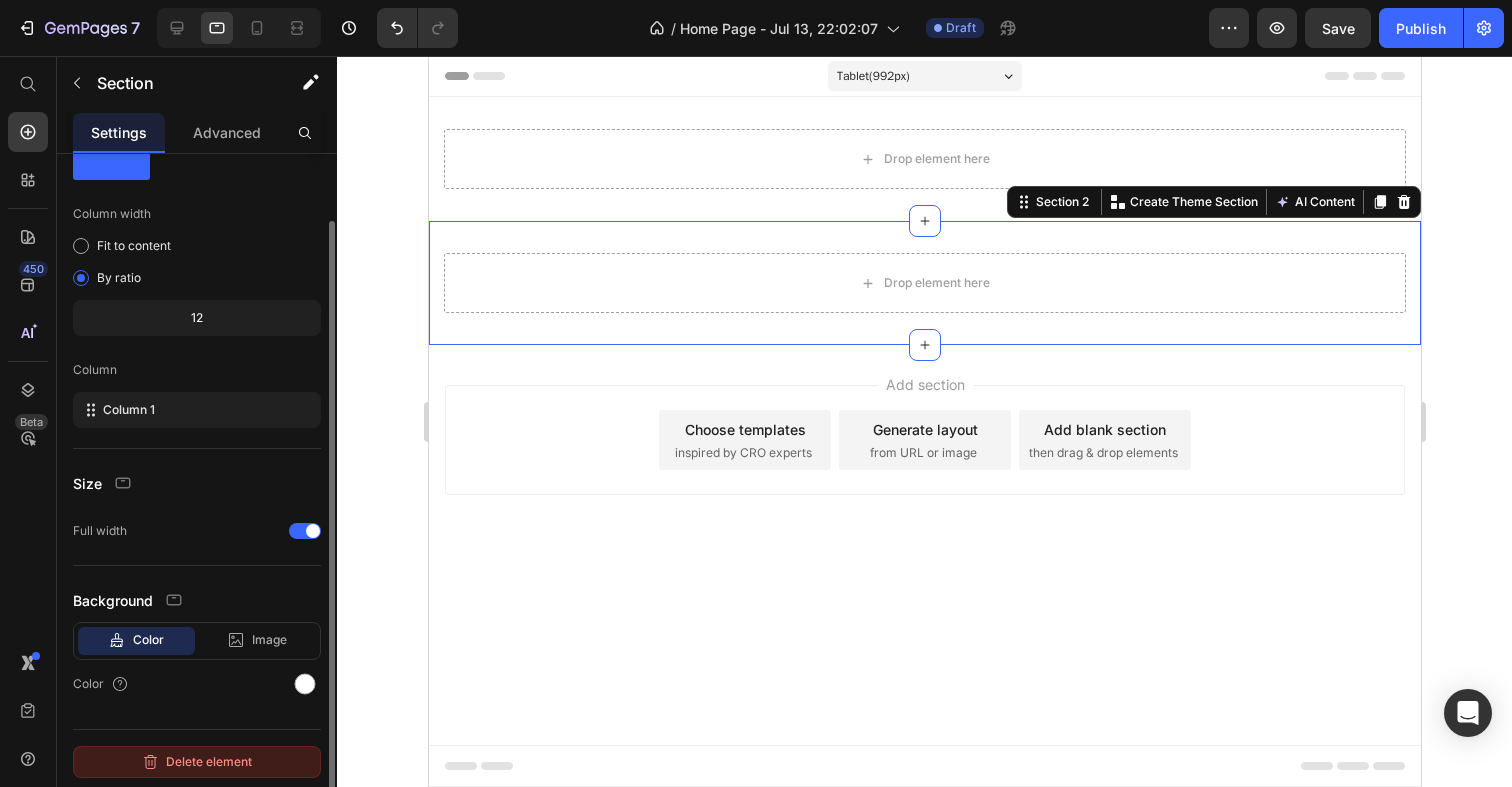 click 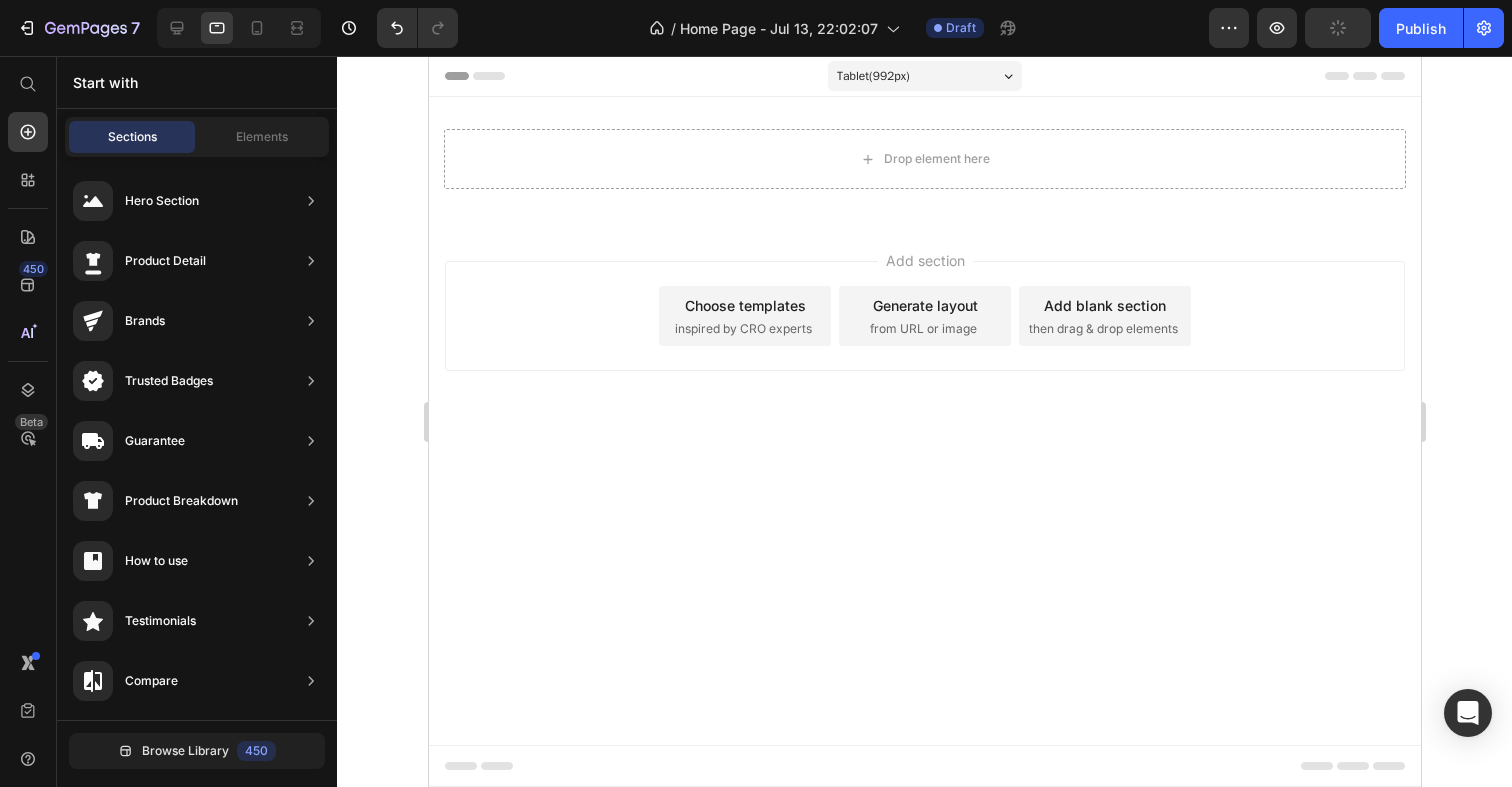 scroll, scrollTop: 0, scrollLeft: 0, axis: both 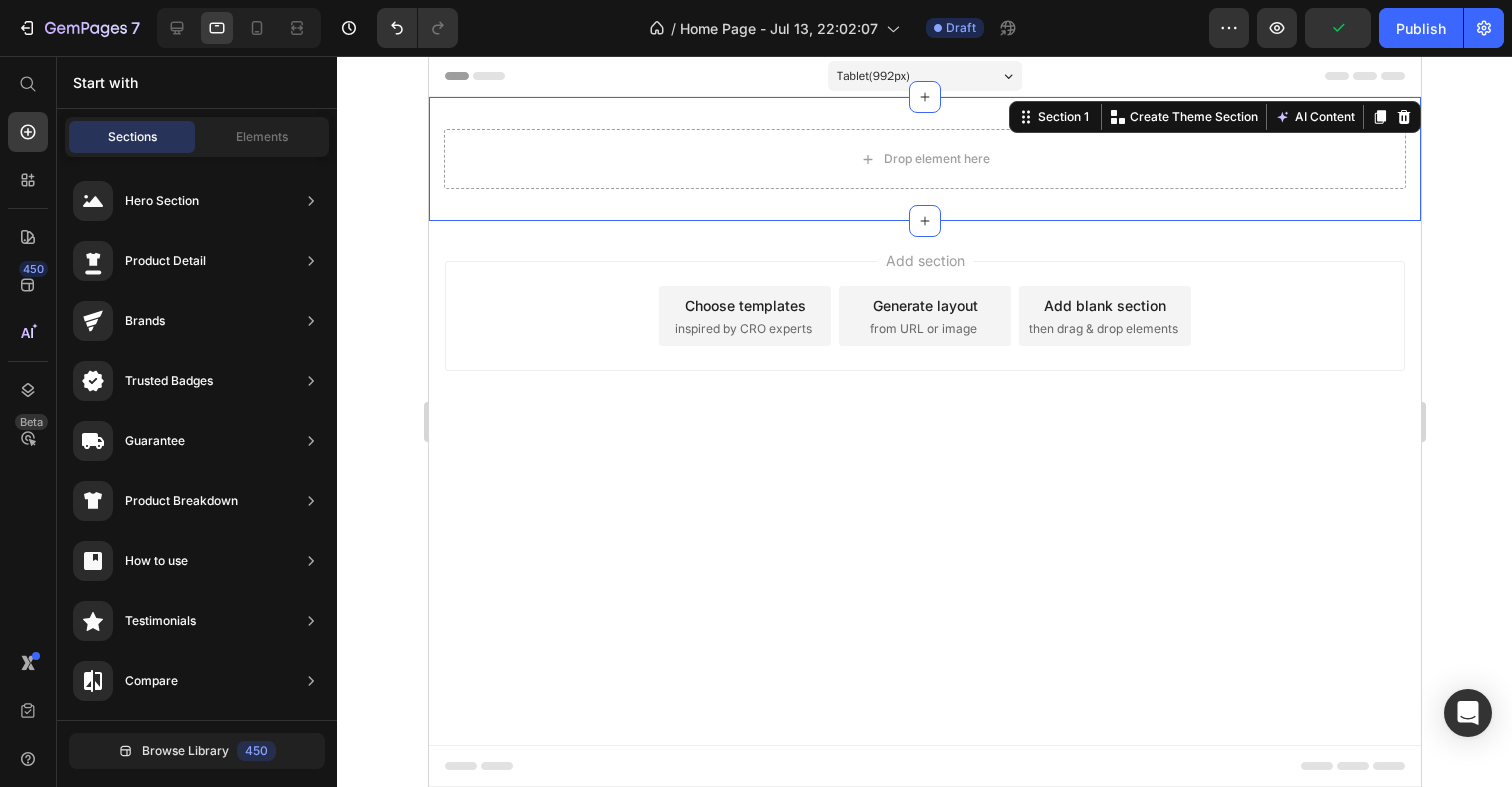 click on "Drop element here Section 1   You can create reusable sections Create Theme Section AI Content Write with GemAI What would you like to describe here? Tone and Voice Persuasive Product Show more Generate" at bounding box center (924, 159) 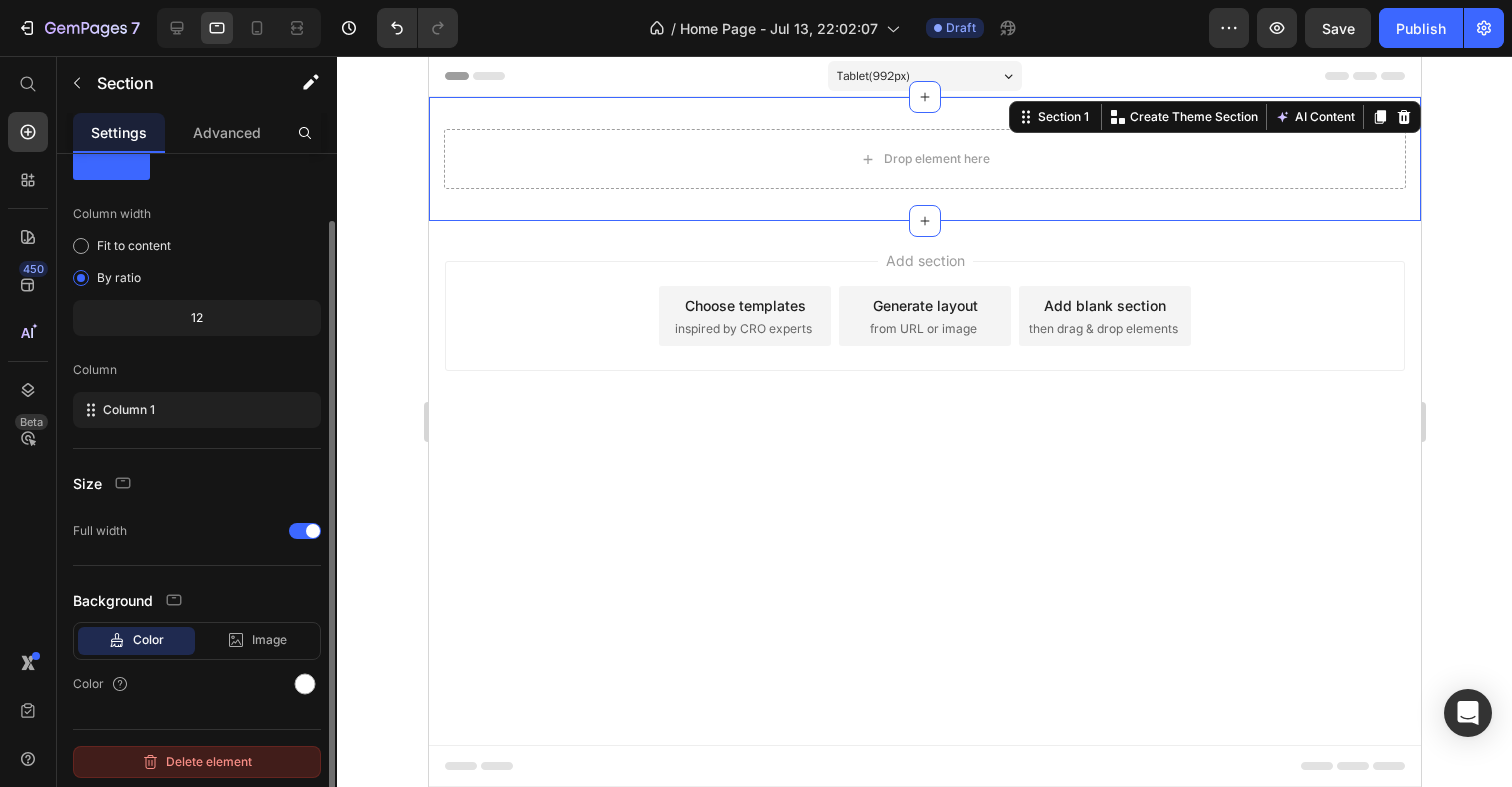 click on "Delete element" at bounding box center [197, 762] 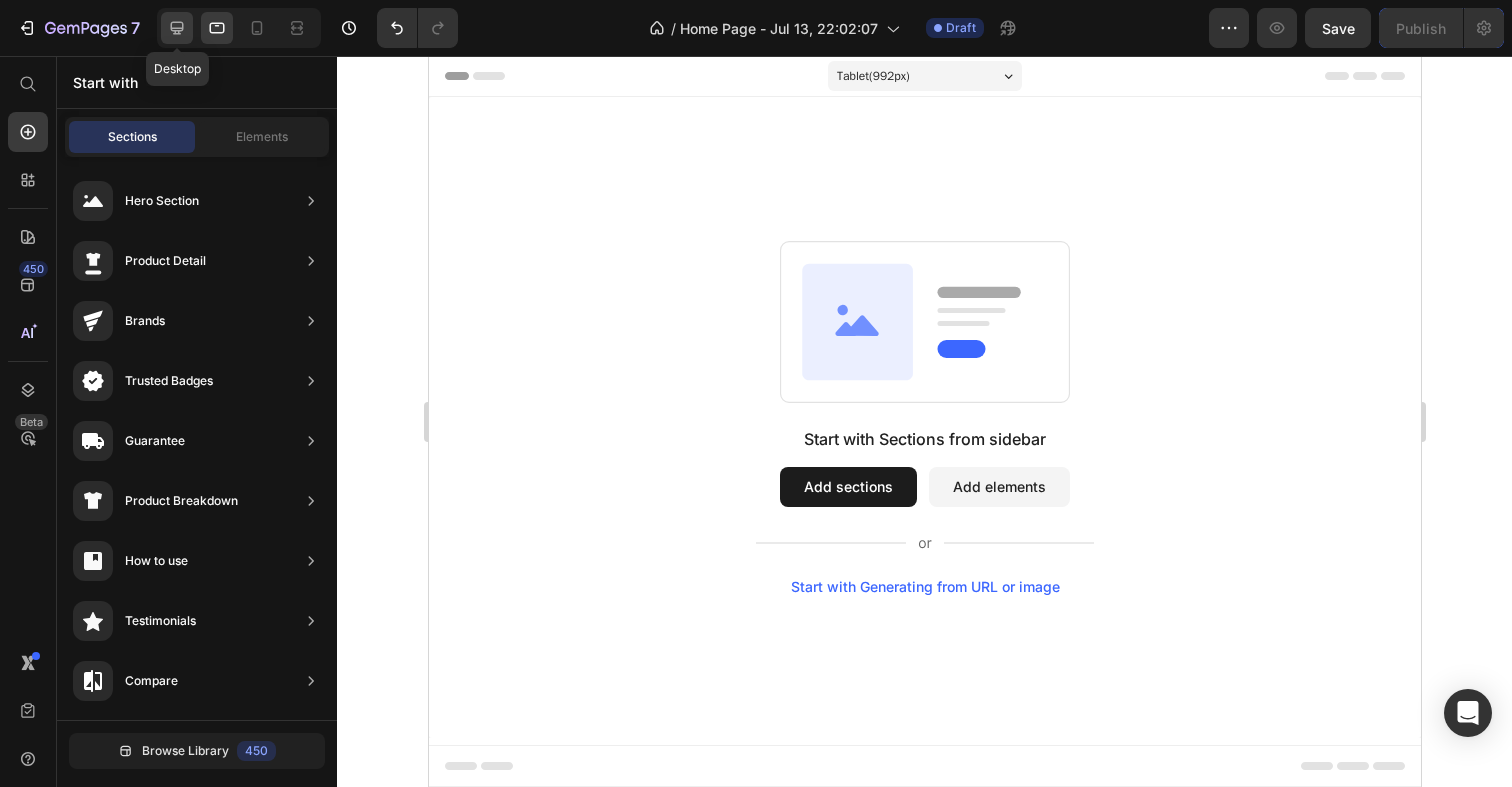 click 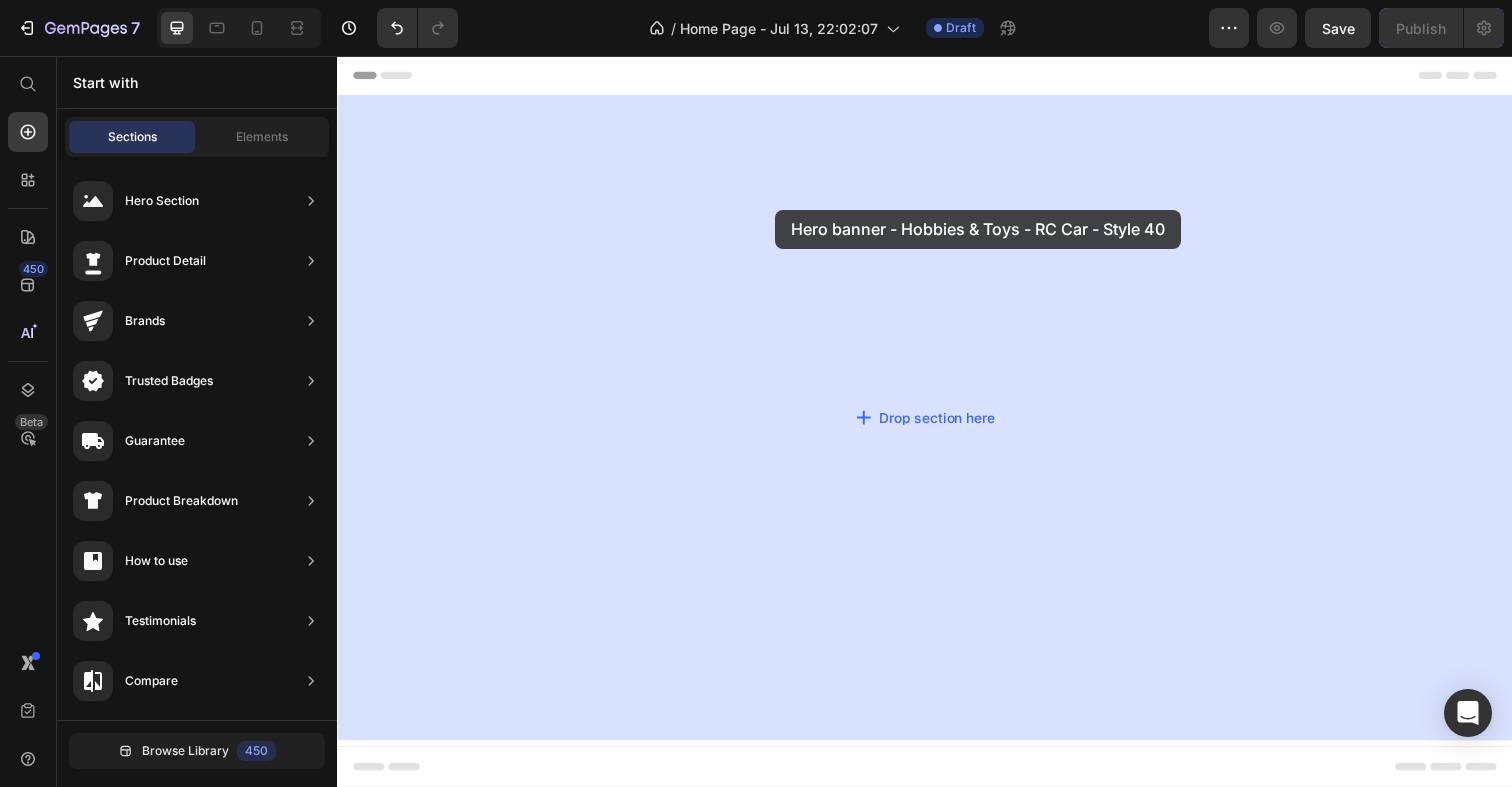 drag, startPoint x: 720, startPoint y: 260, endPoint x: 784, endPoint y: 213, distance: 79.40403 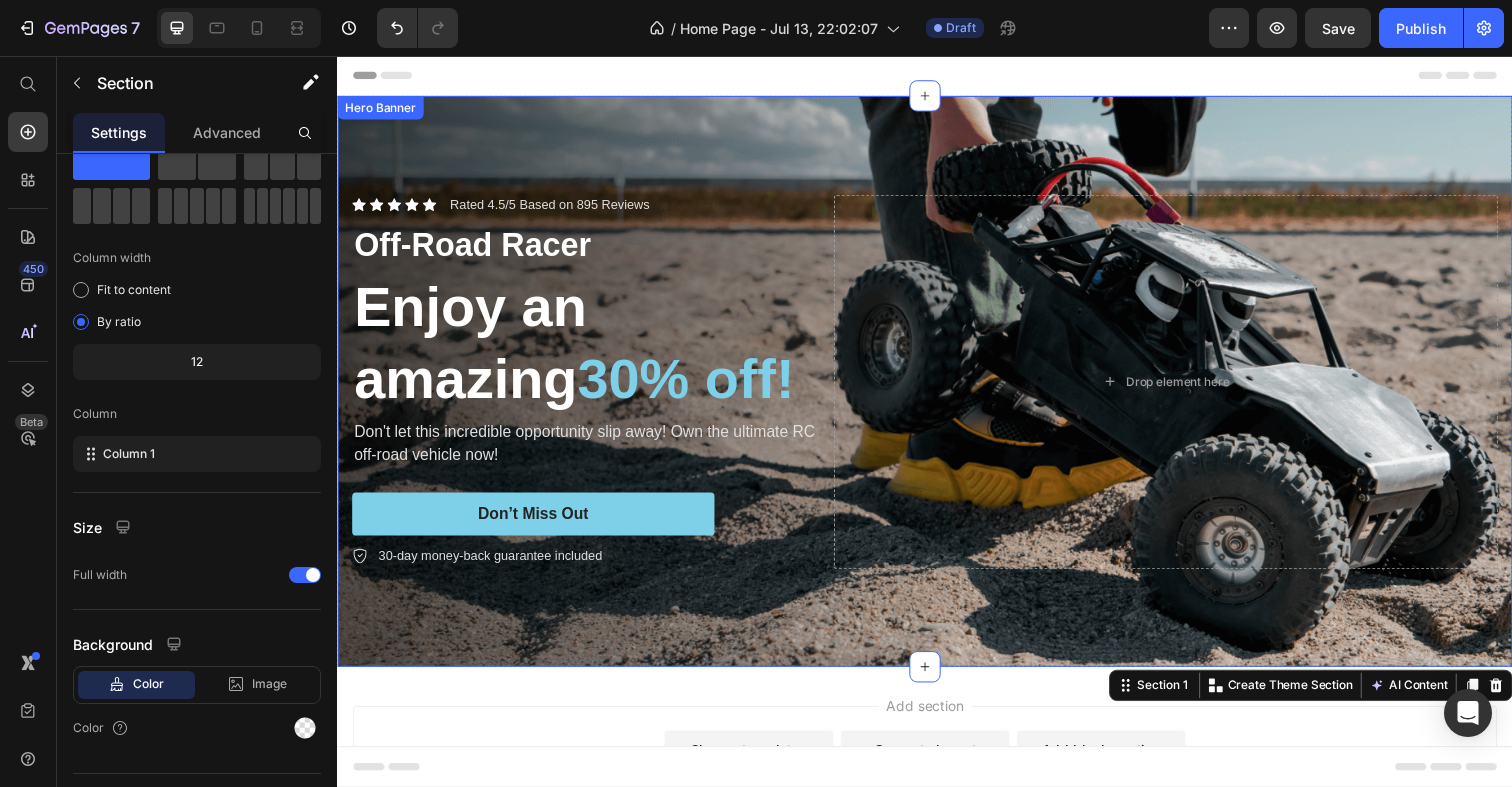 click at bounding box center [937, 388] 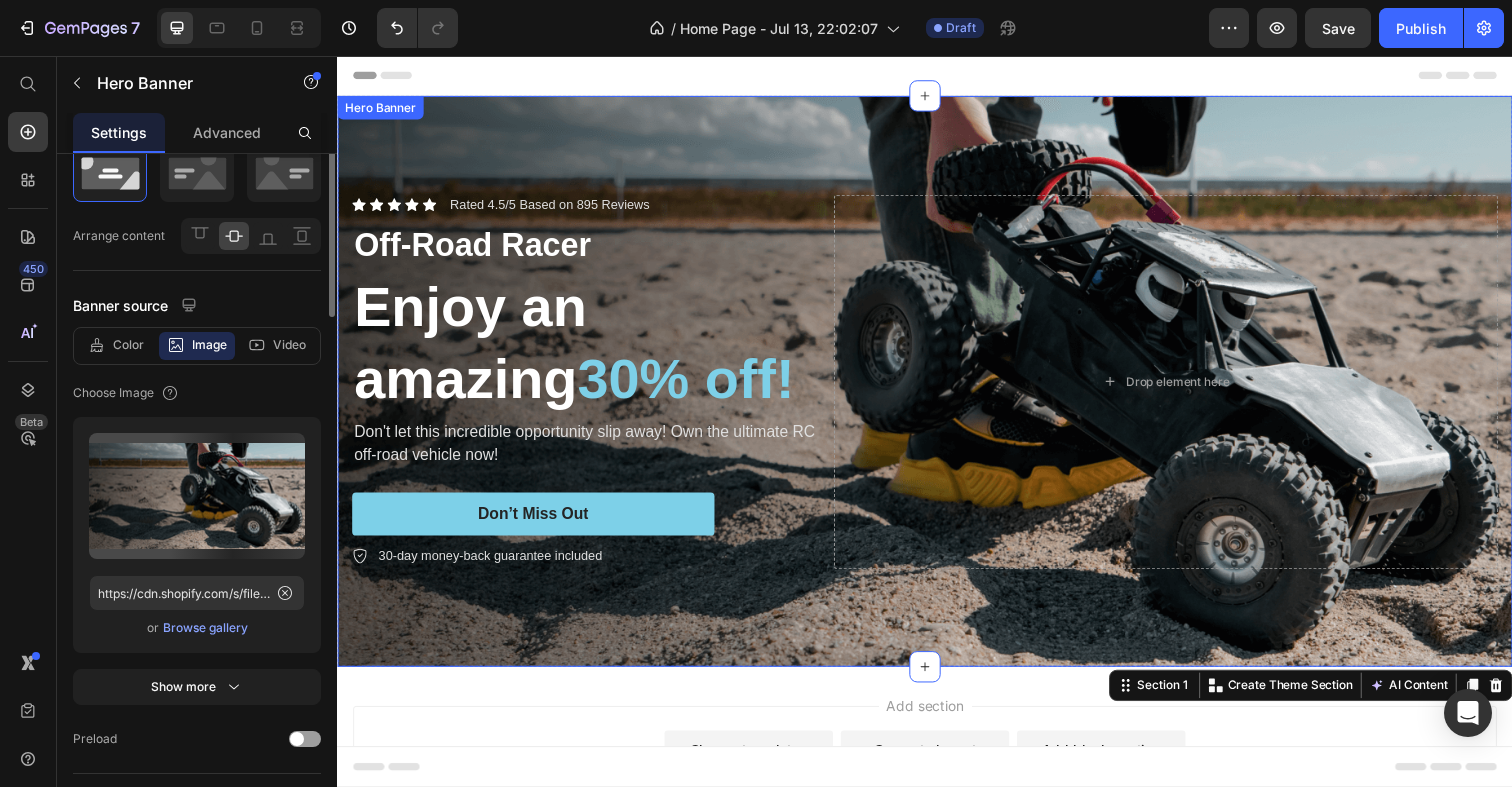 scroll, scrollTop: 0, scrollLeft: 0, axis: both 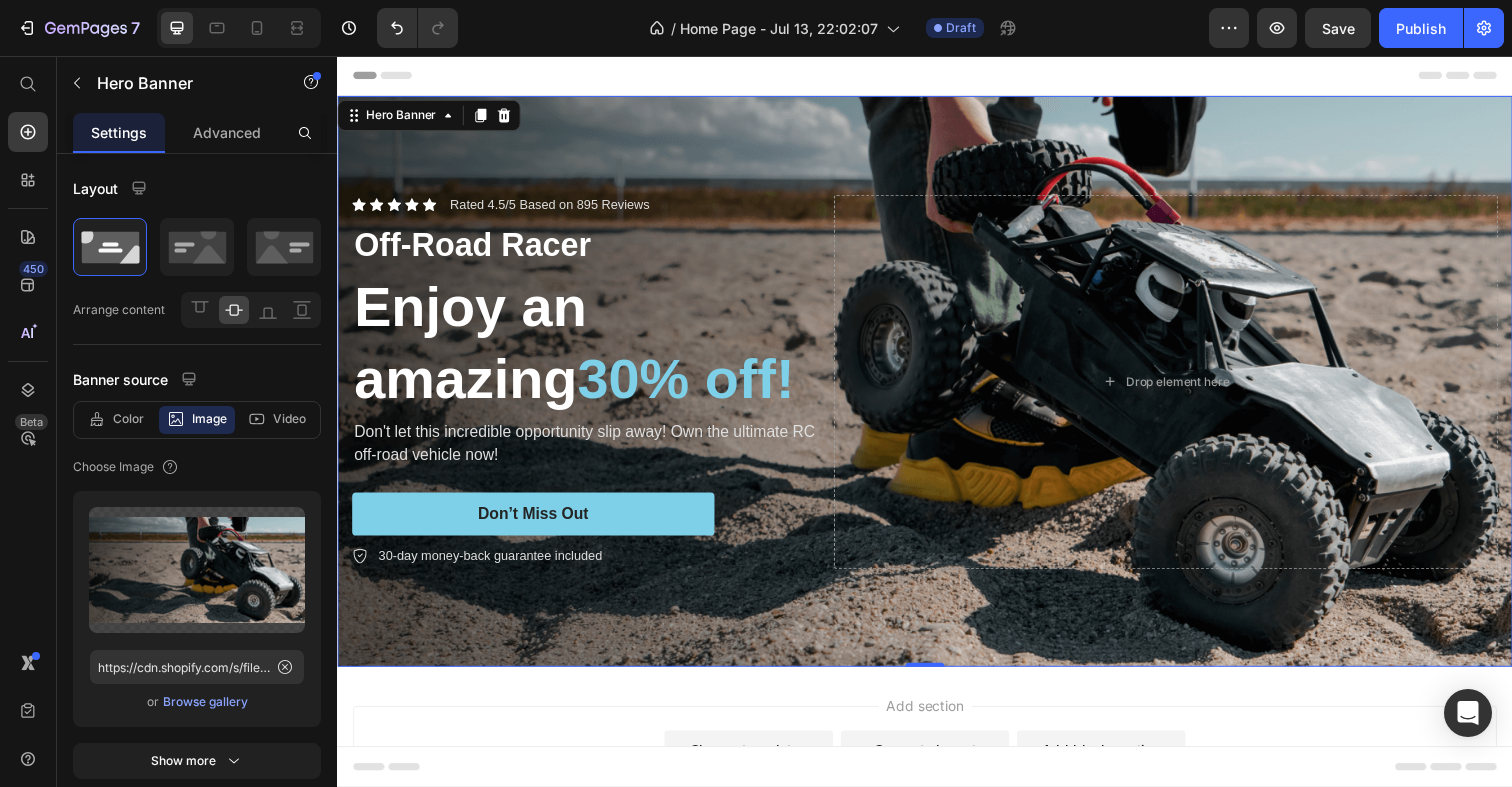 click at bounding box center [937, 388] 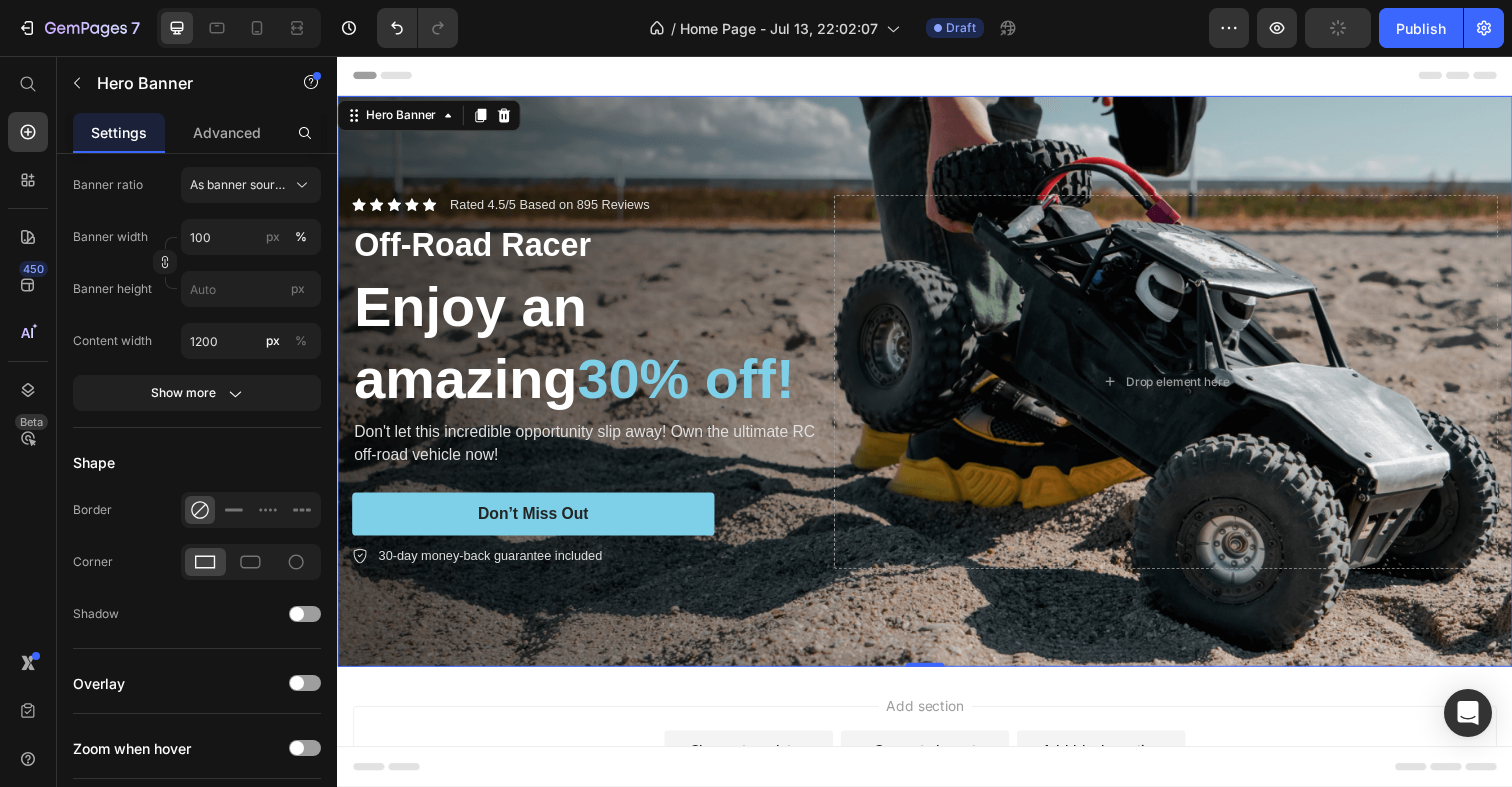 scroll, scrollTop: 1312, scrollLeft: 0, axis: vertical 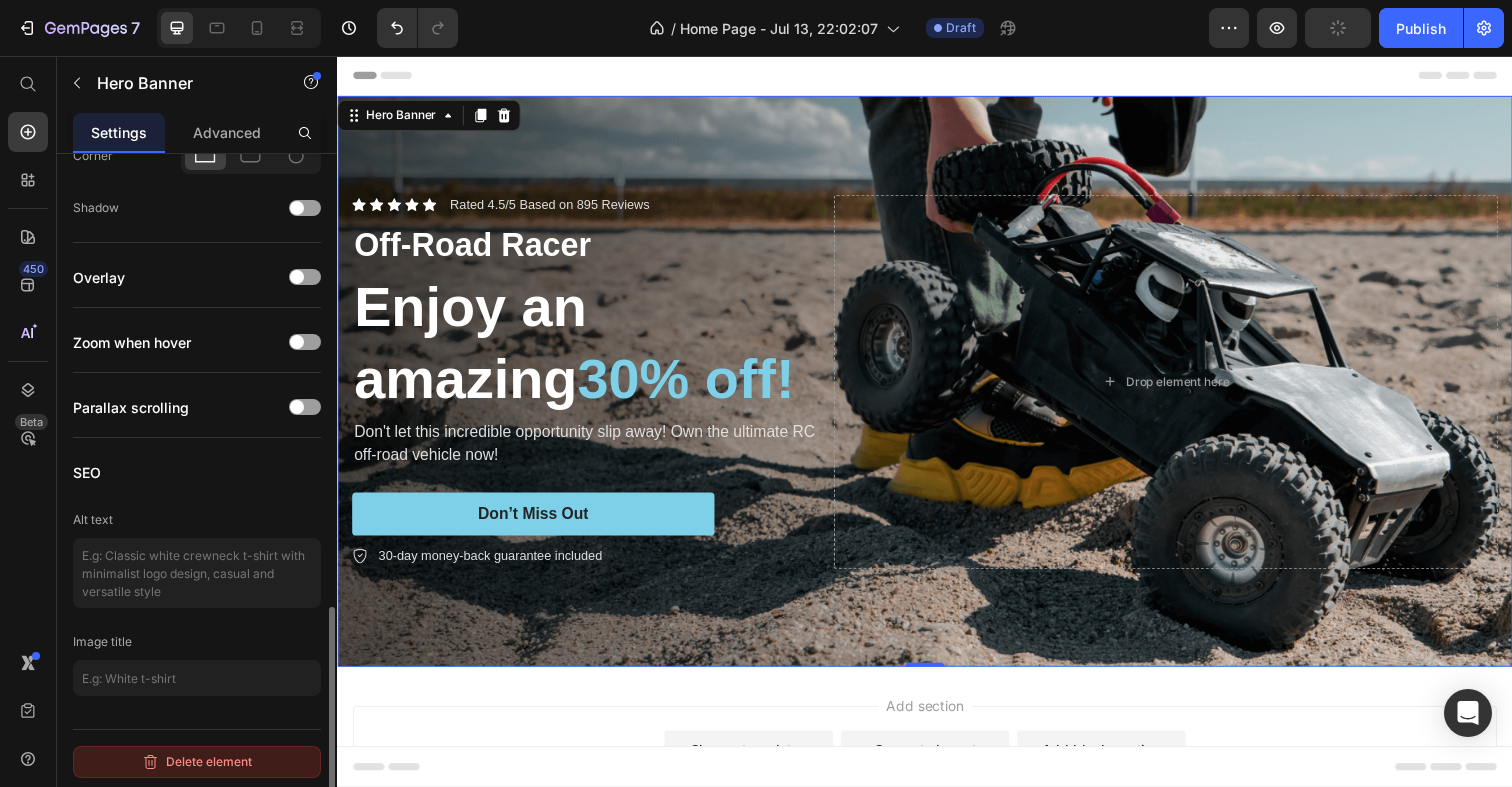 click on "Delete element" at bounding box center [197, 762] 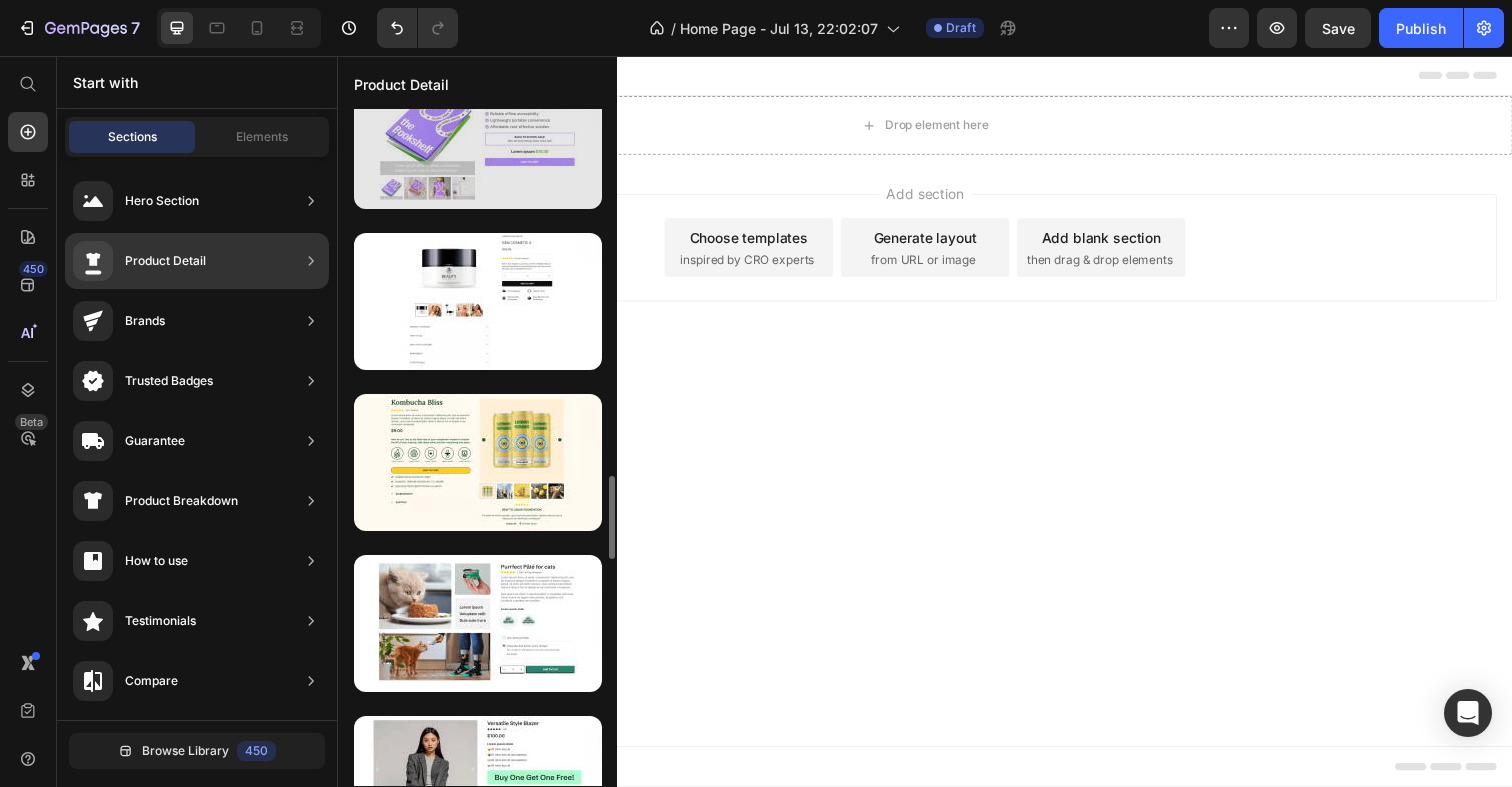 scroll, scrollTop: 3071, scrollLeft: 0, axis: vertical 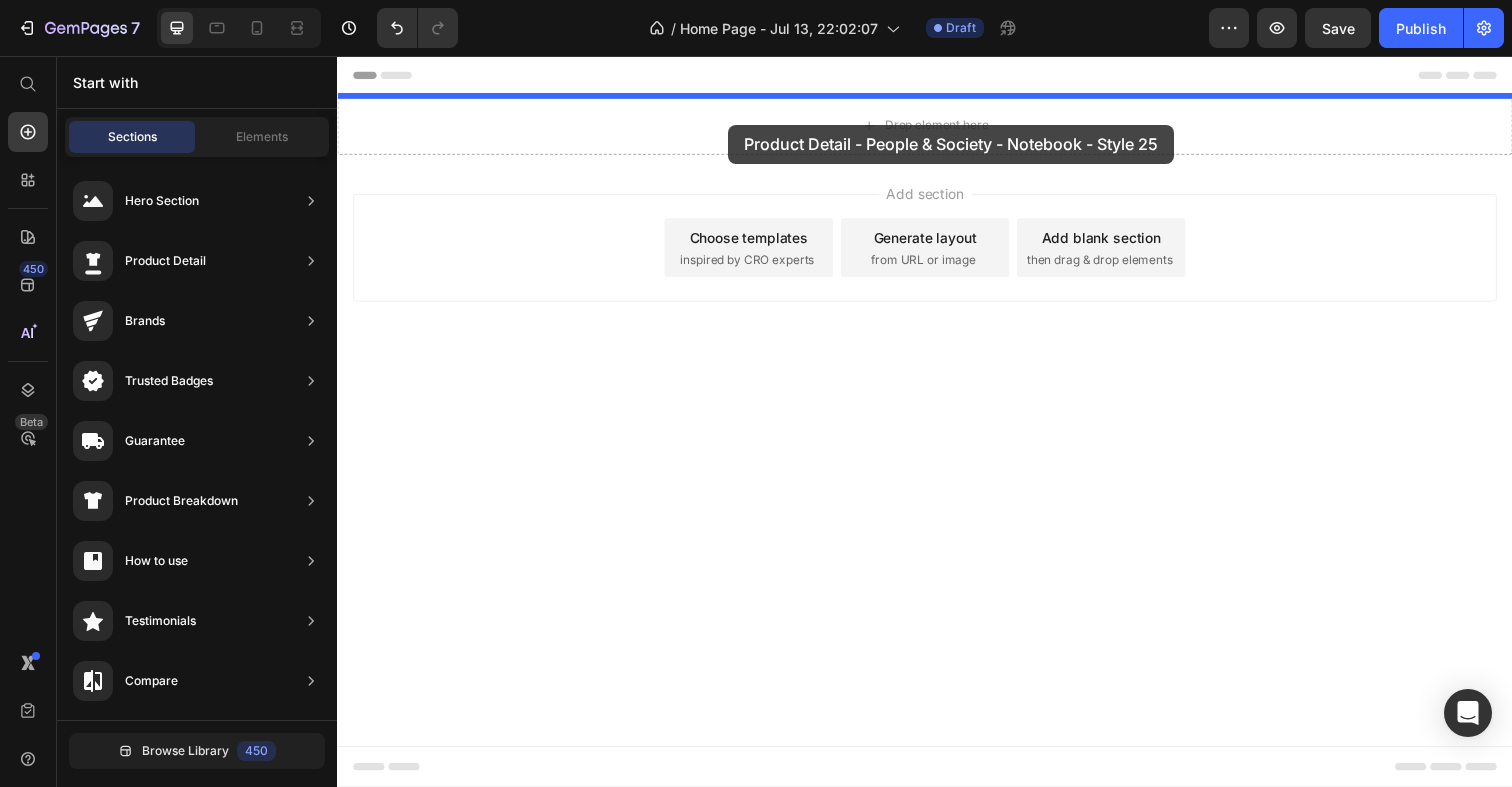 drag, startPoint x: 807, startPoint y: 255, endPoint x: 736, endPoint y: 126, distance: 147.2481 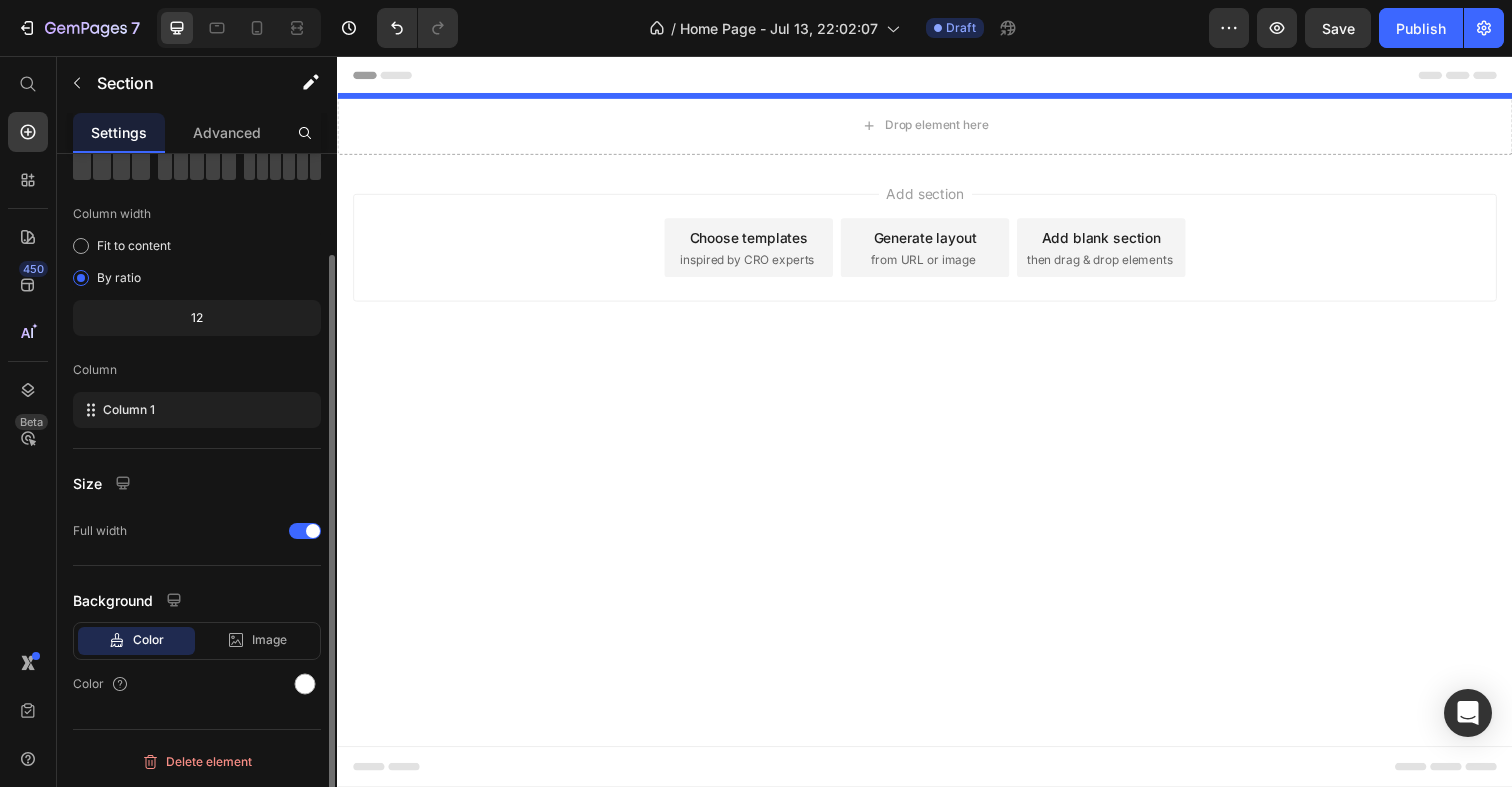 scroll, scrollTop: 0, scrollLeft: 0, axis: both 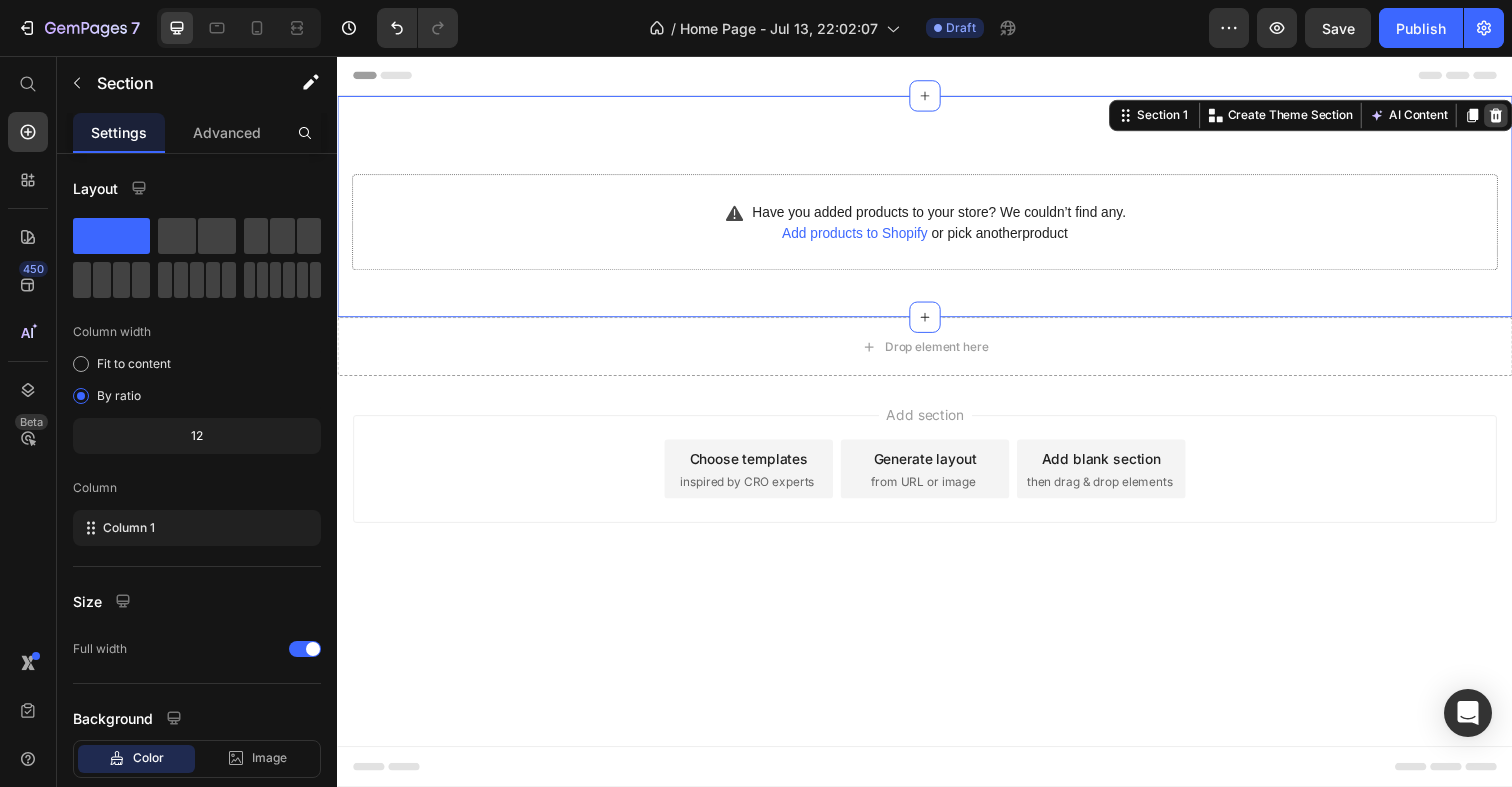 click 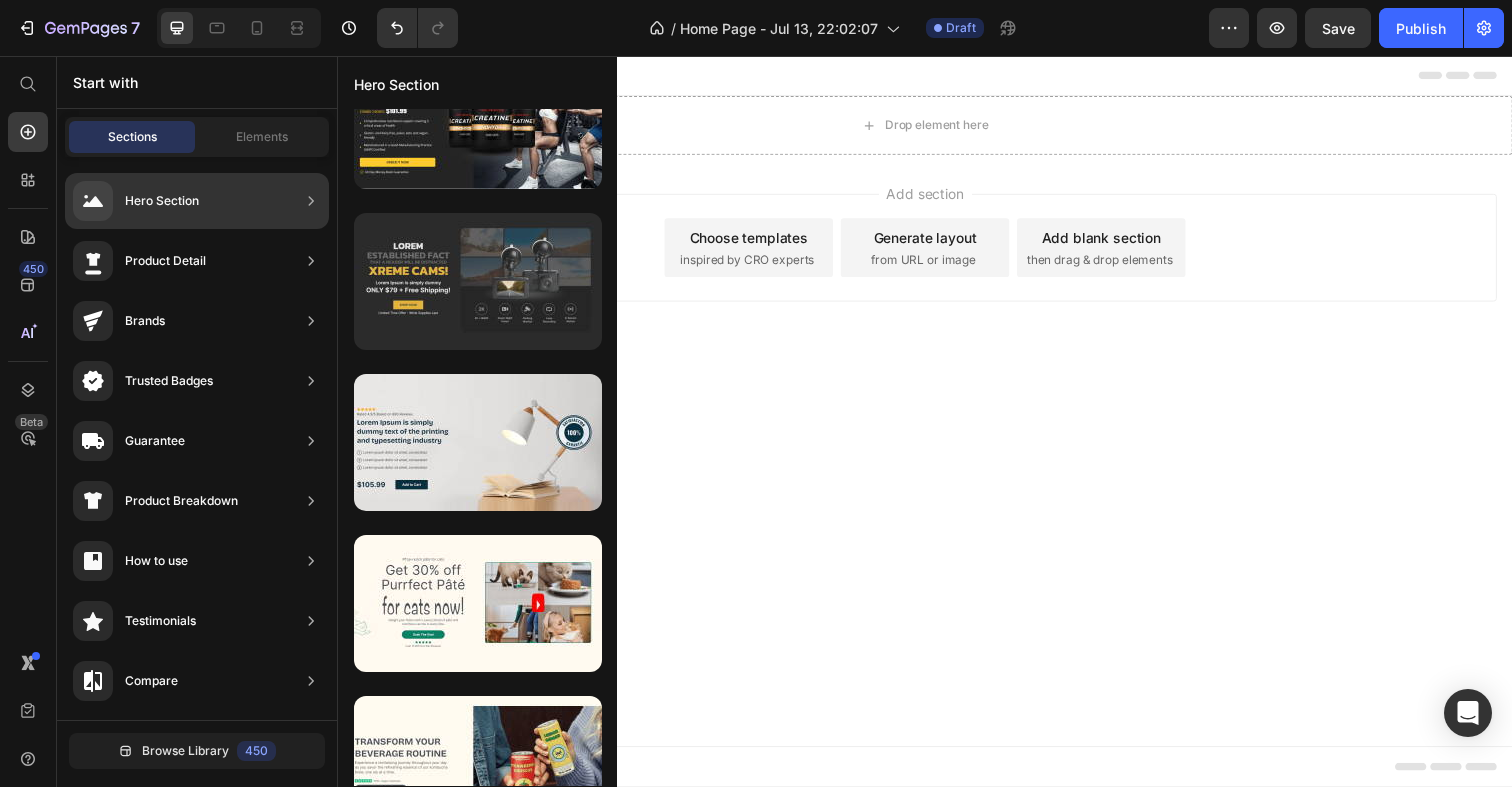 scroll, scrollTop: 243, scrollLeft: 0, axis: vertical 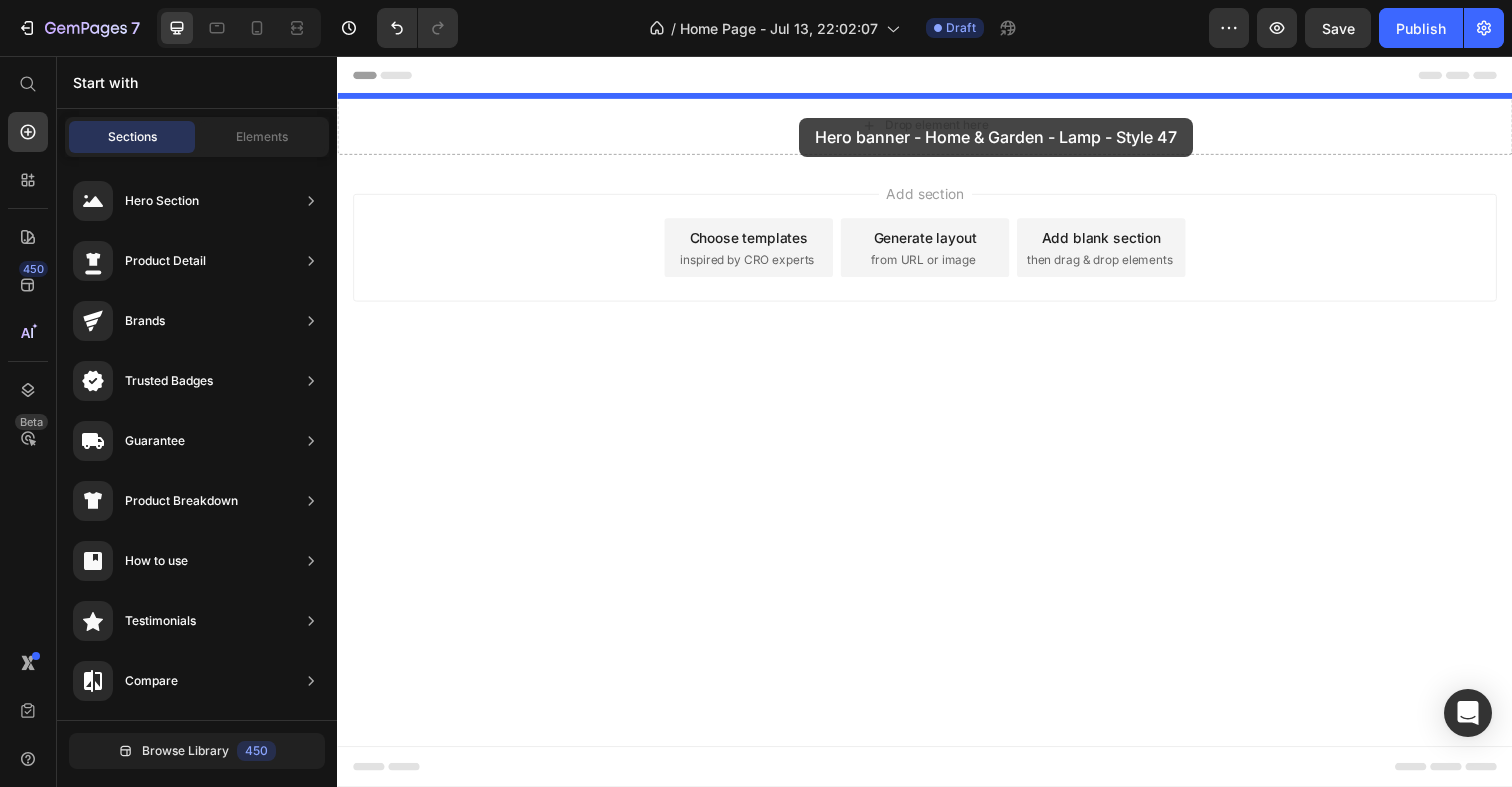 drag, startPoint x: 846, startPoint y: 523, endPoint x: 809, endPoint y: 119, distance: 405.69077 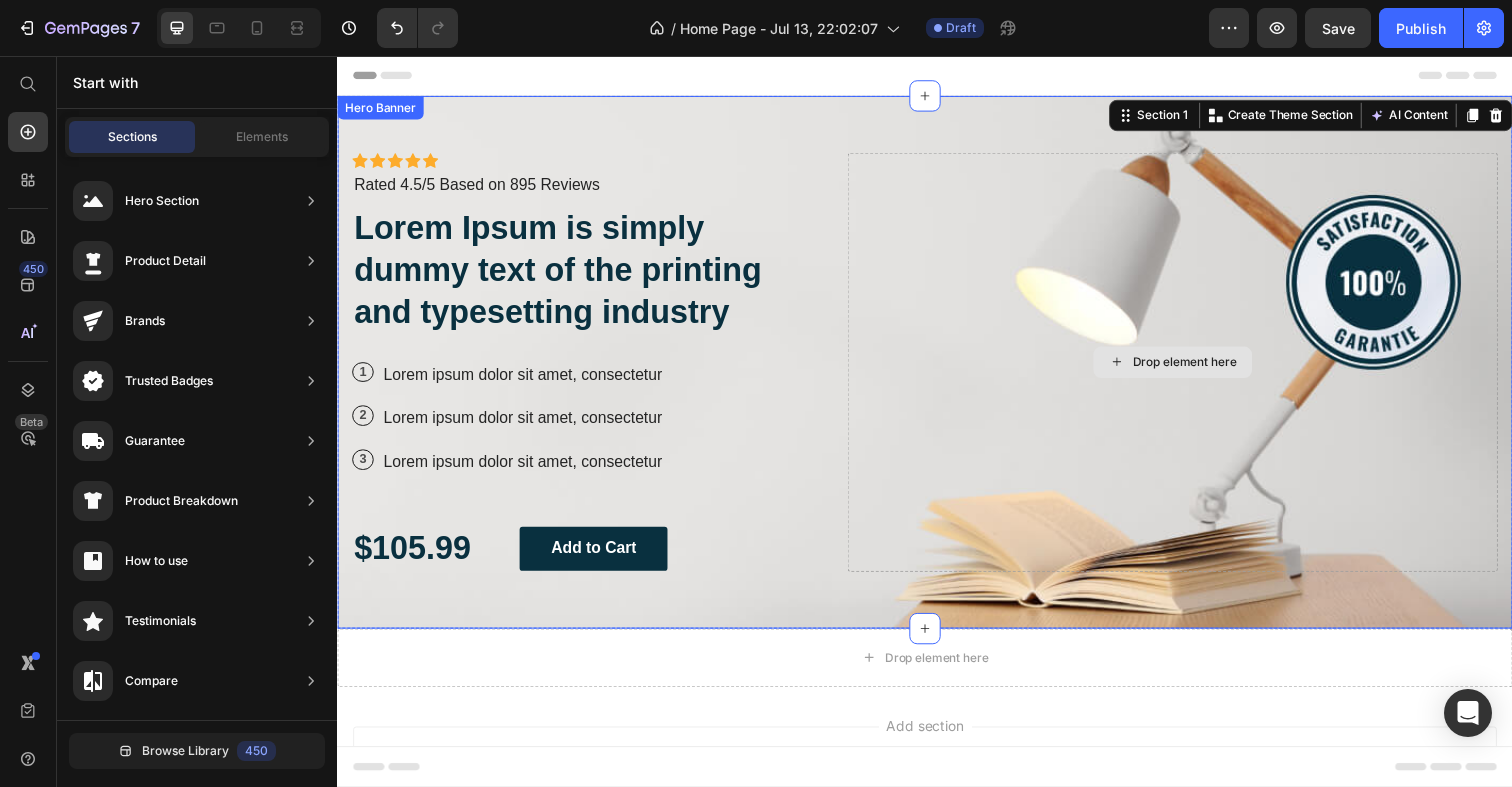 click on "Drop element here" at bounding box center [1202, 369] 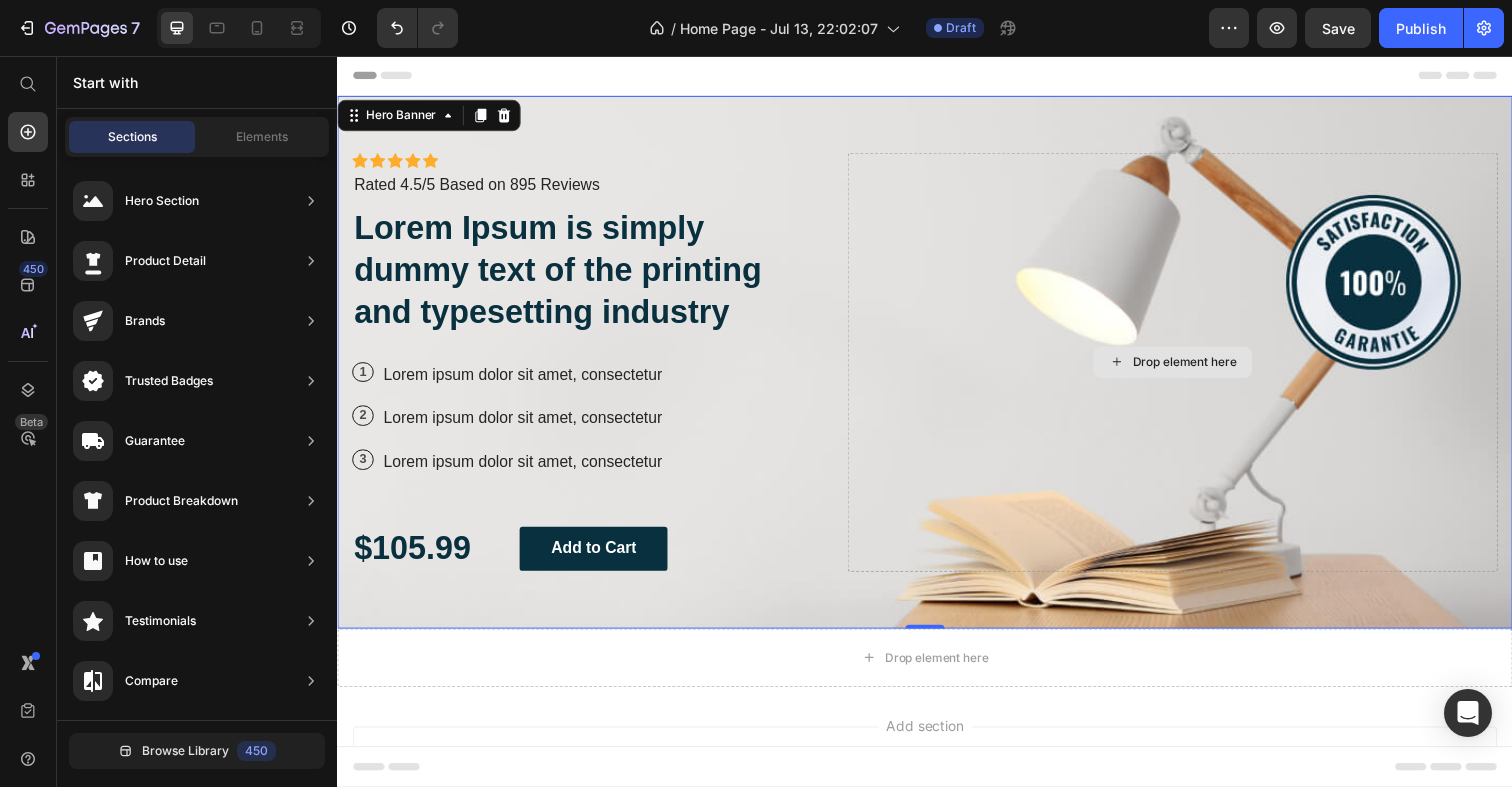 click on "Drop element here" at bounding box center (1190, 369) 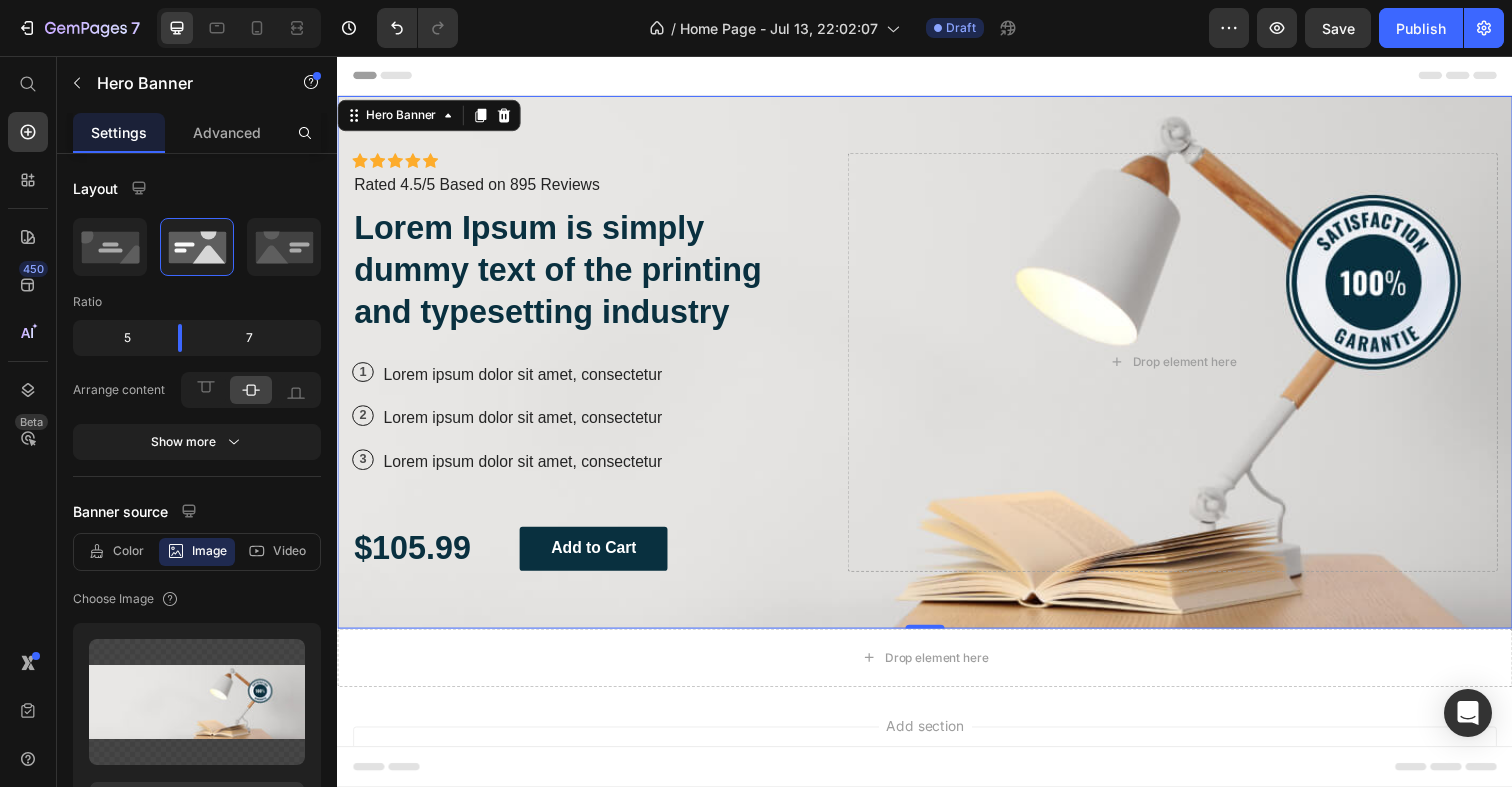 click on "Icon Icon Icon Icon Icon Icon List Icon Icon Icon Icon Icon Icon List Rated 4.5/5 Based on 895 Reviews Text Block Row Lorem Ipsum is simply dummy text of the printing and typesetting industry Heading 1 Text Block Row Lorem ipsum dolor sit amet, consectetur Text Block Row 2 Text Block Row Lorem ipsum dolor sit amet, consectetur Text Block Row 3 Text Block Row Lorem ipsum dolor sit amet, consectetur Text Block Row $105.99 Text Block Add to Cart Button Row
Drop element here" at bounding box center (937, 369) 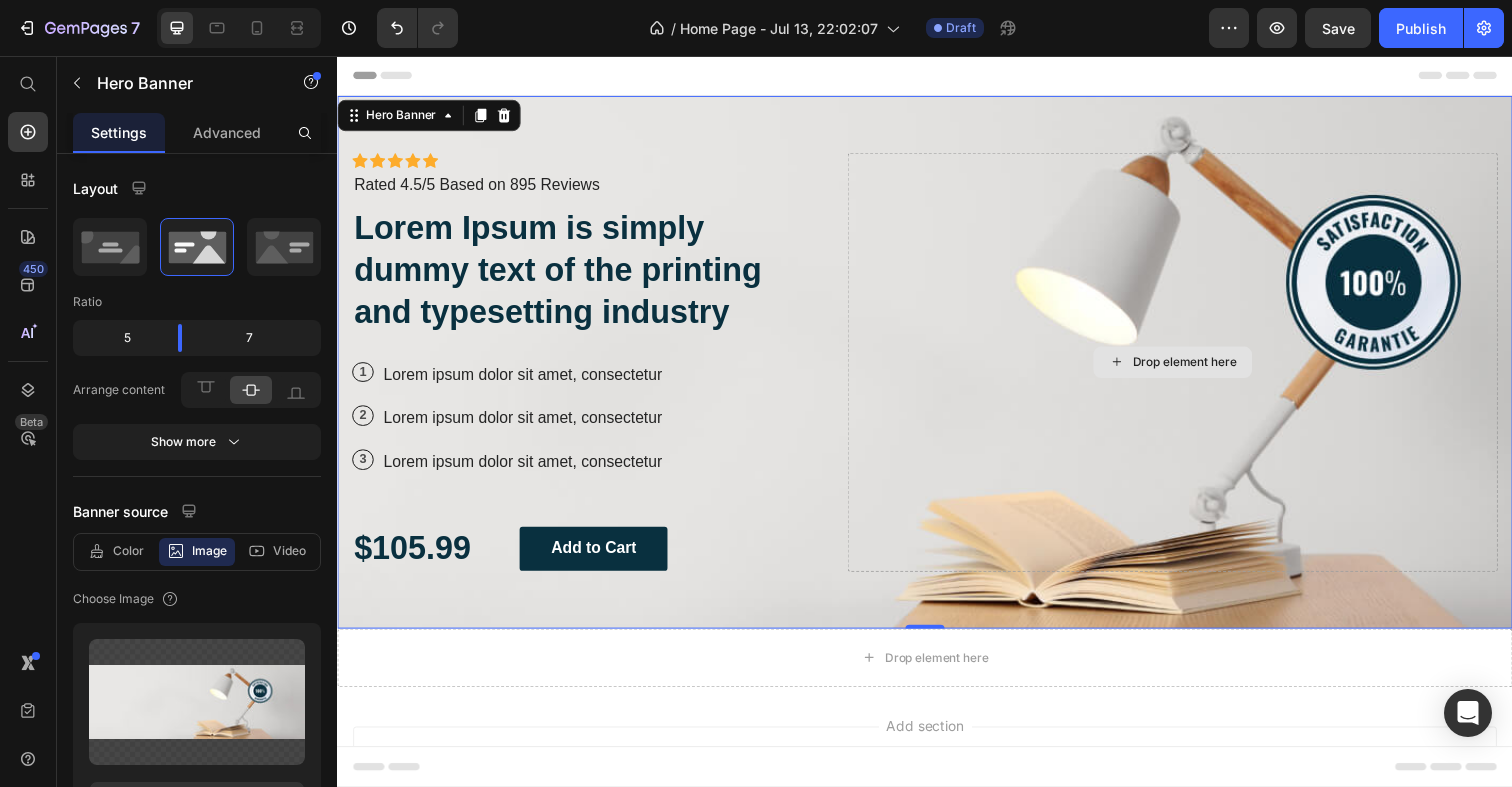 click on "Drop element here" at bounding box center [1190, 369] 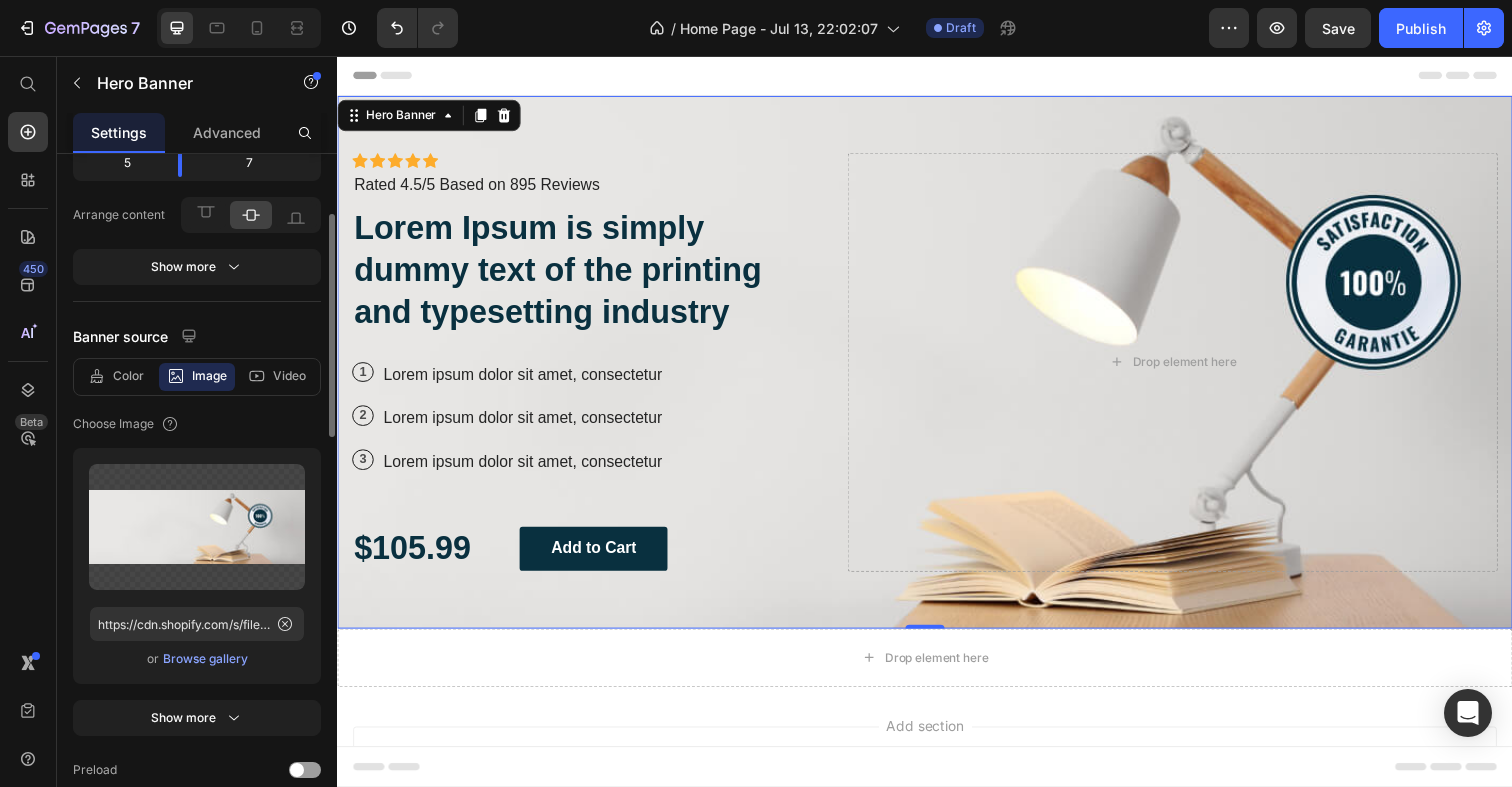 scroll, scrollTop: 178, scrollLeft: 0, axis: vertical 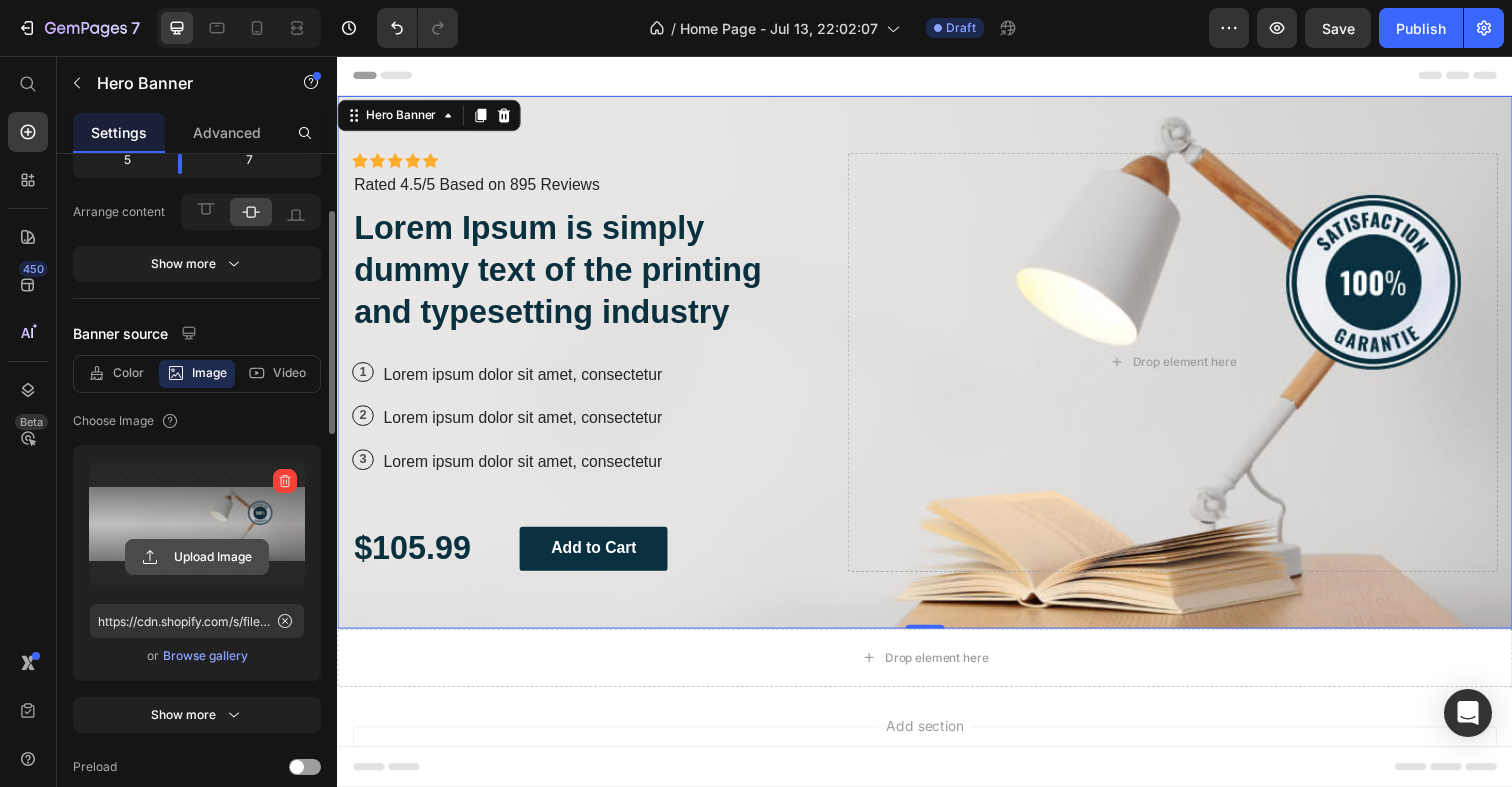 click 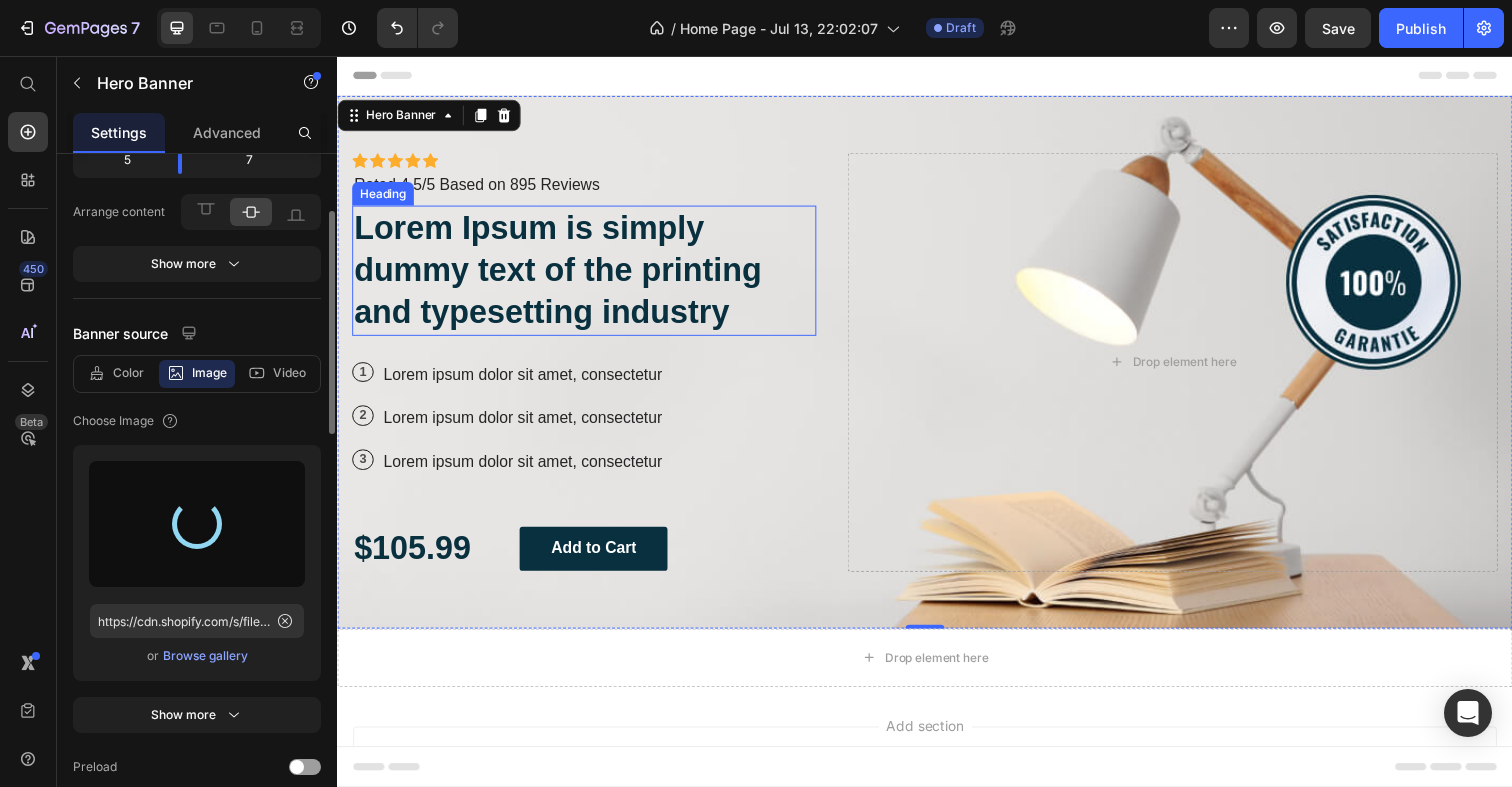 type on "https://cdn.shopify.com/s/files/1/0696/3209/8486/files/gempages_575319085085098947-94ea82f2-0982-4faf-b943-91cea92a6630.png" 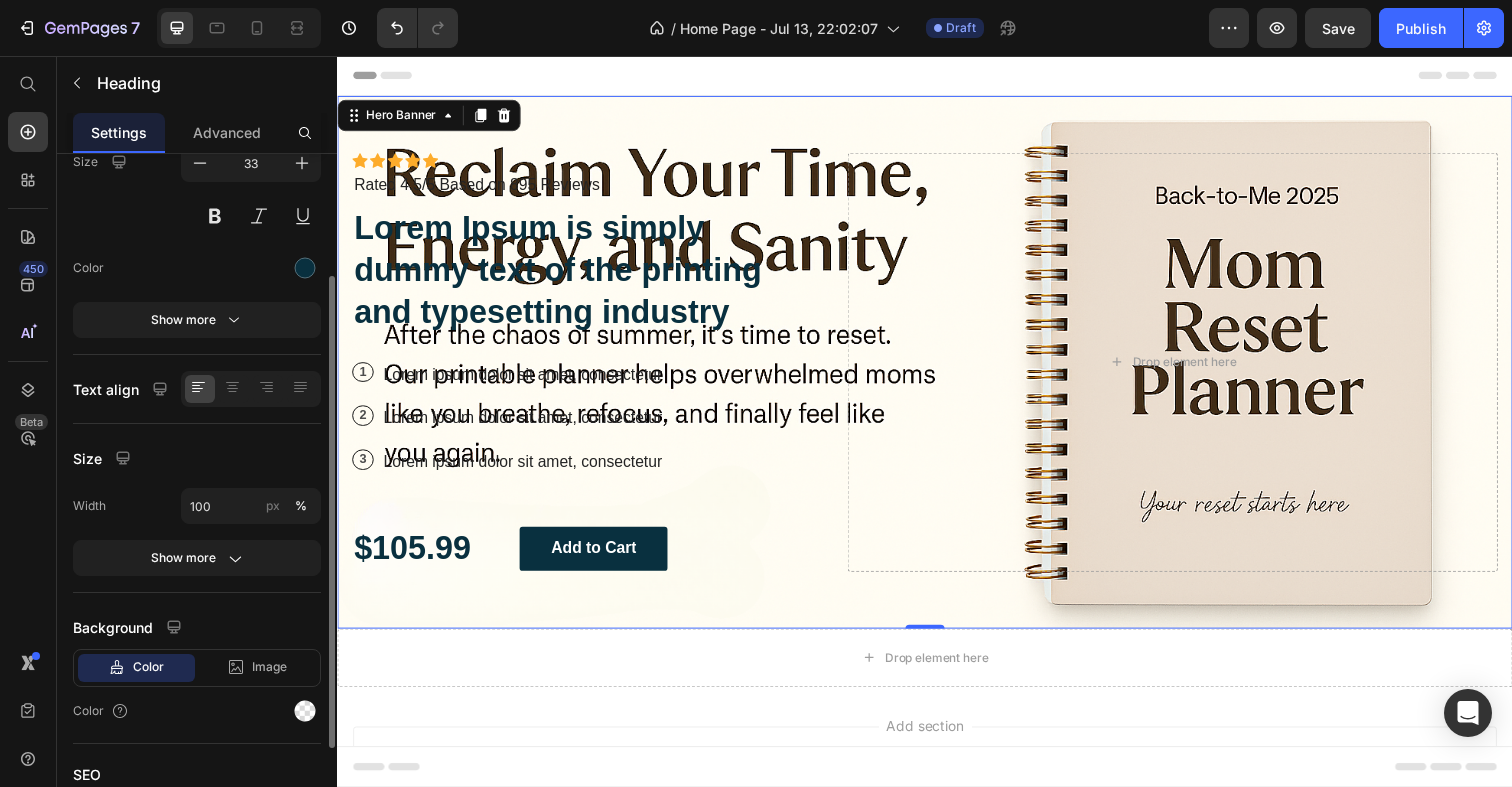 click on "Lorem Ipsum is simply dummy text of the printing and typesetting industry" at bounding box center (589, 275) 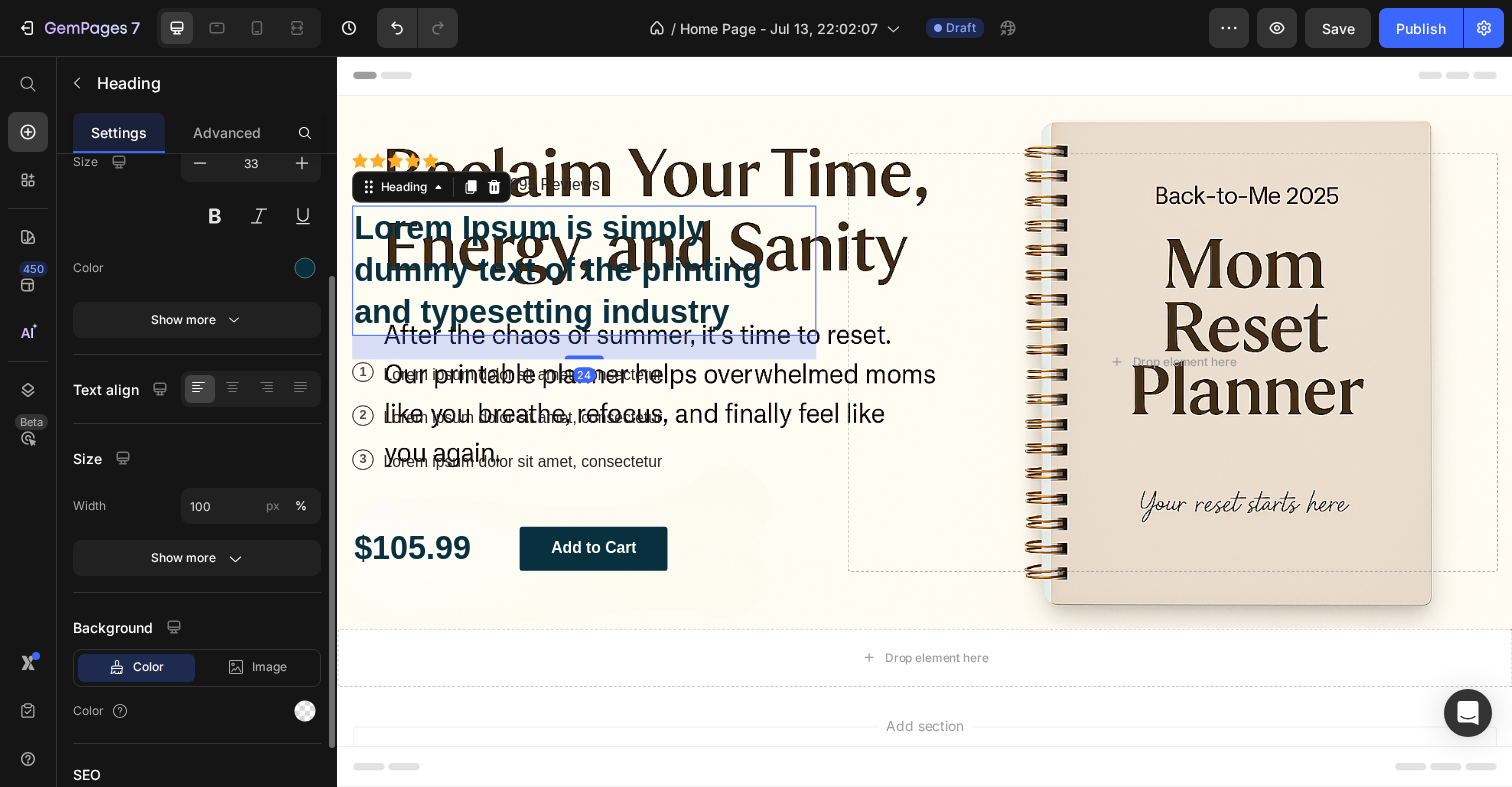scroll, scrollTop: 0, scrollLeft: 0, axis: both 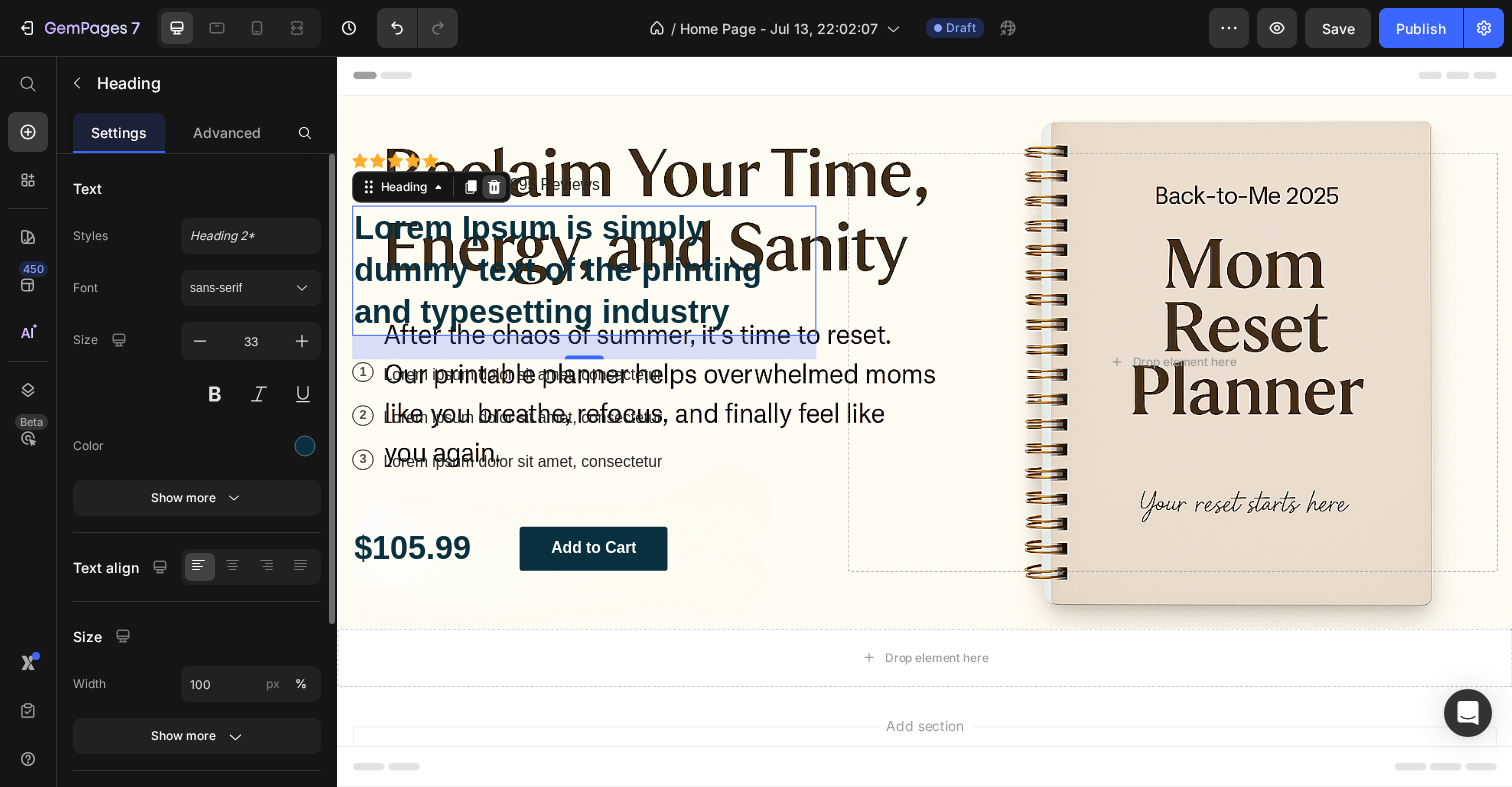 click 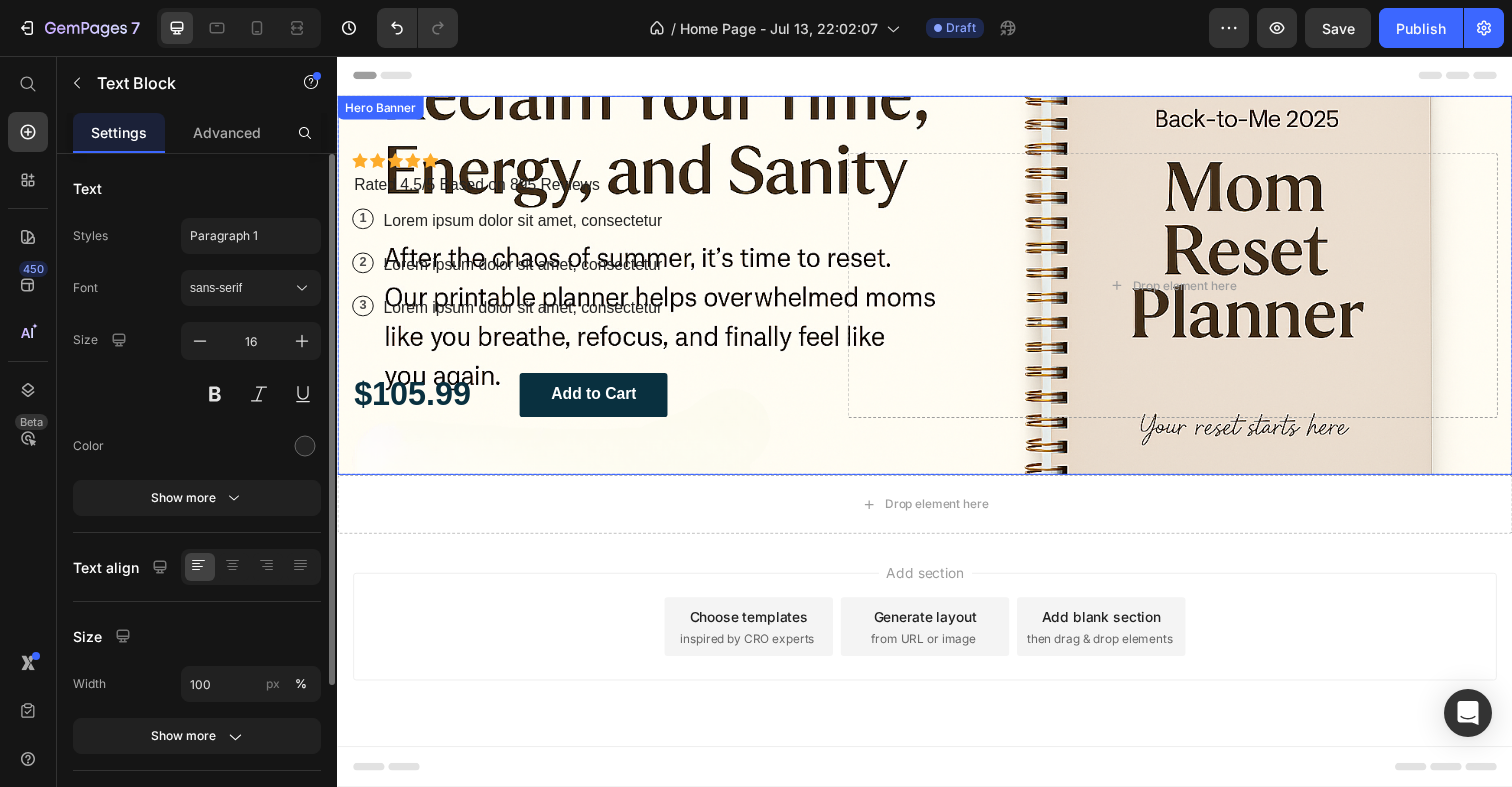 click on "Lorem ipsum dolor sit amet, consectetur" at bounding box center (526, 270) 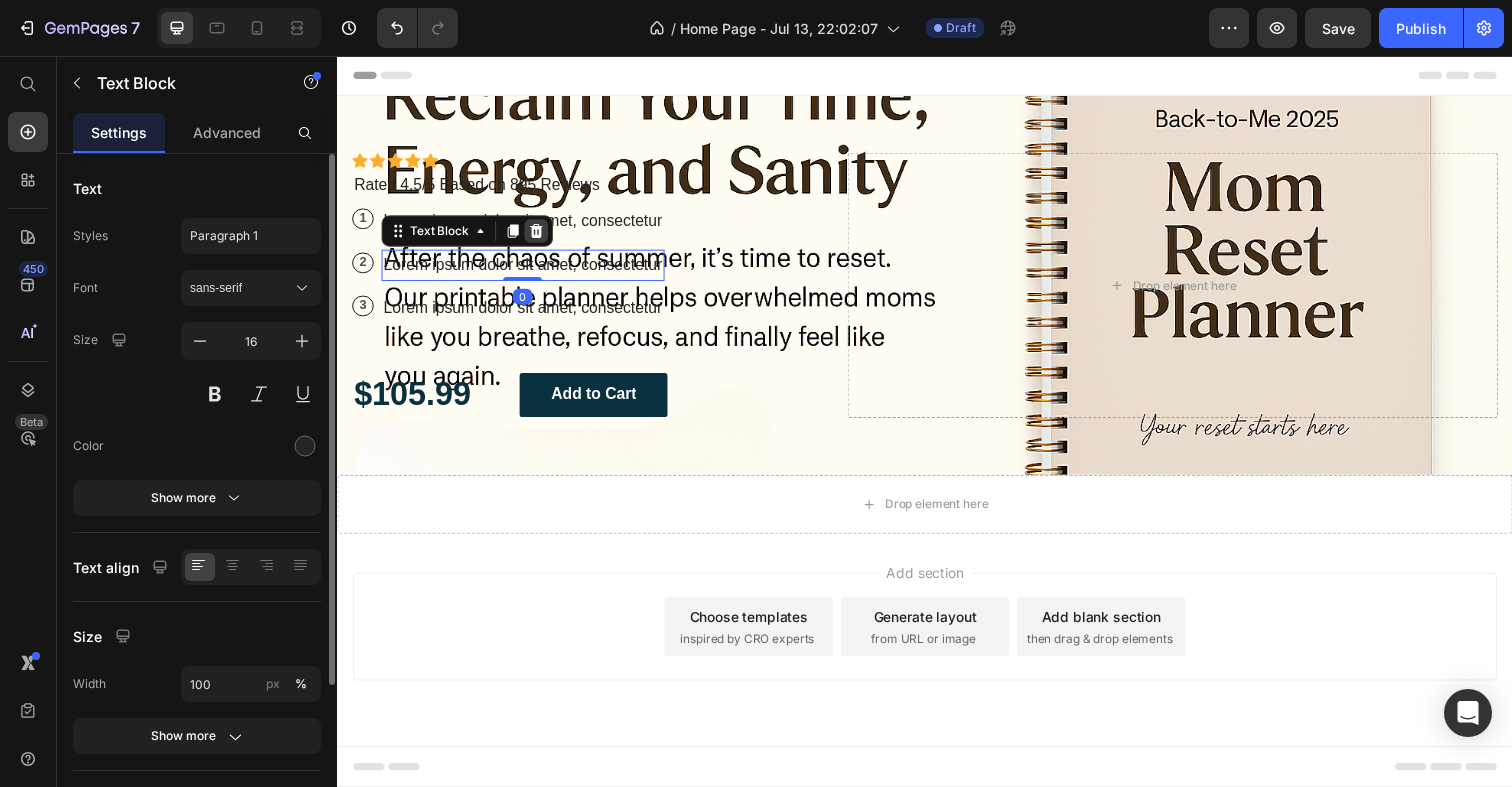 click at bounding box center (540, 235) 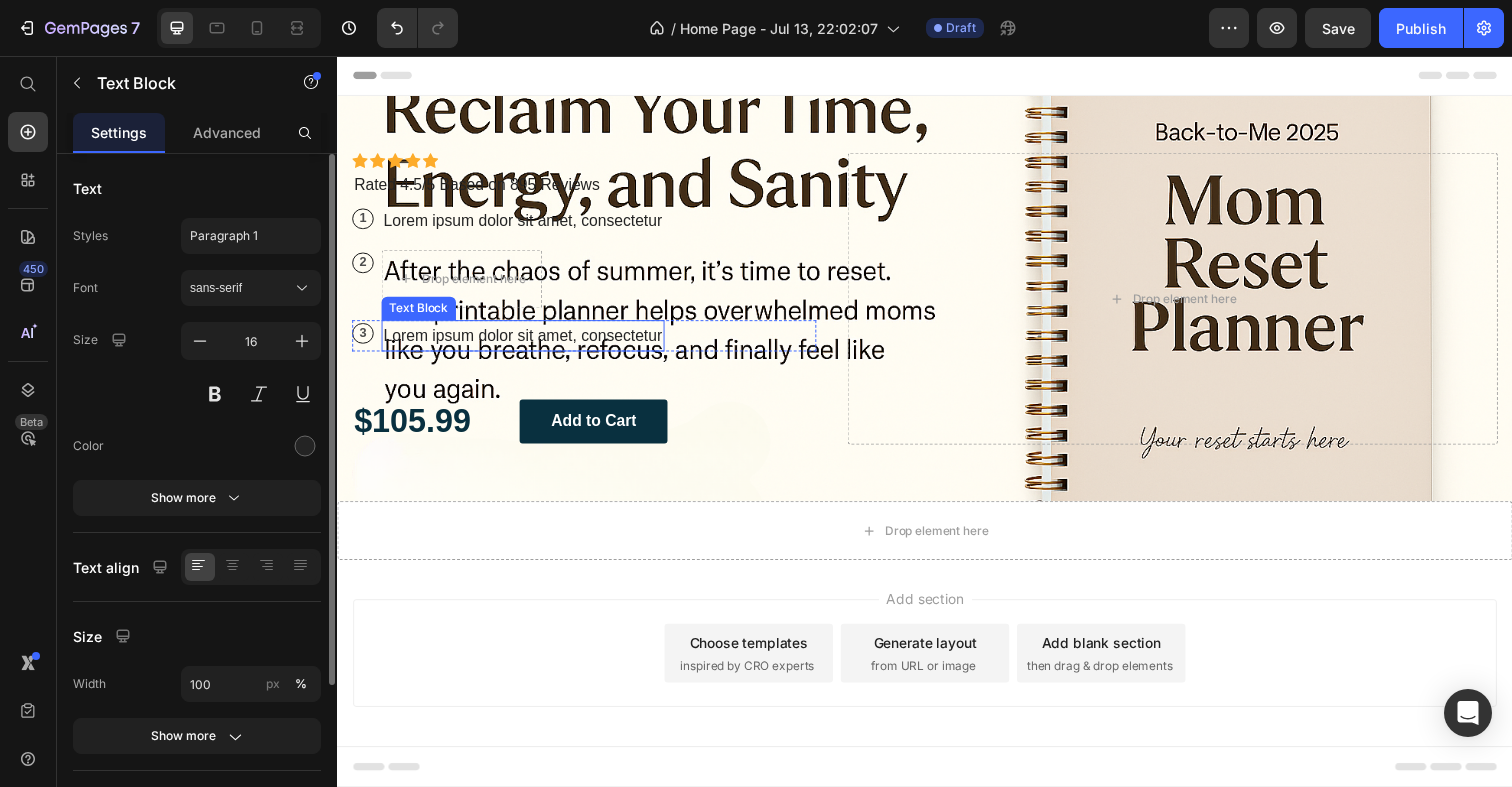 click on "Lorem ipsum dolor sit amet, consectetur" at bounding box center (526, 342) 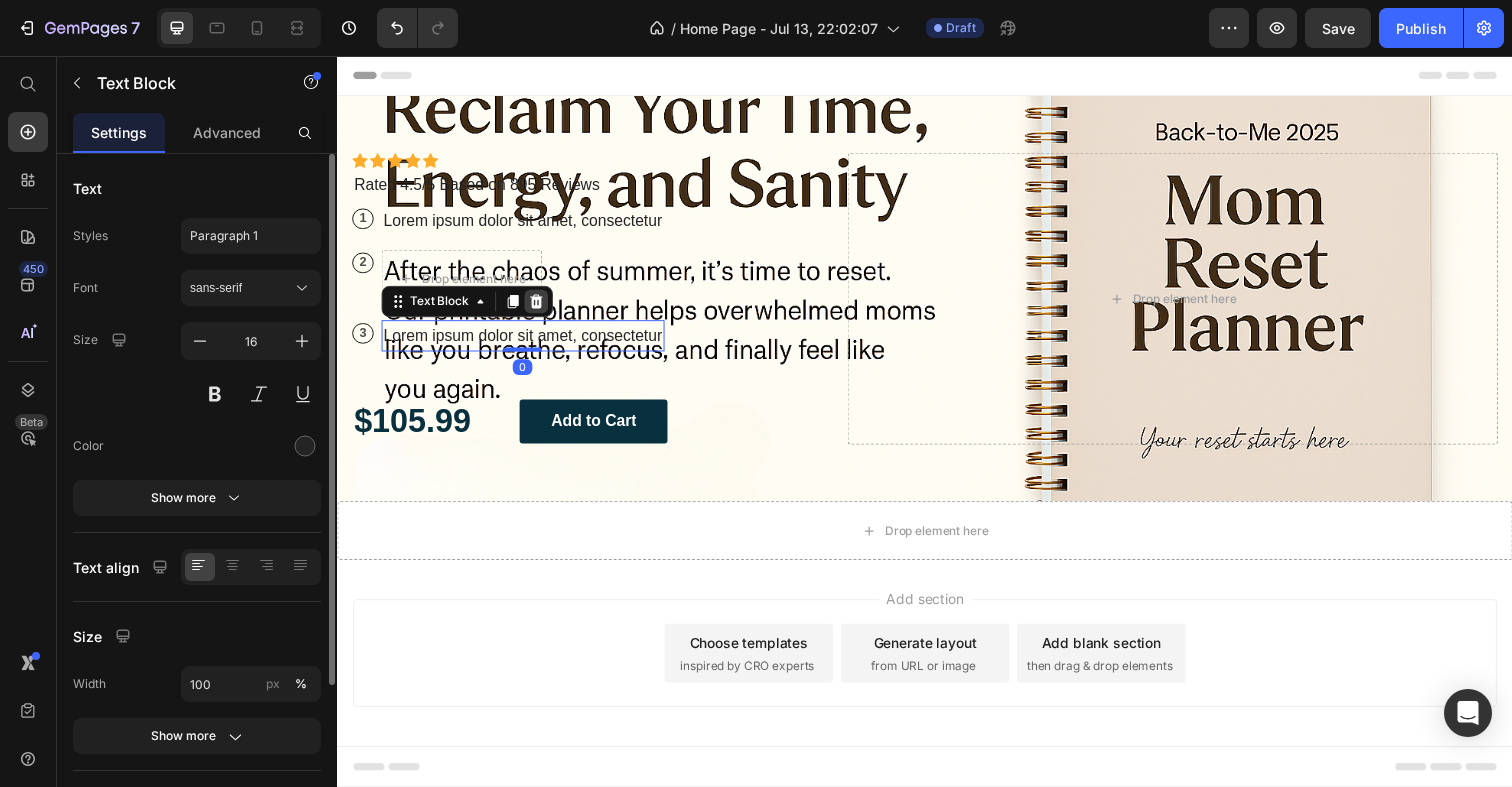 click 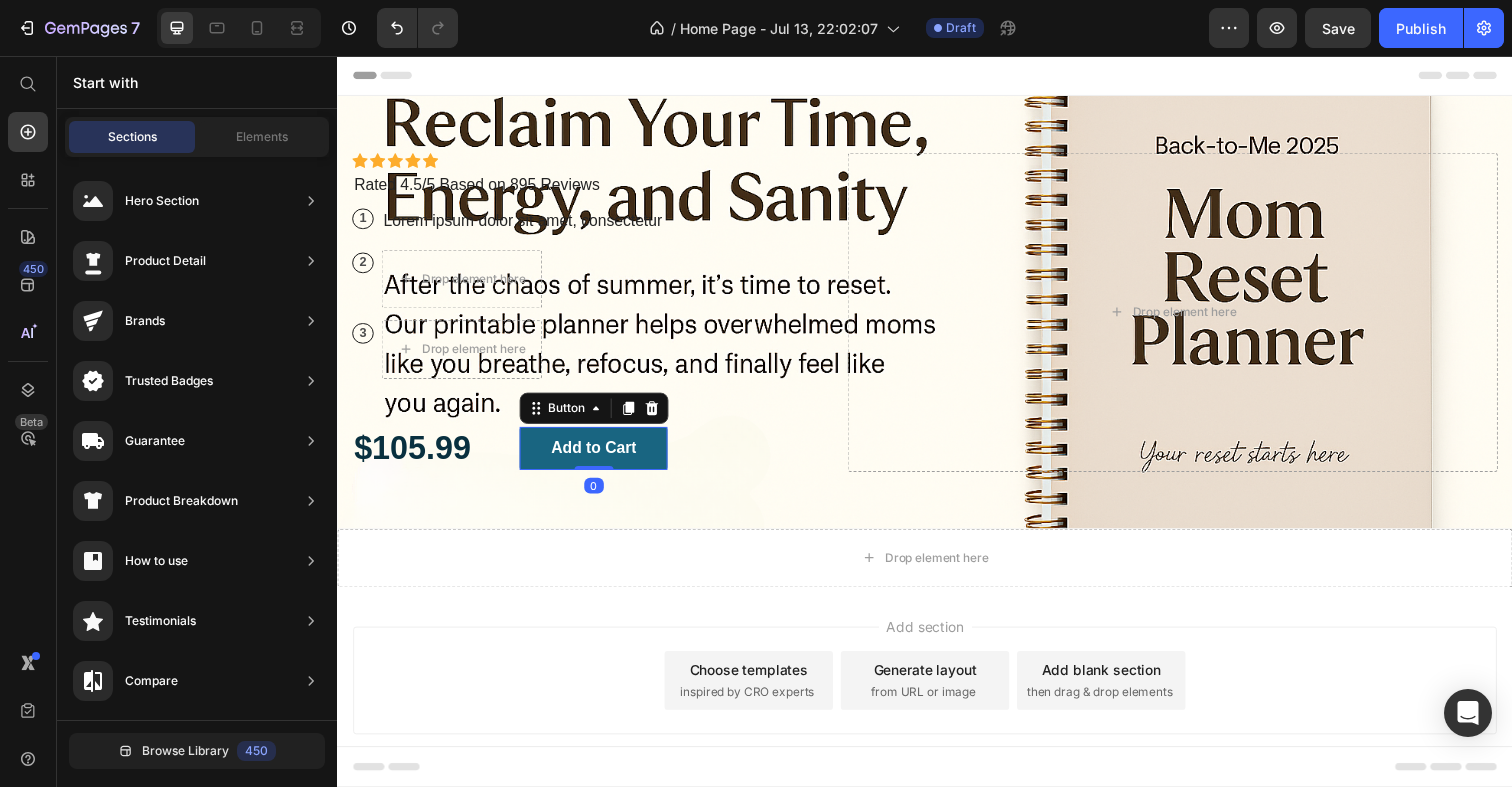 click on "Add to Cart" at bounding box center [598, 457] 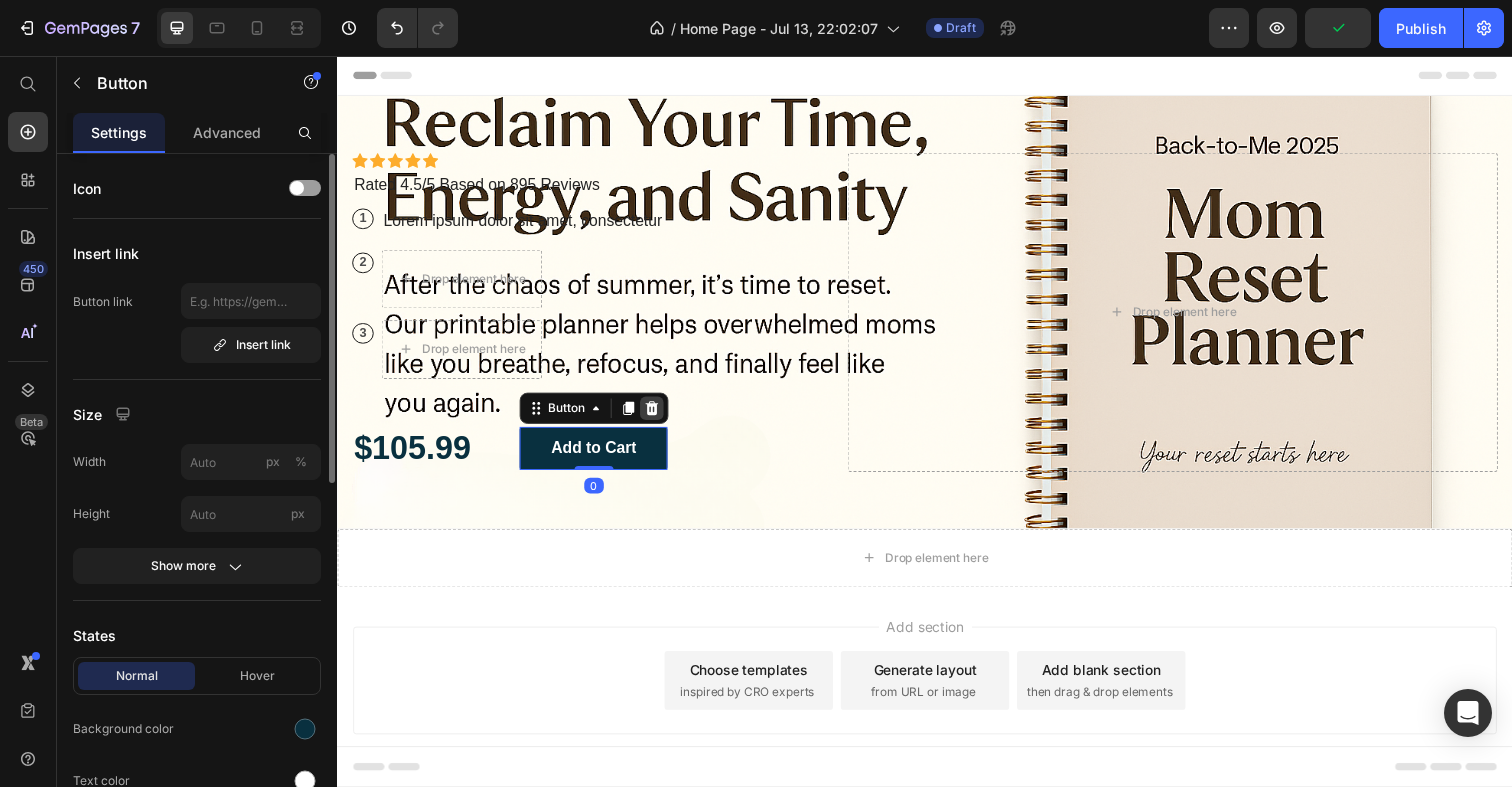 click 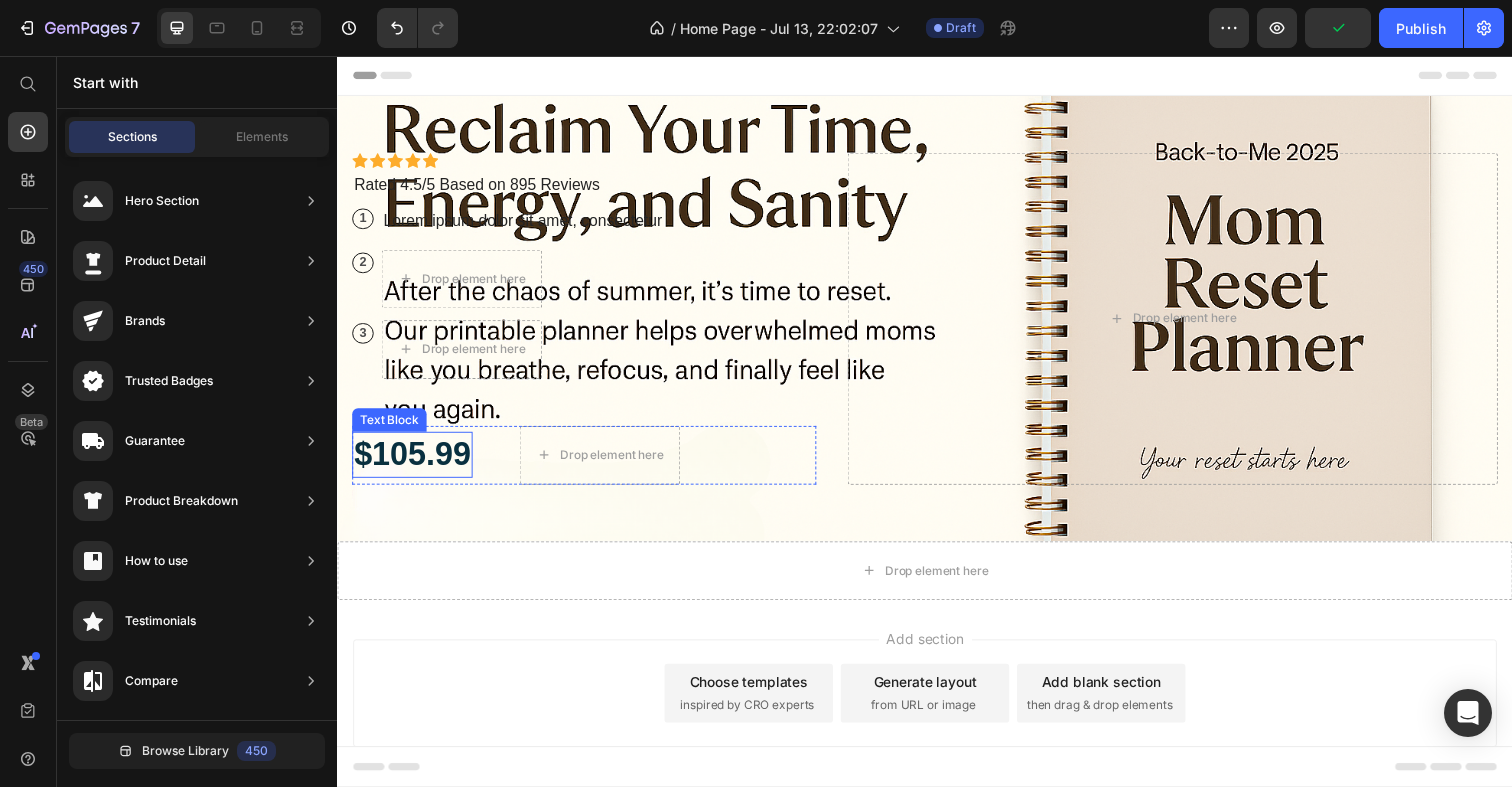 click on "$105.99" at bounding box center (413, 463) 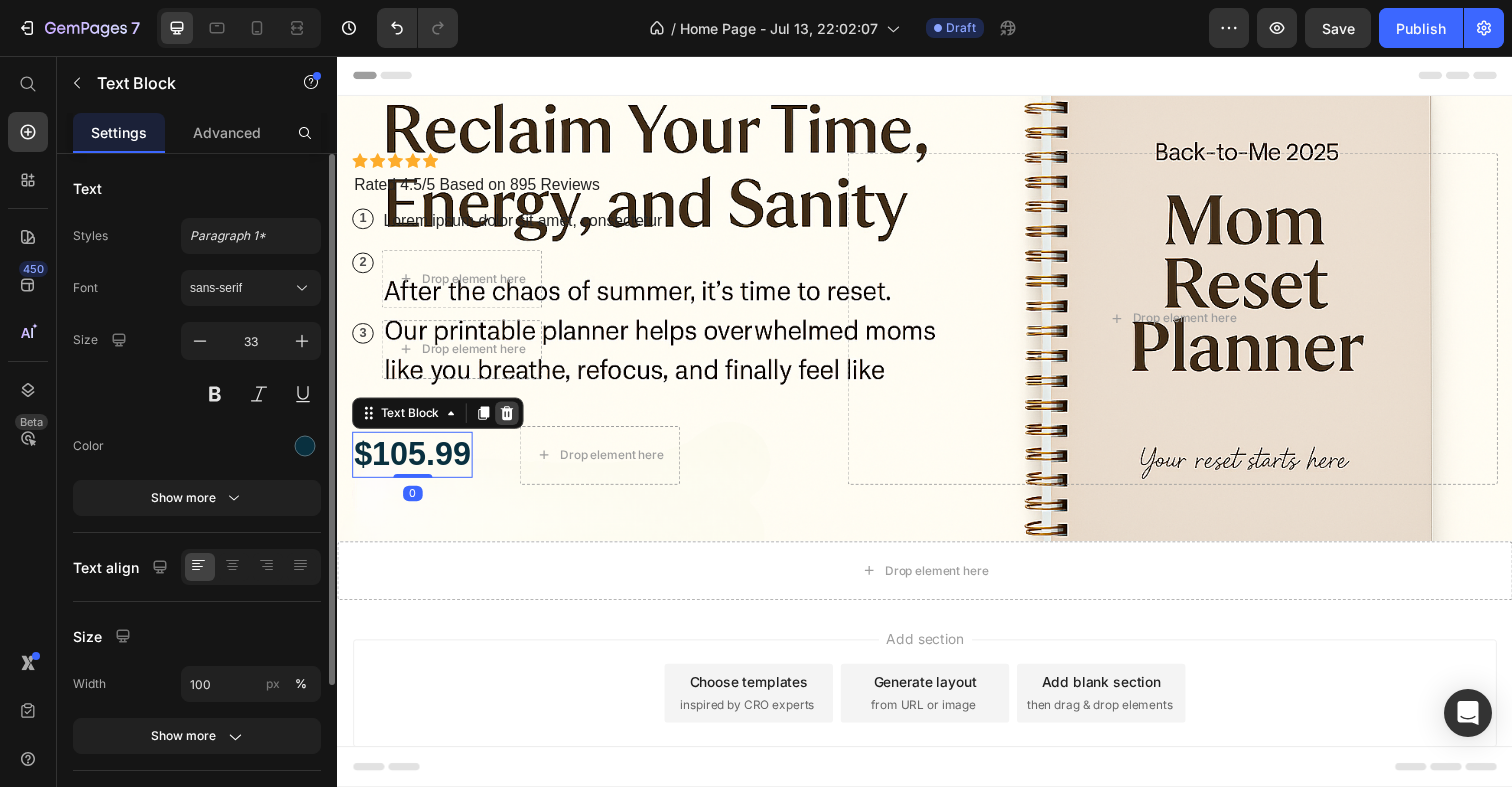 click 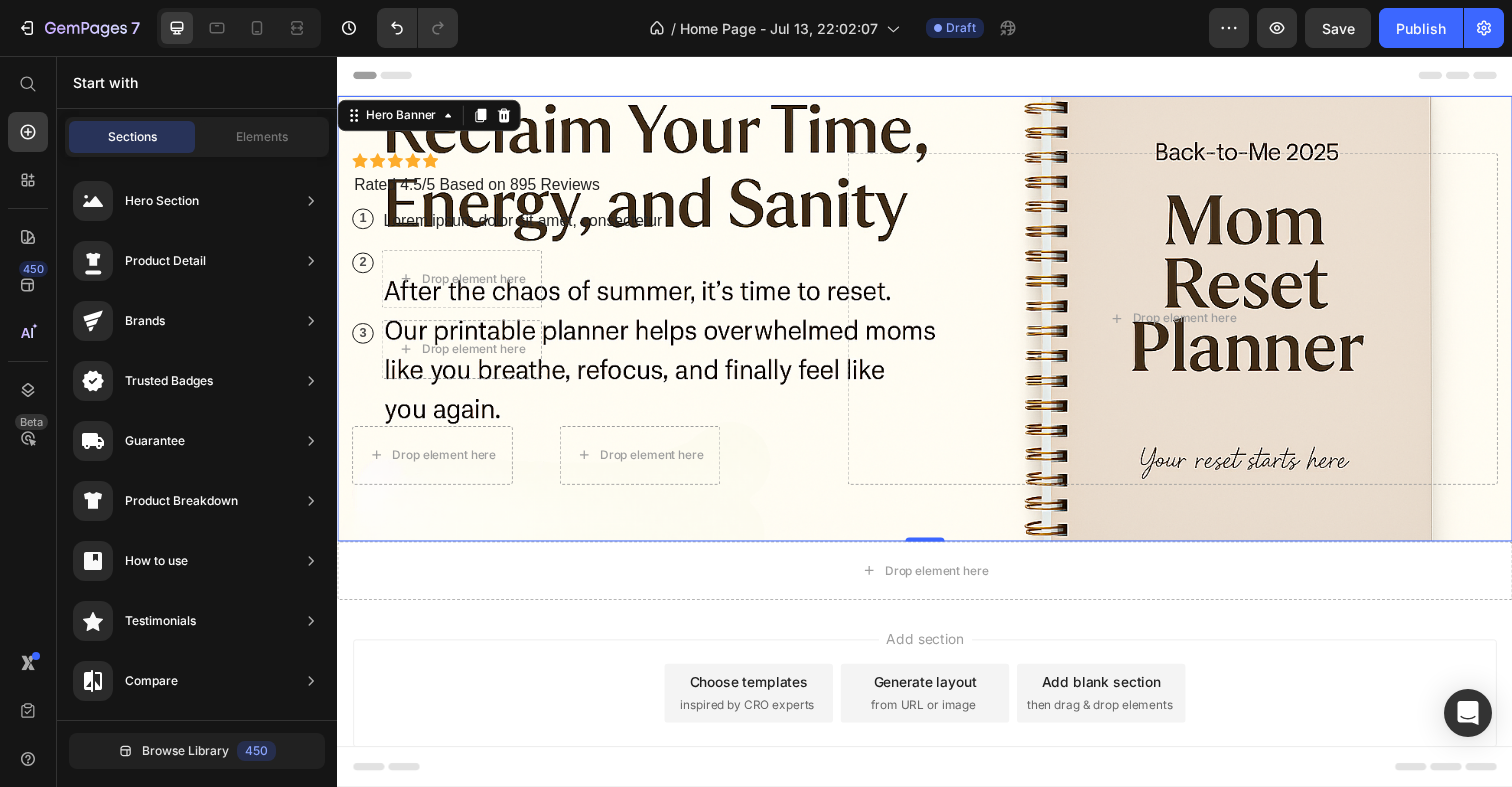 click on "Icon Icon Icon Icon Icon Icon List Icon Icon Icon Icon Icon Icon List Rated 4.5/5 Based on 895 Reviews Text Block Row 1 Text Block Row Lorem ipsum dolor sit amet, consectetur Text Block Row 2 Text Block Row
Drop element here Row 3 Text Block Row
Drop element here Row
Drop element here
Drop element here Row" at bounding box center (589, 324) 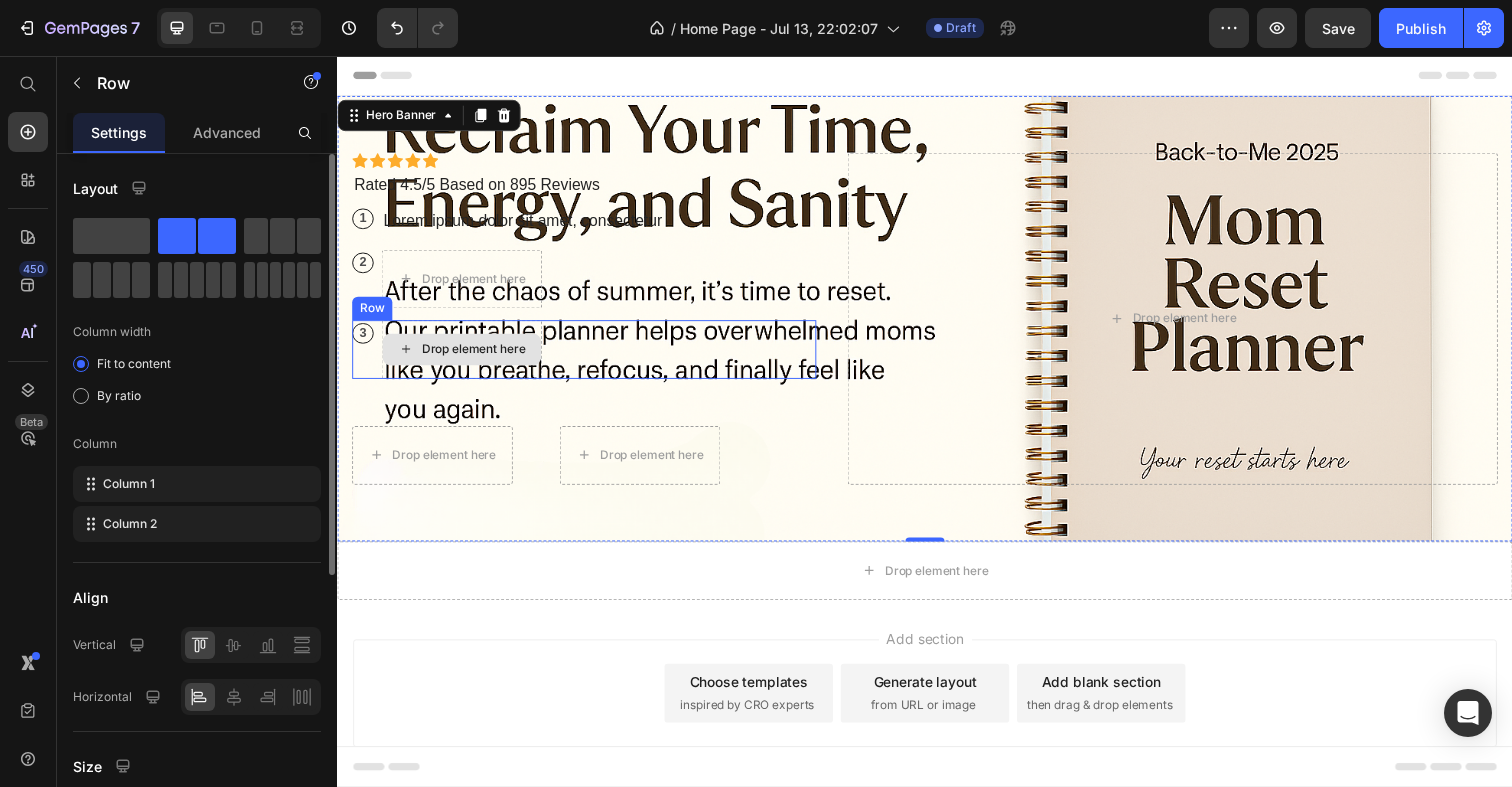 click on "Drop element here" at bounding box center (464, 356) 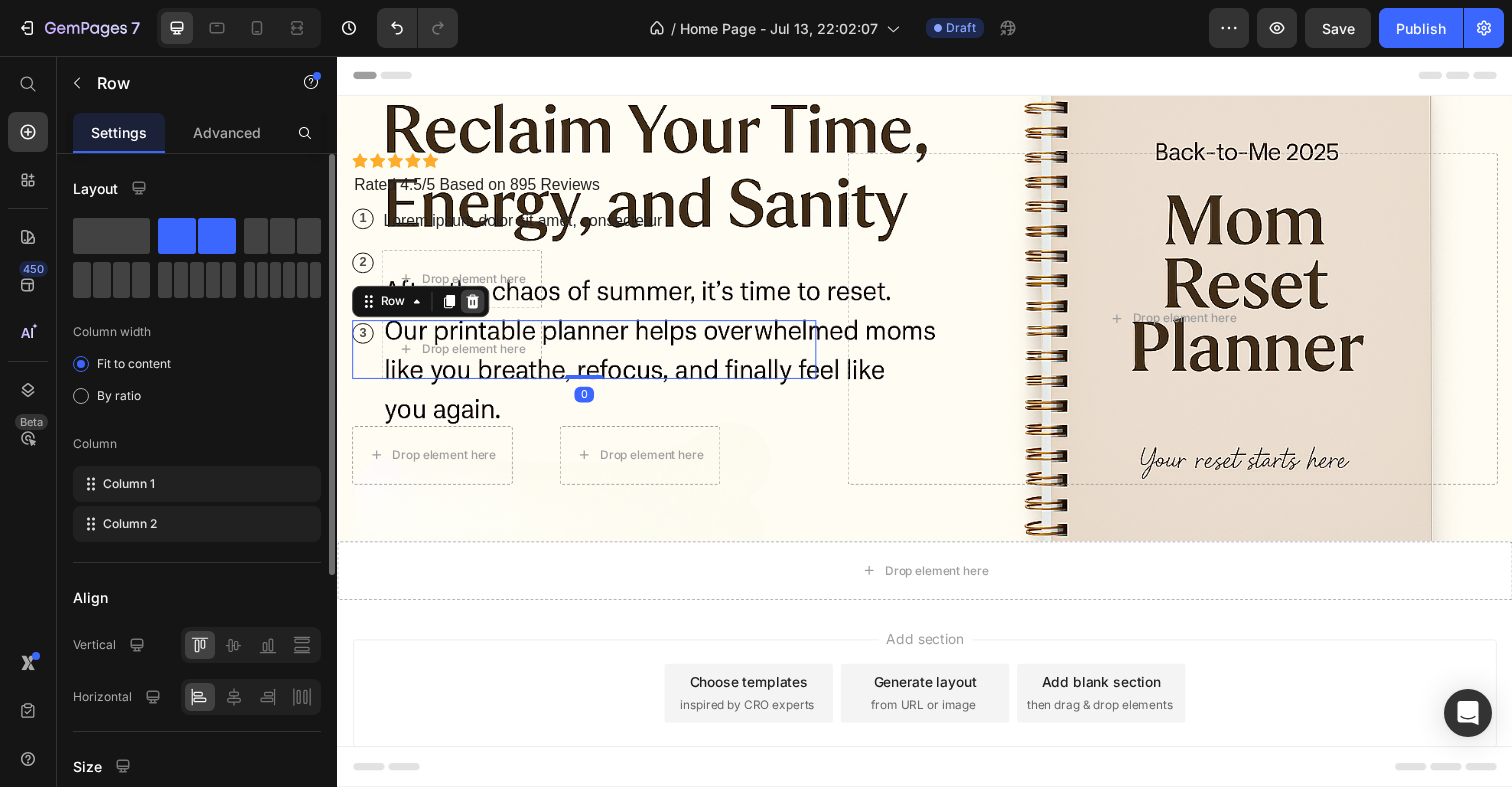 click 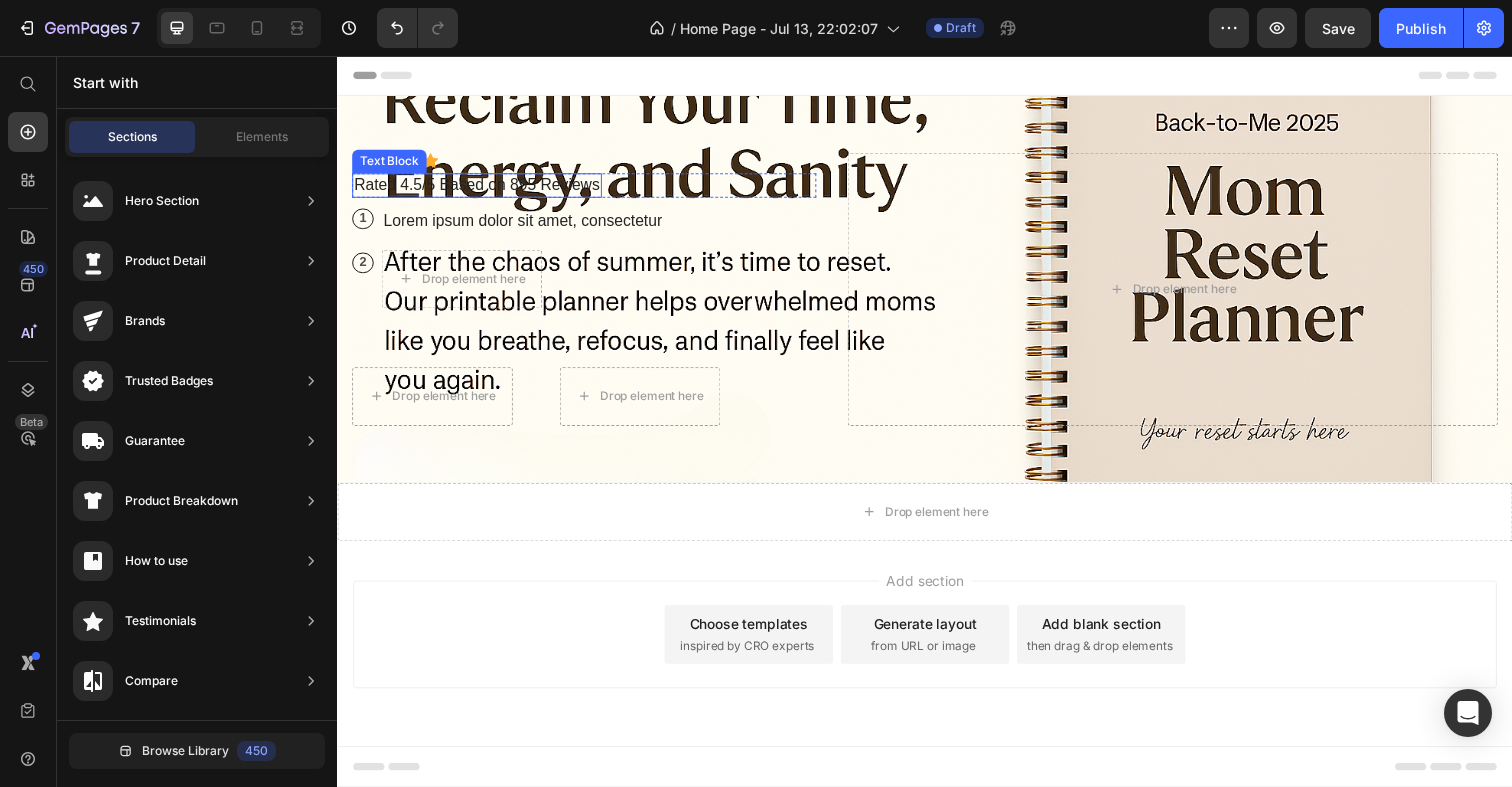 click on "Rated 4.5/5 Based on 895 Reviews" at bounding box center [479, 188] 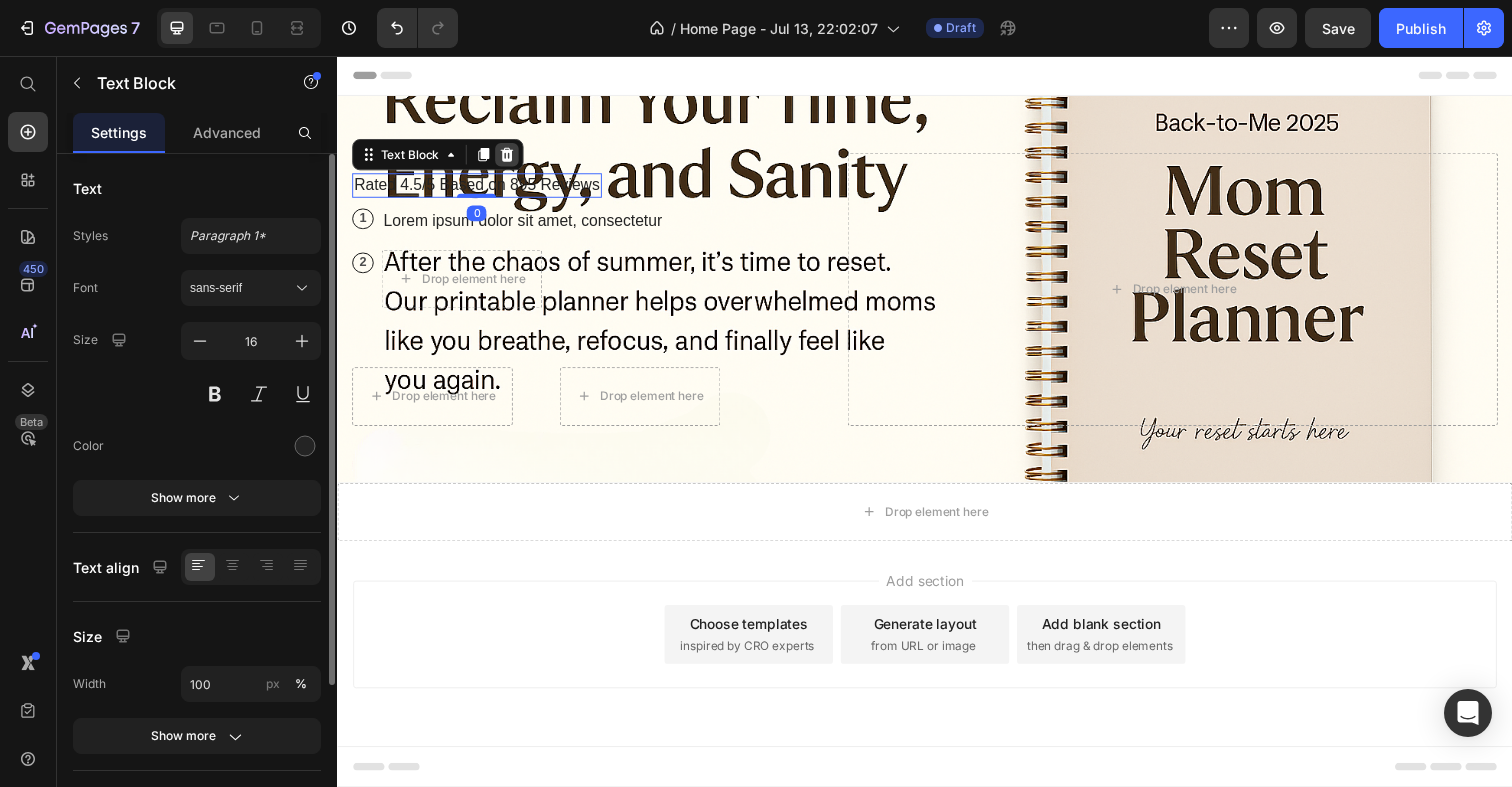 click 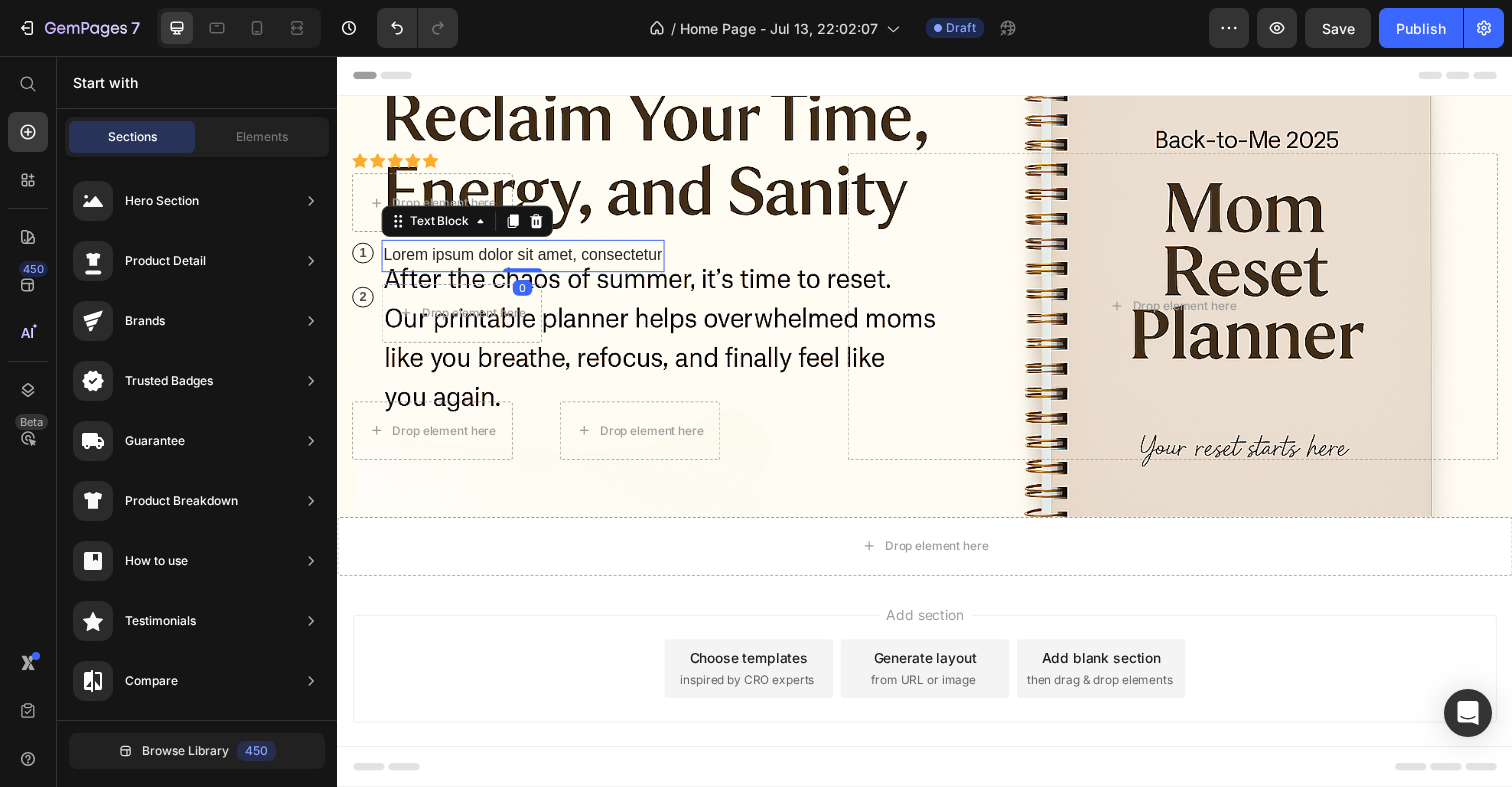 click on "Lorem ipsum dolor sit amet, consectetur" at bounding box center (526, 260) 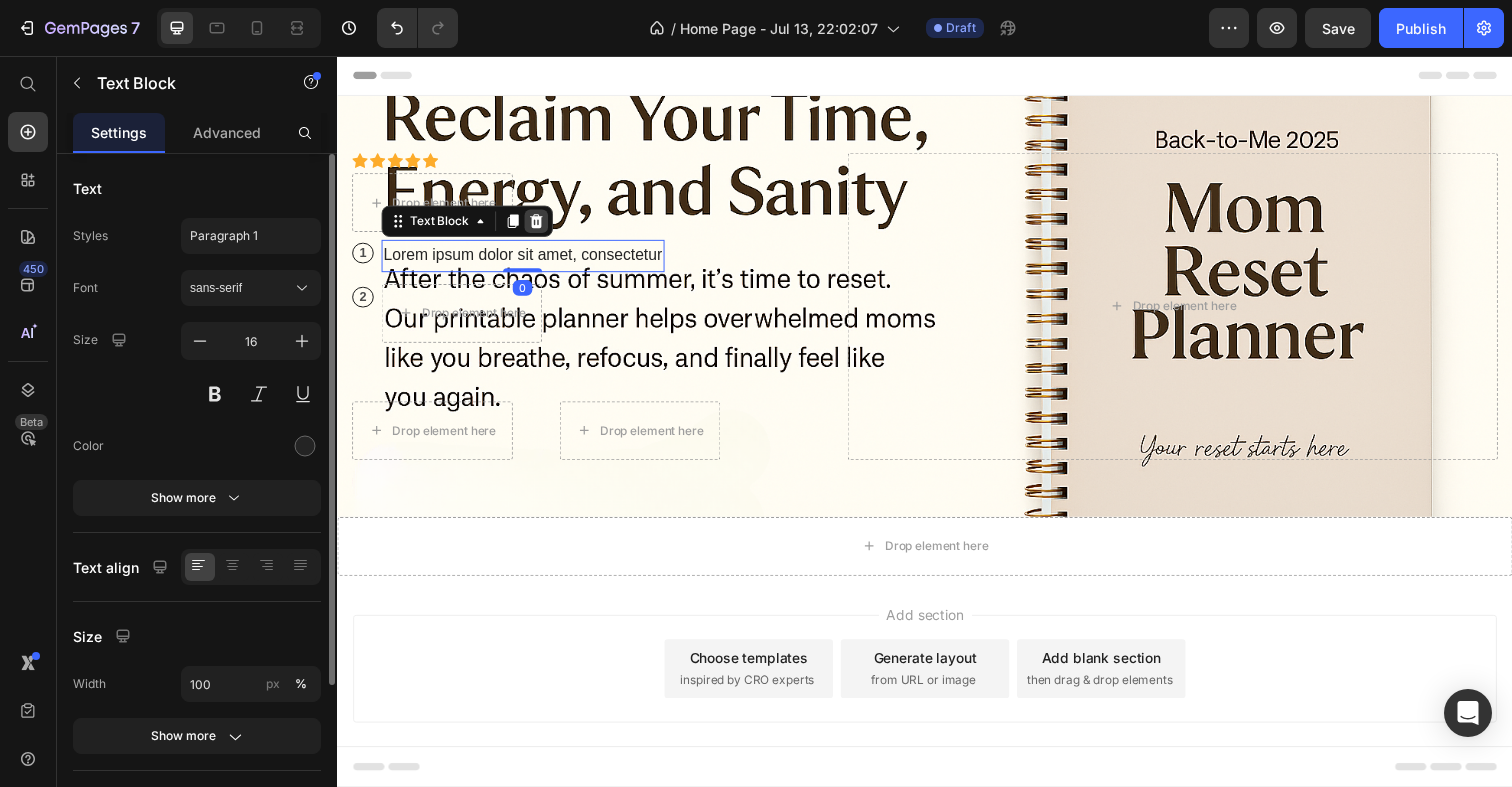 click 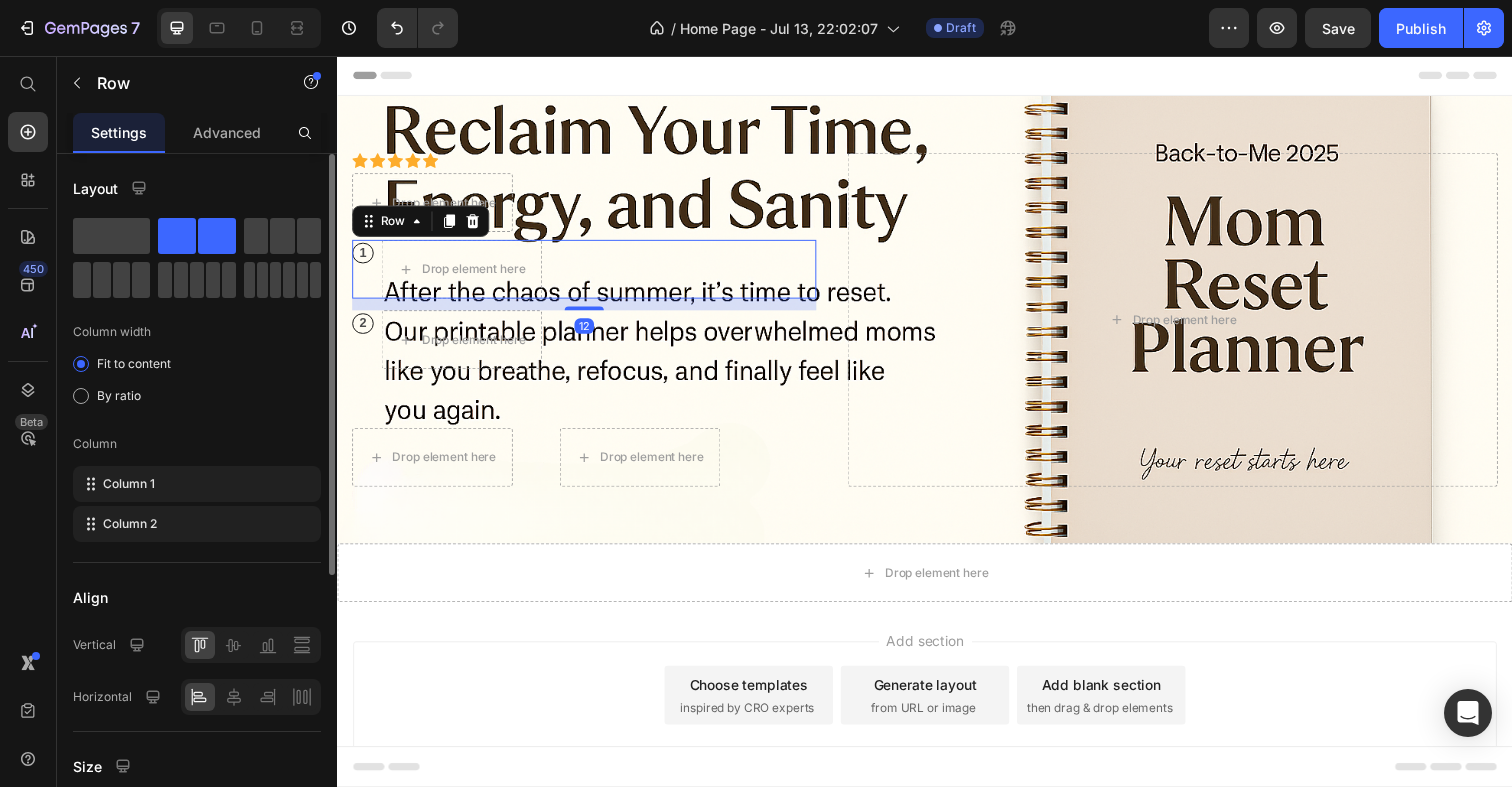click on "1 Text Block Row
Drop element here Row   12" at bounding box center [589, 274] 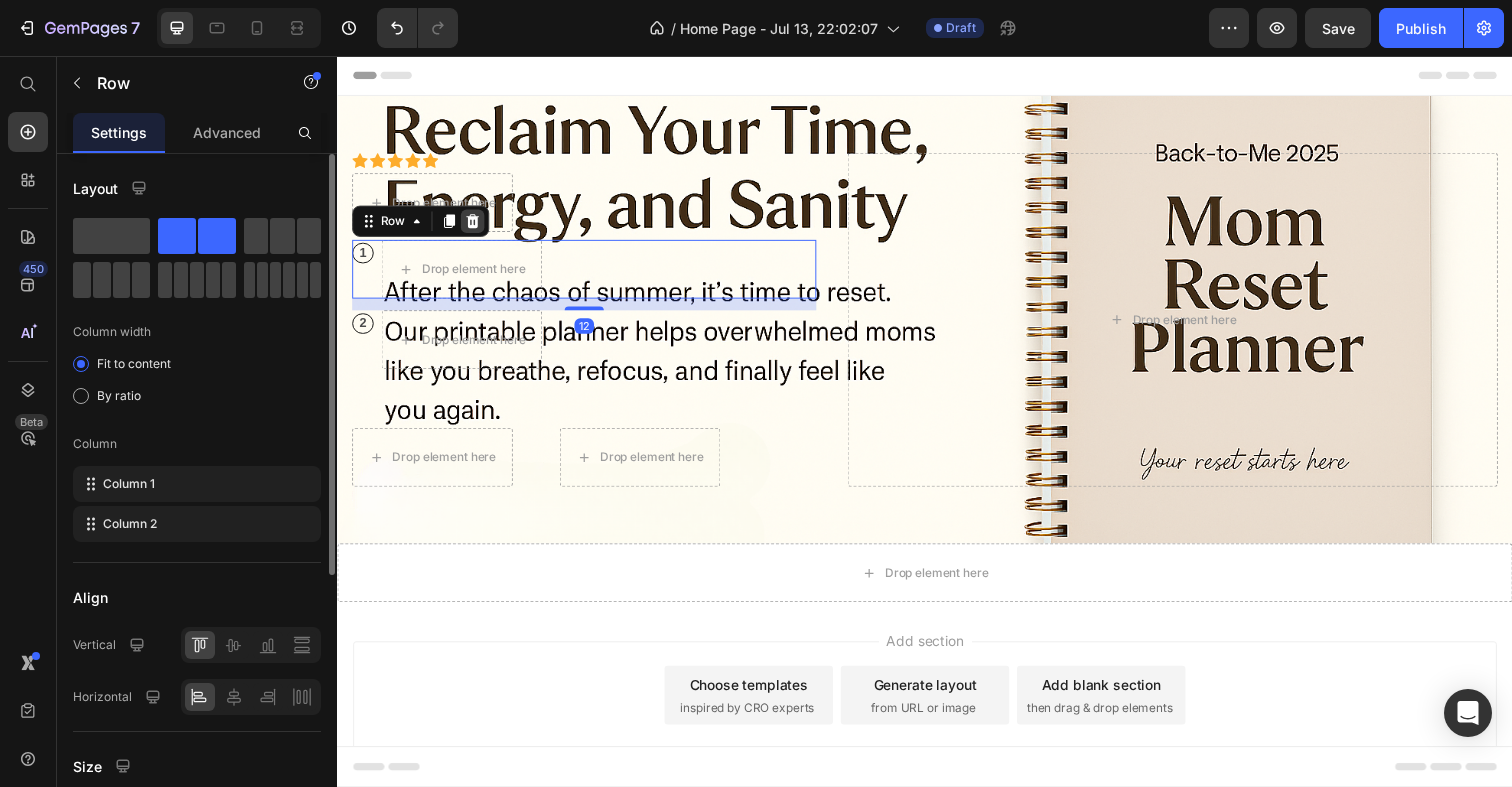 click at bounding box center (475, 225) 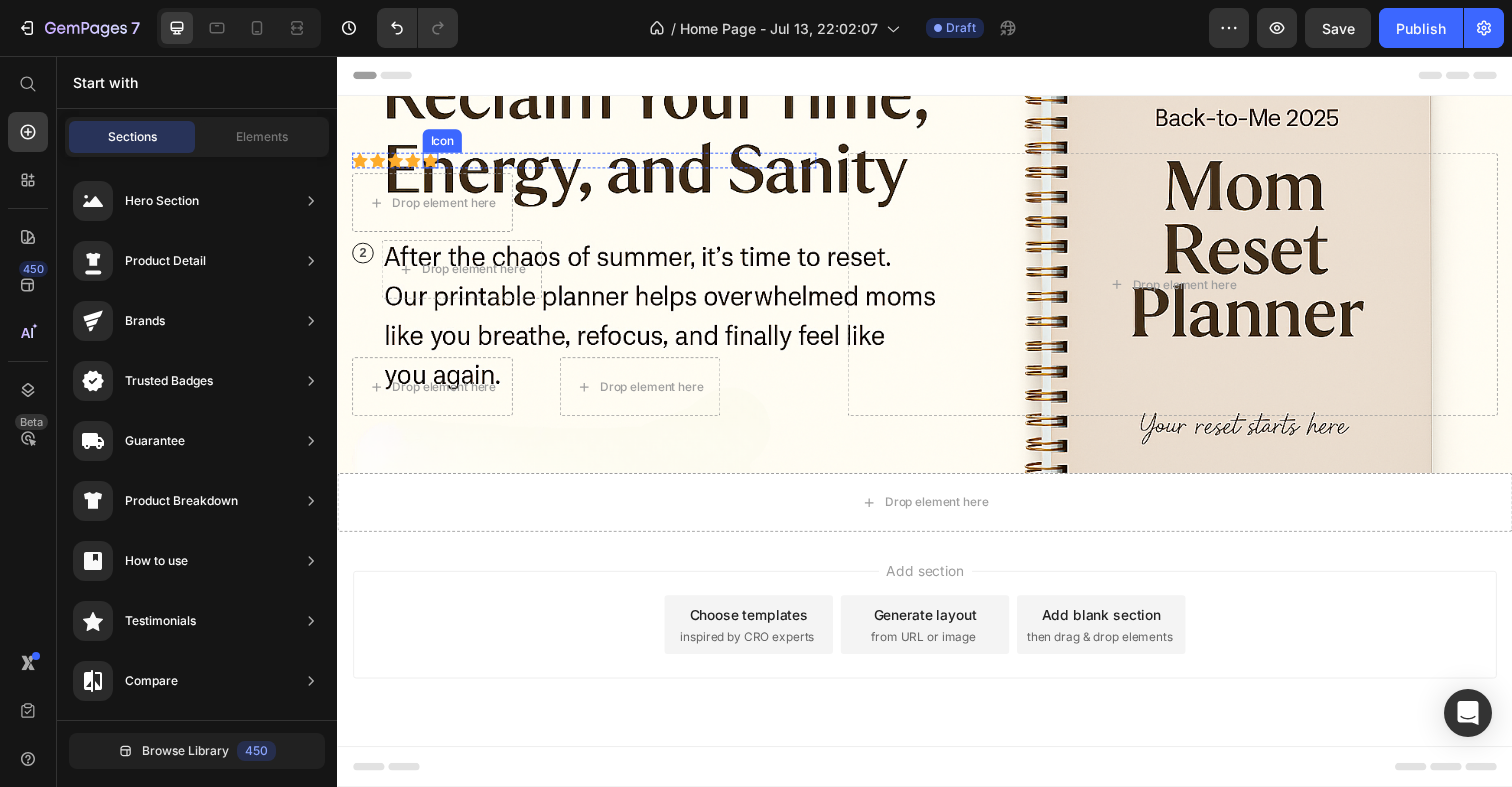 click 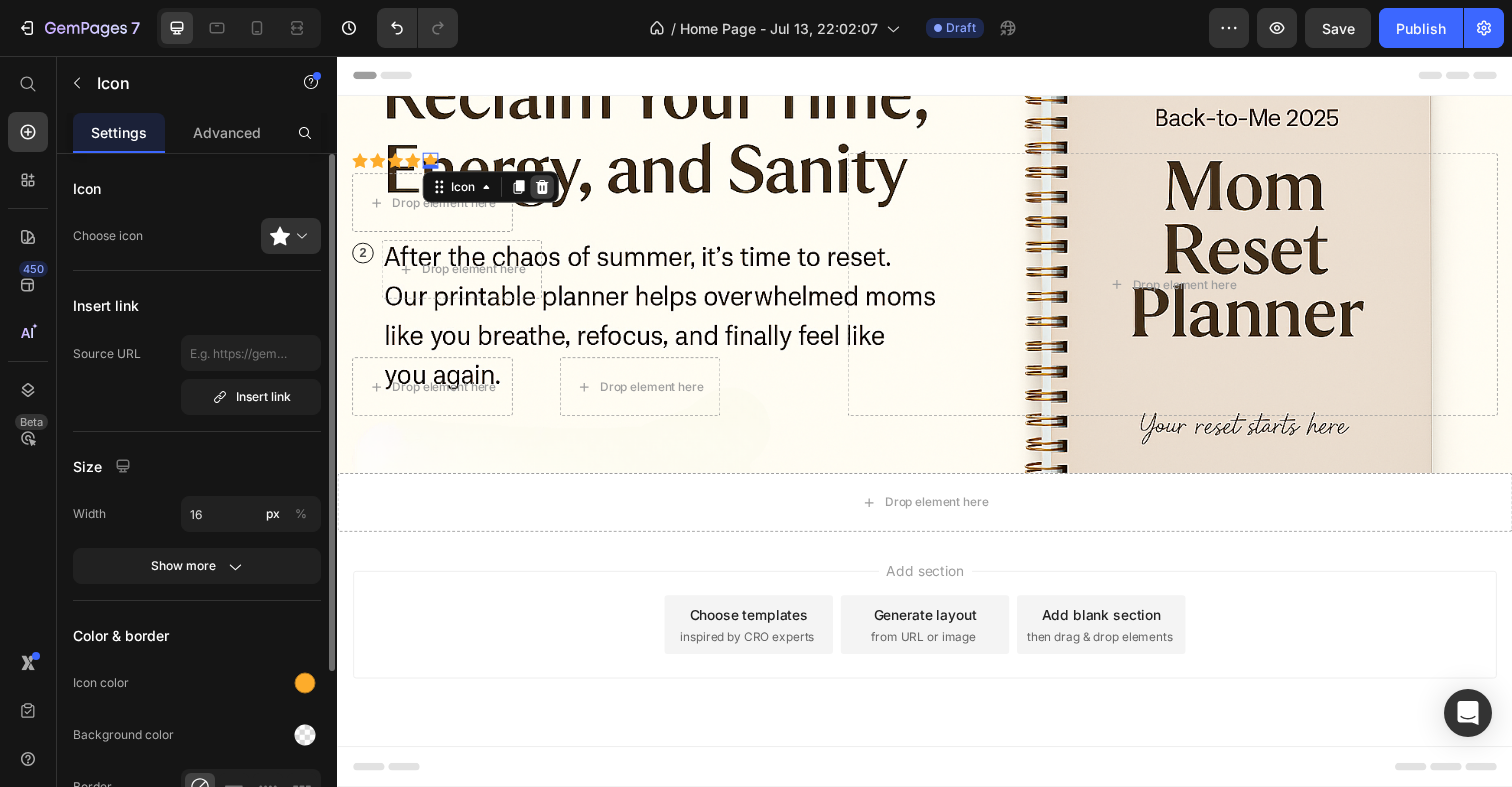 click 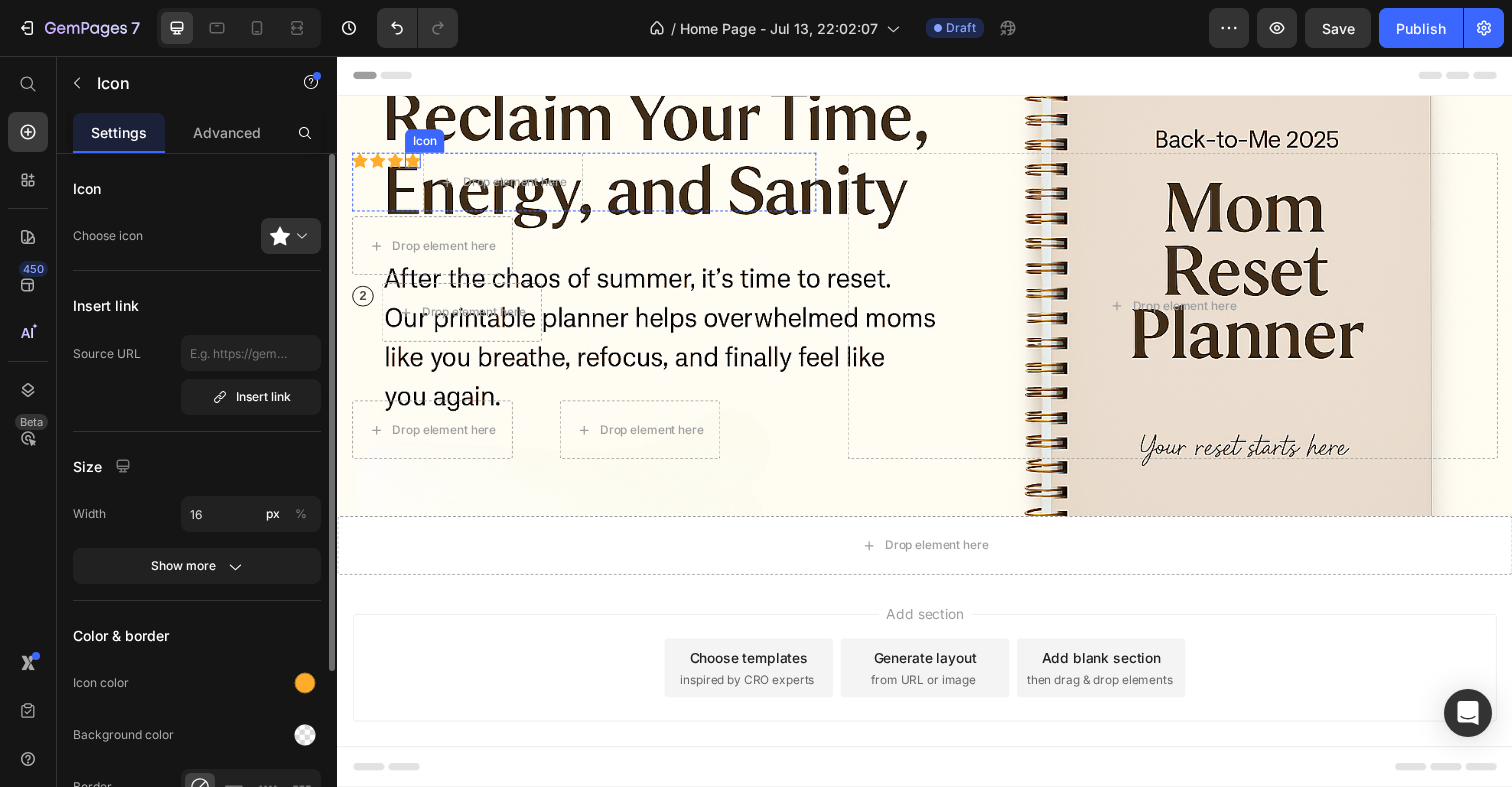 click on "Icon" at bounding box center [414, 163] 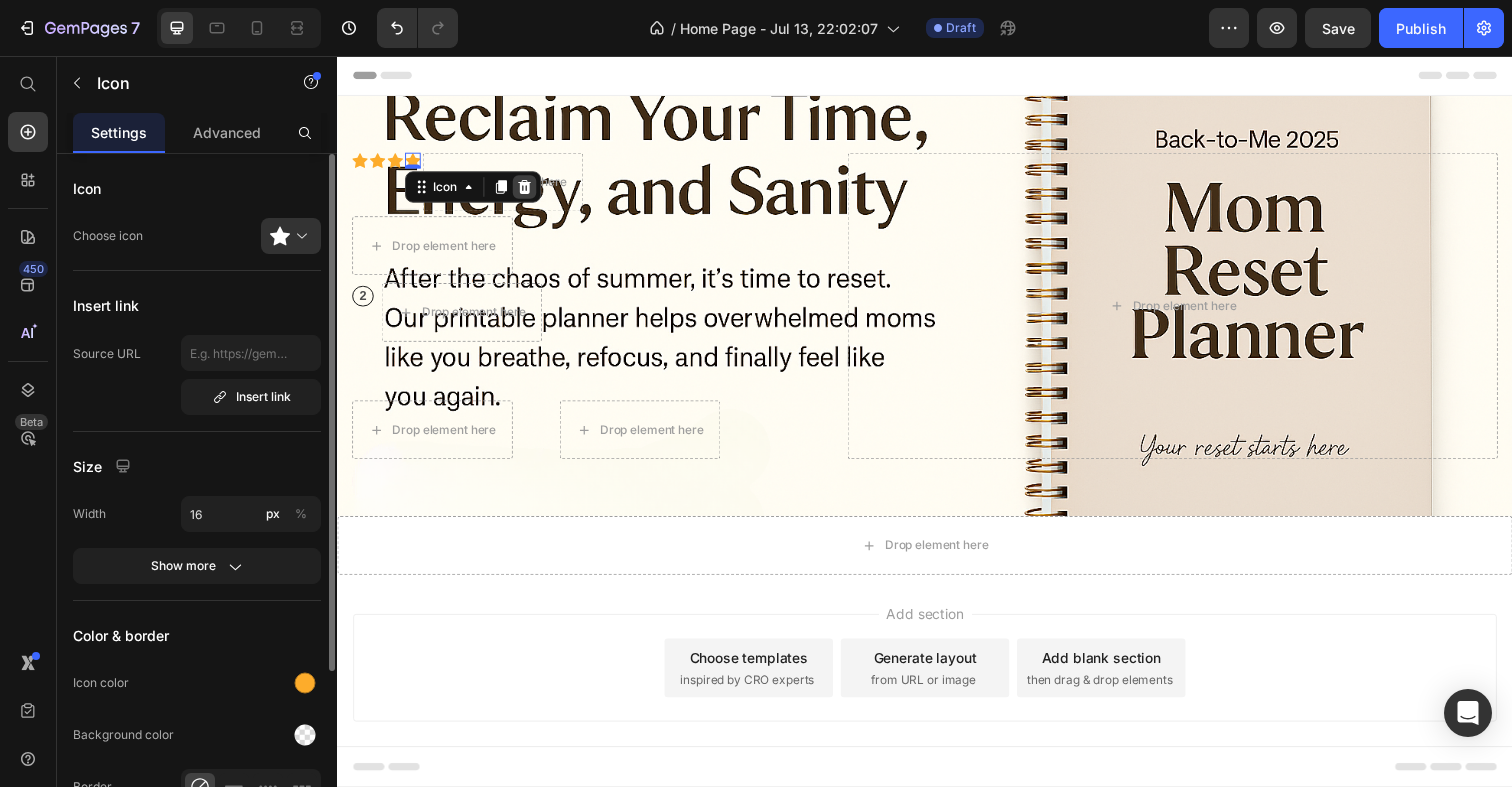 click at bounding box center (528, 190) 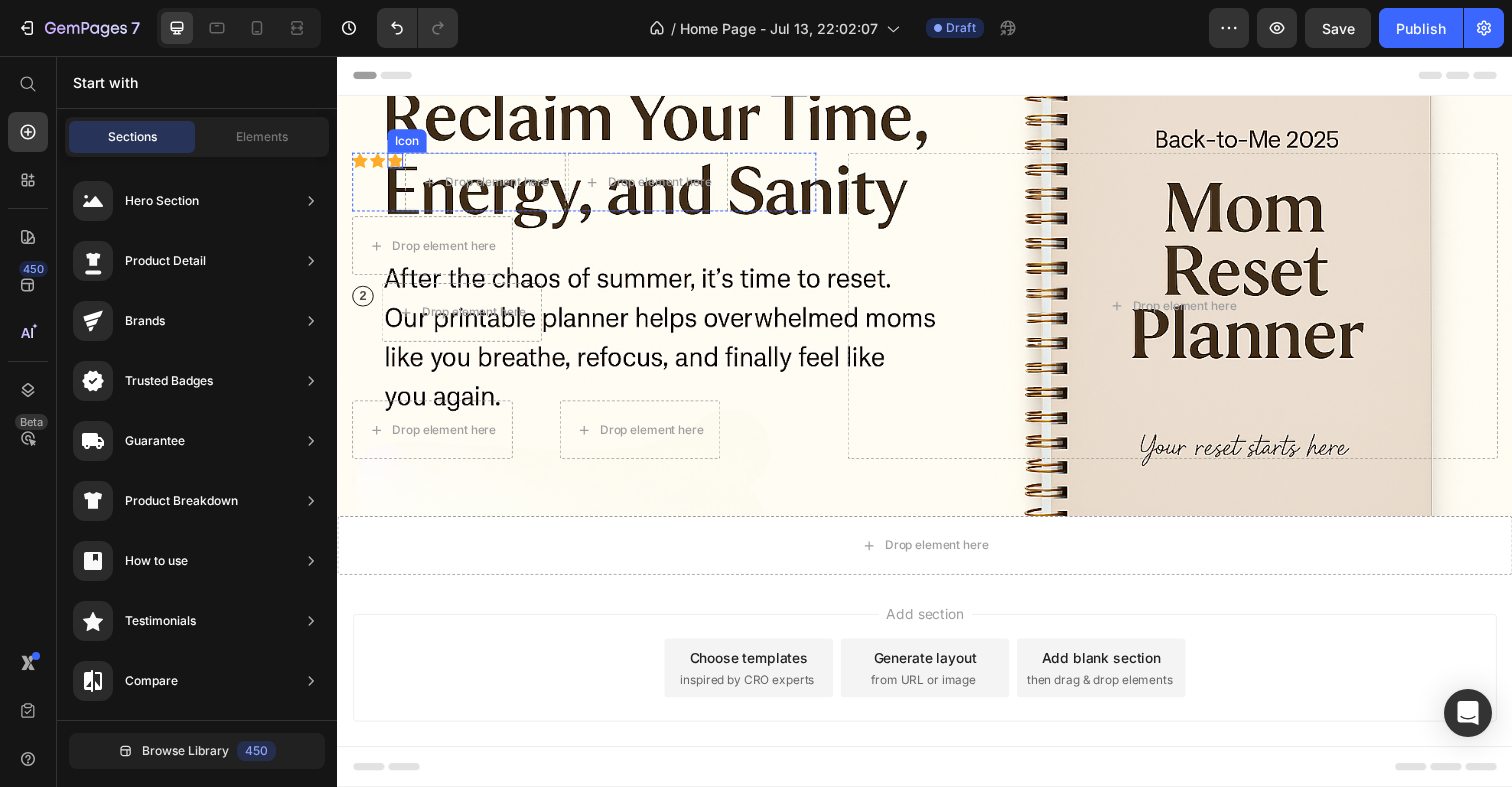 click 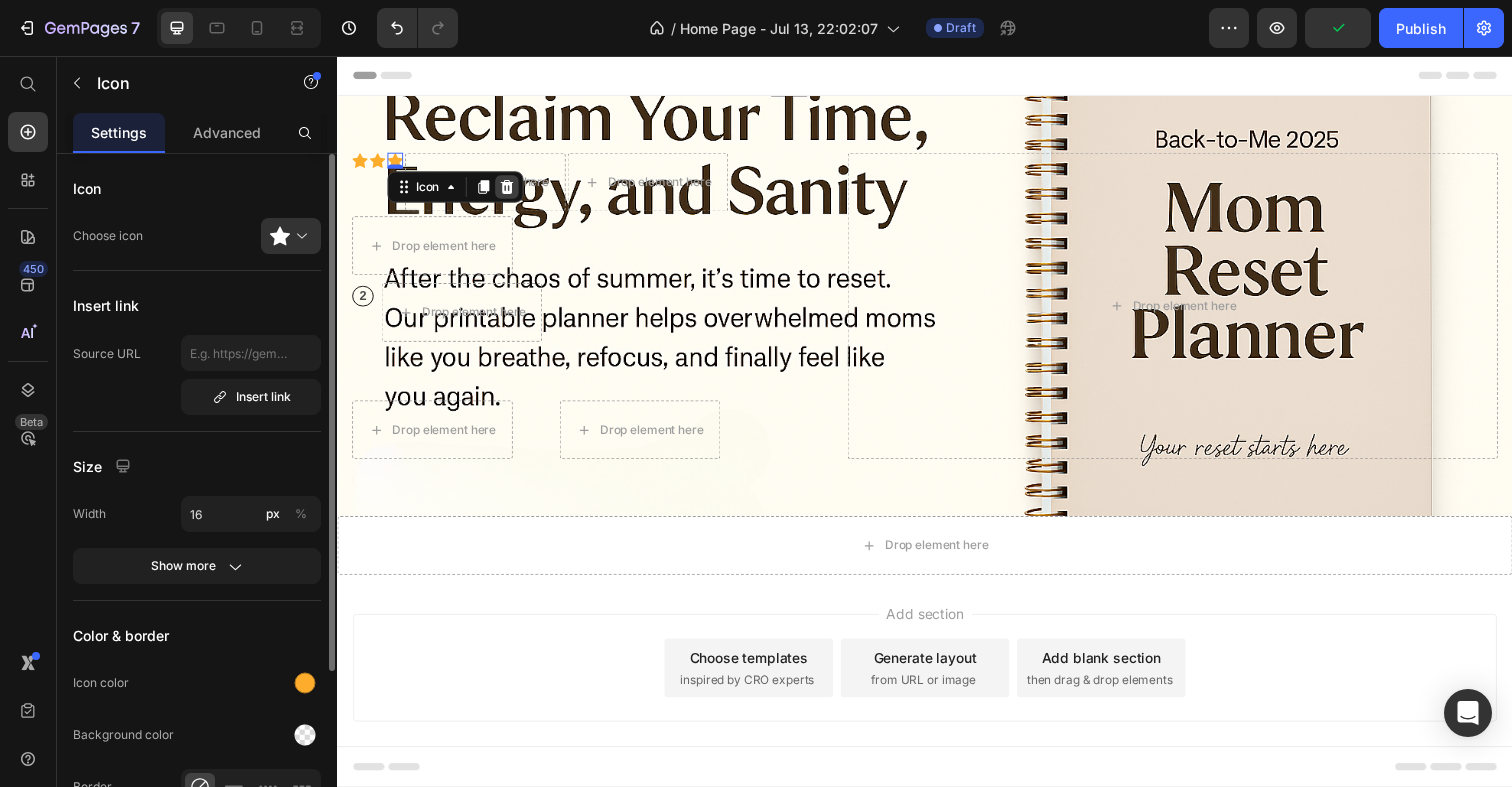 click 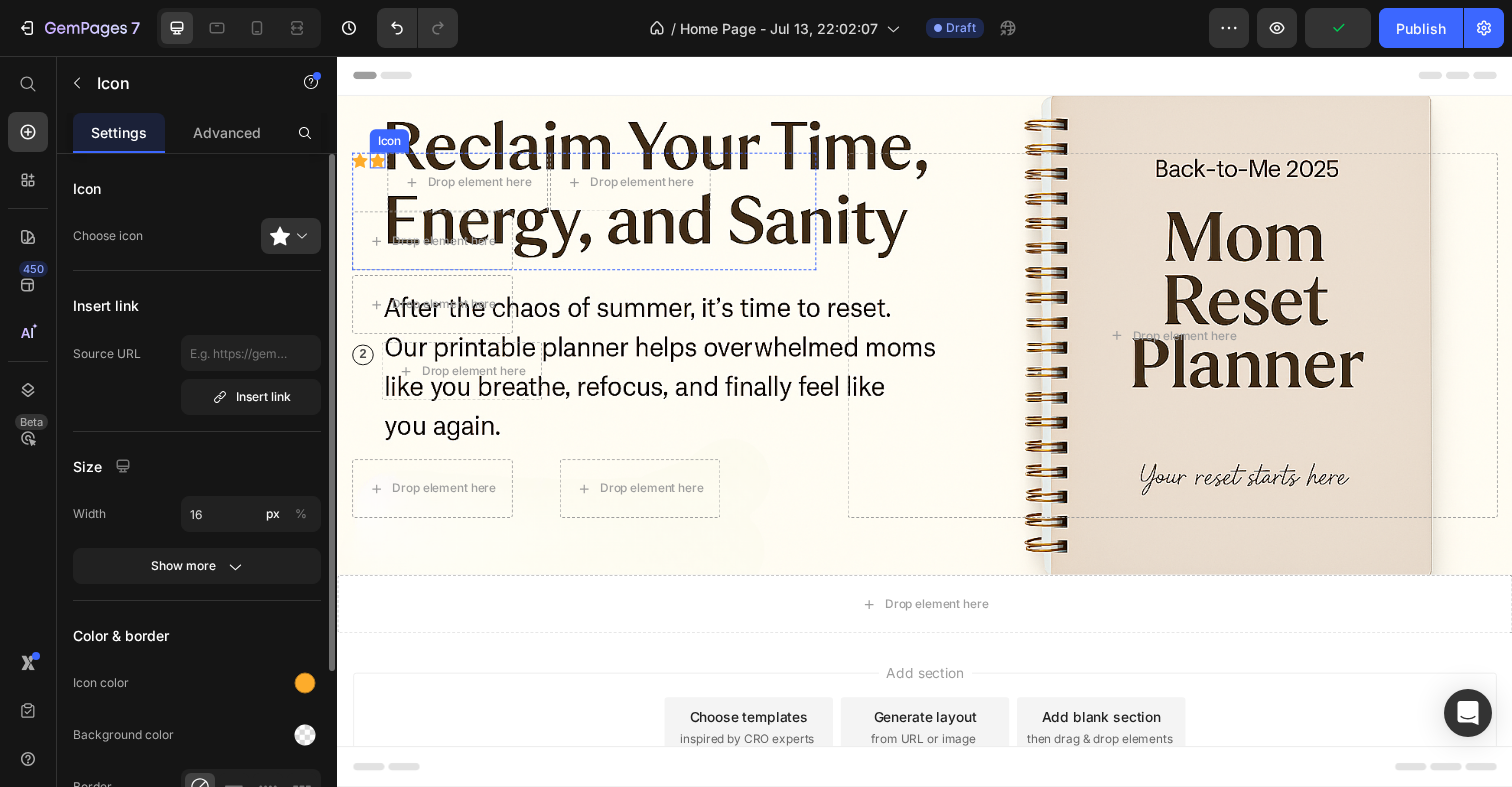 click 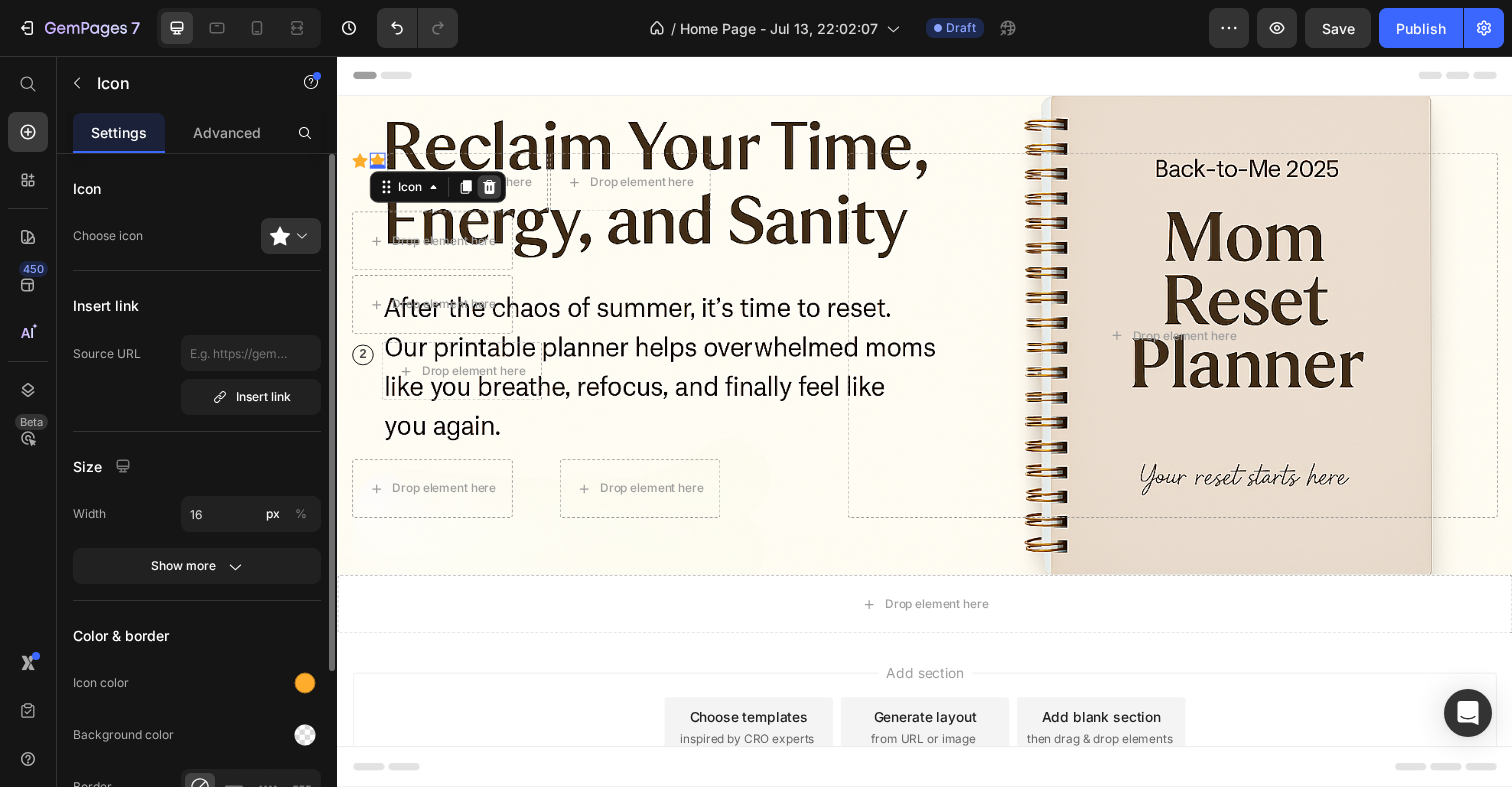 click 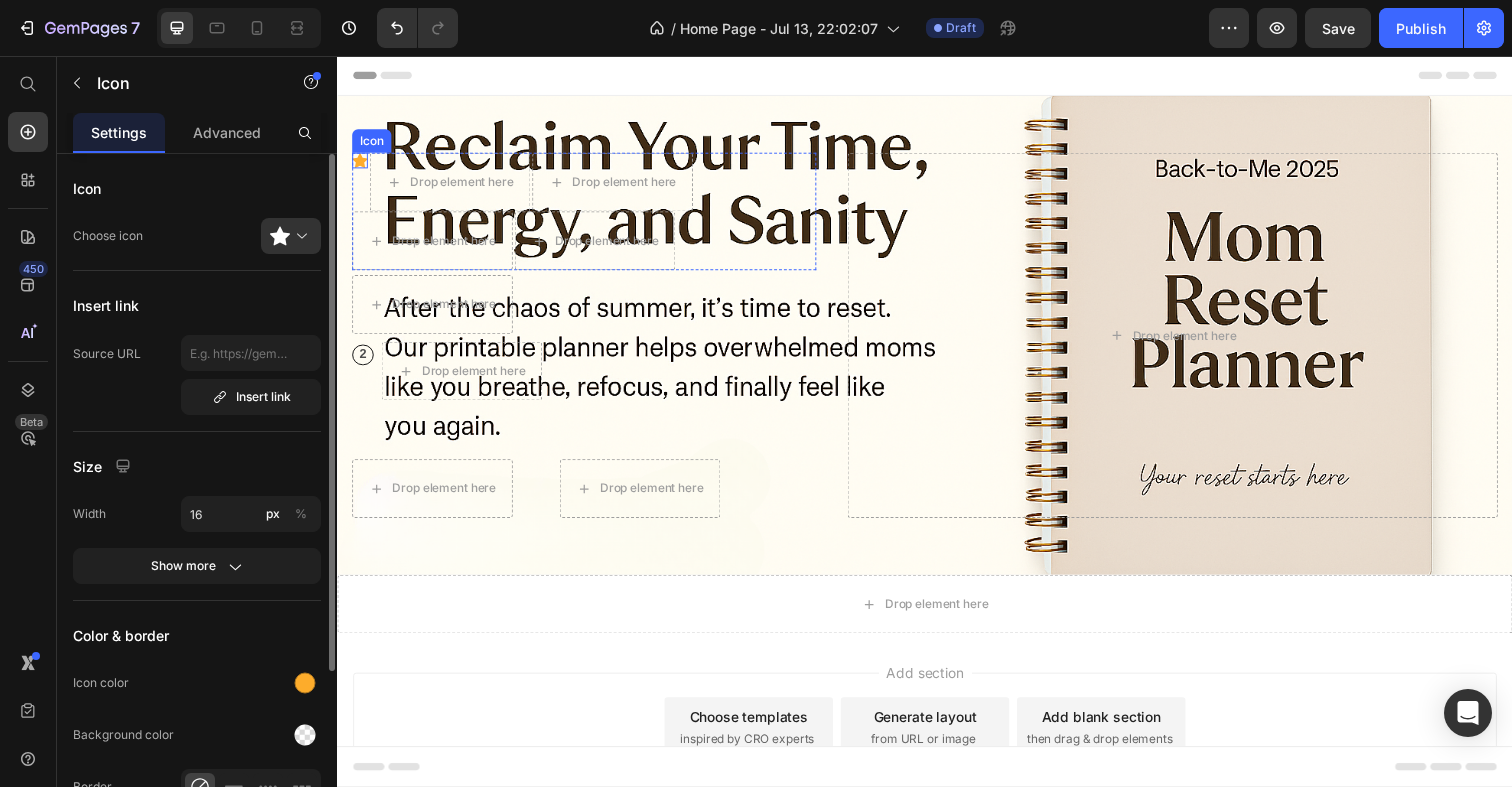 click on "Icon" at bounding box center [360, 163] 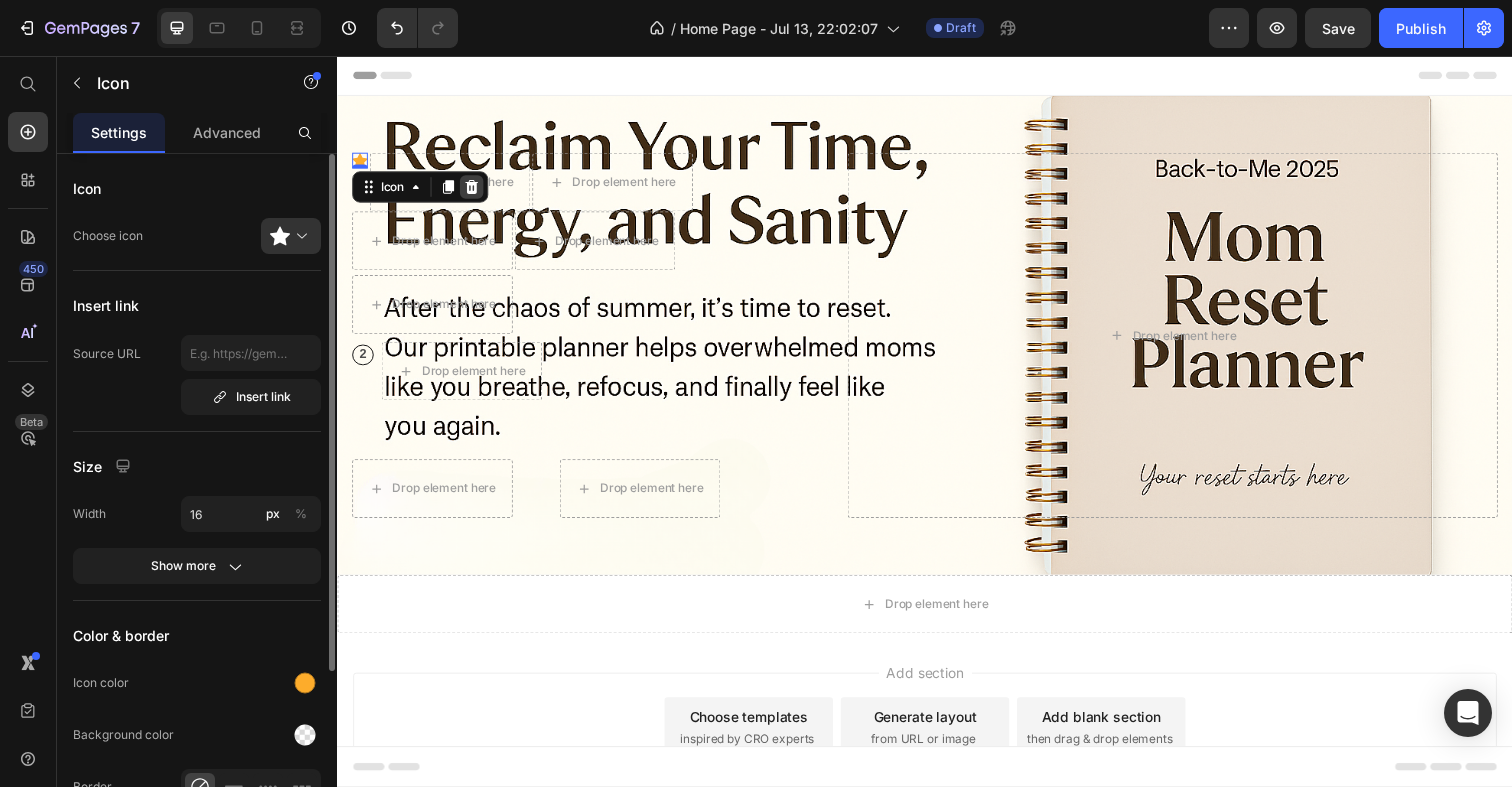 click 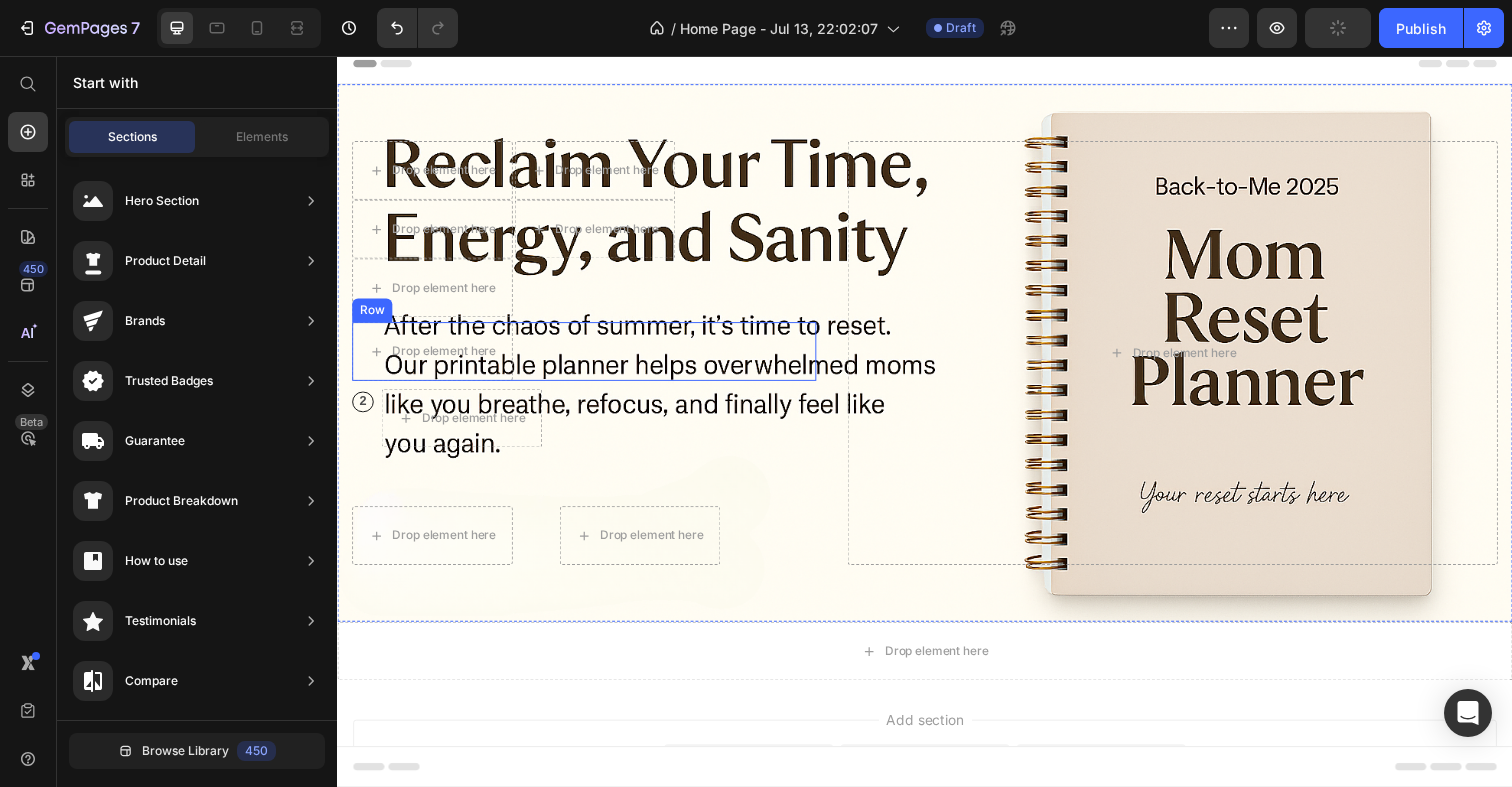 scroll, scrollTop: 15, scrollLeft: 0, axis: vertical 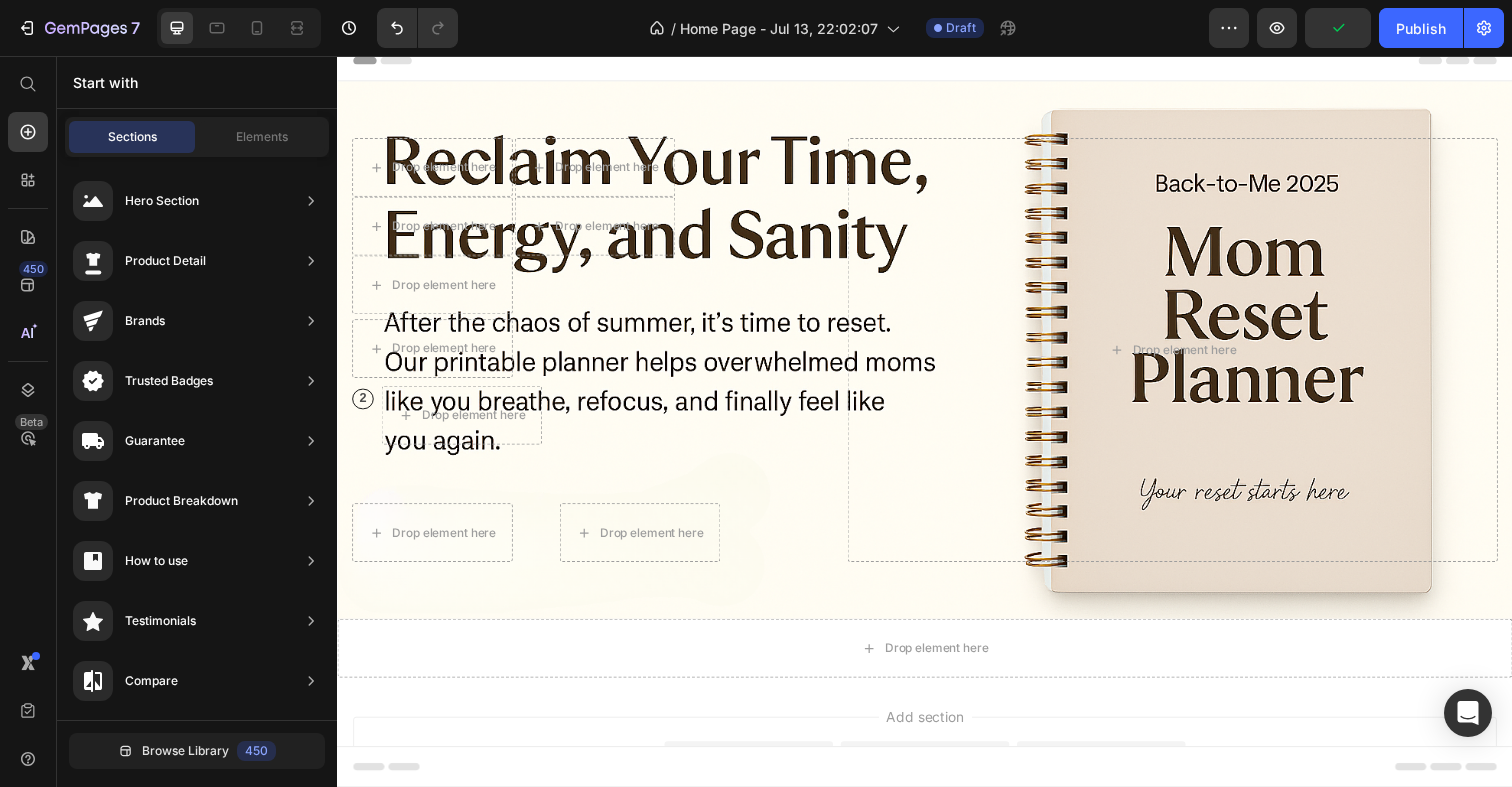 click on "/  Home Page - Jul 13, 22:02:07 Draft" 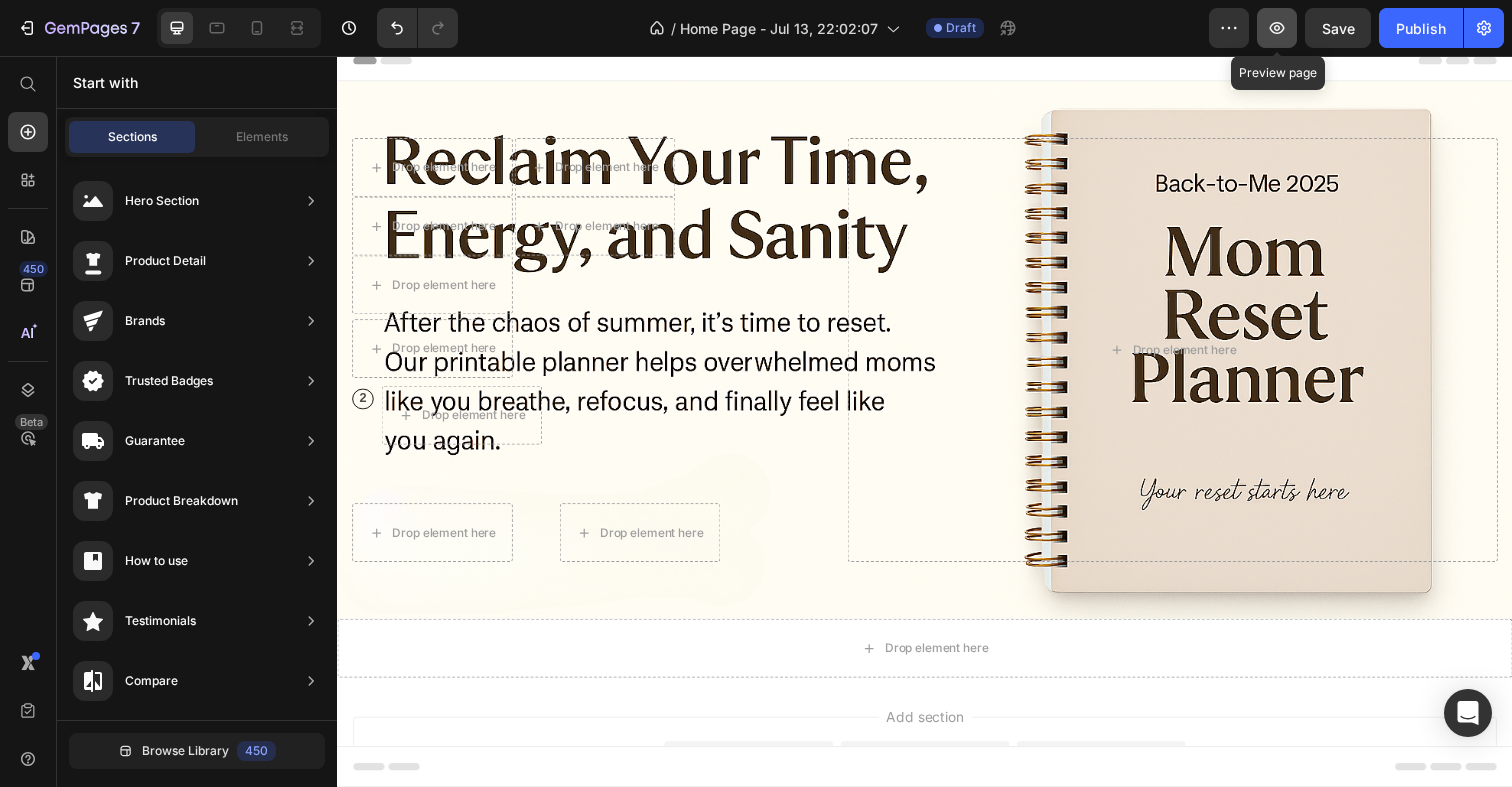 click 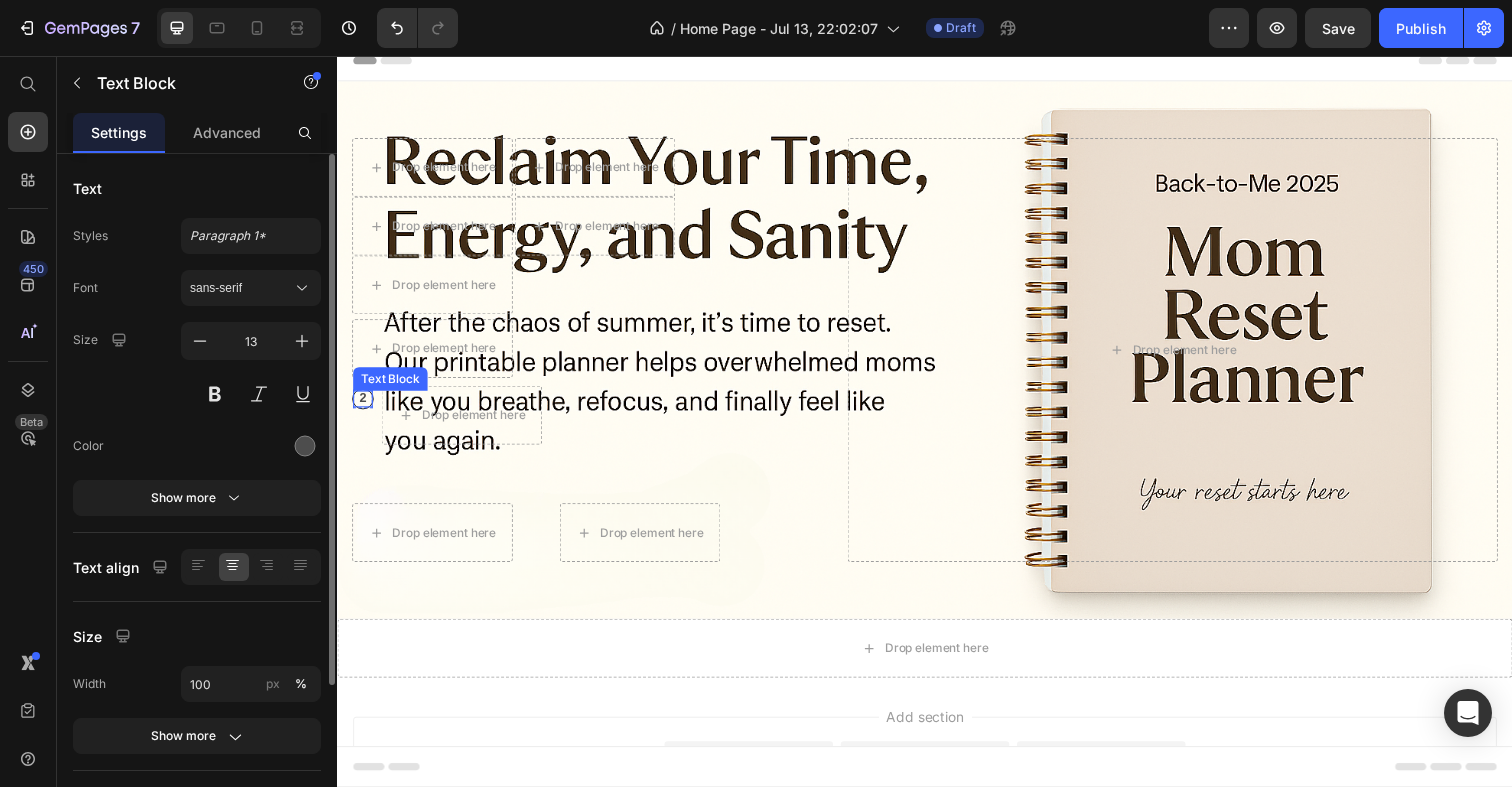 click on "2" at bounding box center [363, 406] 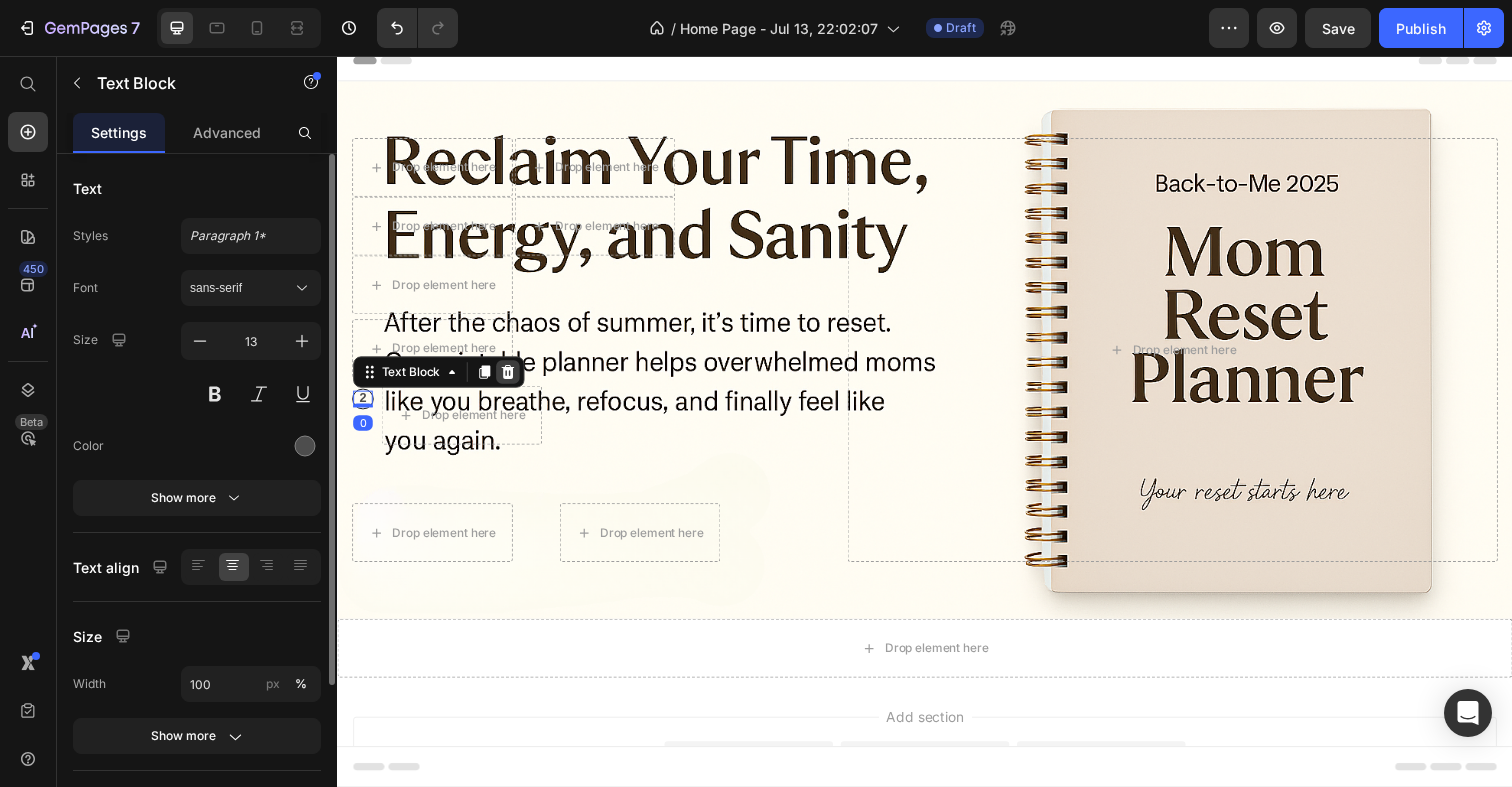 click 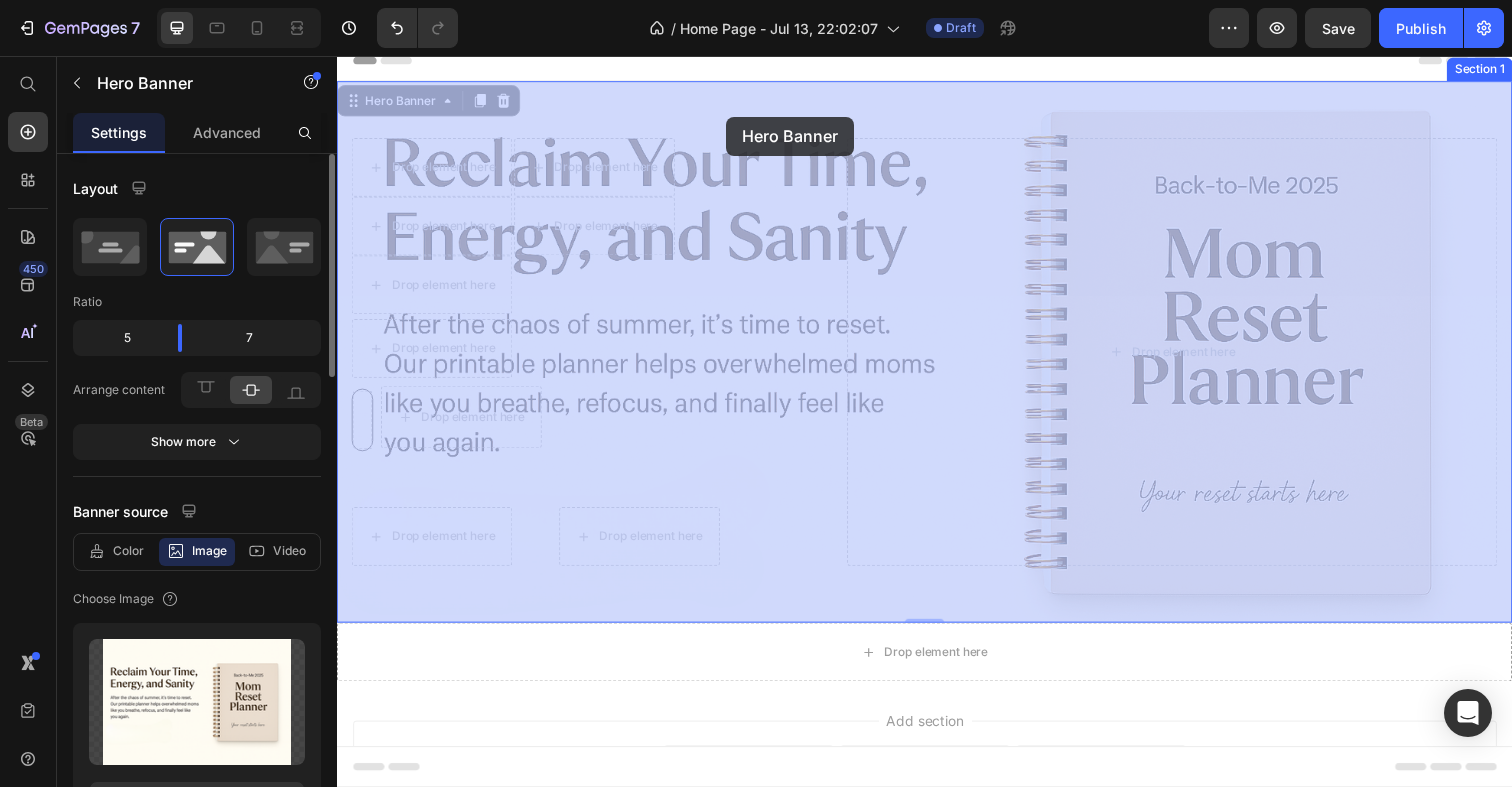 scroll, scrollTop: 0, scrollLeft: 0, axis: both 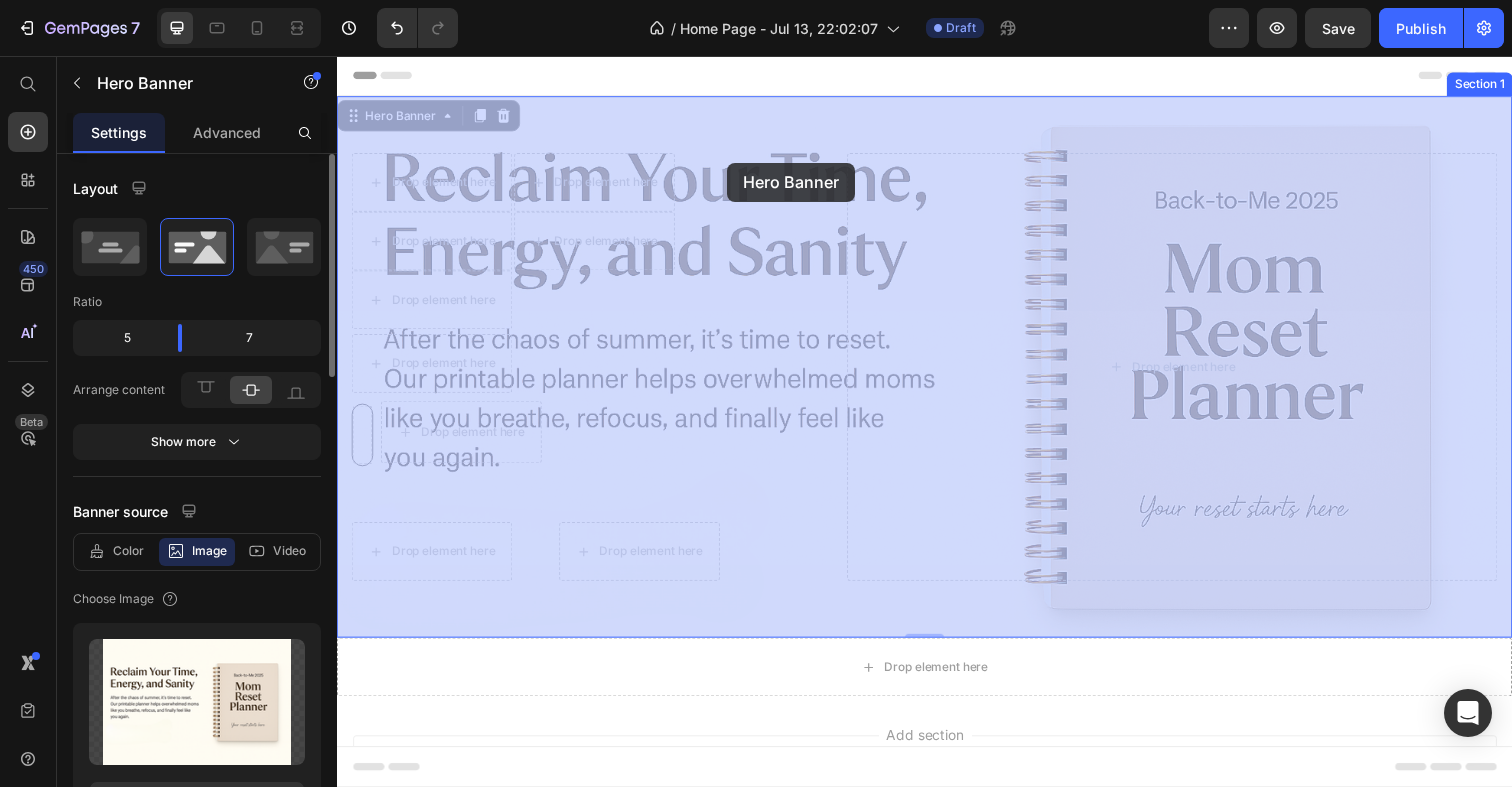 drag, startPoint x: 736, startPoint y: 97, endPoint x: 735, endPoint y: 165, distance: 68.007355 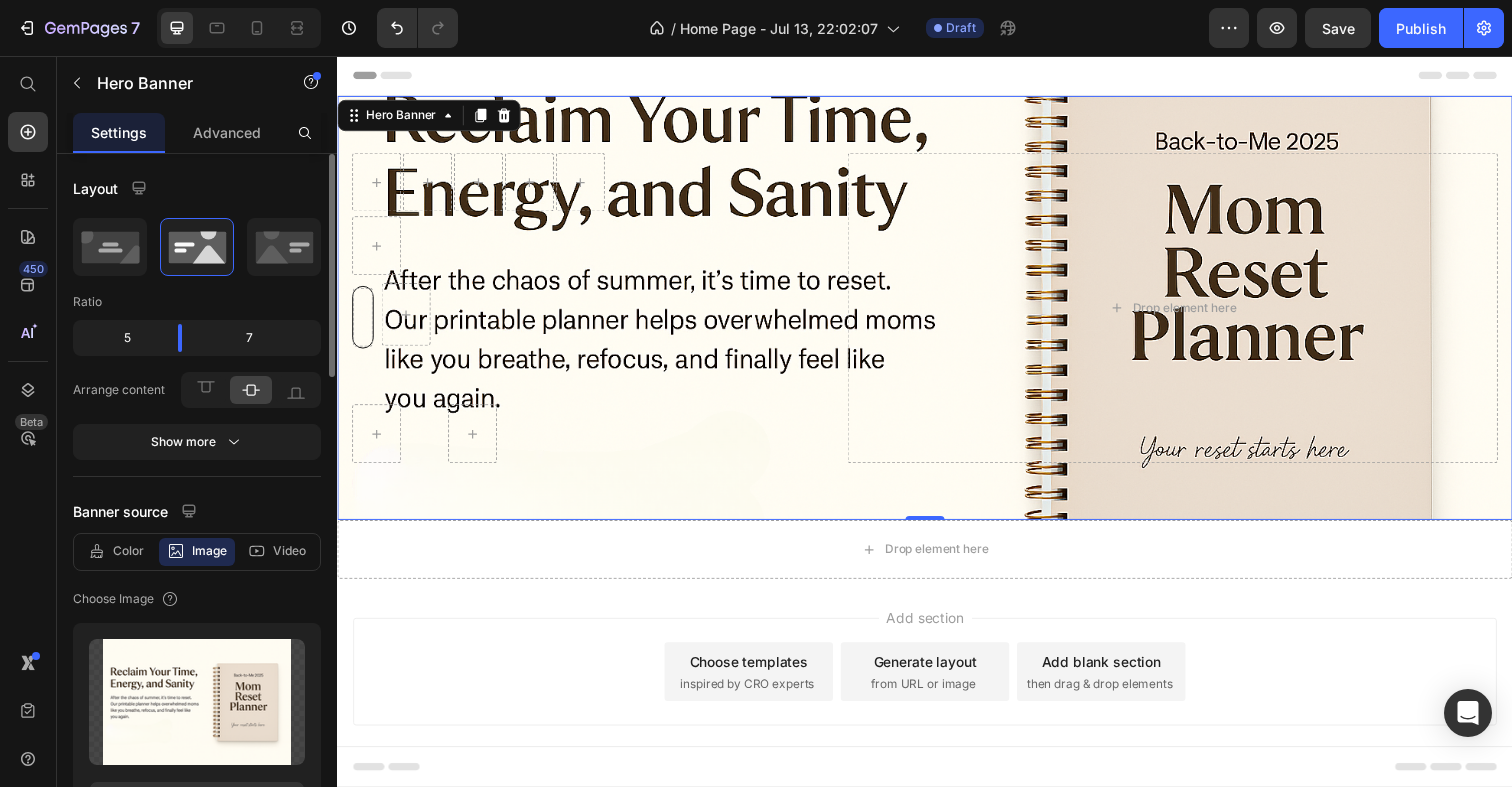click on "Icon List Icon Icon Icon Icon Icon Icon List
Row
Row
Row
Row
Drop element here" at bounding box center (937, 313) 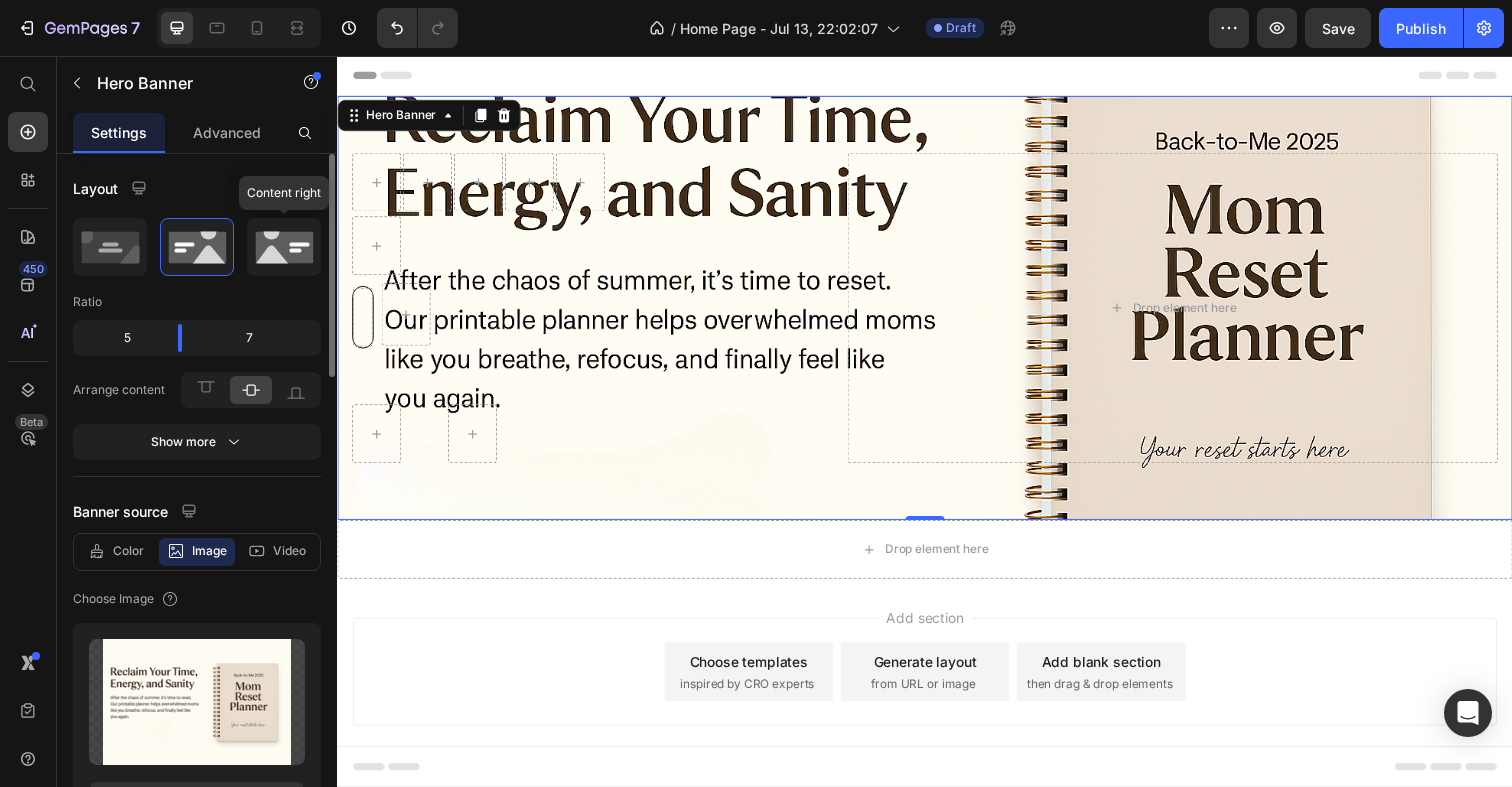 click 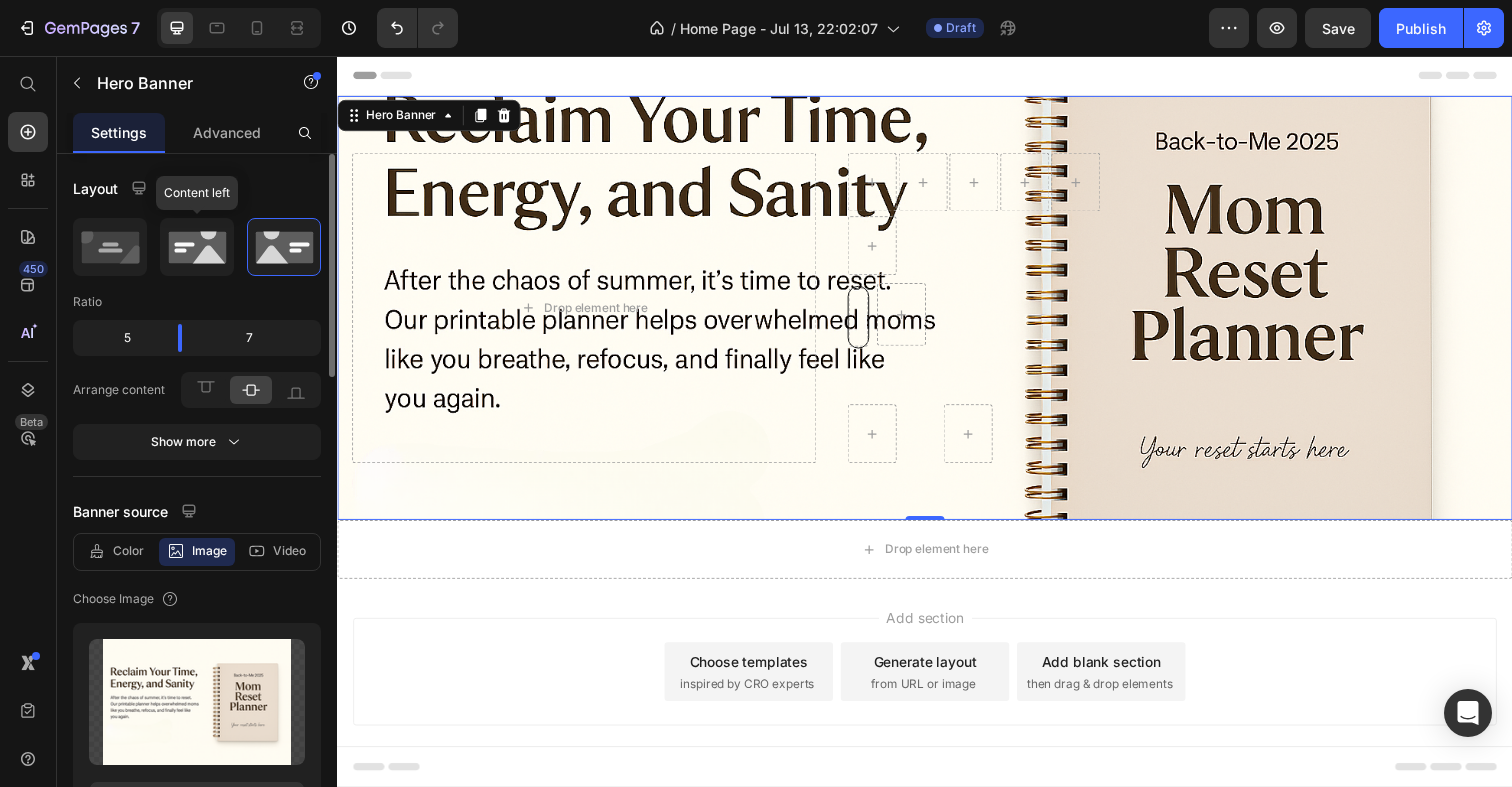 click 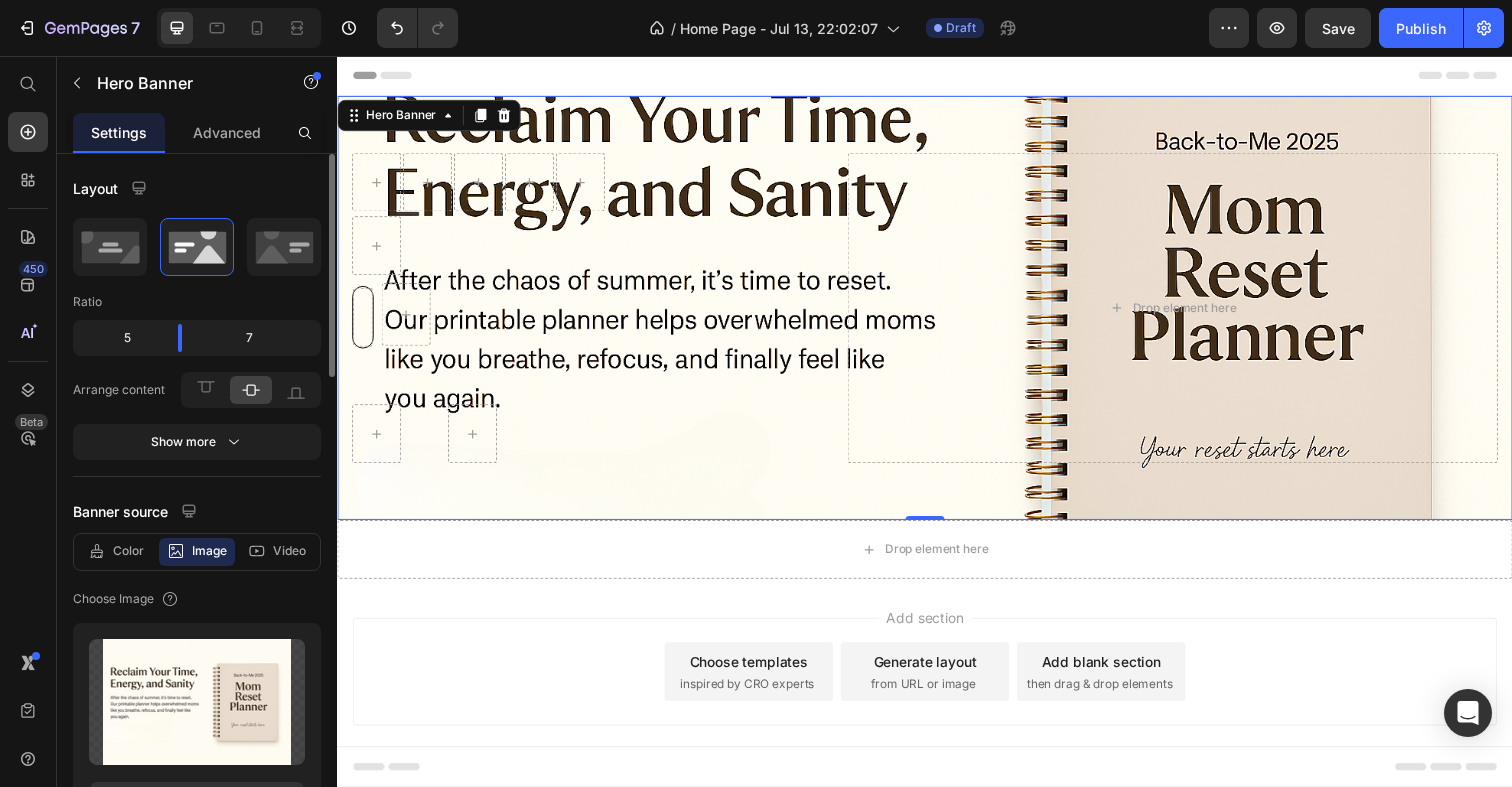 click 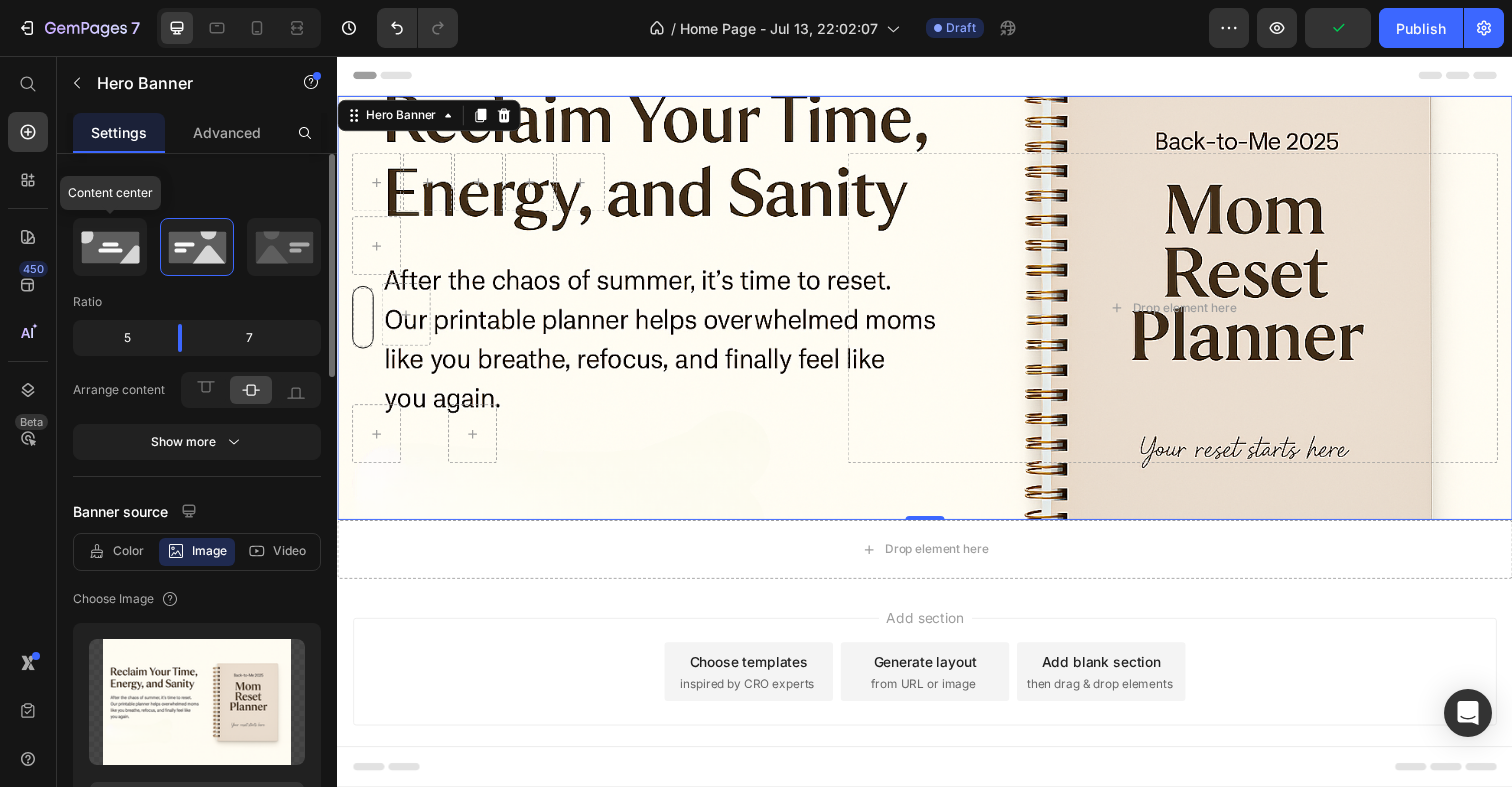 click 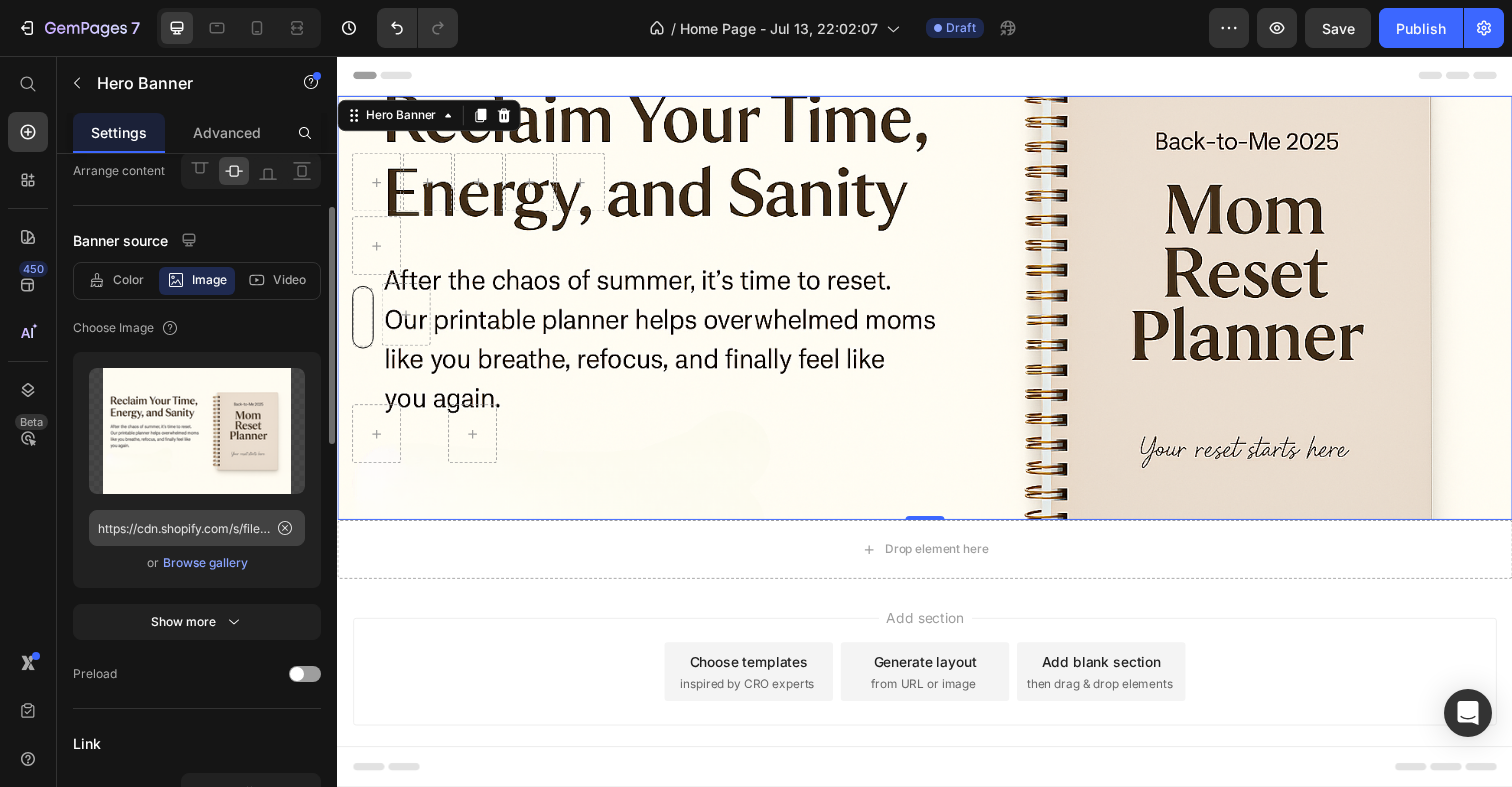 scroll, scrollTop: 143, scrollLeft: 0, axis: vertical 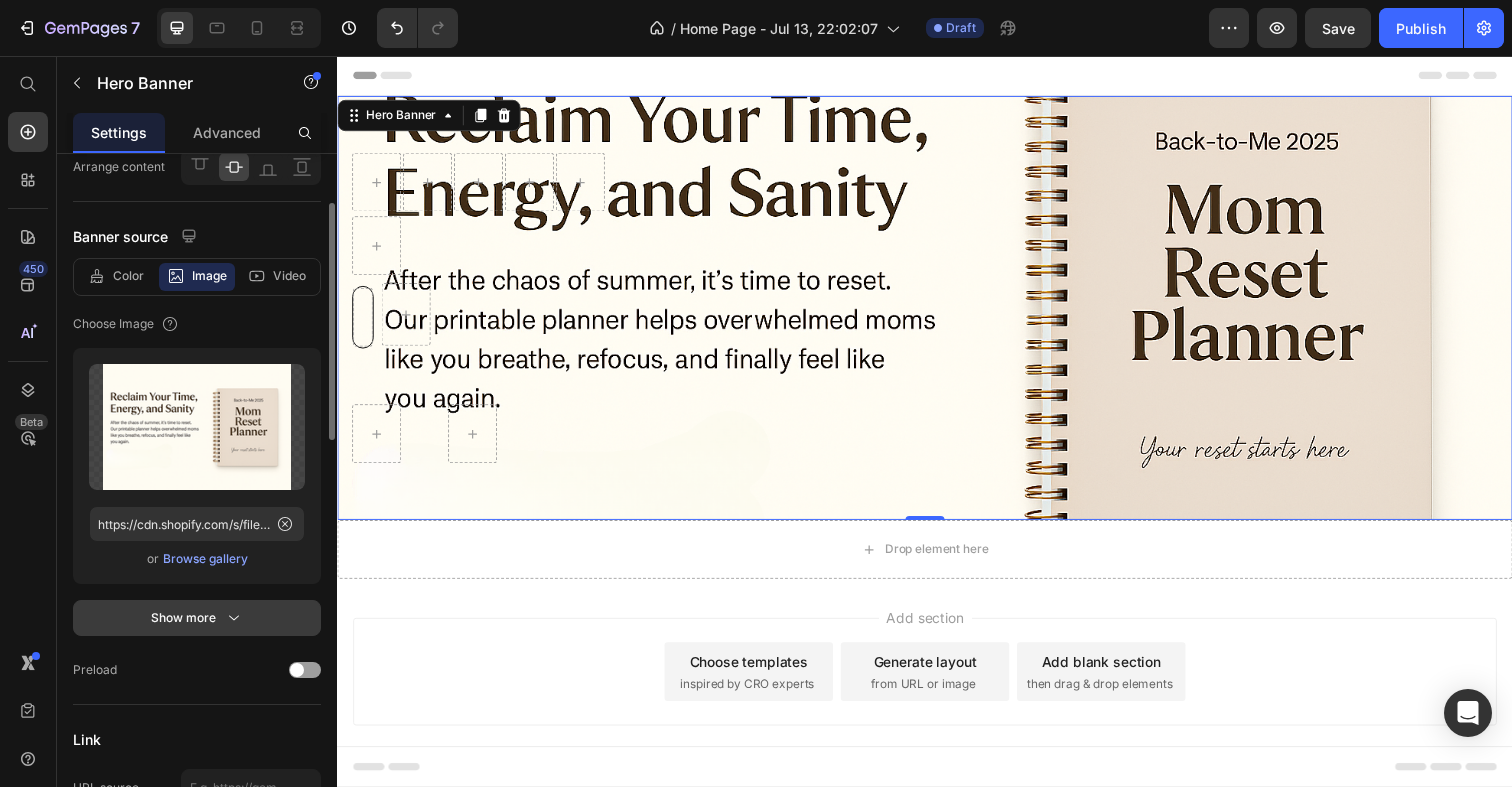click on "Show more" at bounding box center [197, 618] 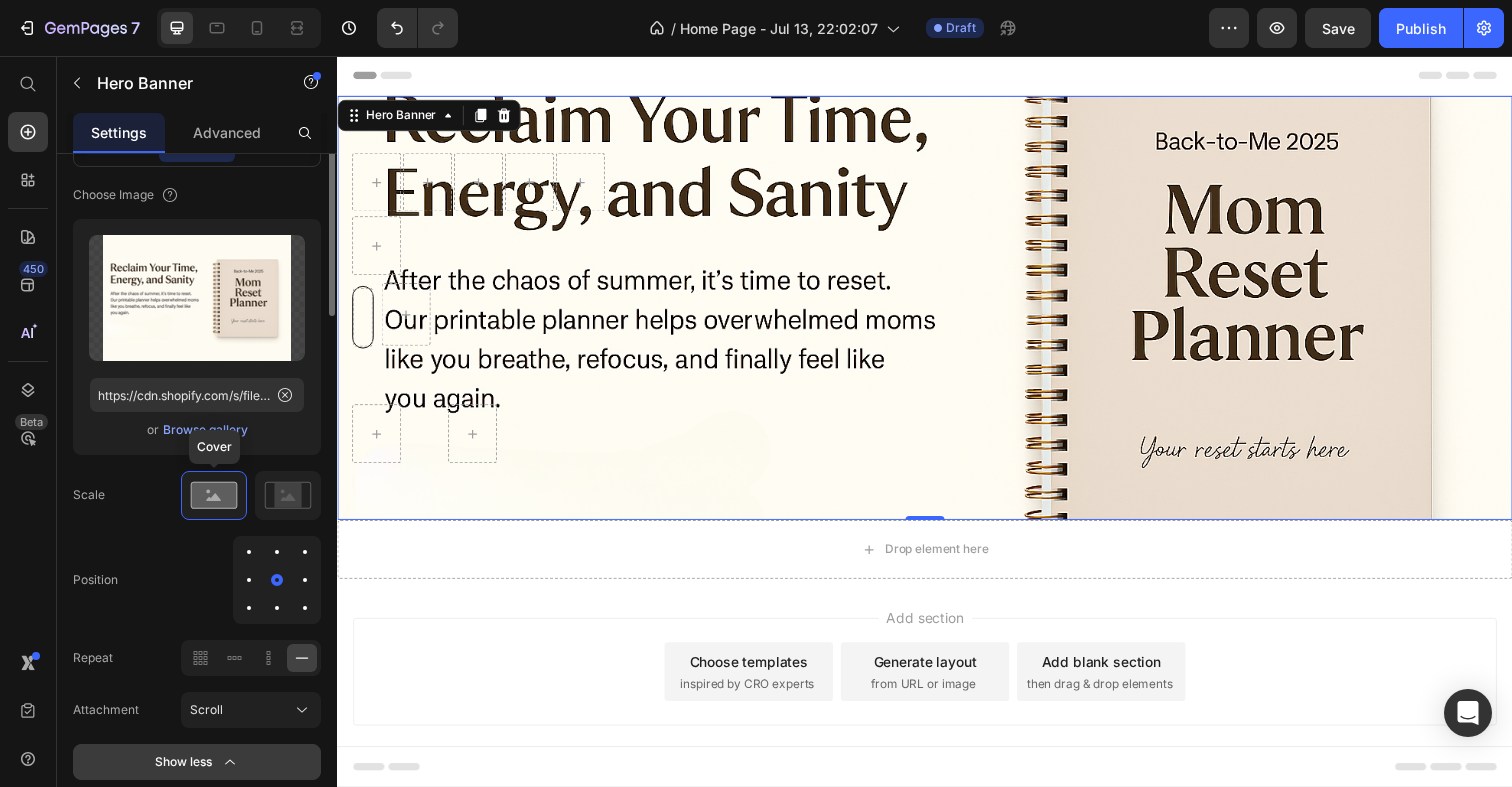 scroll, scrollTop: 281, scrollLeft: 0, axis: vertical 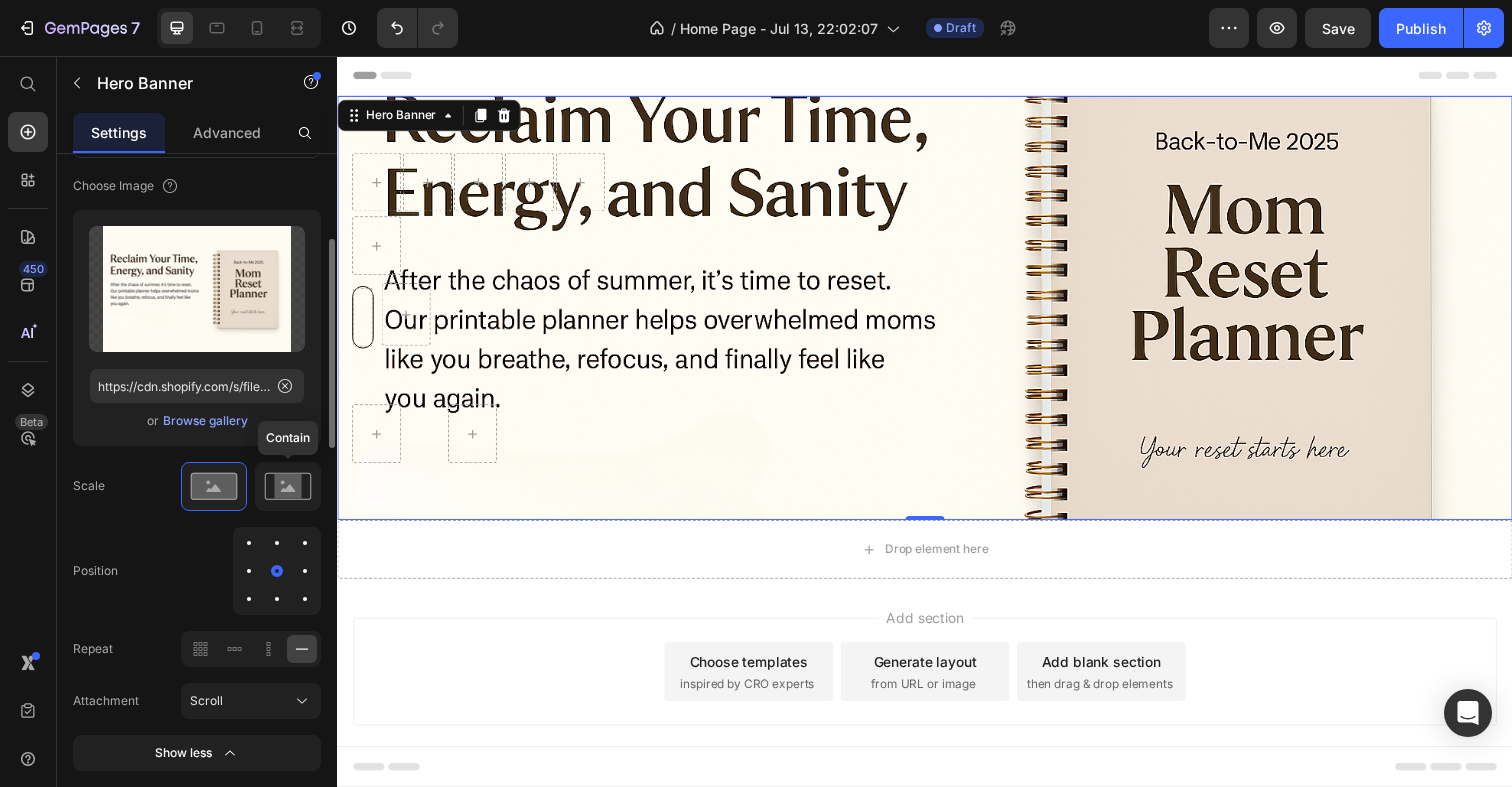 click 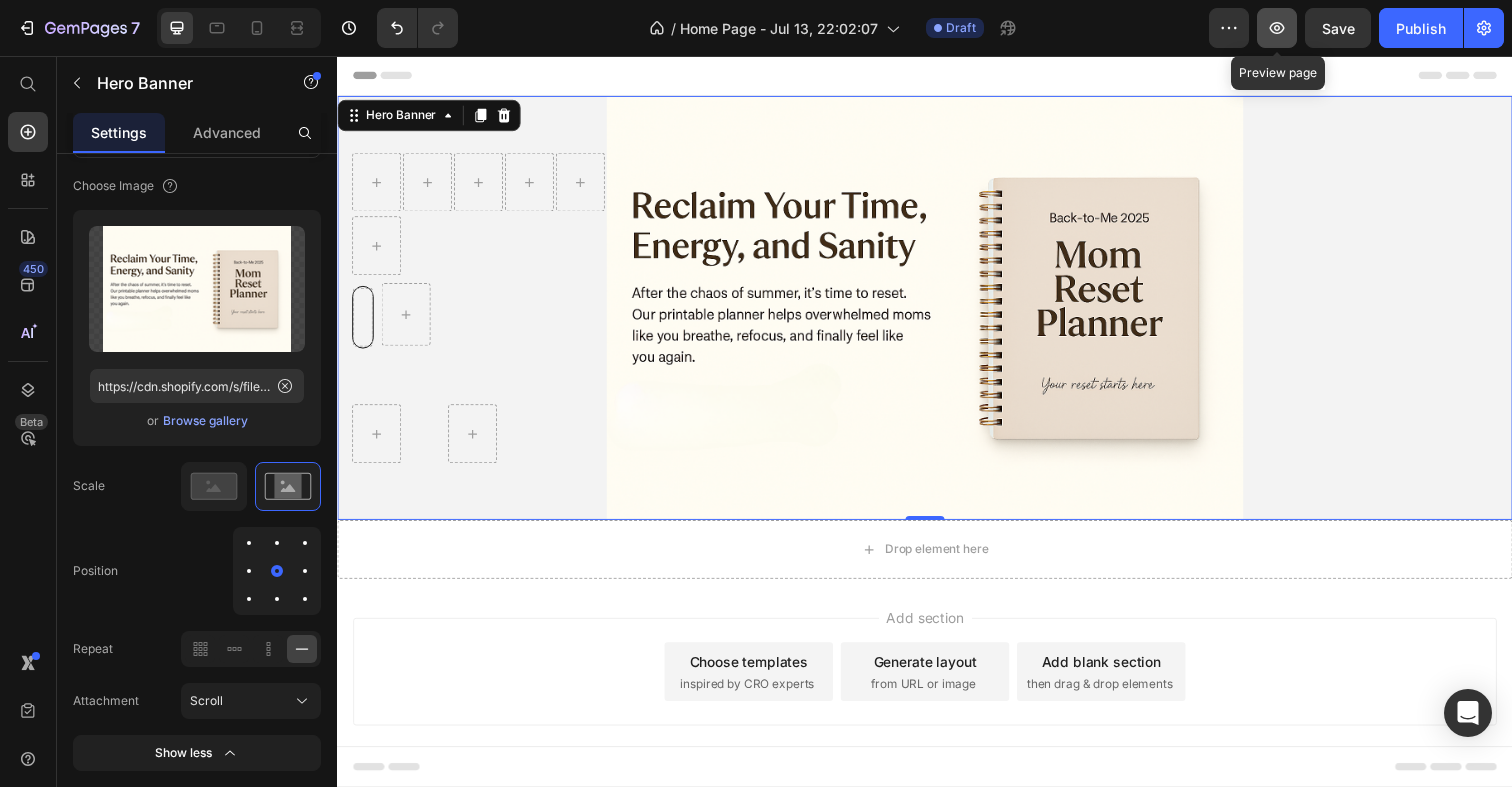 click 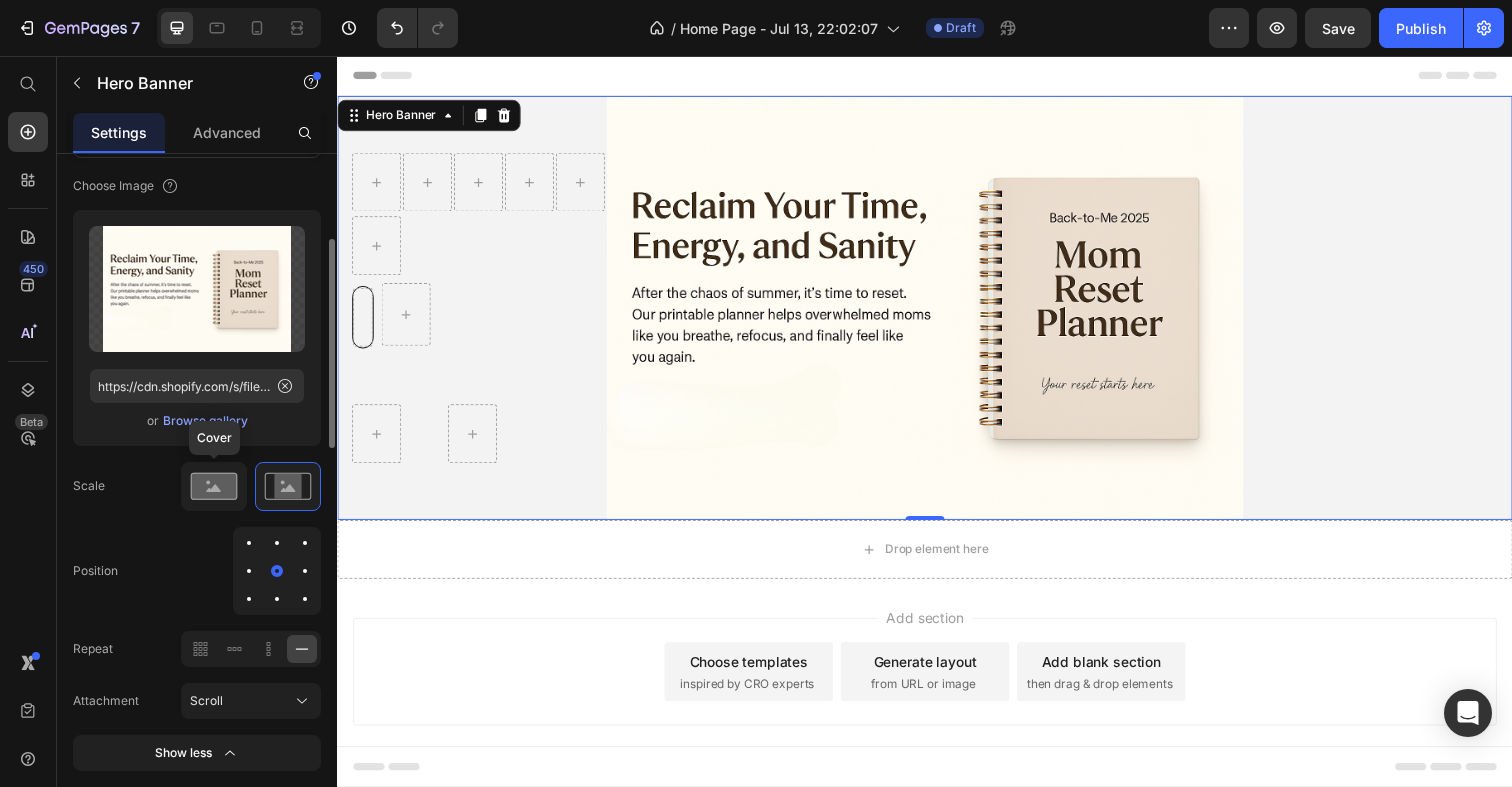click 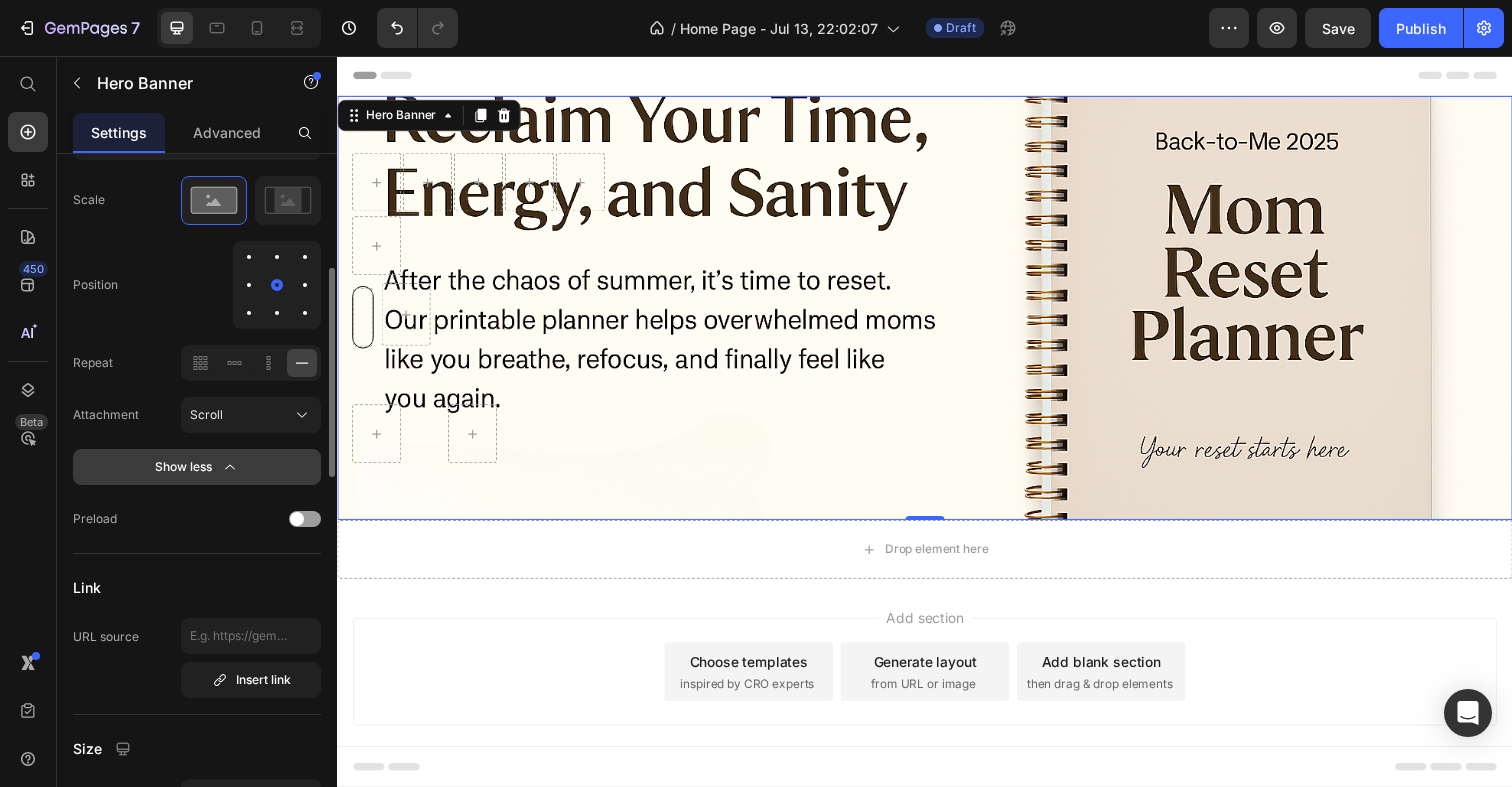 scroll, scrollTop: 569, scrollLeft: 0, axis: vertical 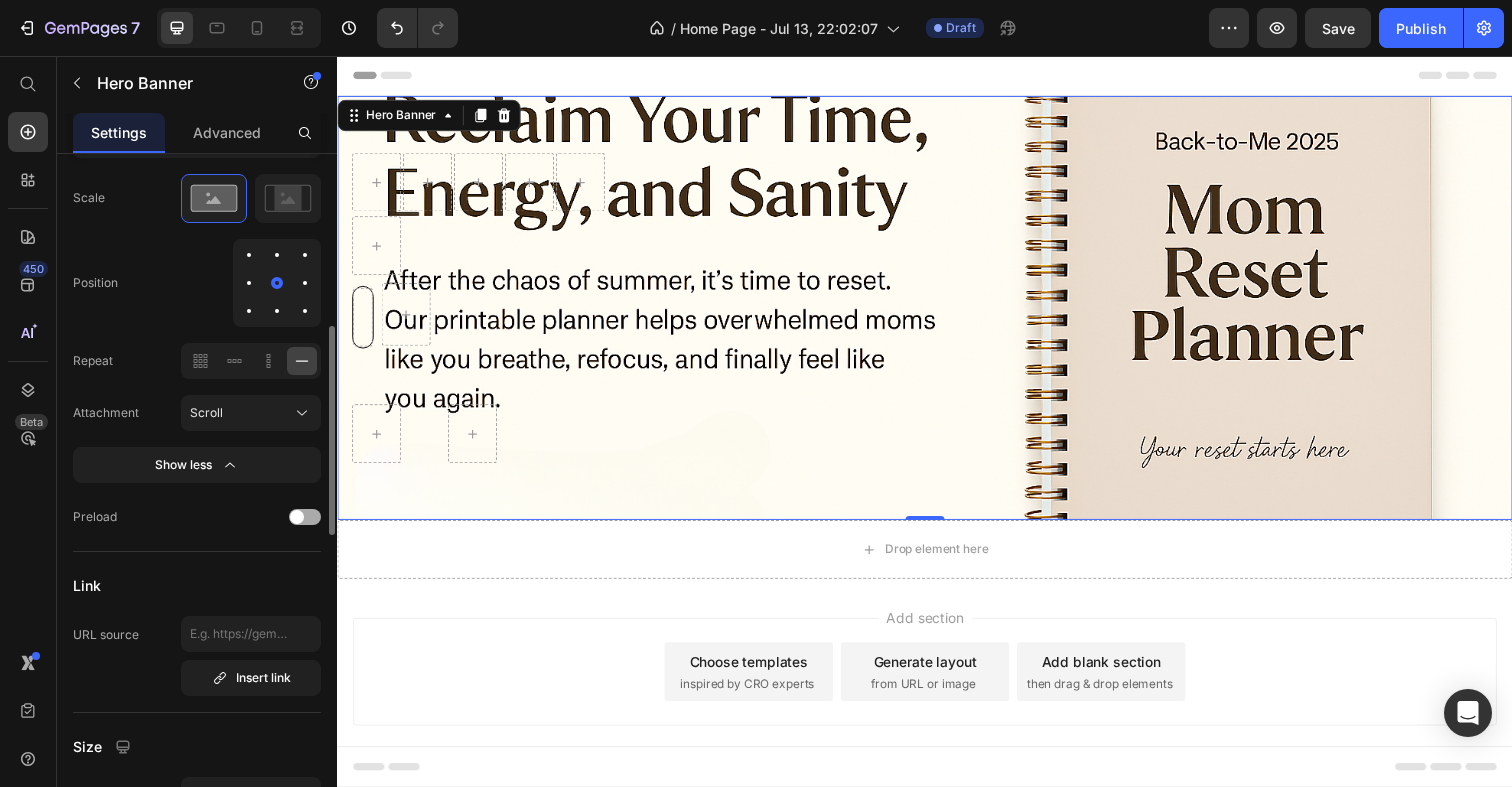 click at bounding box center (305, 517) 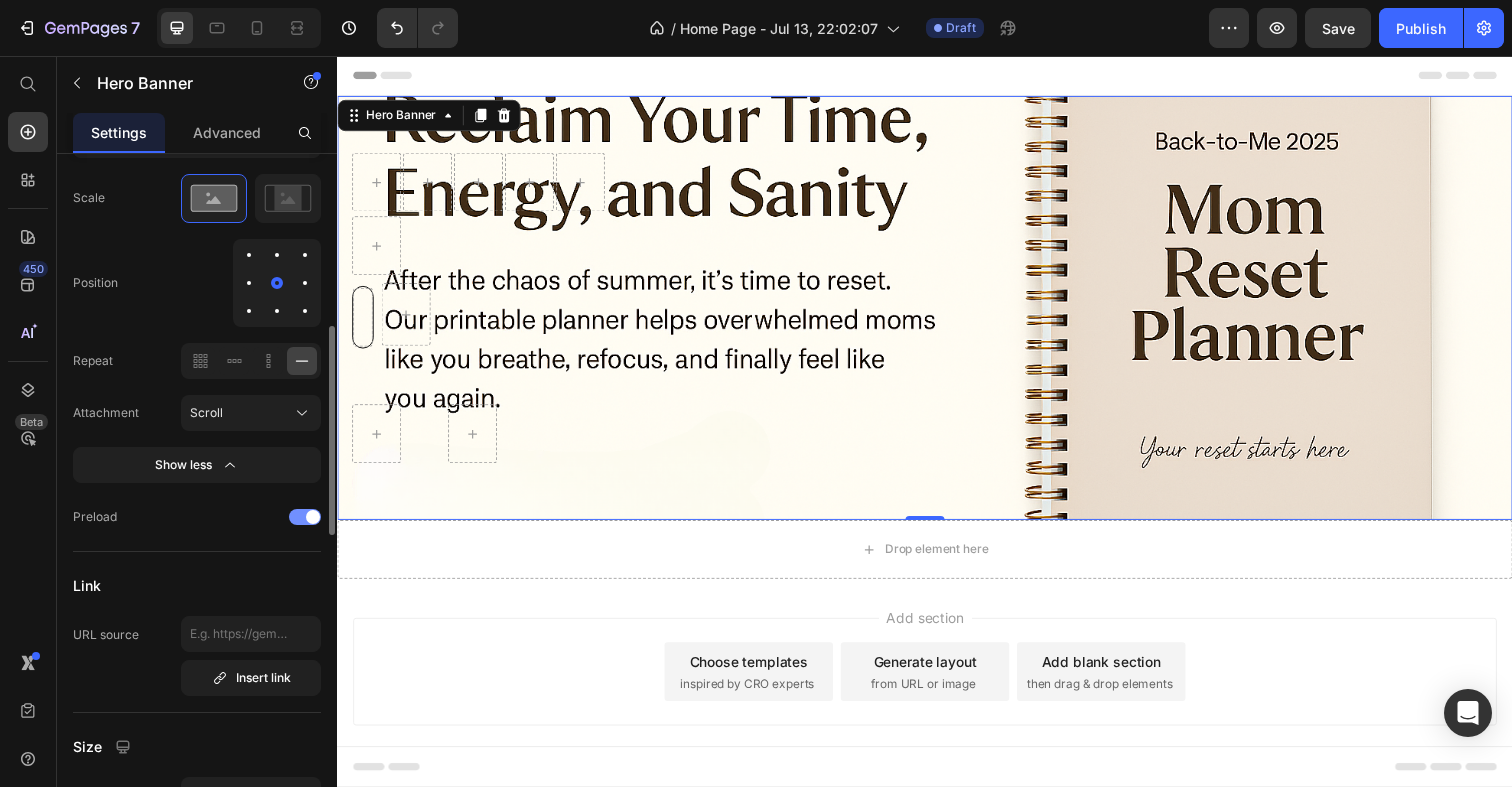click at bounding box center [313, 517] 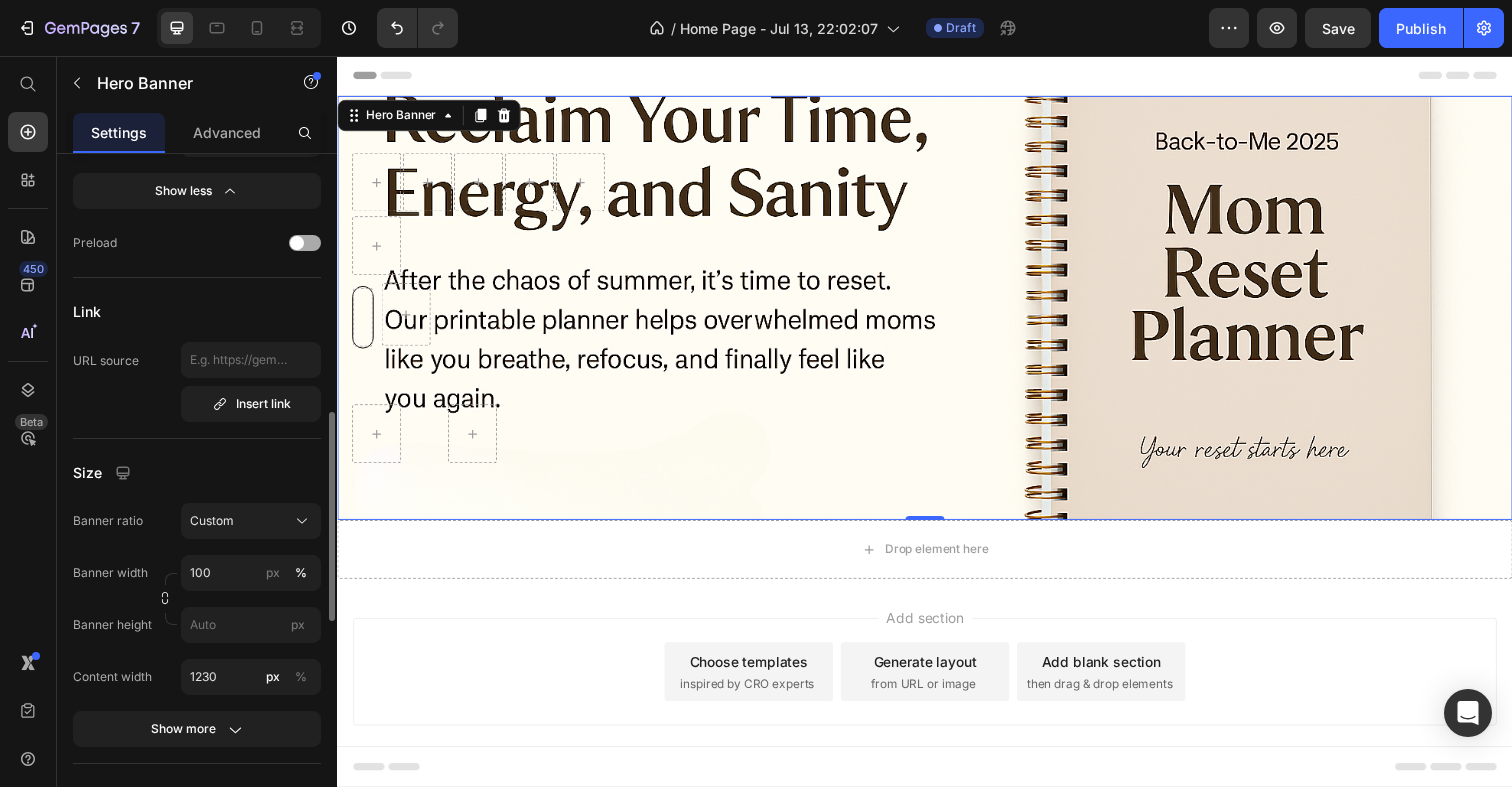 scroll, scrollTop: 849, scrollLeft: 0, axis: vertical 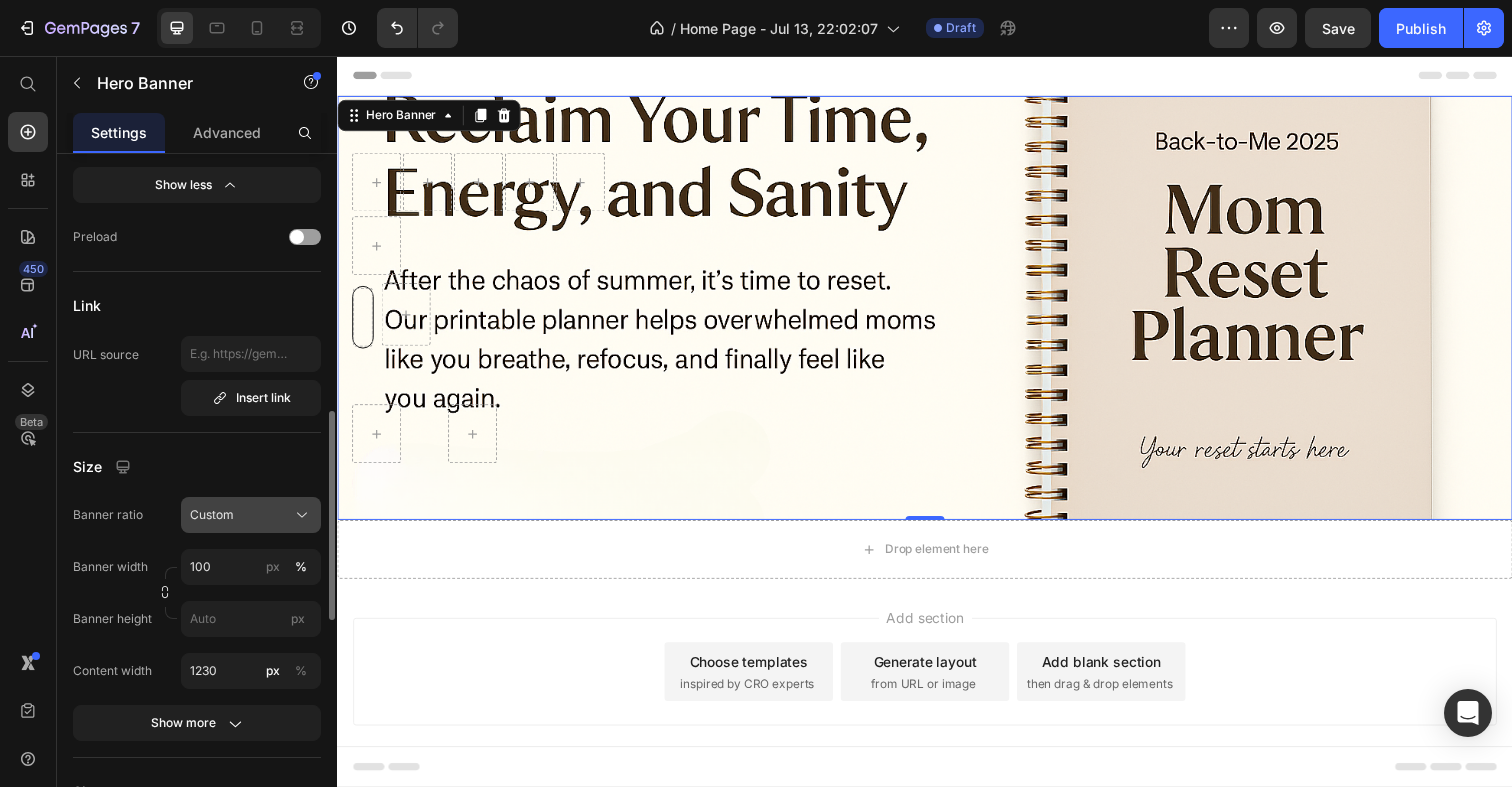 click 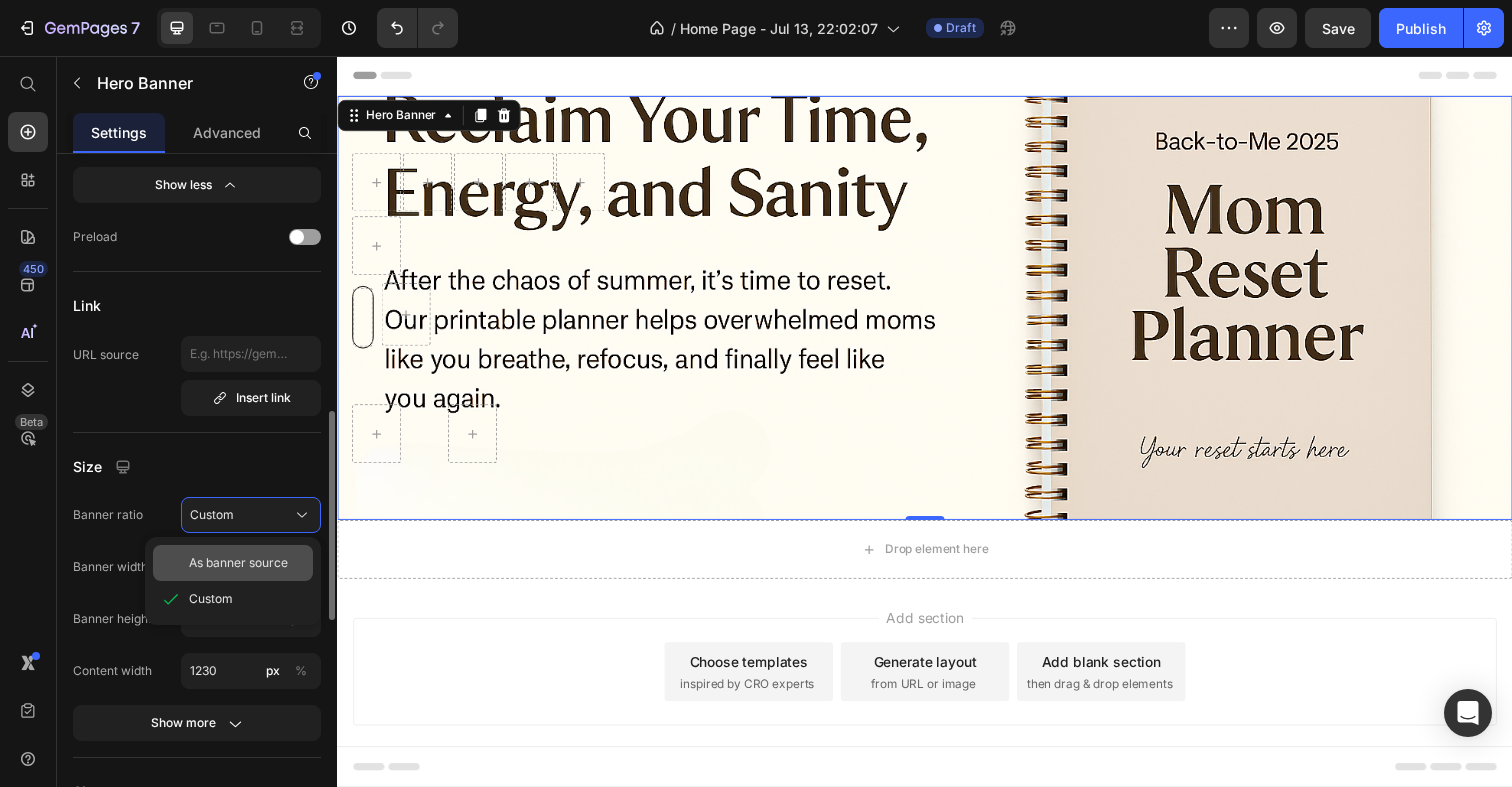 click on "As banner source" 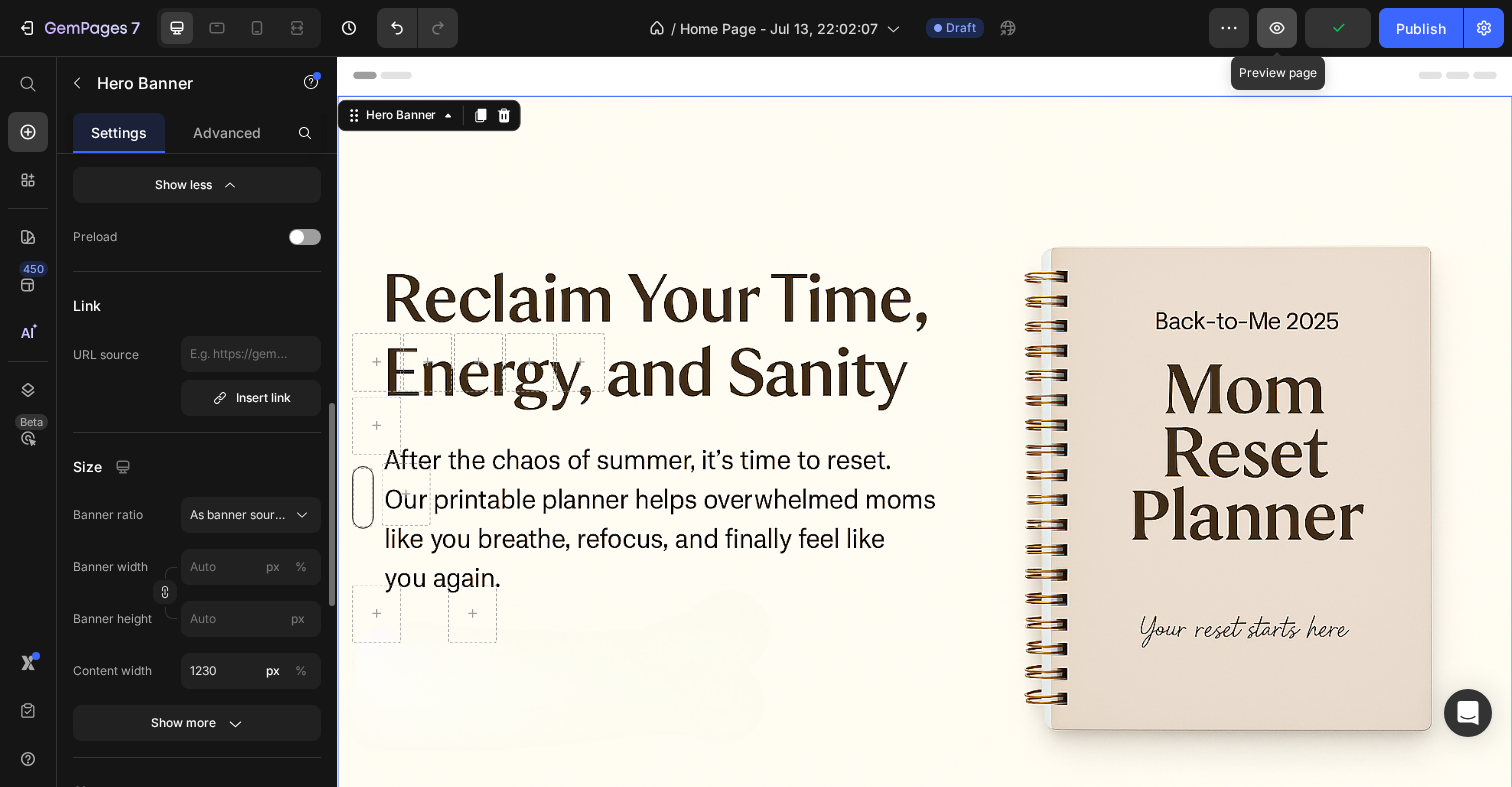 click 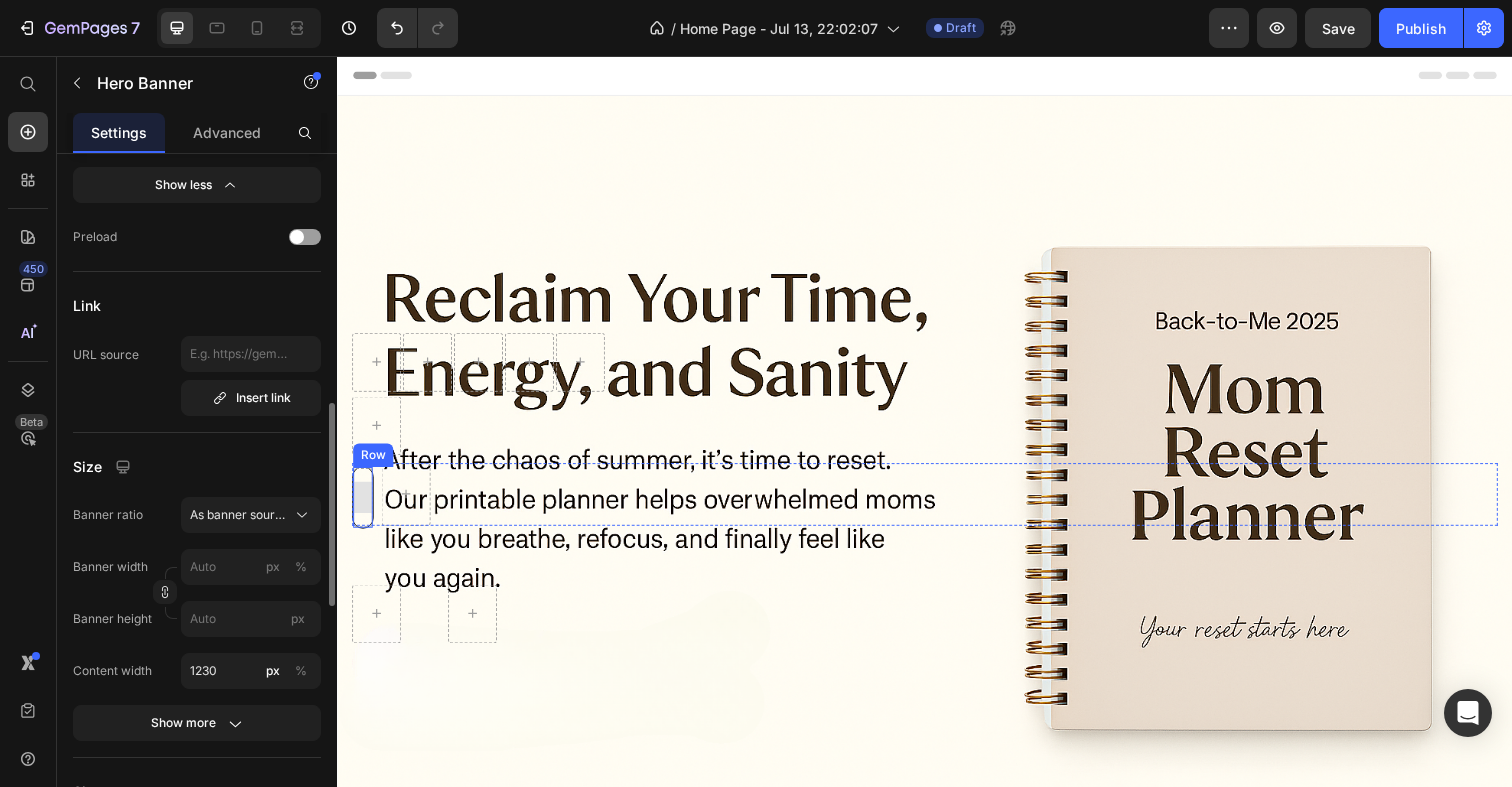 click at bounding box center (363, 507) 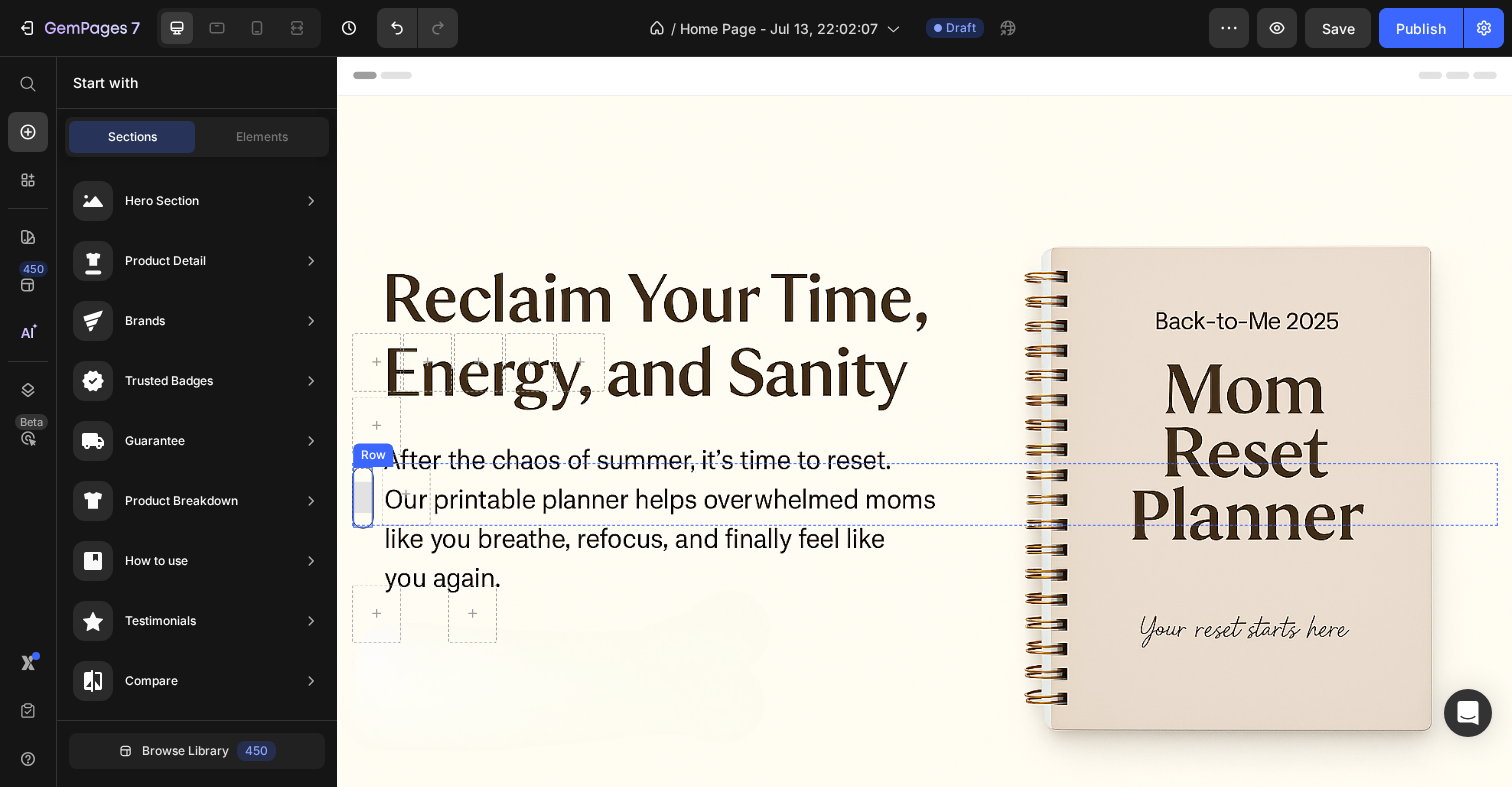 click at bounding box center [363, 507] 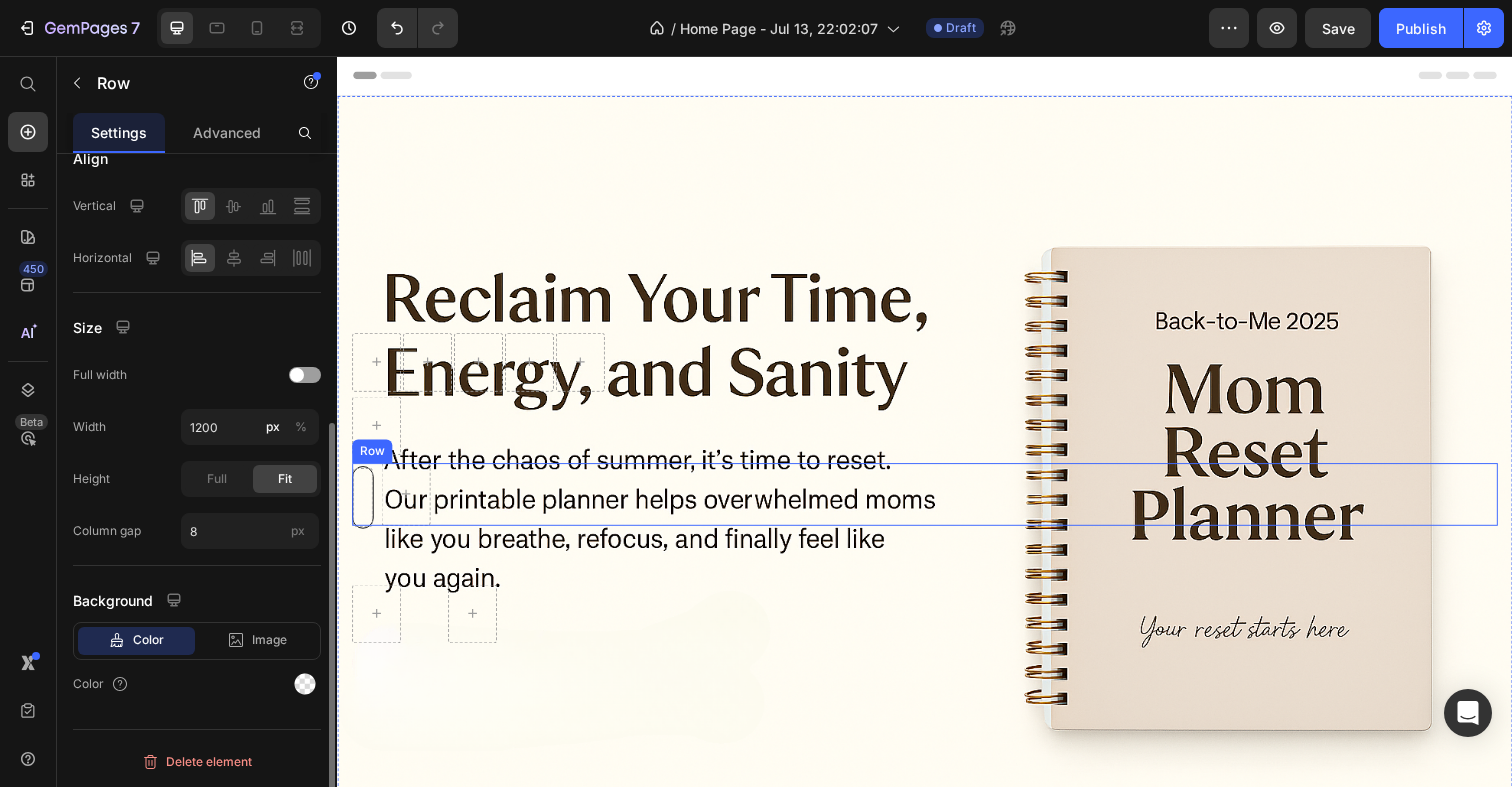 click on "Row
Row" at bounding box center [937, 504] 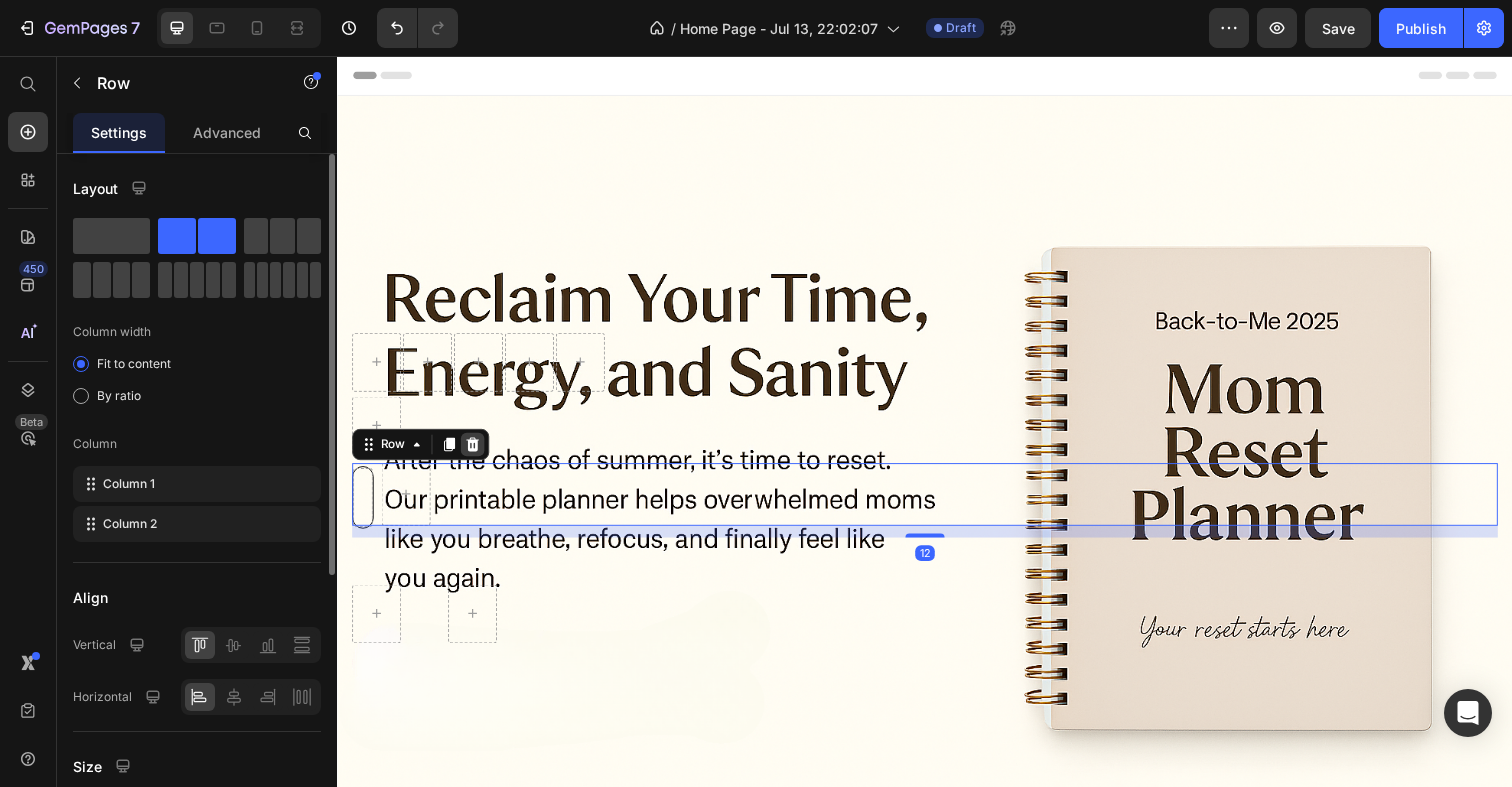 click 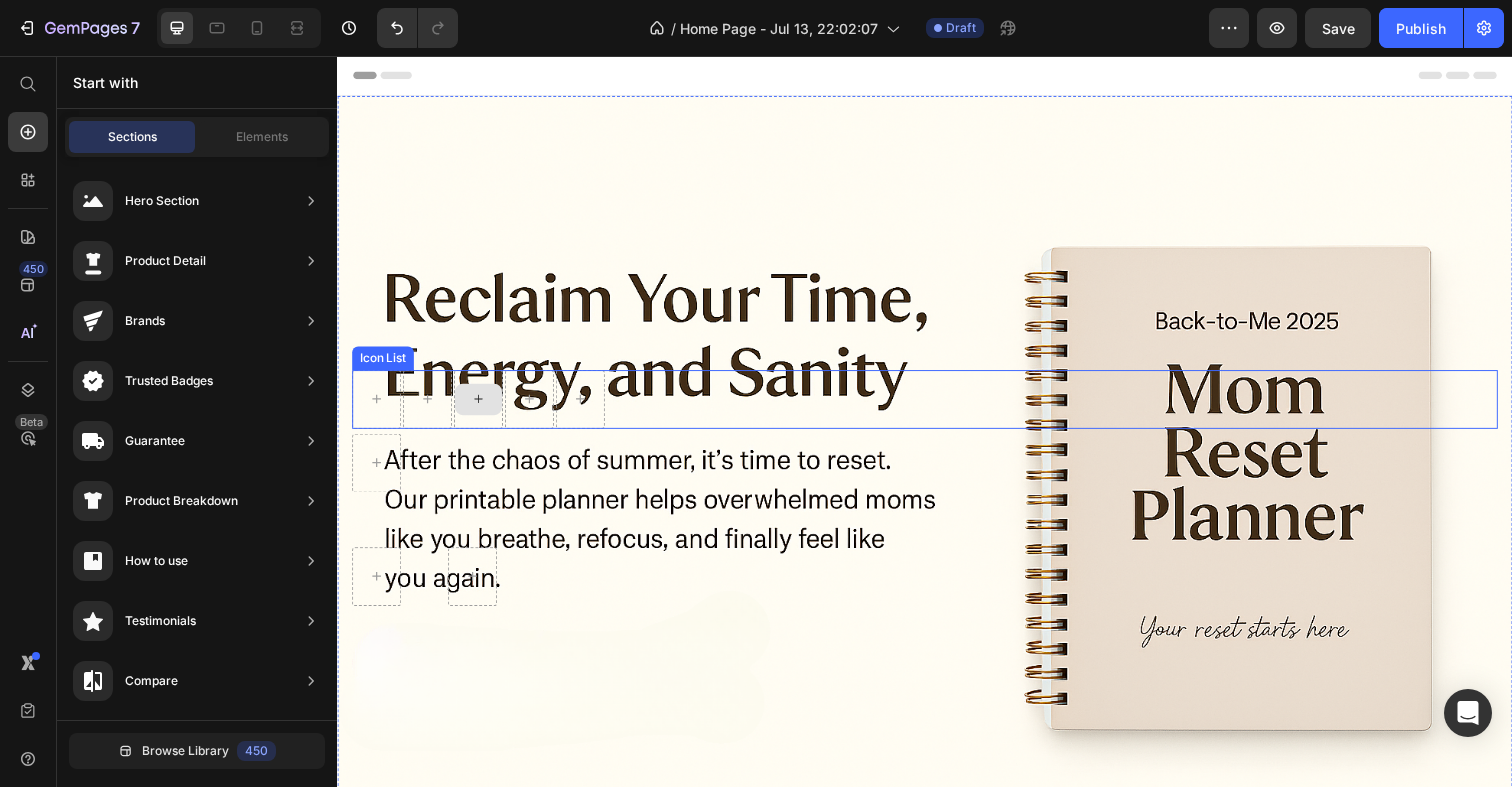 click at bounding box center [481, 407] 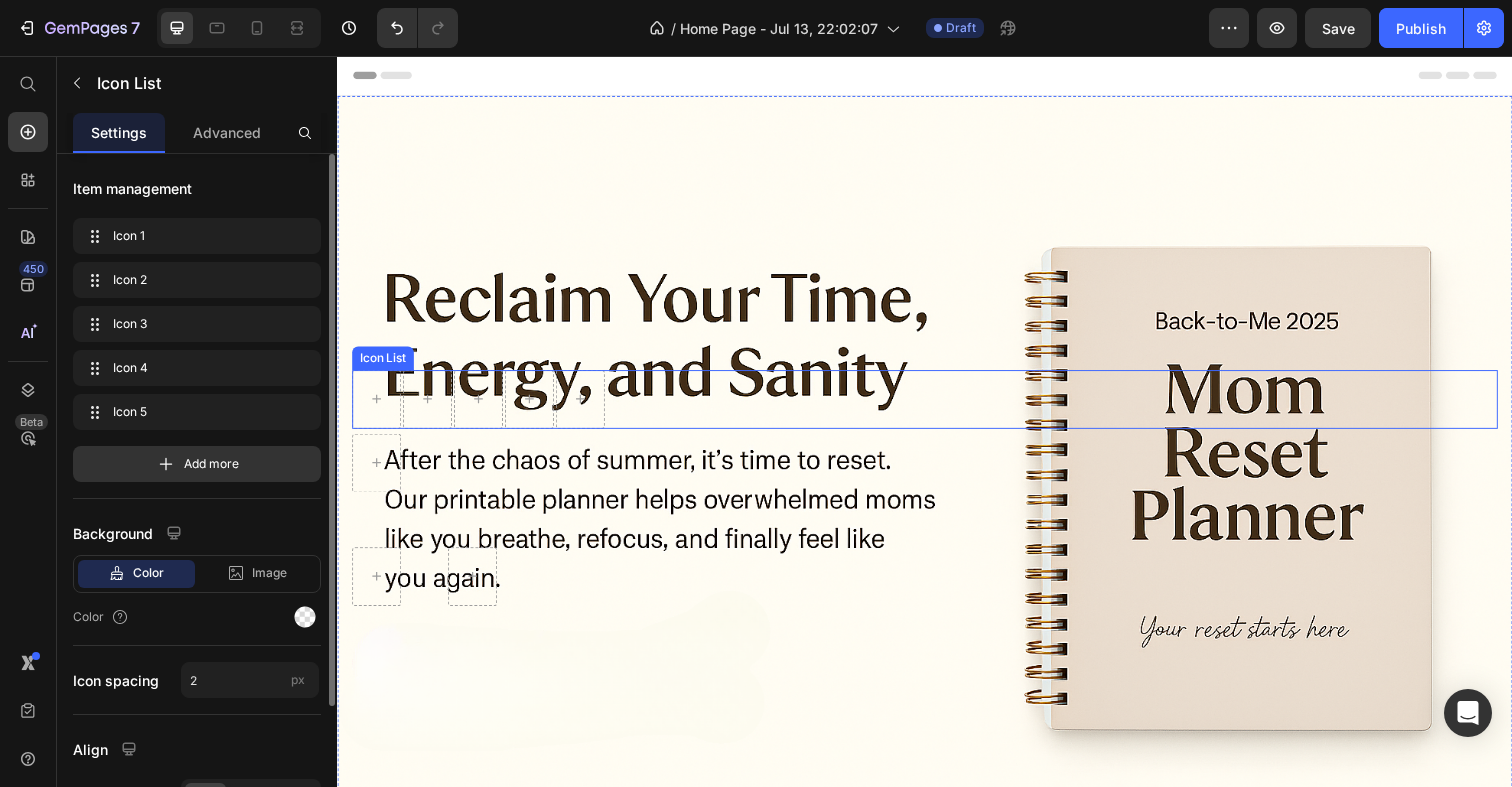 click at bounding box center (937, 407) 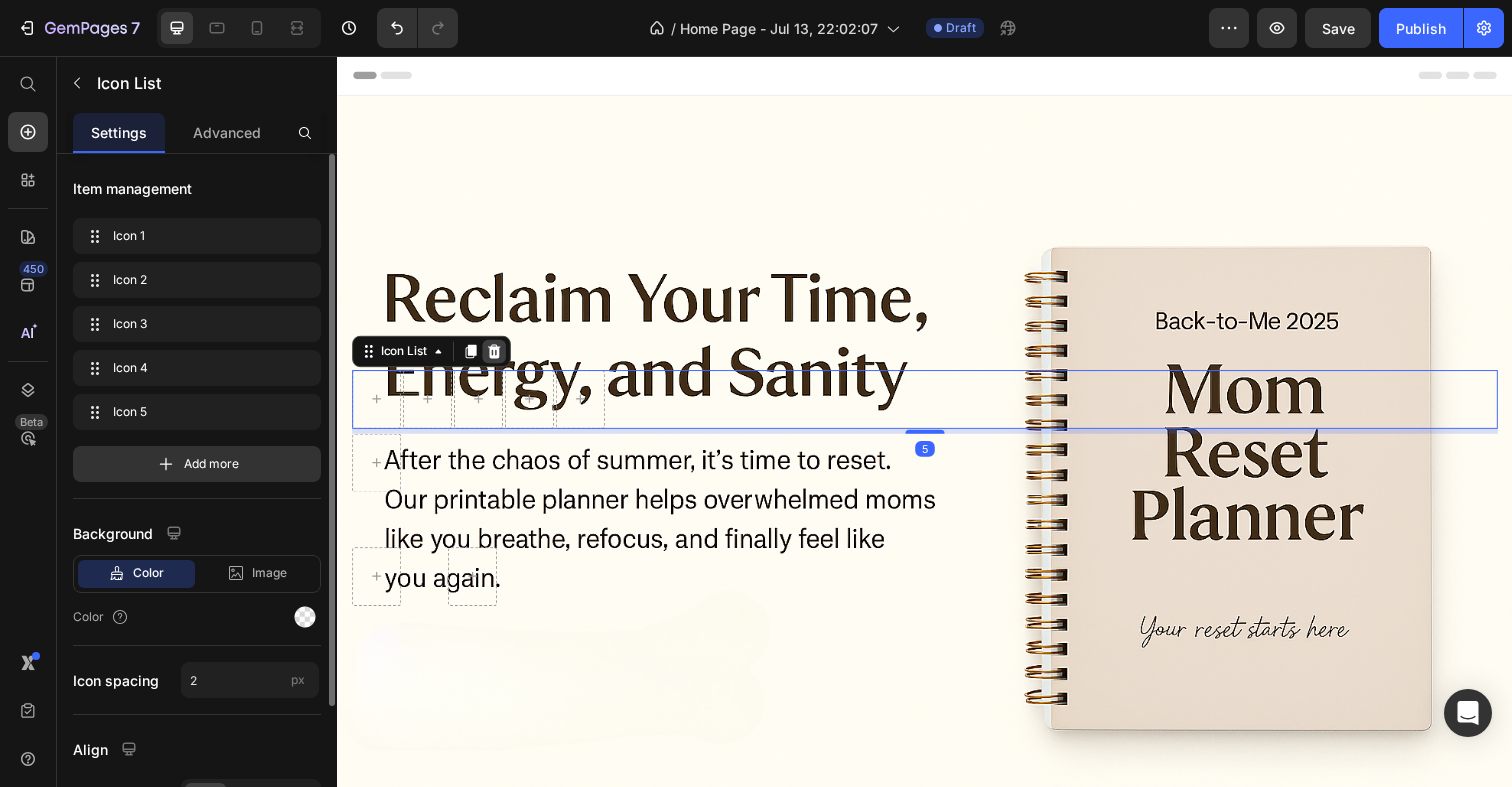 click 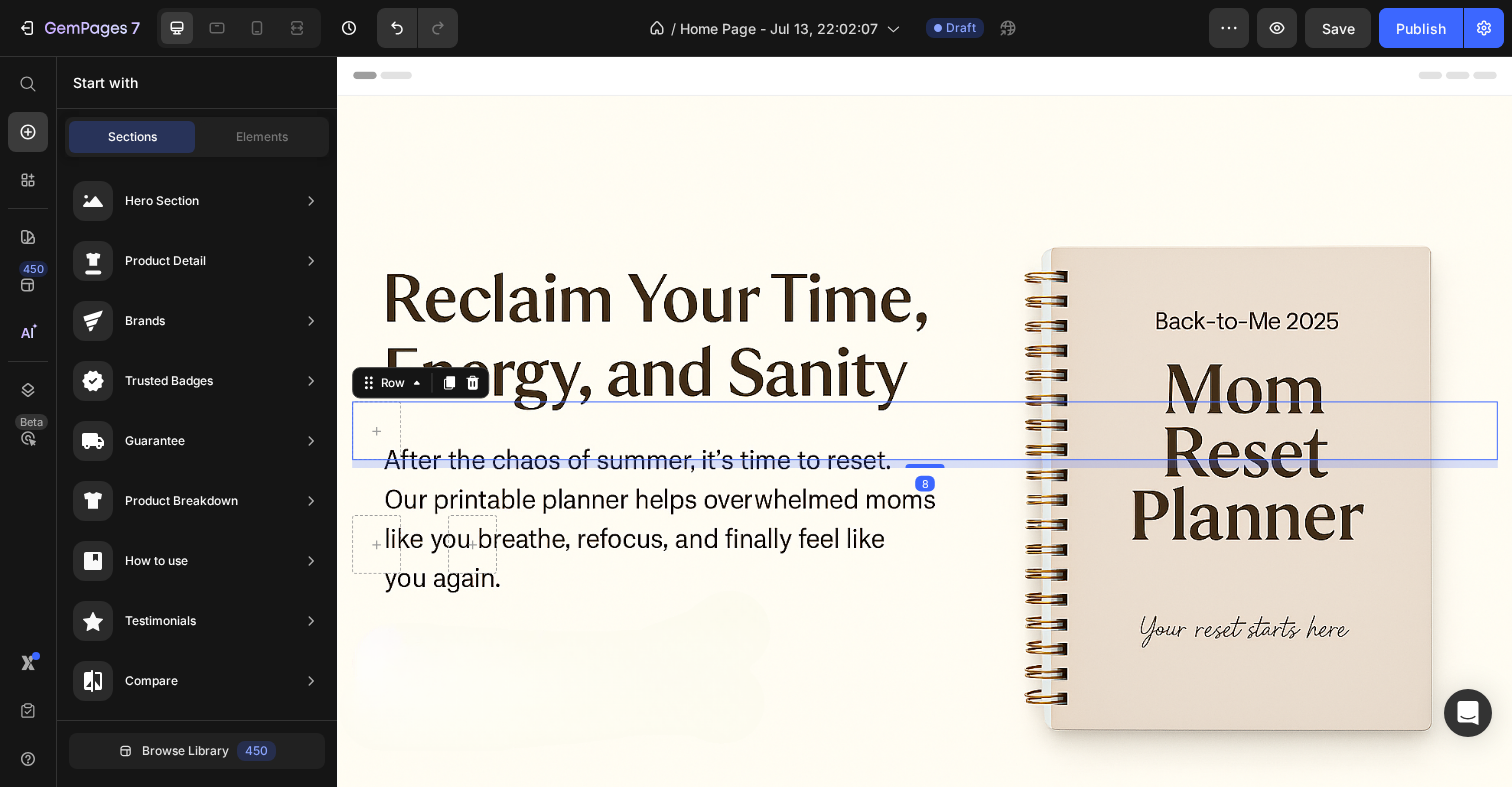 click on "Icon Icon Icon Icon Icon Icon List
Row   8" at bounding box center (937, 439) 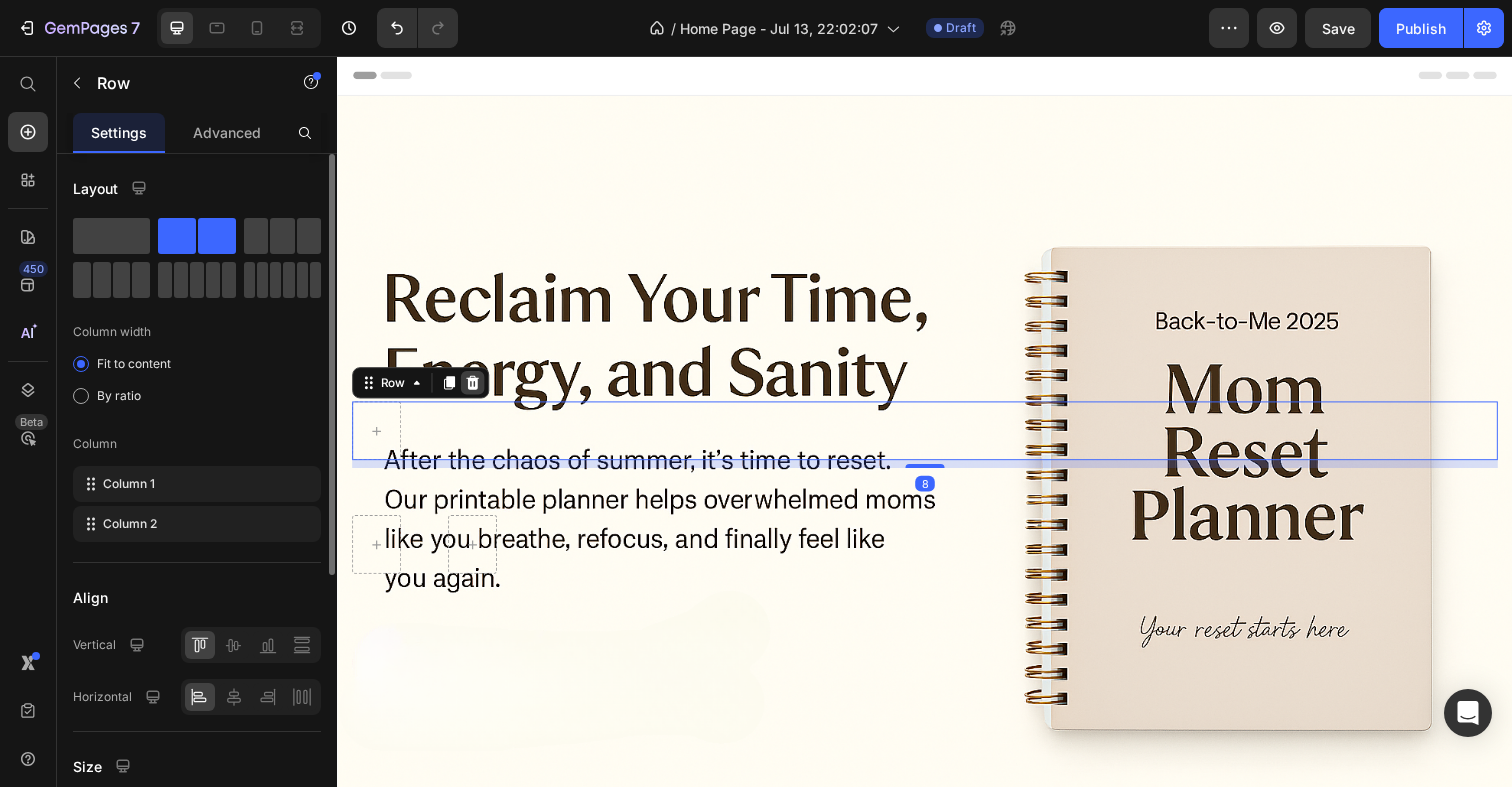 click 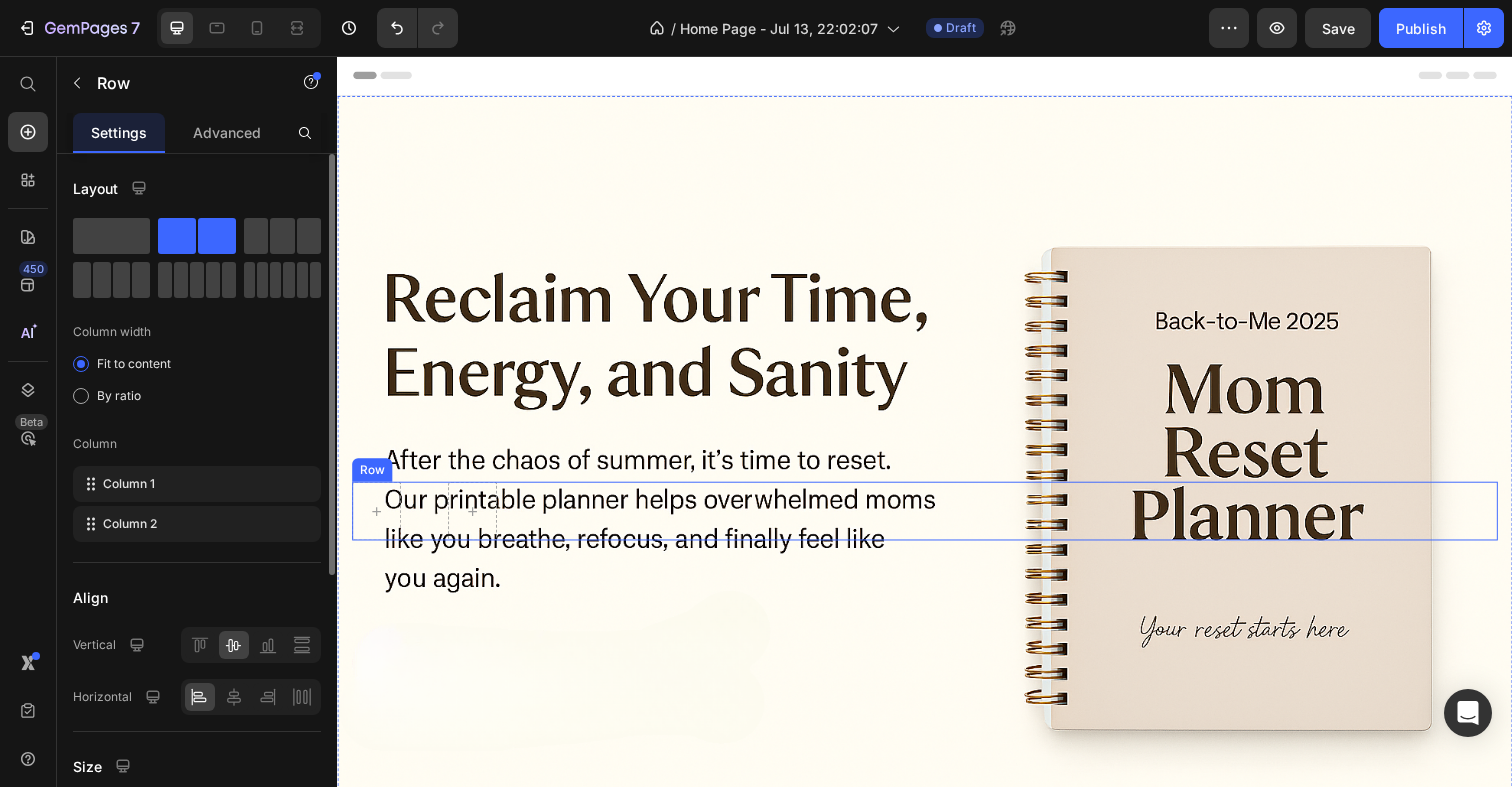 click on "Row" at bounding box center [937, 521] 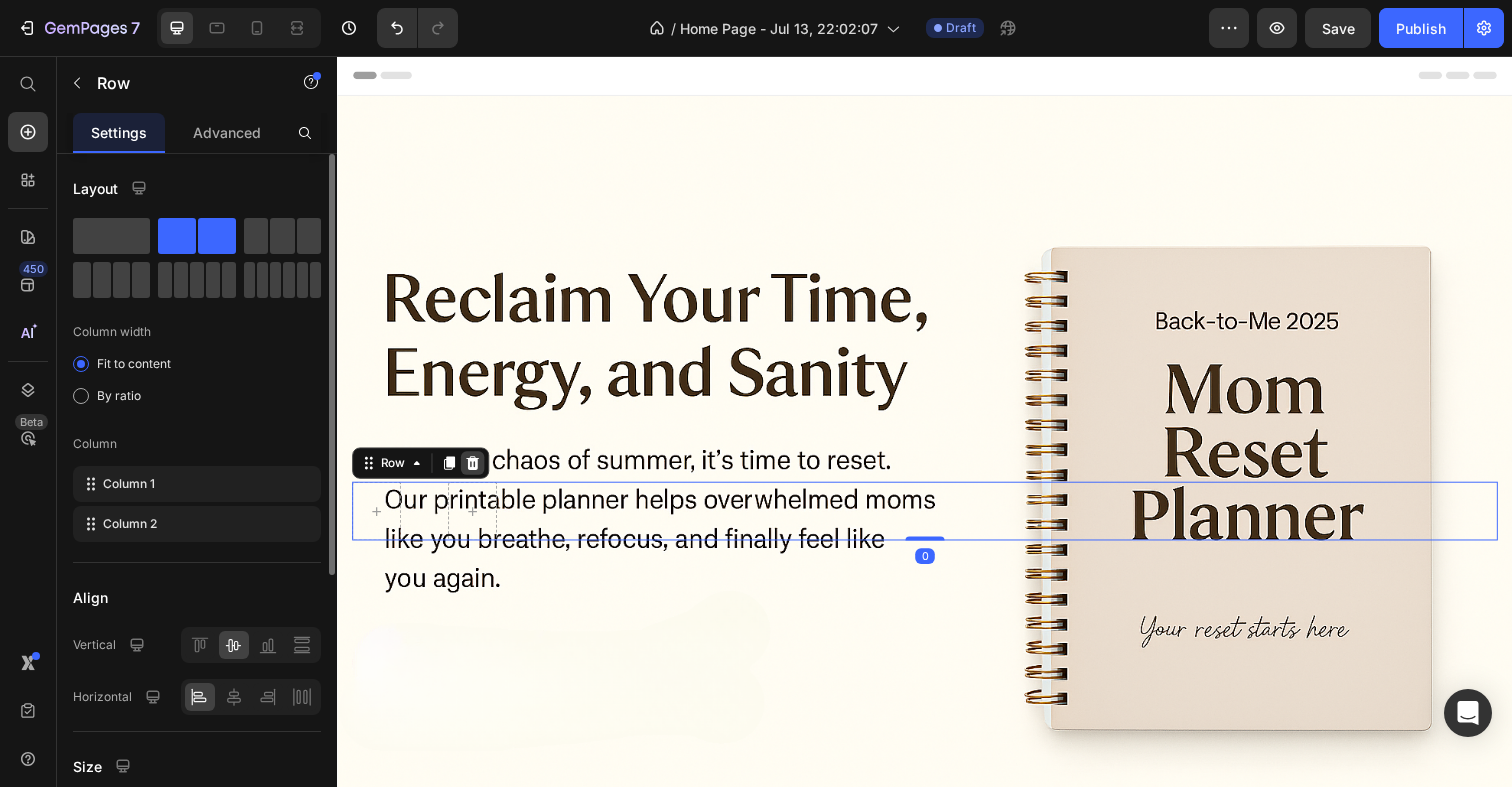 click 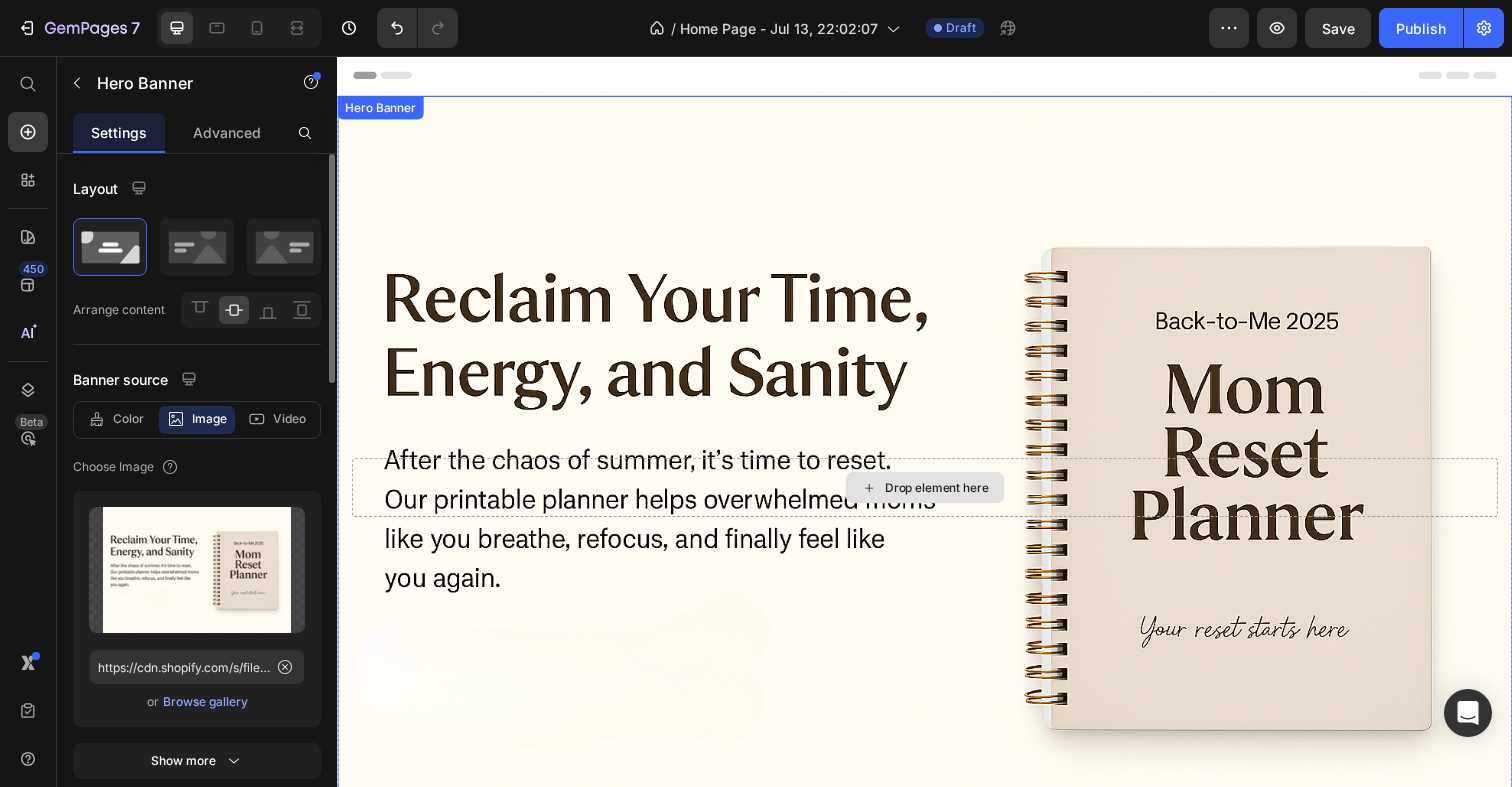 click on "Drop element here" at bounding box center [937, 497] 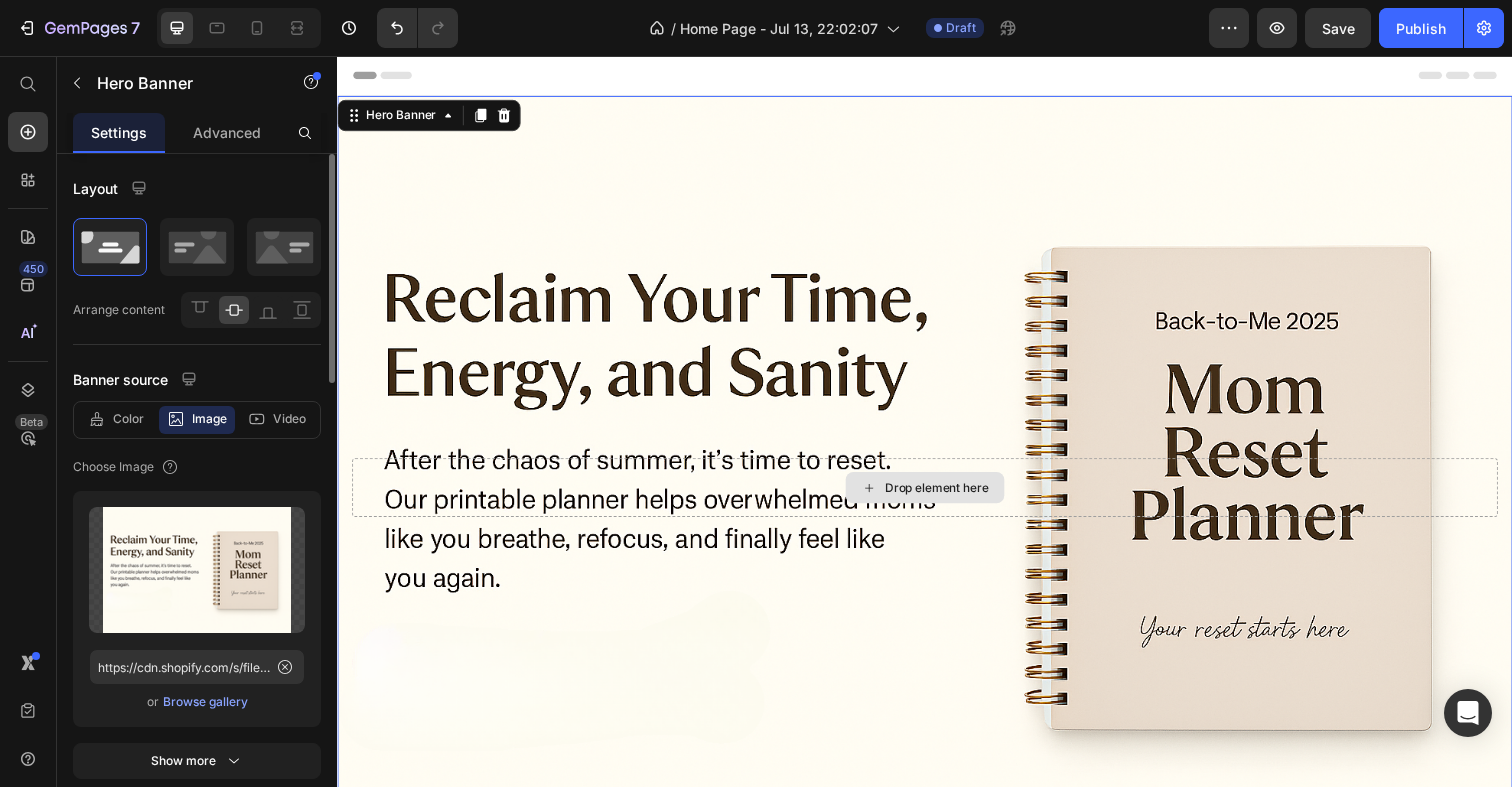 click on "Drop element here" at bounding box center (937, 497) 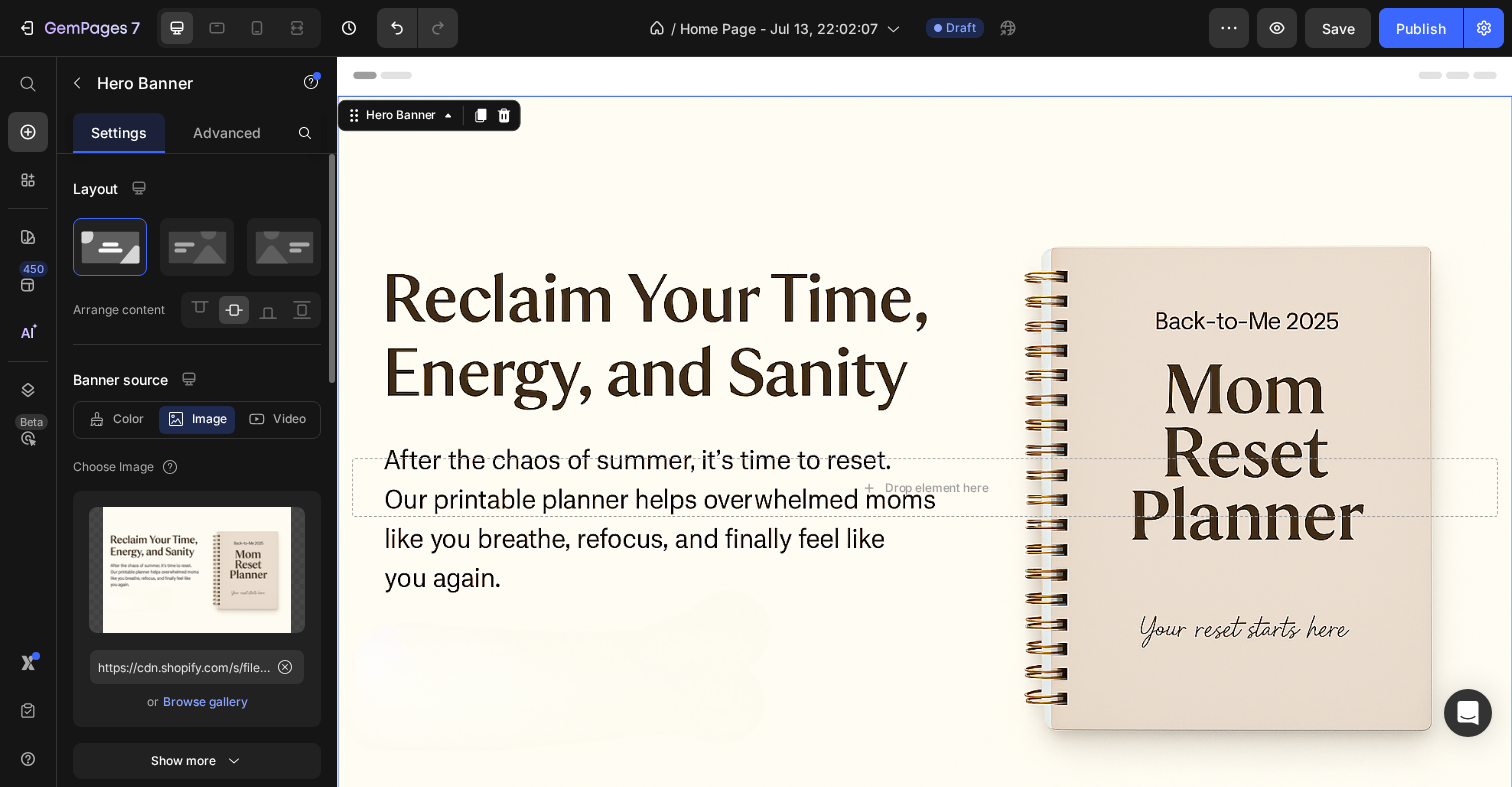 click on "Drop element here" at bounding box center [937, 497] 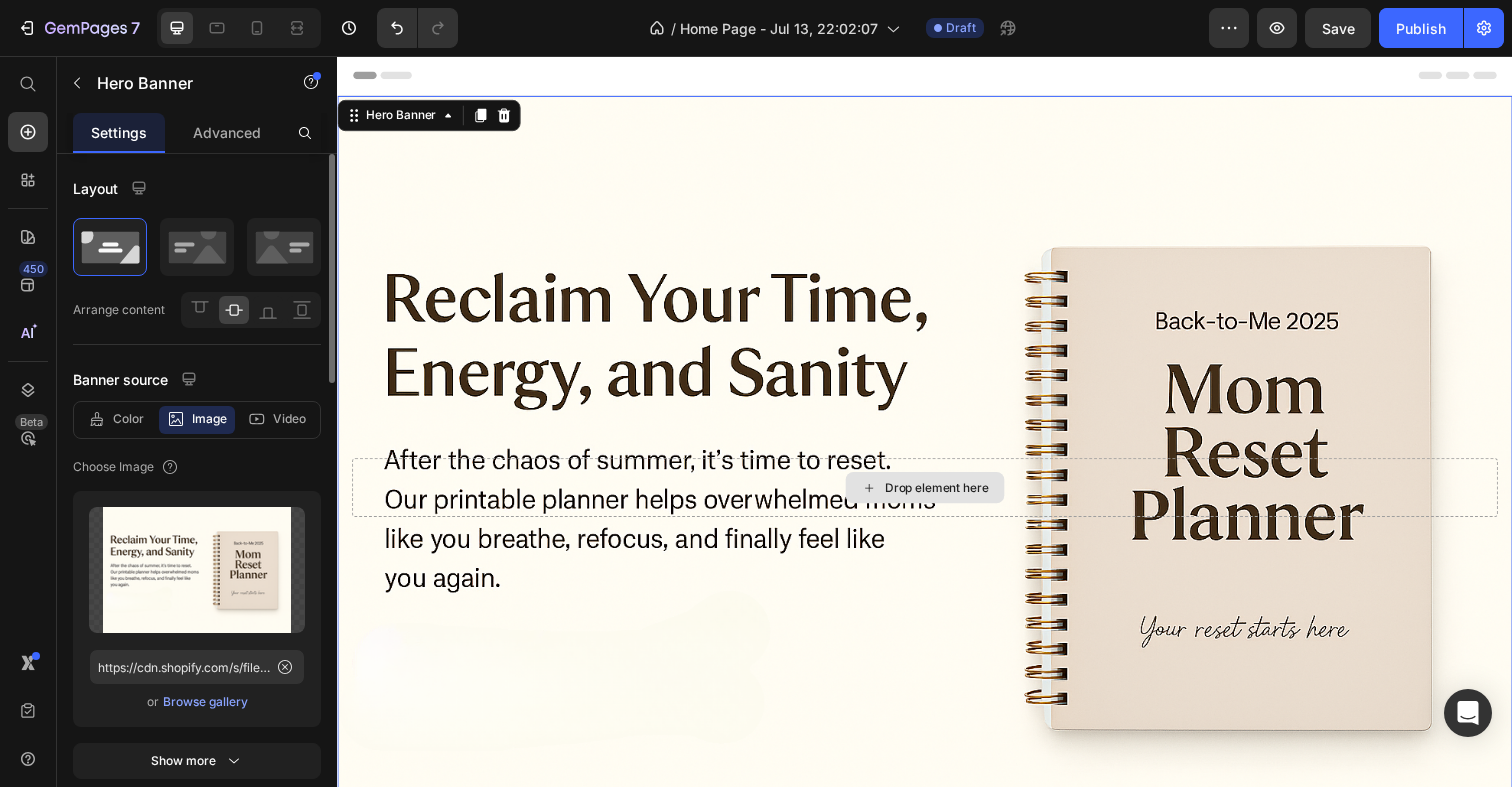 click on "Drop element here" at bounding box center [937, 497] 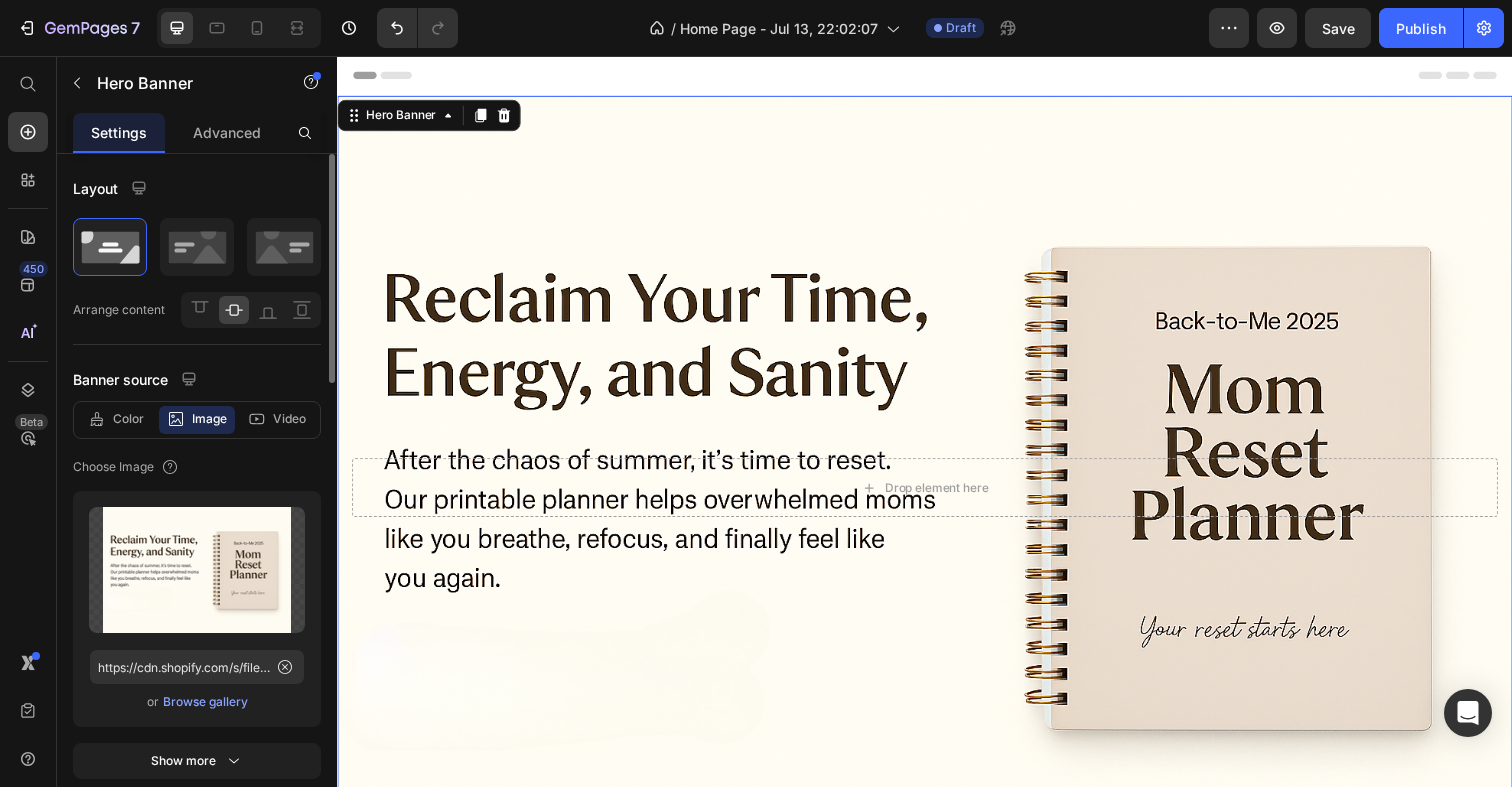 click on "Drop element here" at bounding box center [937, 497] 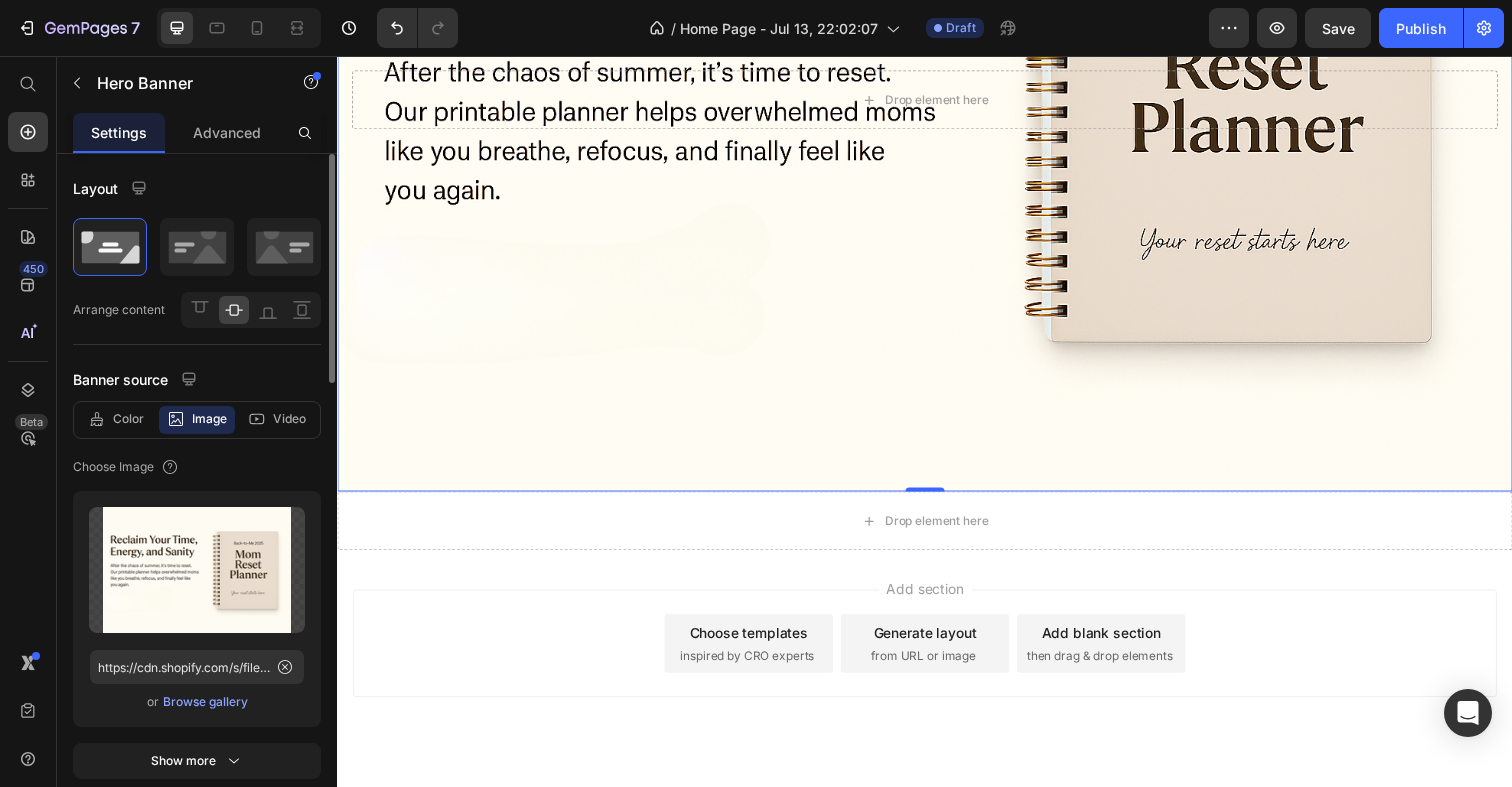 scroll, scrollTop: 442, scrollLeft: 0, axis: vertical 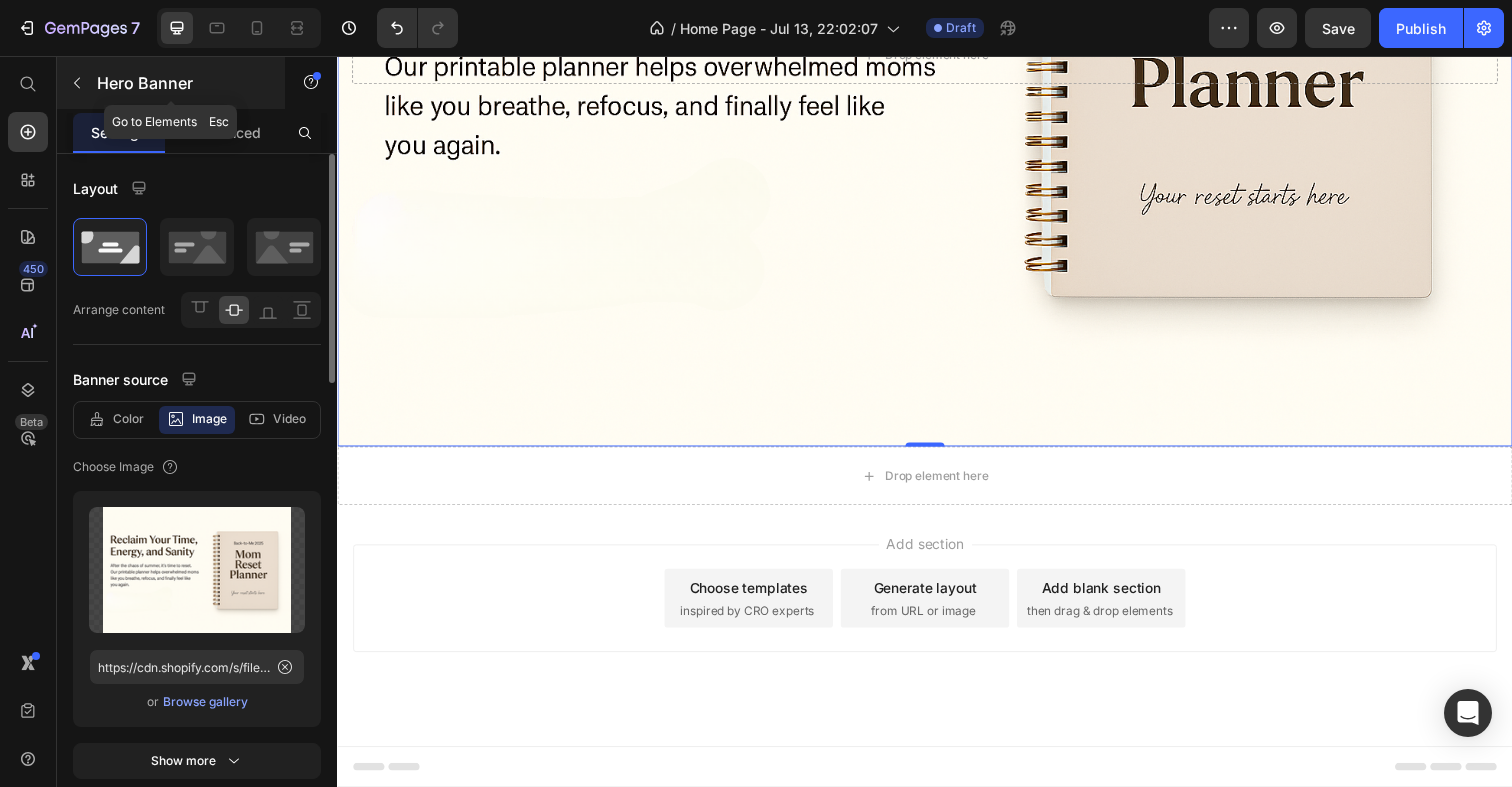 click 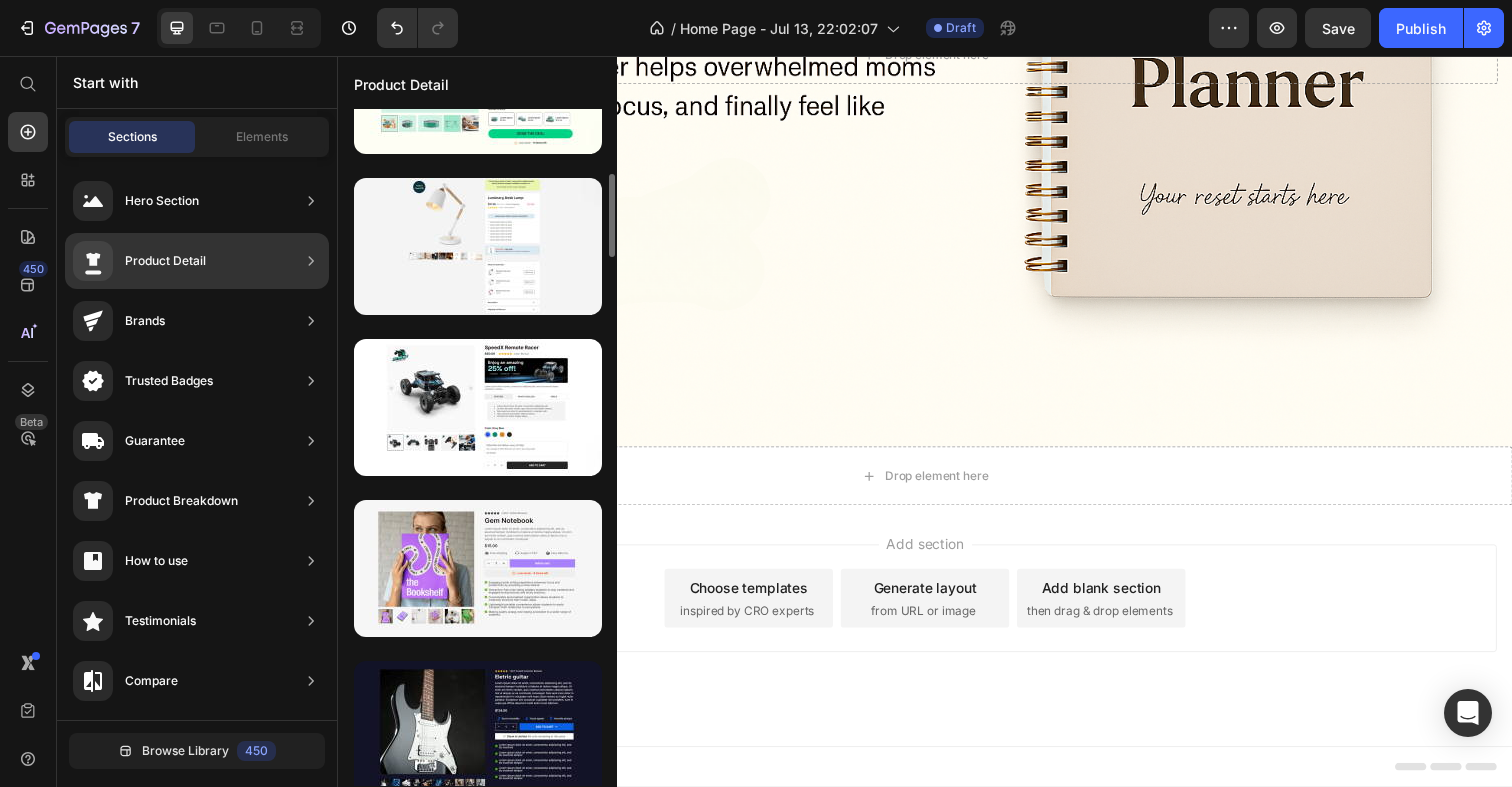 scroll, scrollTop: 1638, scrollLeft: 0, axis: vertical 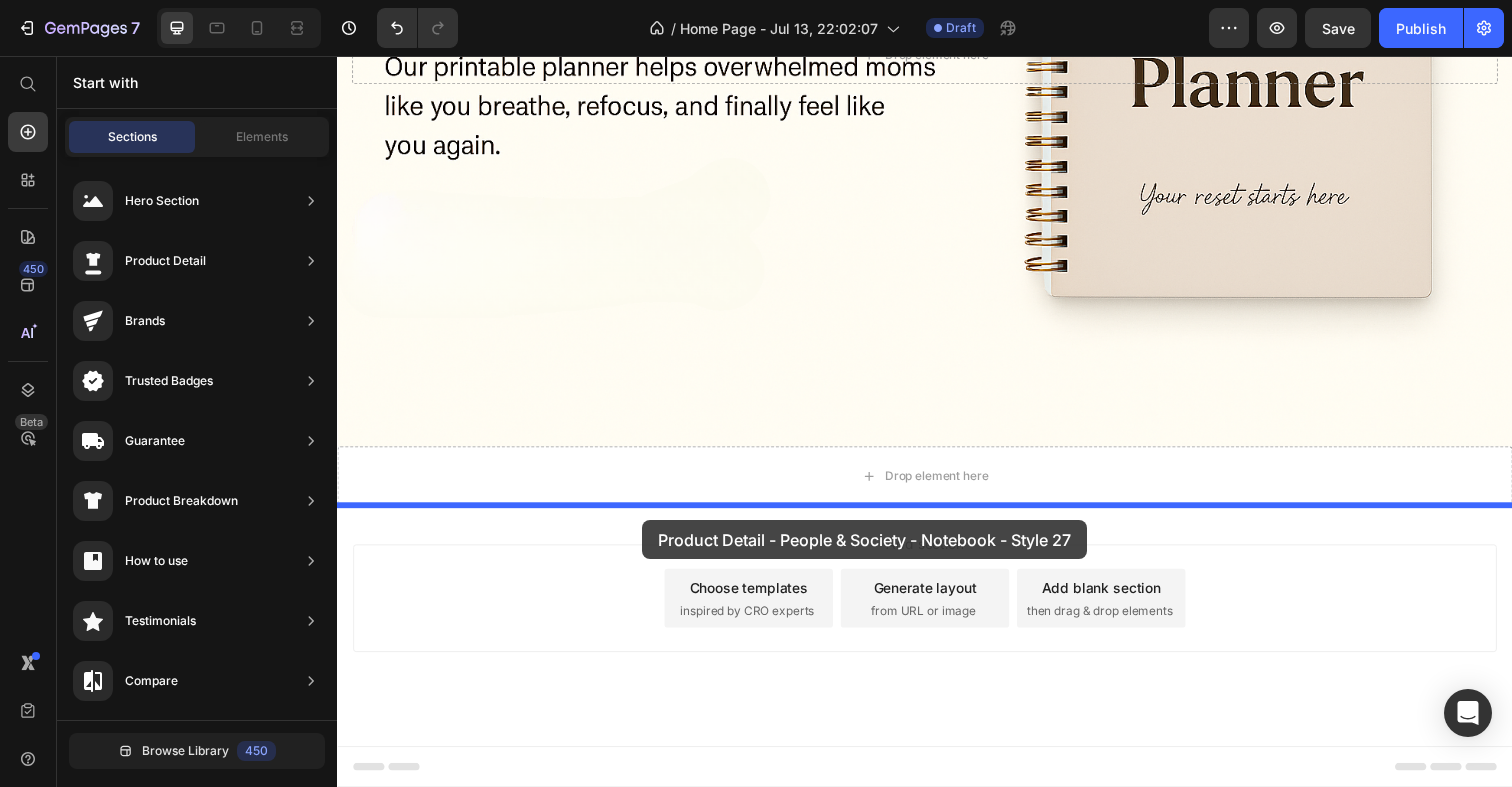 drag, startPoint x: 800, startPoint y: 374, endPoint x: 648, endPoint y: 530, distance: 217.80725 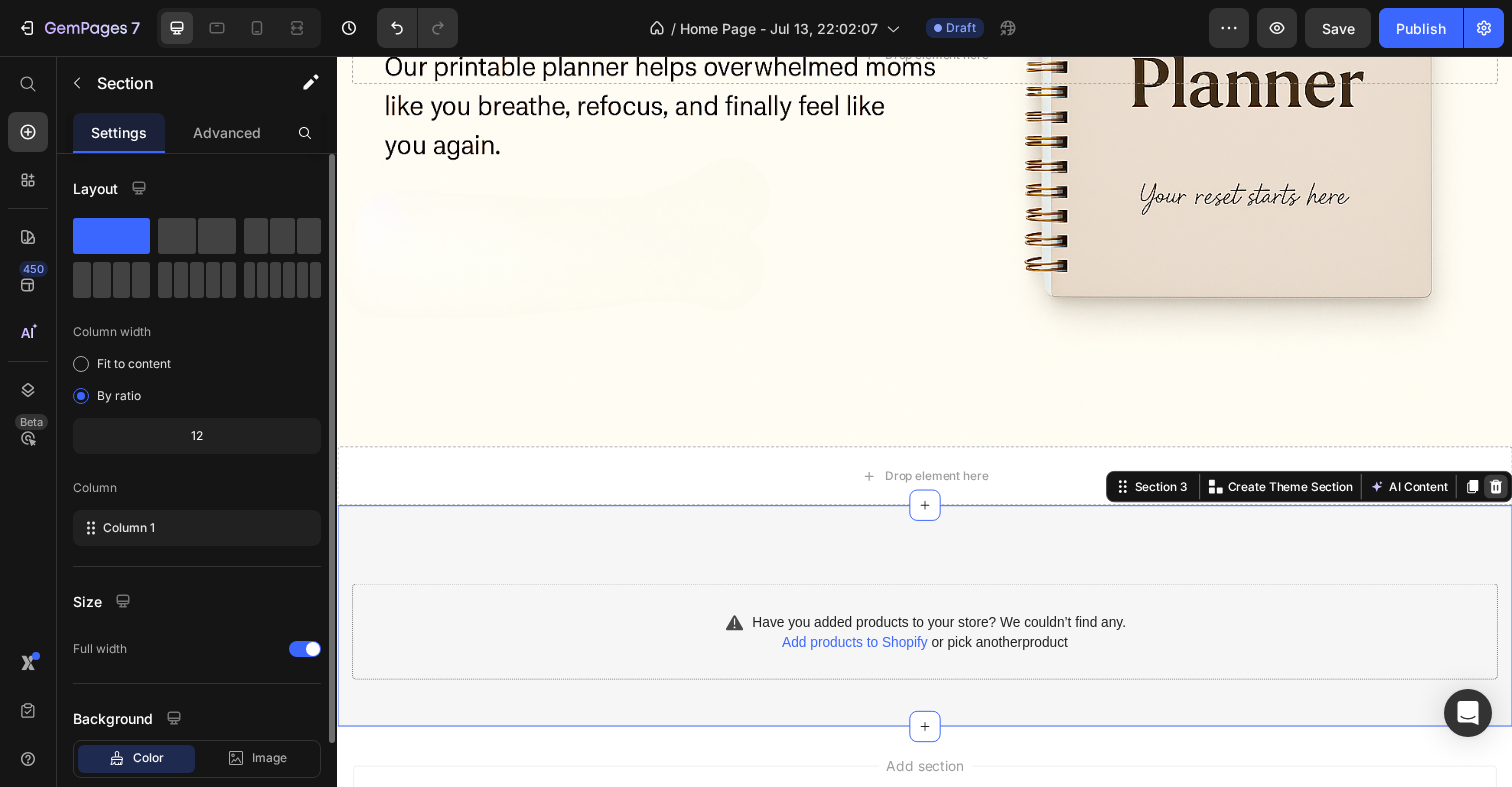 click 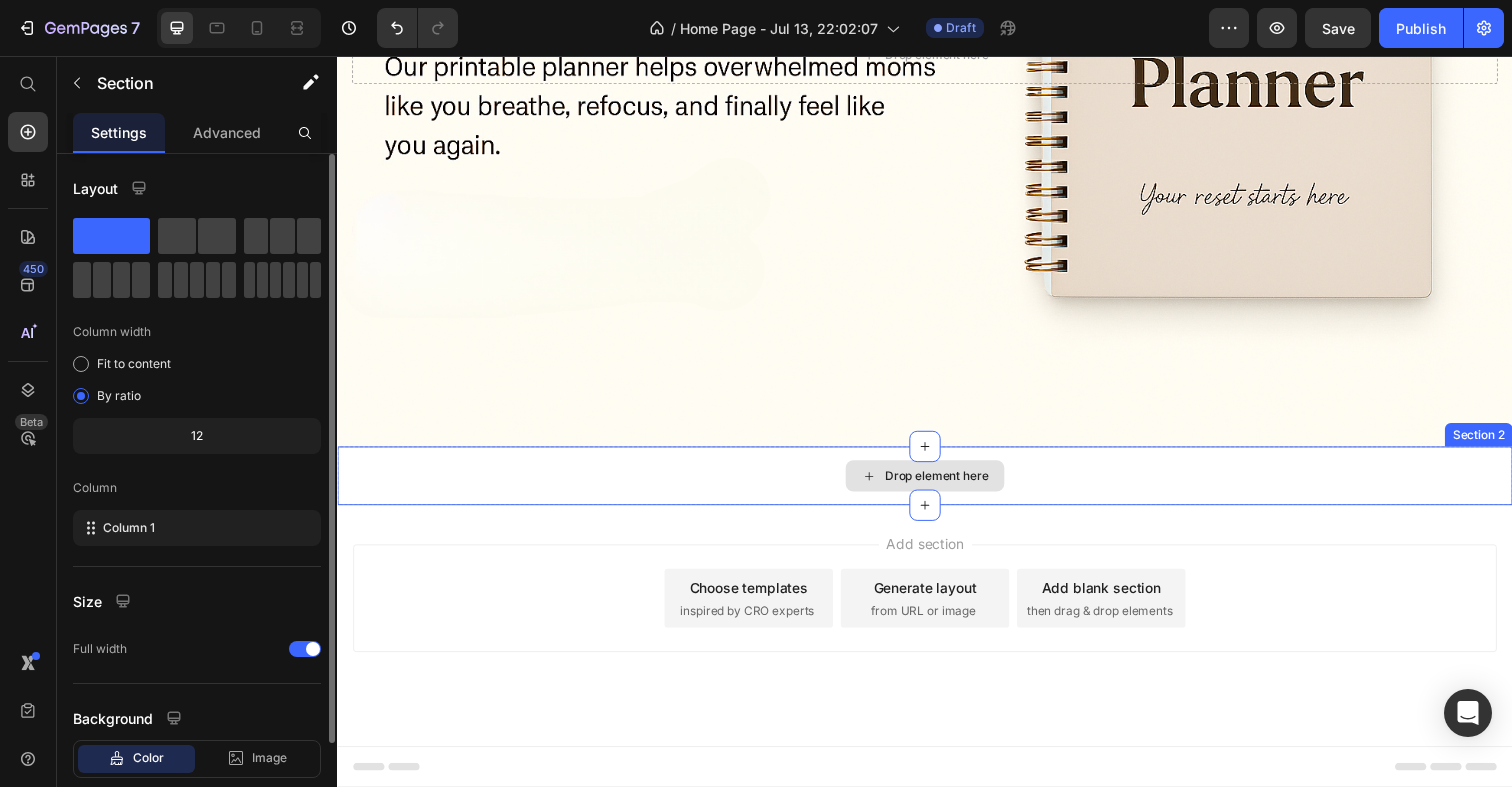 click on "Drop element here" at bounding box center [937, 485] 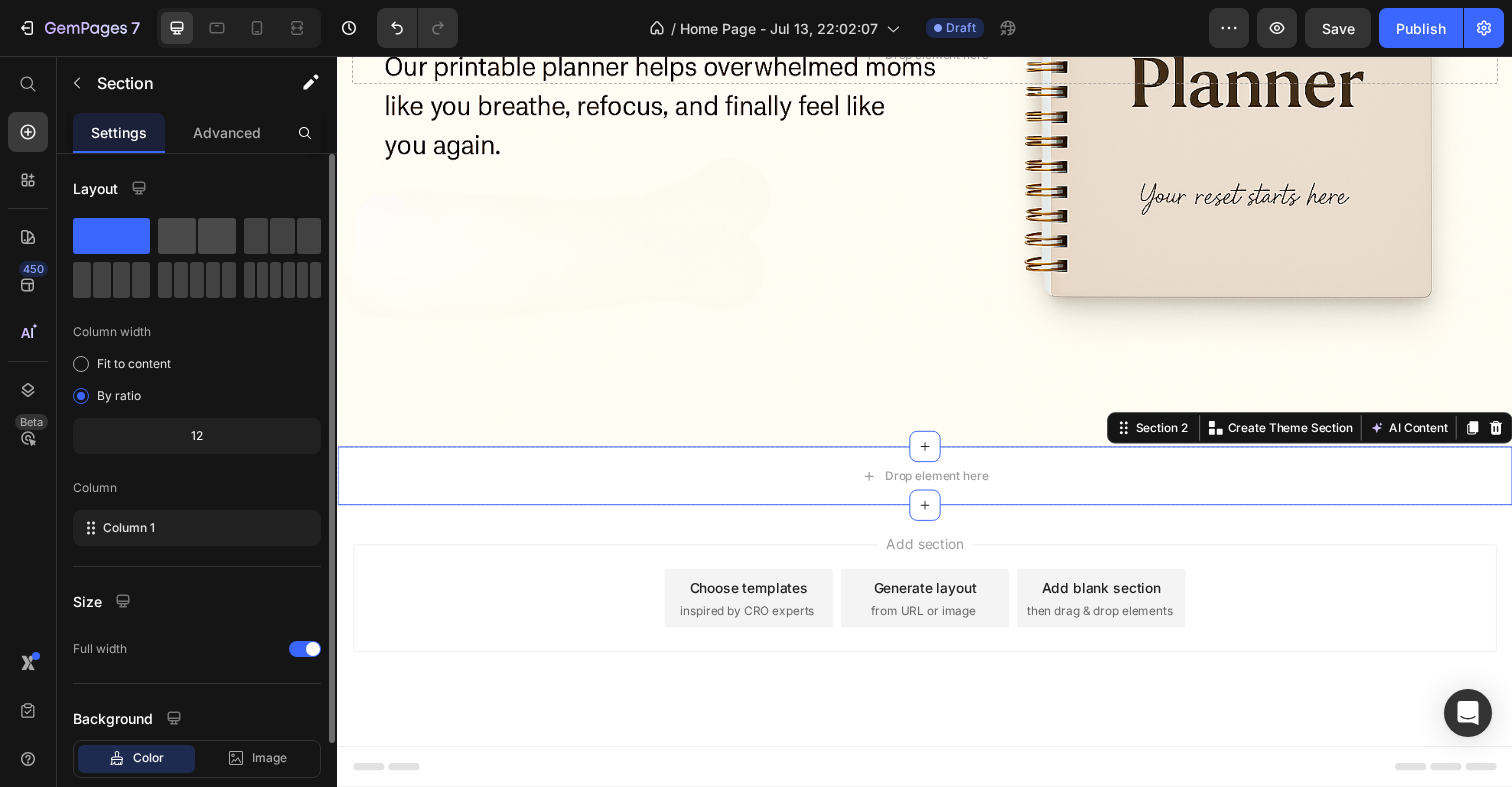 click 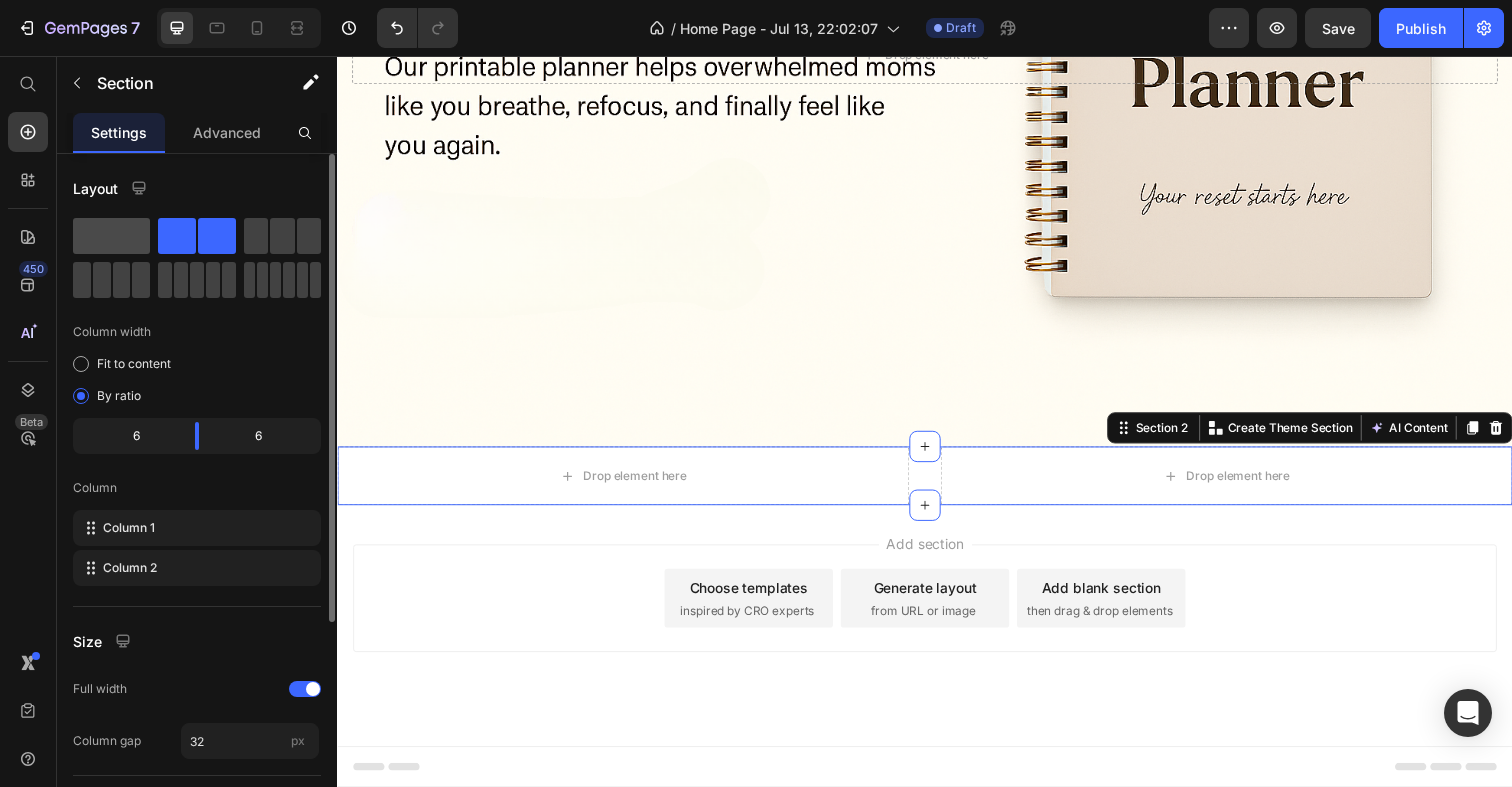click 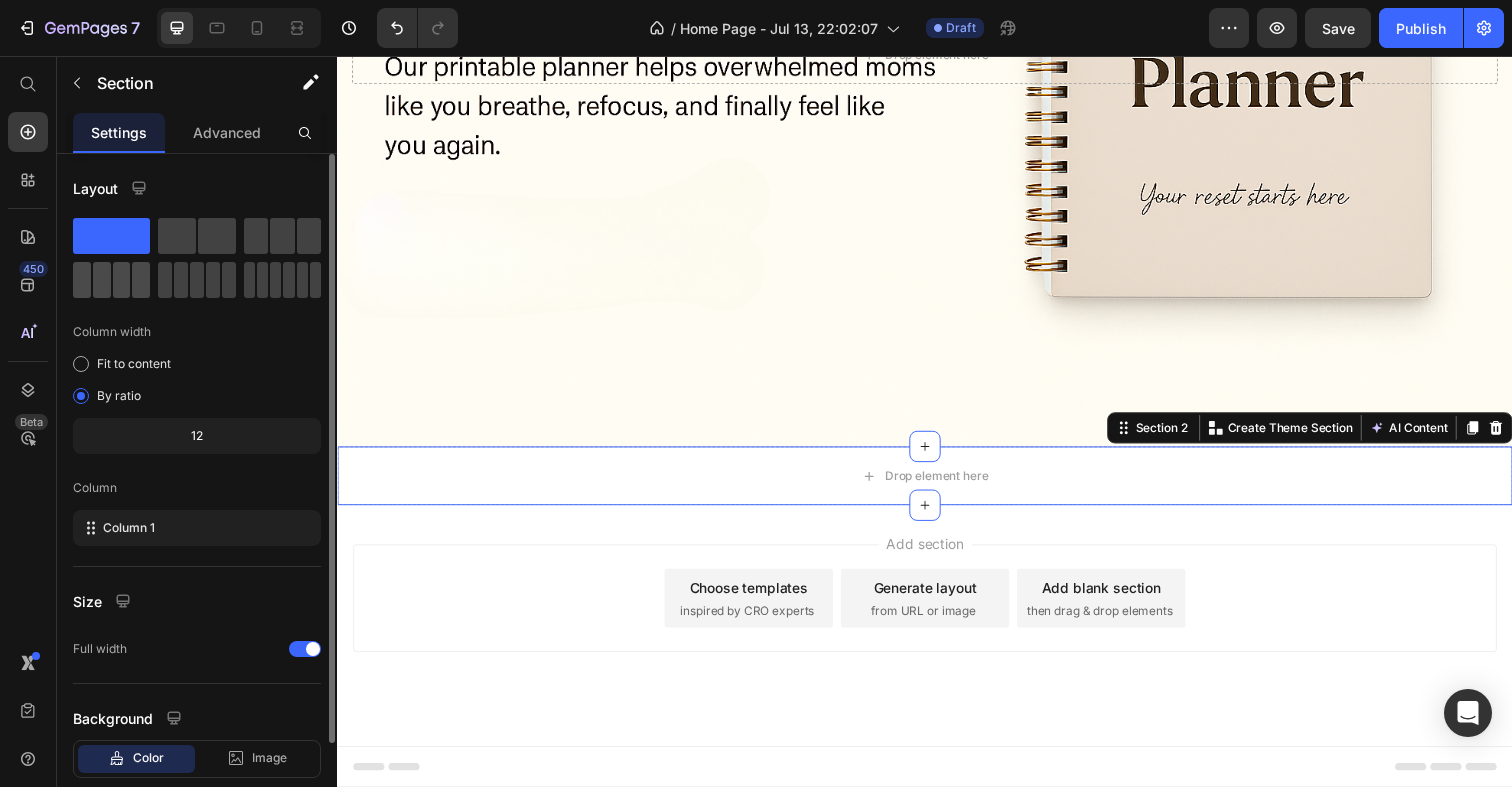 click 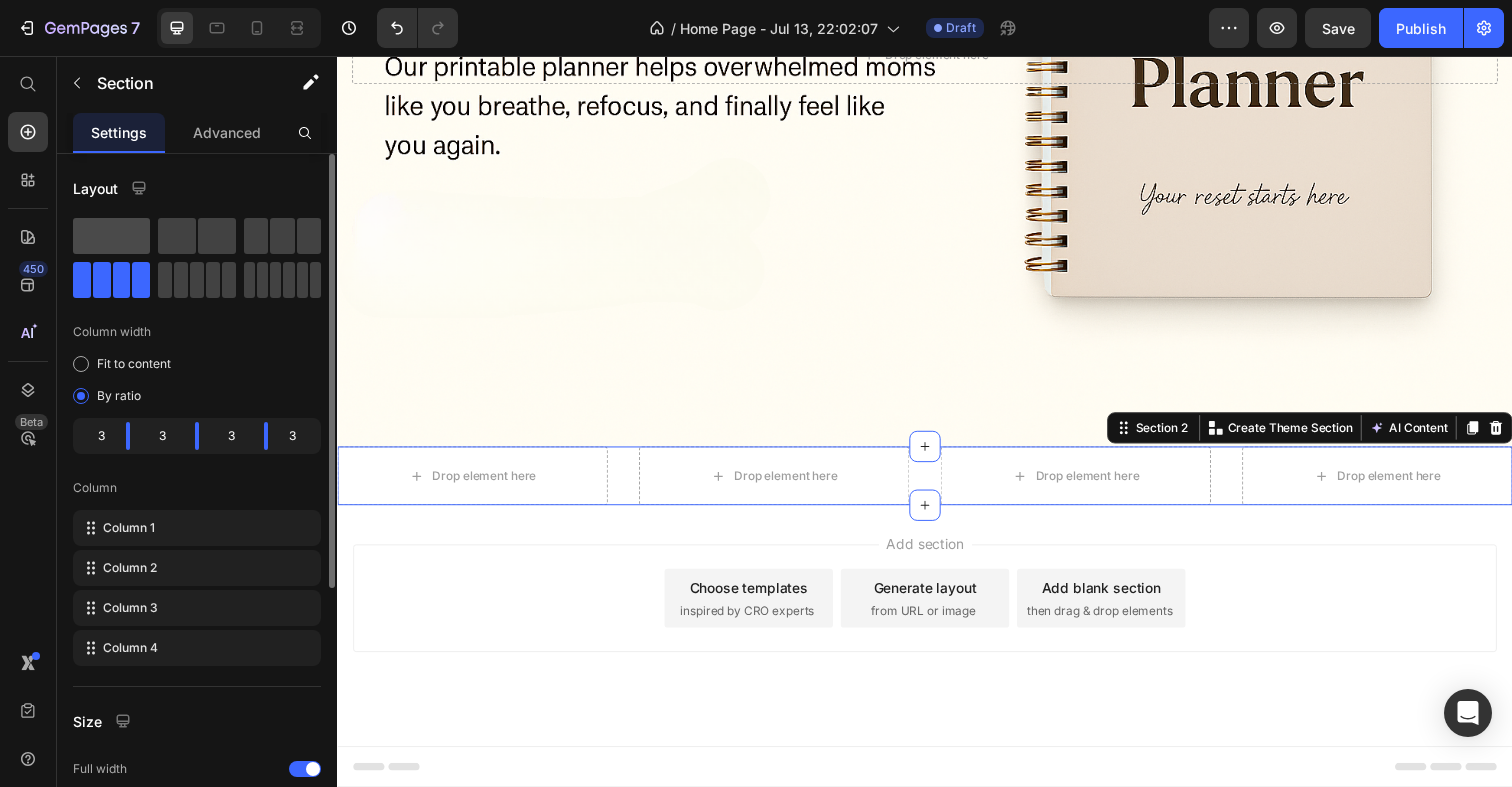 click 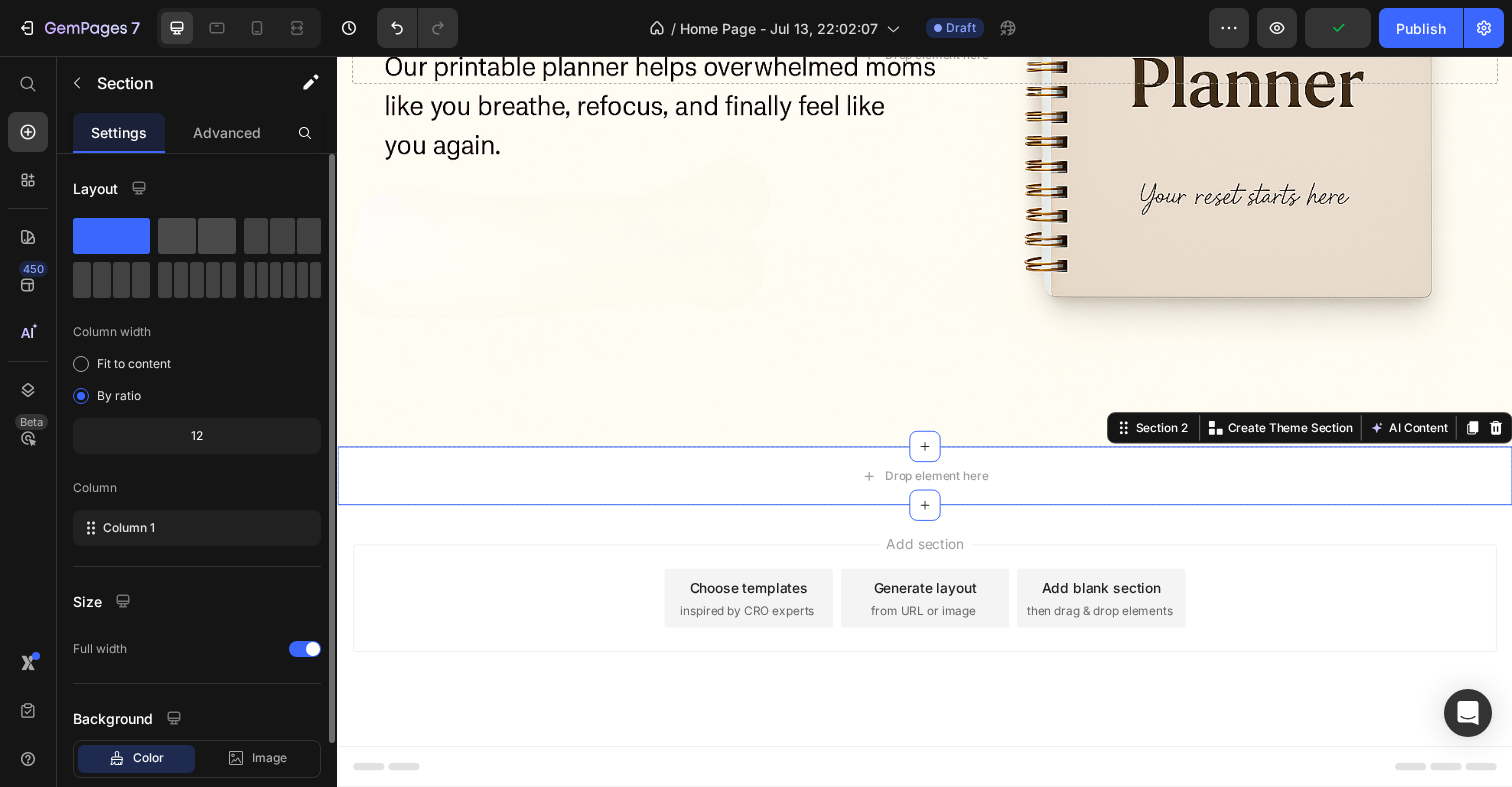 click 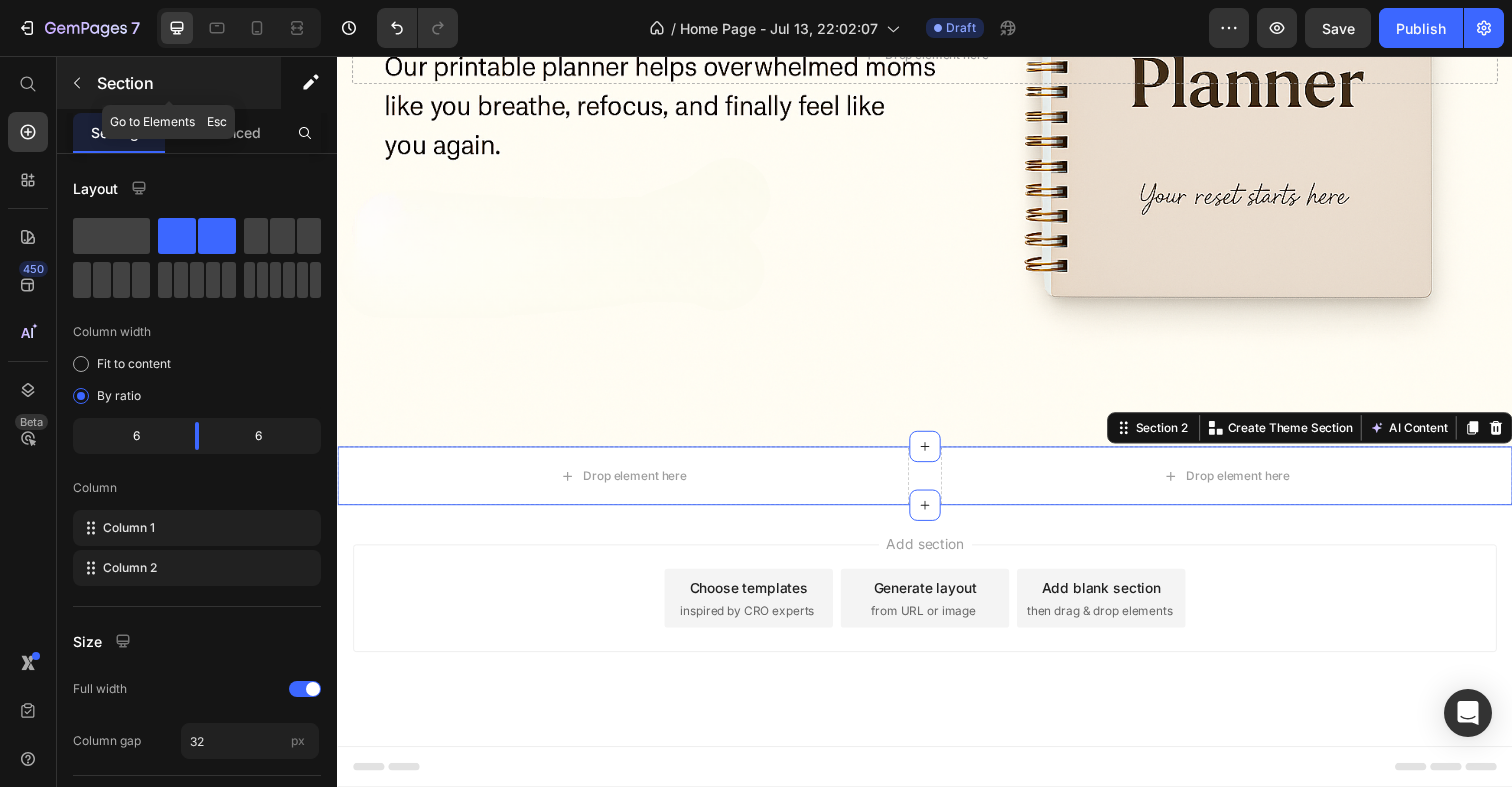 click at bounding box center [77, 83] 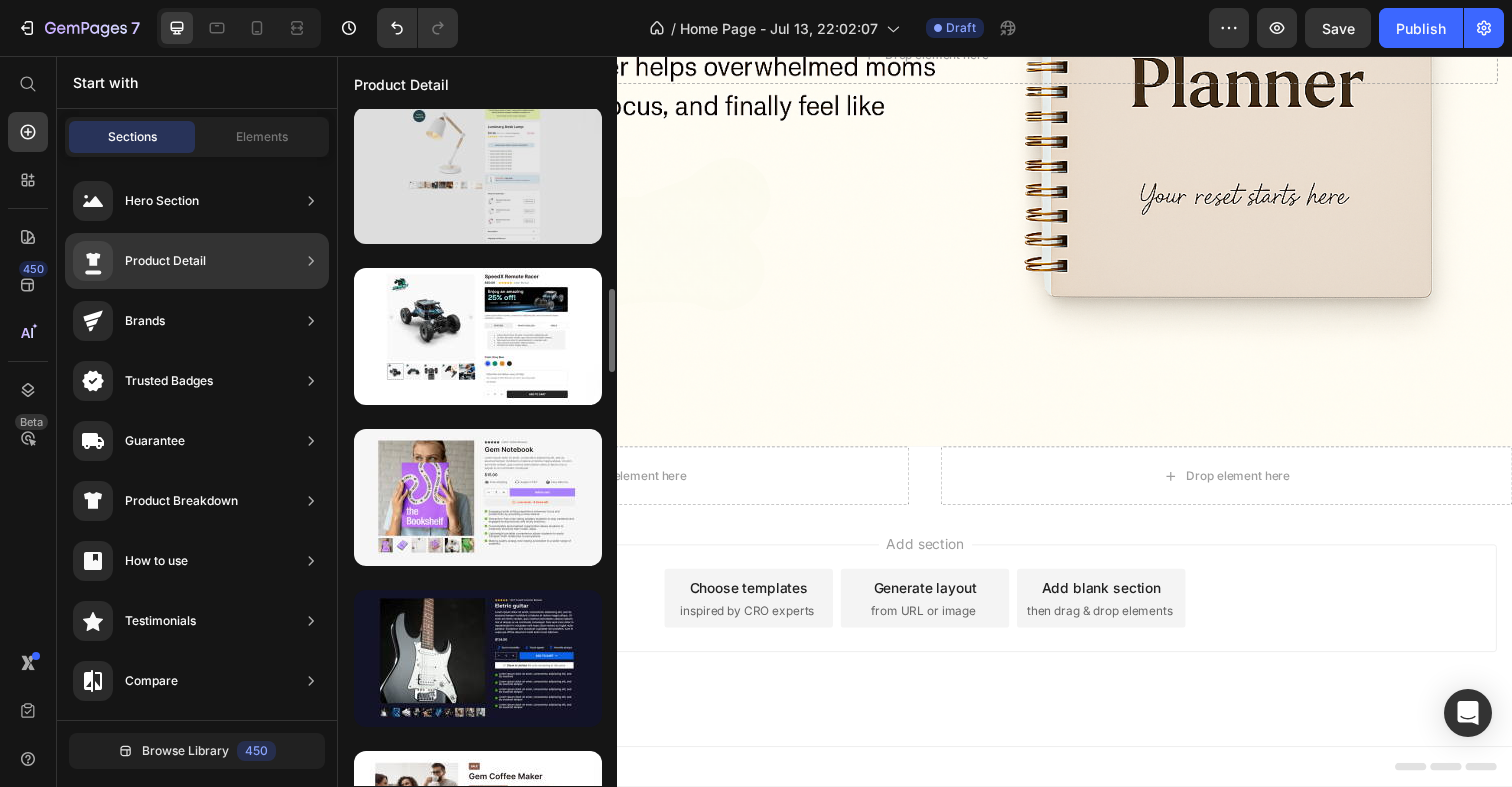 scroll, scrollTop: 1459, scrollLeft: 0, axis: vertical 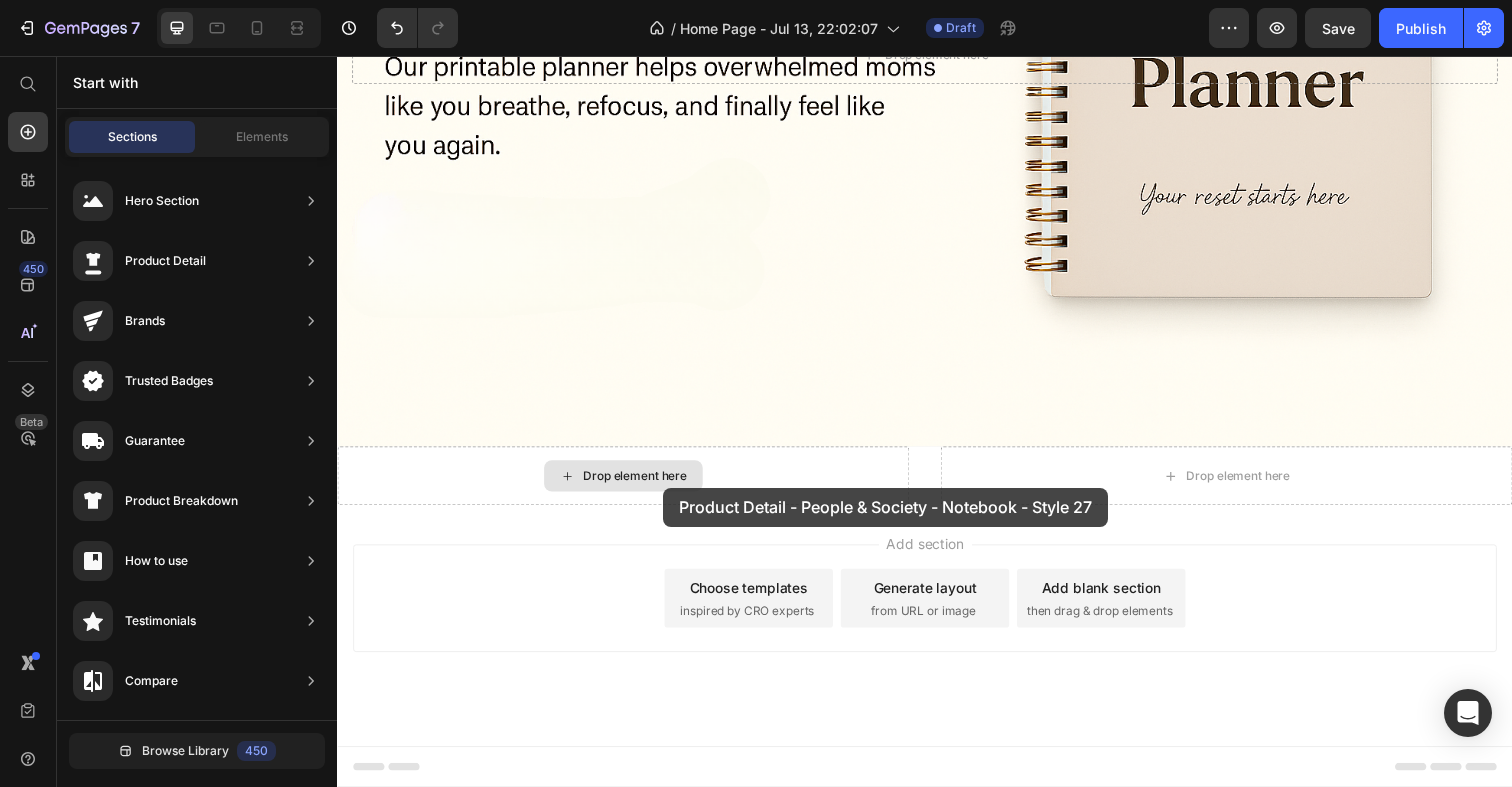 drag, startPoint x: 783, startPoint y: 562, endPoint x: 669, endPoint y: 489, distance: 135.36986 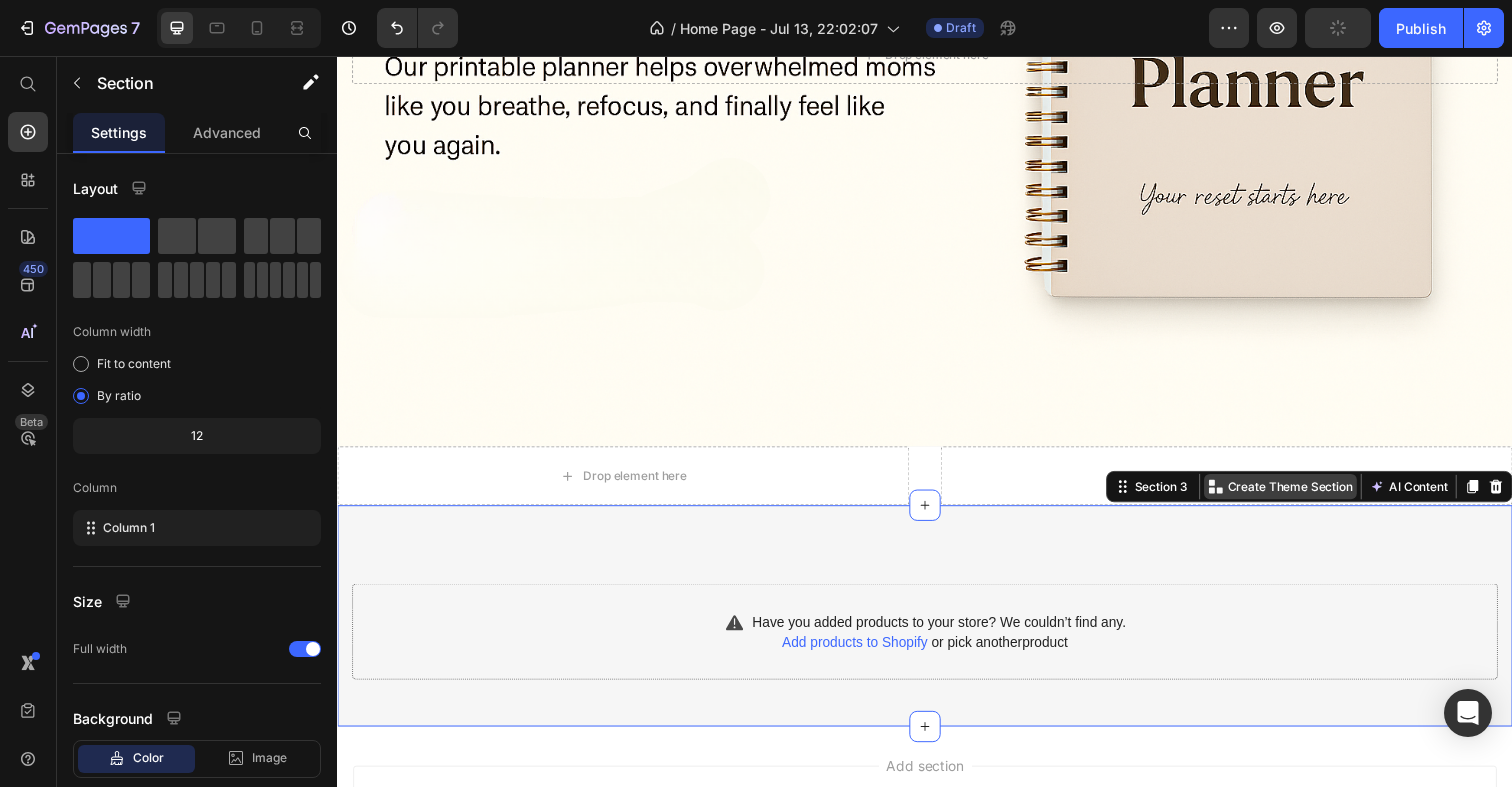 click on "Create Theme Section" at bounding box center [1310, 496] 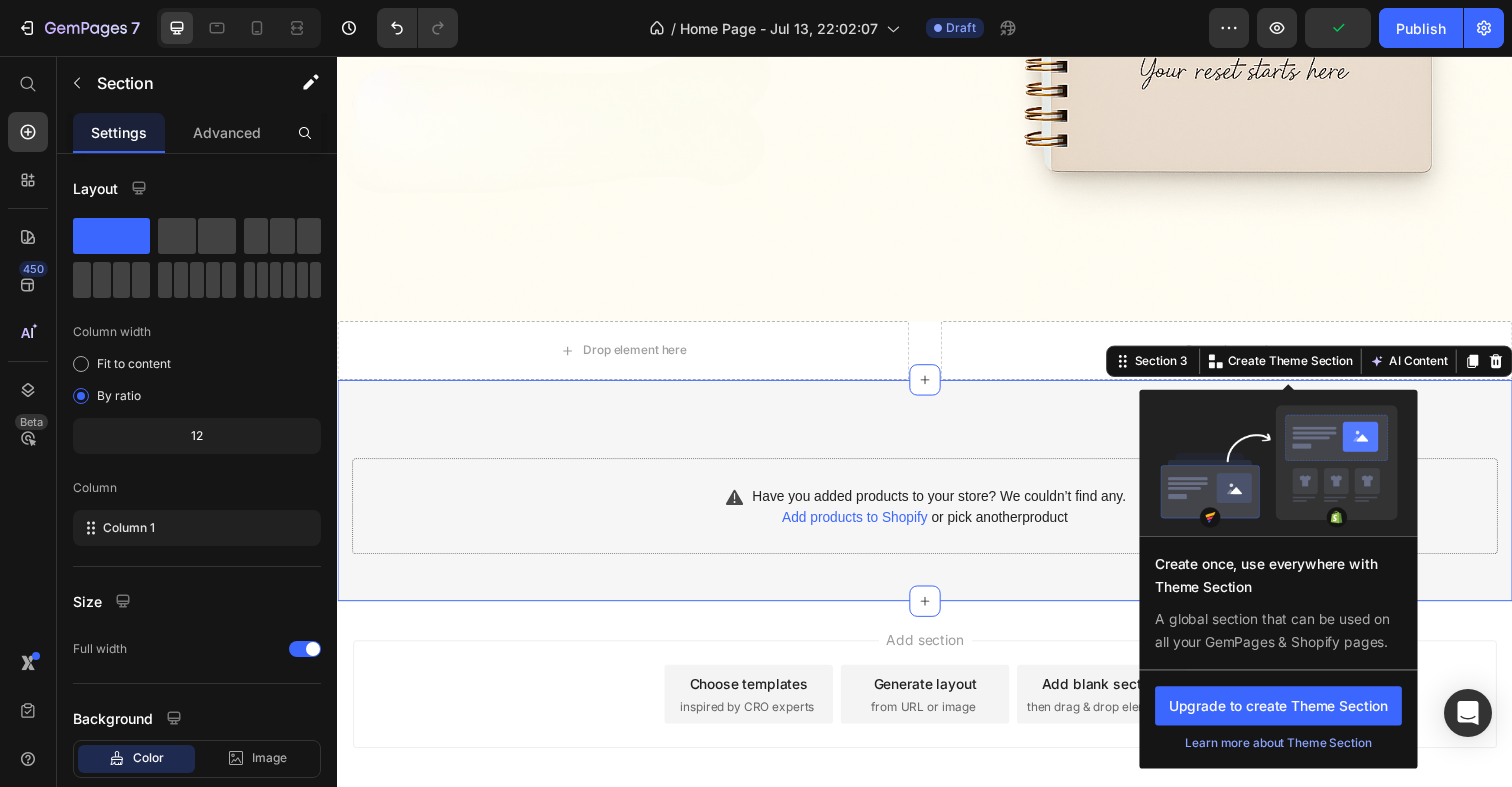 scroll, scrollTop: 580, scrollLeft: 0, axis: vertical 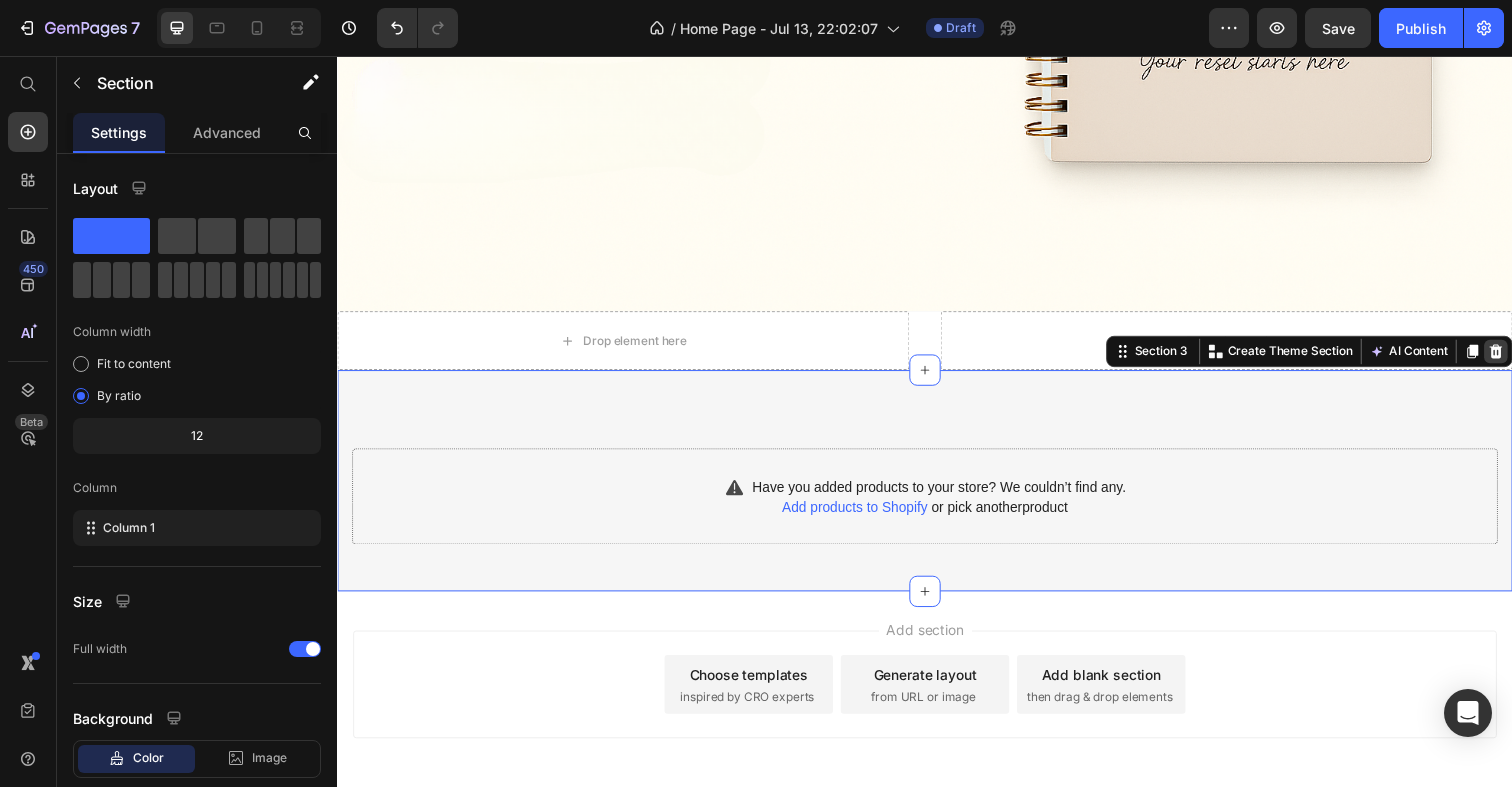click at bounding box center (1520, 358) 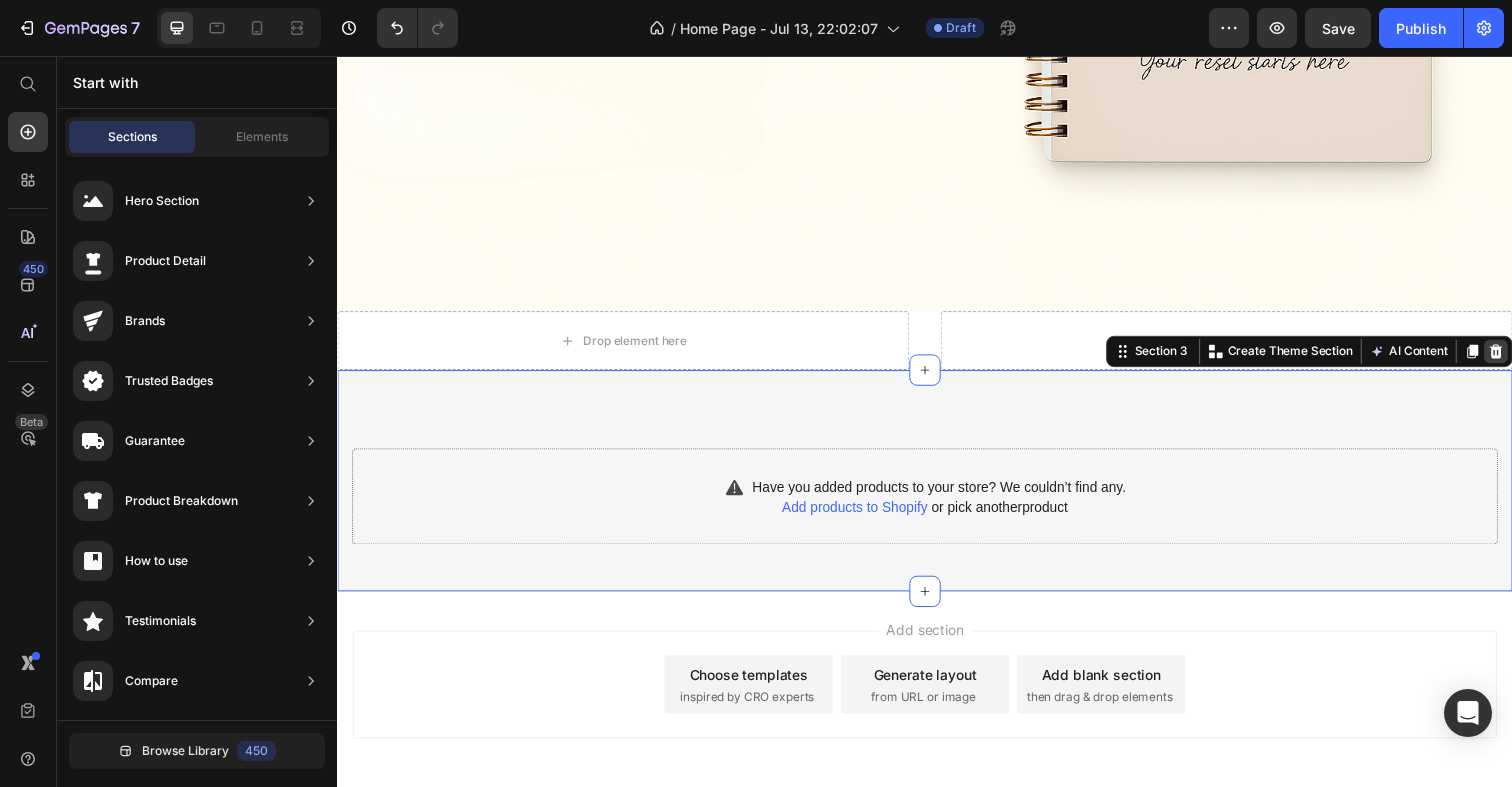 scroll, scrollTop: 442, scrollLeft: 0, axis: vertical 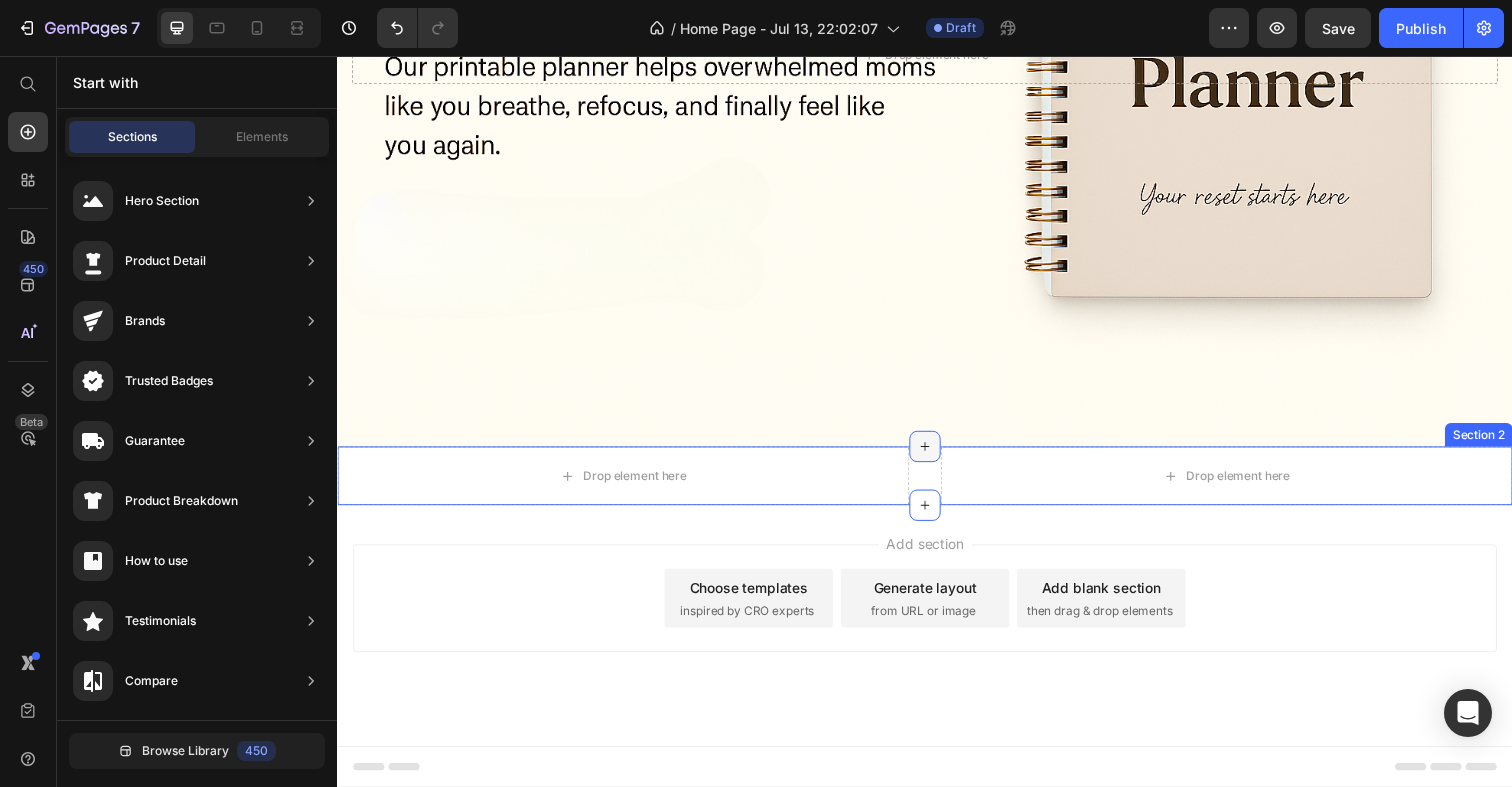 click 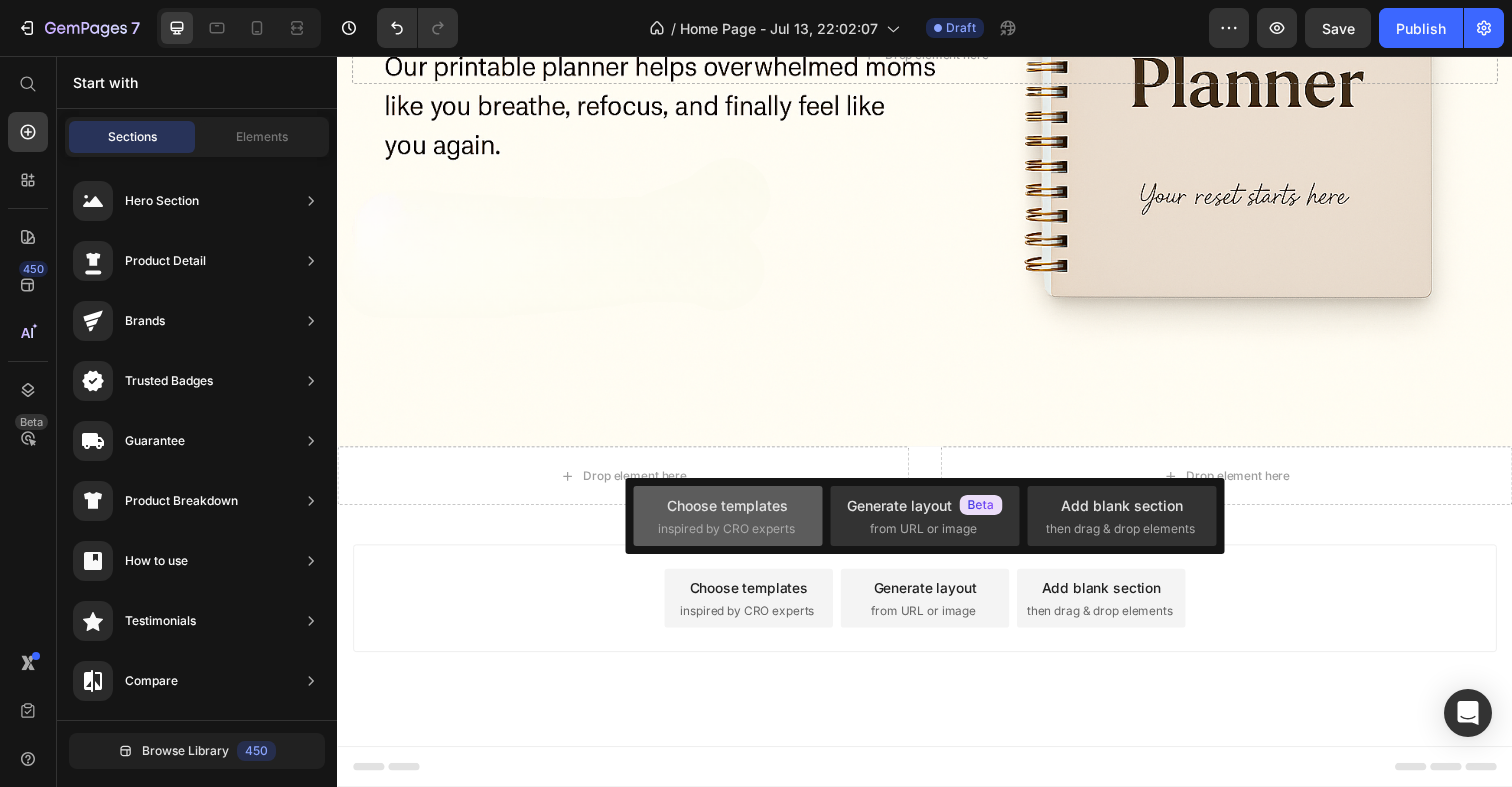 click on "inspired by CRO experts" at bounding box center (726, 529) 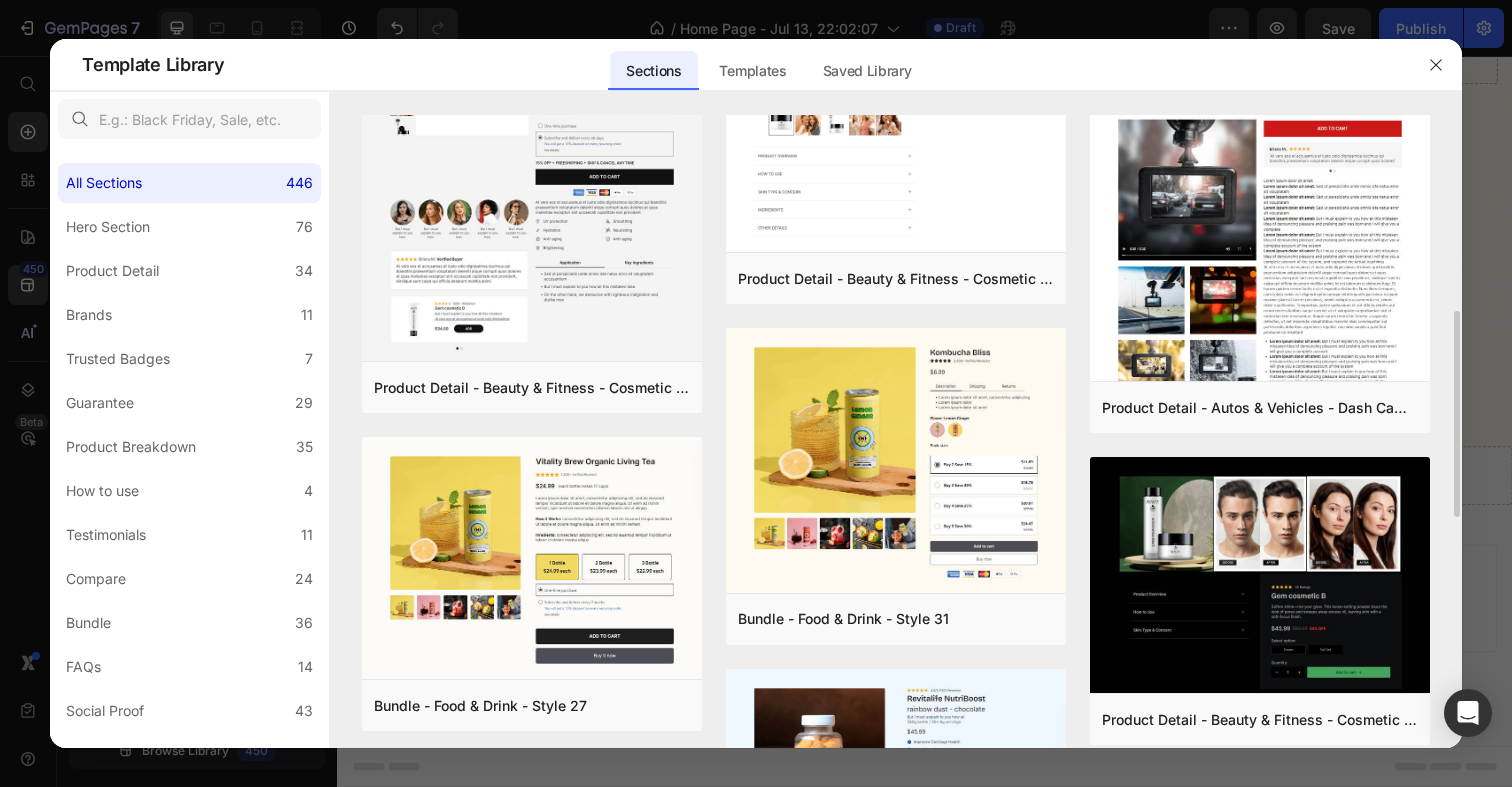 scroll, scrollTop: 598, scrollLeft: 0, axis: vertical 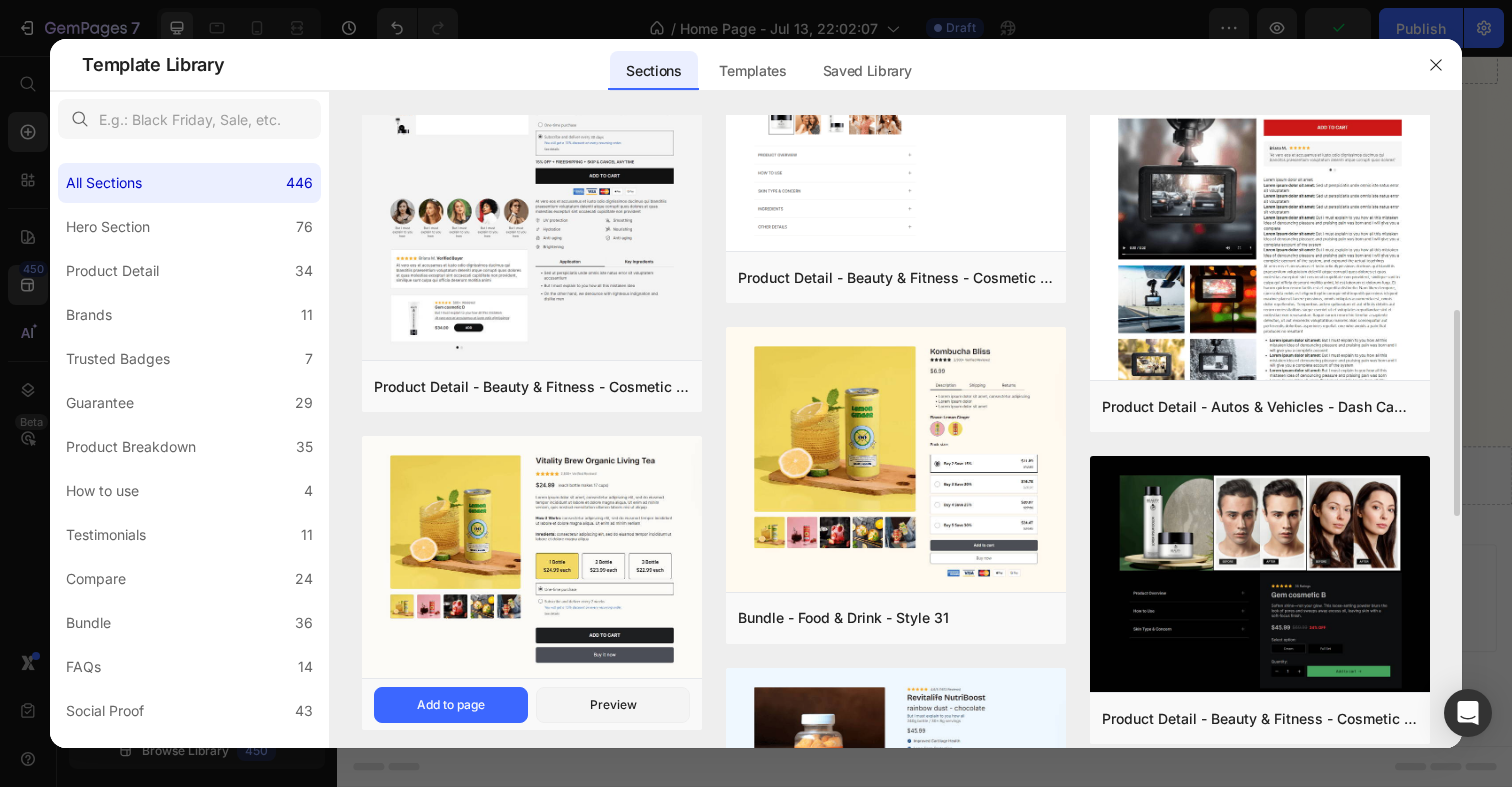 click at bounding box center (532, 560) 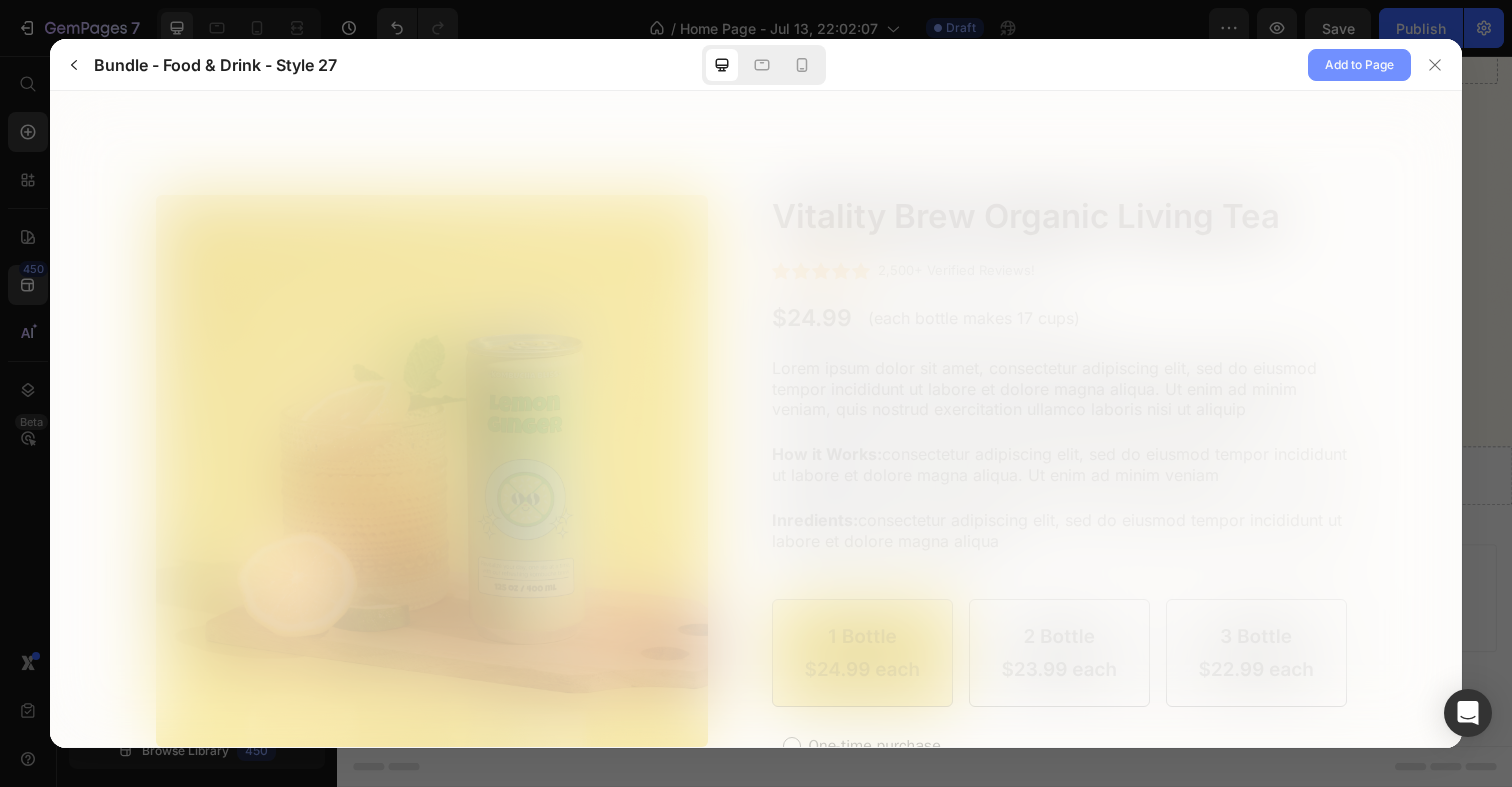scroll, scrollTop: 0, scrollLeft: 0, axis: both 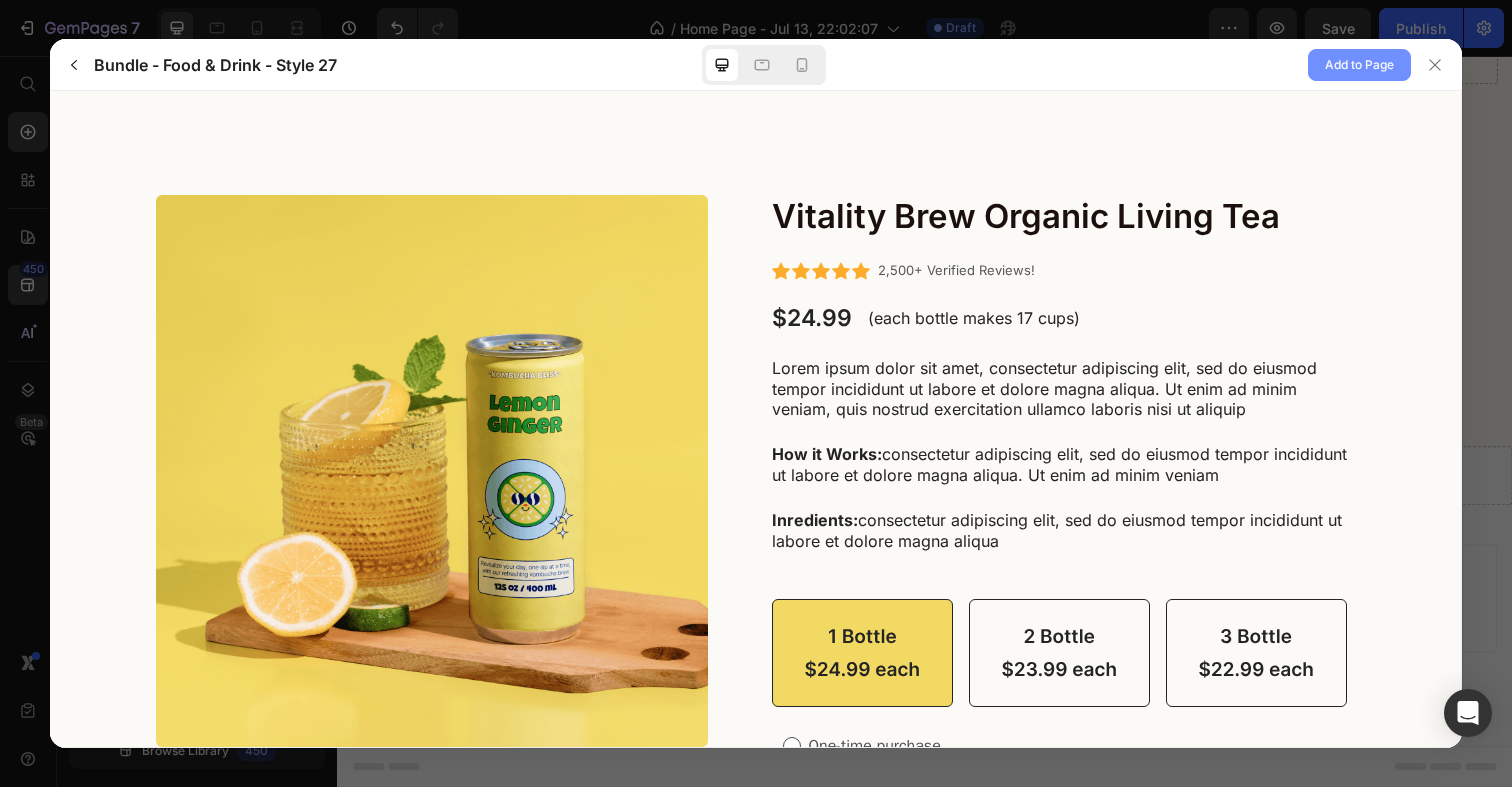 click on "Add to Page" 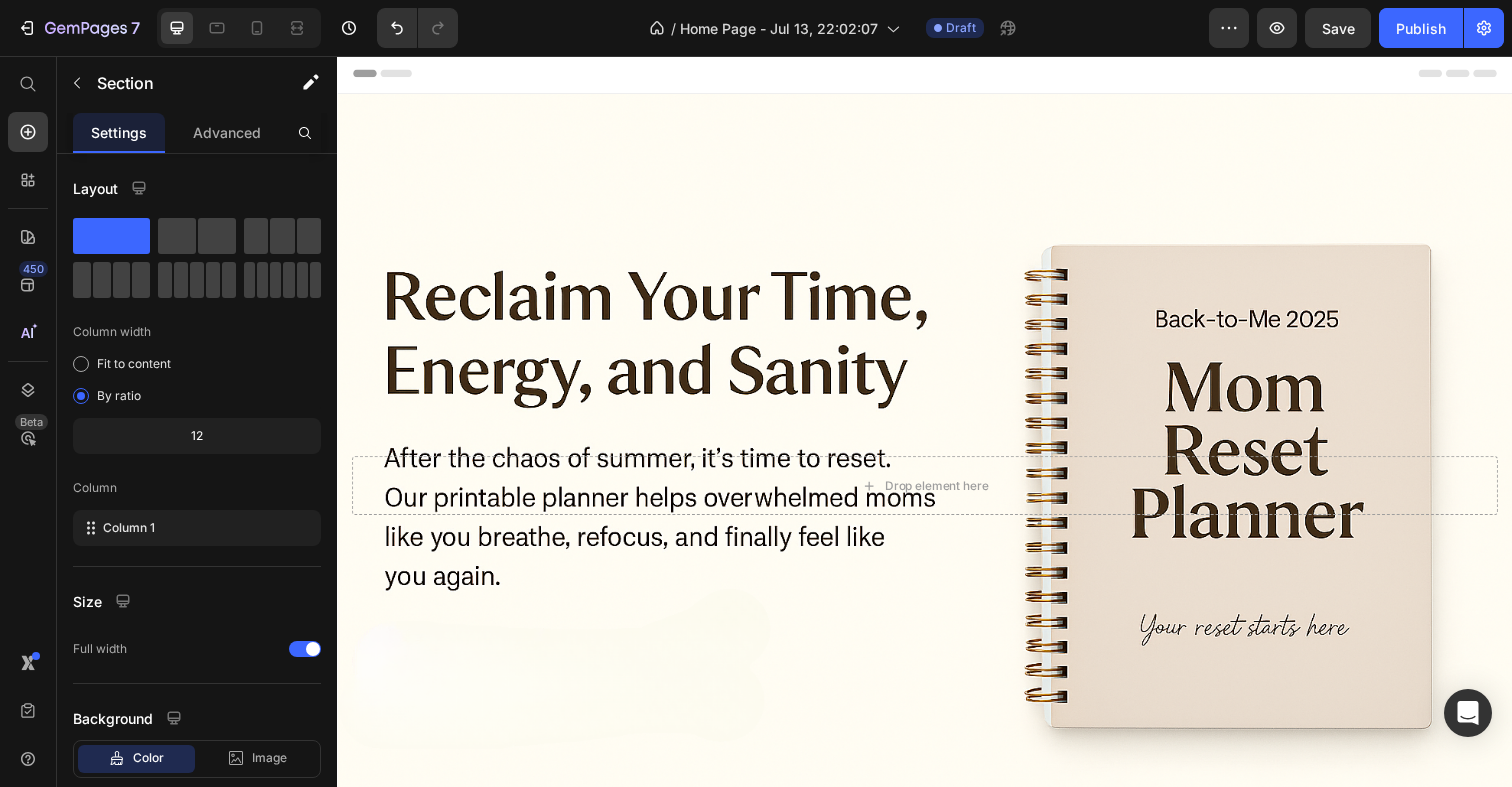 scroll, scrollTop: 0, scrollLeft: 0, axis: both 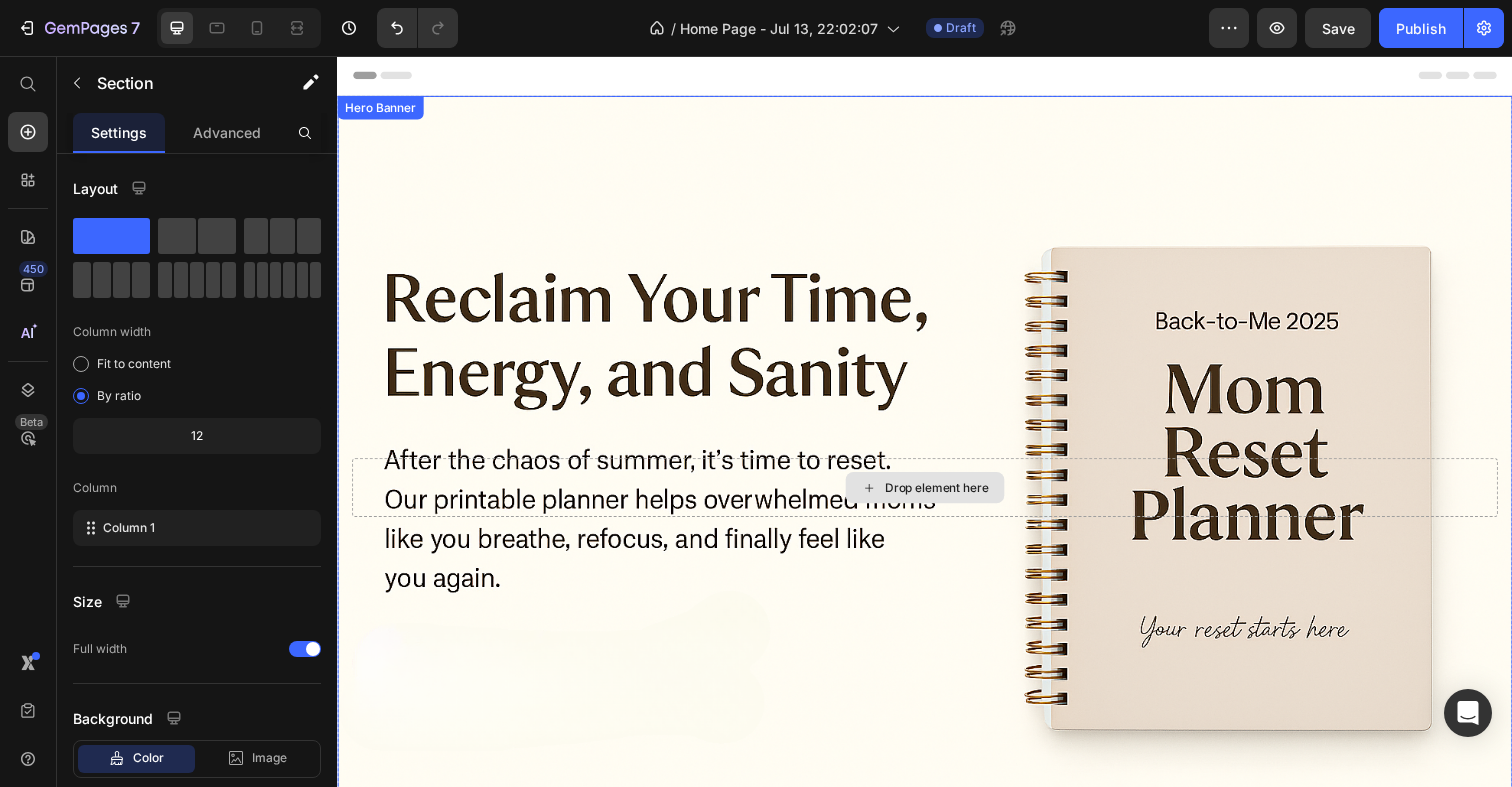 click on "Drop element here" at bounding box center (937, 497) 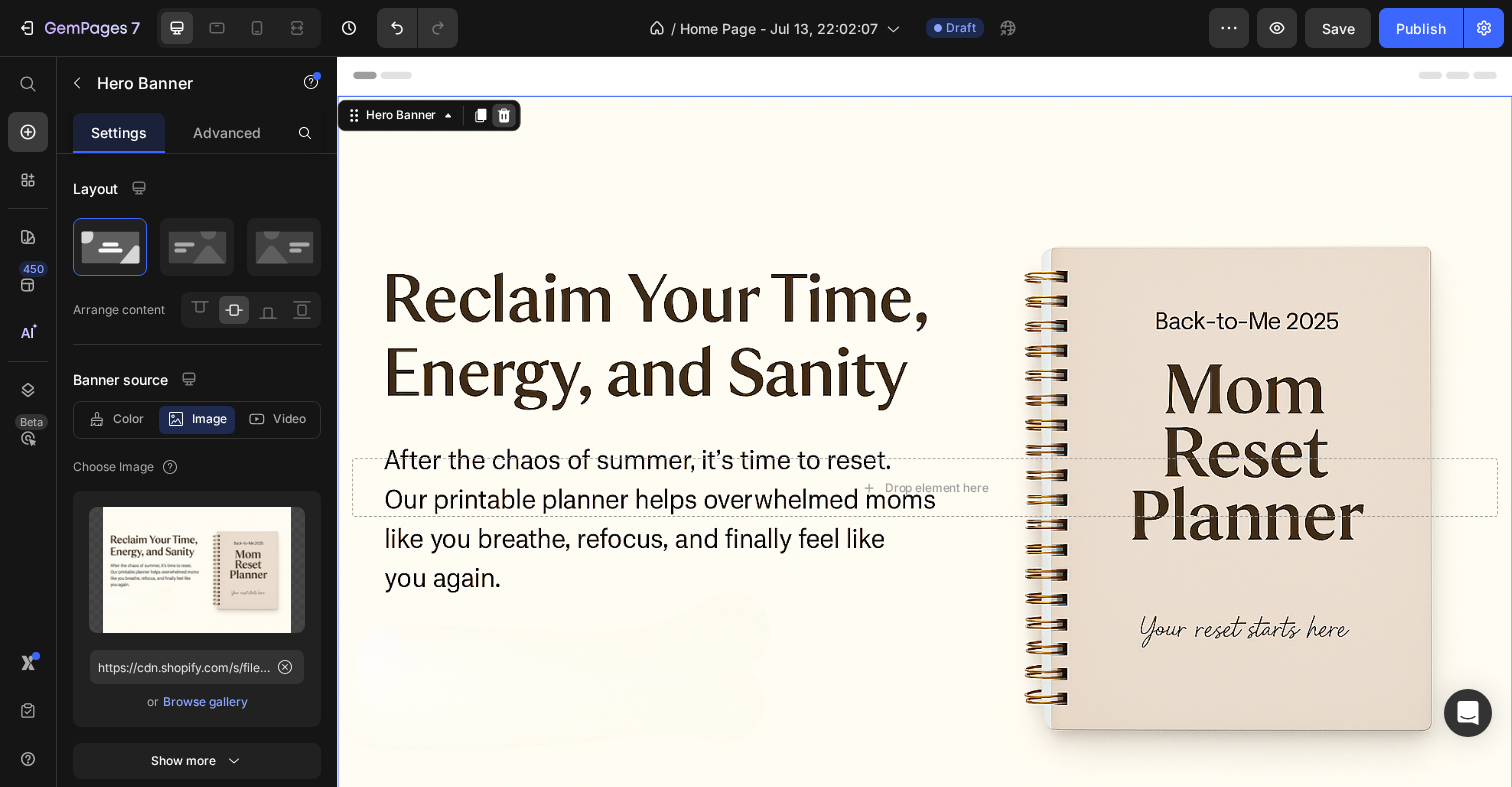 click 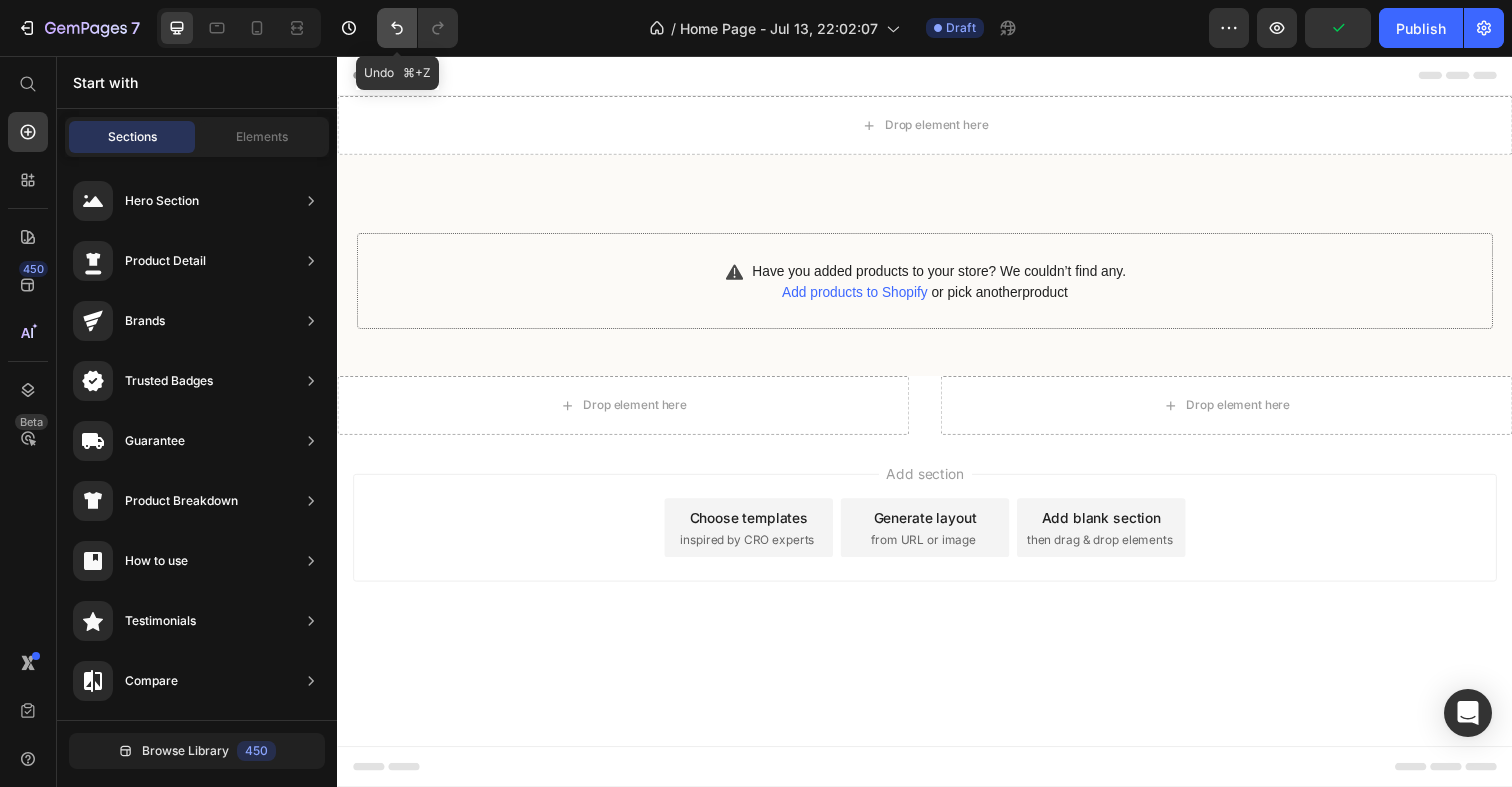 click 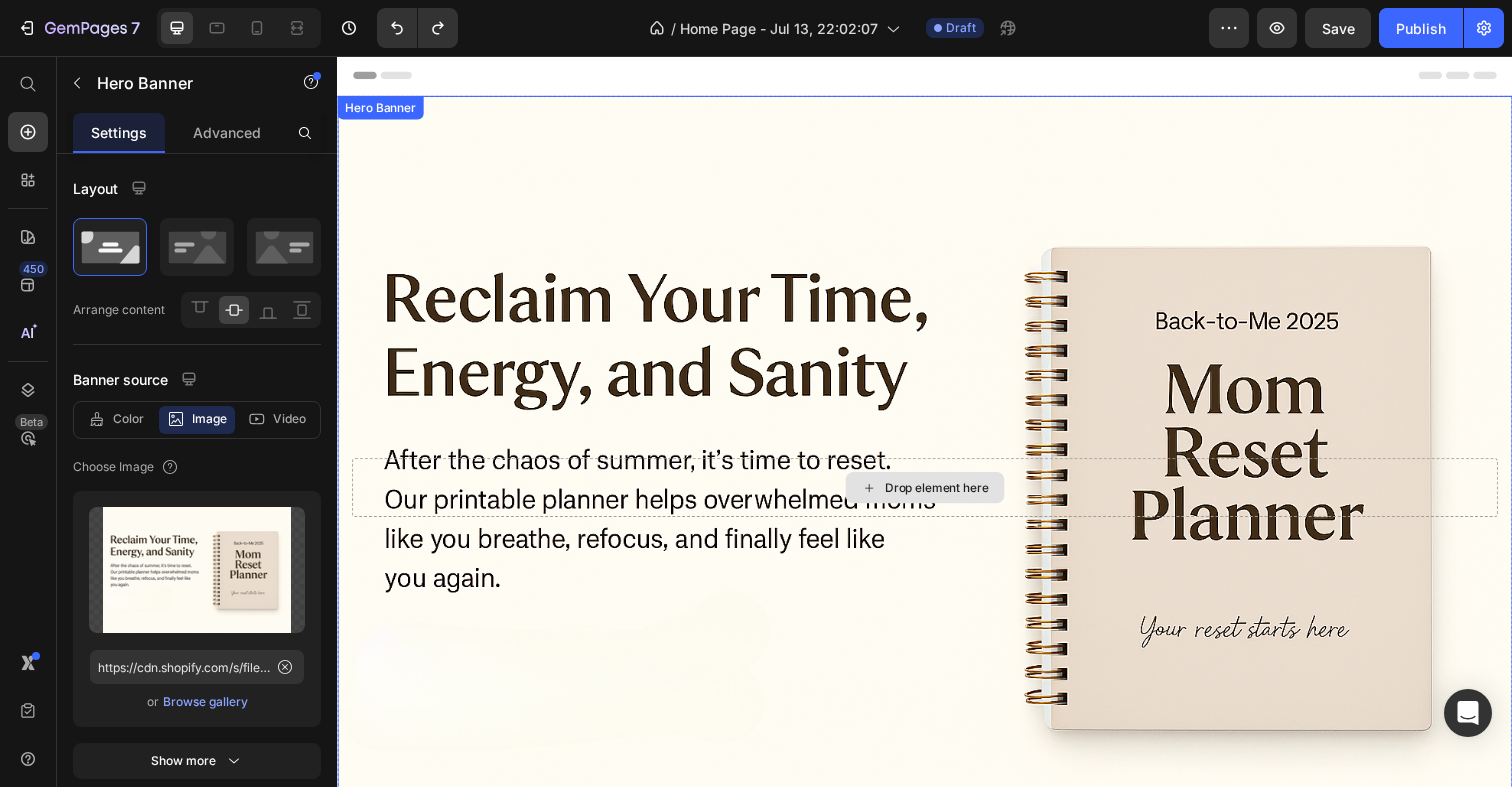 click on "Drop element here" at bounding box center (937, 497) 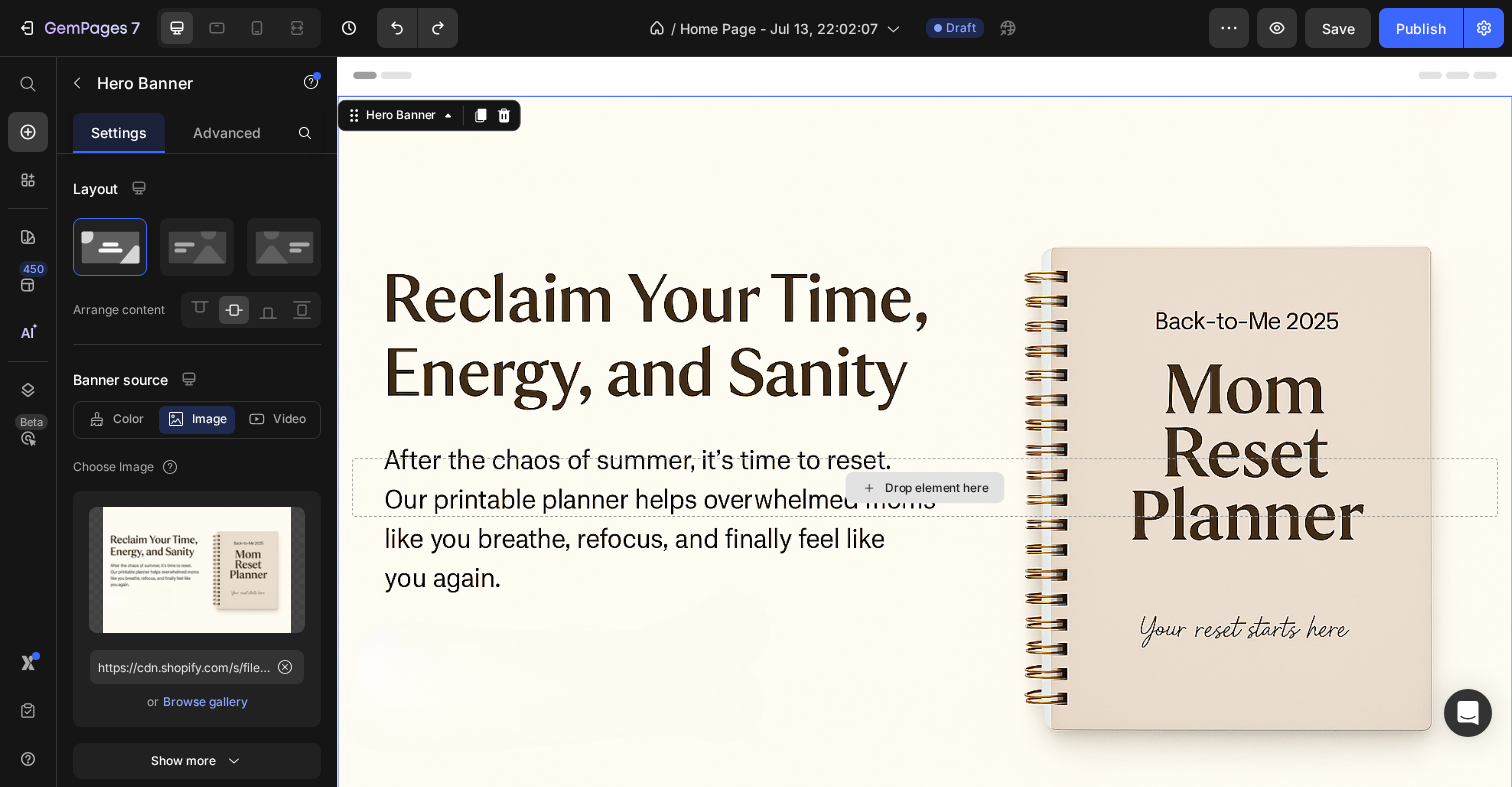 click on "Drop element here" at bounding box center [937, 497] 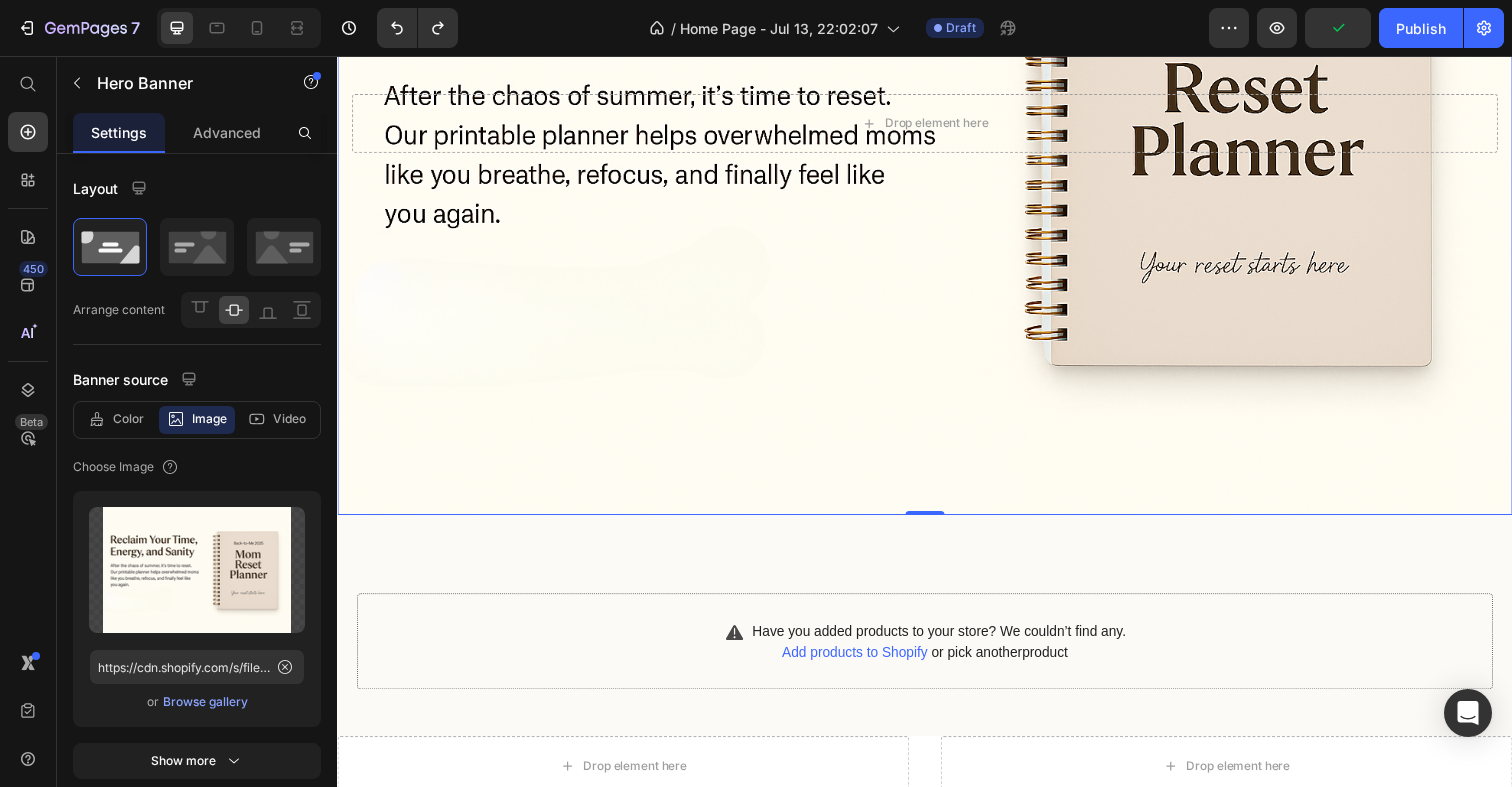 scroll, scrollTop: 376, scrollLeft: 0, axis: vertical 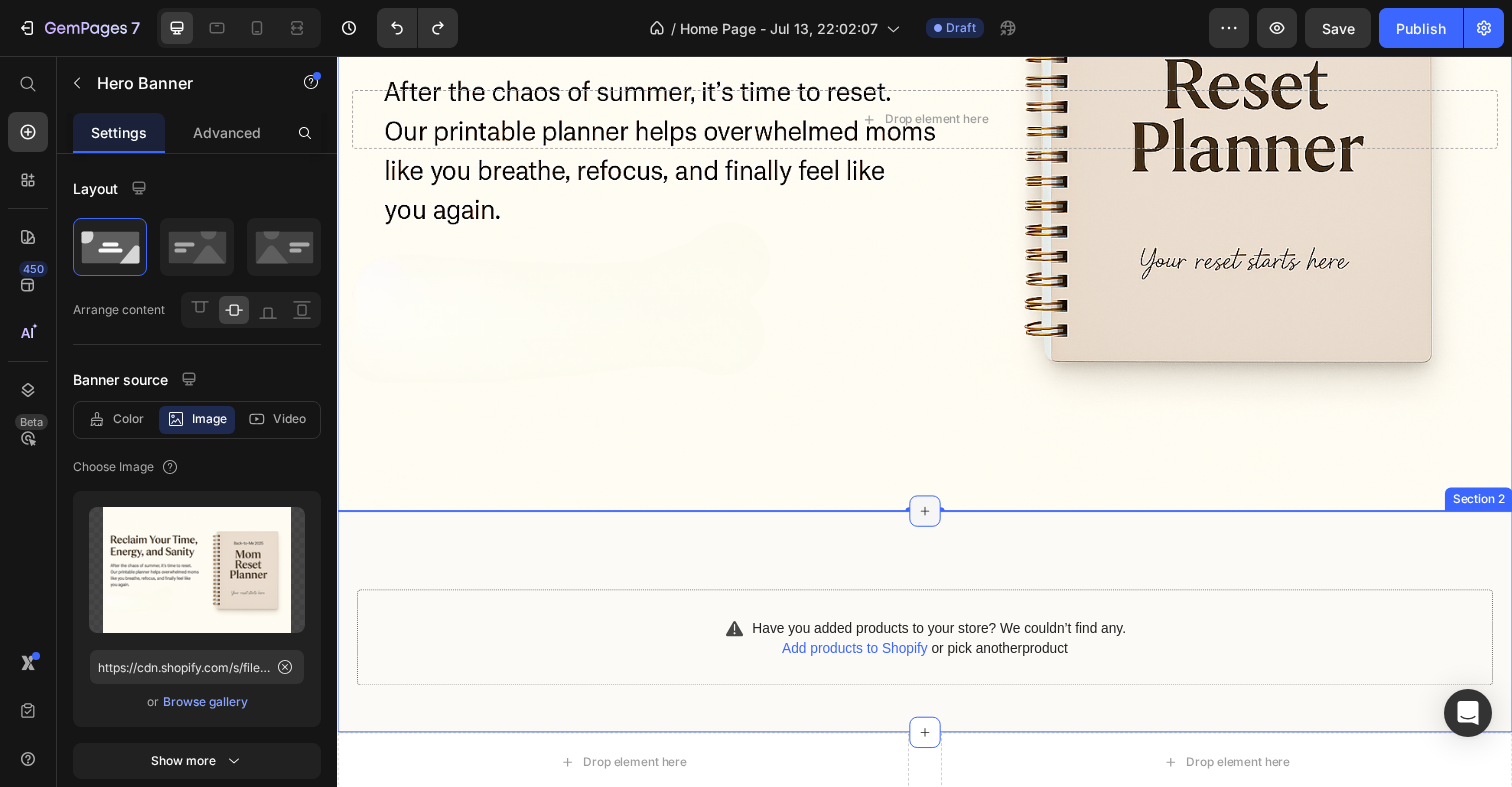 click 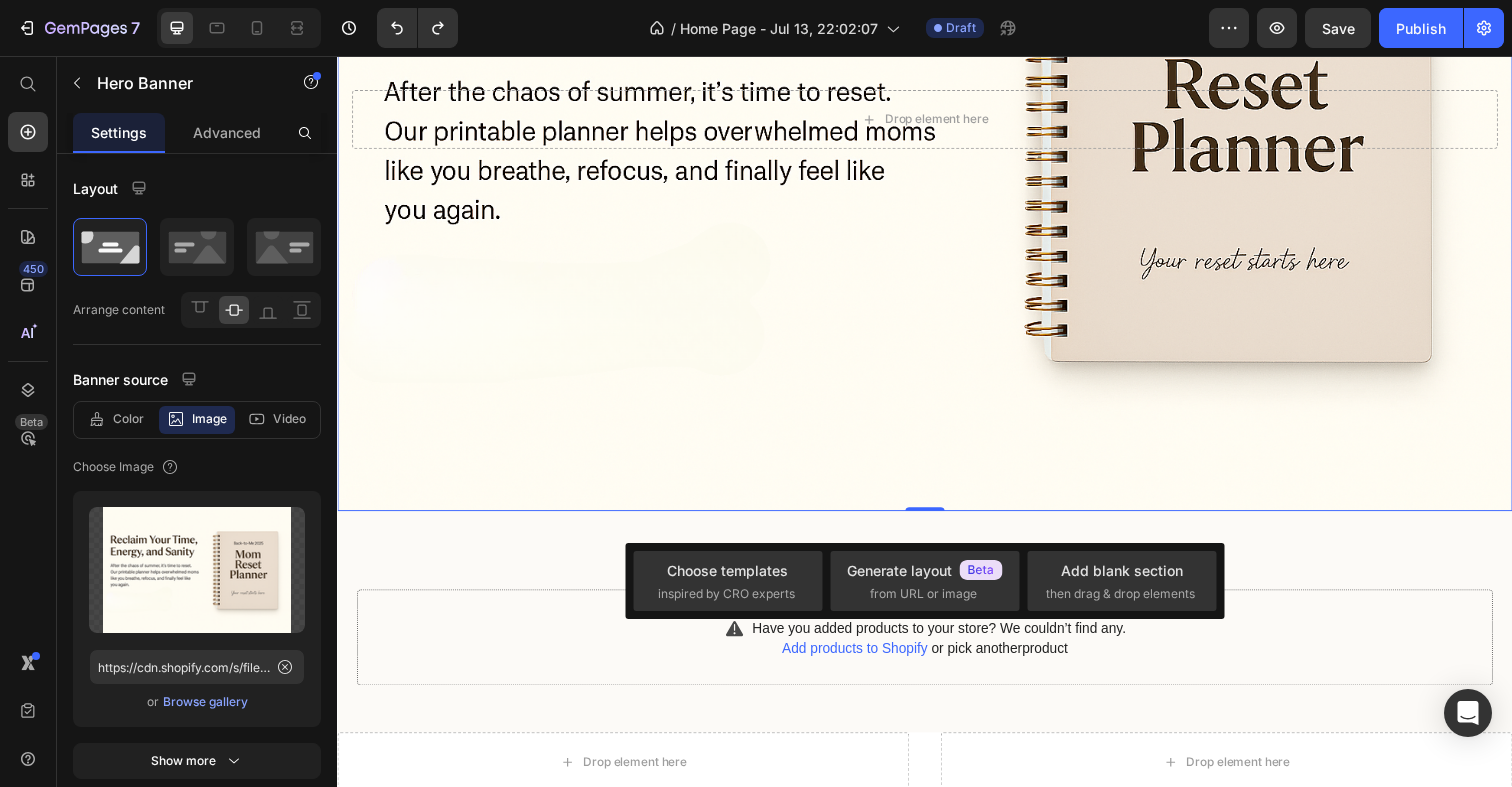 click at bounding box center (937, 121) 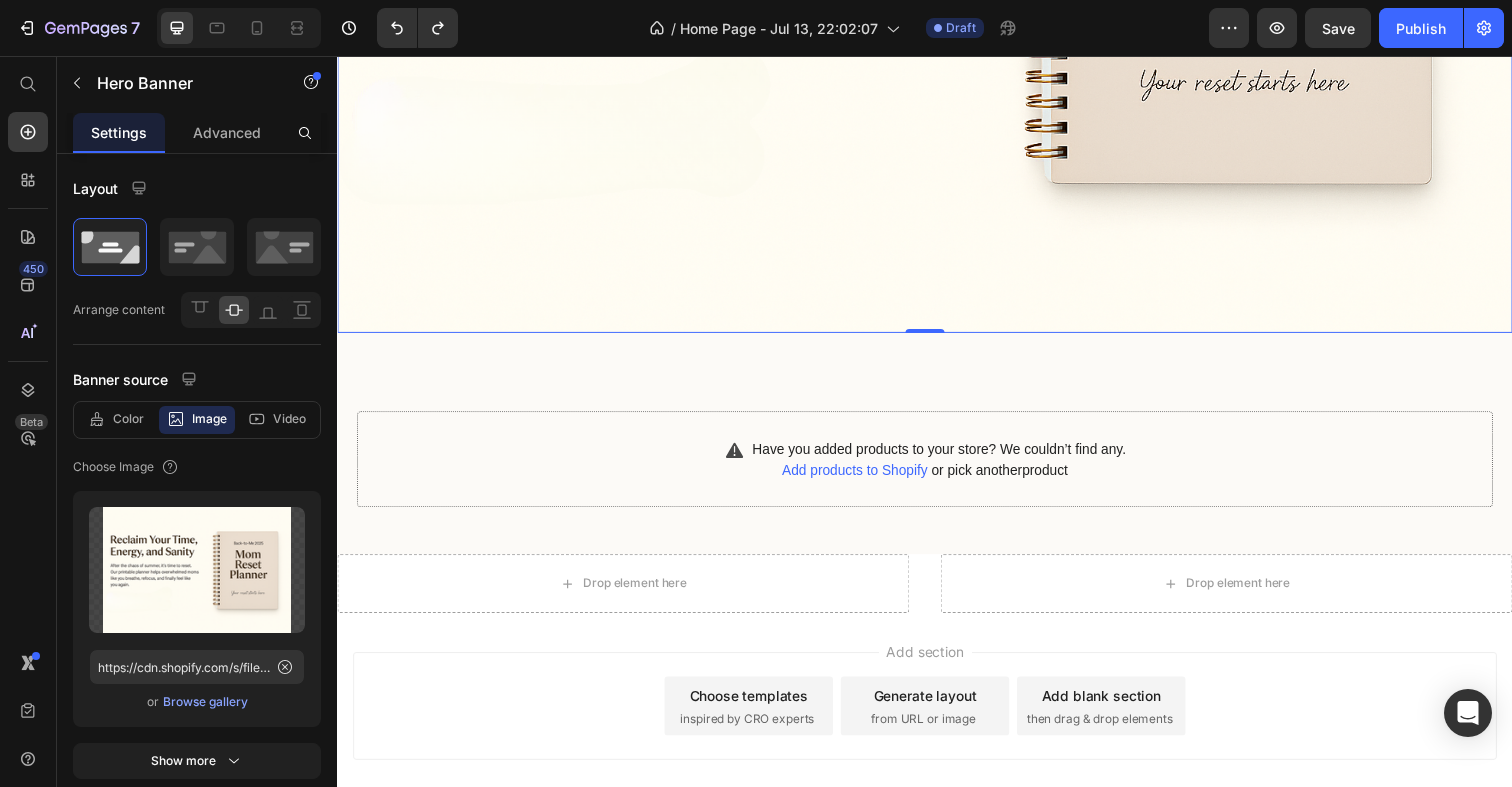 scroll, scrollTop: 582, scrollLeft: 0, axis: vertical 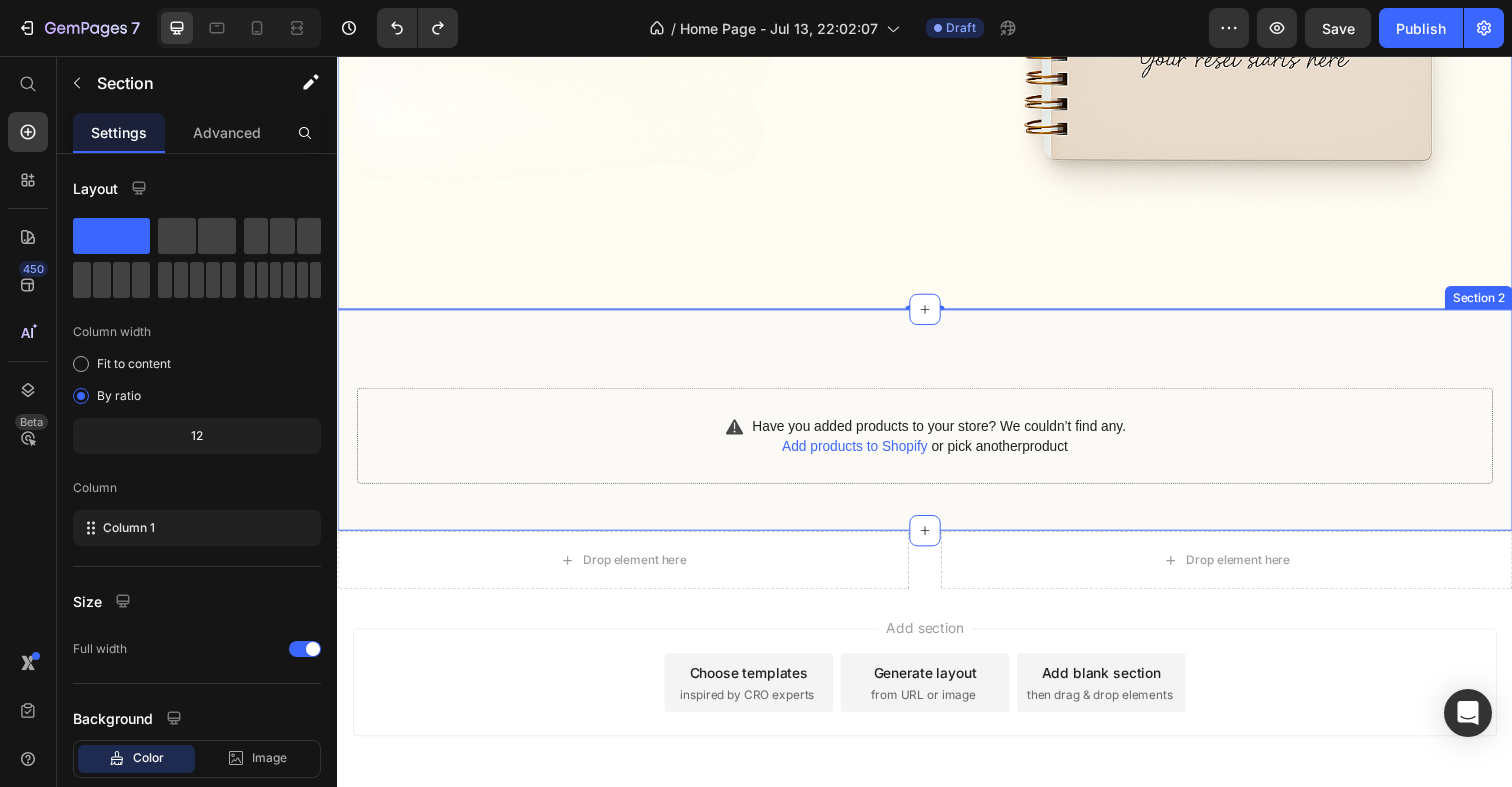 click on "Have you added products to your store? We couldn’t find any. Add products to Shopify   or pick another  product Product Section 2" at bounding box center [937, 428] 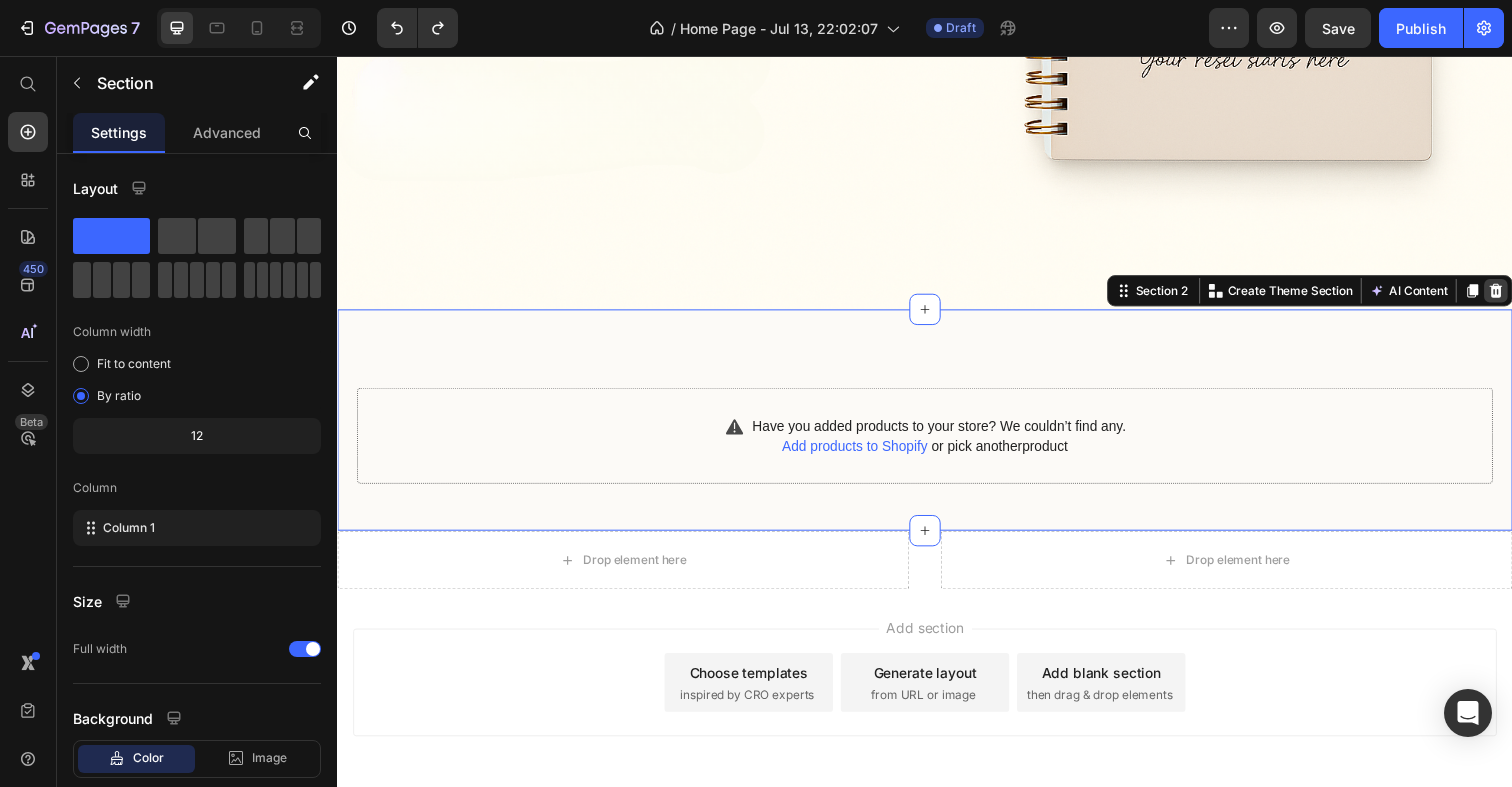 click 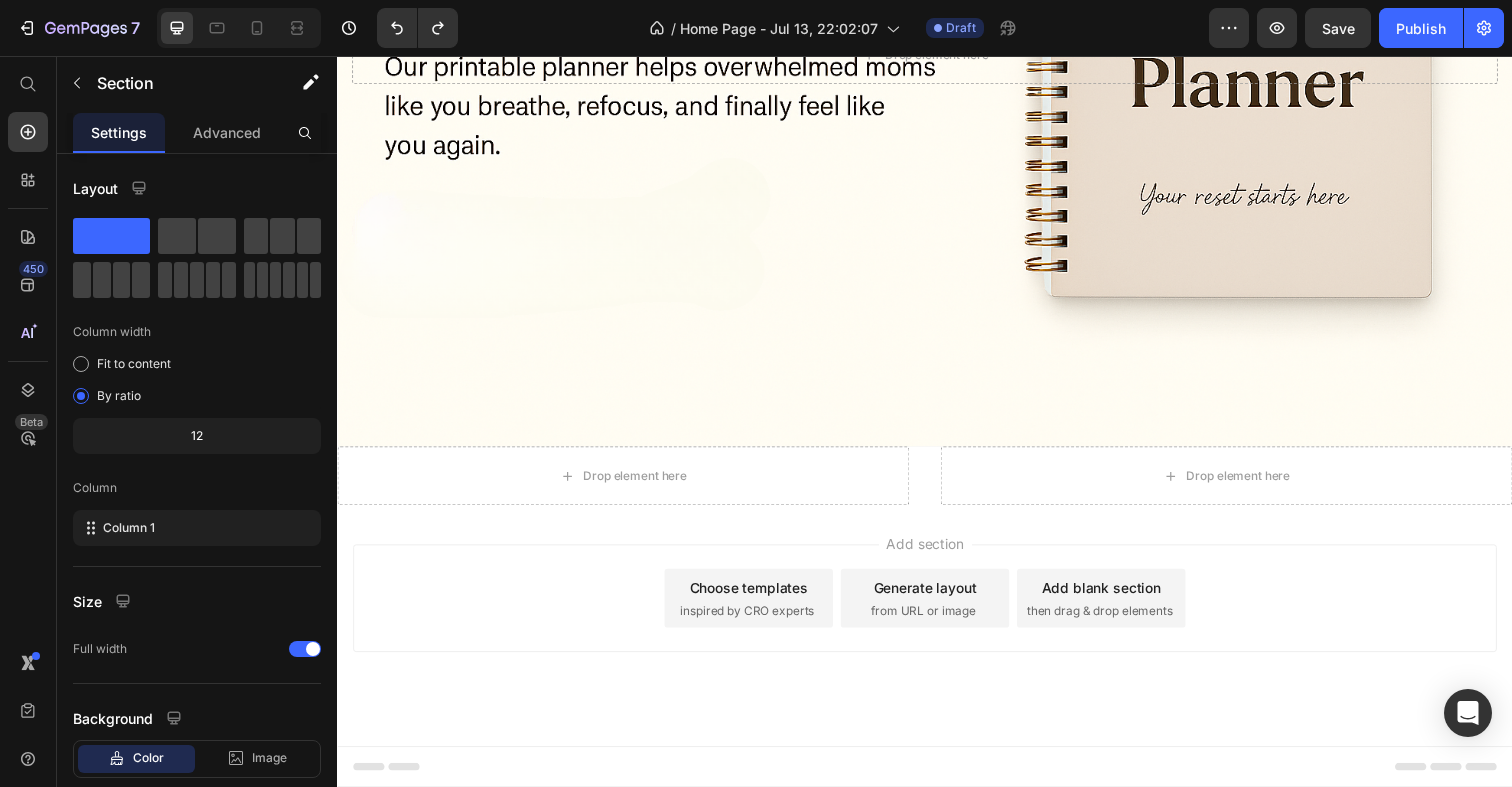 scroll, scrollTop: 442, scrollLeft: 0, axis: vertical 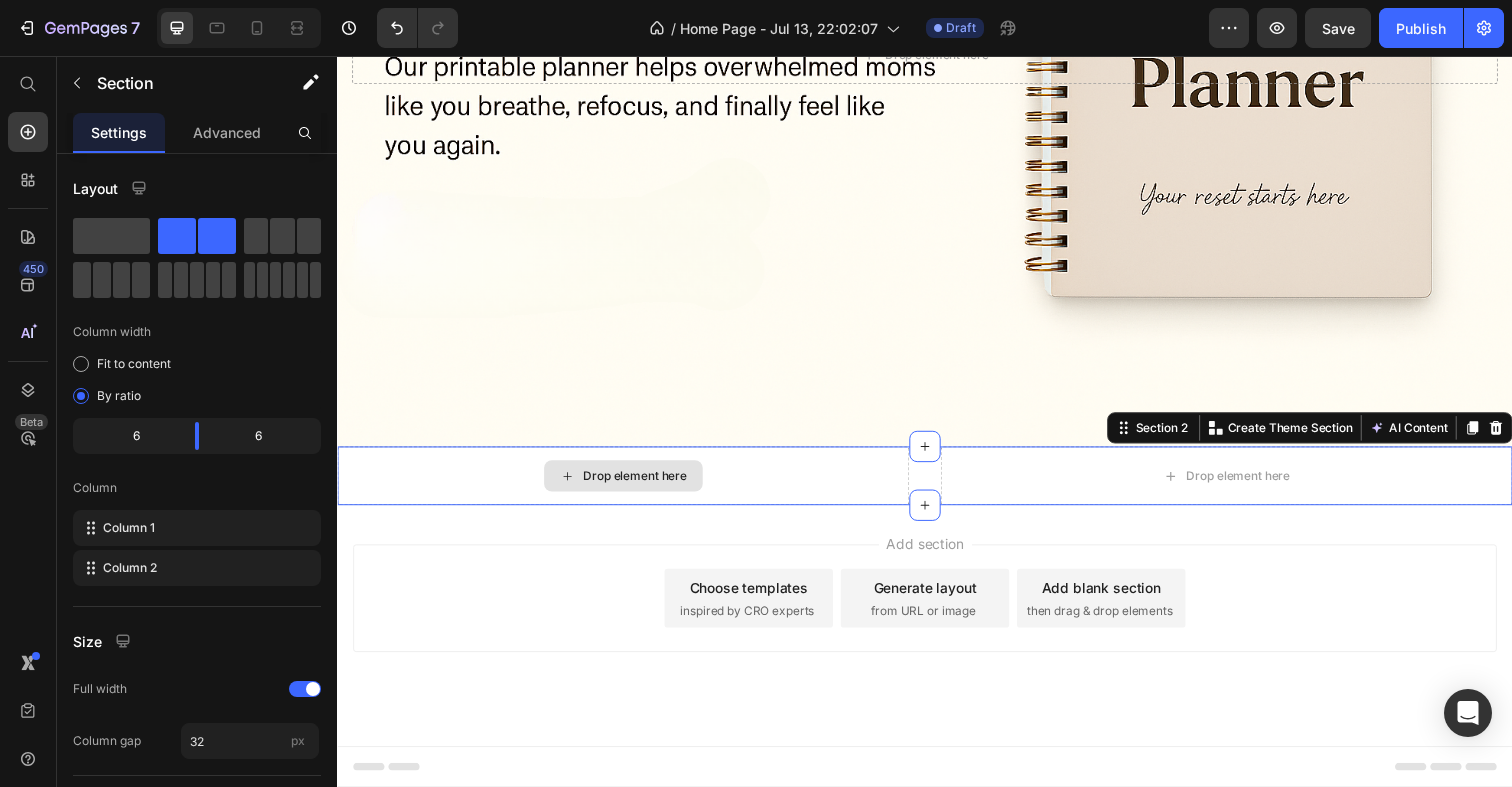 click on "Drop element here" at bounding box center [629, 485] 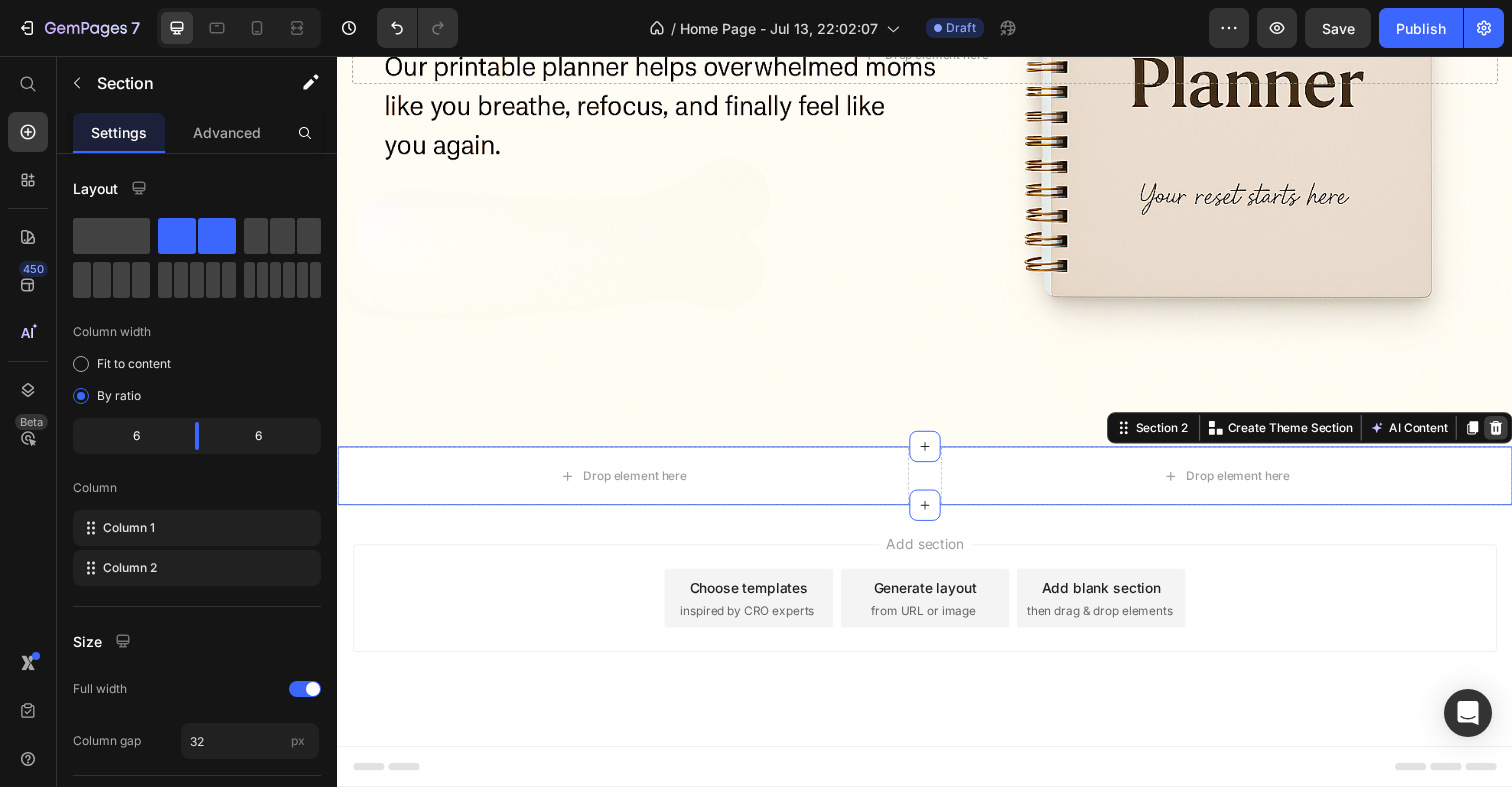 click 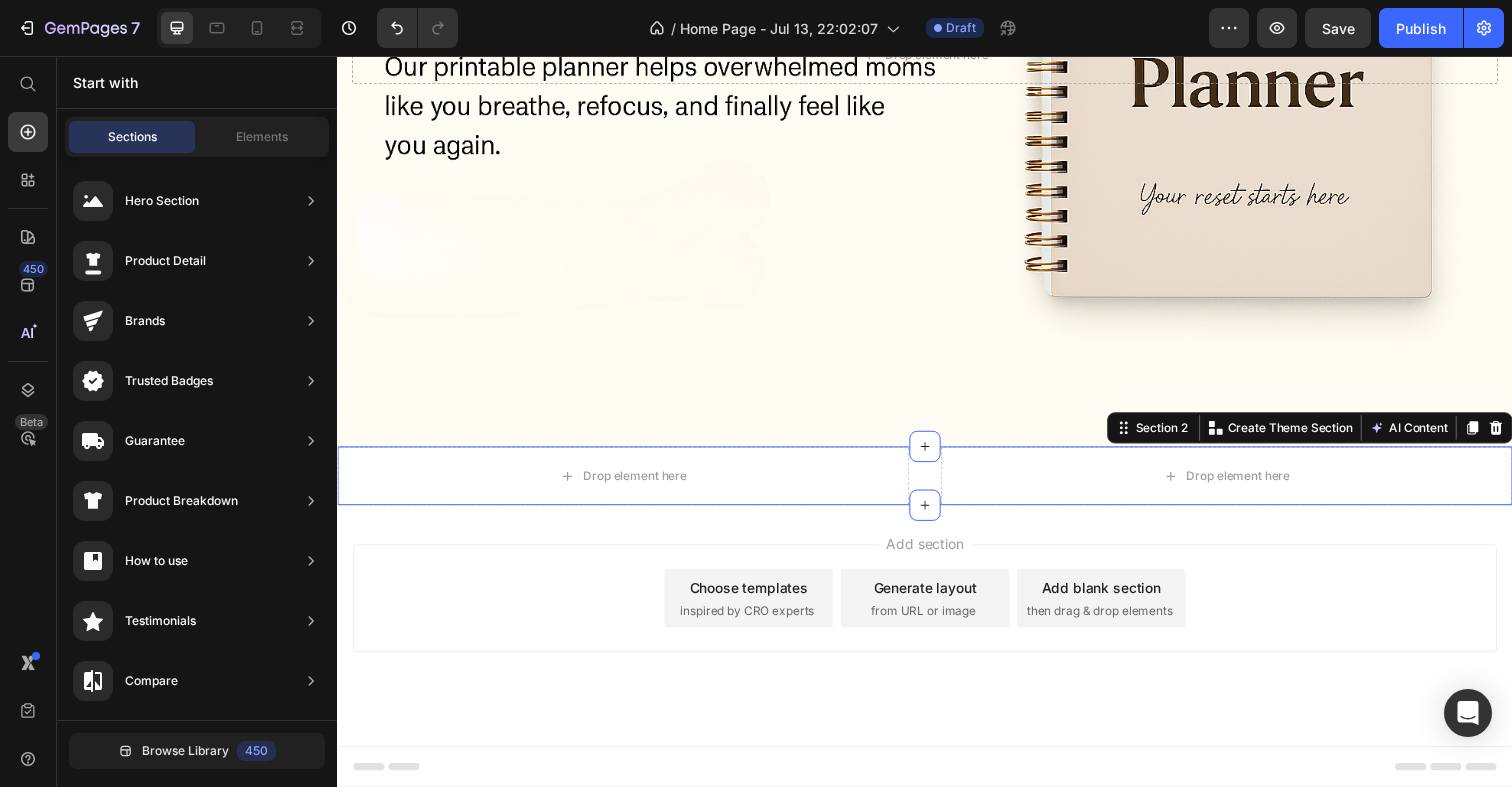 scroll, scrollTop: 382, scrollLeft: 0, axis: vertical 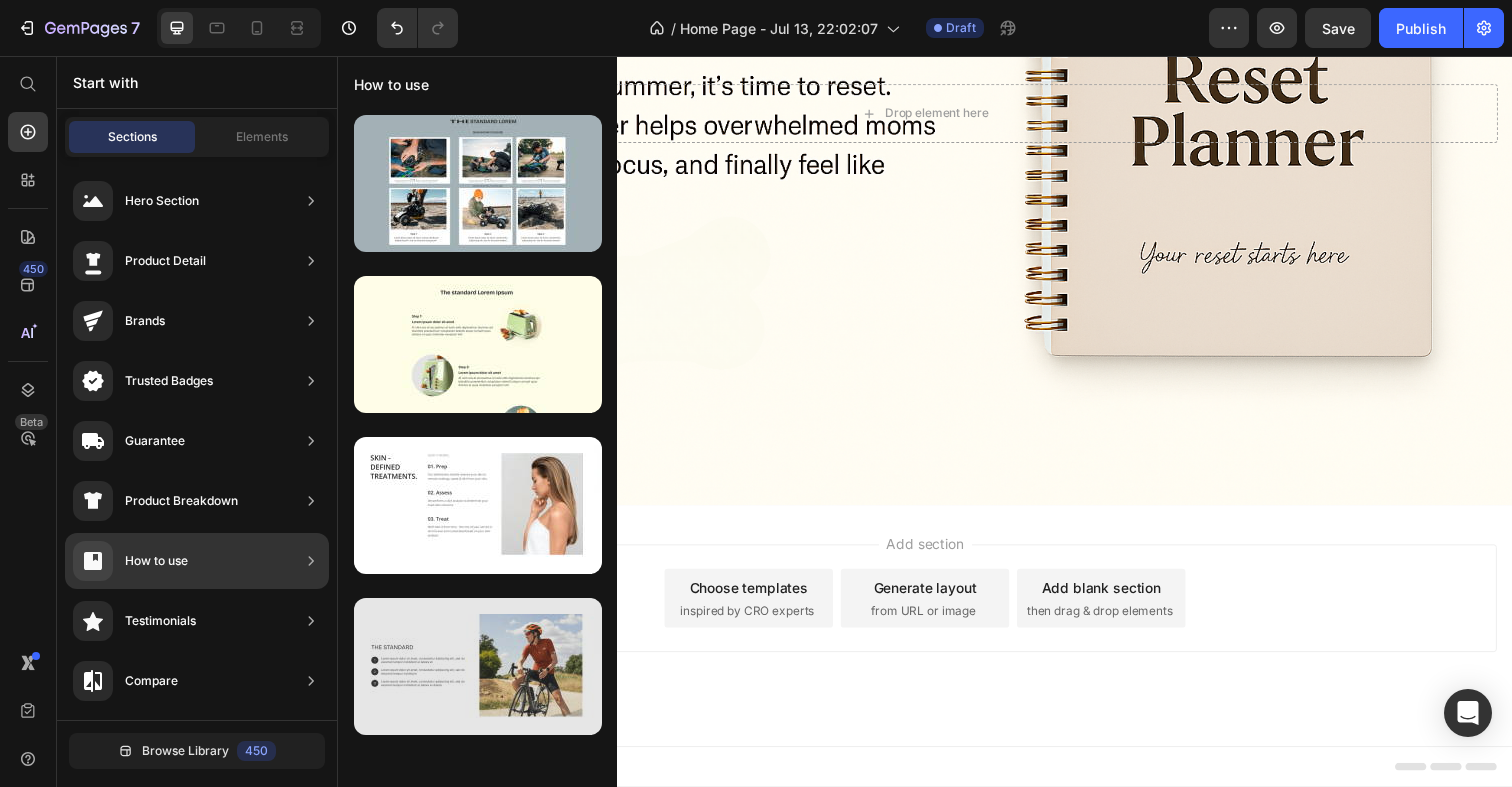 click at bounding box center (478, 666) 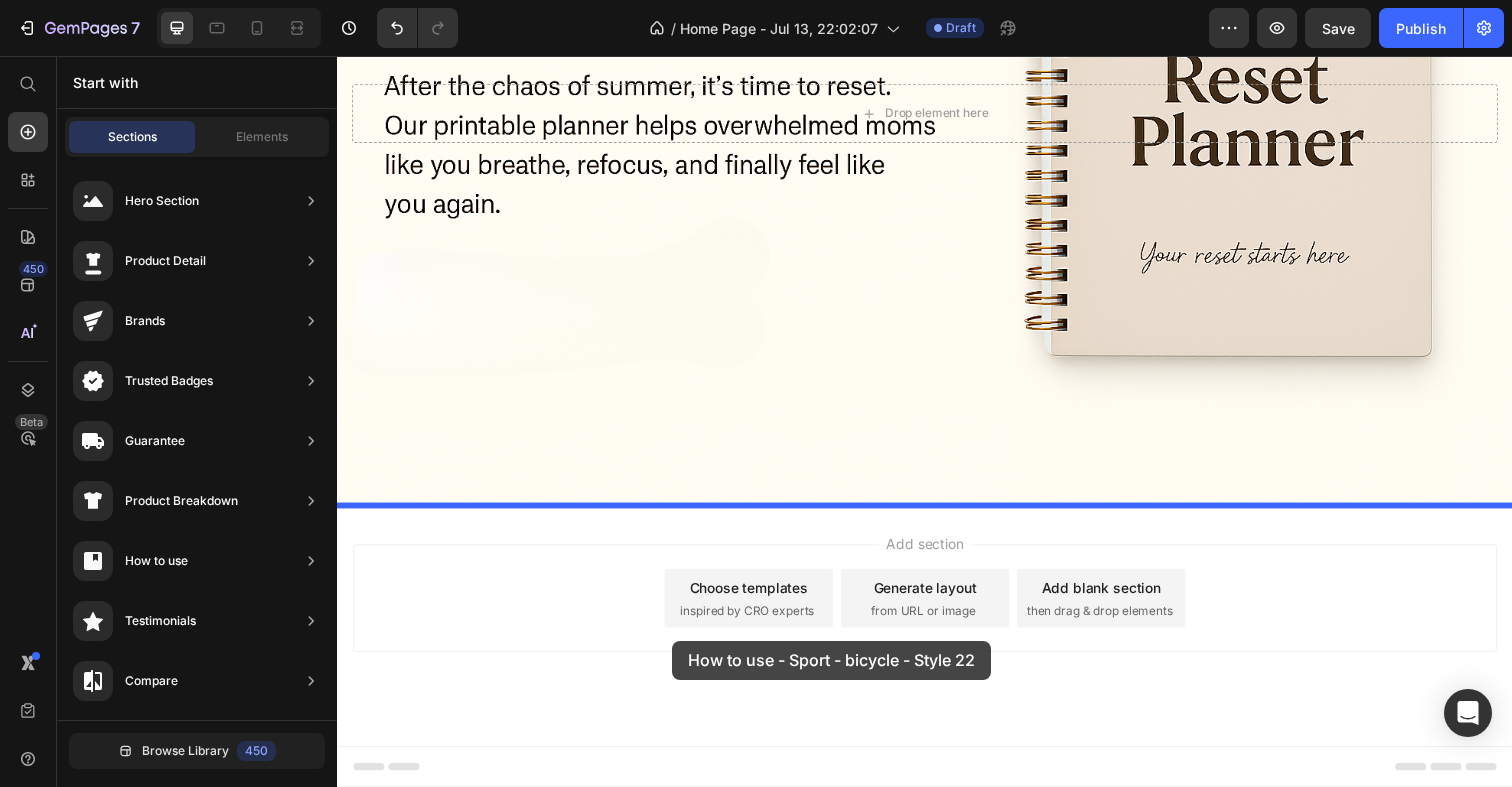 drag, startPoint x: 767, startPoint y: 719, endPoint x: 679, endPoint y: 653, distance: 110 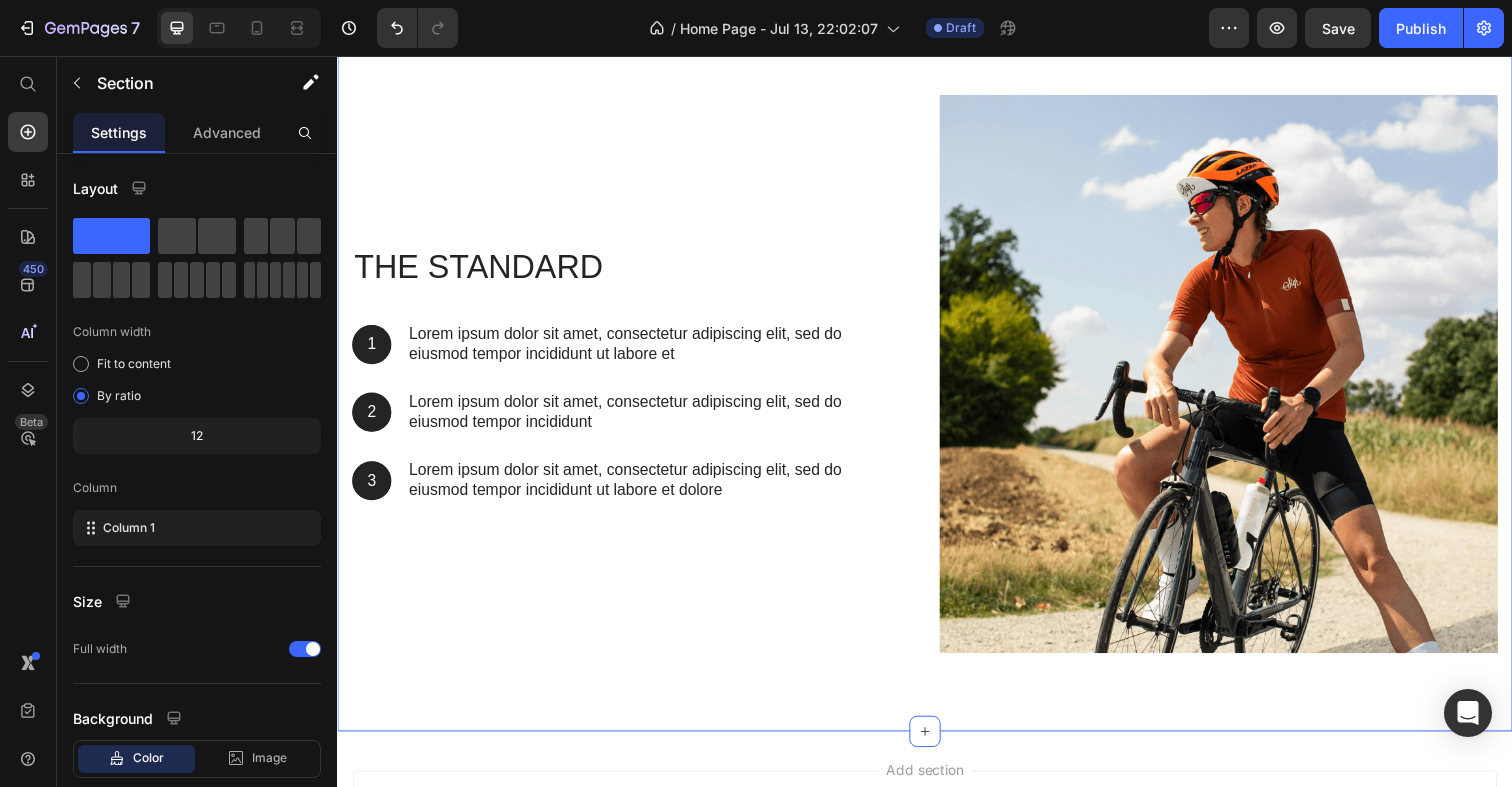 scroll, scrollTop: 893, scrollLeft: 0, axis: vertical 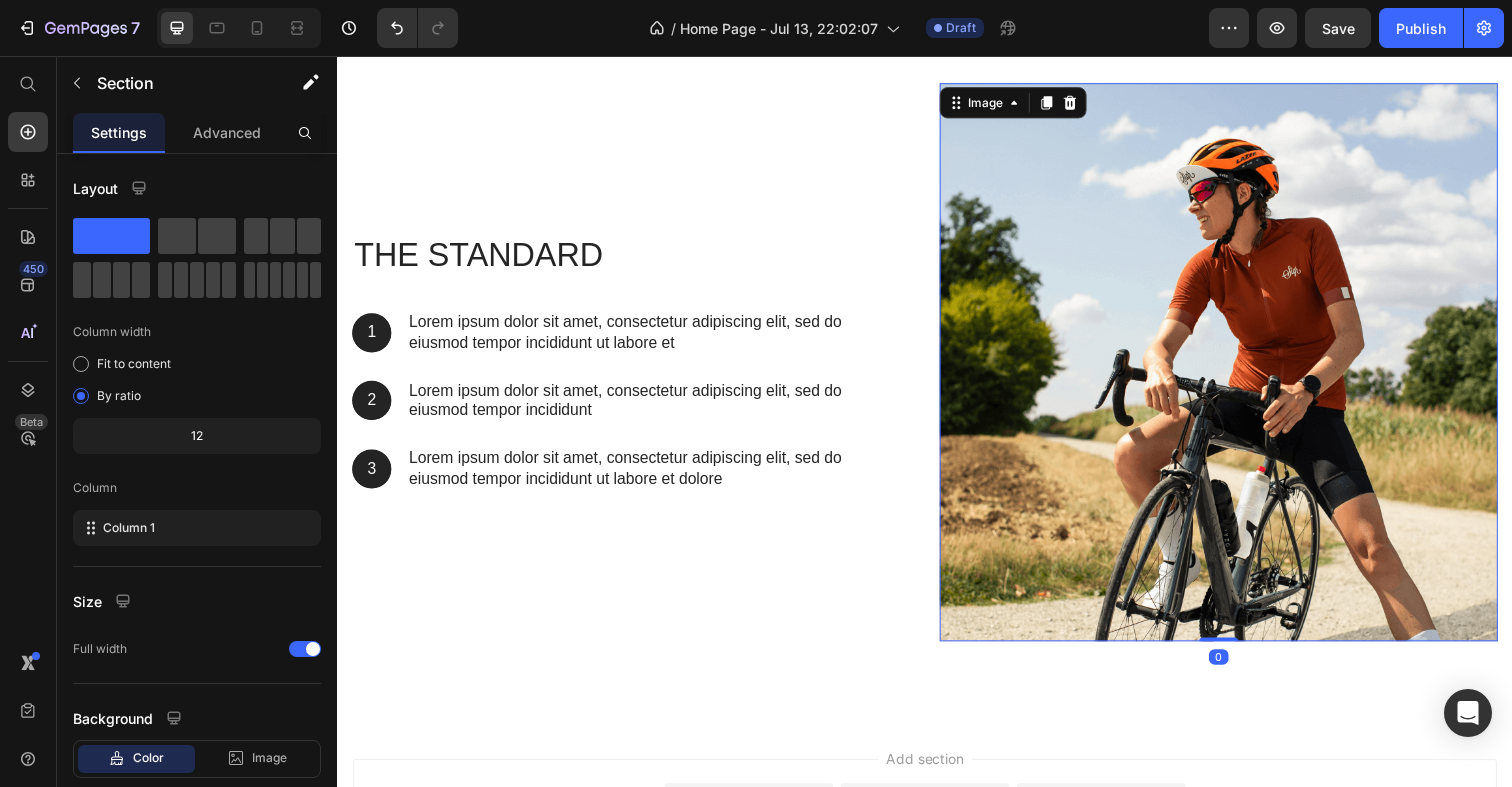 click at bounding box center [1237, 369] 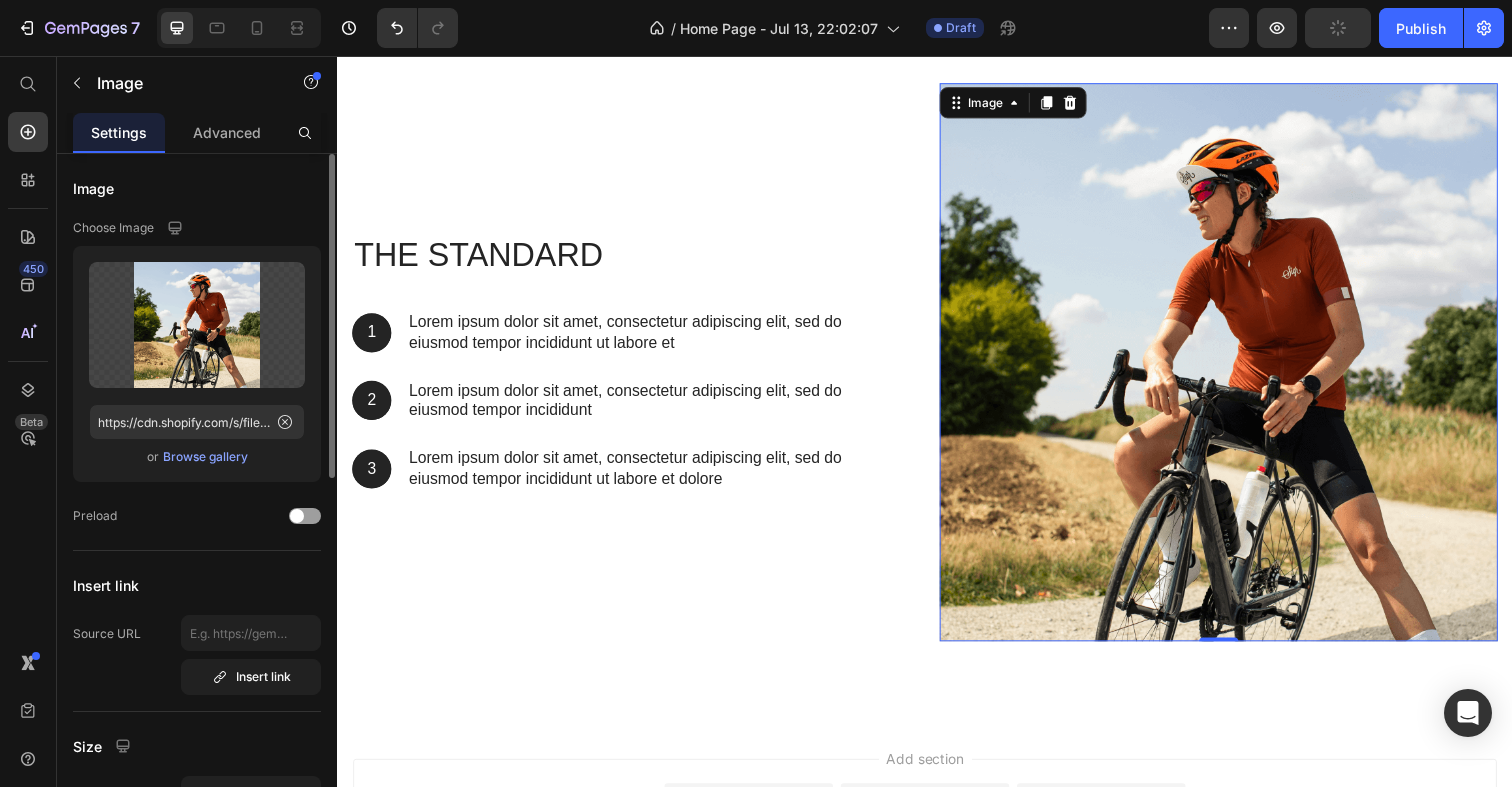click on "Choose Image" at bounding box center [113, 228] 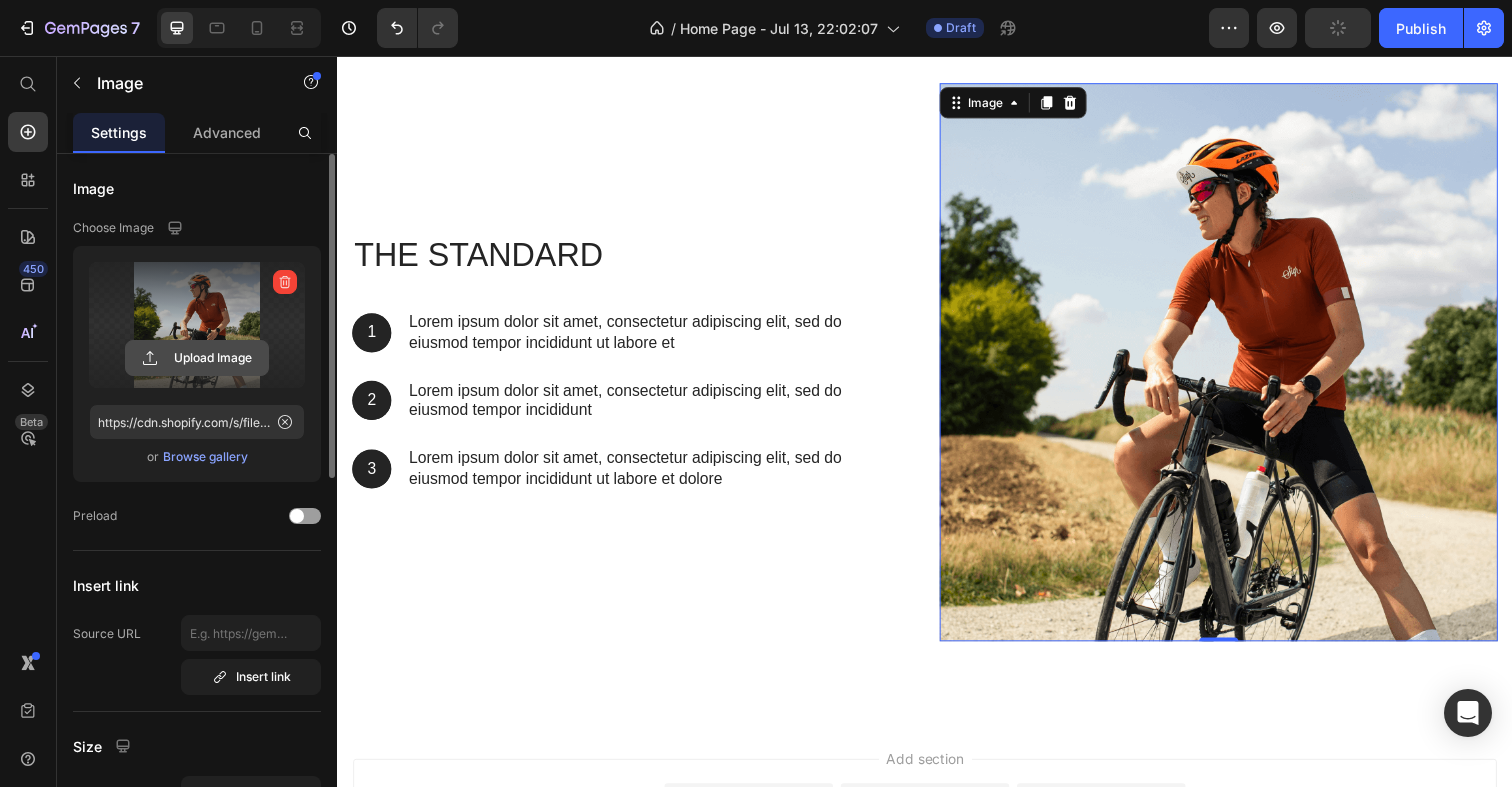 click 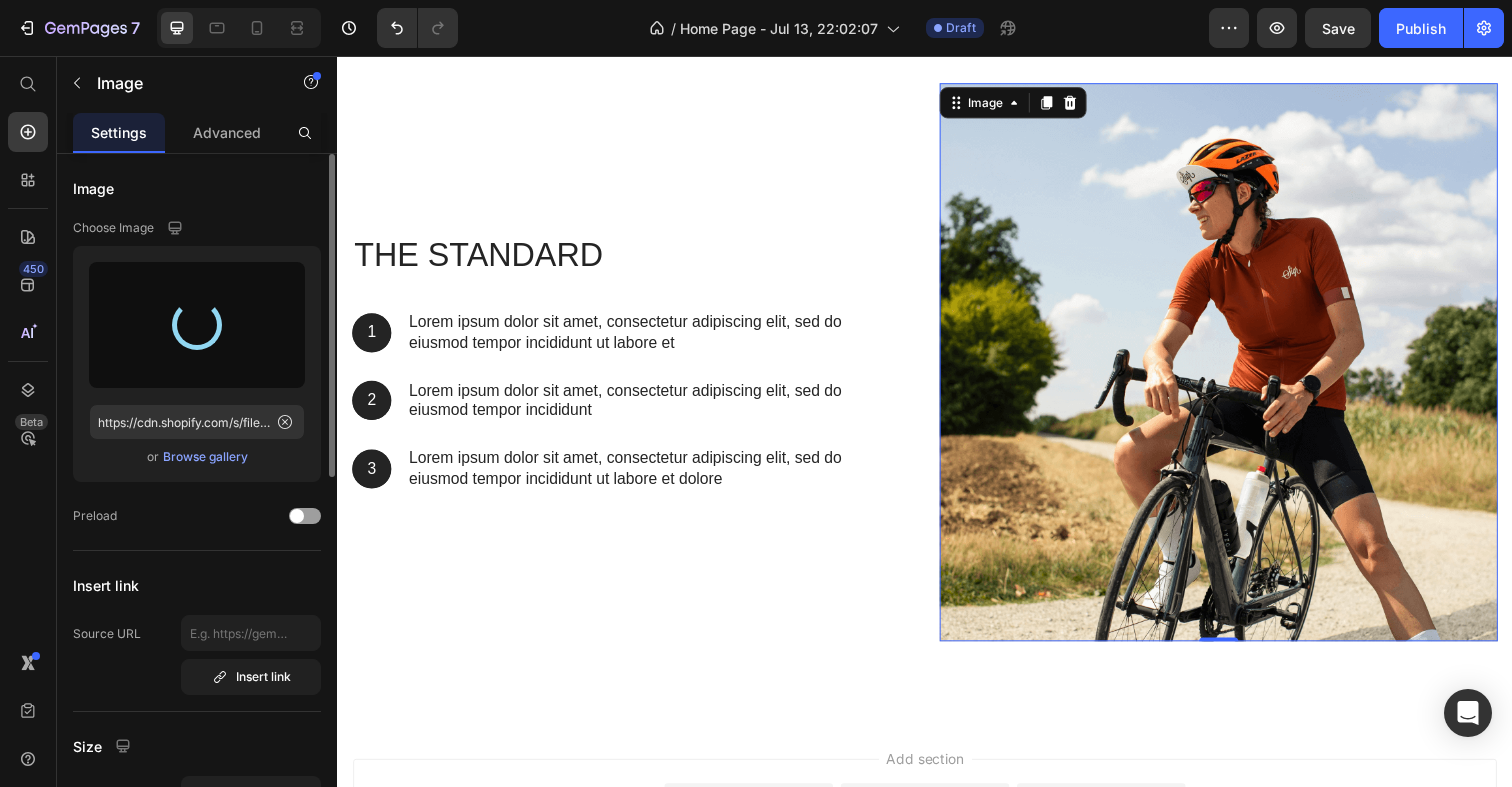 type on "https://cdn.shopify.com/s/files/1/0696/3209/8486/files/gempages_575319085085098947-f68aa17f-b4a4-42e8-9cf7-9a037051c4be.png" 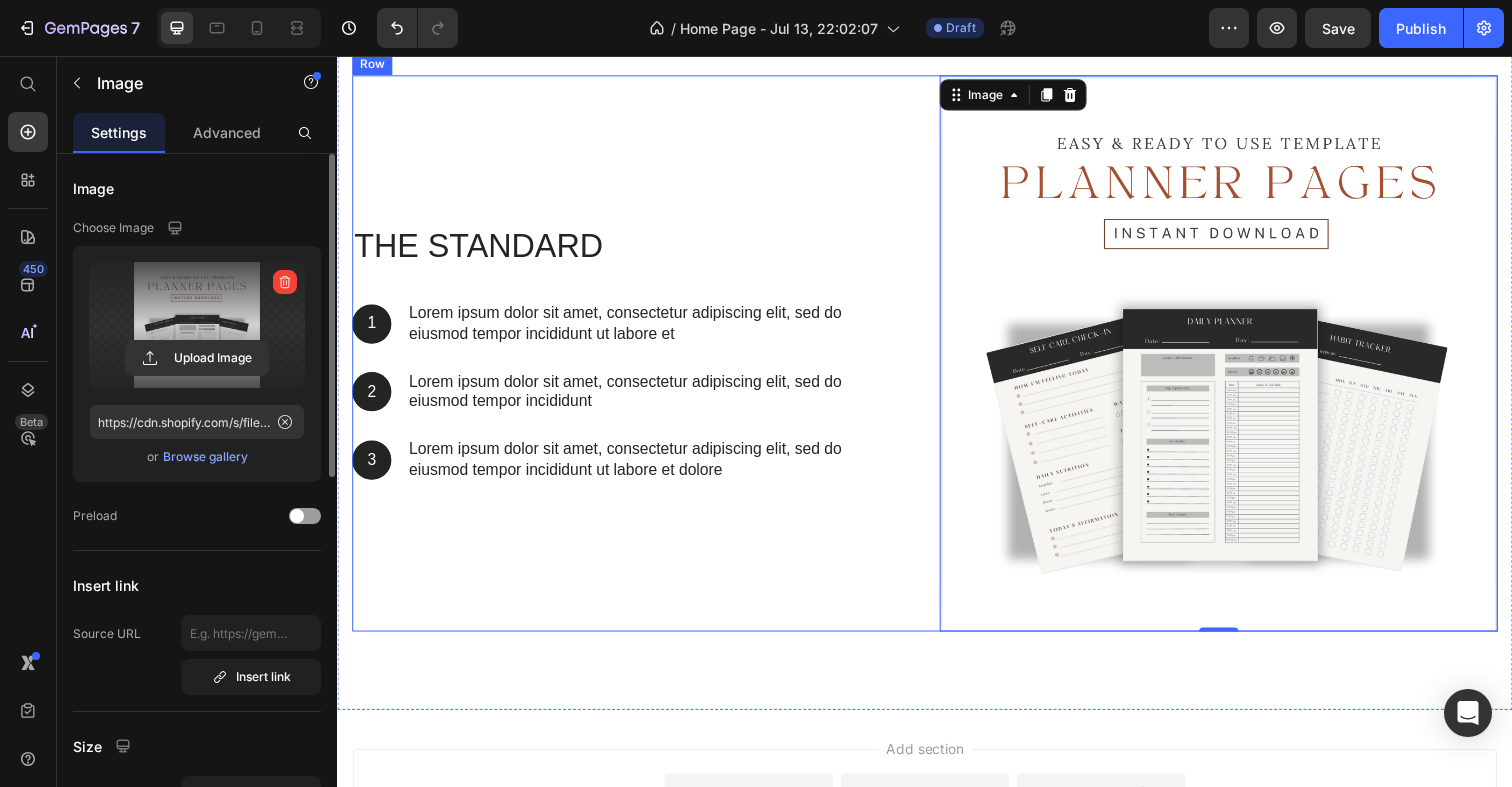 scroll, scrollTop: 905, scrollLeft: 0, axis: vertical 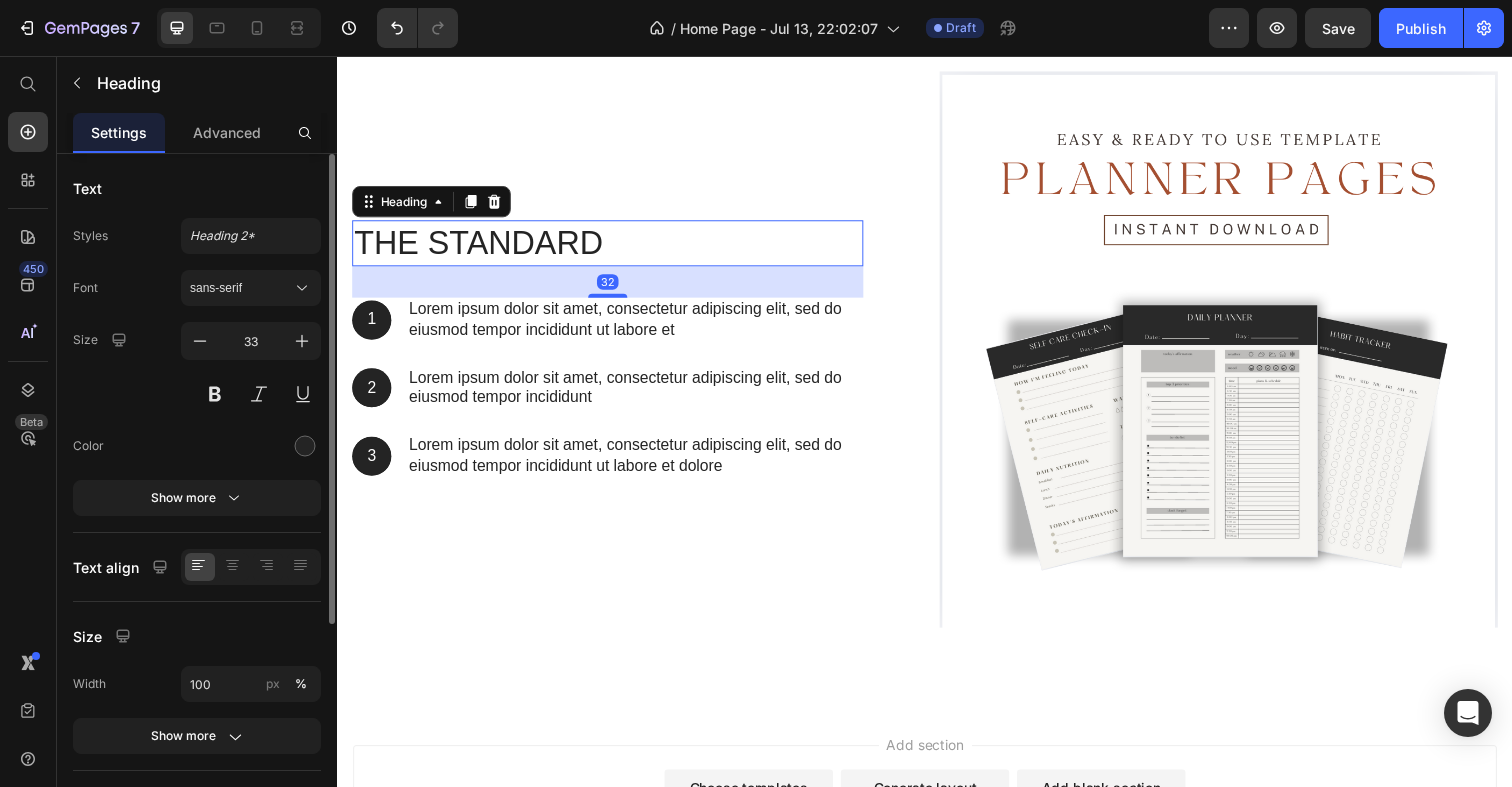 click on "The standard" at bounding box center [613, 247] 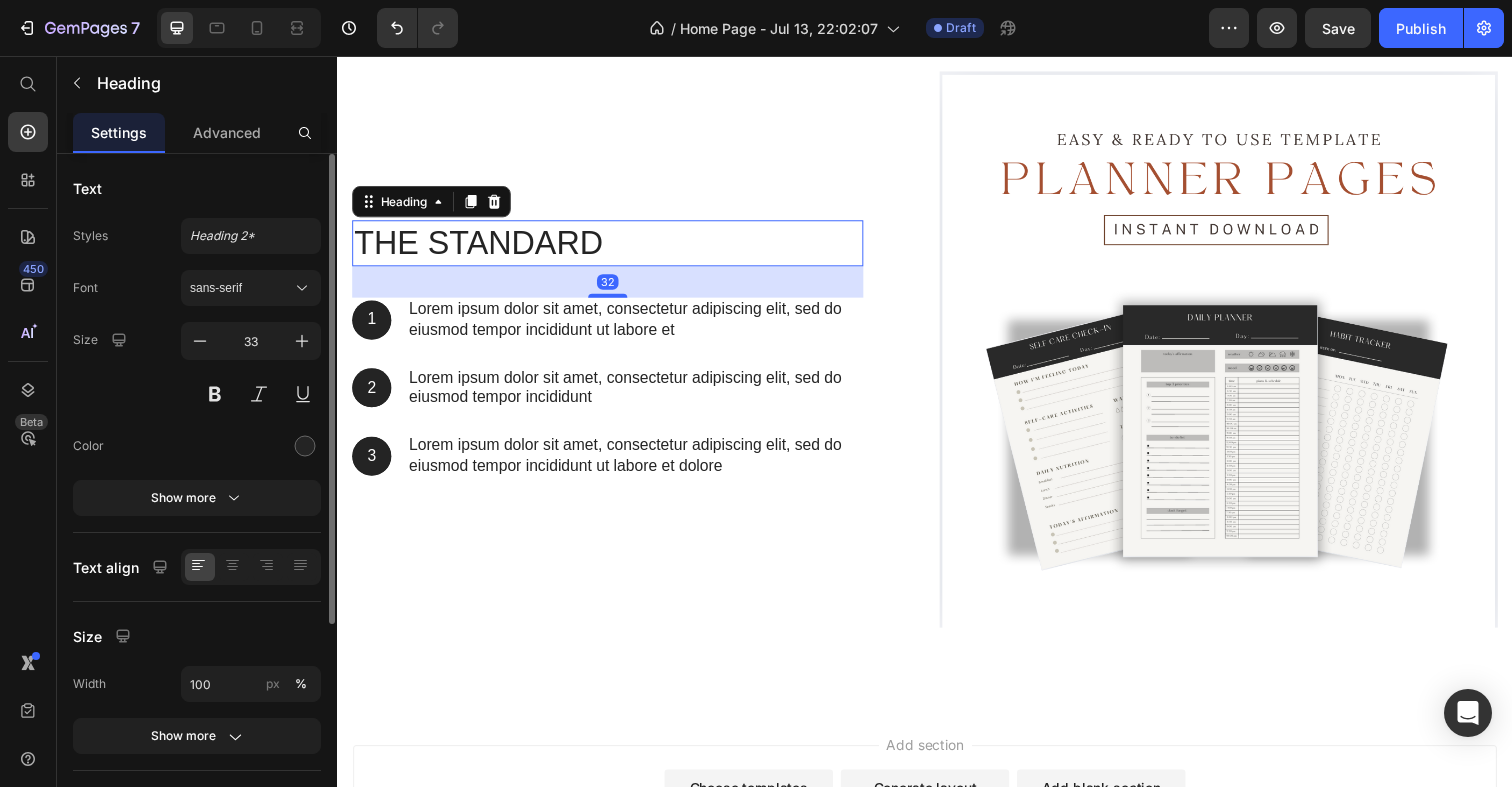 click on "The standard" at bounding box center (613, 247) 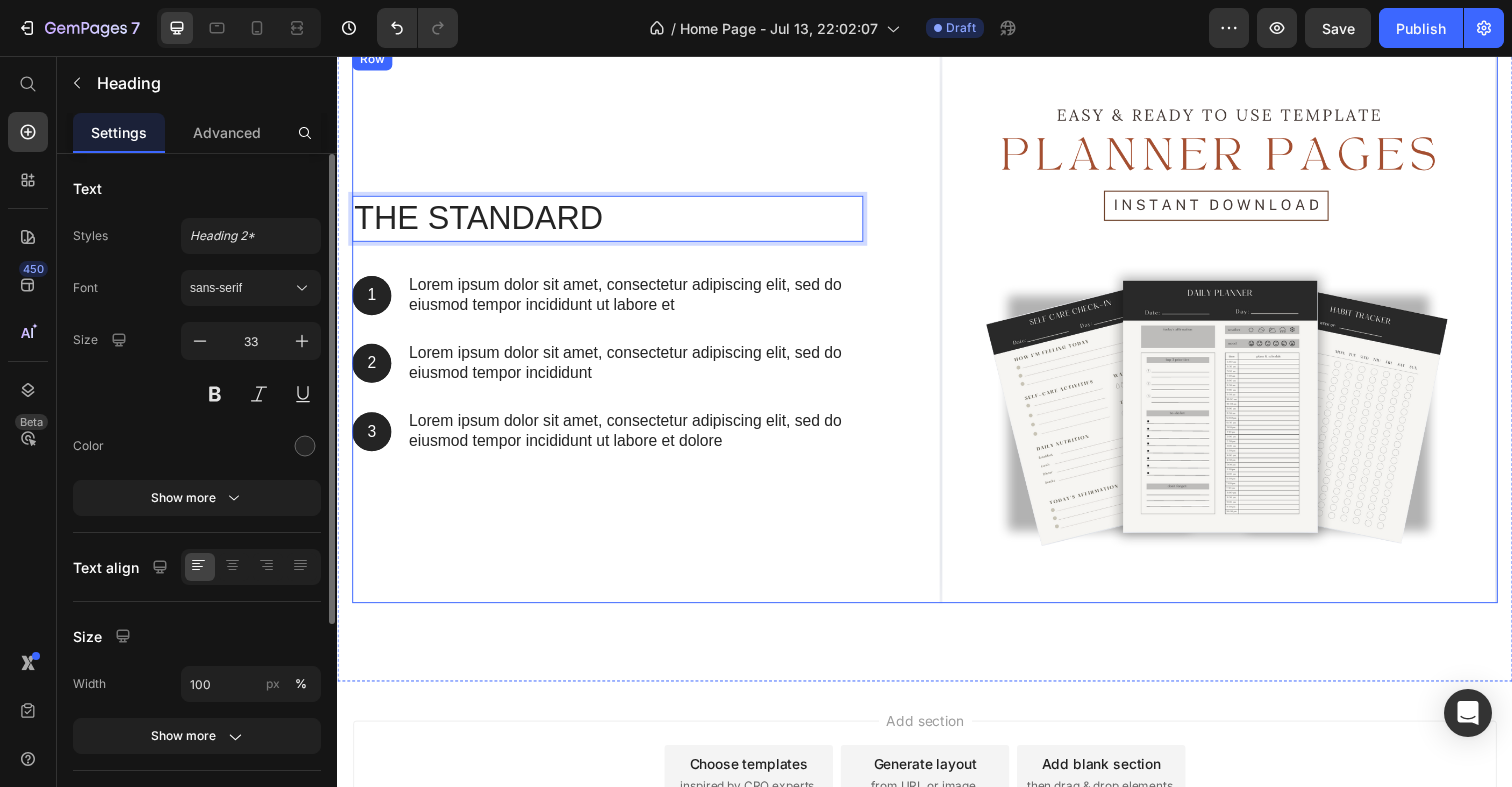 scroll, scrollTop: 931, scrollLeft: 0, axis: vertical 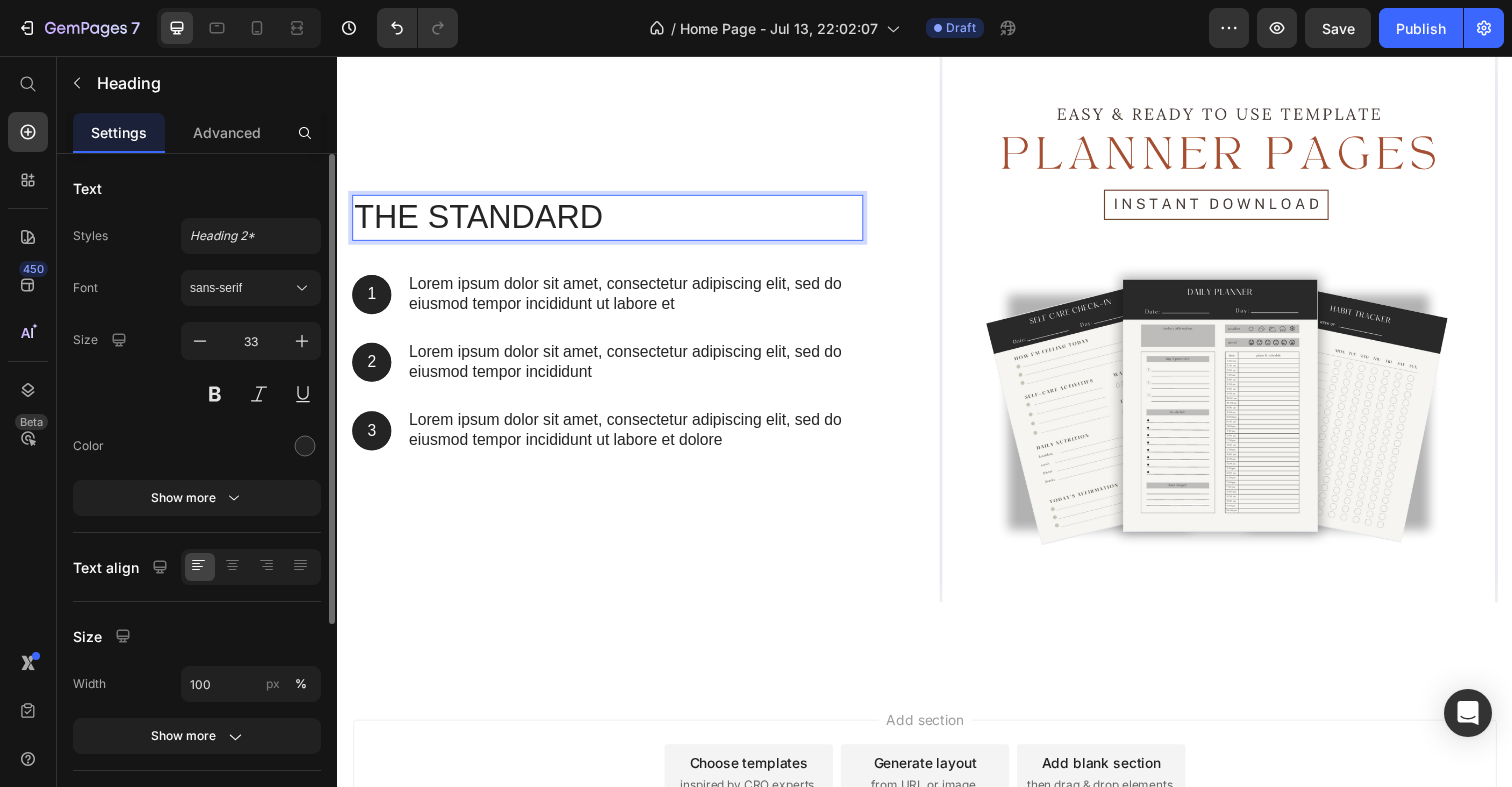 click on "The standard" at bounding box center (613, 221) 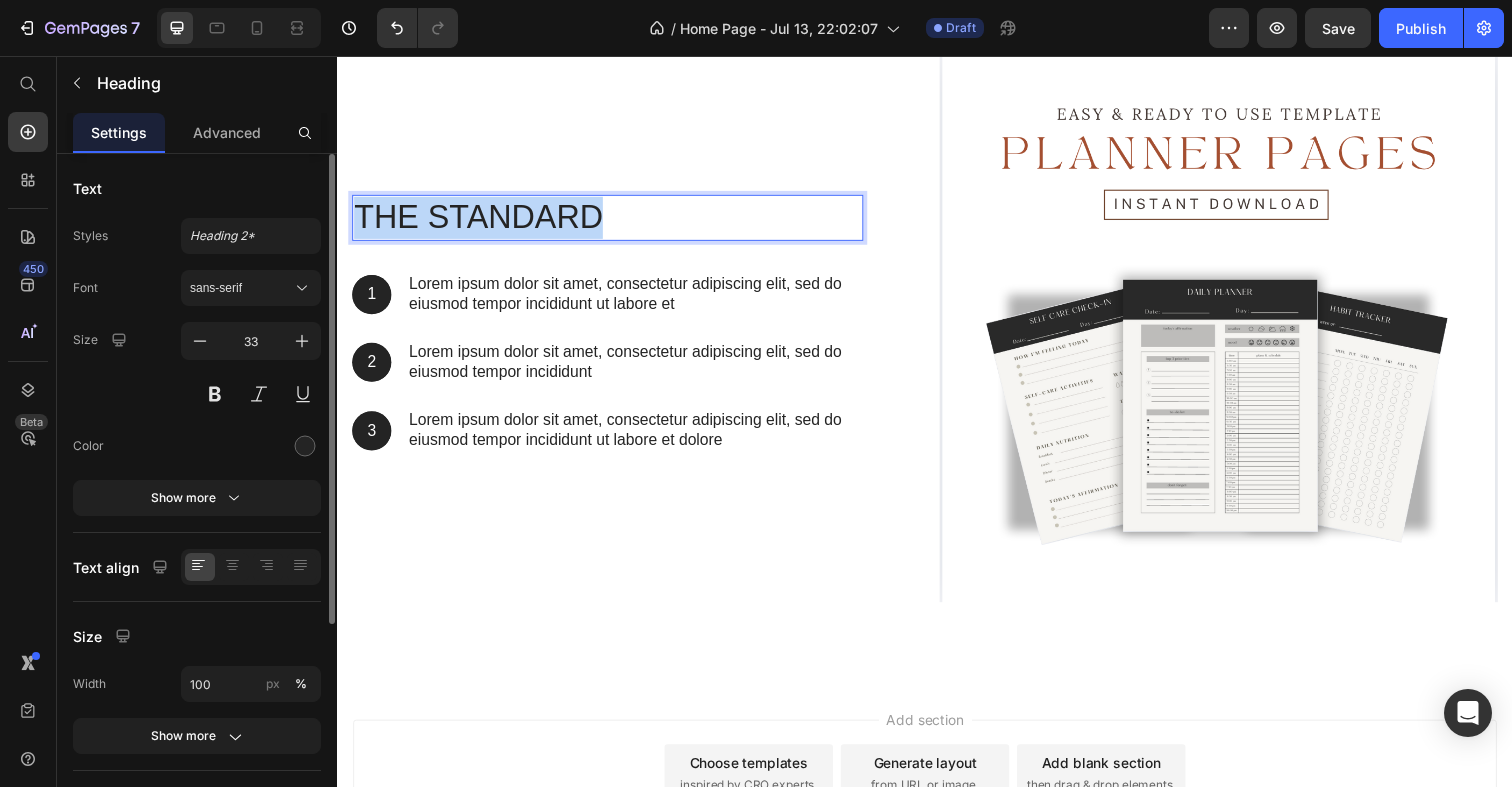 drag, startPoint x: 657, startPoint y: 217, endPoint x: 354, endPoint y: 216, distance: 303.00165 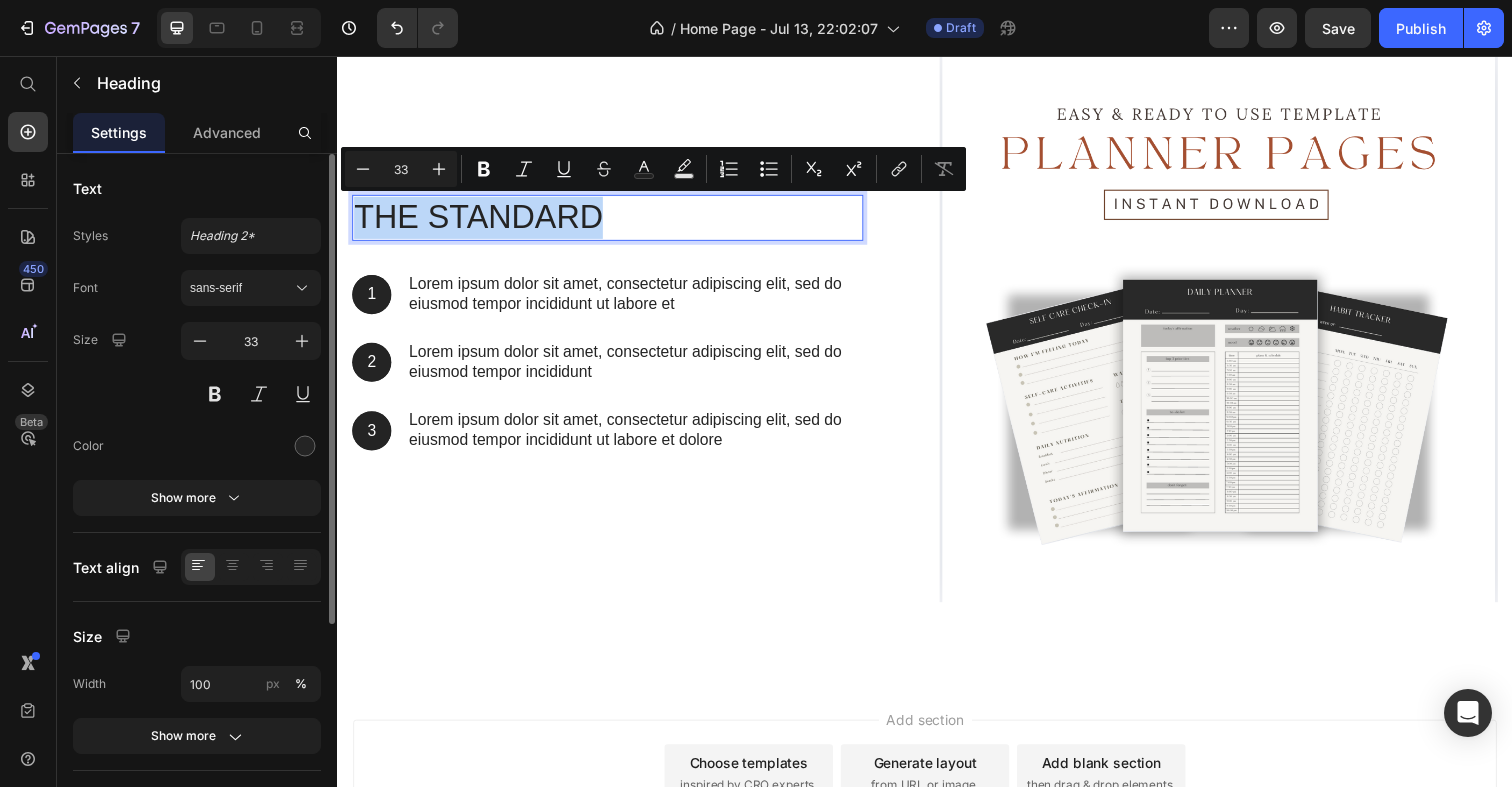 click on "The standard" at bounding box center (613, 221) 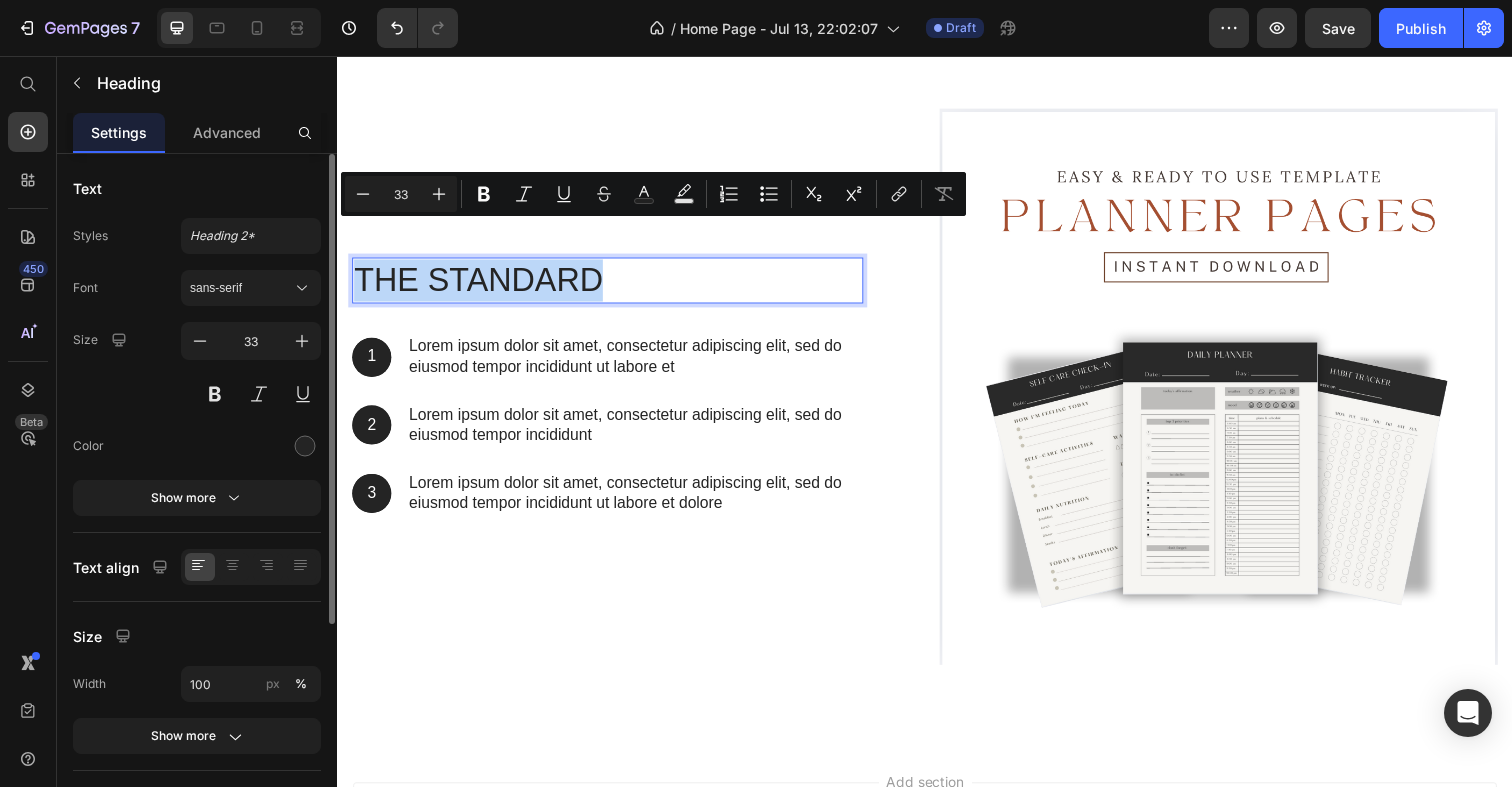 scroll, scrollTop: 864, scrollLeft: 0, axis: vertical 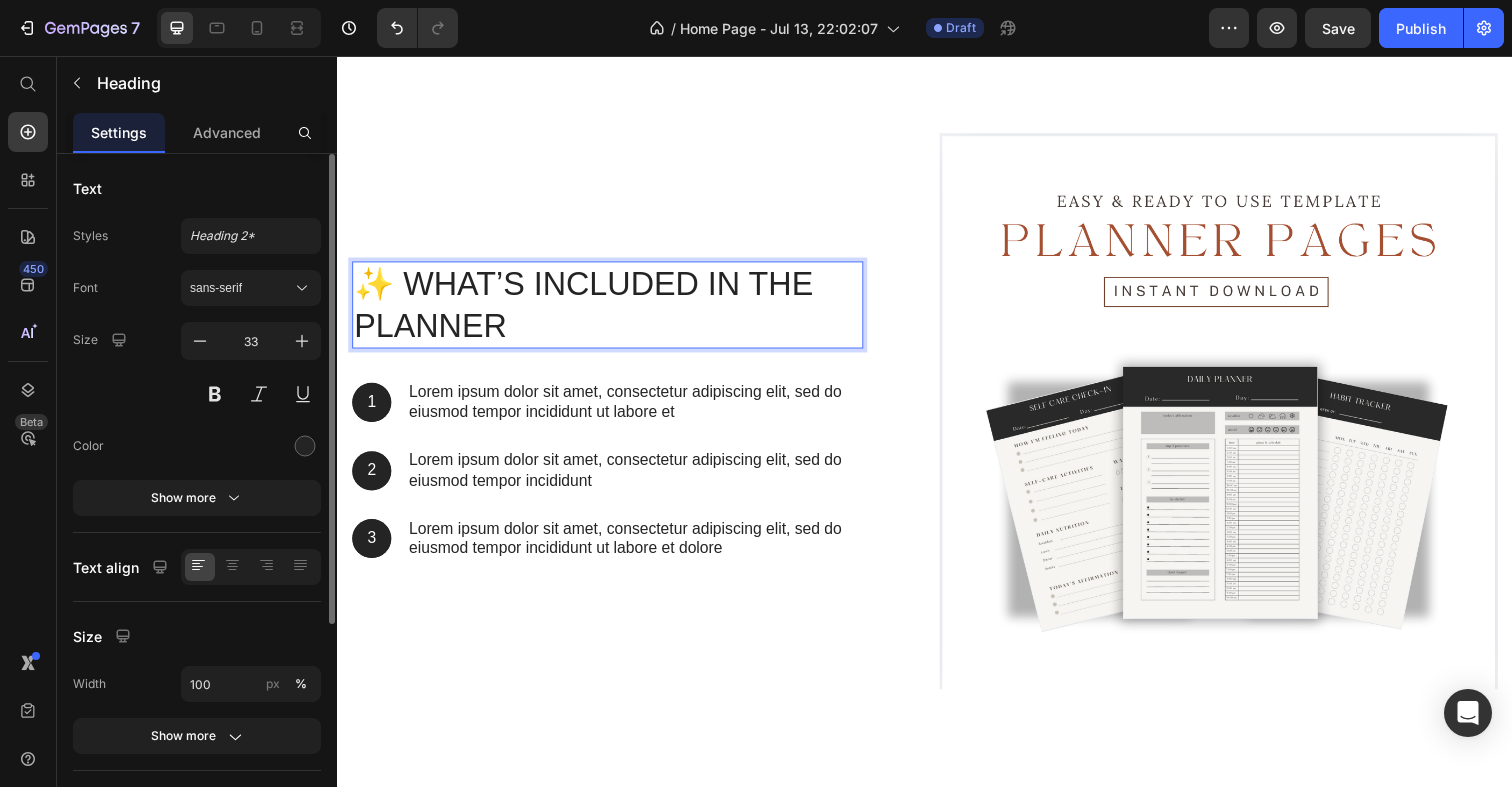 click on "✨ What’s Included in the Planner" at bounding box center (613, 311) 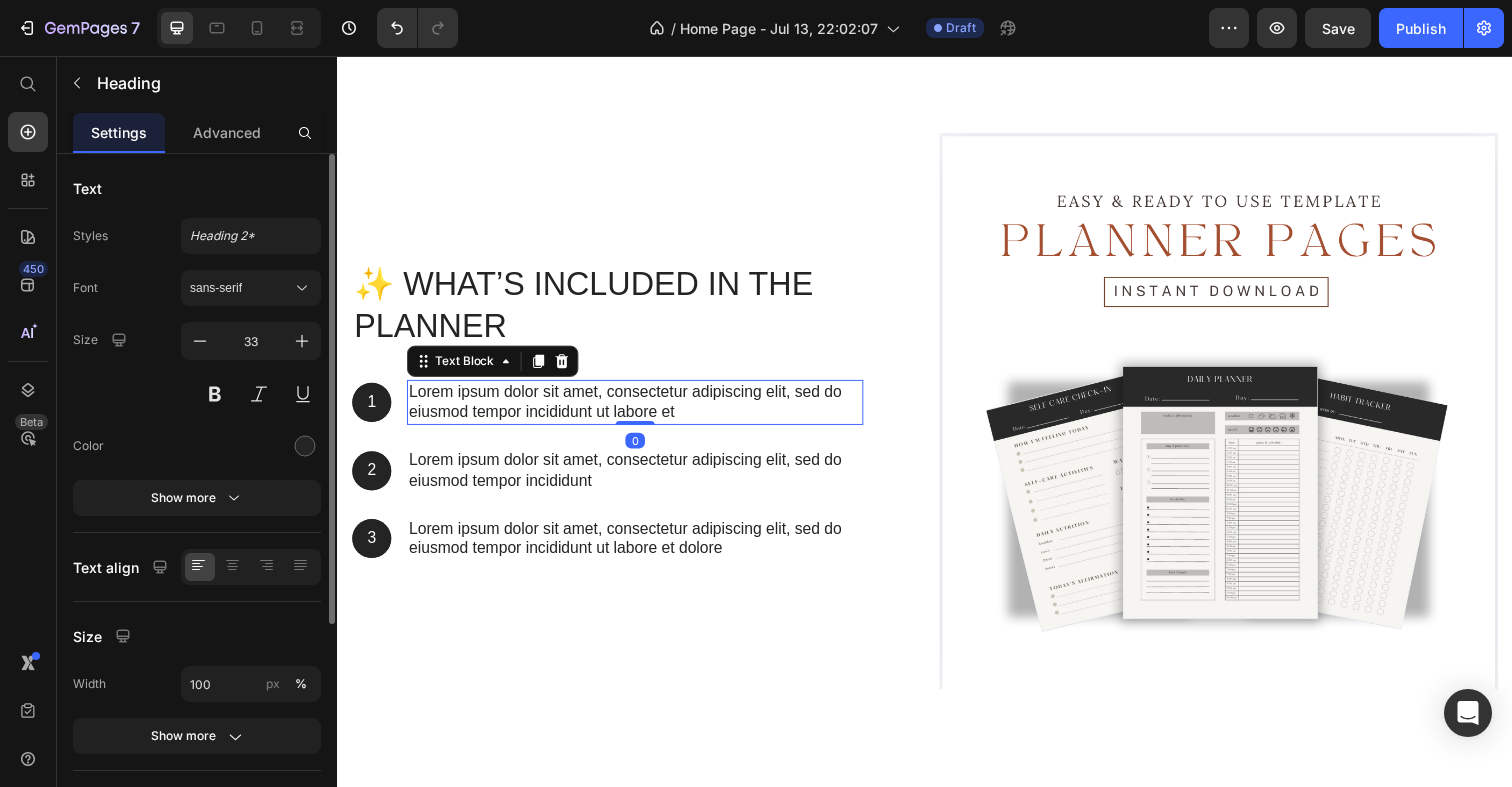 click on "Lorem ipsum dolor sit amet, consectetur adipiscing elit, sed do eiusmod tempor incididunt ut labore et" at bounding box center (641, 410) 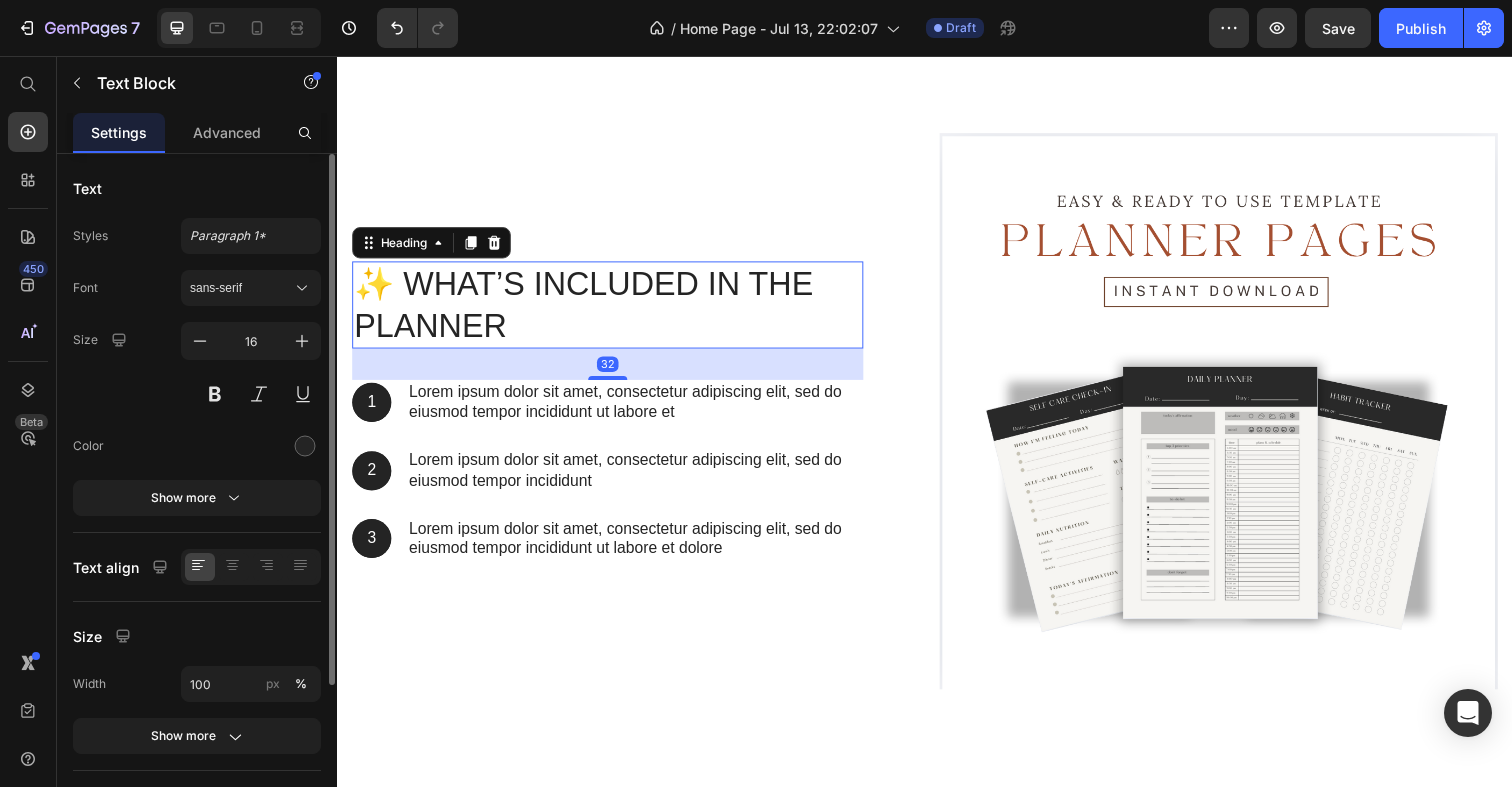 click on "✨ What’s Included in the Planner" at bounding box center (613, 311) 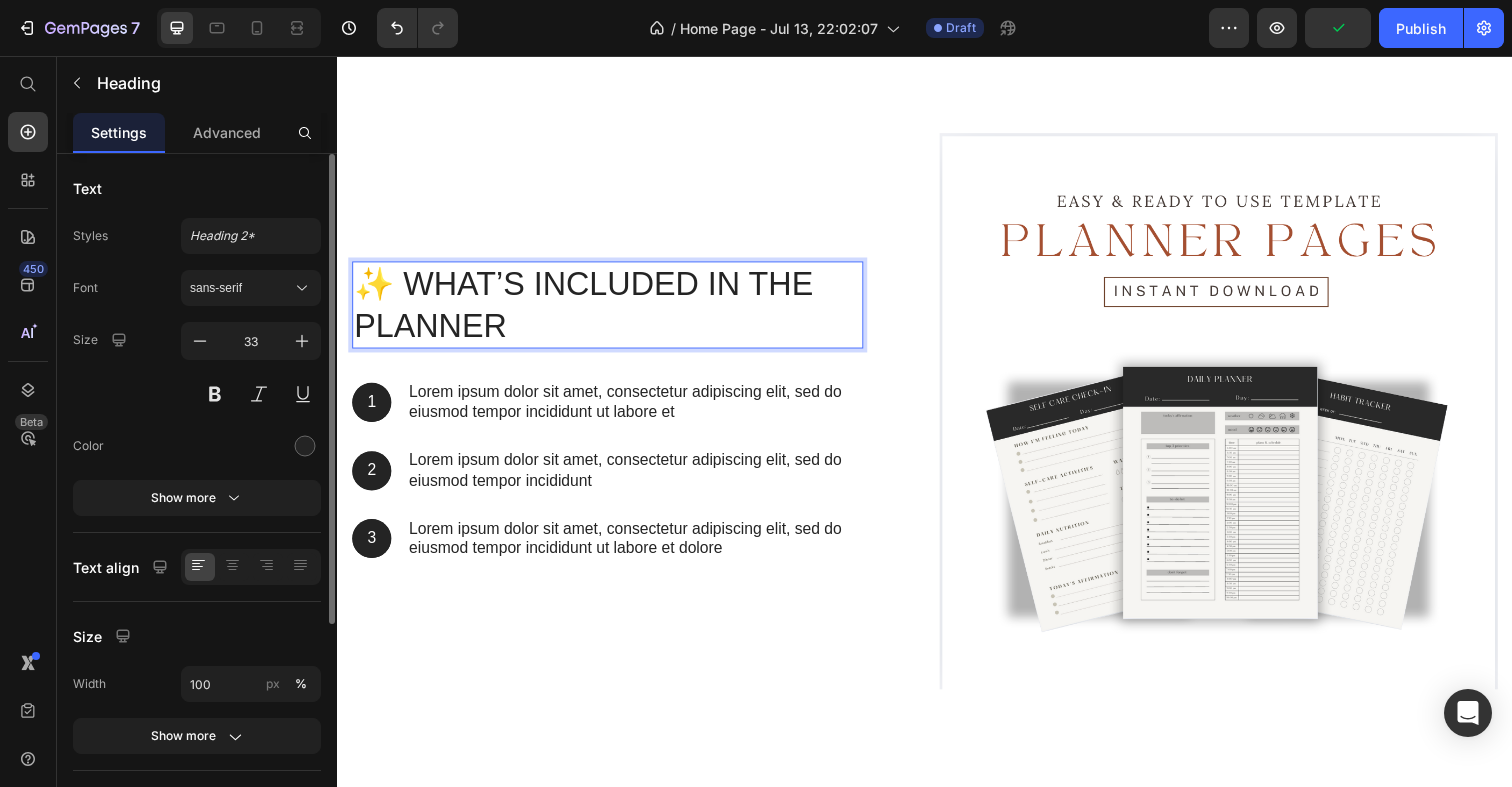 click on "✨ What’s Included in the Planner" at bounding box center (613, 311) 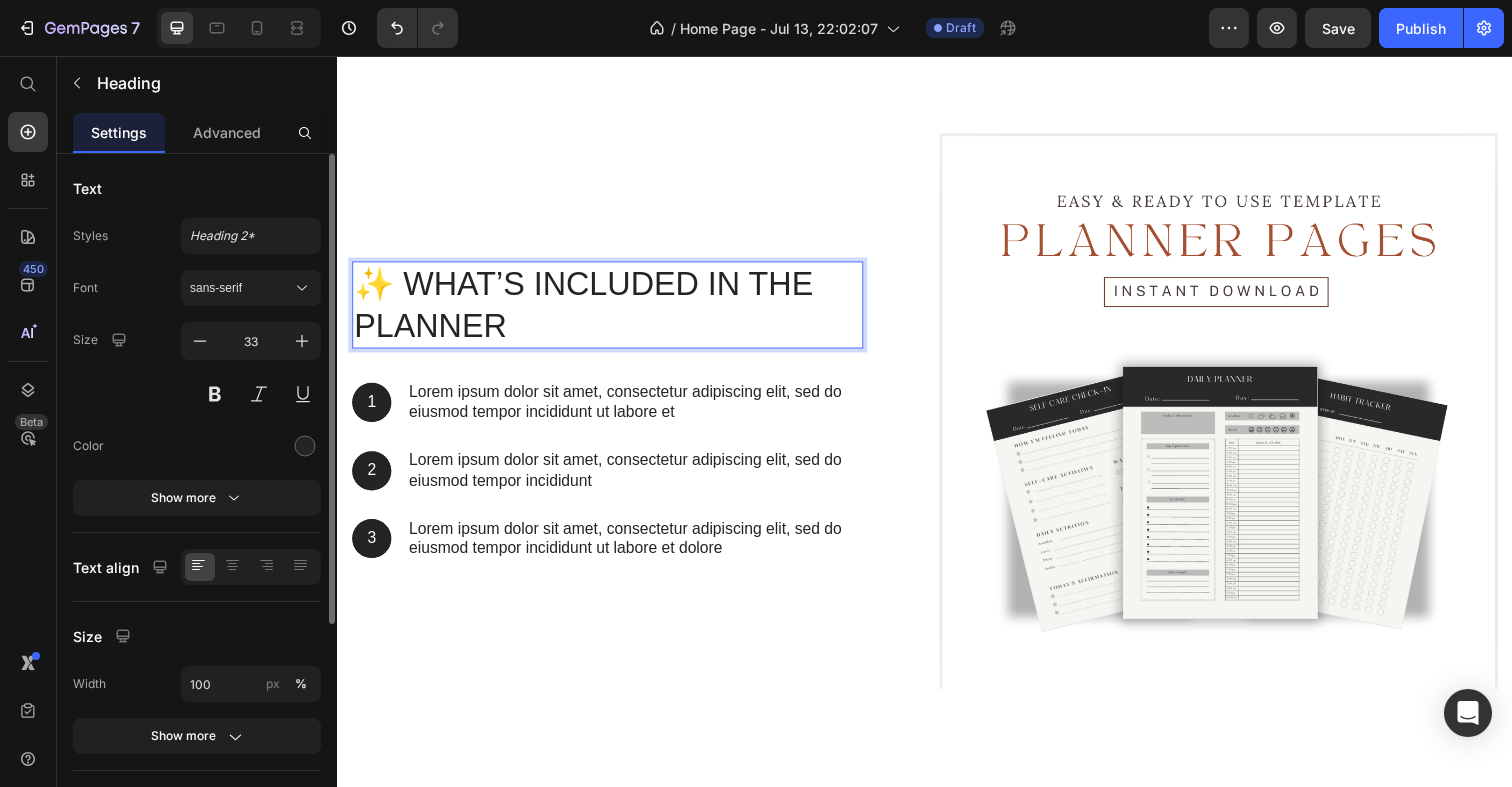 click on "✨ What’s Included in the Planner" at bounding box center (613, 311) 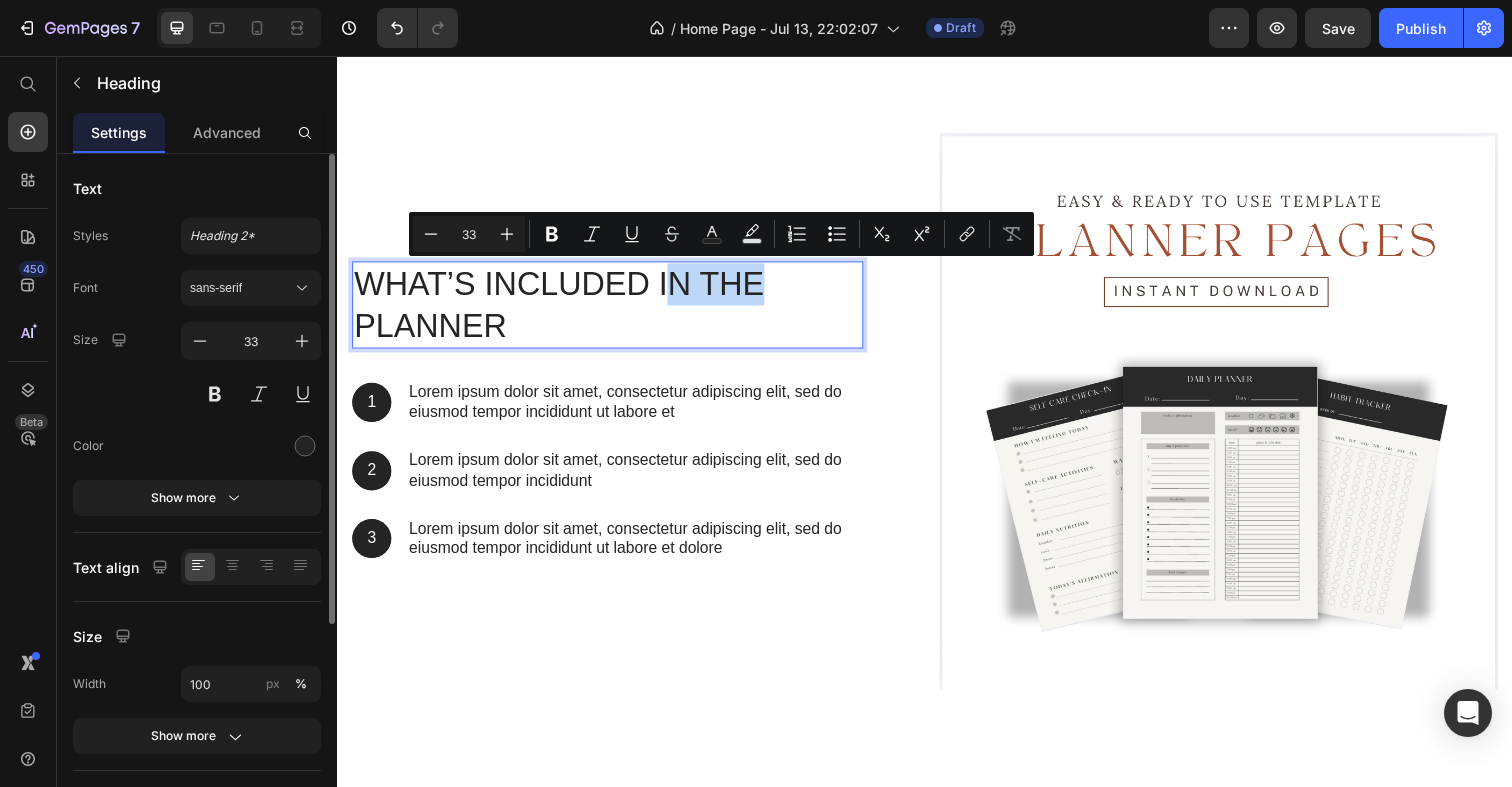 drag, startPoint x: 670, startPoint y: 286, endPoint x: 787, endPoint y: 297, distance: 117.51595 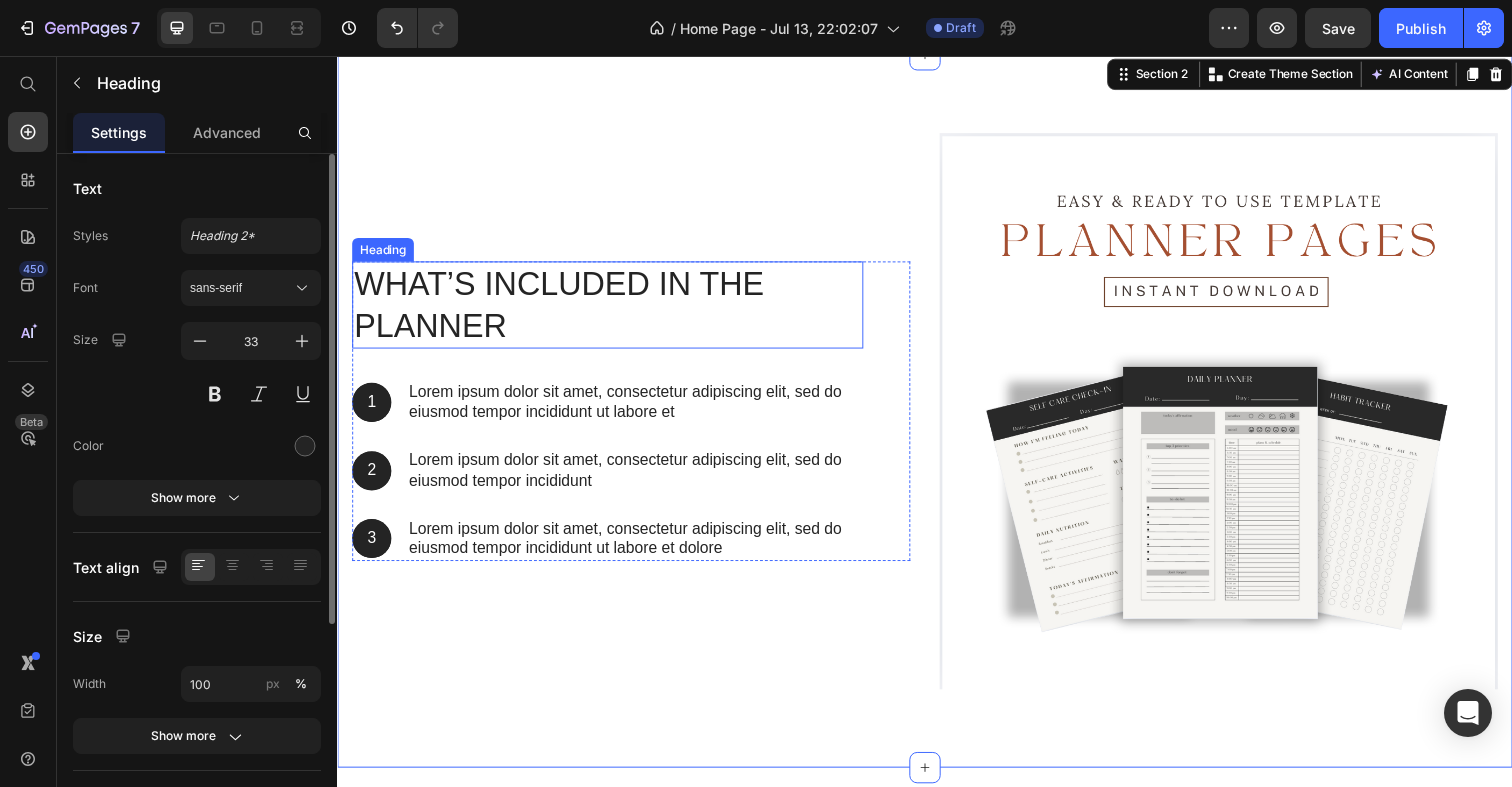click on "What’s Included in the Planner" at bounding box center (613, 311) 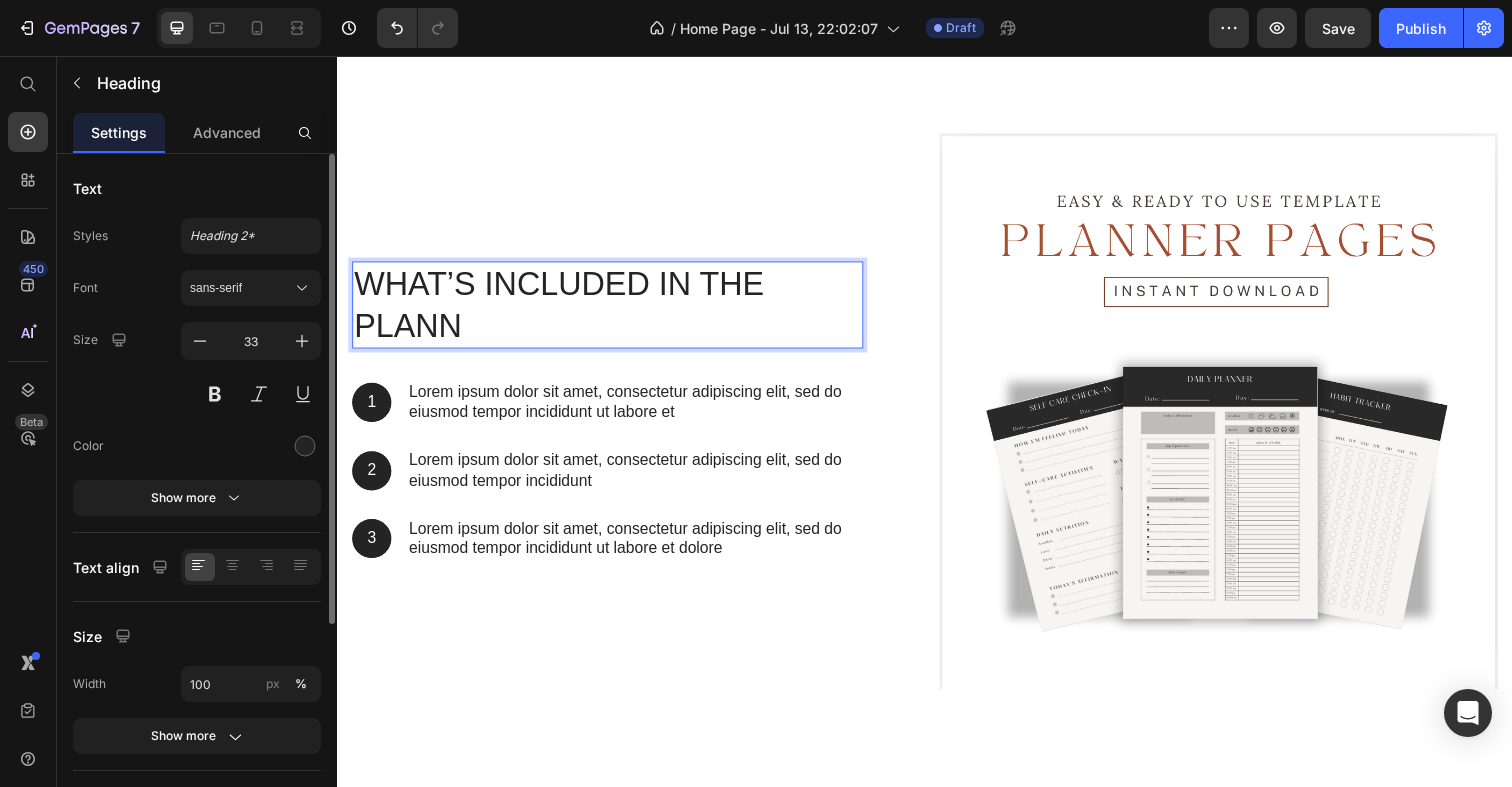 scroll, scrollTop: 864, scrollLeft: 0, axis: vertical 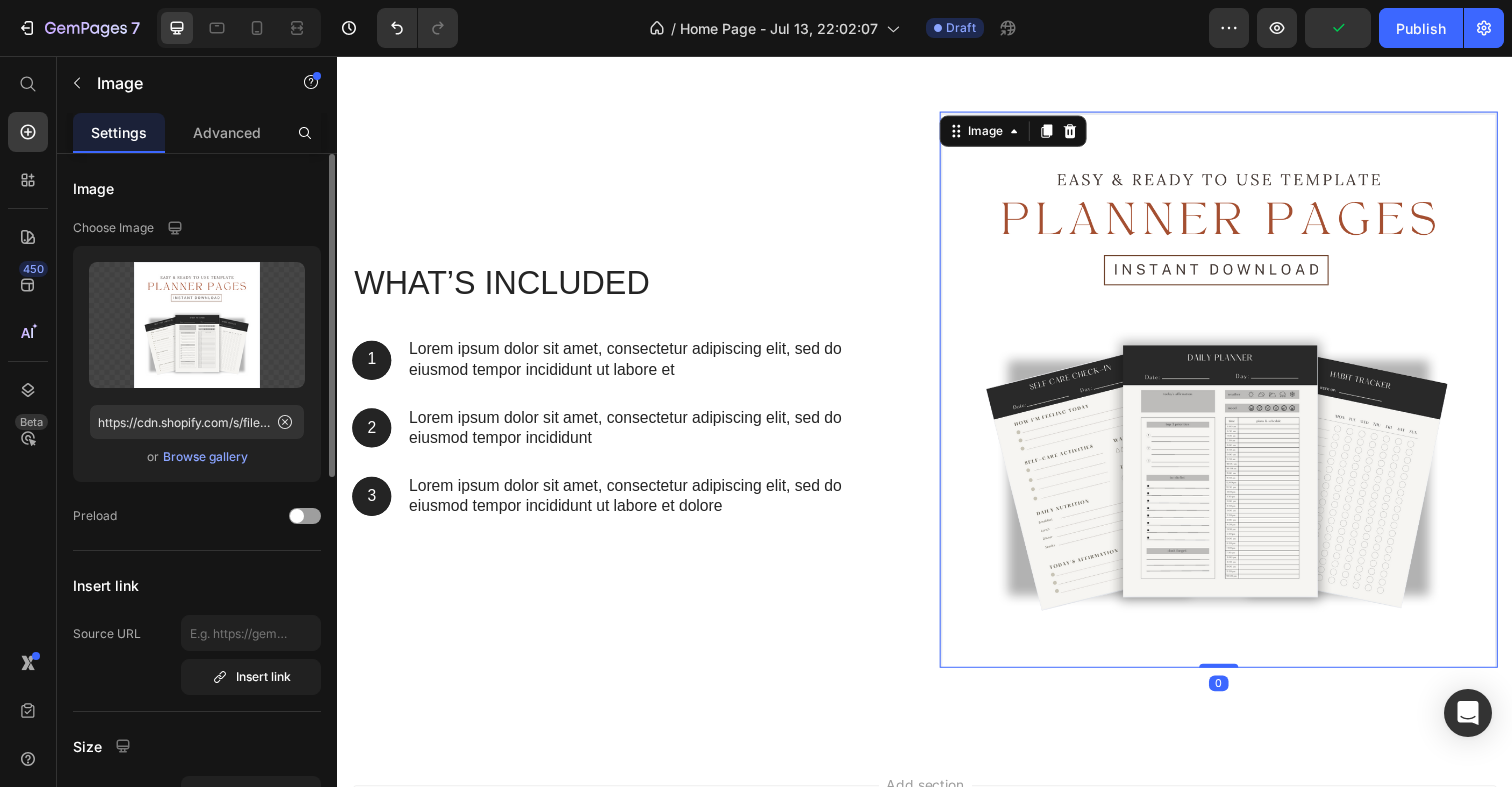 click at bounding box center (1237, 397) 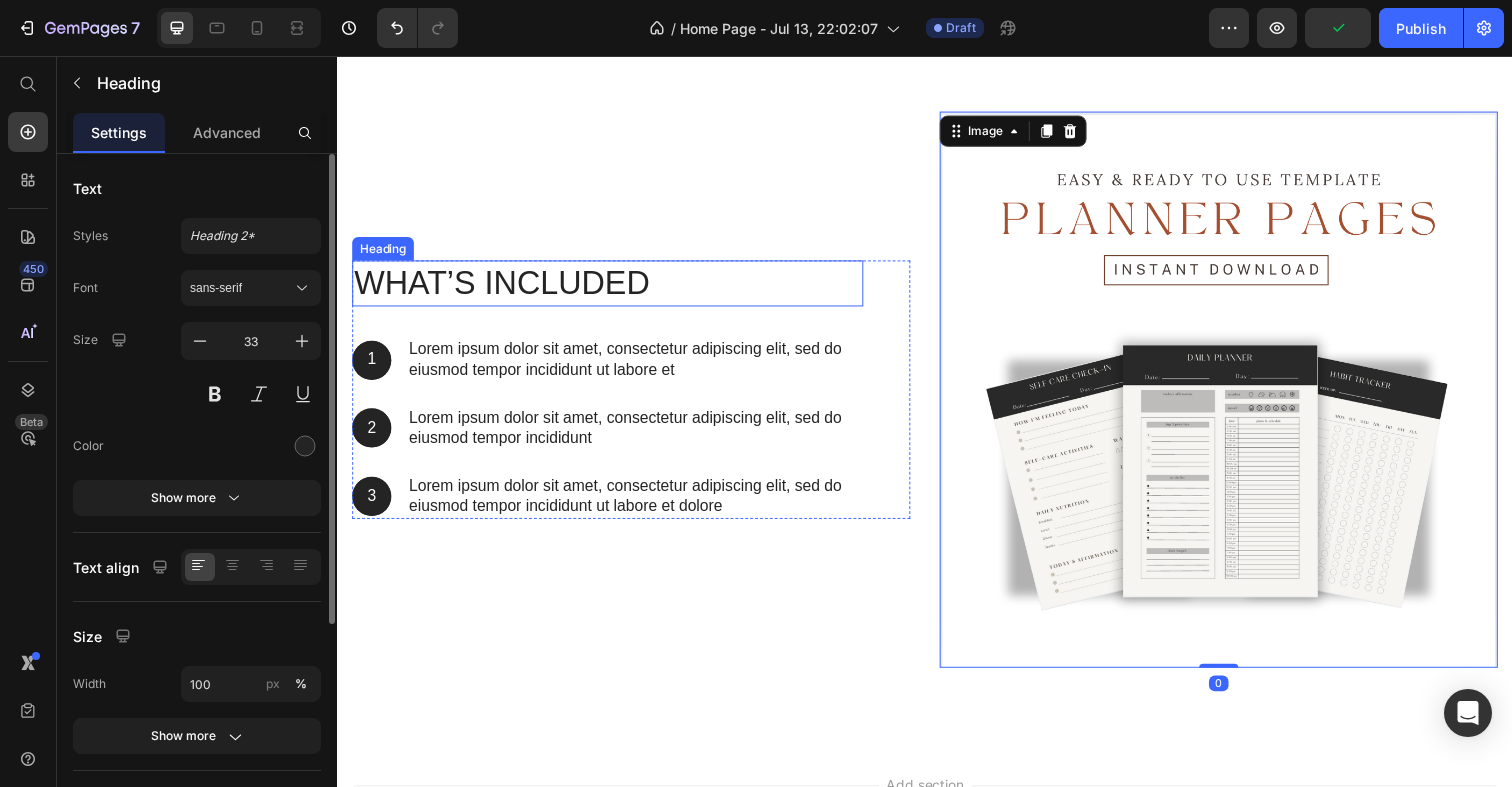 click on "What’s Included" at bounding box center [613, 288] 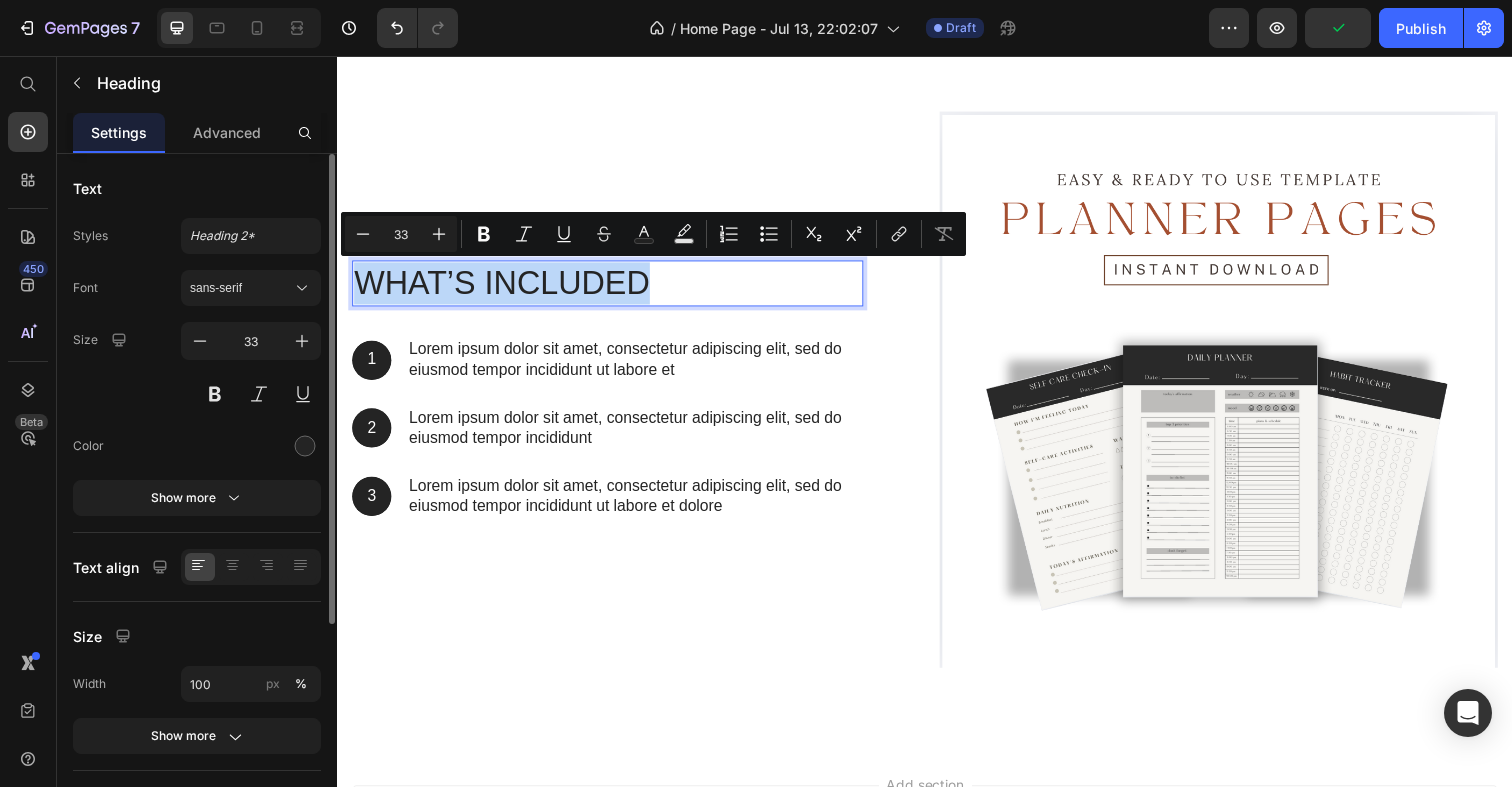 drag, startPoint x: 678, startPoint y: 277, endPoint x: 353, endPoint y: 273, distance: 325.02463 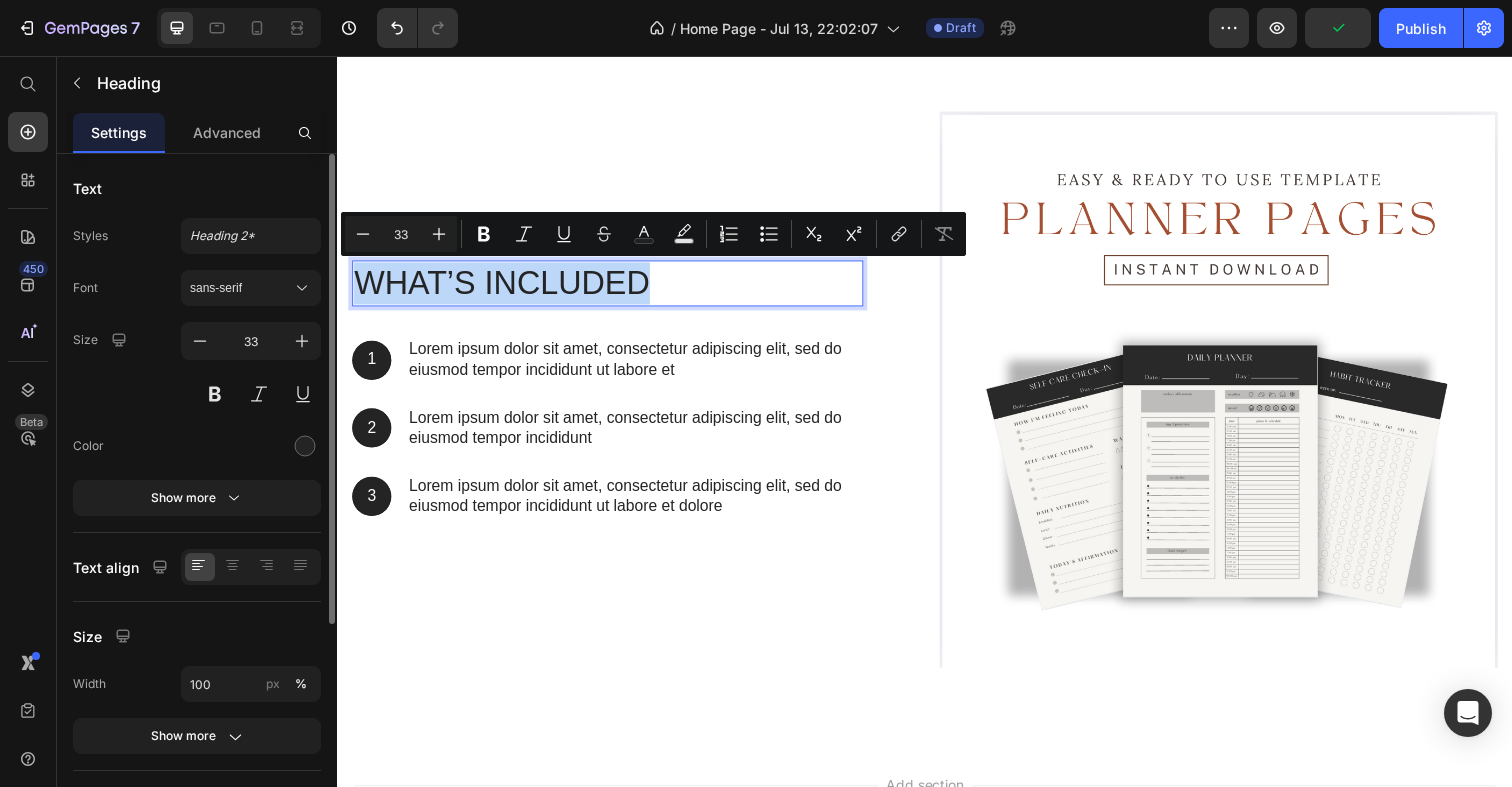 click on "What’s Included" at bounding box center (613, 288) 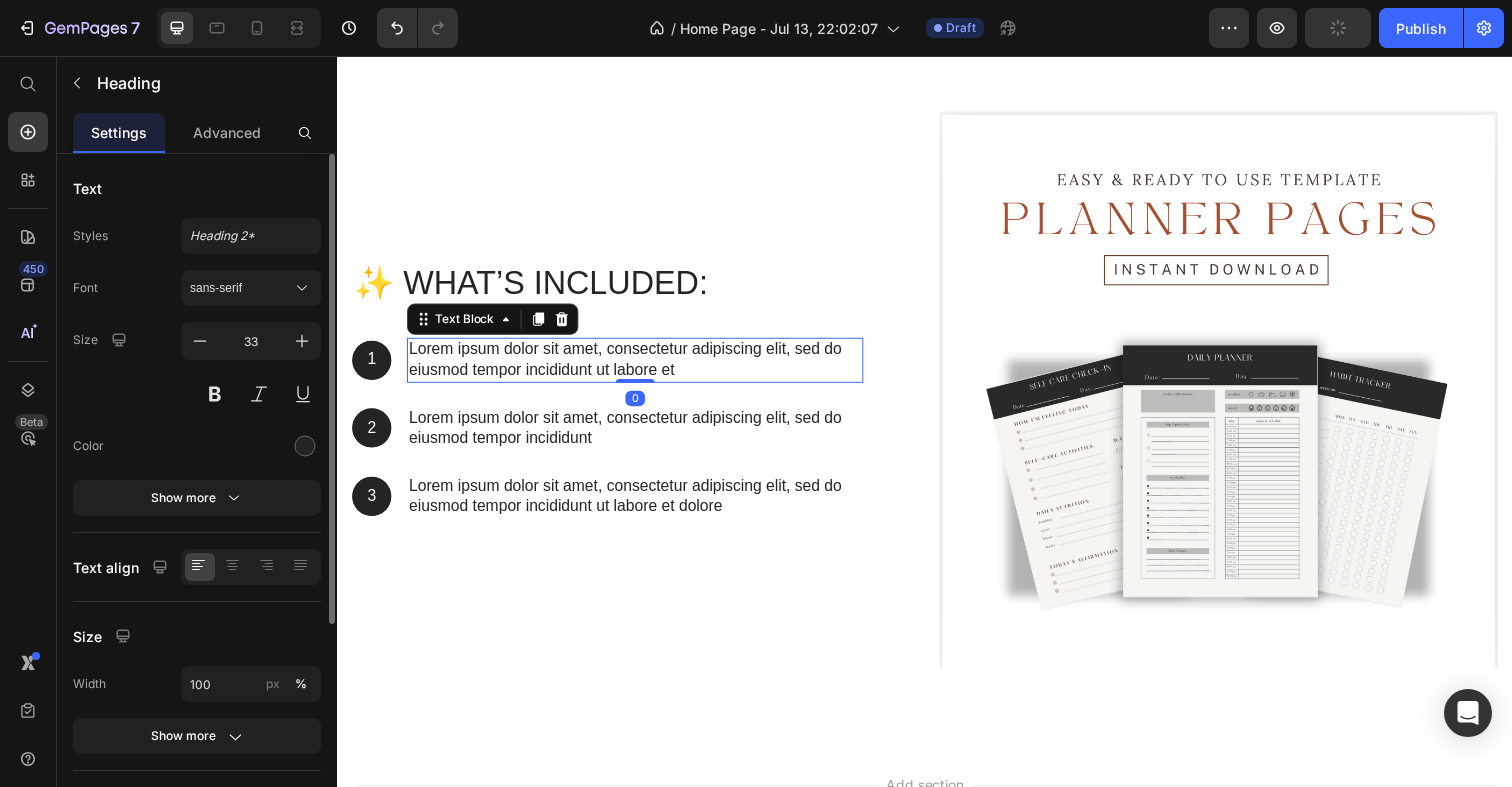 click on "Lorem ipsum dolor sit amet, consectetur adipiscing elit, sed do eiusmod tempor incididunt ut labore et" at bounding box center (641, 367) 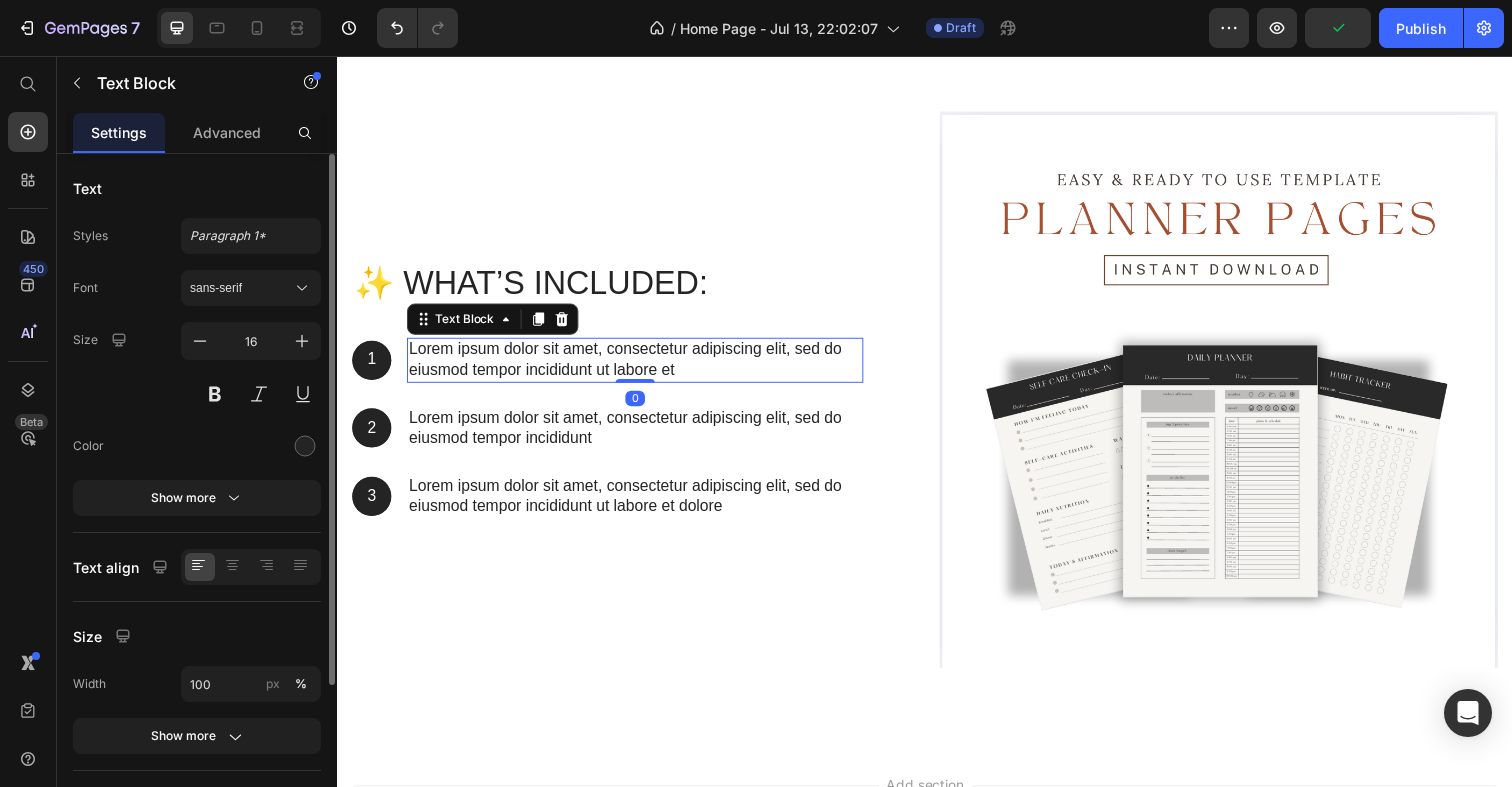 click on "Lorem ipsum dolor sit amet, consectetur adipiscing elit, sed do eiusmod tempor incididunt ut labore et" at bounding box center [641, 367] 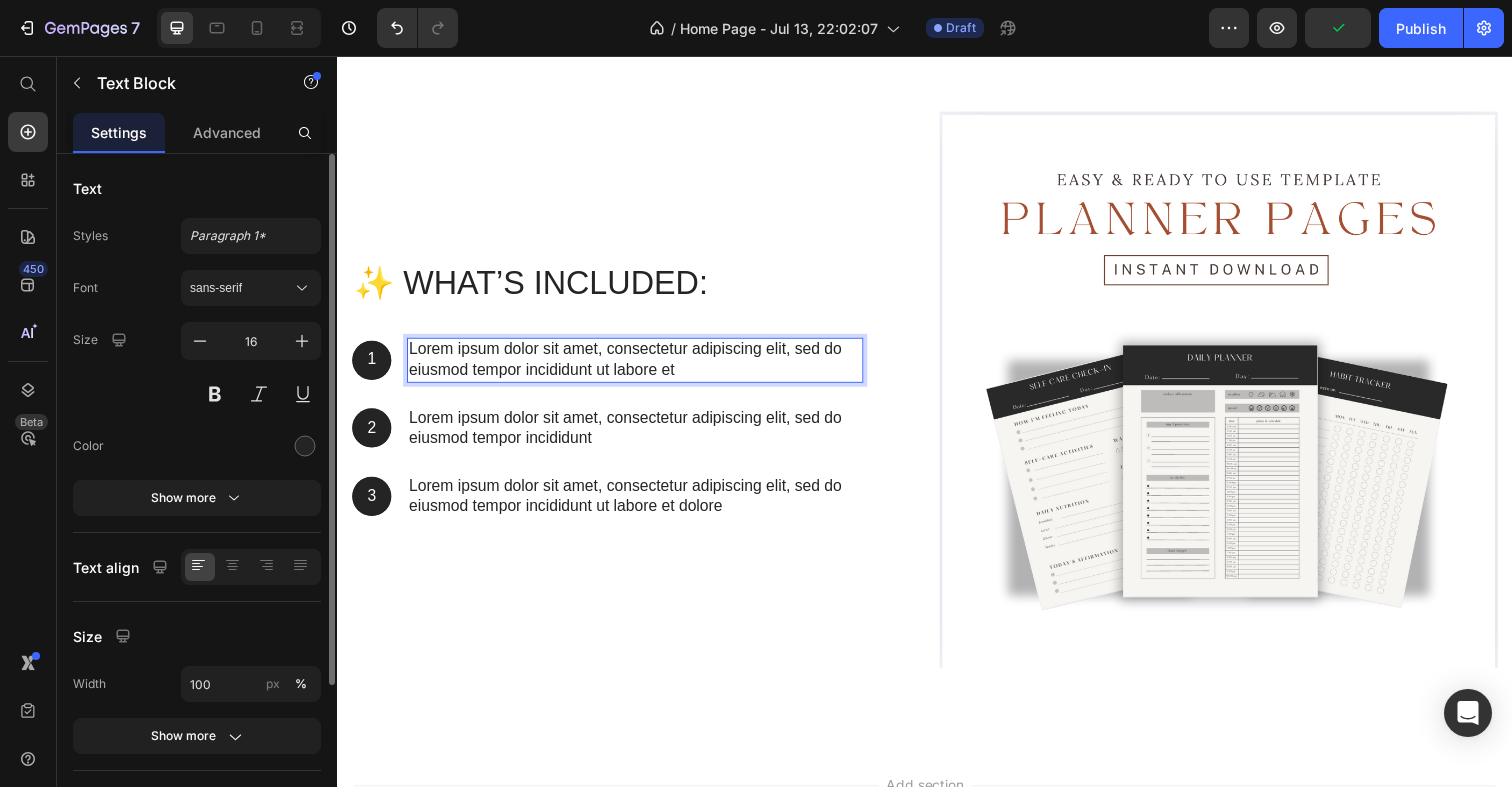 click on "Lorem ipsum dolor sit amet, consectetur adipiscing elit, sed do eiusmod tempor incididunt ut labore et" at bounding box center (641, 367) 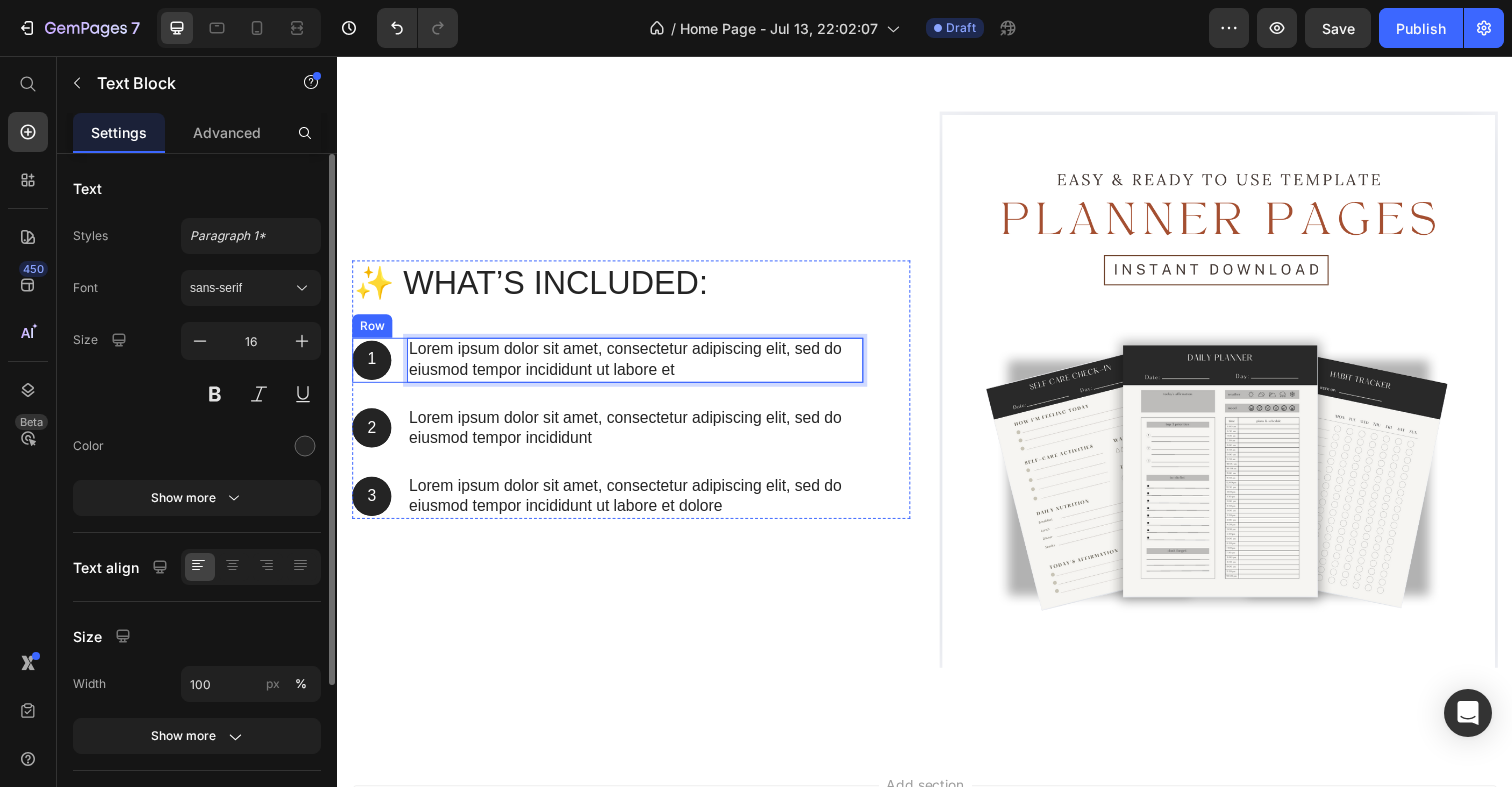 drag, startPoint x: 692, startPoint y: 377, endPoint x: 407, endPoint y: 355, distance: 285.84787 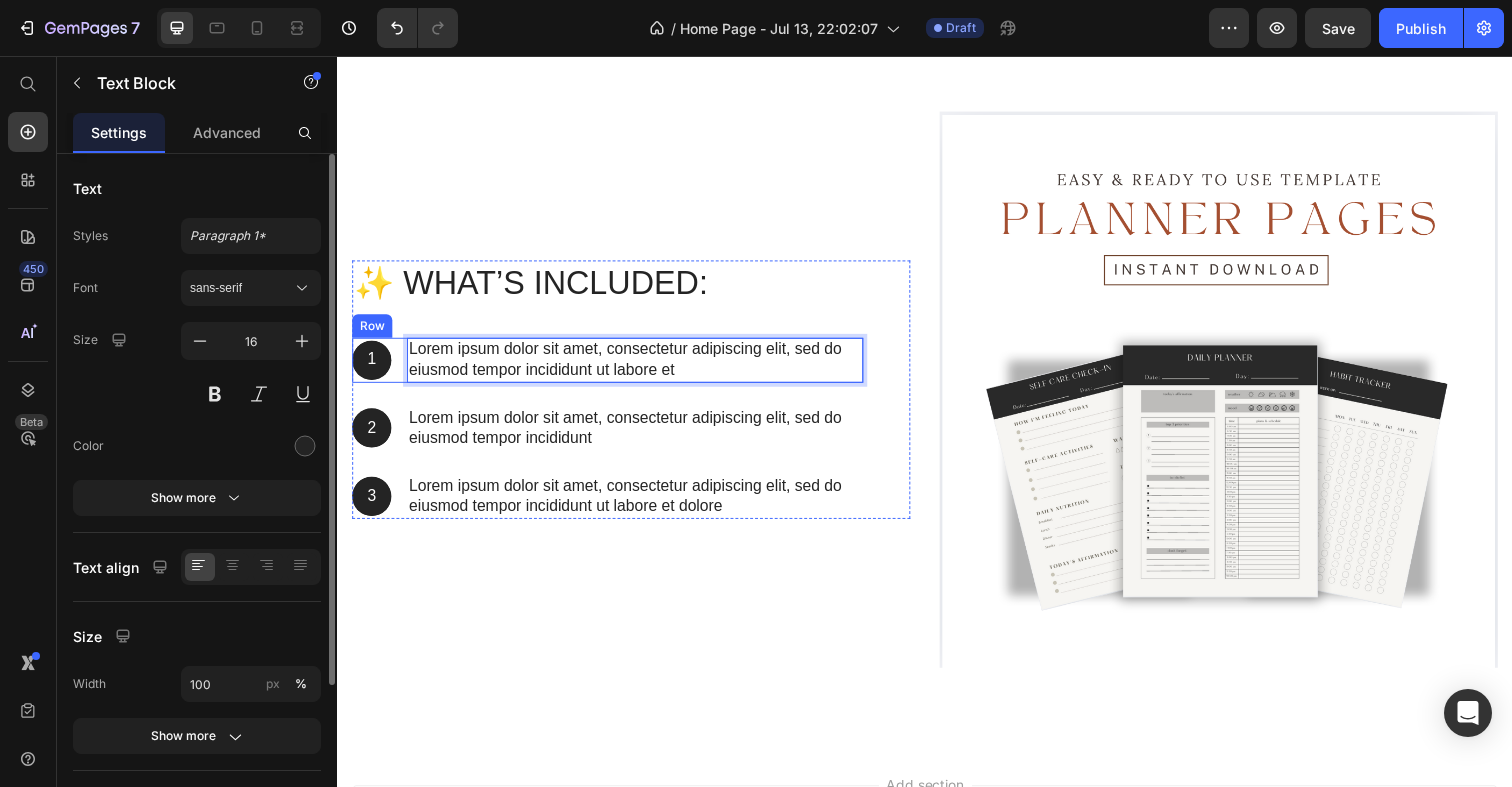 click on "1 Text Block Hero Banner Lorem ipsum dolor sit amet, consectetur adipiscing elit, sed do eiusmod tempor incididunt ut labore et  Text Block   0 Row" at bounding box center [613, 367] 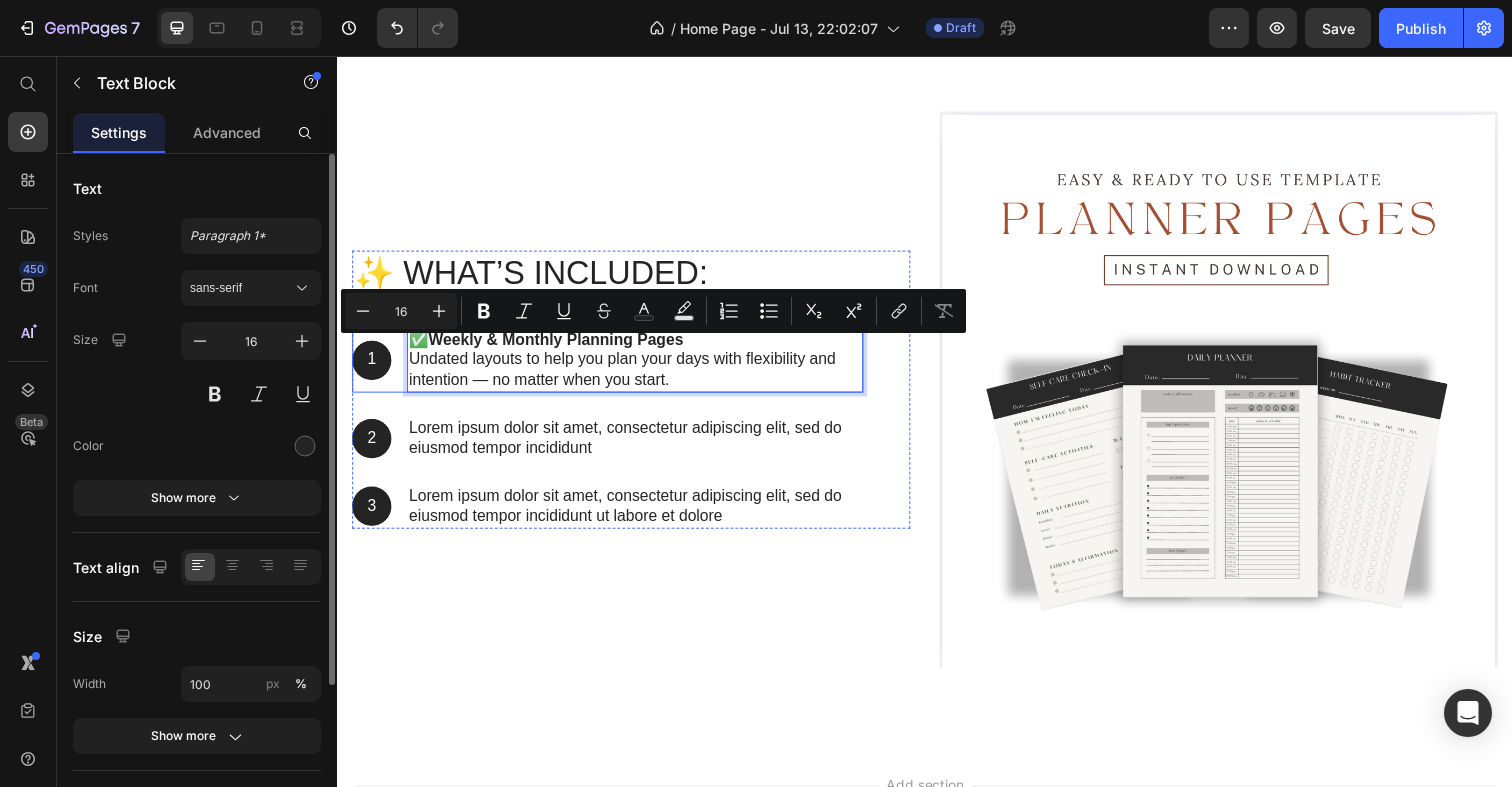 scroll, scrollTop: 853, scrollLeft: 0, axis: vertical 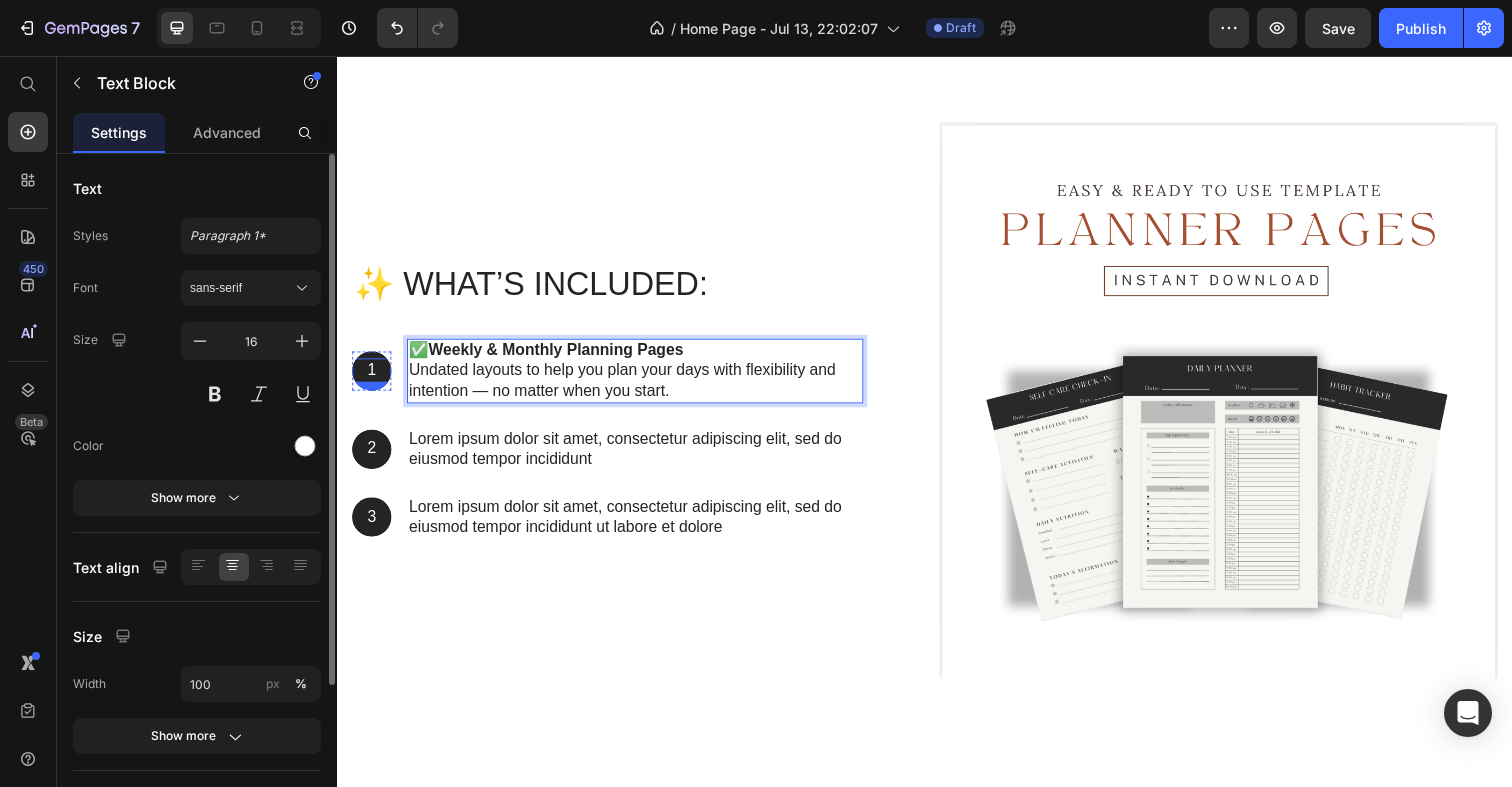 click on "1" at bounding box center (372, 377) 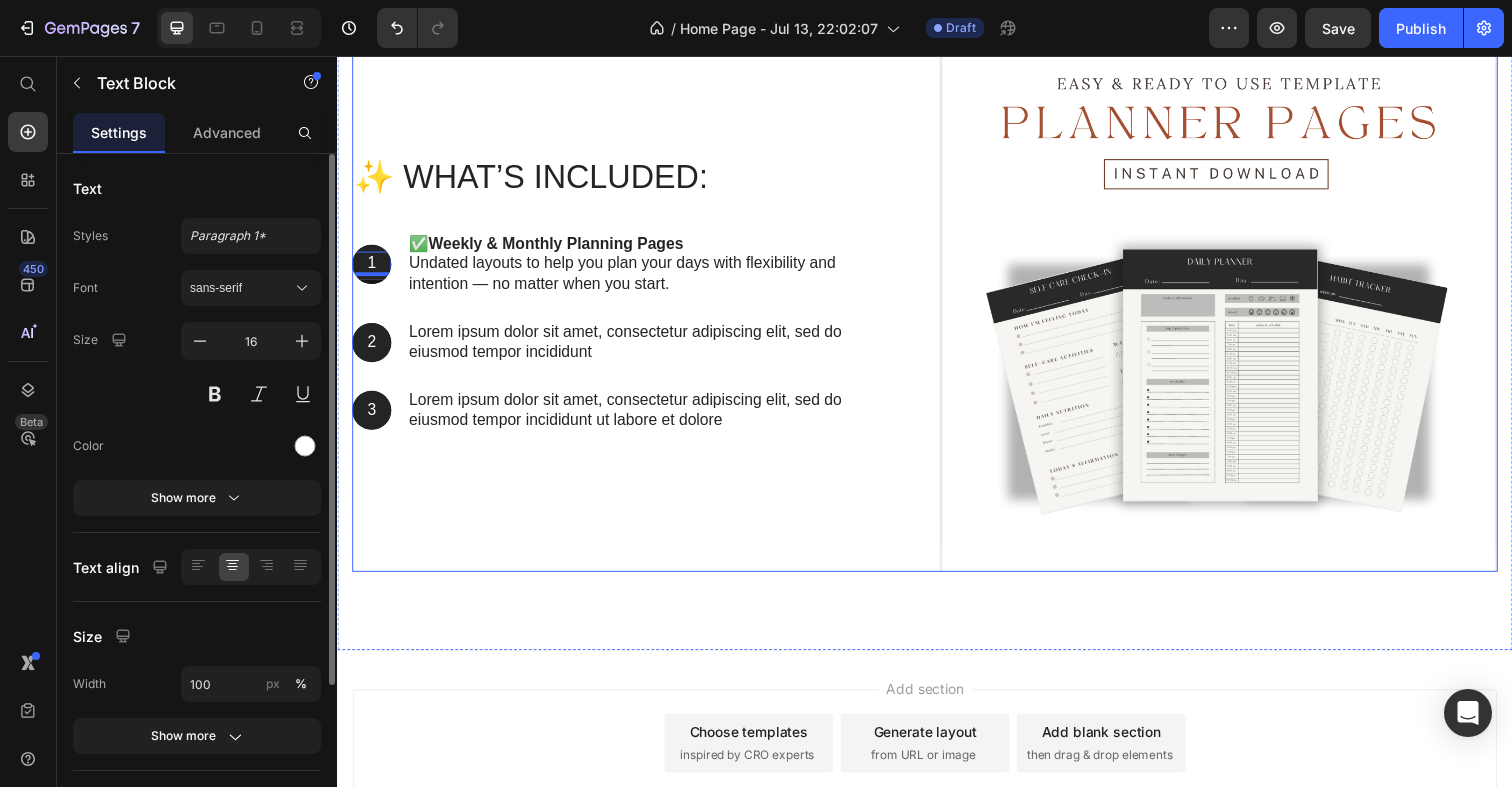 scroll, scrollTop: 963, scrollLeft: 0, axis: vertical 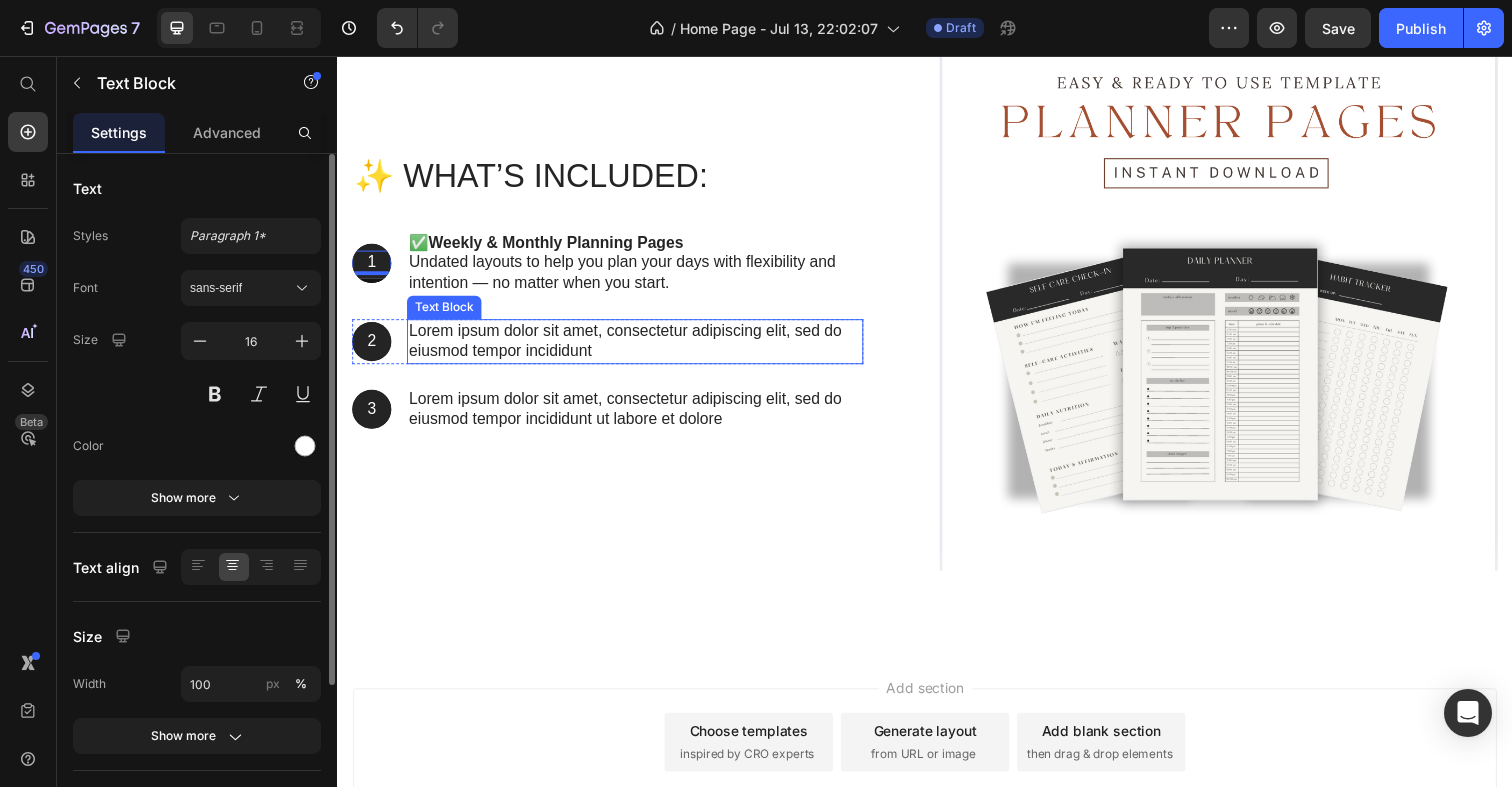 click on "Lorem ipsum dolor sit amet, consectetur adipiscing elit, sed do eiusmod tempor incididunt" at bounding box center [641, 348] 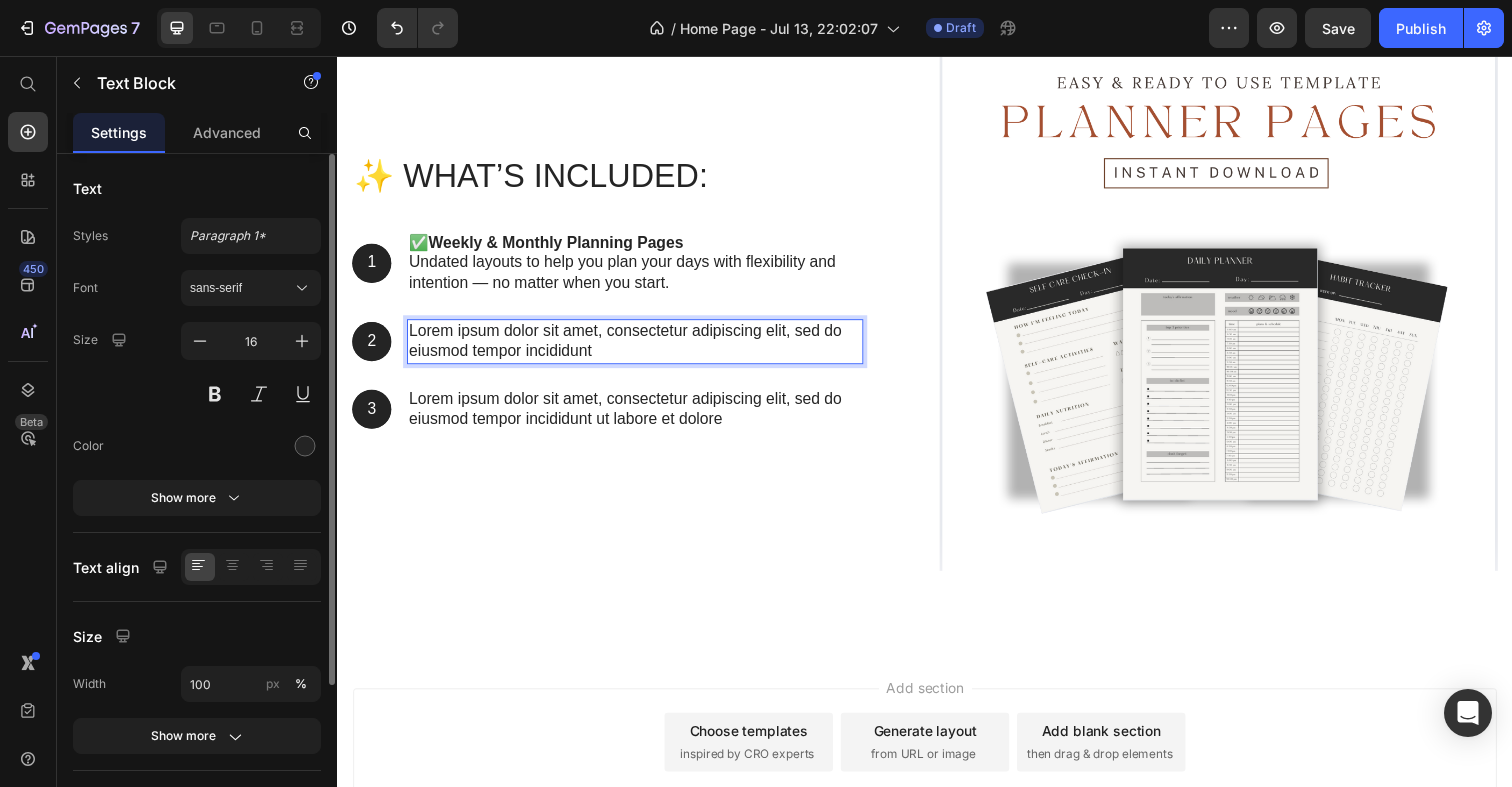 click on "Lorem ipsum dolor sit amet, consectetur adipiscing elit, sed do eiusmod tempor incididunt" at bounding box center [641, 348] 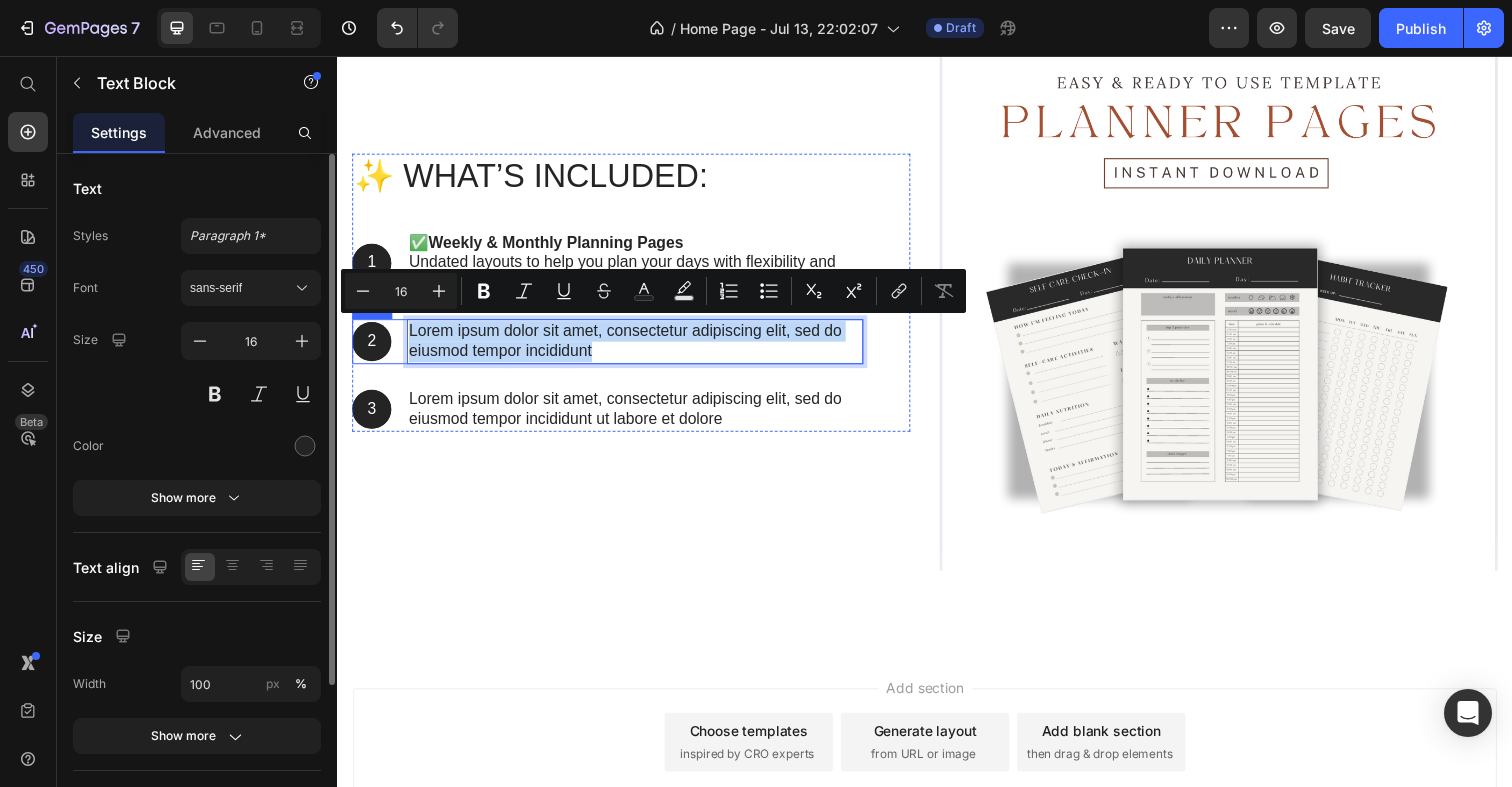 drag, startPoint x: 615, startPoint y: 350, endPoint x: 407, endPoint y: 335, distance: 208.54016 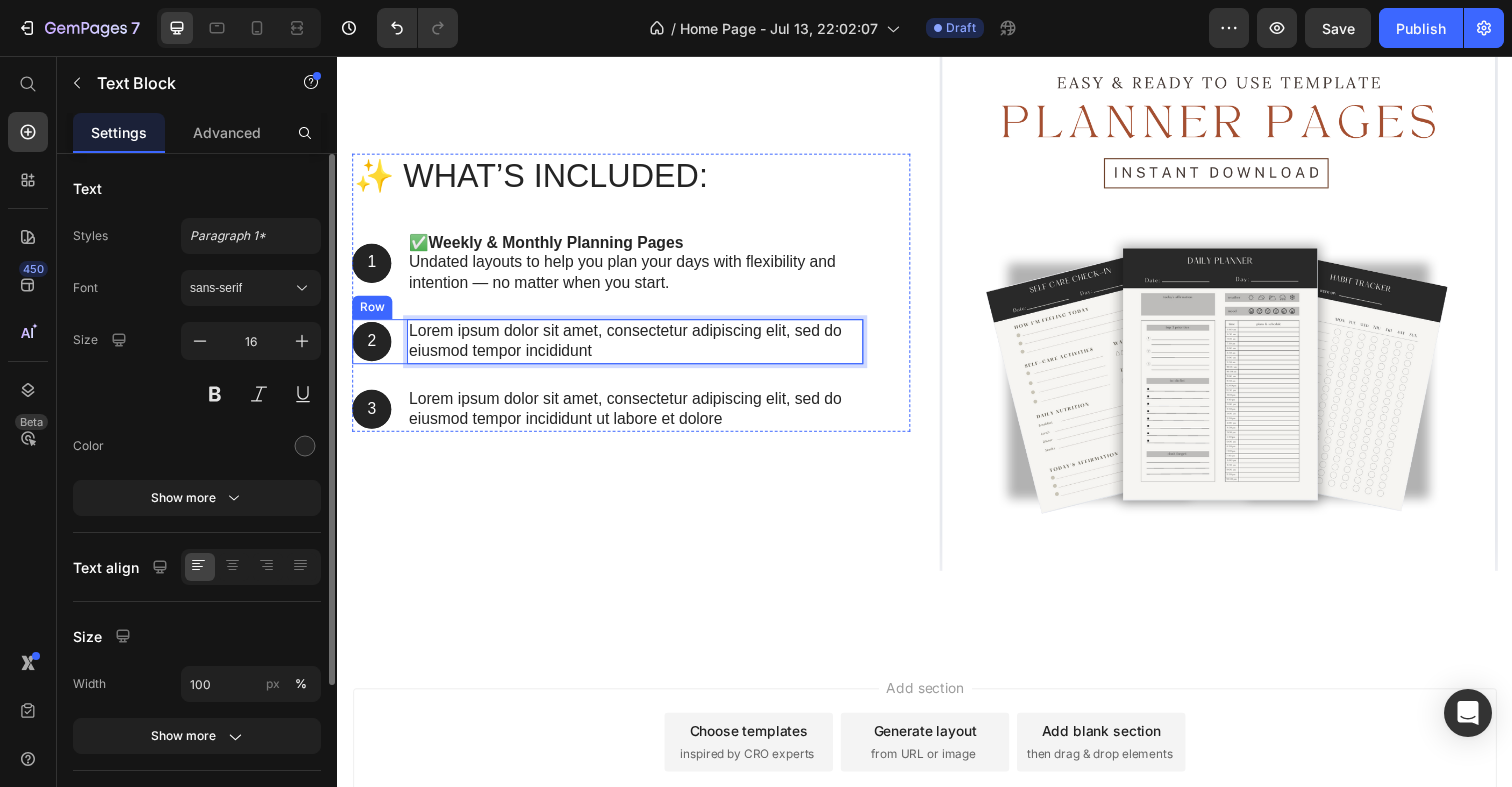 scroll, scrollTop: 953, scrollLeft: 0, axis: vertical 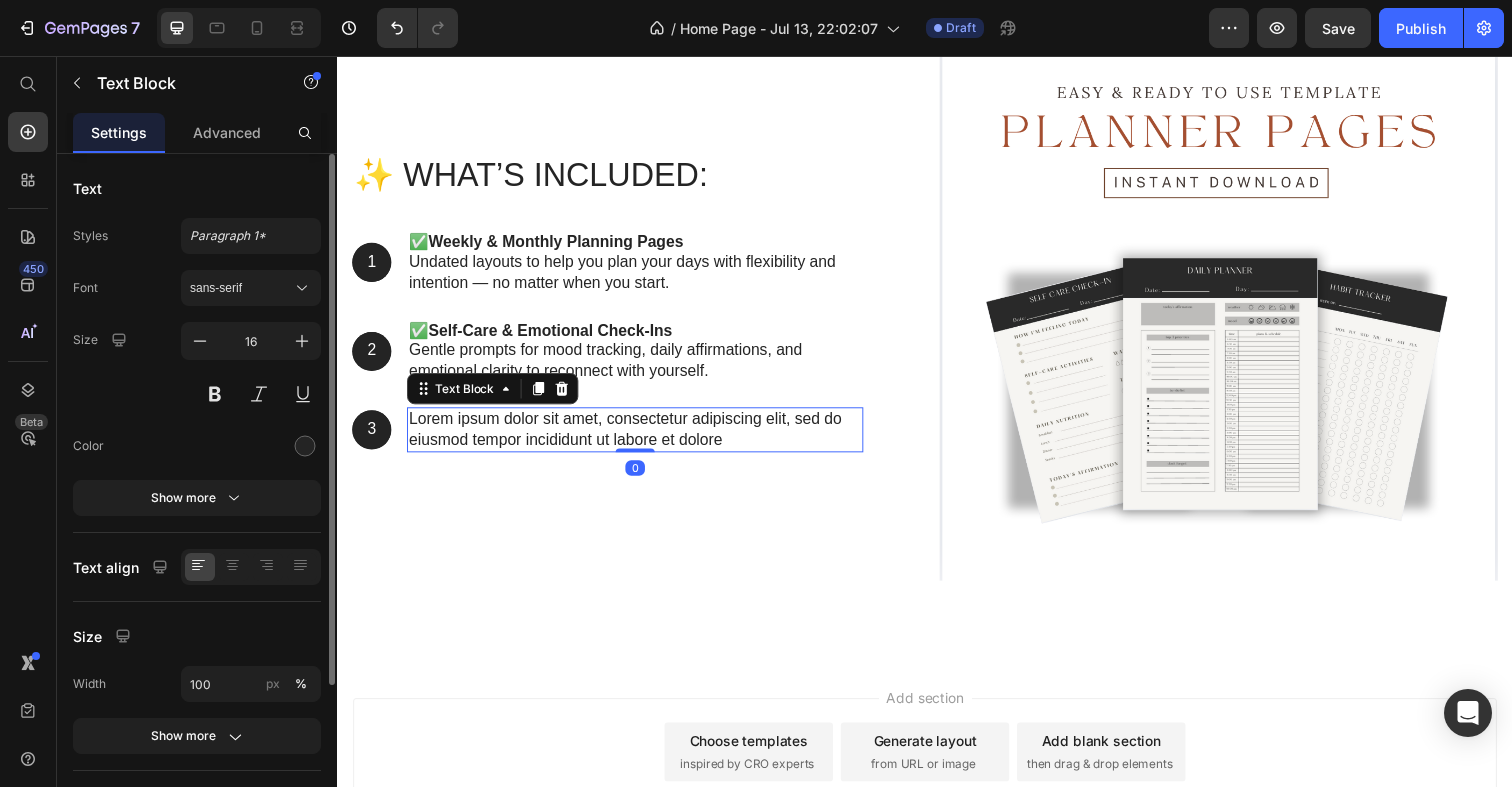 click on "Lorem ipsum dolor sit amet, consectetur adipiscing elit, sed do eiusmod tempor incididunt ut labore et dolore" at bounding box center (641, 438) 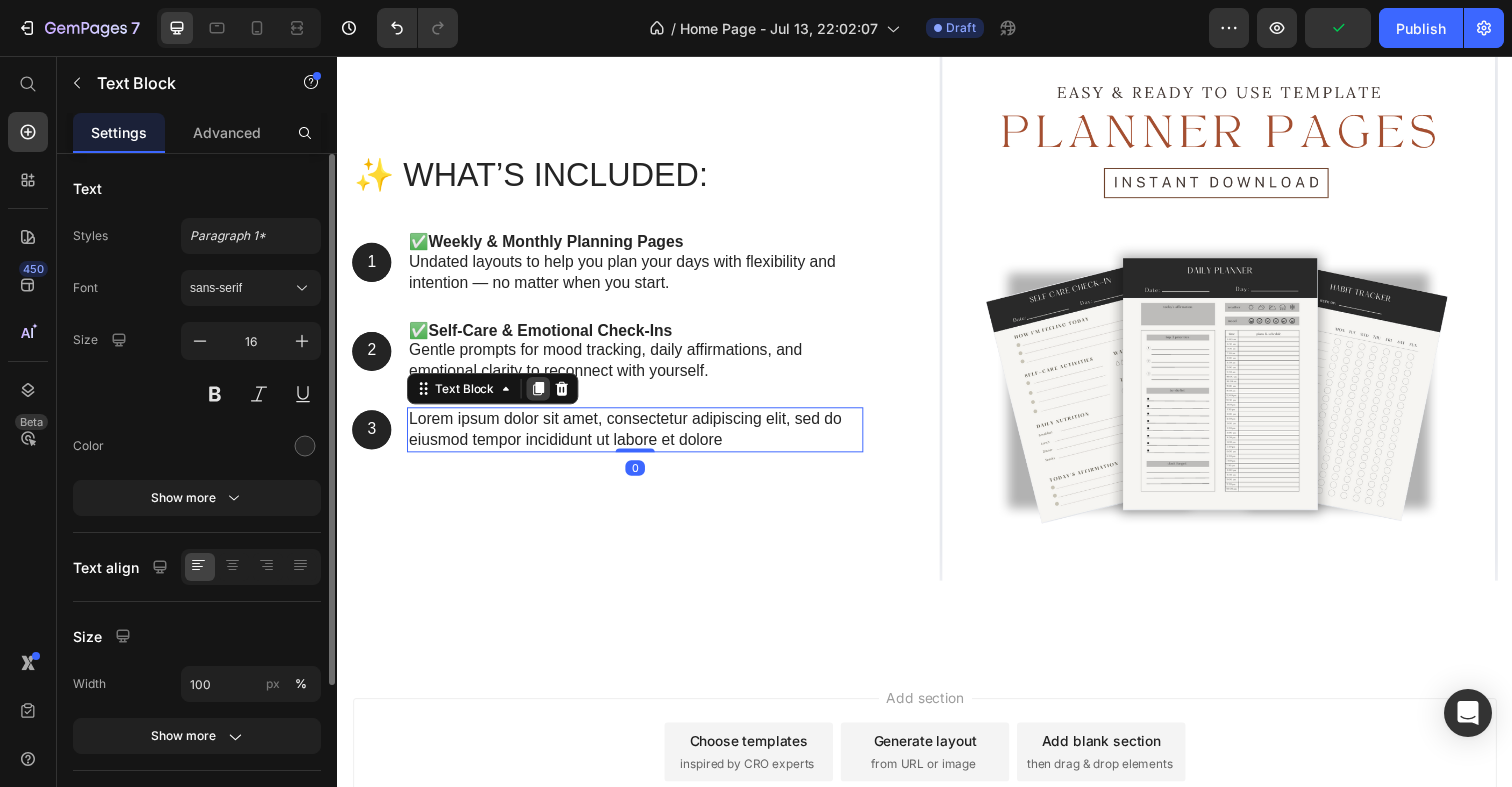 click 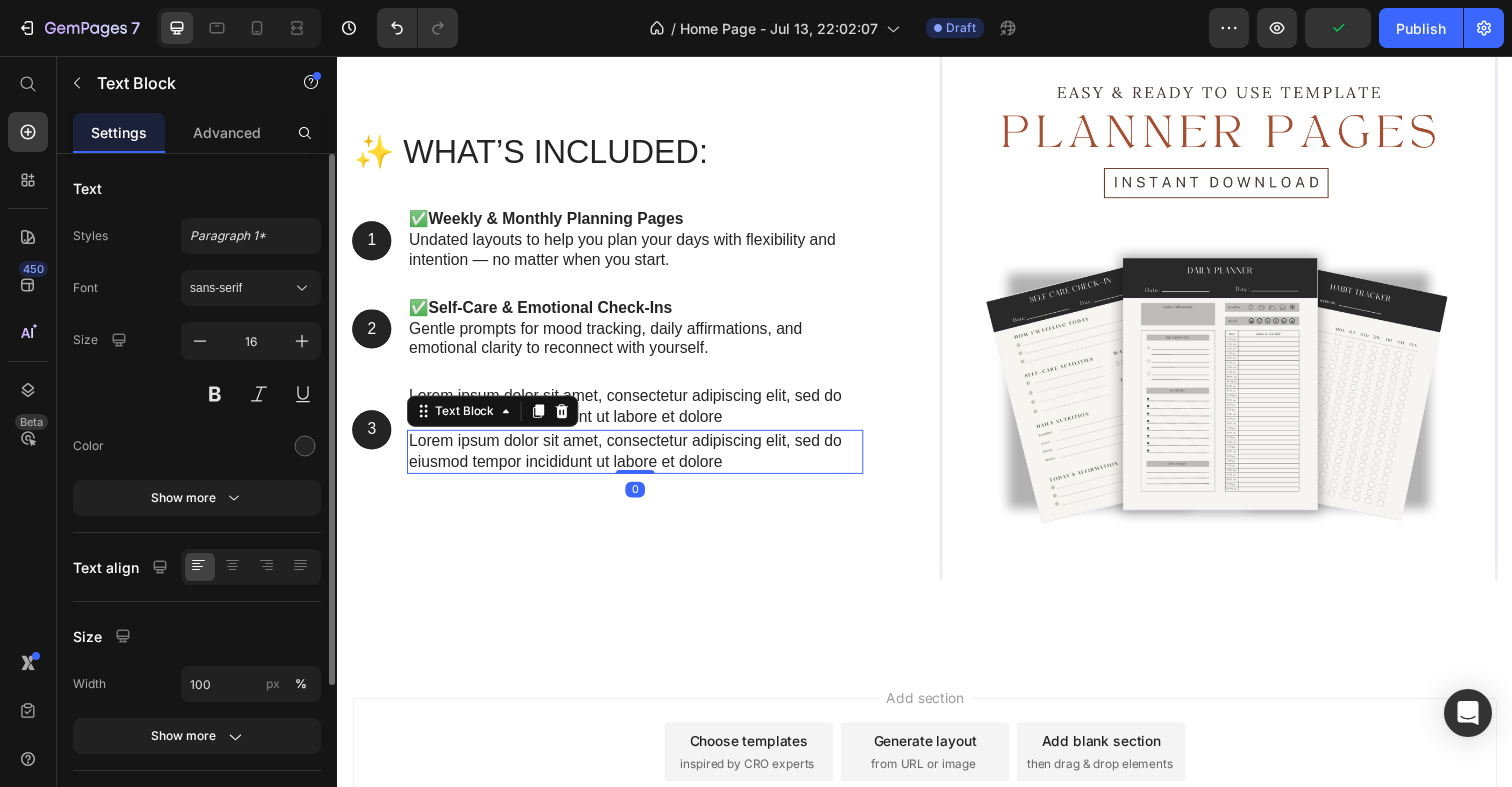 scroll, scrollTop: 930, scrollLeft: 0, axis: vertical 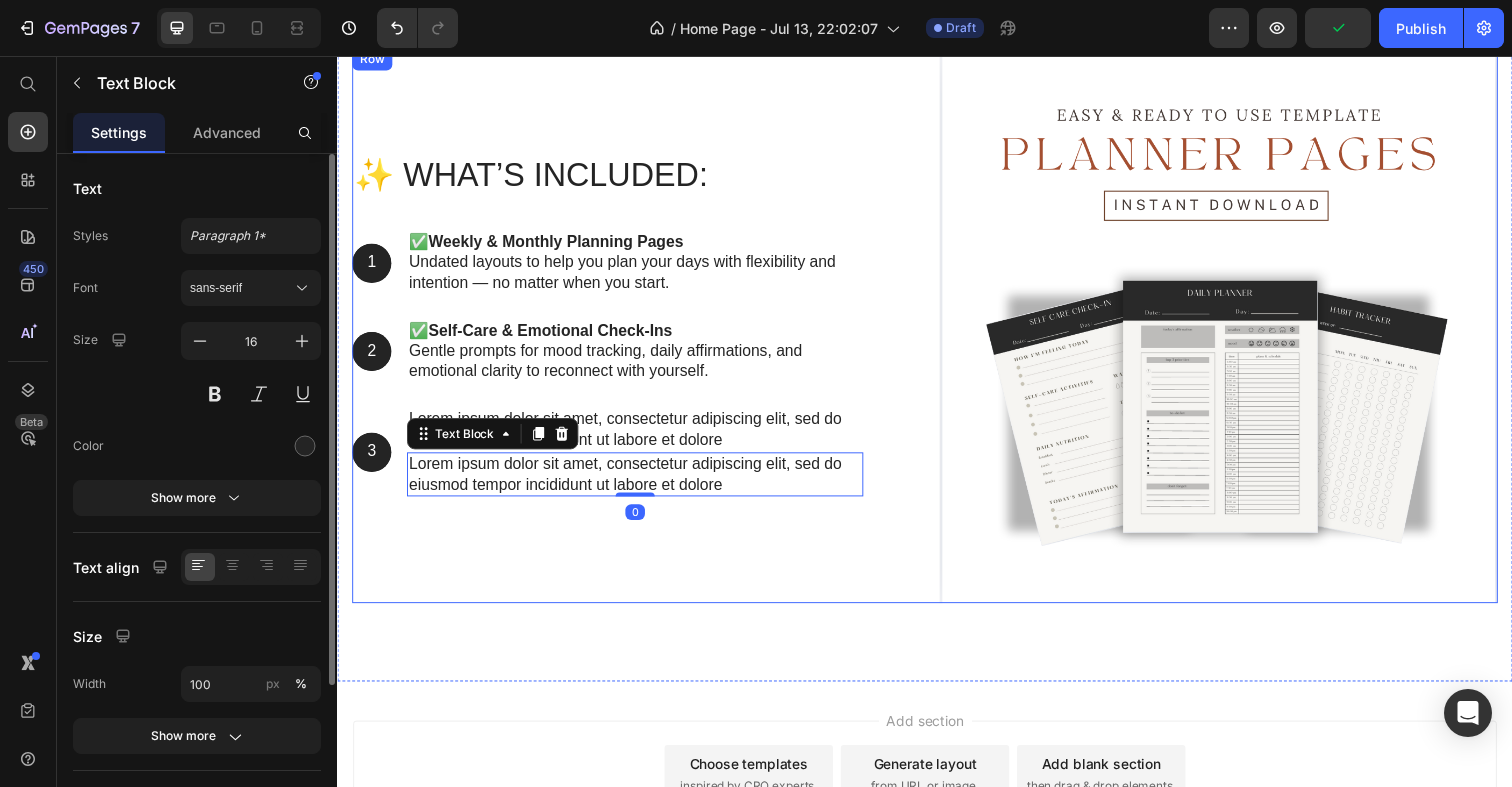 click on "✨ What’s Included: Heading 1 Text Block Hero Banner ✅  Weekly & Monthly Planning Pages Undated layouts to help you plan your days with flexibility and intention — no matter when you start. Text Block Row 2 Text Block Hero Banner ✅  Self-Care & Emotional Check-Ins Gentle prompts for mood tracking, daily affirmations, and emotional clarity to reconnect with yourself. Text Block Row 3 Text Block Hero Banner Lorem ipsum dolor sit amet, consectetur adipiscing elit, sed do eiusmod tempor incididunt ut labore et dolore  Text Block Lorem ipsum dolor sit amet, consectetur adipiscing elit, sed do eiusmod tempor incididunt ut labore et dolore  Text Block   0 Row Row" at bounding box center [637, 331] 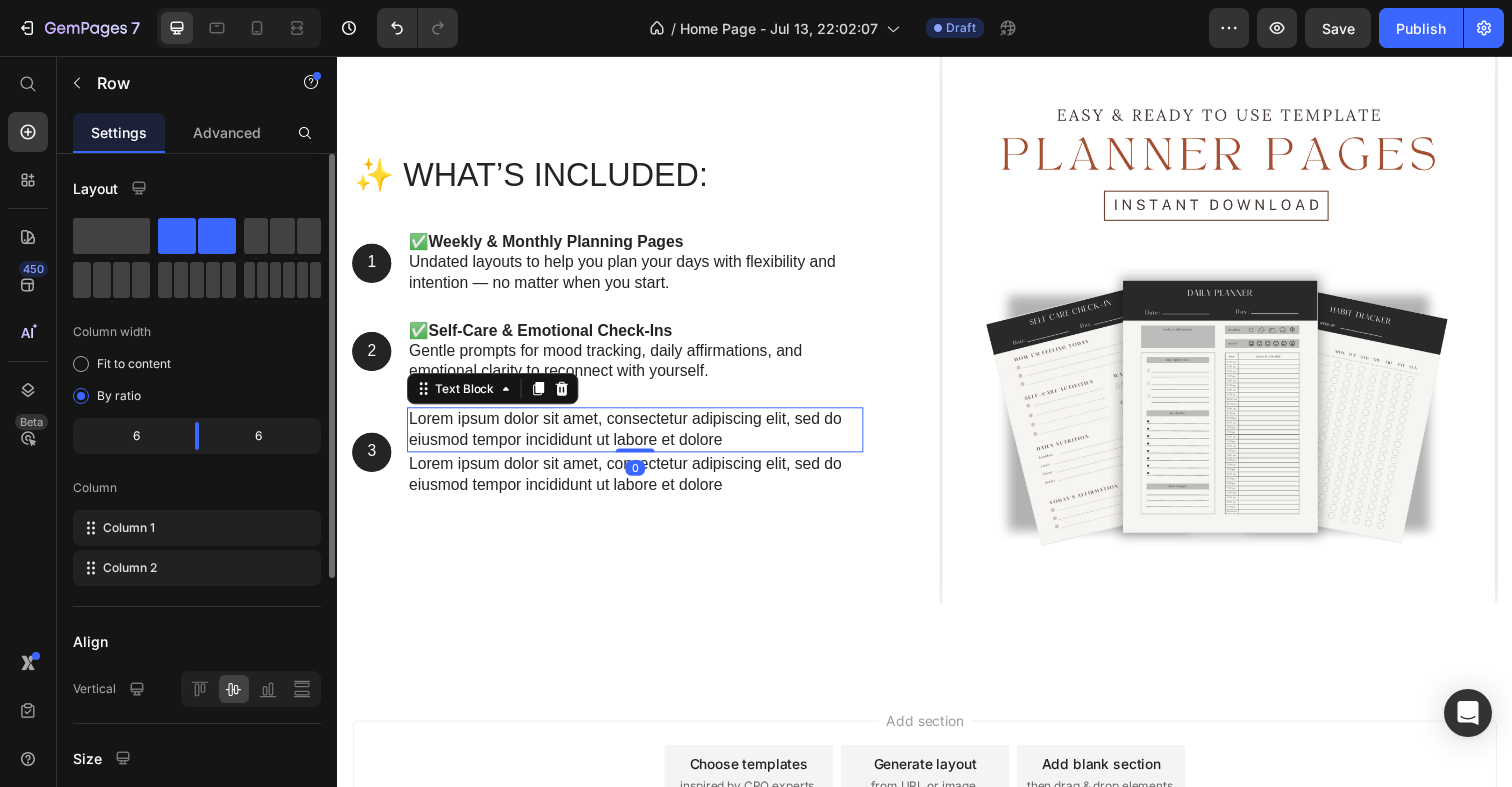 click on "Lorem ipsum dolor sit amet, consectetur adipiscing elit, sed do eiusmod tempor incididunt ut labore et dolore" at bounding box center [641, 438] 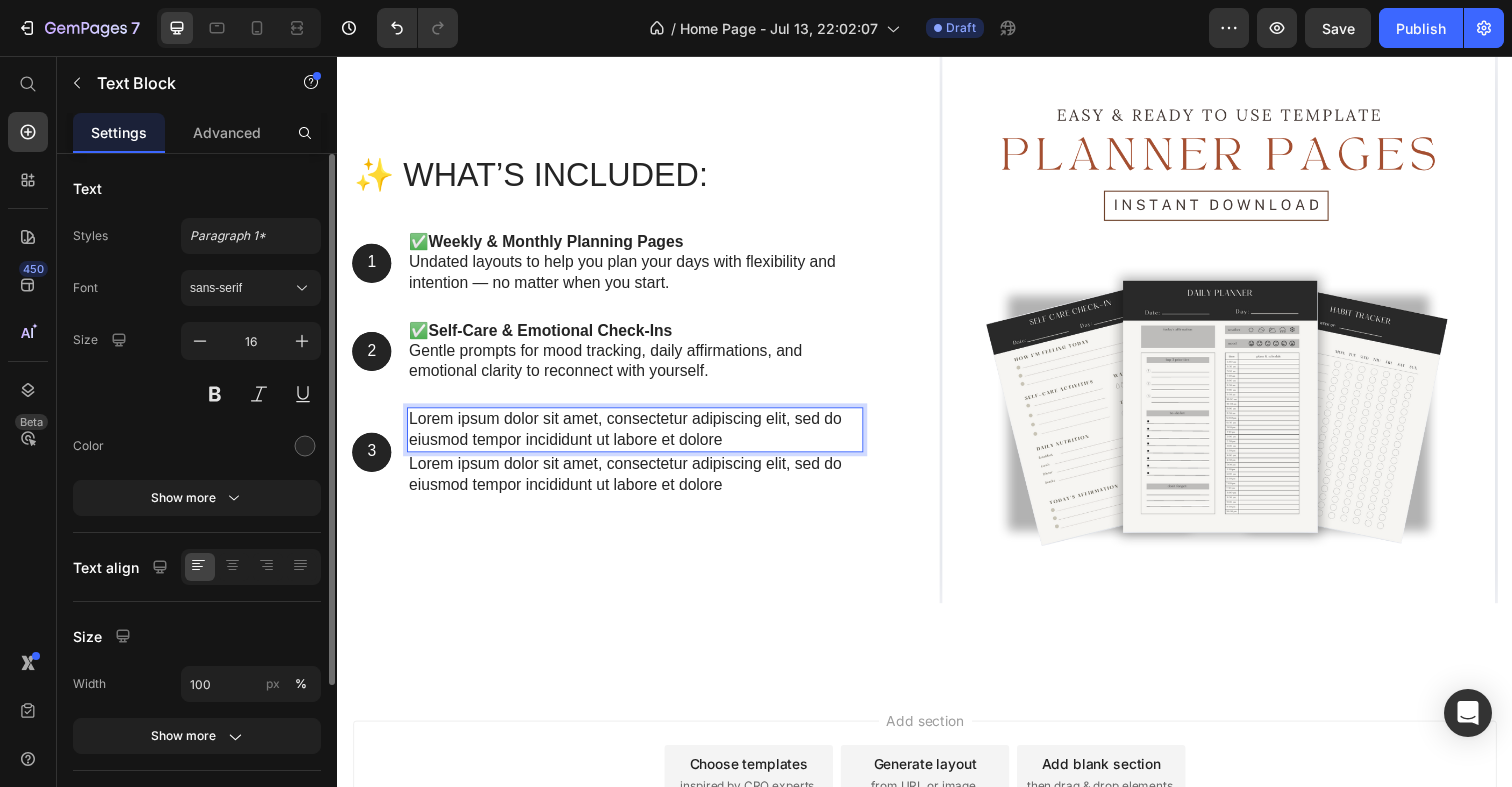 scroll, scrollTop: 907, scrollLeft: 0, axis: vertical 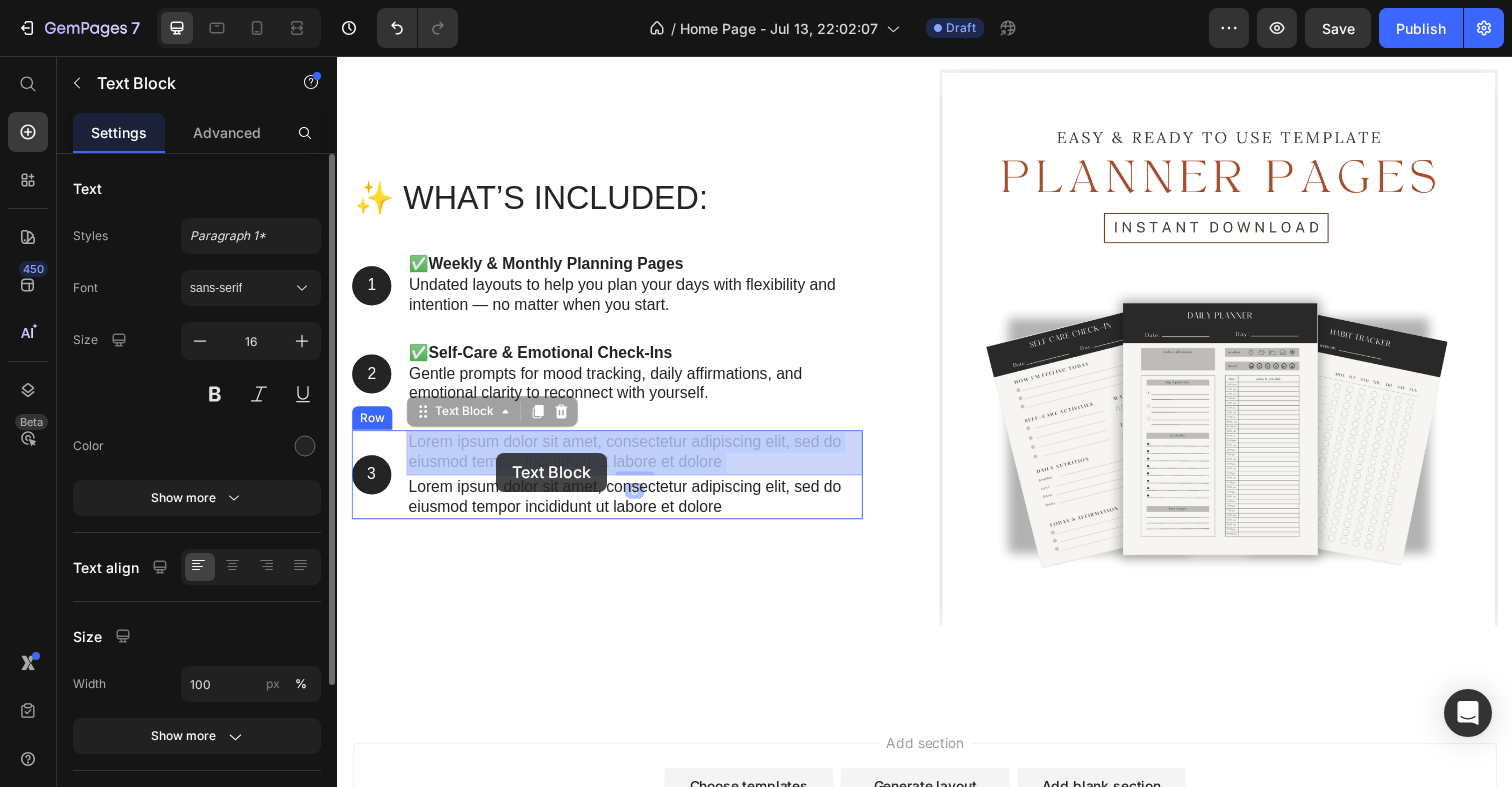 drag, startPoint x: 501, startPoint y: 431, endPoint x: 499, endPoint y: 461, distance: 30.066593 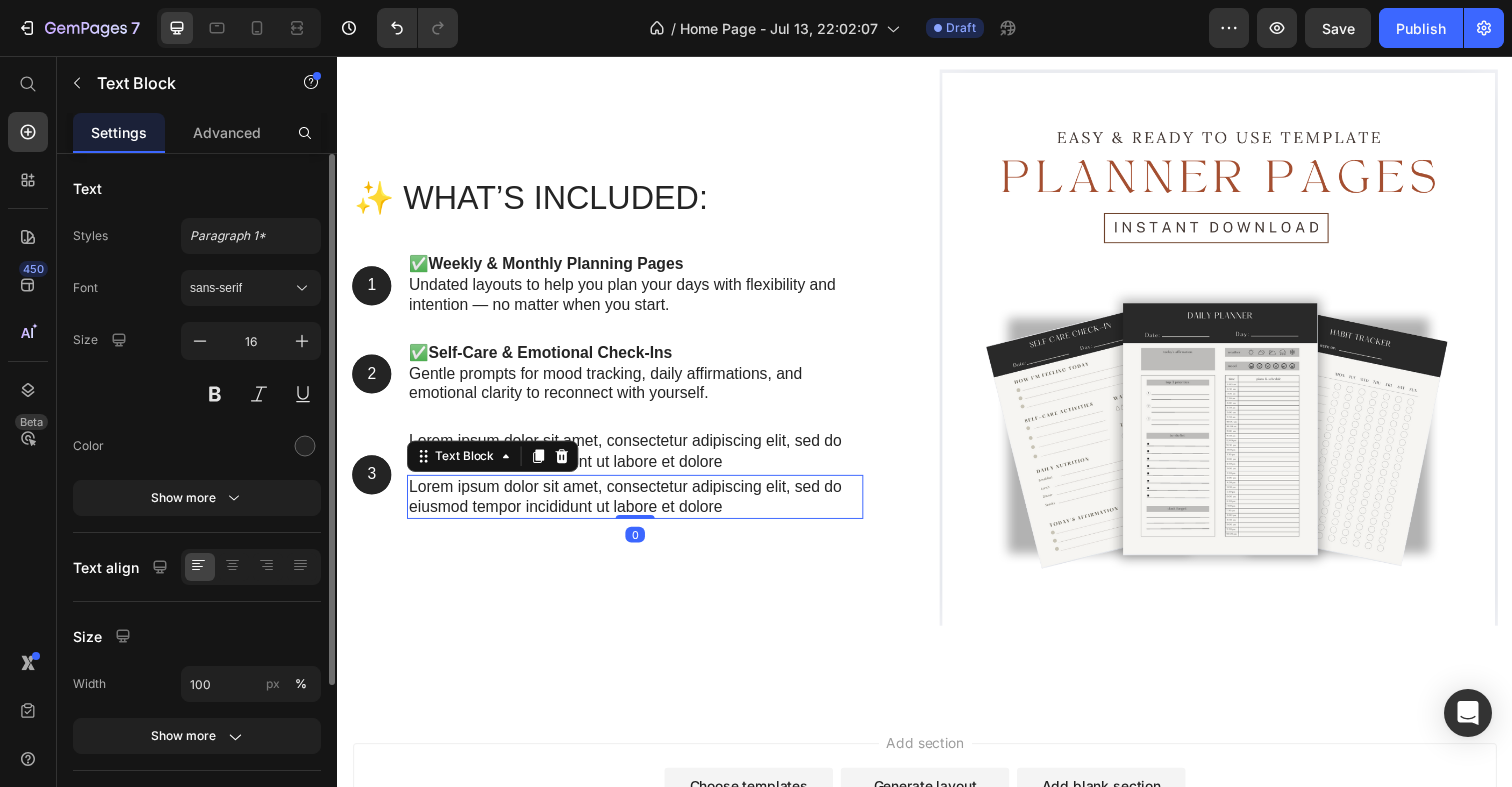 click on "Lorem ipsum dolor sit amet, consectetur adipiscing elit, sed do eiusmod tempor incididunt ut labore et dolore" at bounding box center [641, 507] 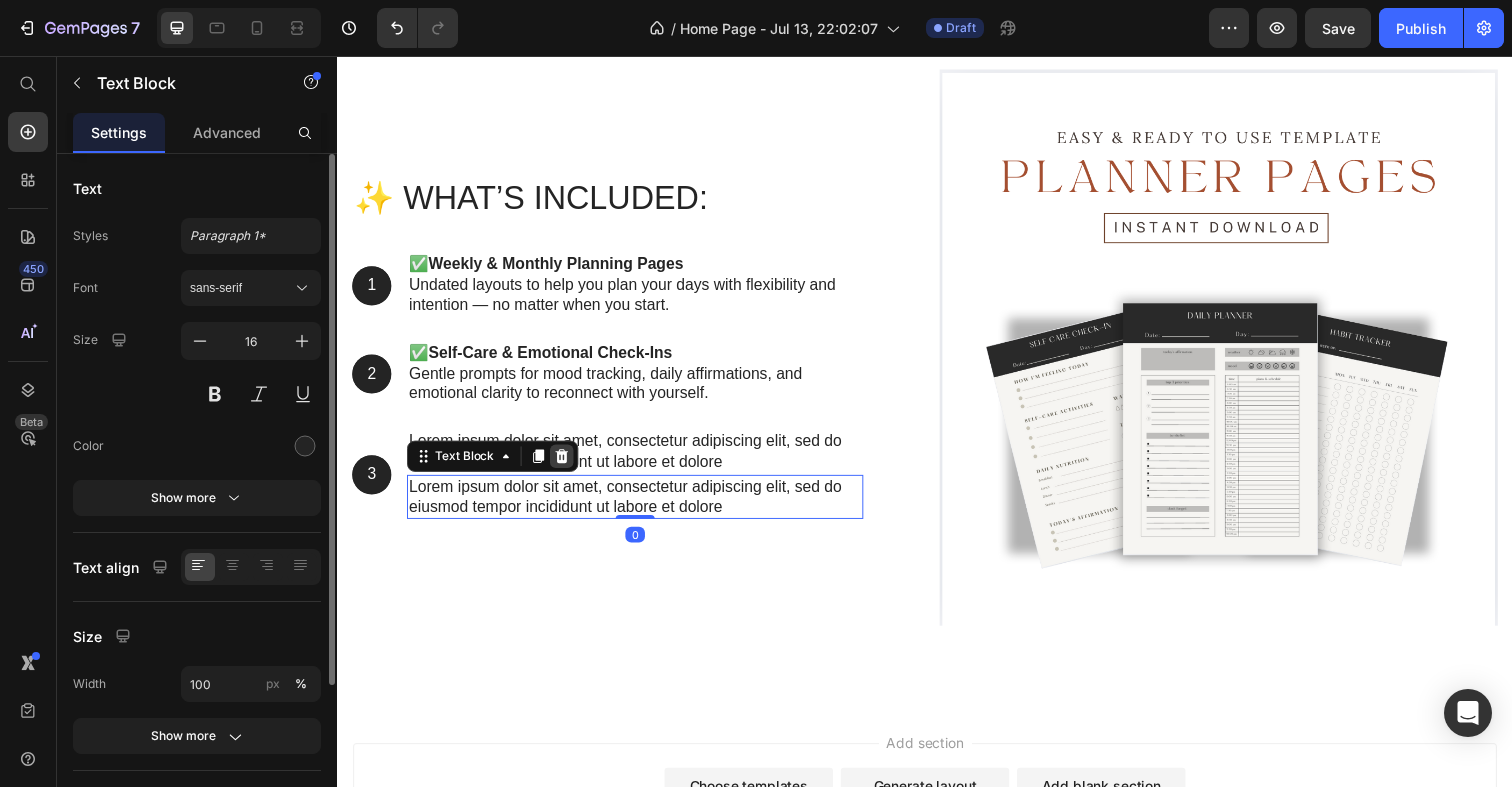 click 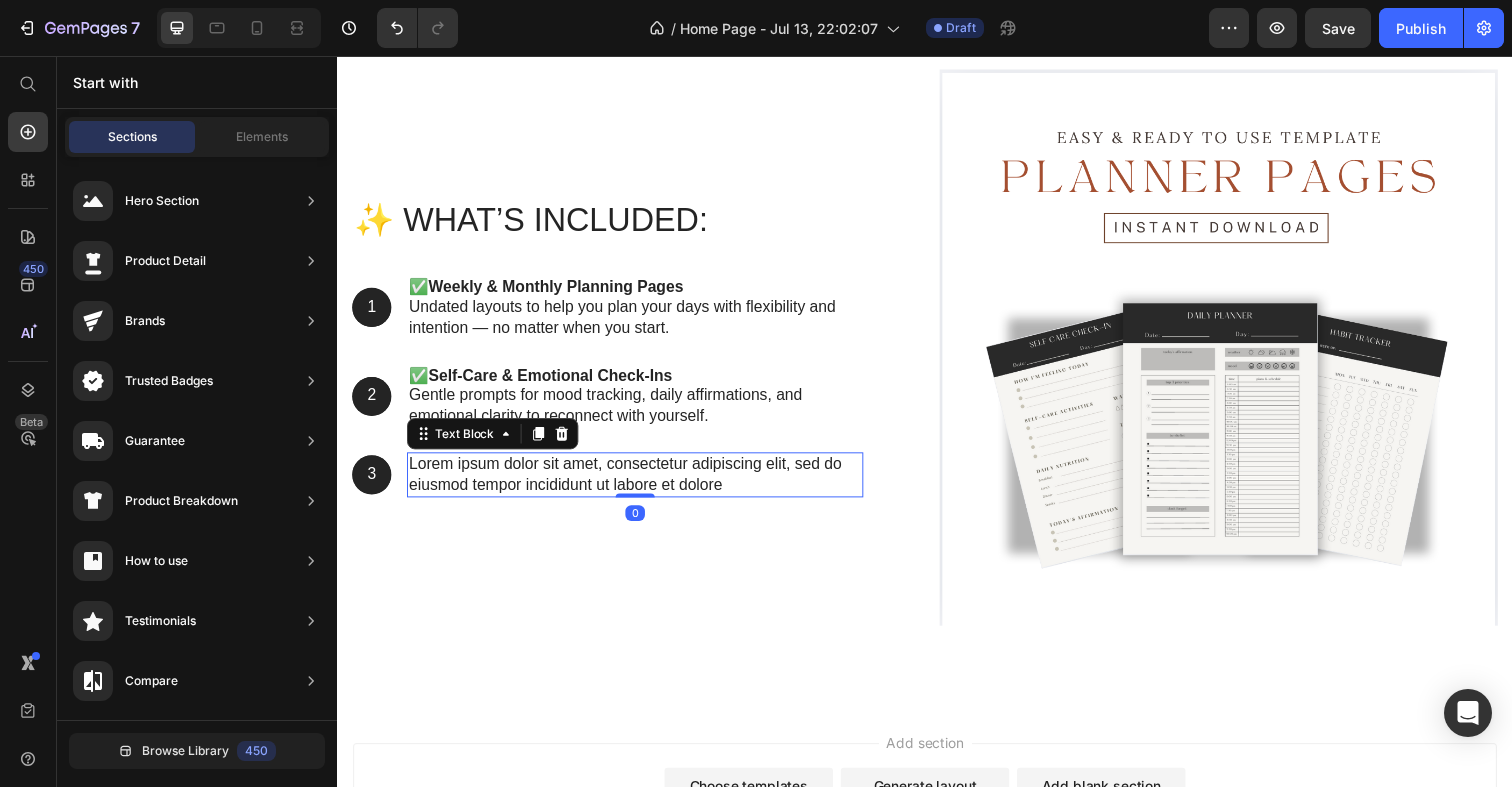click on "Lorem ipsum dolor sit amet, consectetur adipiscing elit, sed do eiusmod tempor incididunt ut labore et dolore" at bounding box center [641, 484] 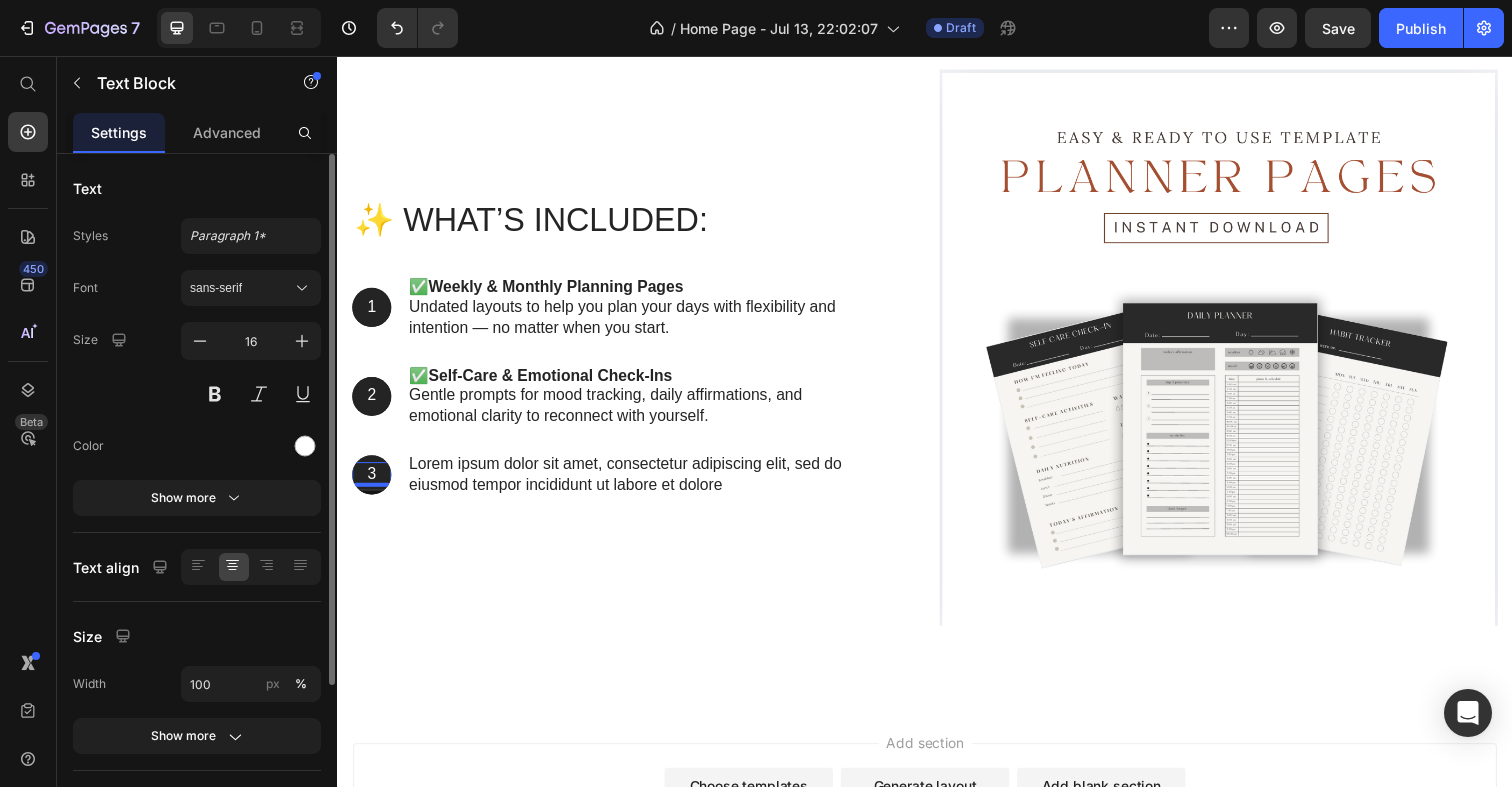 click on "3" at bounding box center (372, 483) 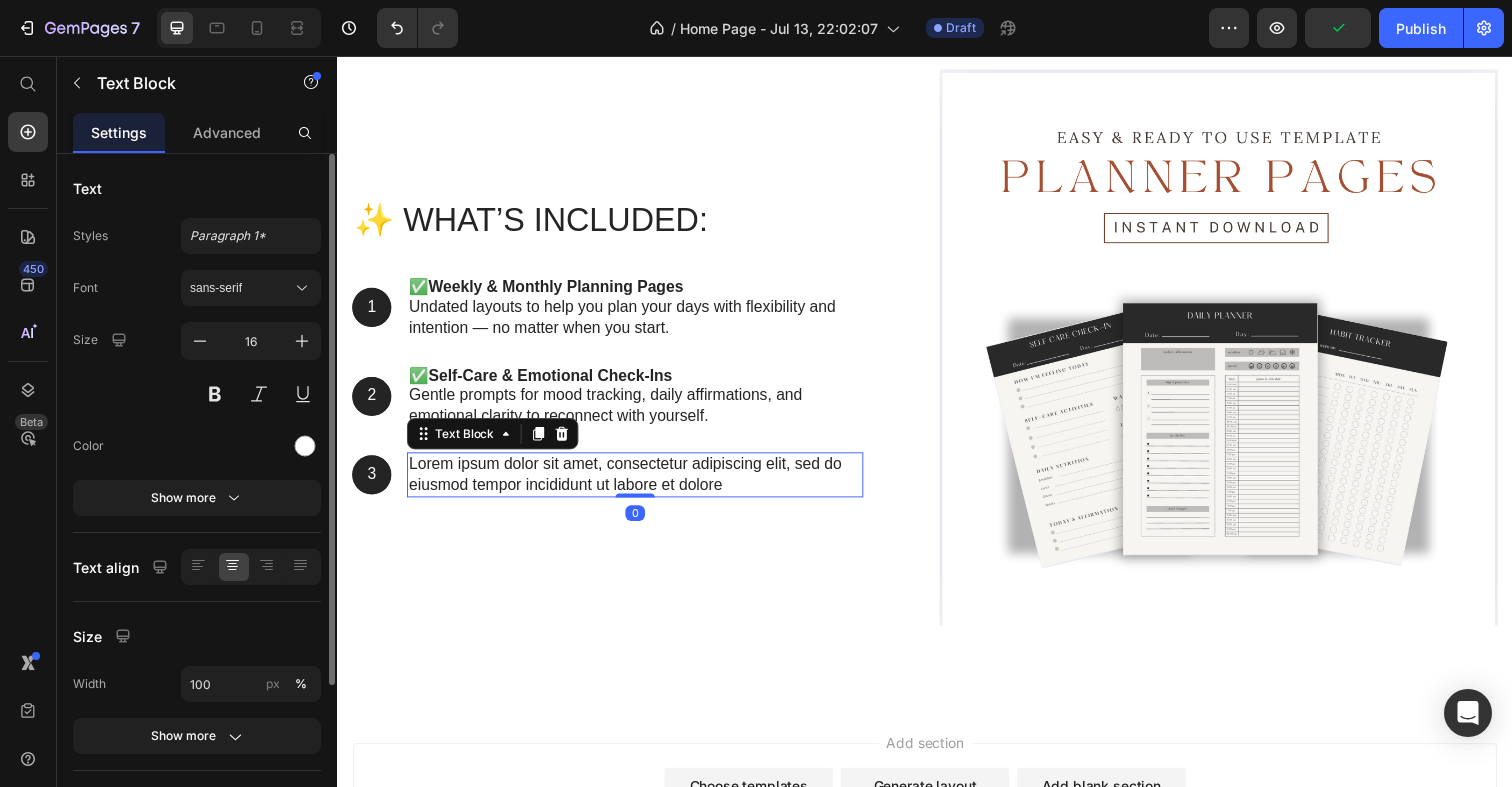 click on "Lorem ipsum dolor sit amet, consectetur adipiscing elit, sed do eiusmod tempor incididunt ut labore et dolore" at bounding box center [641, 484] 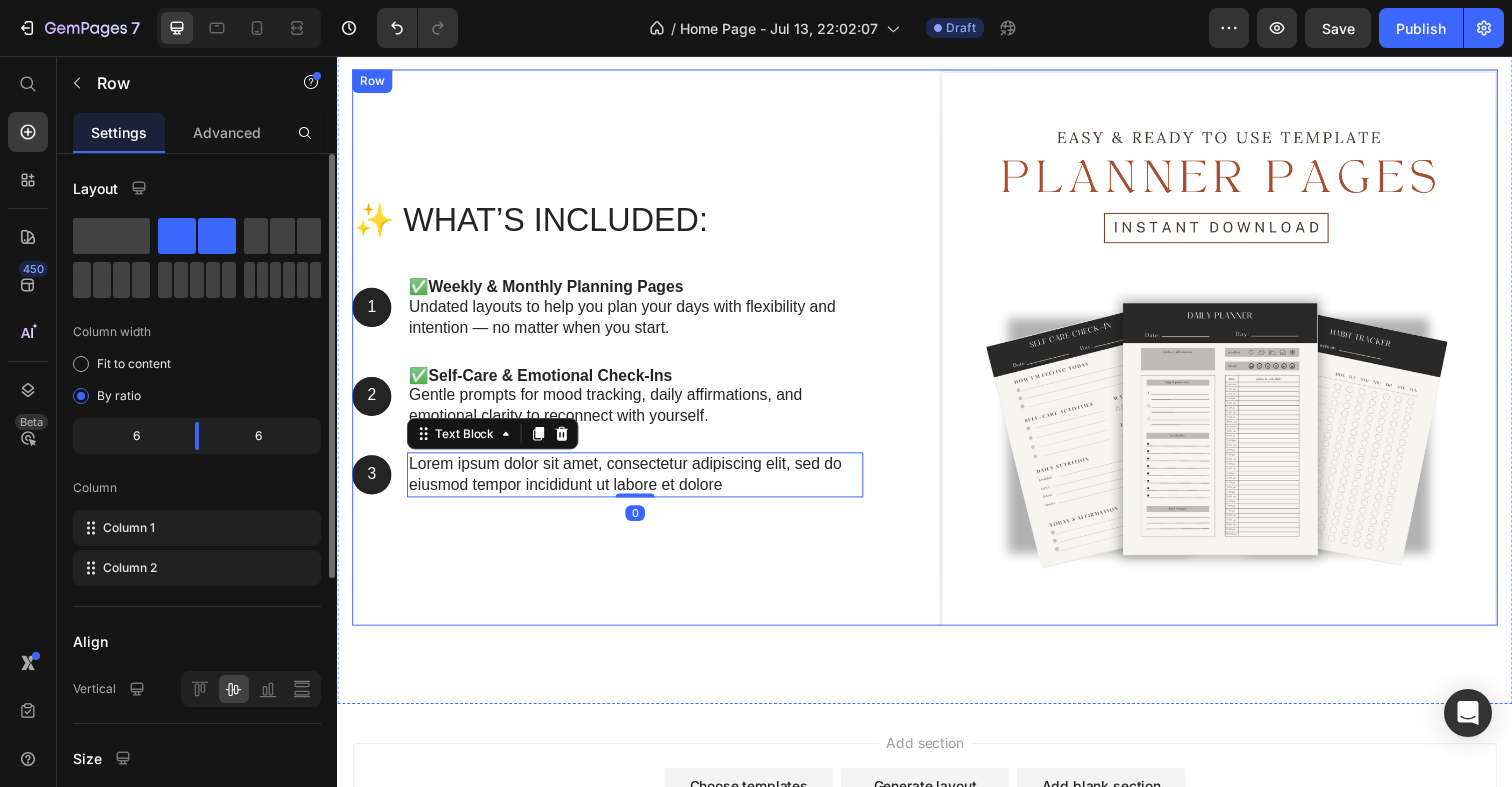 click on "✨ What’s Included: Heading 1 Text Block Hero Banner ✅  Weekly & Monthly Planning Pages Undated layouts to help you plan your days with flexibility and intention — no matter when you start. Text Block Row 2 Text Block Hero Banner ✅  Self-Care & Emotional Check-Ins Gentle prompts for mood tracking, daily affirmations, and emotional clarity to reconnect with yourself. Text Block Row 3 Text Block Hero Banner Lorem ipsum dolor sit amet, consectetur adipiscing elit, sed do eiusmod tempor incididunt ut labore et dolore  Text Block   0 Row Row" at bounding box center (637, 354) 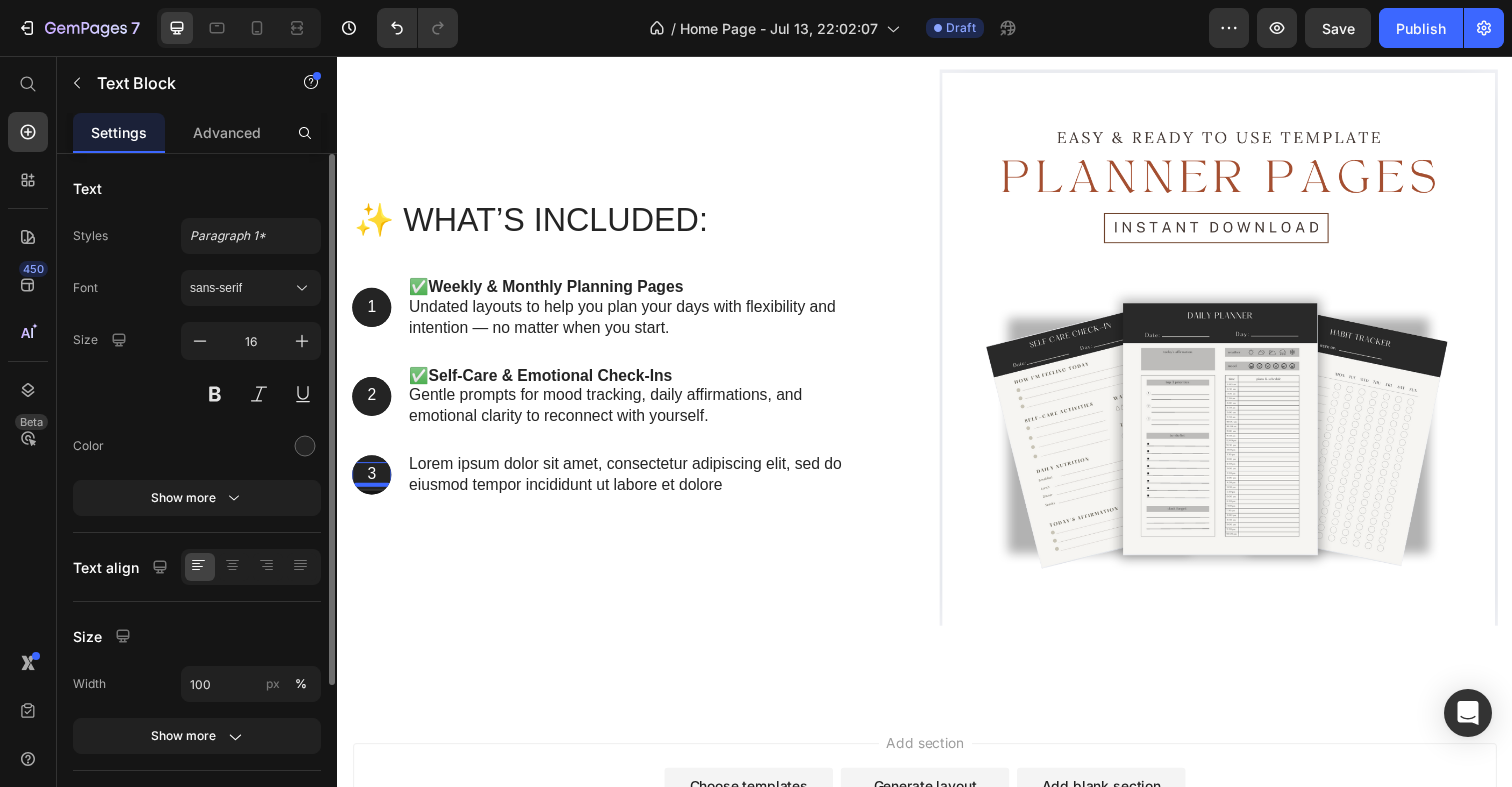 click on "3" at bounding box center (372, 483) 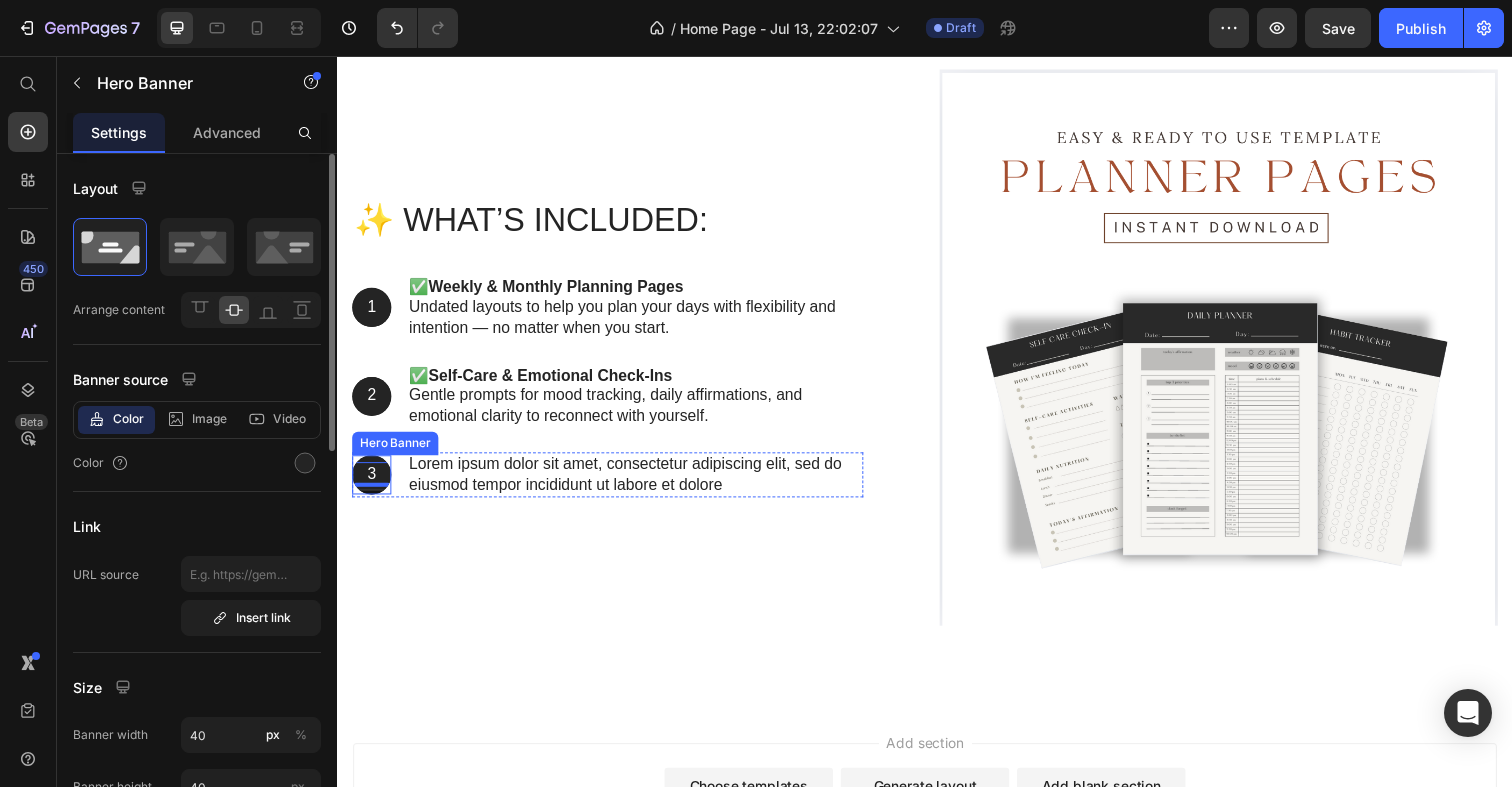 click at bounding box center (372, 484) 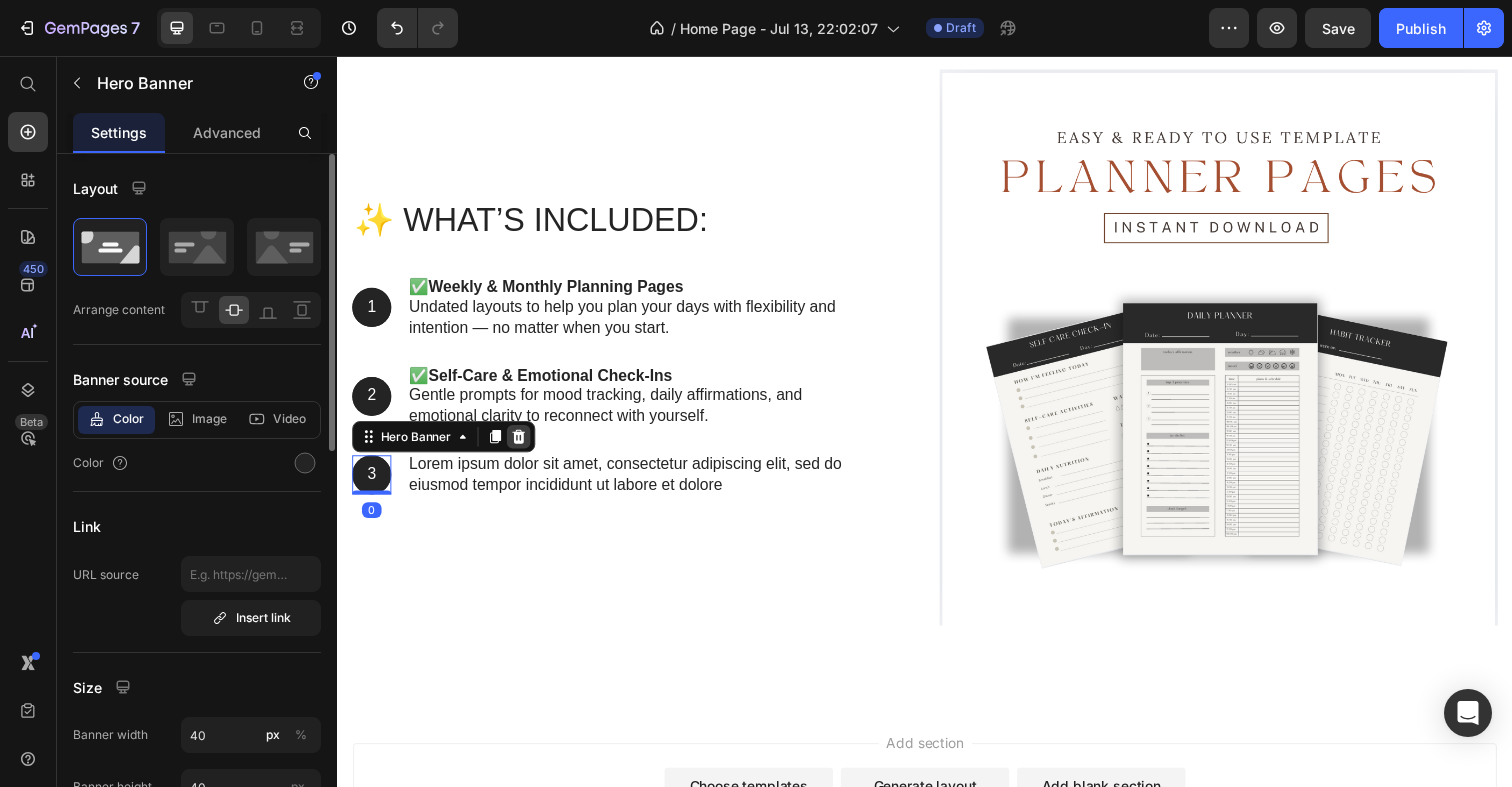 click 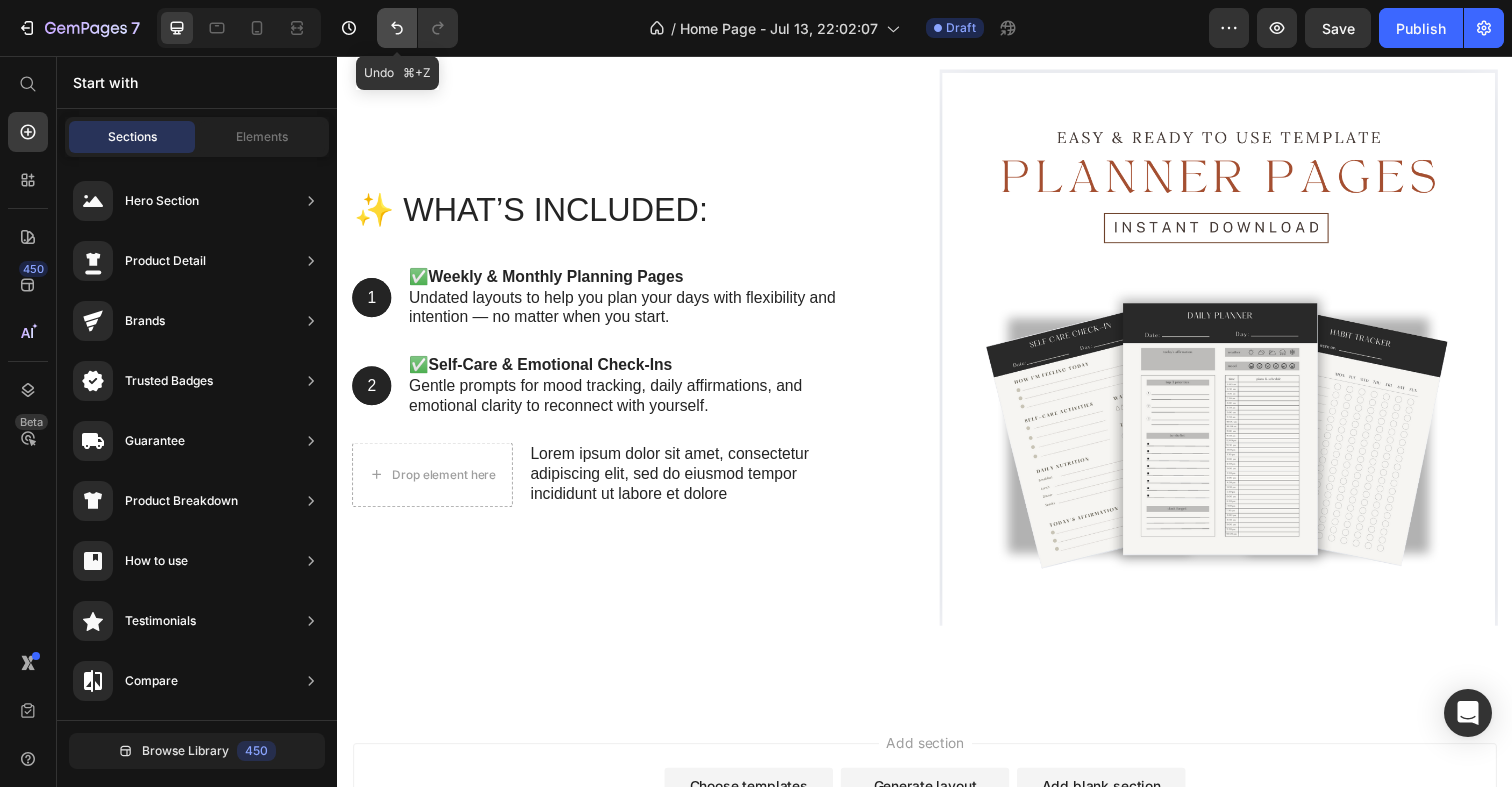 click 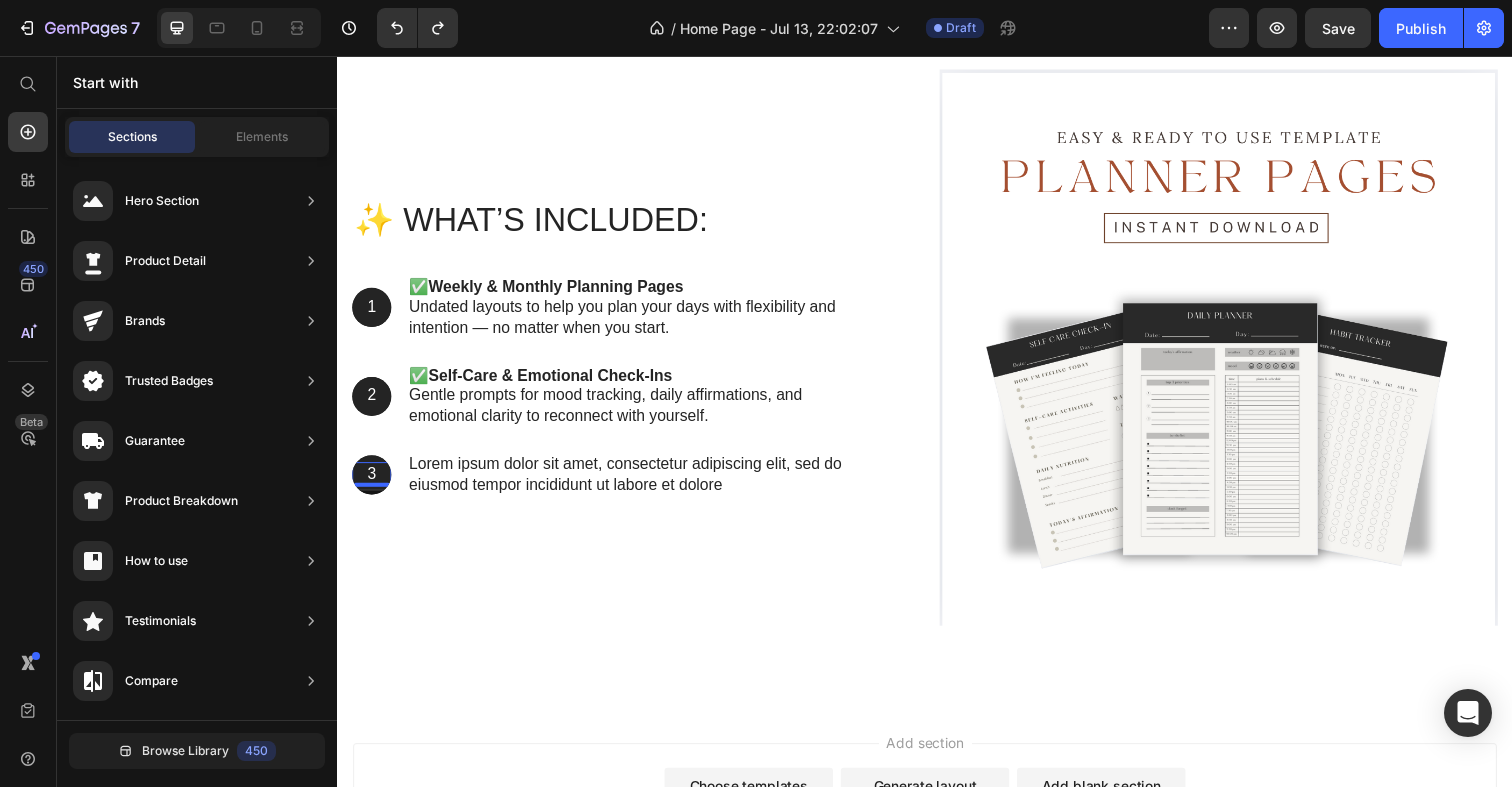 click on "3" at bounding box center [372, 483] 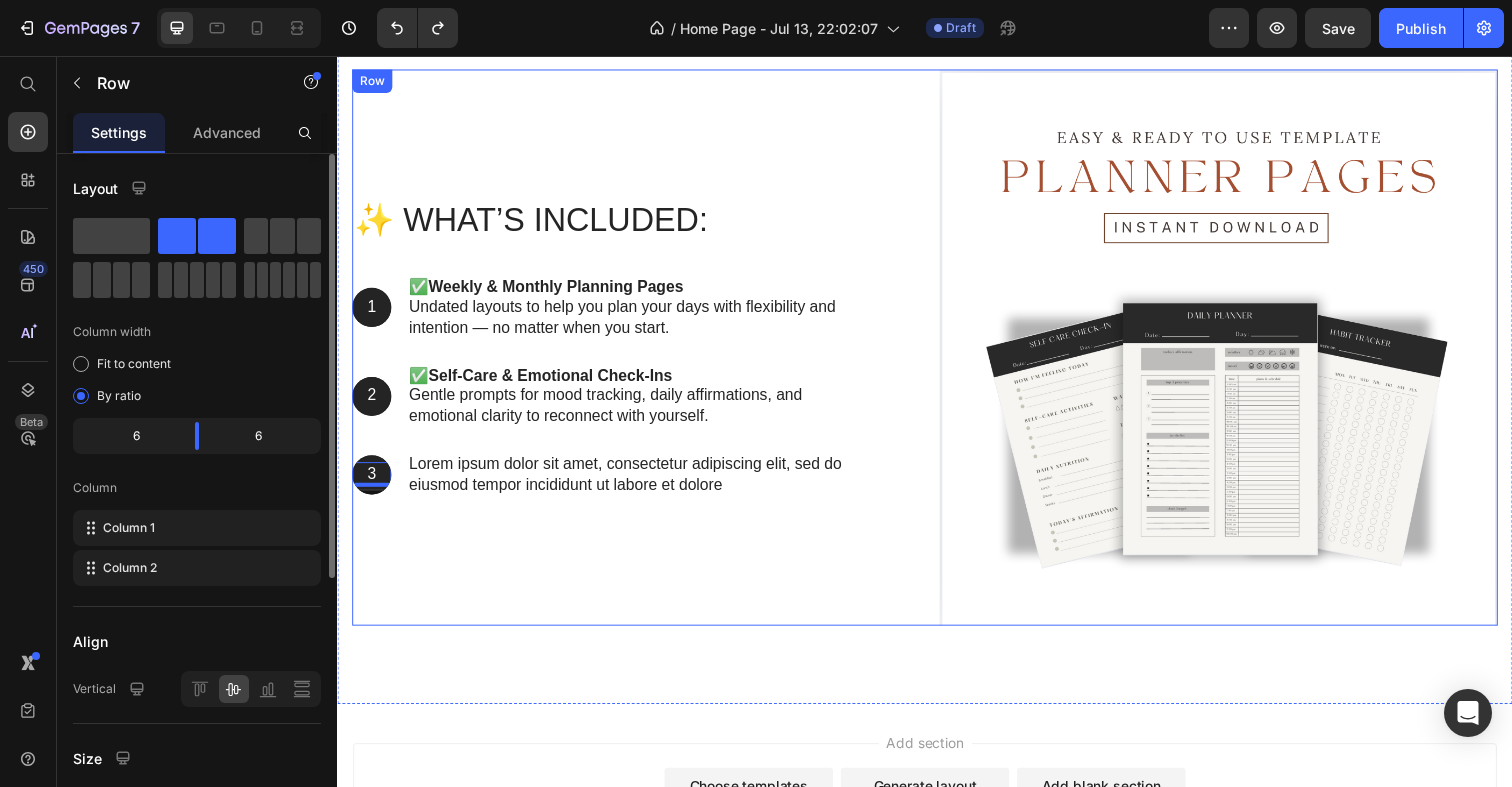click on "✨ What’s Included: Heading 1 Text Block Hero Banner ✅  Weekly & Monthly Planning Pages Undated layouts to help you plan your days with flexibility and intention — no matter when you start. Text Block Row 2 Text Block Hero Banner ✅  Self-Care & Emotional Check-Ins Gentle prompts for mood tracking, daily affirmations, and emotional clarity to reconnect with yourself. Text Block Row 3 Text Block   0 Hero Banner Lorem ipsum dolor sit amet, consectetur adipiscing elit, sed do eiusmod tempor incididunt ut labore et dolore  Text Block Row Row" at bounding box center (637, 354) 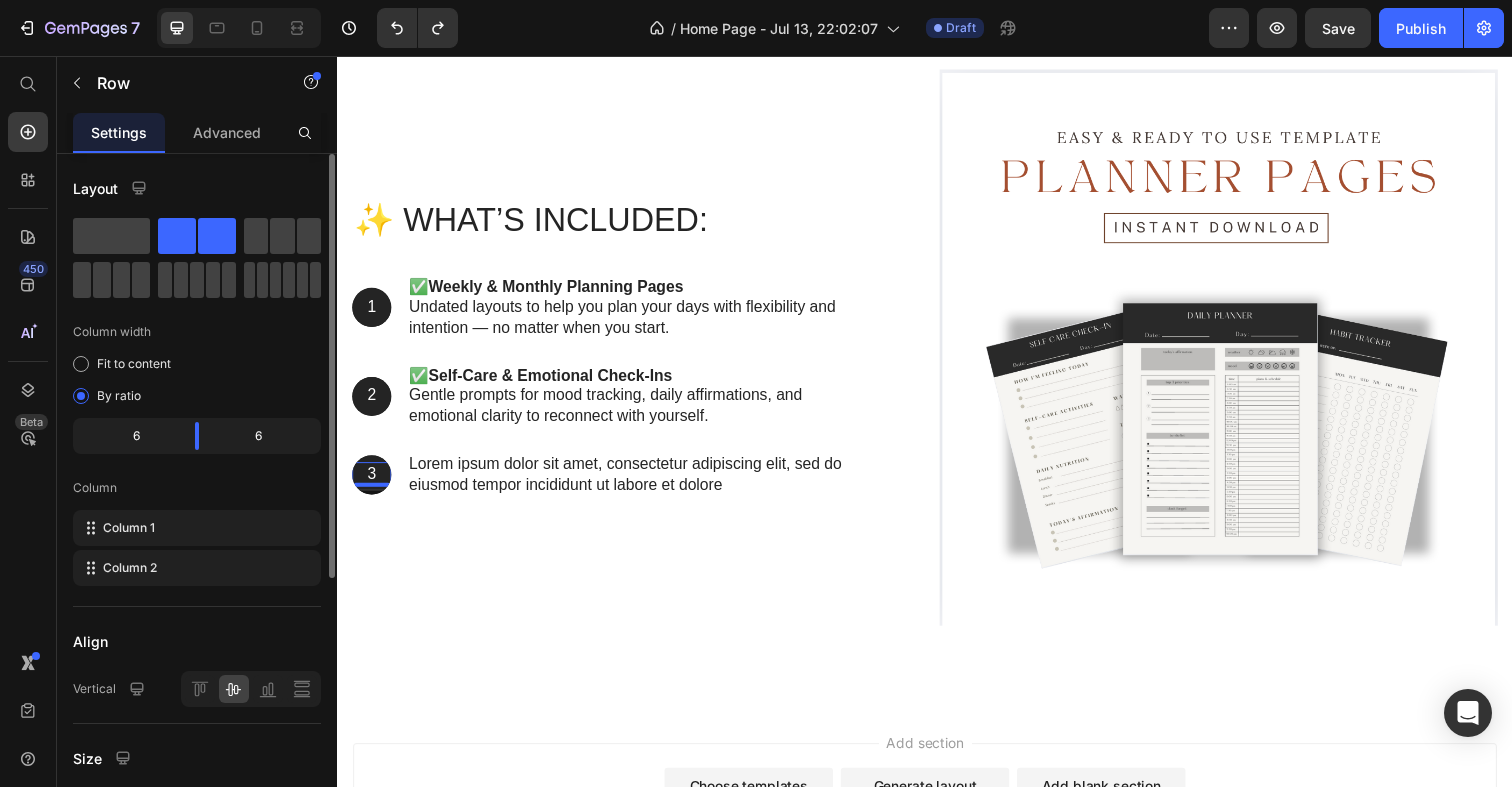 click on "3 Text Block   0" at bounding box center (372, 483) 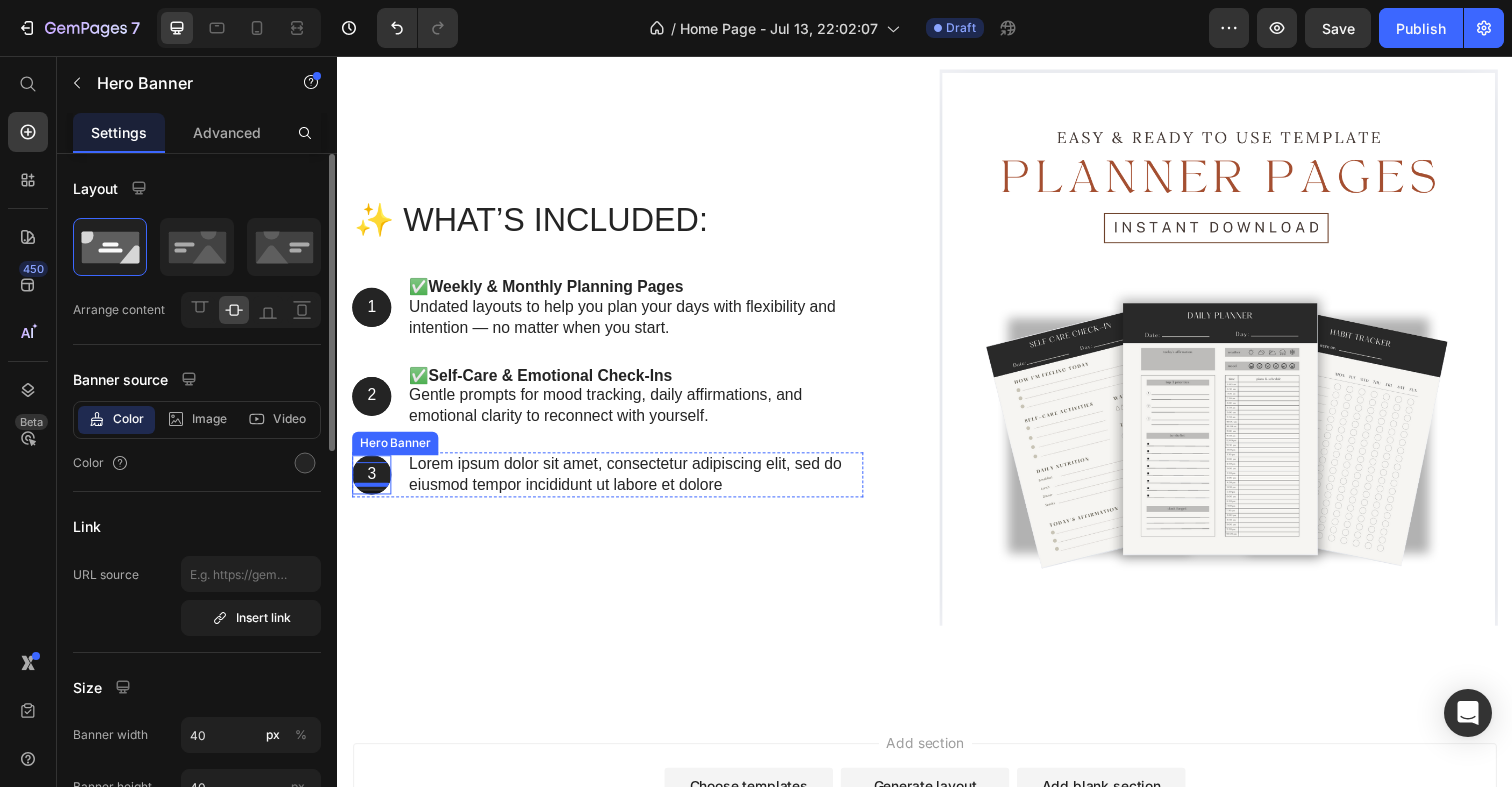 click at bounding box center [372, 484] 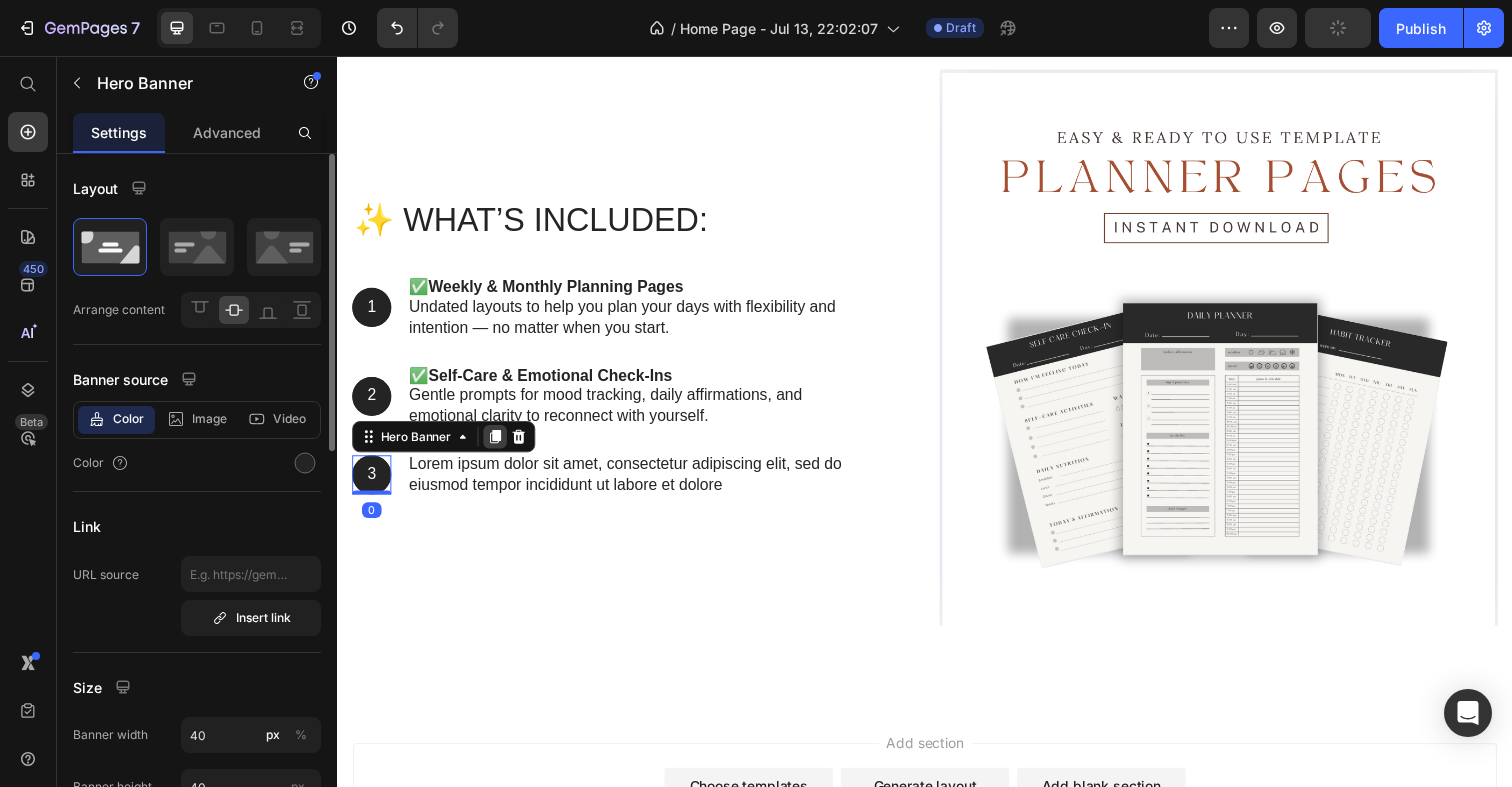 click 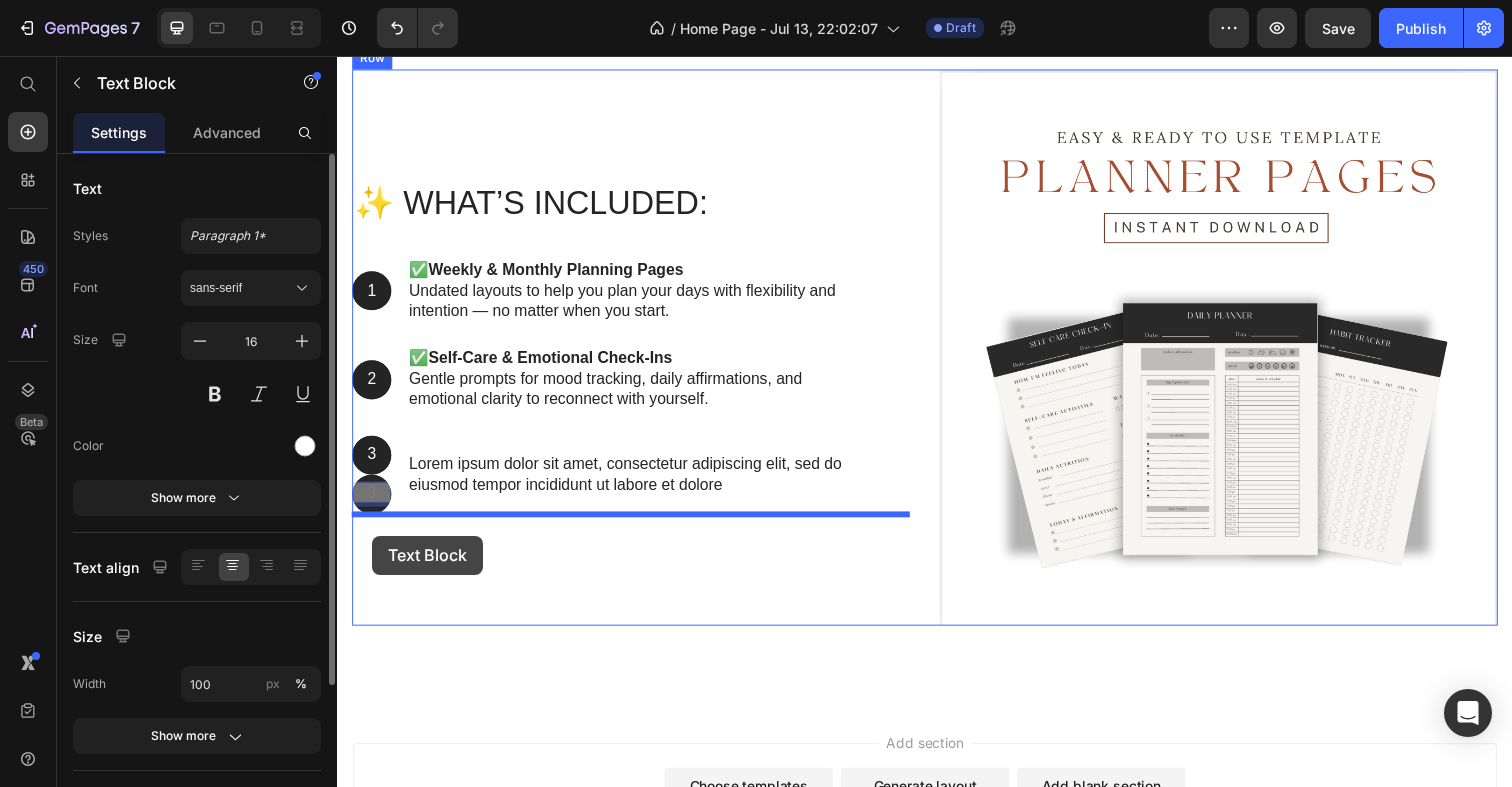 drag, startPoint x: 372, startPoint y: 500, endPoint x: 373, endPoint y: 546, distance: 46.010868 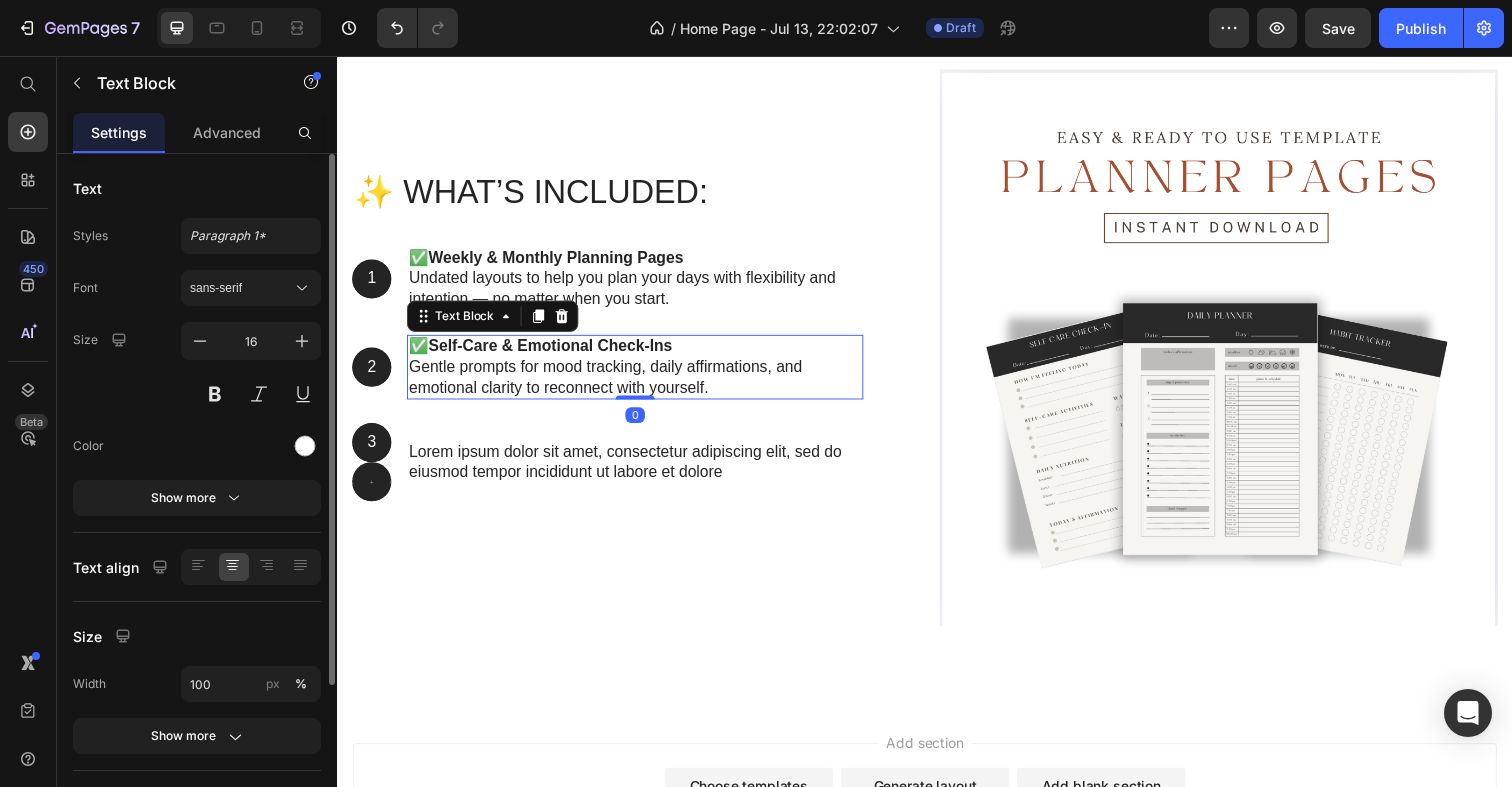 click on "✅  Self-Care & Emotional Check-Ins Gentle prompts for mood tracking, daily affirmations, and emotional clarity to reconnect with yourself." at bounding box center (641, 374) 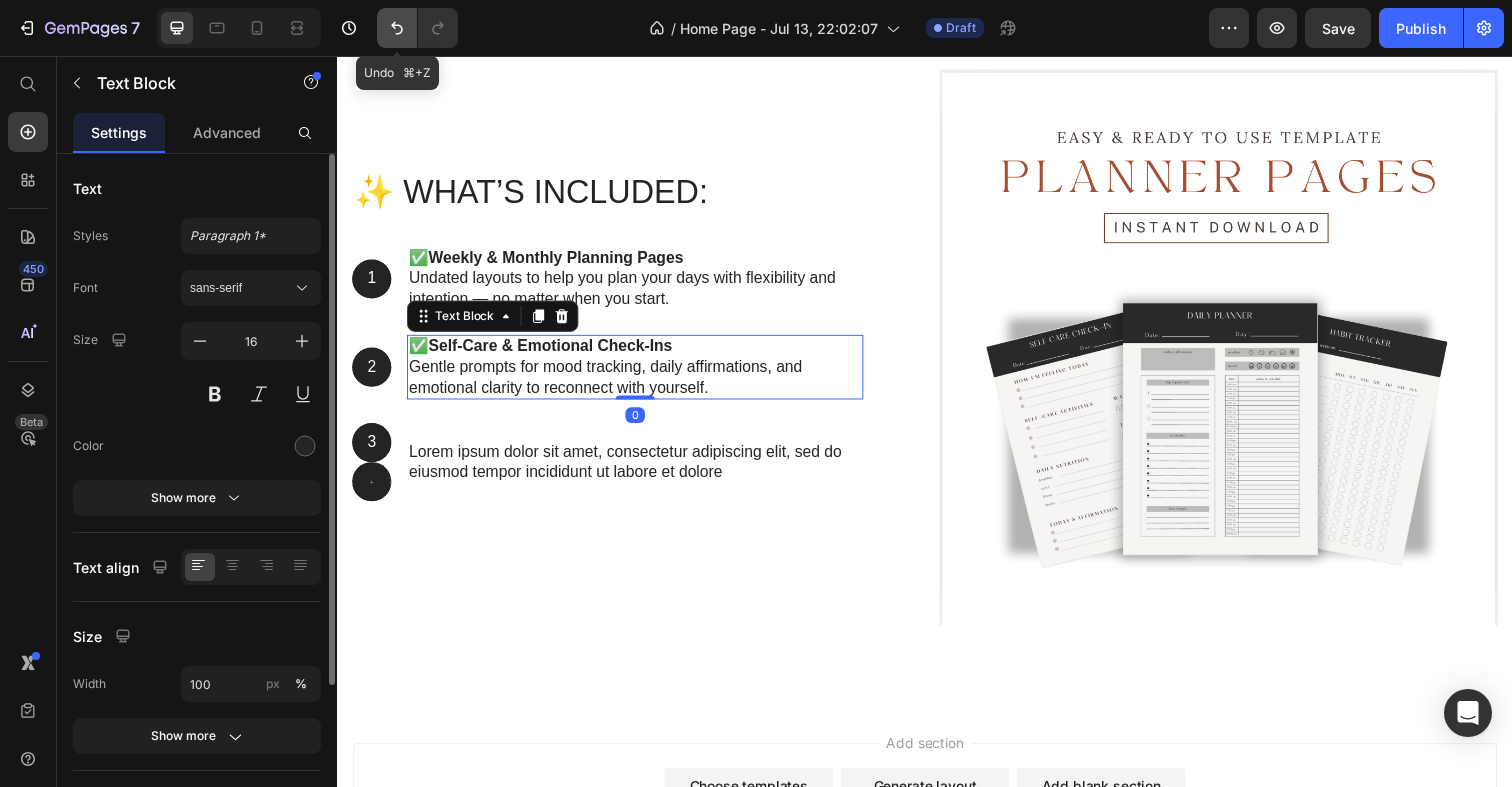 click 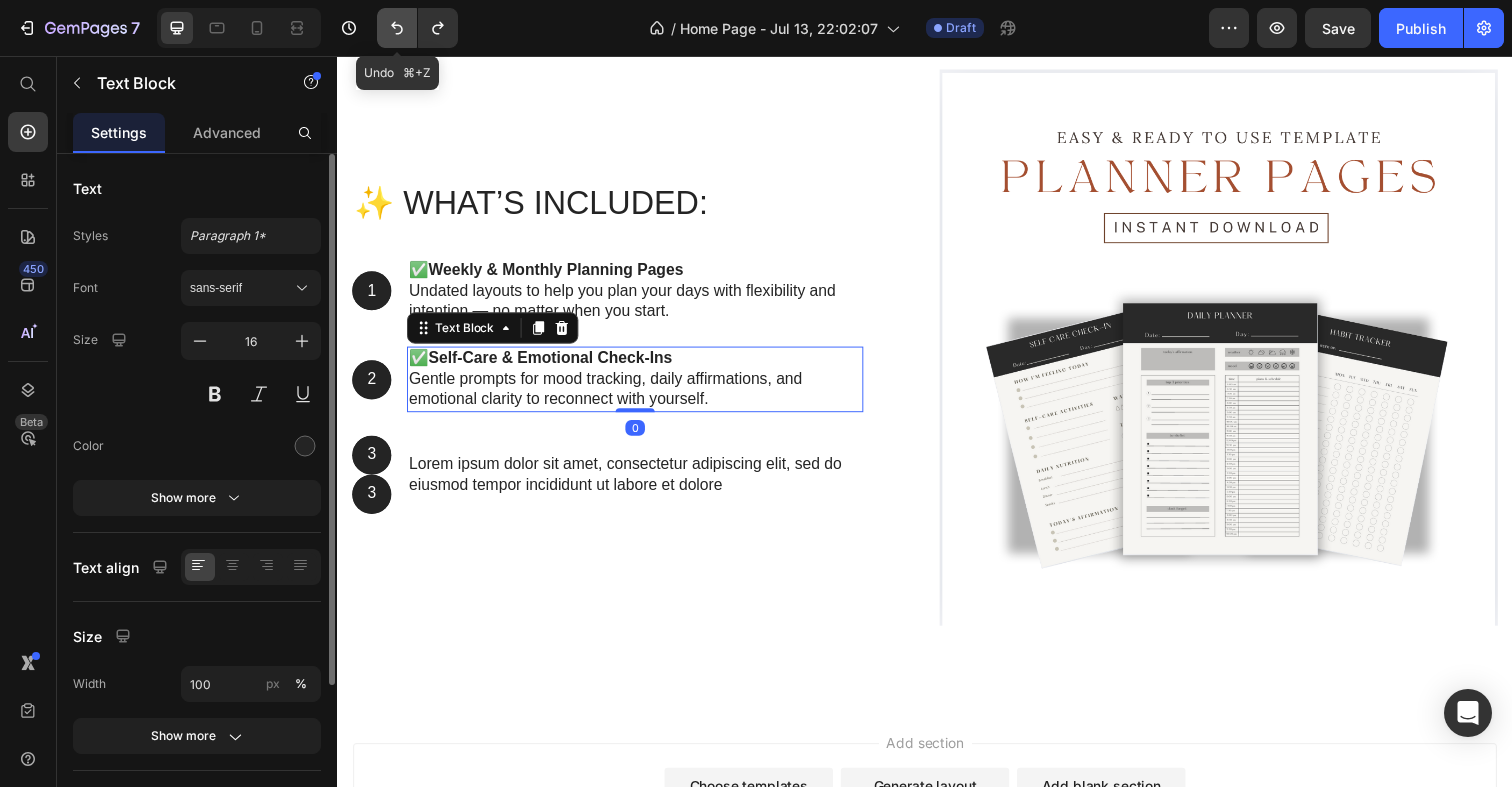click 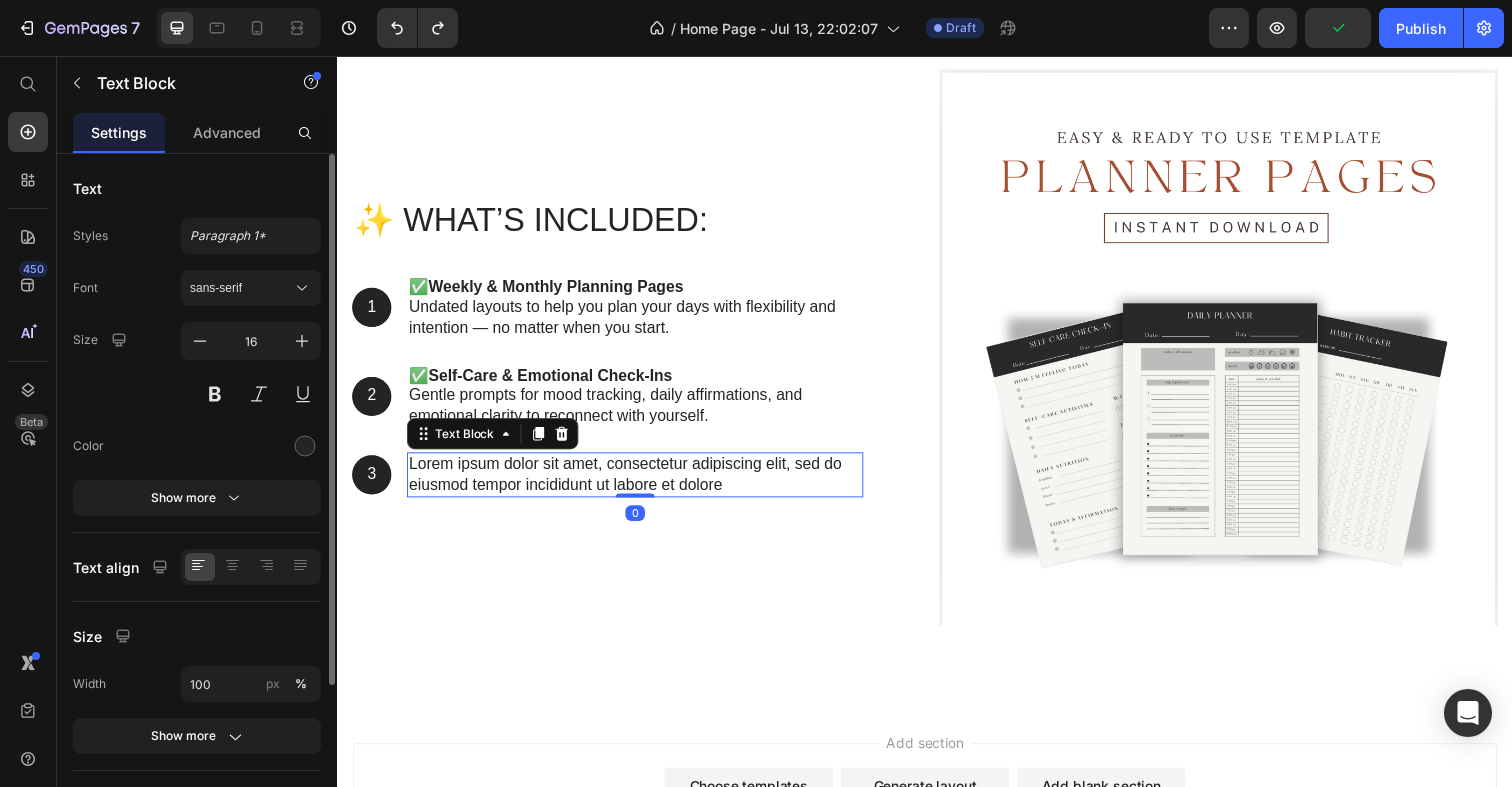 click on "Lorem ipsum dolor sit amet, consectetur adipiscing elit, sed do eiusmod tempor incididunt ut labore et dolore" at bounding box center [641, 484] 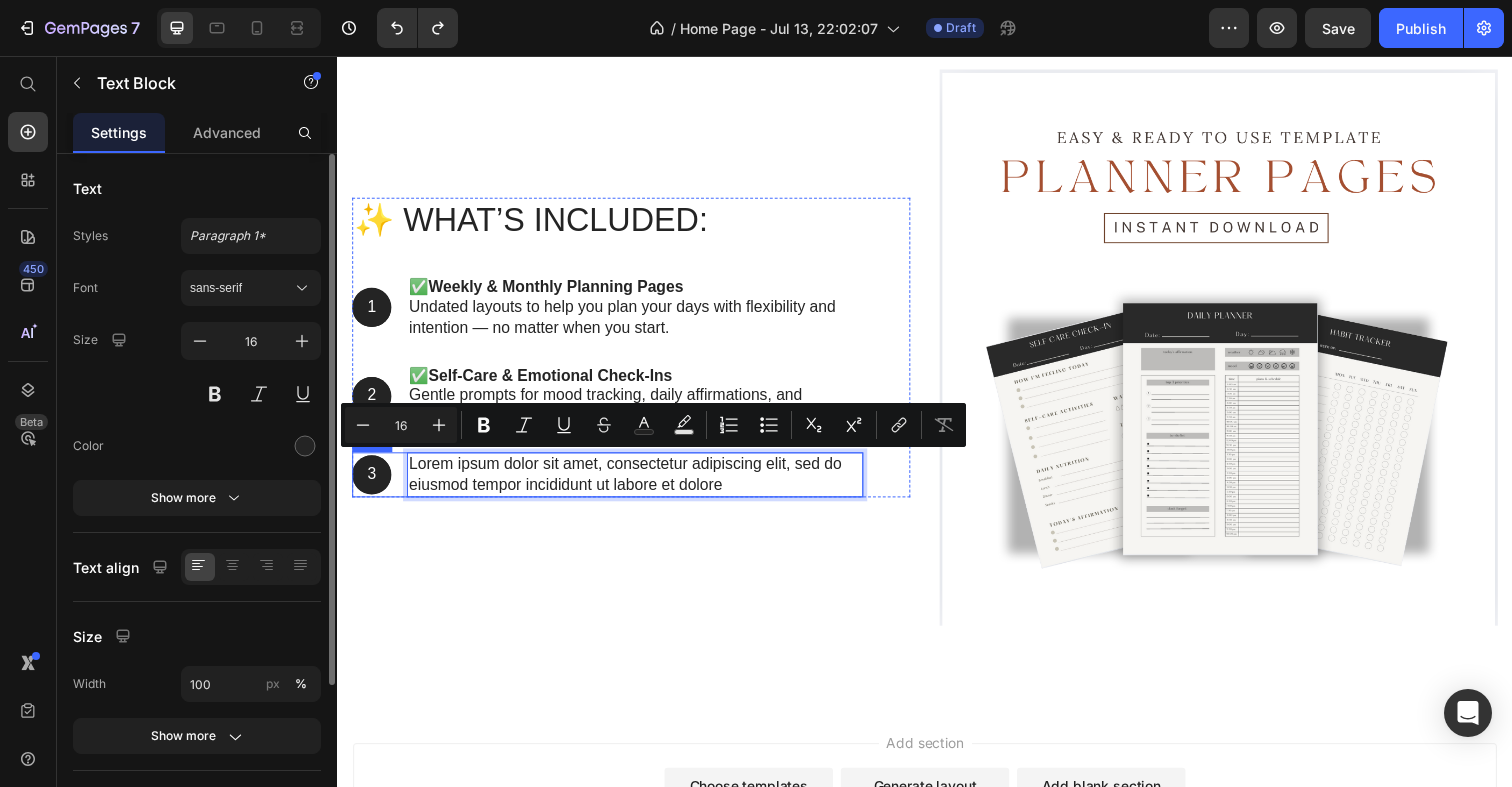 drag, startPoint x: 735, startPoint y: 487, endPoint x: 398, endPoint y: 479, distance: 337.09494 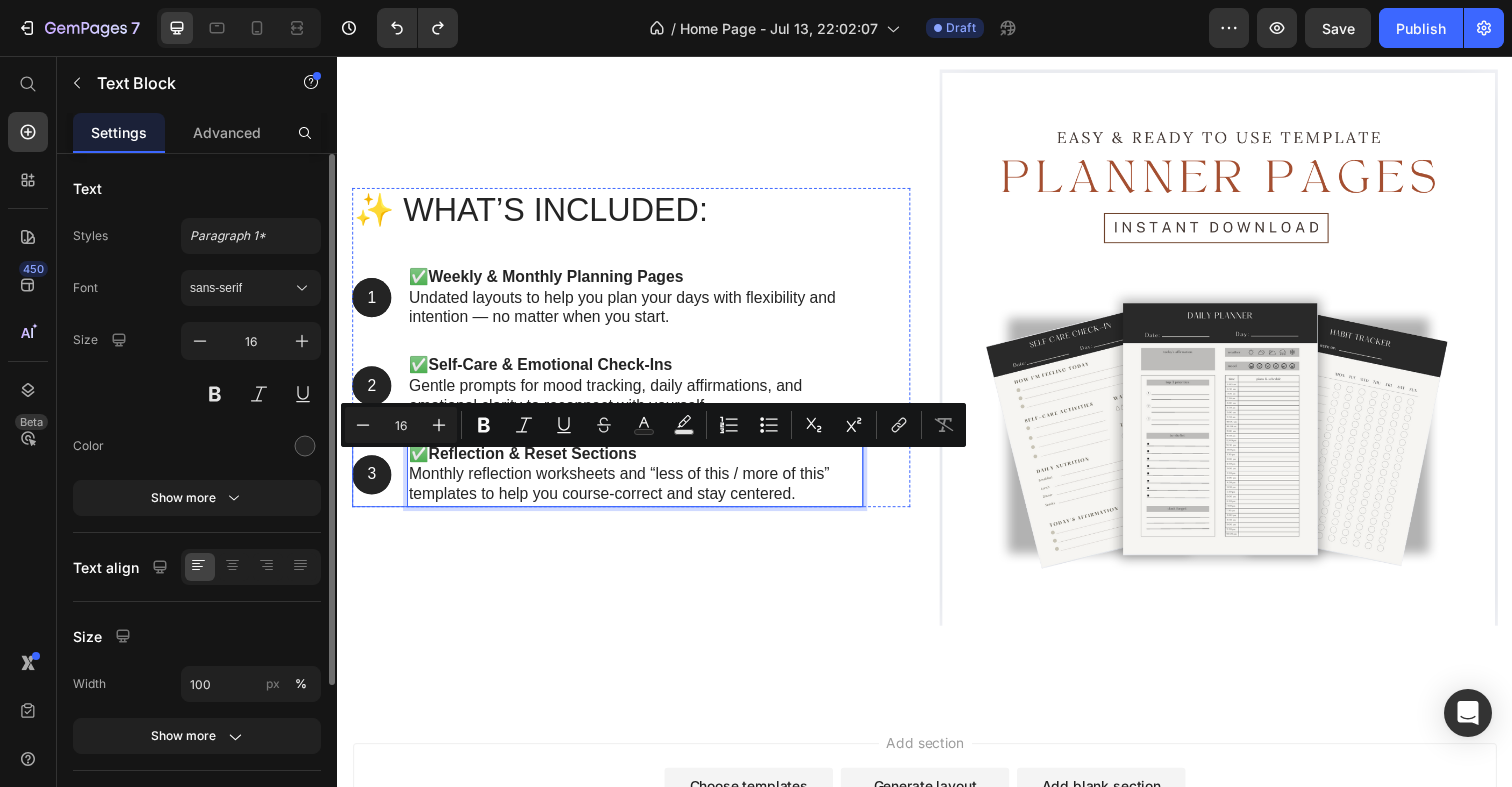 scroll, scrollTop: 897, scrollLeft: 0, axis: vertical 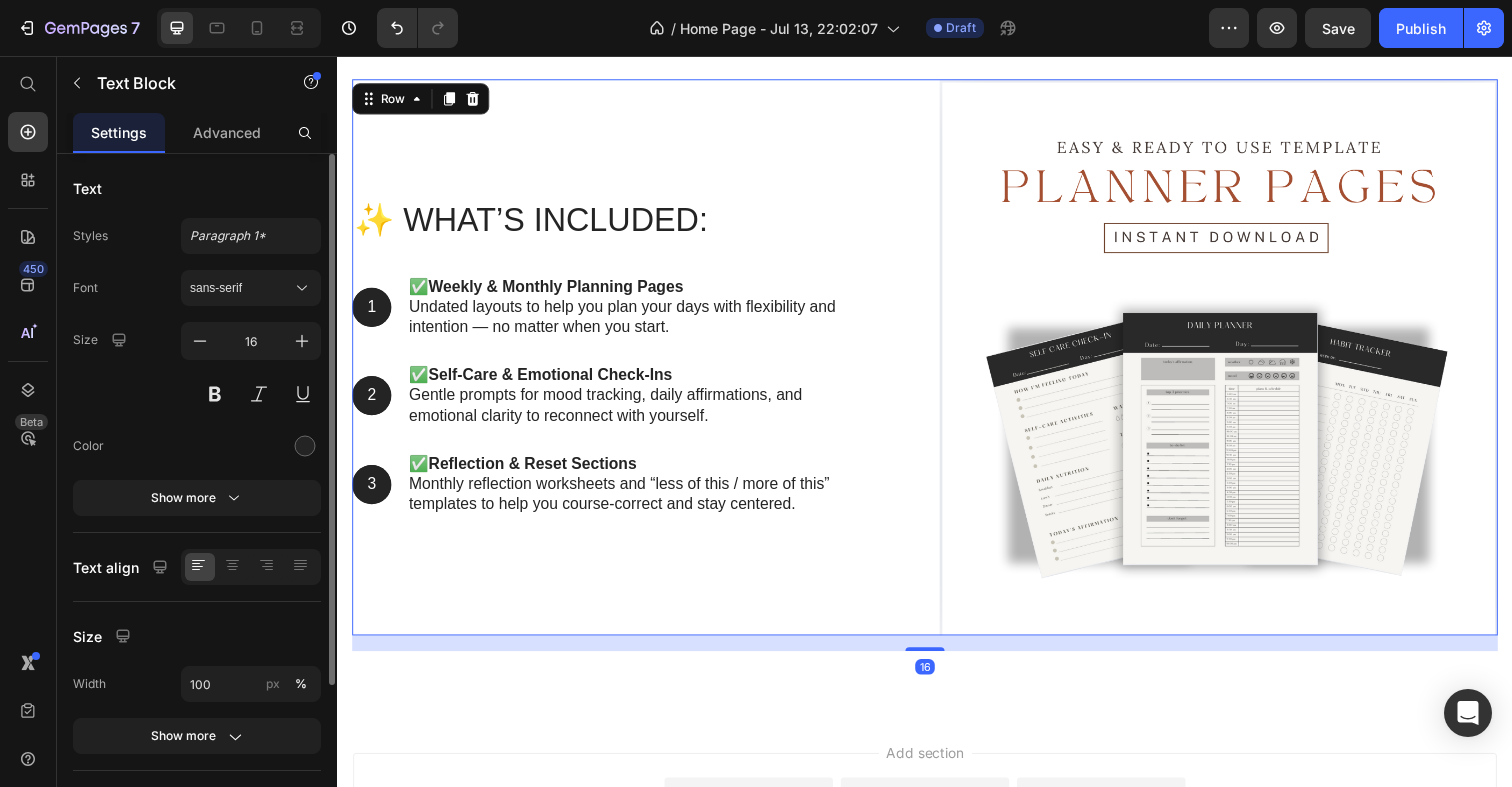 click on "✨ What’s Included: Heading 1 Text Block Hero Banner ✅  Weekly & Monthly Planning Pages Undated layouts to help you plan your days with flexibility and intention — no matter when you start. Text Block Row 2 Text Block Hero Banner ✅  Self-Care & Emotional Check-Ins Gentle prompts for mood tracking, daily affirmations, and emotional clarity to reconnect with yourself. Text Block Row 3 Text Block Hero Banner ✅  Reflection & Reset Sections Monthly reflection worksheets and “less of this / more of this” templates to help you course-correct and stay centered. Text Block Row Row" at bounding box center (637, 364) 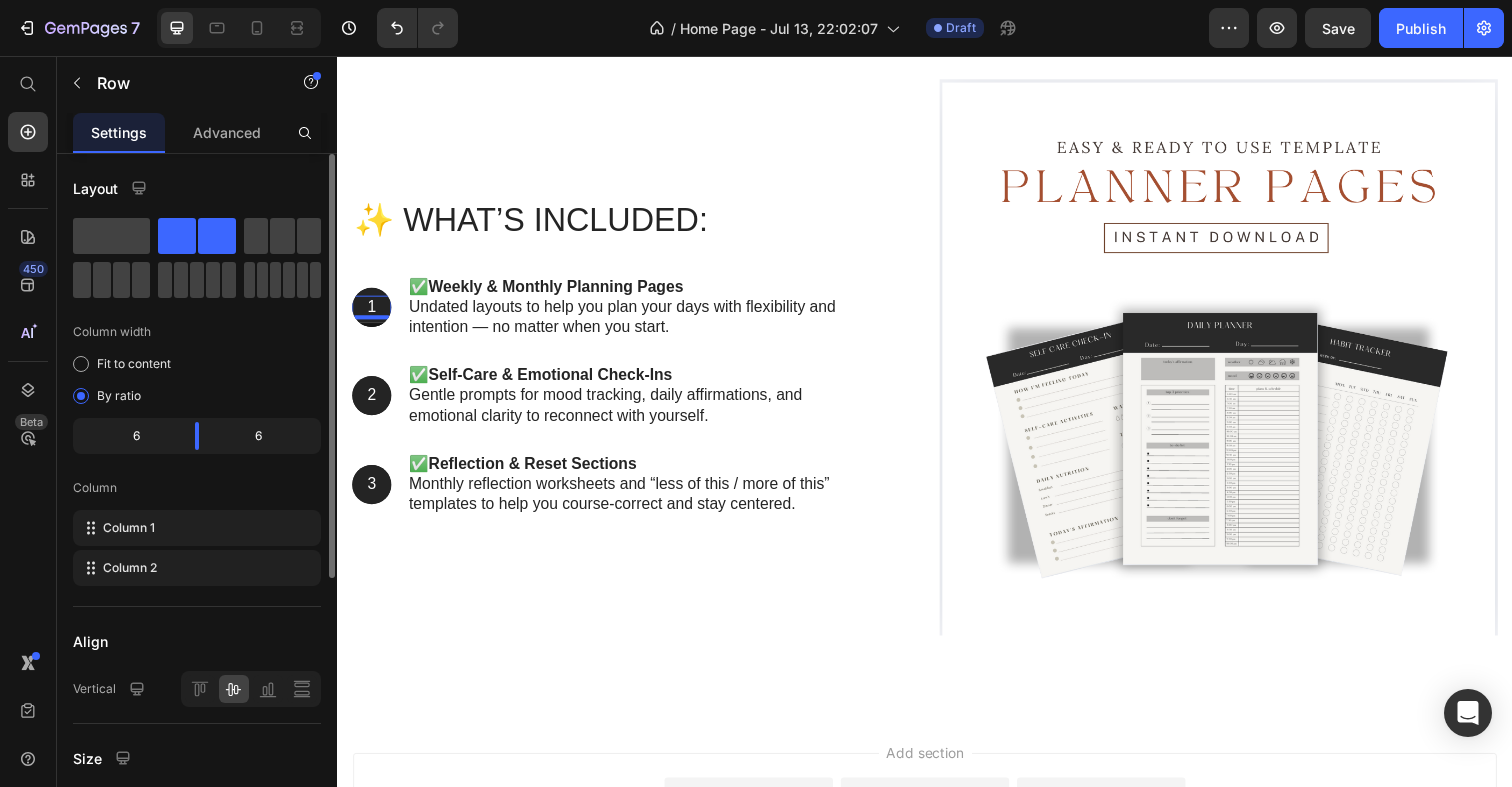 click on "1" at bounding box center (372, 313) 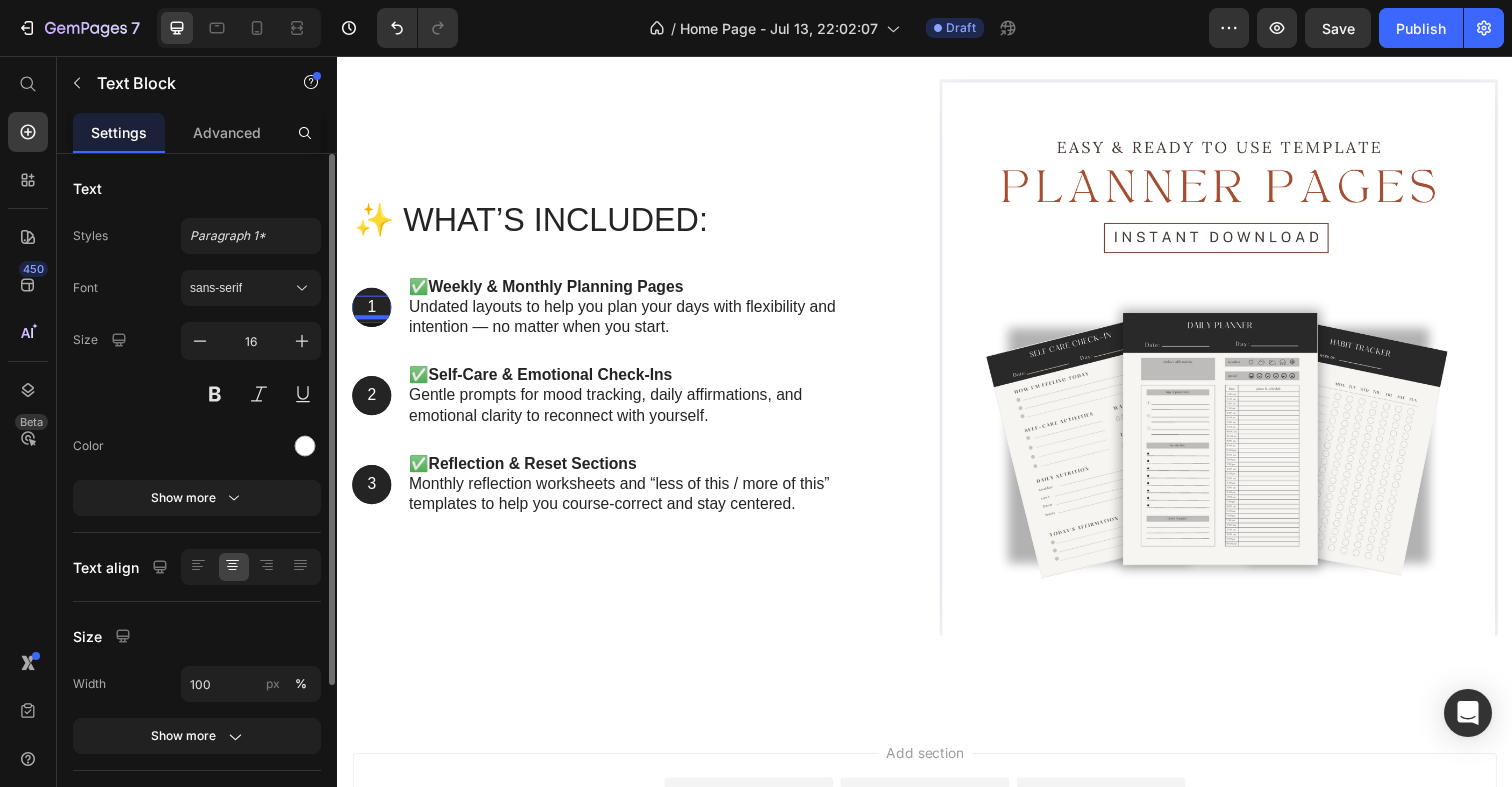 click on "1" at bounding box center [372, 313] 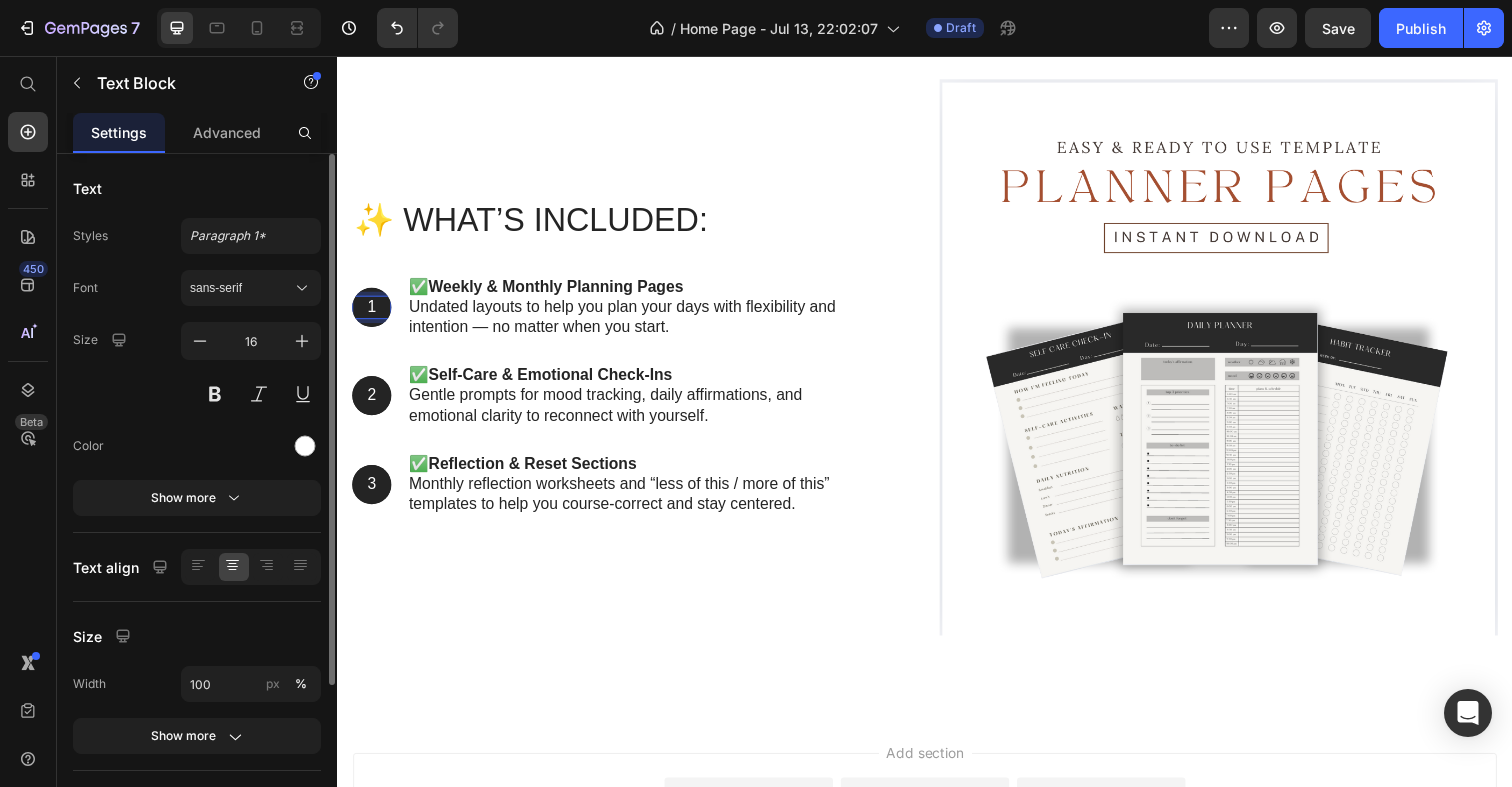 click on "1" at bounding box center [372, 313] 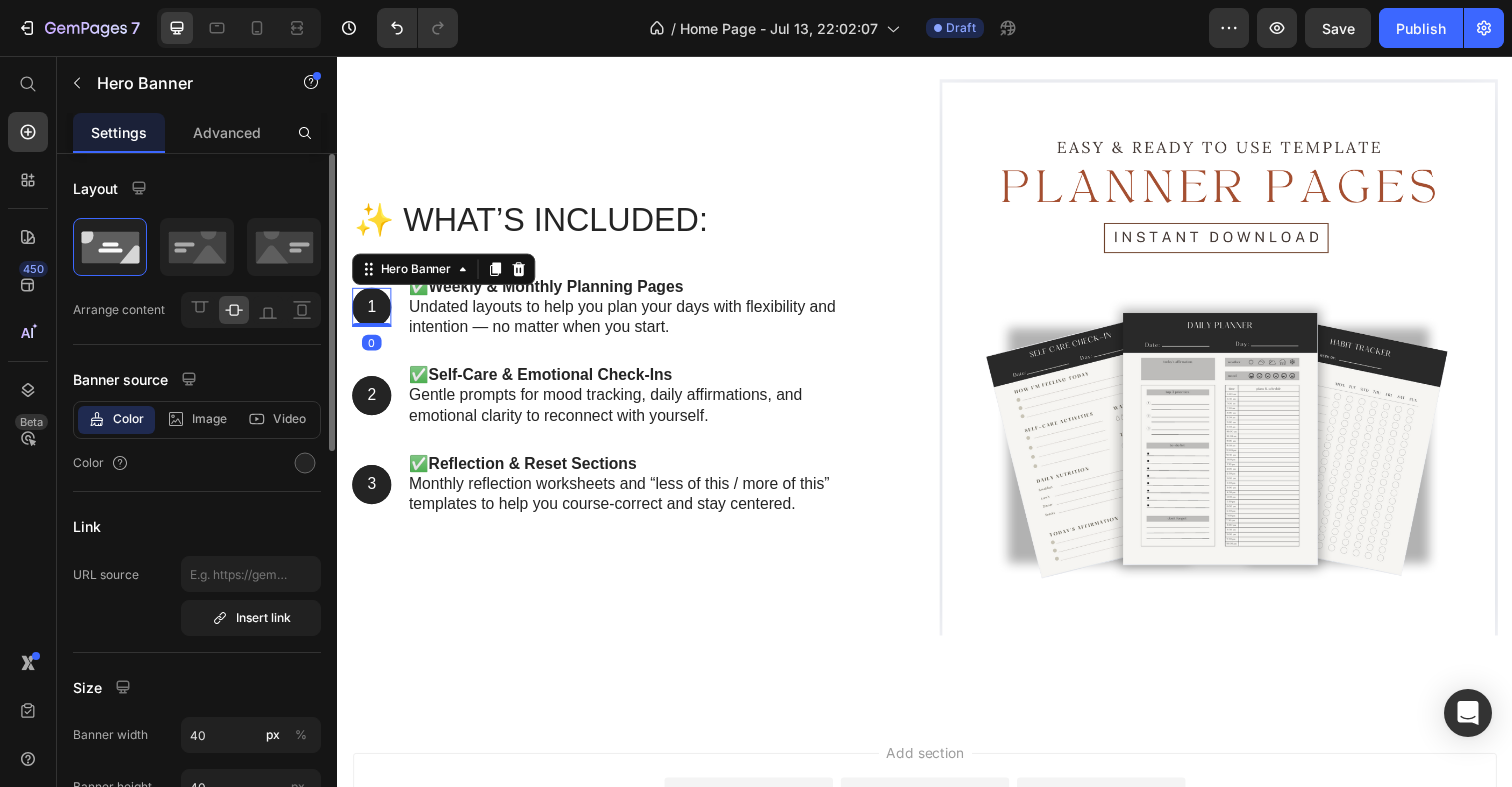 click at bounding box center [372, 313] 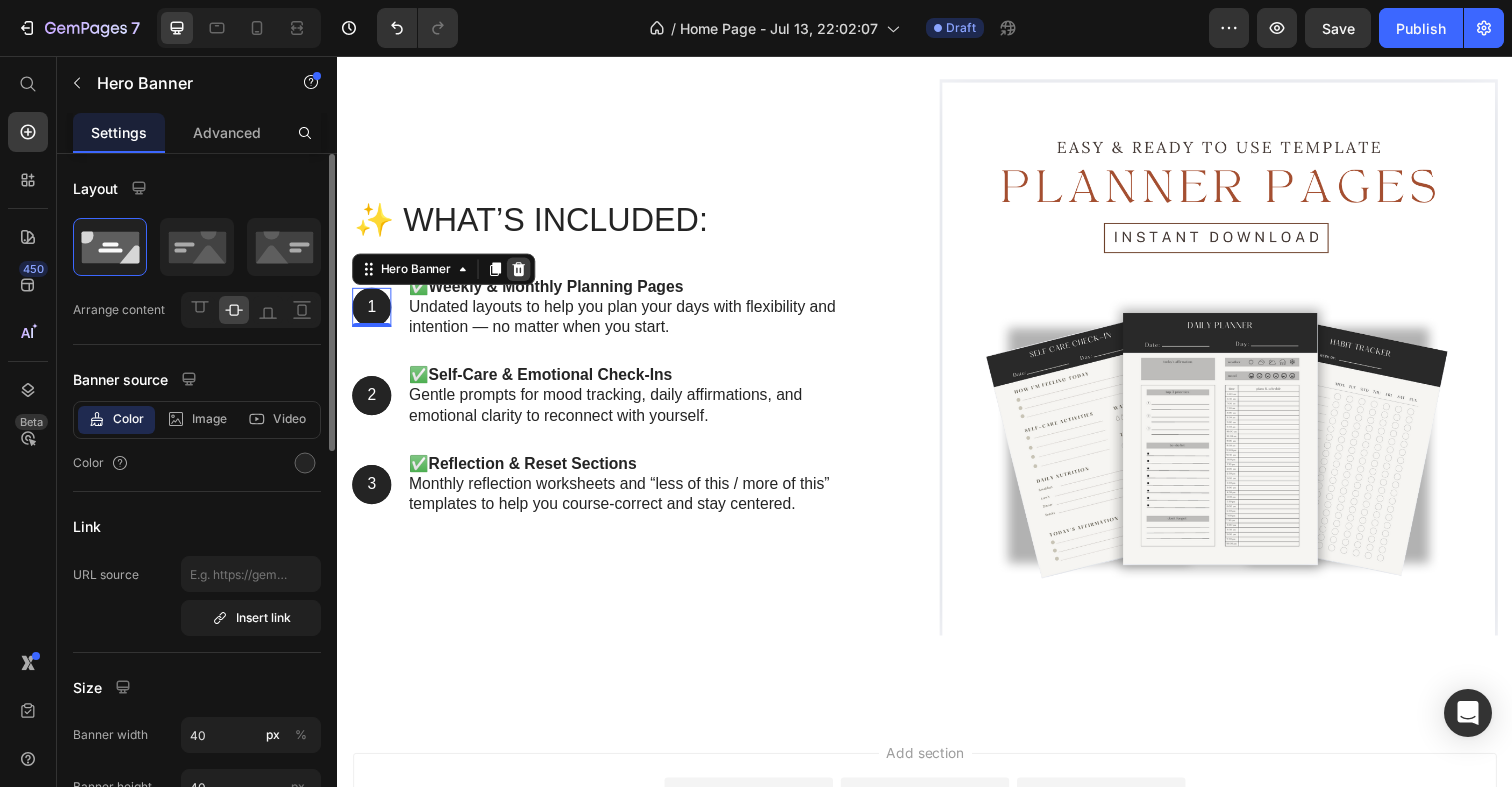 click 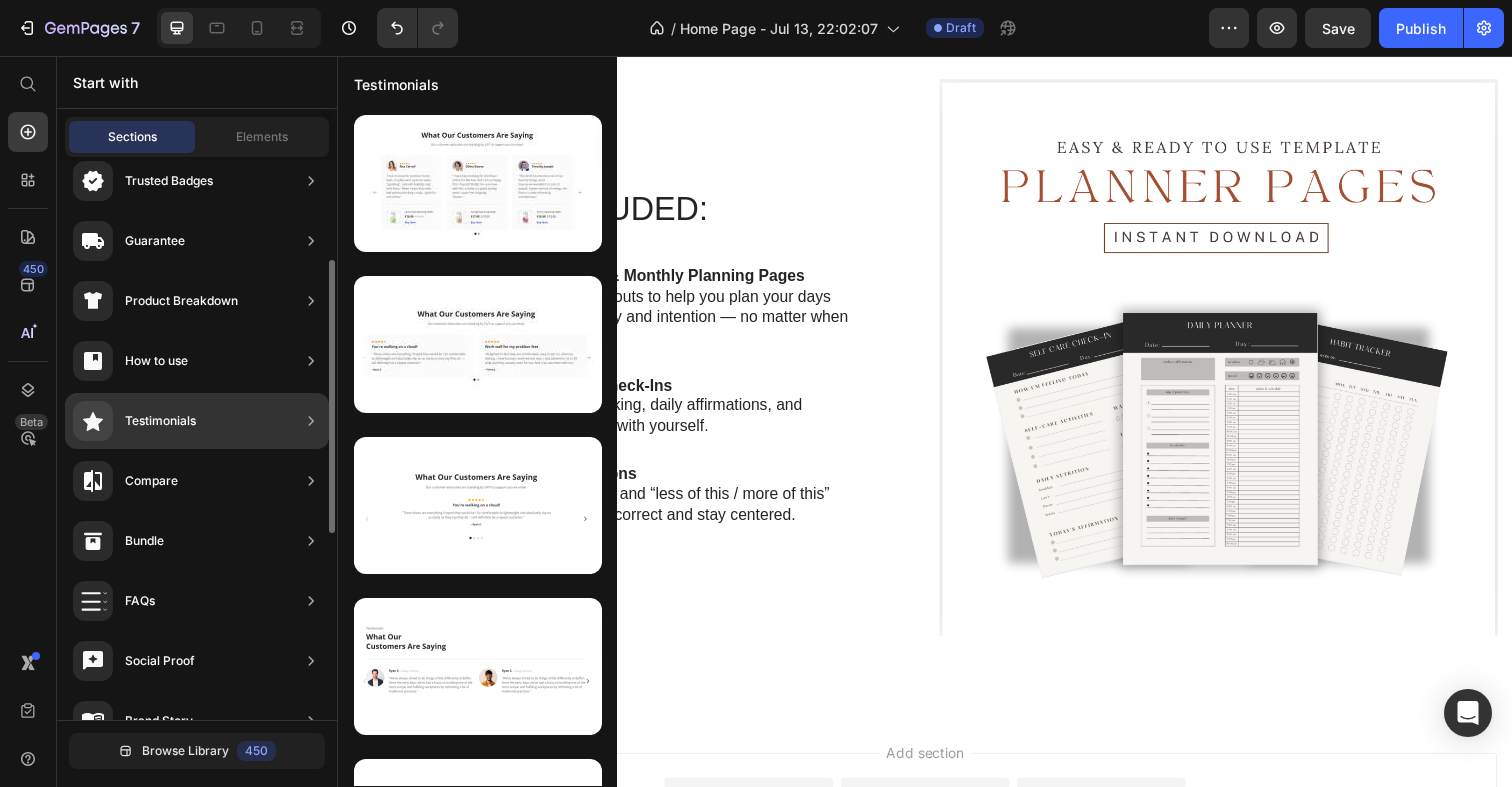 scroll, scrollTop: 204, scrollLeft: 0, axis: vertical 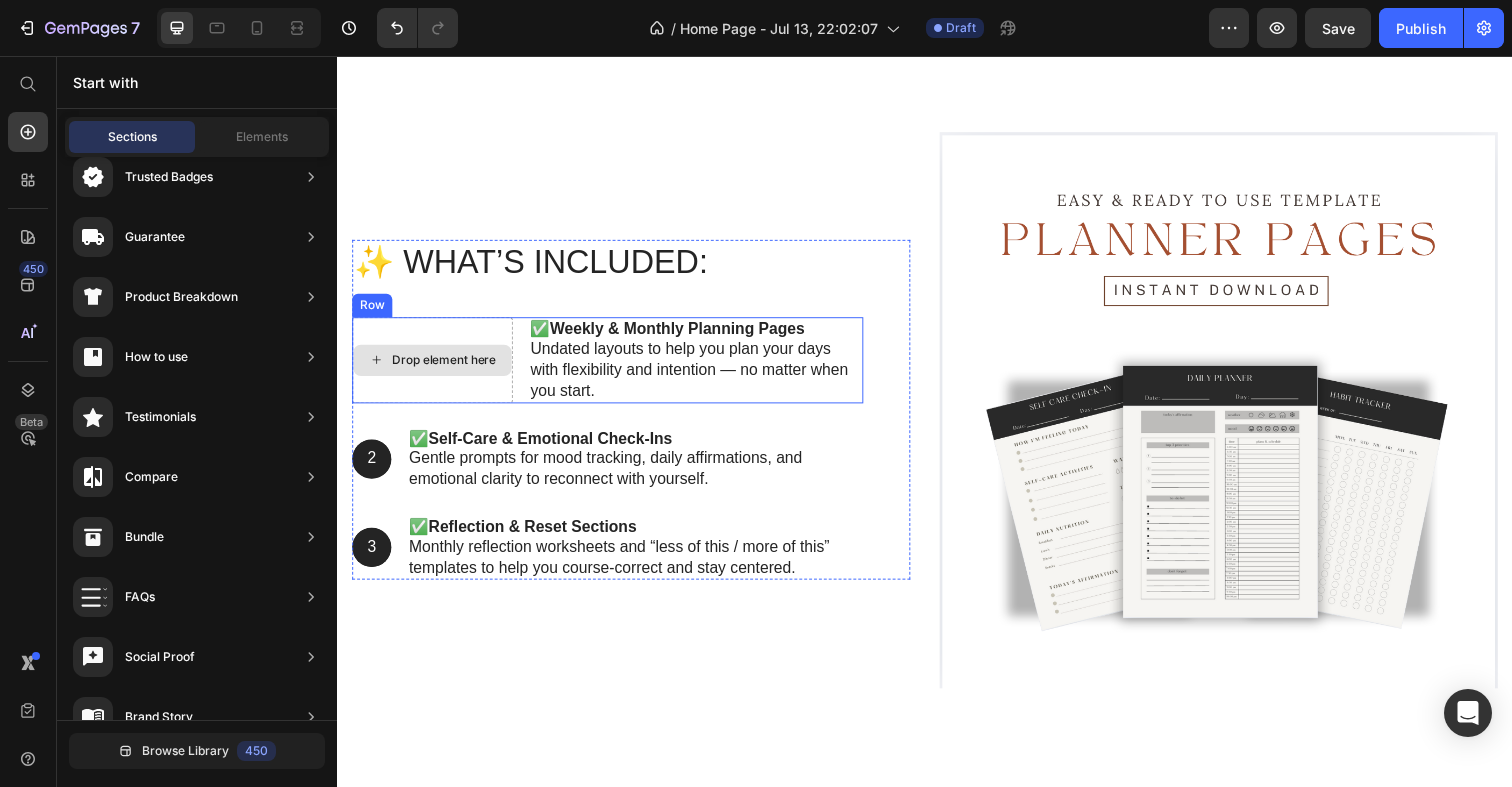 click on "Drop element here" at bounding box center [446, 367] 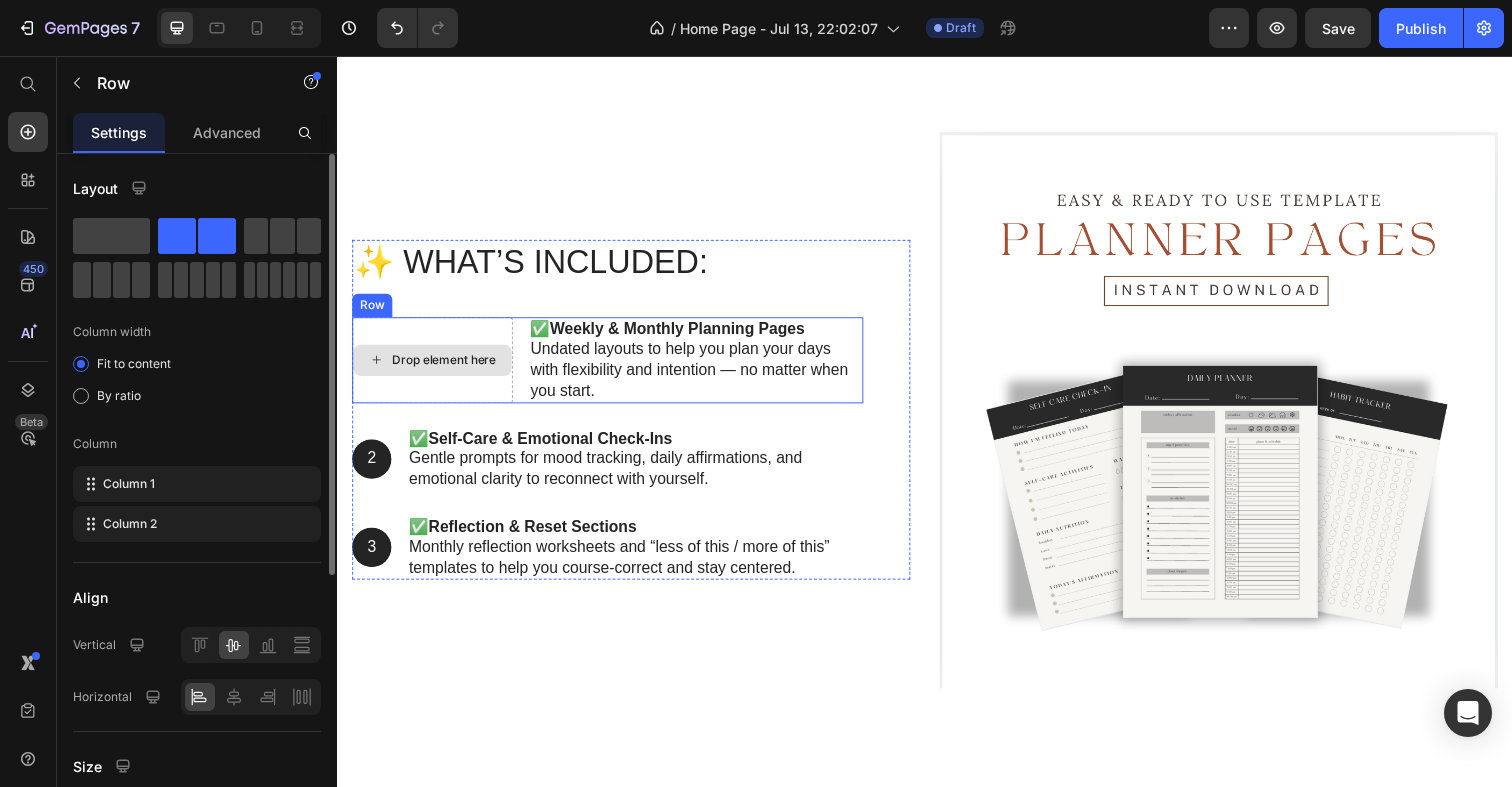 click on "Drop element here" at bounding box center [434, 366] 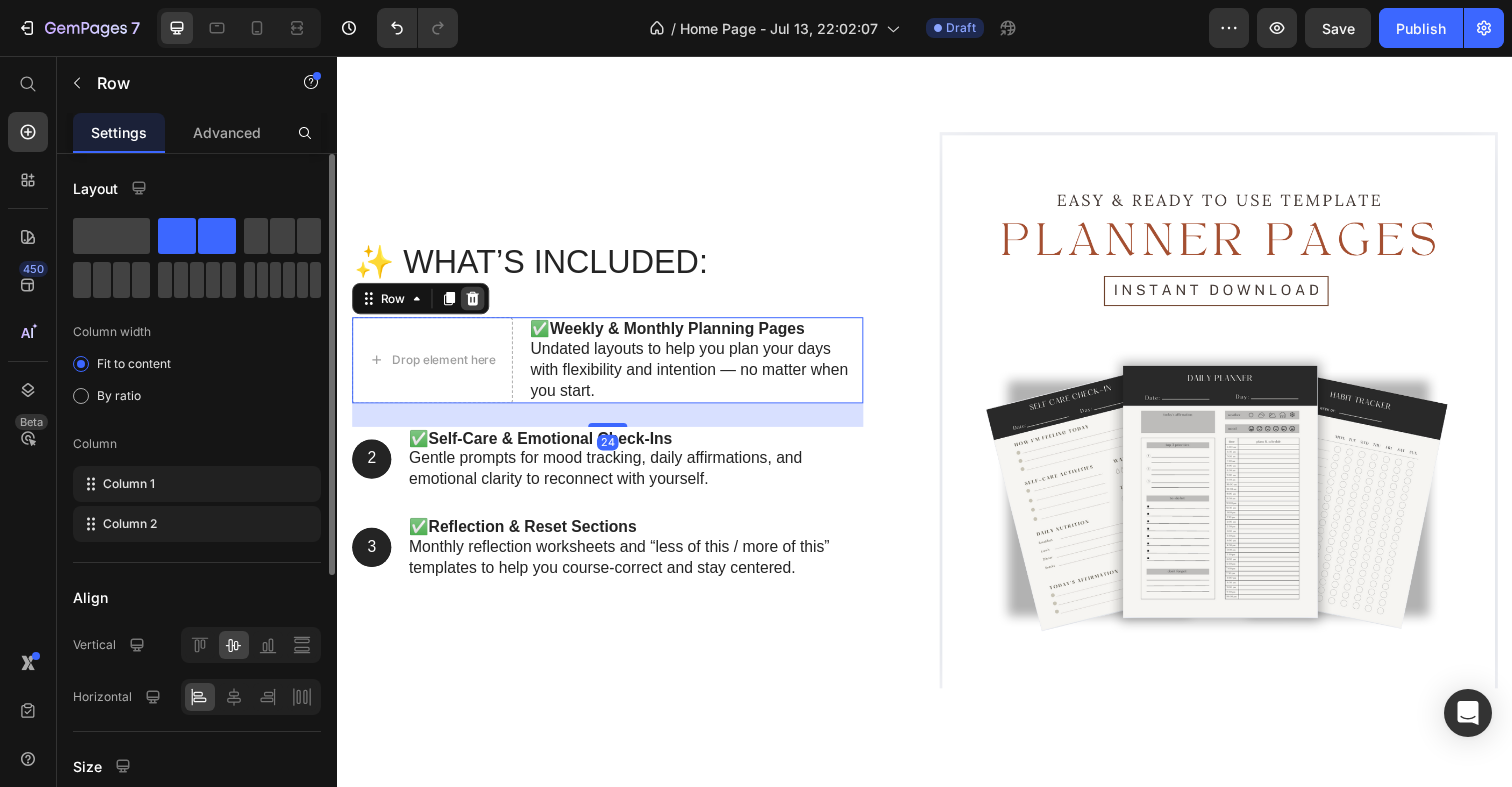 click 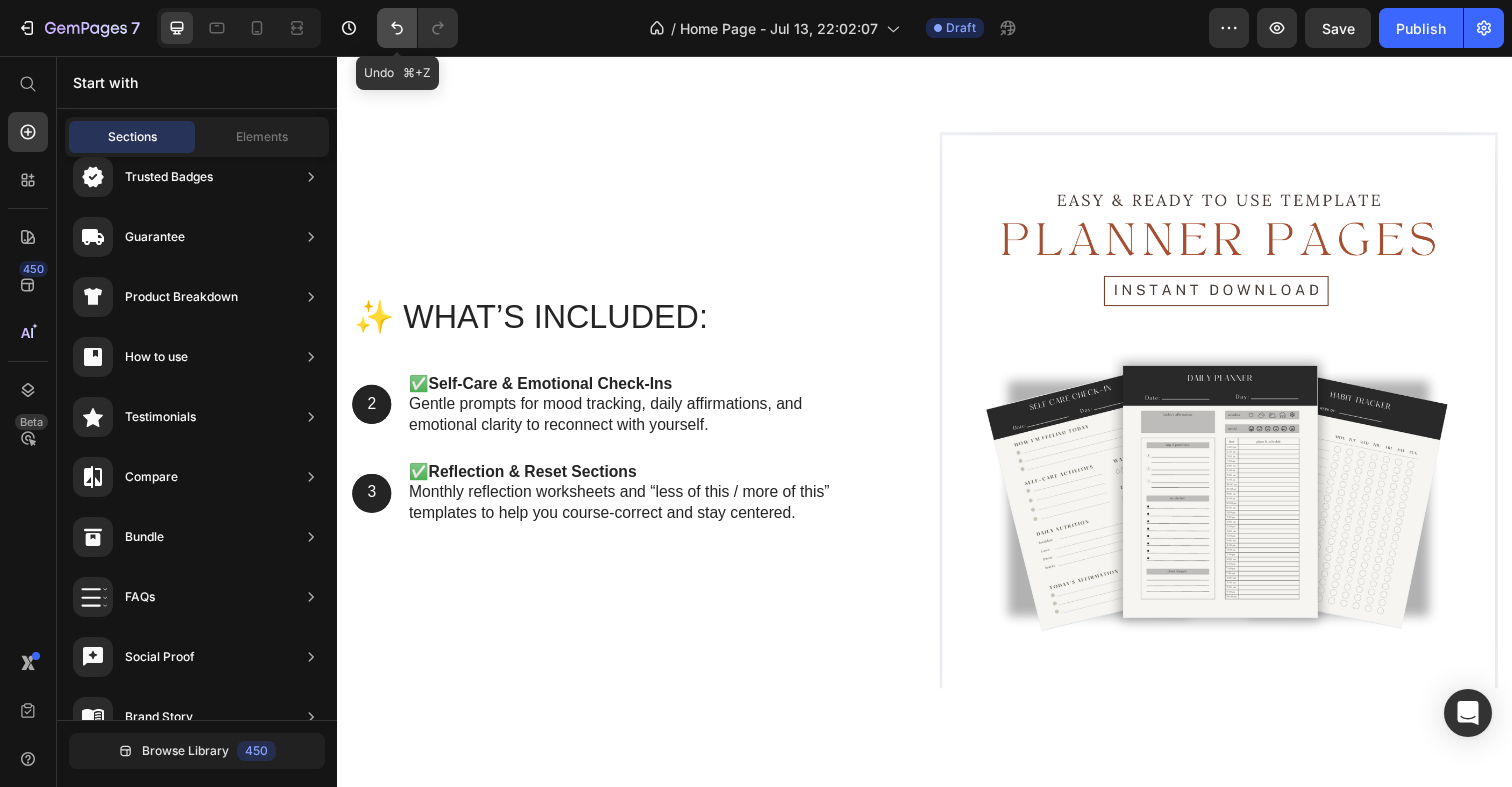 click 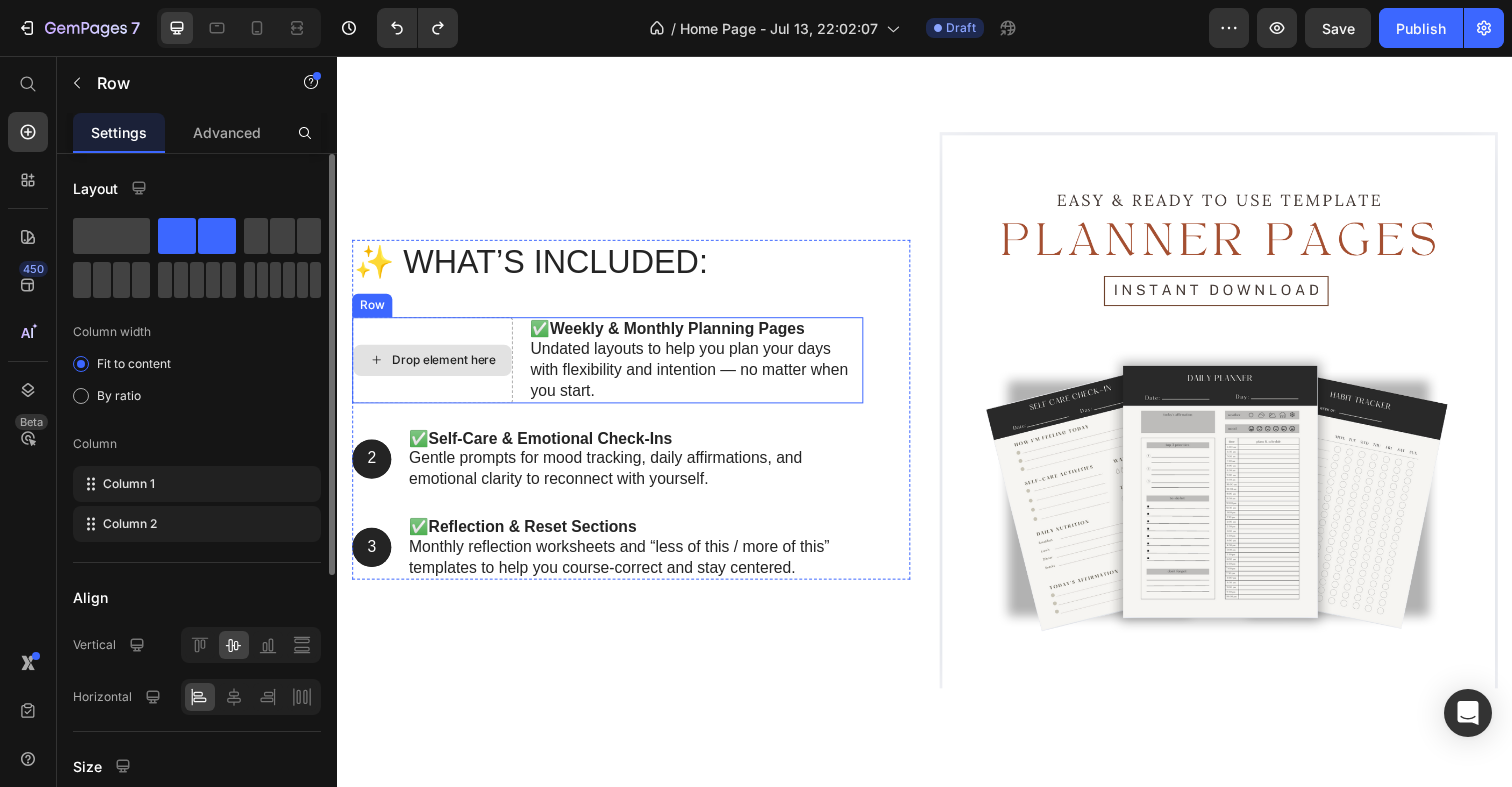 click on "Drop element here" at bounding box center [434, 366] 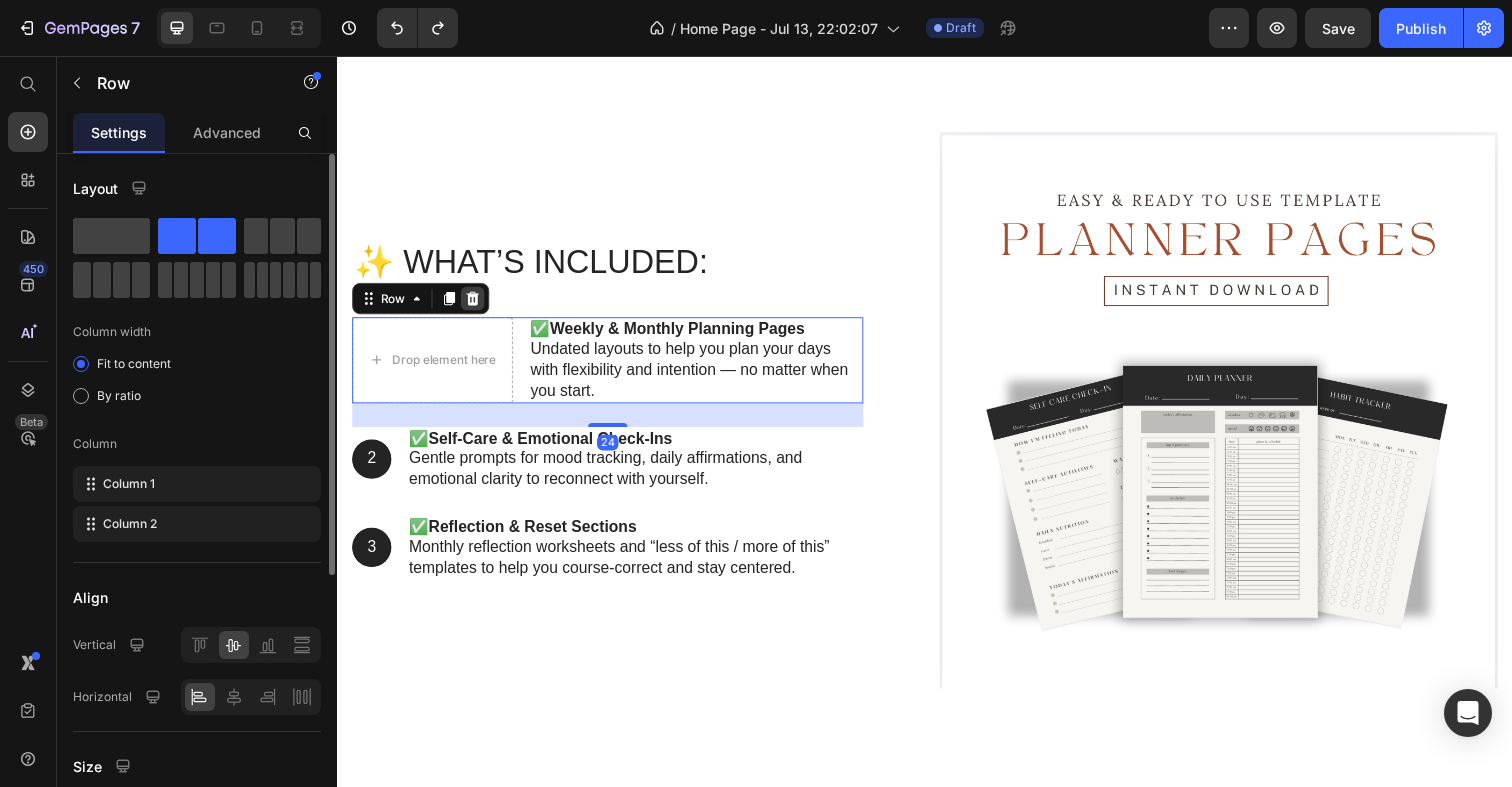 click 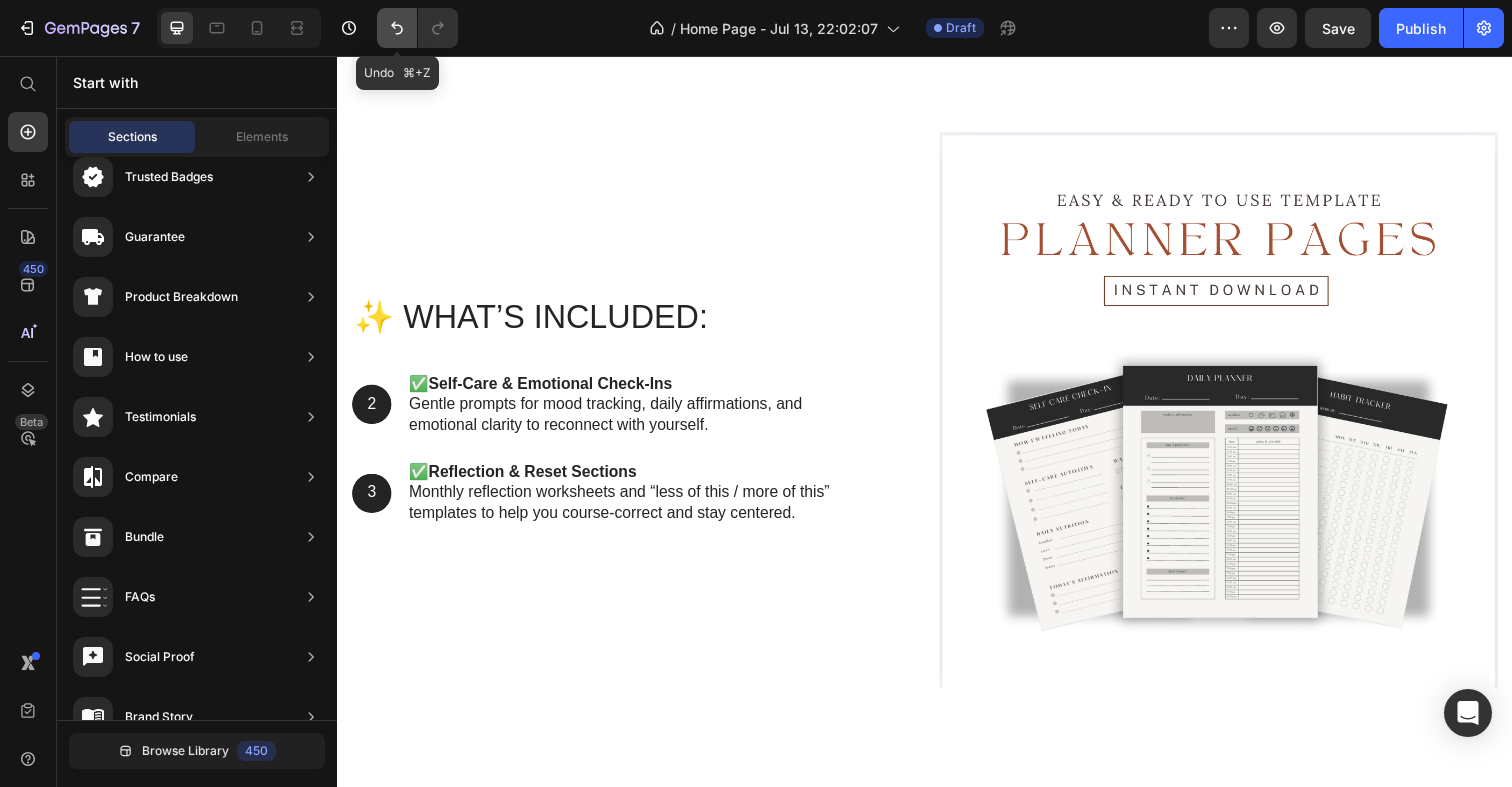 click 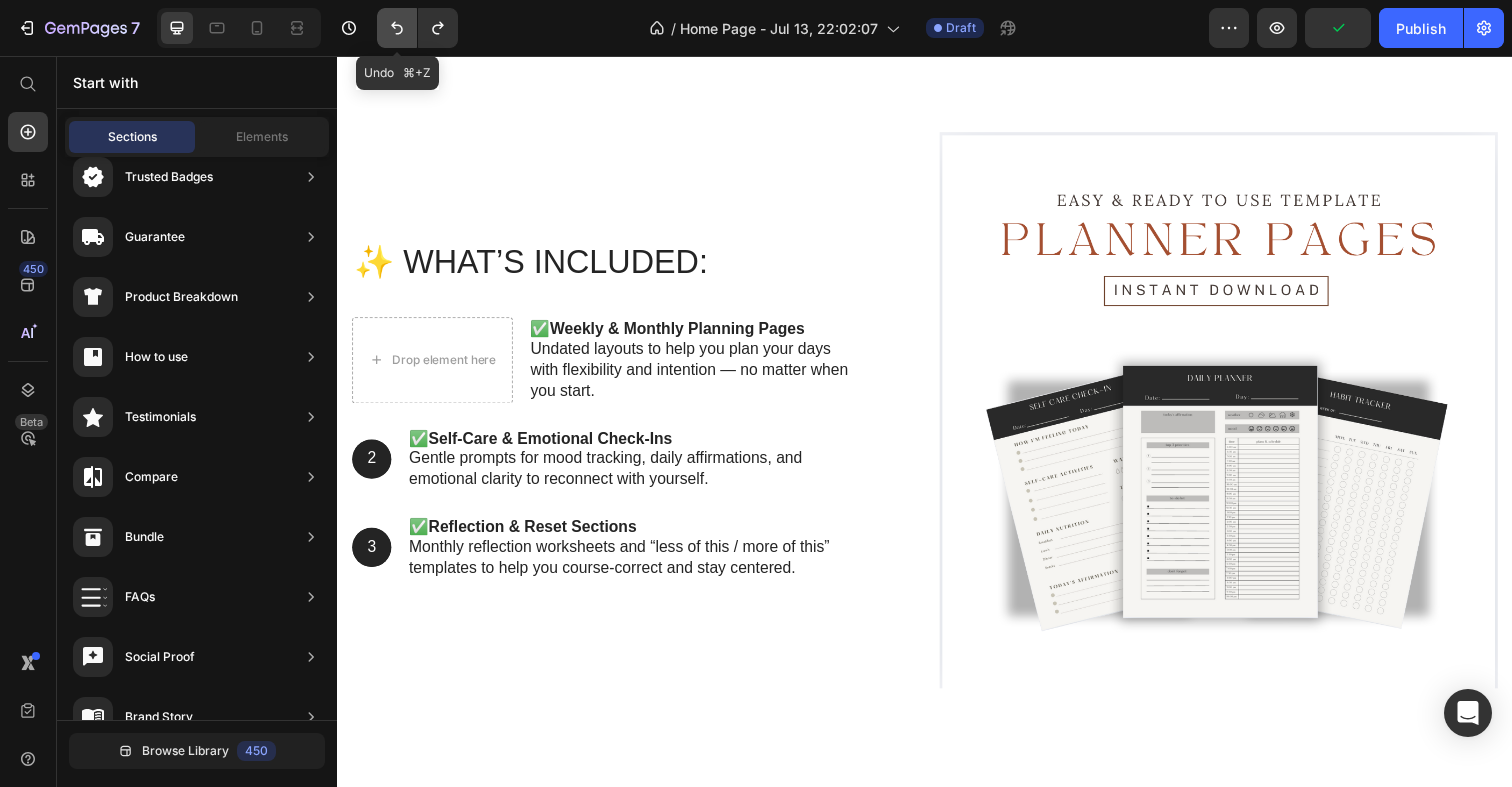 click 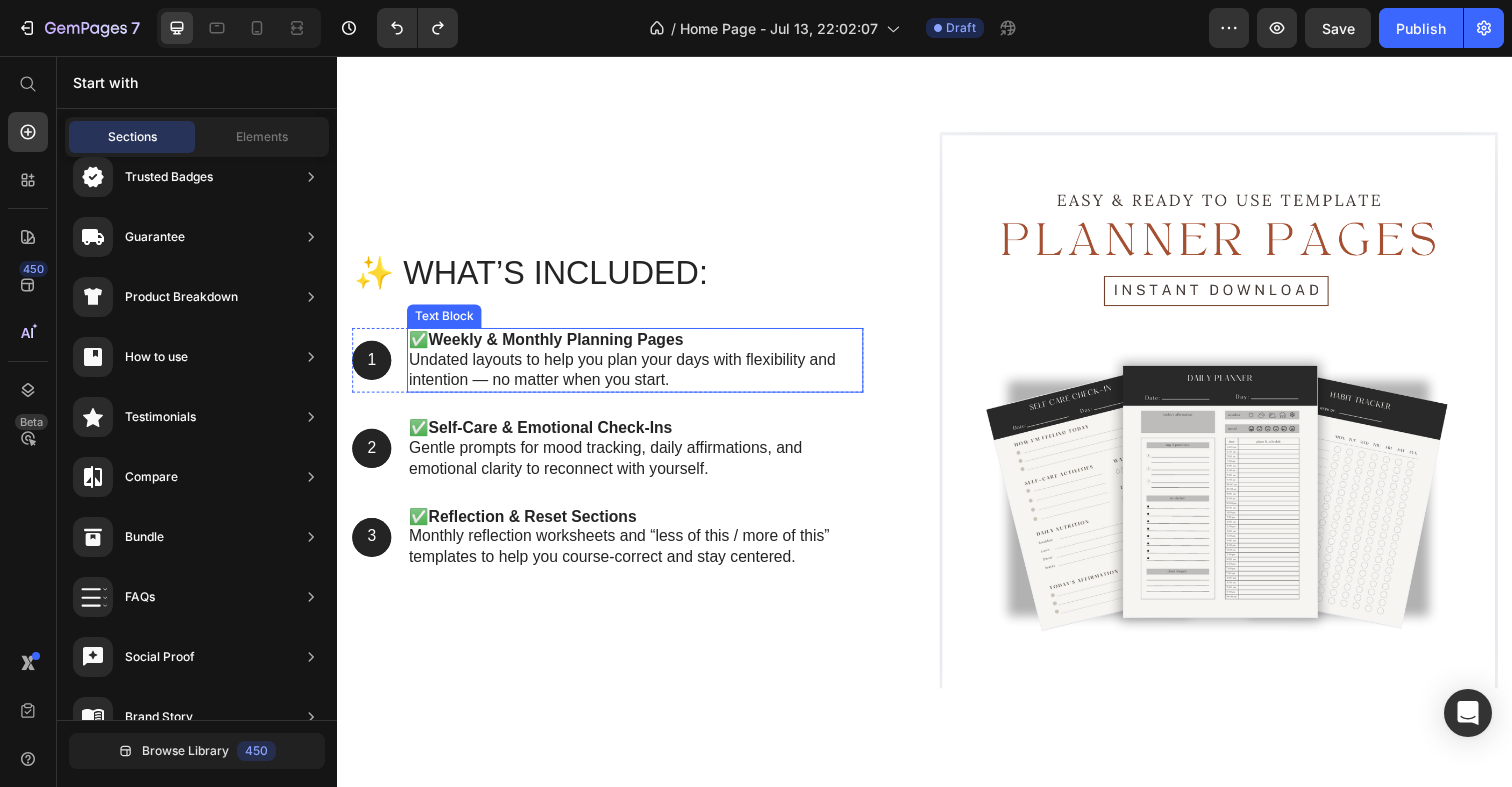 click on "✅  Weekly & Monthly Planning Pages Undated layouts to help you plan your days with flexibility and intention — no matter when you start." at bounding box center [641, 367] 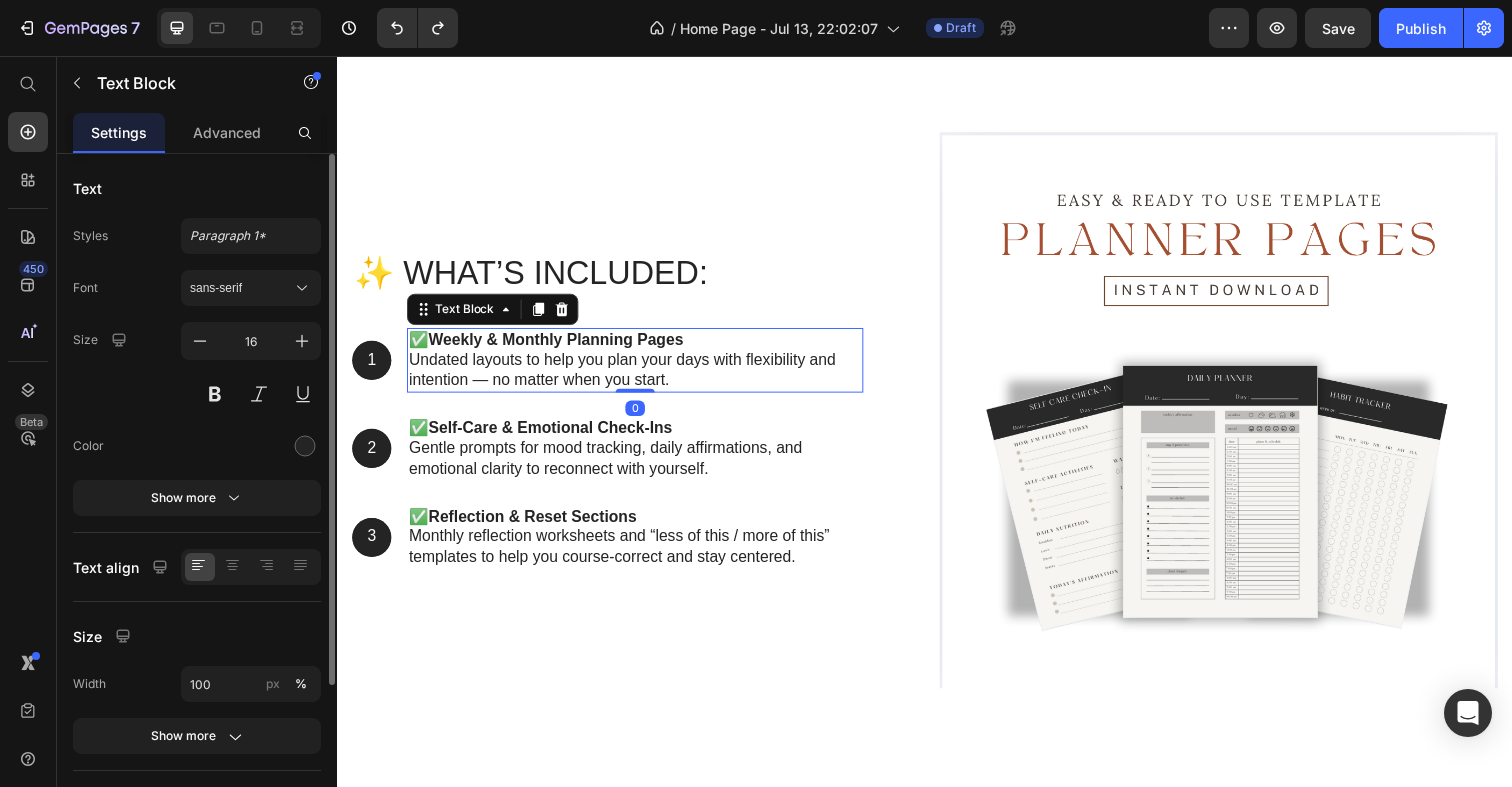 click on "✅  Weekly & Monthly Planning Pages Undated layouts to help you plan your days with flexibility and intention — no matter when you start." at bounding box center [641, 367] 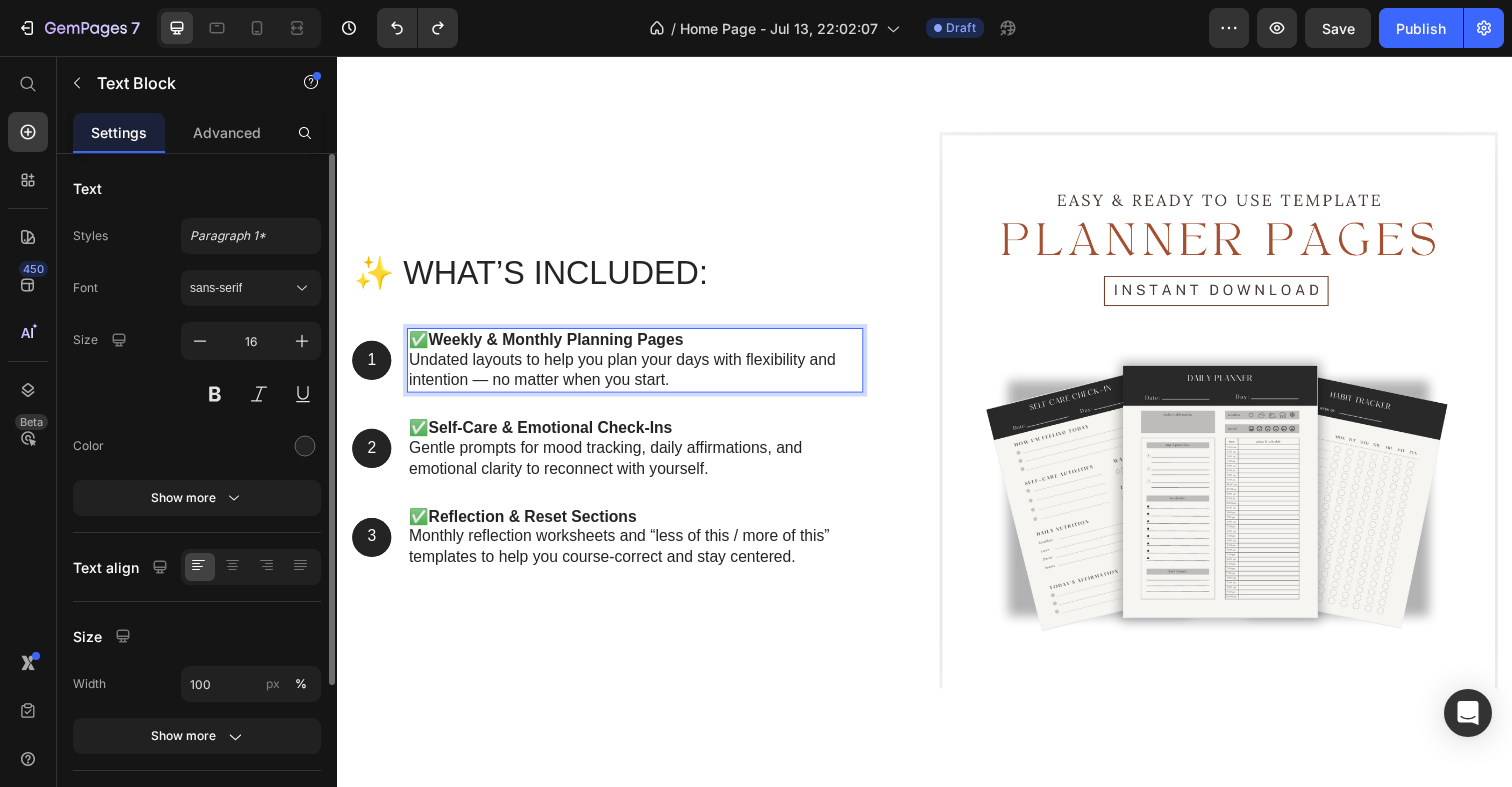 click on "✅  Weekly & Monthly Planning Pages Undated layouts to help you plan your days with flexibility and intention — no matter when you start." at bounding box center [641, 367] 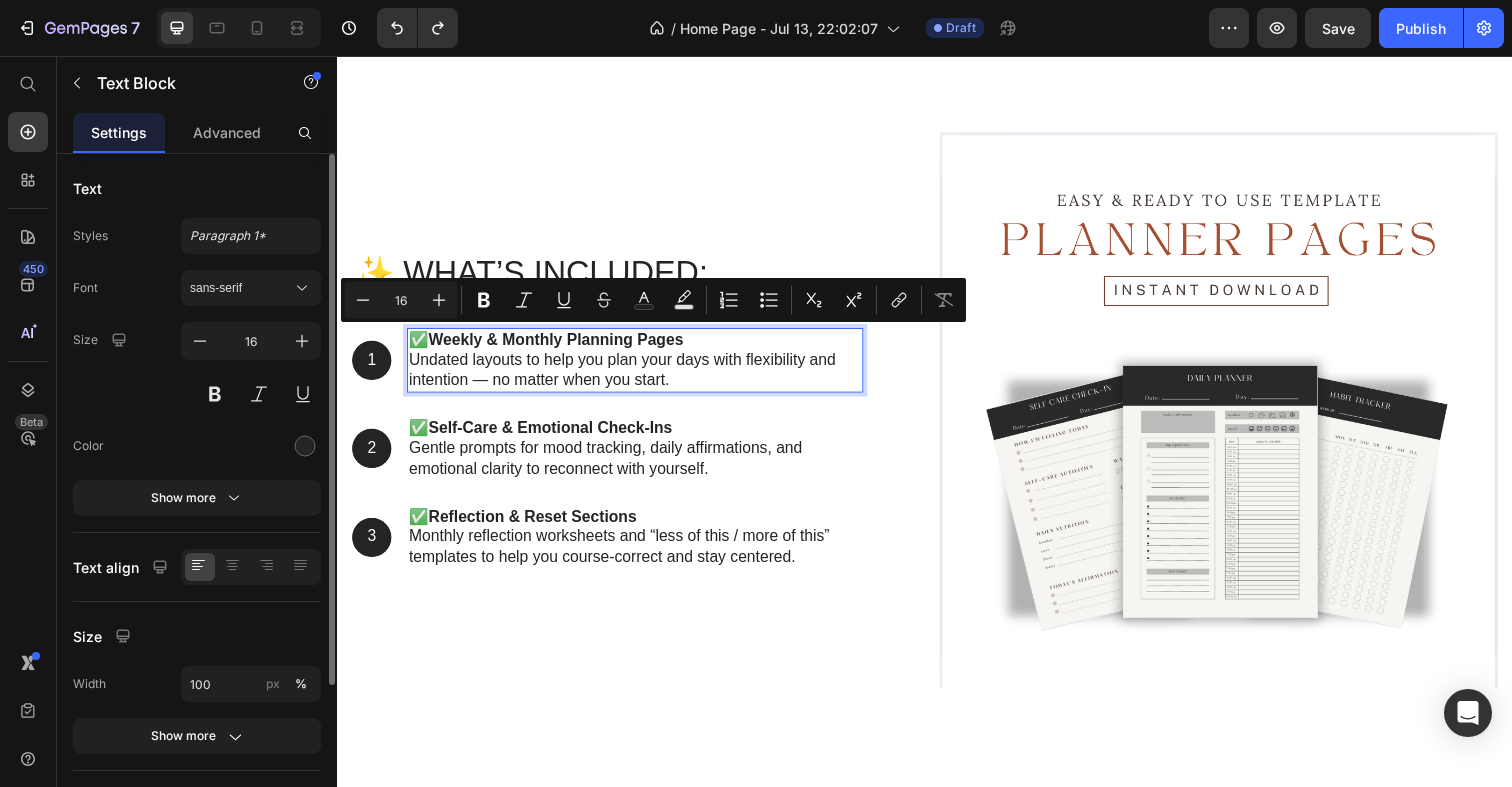 click on "✅  Weekly & Monthly Planning Pages Undated layouts to help you plan your days with flexibility and intention — no matter when you start." at bounding box center [641, 367] 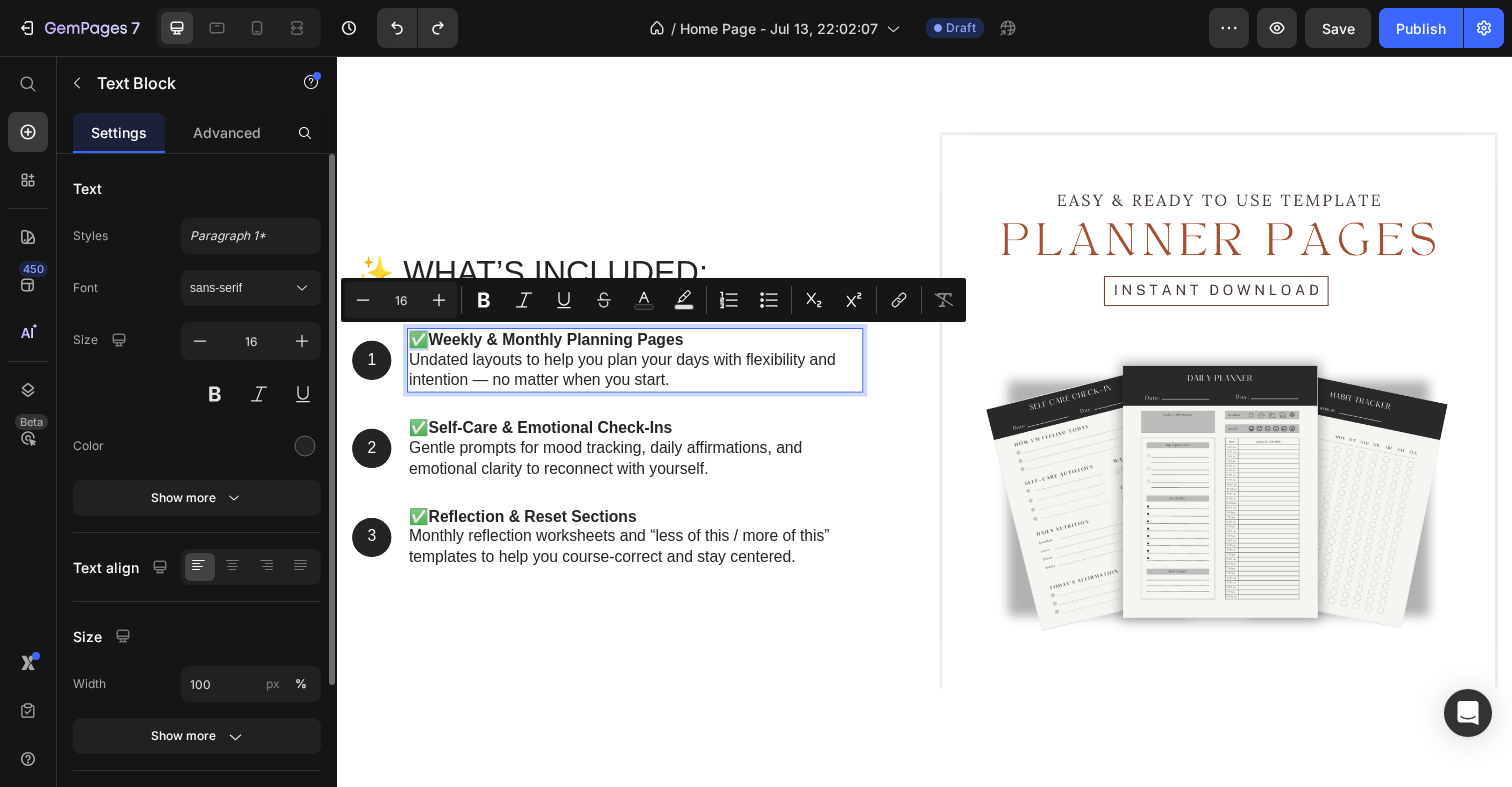 drag, startPoint x: 425, startPoint y: 345, endPoint x: 413, endPoint y: 345, distance: 12 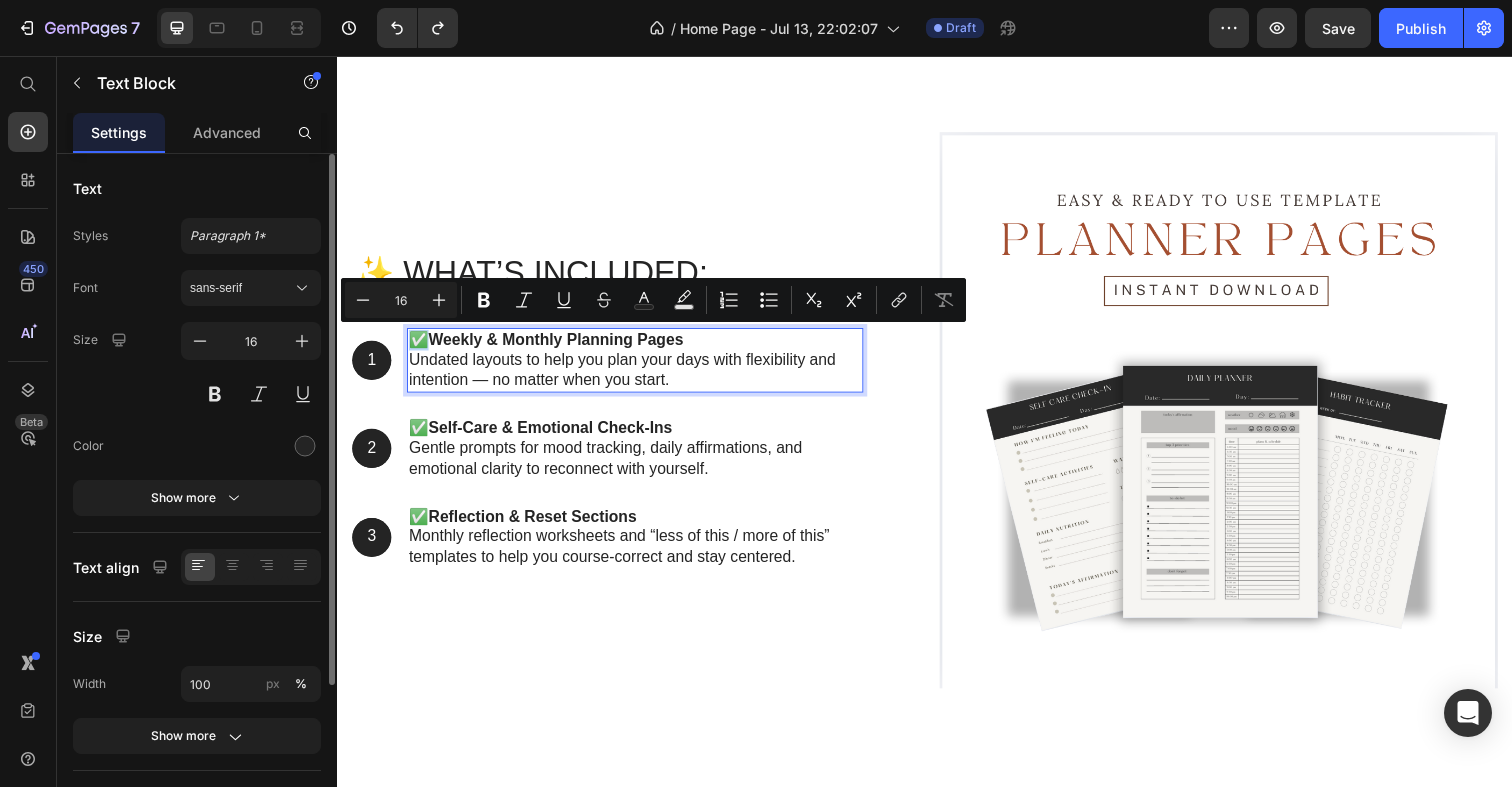 click on "✅  Weekly & Monthly Planning Pages Undated layouts to help you plan your days with flexibility and intention — no matter when you start." at bounding box center (641, 367) 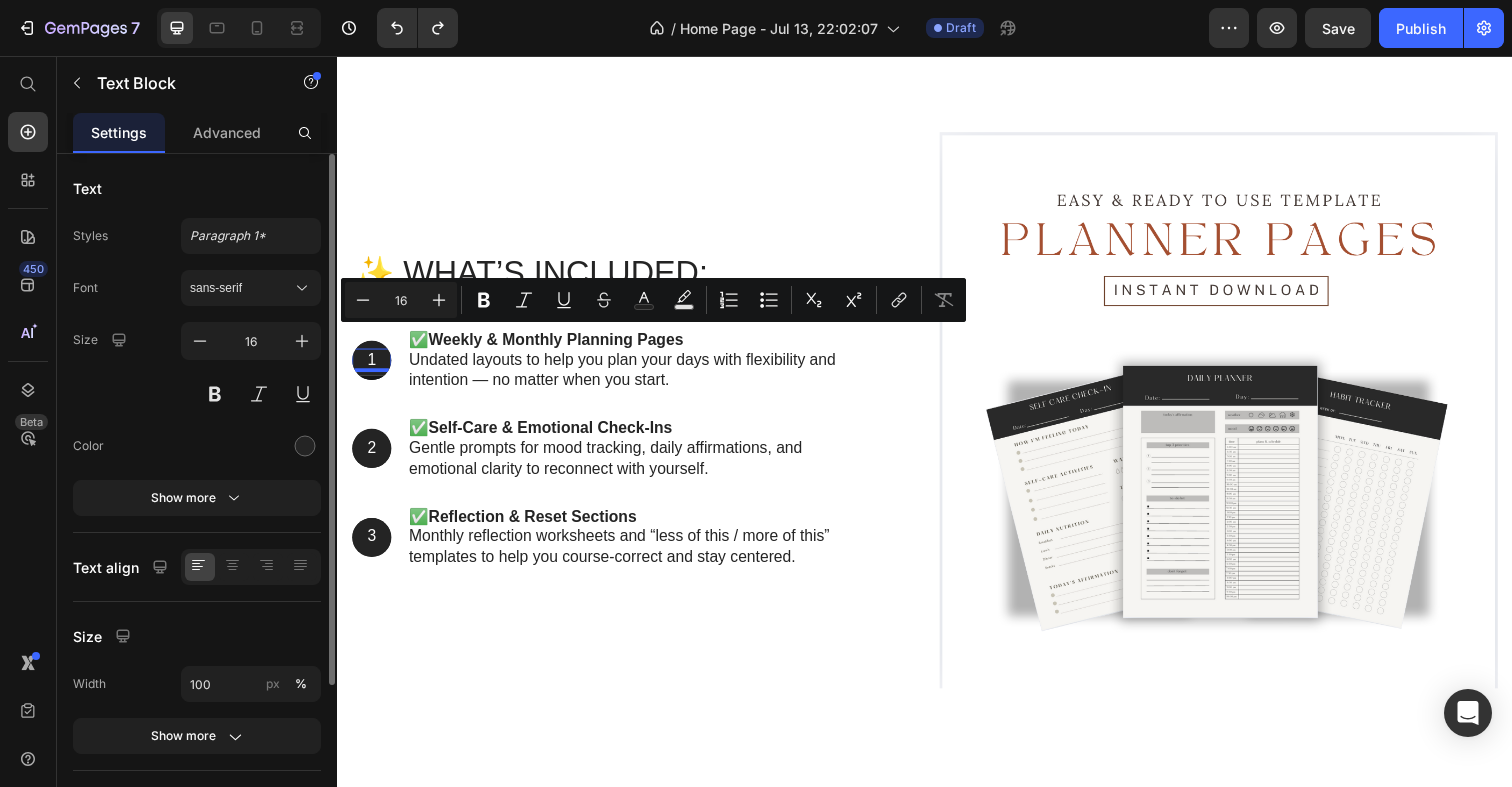 click on "1" at bounding box center [372, 367] 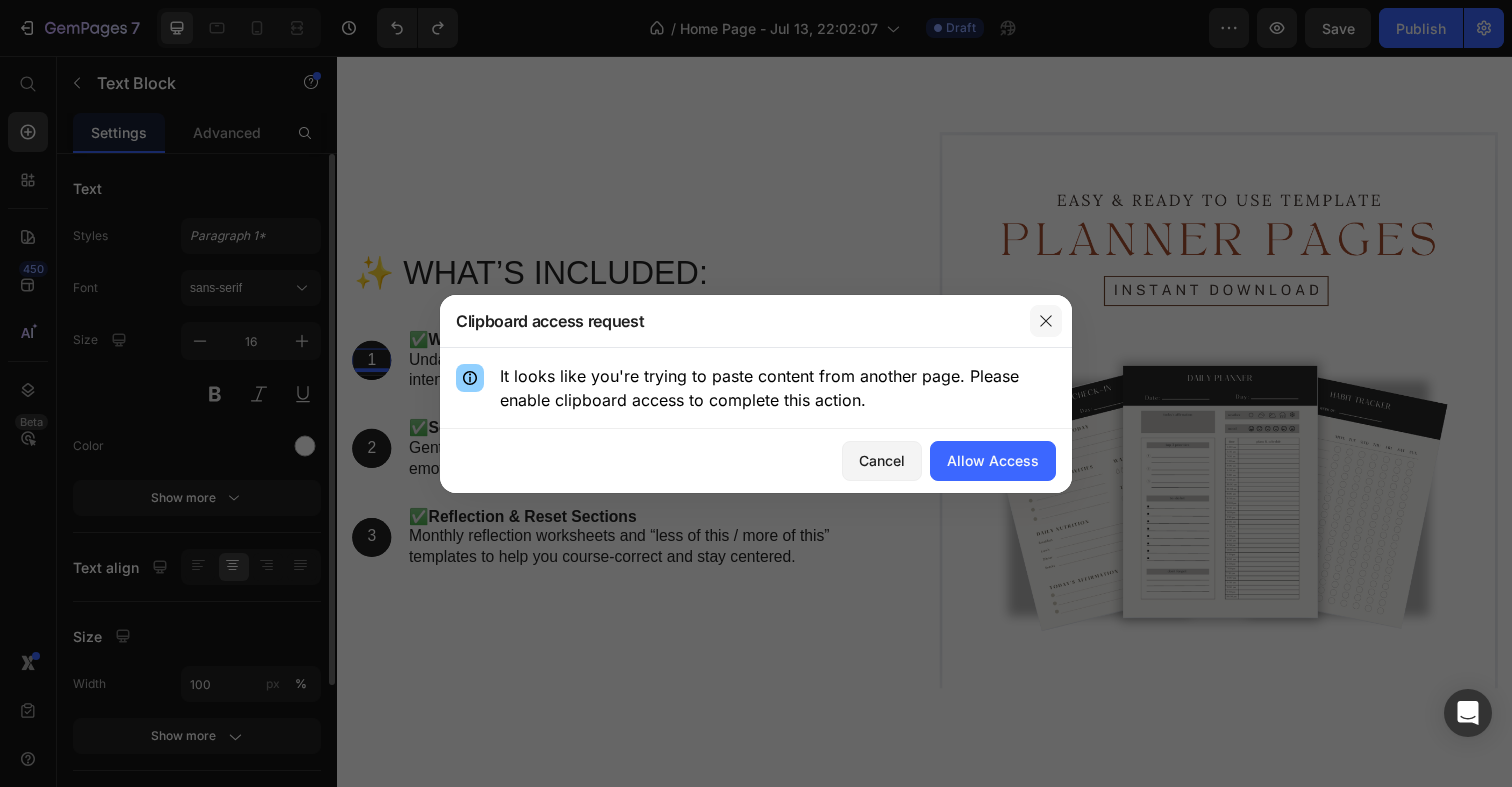 click 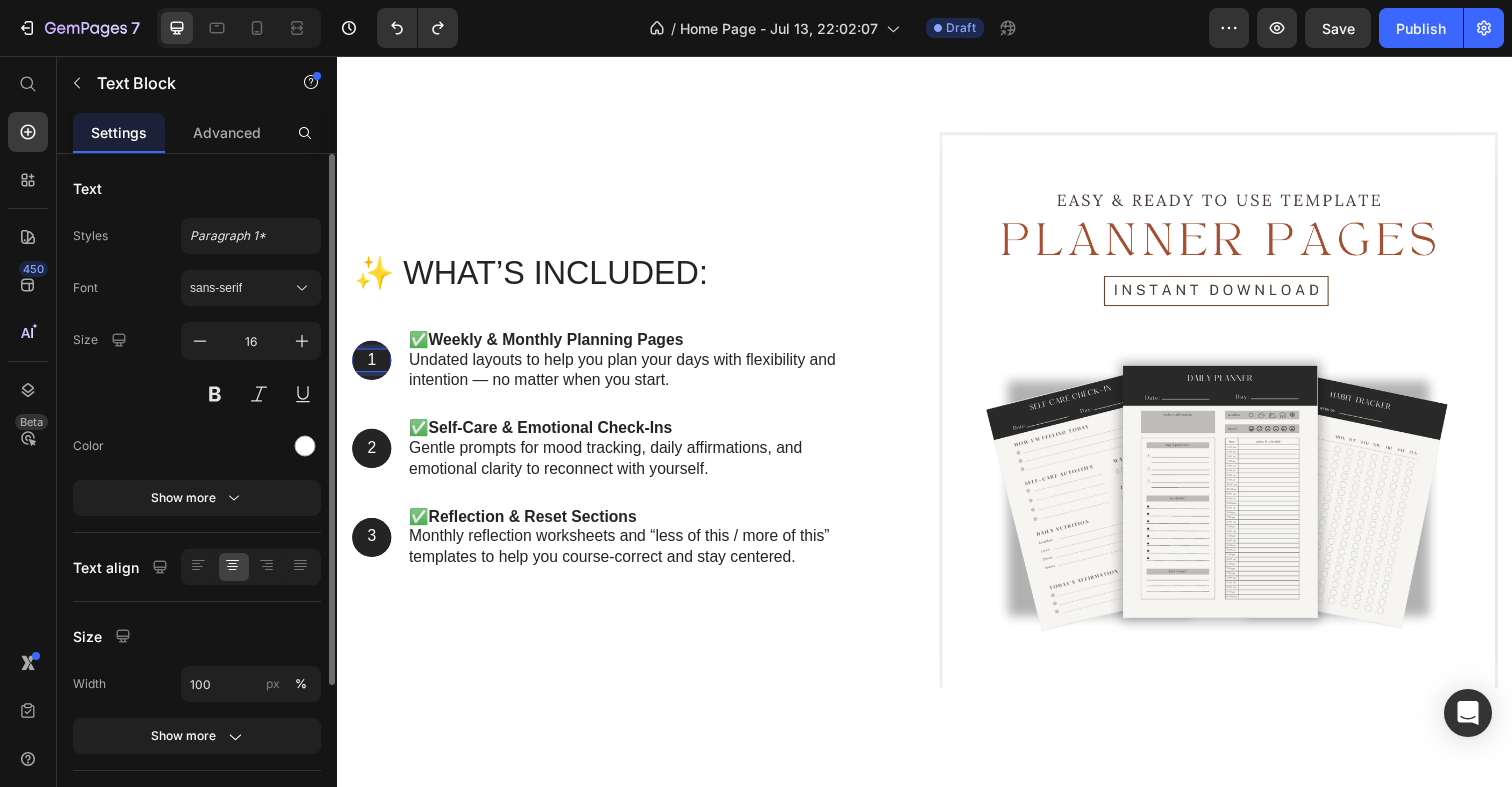 click on "1" at bounding box center (372, 367) 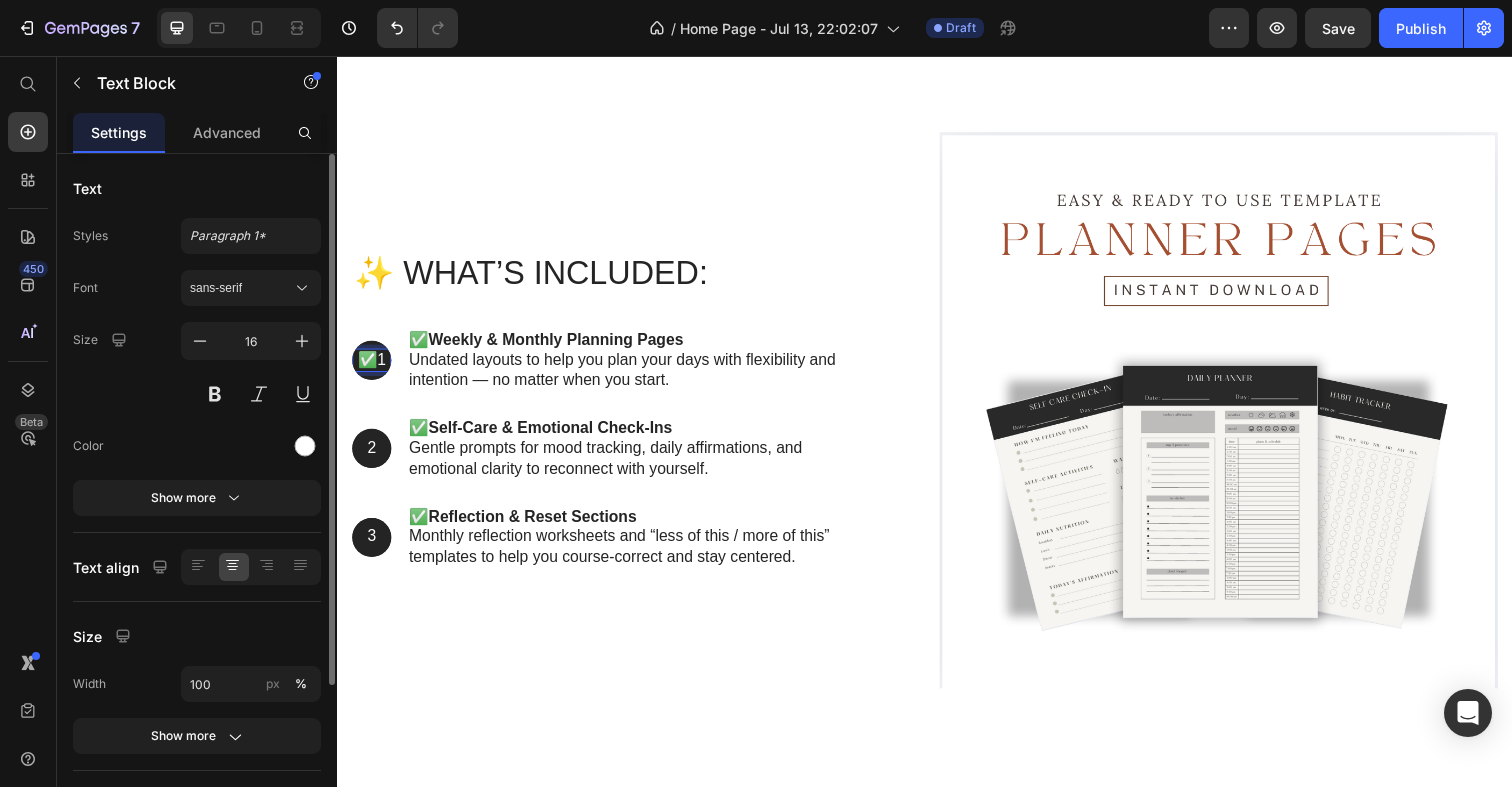 click on "✅1" at bounding box center [372, 367] 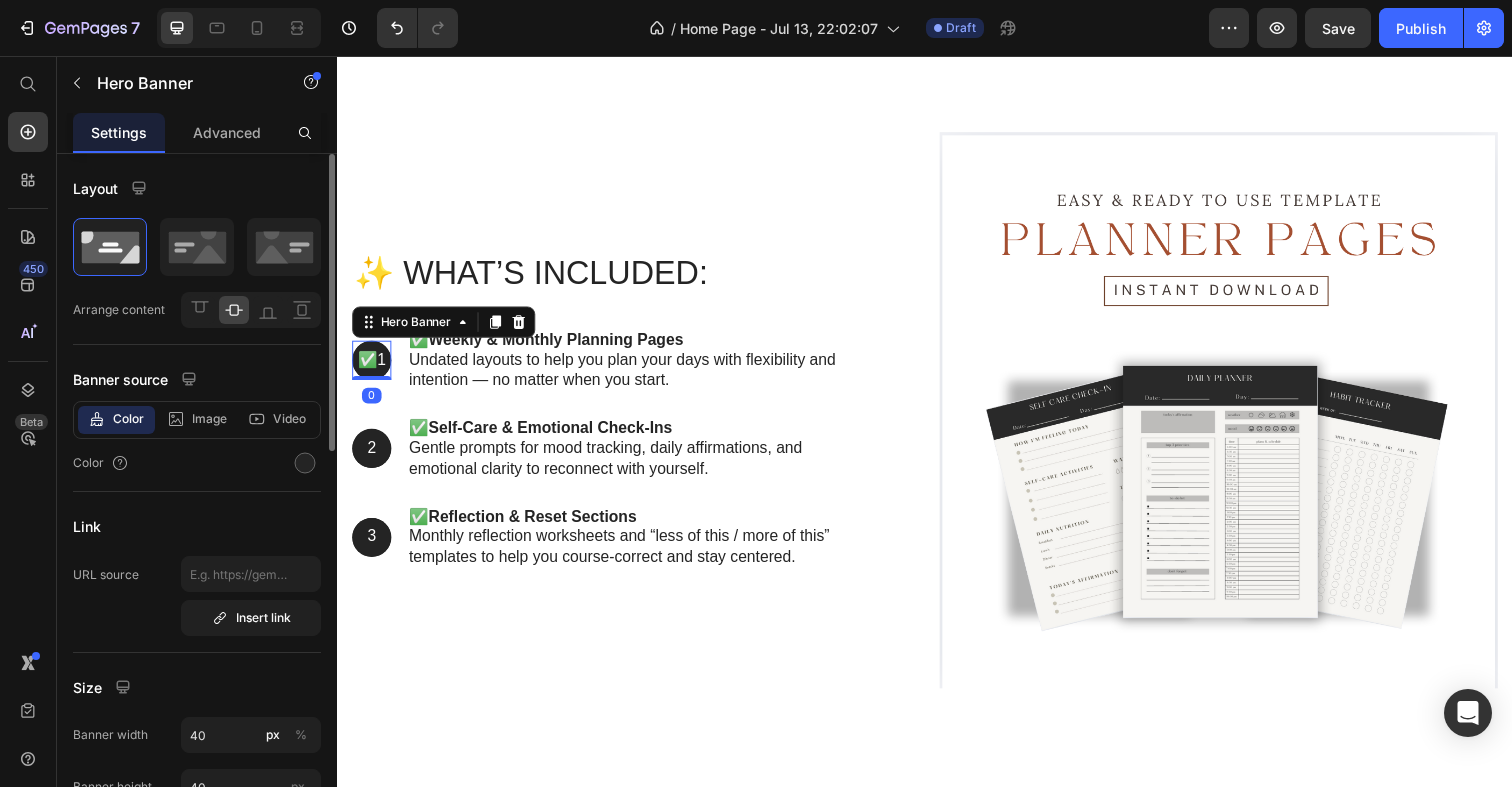 click at bounding box center [372, 367] 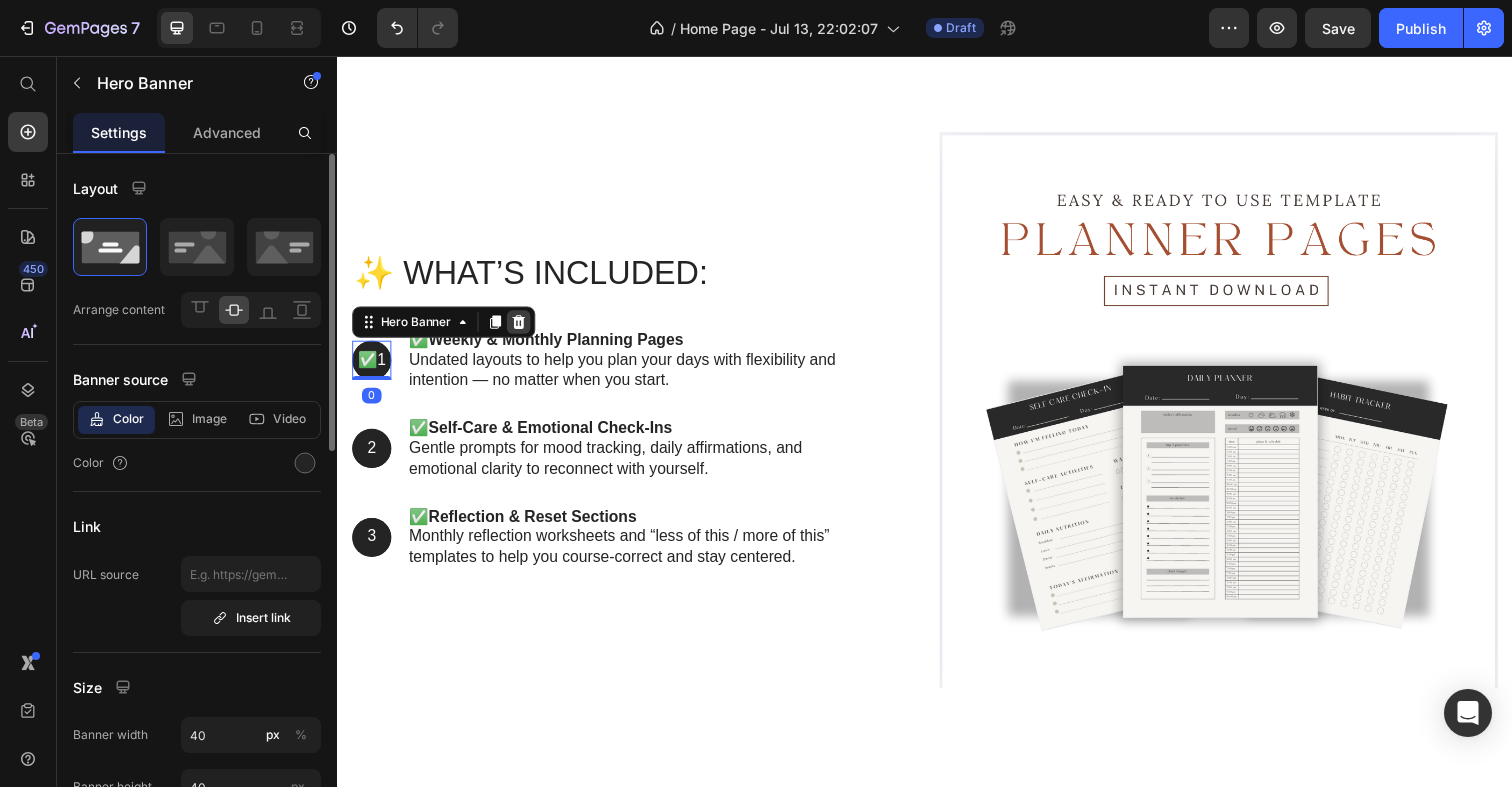 click 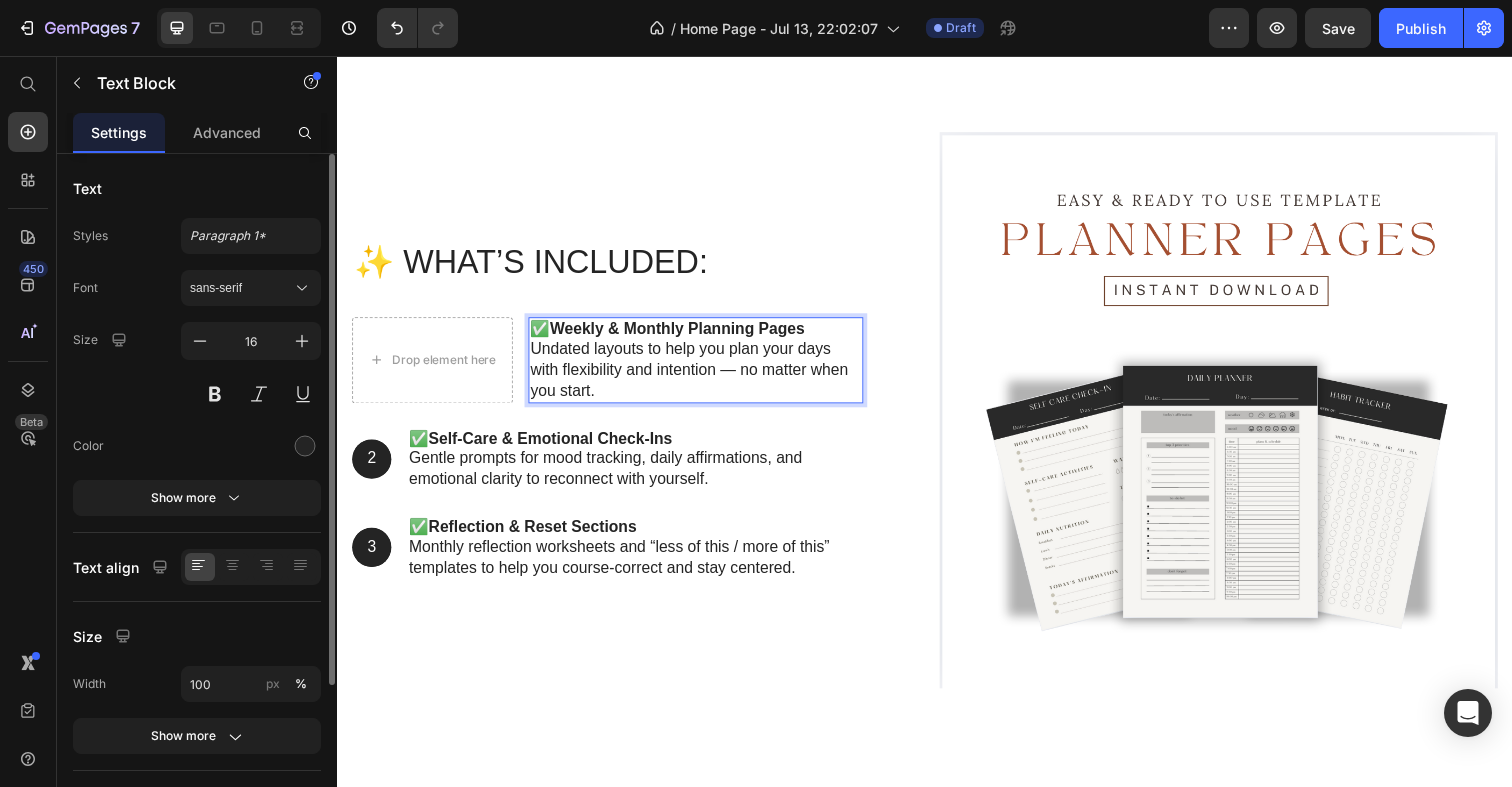 click on "✅  Weekly & Monthly Planning Pages Undated layouts to help you plan your days with flexibility and intention — no matter when you start." at bounding box center [703, 366] 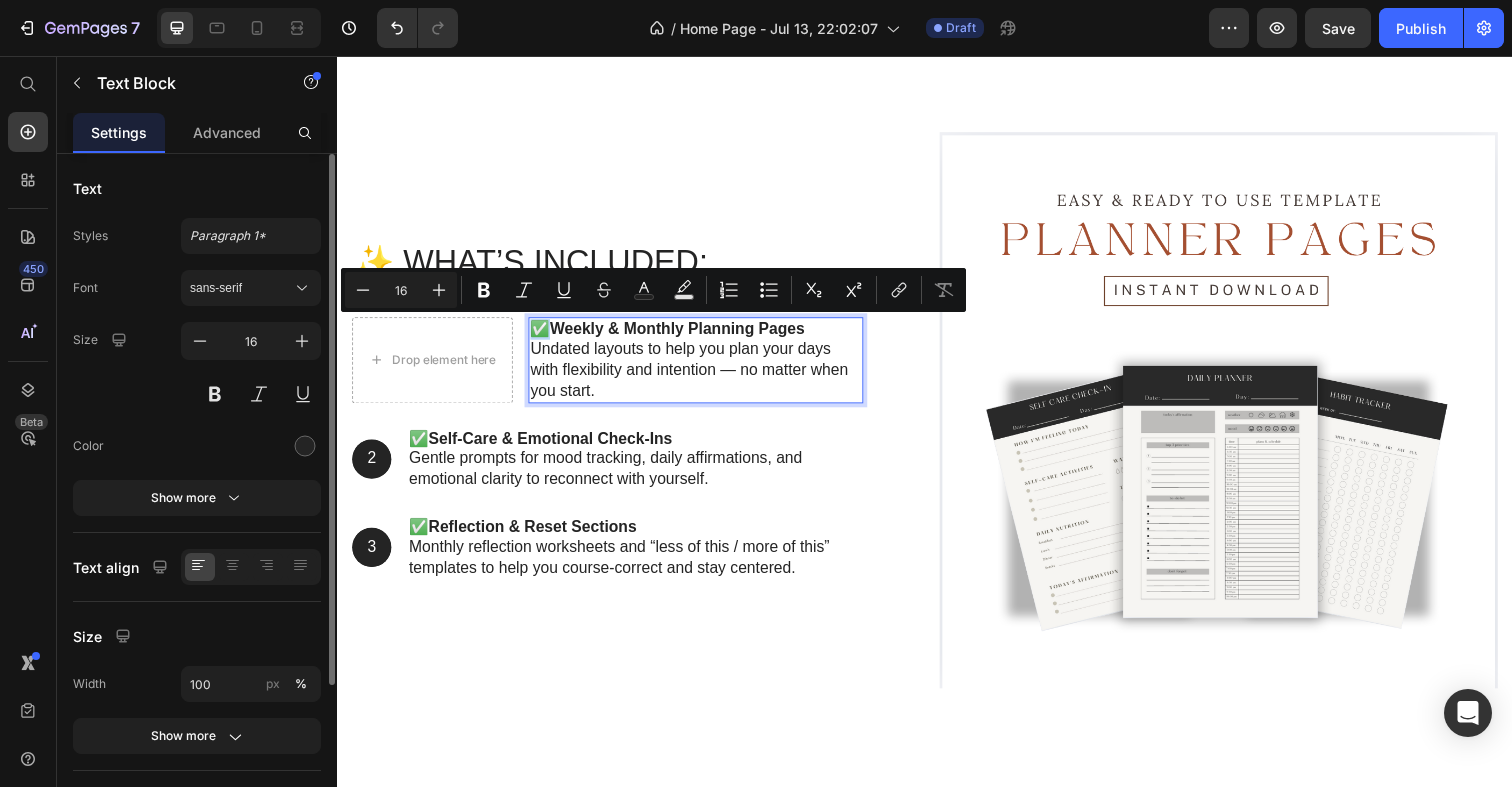 copy on "✅" 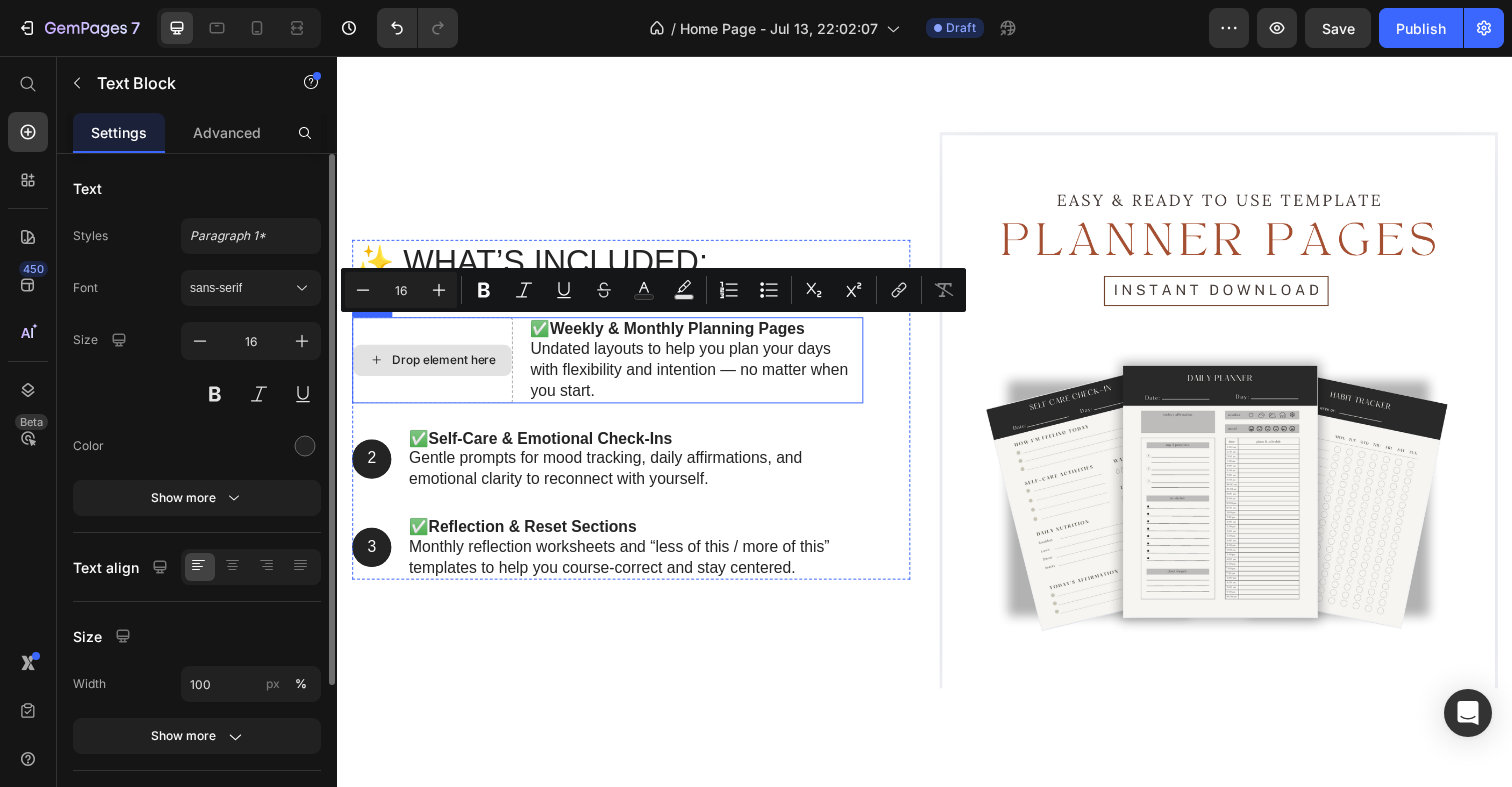 click on "Drop element here" at bounding box center [434, 367] 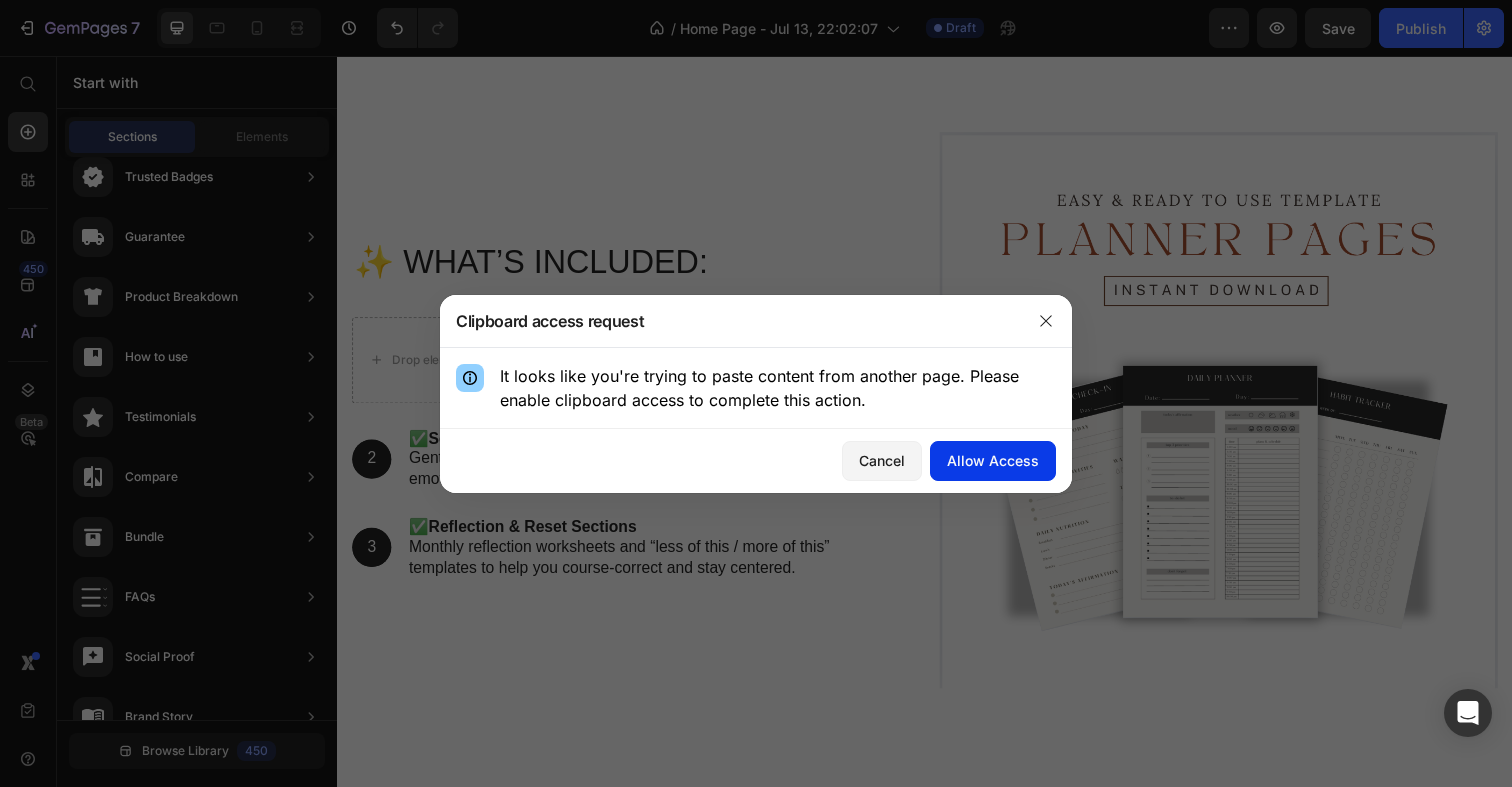 click on "Allow Access" at bounding box center [993, 460] 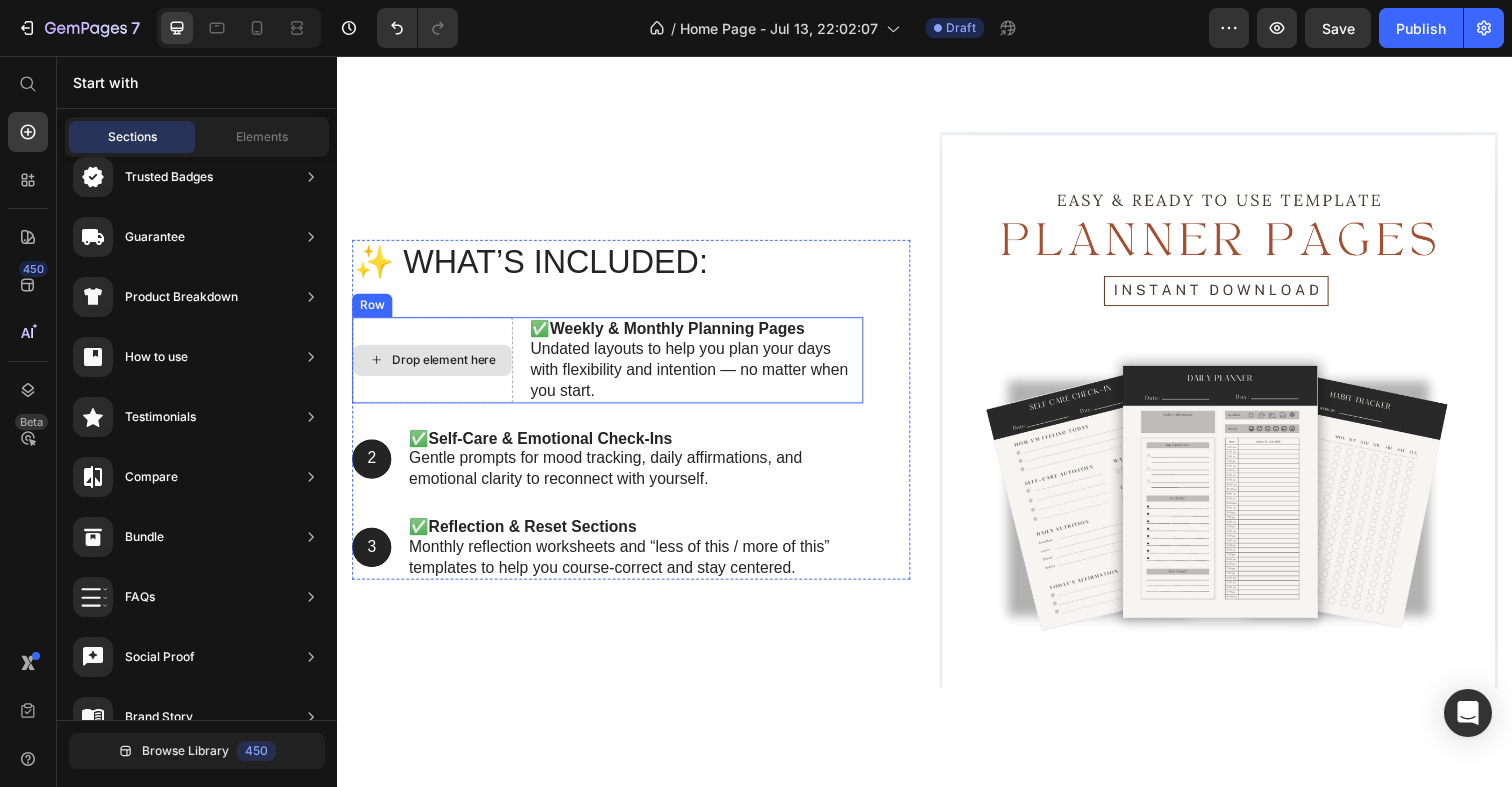click on "Drop element here" at bounding box center (446, 367) 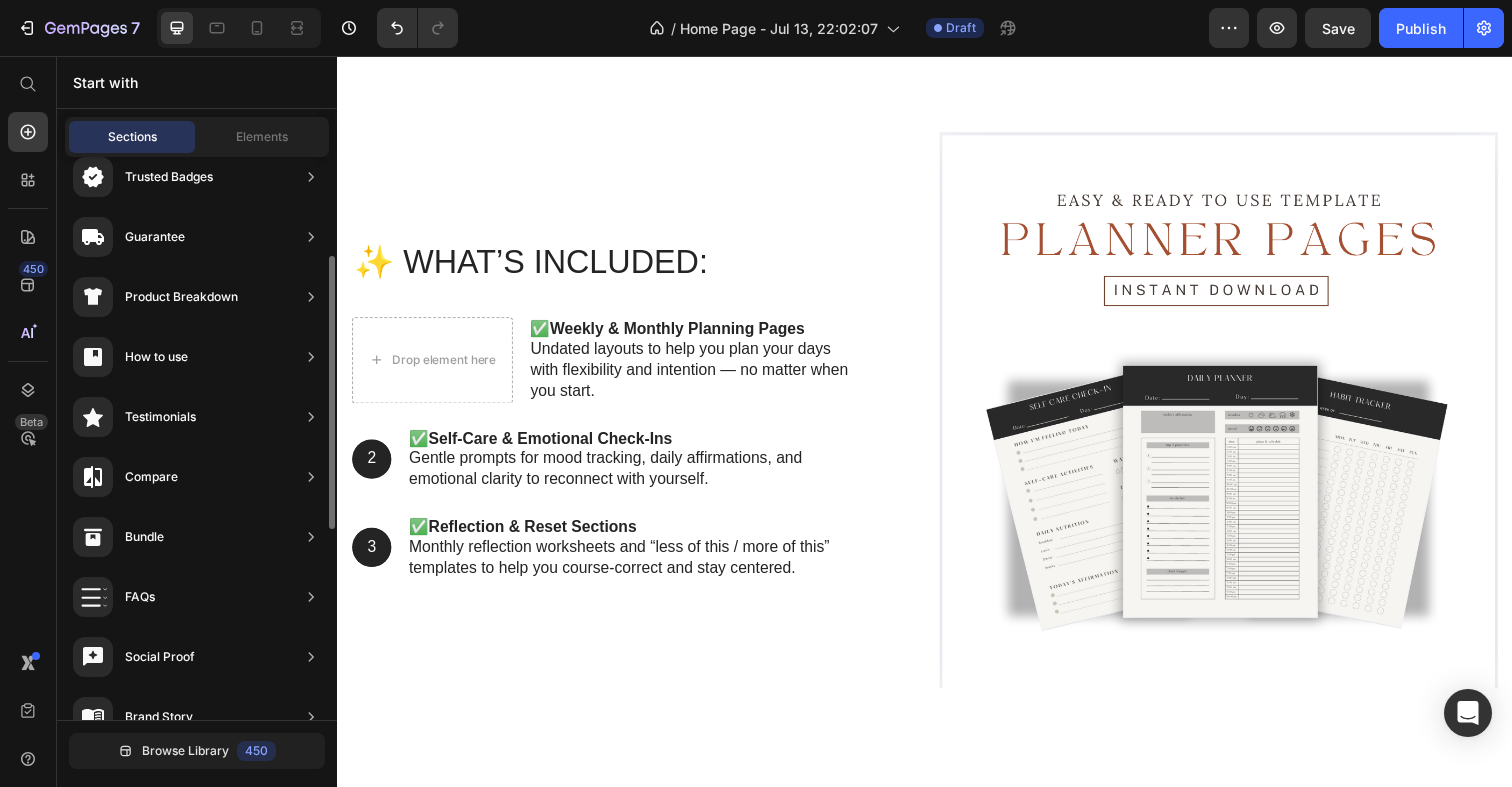 scroll, scrollTop: 0, scrollLeft: 0, axis: both 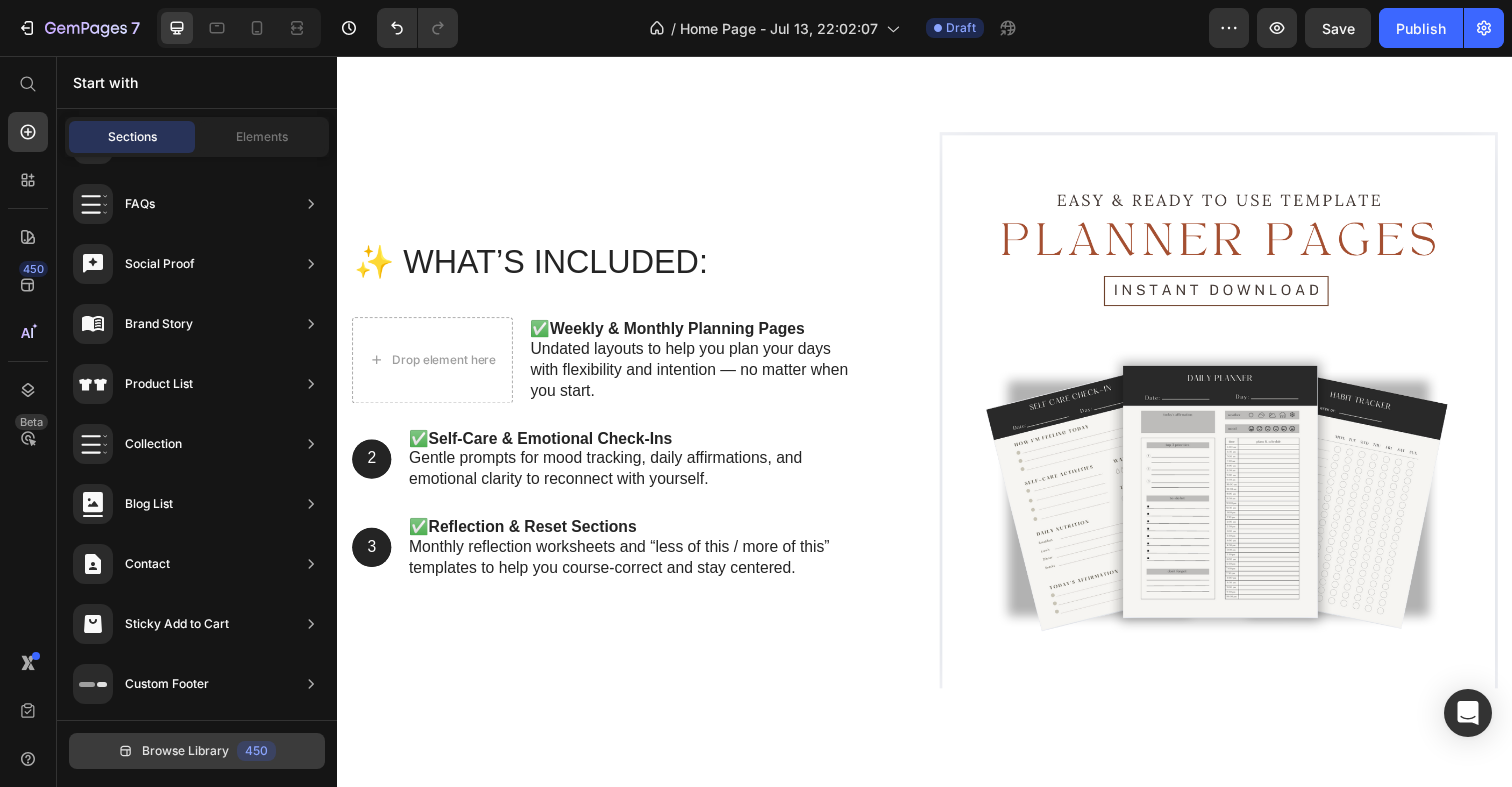 click on "Browse Library" at bounding box center (185, 751) 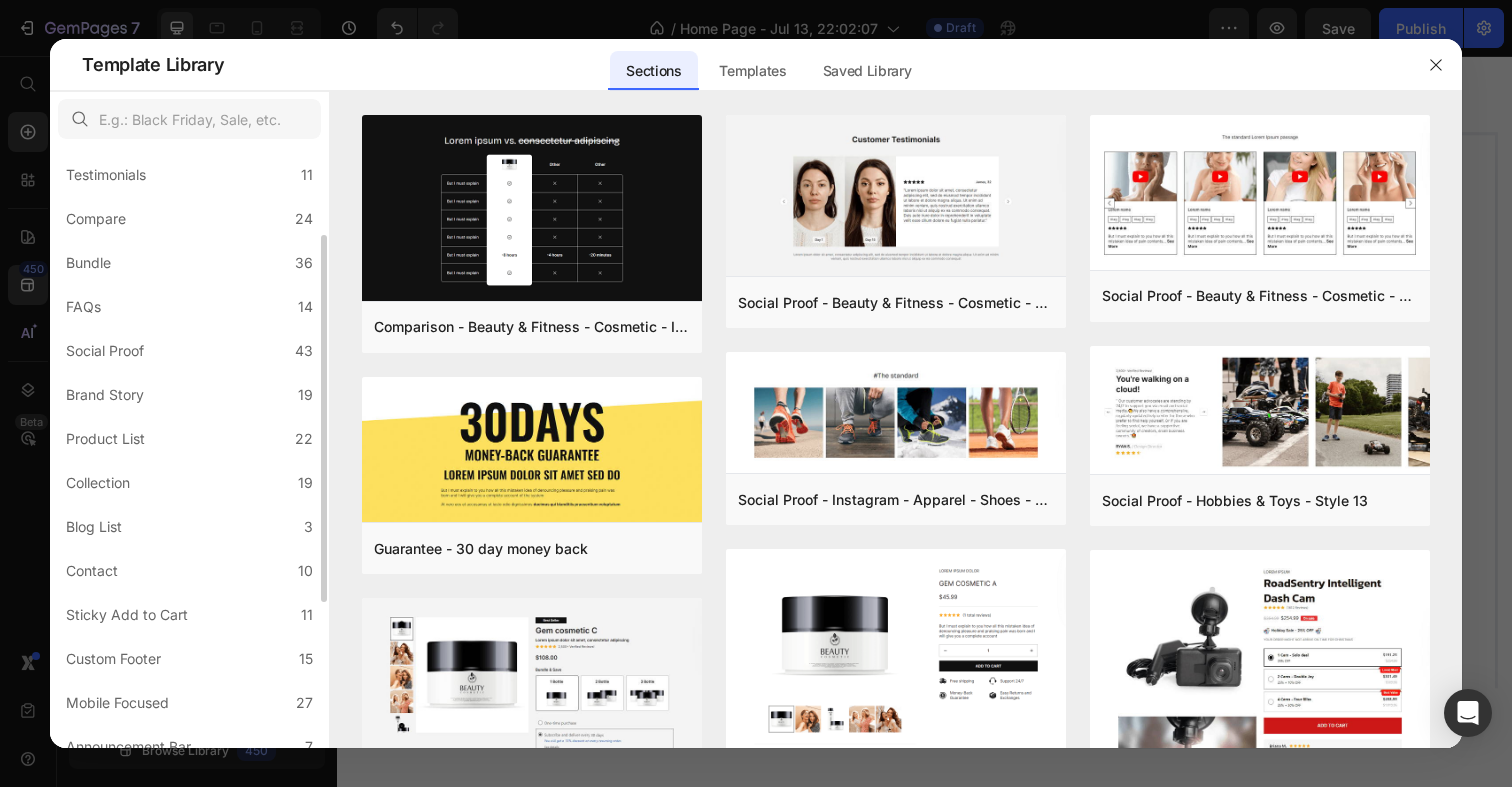 scroll, scrollTop: 379, scrollLeft: 0, axis: vertical 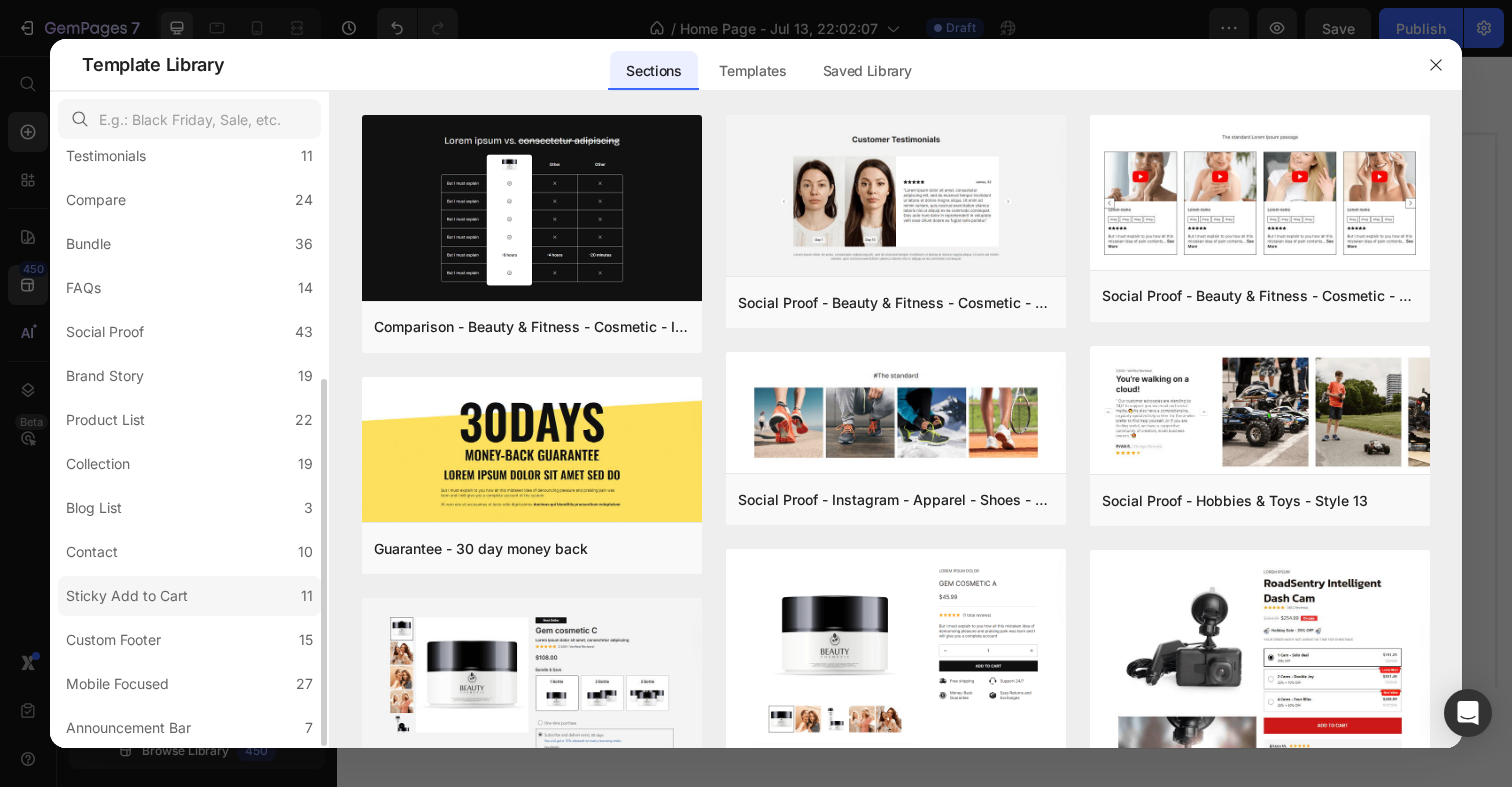 click on "Sticky Add to Cart 11" 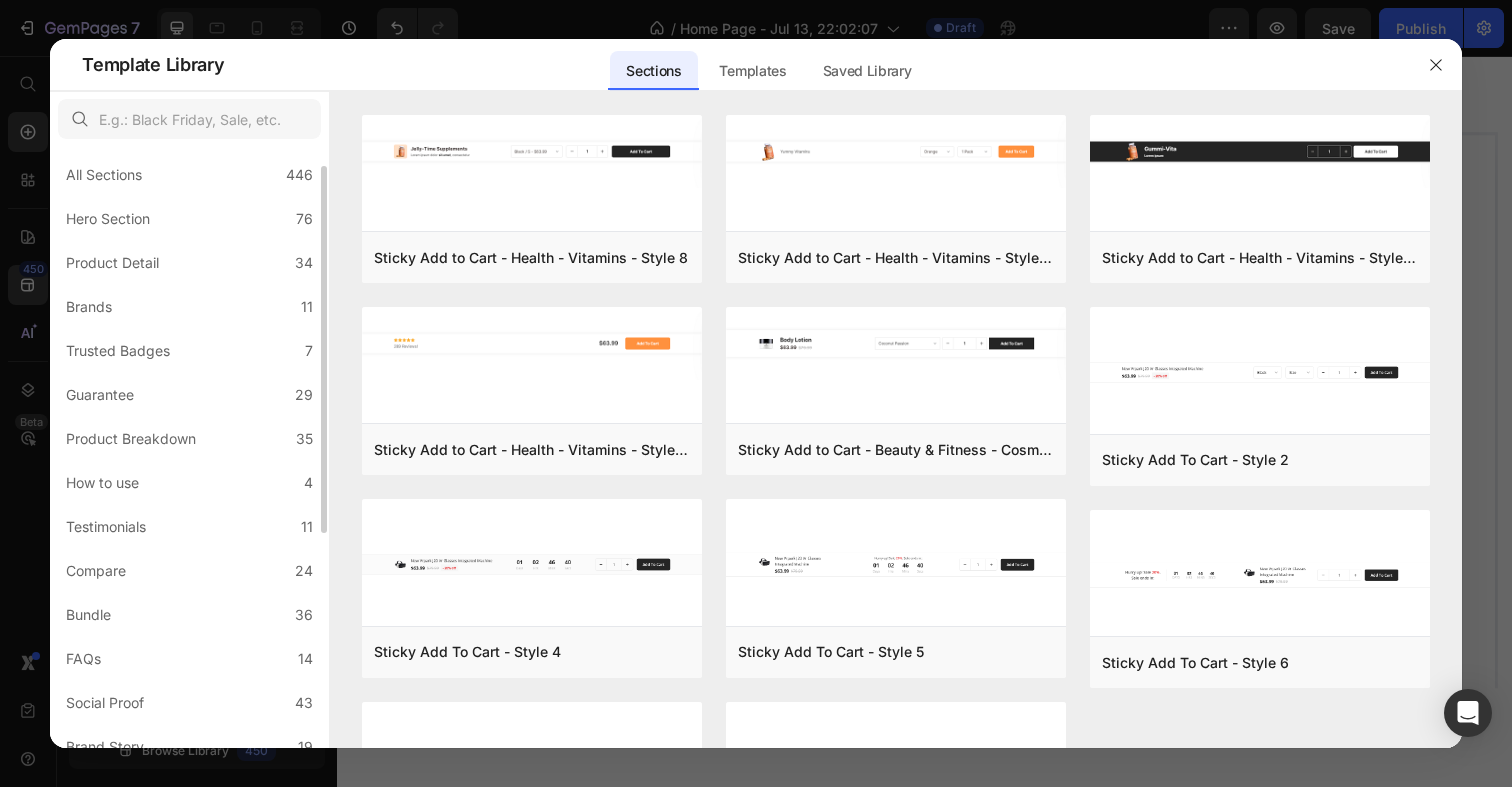 scroll, scrollTop: 0, scrollLeft: 0, axis: both 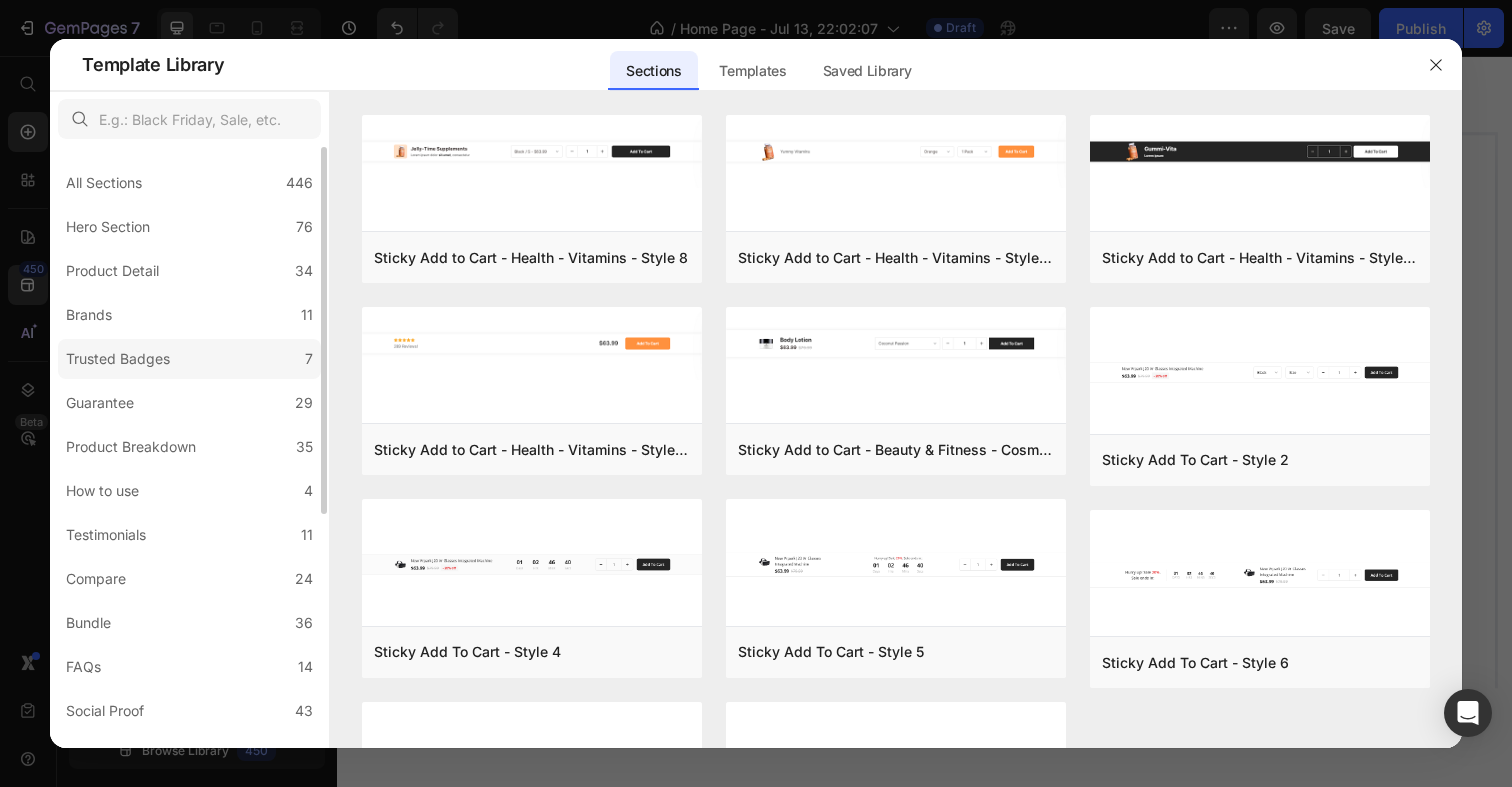 click on "Trusted Badges 7" 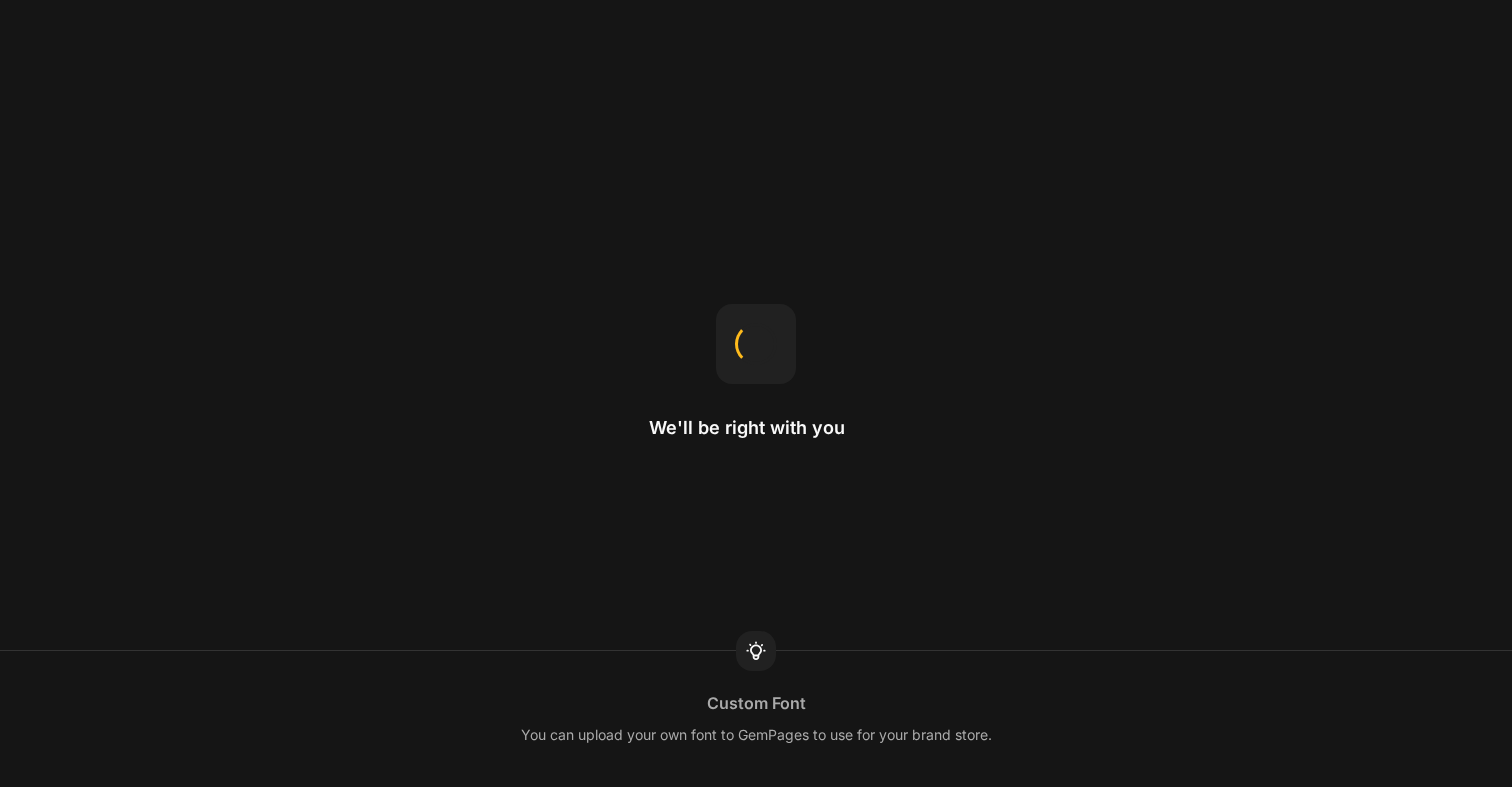scroll, scrollTop: 0, scrollLeft: 0, axis: both 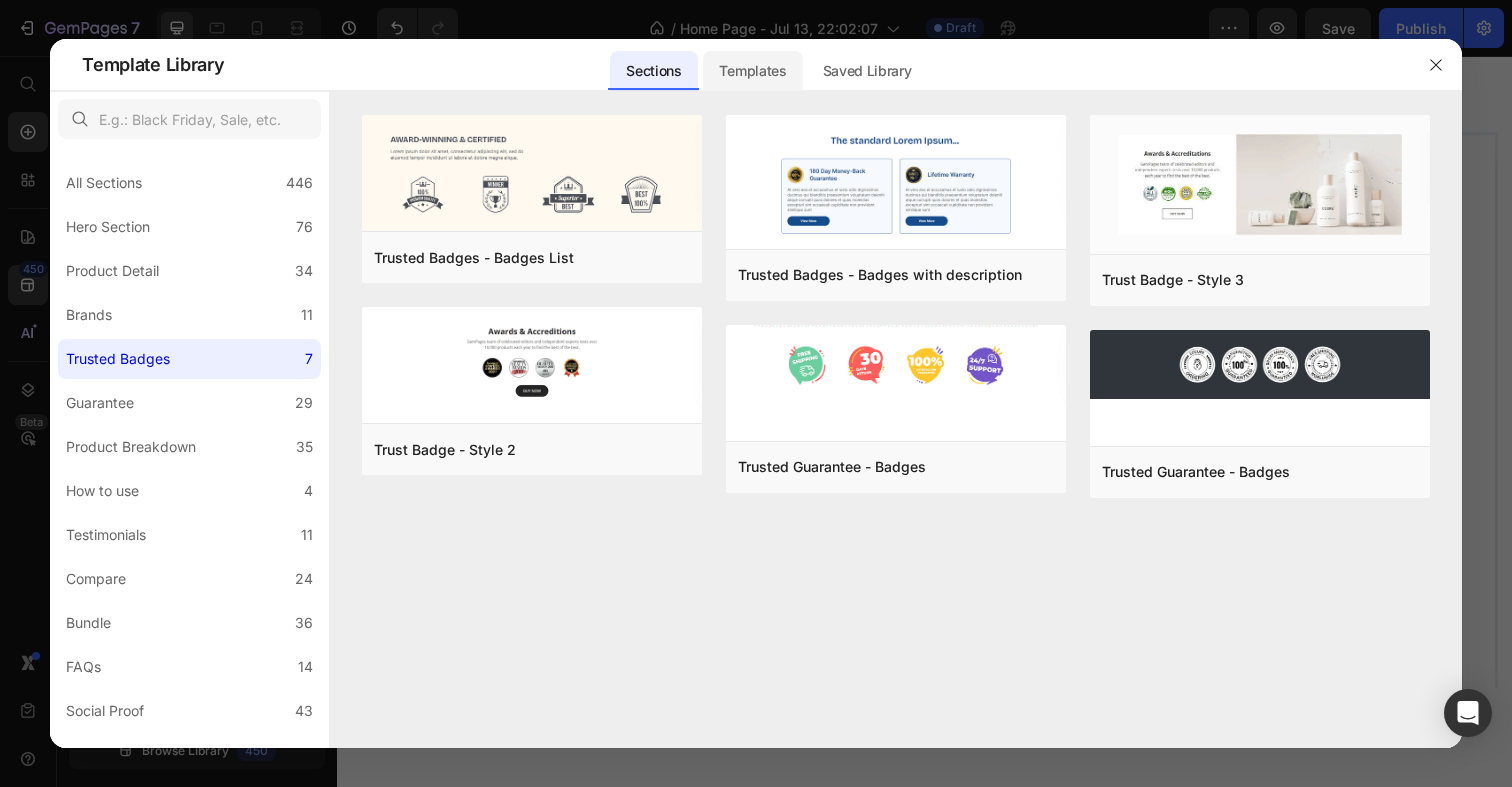 click on "Templates" 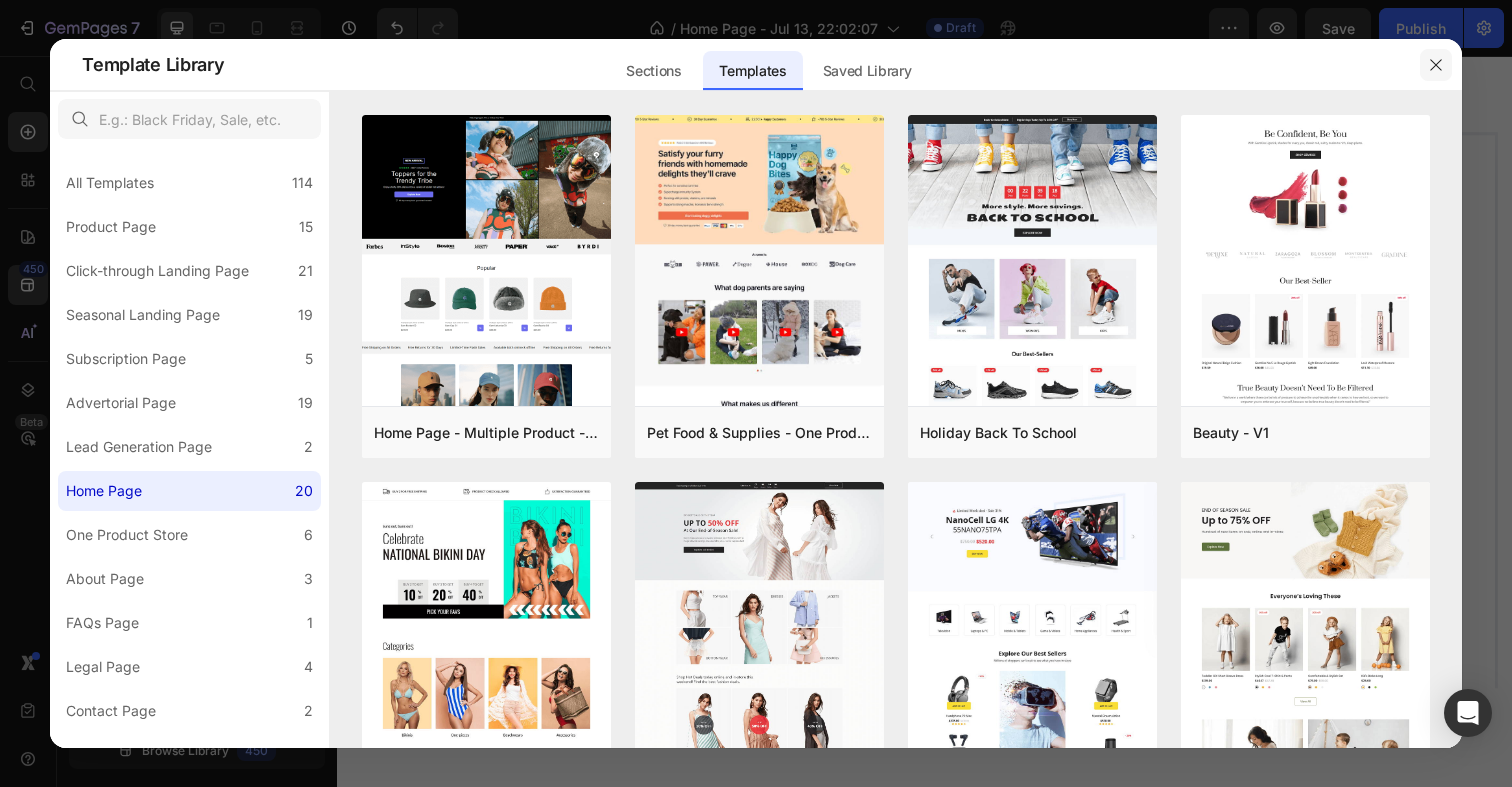 click 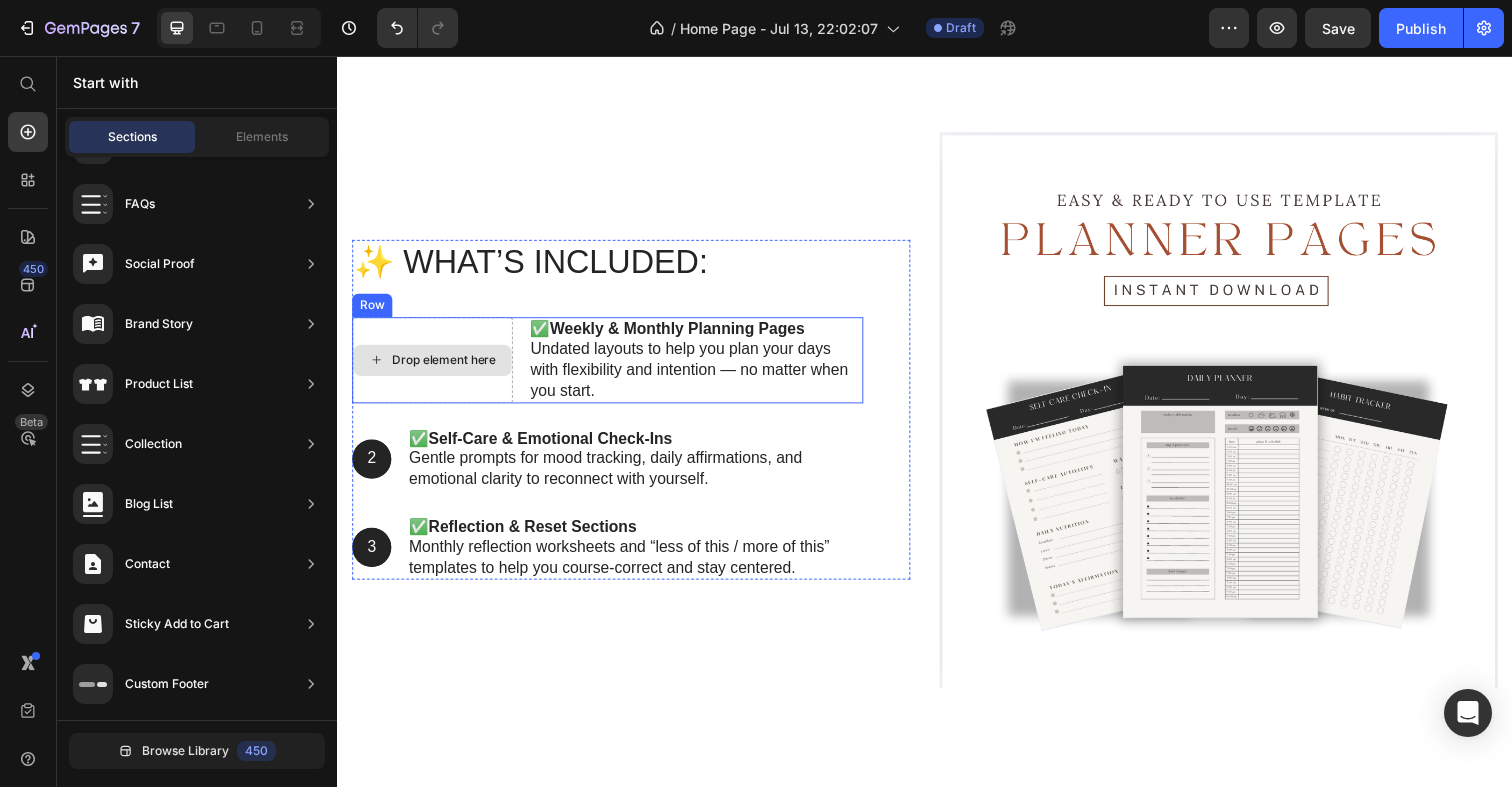 click on "Drop element here" at bounding box center [446, 367] 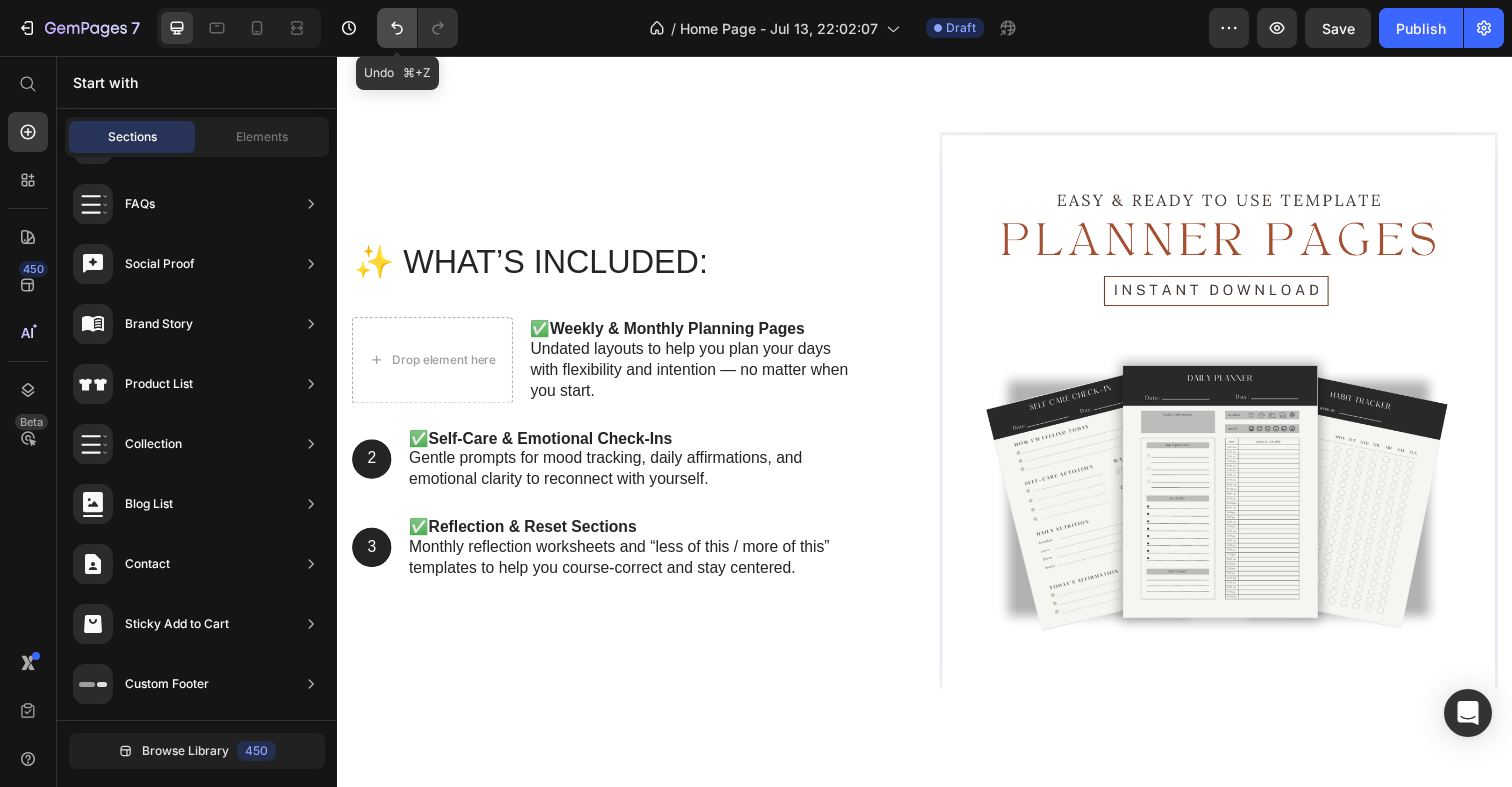 click 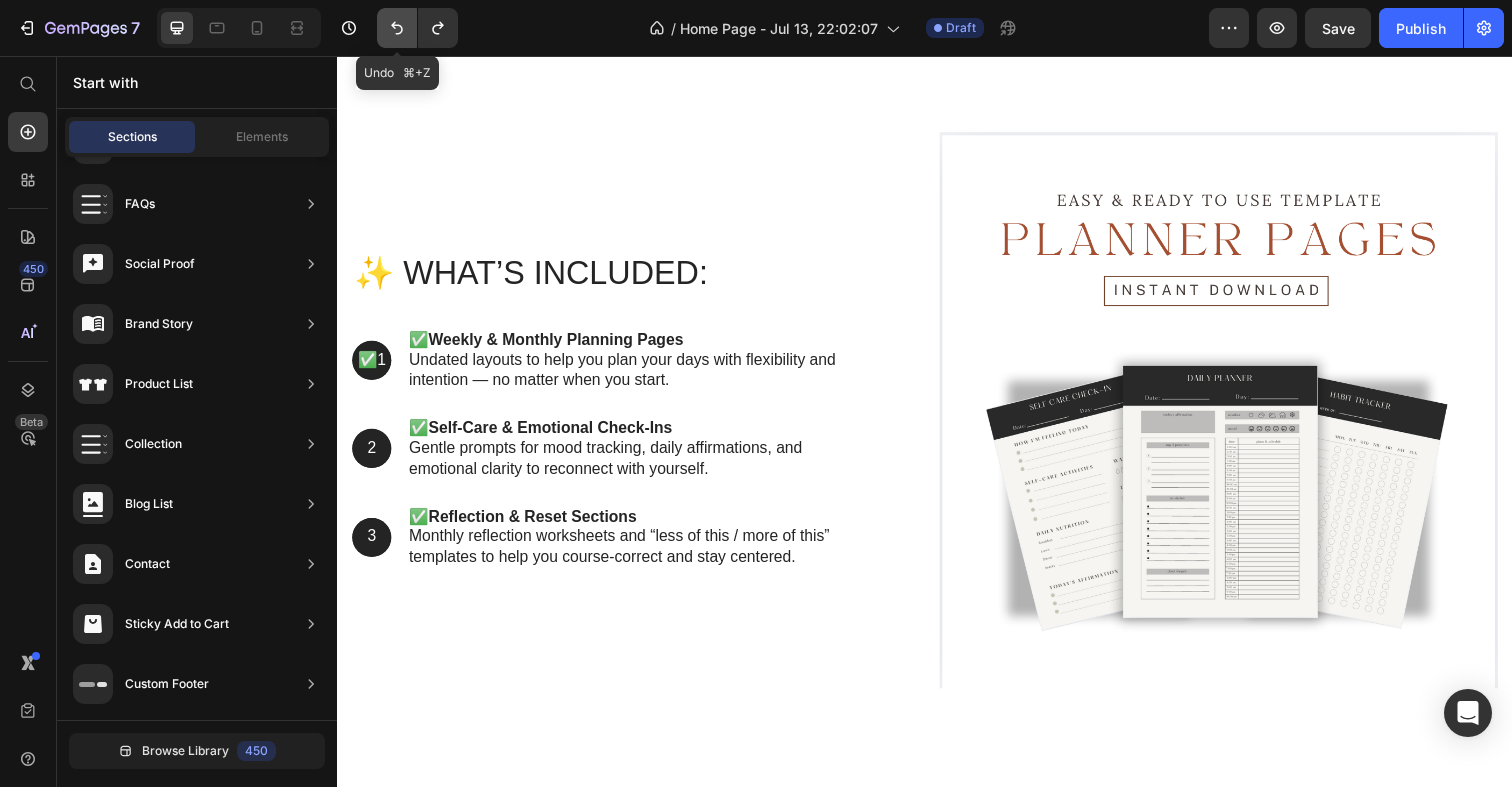 click 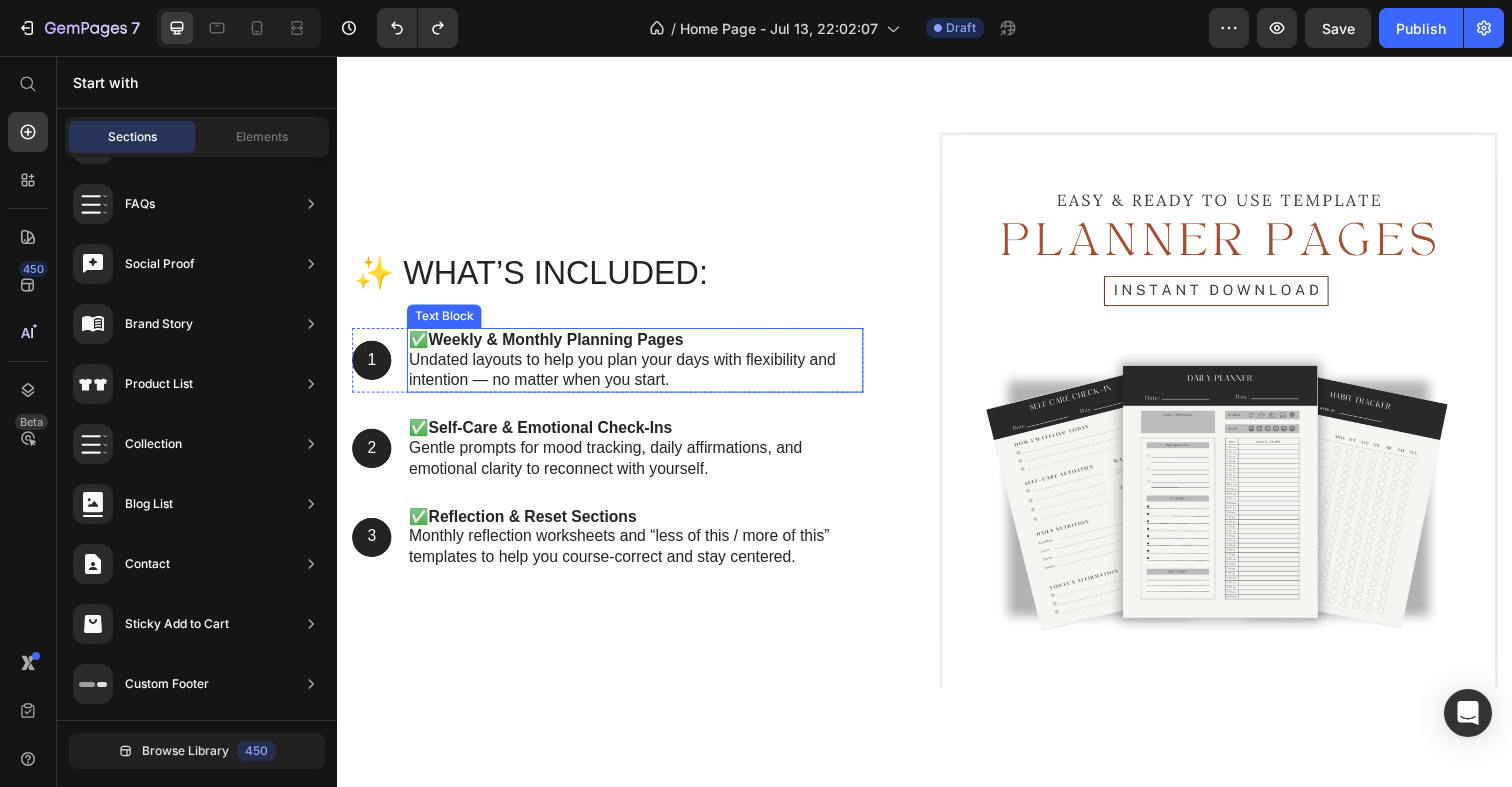 click on "✅  Weekly & Monthly Planning Pages Undated layouts to help you plan your days with flexibility and intention — no matter when you start." at bounding box center (641, 367) 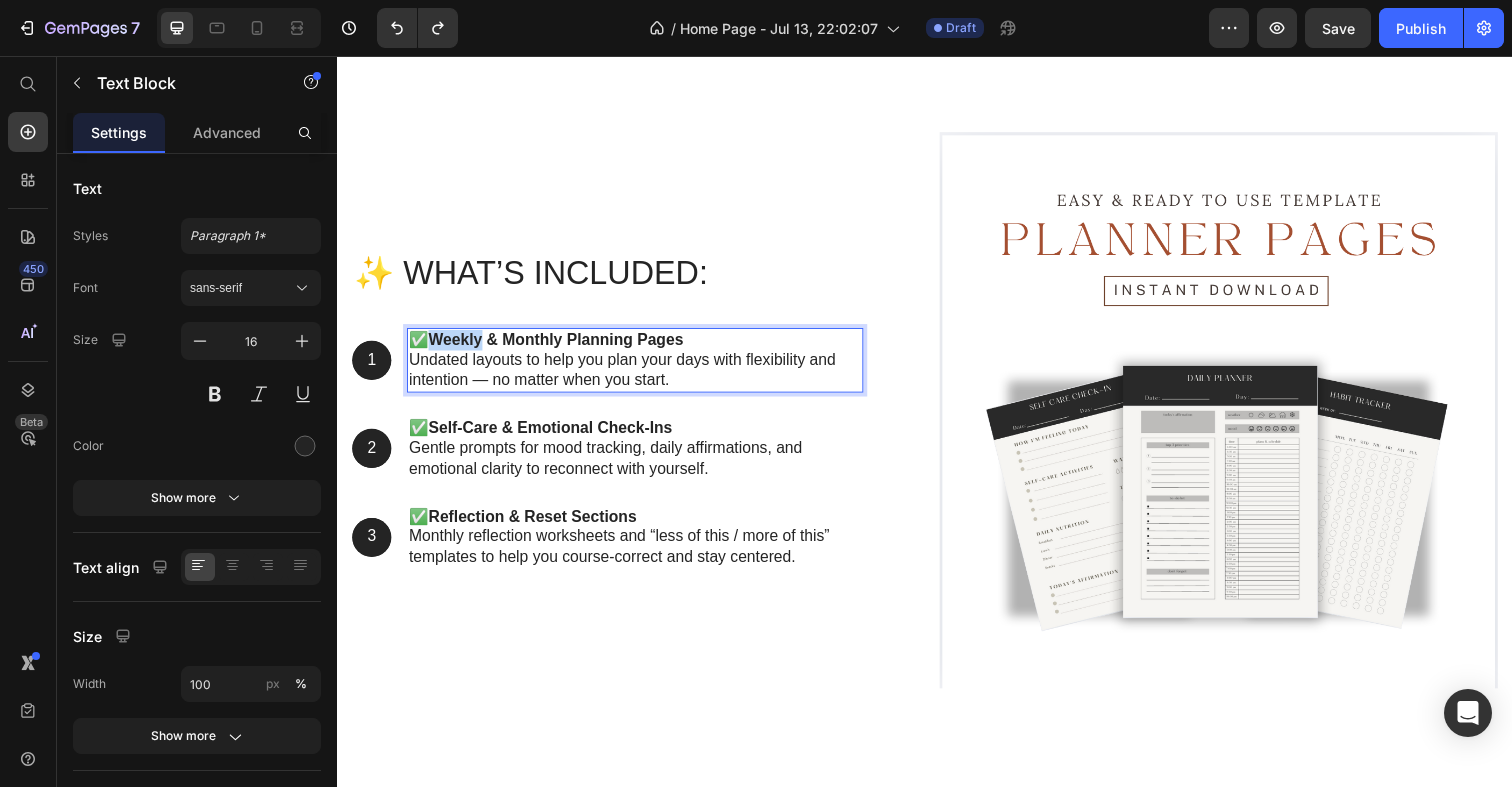 click on "Weekly & Monthly Planning Pages" at bounding box center [560, 345] 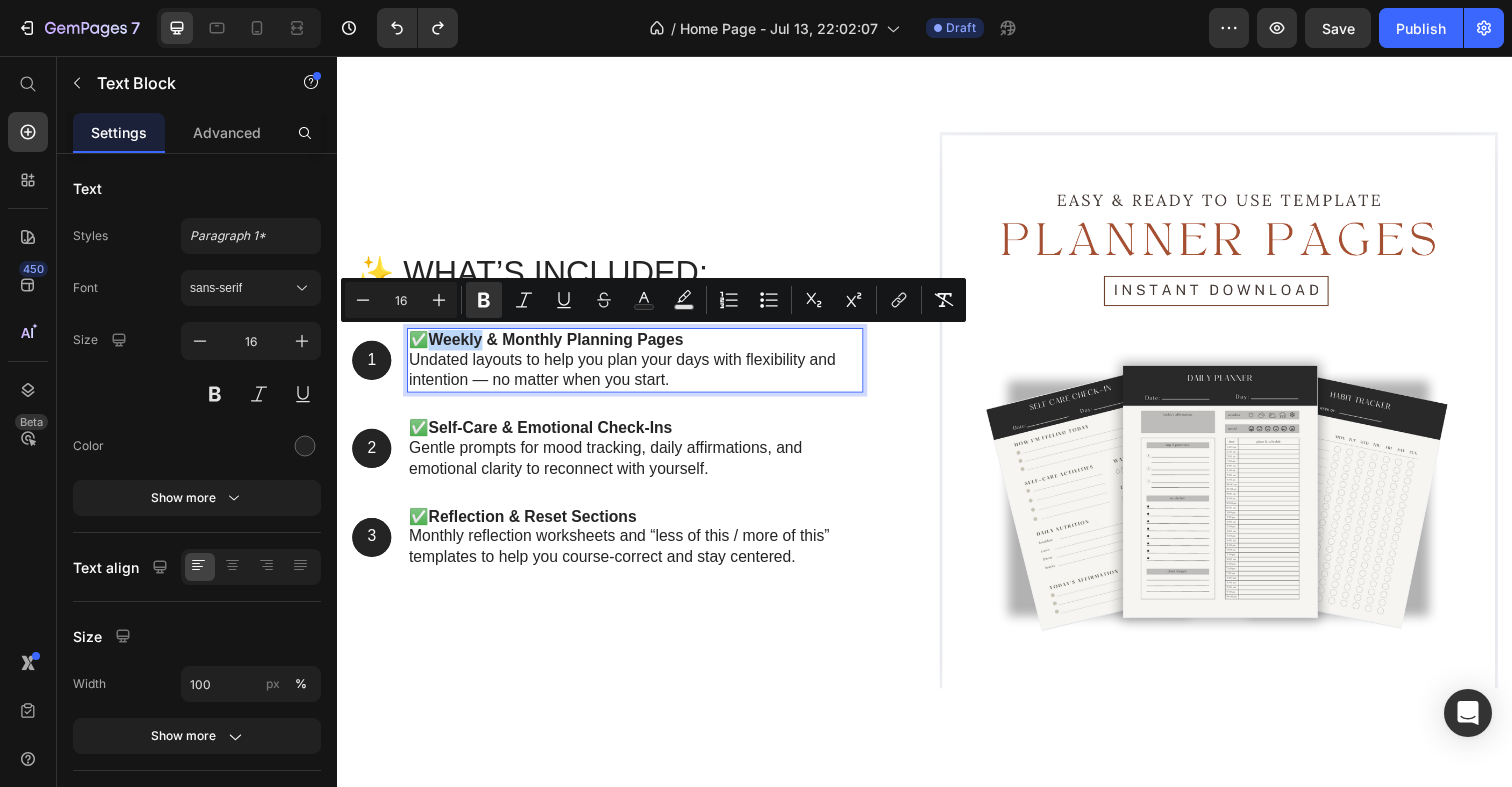 click on "Weekly & Monthly Planning Pages" at bounding box center (560, 345) 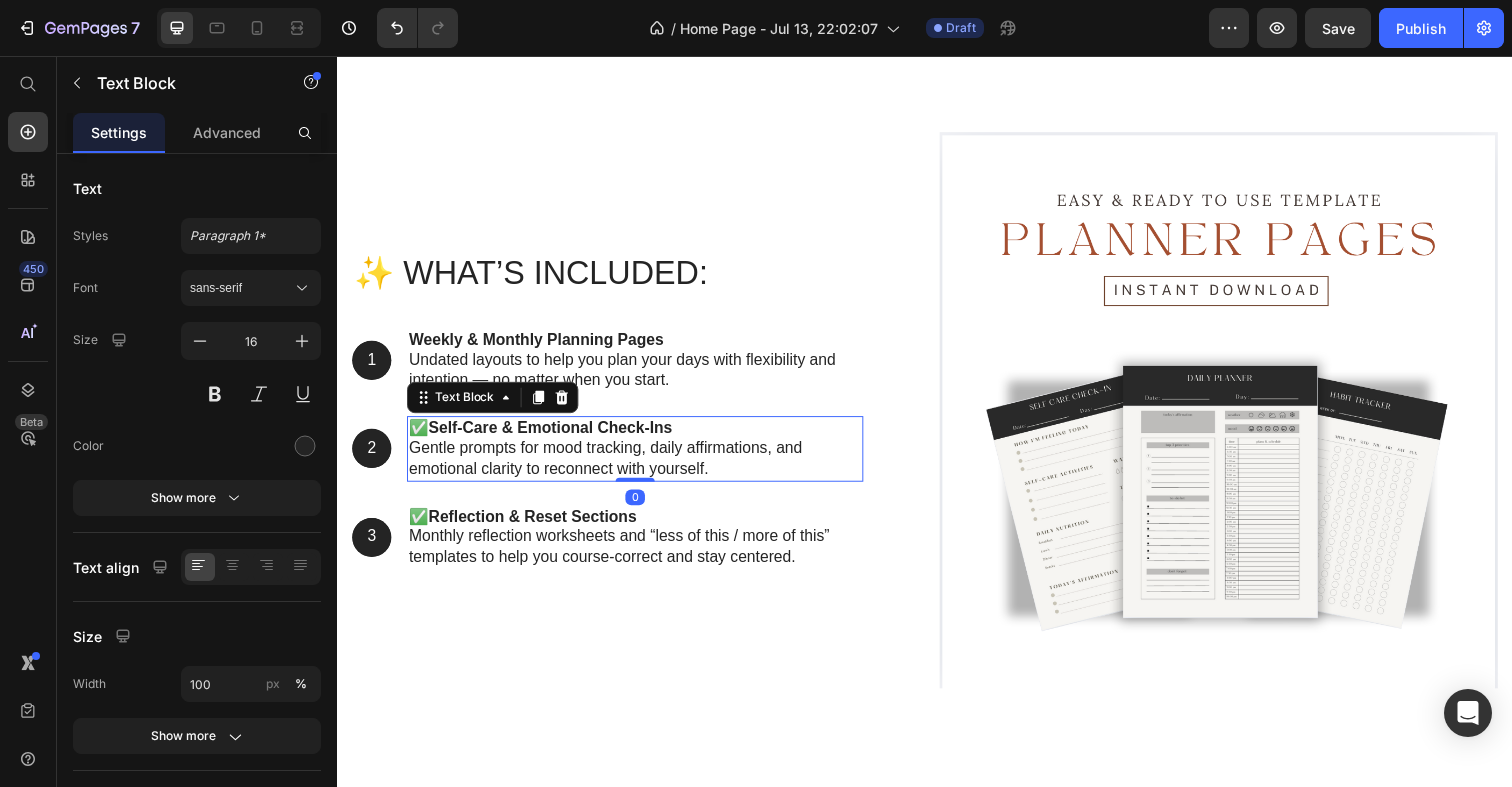 click on "Self-Care & Emotional Check-Ins" at bounding box center (554, 435) 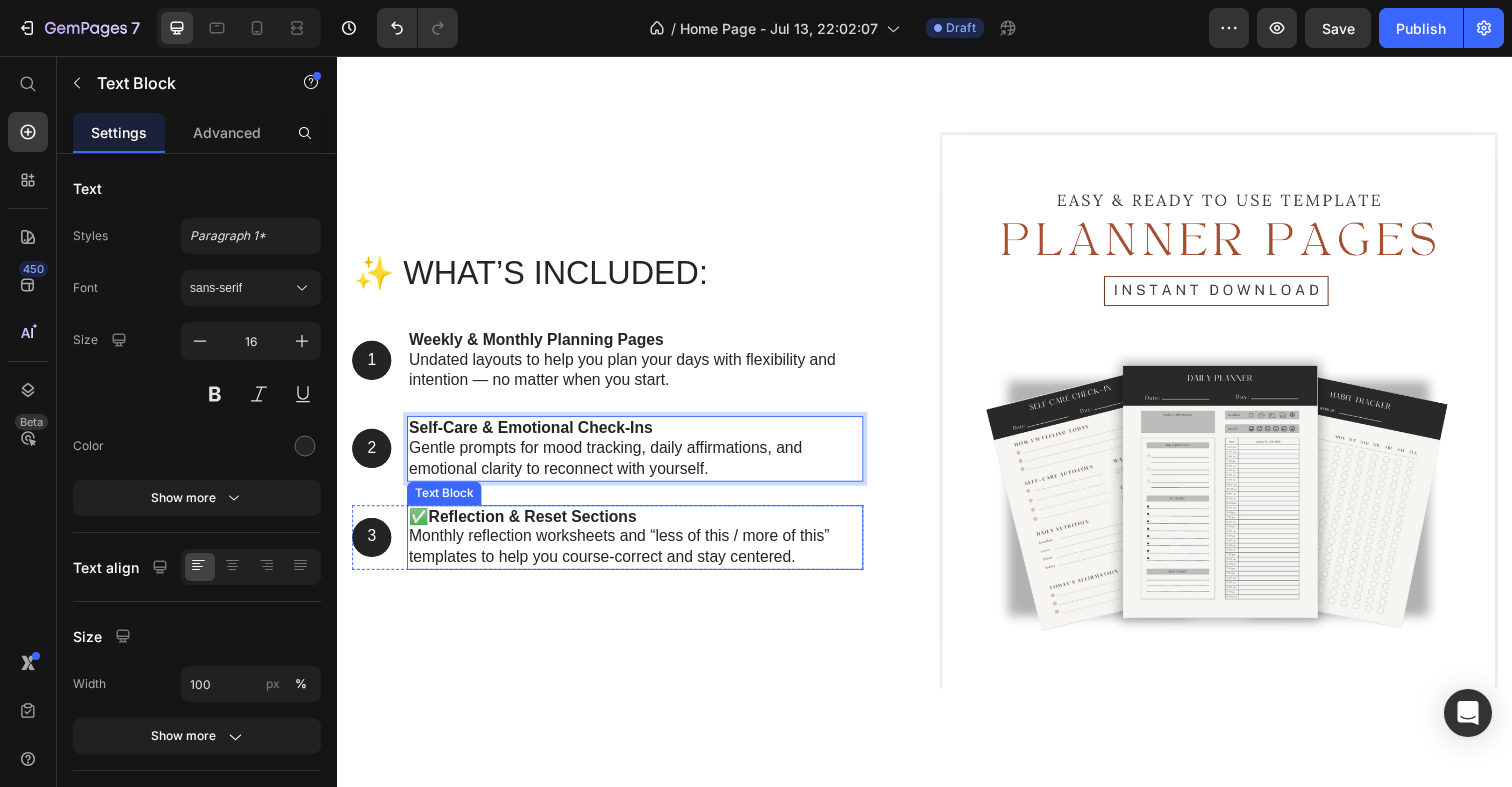click on "✅  Reflection & Reset Sections Monthly reflection worksheets and “less of this / more of this” templates to help you course-correct and stay centered." at bounding box center (641, 548) 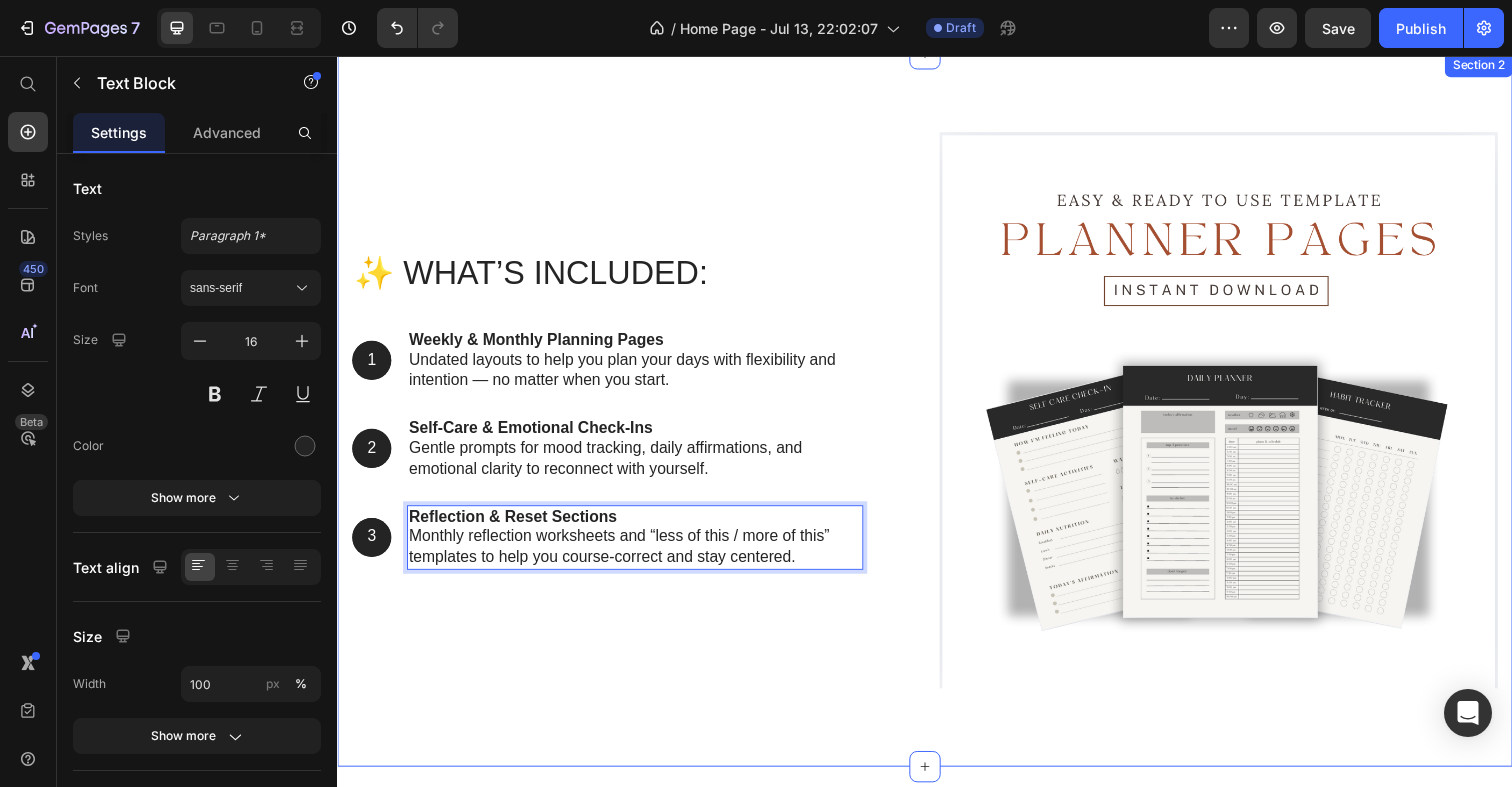 click on "✨ What’s Included: Heading 1 Text Block Hero Banner Weekly & Monthly Planning Pages Undated layouts to help you plan your days with flexibility and intention — no matter when you start. Text Block Row 2 Text Block Hero Banner Self-Care & Emotional Check-Ins Gentle prompts for mood tracking, daily affirmations, and emotional clarity to reconnect with yourself. Text Block Row 3 Text Block Hero Banner Reflection & Reset Sections Monthly reflection worksheets and “less of this / more of this” templates to help you course-correct and stay centered. Text Block   0 Row Row Image Row" at bounding box center [937, 426] 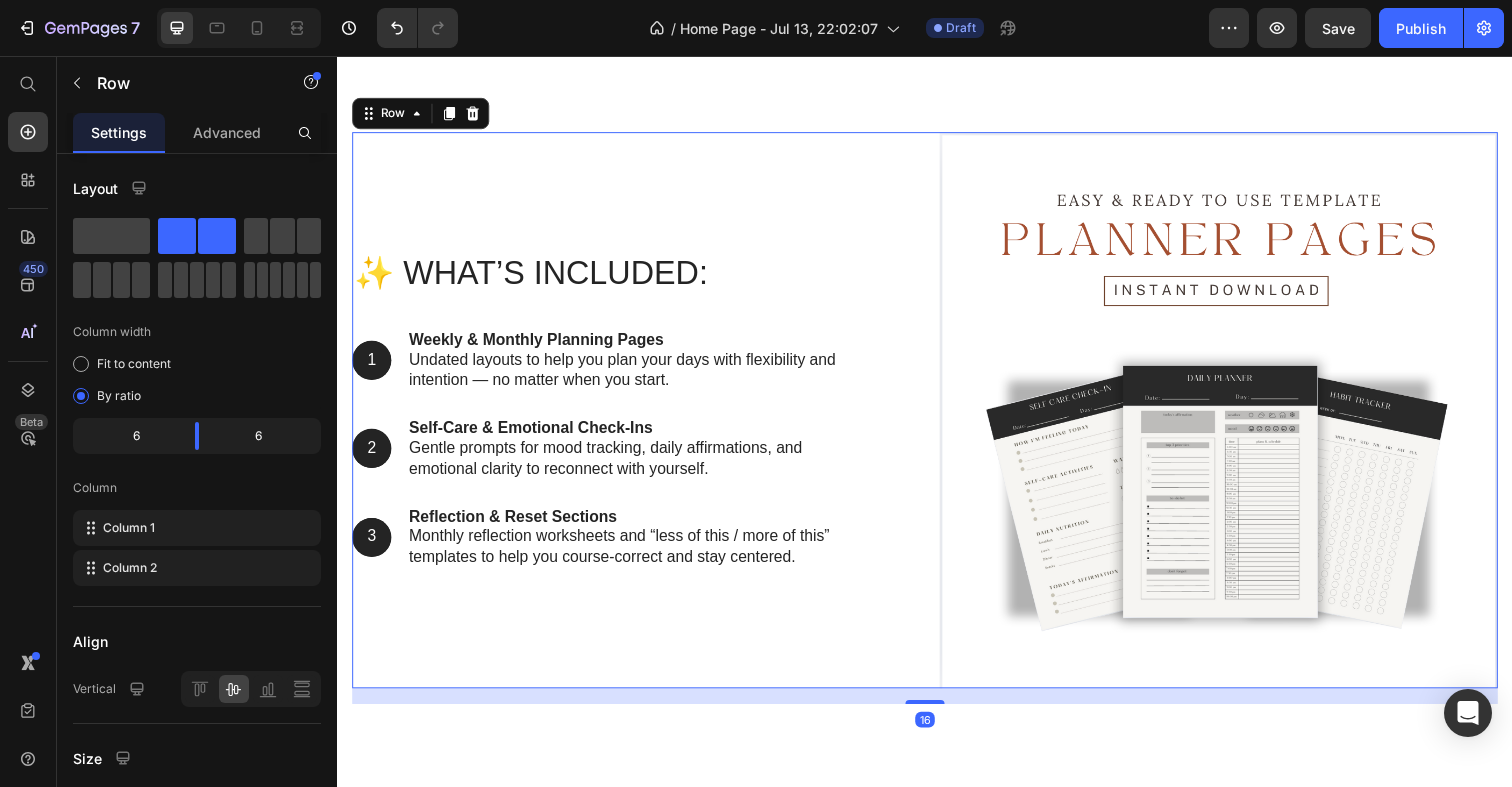 click on "✨ What’s Included: Heading 1 Text Block Hero Banner Weekly & Monthly Planning Pages Undated layouts to help you plan your days with flexibility and intention — no matter when you start. Text Block Row 2 Text Block Hero Banner Self-Care & Emotional Check-Ins Gentle prompts for mood tracking, daily affirmations, and emotional clarity to reconnect with yourself. Text Block Row 3 Text Block Hero Banner Reflection & Reset Sections Monthly reflection worksheets and “less of this / more of this” templates to help you course-correct and stay centered. Text Block Row Row" at bounding box center (637, 418) 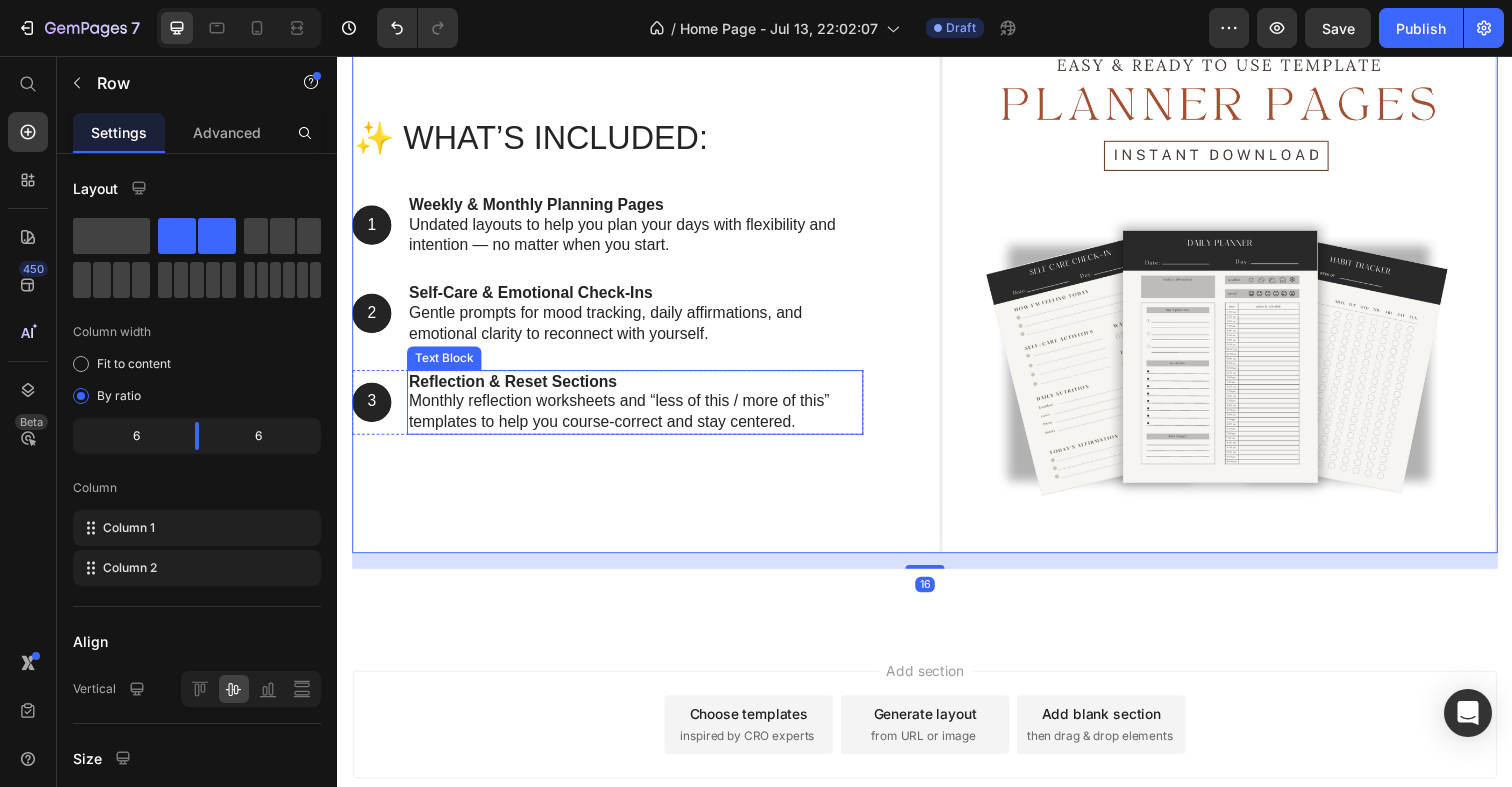 scroll, scrollTop: 985, scrollLeft: 0, axis: vertical 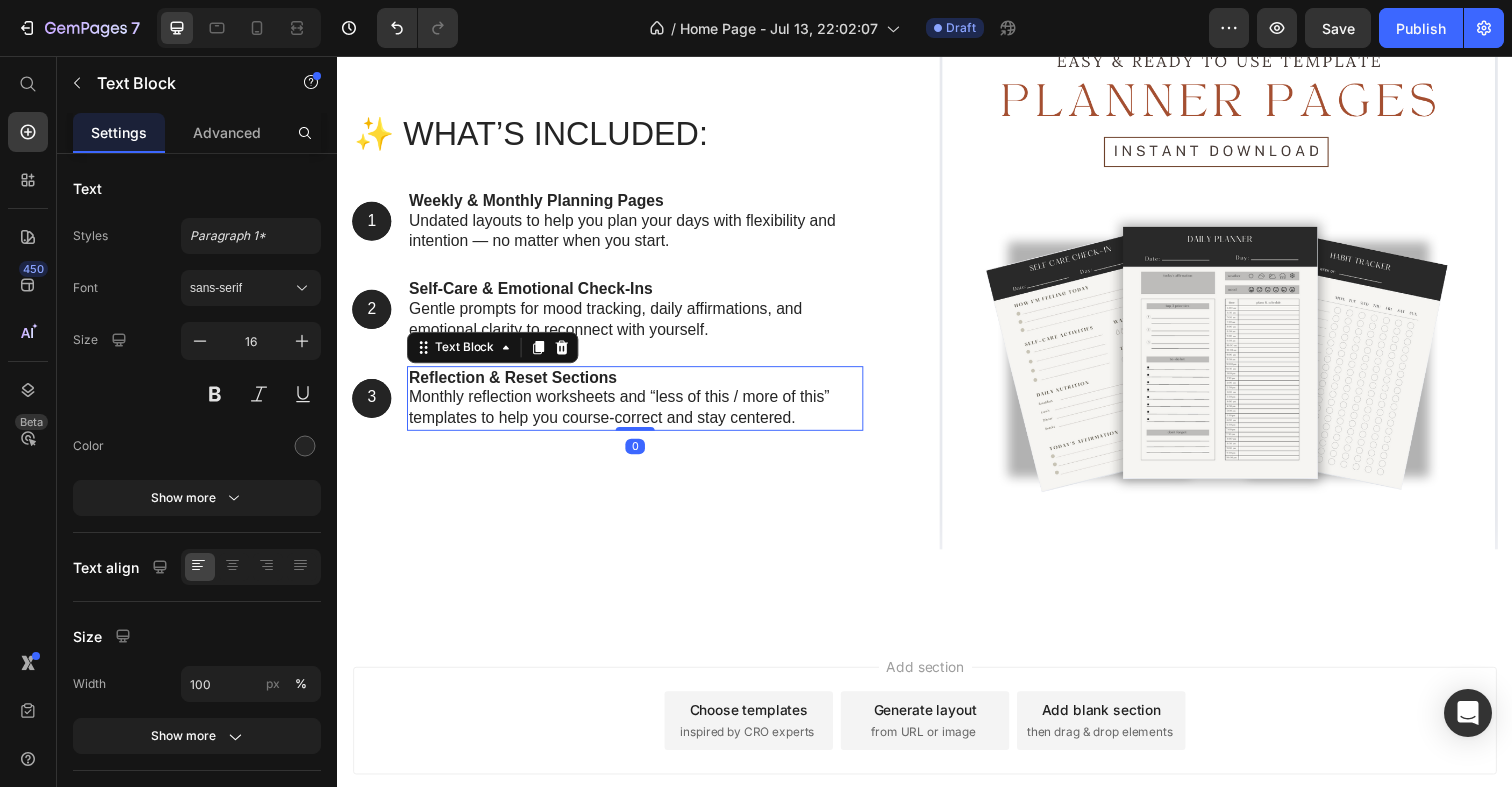 click on "Reflection & Reset Sections" at bounding box center (516, 384) 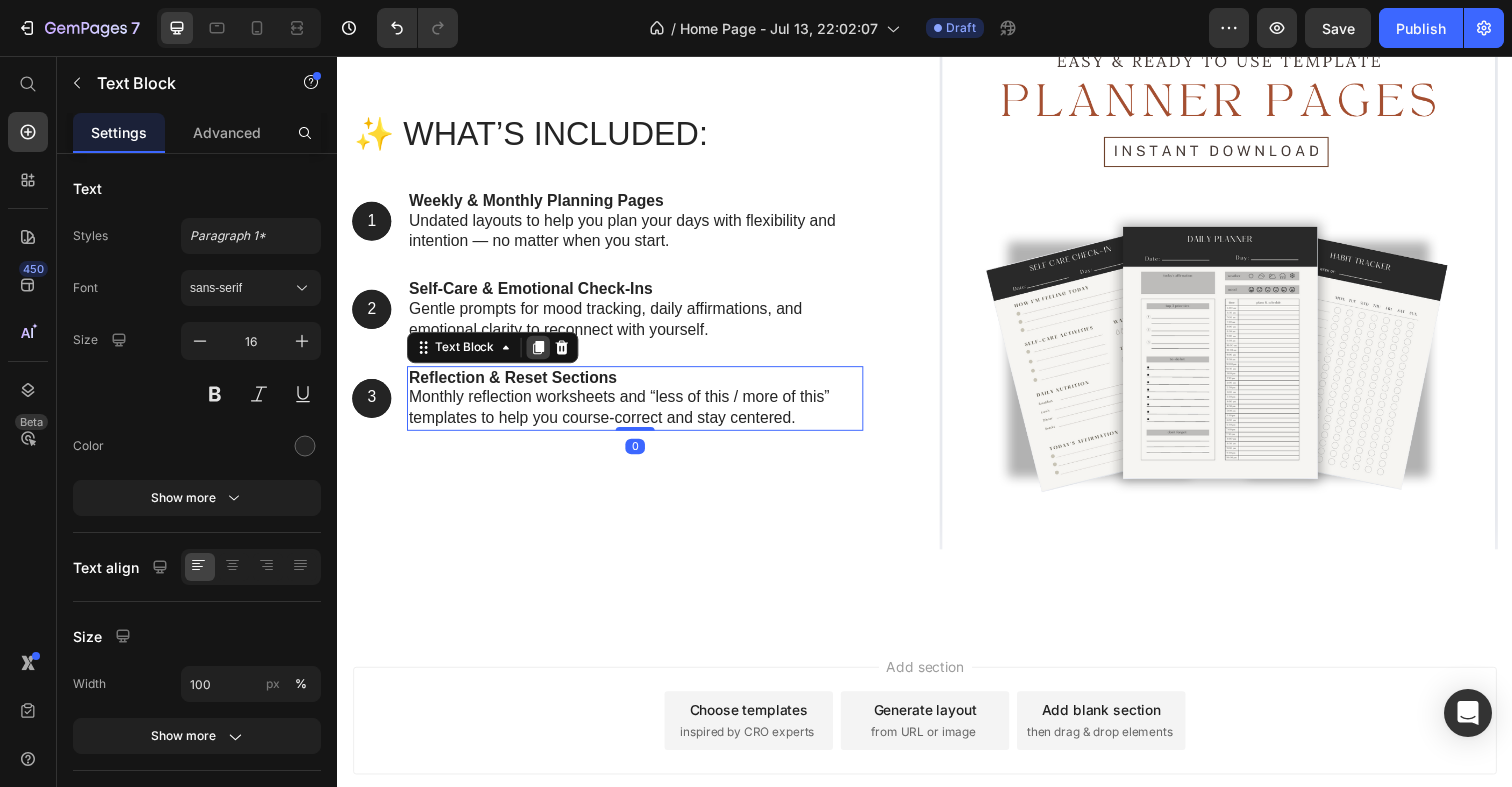 click 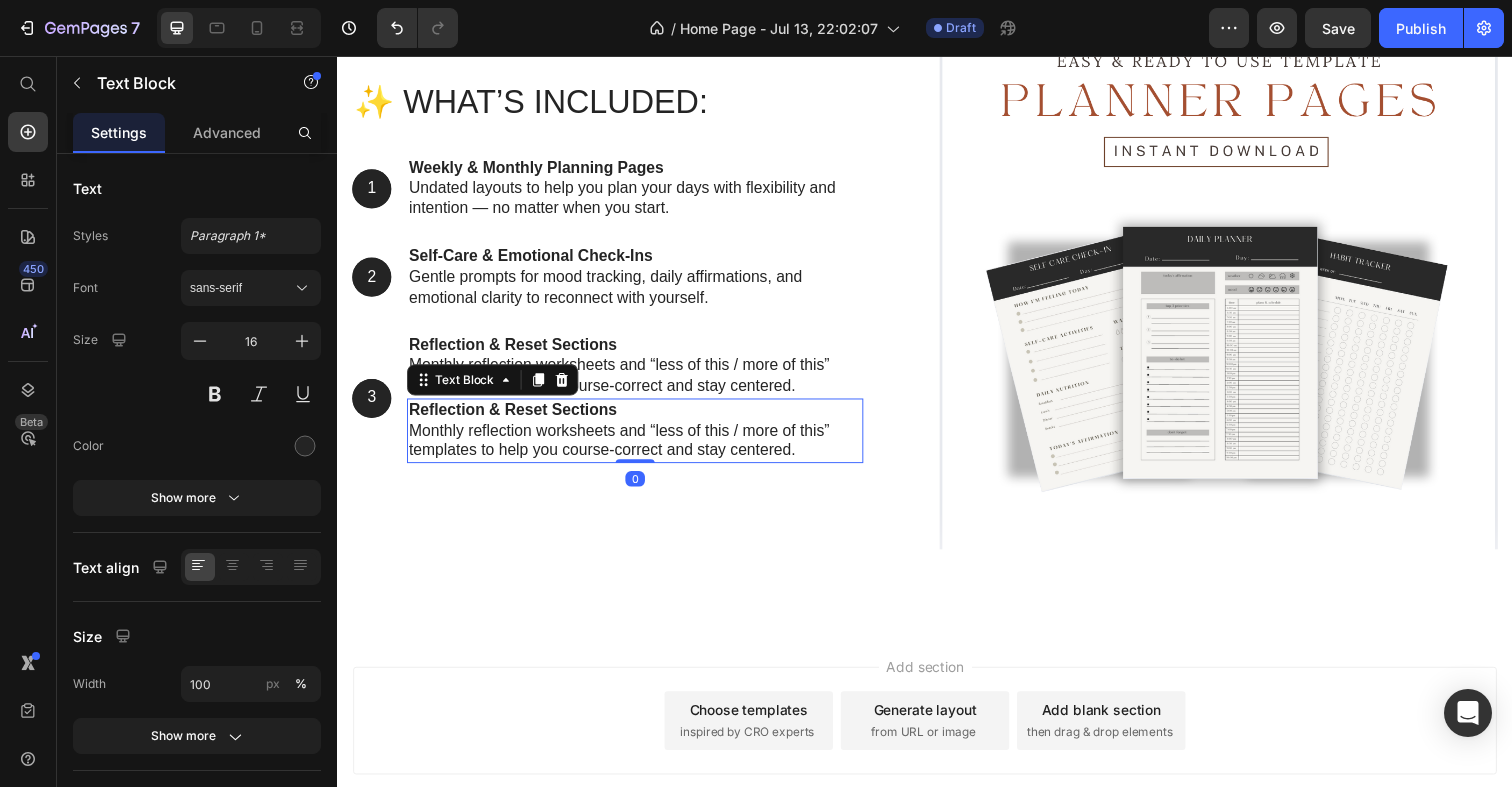 scroll, scrollTop: 952, scrollLeft: 0, axis: vertical 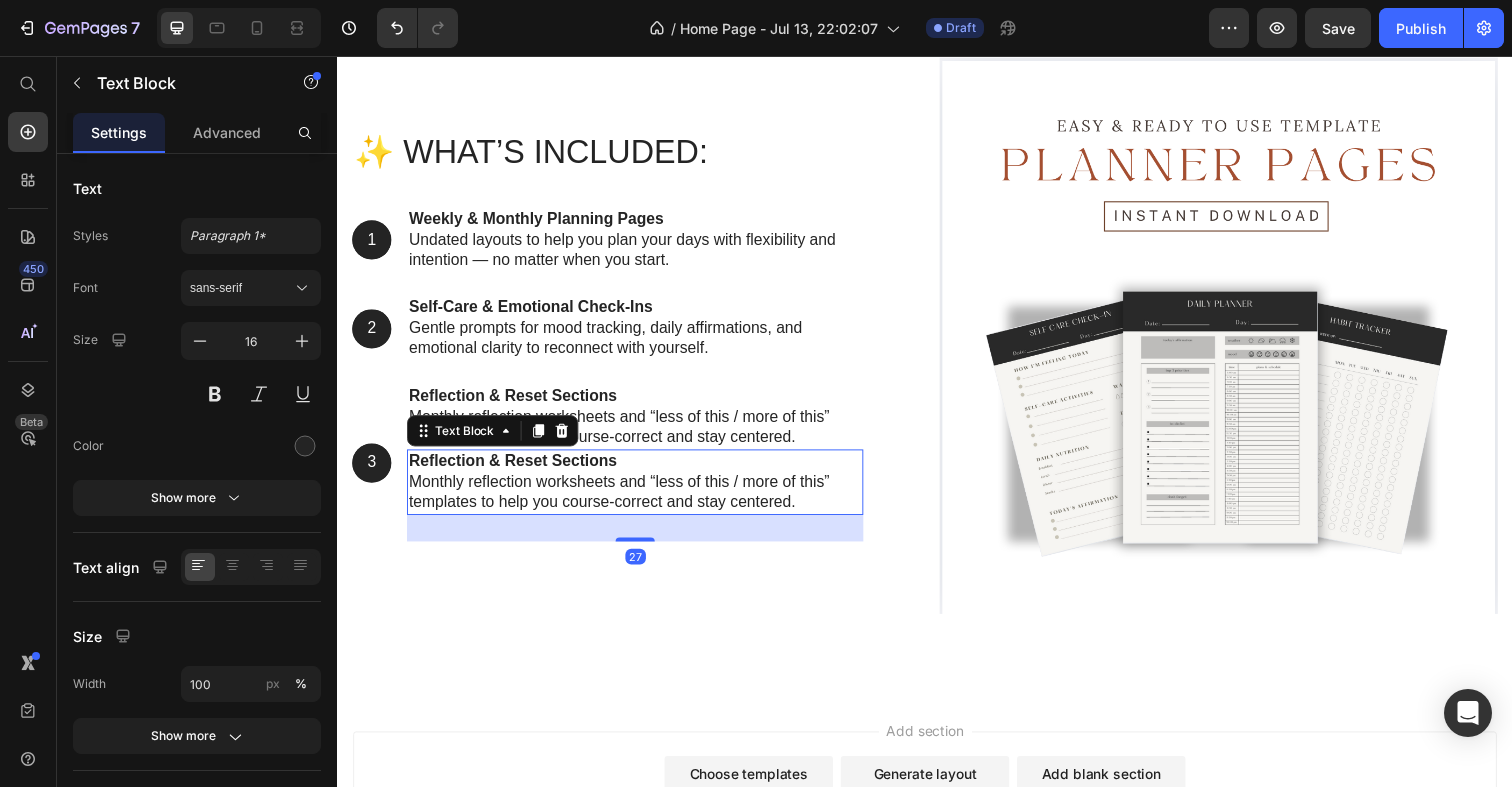 drag, startPoint x: 639, startPoint y: 535, endPoint x: 637, endPoint y: 562, distance: 27.073973 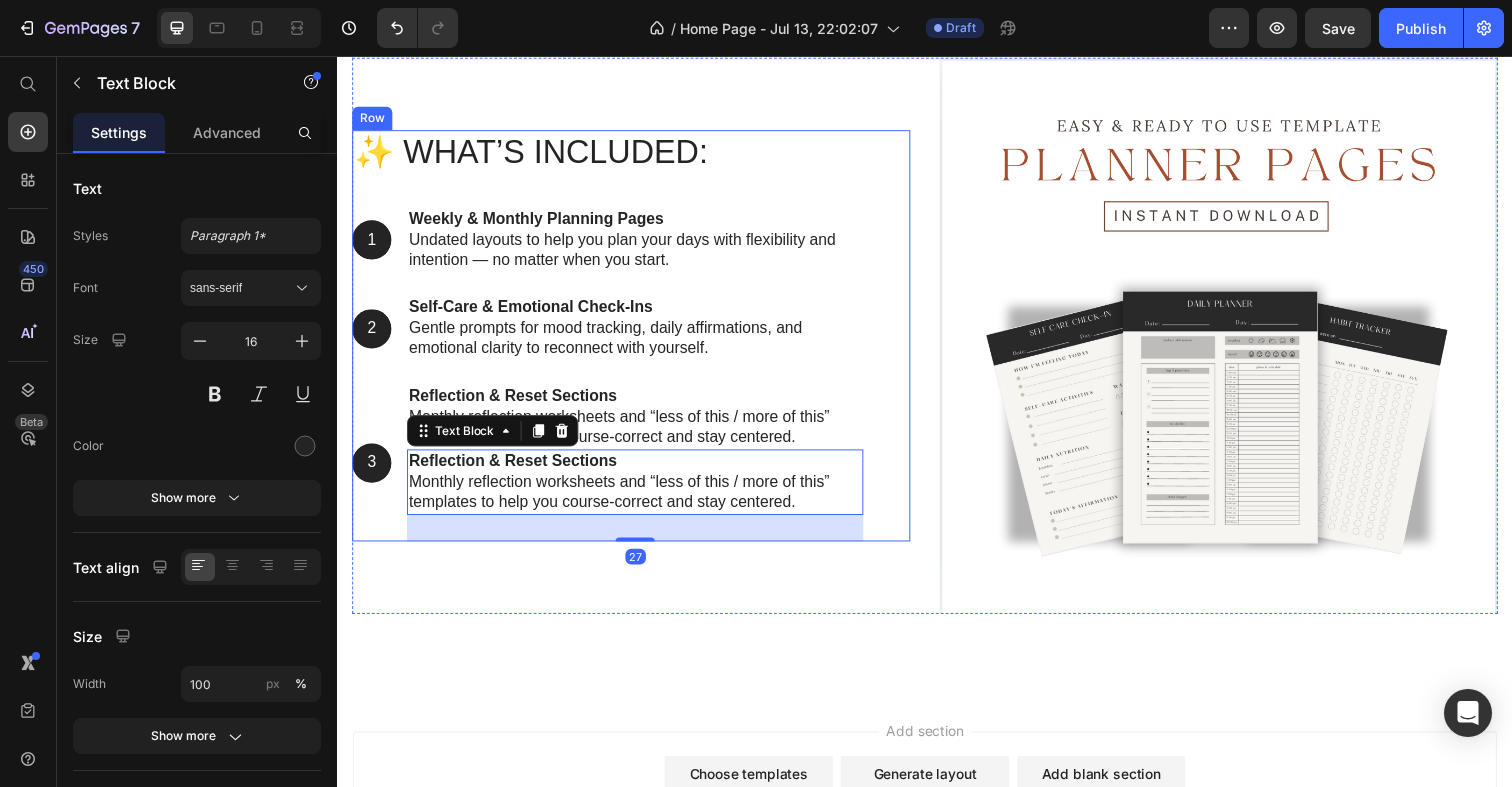 click on "Self-Care & Emotional Check-Ins Gentle prompts for mood tracking, daily affirmations, and emotional clarity to reconnect with yourself." at bounding box center [641, 334] 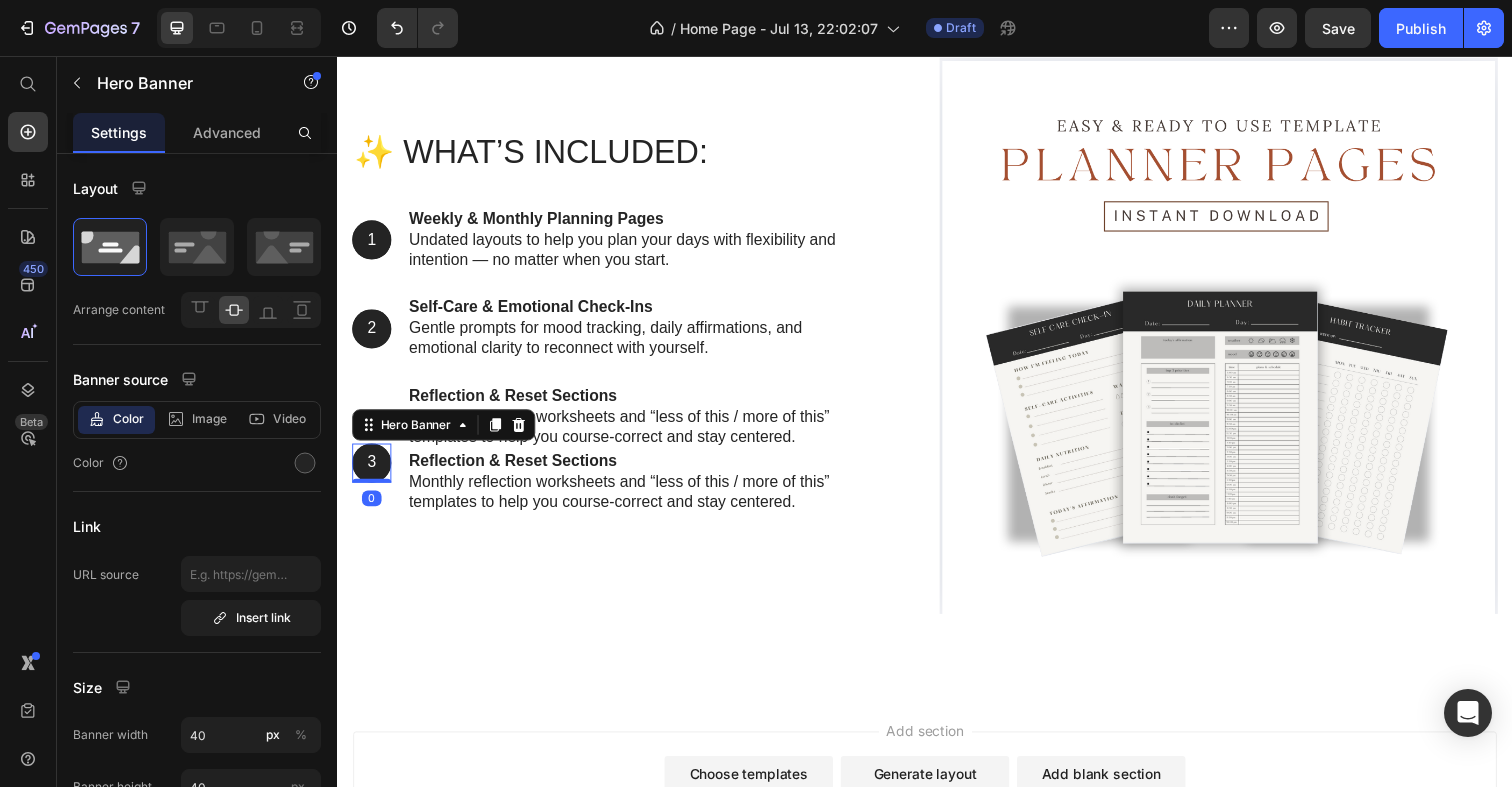 click at bounding box center [372, 472] 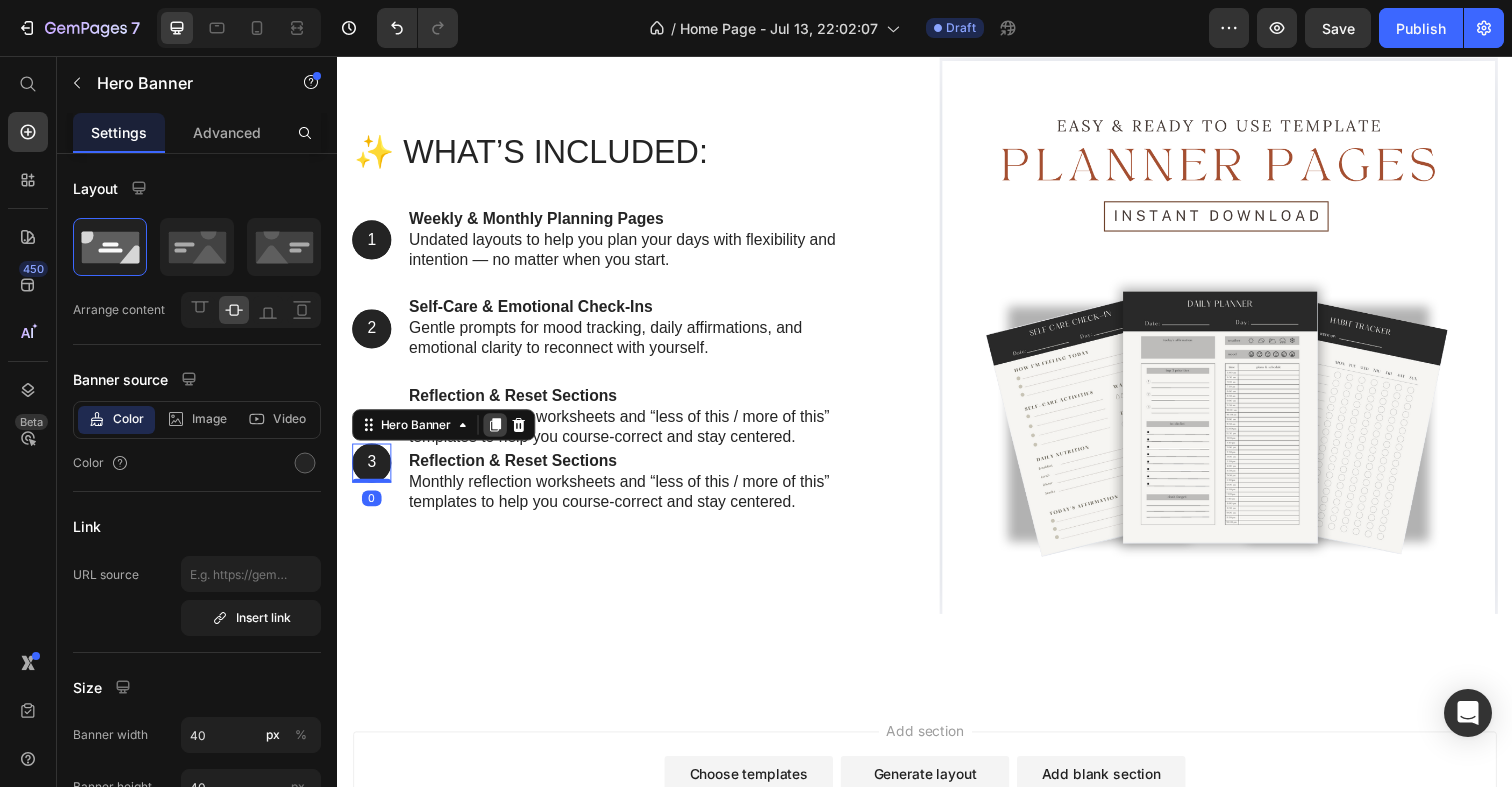 click 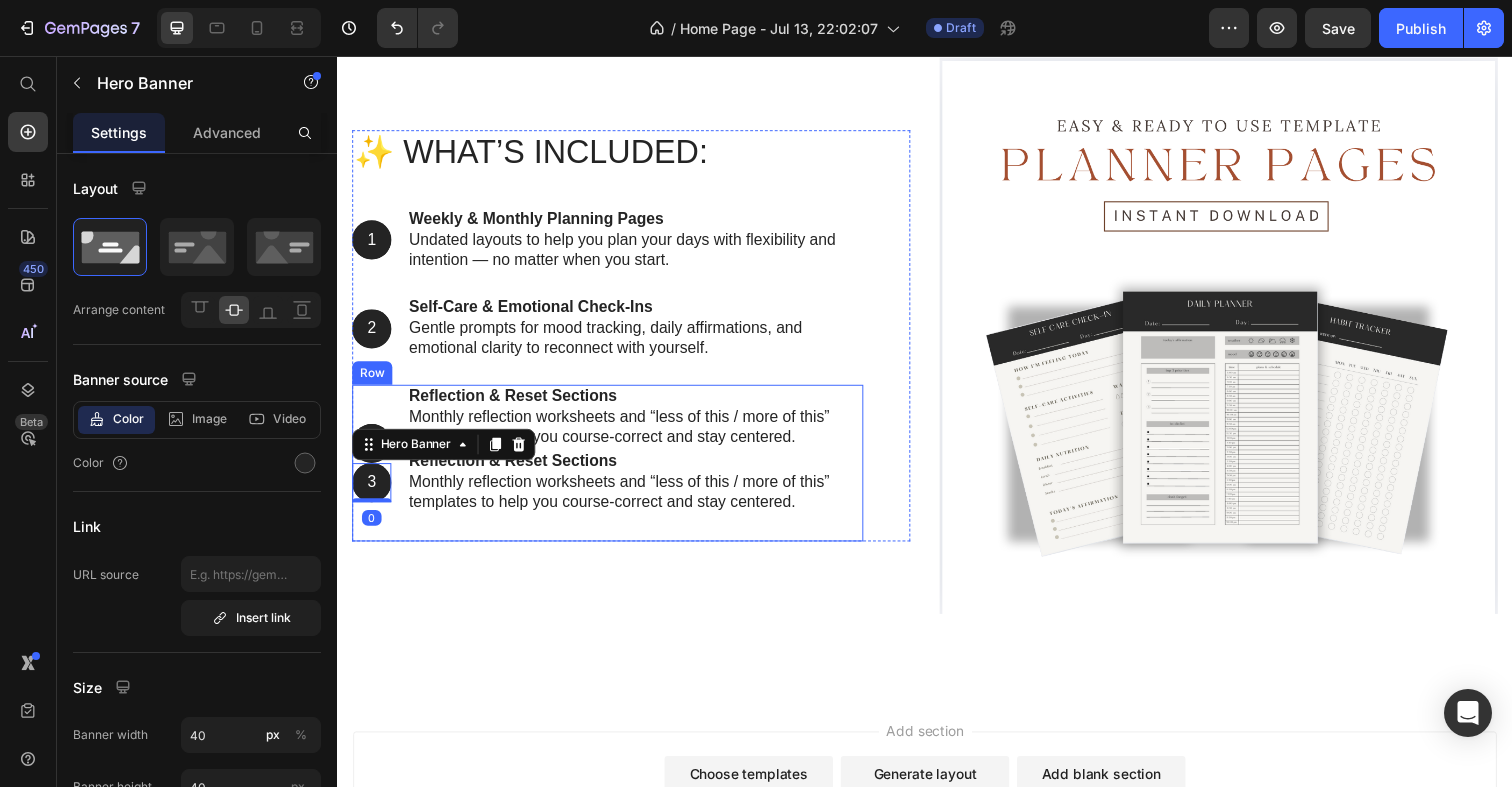 click on "3 Text Block Hero Banner 3 Text Block Hero Banner   0" at bounding box center (372, 472) 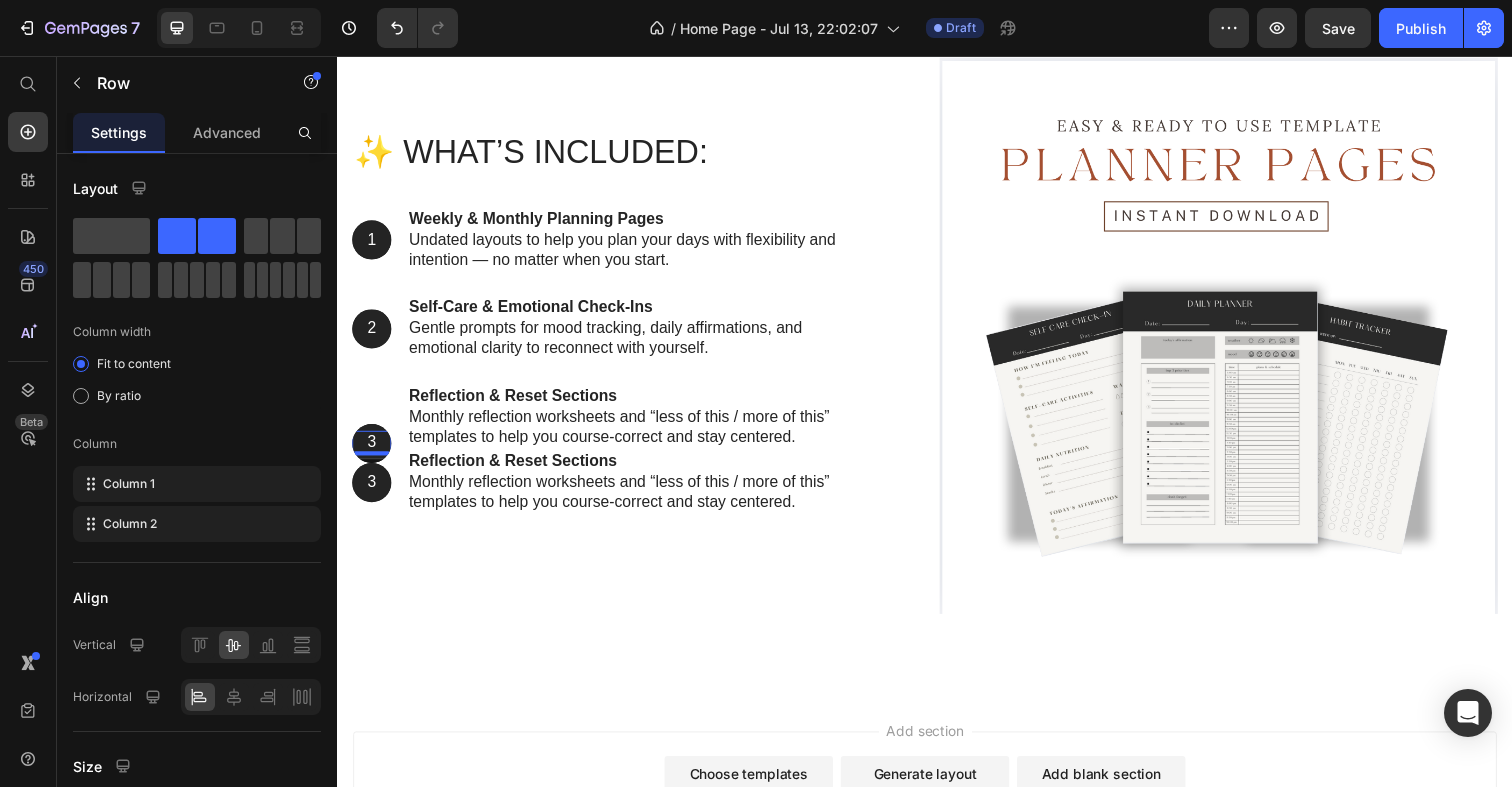 click on "3" at bounding box center [372, 451] 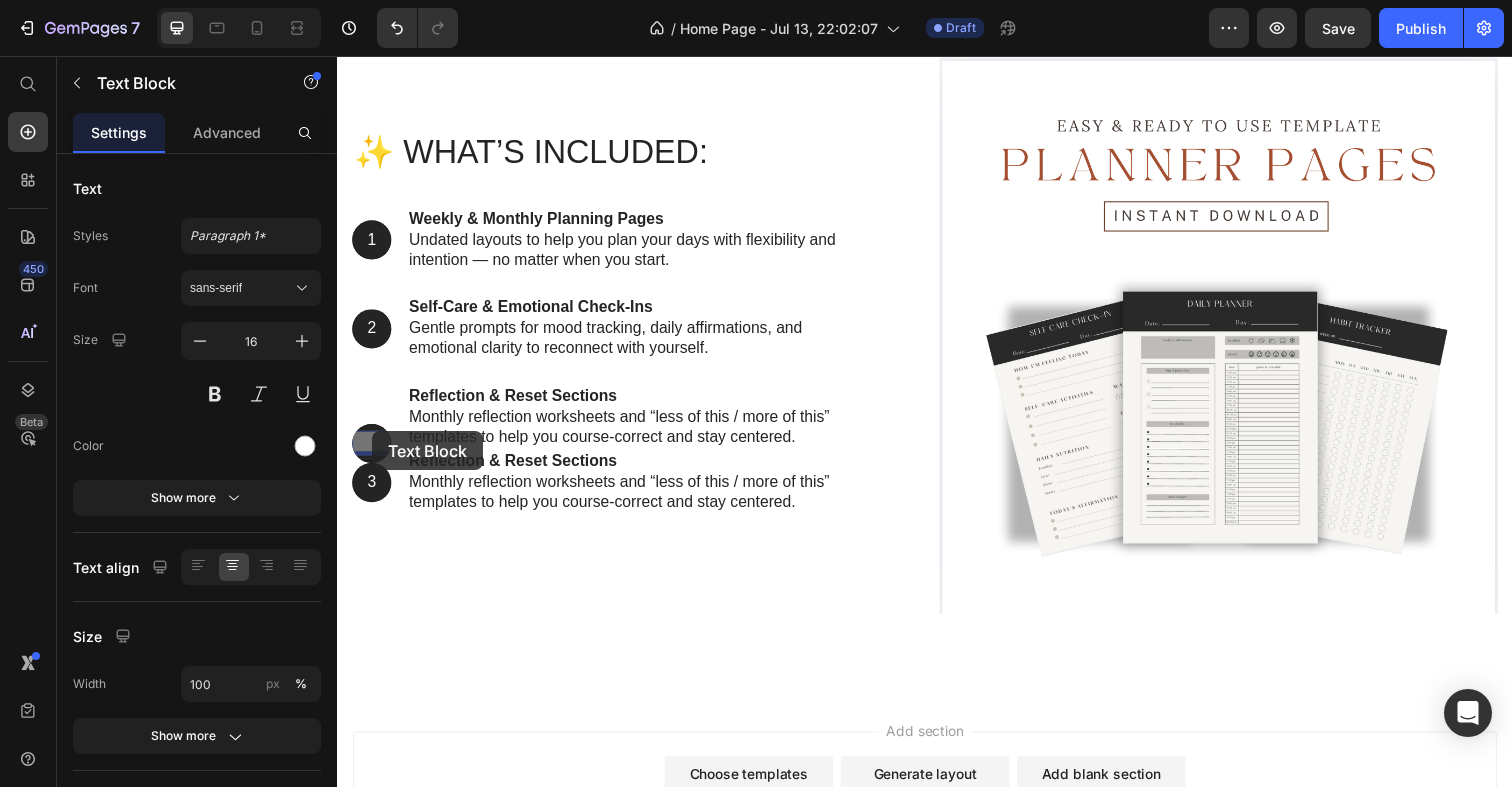 scroll, scrollTop: 906, scrollLeft: 0, axis: vertical 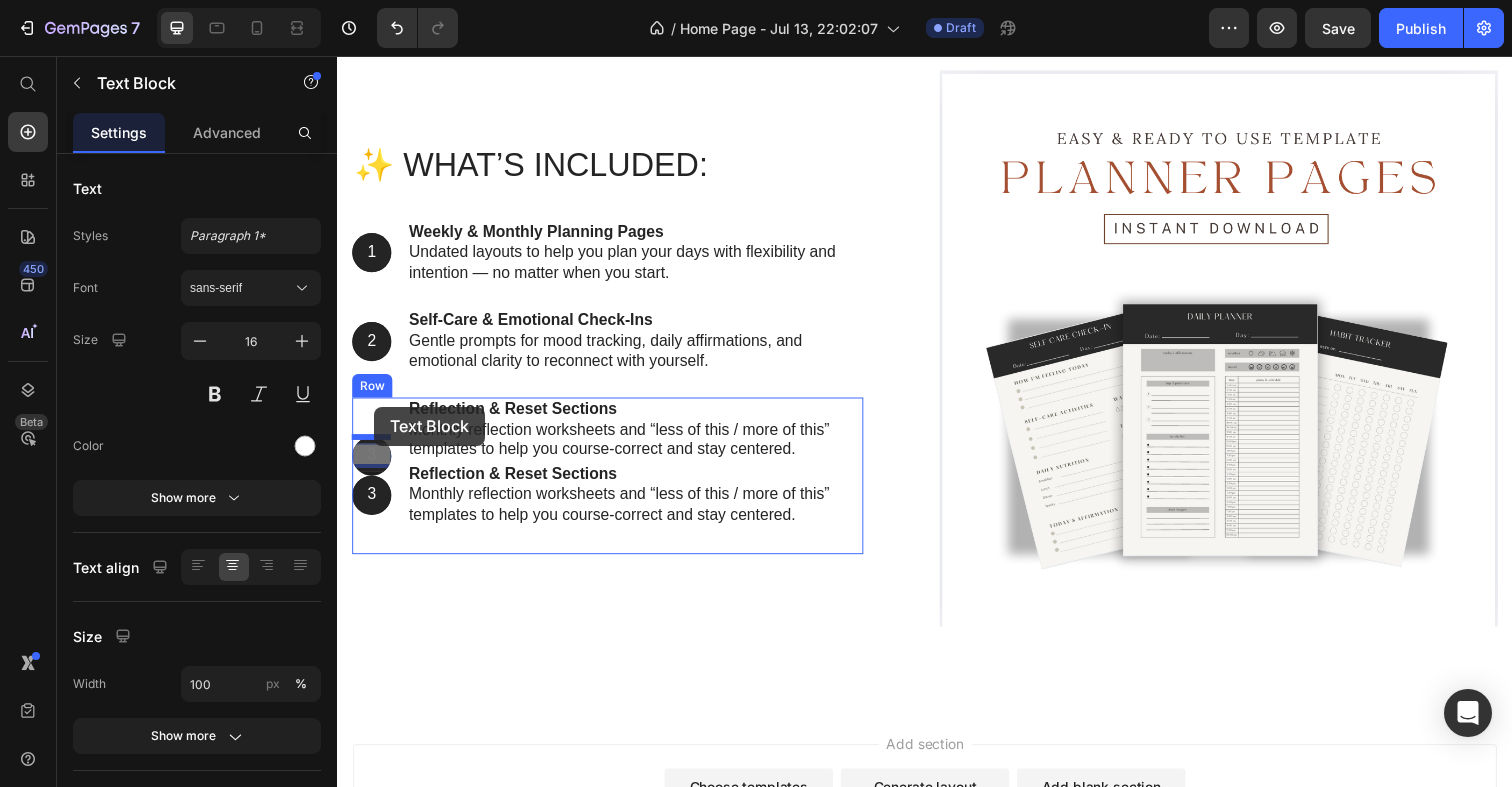 drag, startPoint x: 373, startPoint y: 439, endPoint x: 375, endPoint y: 414, distance: 25.079872 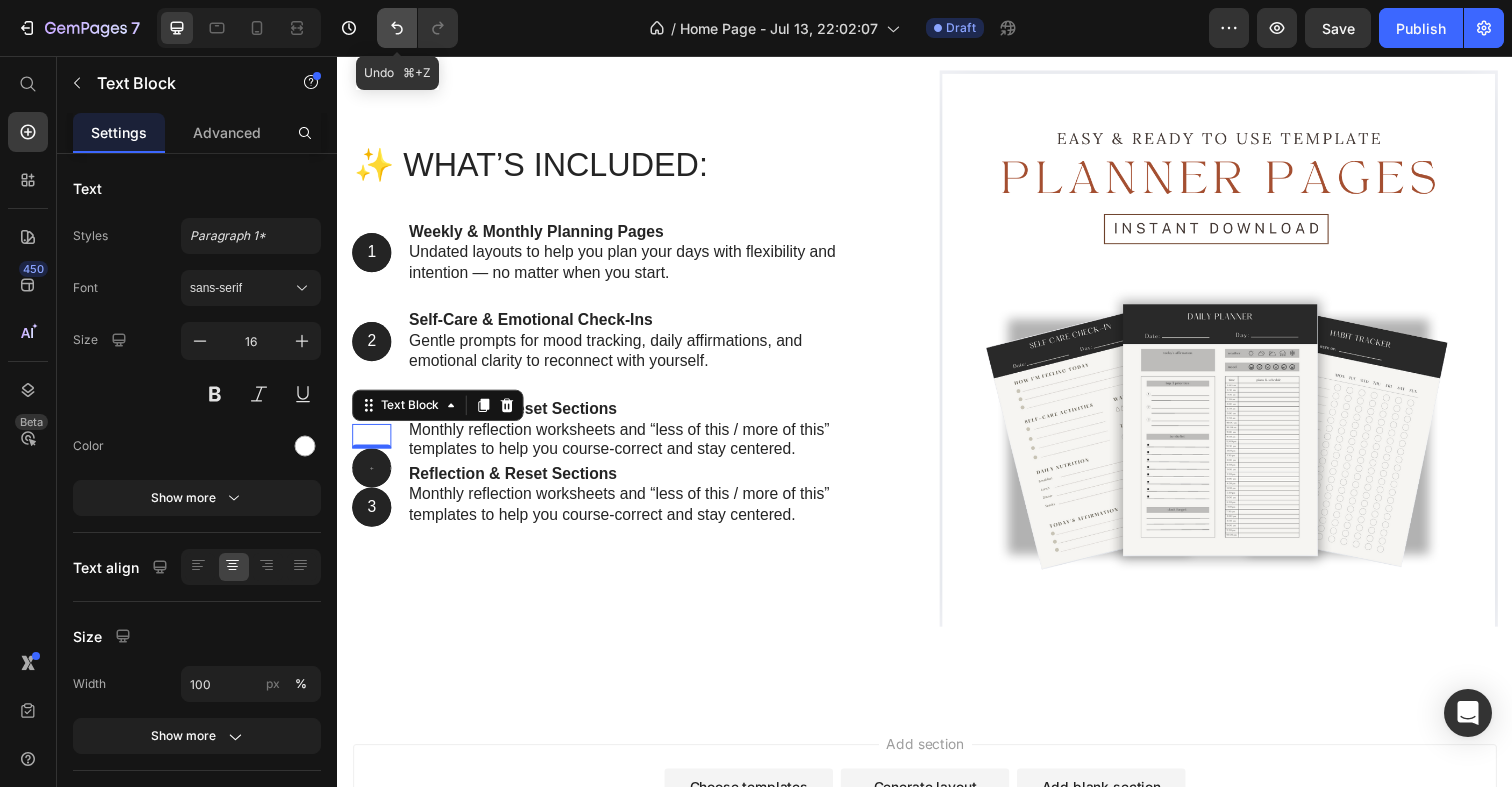 click 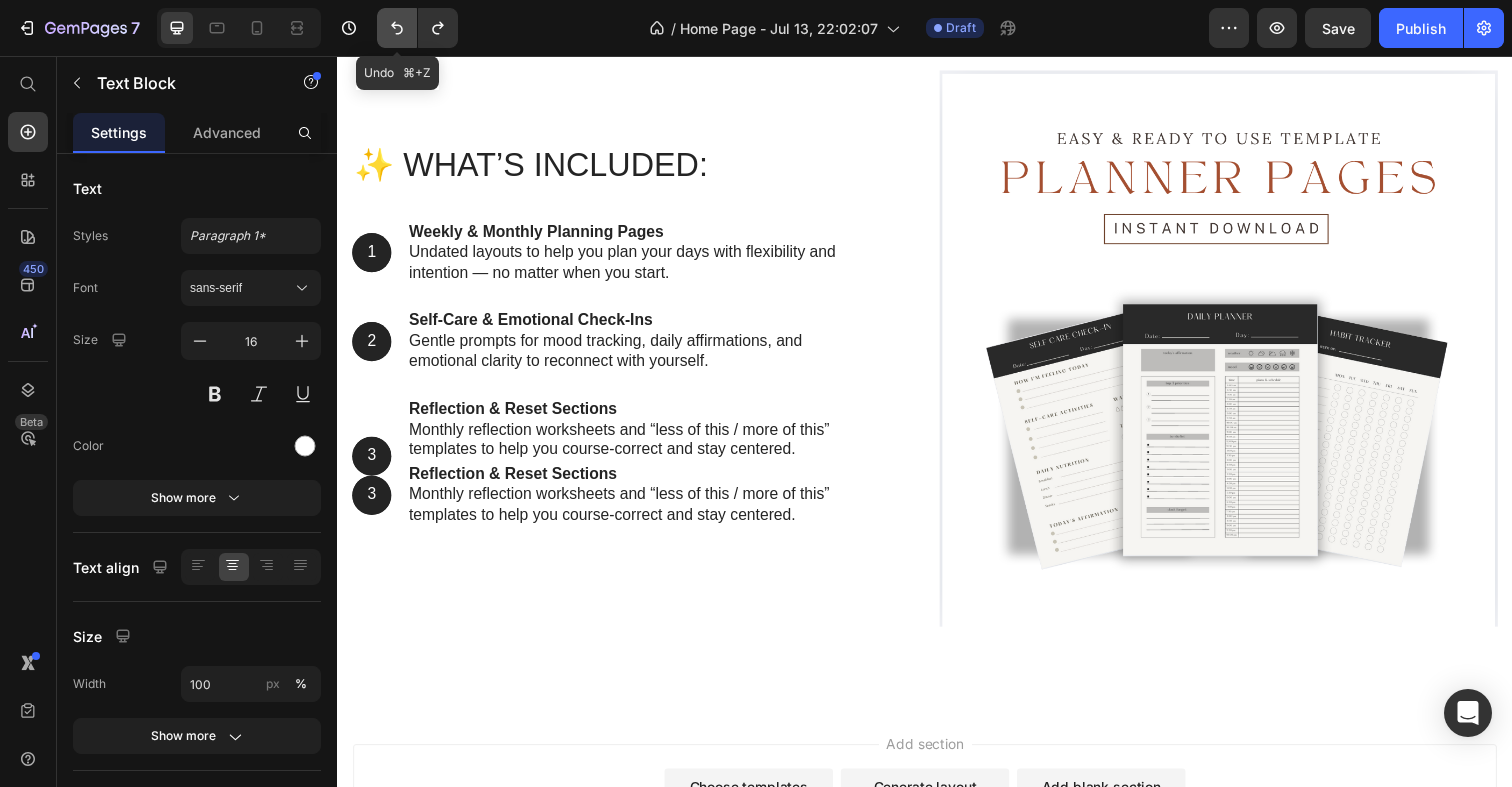 click 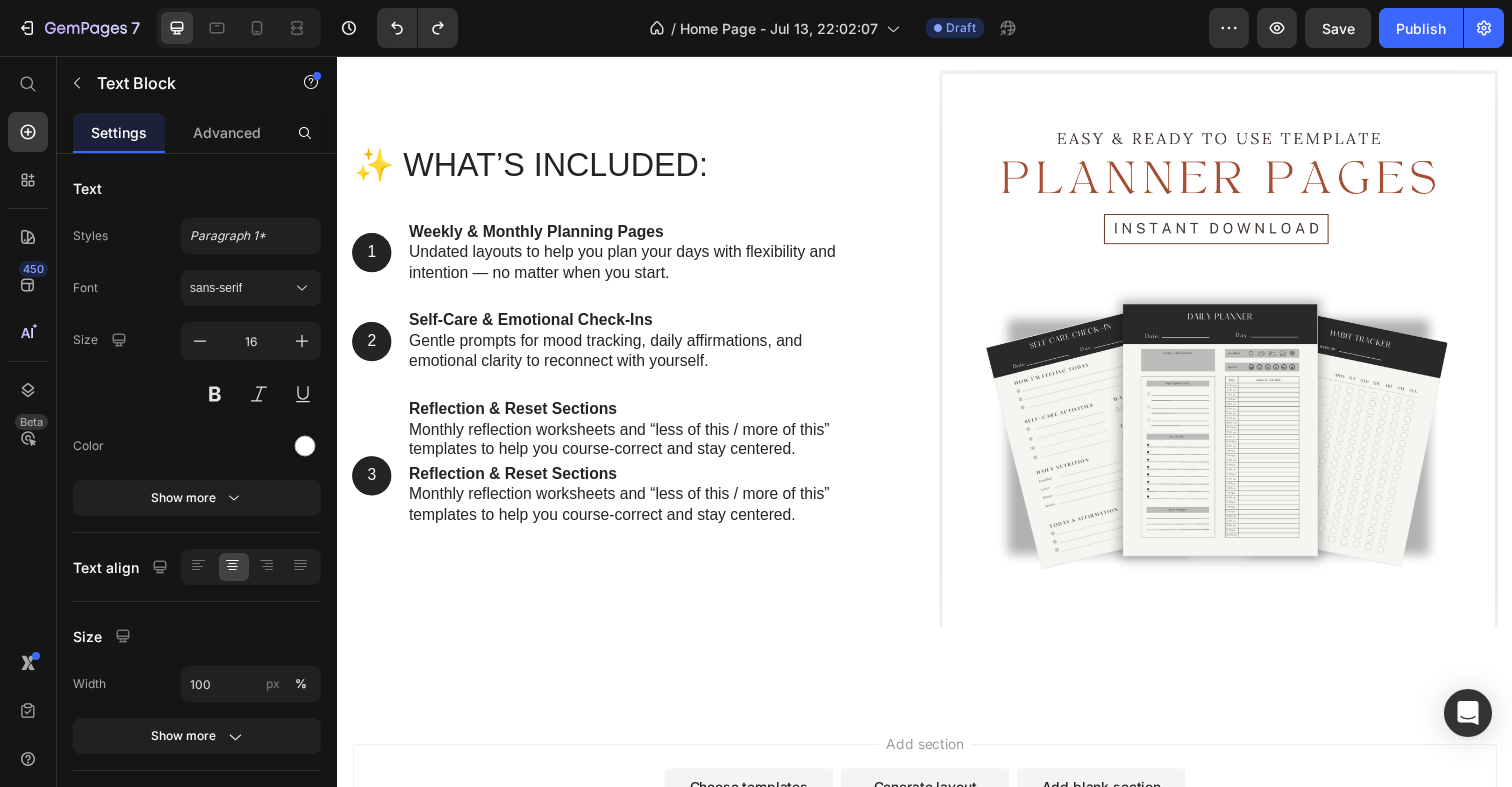 scroll, scrollTop: 894, scrollLeft: 0, axis: vertical 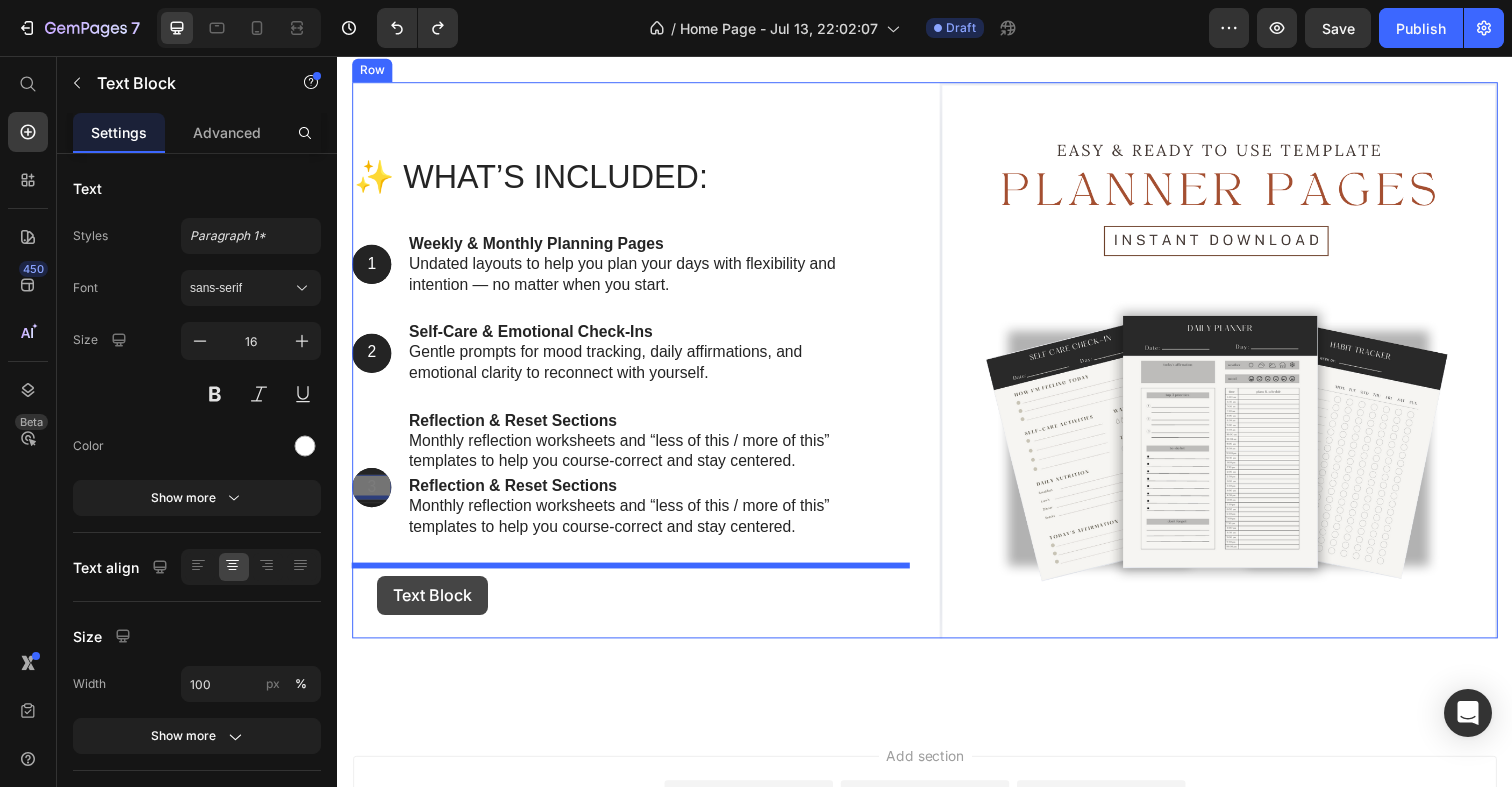 drag, startPoint x: 377, startPoint y: 513, endPoint x: 378, endPoint y: 587, distance: 74.00676 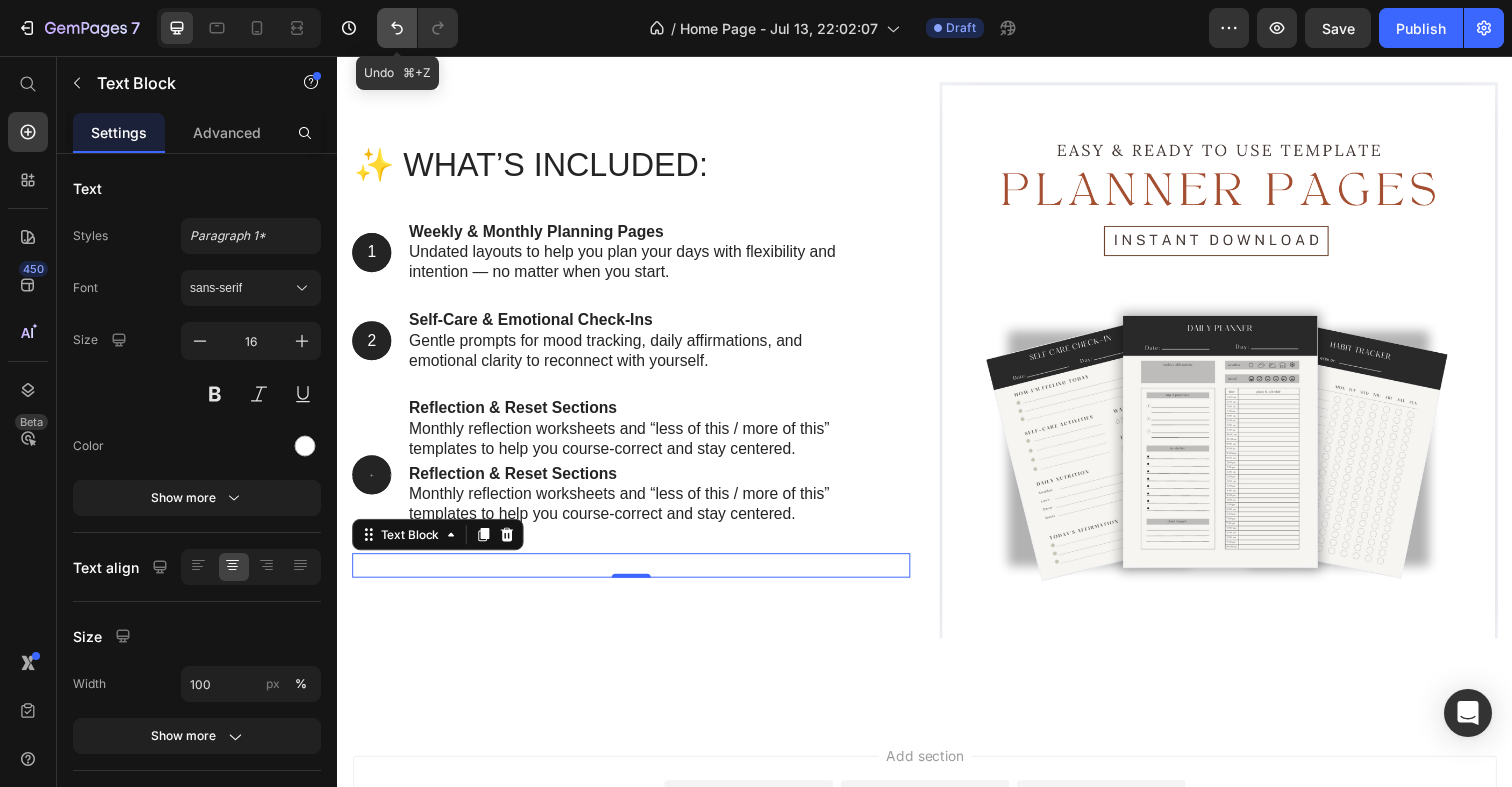 click 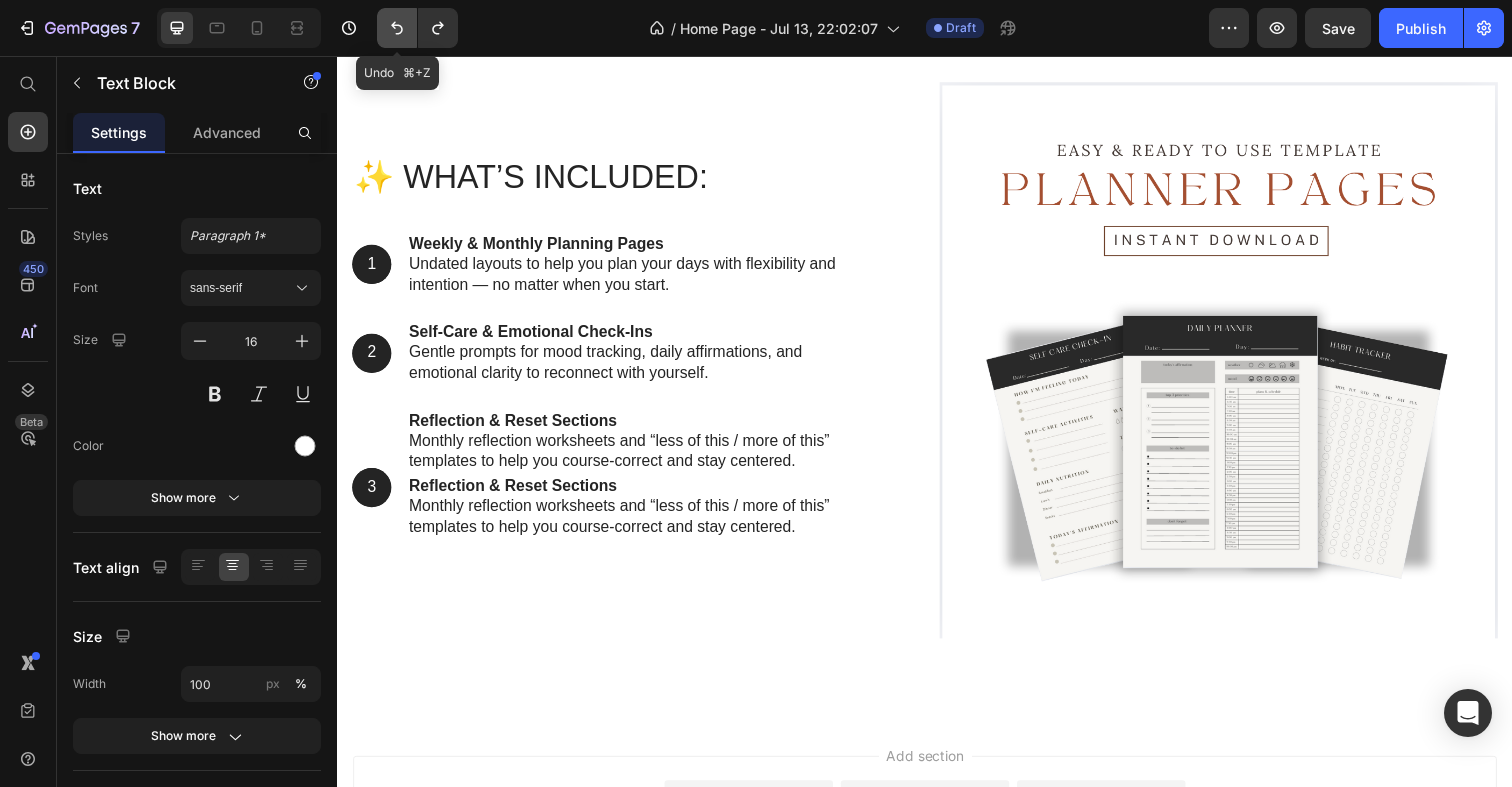 click 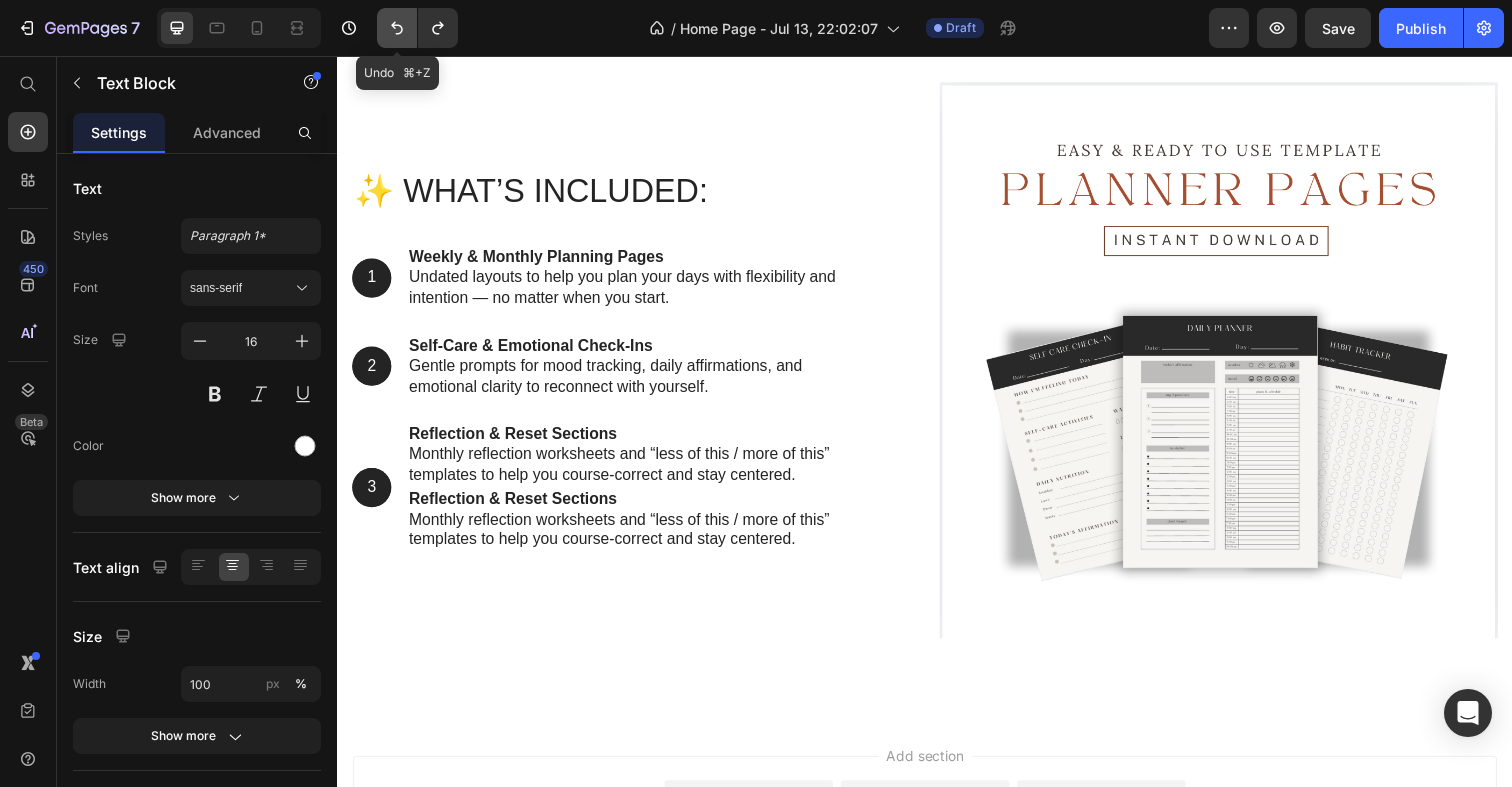 click 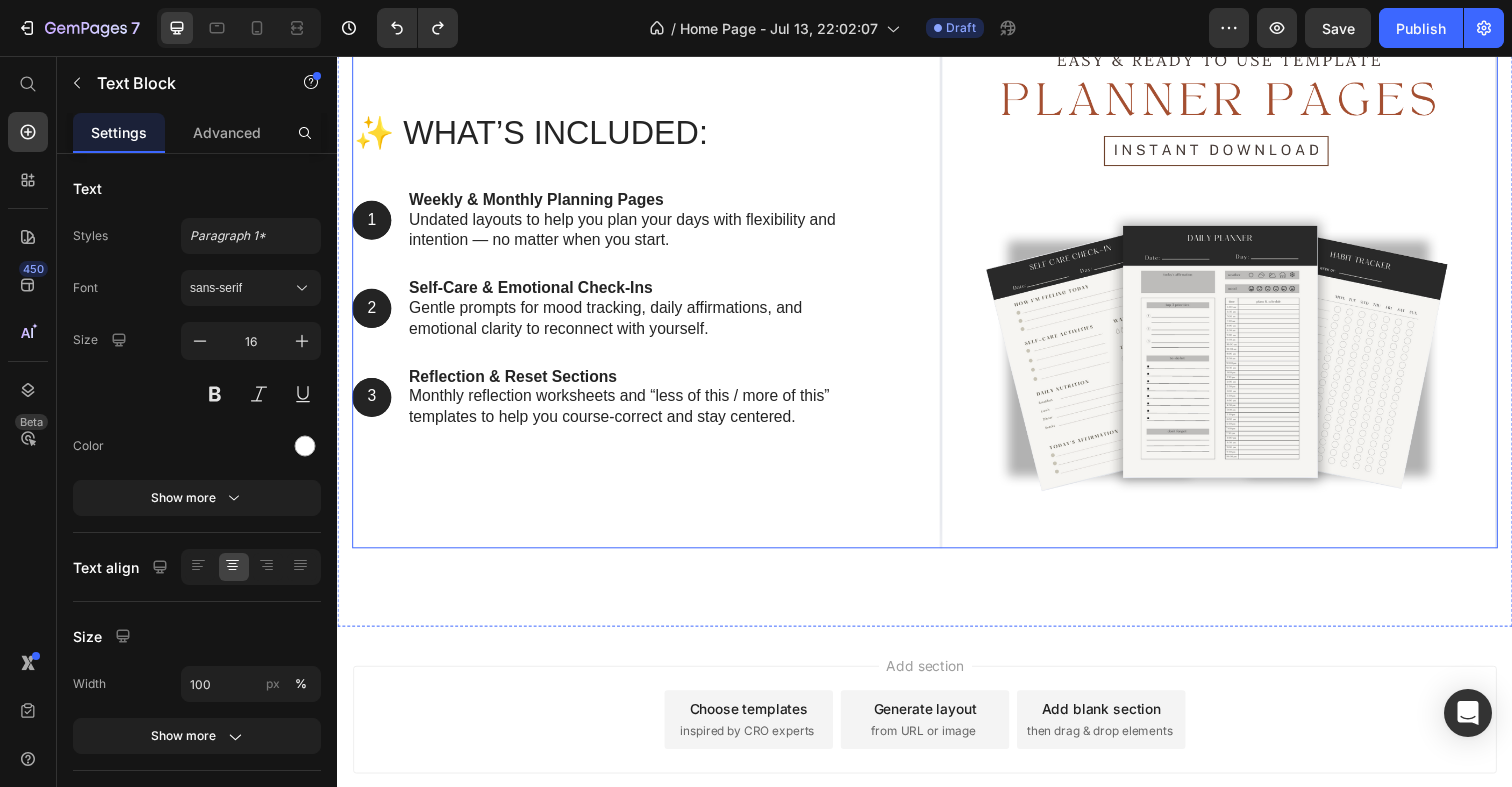 scroll, scrollTop: 1110, scrollLeft: 0, axis: vertical 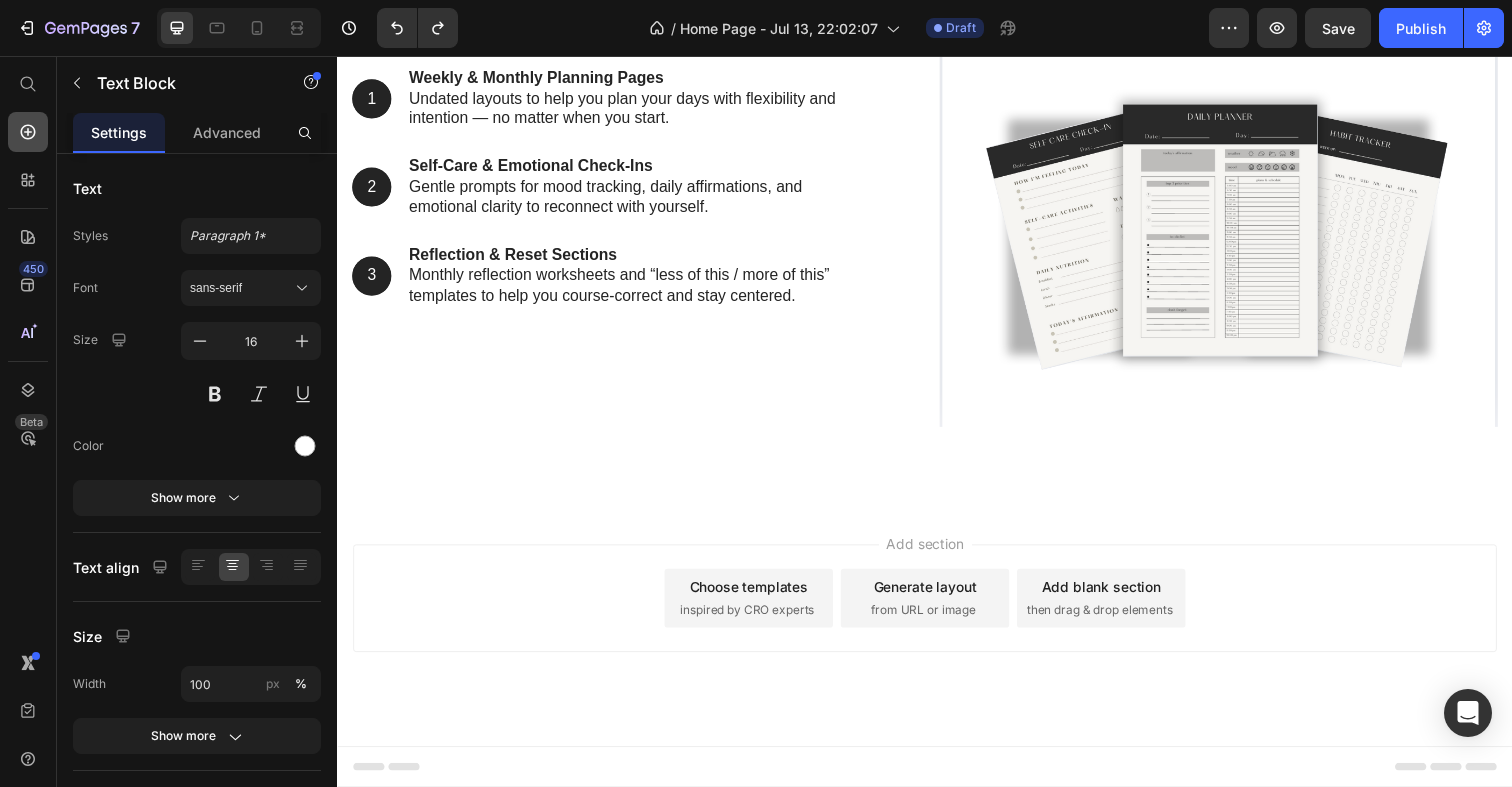 click 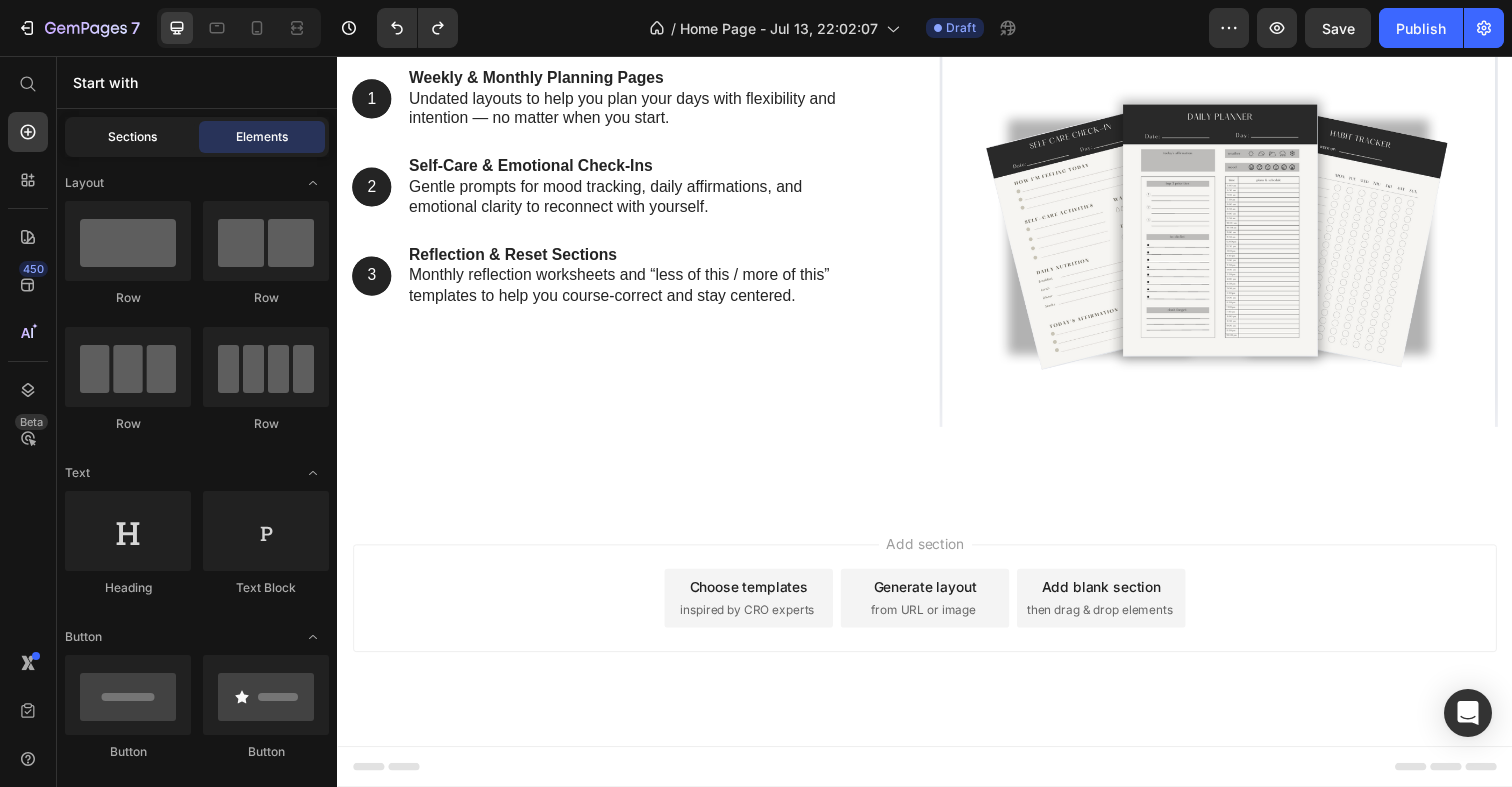 click on "Sections" 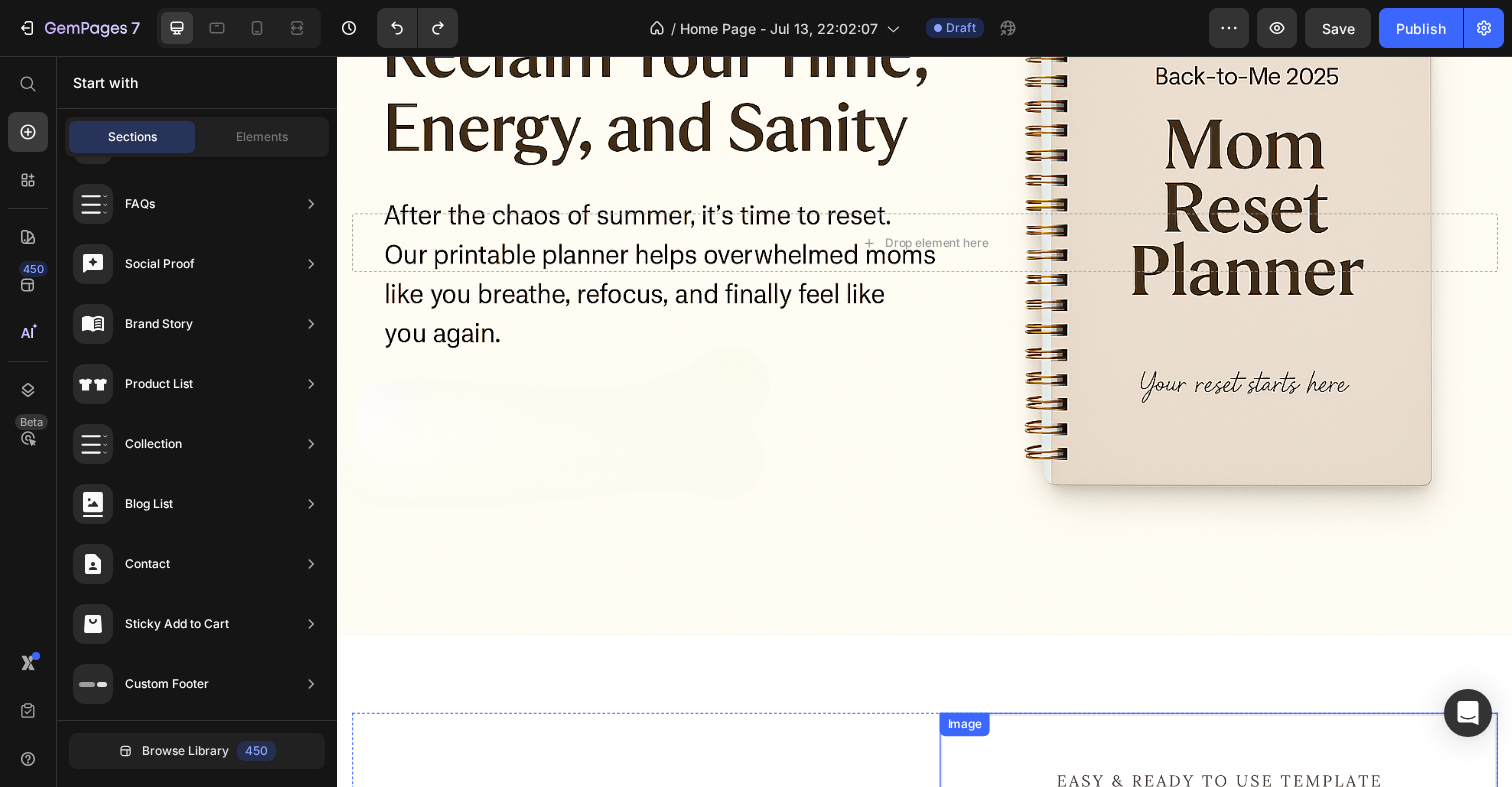 scroll, scrollTop: 294, scrollLeft: 0, axis: vertical 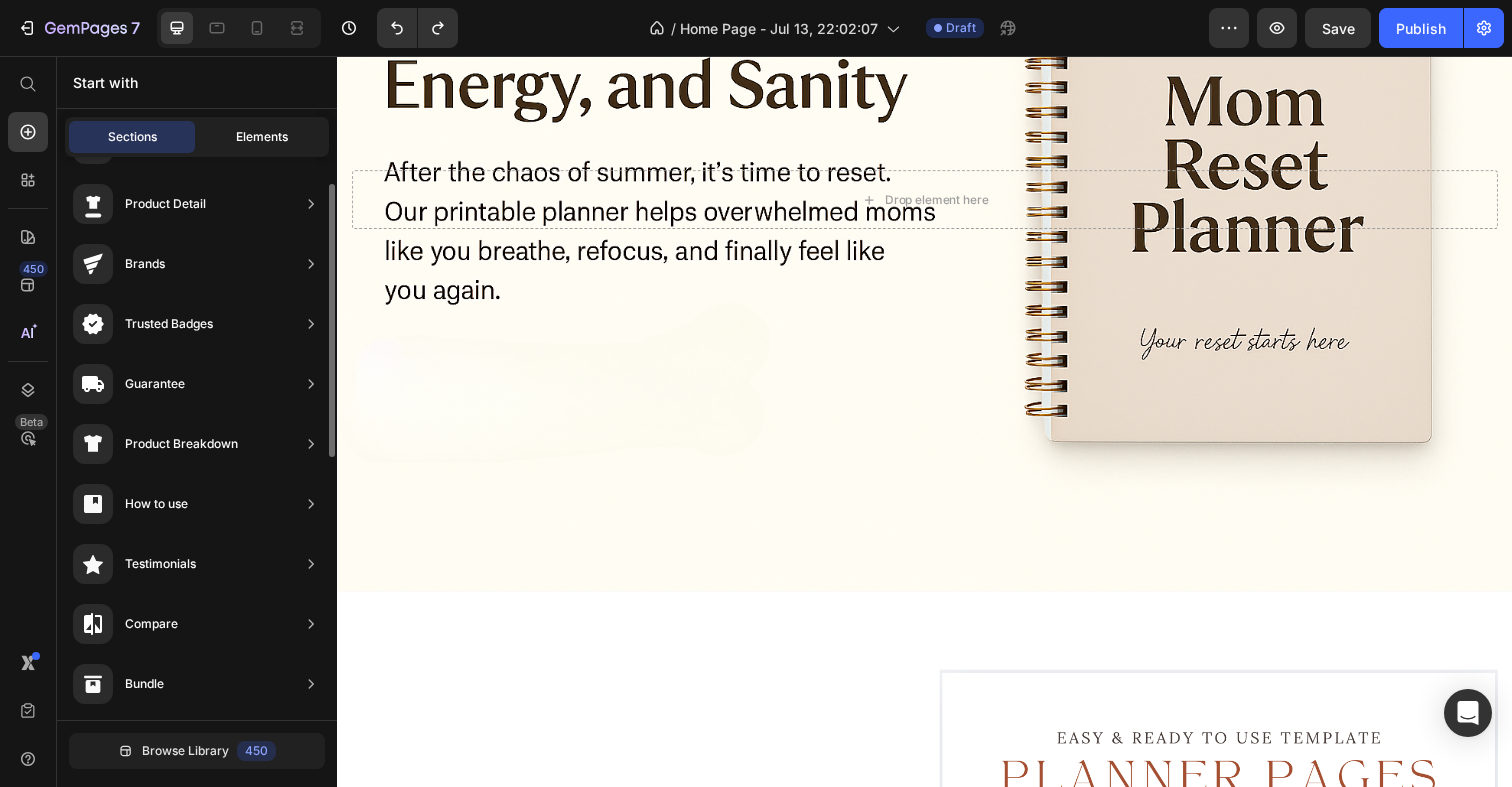 click on "Elements" at bounding box center [262, 137] 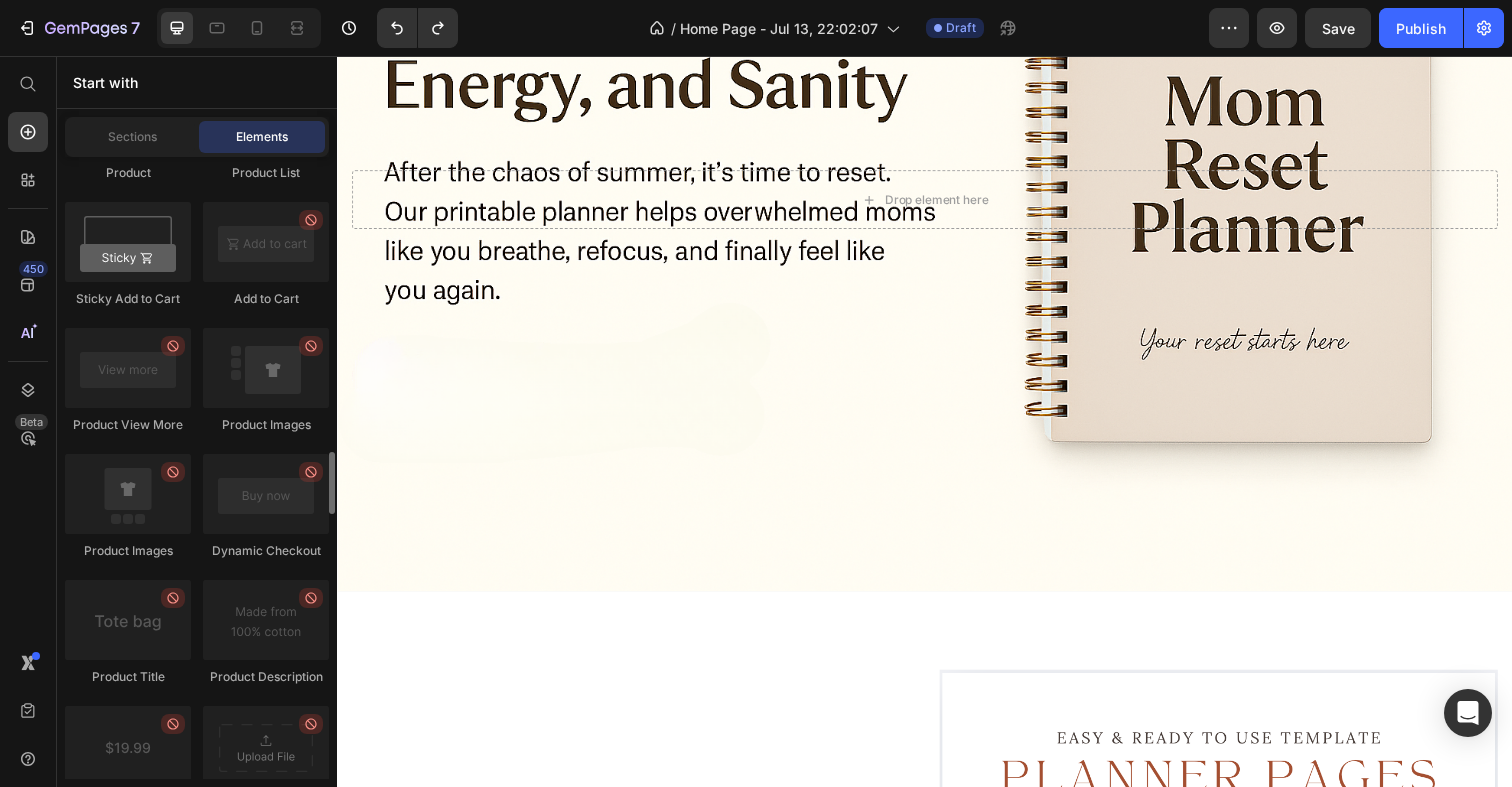 scroll, scrollTop: 2924, scrollLeft: 0, axis: vertical 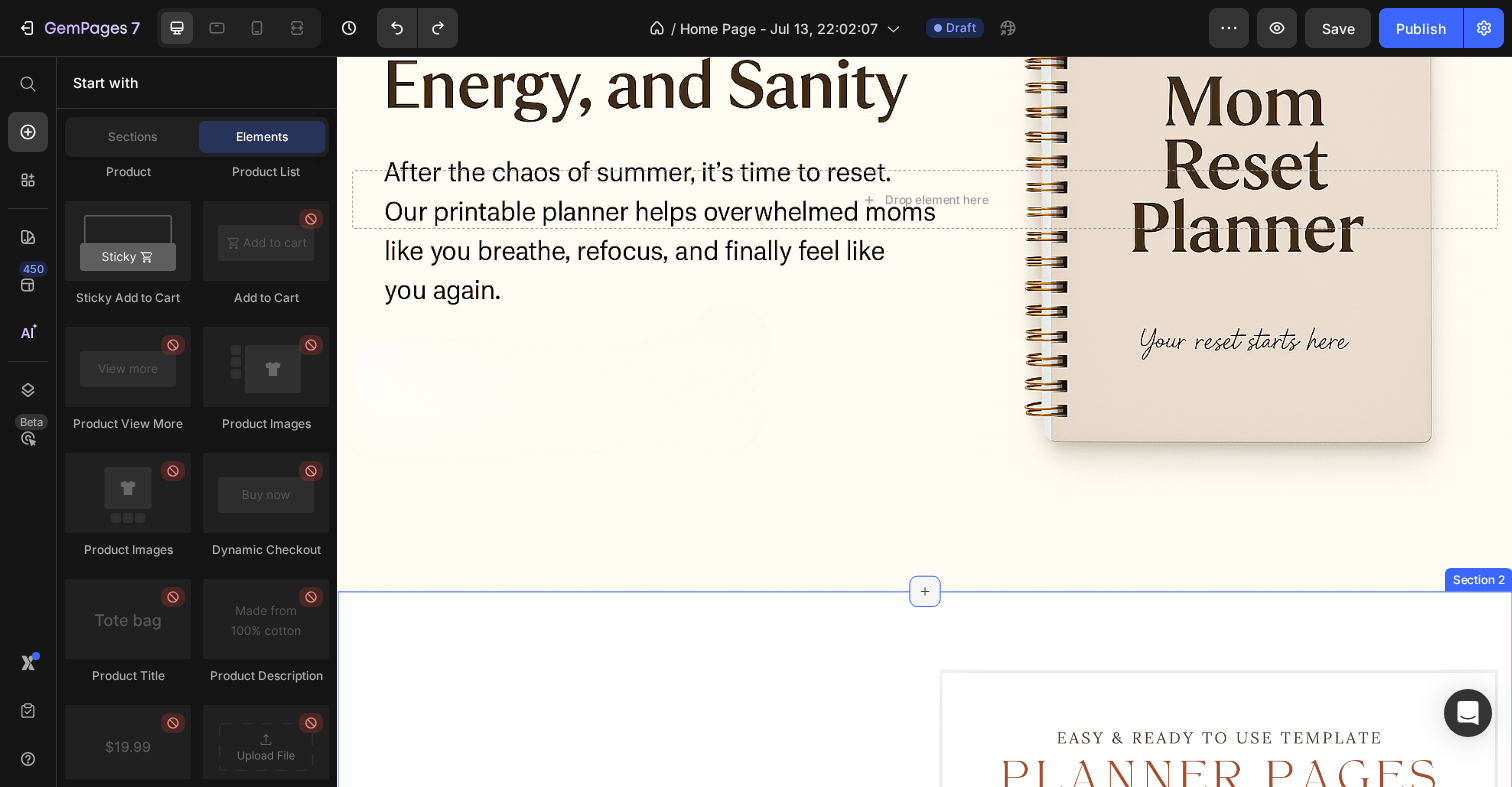 click 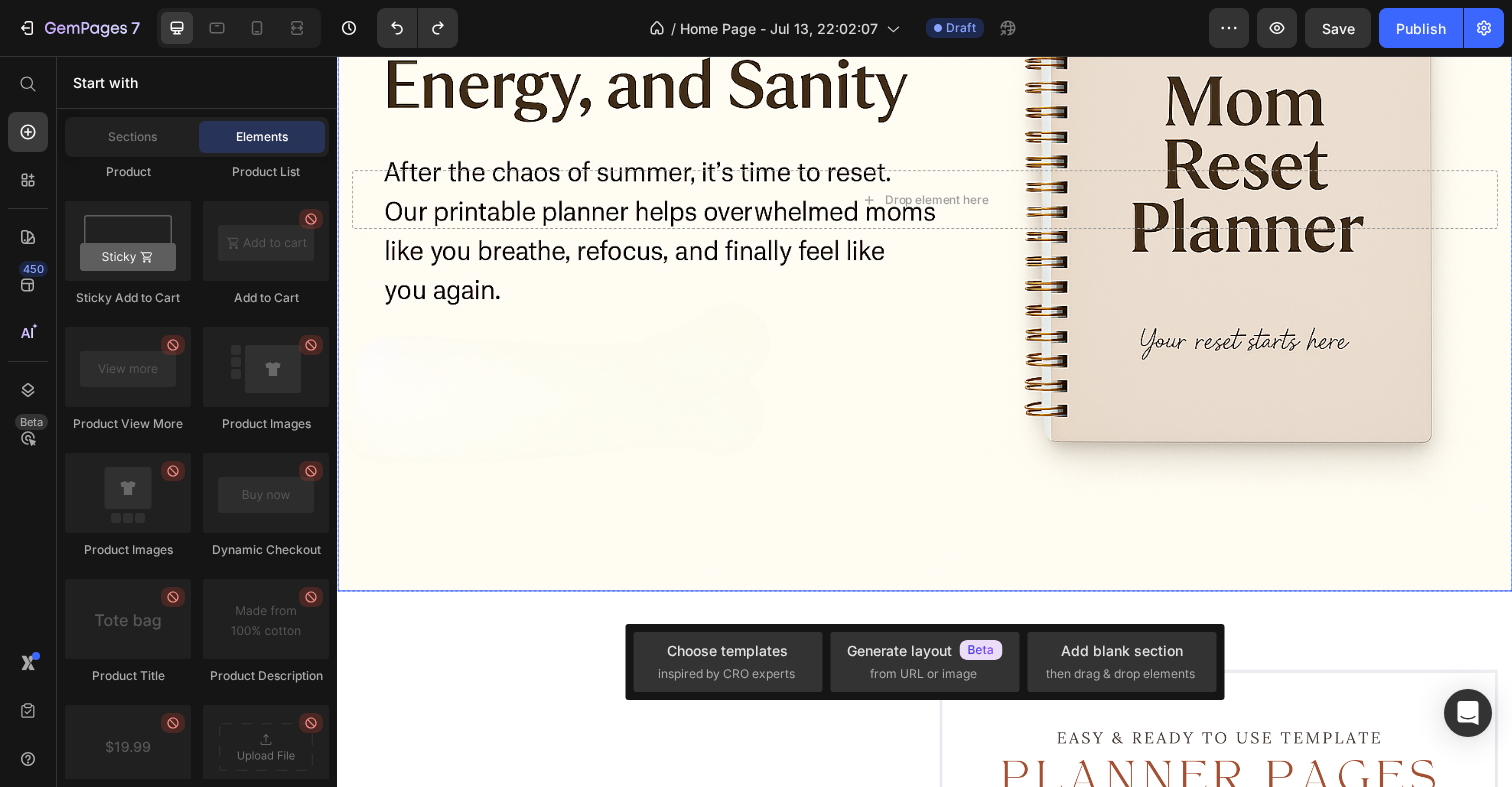 click at bounding box center (937, 203) 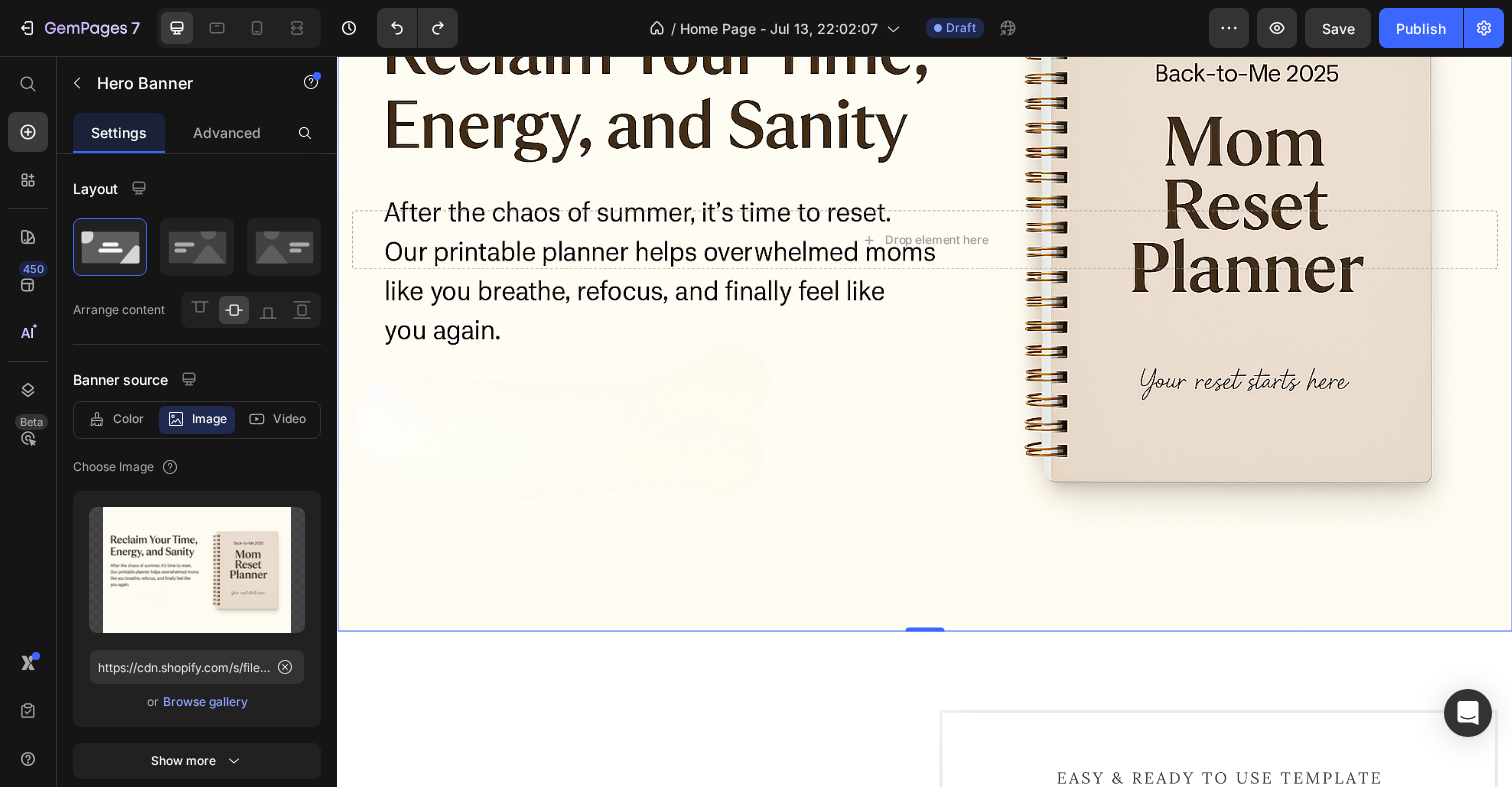 scroll, scrollTop: 0, scrollLeft: 0, axis: both 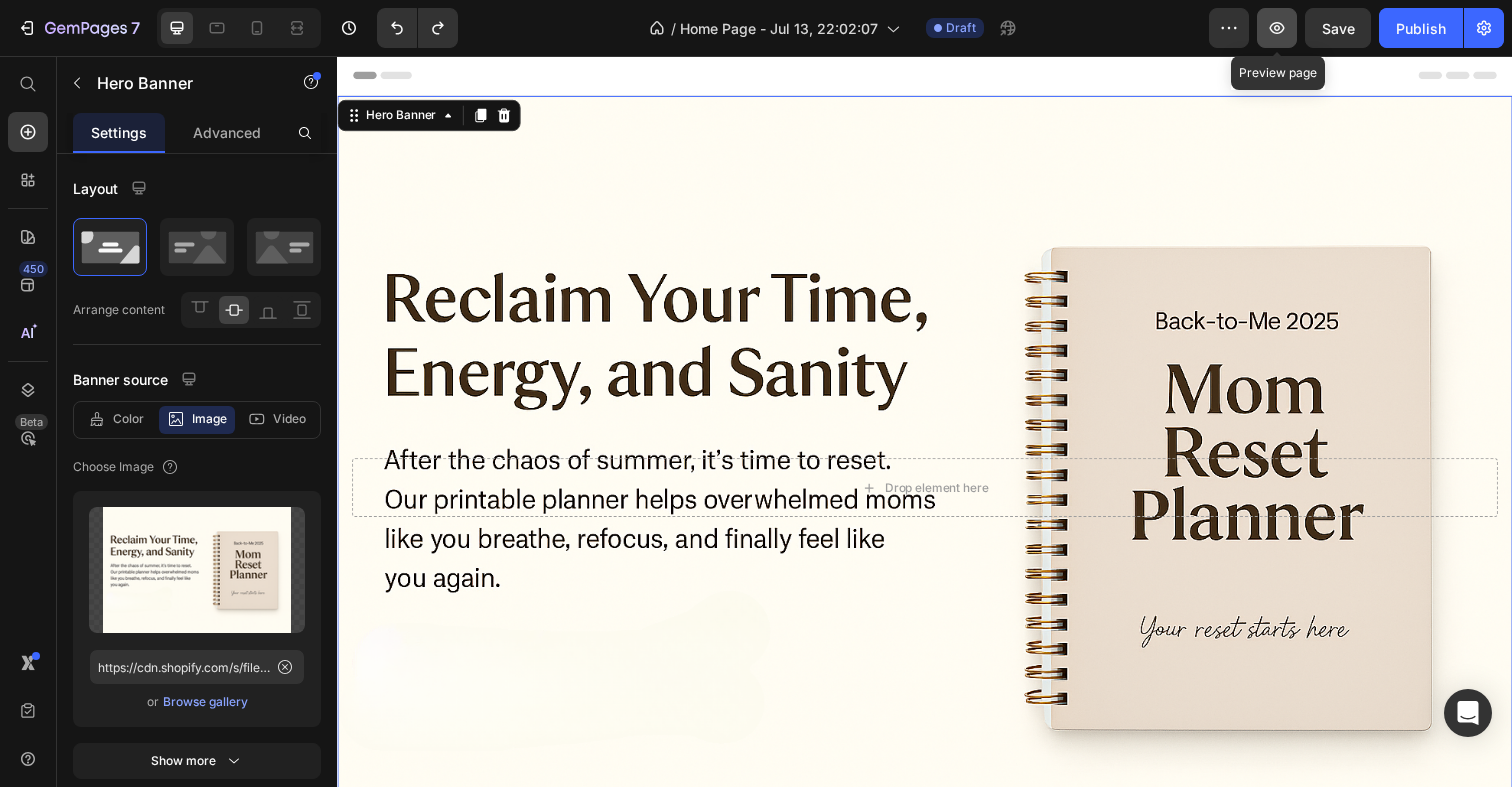 click 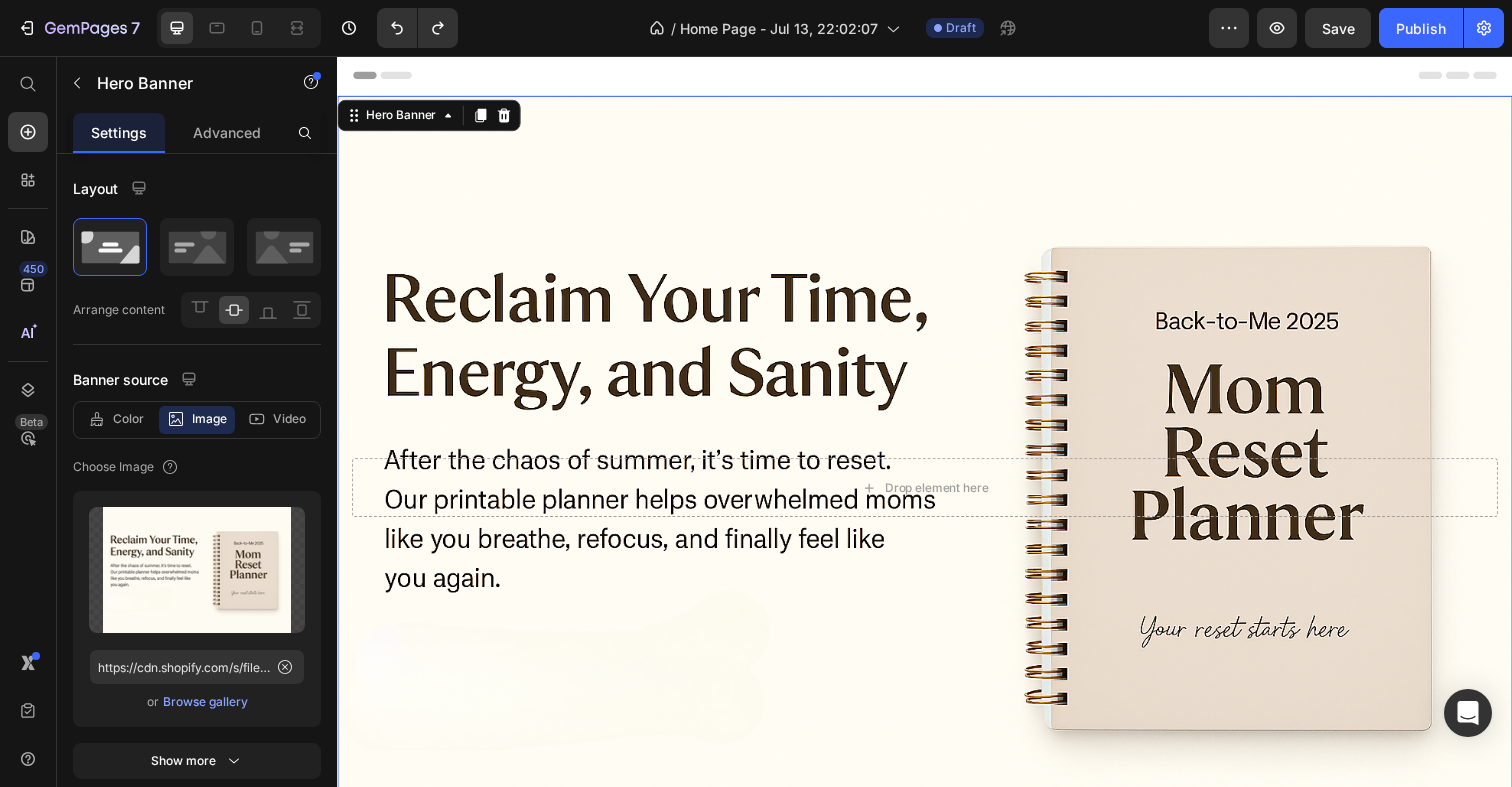 click at bounding box center [937, 497] 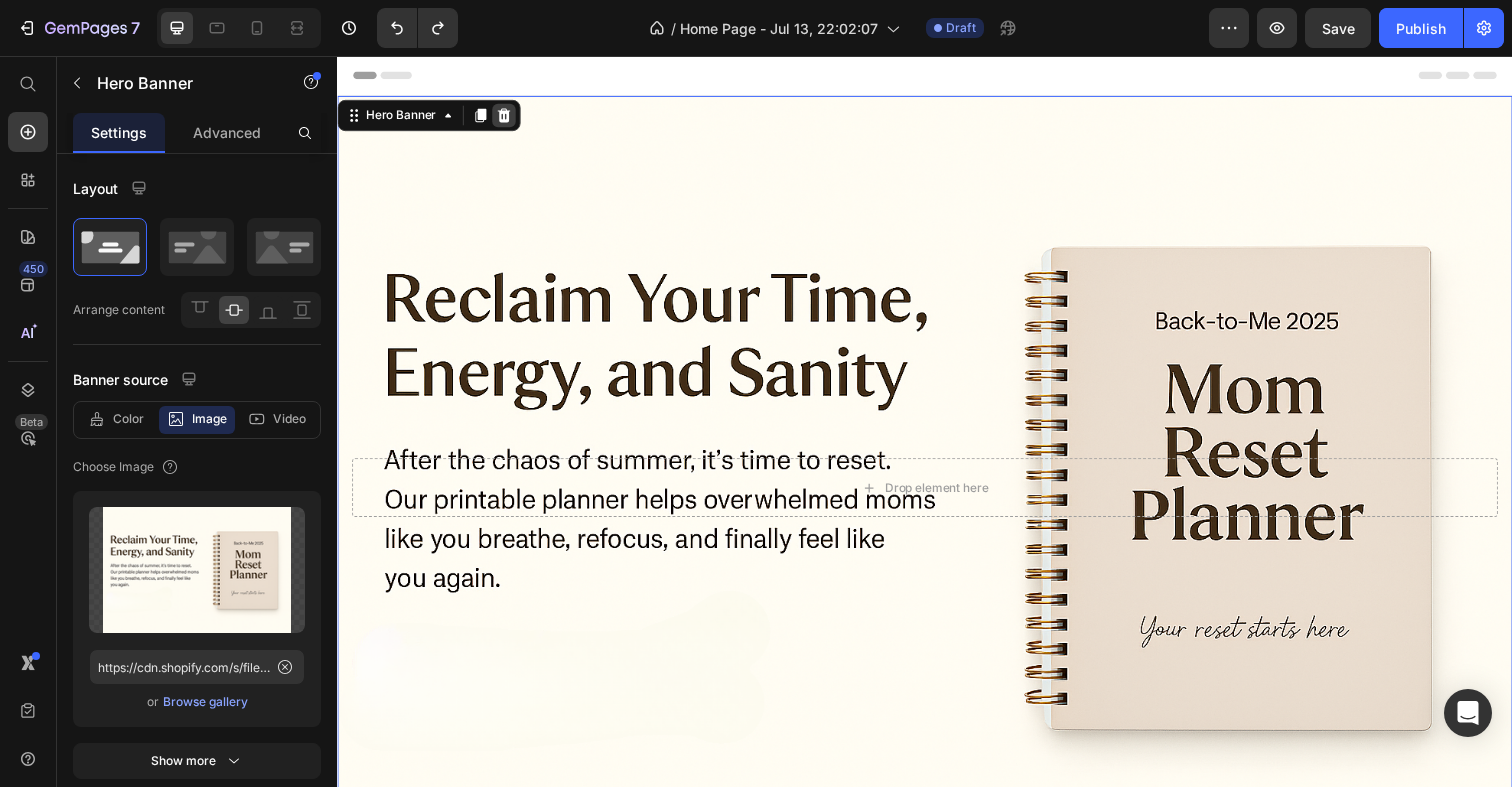 click 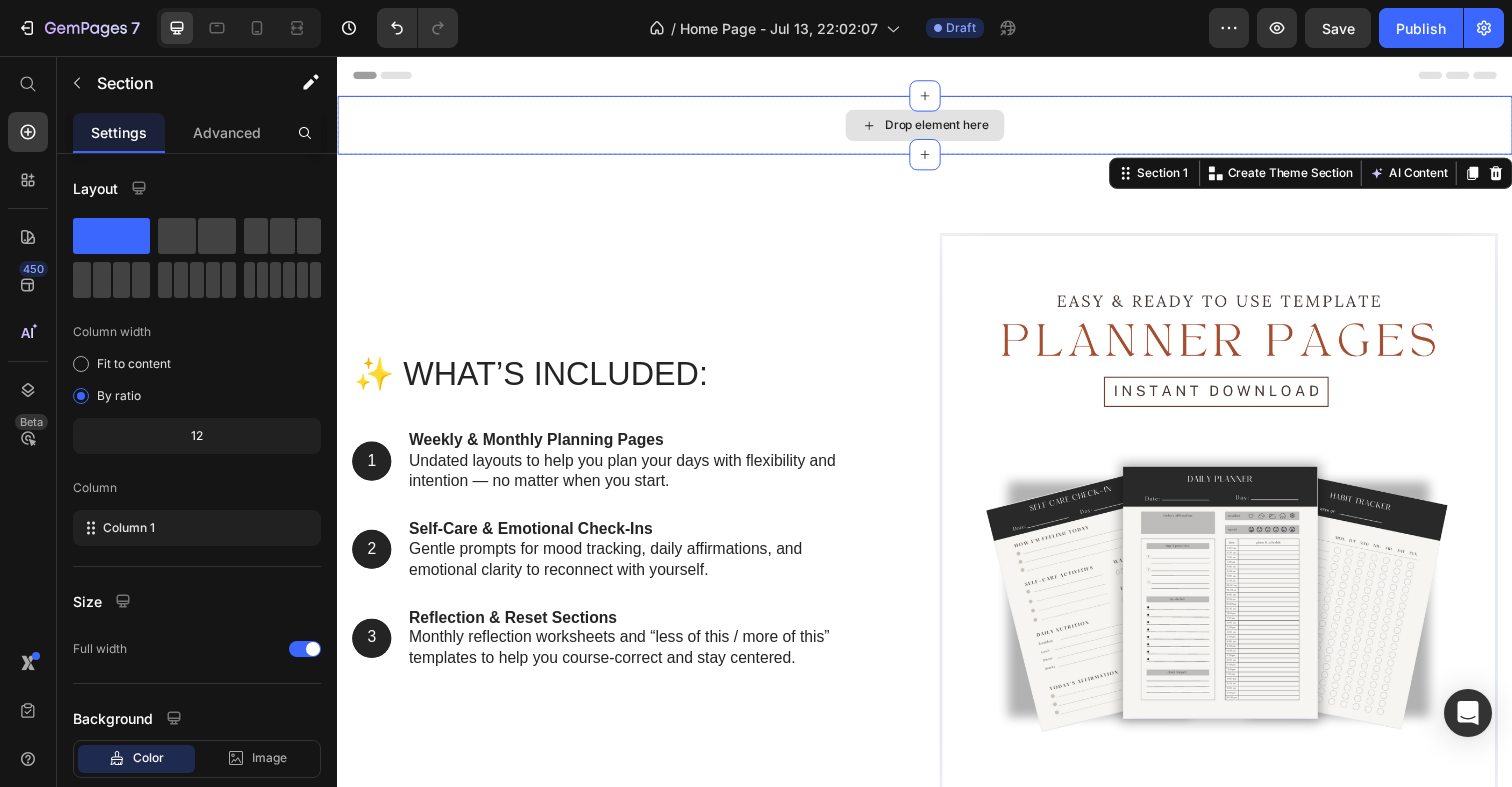 click on "Drop element here" at bounding box center (937, 127) 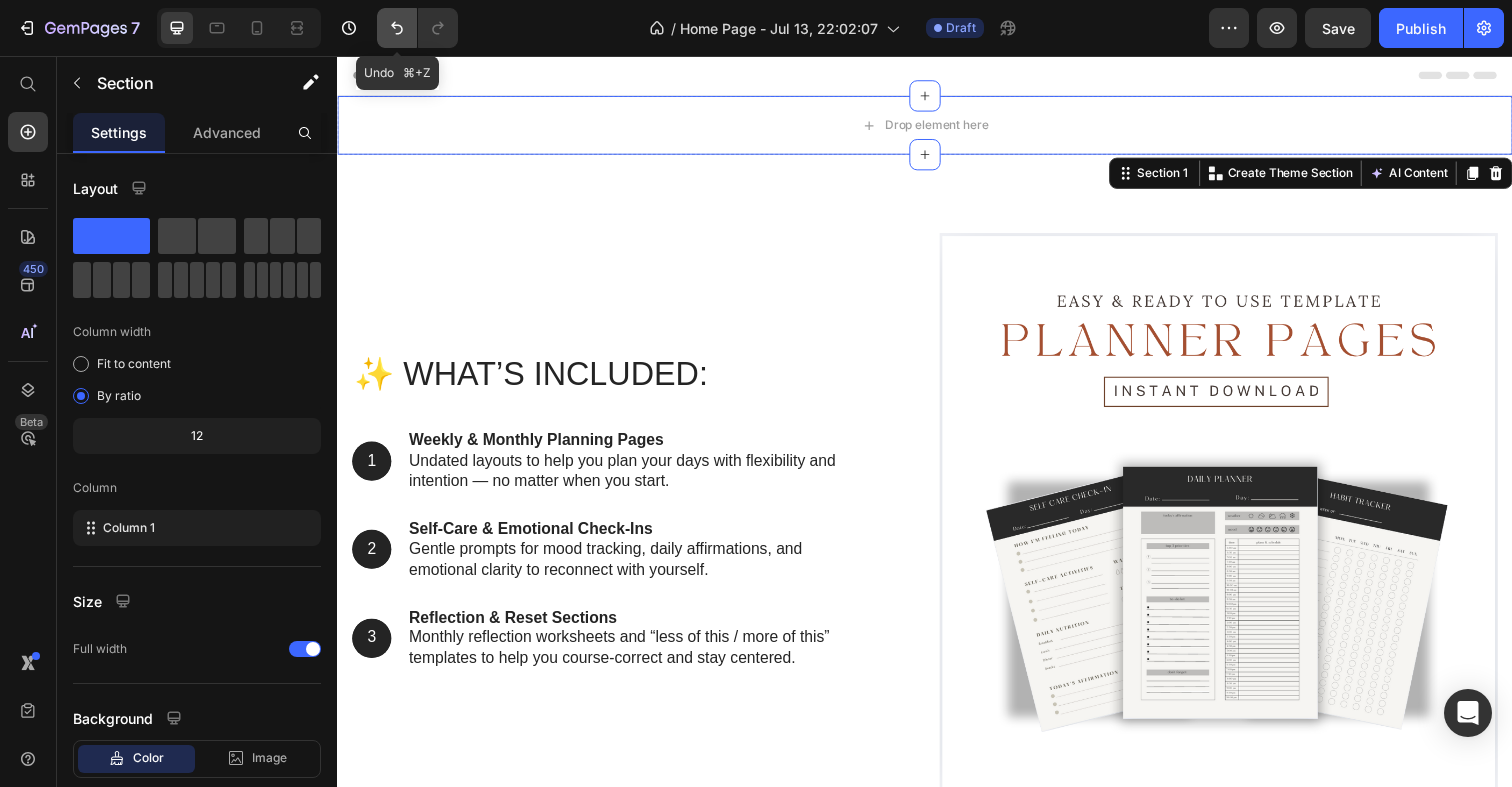 click 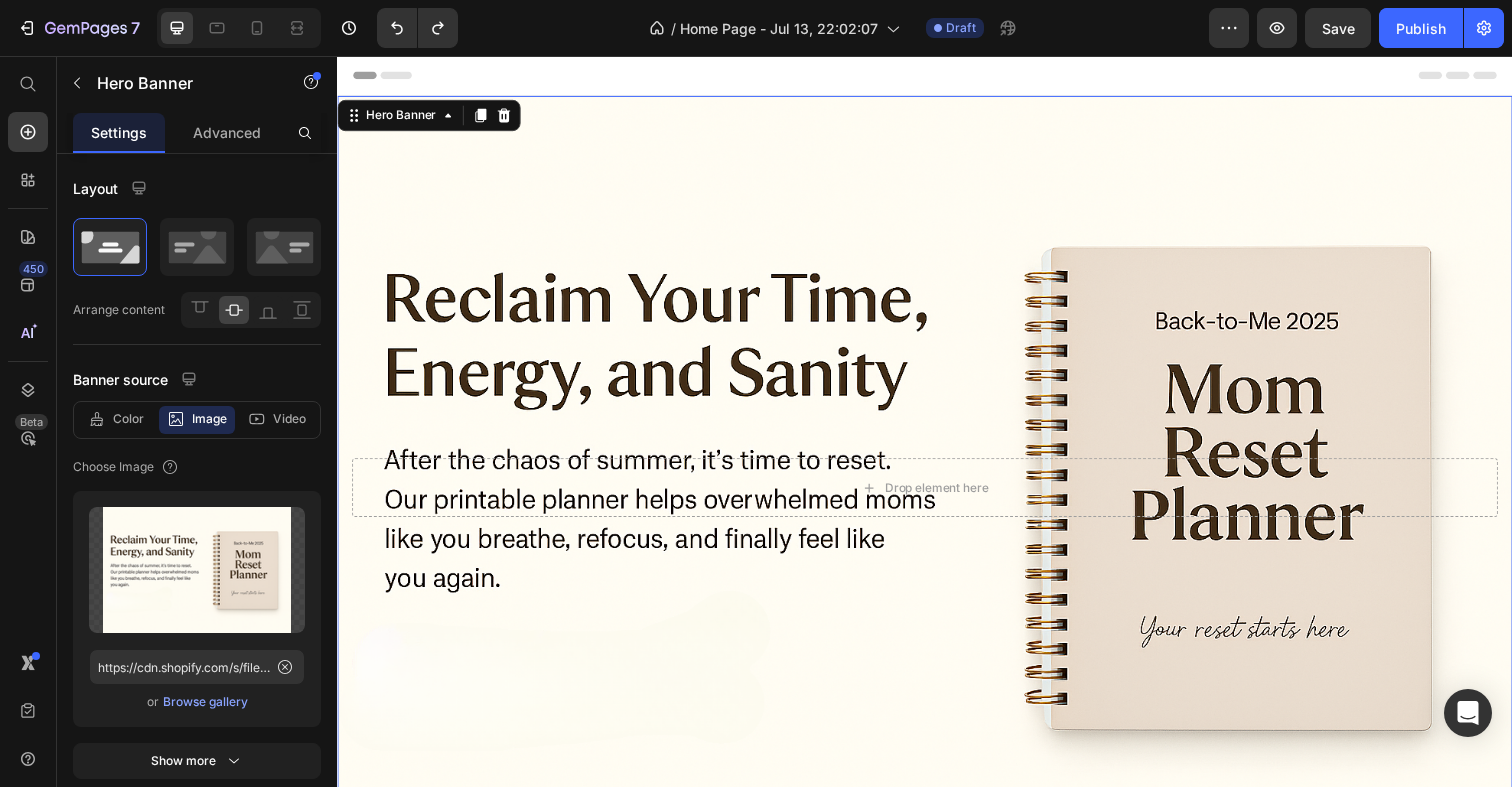 click at bounding box center (937, 497) 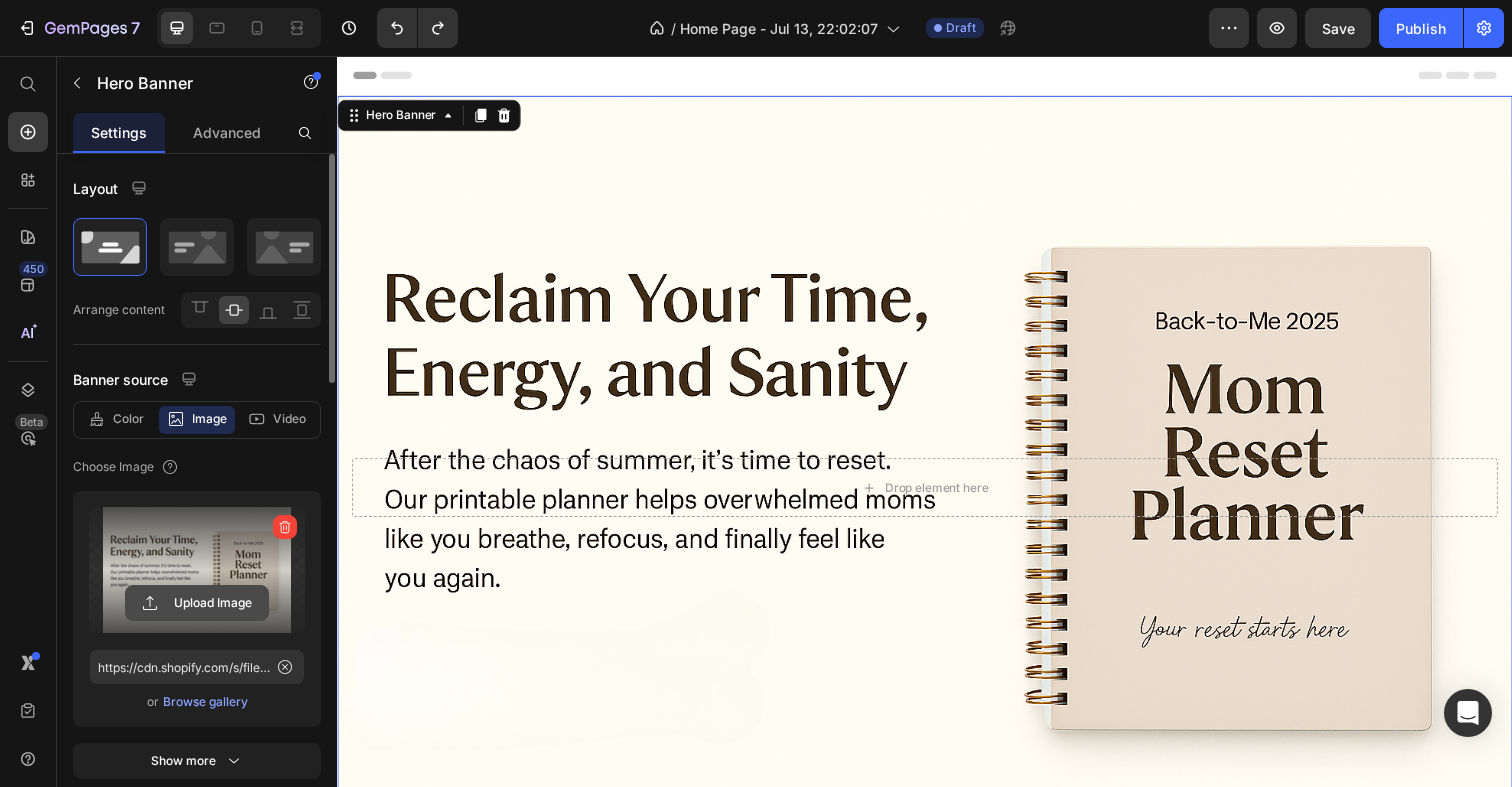 click 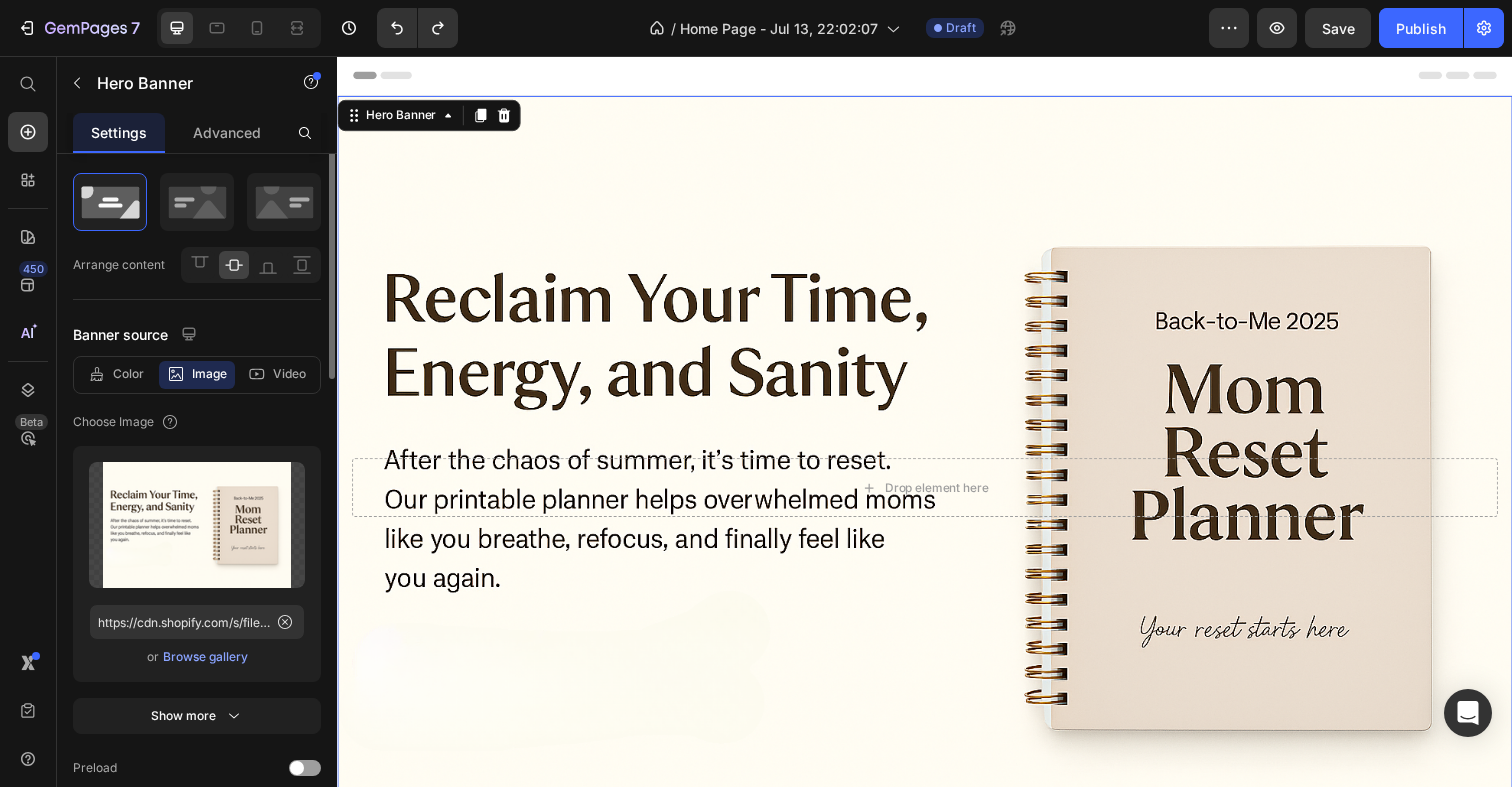 scroll, scrollTop: 47, scrollLeft: 0, axis: vertical 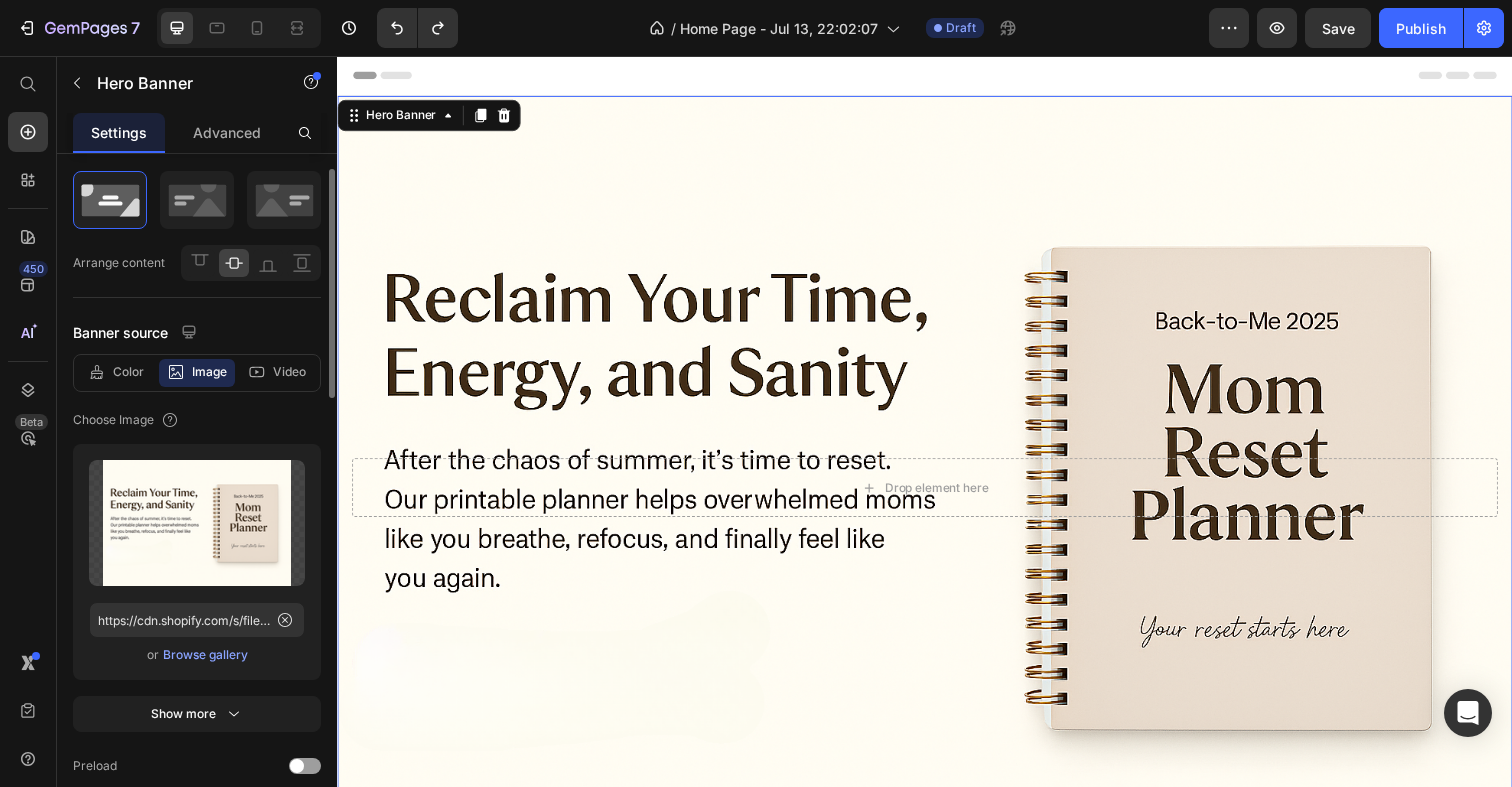 click on "Browse gallery" at bounding box center (205, 655) 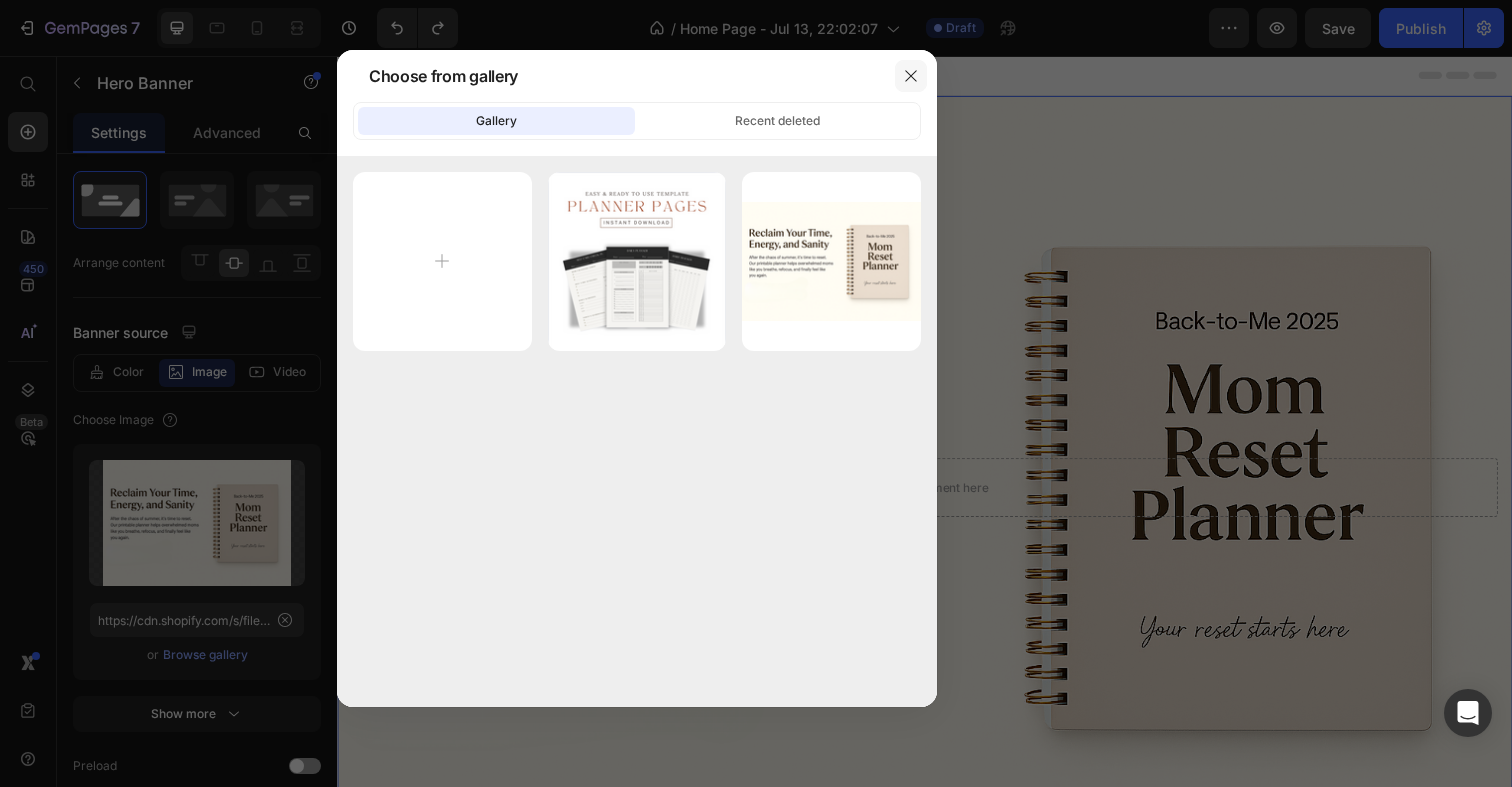 click 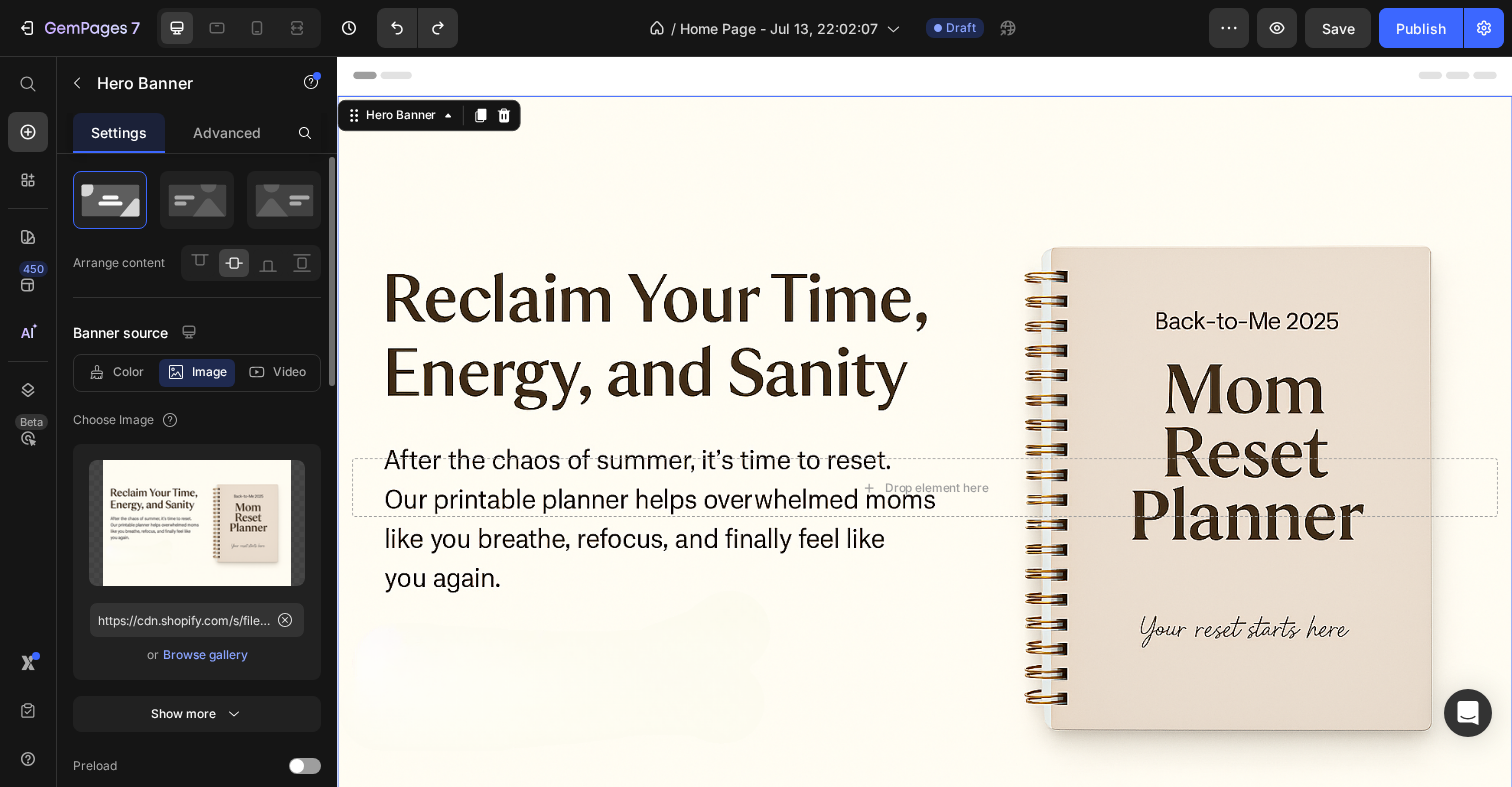 scroll, scrollTop: 0, scrollLeft: 0, axis: both 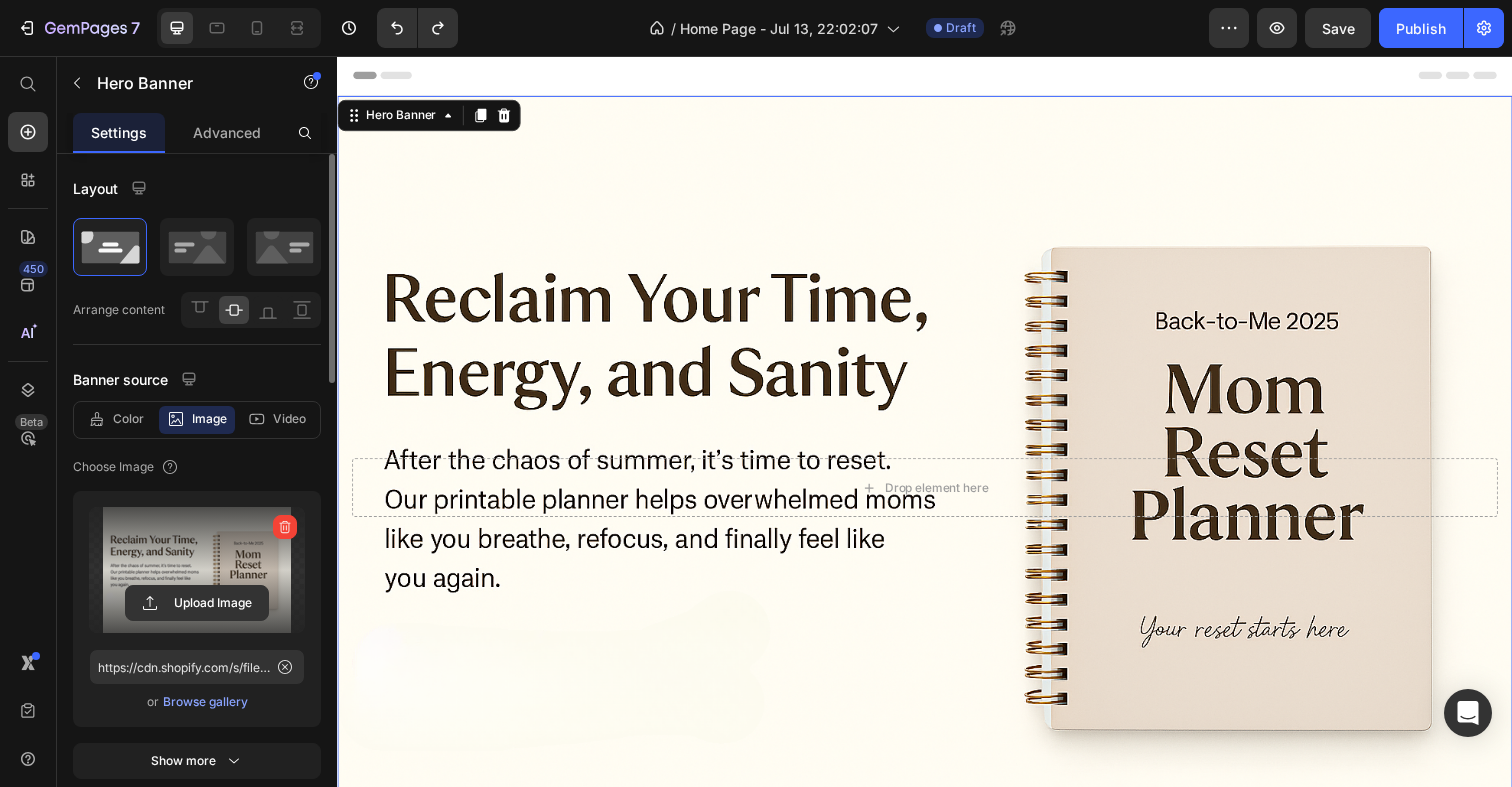 click at bounding box center (197, 570) 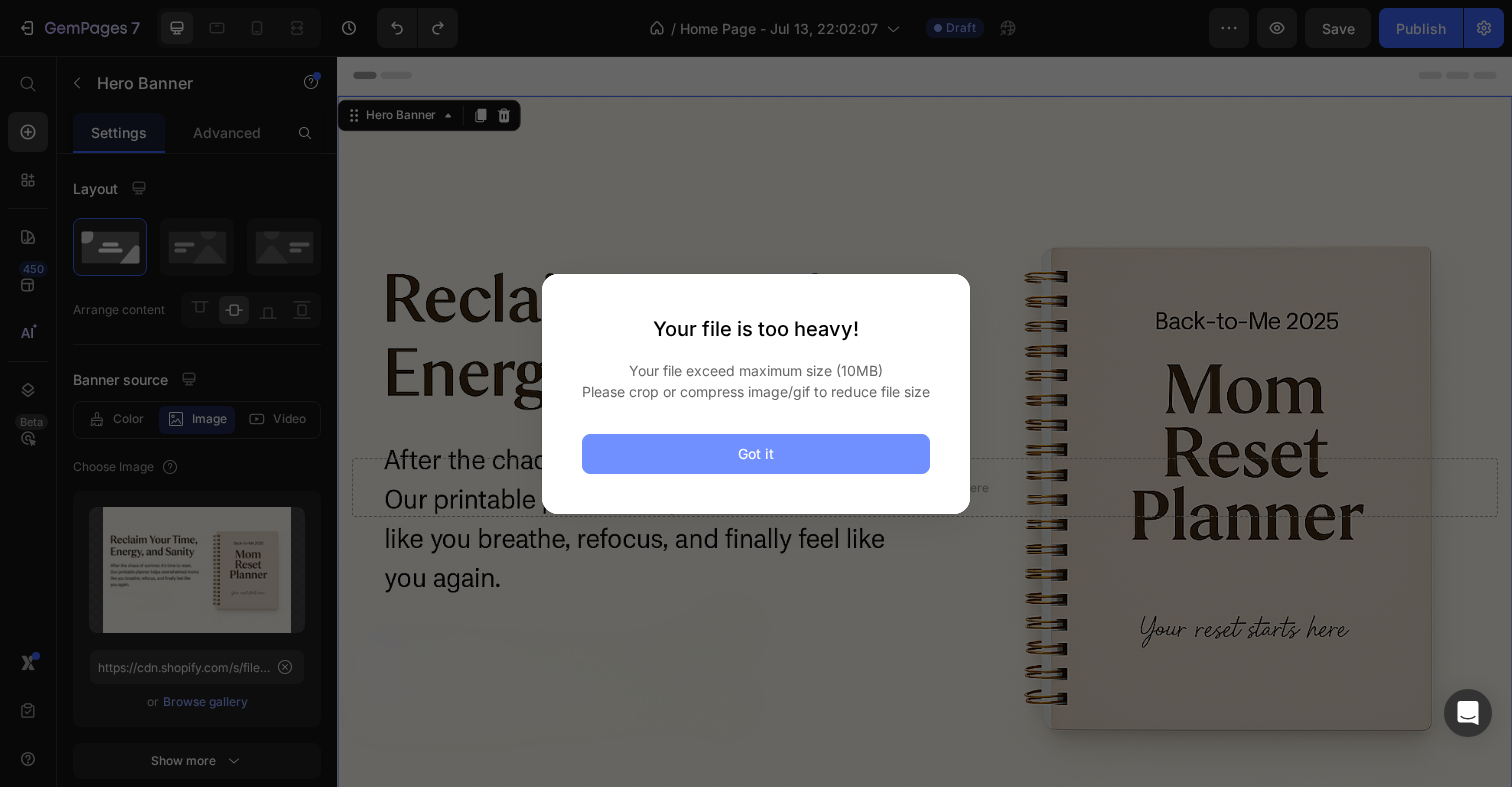 click on "Got it" at bounding box center (756, 454) 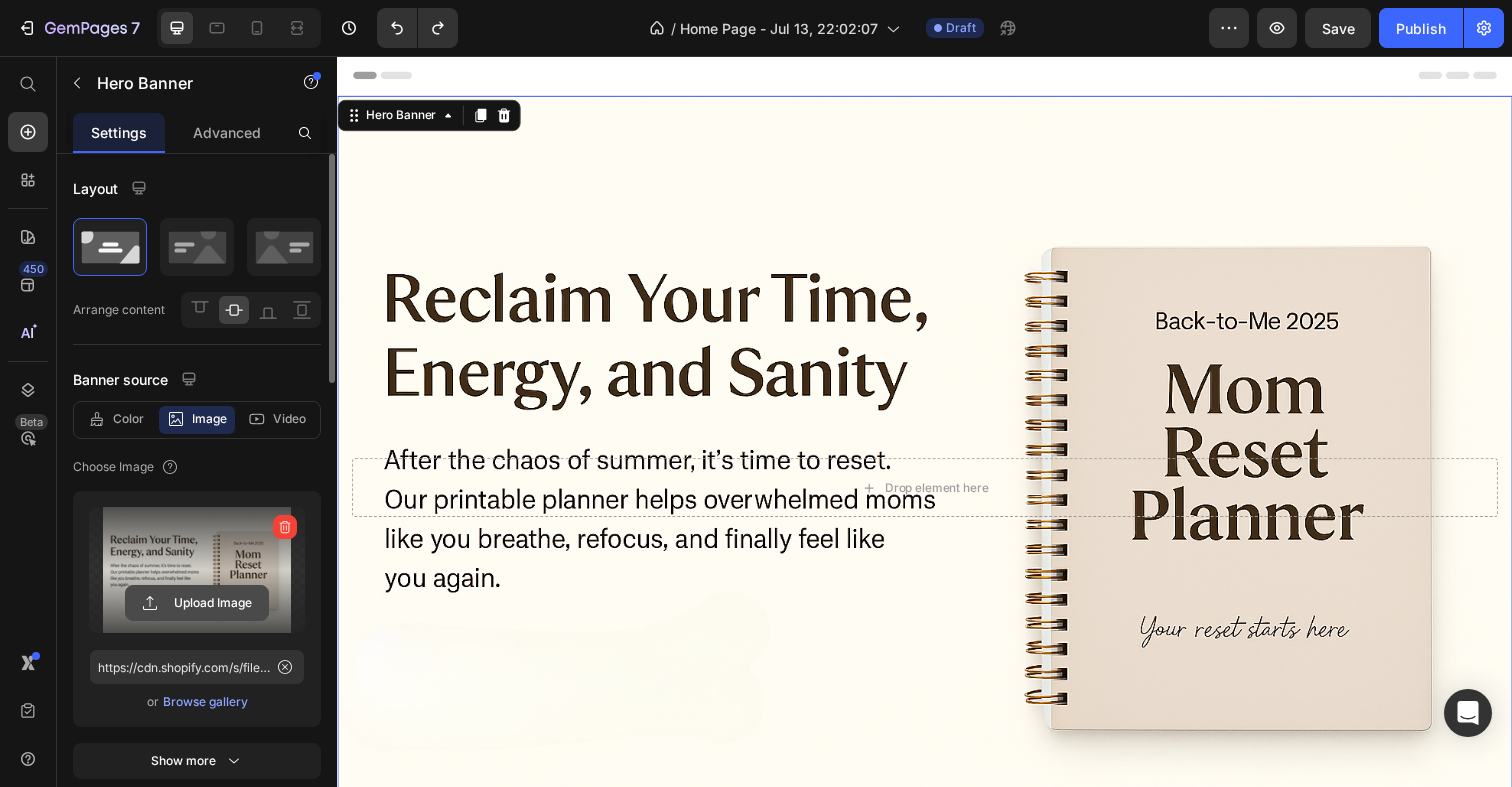 click 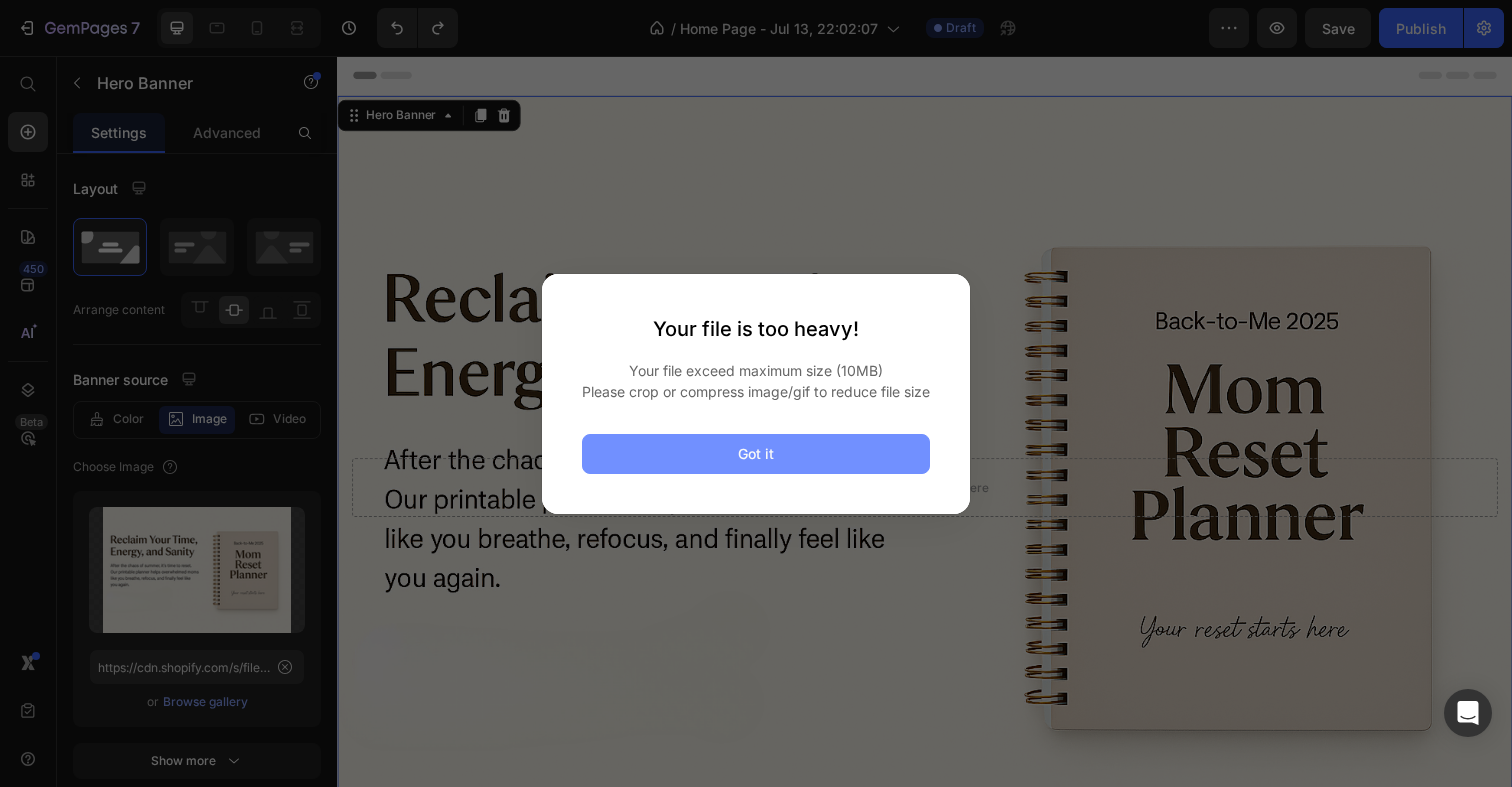click on "Got it" at bounding box center (756, 454) 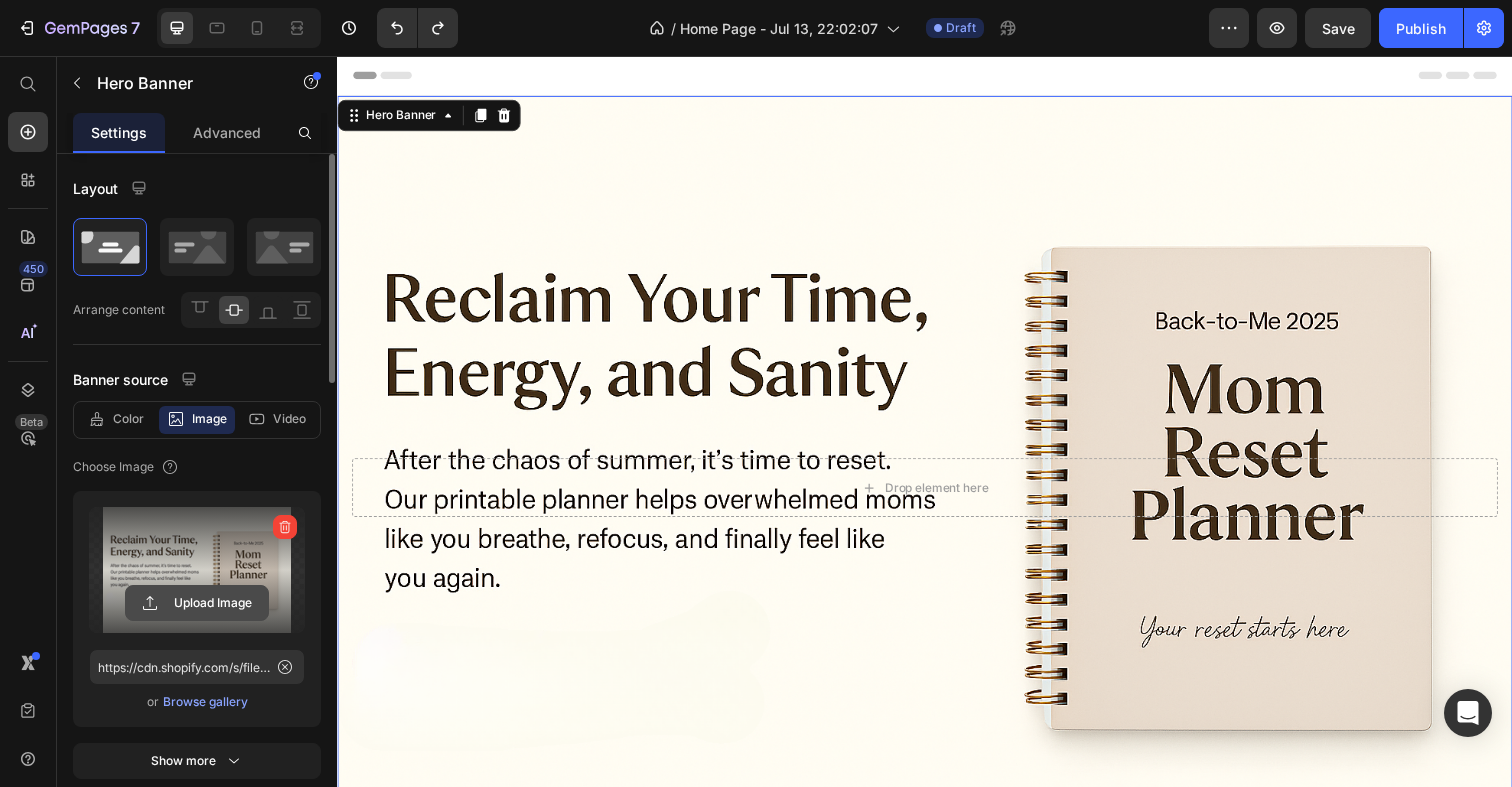 click 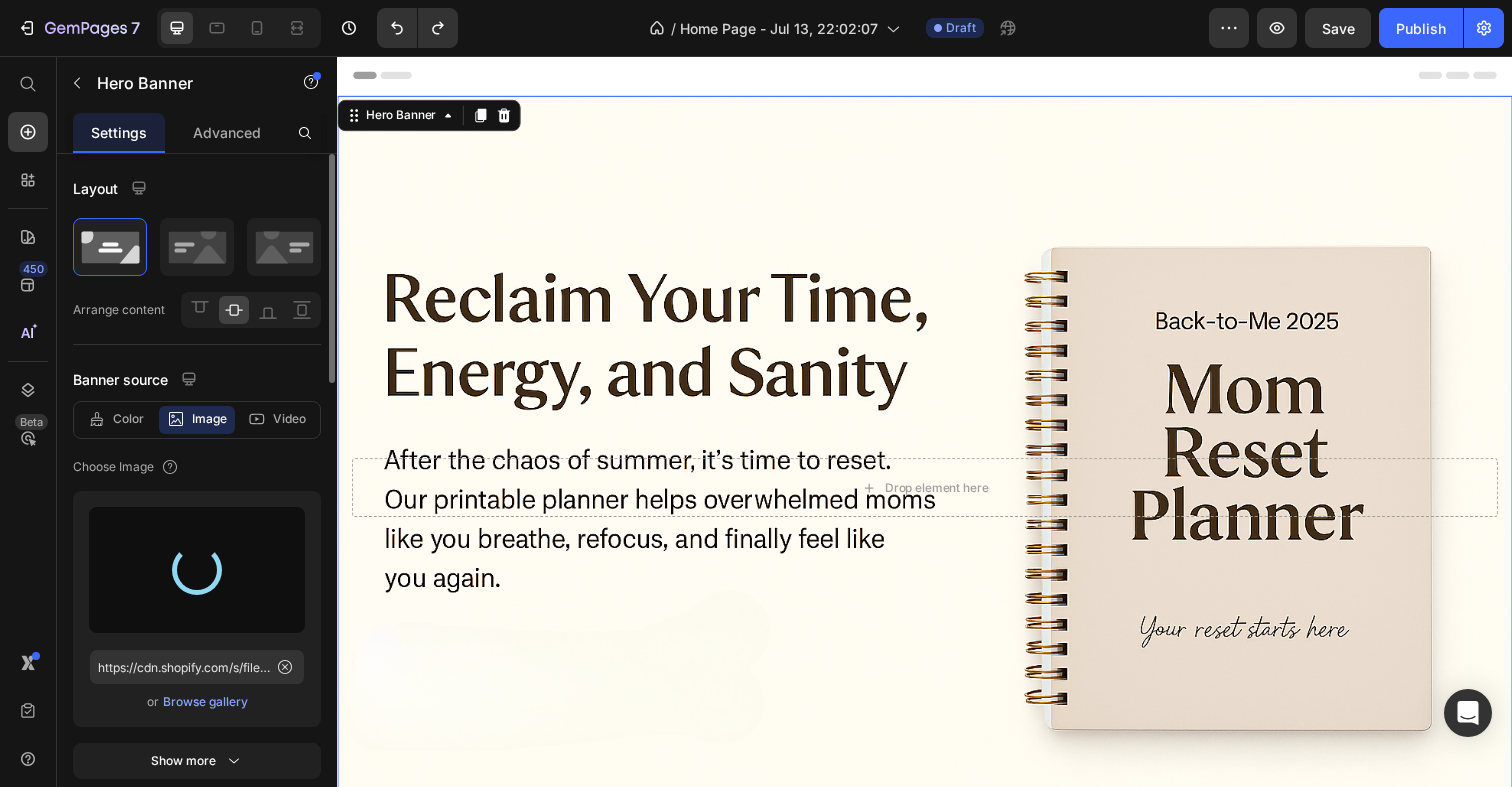 type on "https://cdn.shopify.com/s/files/1/0696/3209/8486/files/gempages_575319085085098947-45cb63b0-8b4f-4abf-9a62-87423abb66f7.jpg" 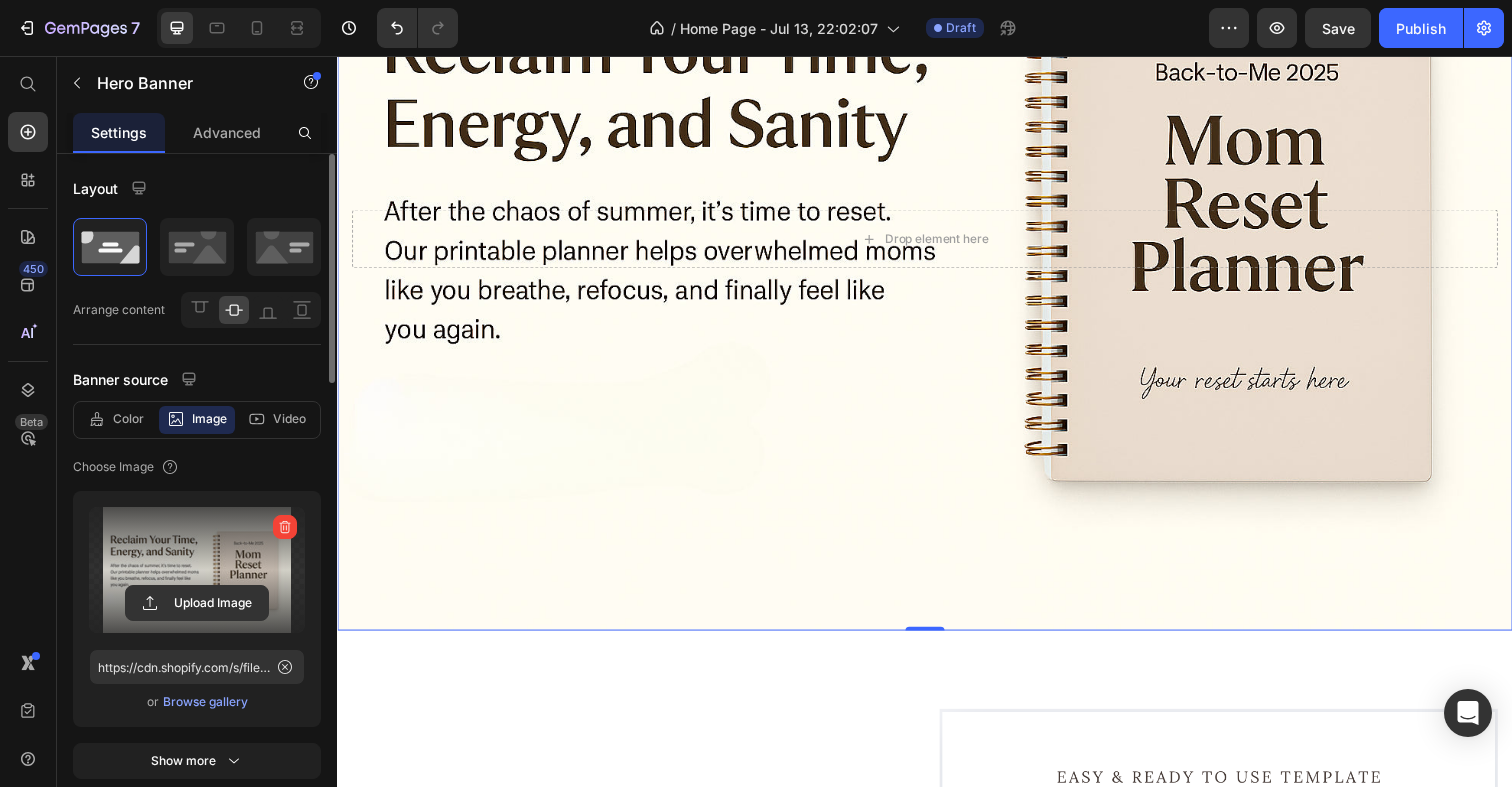 scroll, scrollTop: 261, scrollLeft: 0, axis: vertical 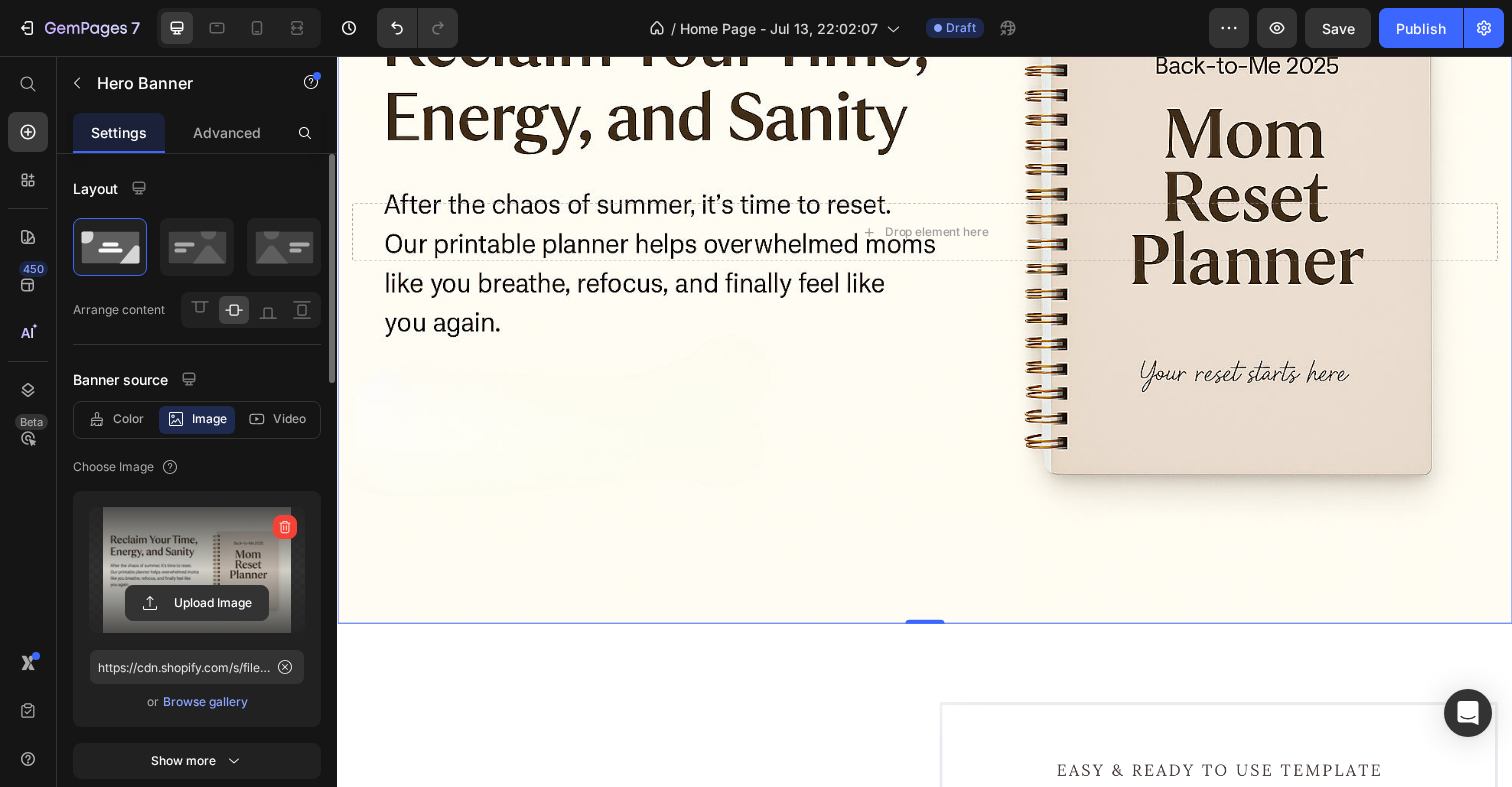 click at bounding box center (937, 236) 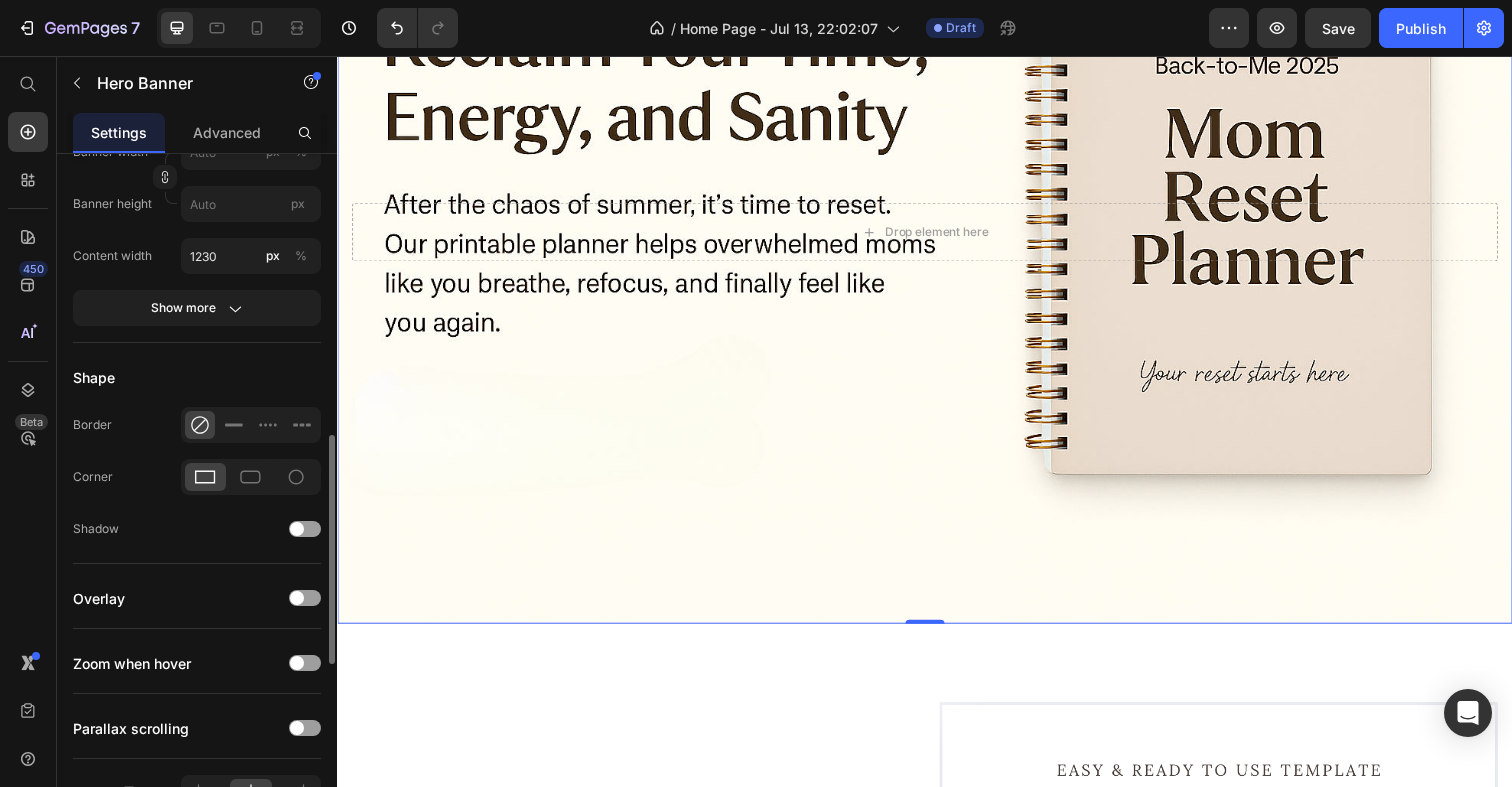 scroll, scrollTop: 992, scrollLeft: 0, axis: vertical 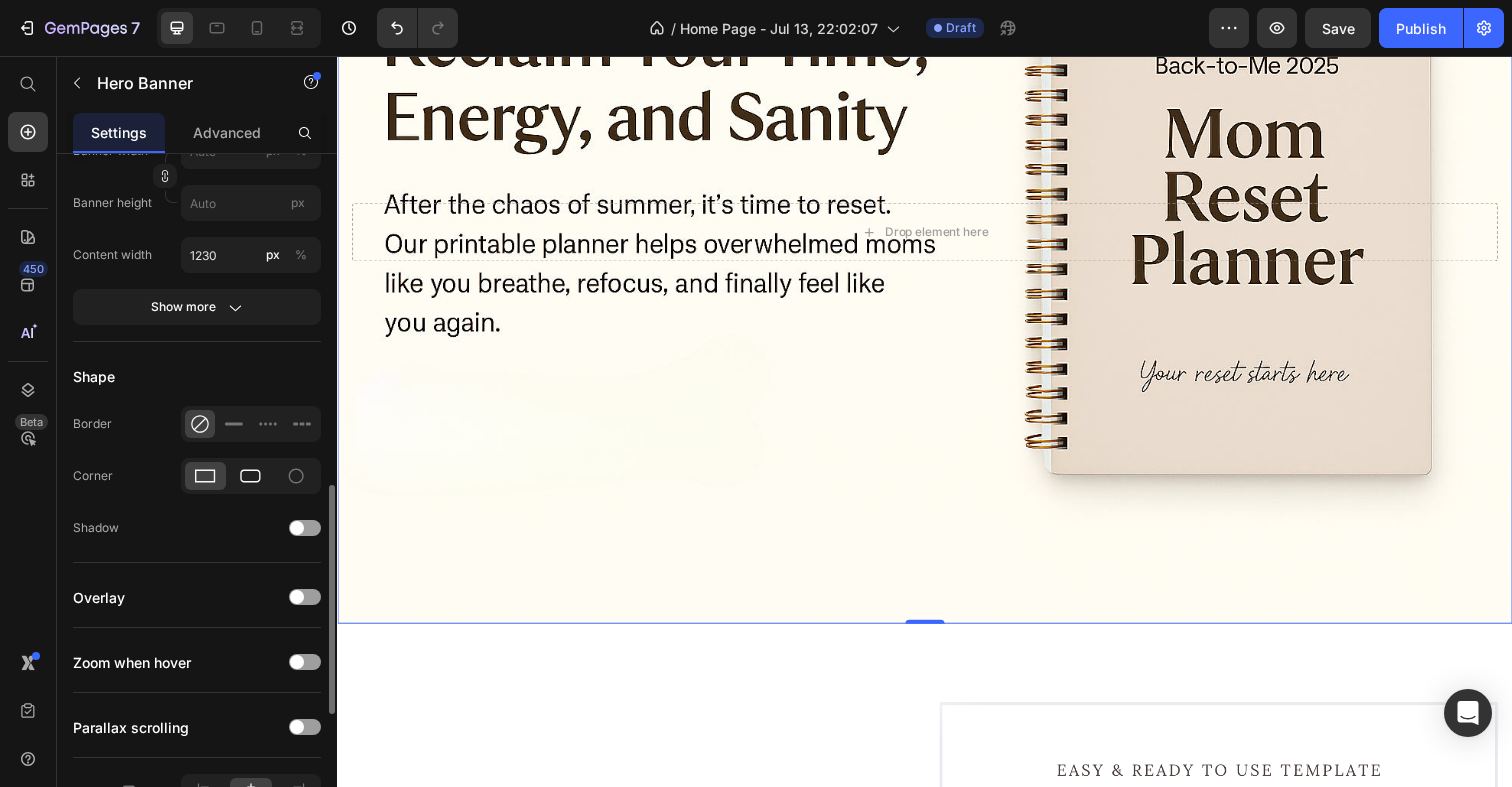 click 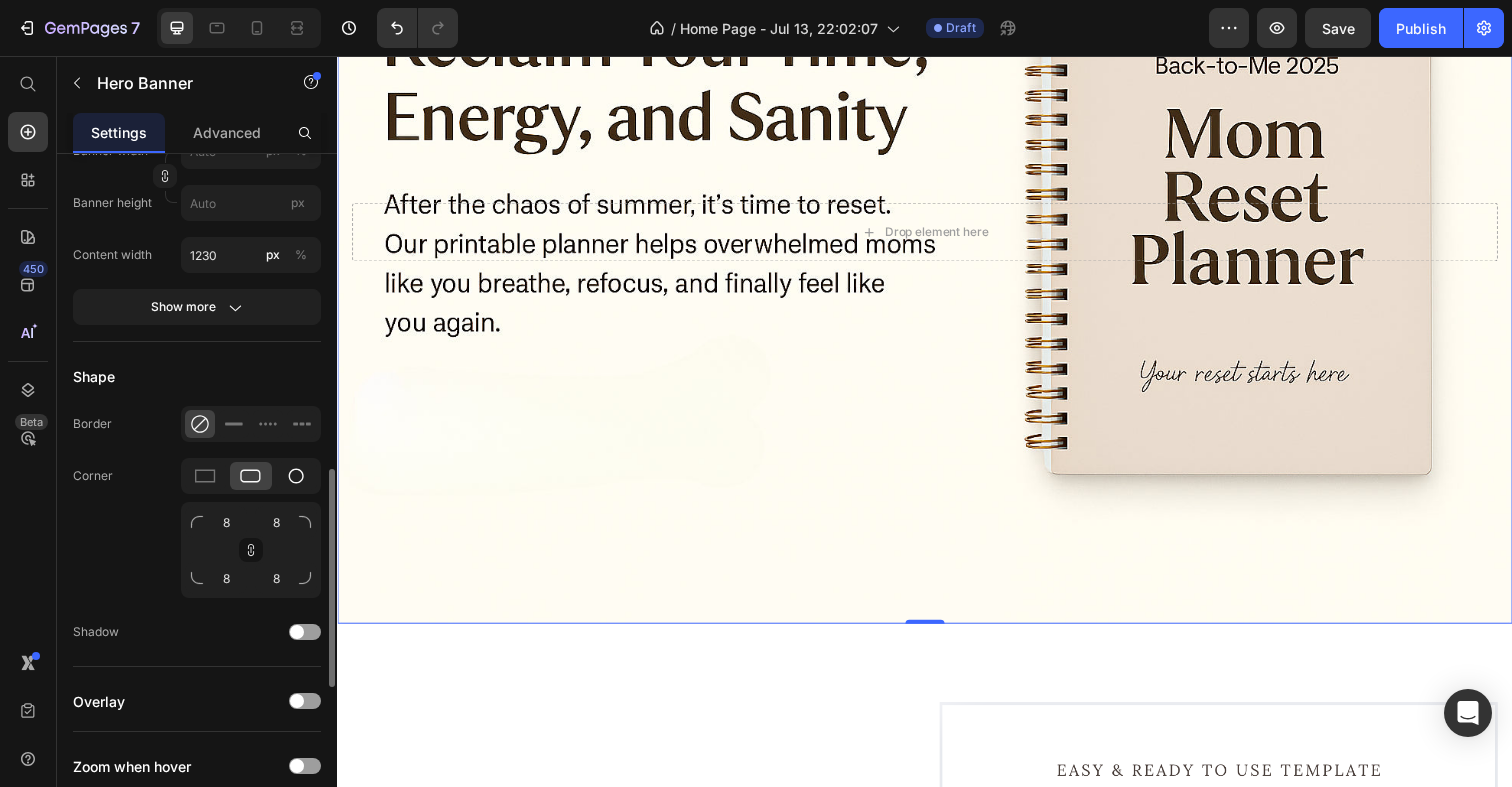 click 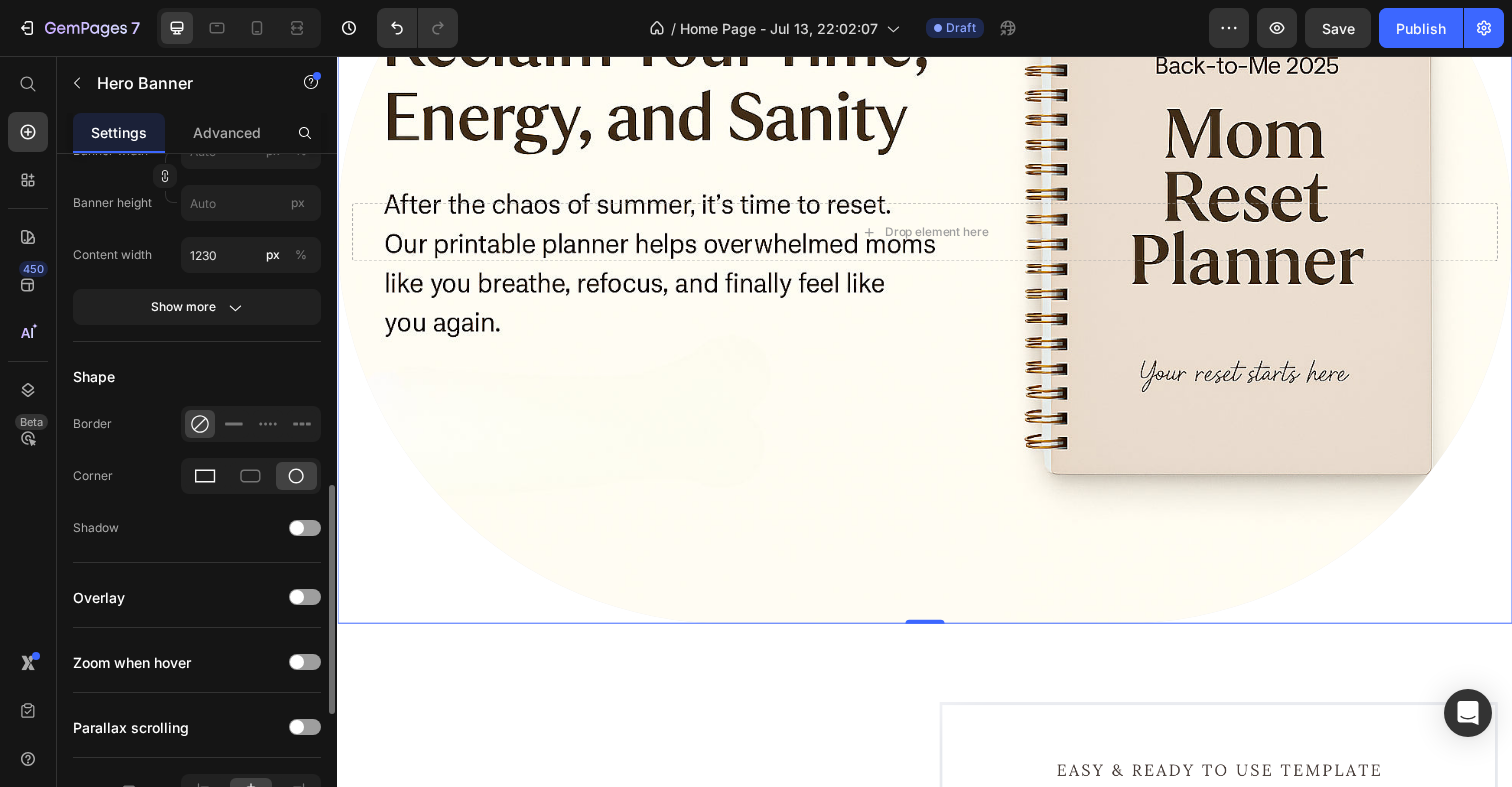 click 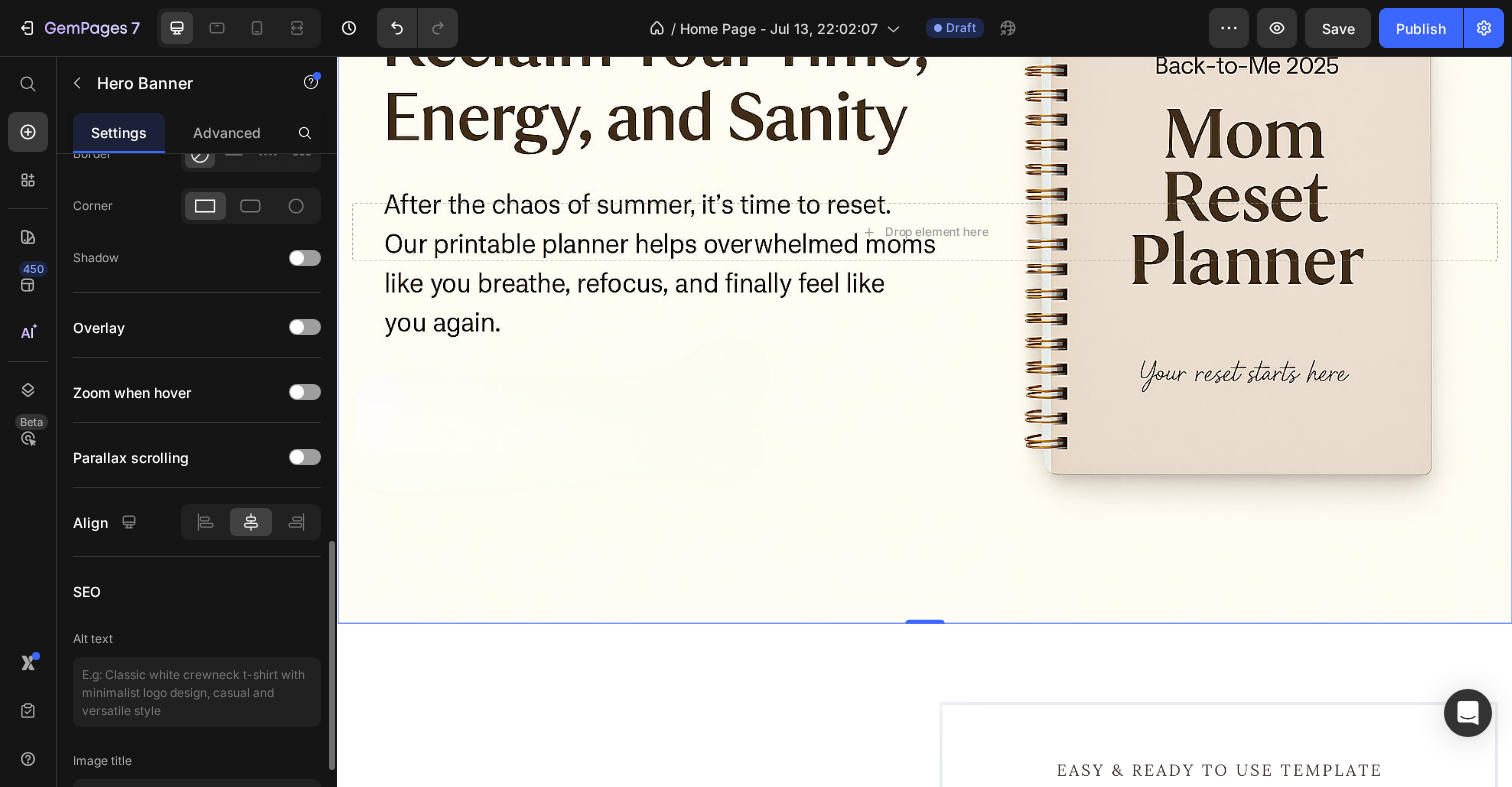 scroll, scrollTop: 1381, scrollLeft: 0, axis: vertical 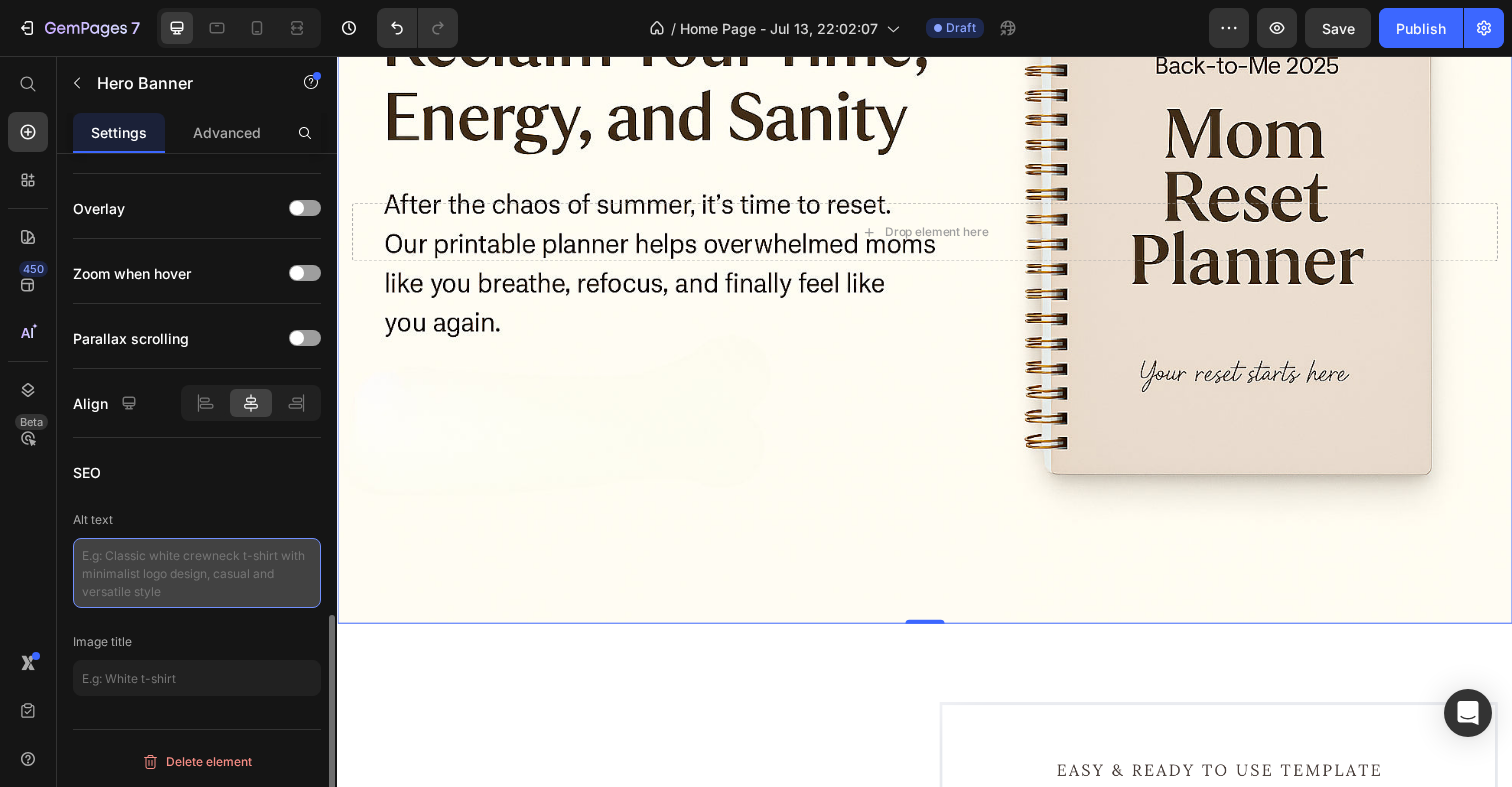 click at bounding box center (197, 573) 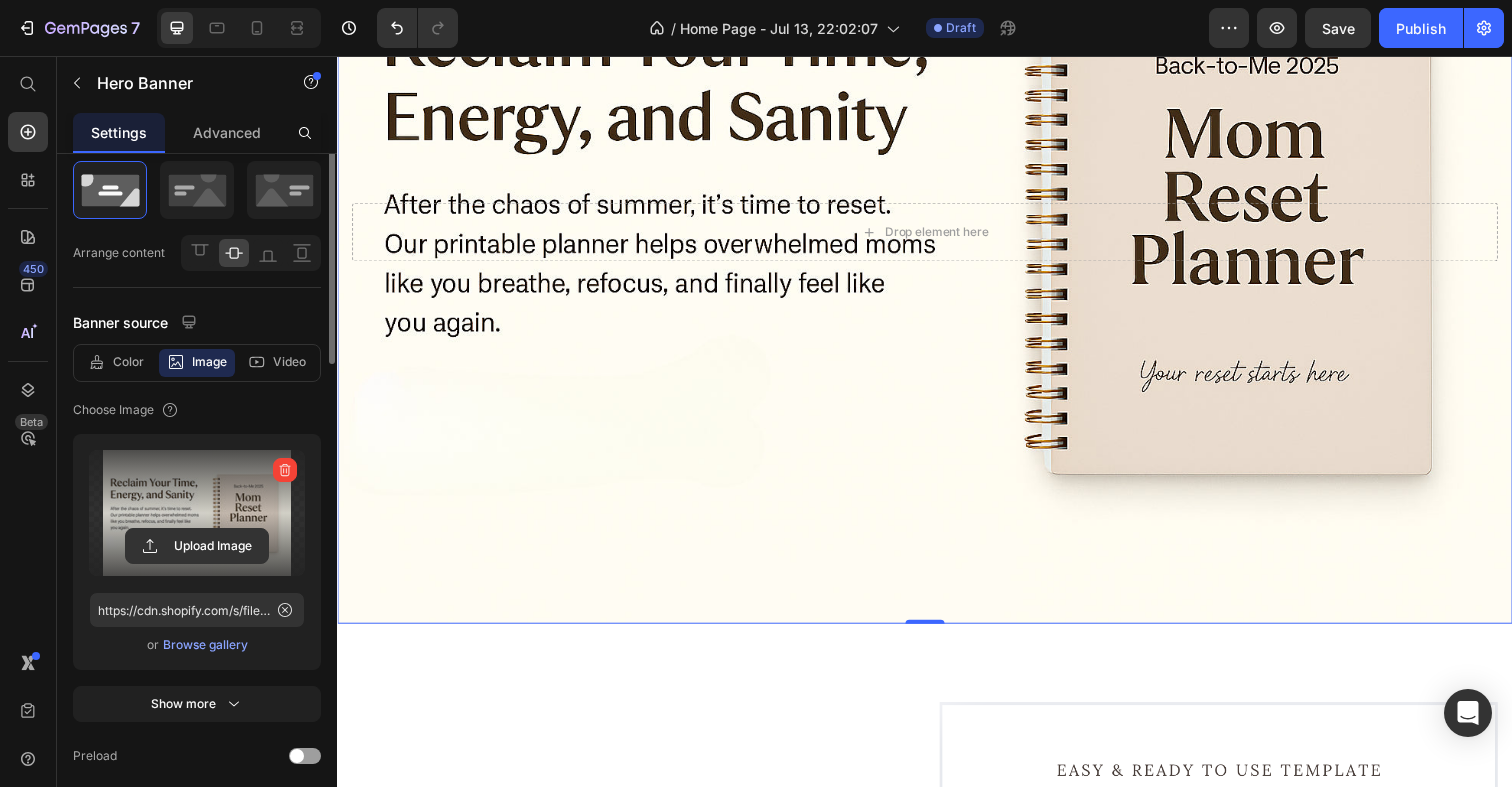 scroll, scrollTop: 29, scrollLeft: 0, axis: vertical 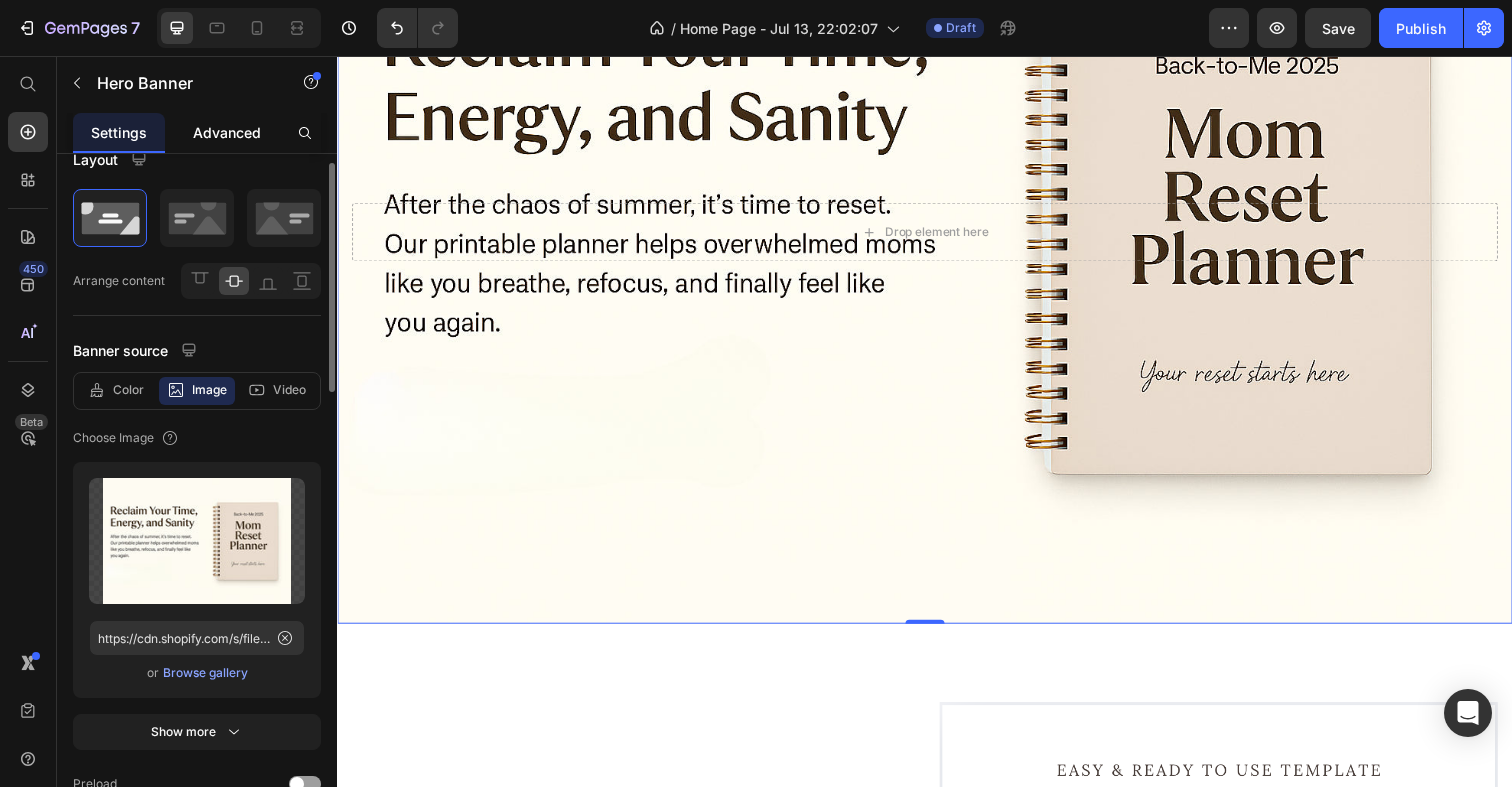 click on "Advanced" at bounding box center (227, 132) 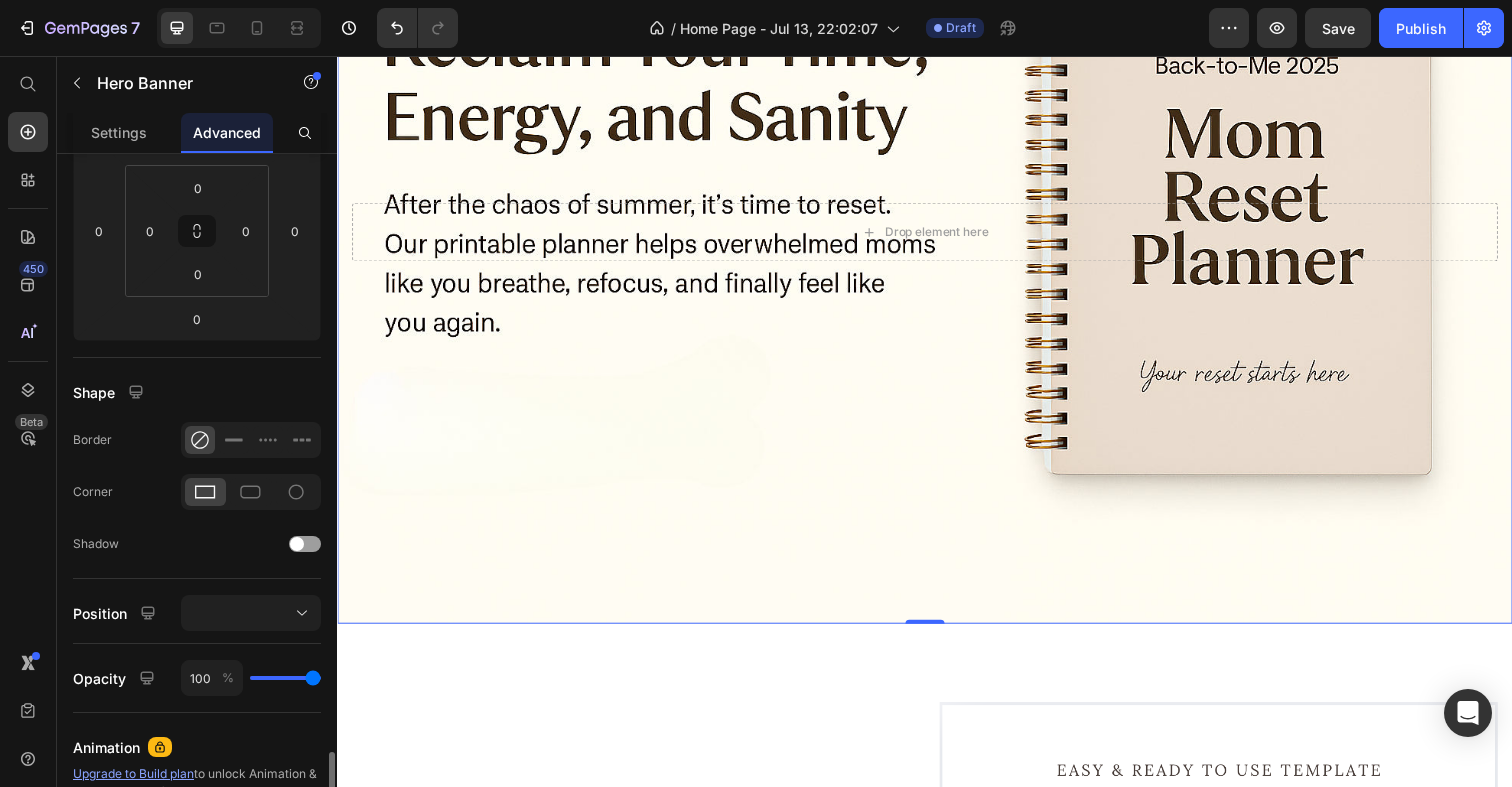 scroll, scrollTop: 0, scrollLeft: 0, axis: both 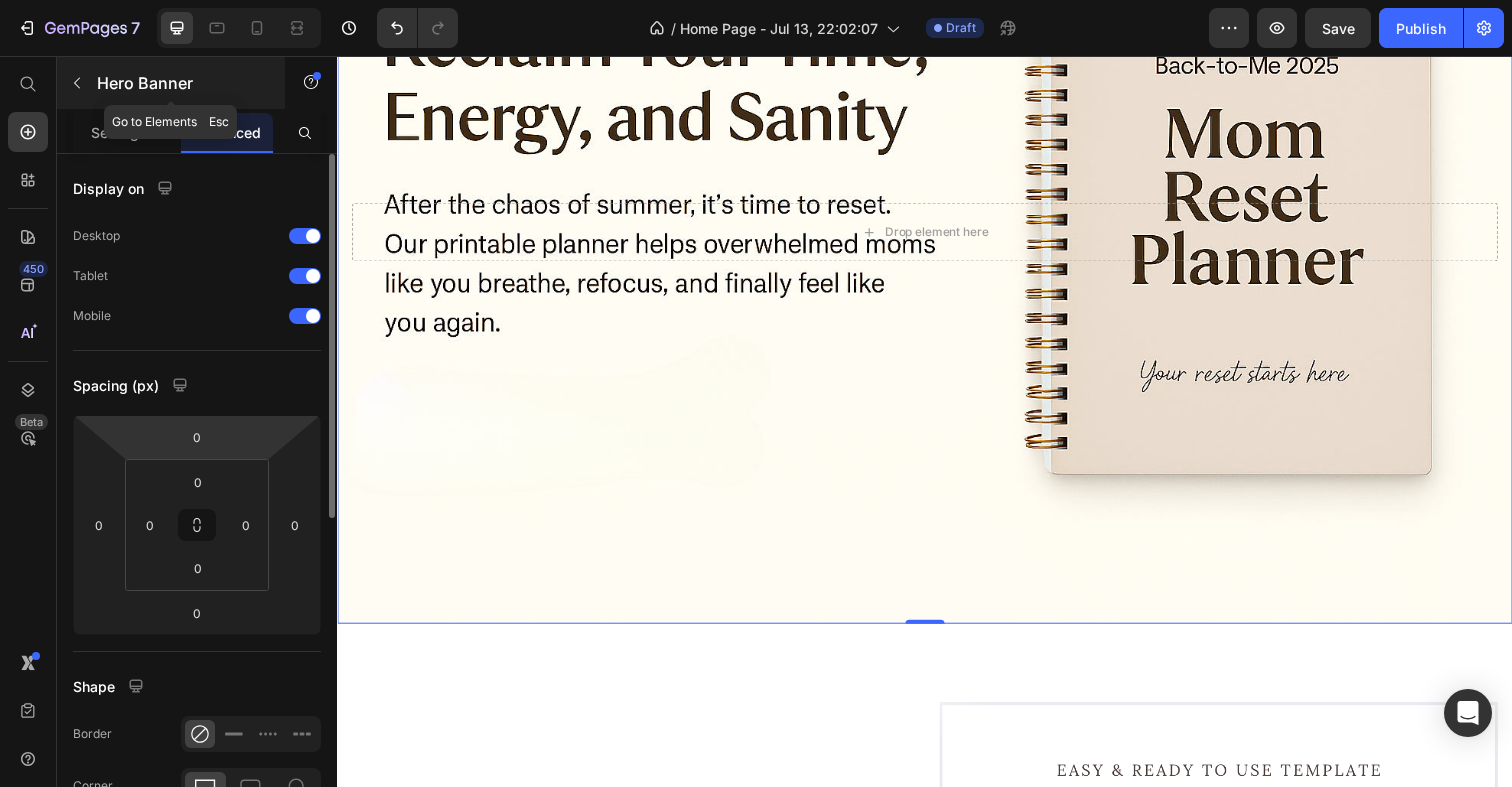 click at bounding box center [77, 83] 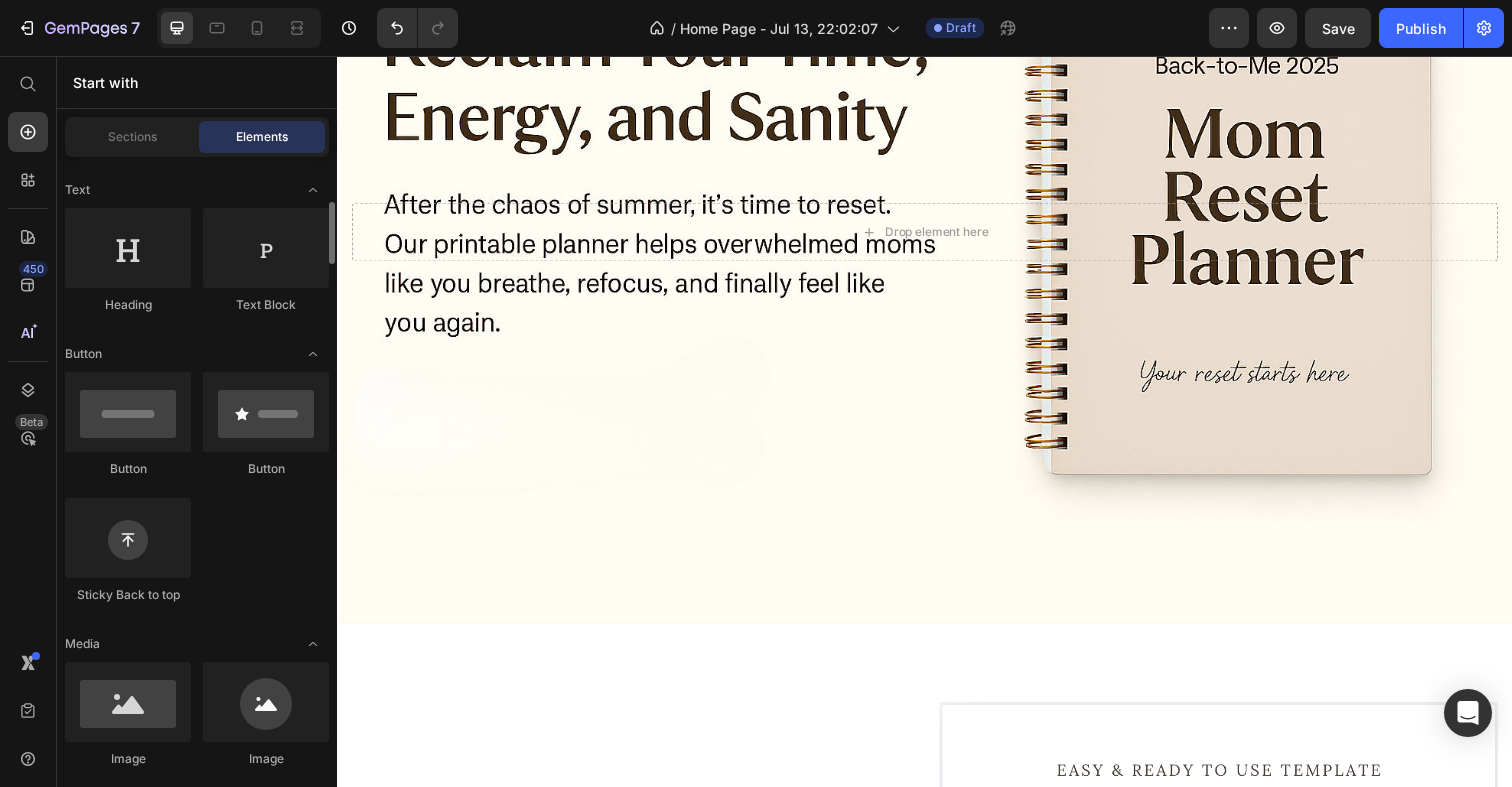 scroll, scrollTop: 300, scrollLeft: 0, axis: vertical 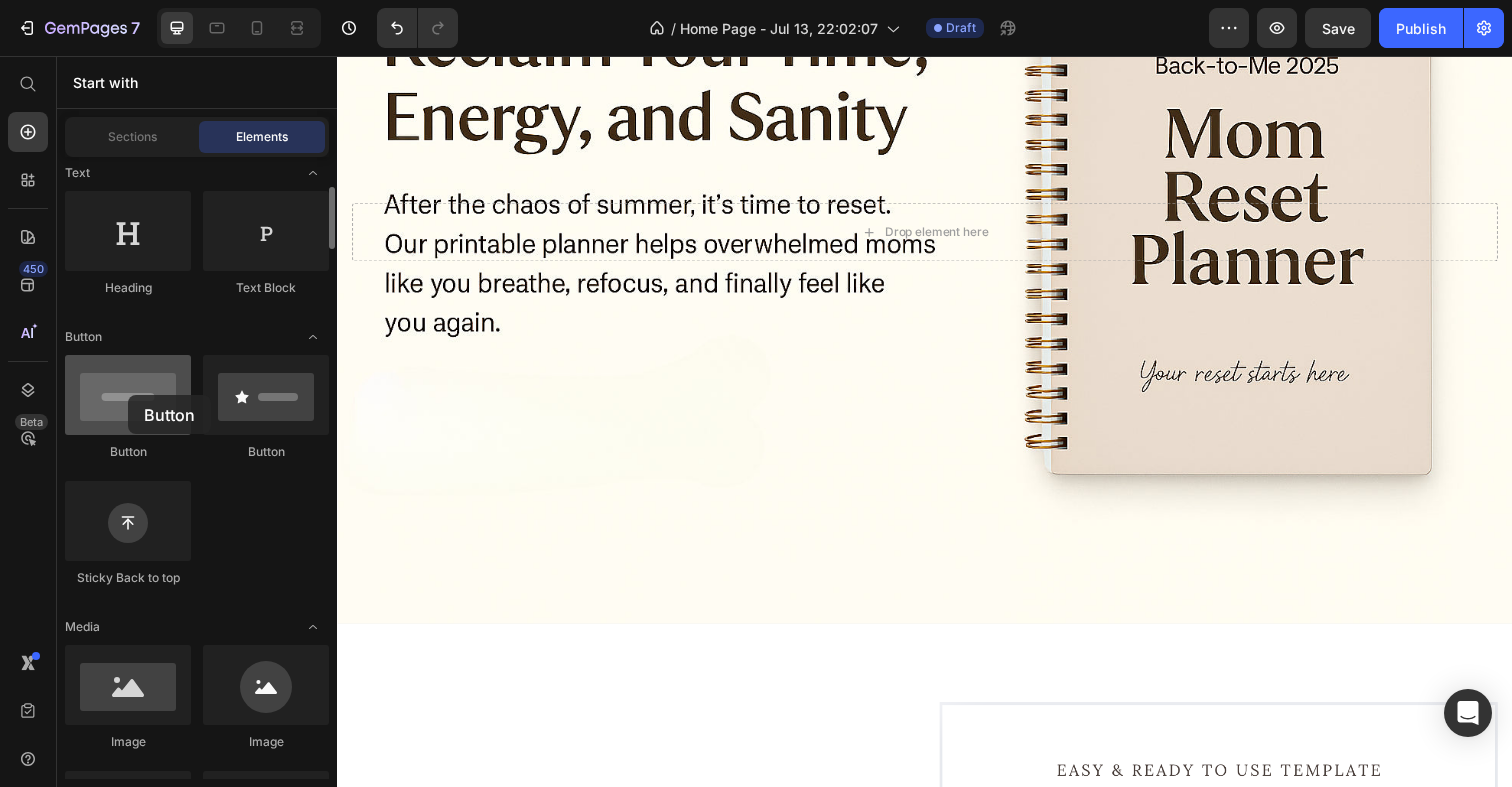 click at bounding box center [128, 395] 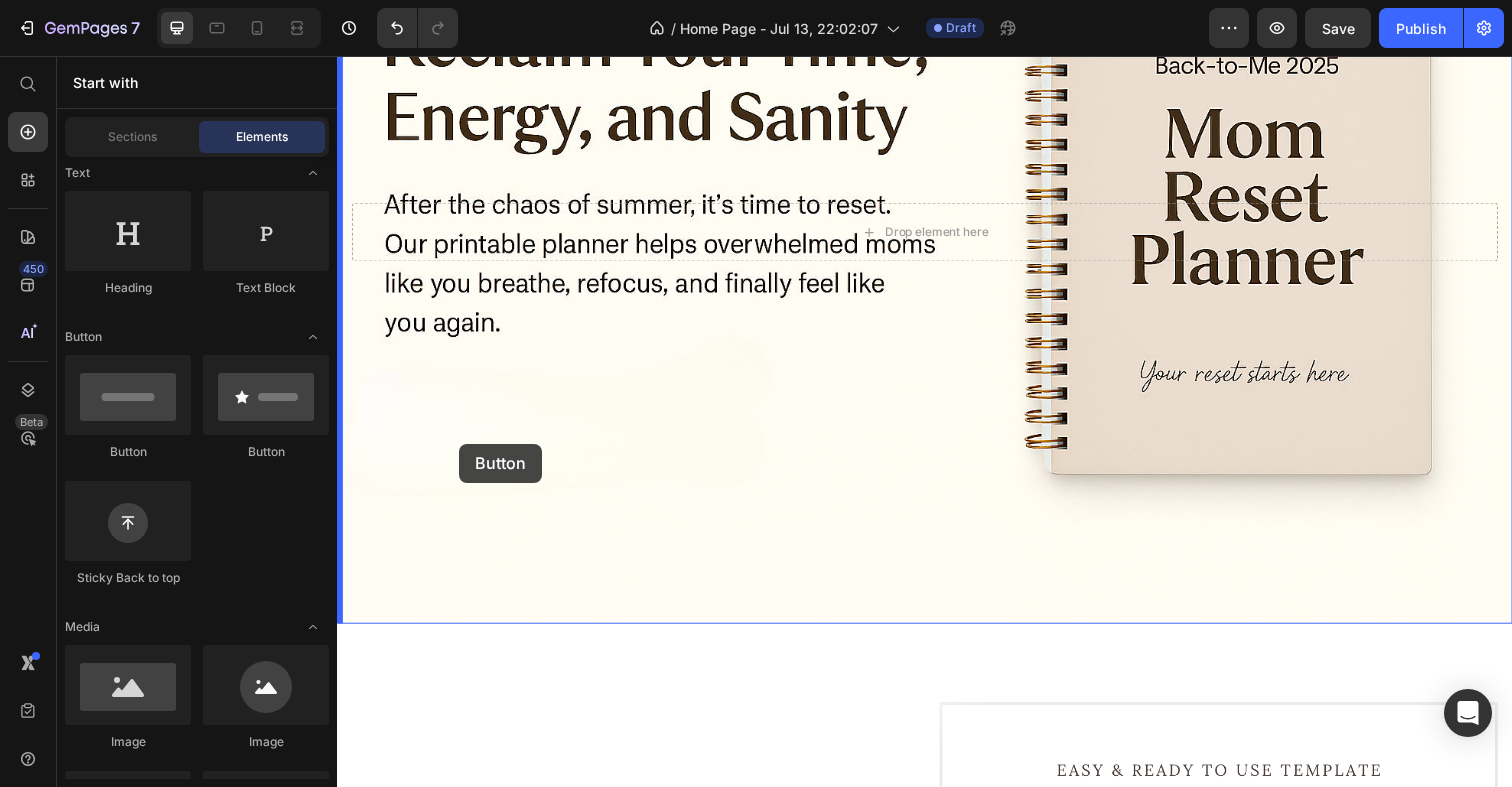 drag, startPoint x: 465, startPoint y: 451, endPoint x: 463, endPoint y: 463, distance: 12.165525 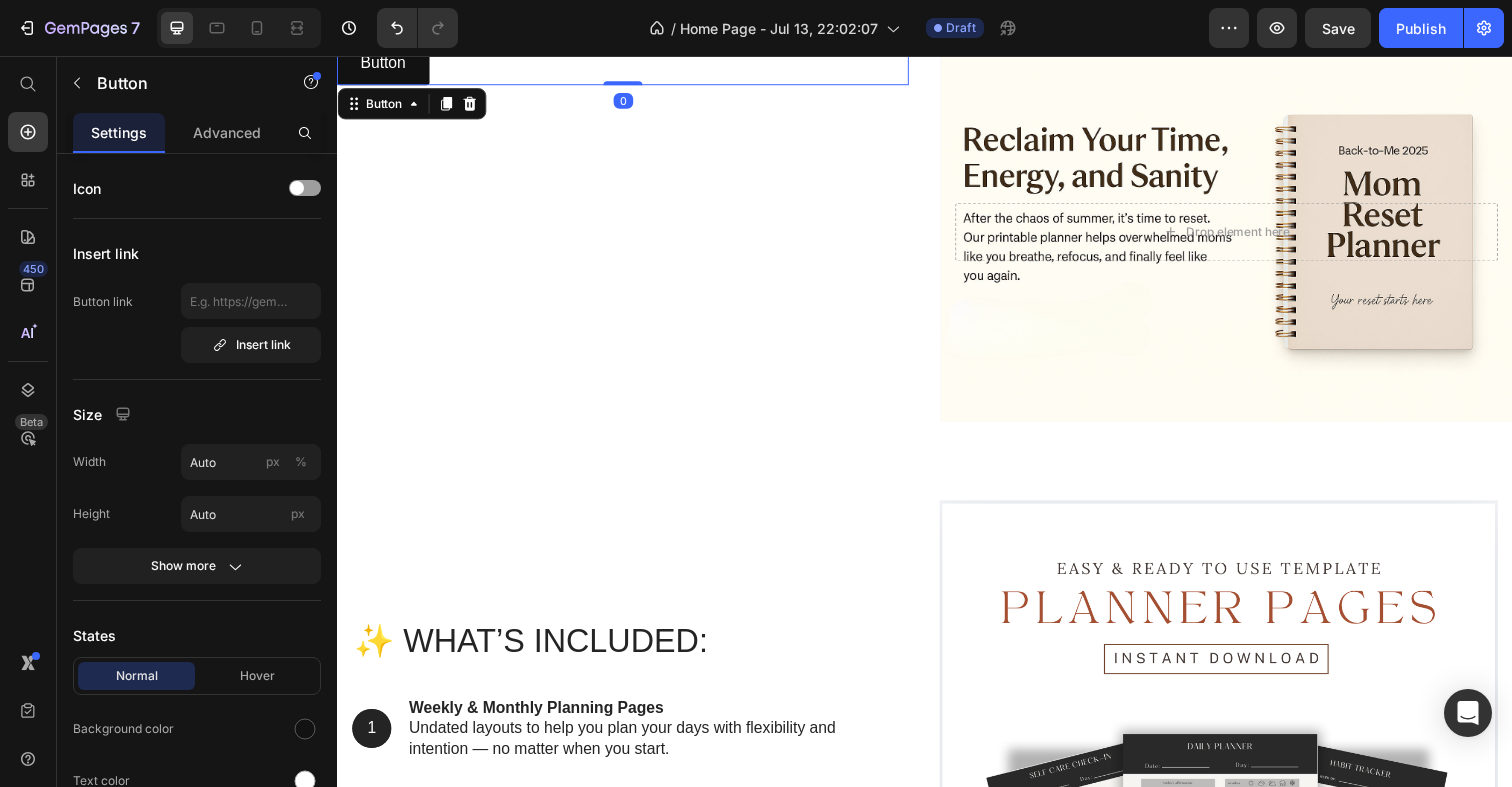 scroll, scrollTop: 0, scrollLeft: 0, axis: both 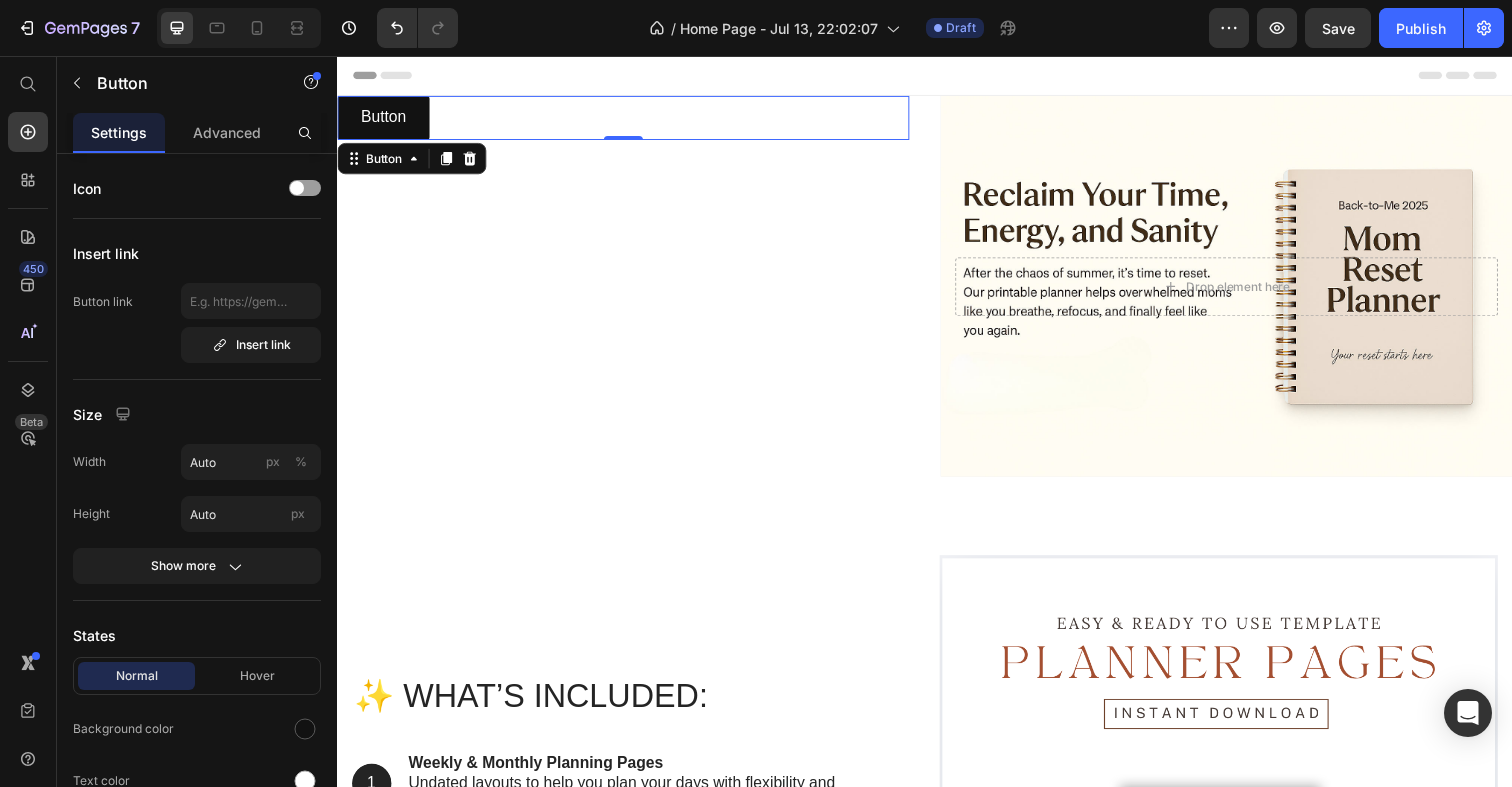 click on "Button Button   0" at bounding box center [629, 119] 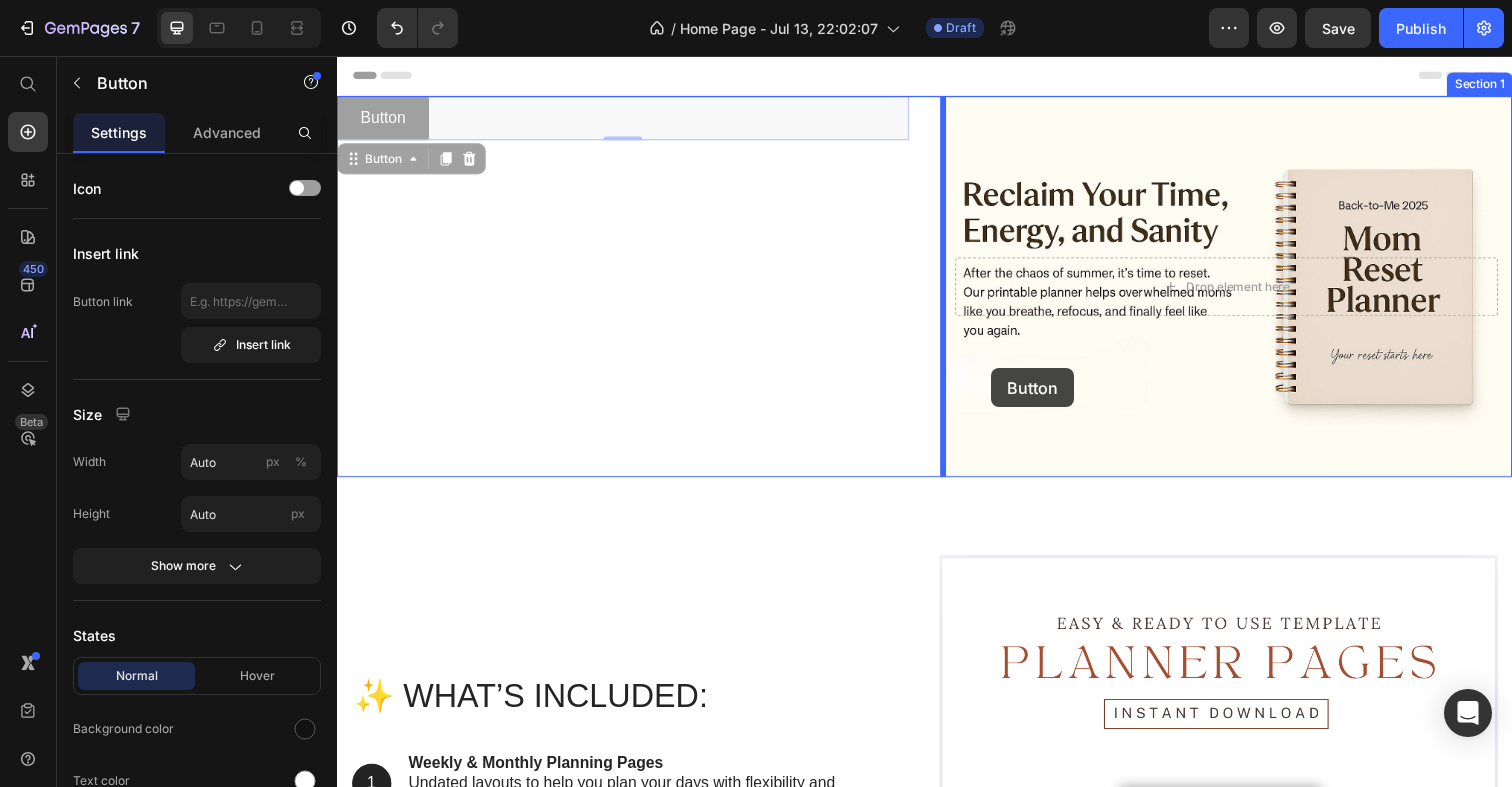 drag, startPoint x: 407, startPoint y: 118, endPoint x: 1005, endPoint y: 375, distance: 650.8863 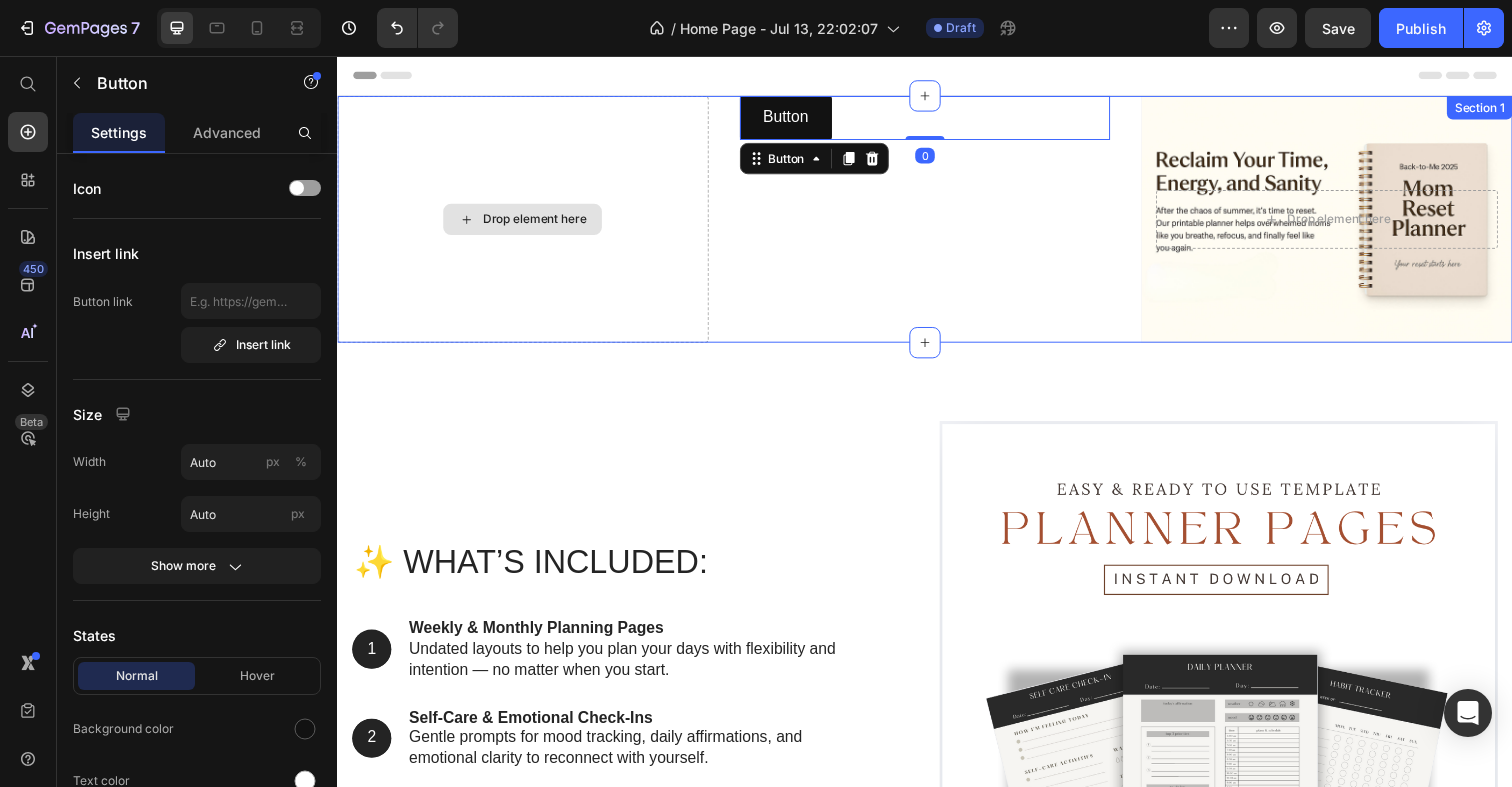 click on "Drop element here" at bounding box center (526, 223) 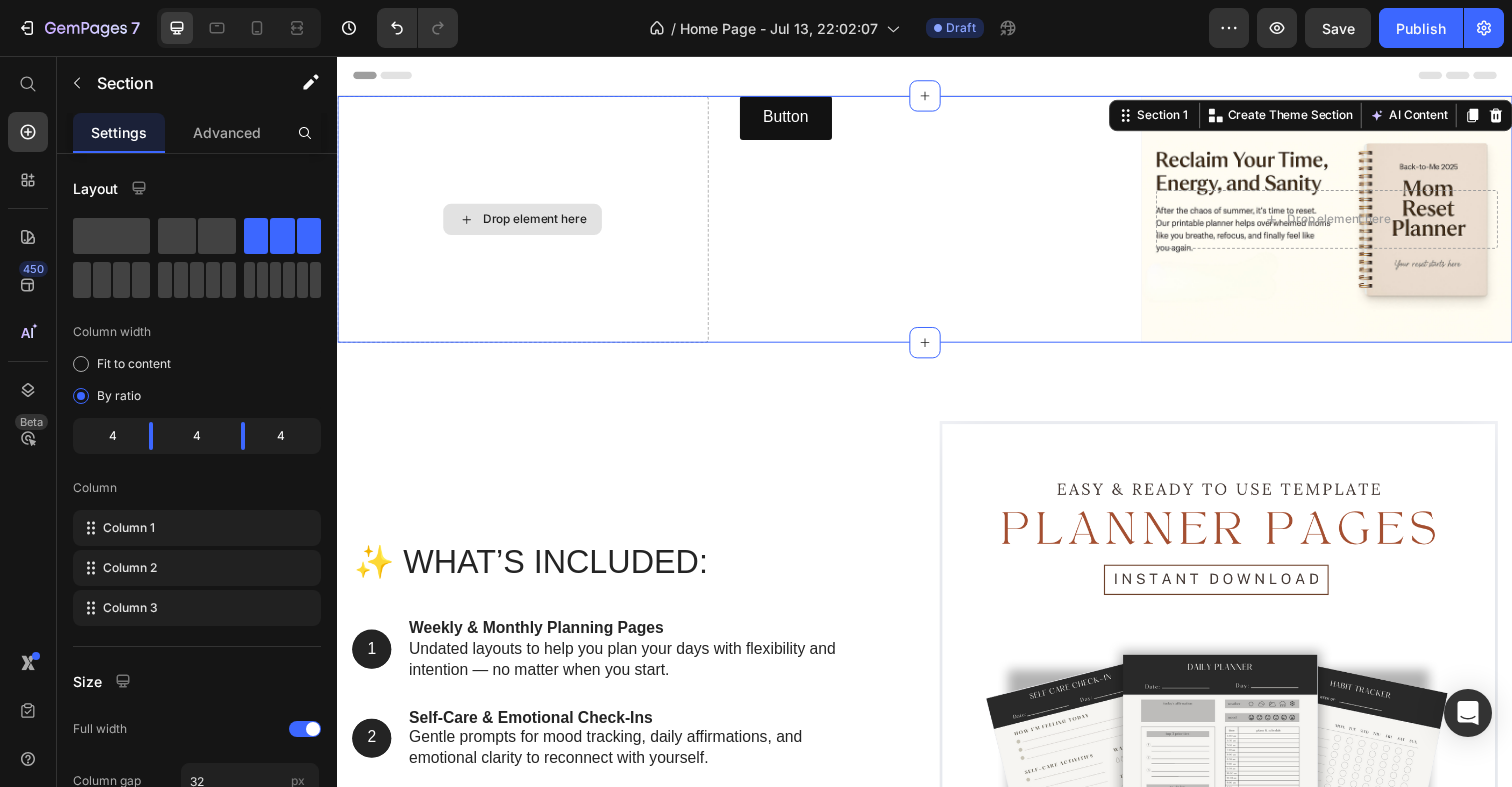 click on "Drop element here" at bounding box center [538, 223] 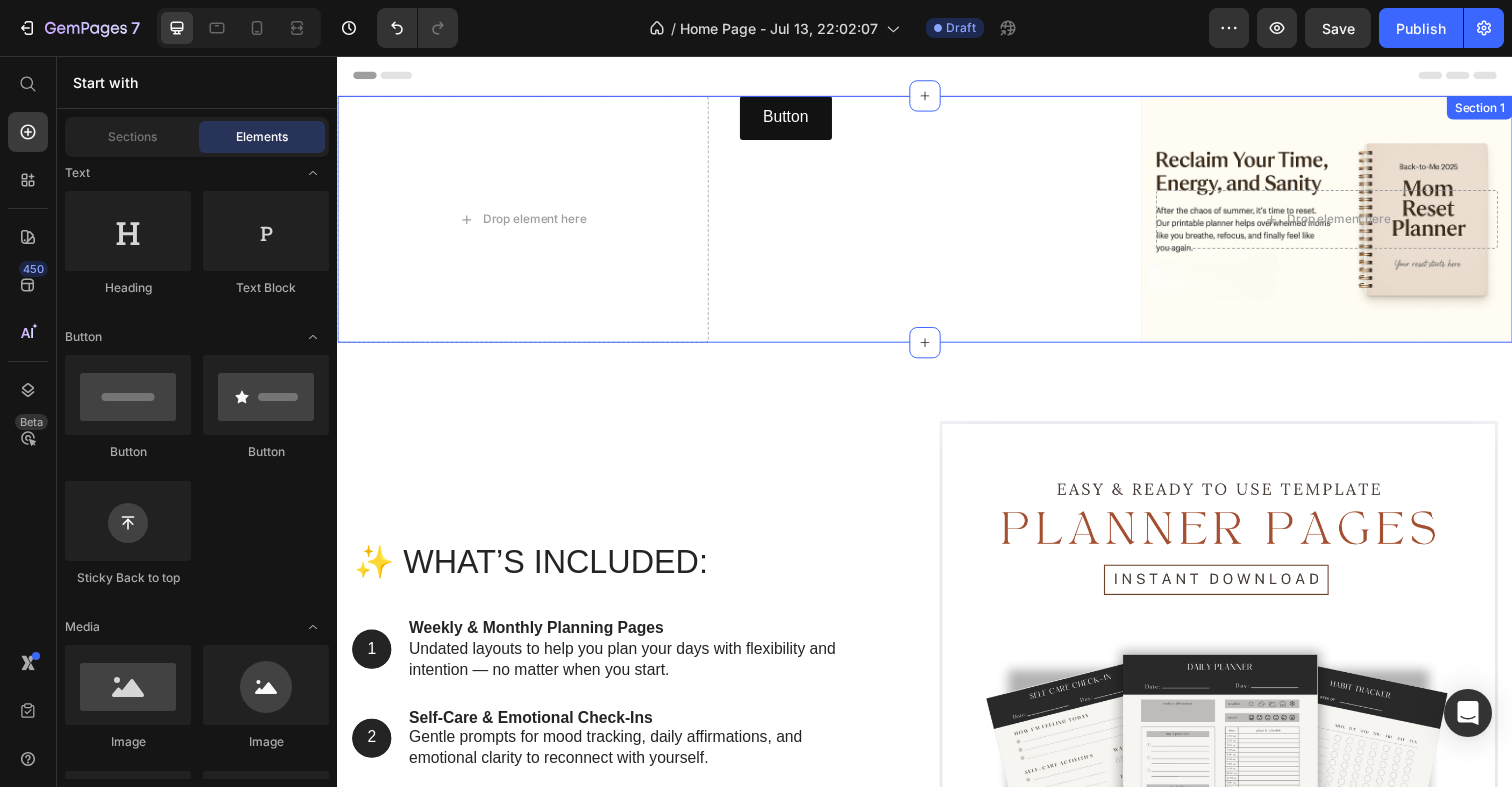click on "Button Button" at bounding box center [937, 223] 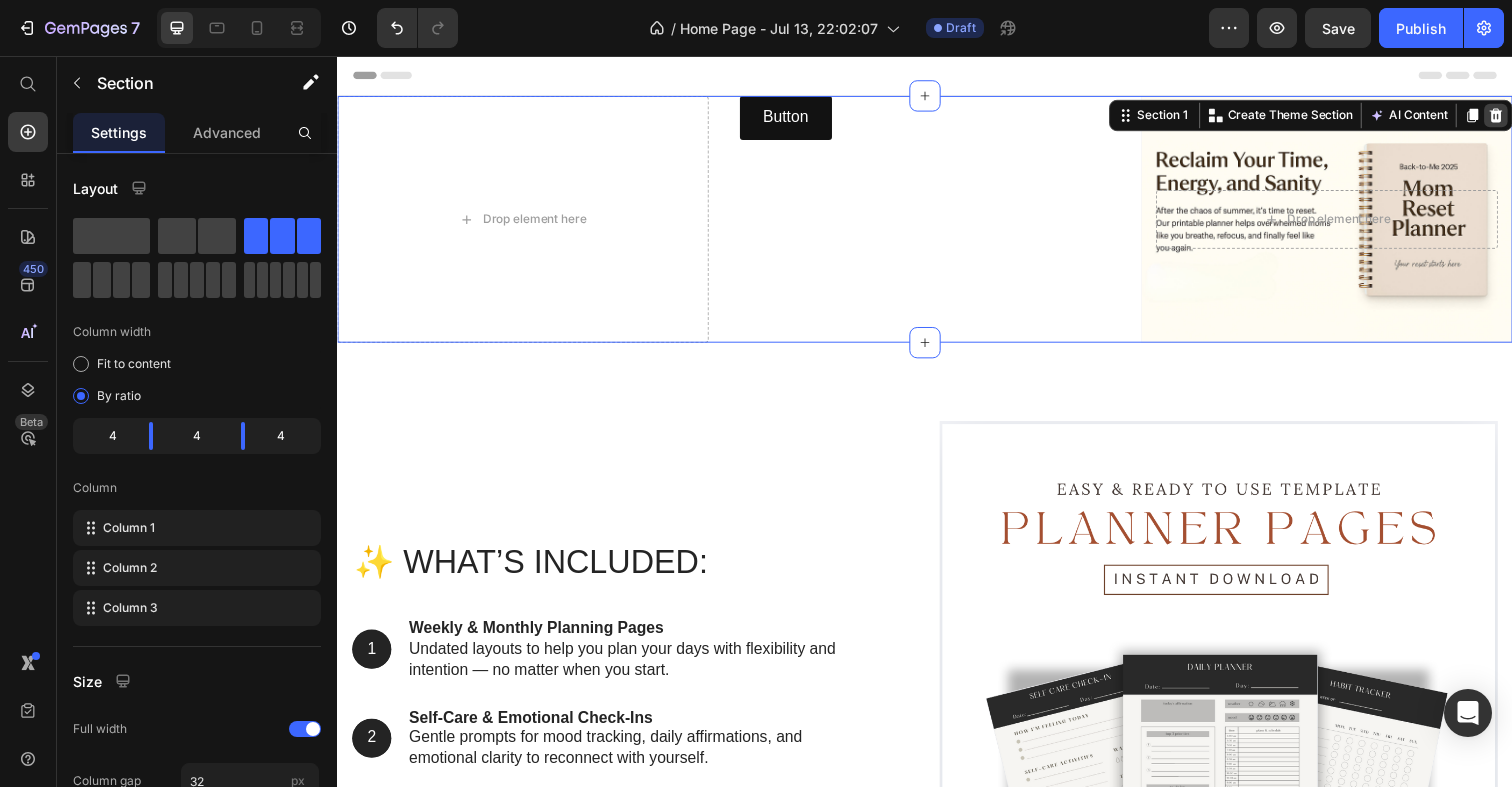 click 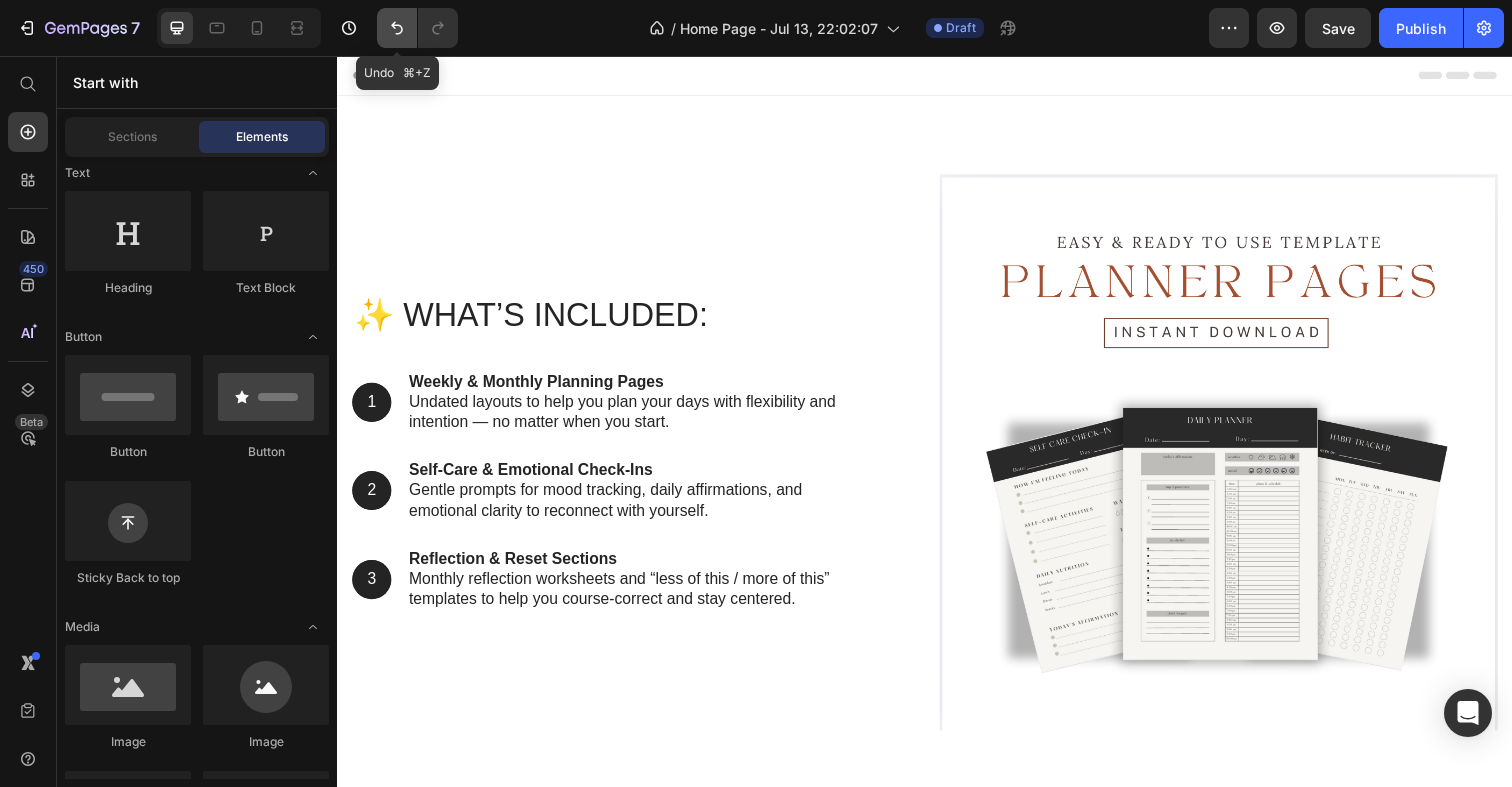 click 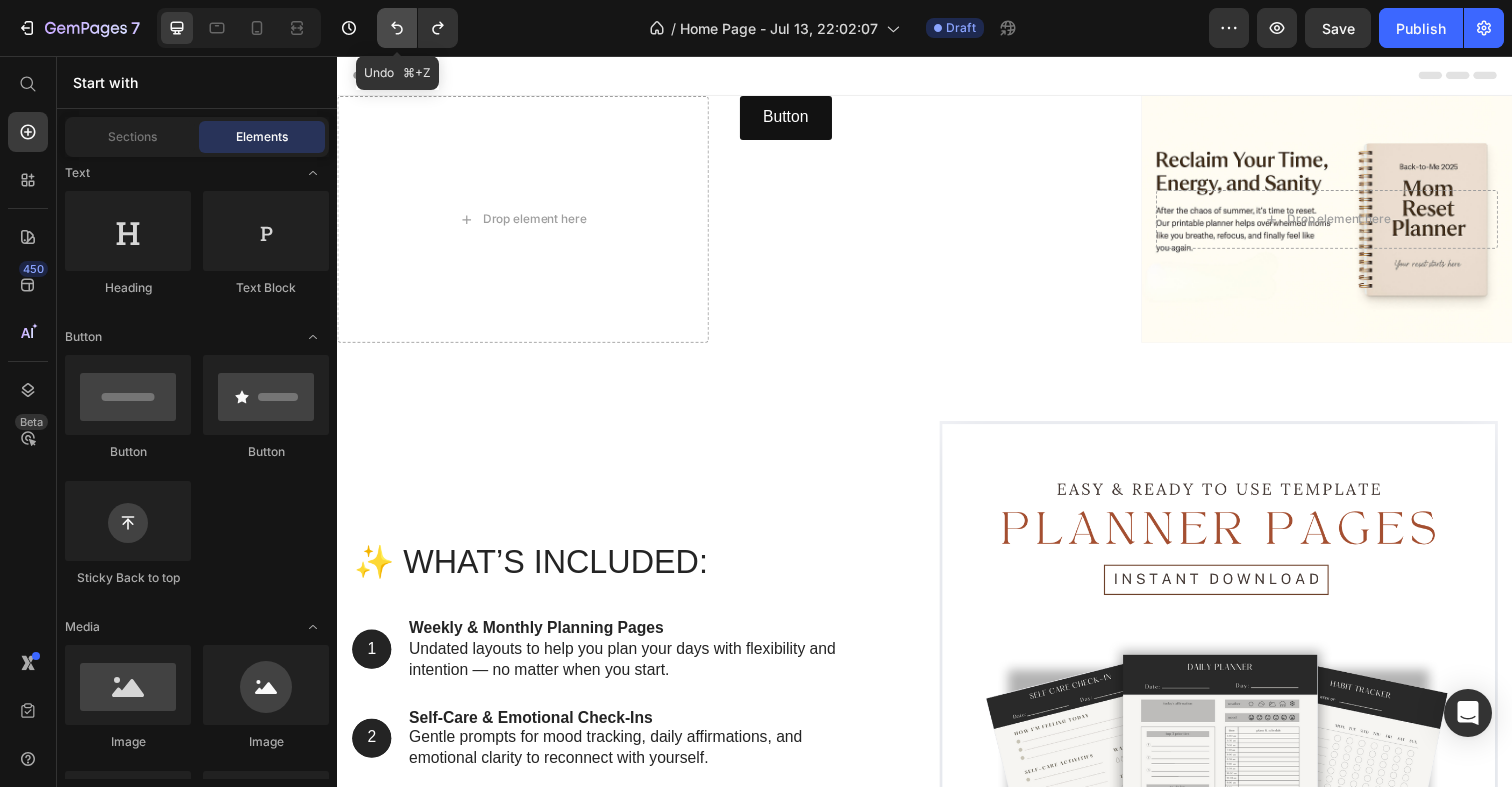 click 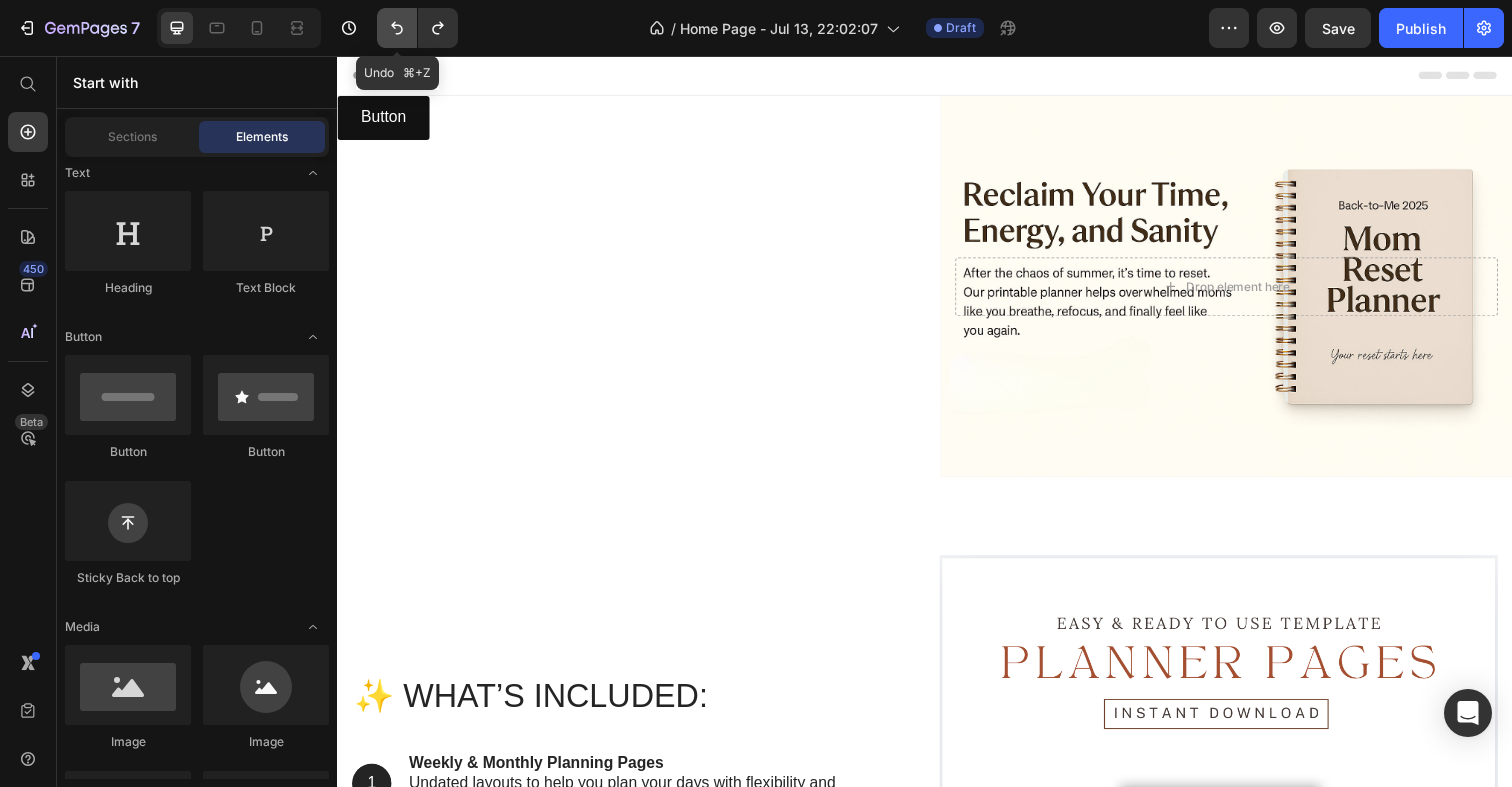 click 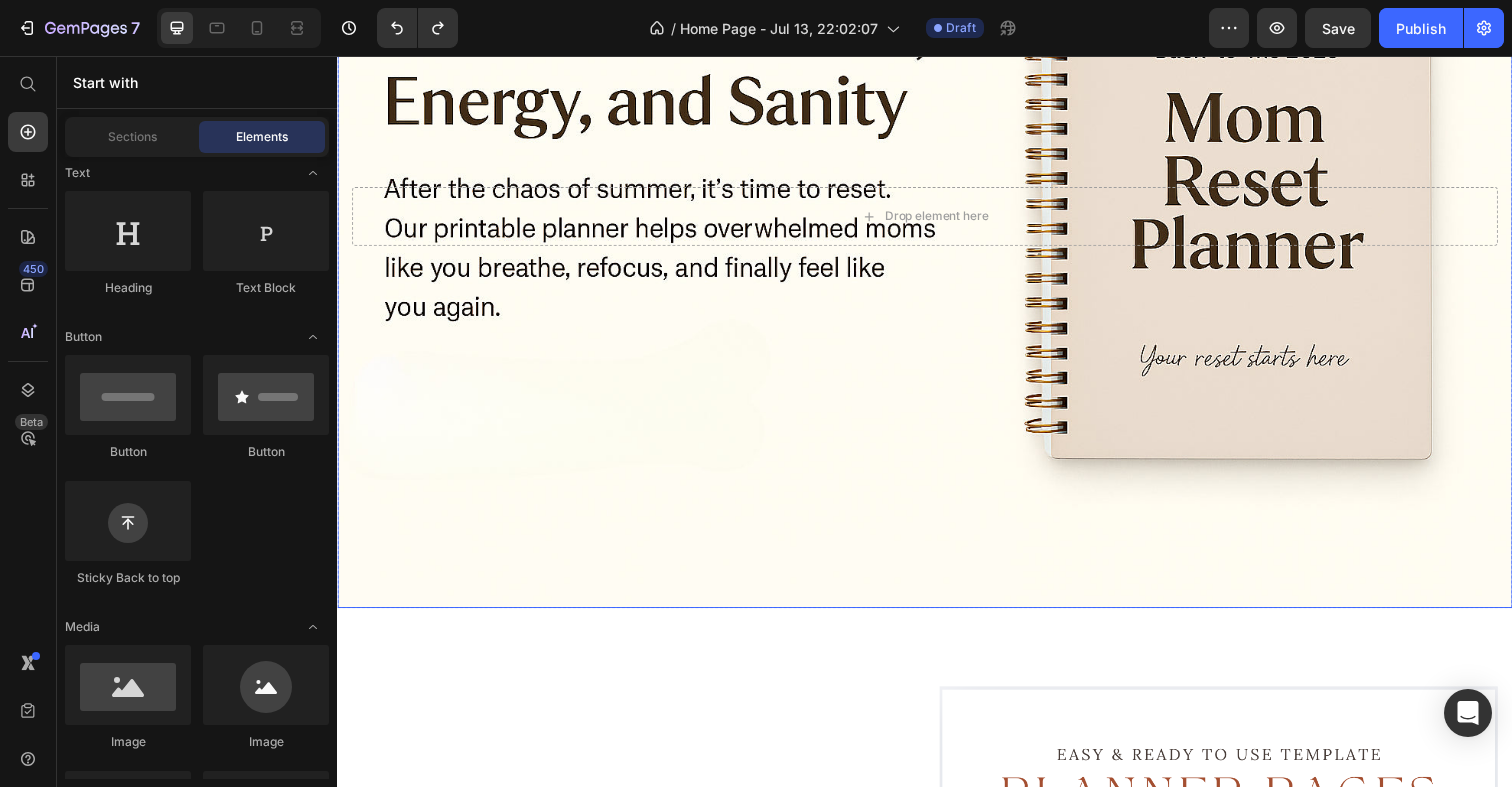 scroll, scrollTop: 282, scrollLeft: 0, axis: vertical 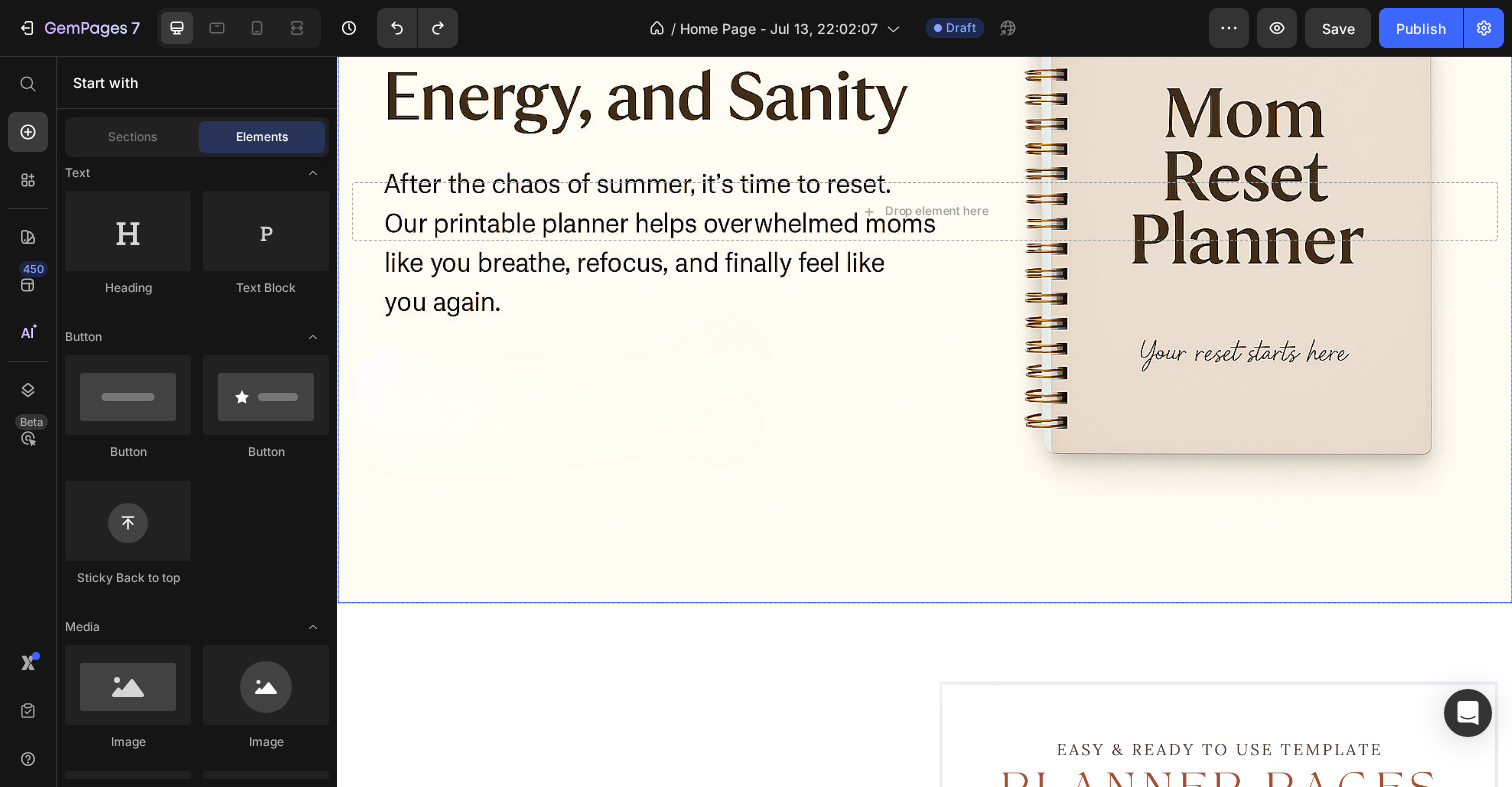 click at bounding box center (937, 215) 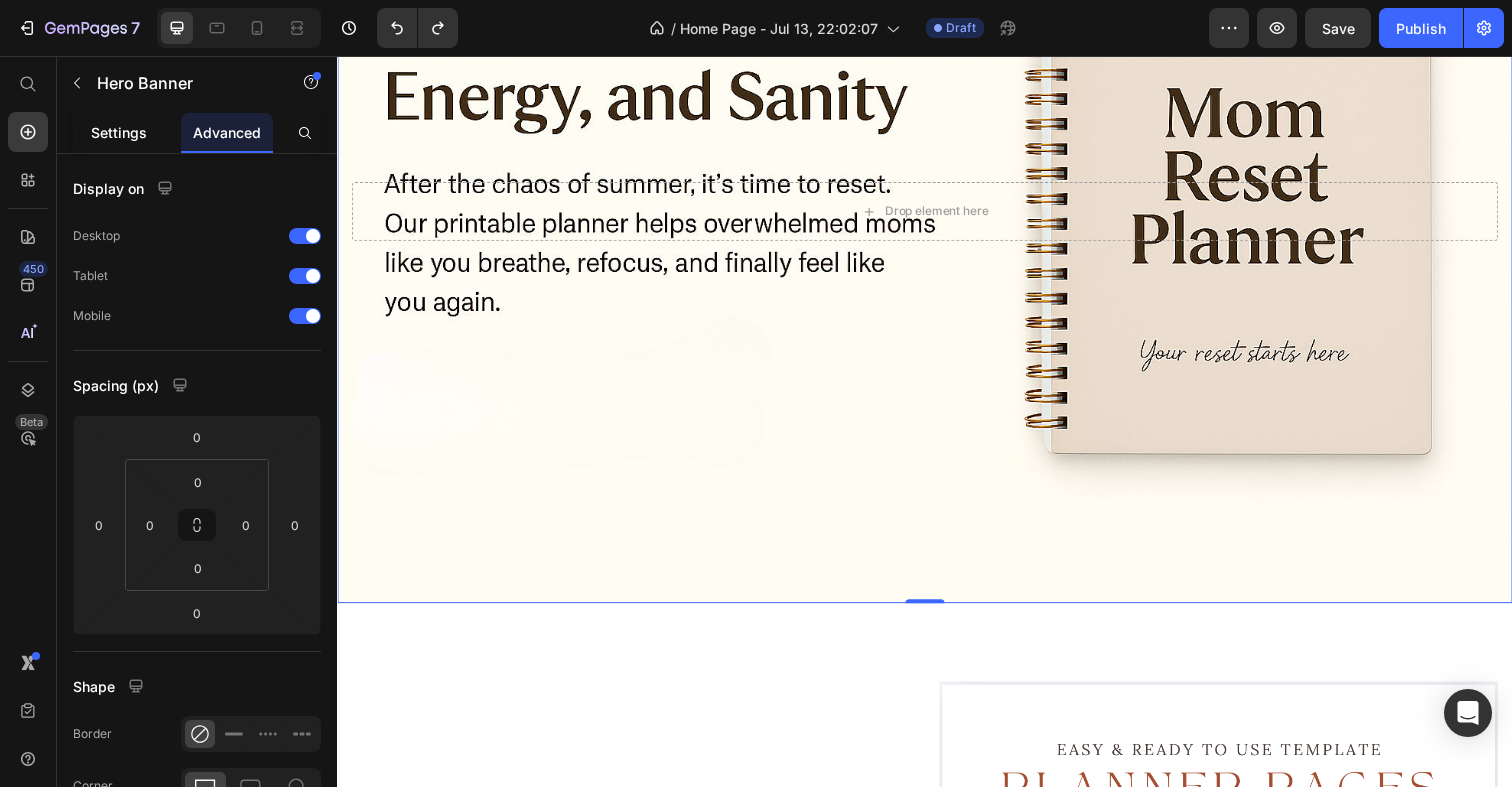 click on "Settings" at bounding box center [119, 132] 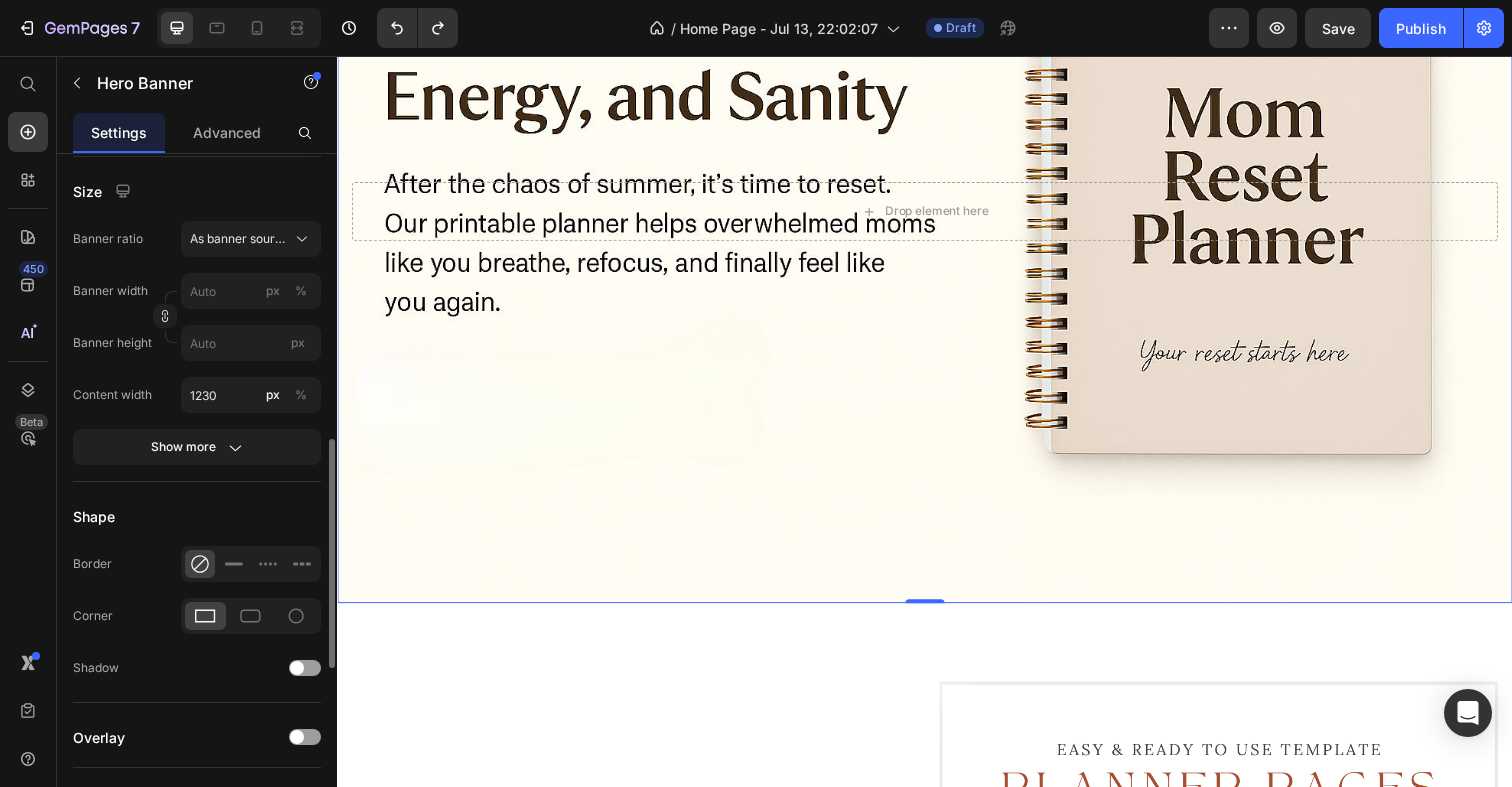 scroll, scrollTop: 853, scrollLeft: 0, axis: vertical 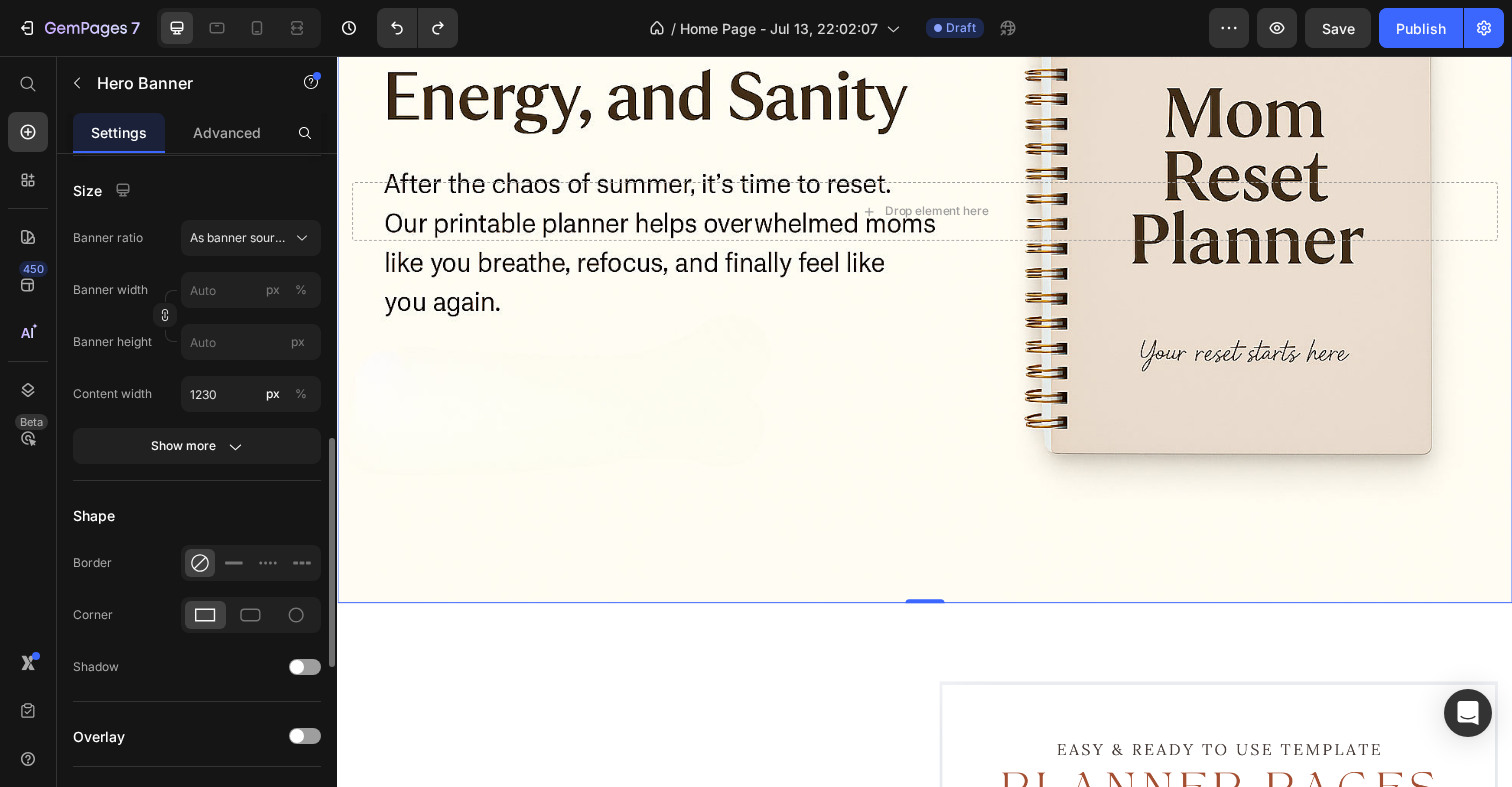 click on "Drop element here" at bounding box center (937, 215) 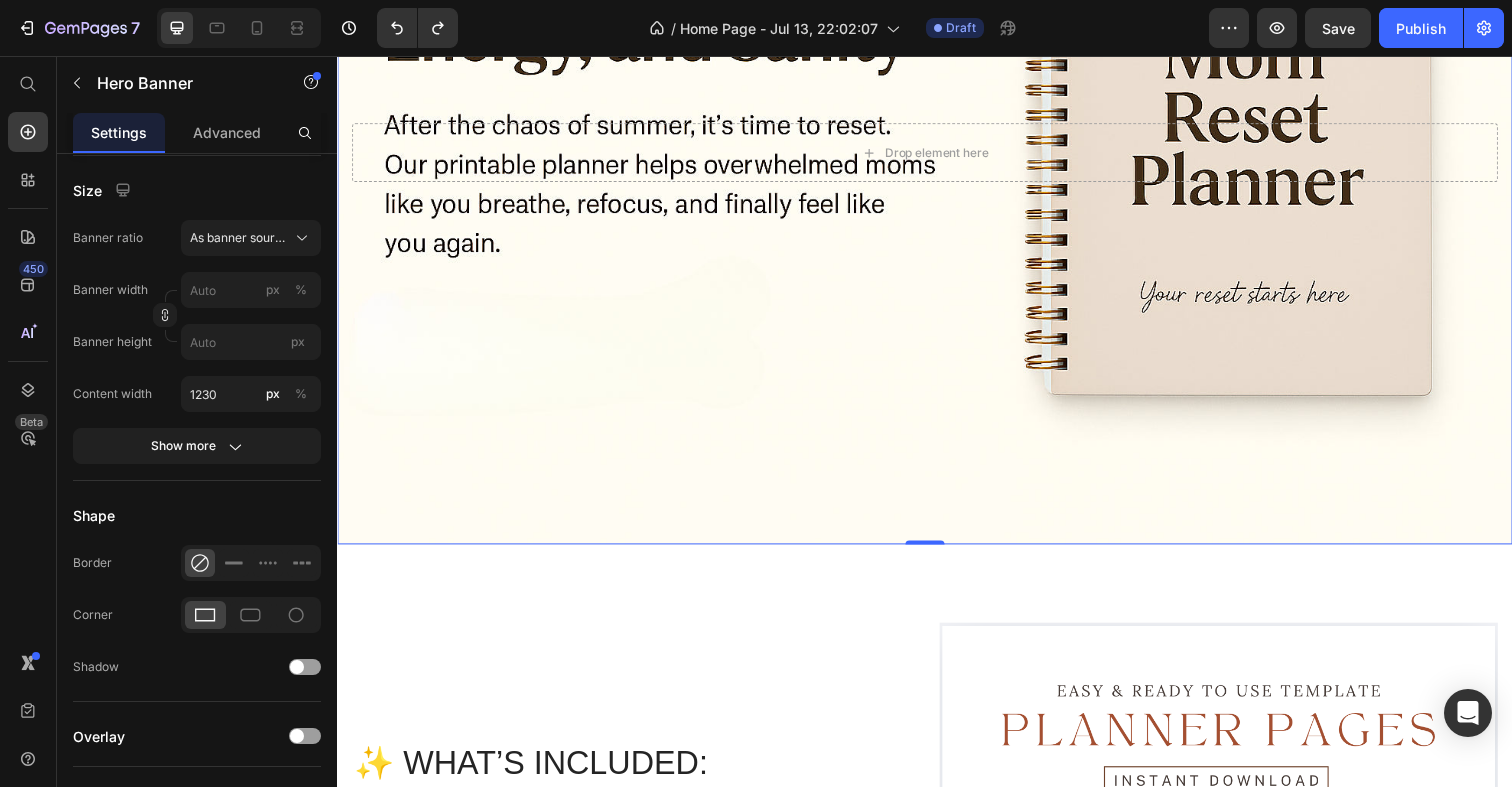 scroll, scrollTop: 343, scrollLeft: 0, axis: vertical 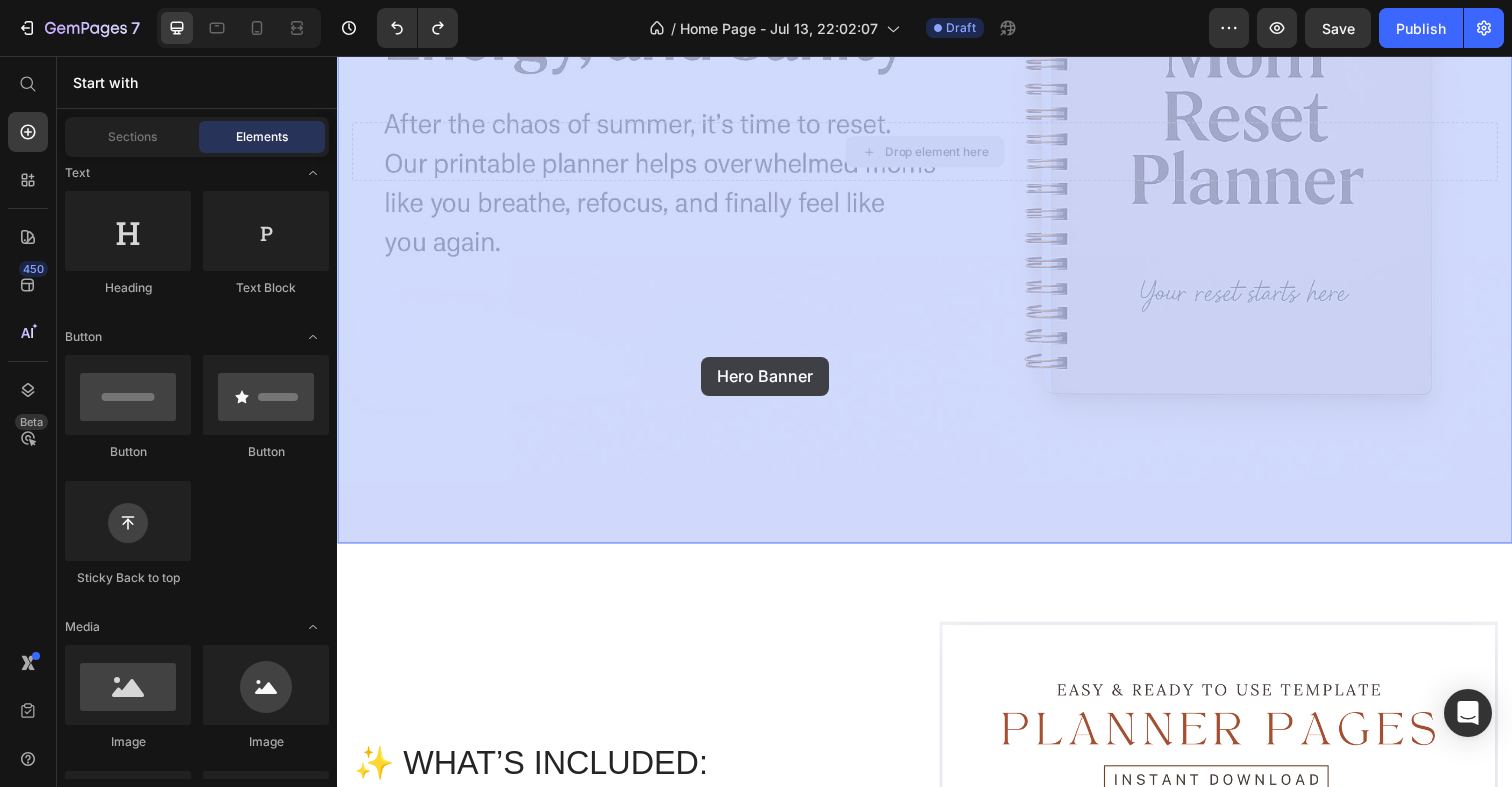drag, startPoint x: 915, startPoint y: 141, endPoint x: 709, endPoint y: 363, distance: 302.8531 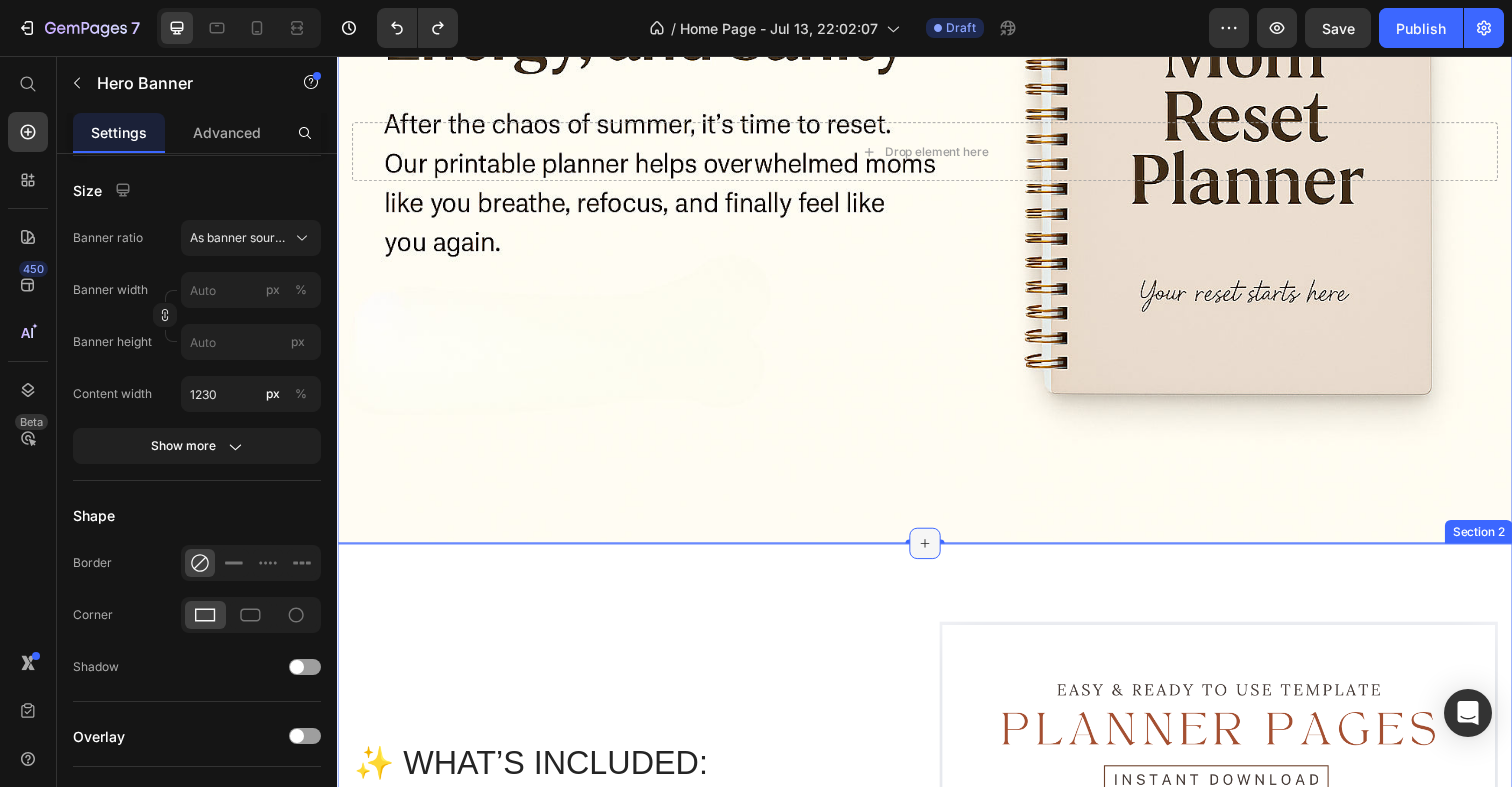 click at bounding box center (937, 554) 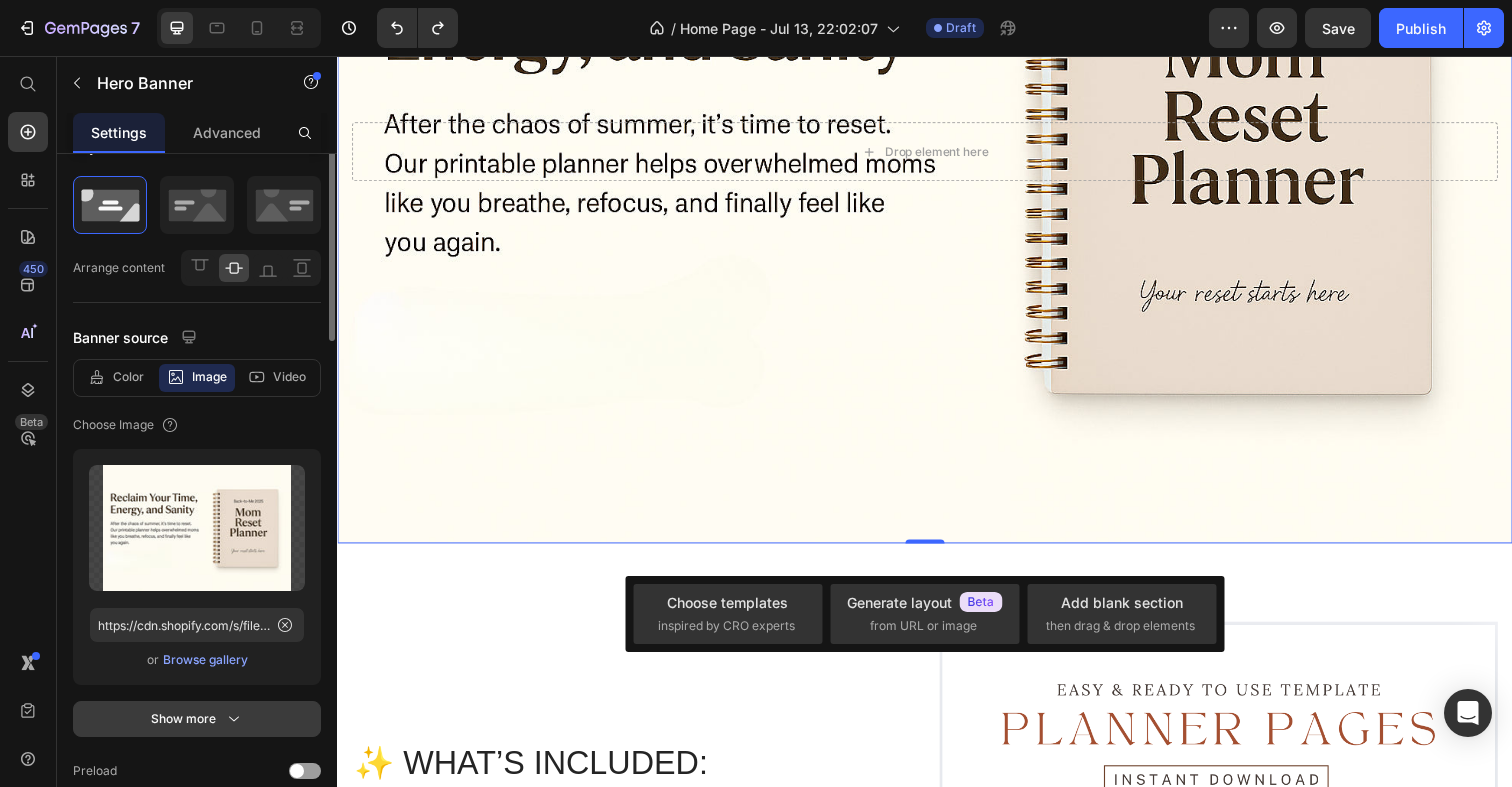 scroll, scrollTop: 0, scrollLeft: 0, axis: both 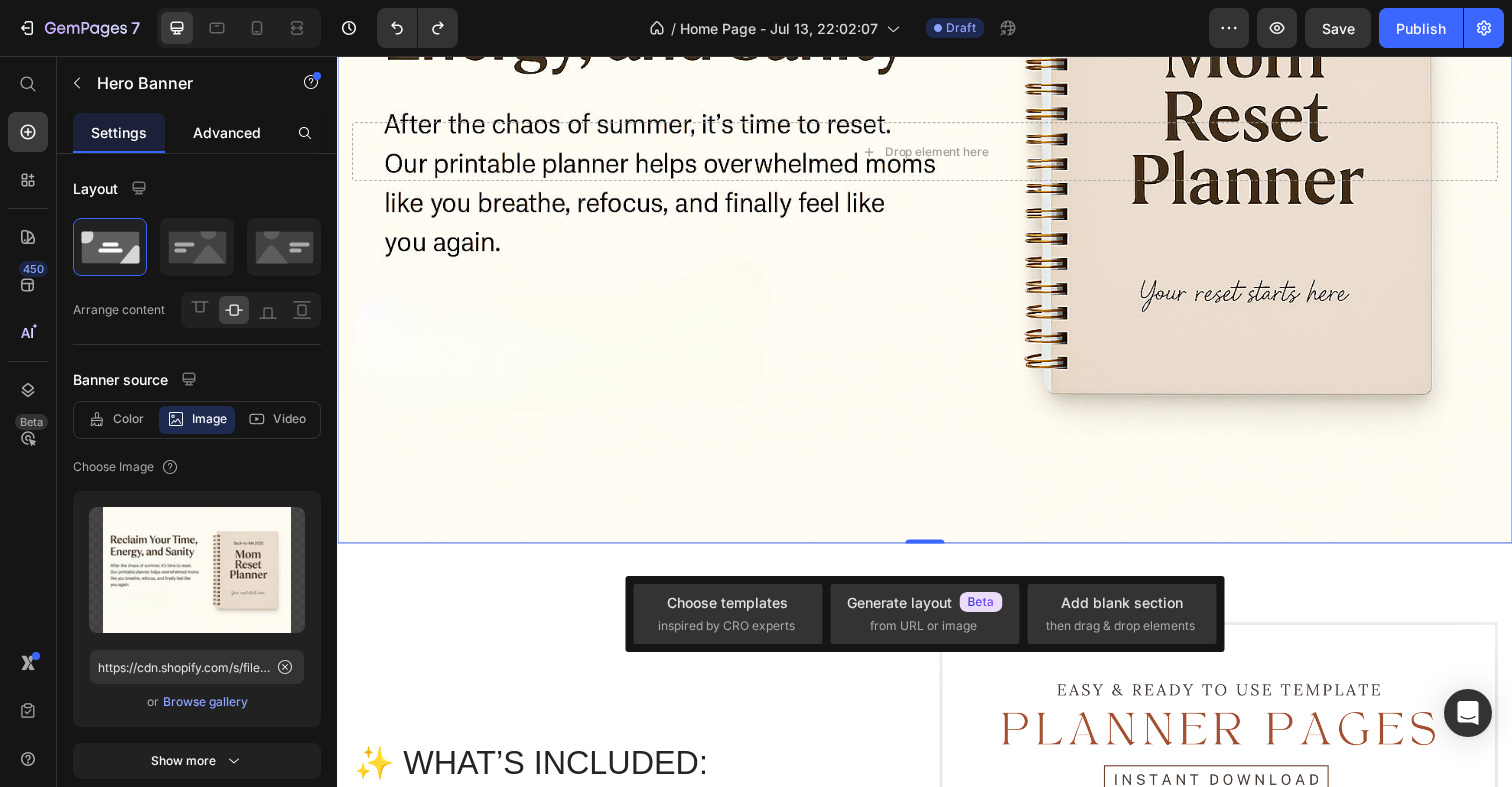 click on "Advanced" at bounding box center [227, 132] 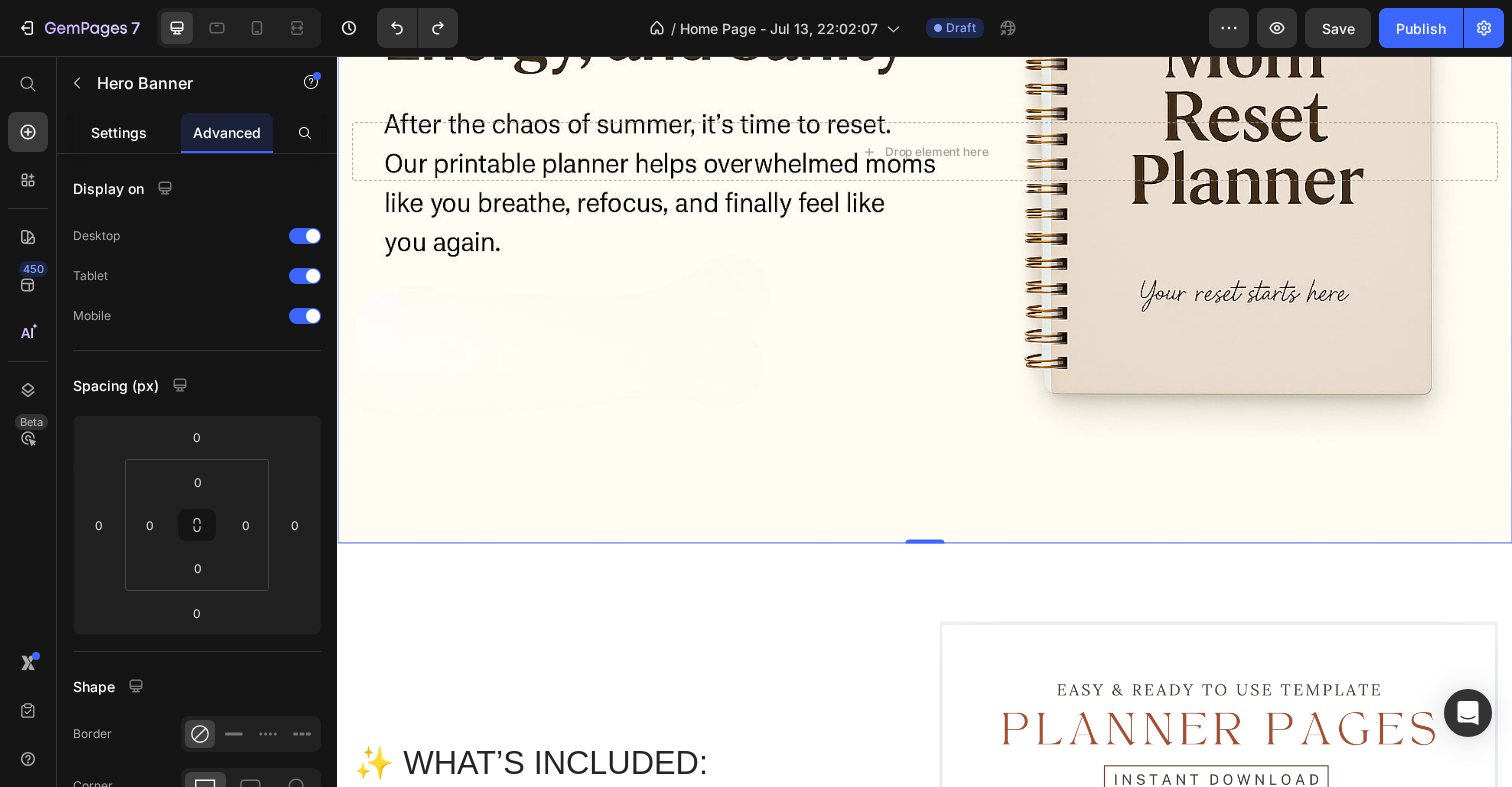 click on "Settings" at bounding box center (119, 132) 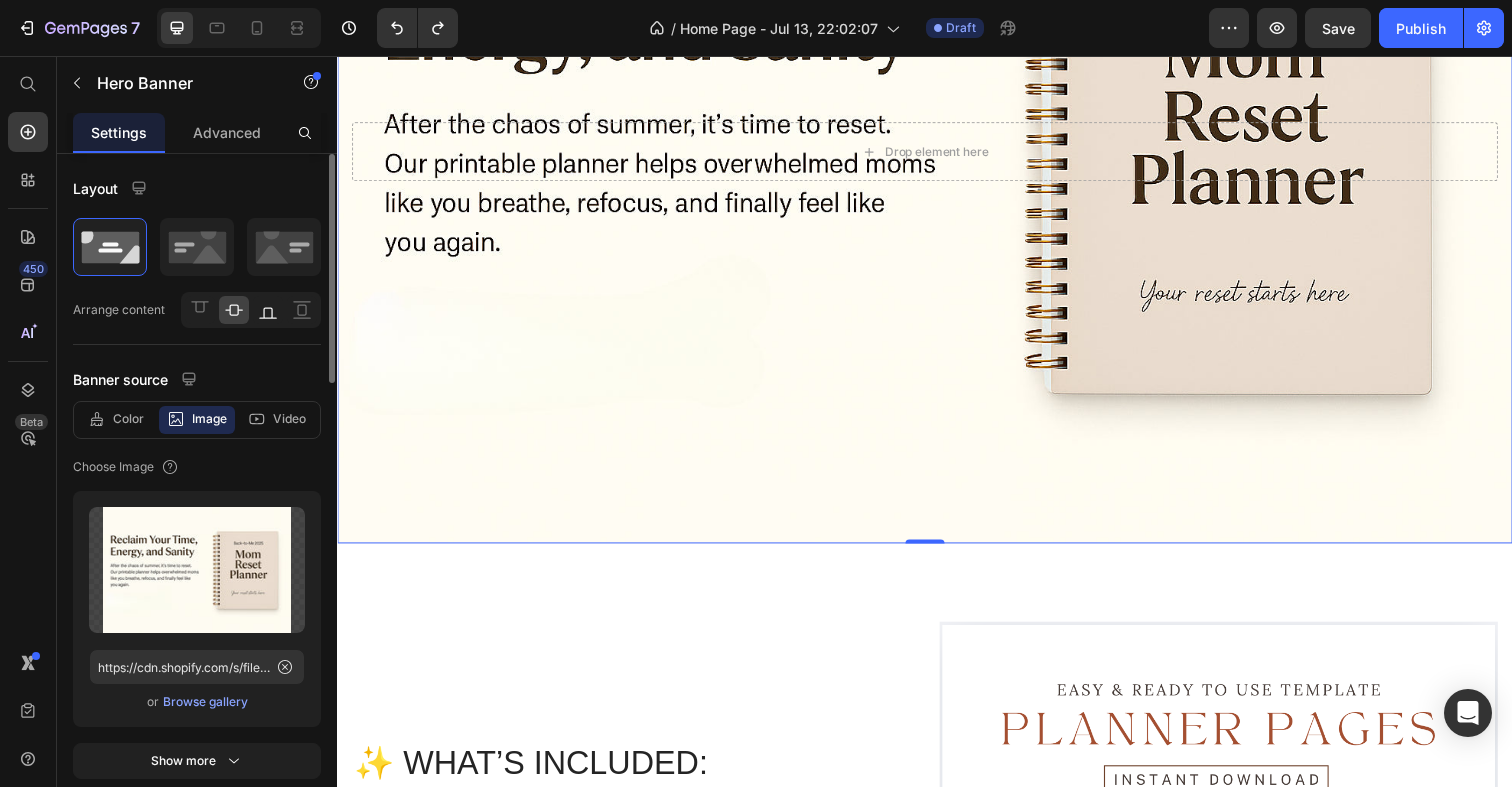 click 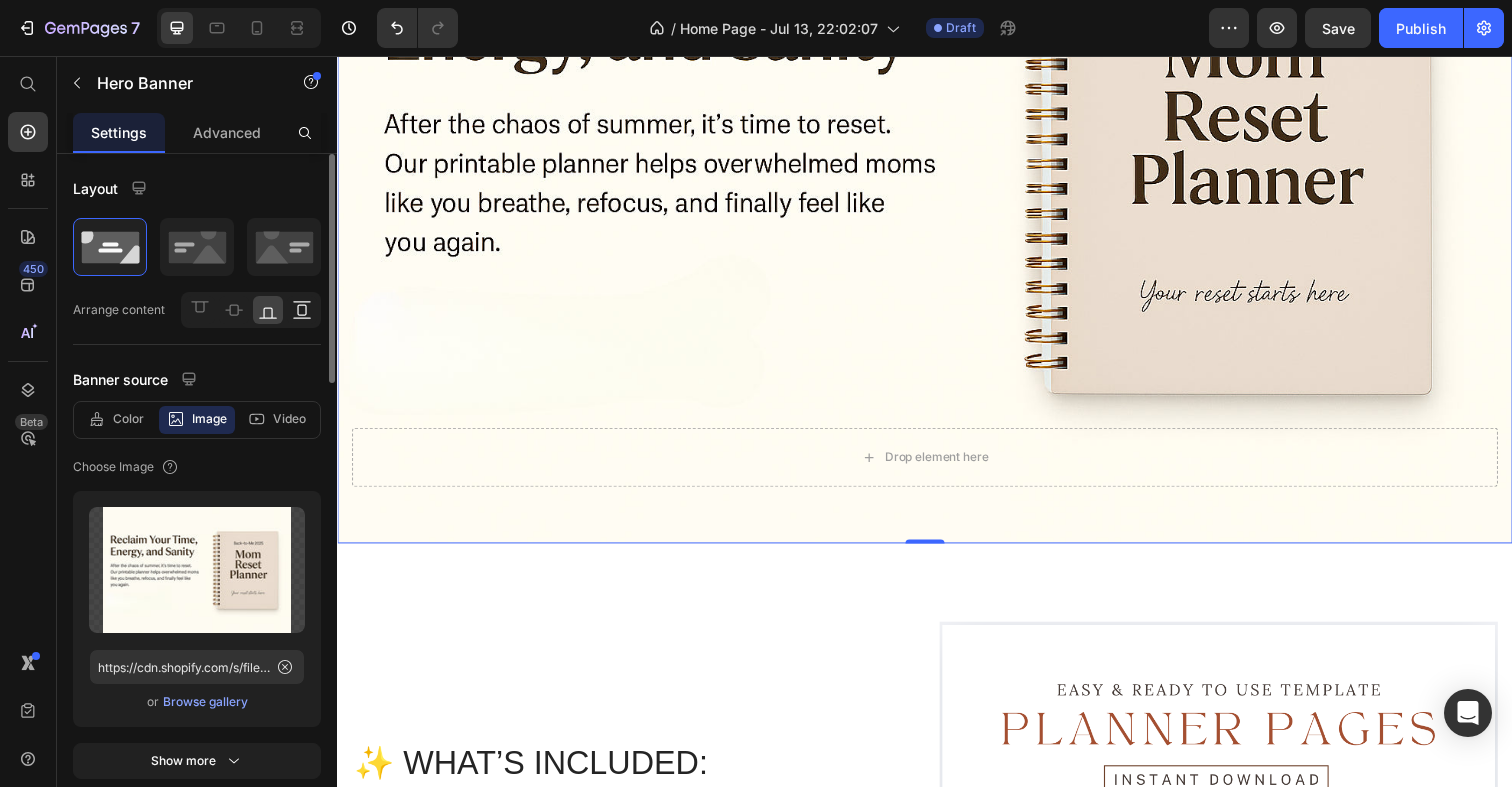 click 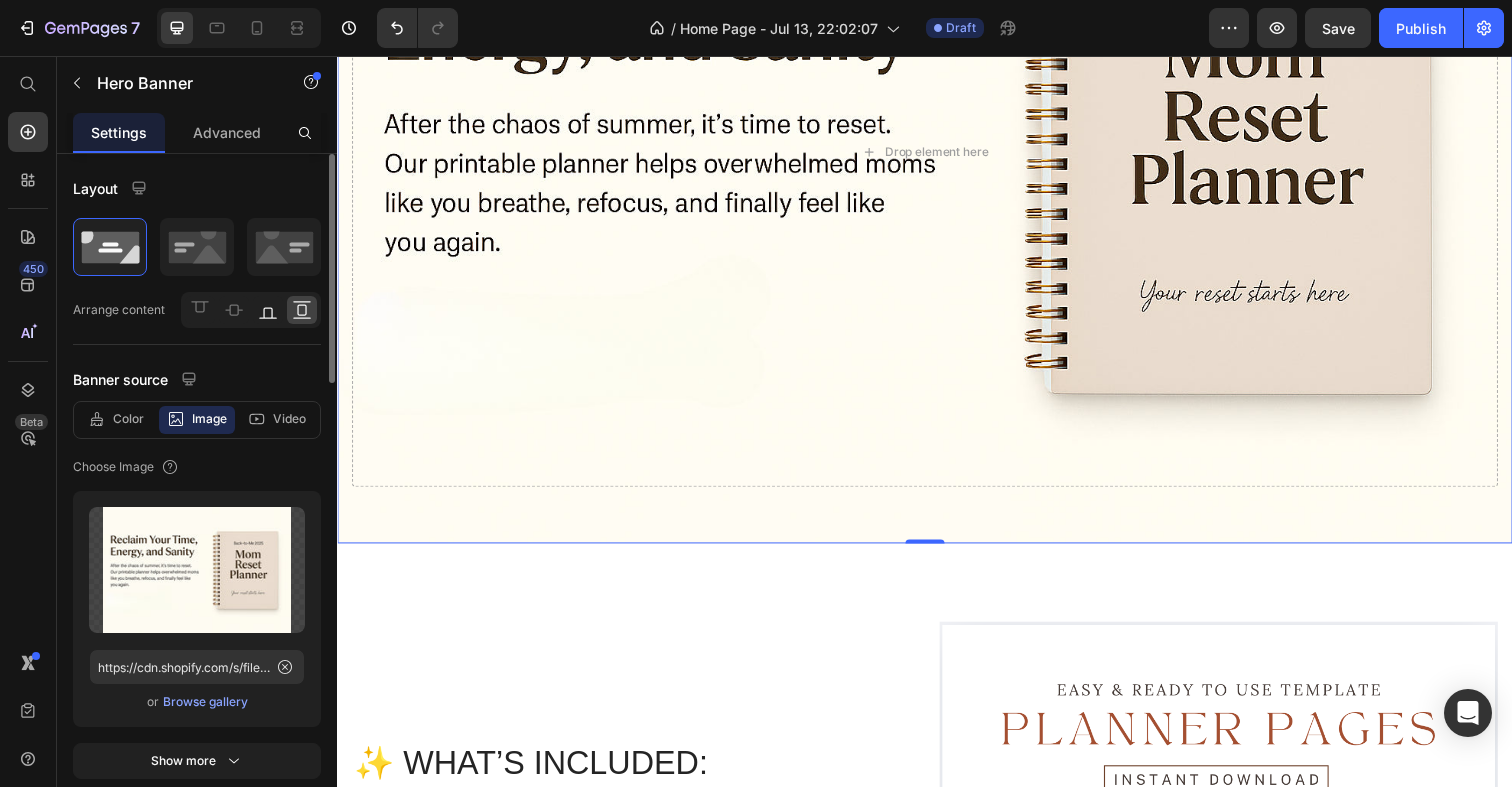 click 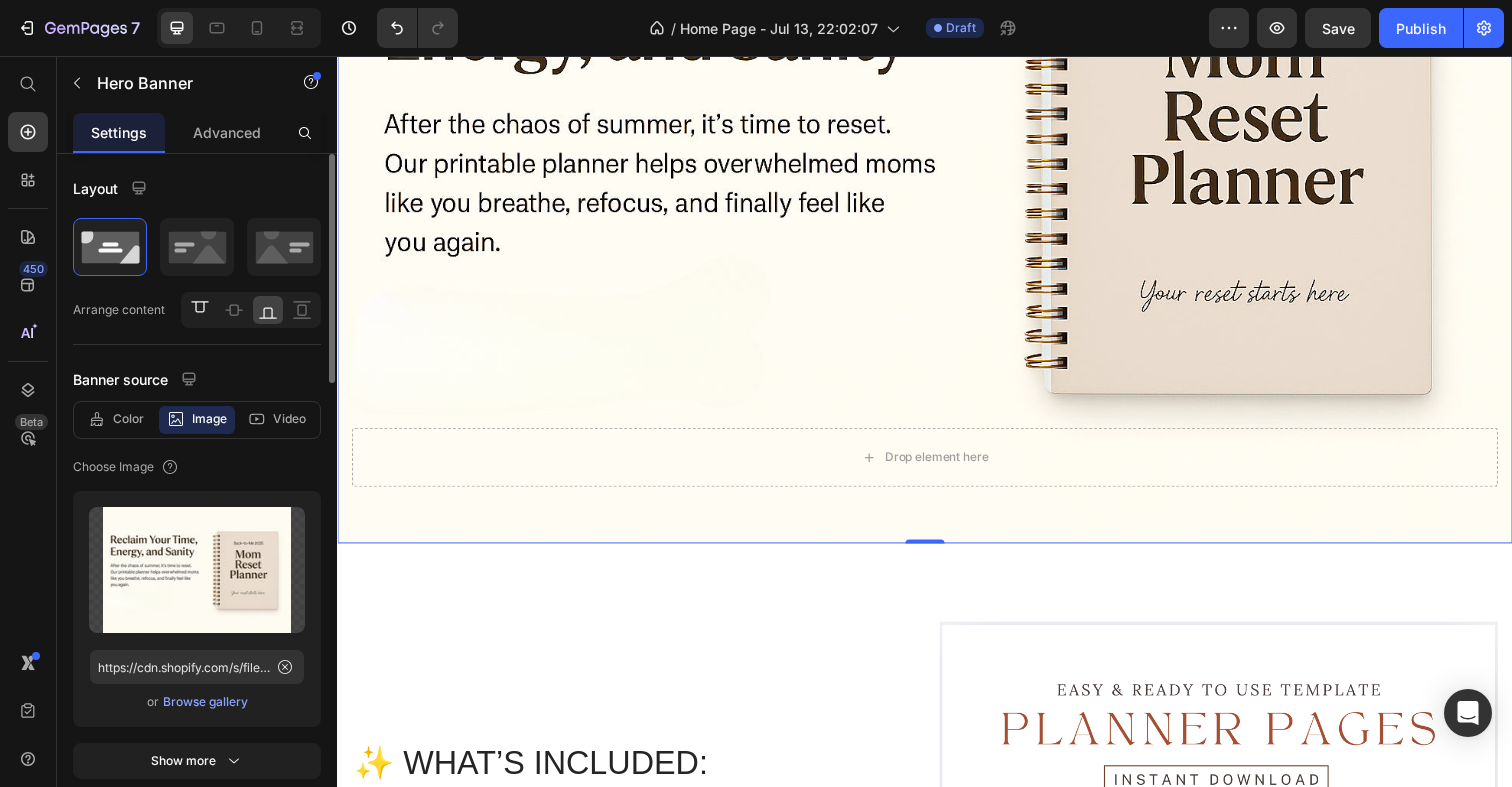 click 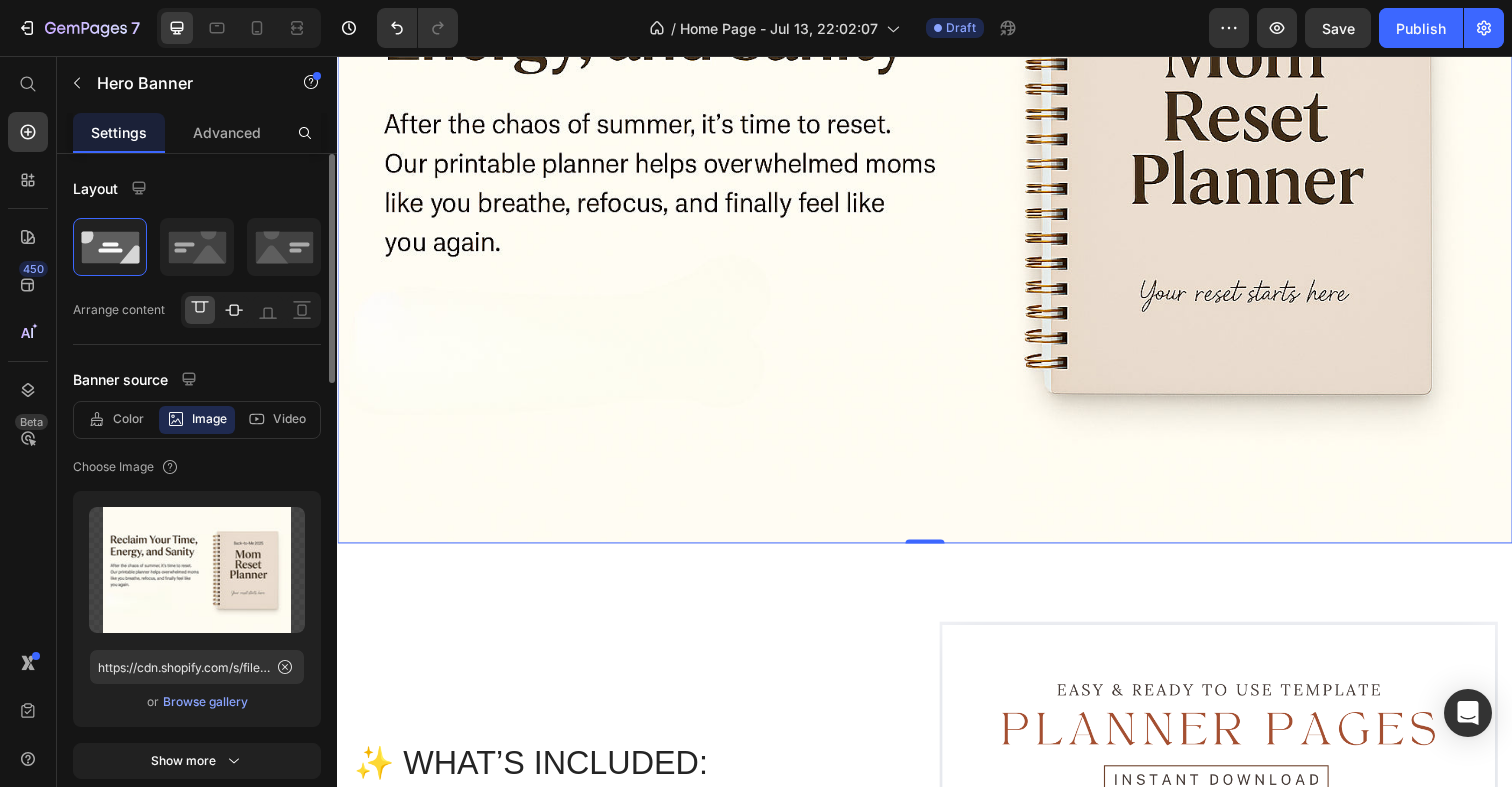 click 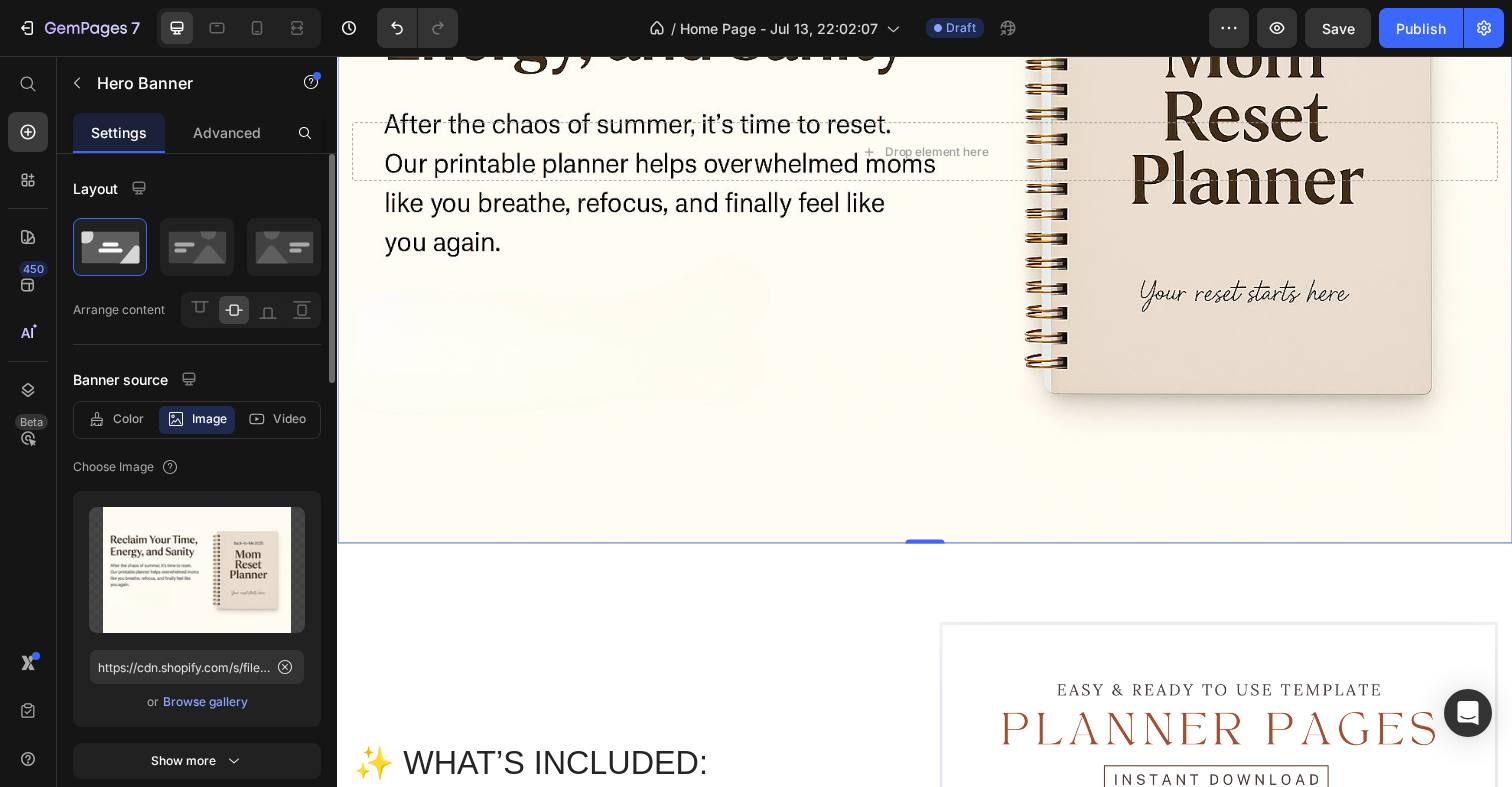 click 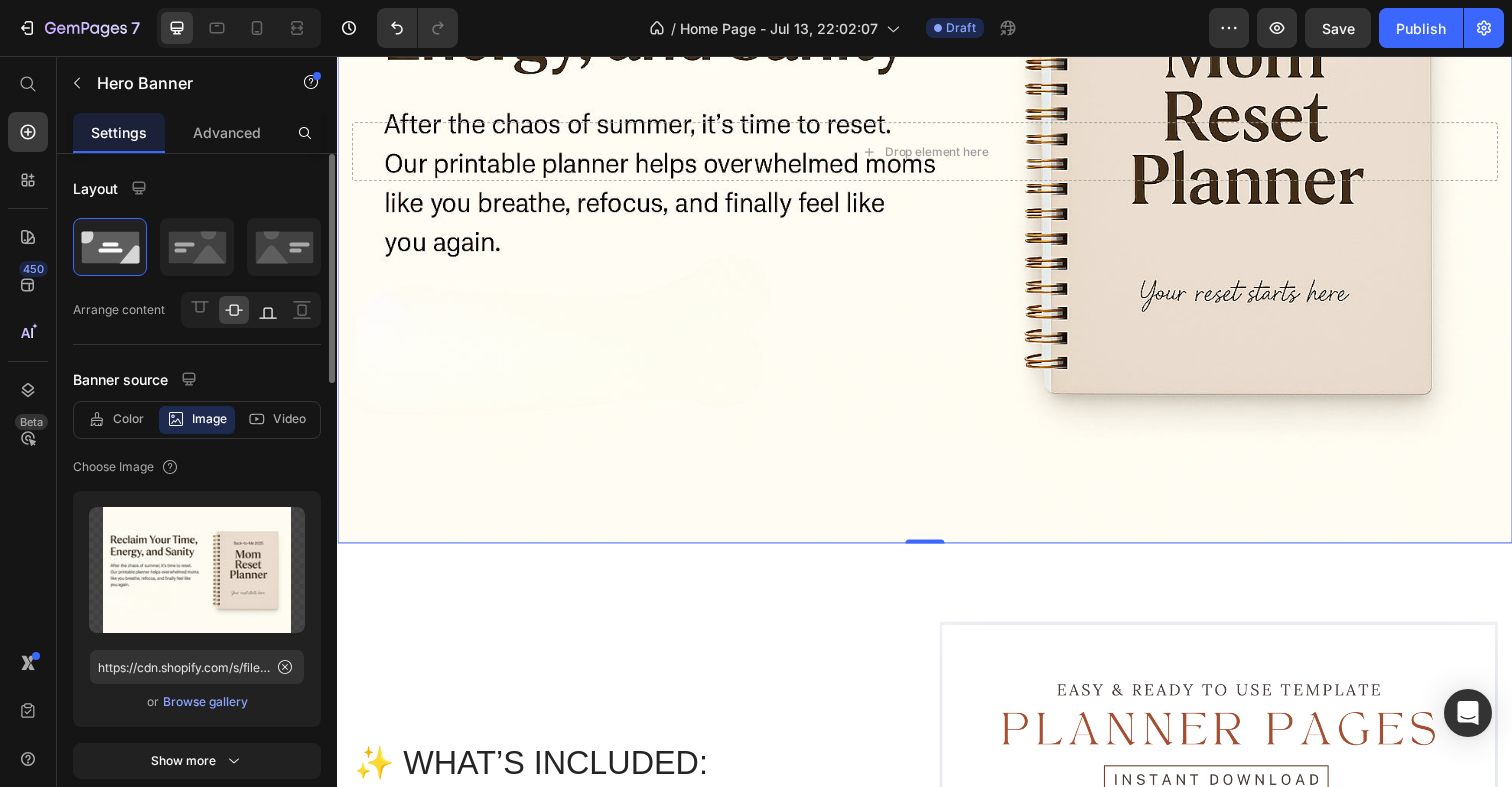 click 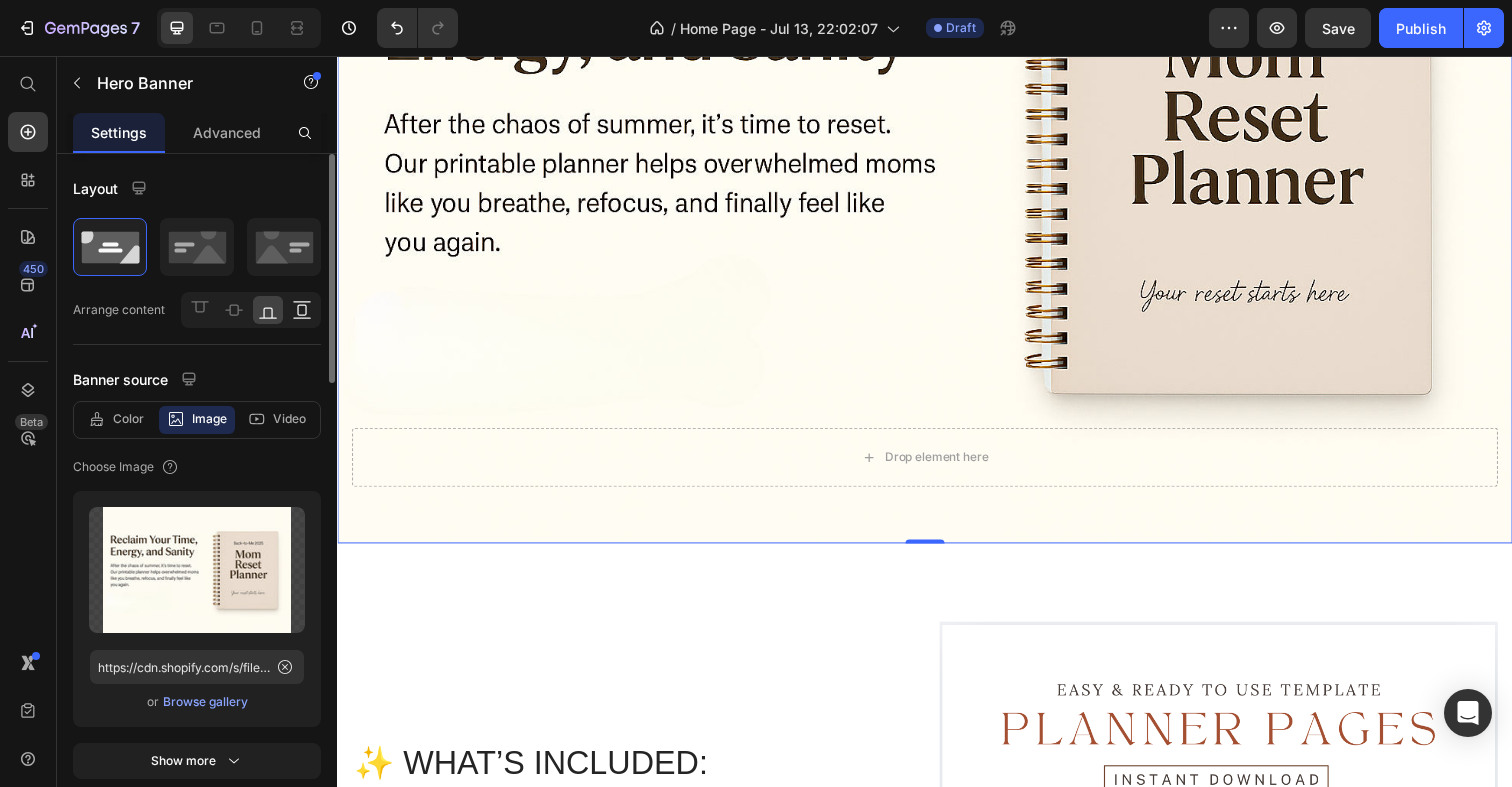 click 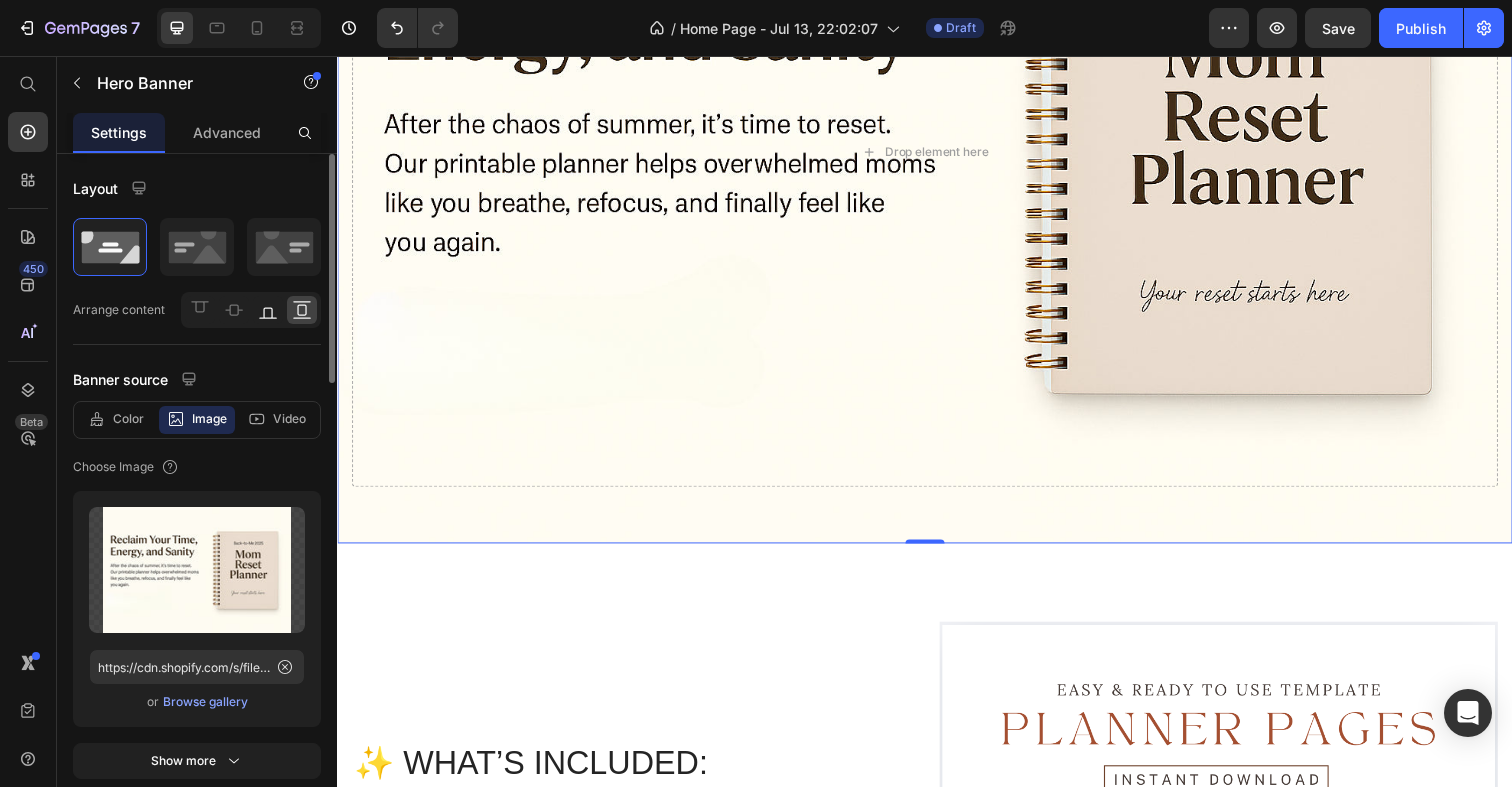 click 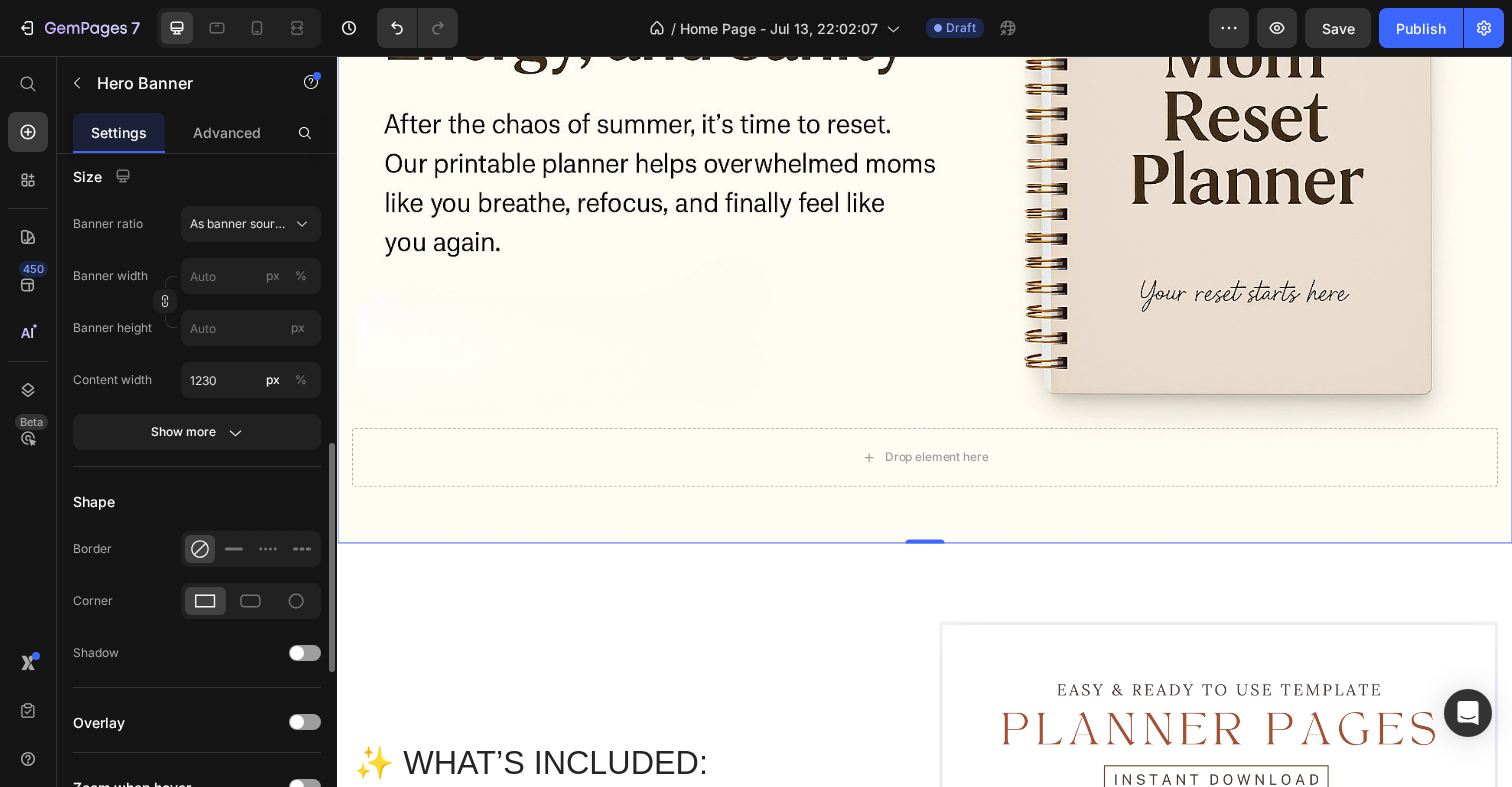 scroll, scrollTop: 886, scrollLeft: 0, axis: vertical 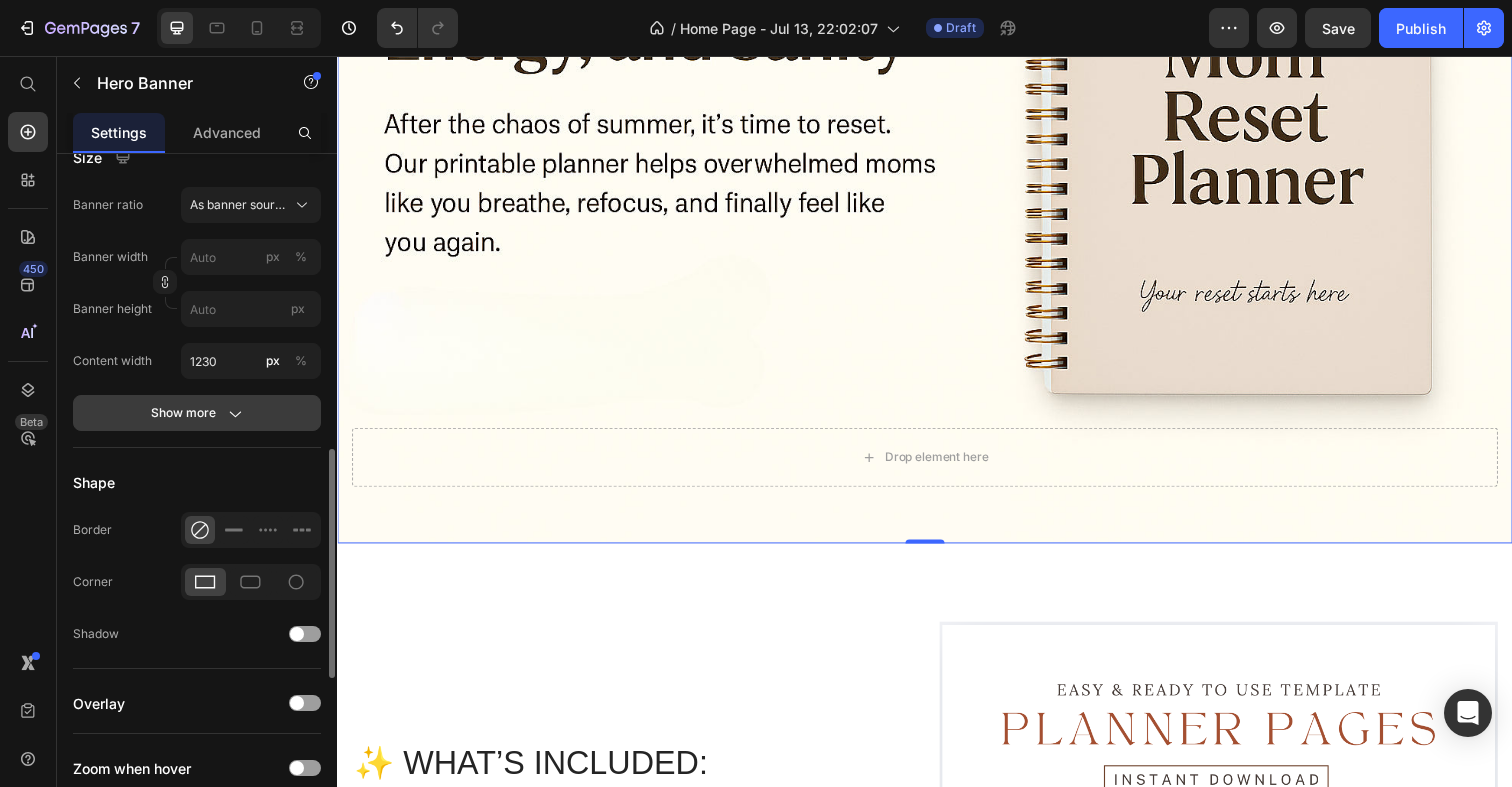 click on "Show more" 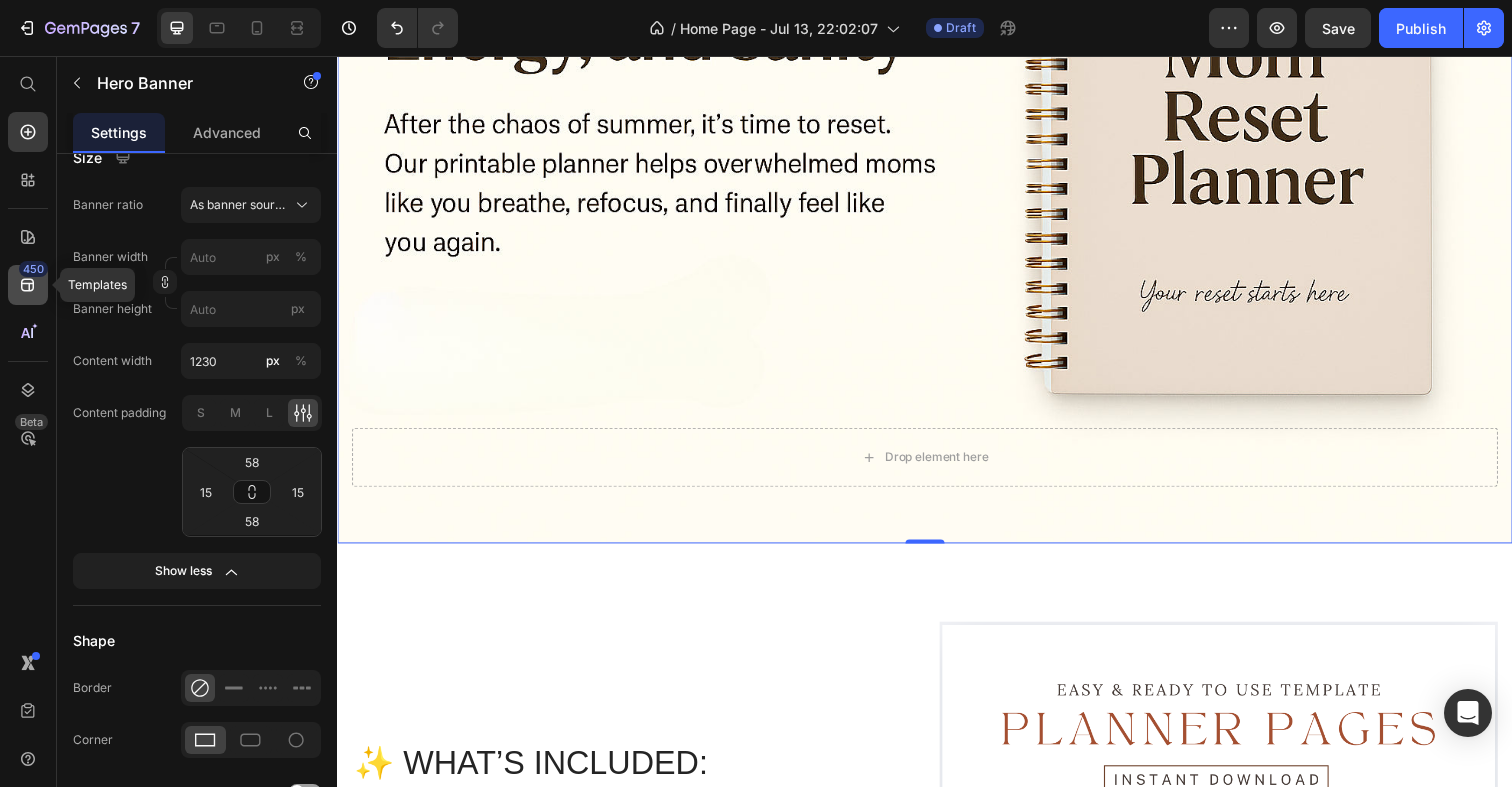 click 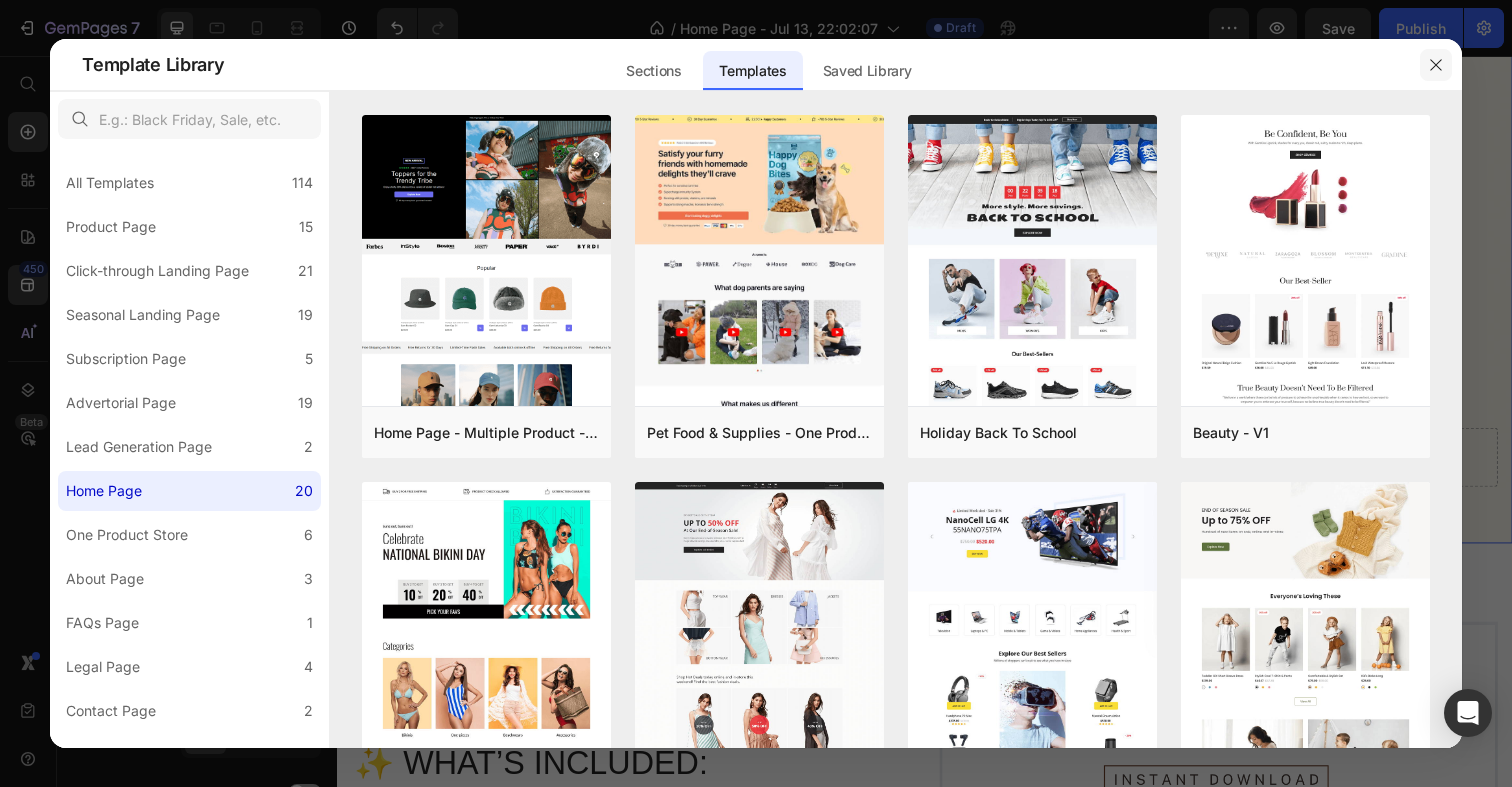 click 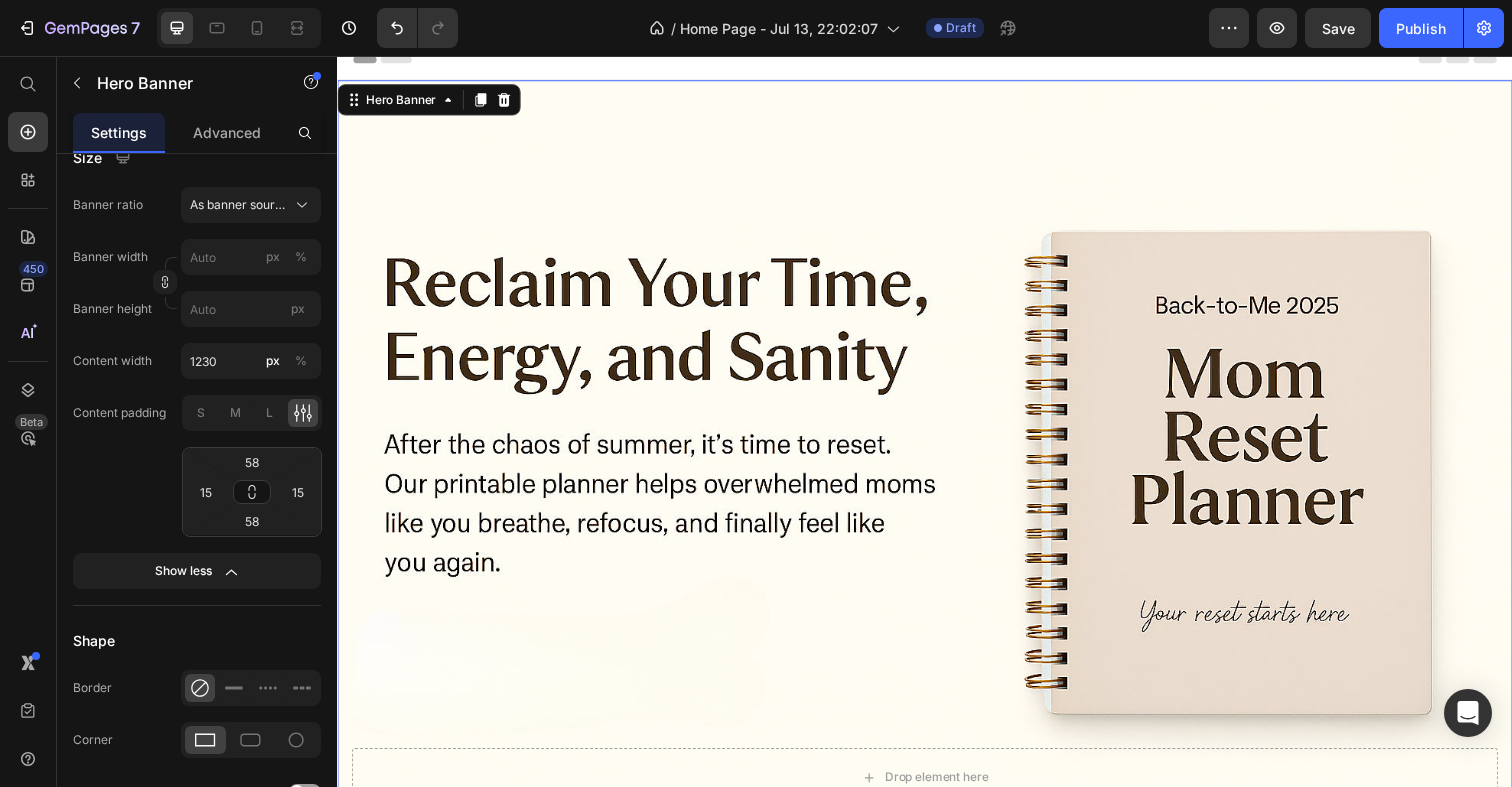scroll, scrollTop: 18, scrollLeft: 0, axis: vertical 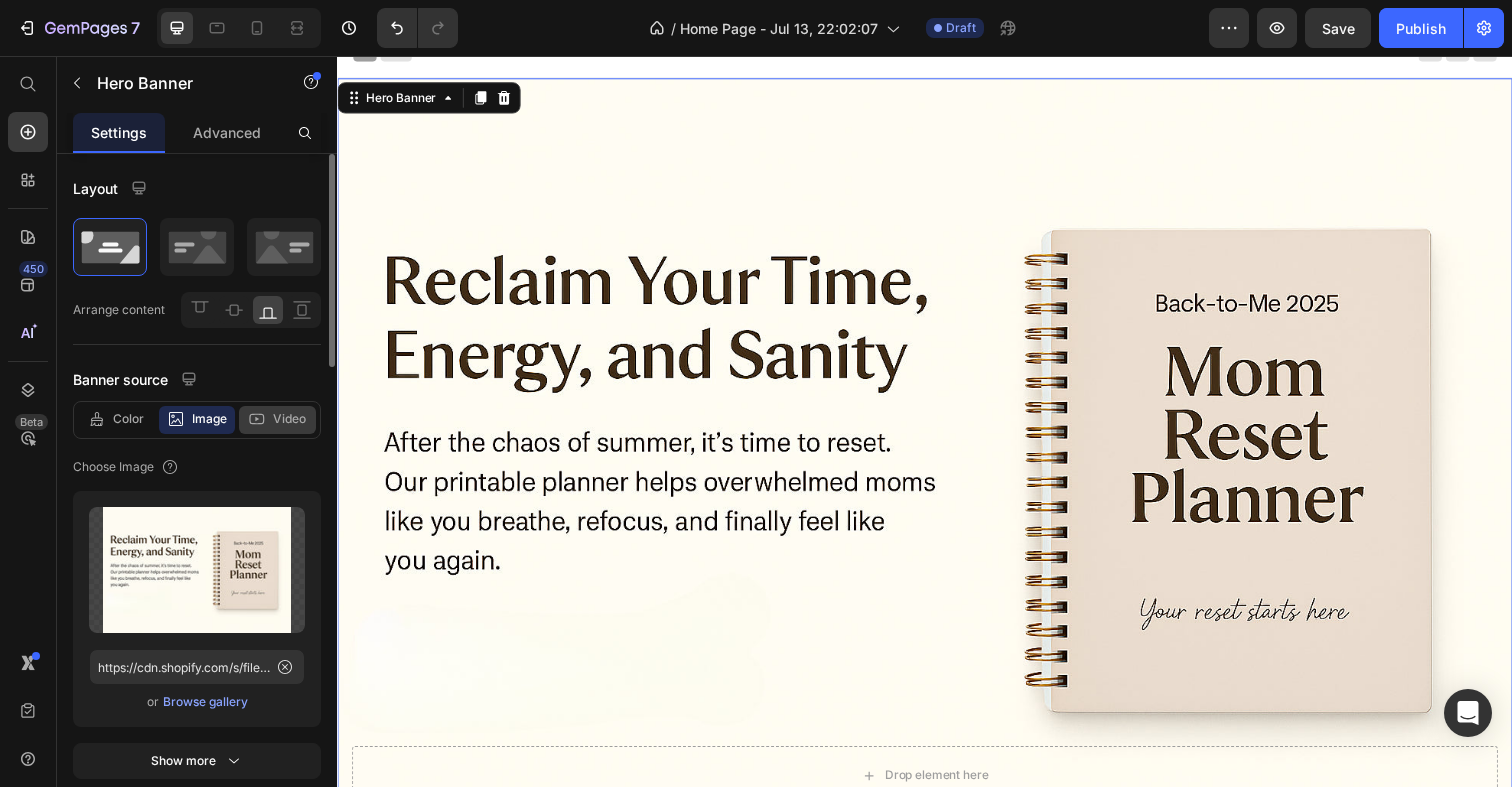 click on "Video" at bounding box center (289, 419) 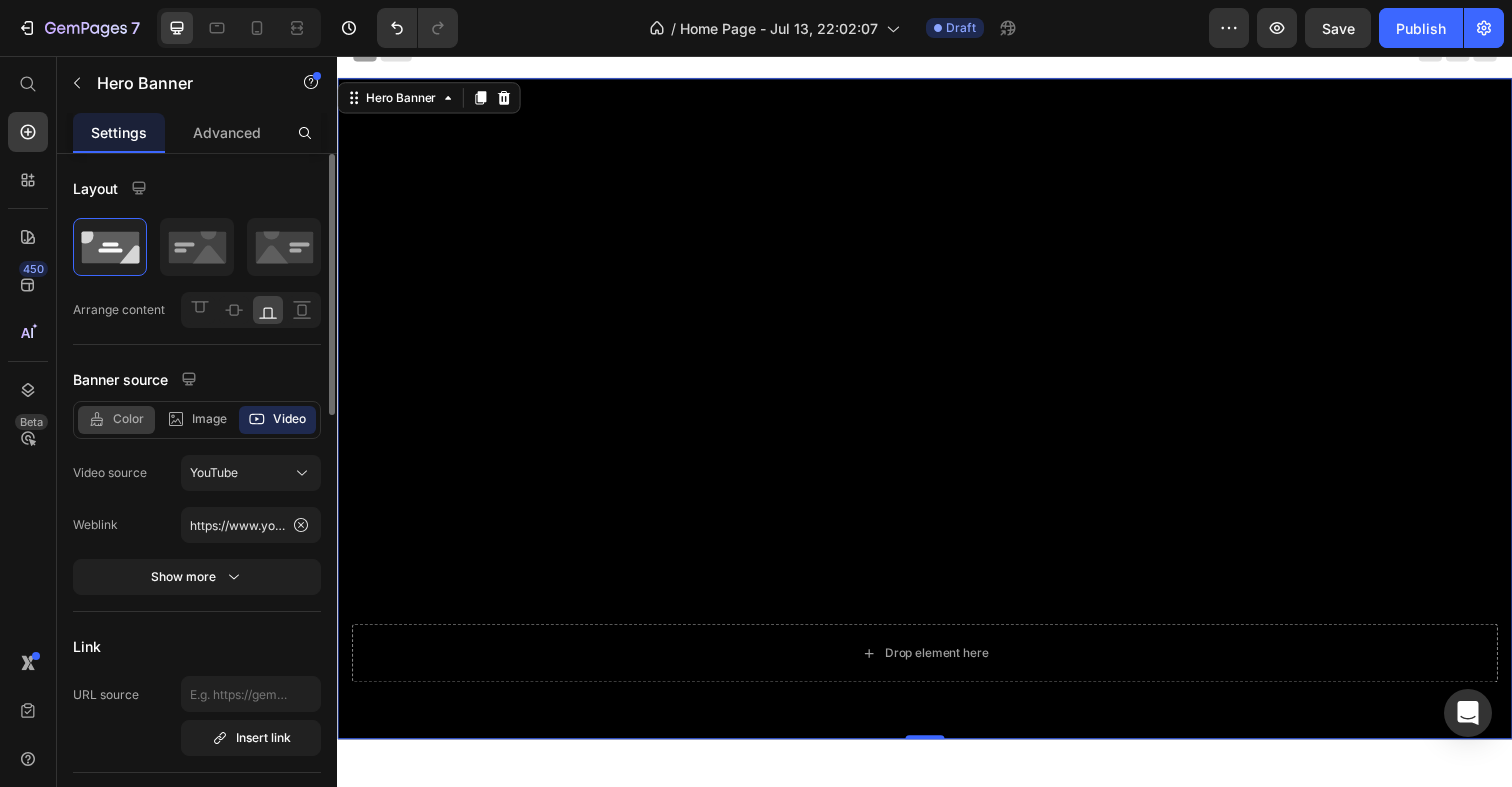 click on "Color" 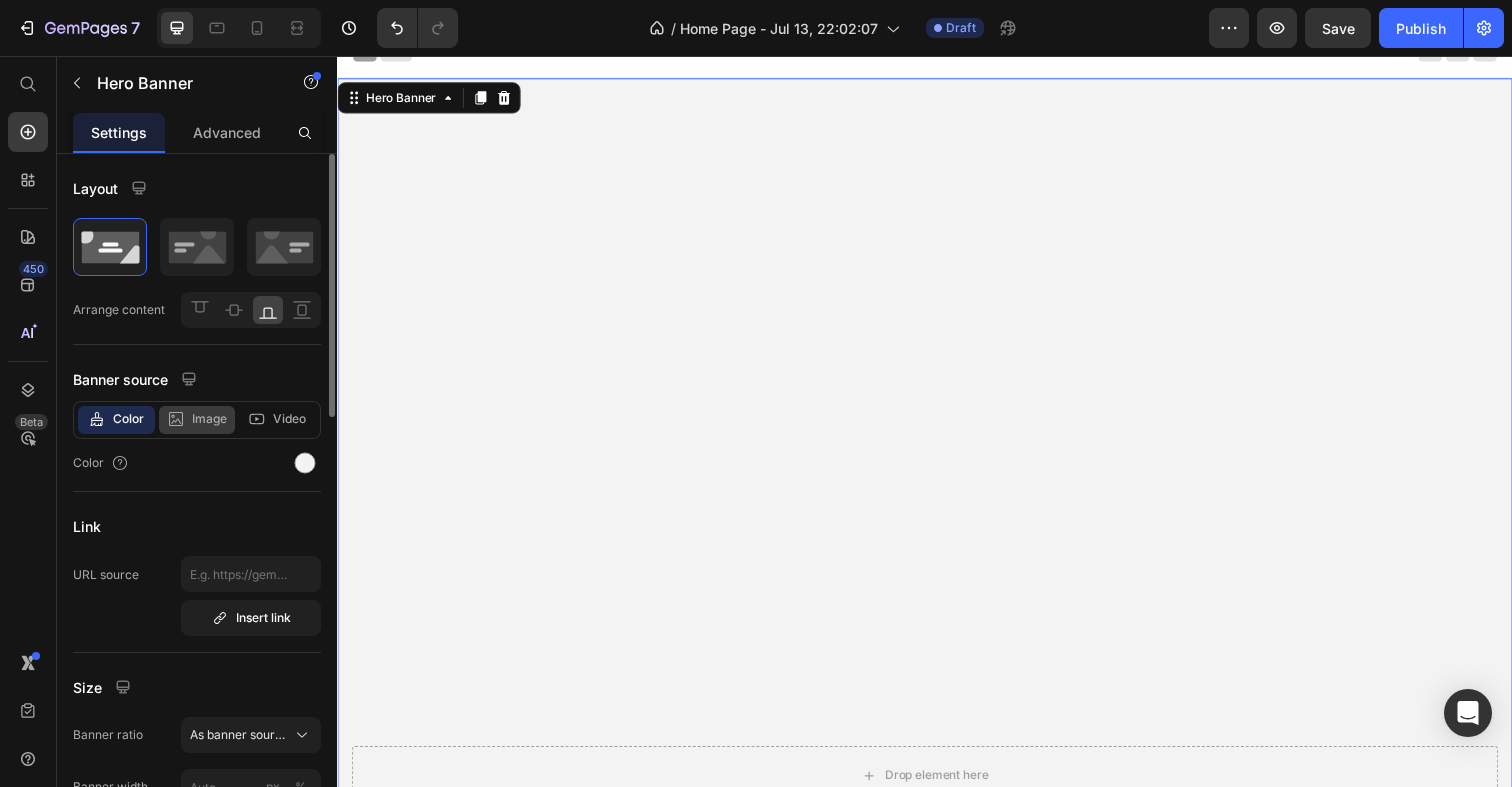 click 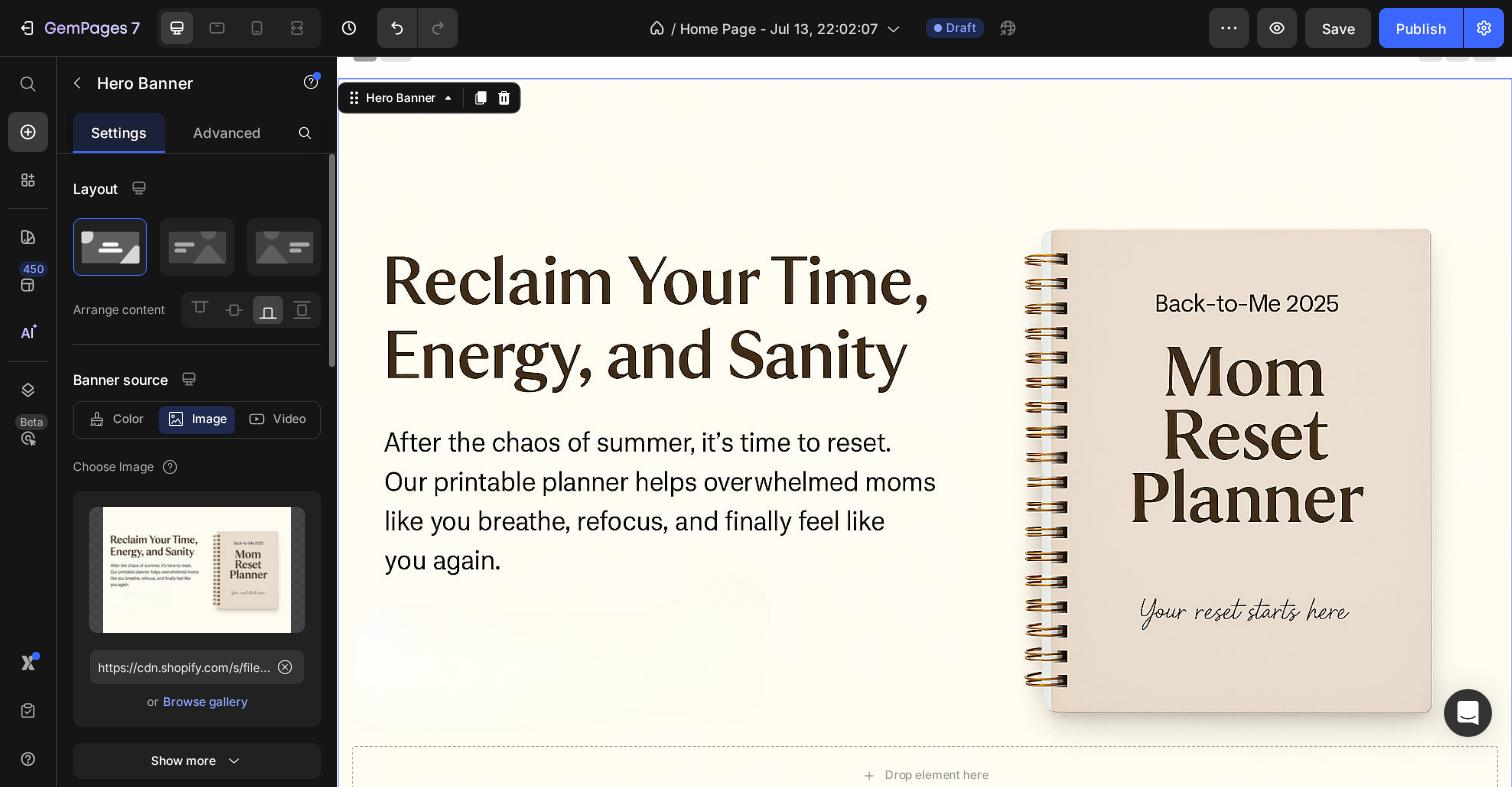 click on "Color Image Video" at bounding box center (197, 420) 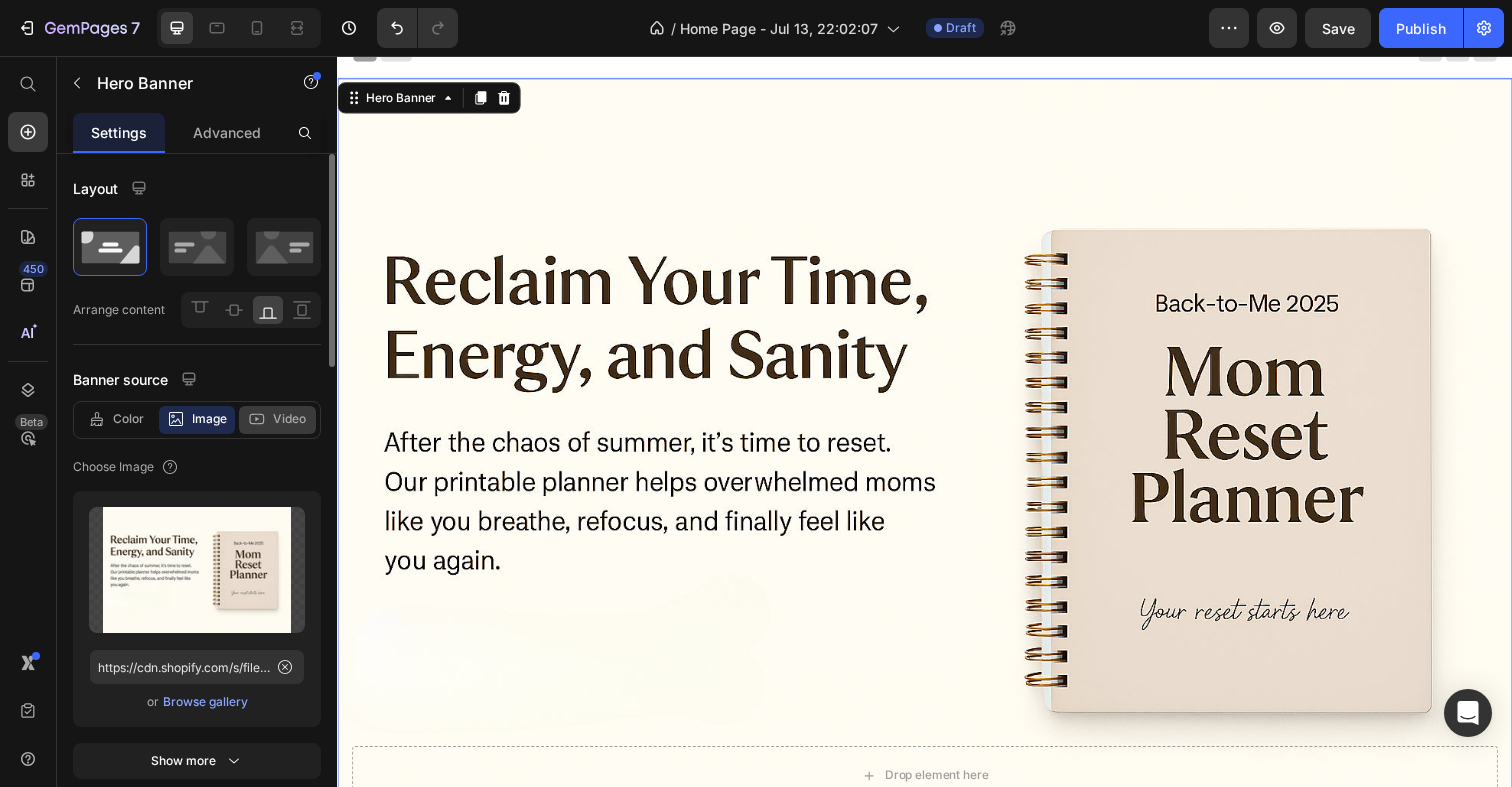 click on "Video" at bounding box center [289, 419] 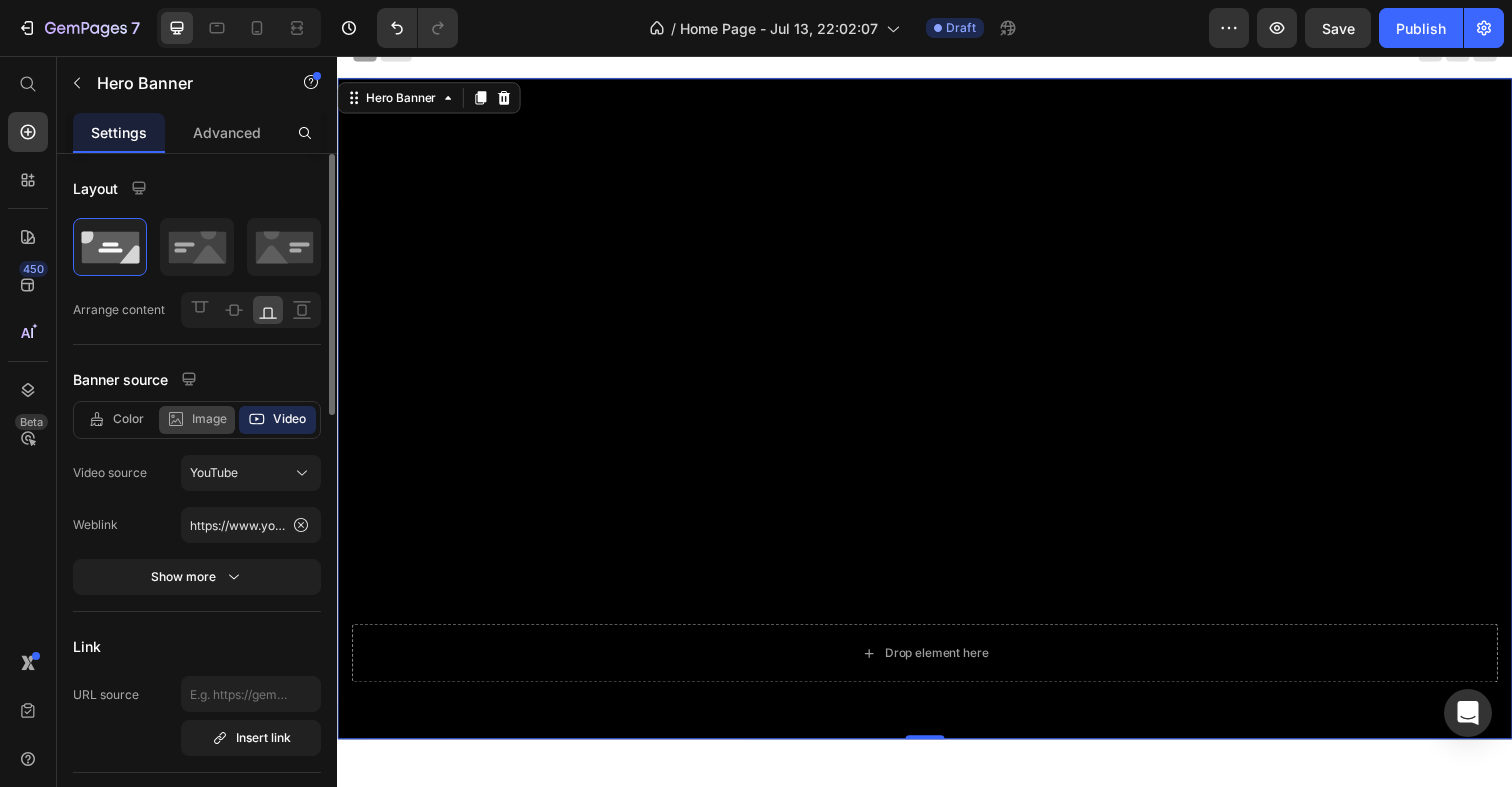 click on "Image" at bounding box center [209, 419] 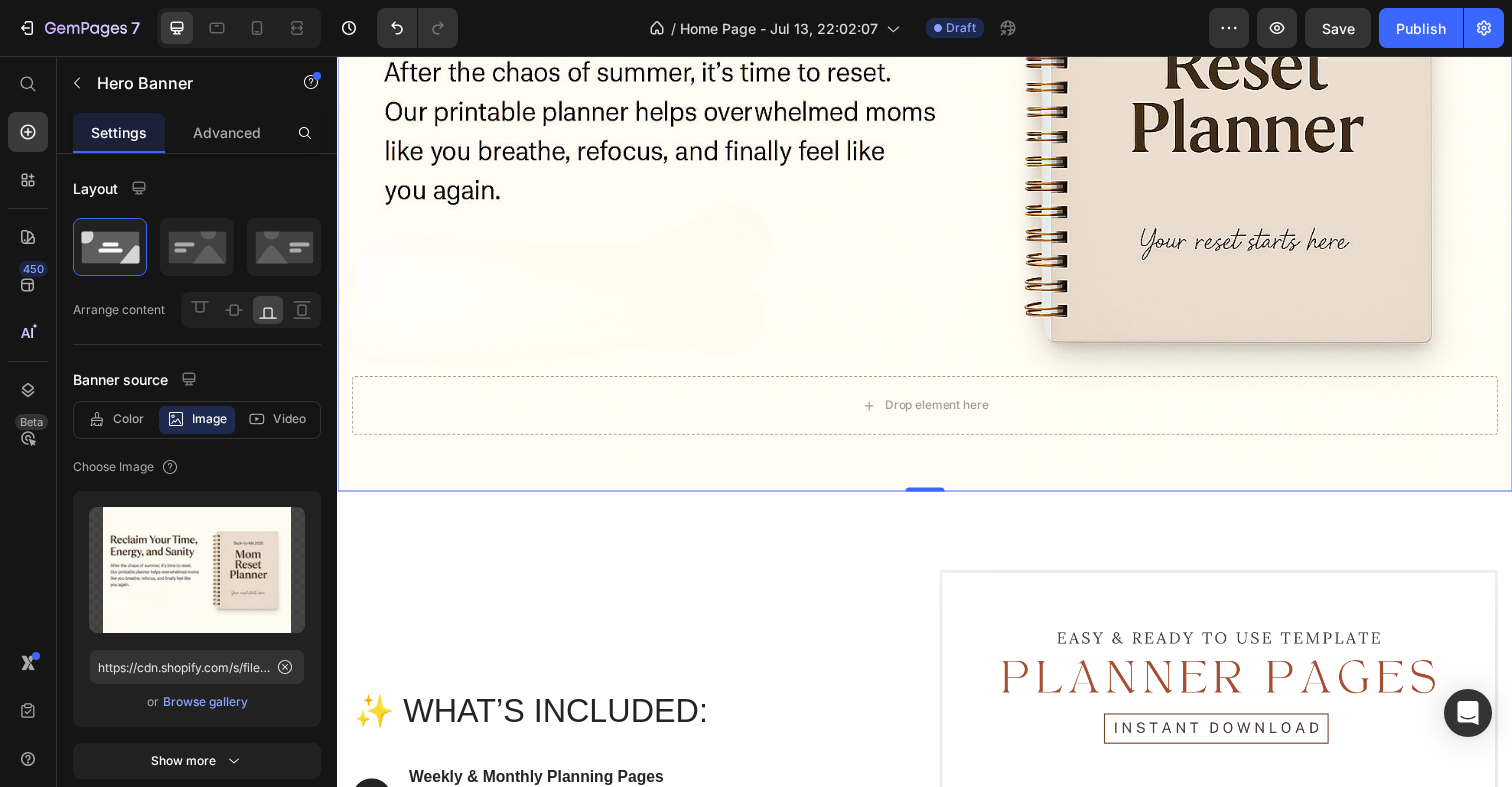 scroll, scrollTop: 393, scrollLeft: 0, axis: vertical 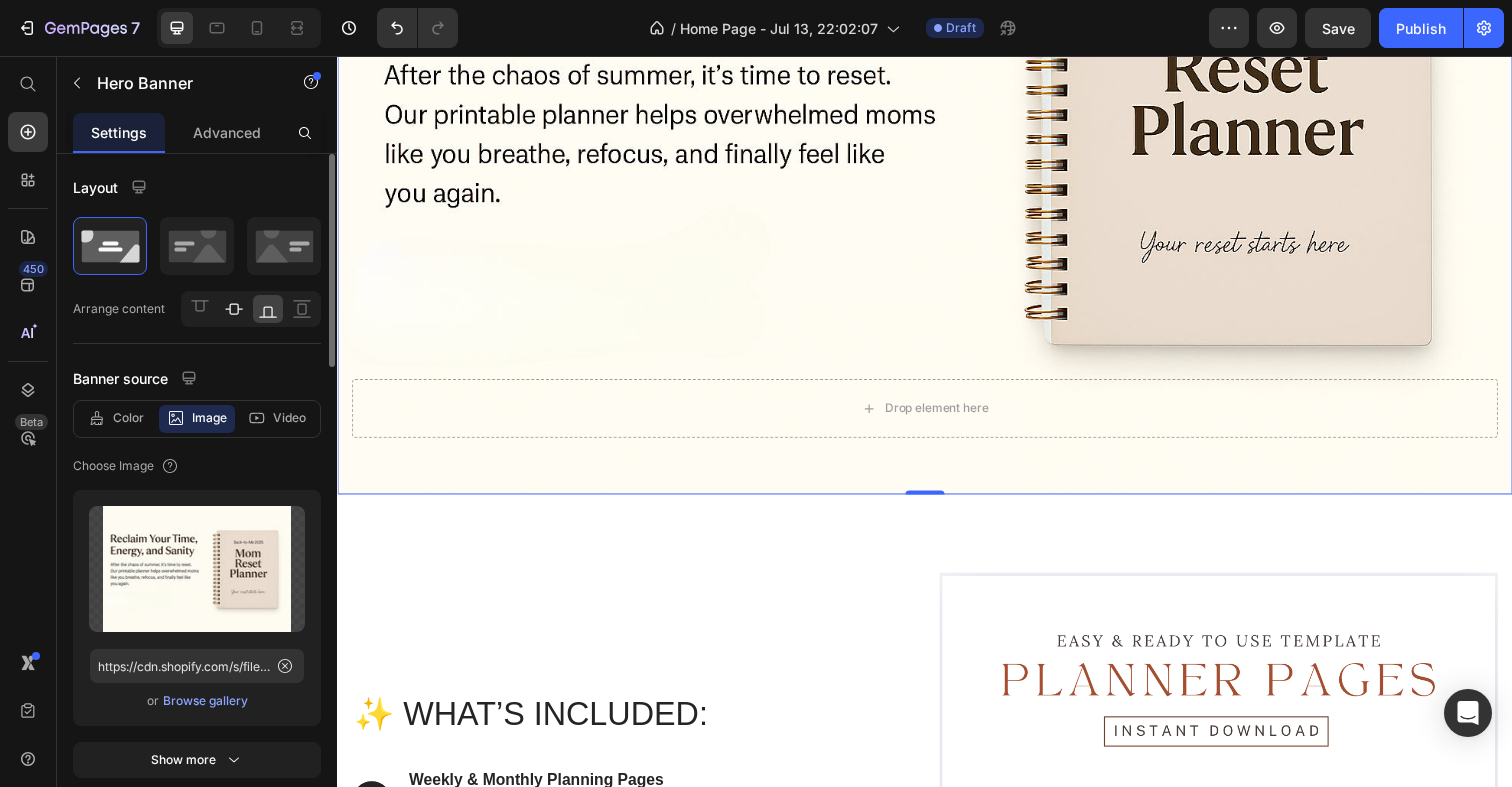 click 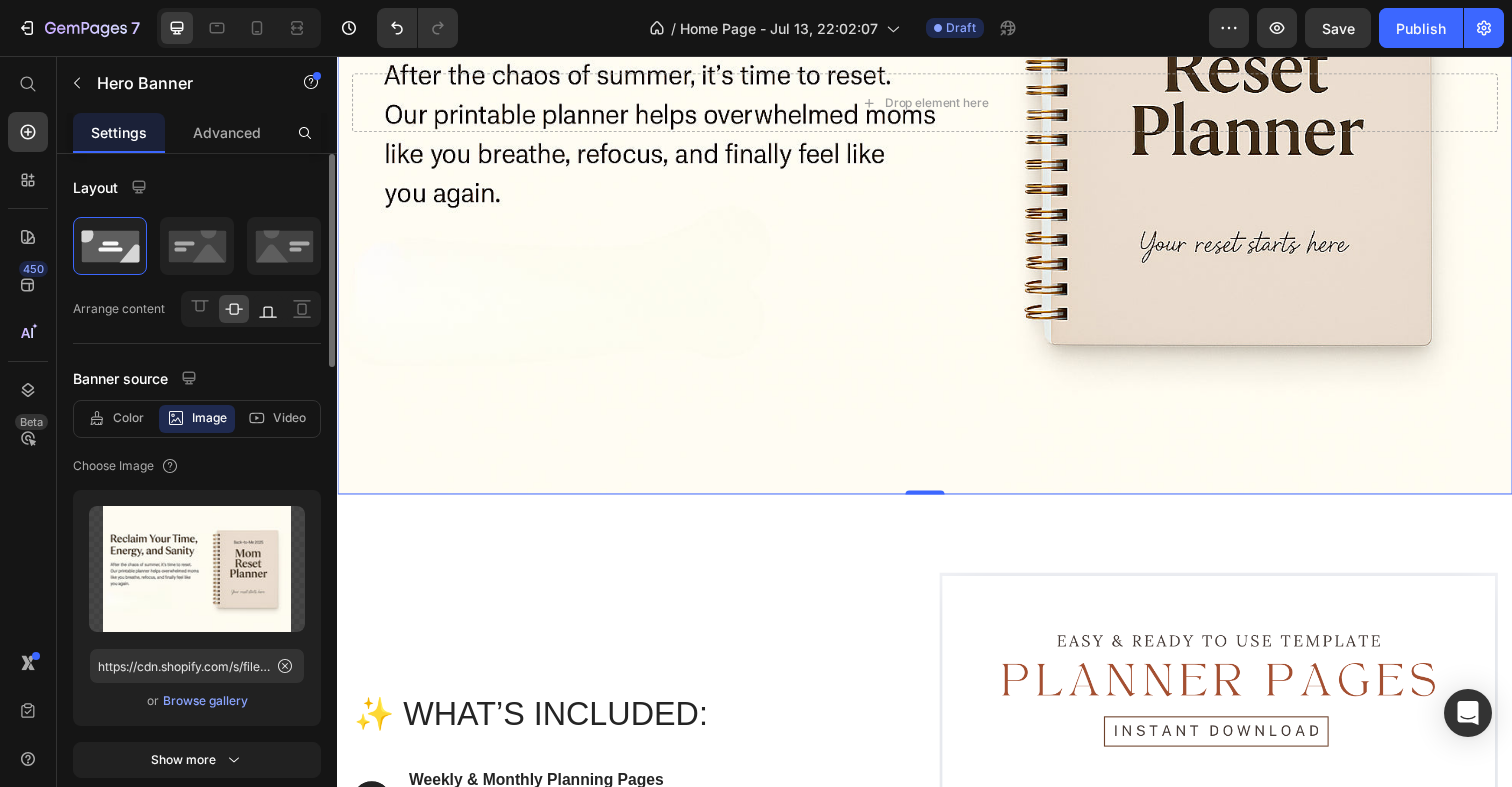 click 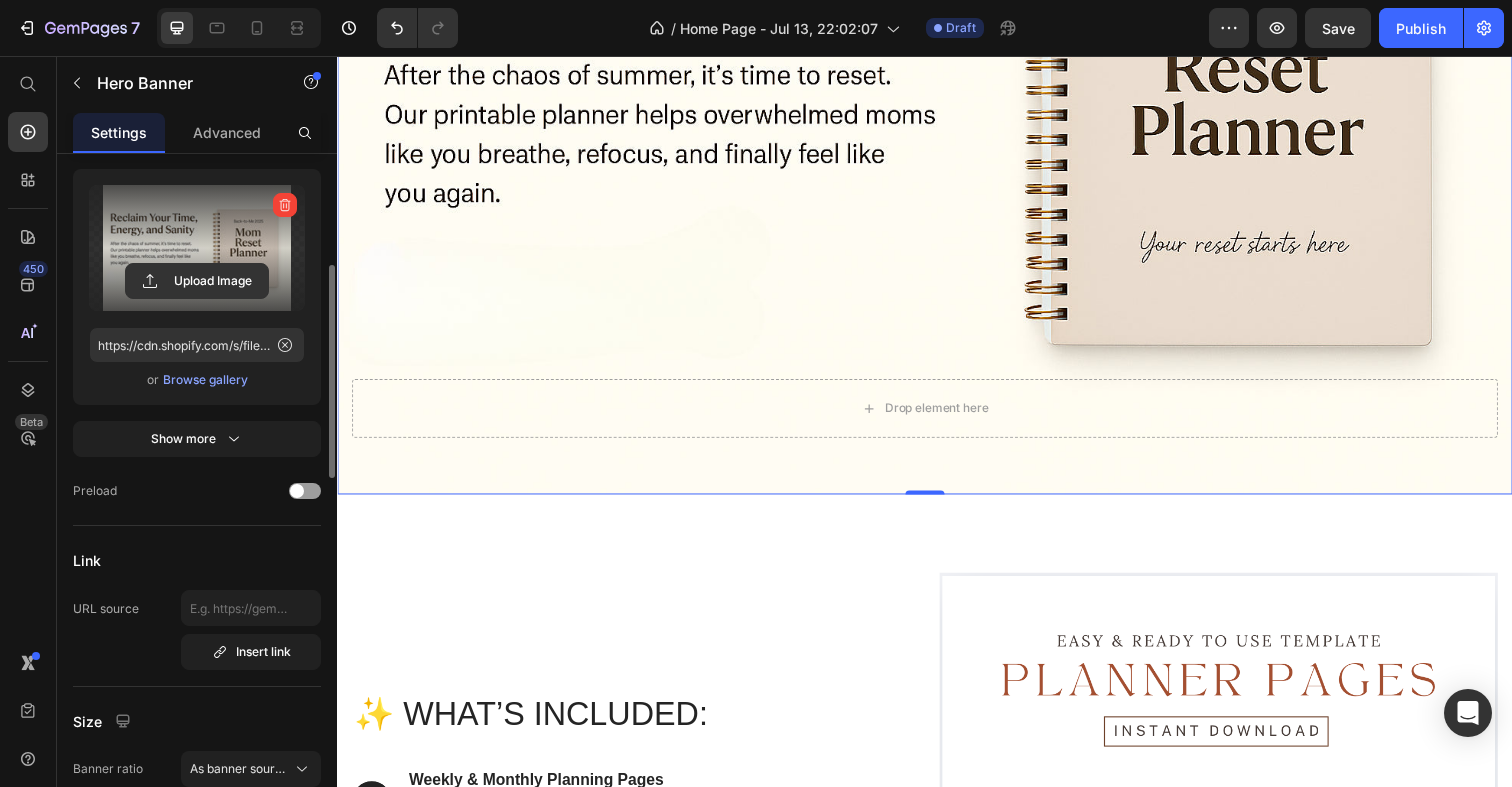 scroll, scrollTop: 331, scrollLeft: 0, axis: vertical 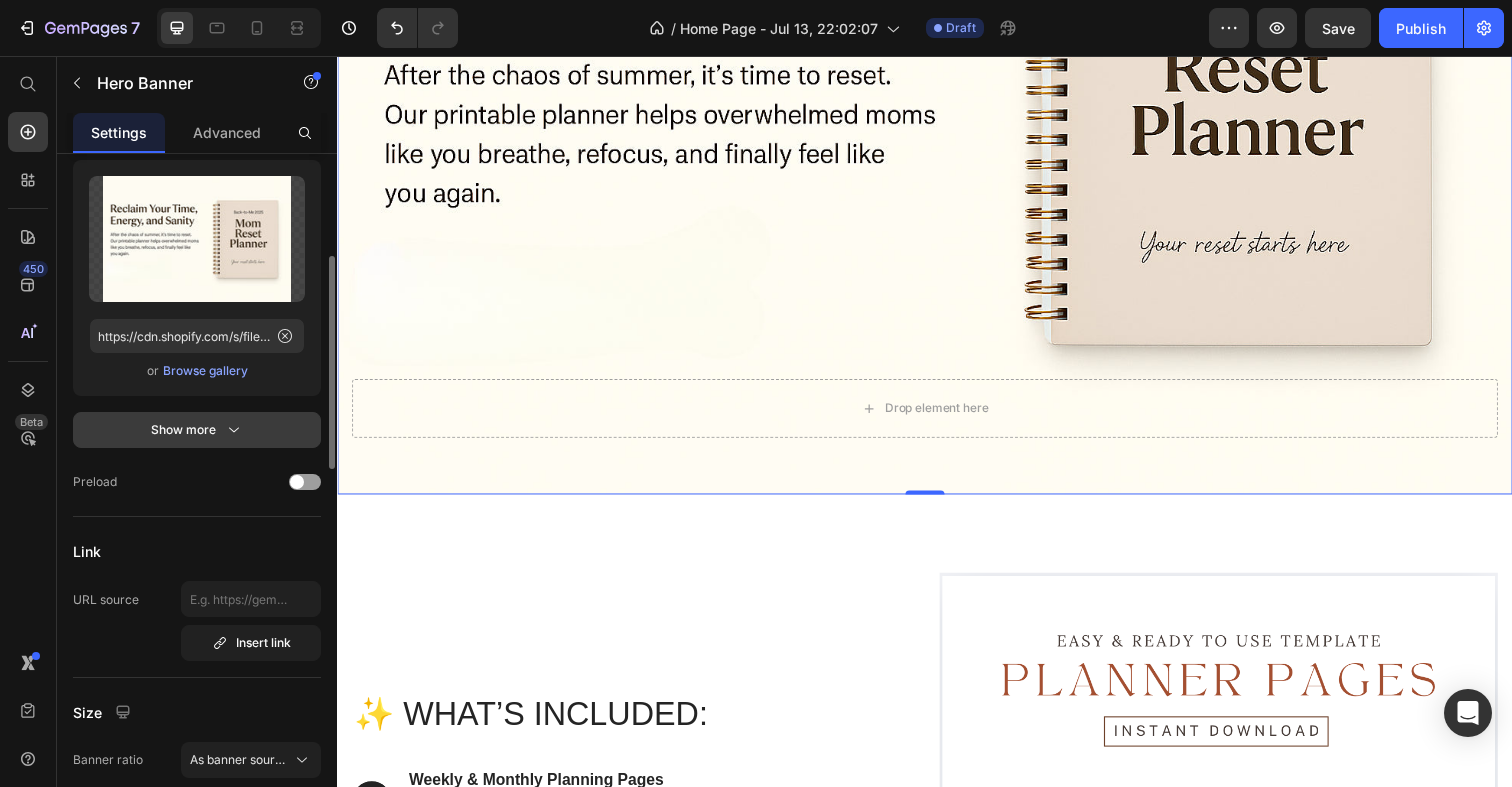 click on "Show more" at bounding box center [197, 430] 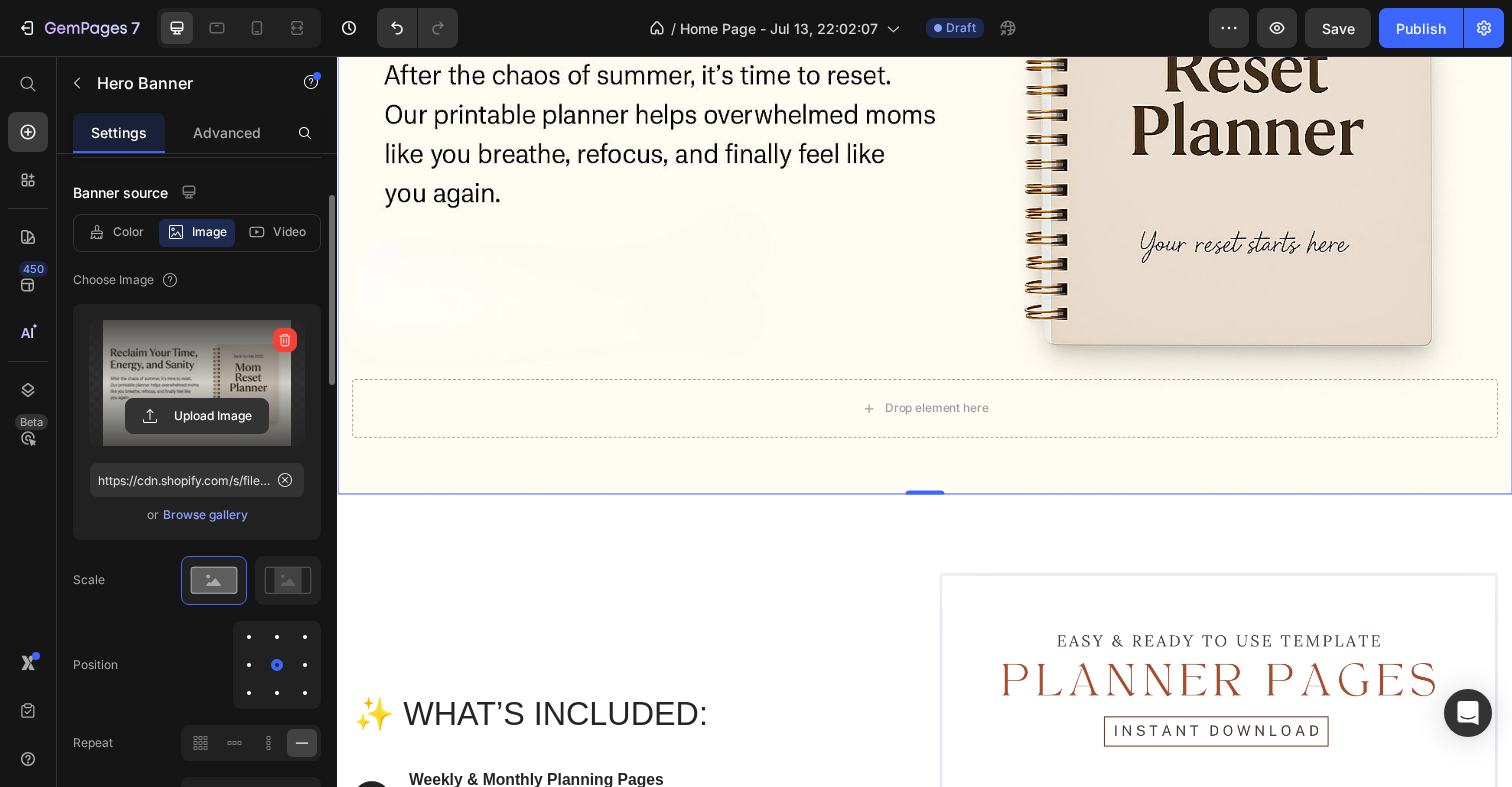 scroll, scrollTop: 179, scrollLeft: 0, axis: vertical 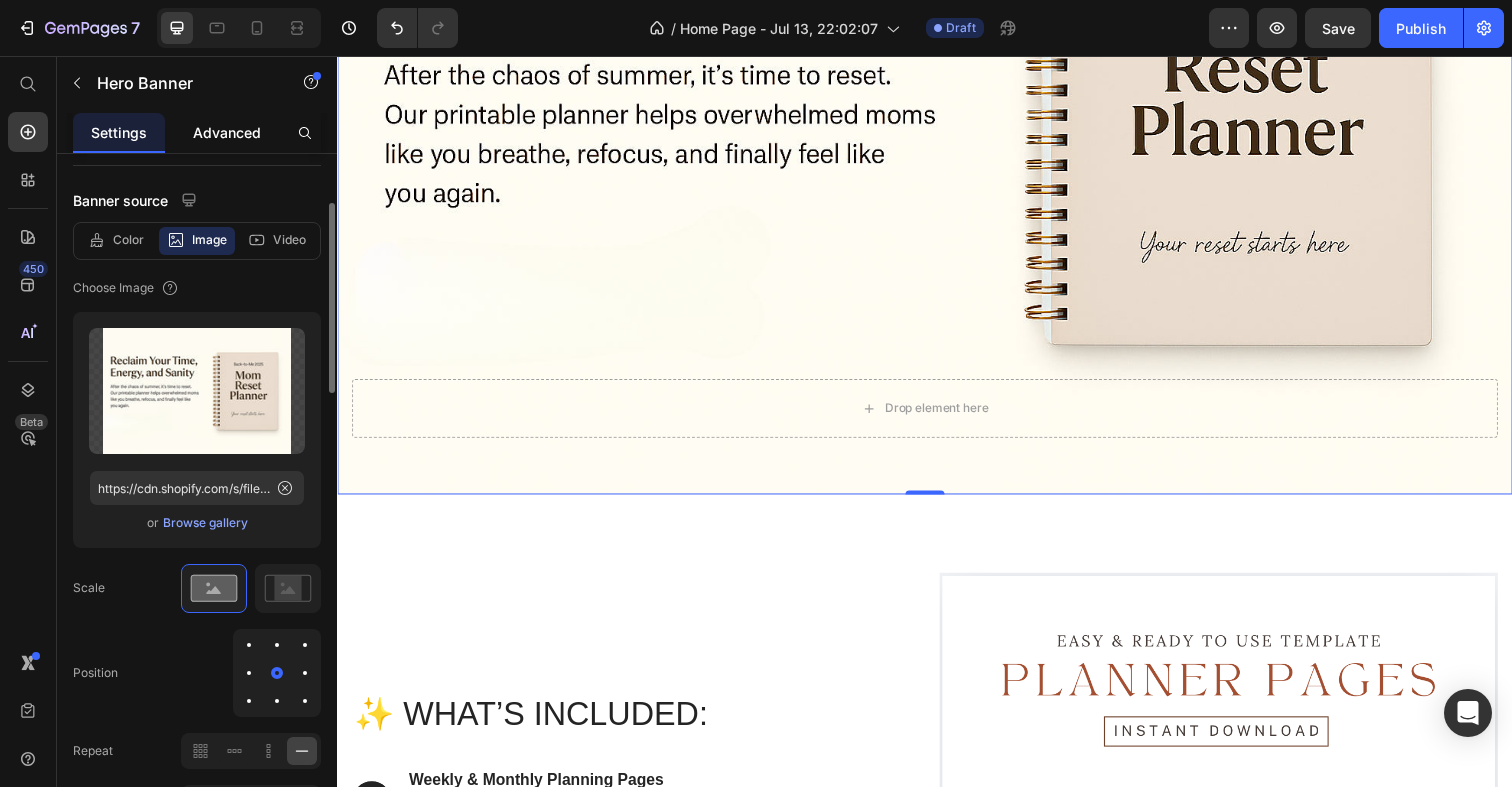 click on "Advanced" at bounding box center [227, 132] 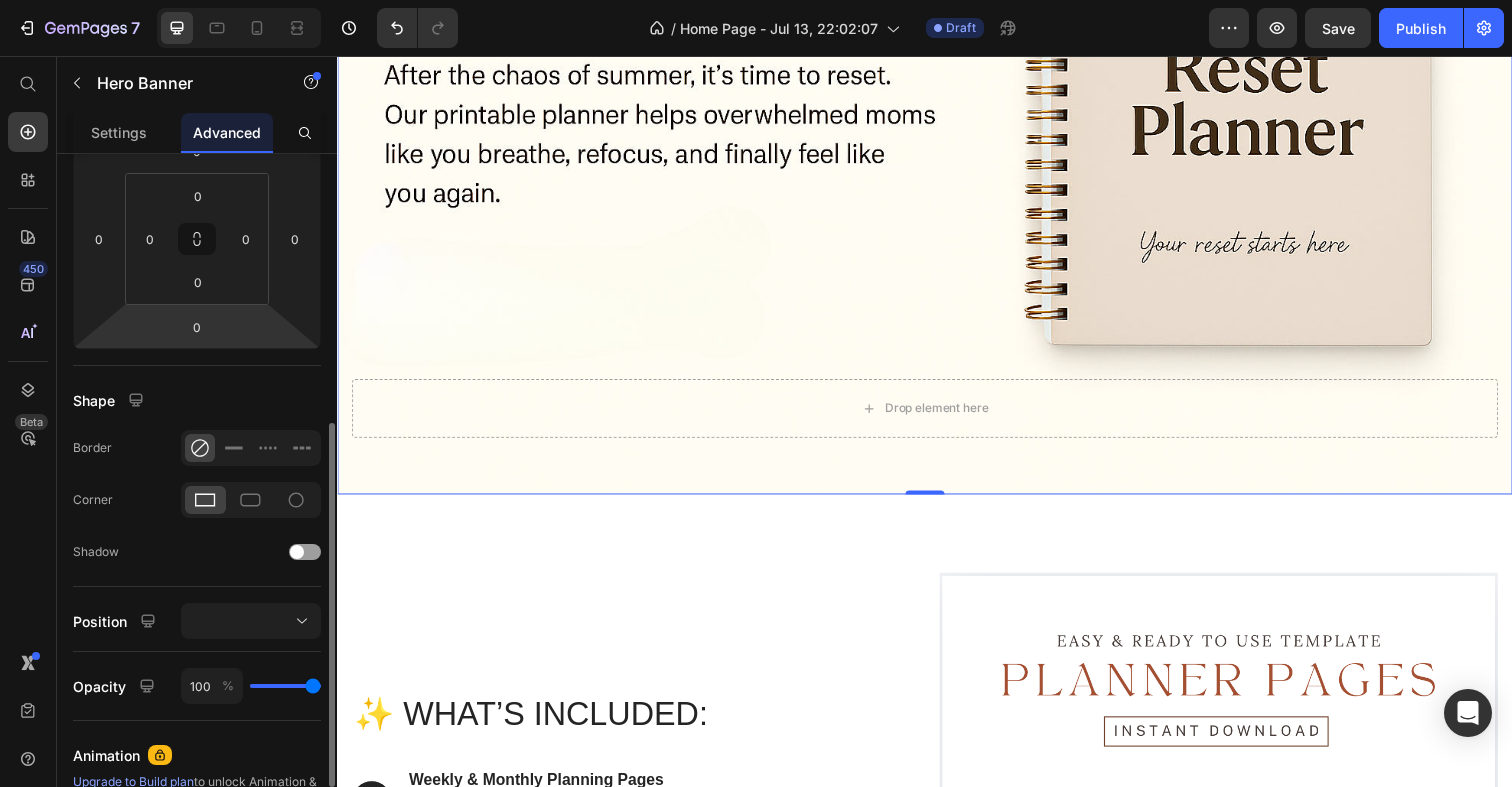 scroll, scrollTop: 615, scrollLeft: 0, axis: vertical 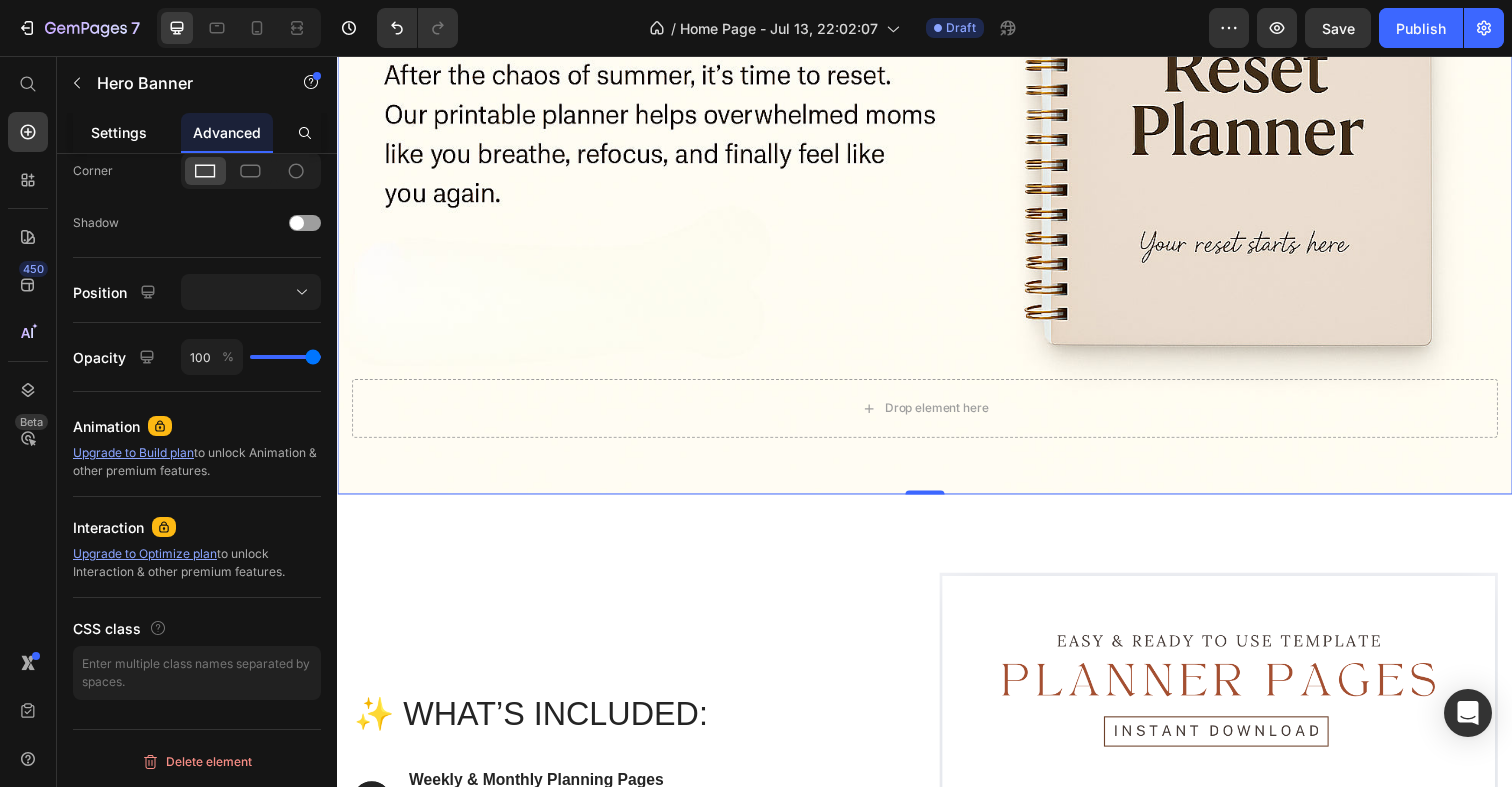 click on "Settings" 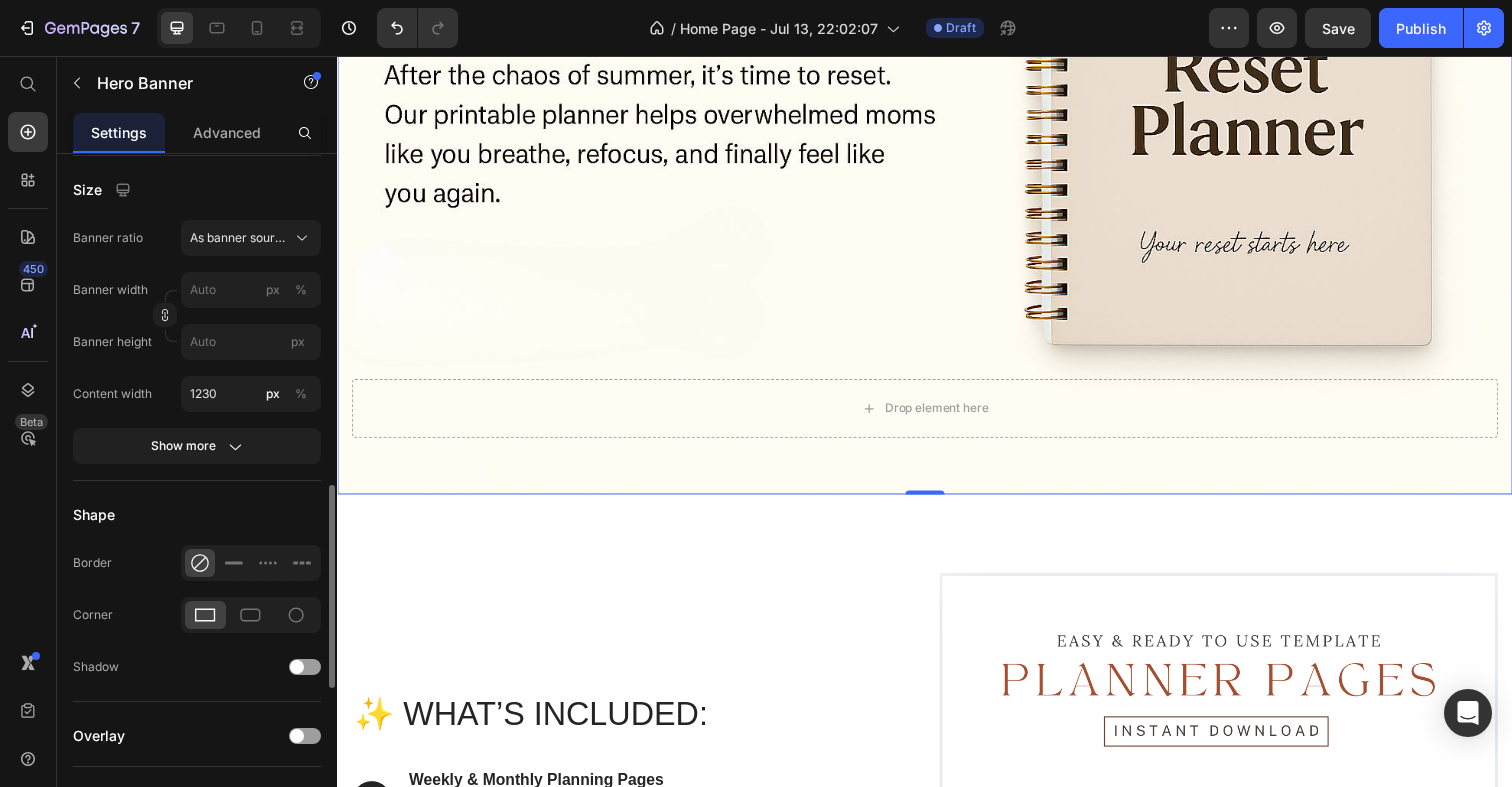 scroll, scrollTop: 1131, scrollLeft: 0, axis: vertical 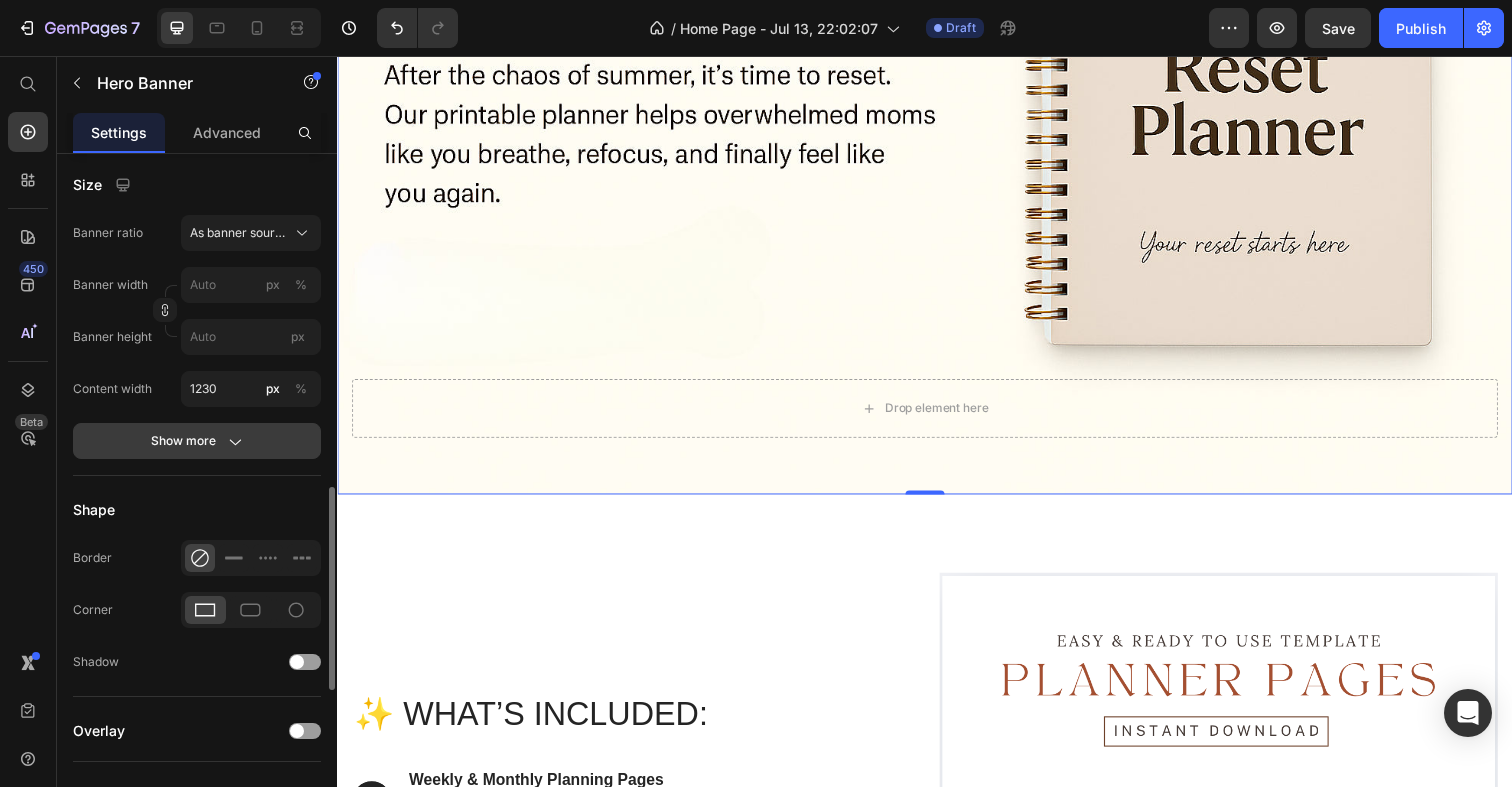 click on "Show more" 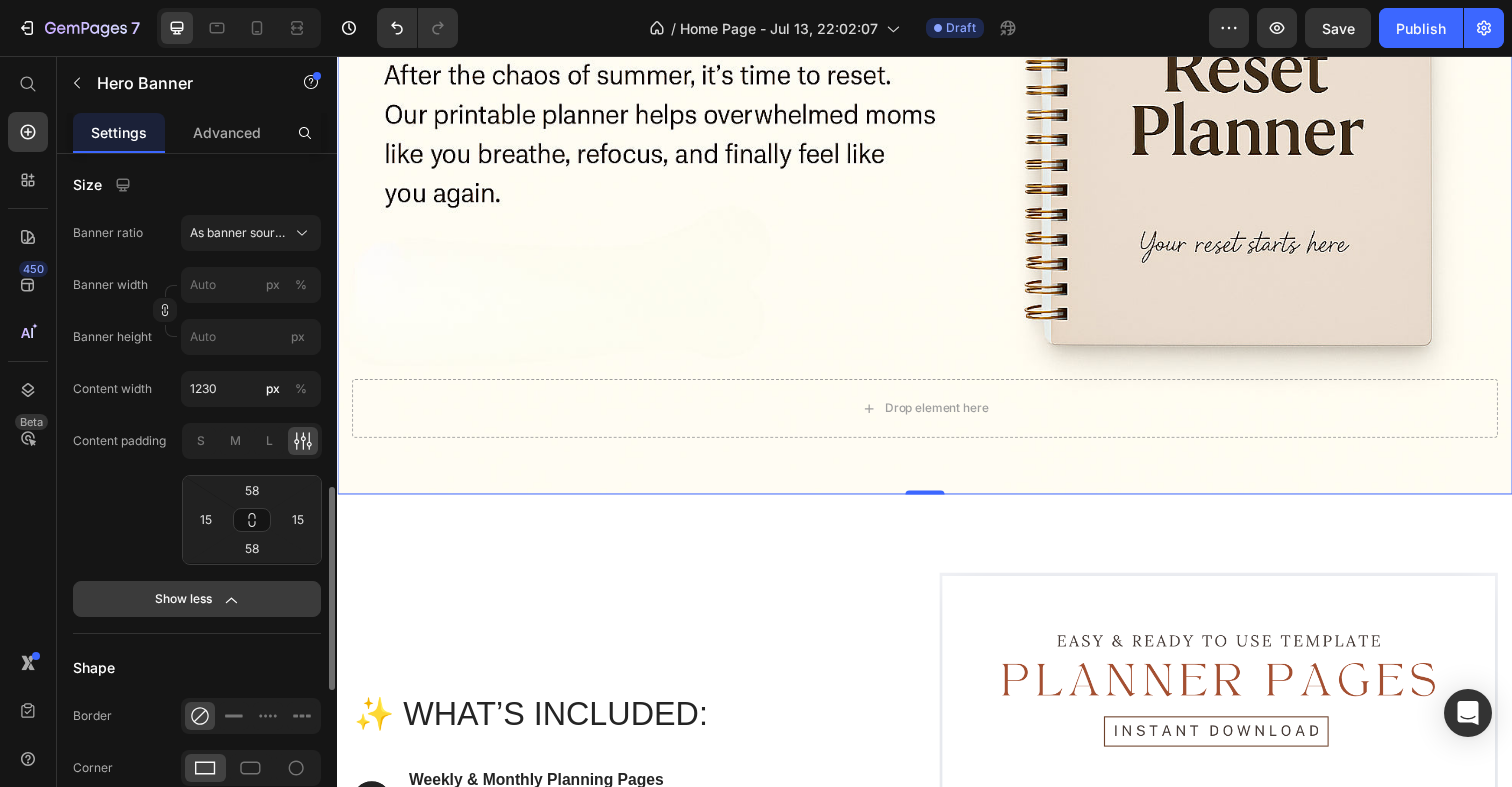 click on "Show less" at bounding box center [197, 599] 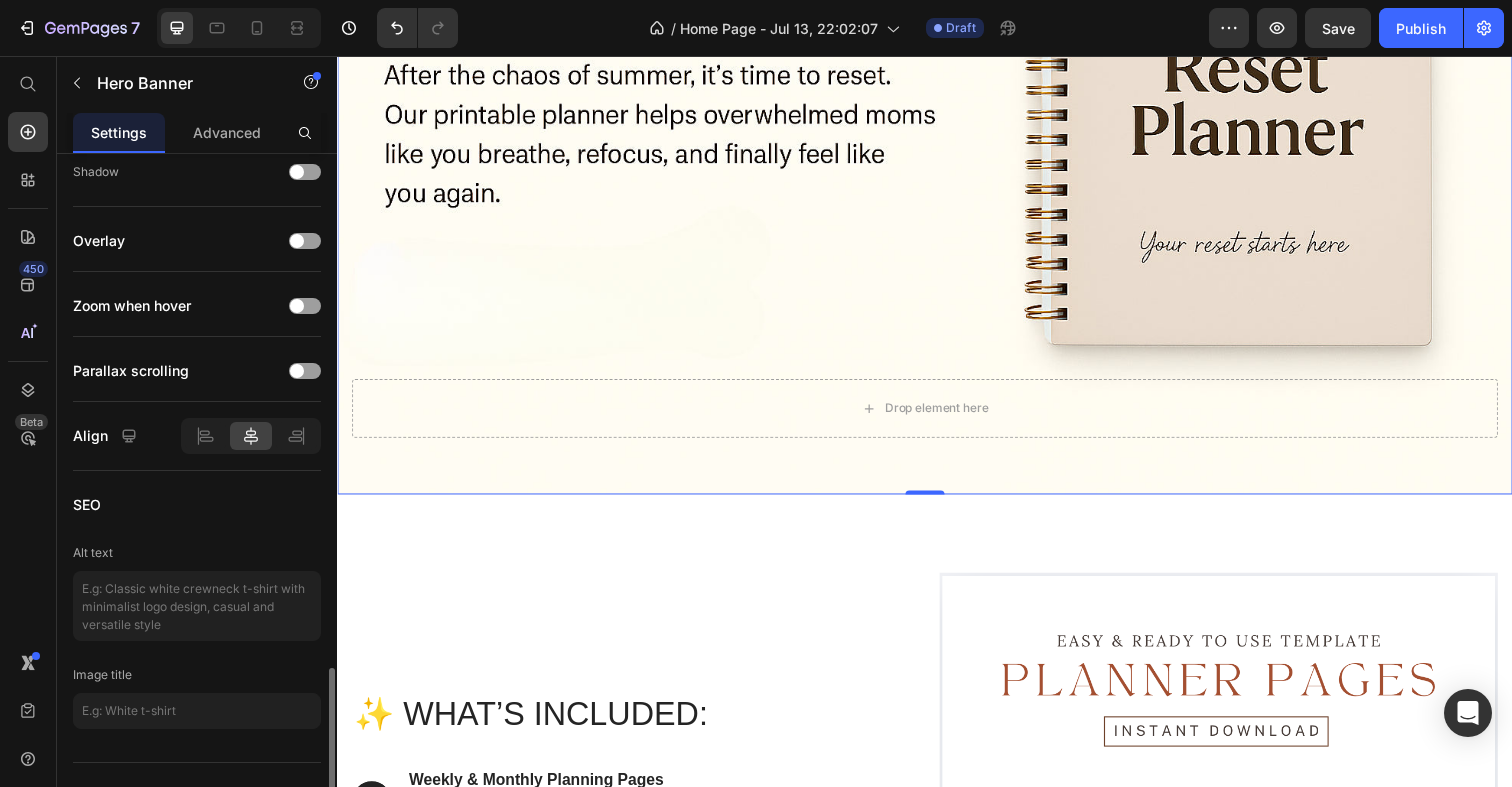 scroll, scrollTop: 1653, scrollLeft: 0, axis: vertical 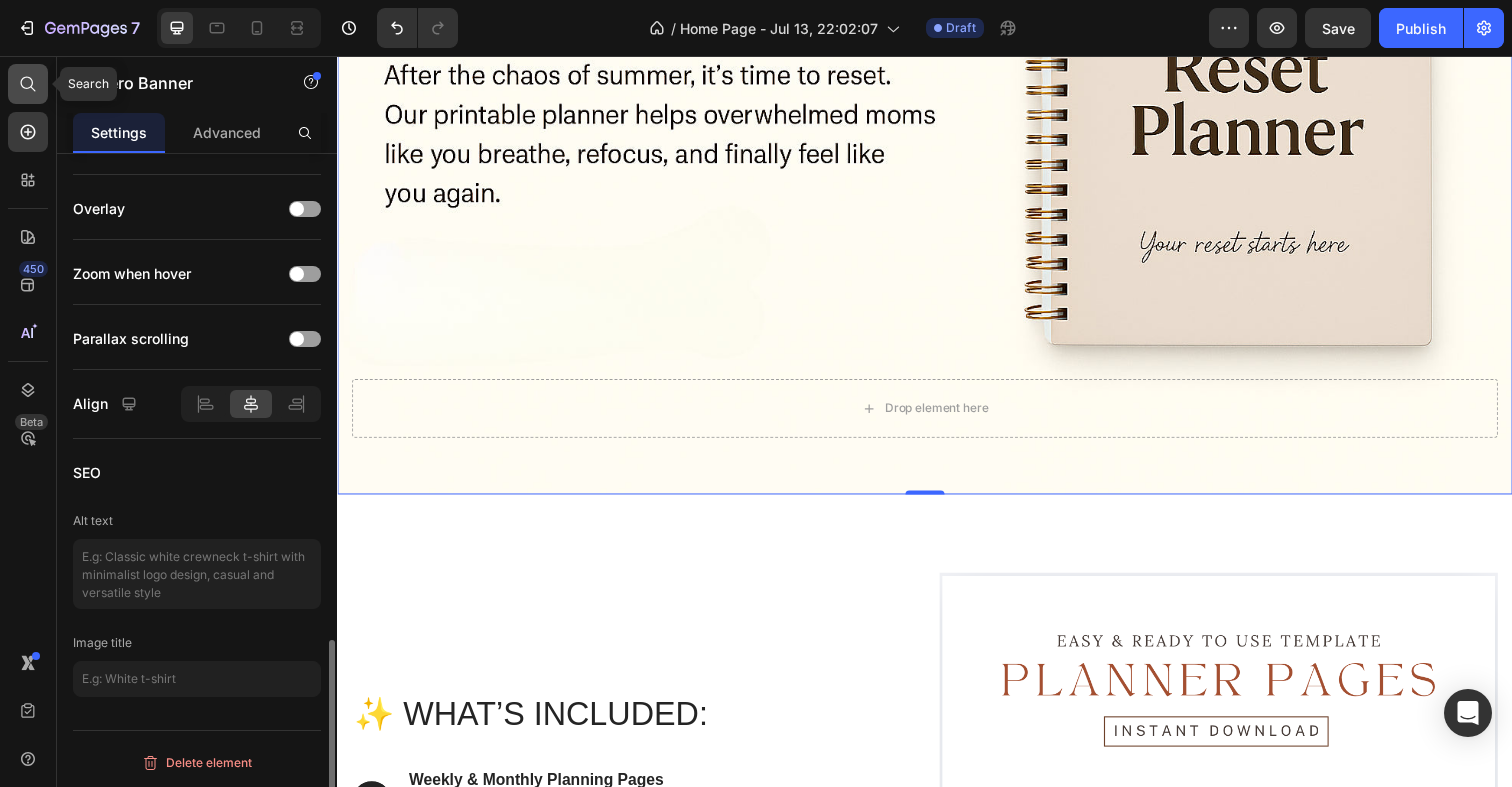 click 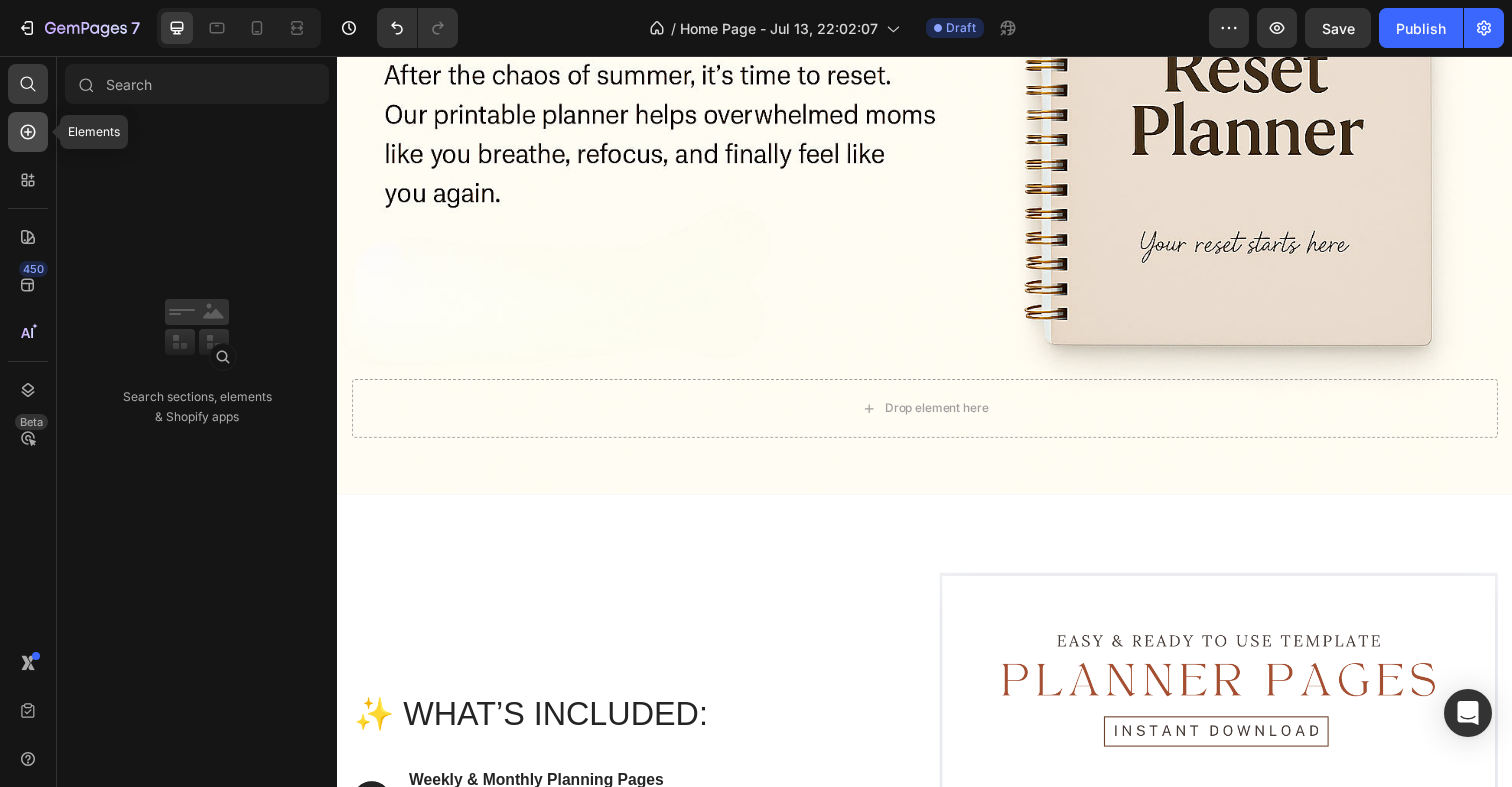 click 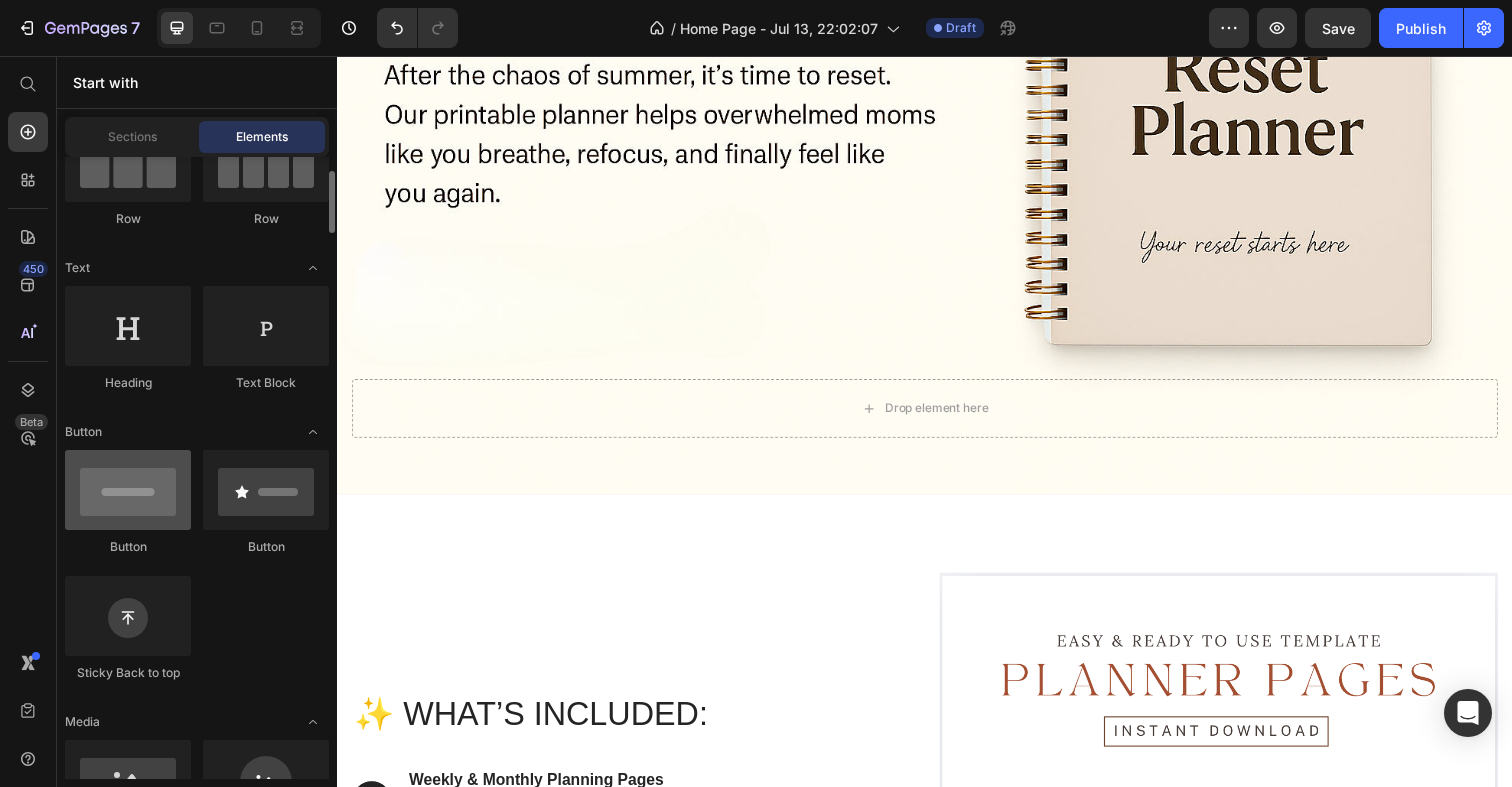 scroll, scrollTop: 207, scrollLeft: 0, axis: vertical 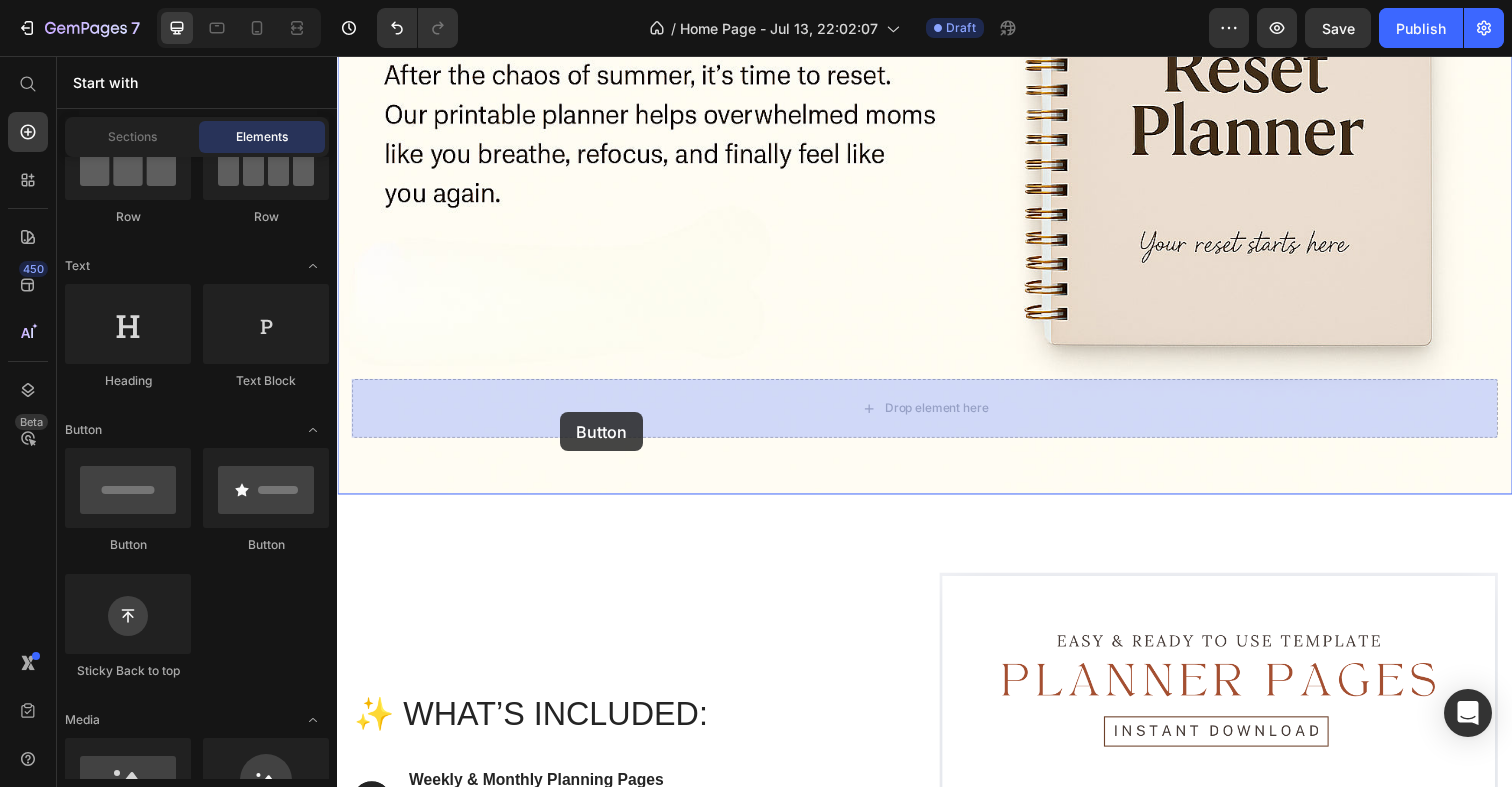 drag, startPoint x: 453, startPoint y: 555, endPoint x: 565, endPoint y: 420, distance: 175.41095 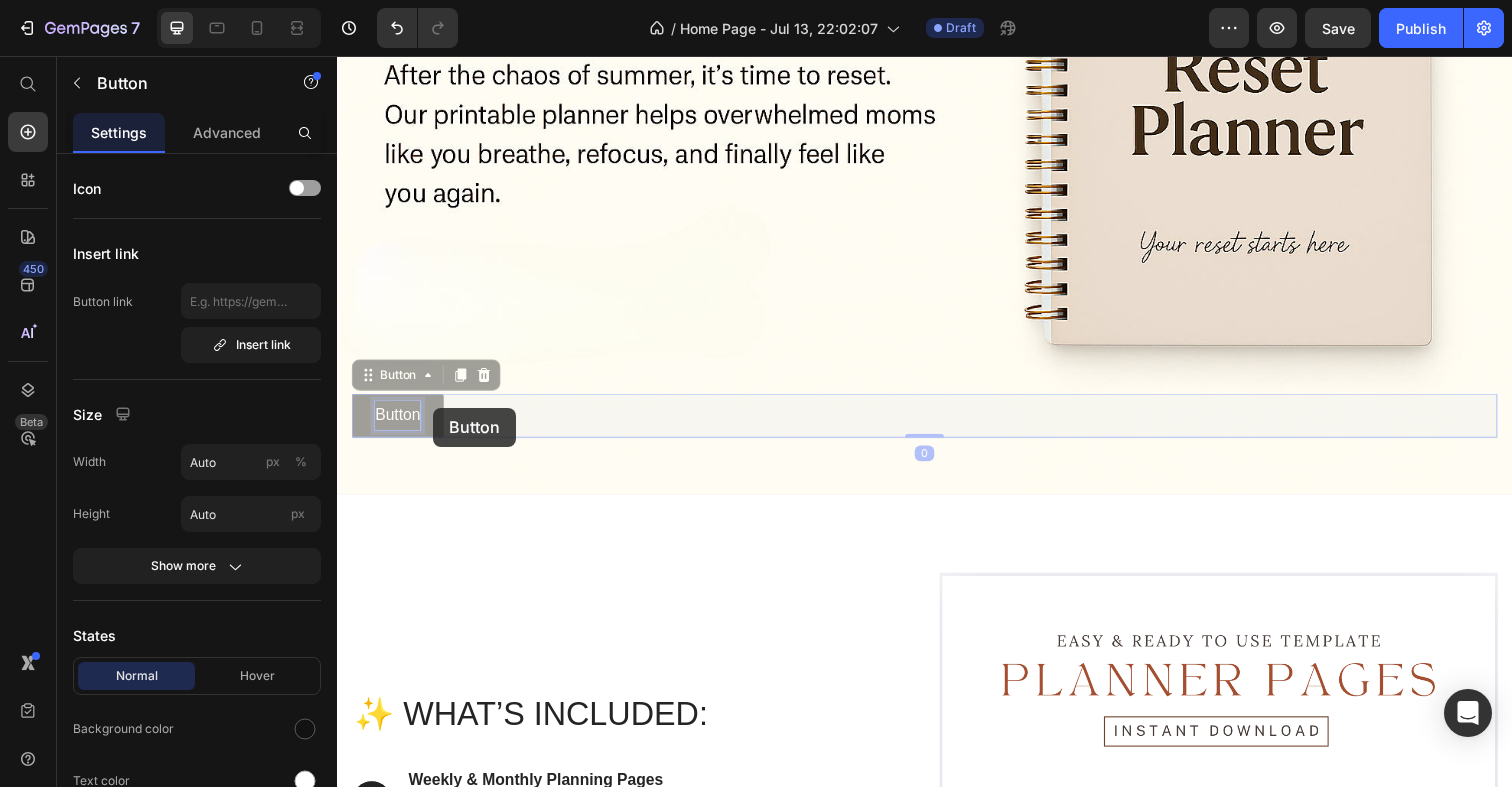 scroll, scrollTop: 348, scrollLeft: 0, axis: vertical 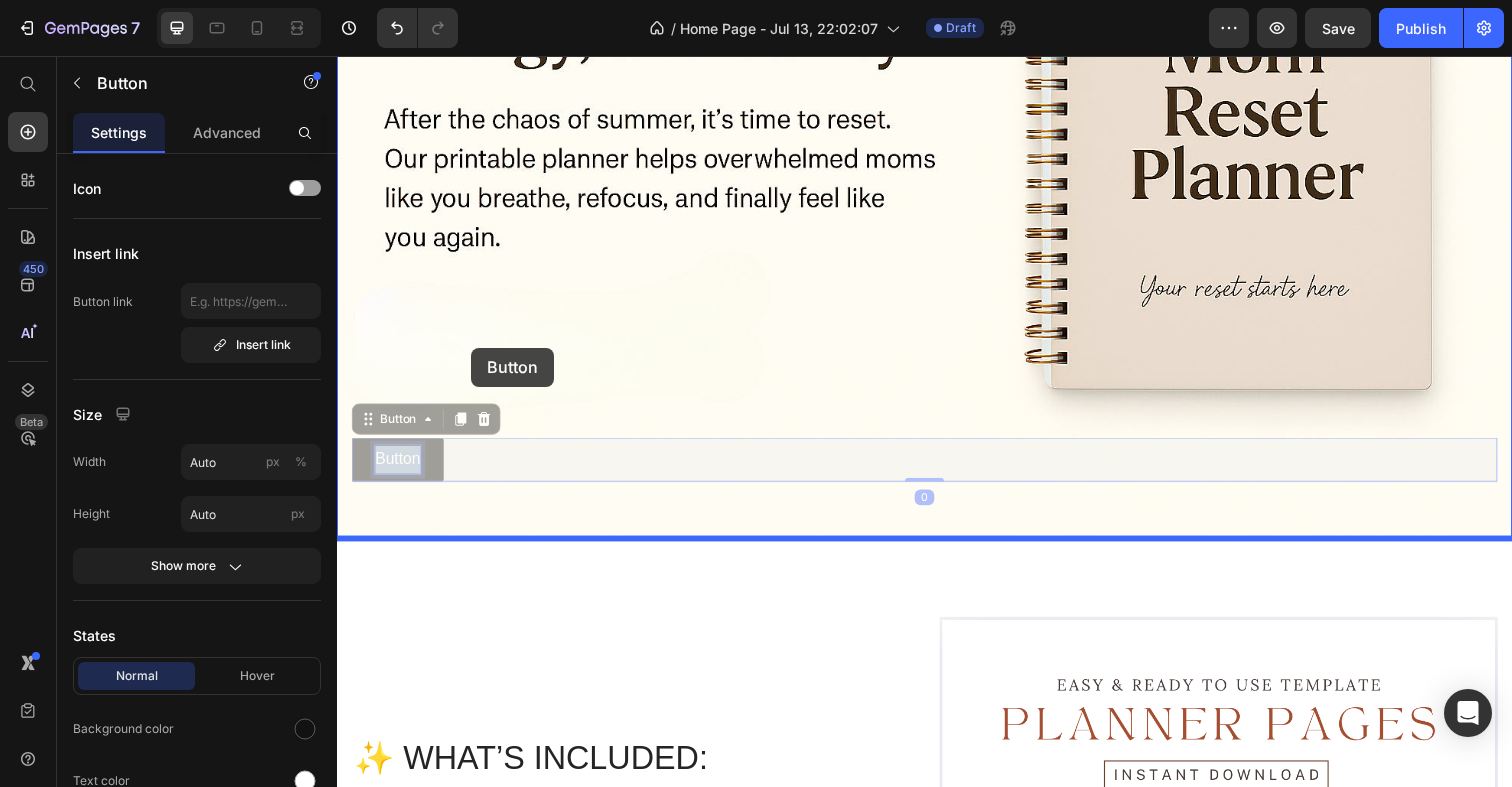 drag, startPoint x: 417, startPoint y: 417, endPoint x: 474, endPoint y: 352, distance: 86.4523 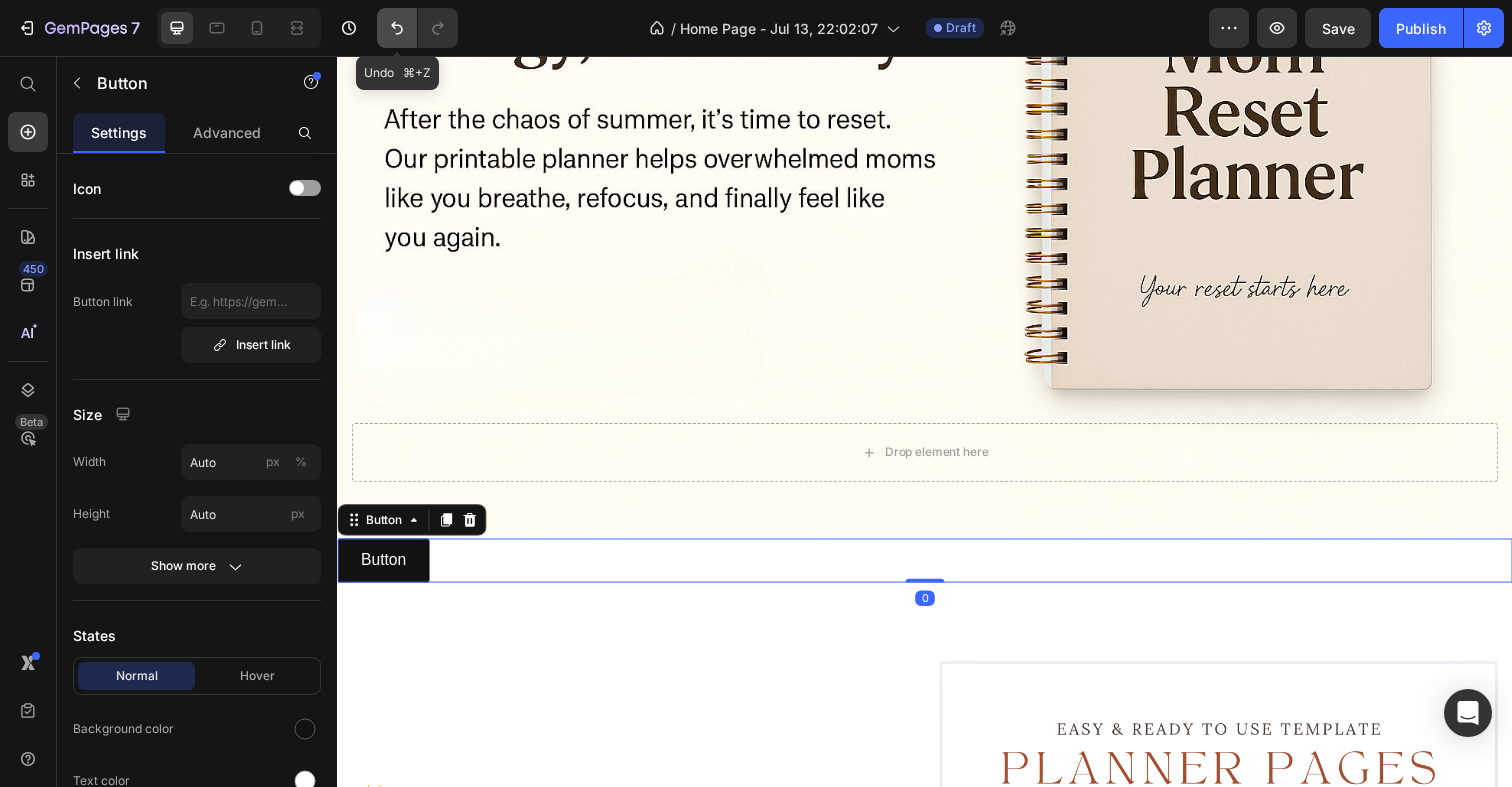 click 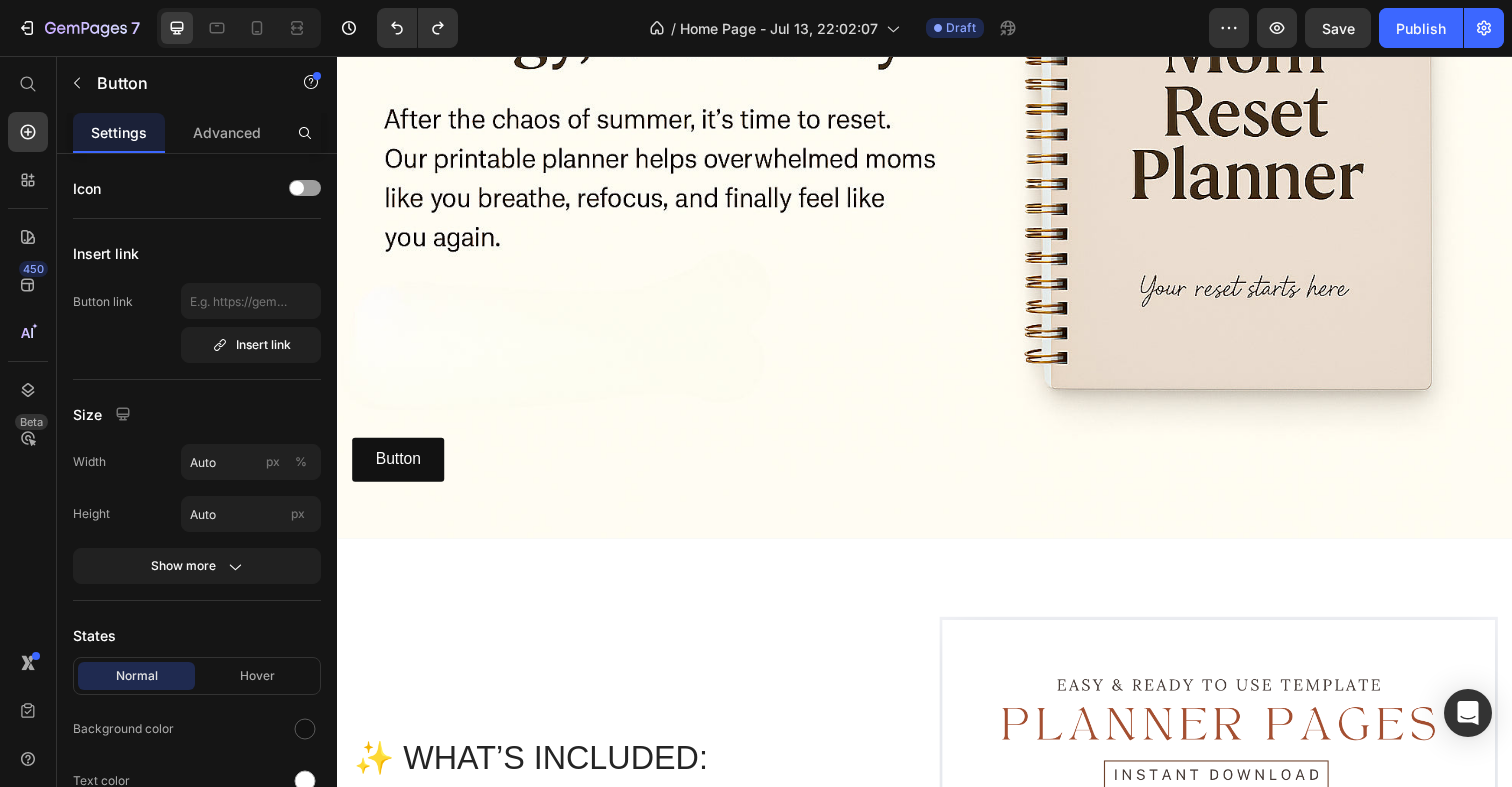 click on "Button Button" at bounding box center [937, 468] 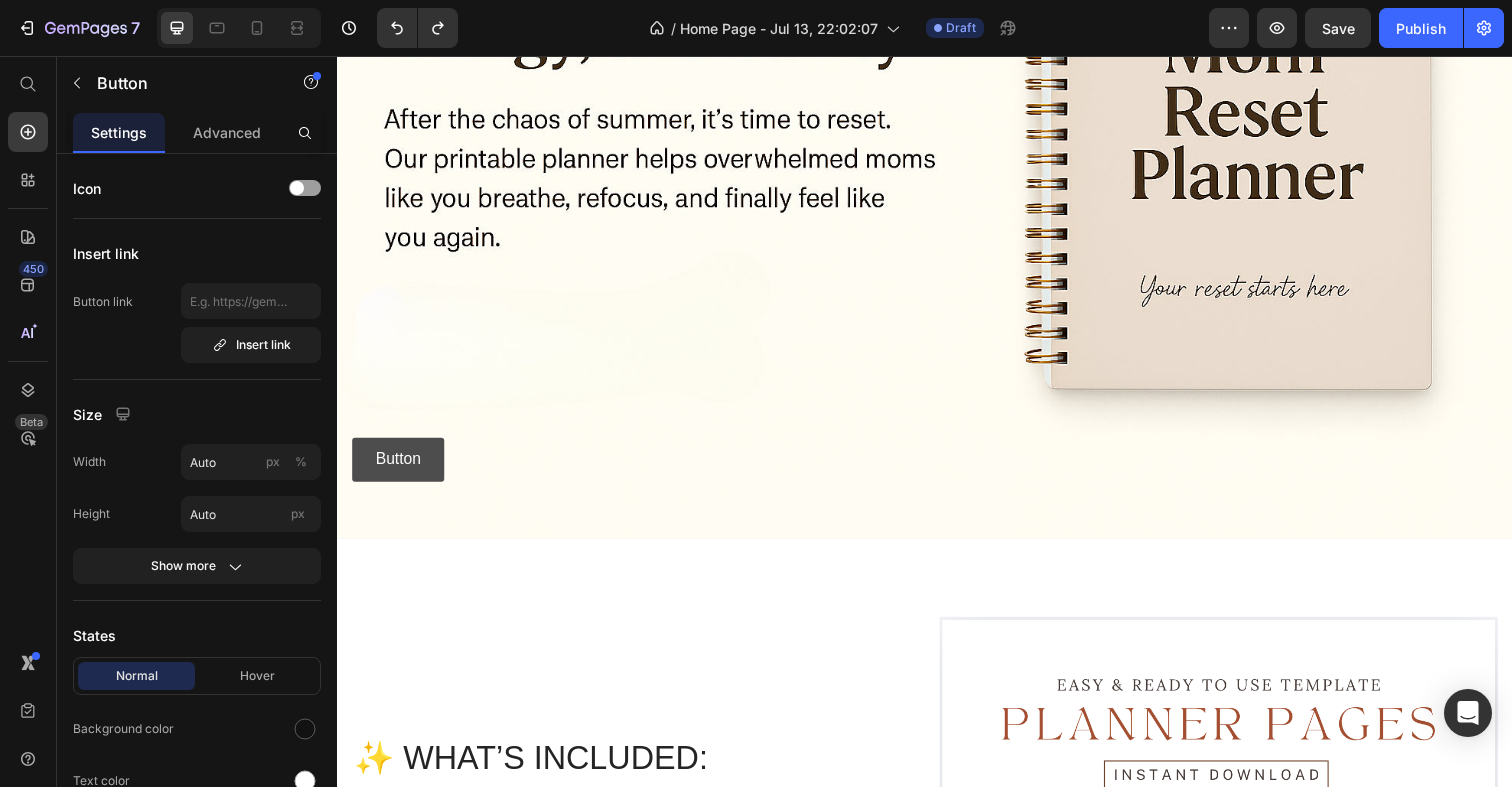 click on "Button" at bounding box center (399, 468) 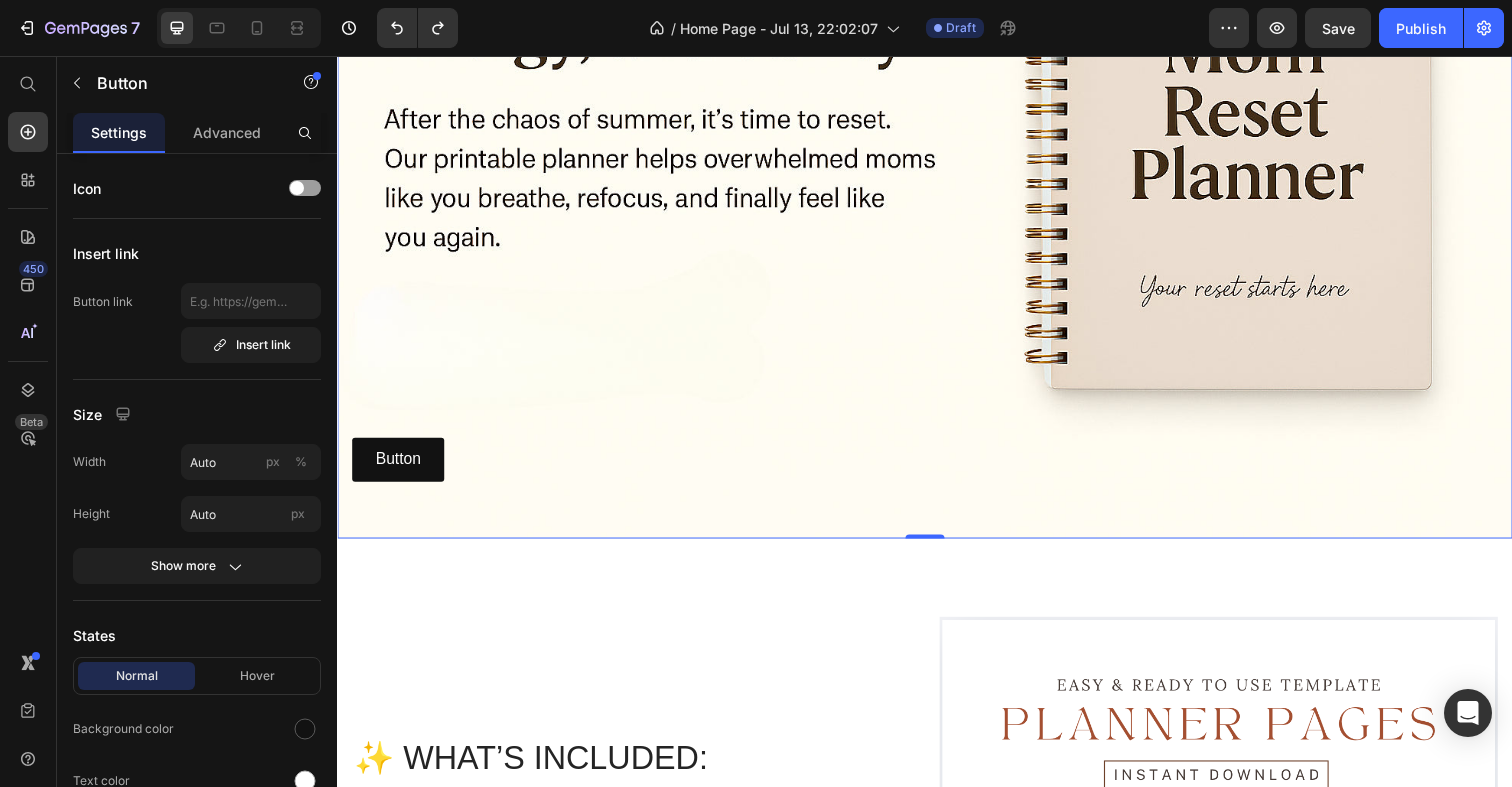 click on "Button Button" at bounding box center [937, 468] 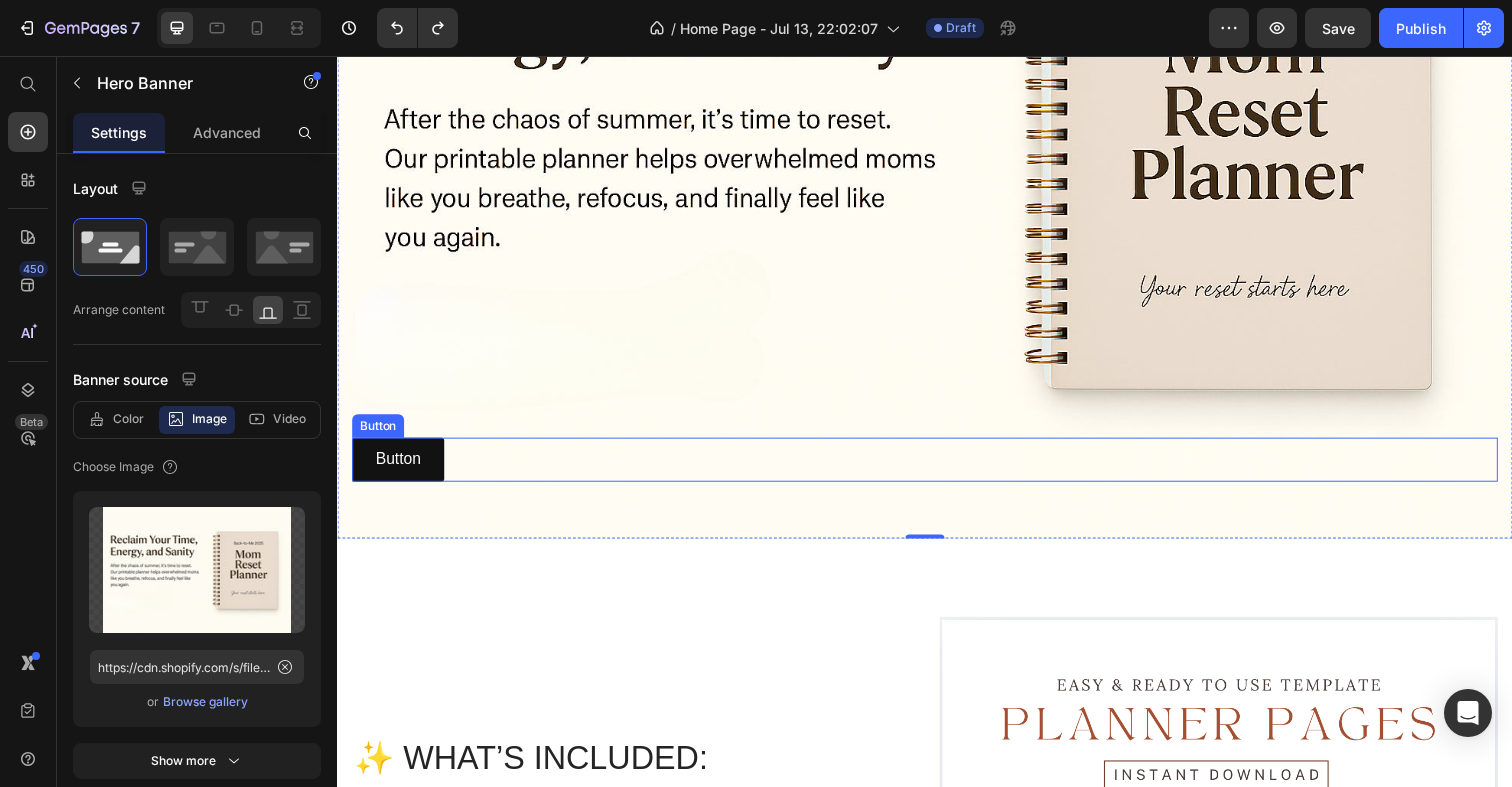 click on "Button Button" at bounding box center (937, 468) 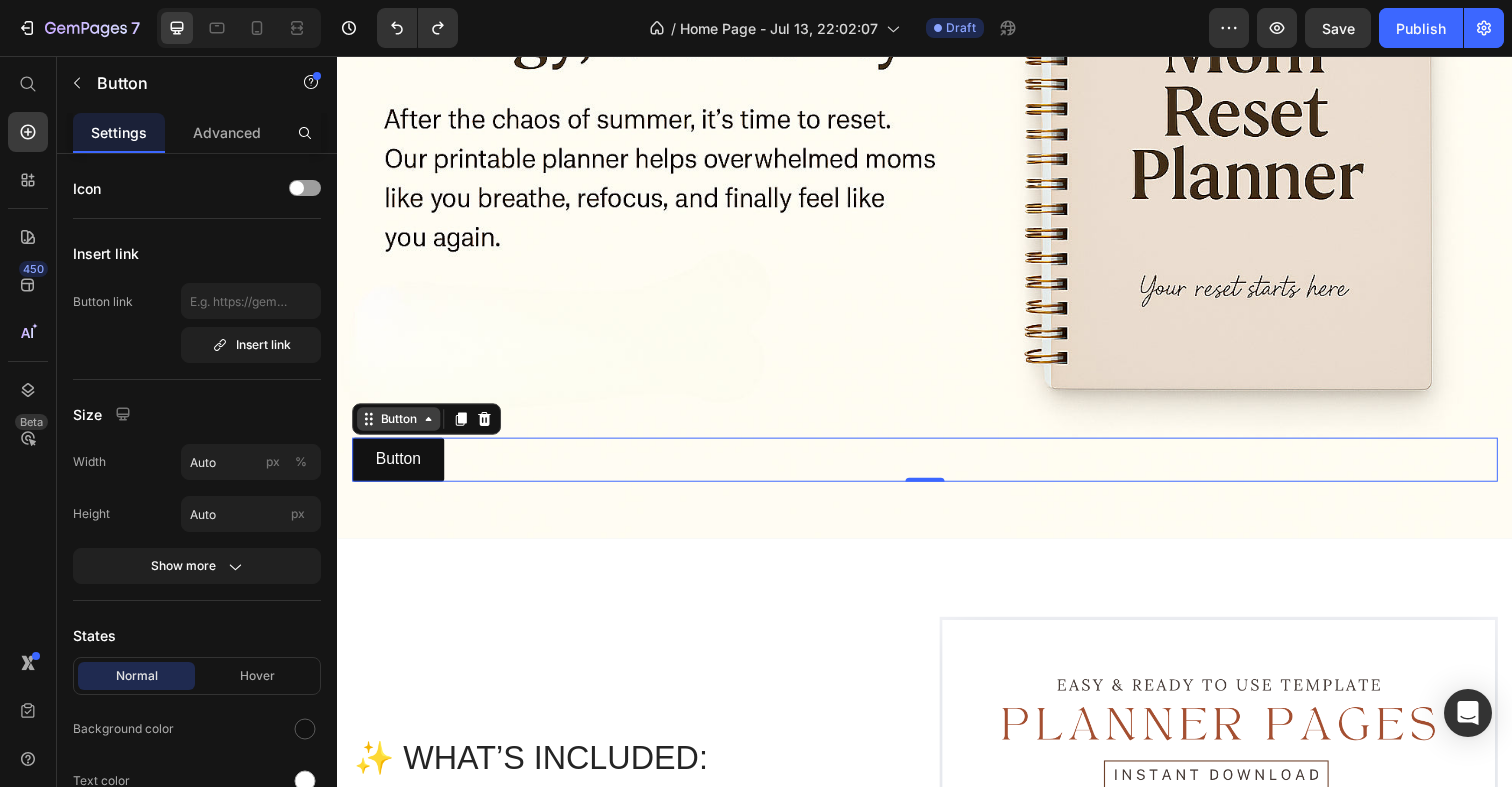 click 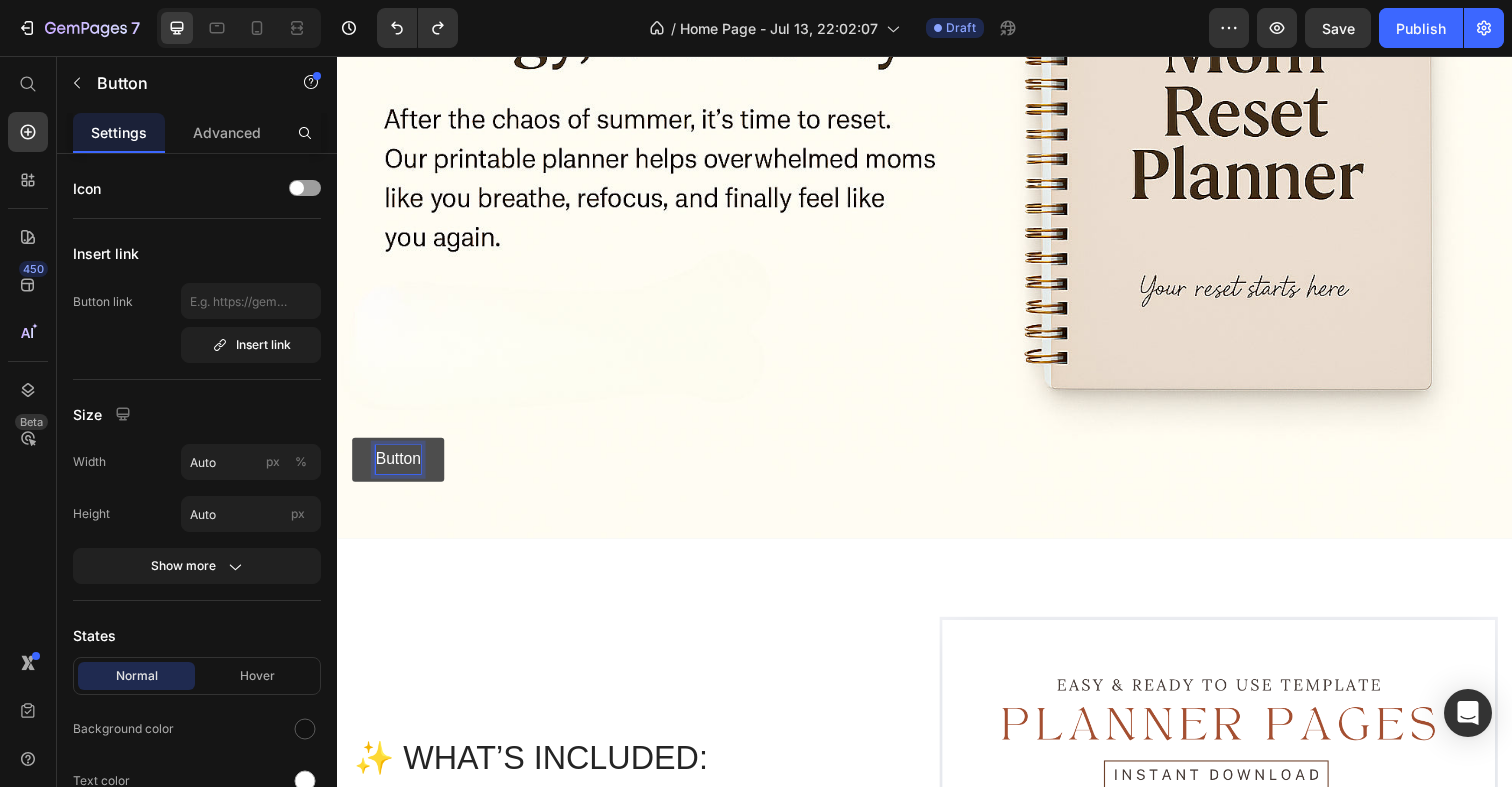 click on "Button" at bounding box center (399, 468) 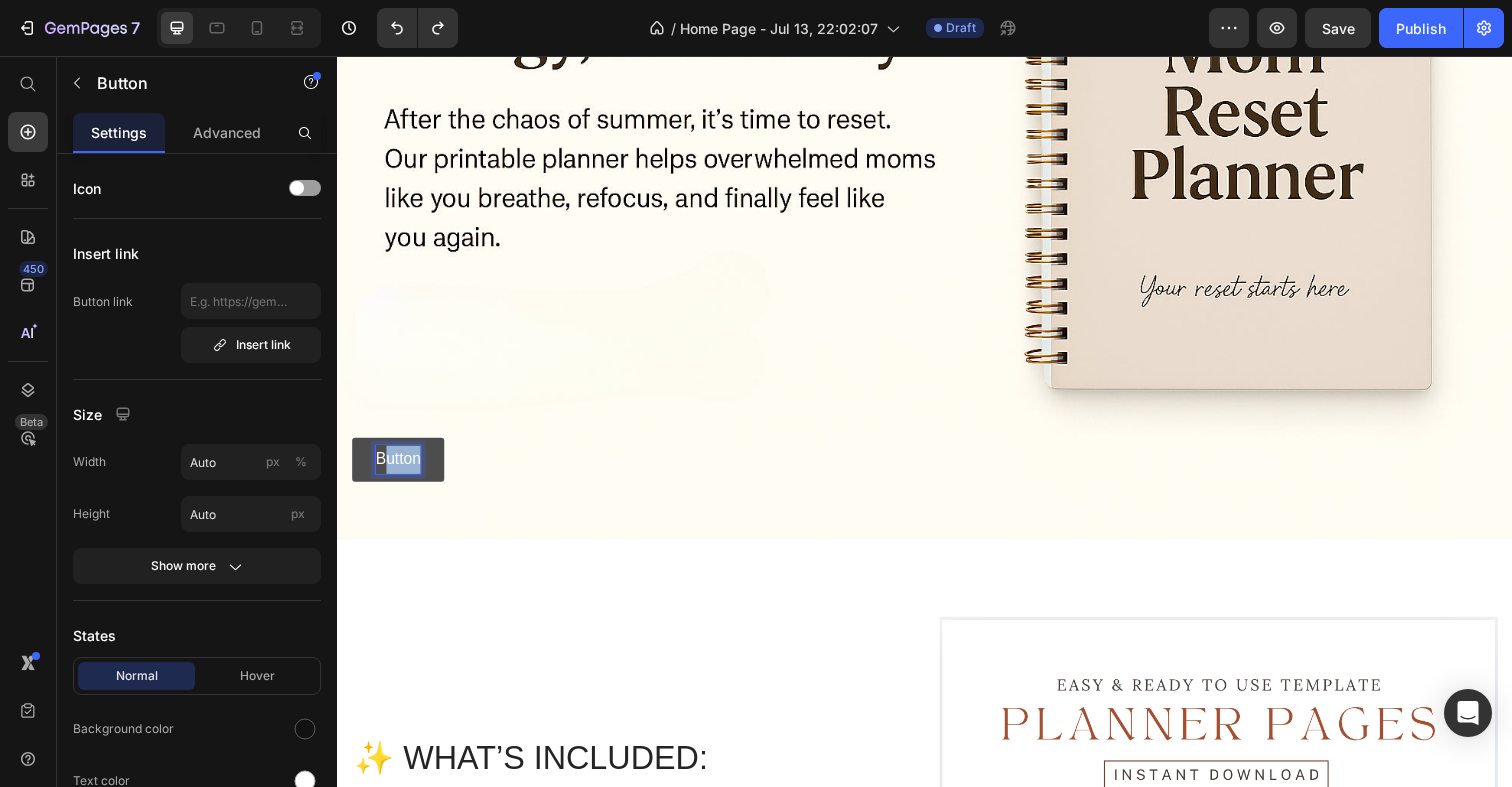 drag, startPoint x: 384, startPoint y: 466, endPoint x: 427, endPoint y: 476, distance: 44.14748 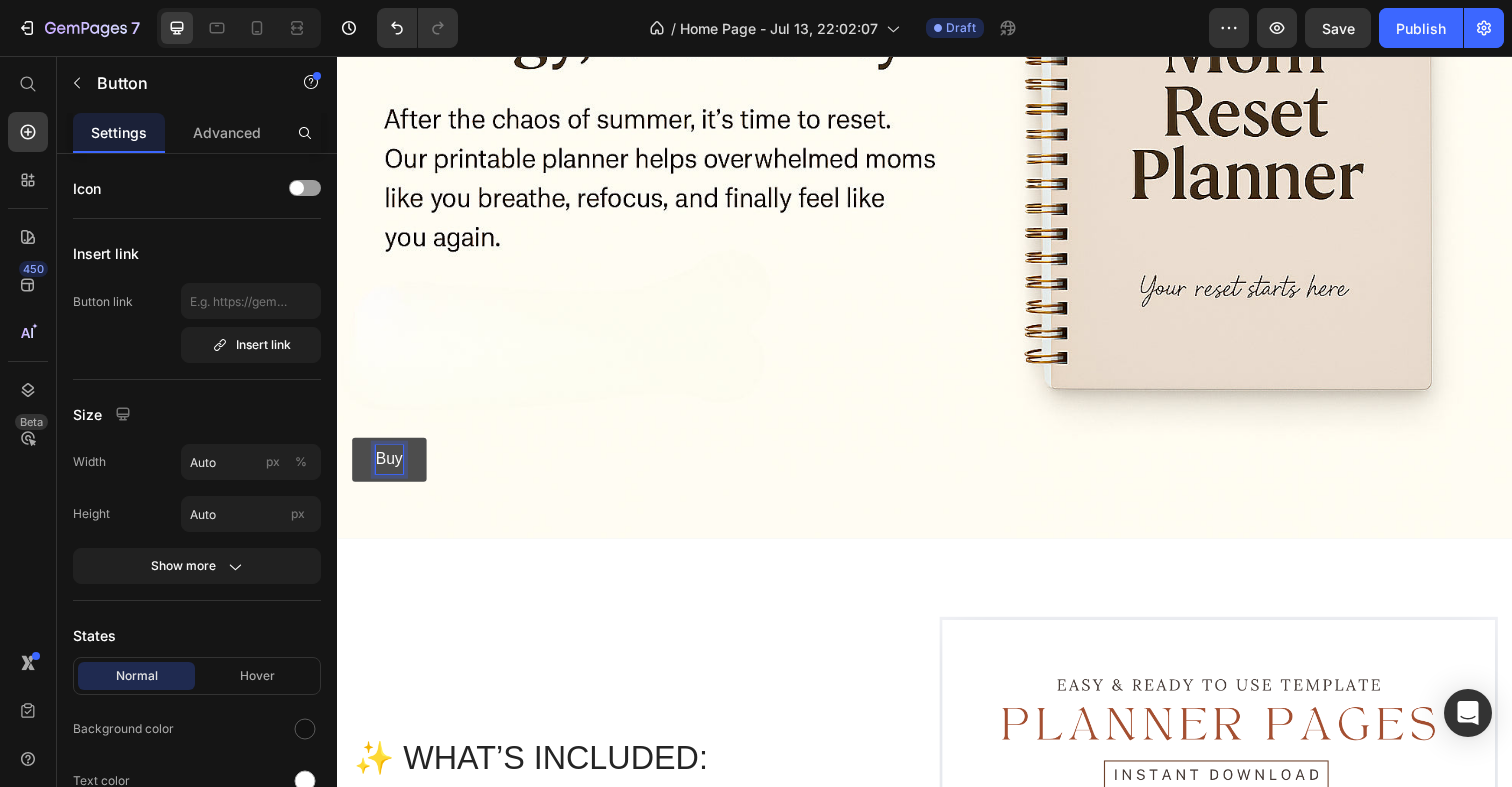 click on "Buy" at bounding box center [390, 468] 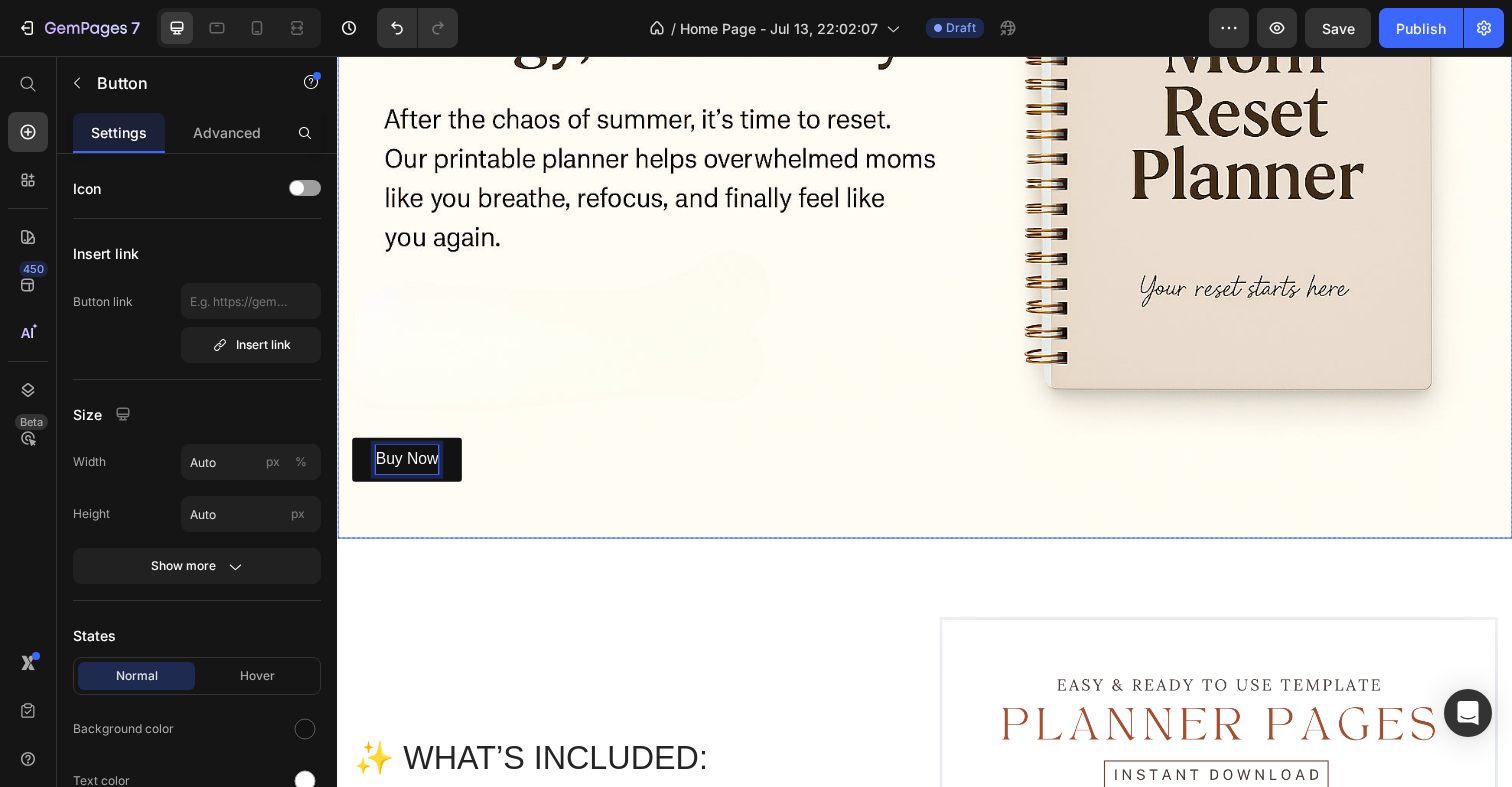click at bounding box center [937, 149] 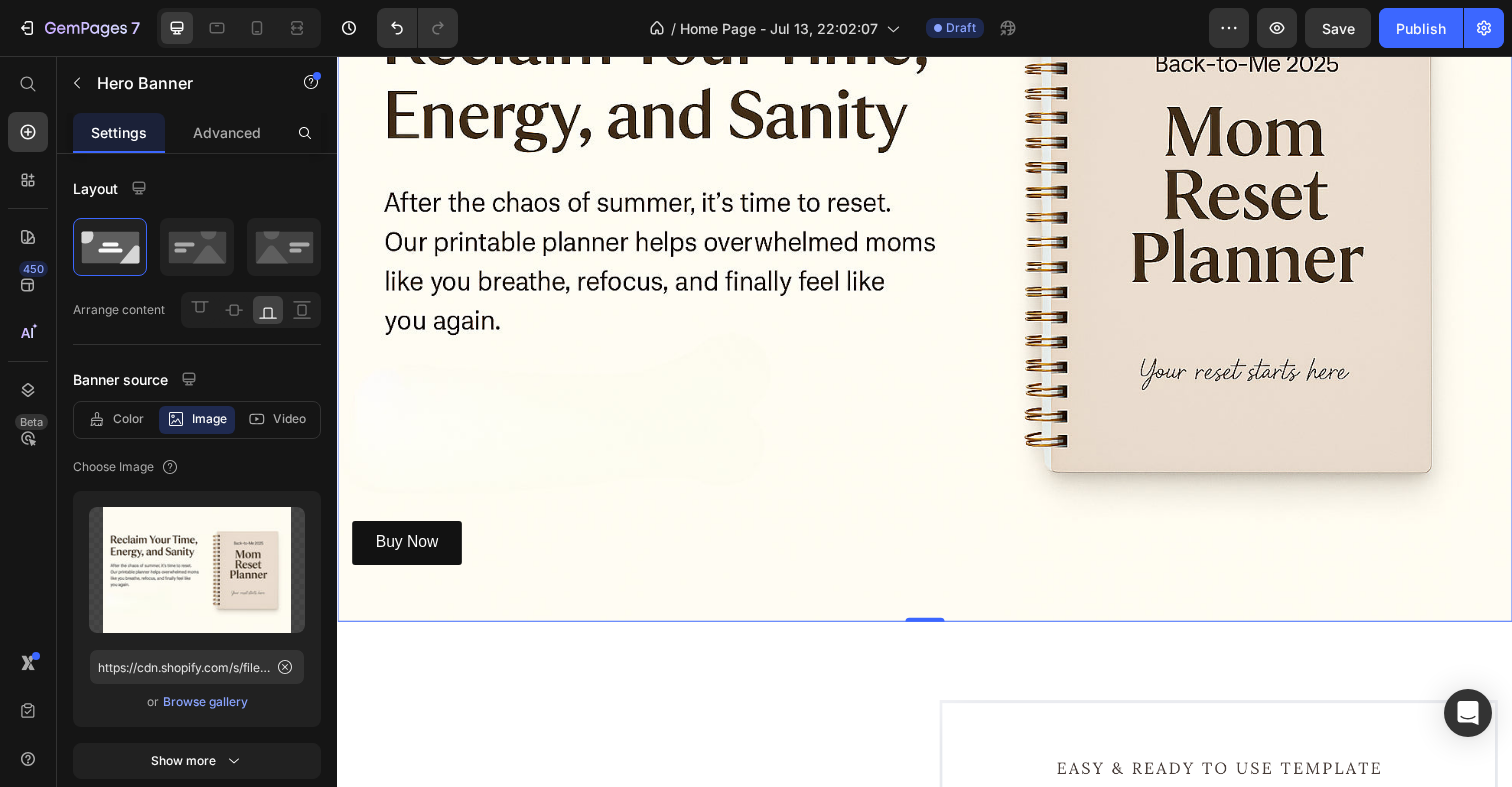 scroll, scrollTop: 245, scrollLeft: 0, axis: vertical 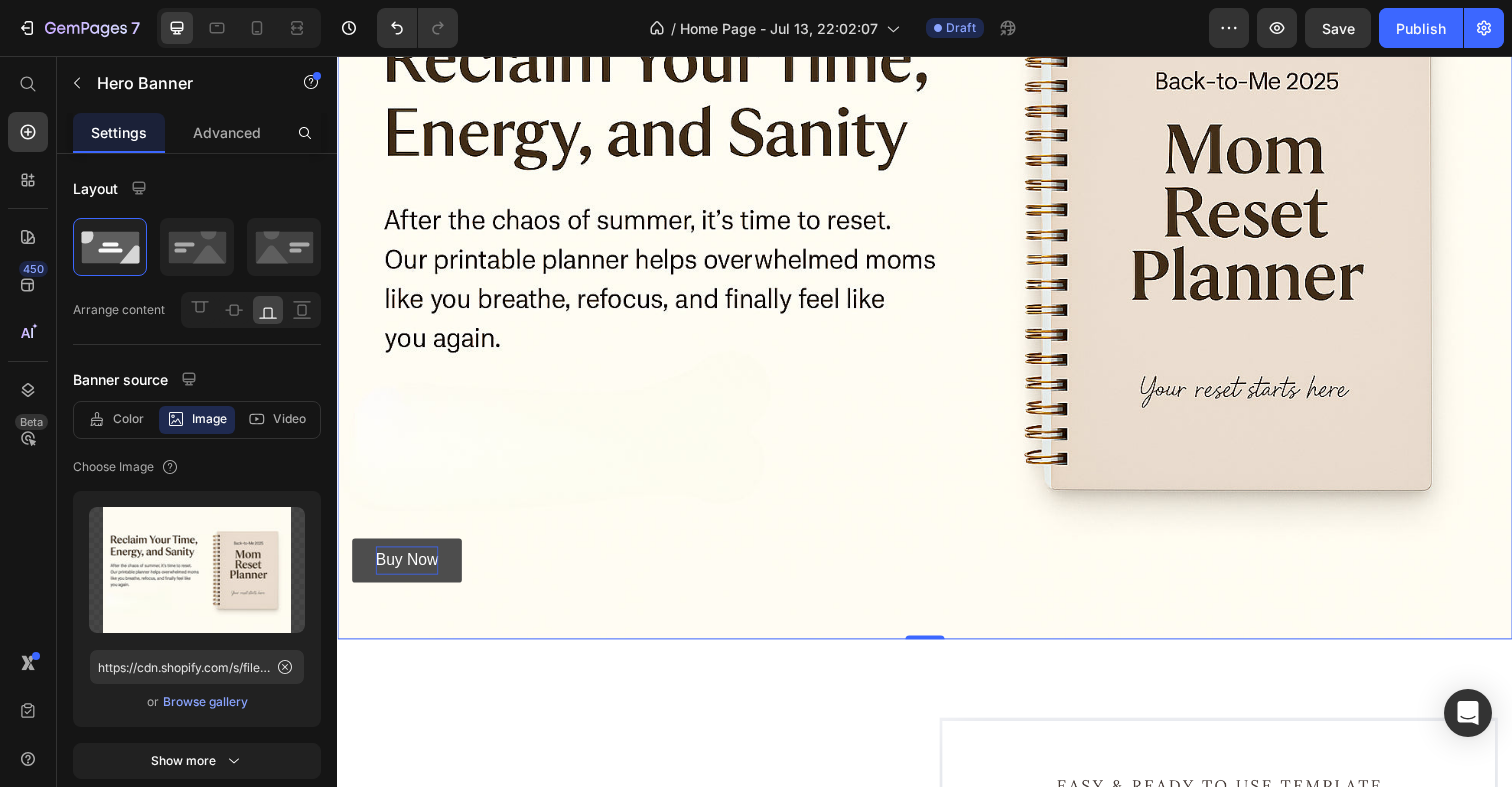 click on "Buy Now" at bounding box center (408, 571) 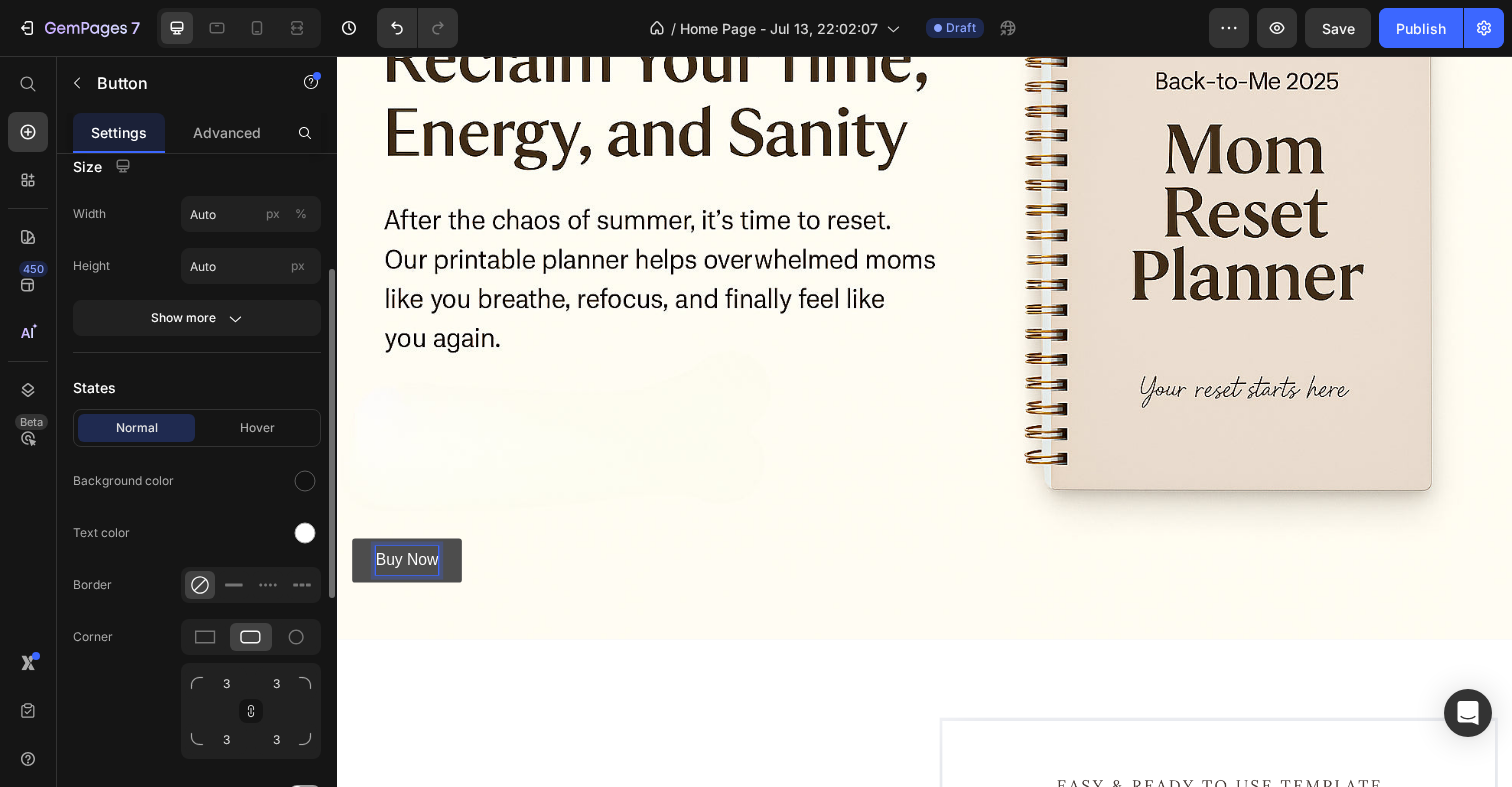 scroll, scrollTop: 250, scrollLeft: 0, axis: vertical 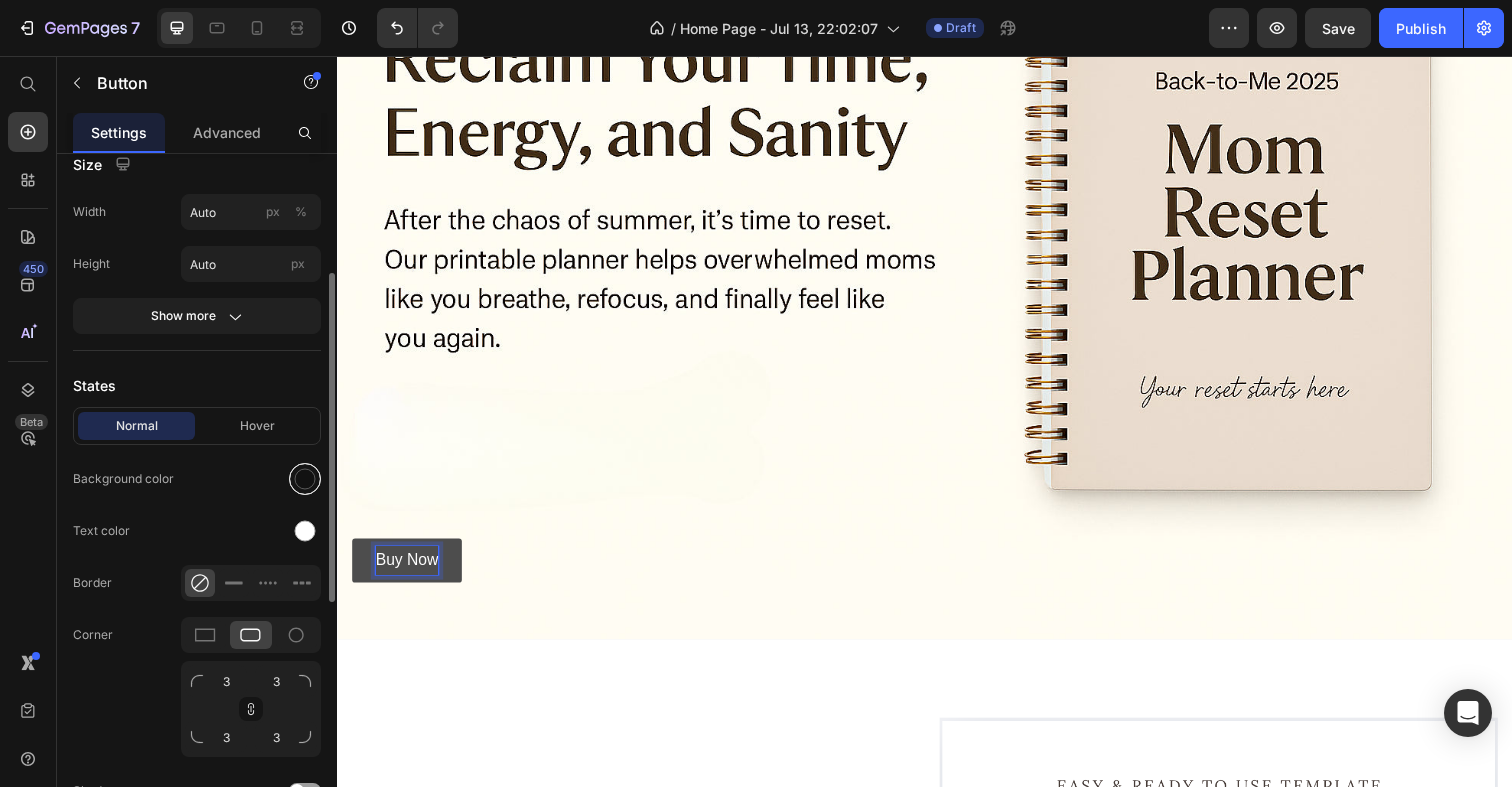 click at bounding box center (305, 479) 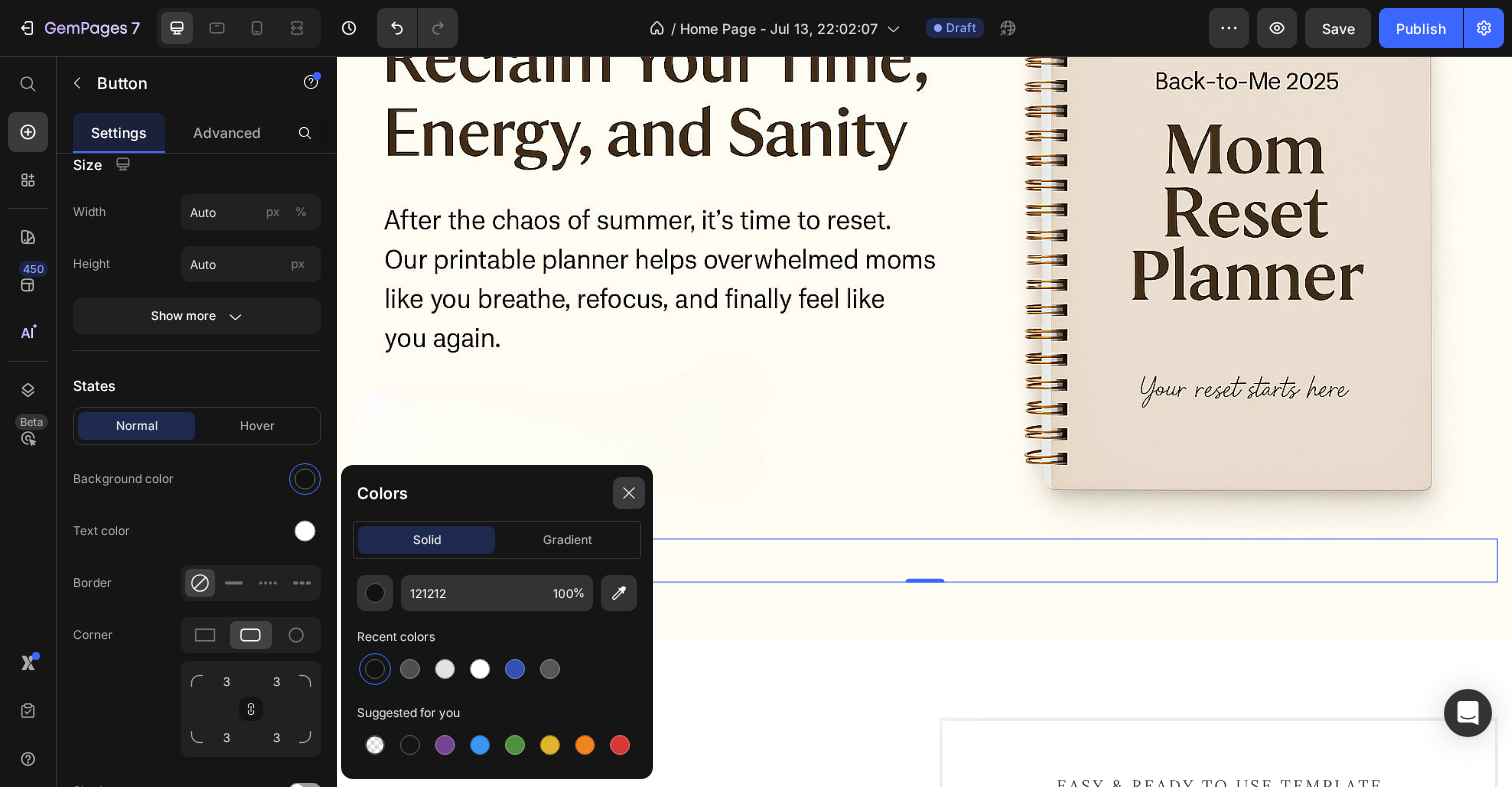 click 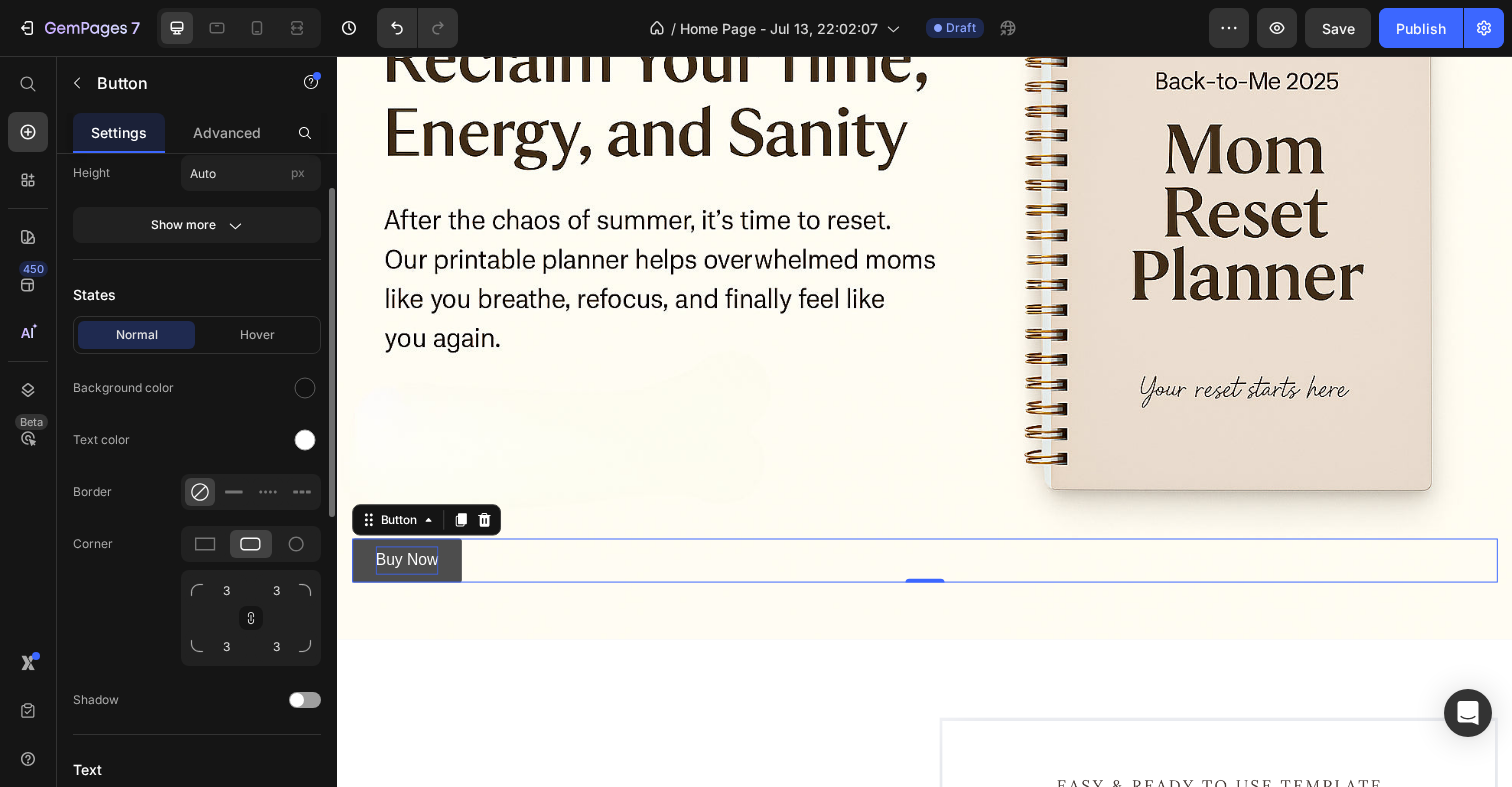 scroll, scrollTop: 346, scrollLeft: 0, axis: vertical 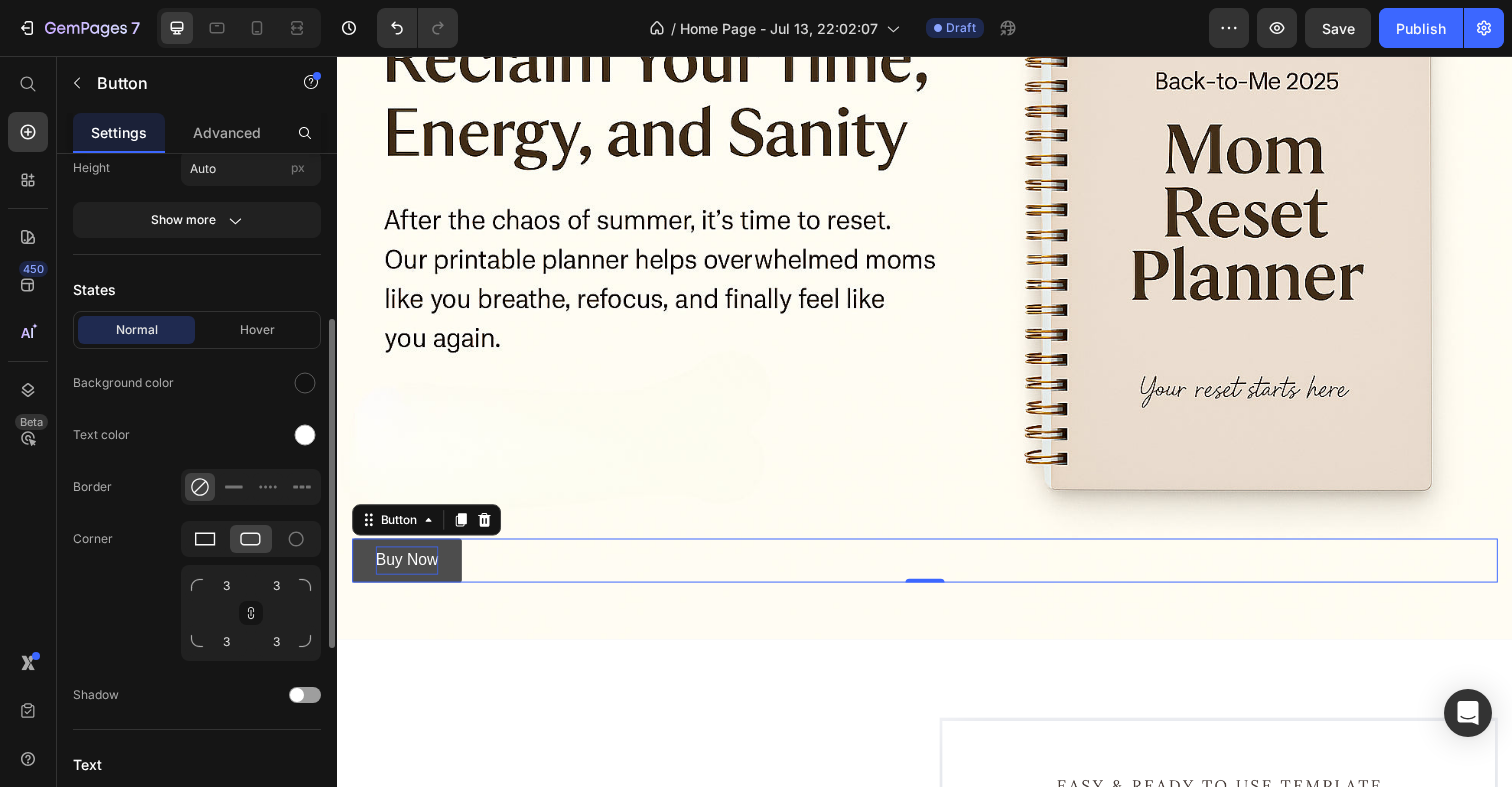 click 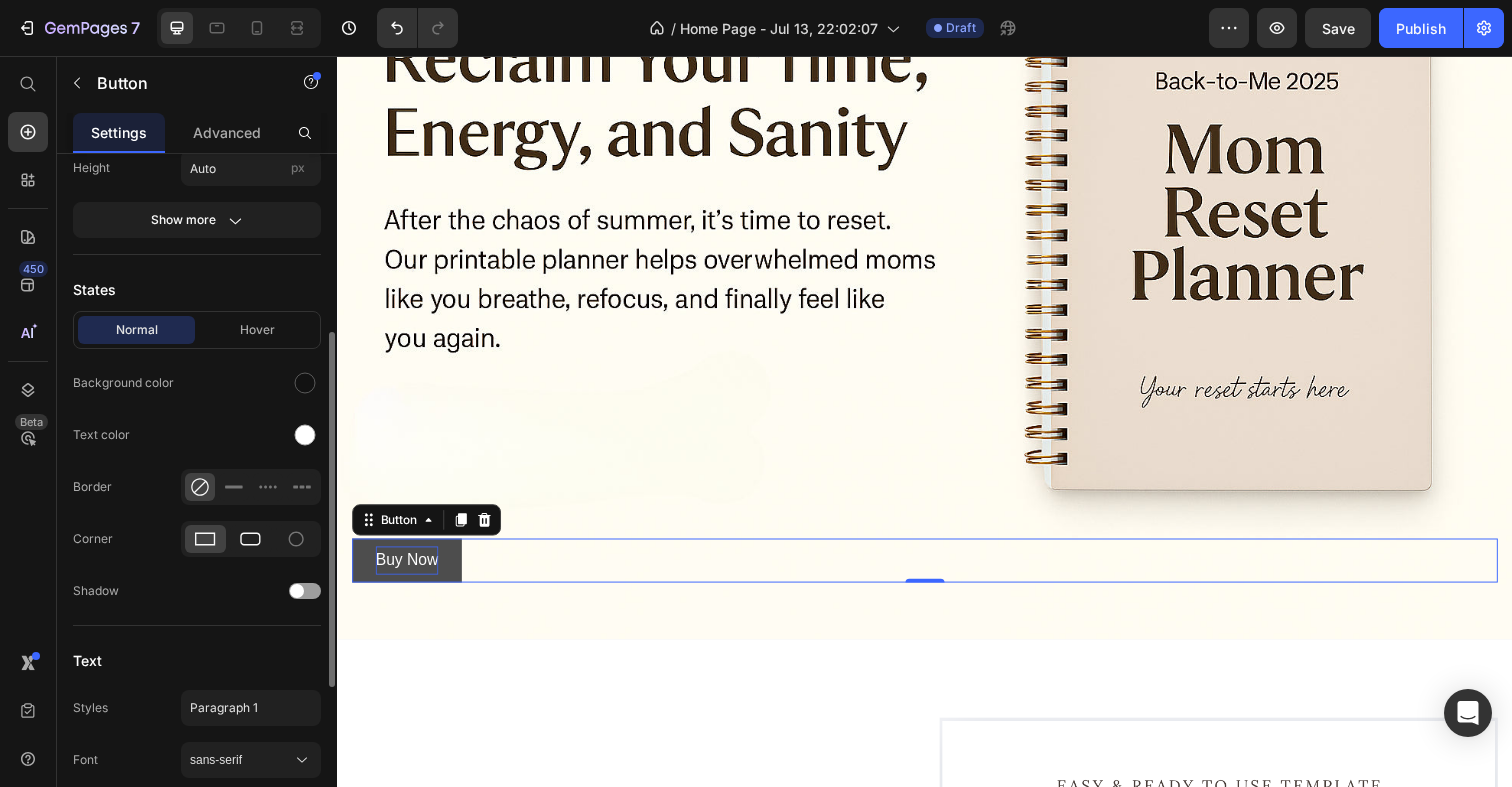 click 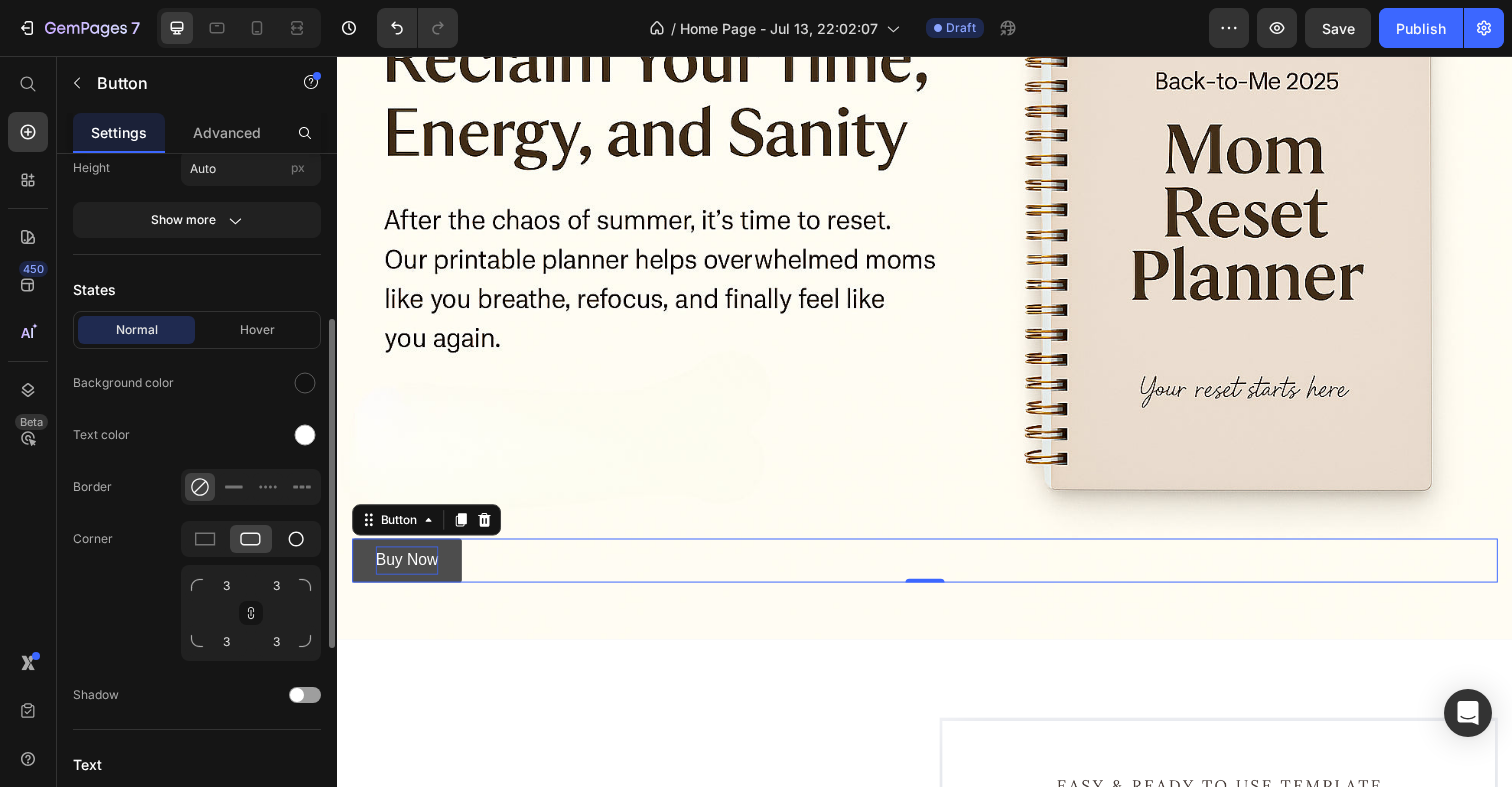 click 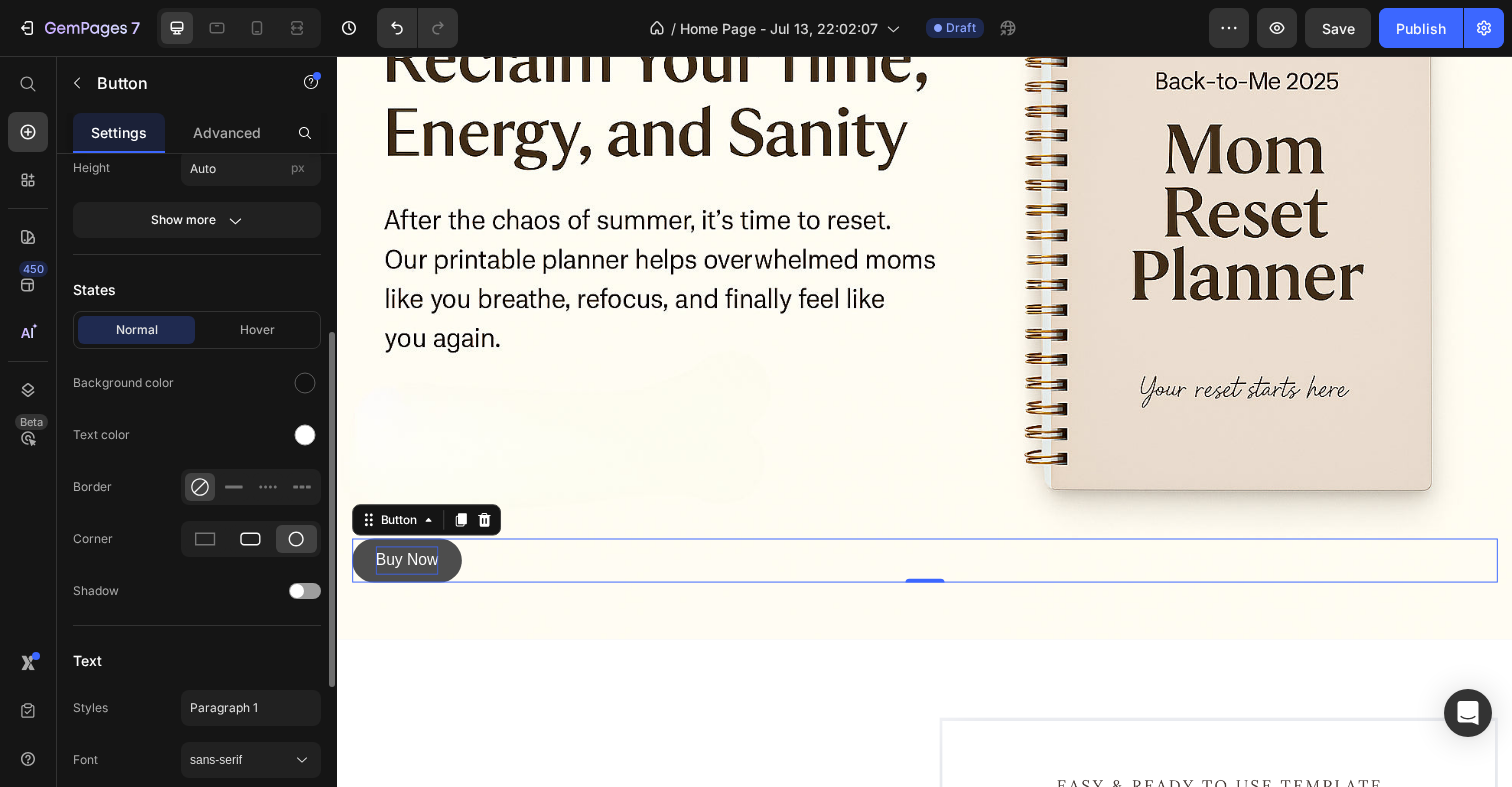 click 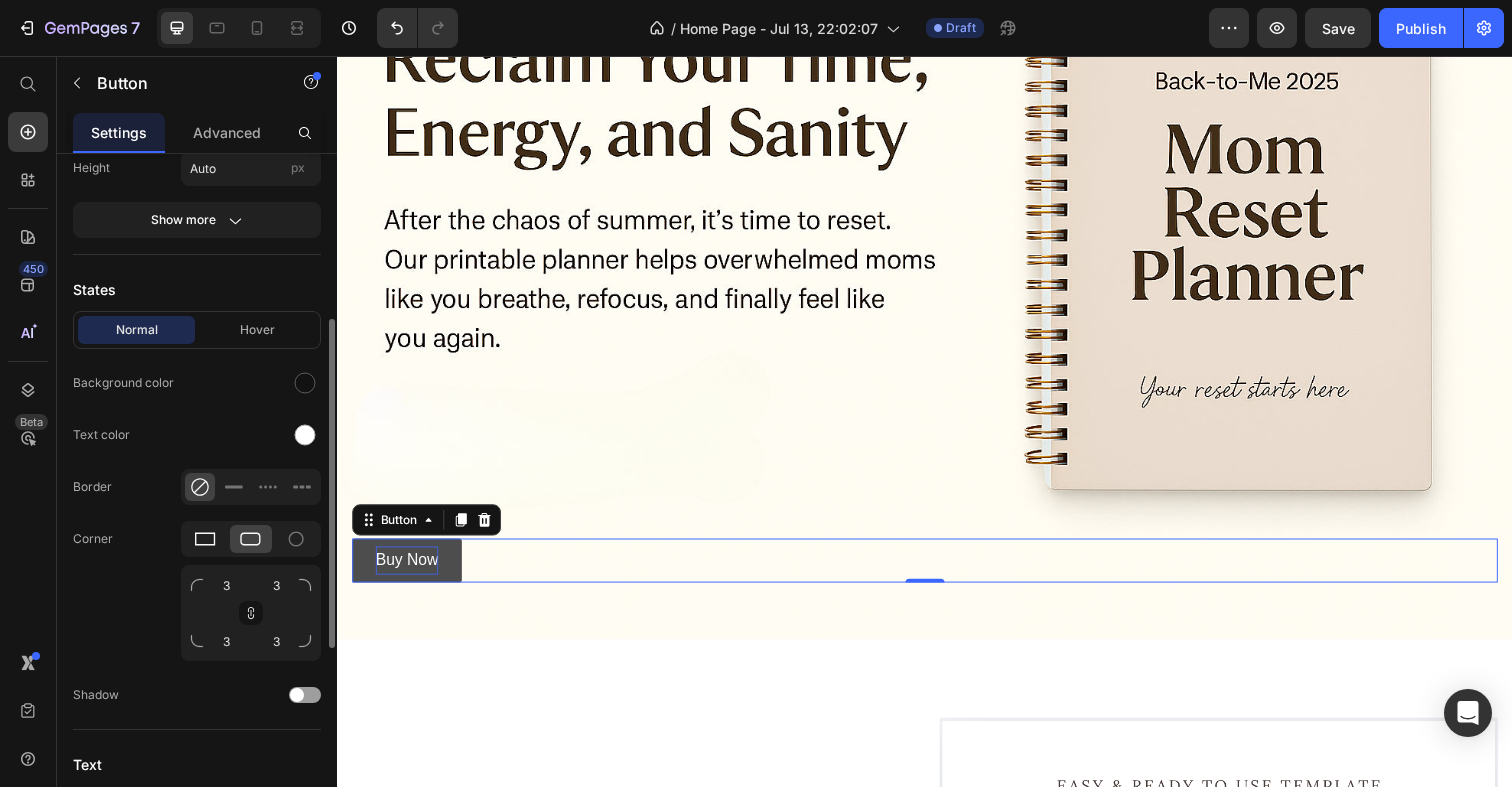 click 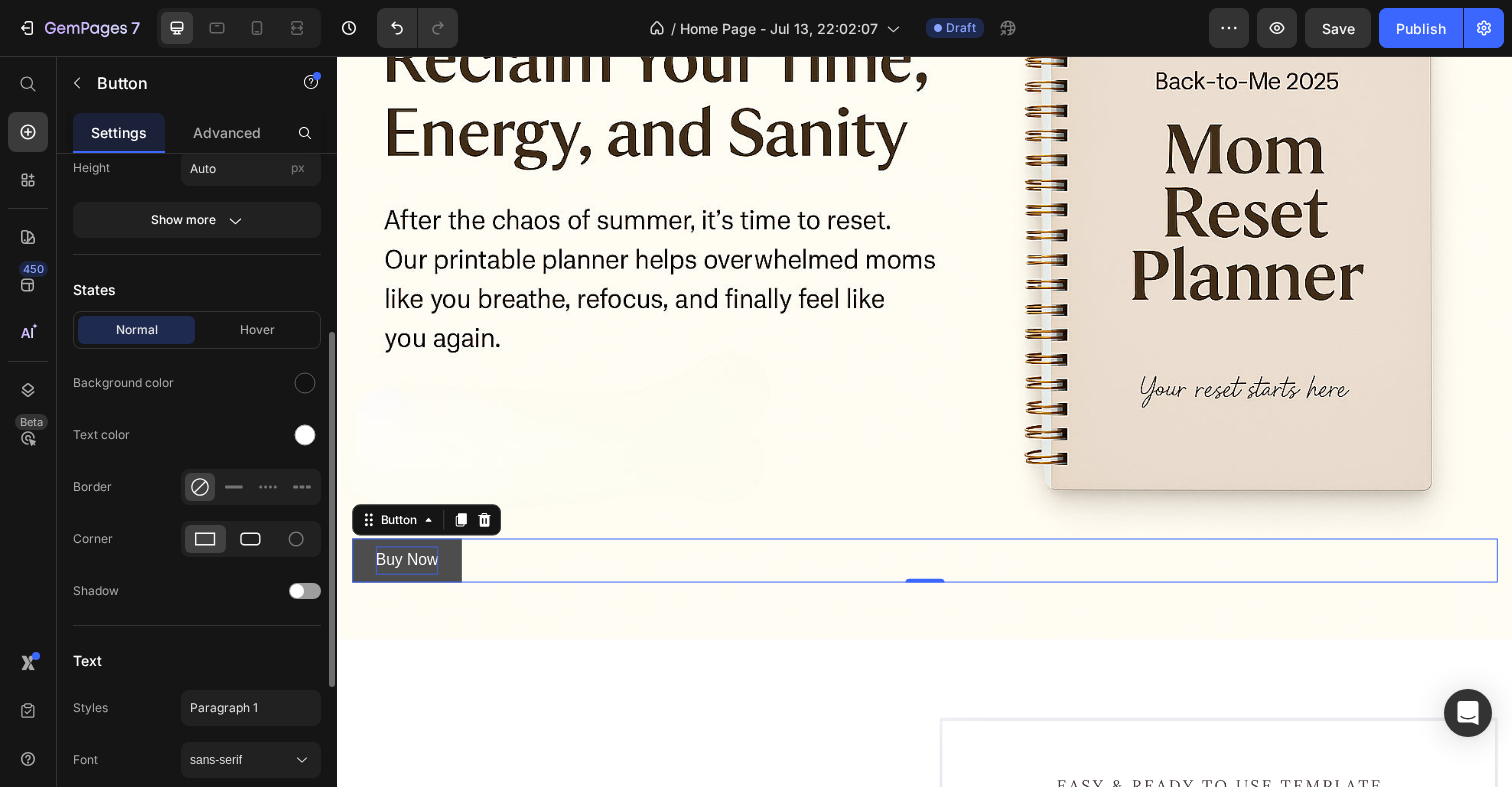click 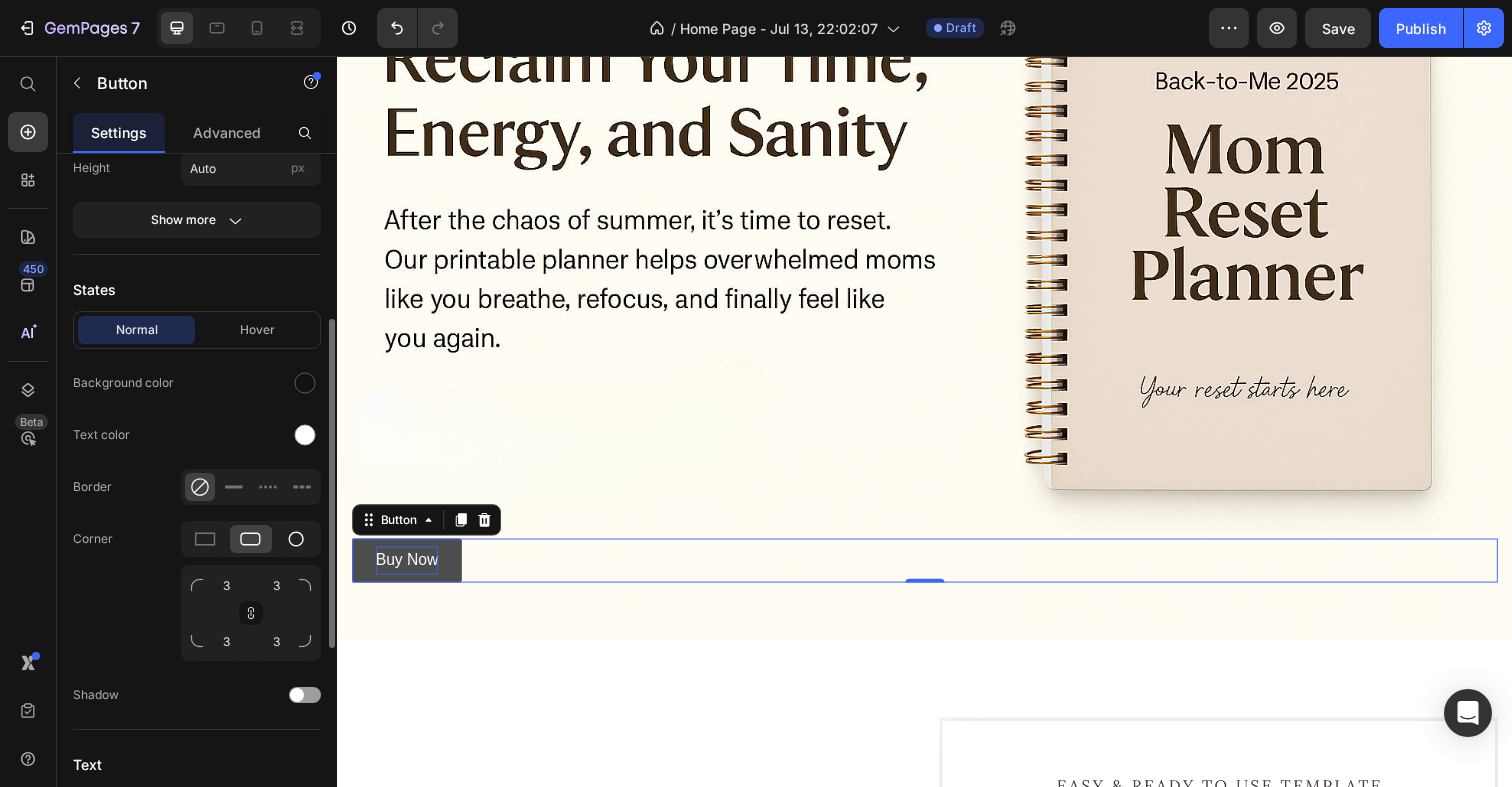 click 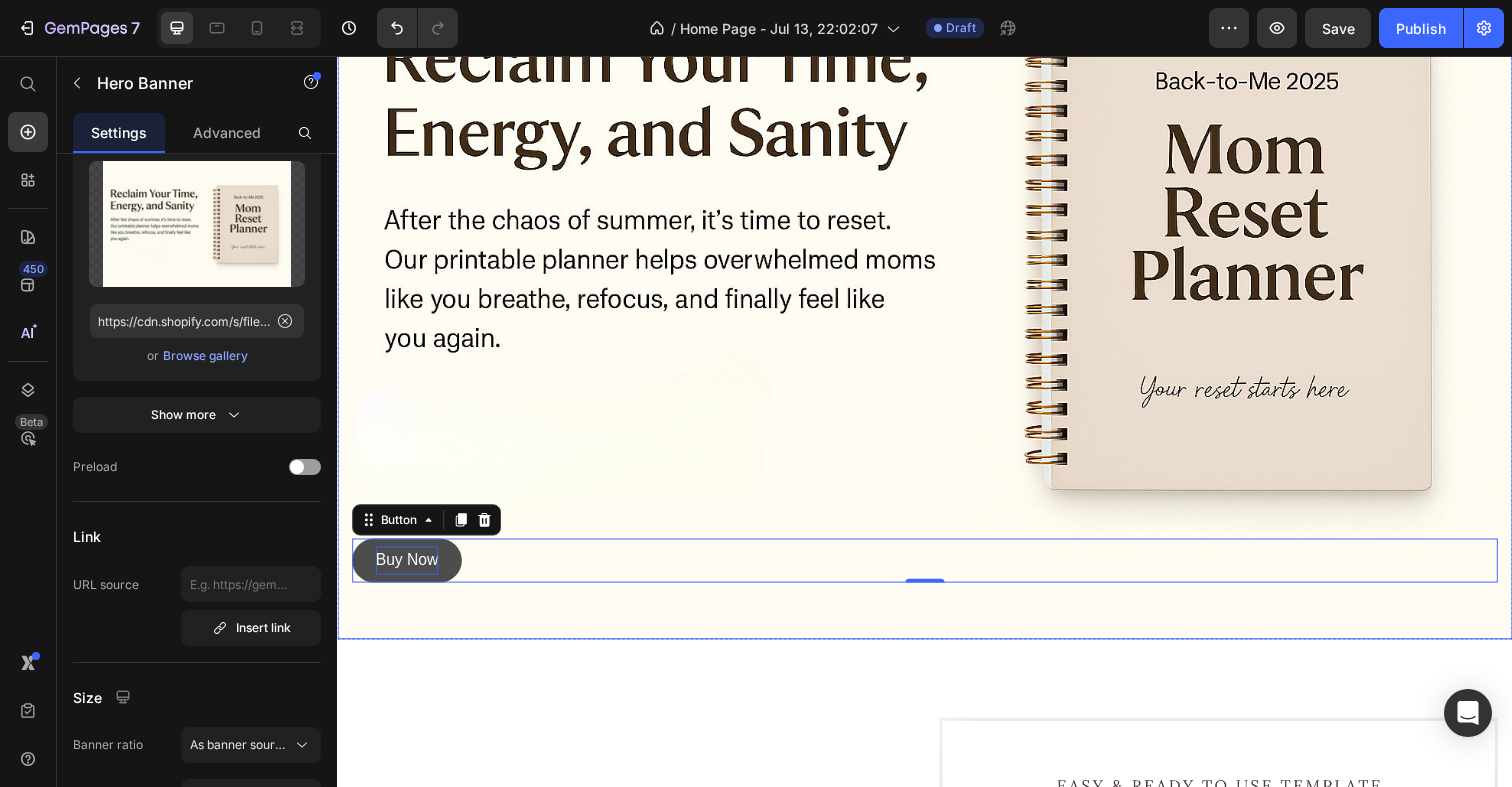 click at bounding box center [937, 252] 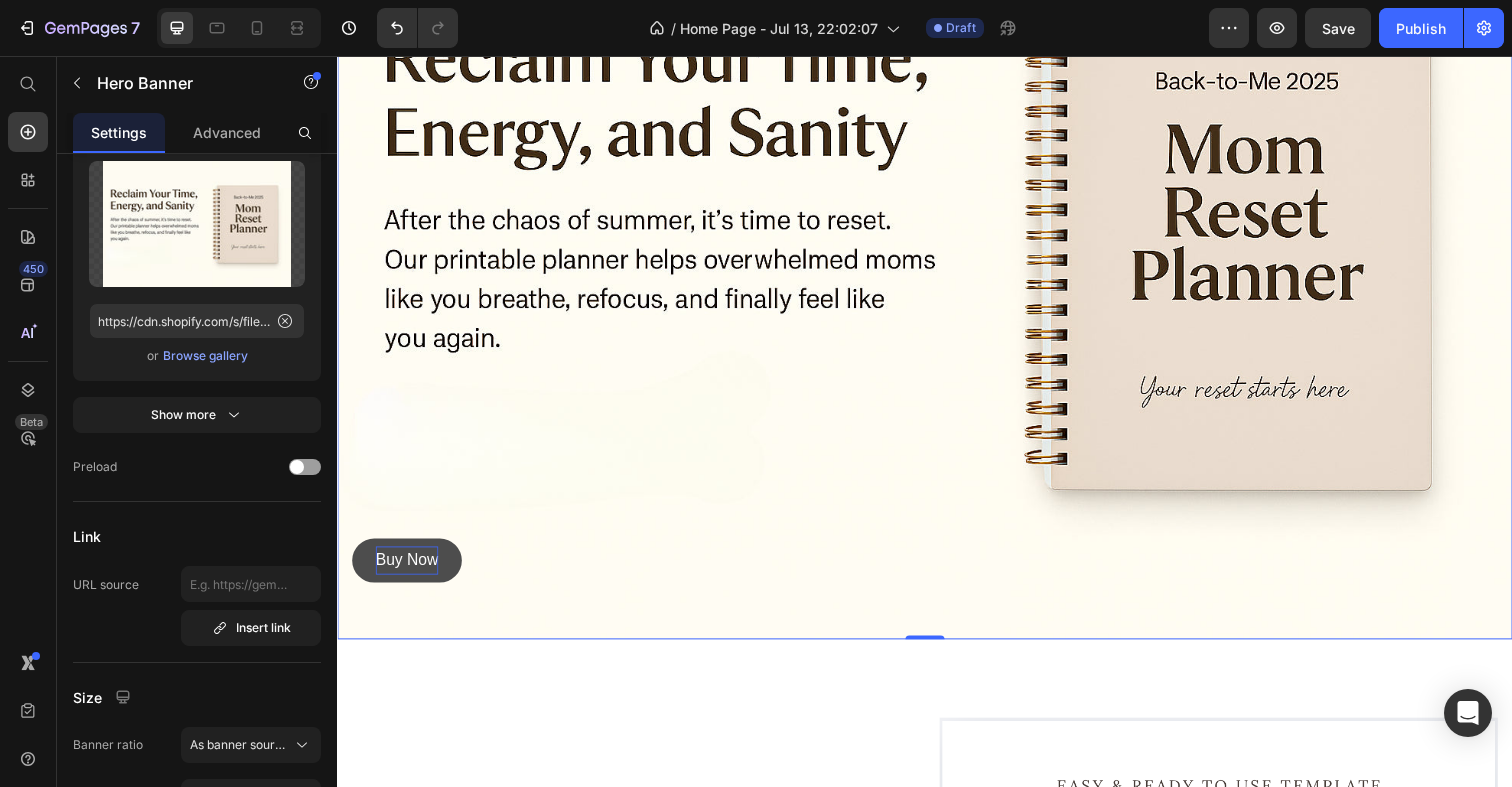 scroll, scrollTop: 0, scrollLeft: 0, axis: both 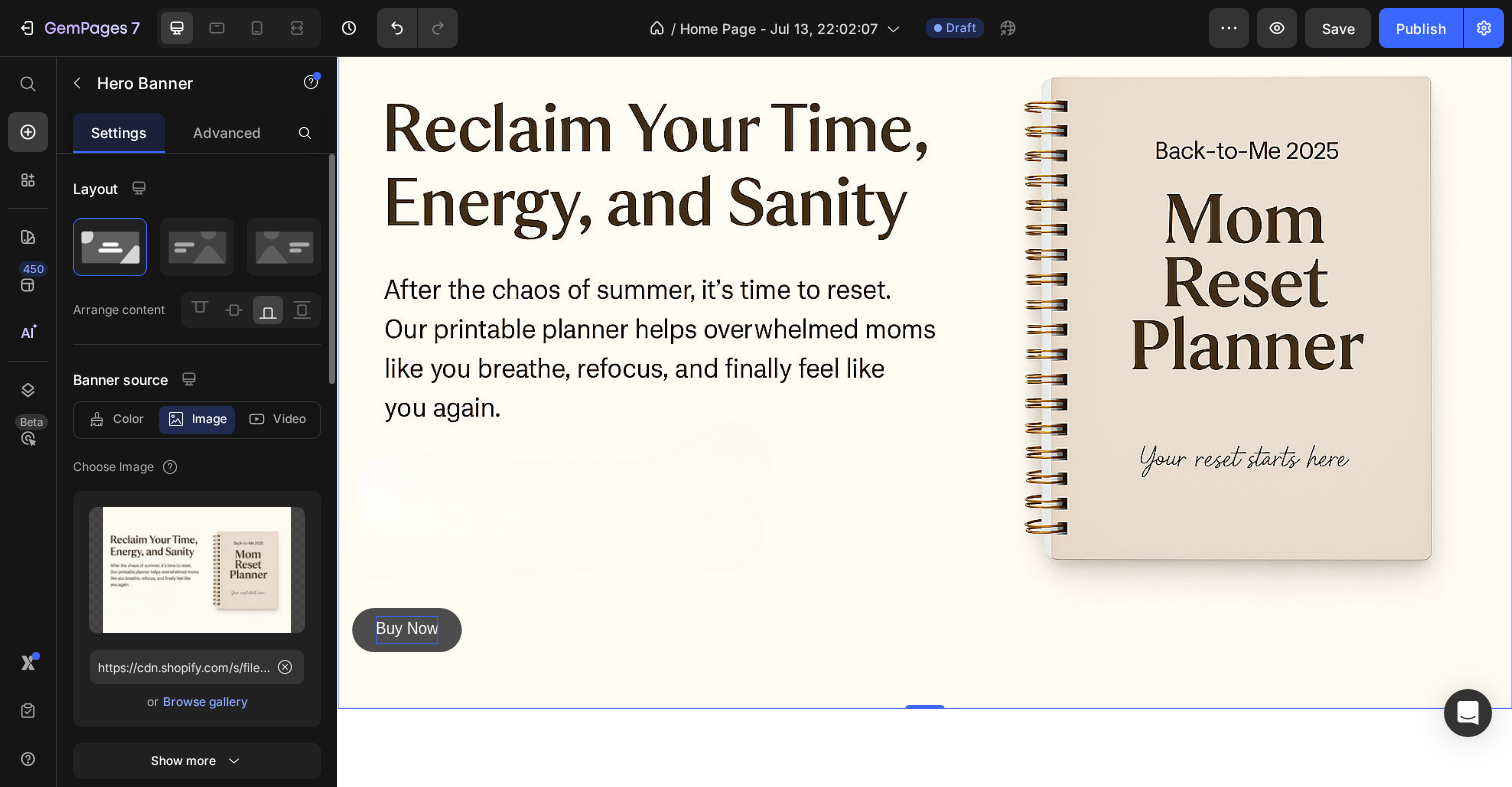 click on "Buy Now" at bounding box center (408, 642) 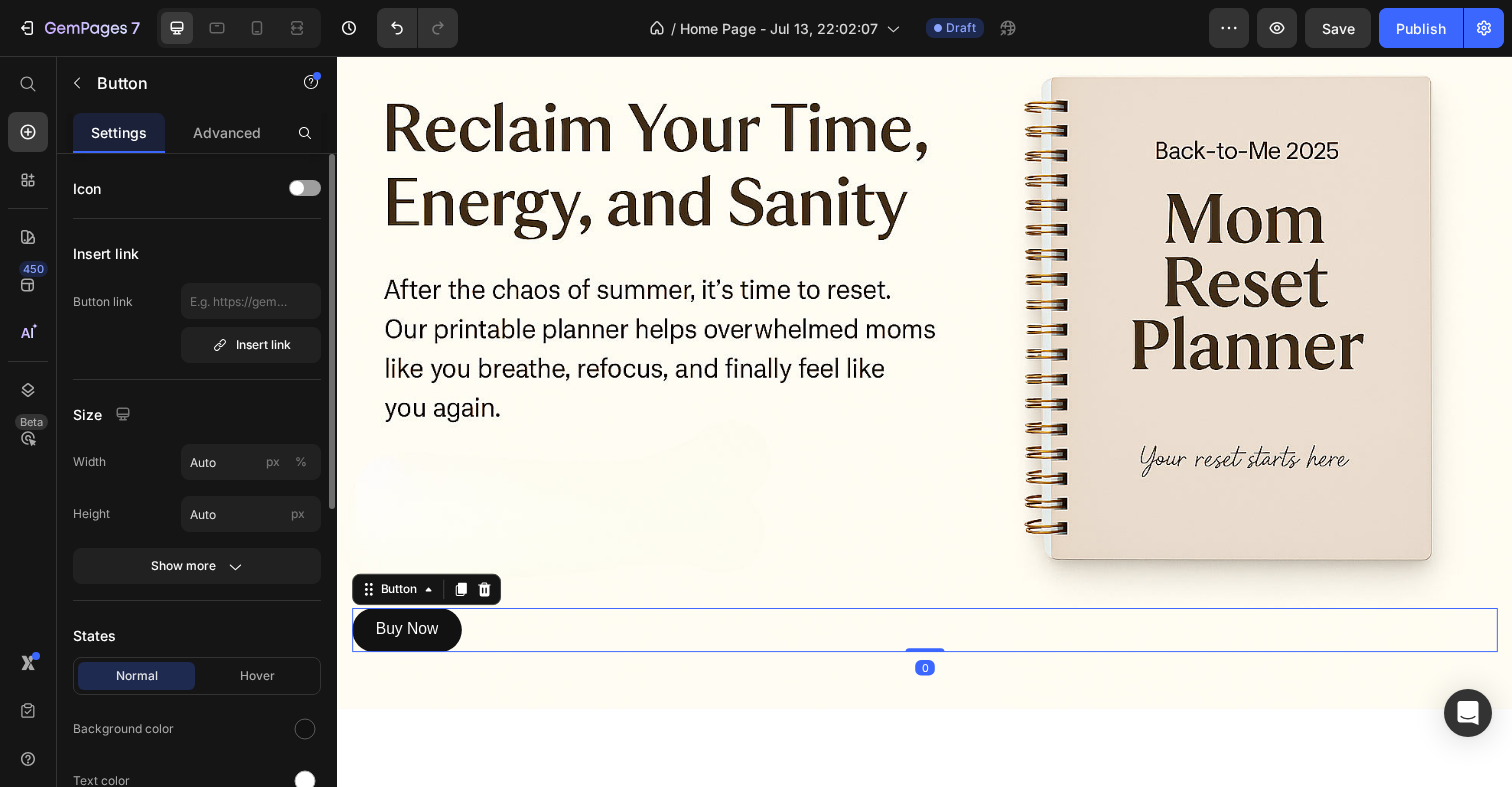 click on "Buy Now Button   0" at bounding box center [937, 642] 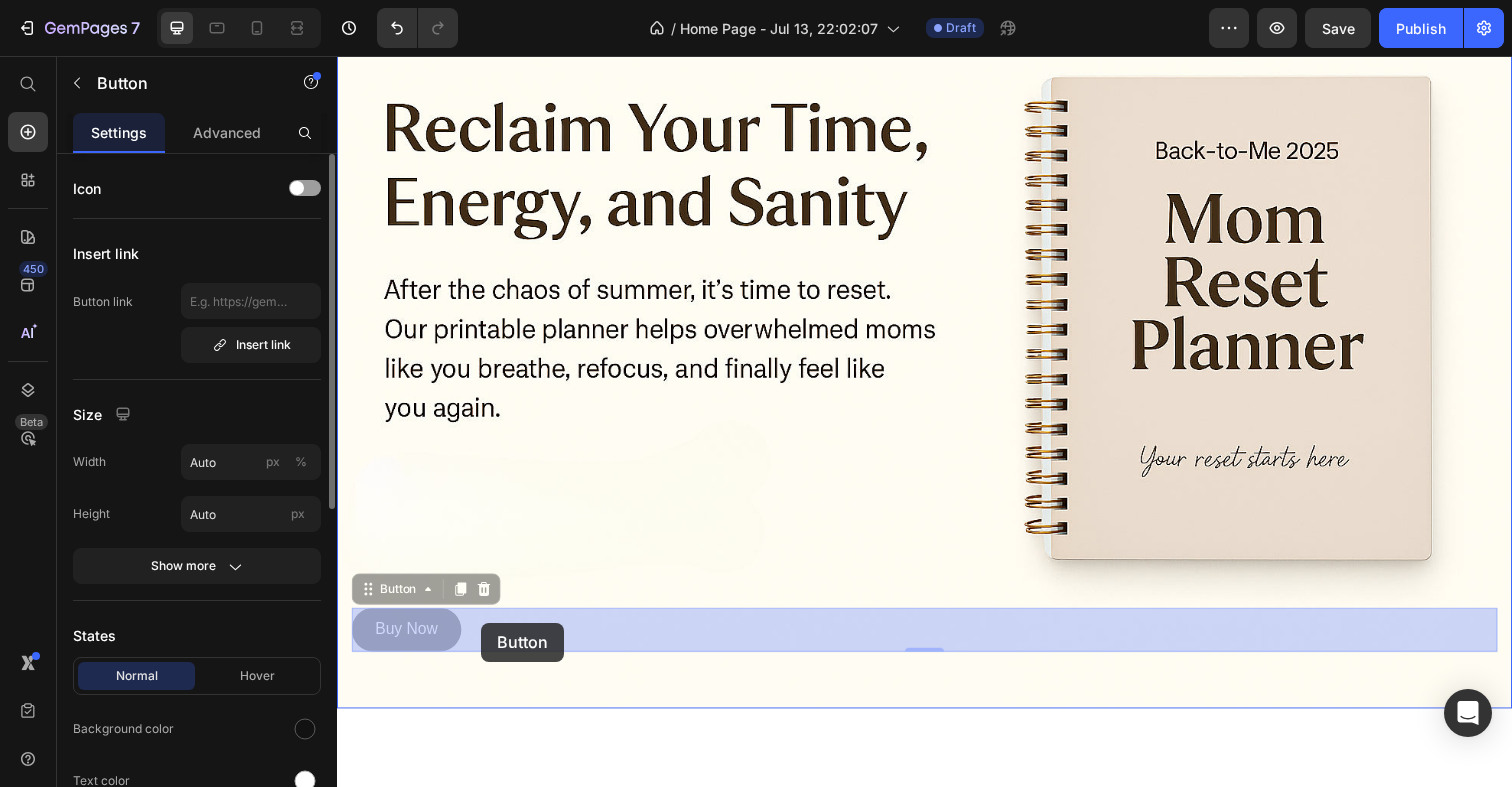 drag, startPoint x: 443, startPoint y: 639, endPoint x: 477, endPoint y: 632, distance: 34.713108 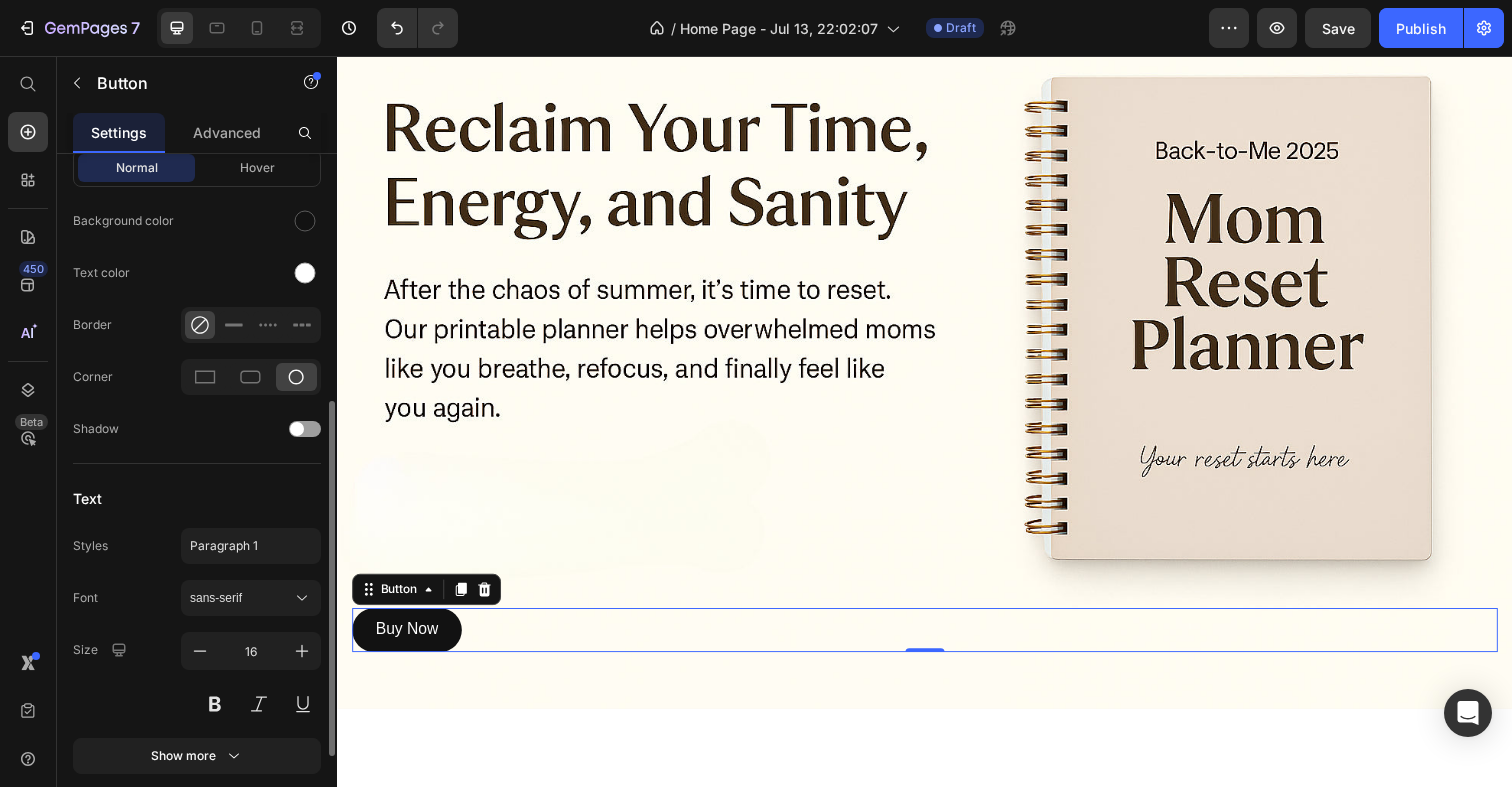 scroll, scrollTop: 651, scrollLeft: 0, axis: vertical 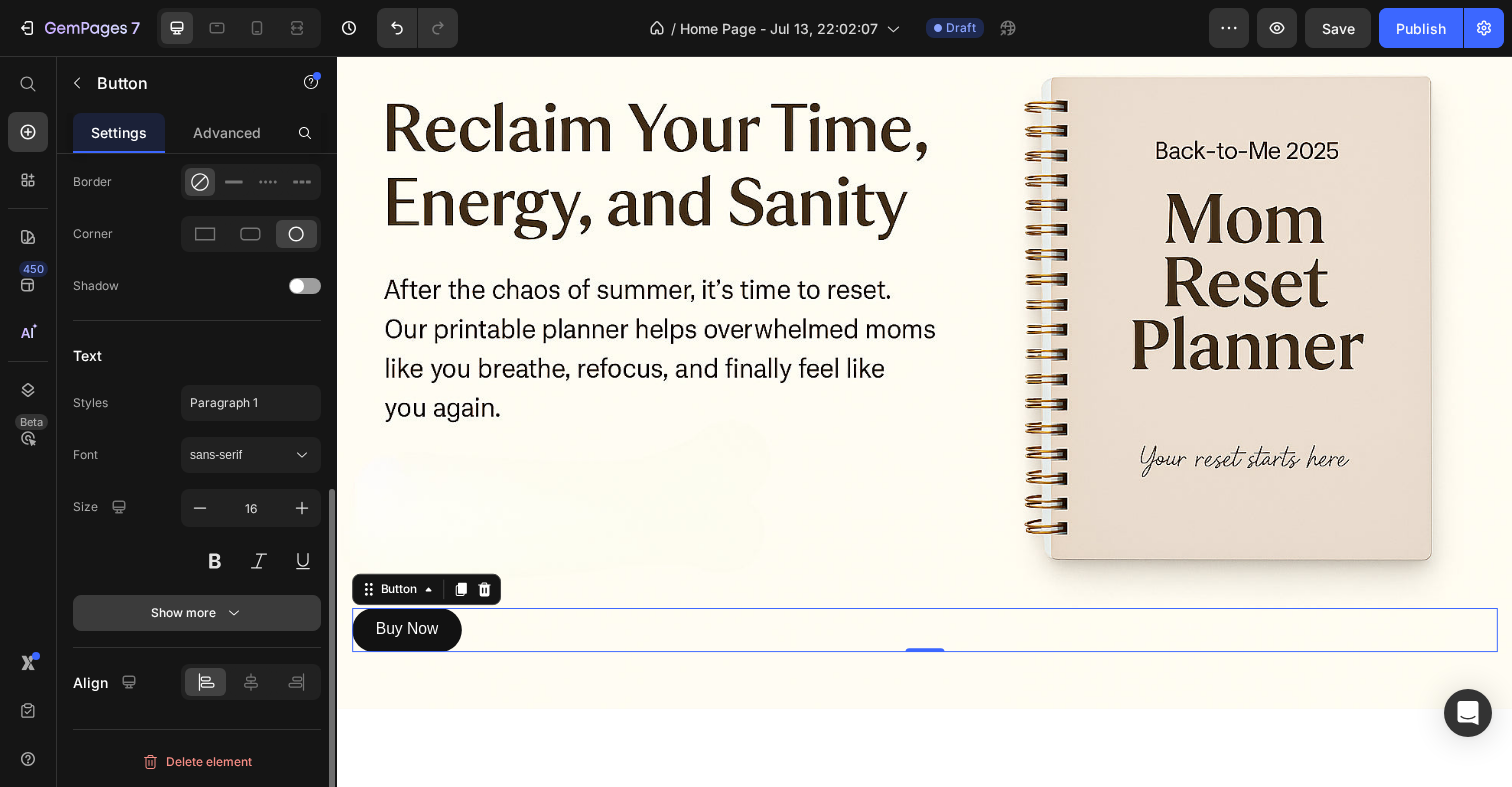 click 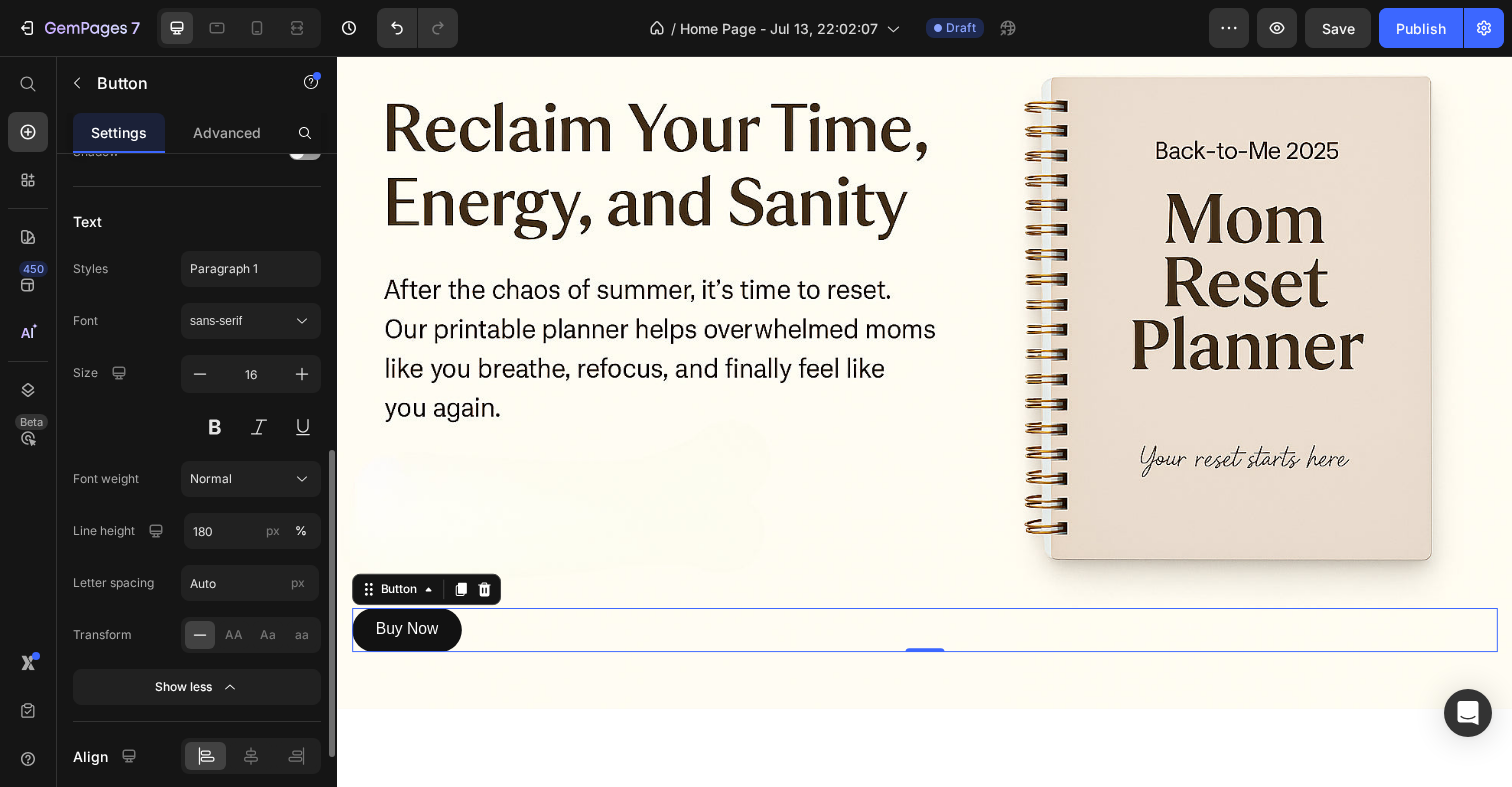 scroll, scrollTop: 859, scrollLeft: 0, axis: vertical 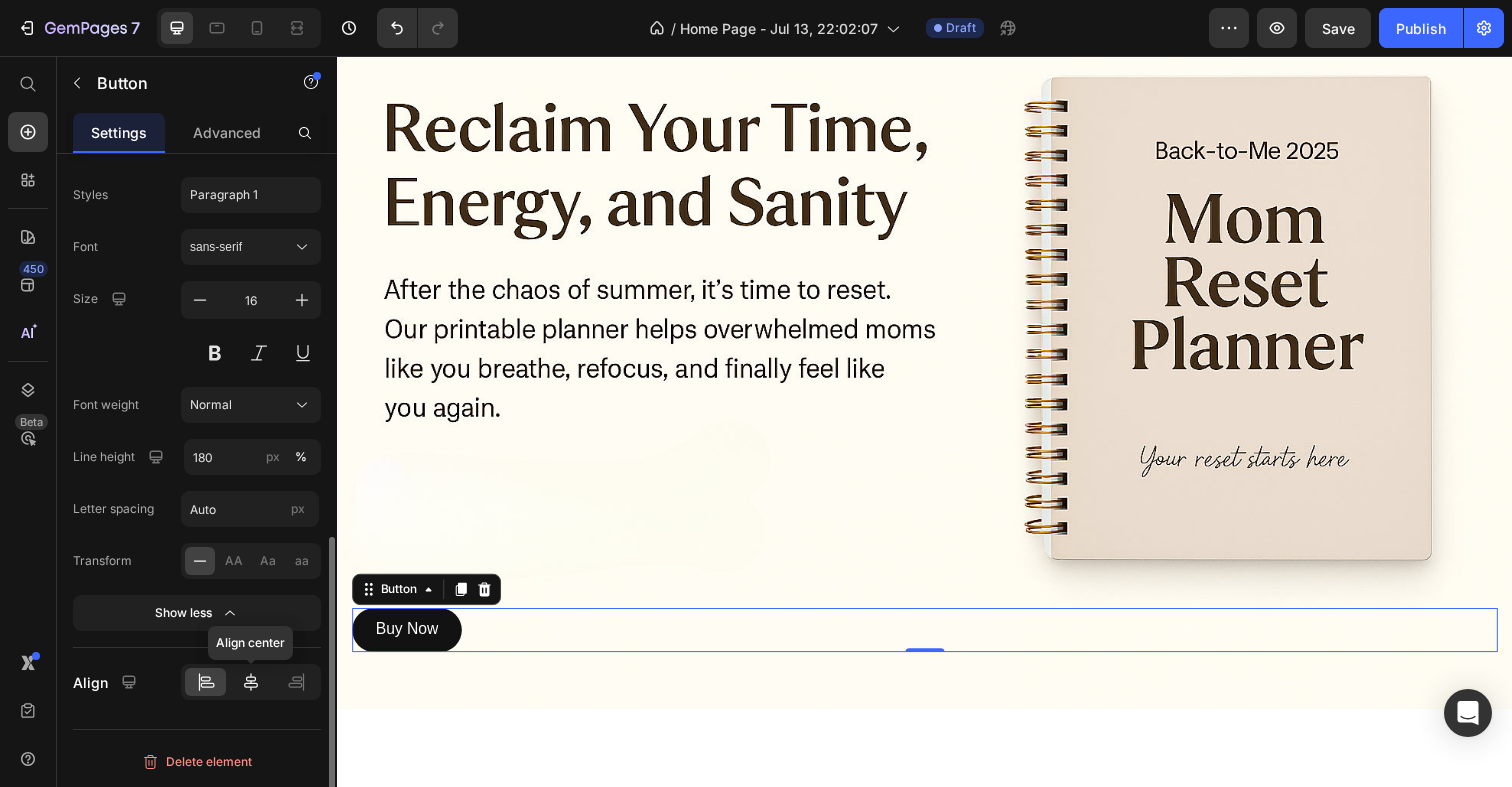 click 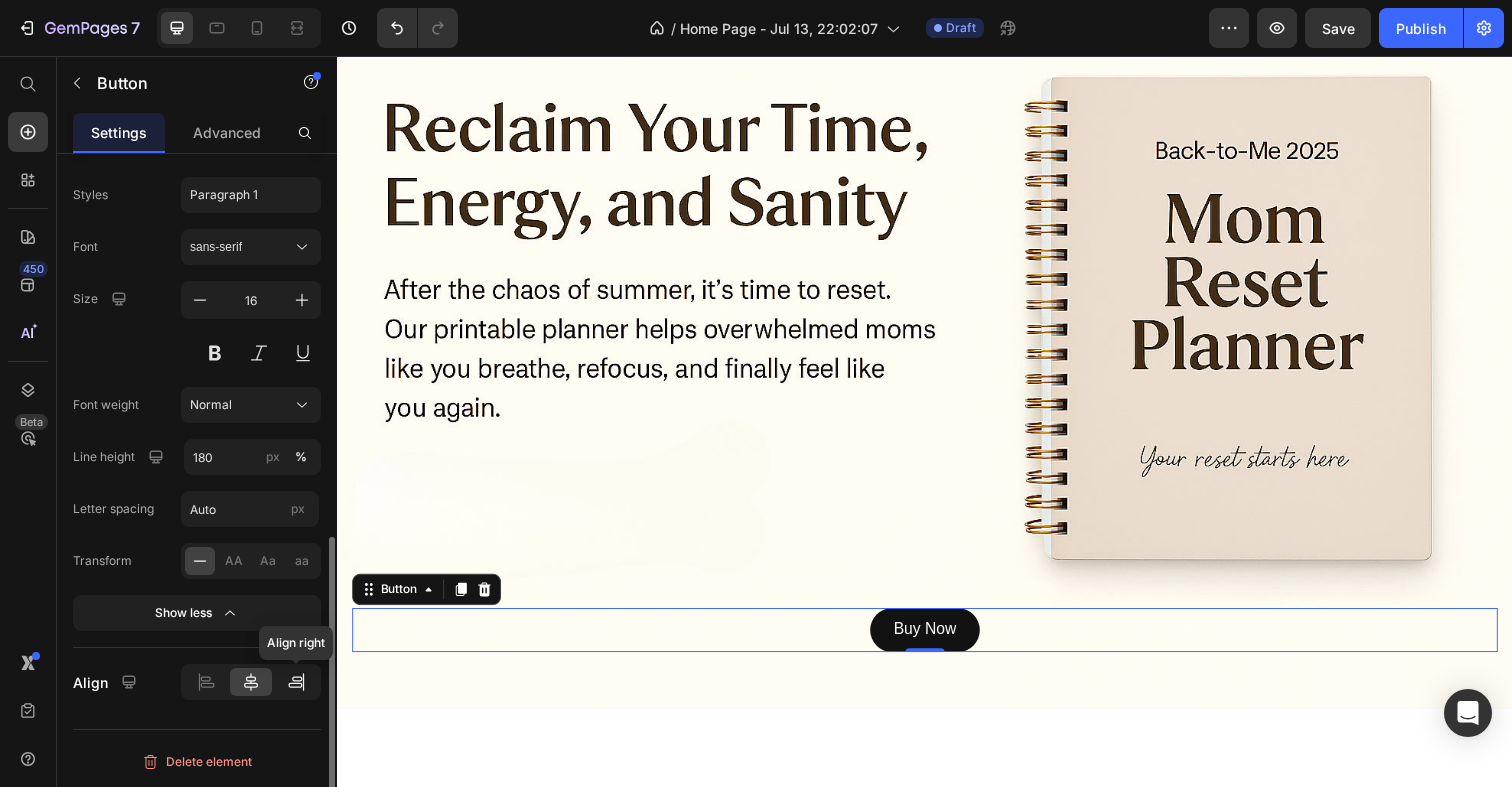 click 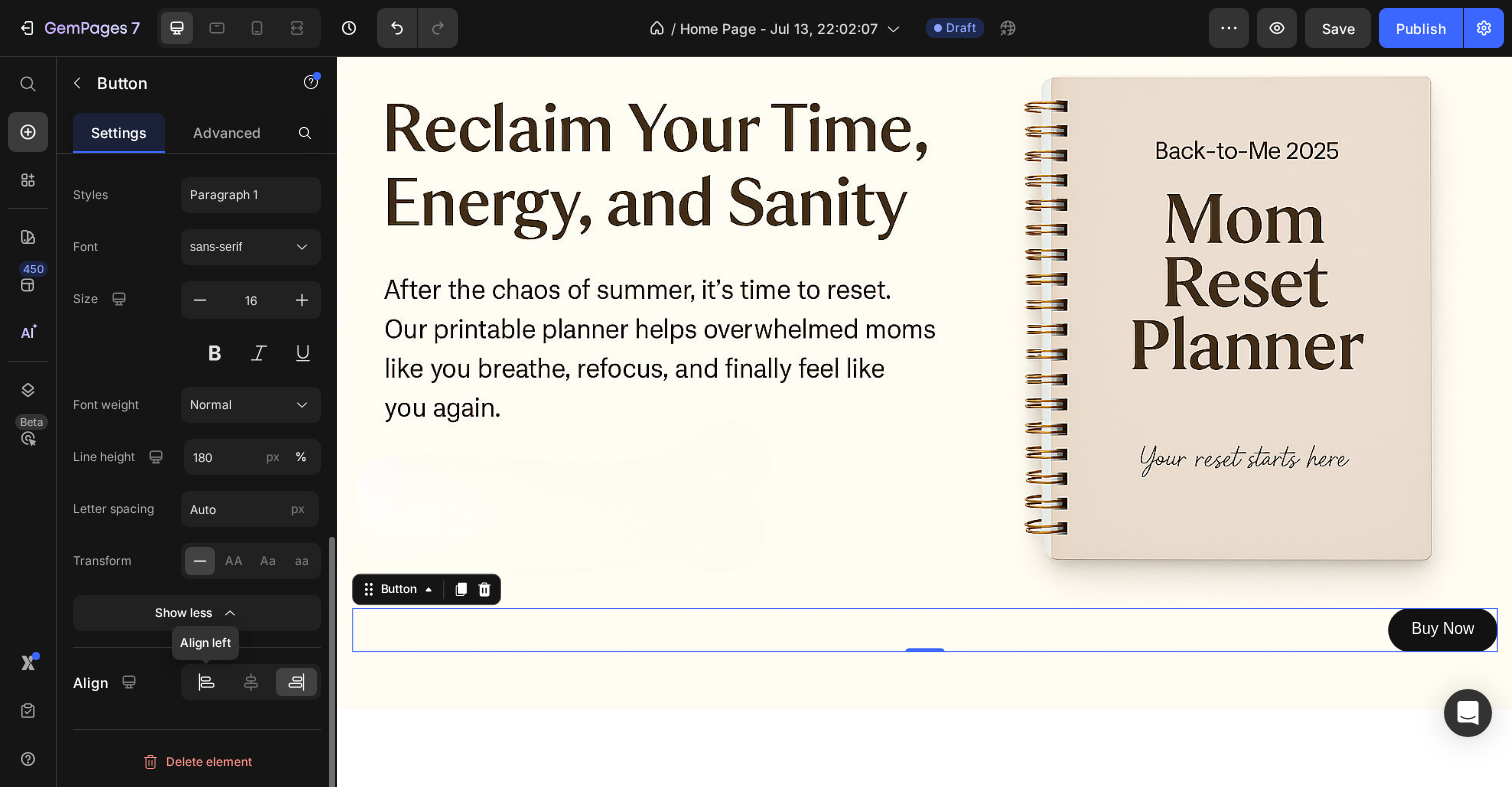 click 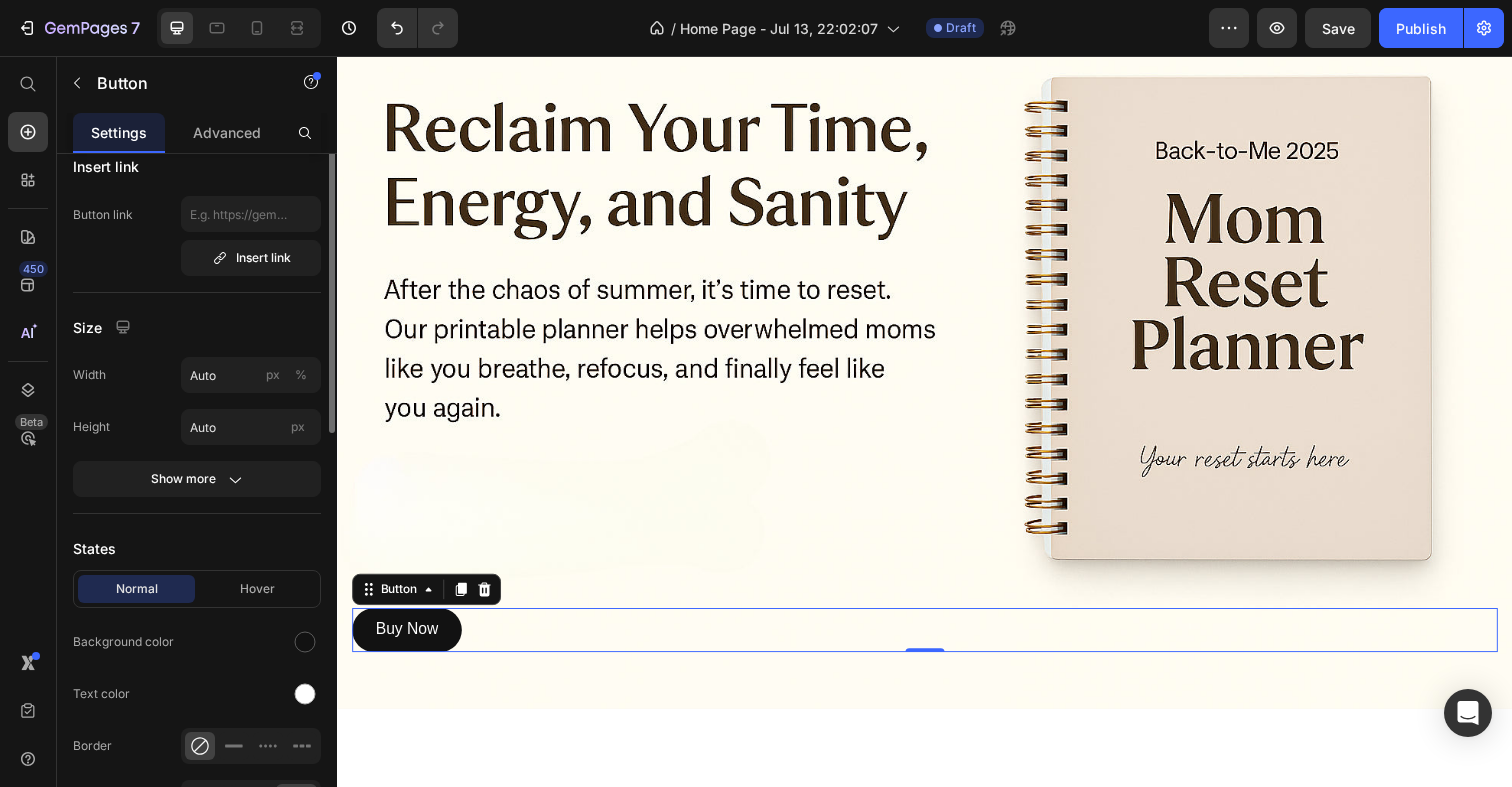 scroll, scrollTop: 0, scrollLeft: 0, axis: both 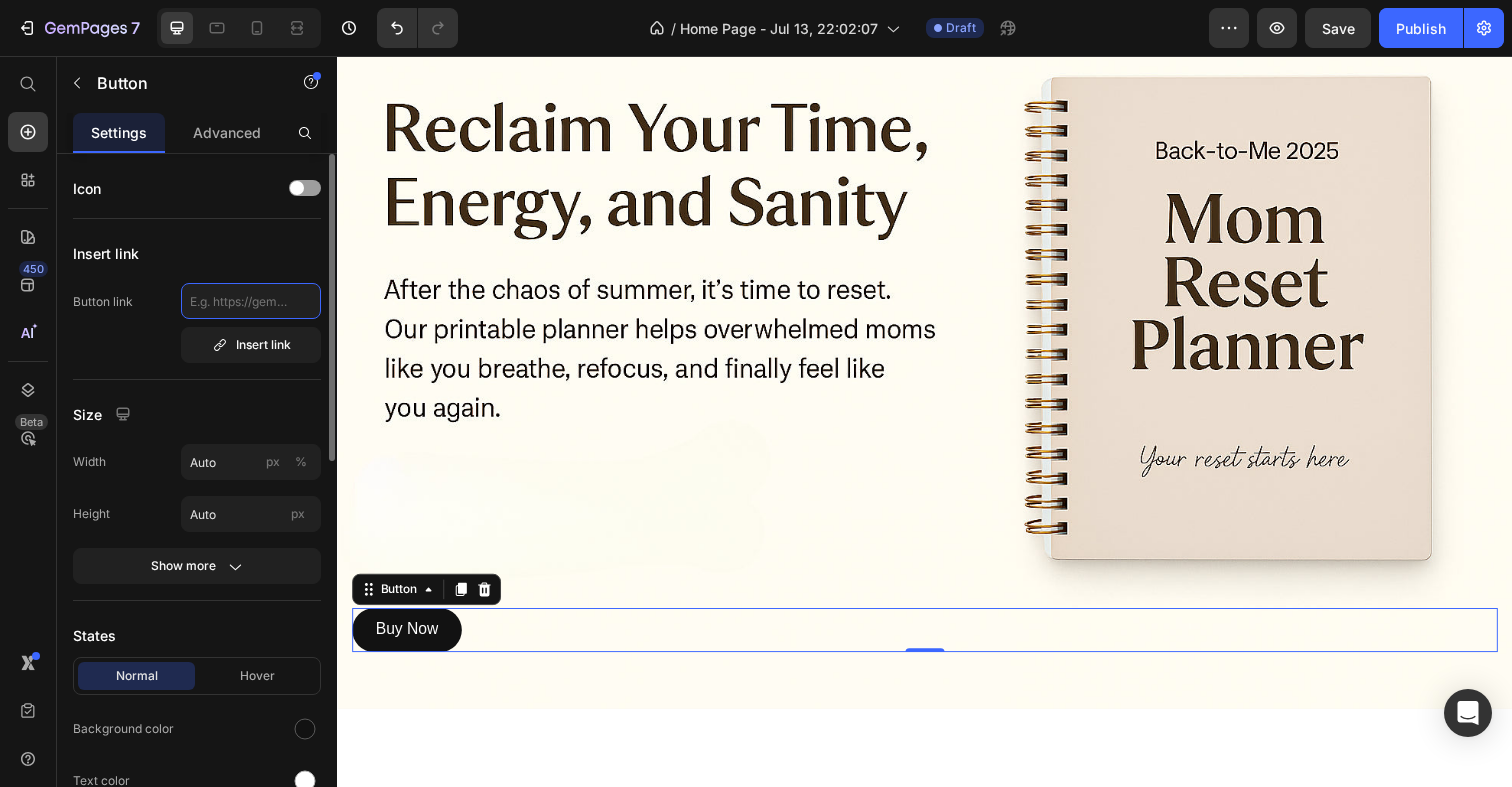 click 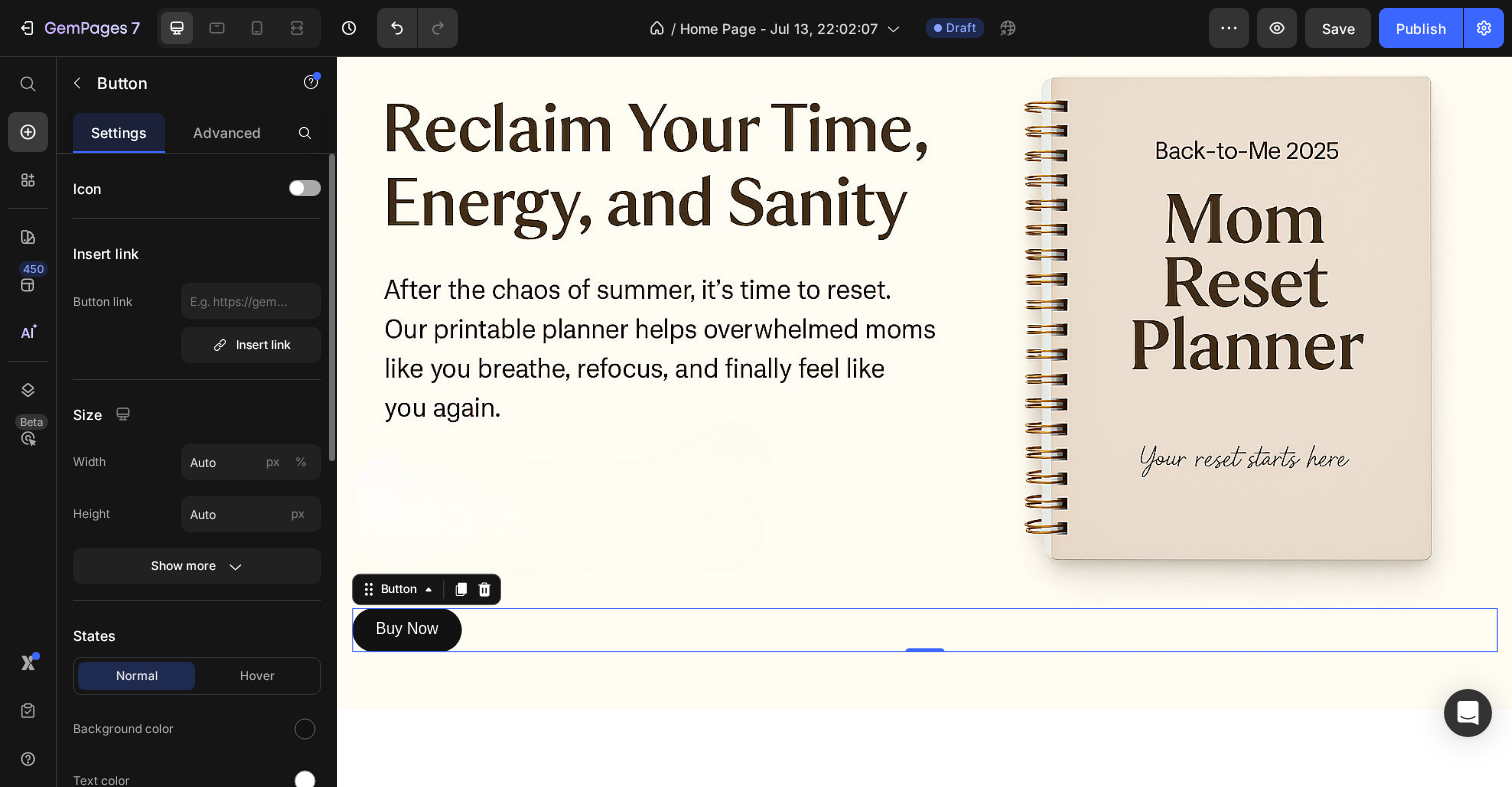 click at bounding box center [305, 188] 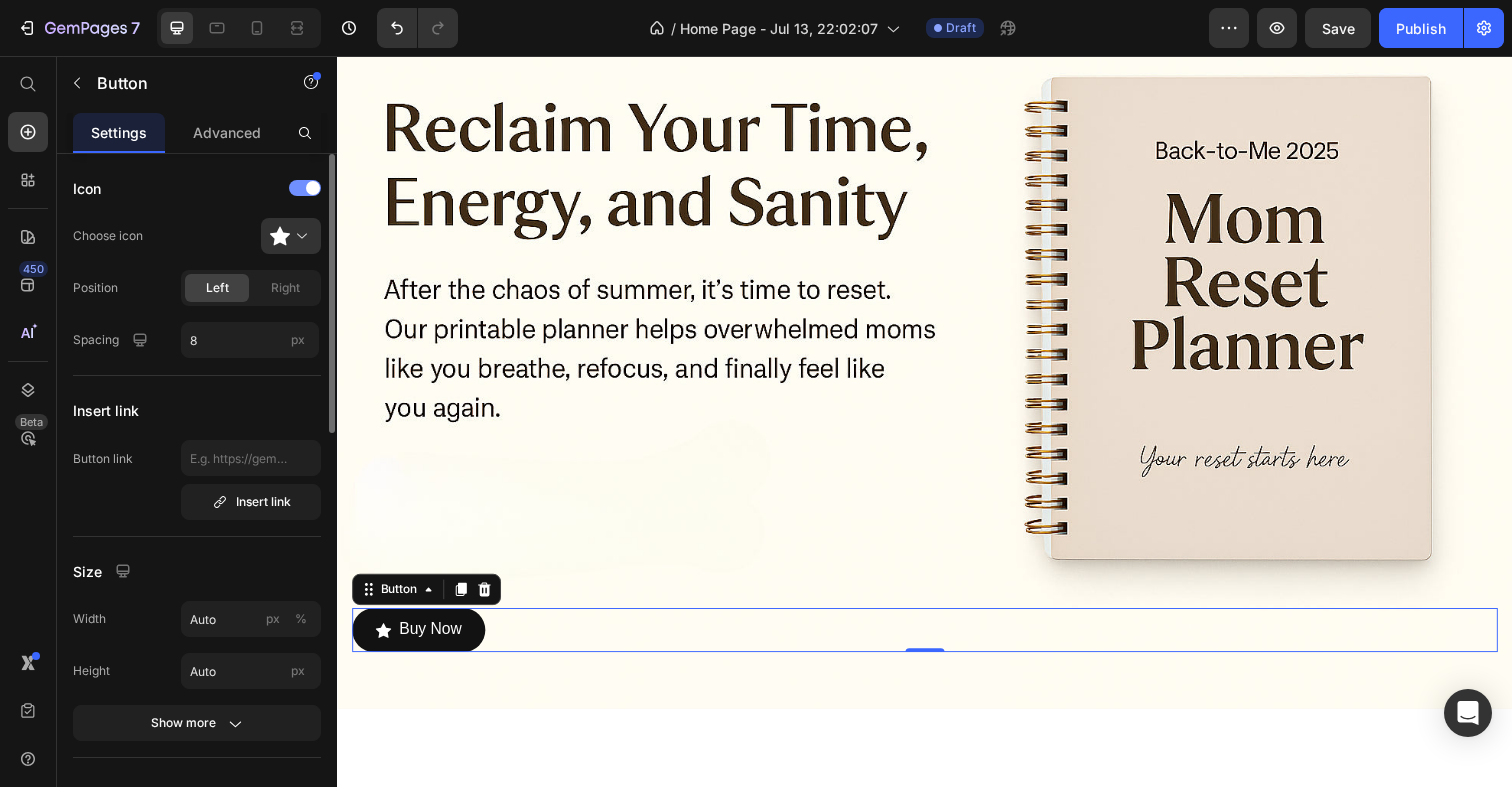 click at bounding box center [313, 188] 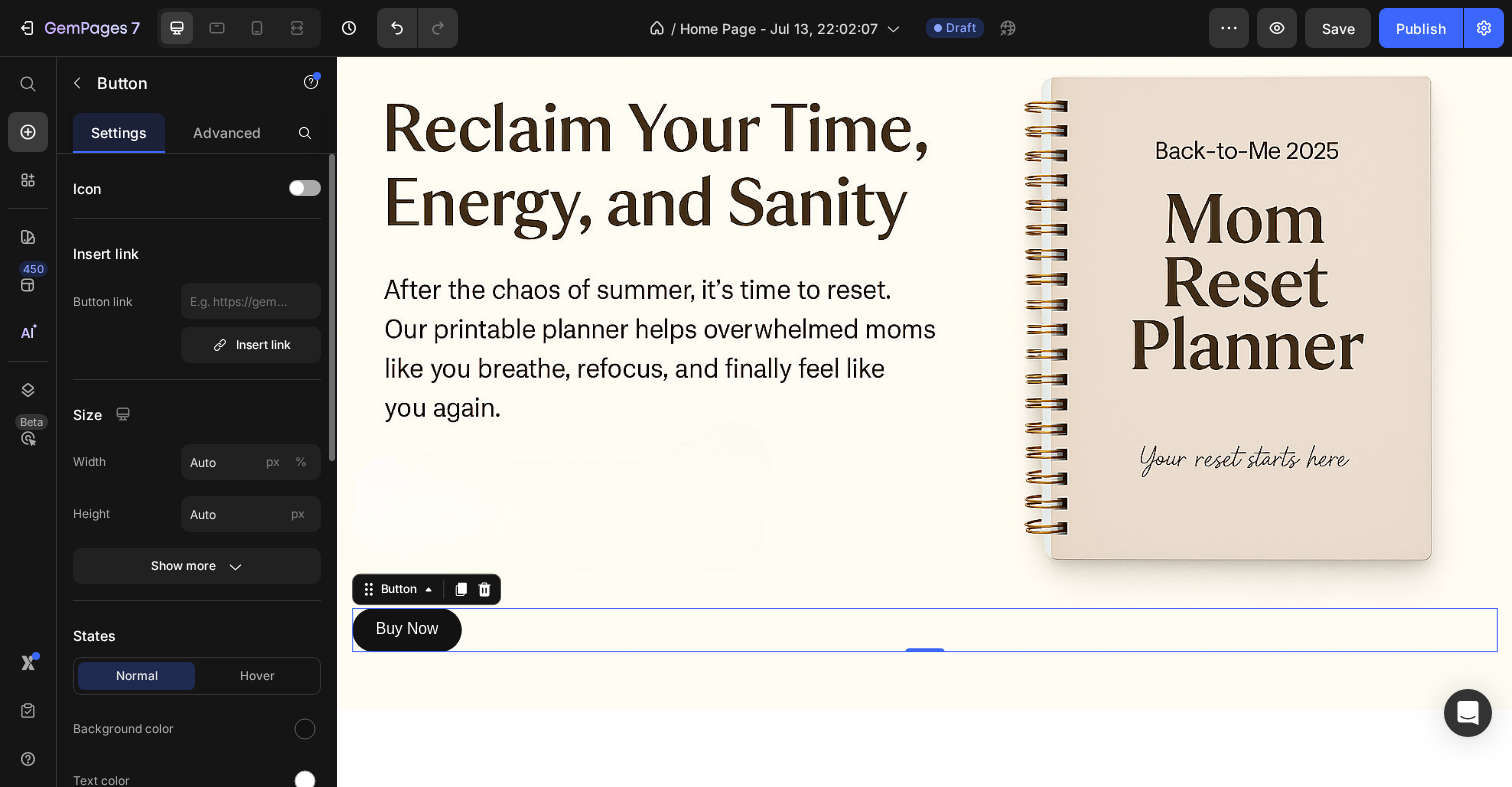 click at bounding box center [305, 188] 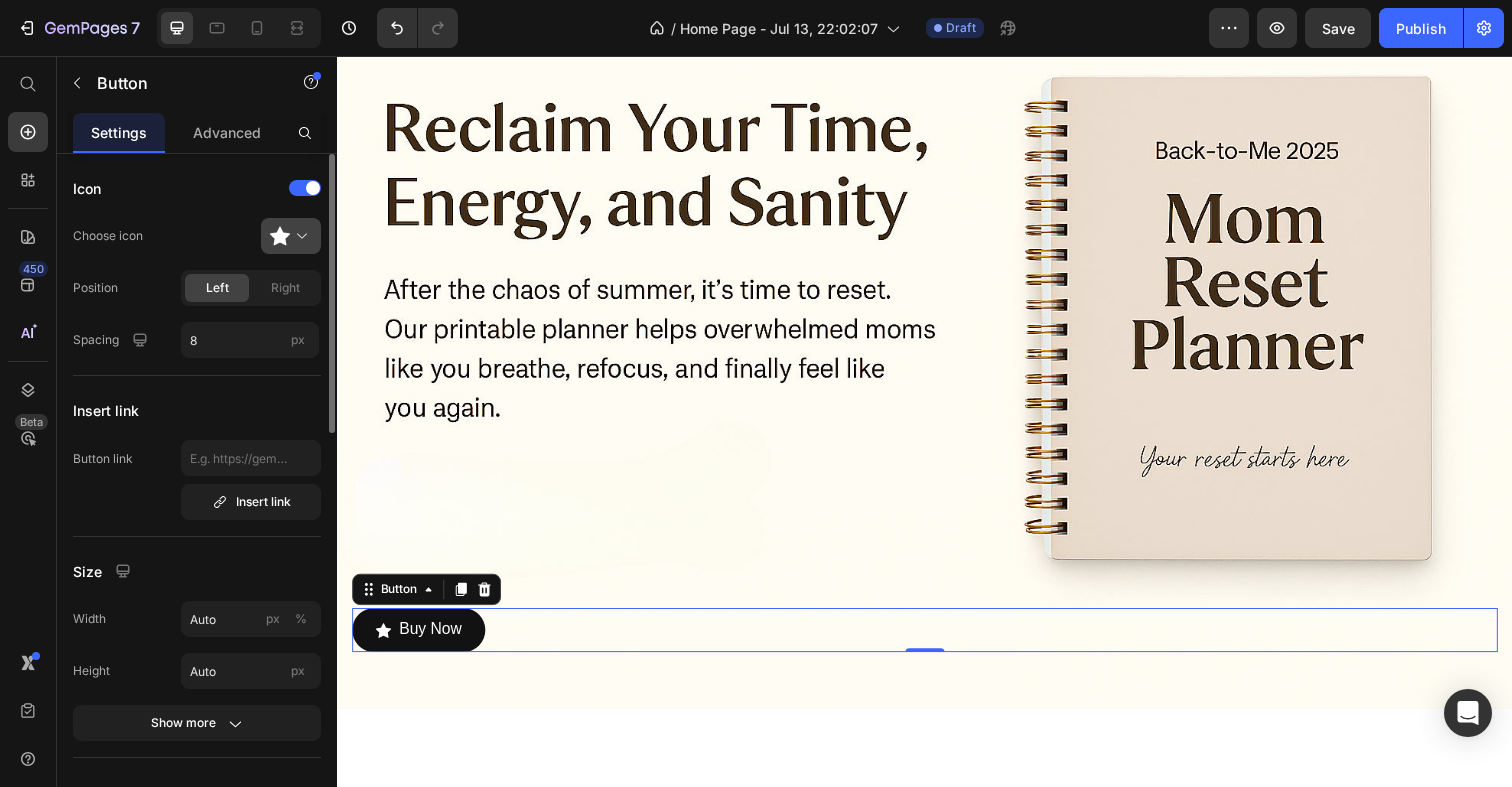 click at bounding box center (299, 236) 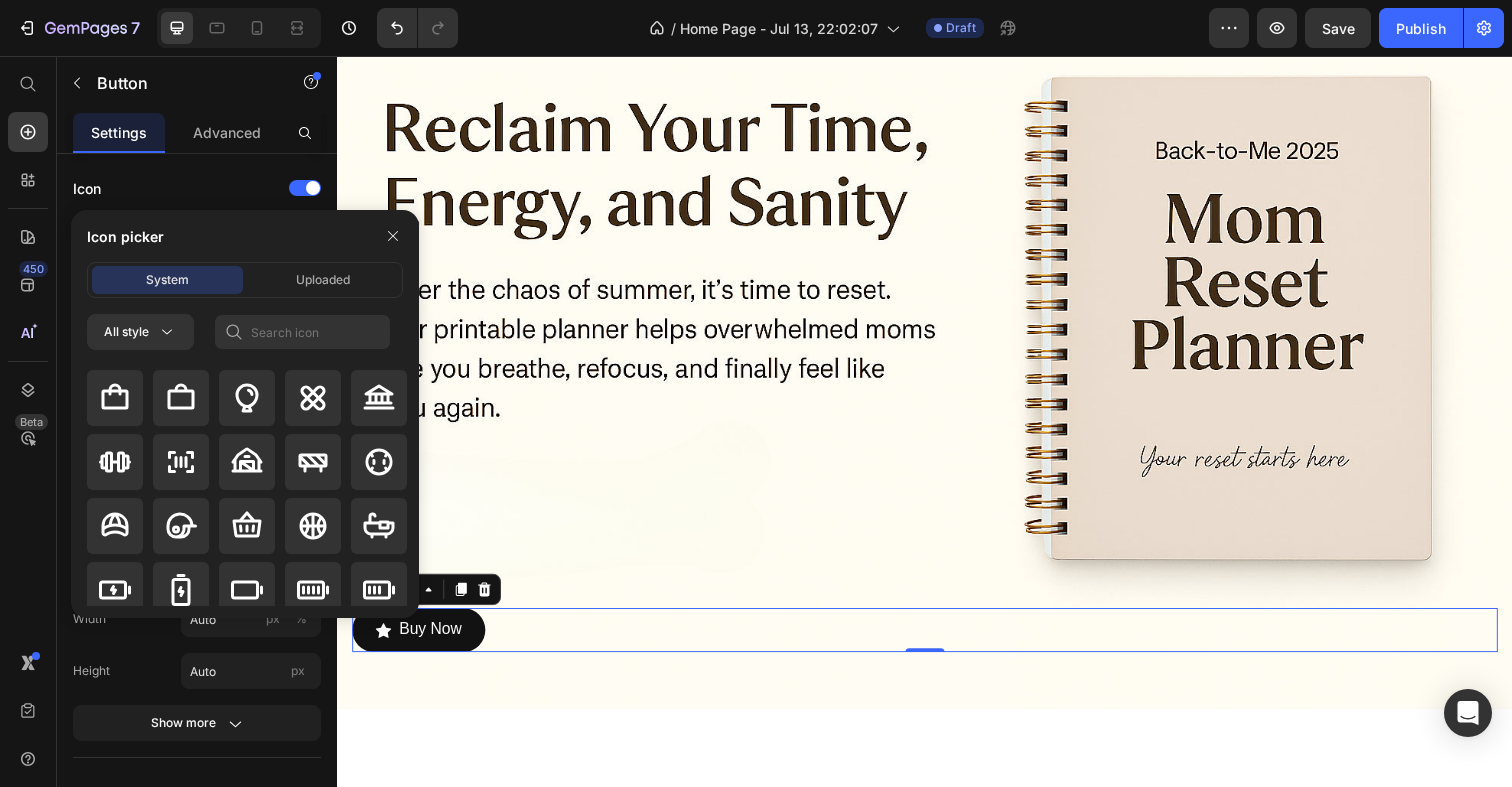scroll, scrollTop: 1776, scrollLeft: 0, axis: vertical 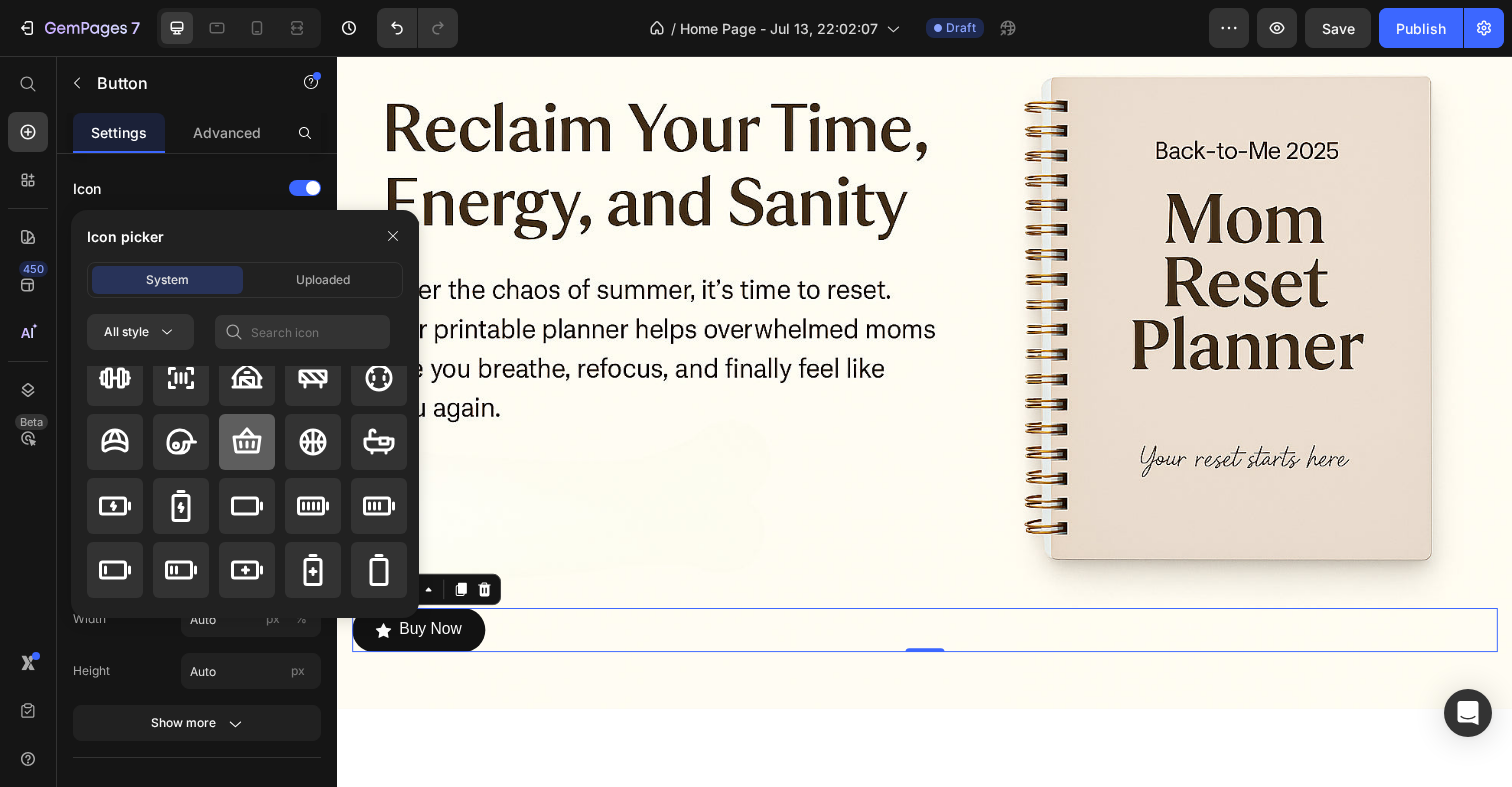 click 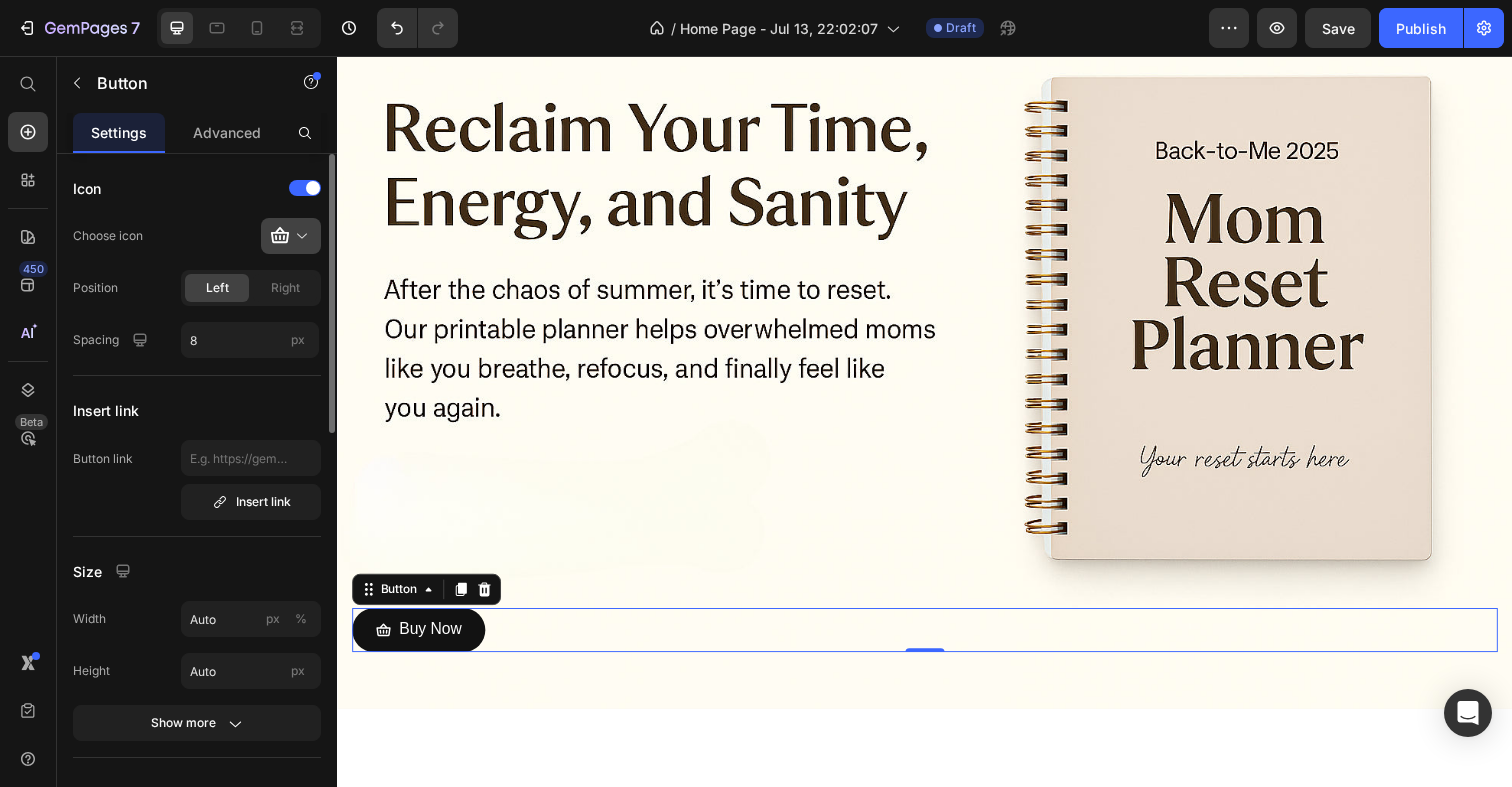 click at bounding box center (299, 236) 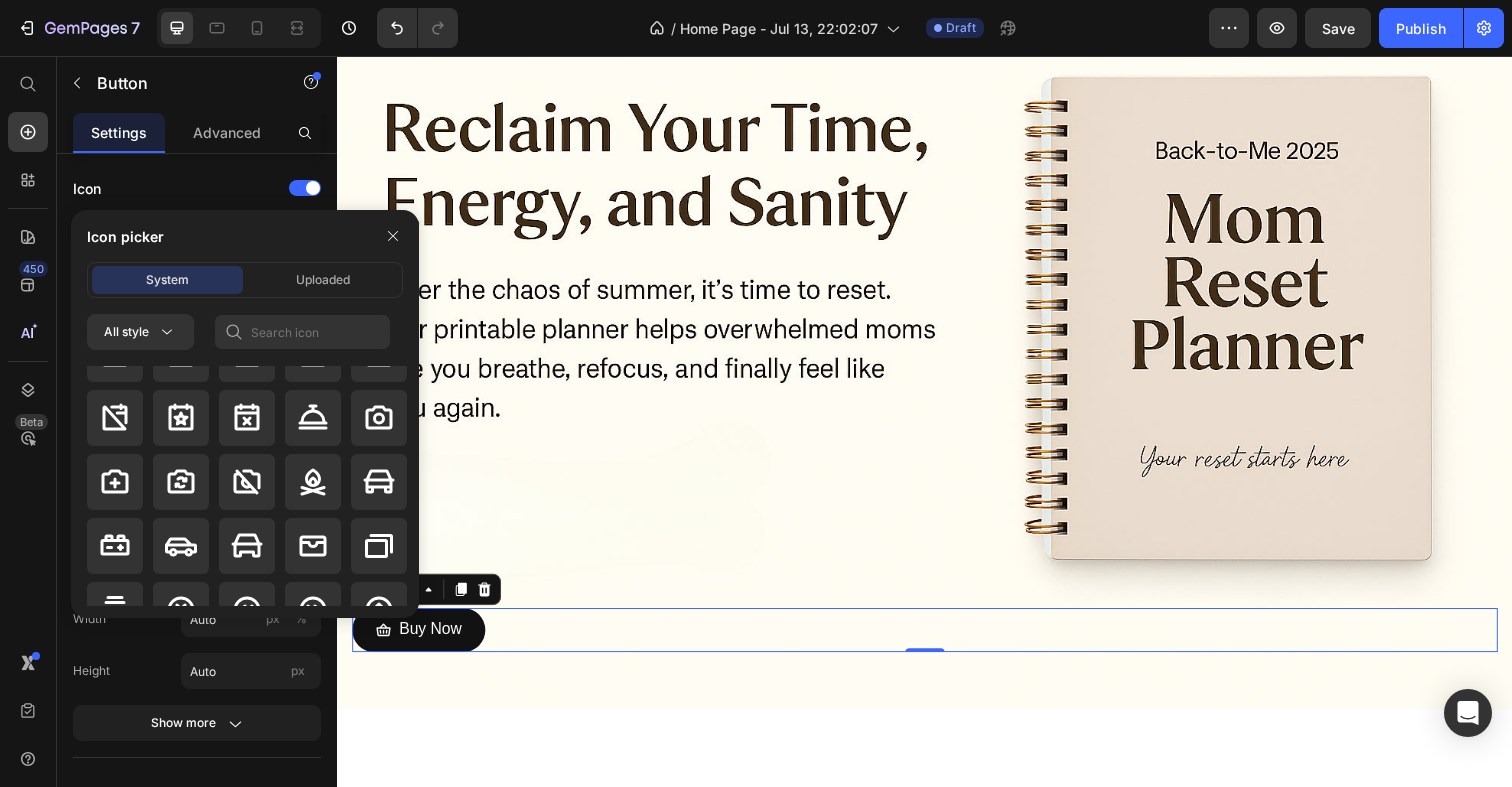 scroll, scrollTop: 3056, scrollLeft: 0, axis: vertical 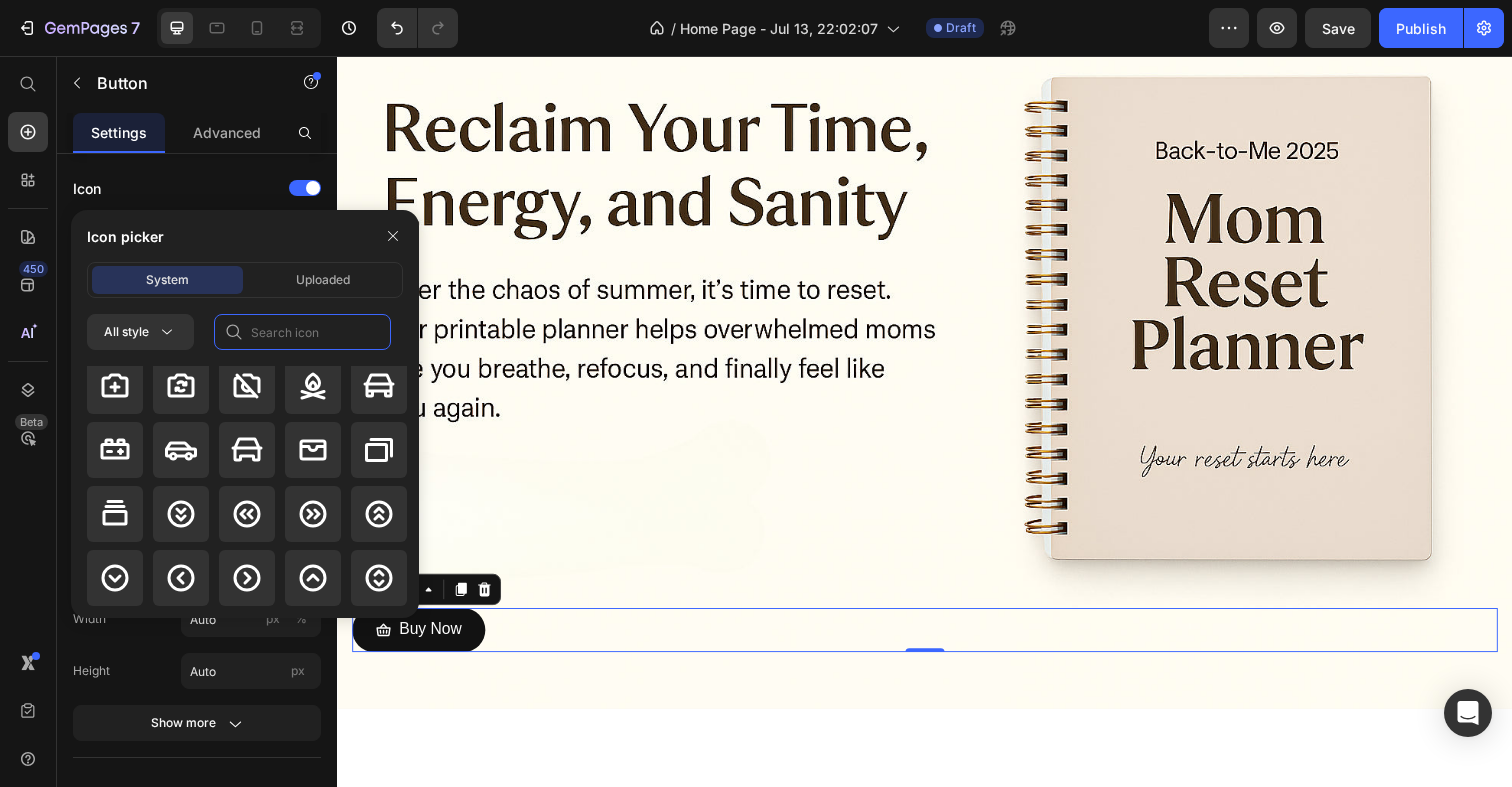 click 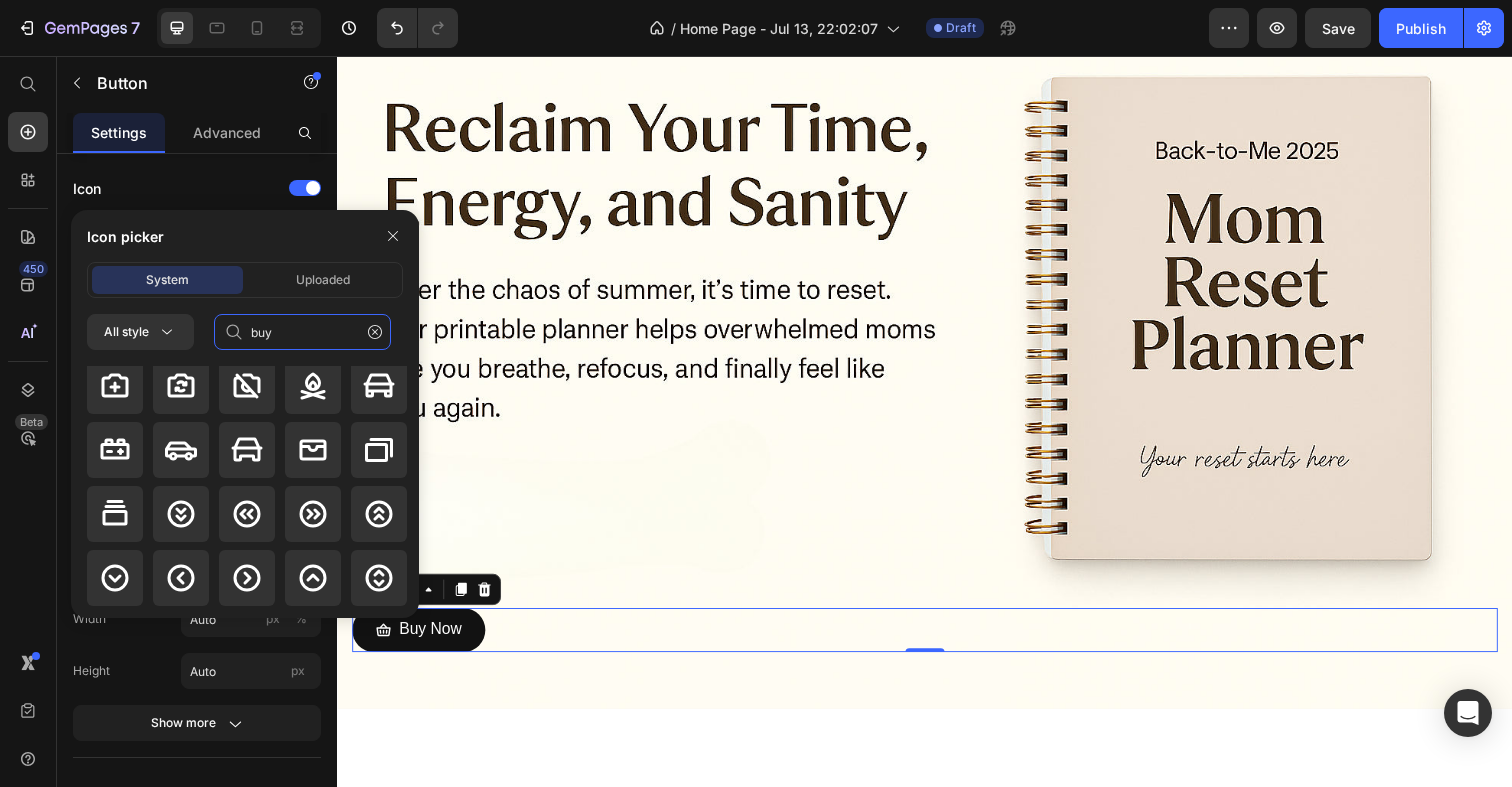 scroll, scrollTop: 0, scrollLeft: 0, axis: both 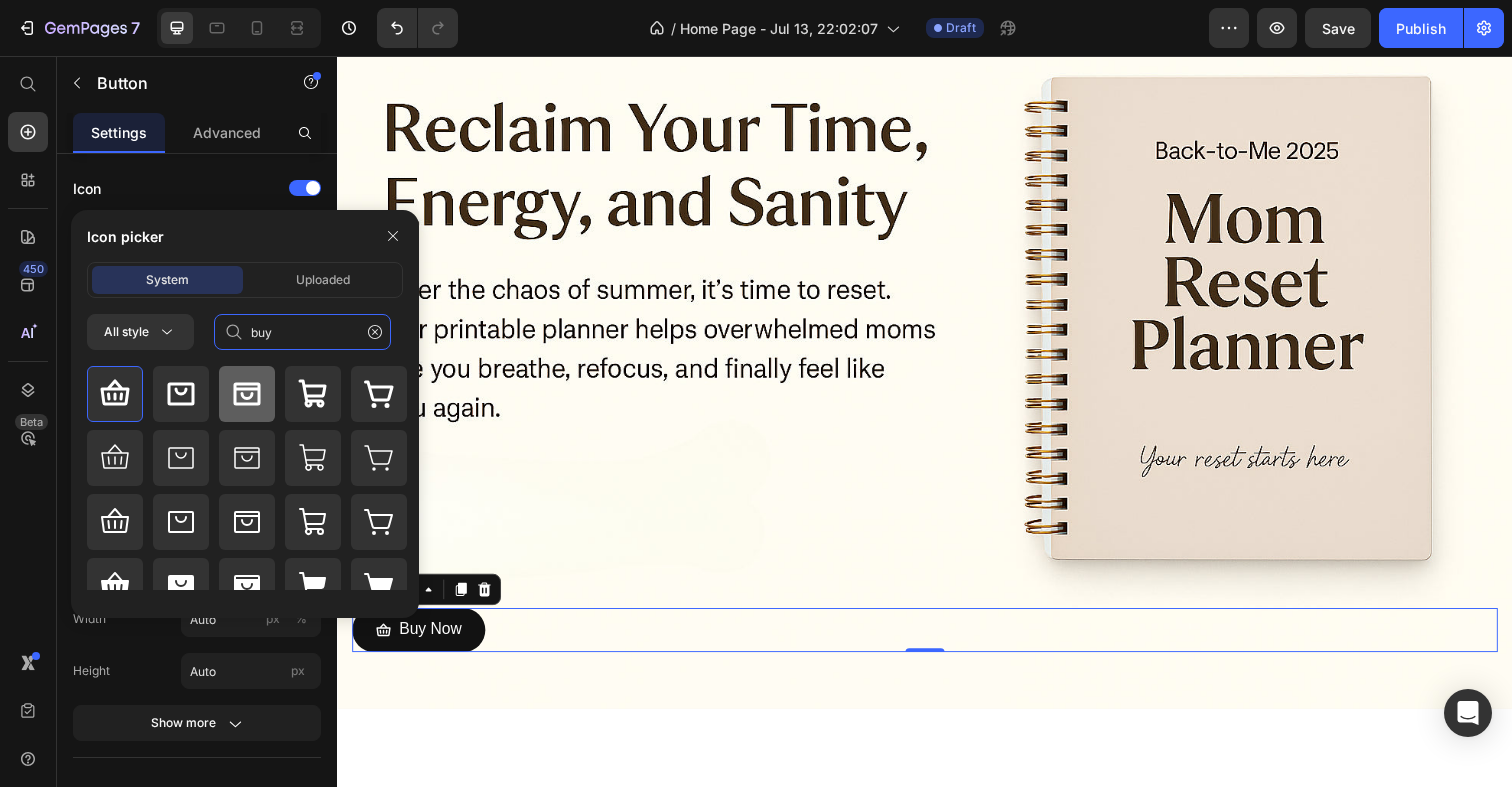 type on "buy" 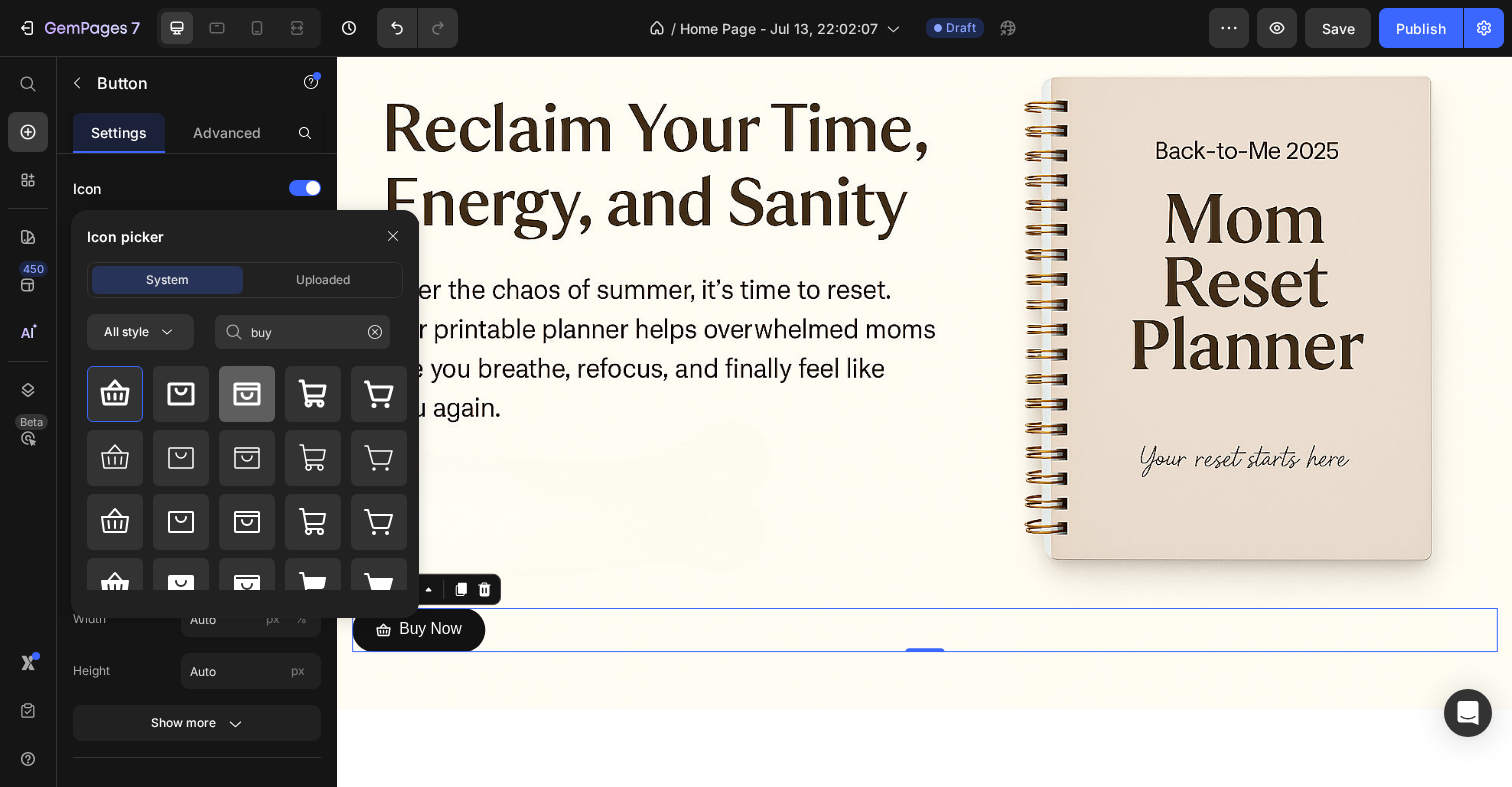 click 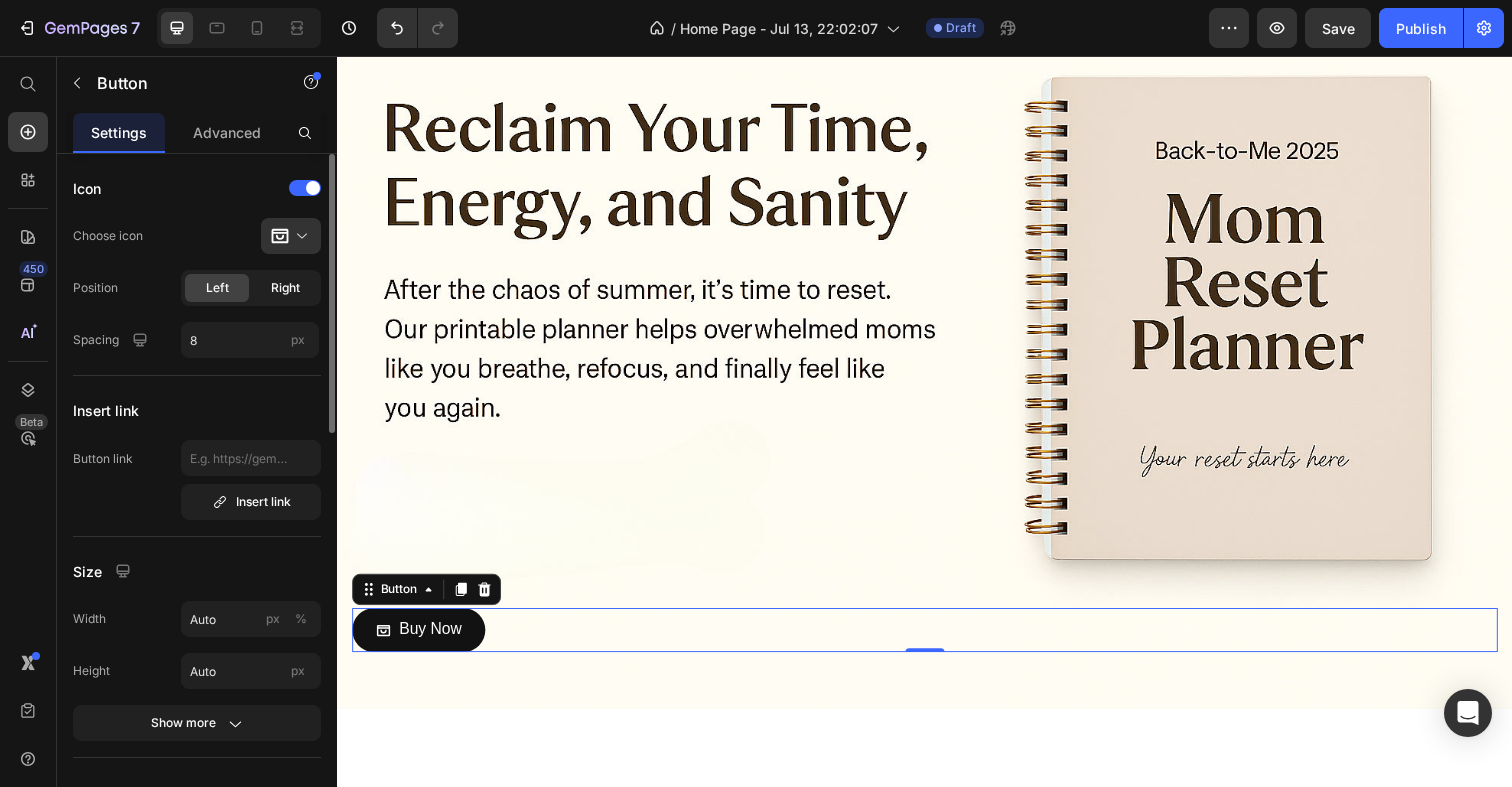click on "Right" 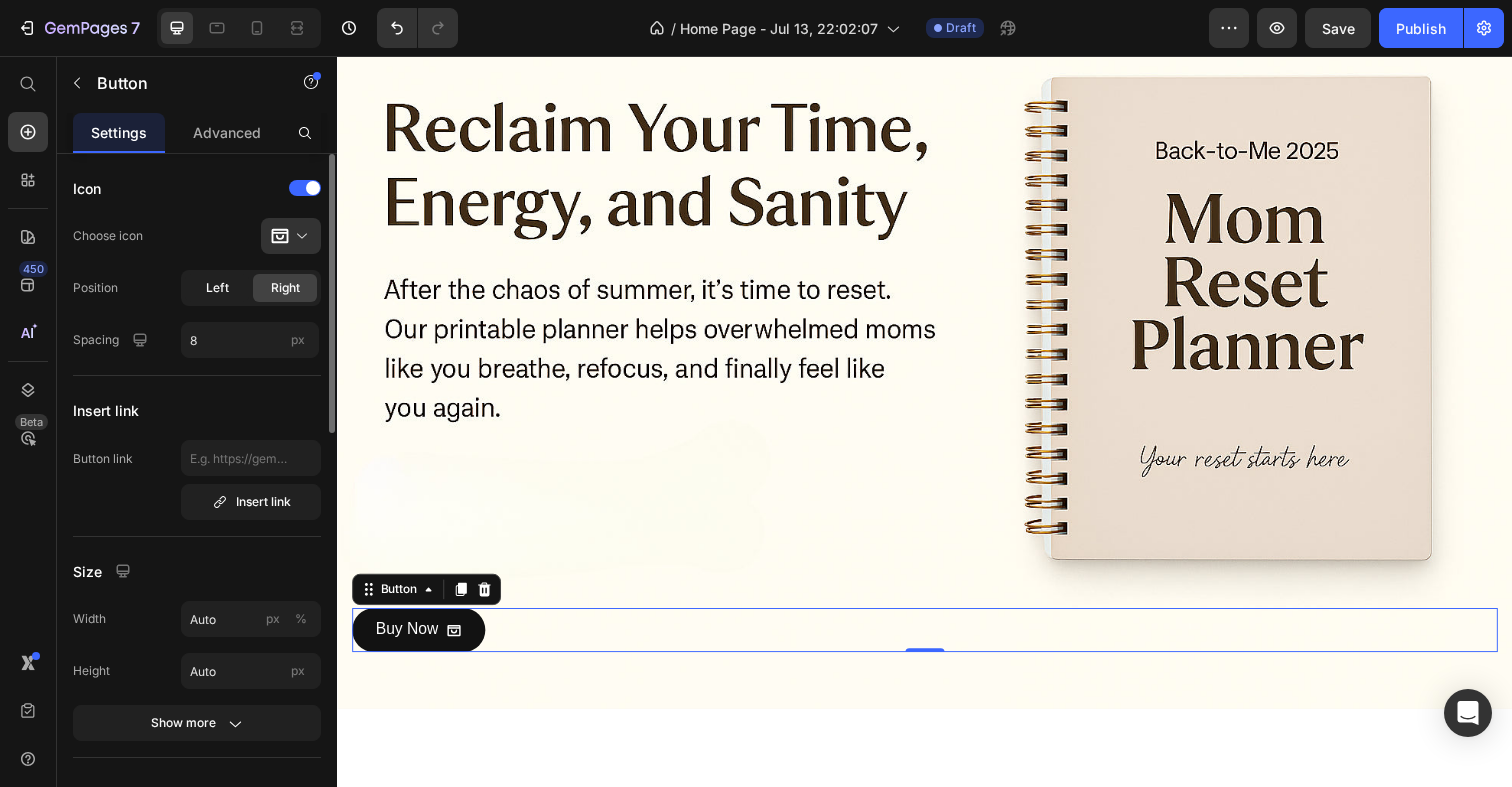 click on "Left" 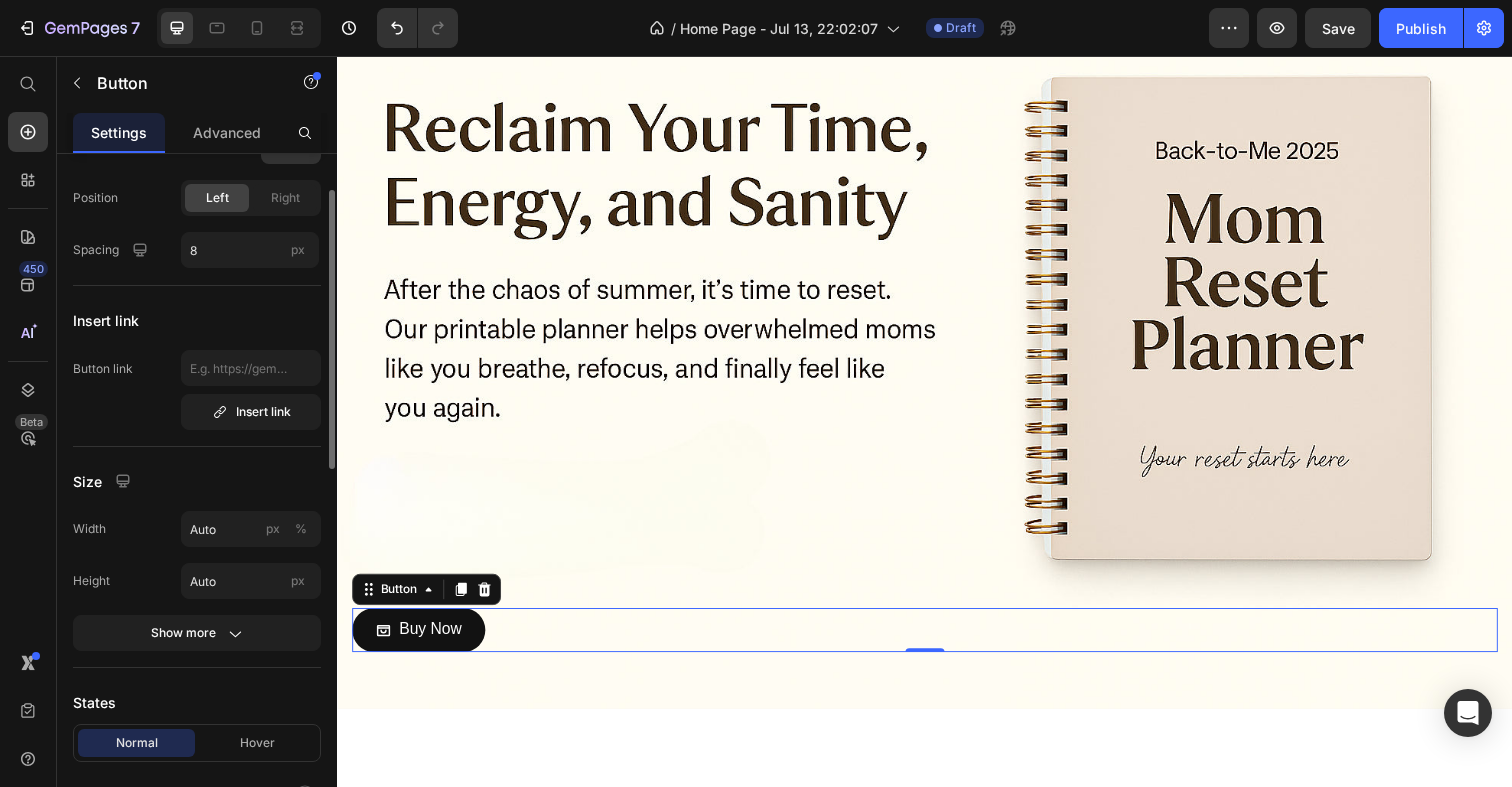 scroll, scrollTop: 138, scrollLeft: 0, axis: vertical 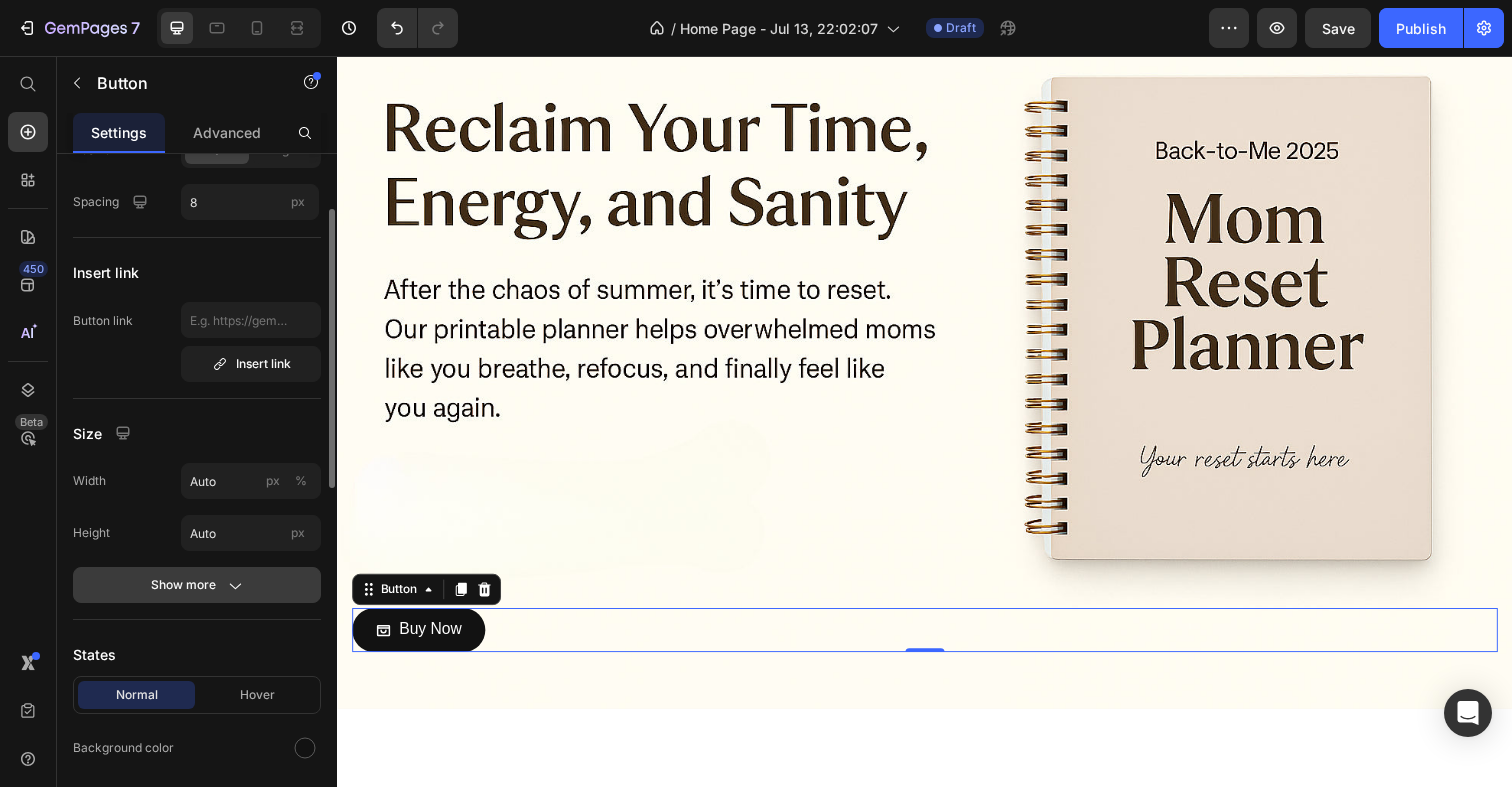 click on "Show more" at bounding box center (197, 585) 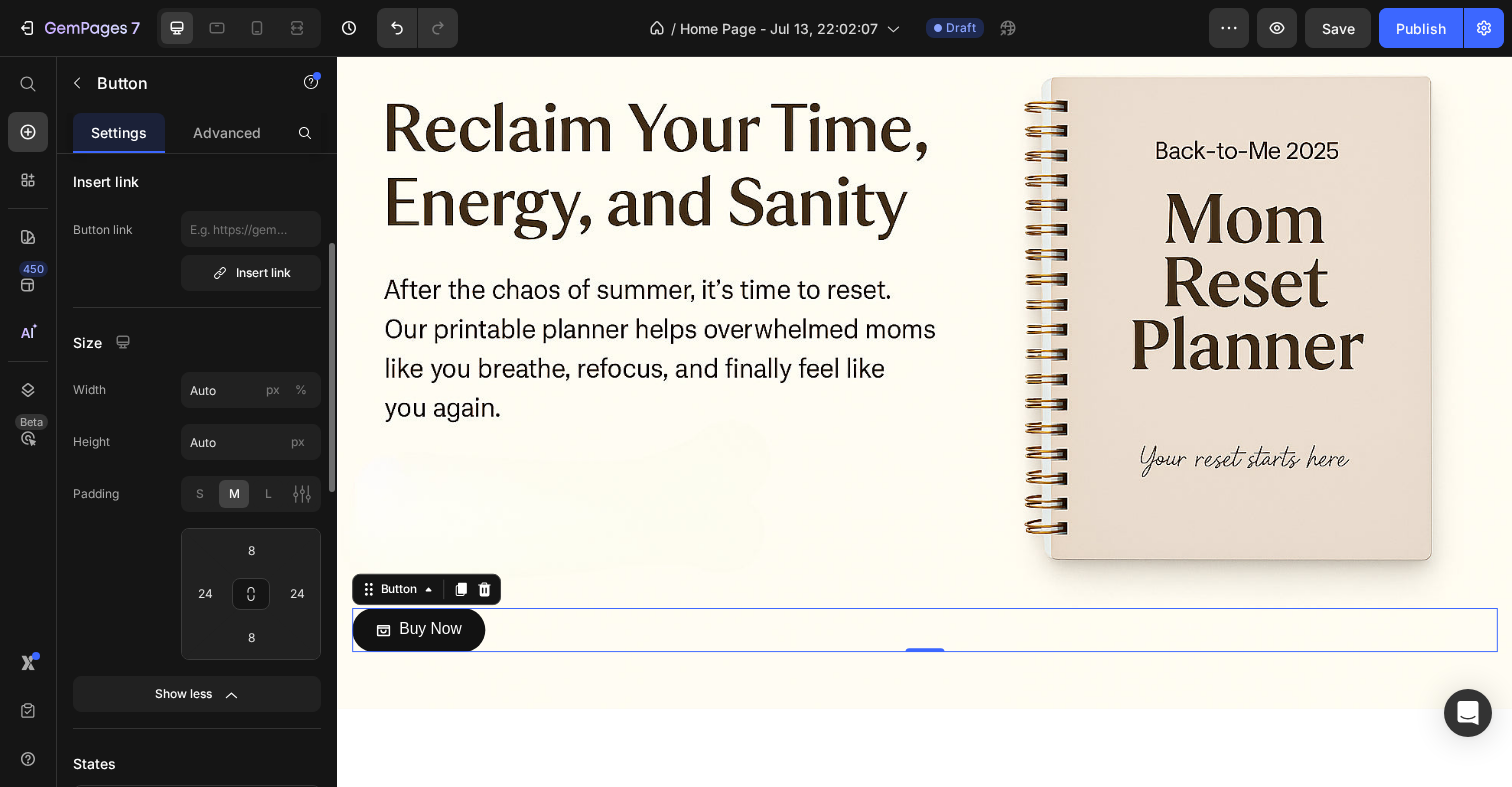 scroll, scrollTop: 234, scrollLeft: 0, axis: vertical 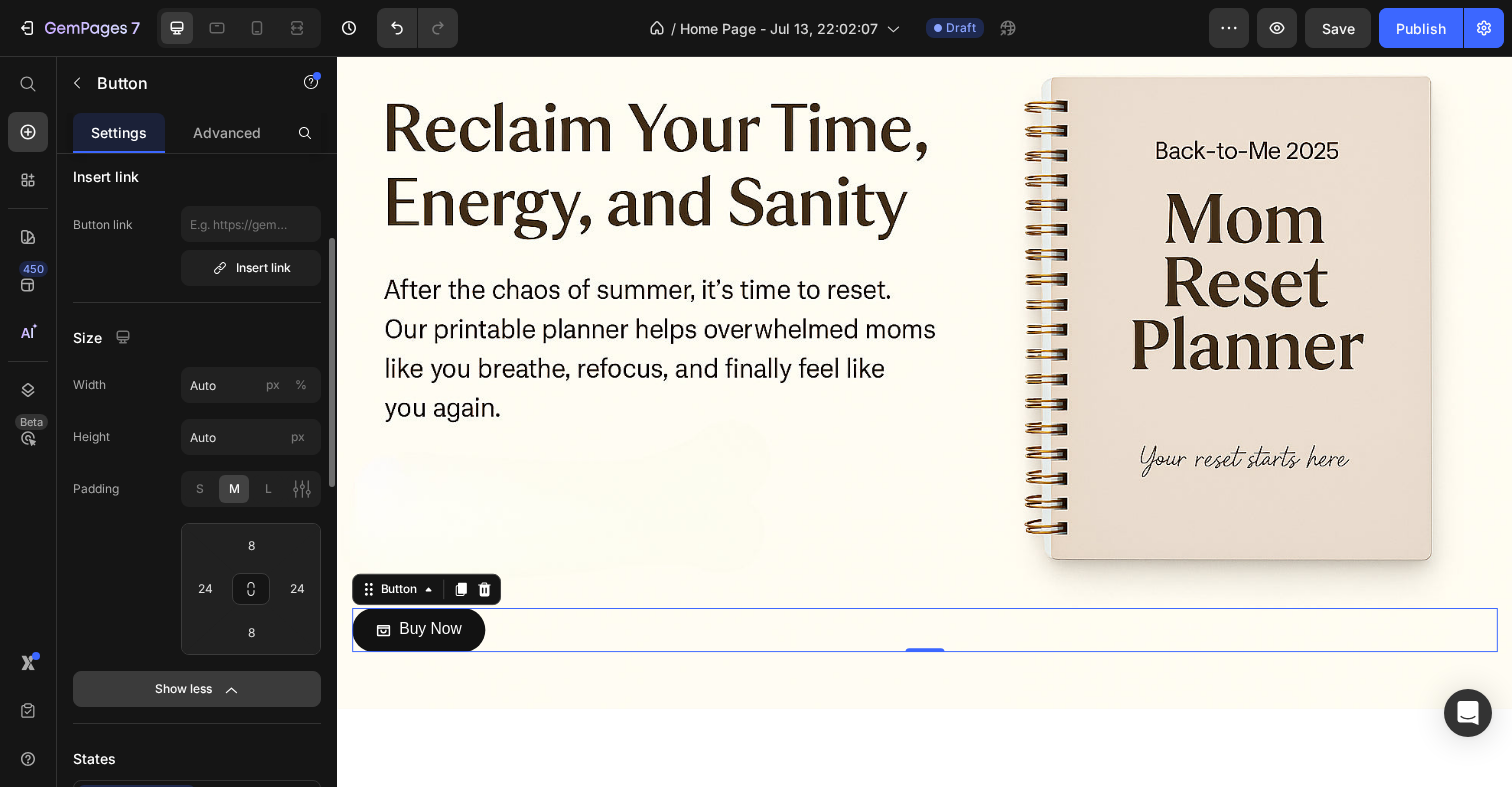 click on "Show less" 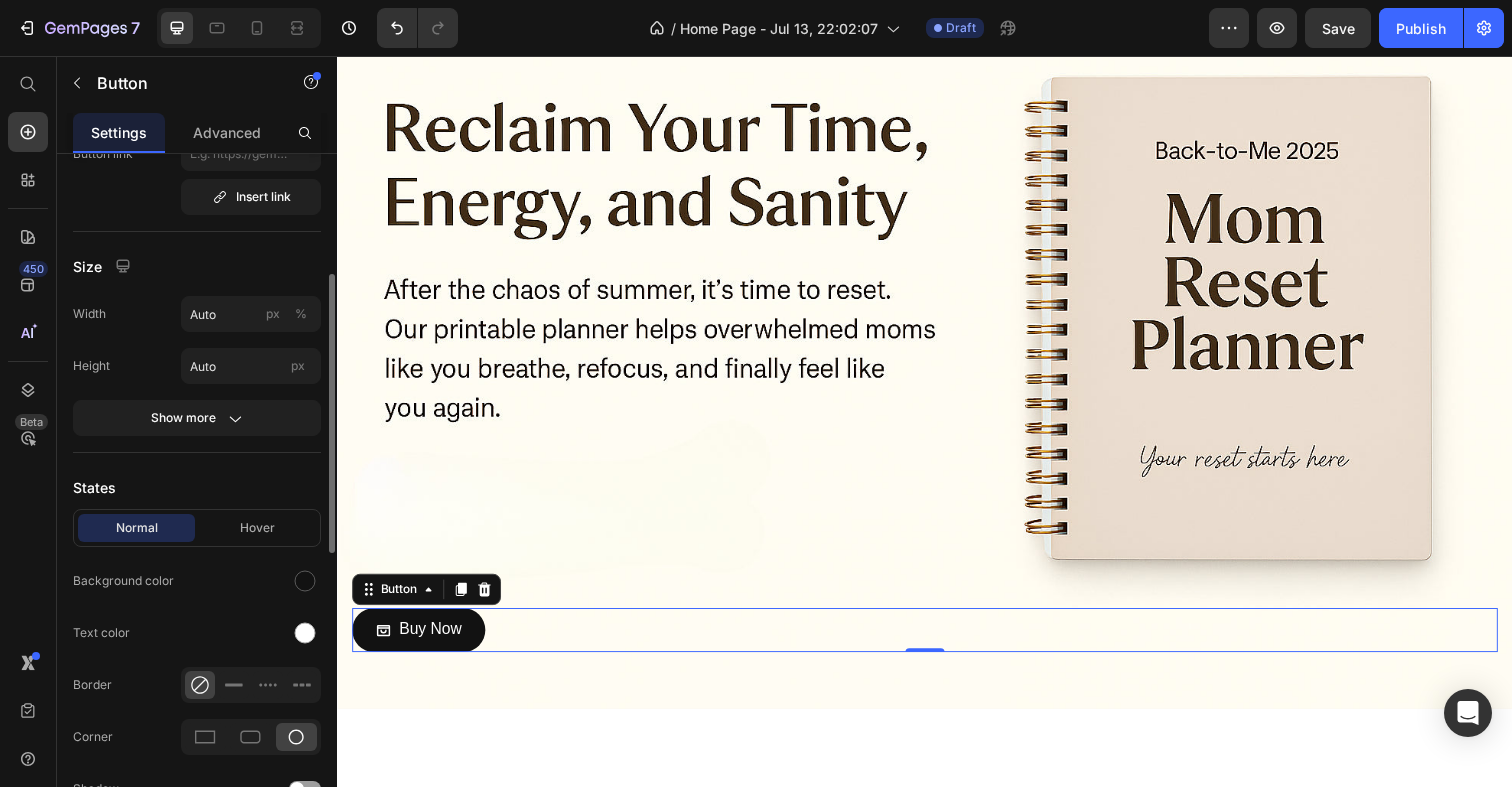 scroll, scrollTop: 311, scrollLeft: 0, axis: vertical 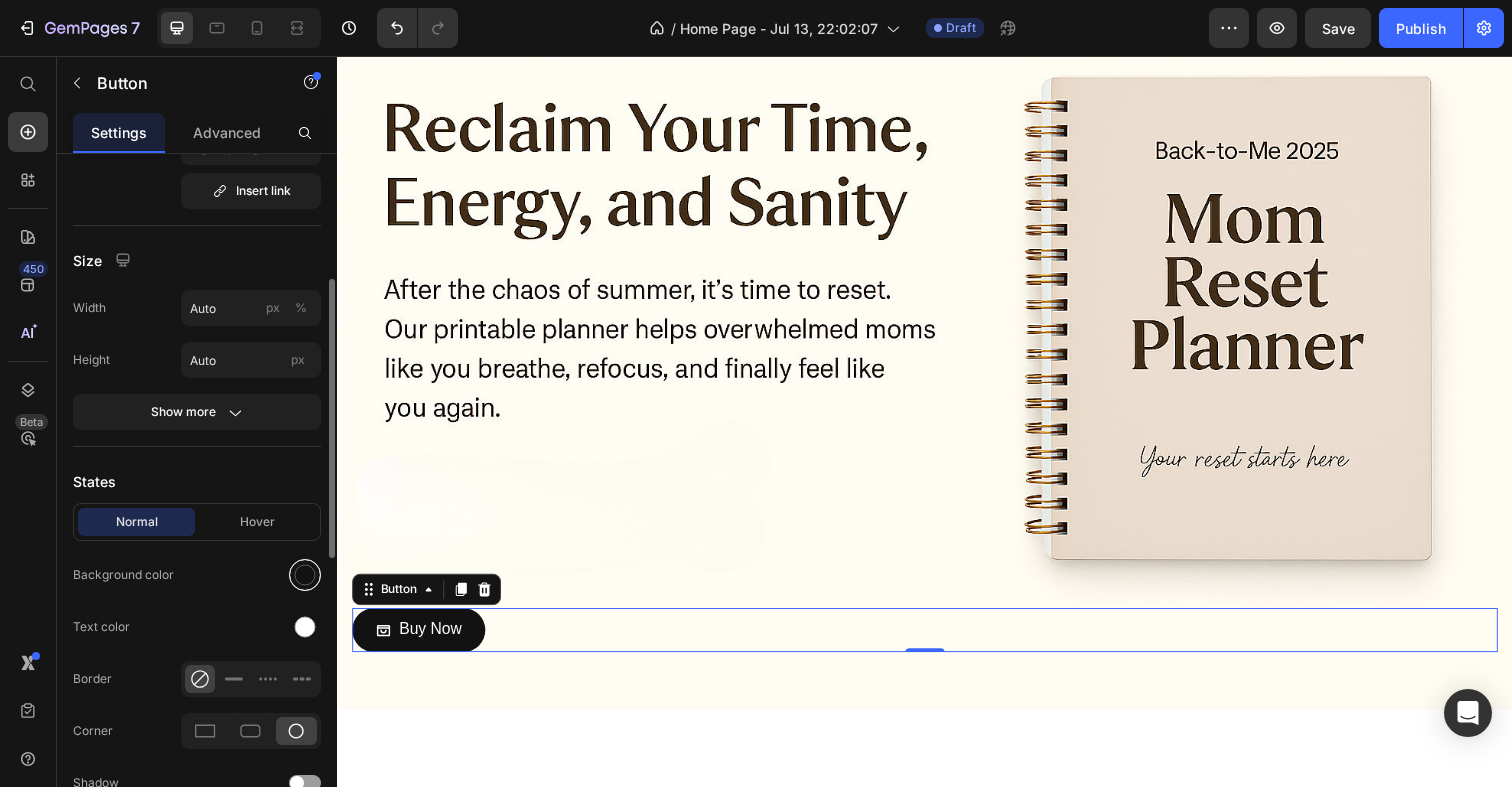 click at bounding box center (305, 575) 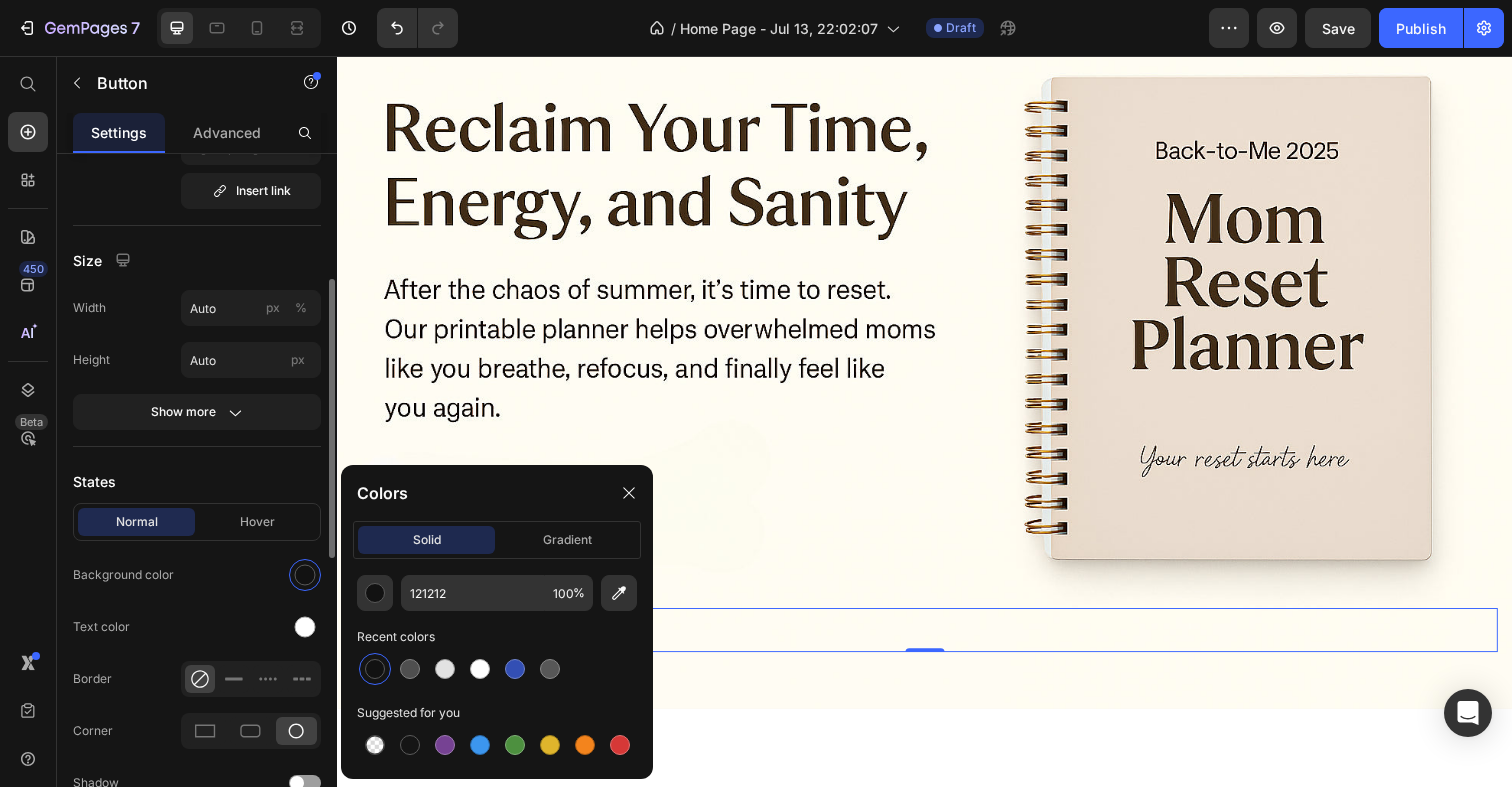 click on "Background color" 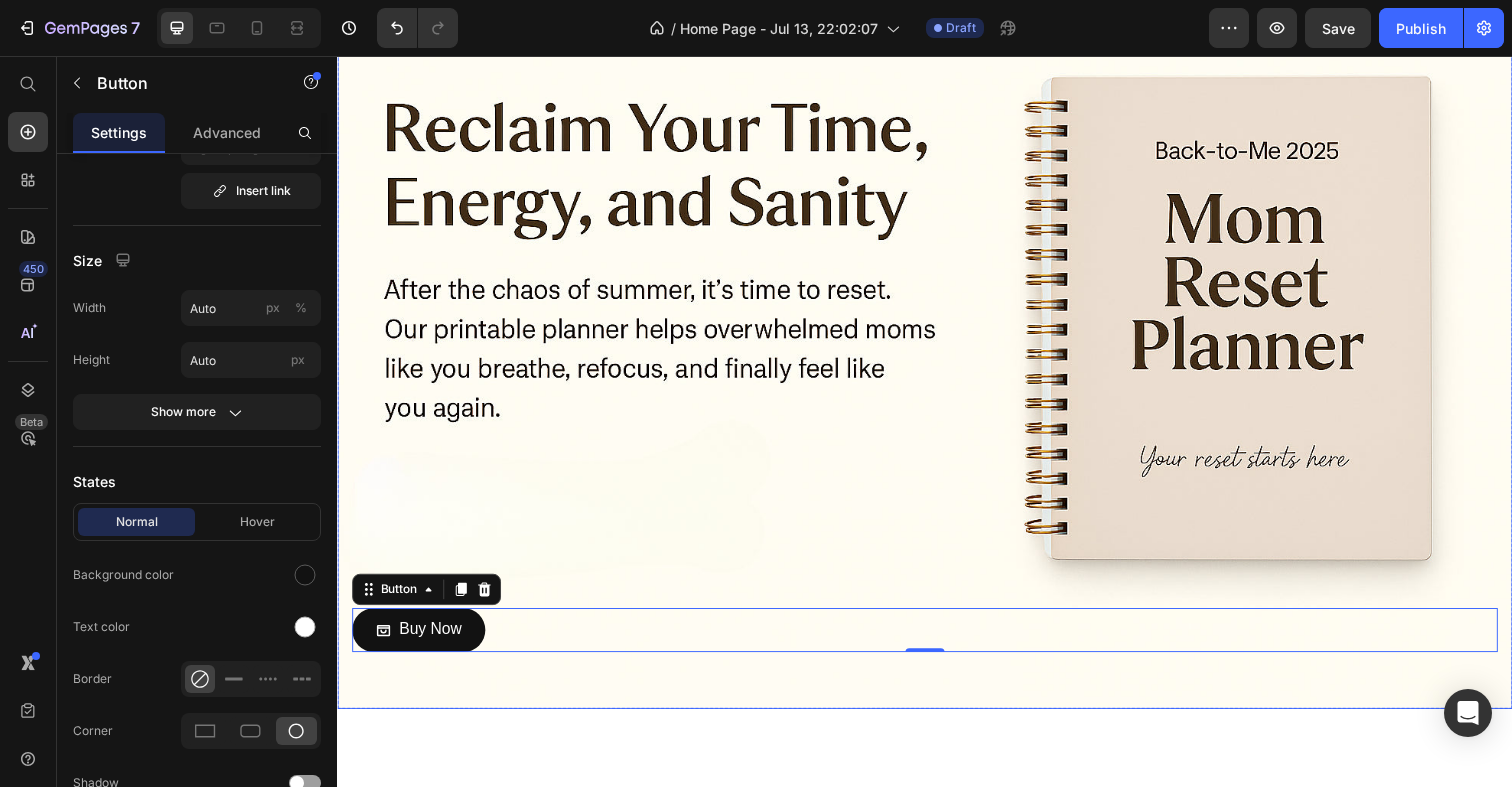 scroll, scrollTop: 235, scrollLeft: 0, axis: vertical 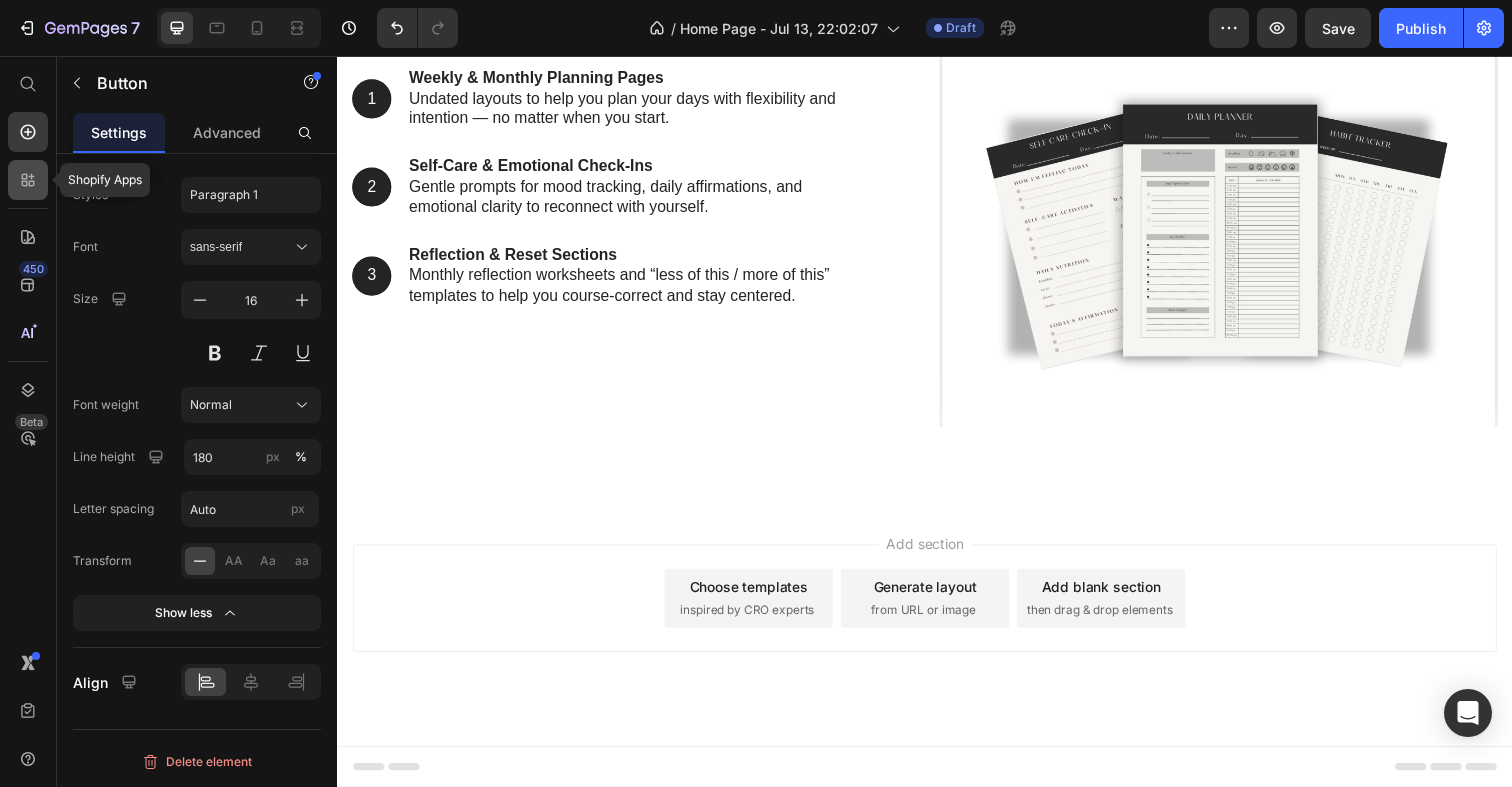 click 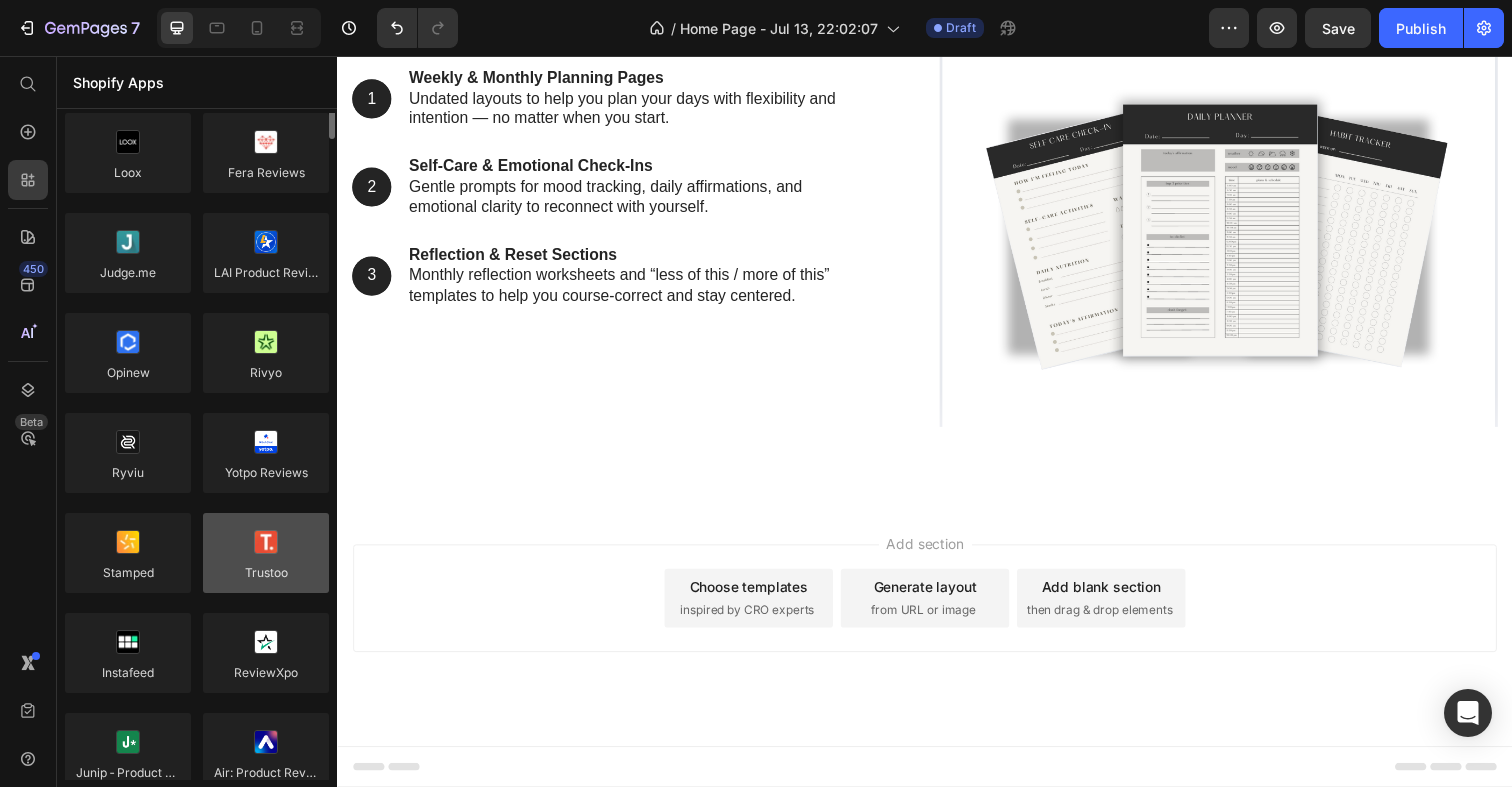 scroll, scrollTop: 0, scrollLeft: 0, axis: both 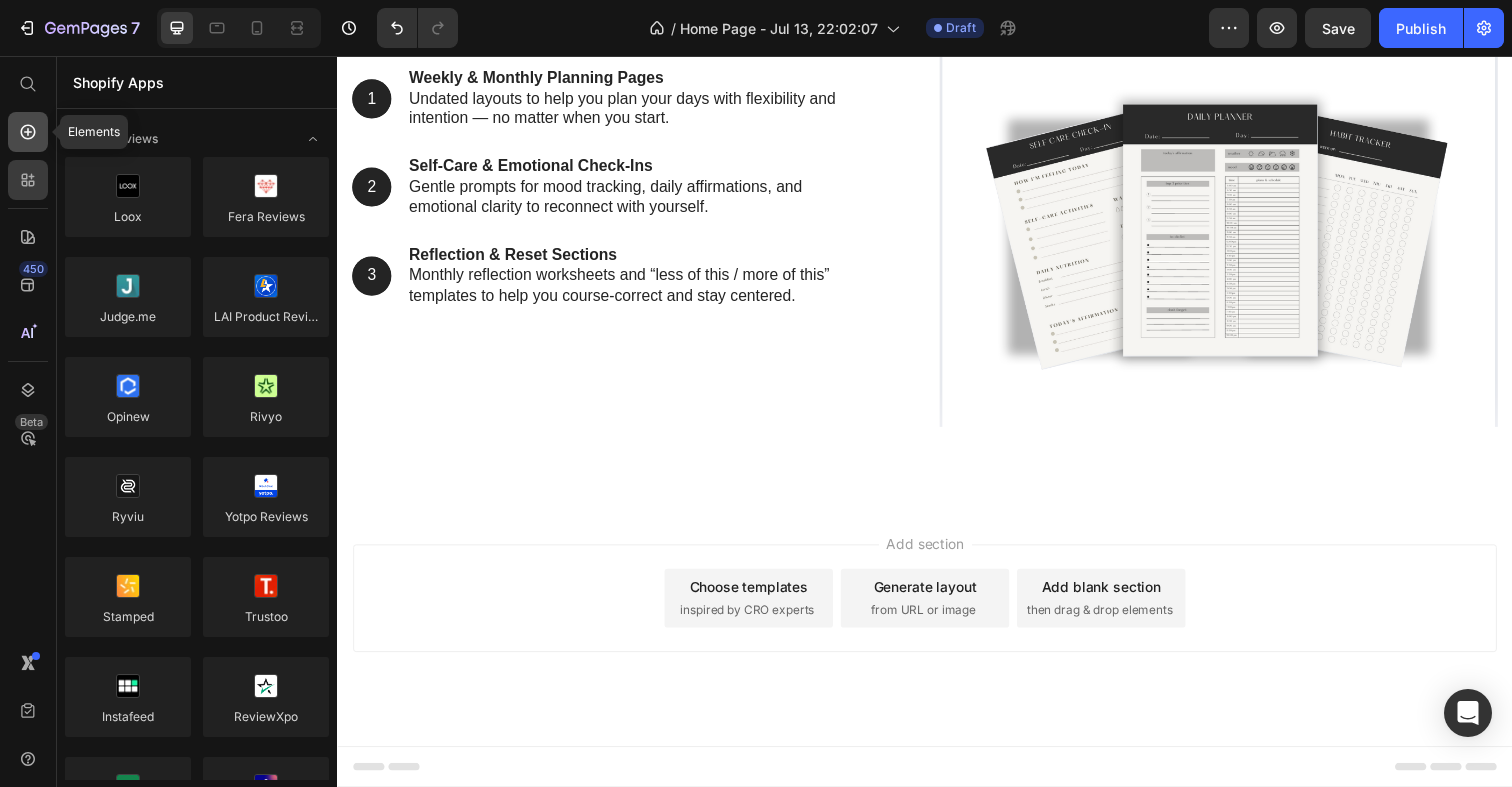 click 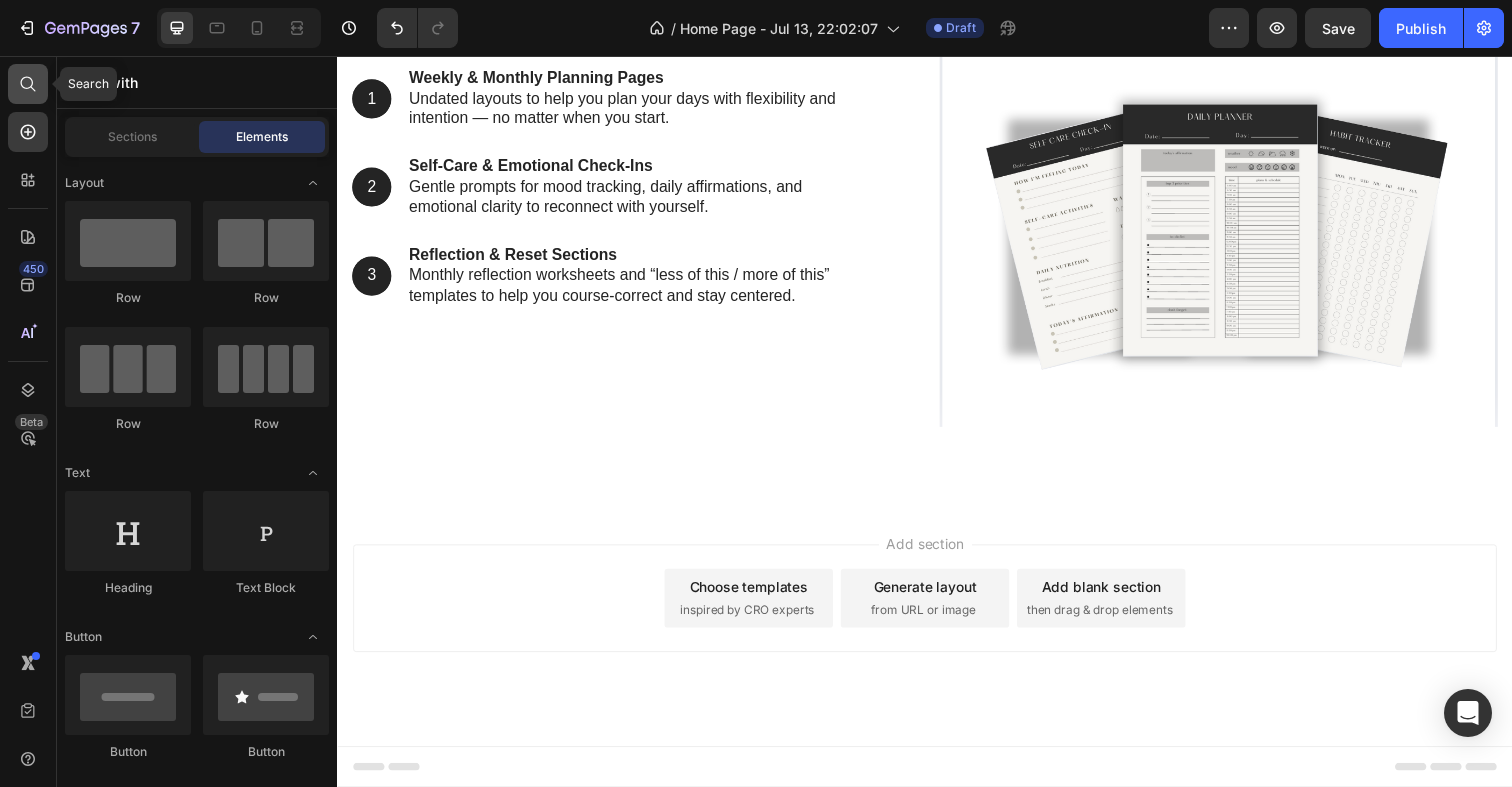 click 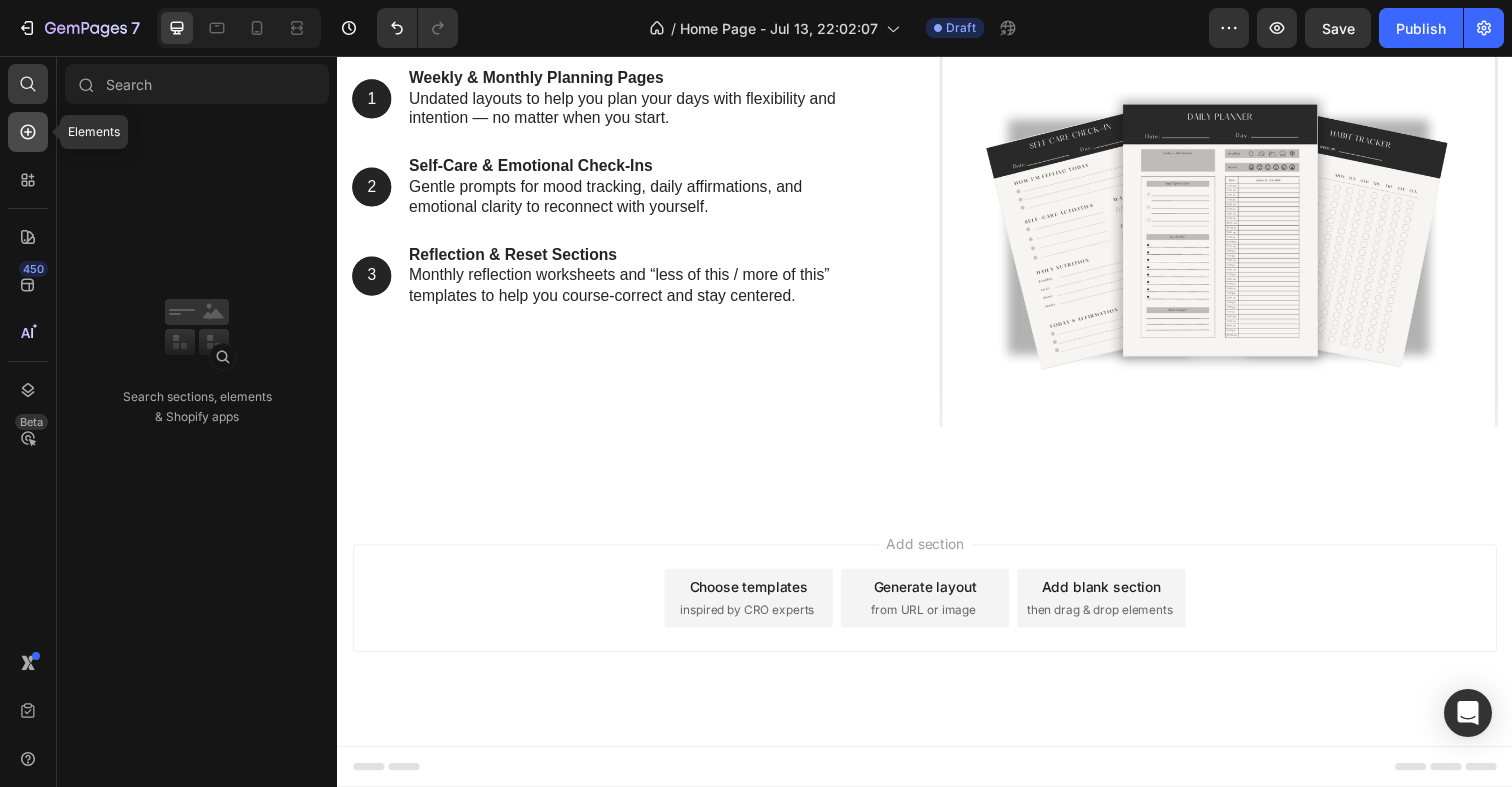 click 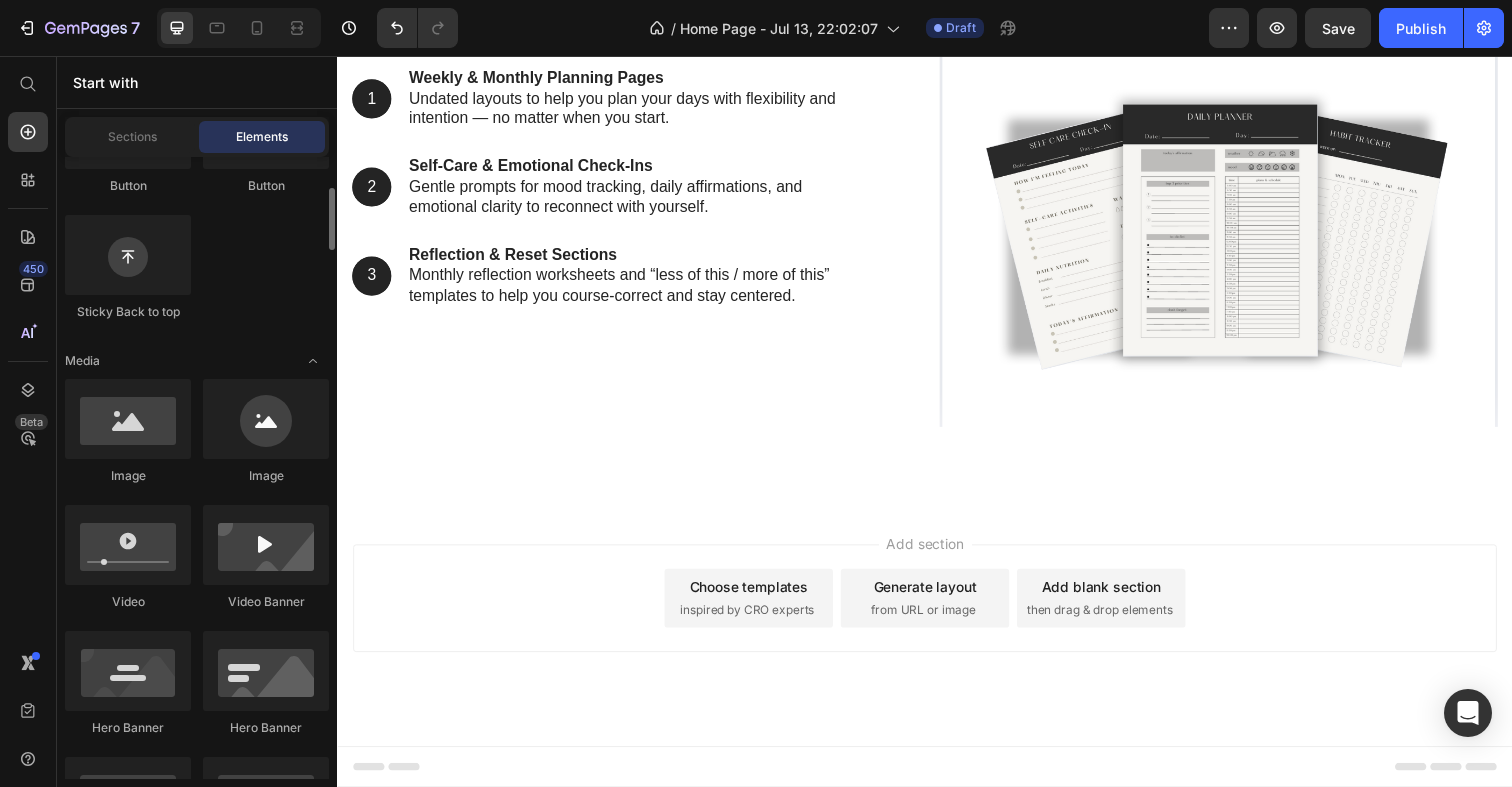 scroll, scrollTop: 610, scrollLeft: 0, axis: vertical 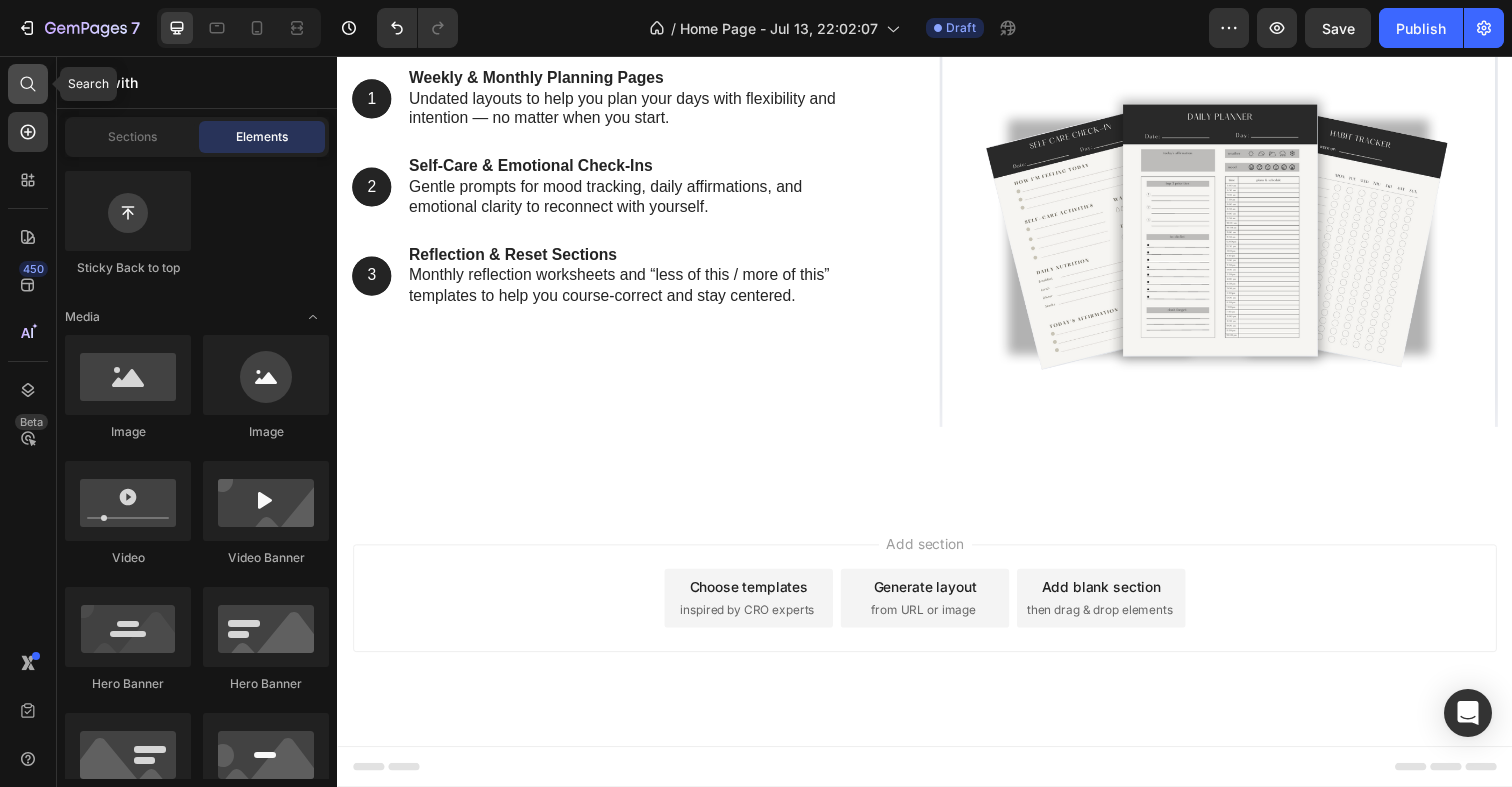 click 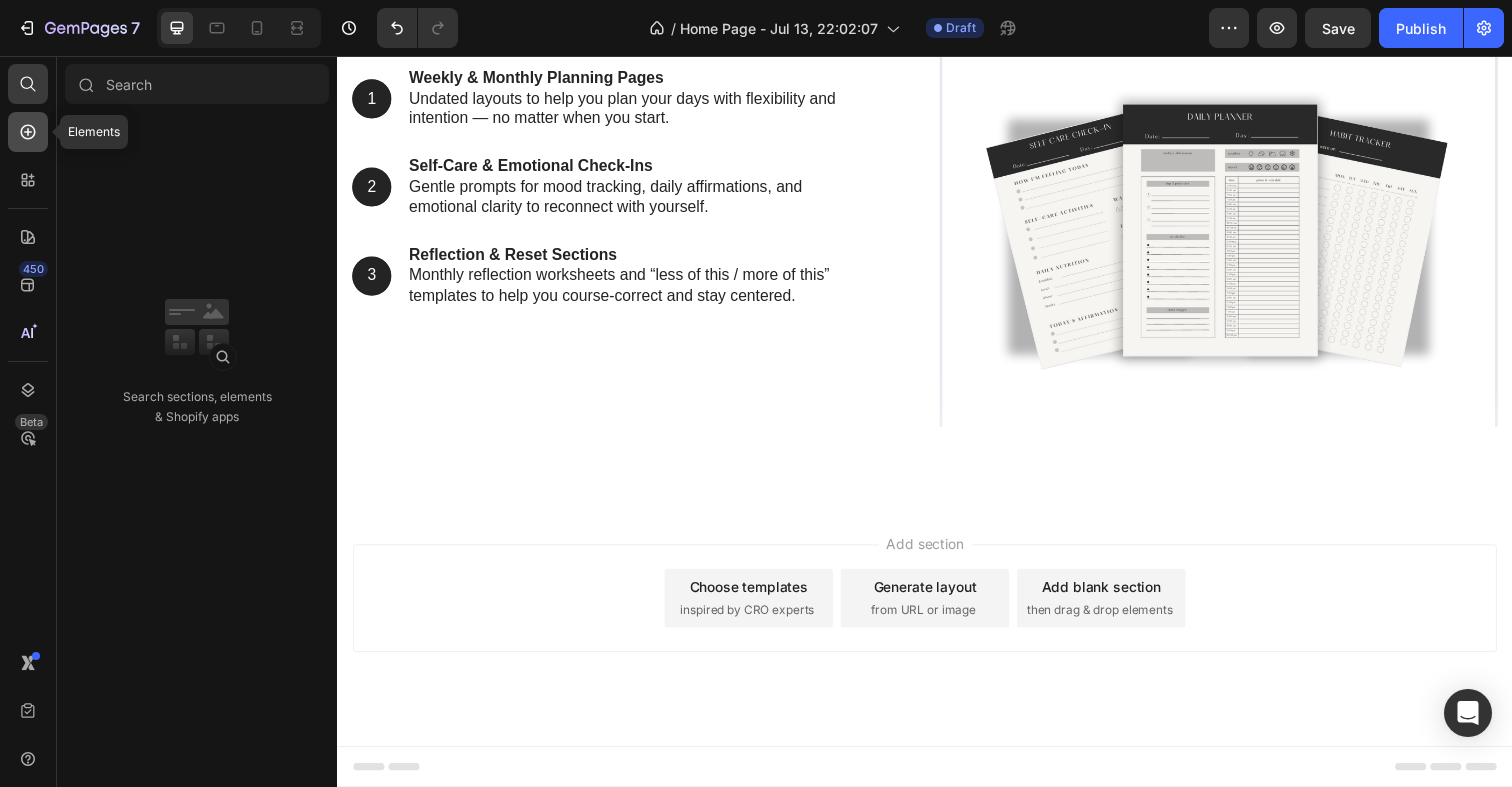 click 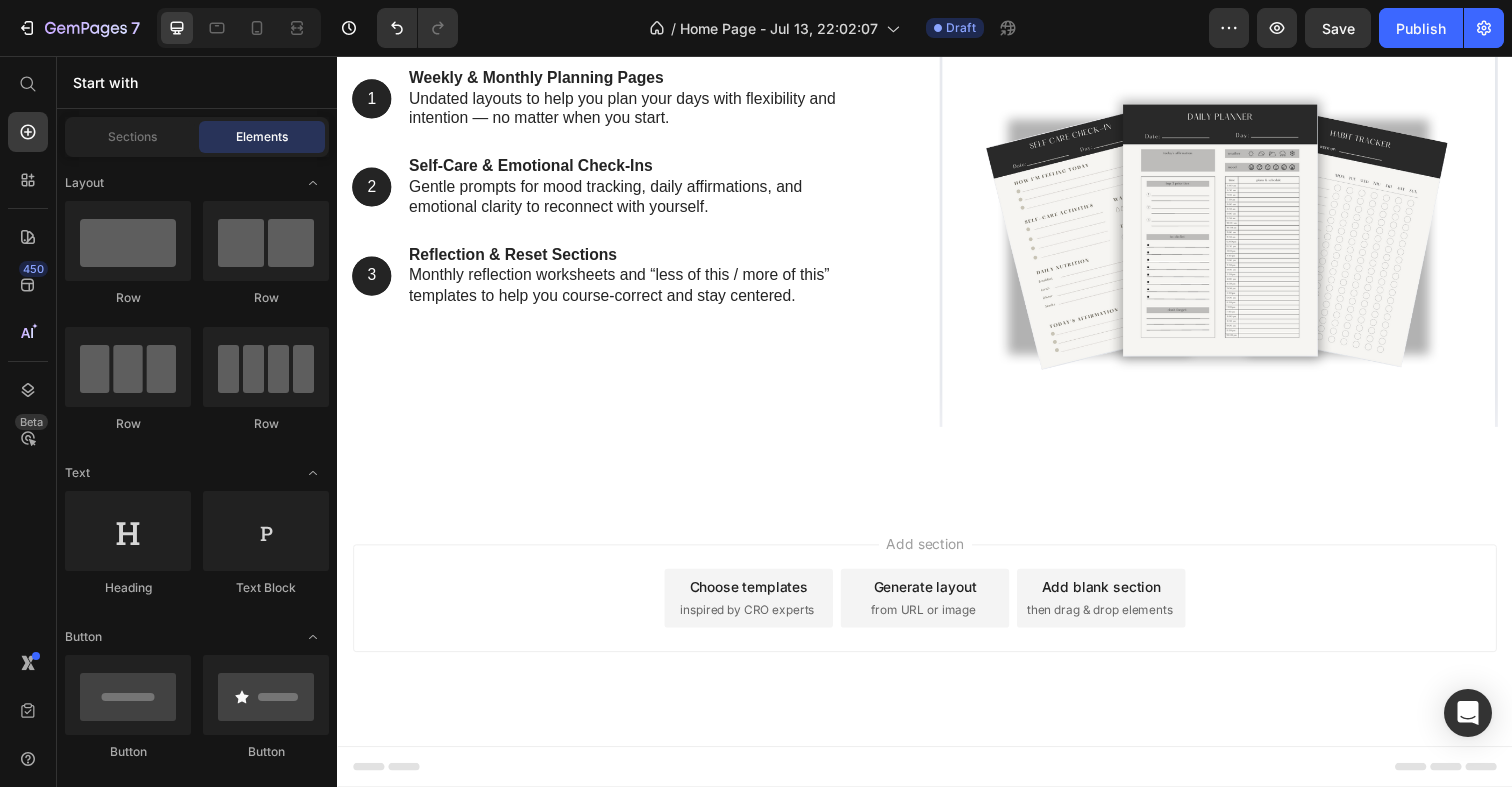 click on "Sections Elements" at bounding box center [197, 137] 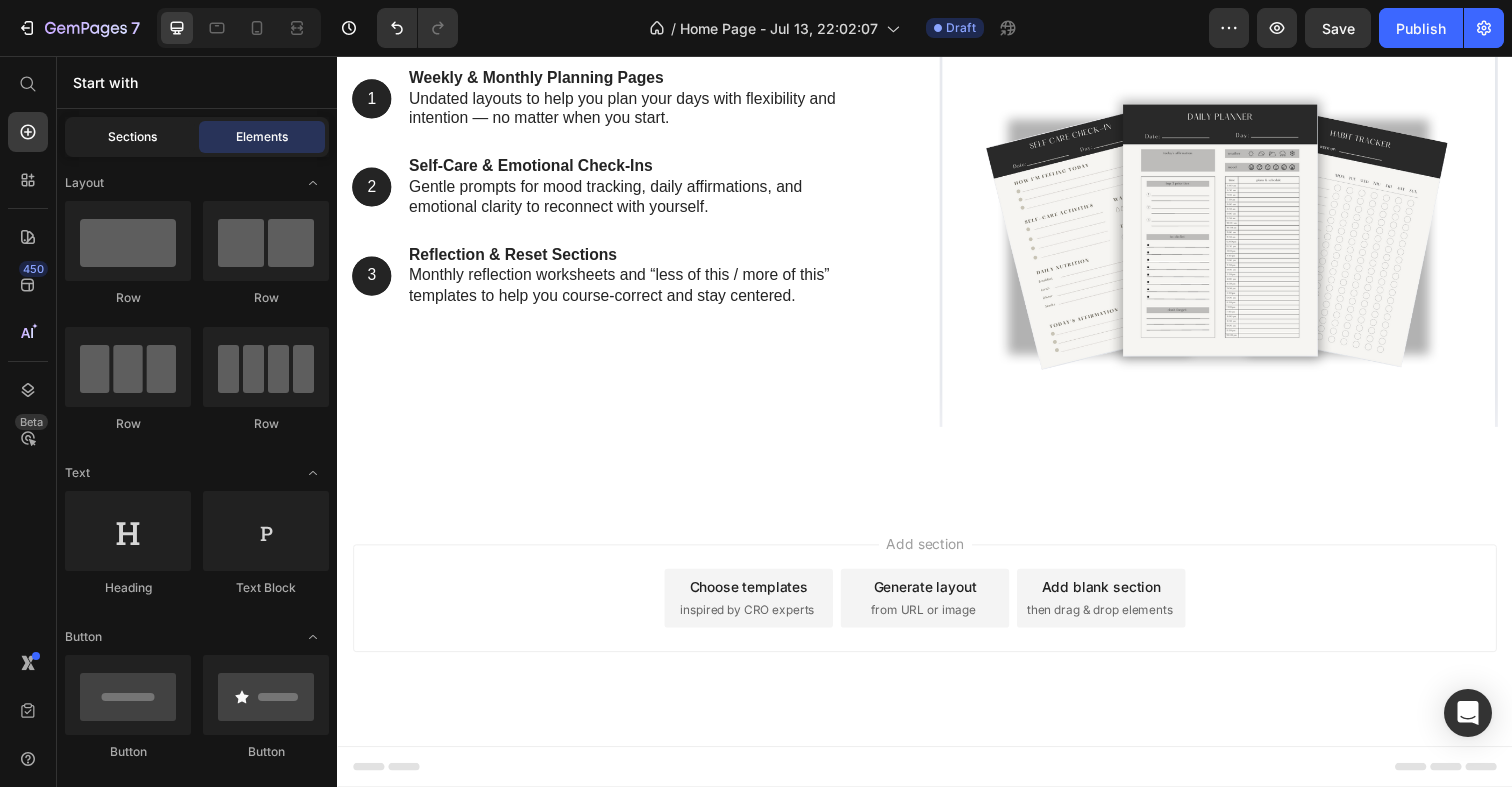 click on "Sections" at bounding box center (132, 137) 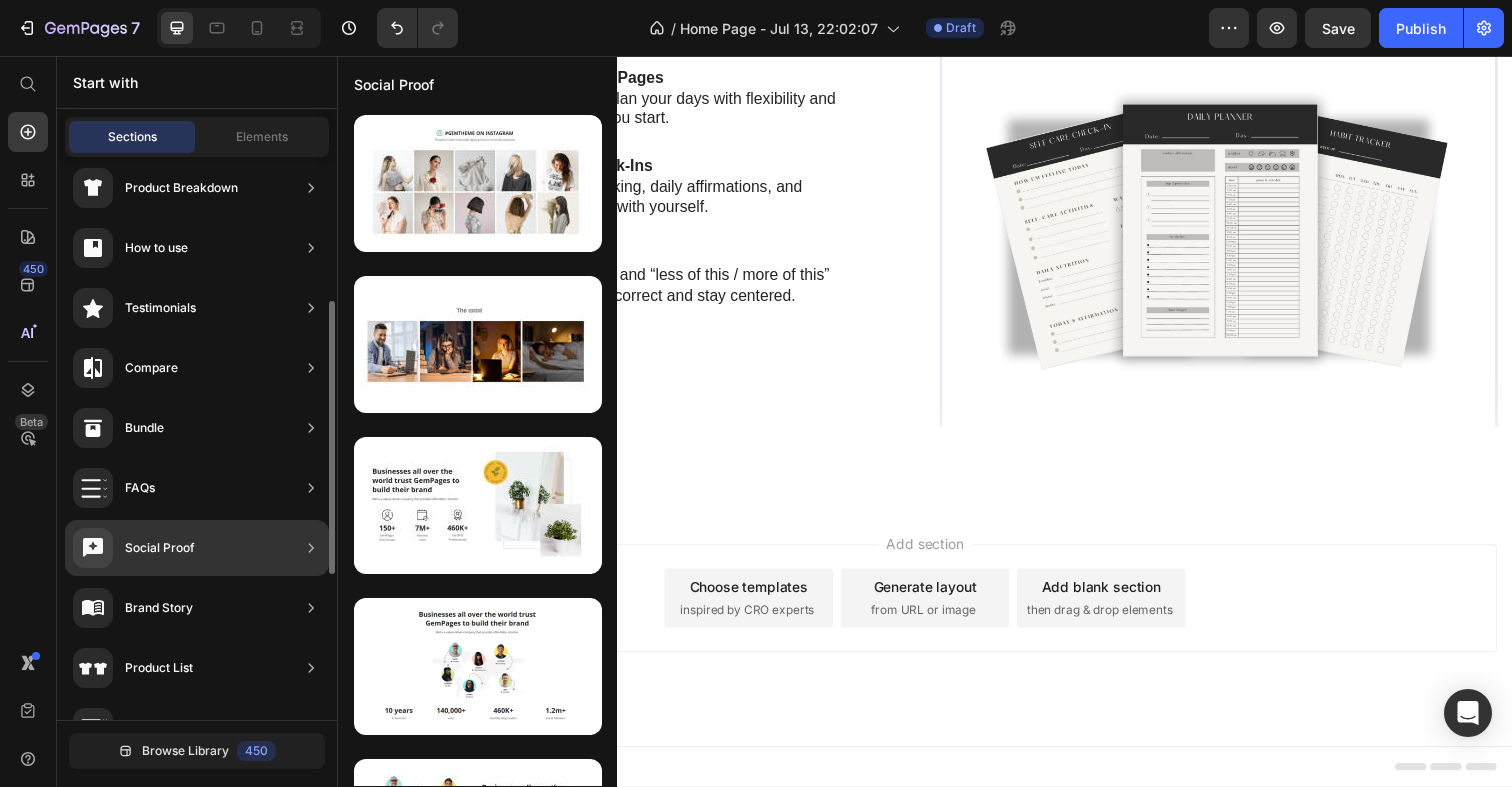 scroll, scrollTop: 306, scrollLeft: 0, axis: vertical 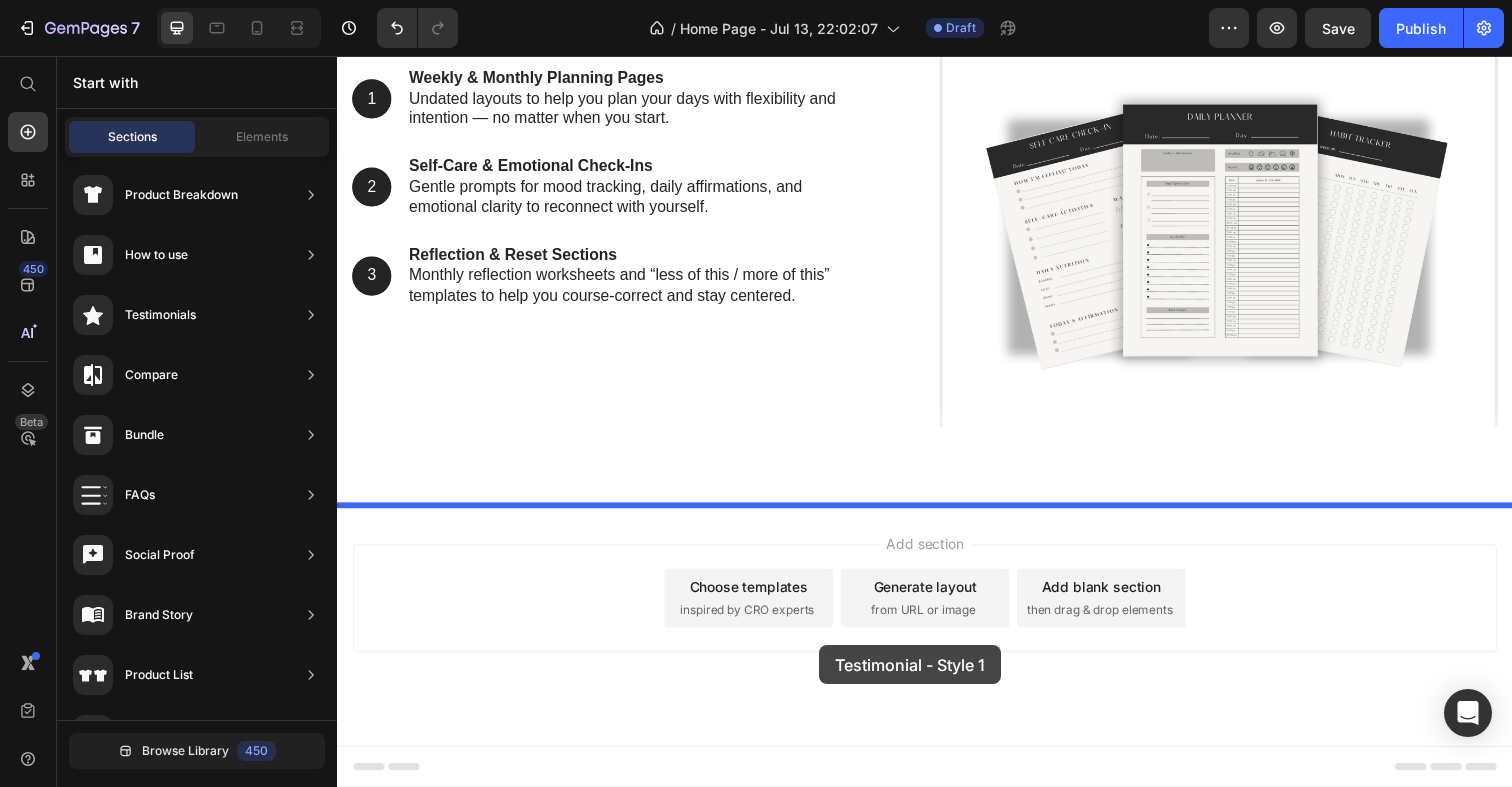 drag, startPoint x: 800, startPoint y: 278, endPoint x: 829, endPoint y: 658, distance: 381.10498 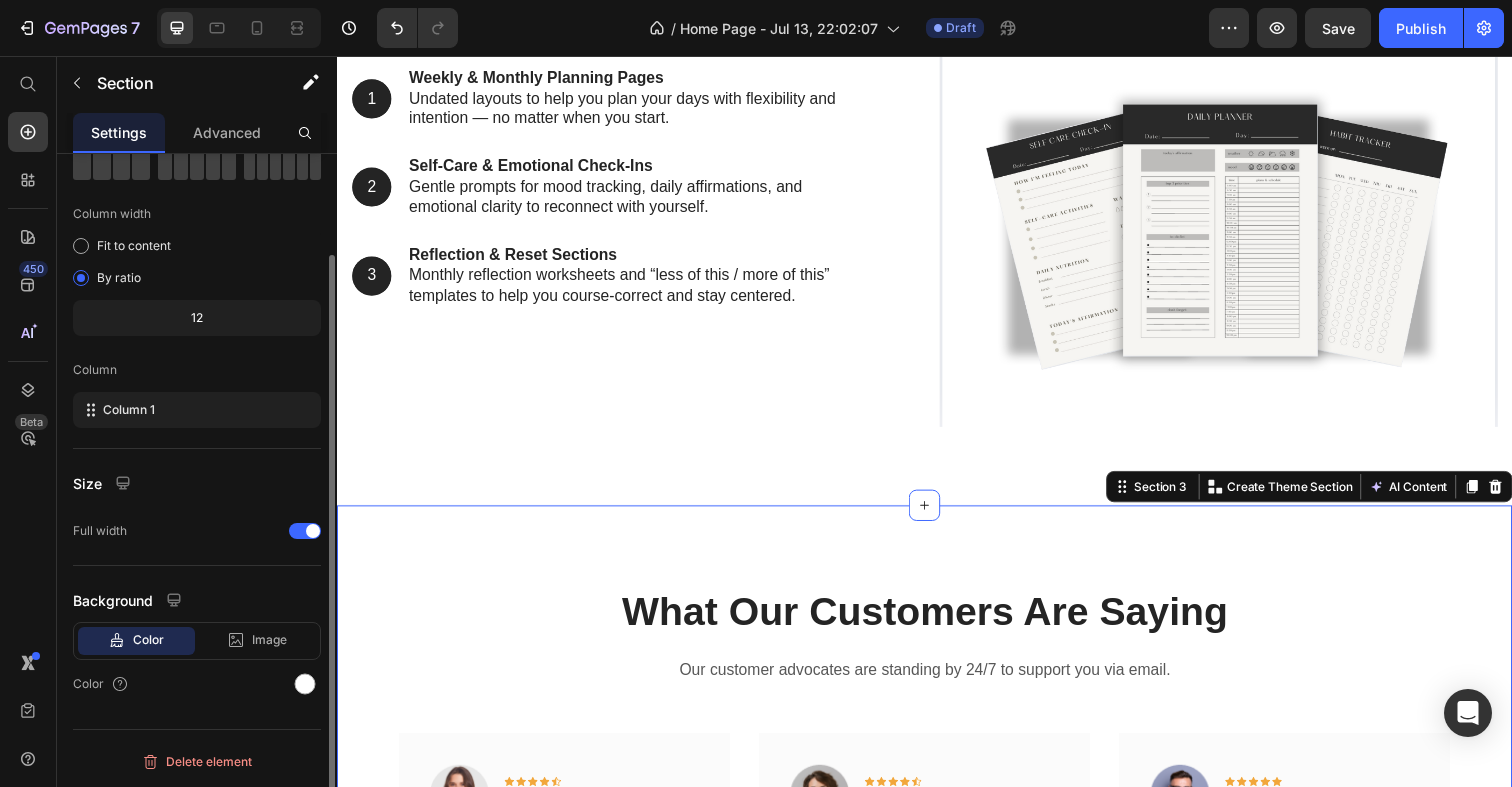 scroll, scrollTop: 0, scrollLeft: 0, axis: both 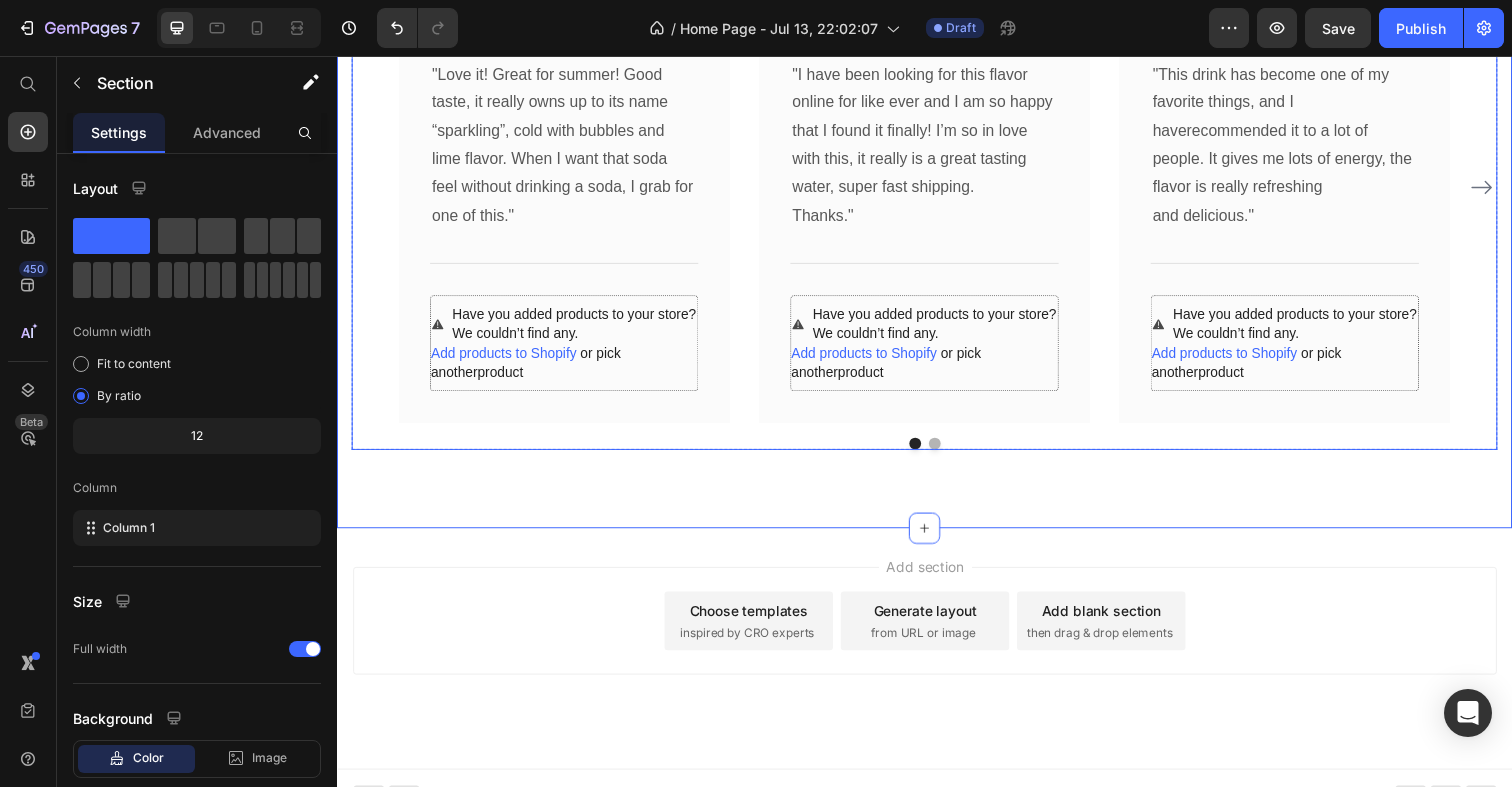 click on "Image
Icon
Icon
Icon
Icon
Icon Row [FIRST] [LAST] Text block Row "Love it! Great for summer! Good taste, it really owns up to its name “sparkling”, cold with bubbles and lime flavor. When I want that soda feel without drinking a soda, I grab for one of this." Text block                Title Line Have you added products to your store? We couldn’t find any. Add products to Shopify   or pick another  product Product Row Image
Icon
Icon
Icon
Icon
Icon Row [FIRST] [LAST] Text block Row "I have been looking for this flavor online for like ever and I am so happy that I found it finally! I’m so in love with this, it really is a great tasting water, super fast shipping.  Thanks." Text block                Title Line Have you added products to your store? We couldn’t find any. Add products to Shopify   or pick another  product Product Row" at bounding box center [937, 205] 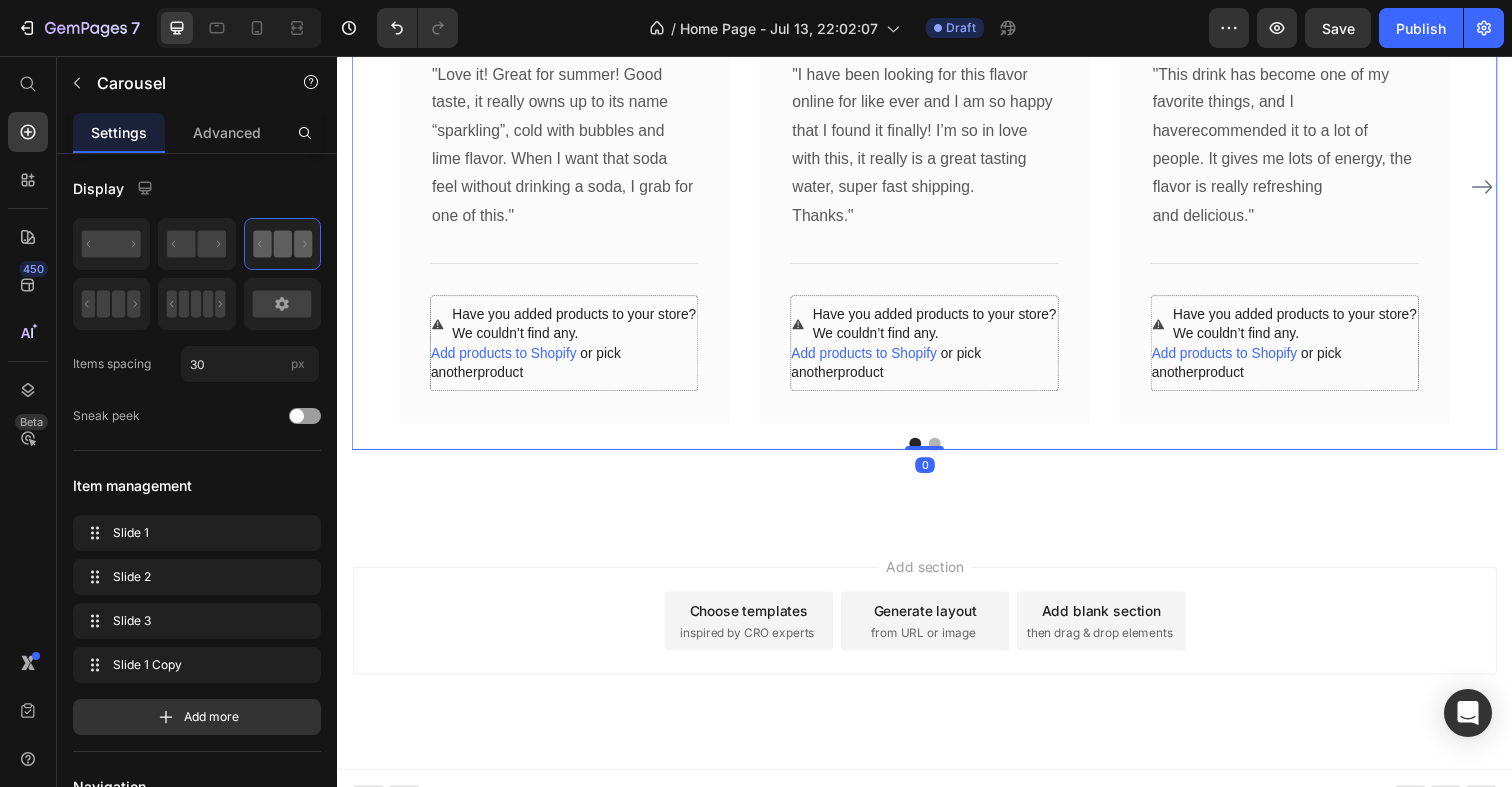 click at bounding box center [947, 452] 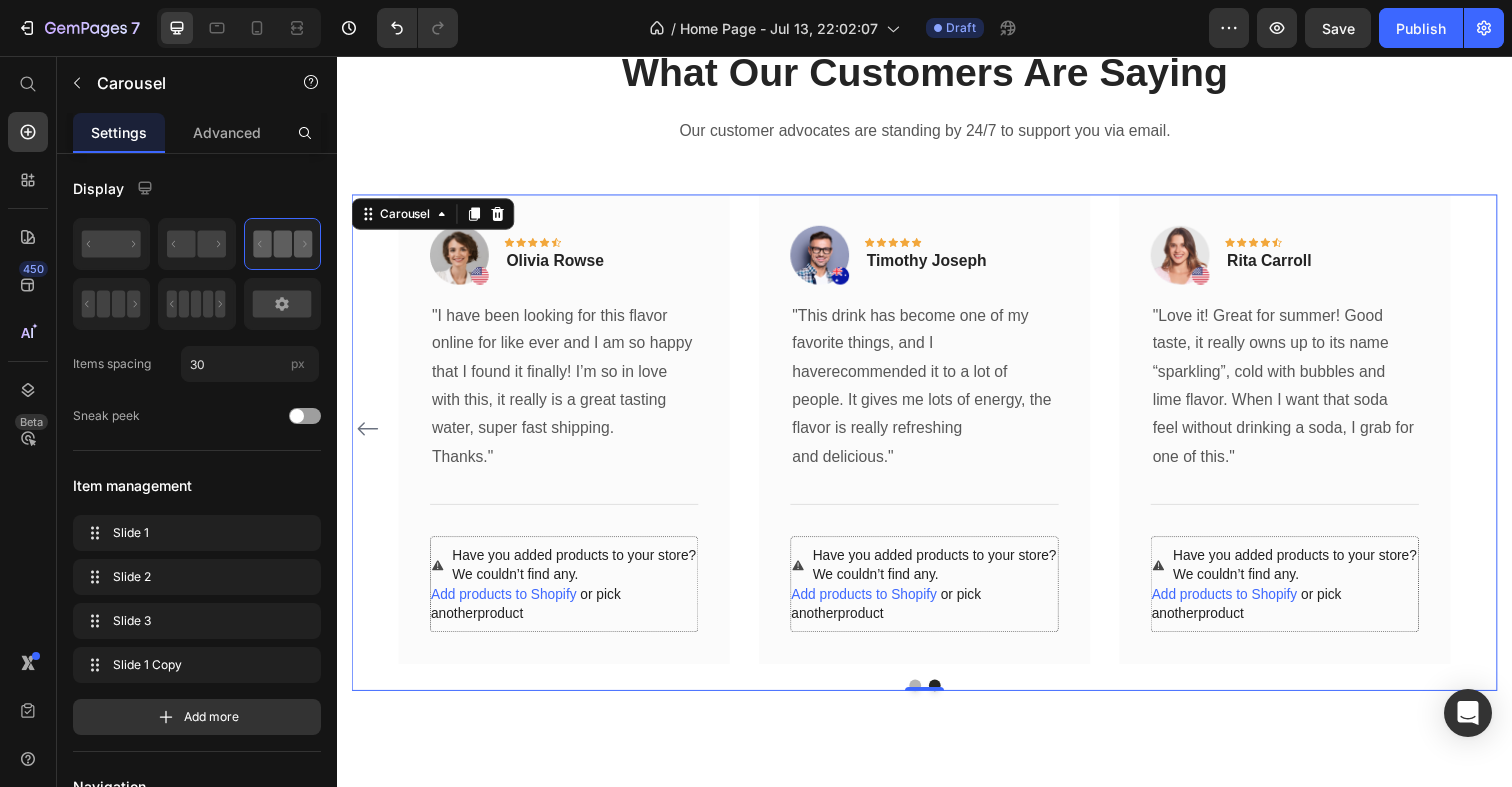 scroll, scrollTop: 1663, scrollLeft: 0, axis: vertical 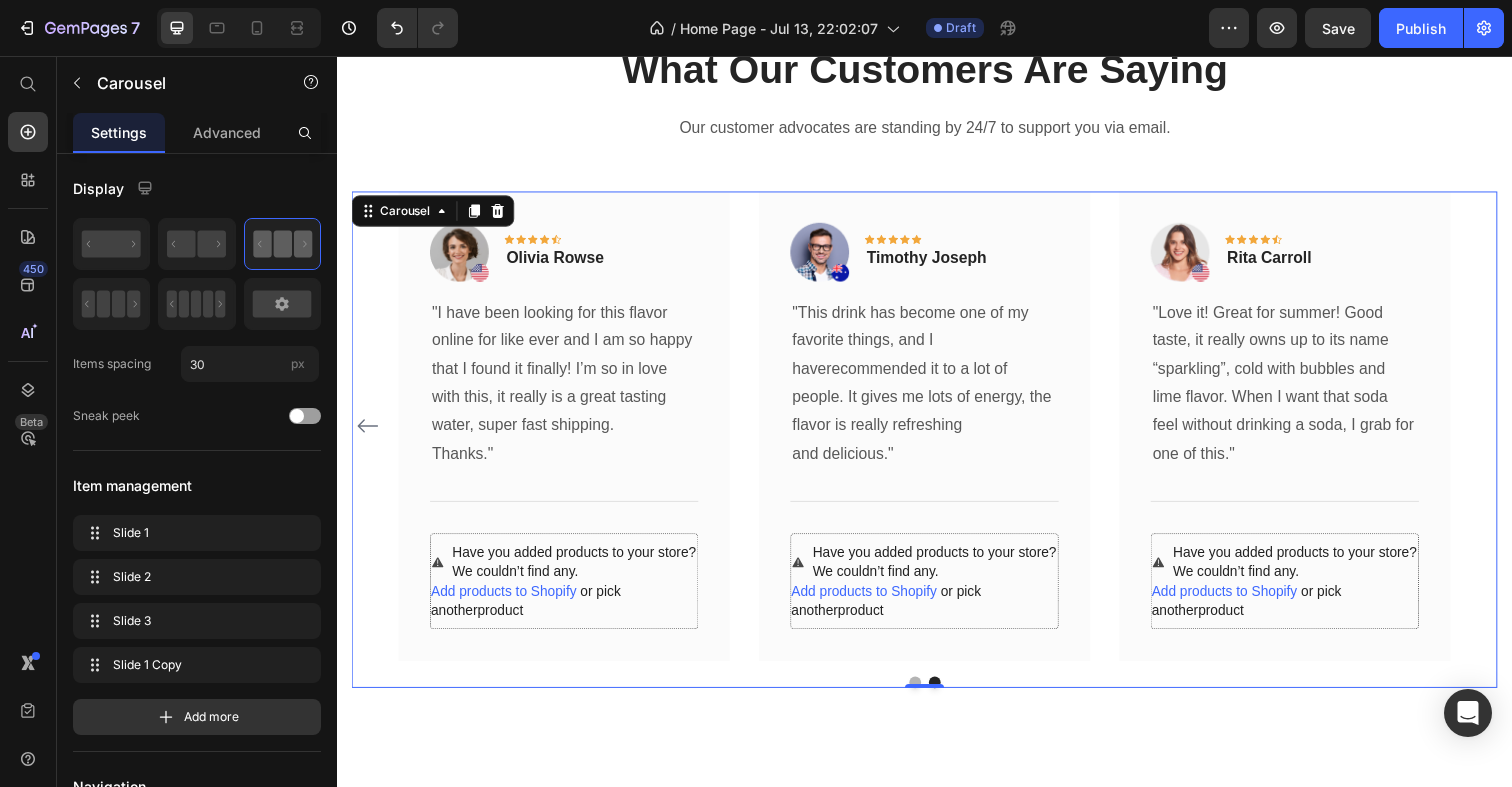 click at bounding box center (927, 696) 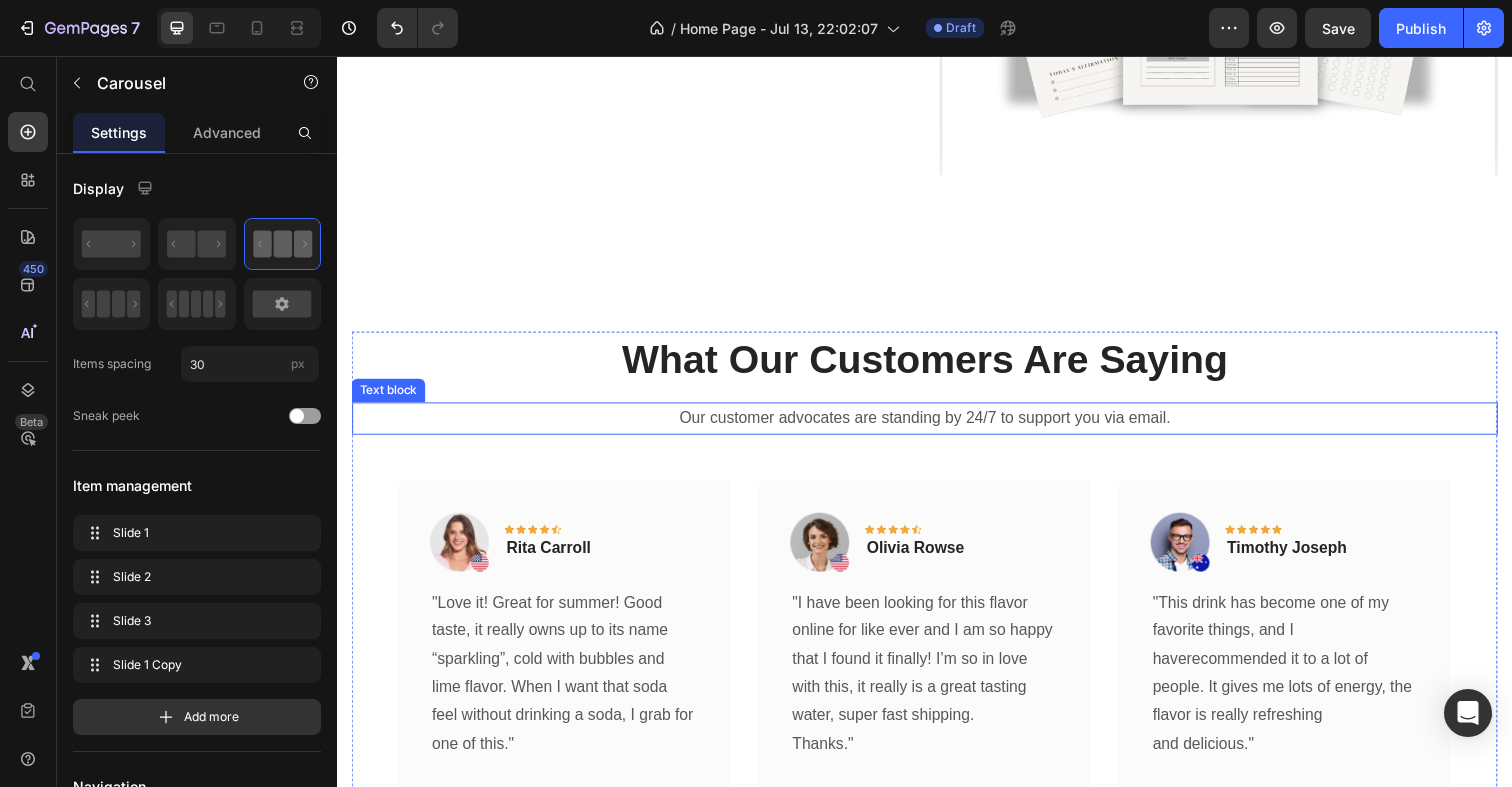 scroll, scrollTop: 1364, scrollLeft: 0, axis: vertical 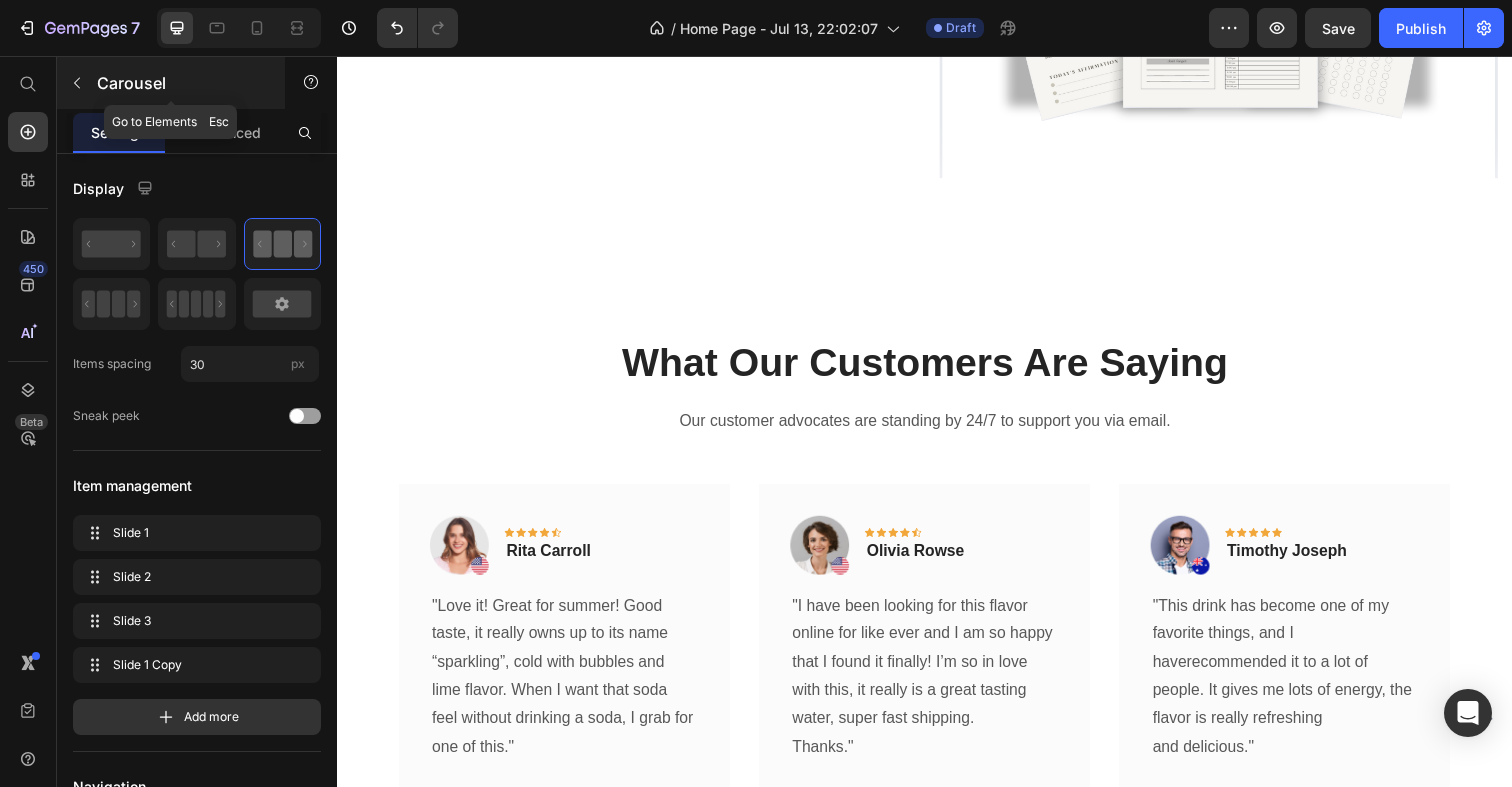 click 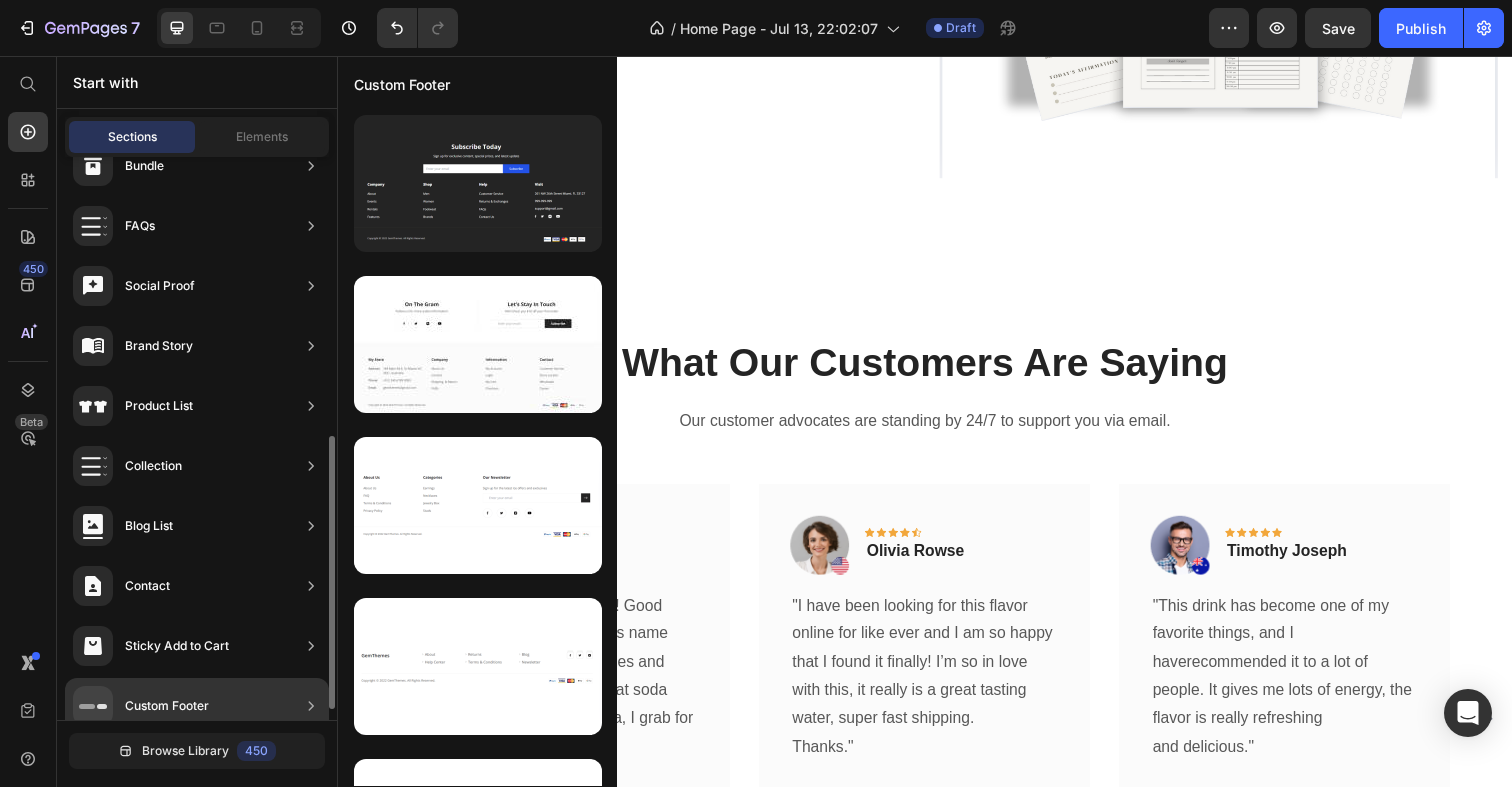 scroll, scrollTop: 597, scrollLeft: 0, axis: vertical 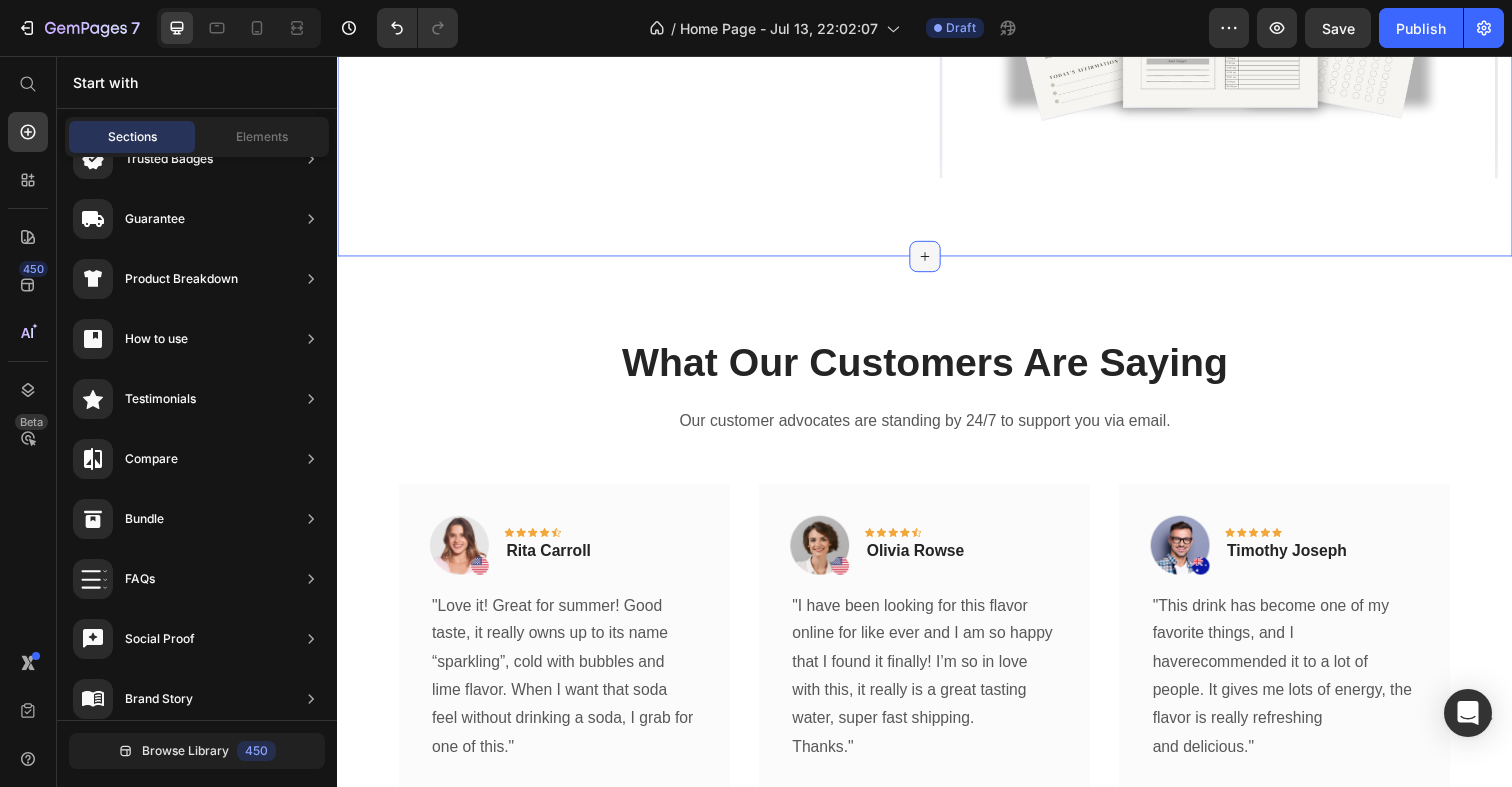 click 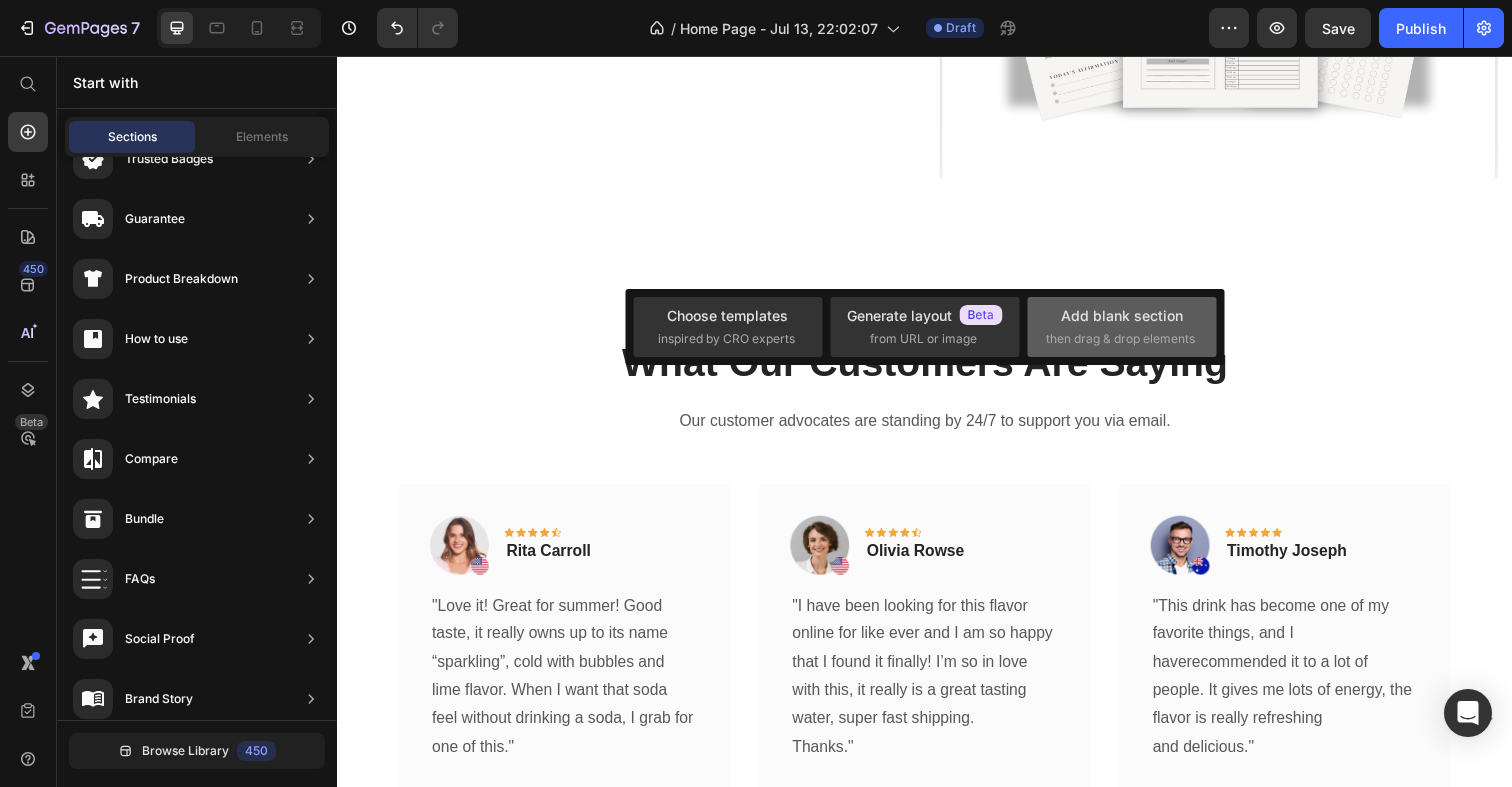 click on "Add blank section  then drag & drop elements" at bounding box center (1122, 326) 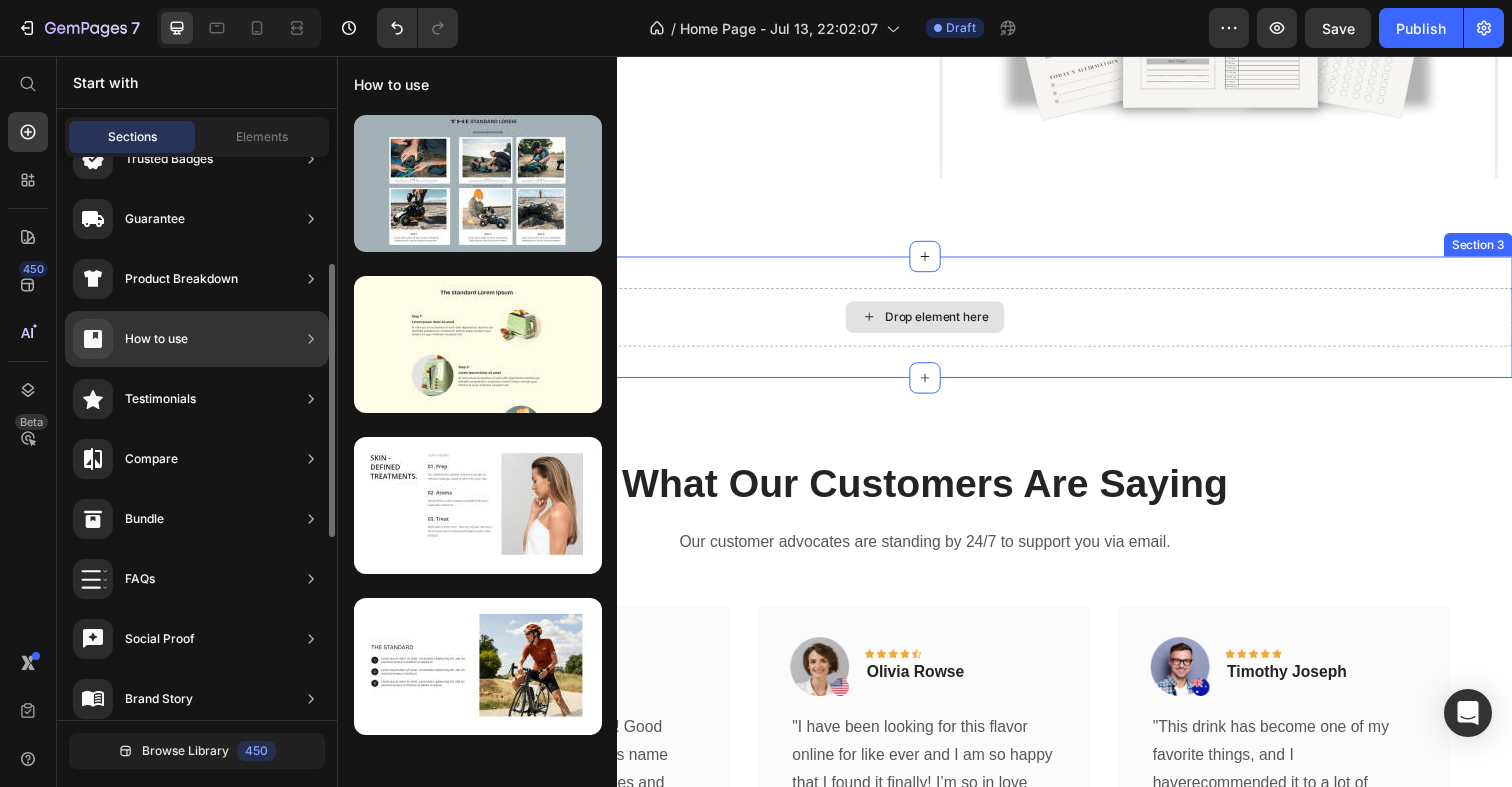 scroll, scrollTop: 0, scrollLeft: 0, axis: both 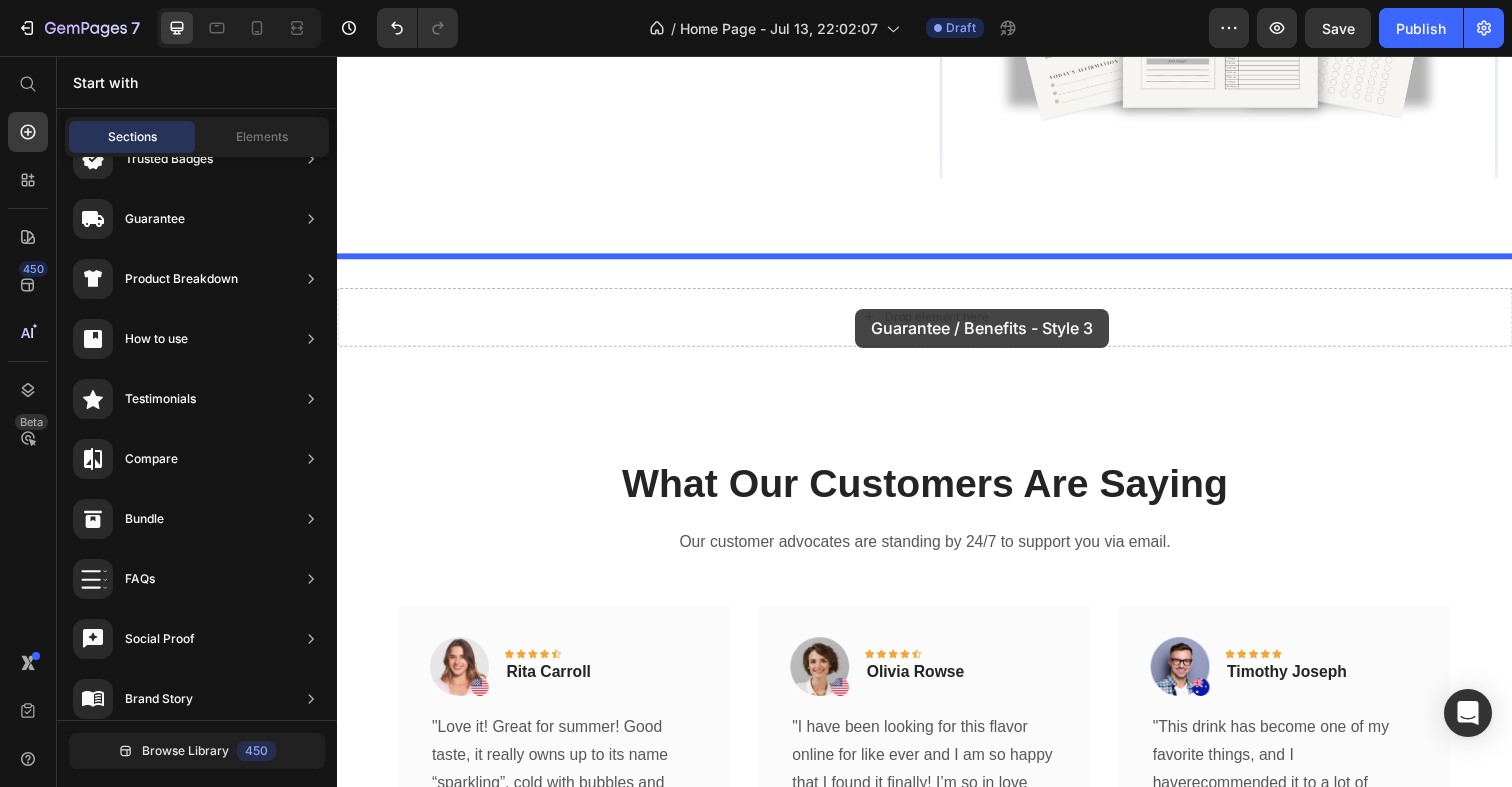 drag, startPoint x: 857, startPoint y: 461, endPoint x: 866, endPoint y: 314, distance: 147.27525 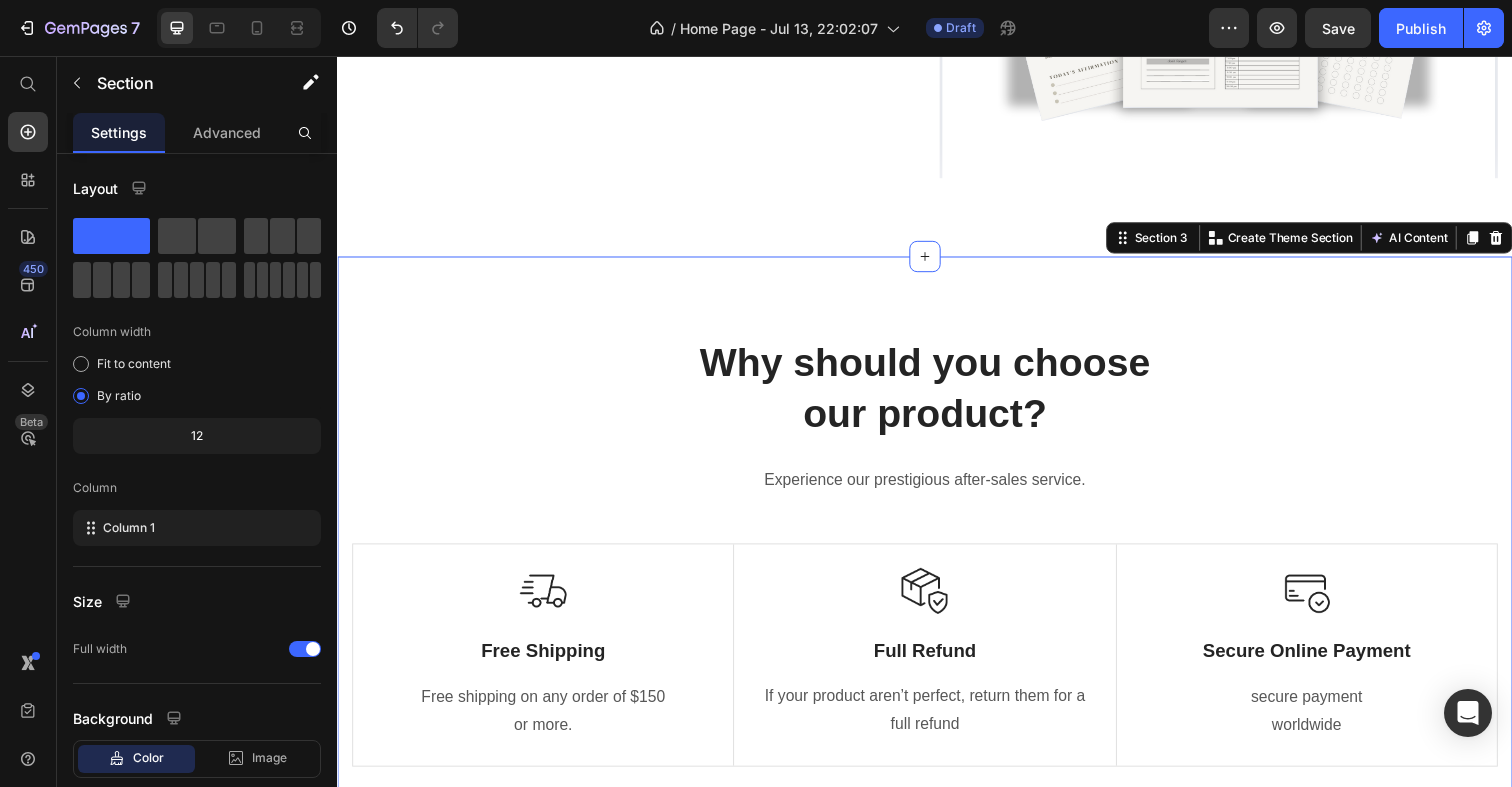 click on "Why should you choose our product? Heading Experience our prestigious after-sales service. Text block Row Image Free Shipping Text Block Free shipping on any order of $150  or more. Text block Row Image Full Refund Text Block If your product aren’t perfect, return them for a full refund Text block Row Image Secure Online Payment Text Block secure payment worldwide Text block Row Row Image Free Shipping Text Block Free shipping on any order of $150  or more. Text block Row Image Full Refund Text Block If your product aren’t perfect, return them for a full refund Text block Row Image Secure Online Payment Text Block secure payment worldwide Text block Row Row Section 3   You can create reusable sections Create Theme Section AI Content Write with GemAI What would you like to describe here? Tone and Voice Persuasive Product Show more Generate" at bounding box center [937, 569] 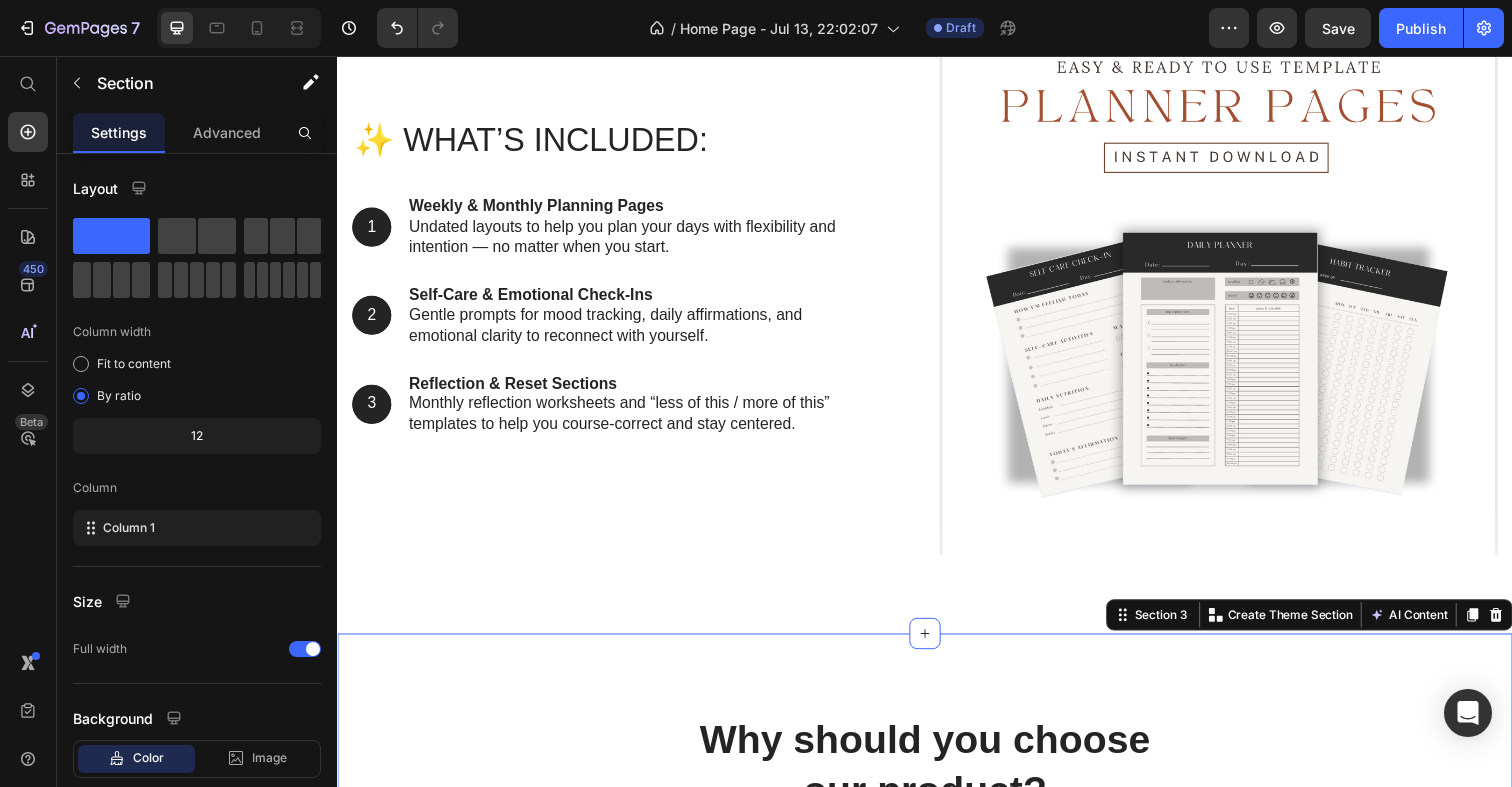 scroll, scrollTop: 1571, scrollLeft: 0, axis: vertical 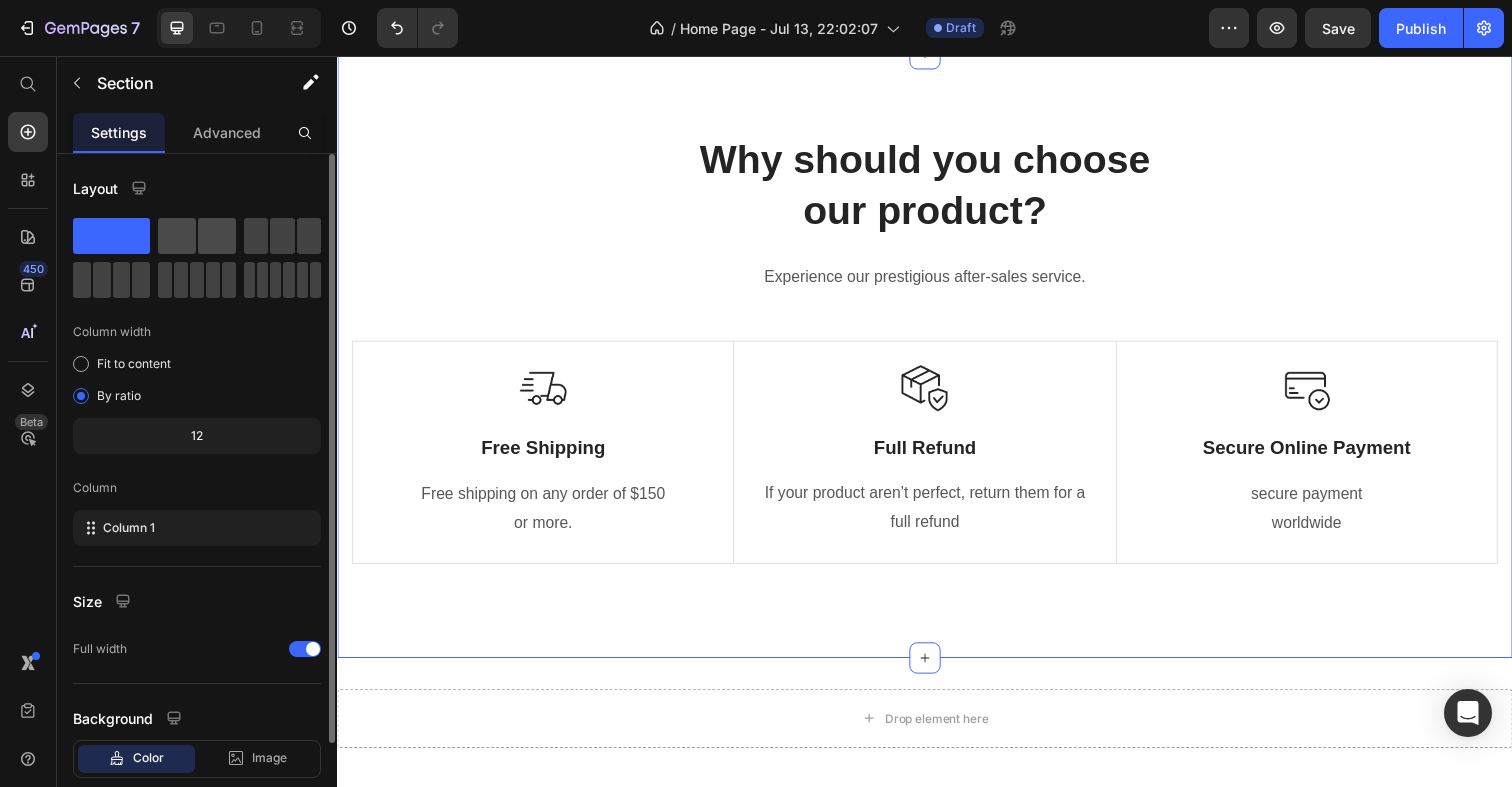 click 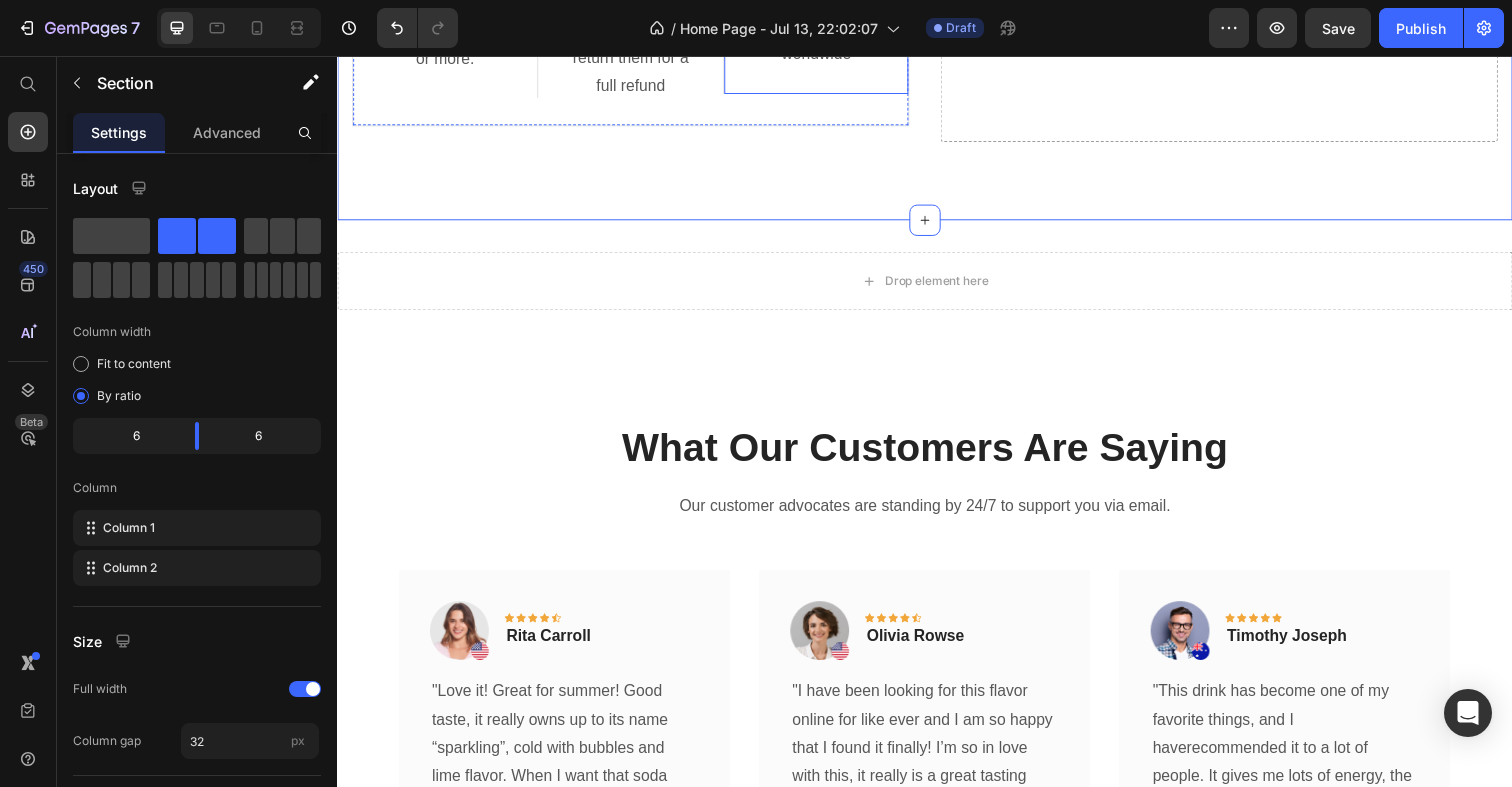 scroll, scrollTop: 1964, scrollLeft: 0, axis: vertical 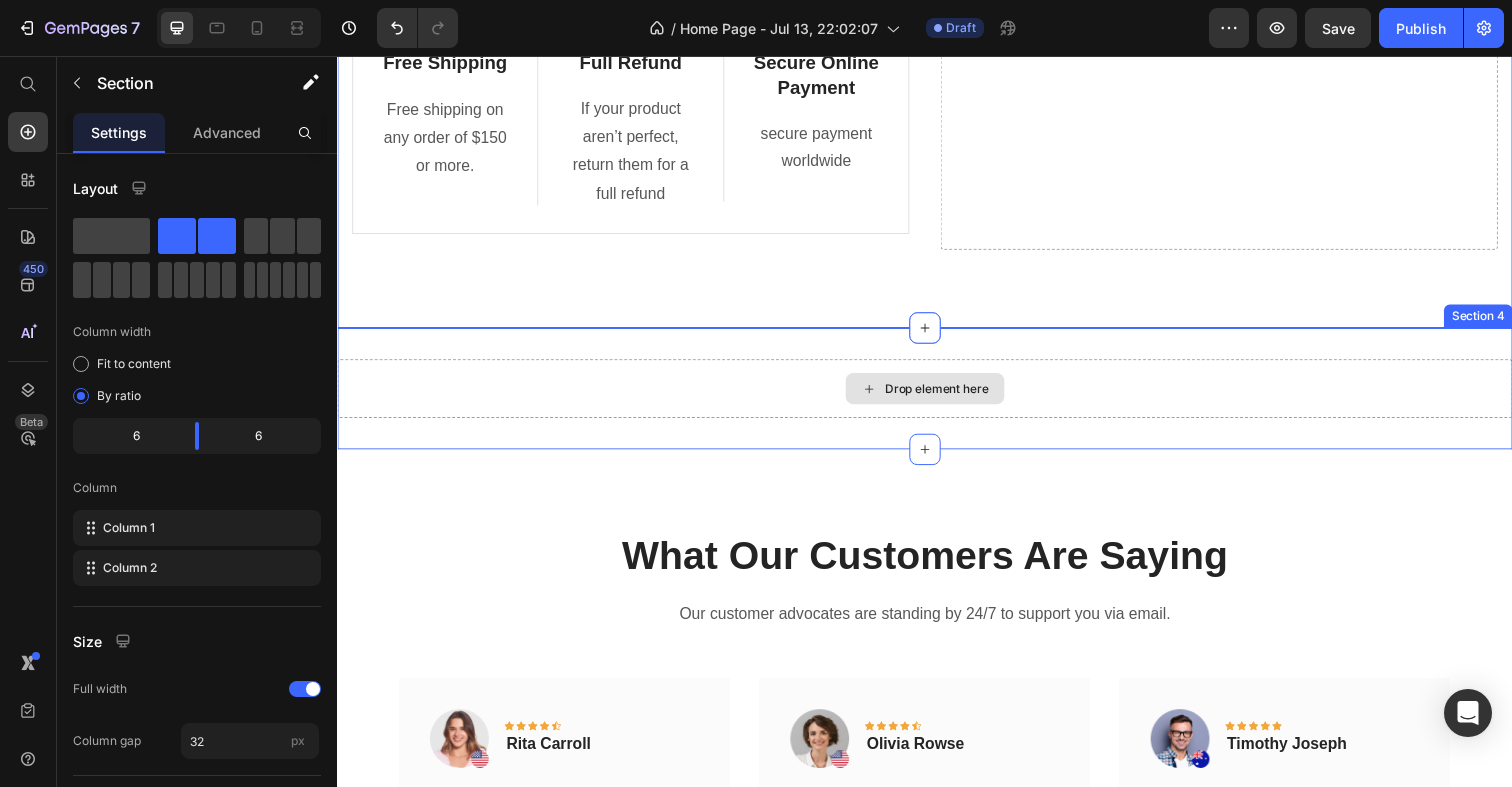 click on "Drop element here" at bounding box center [937, 396] 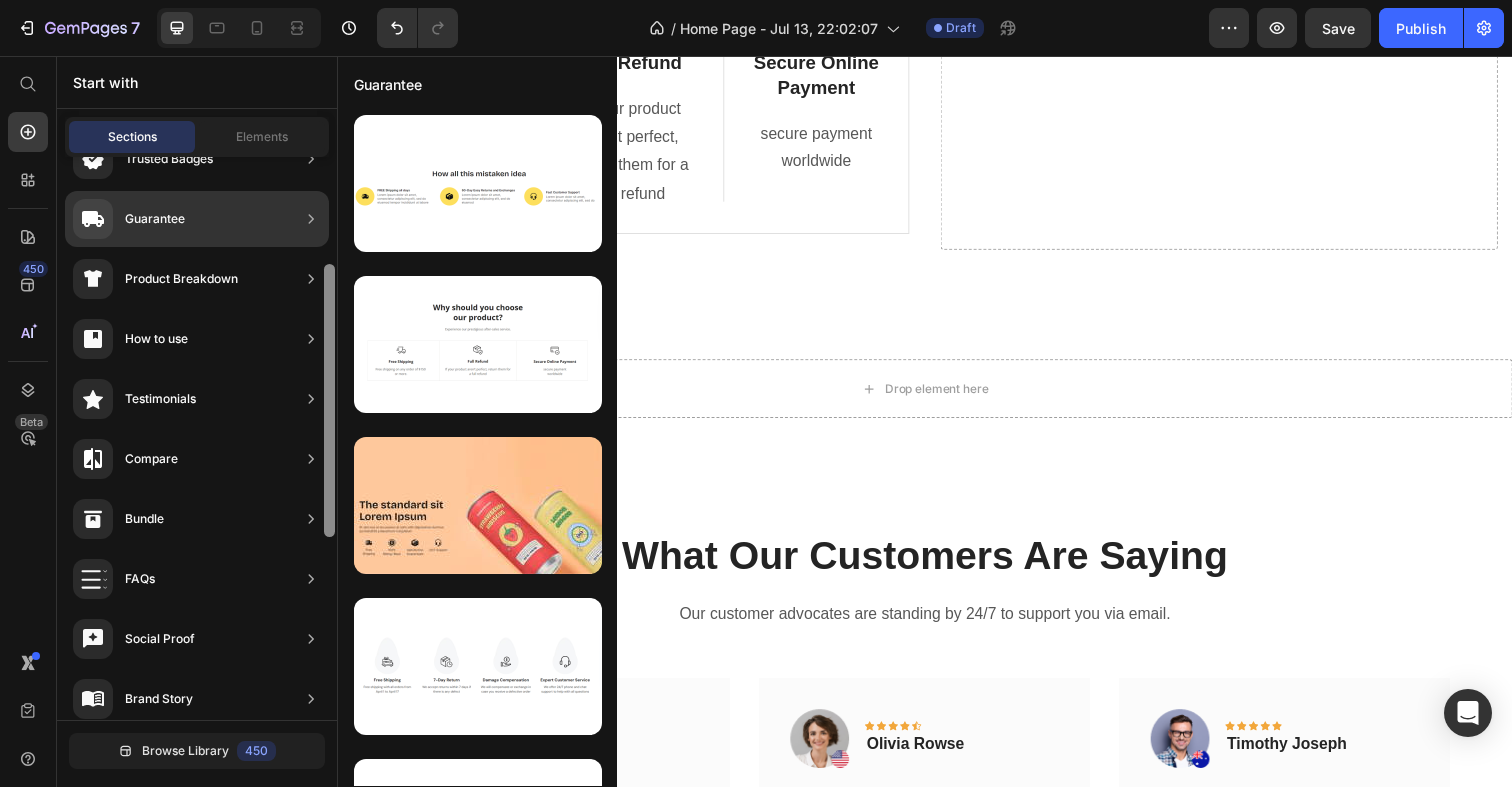 scroll, scrollTop: 597, scrollLeft: 0, axis: vertical 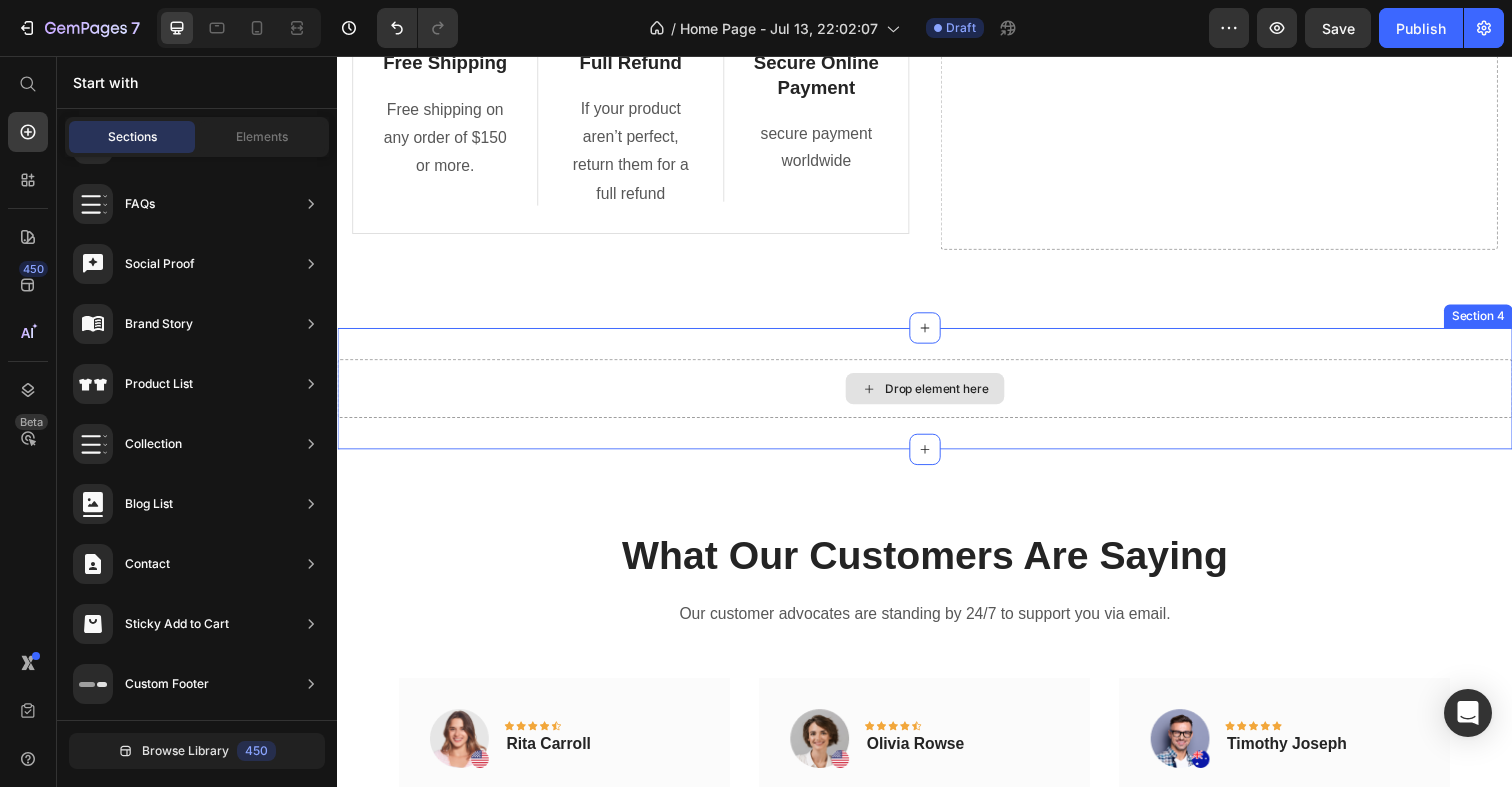 click on "Drop element here" at bounding box center (937, 396) 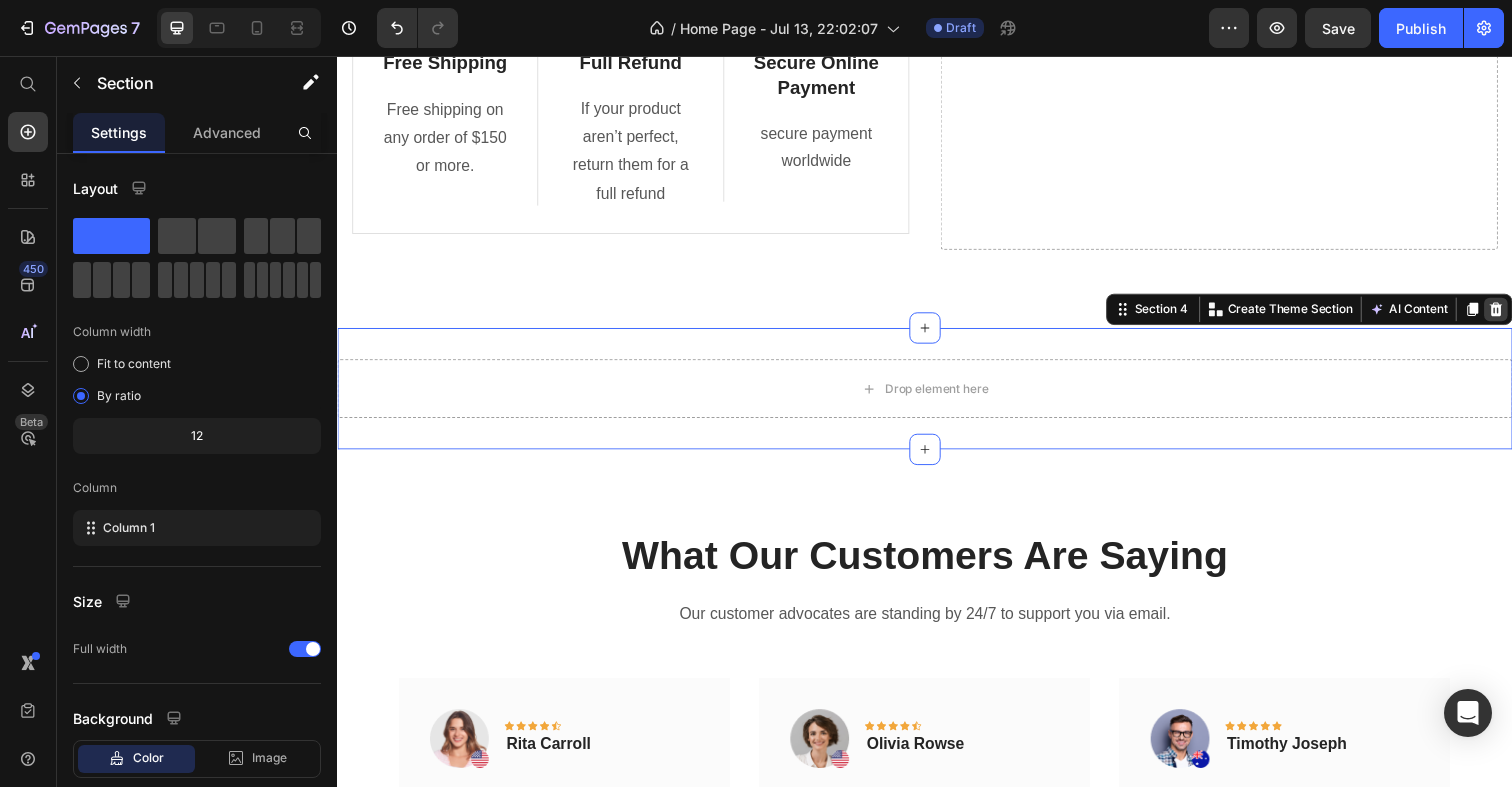 click 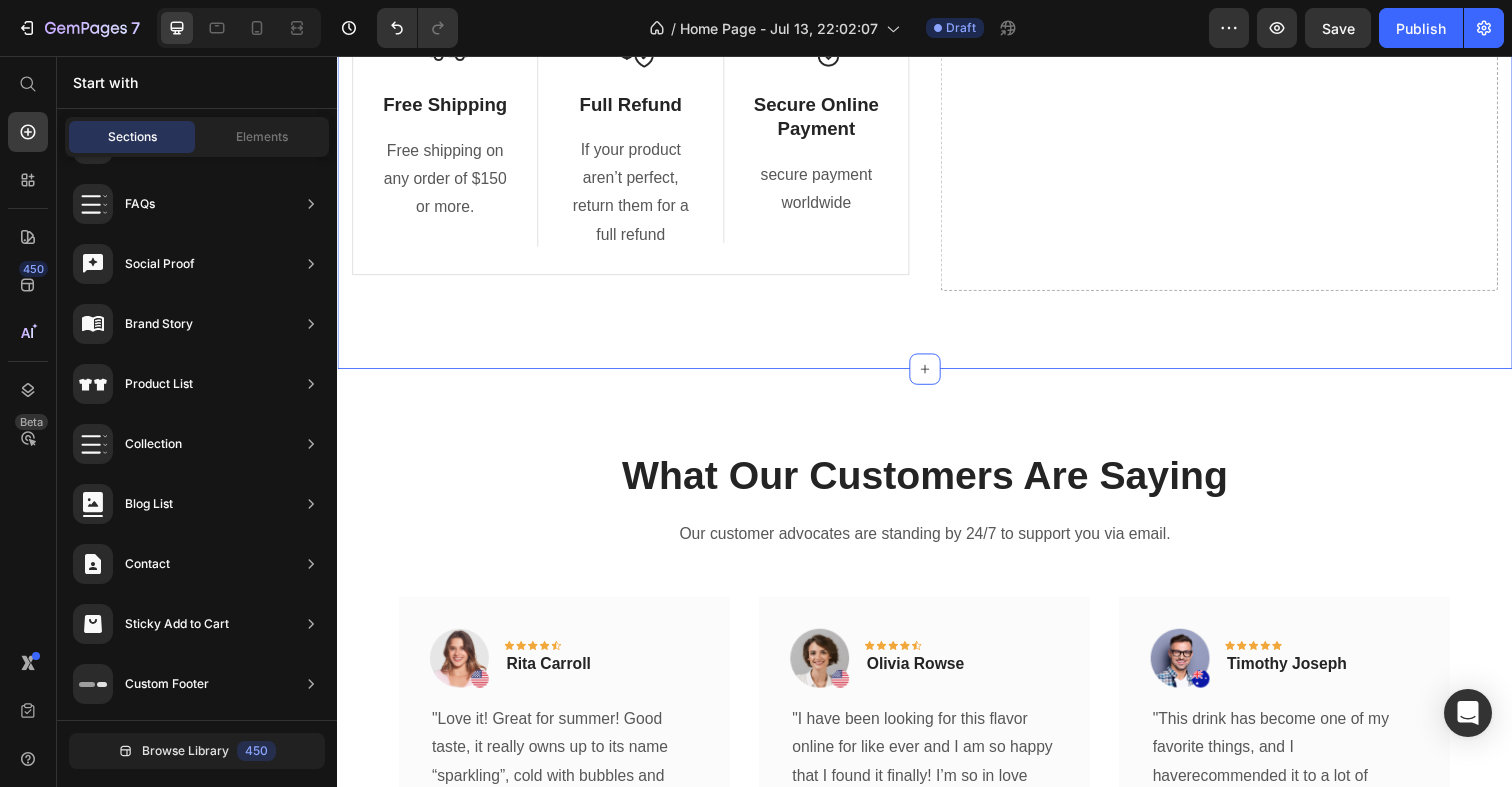 scroll, scrollTop: 1924, scrollLeft: 0, axis: vertical 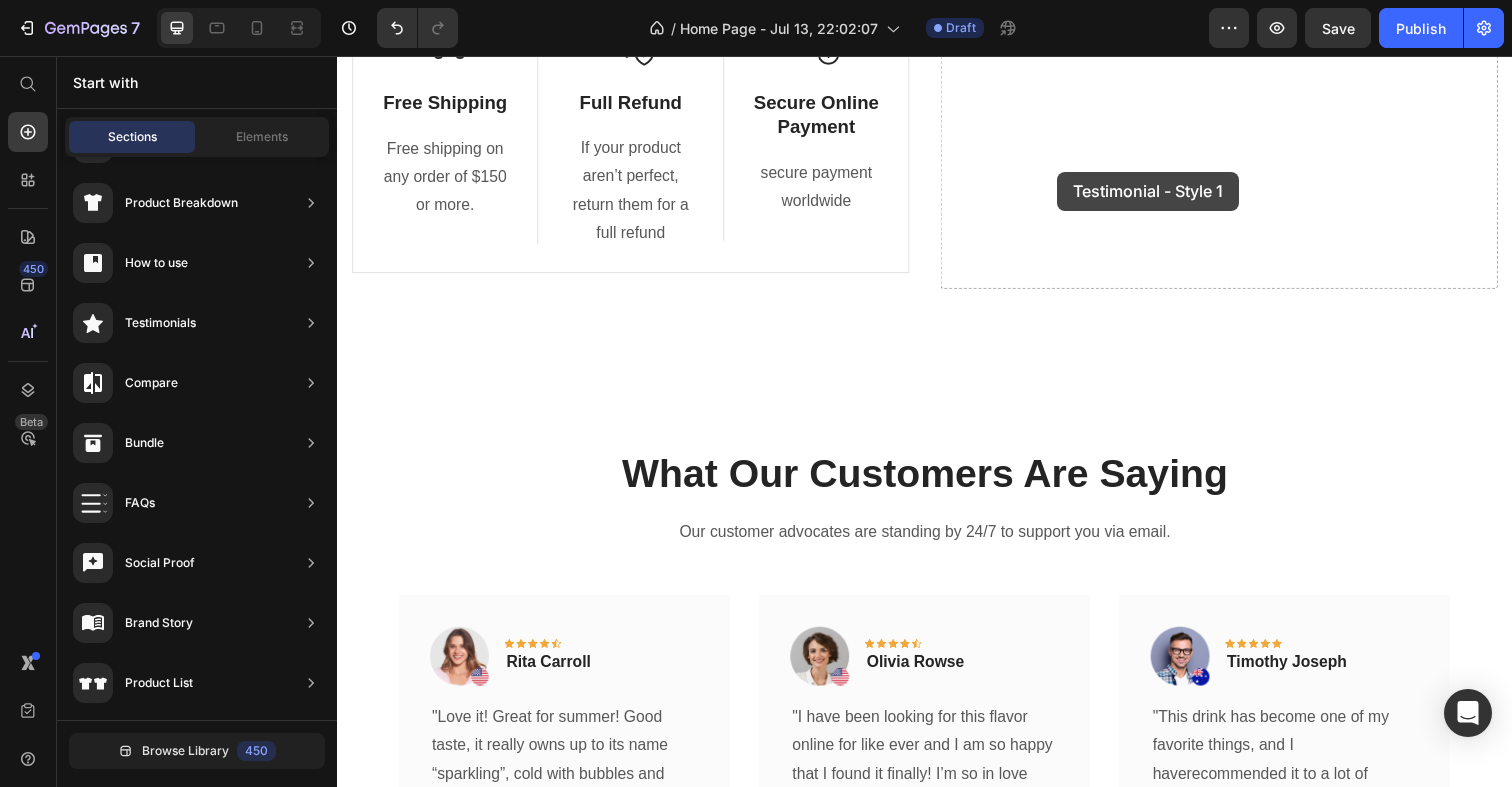 drag, startPoint x: 764, startPoint y: 252, endPoint x: 1072, endPoint y: 174, distance: 317.72314 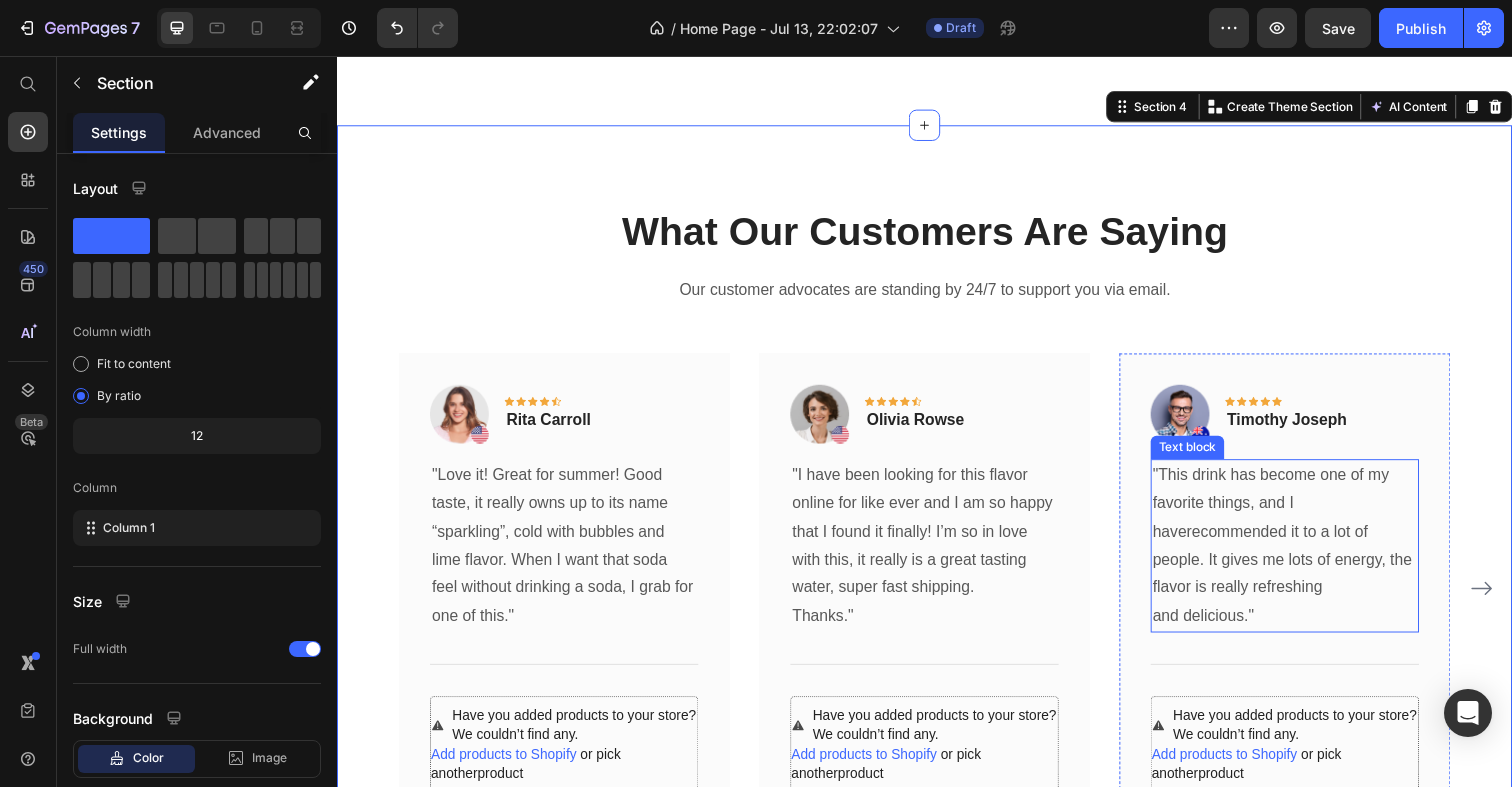 scroll, scrollTop: 2150, scrollLeft: 0, axis: vertical 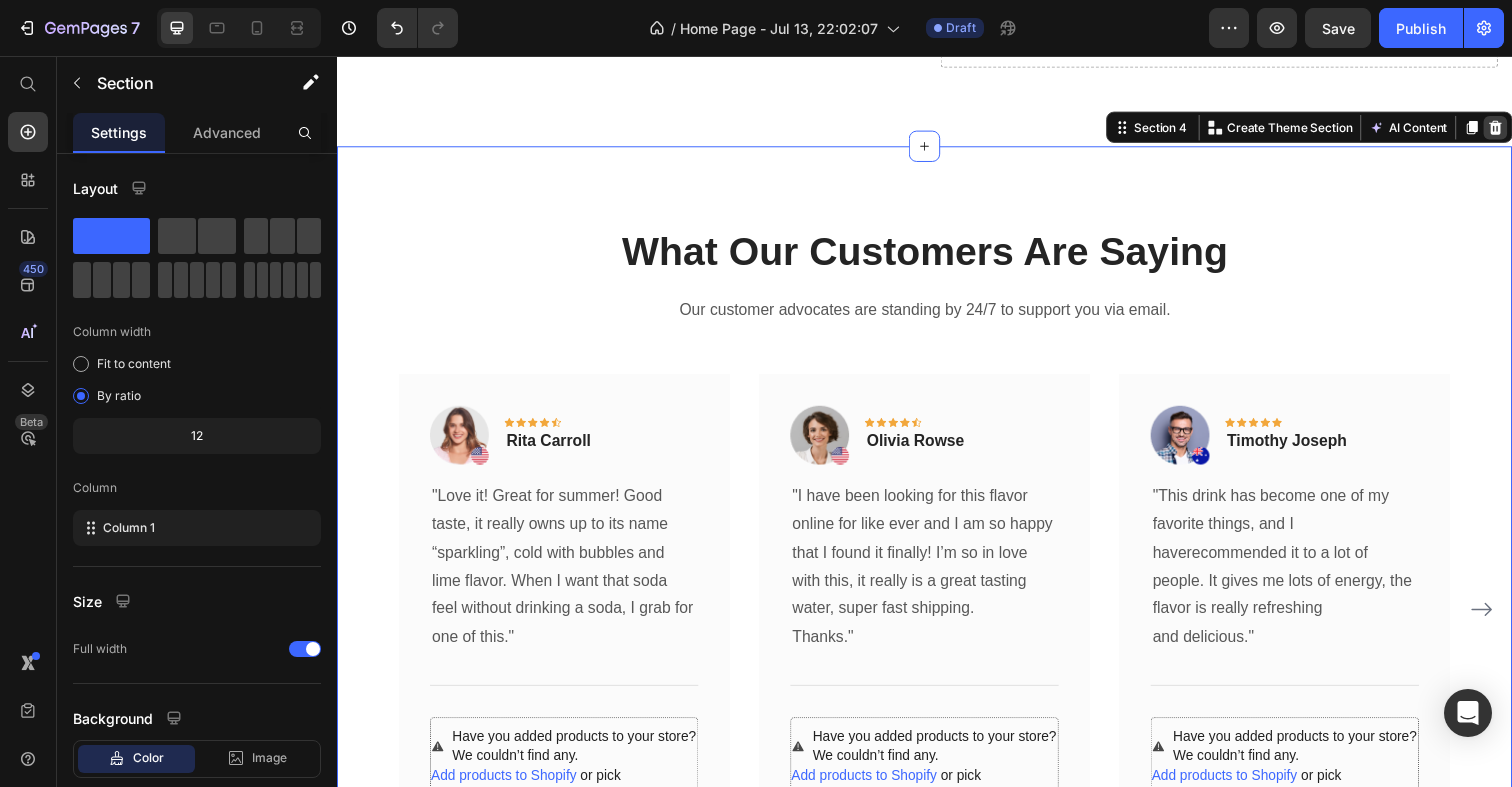 click 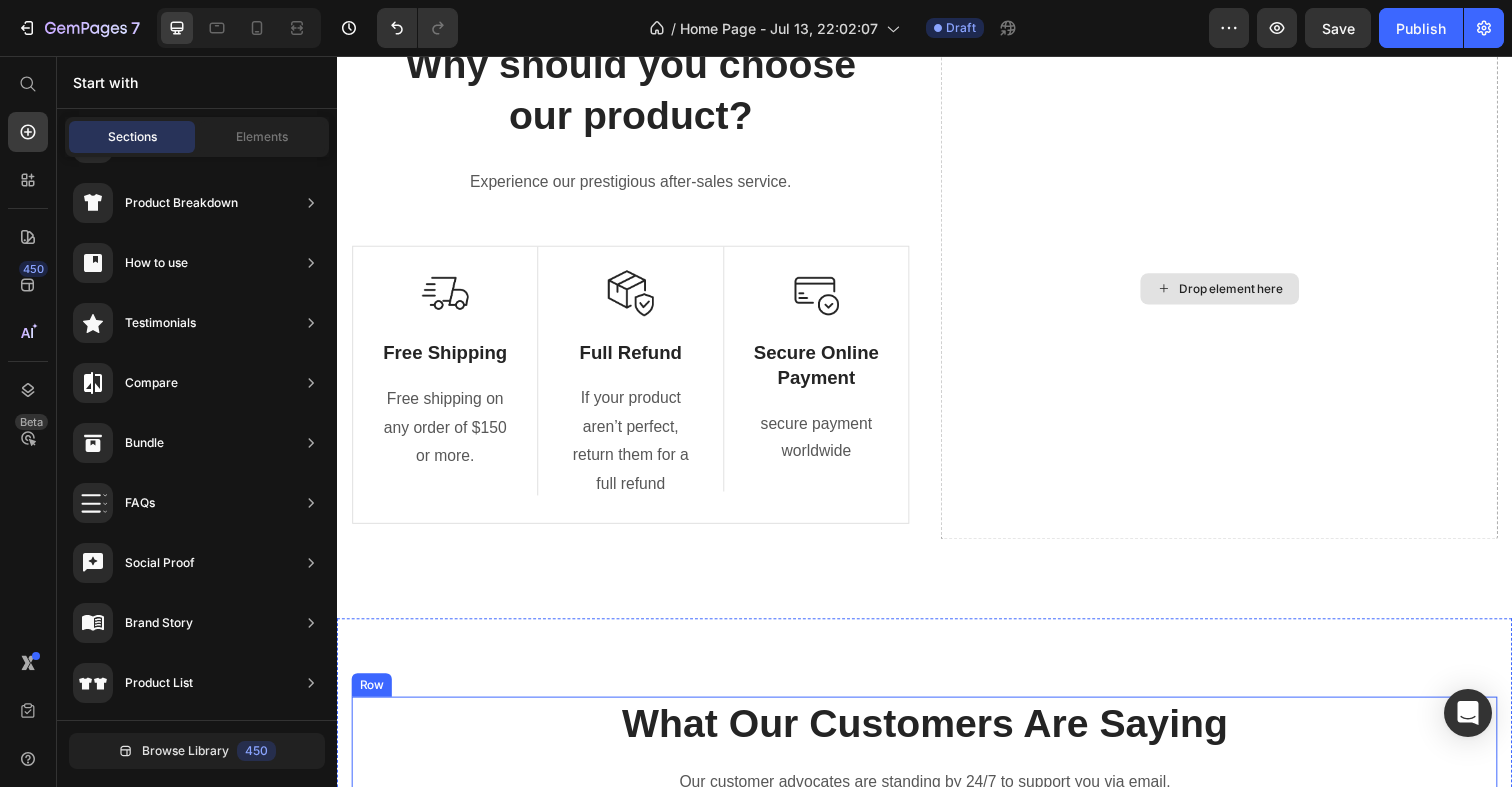 scroll, scrollTop: 1660, scrollLeft: 0, axis: vertical 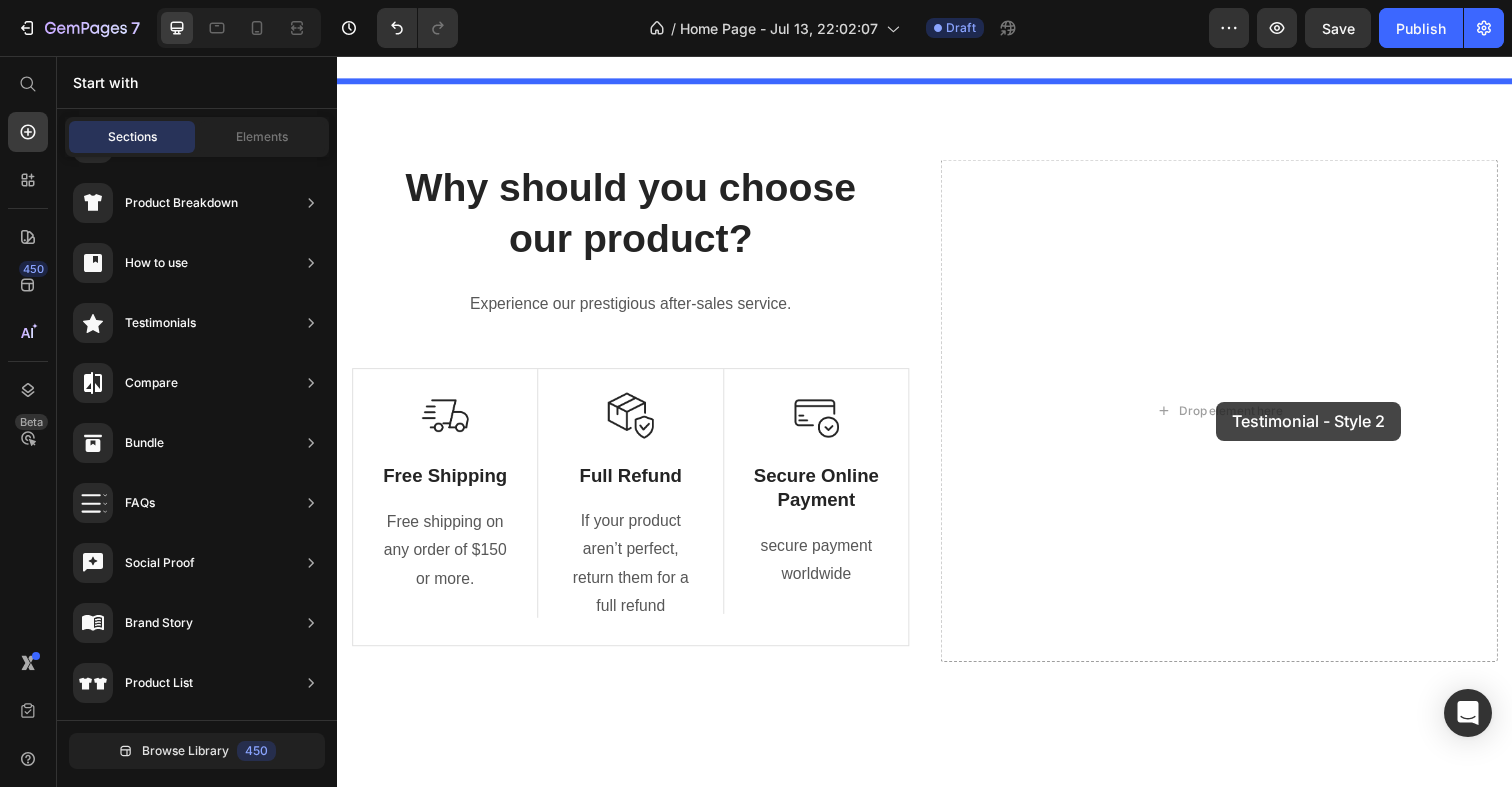 drag, startPoint x: 781, startPoint y: 427, endPoint x: 1235, endPoint y: 409, distance: 454.3567 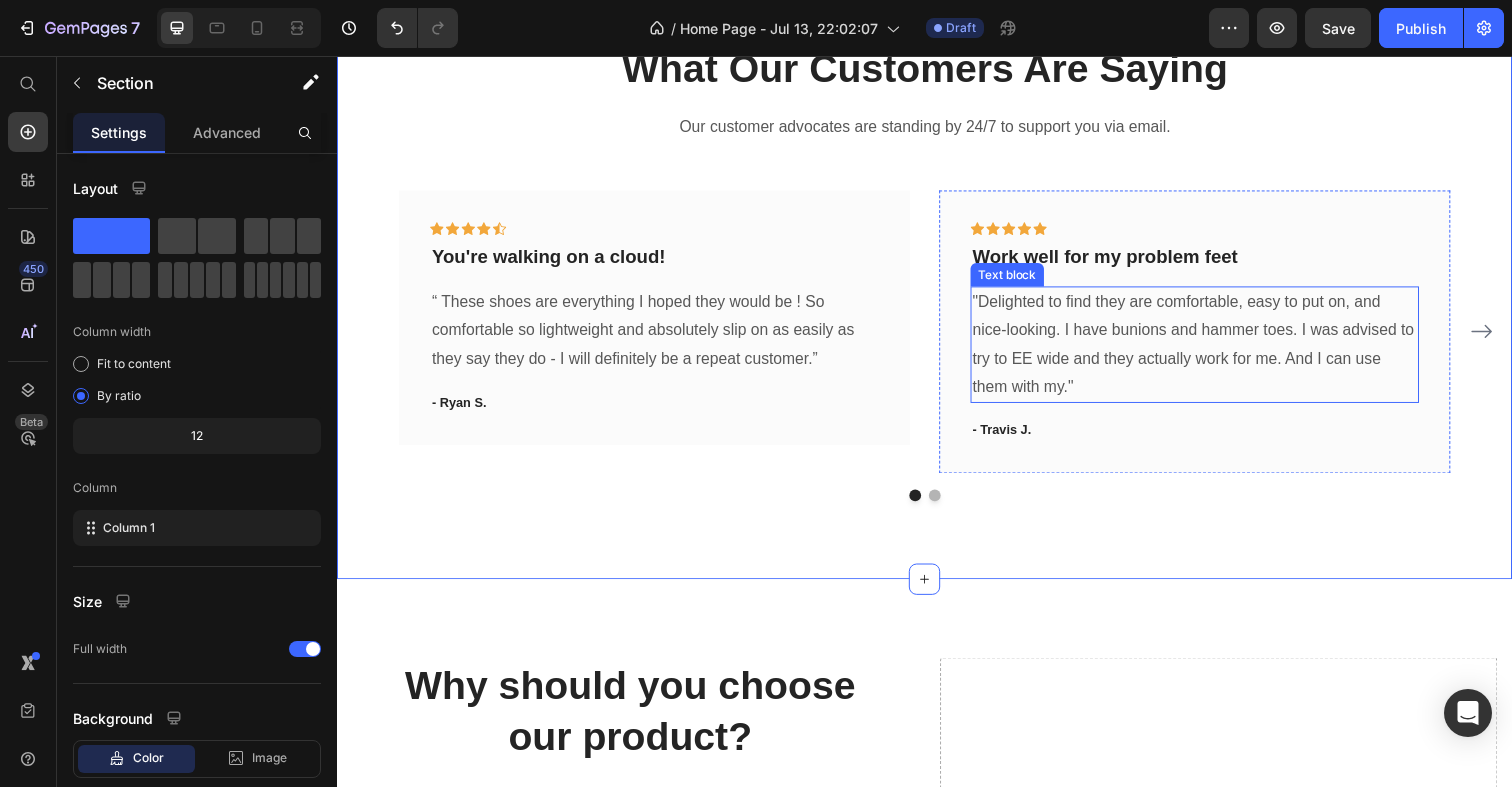 scroll, scrollTop: 1660, scrollLeft: 0, axis: vertical 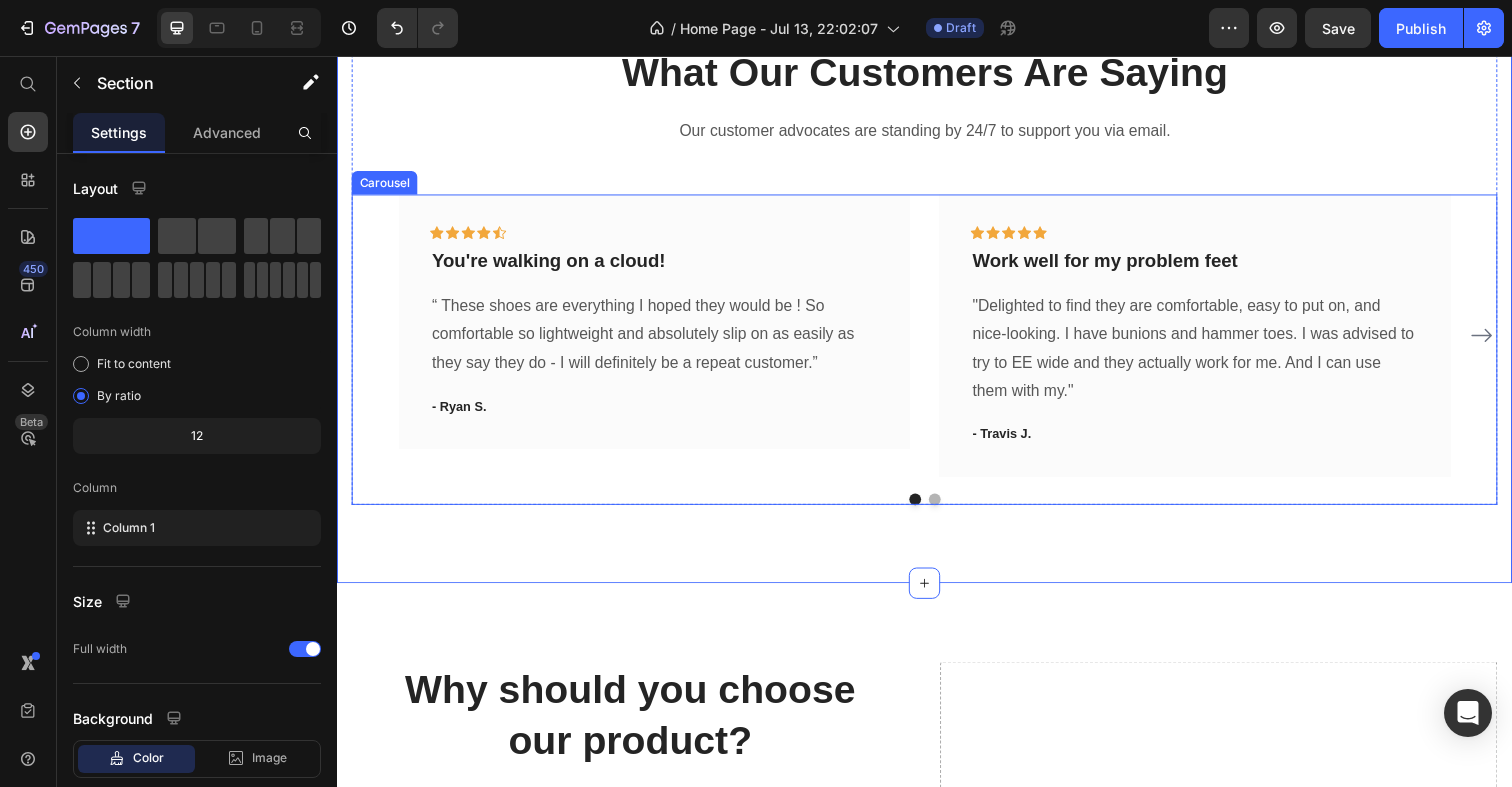 click at bounding box center [947, 509] 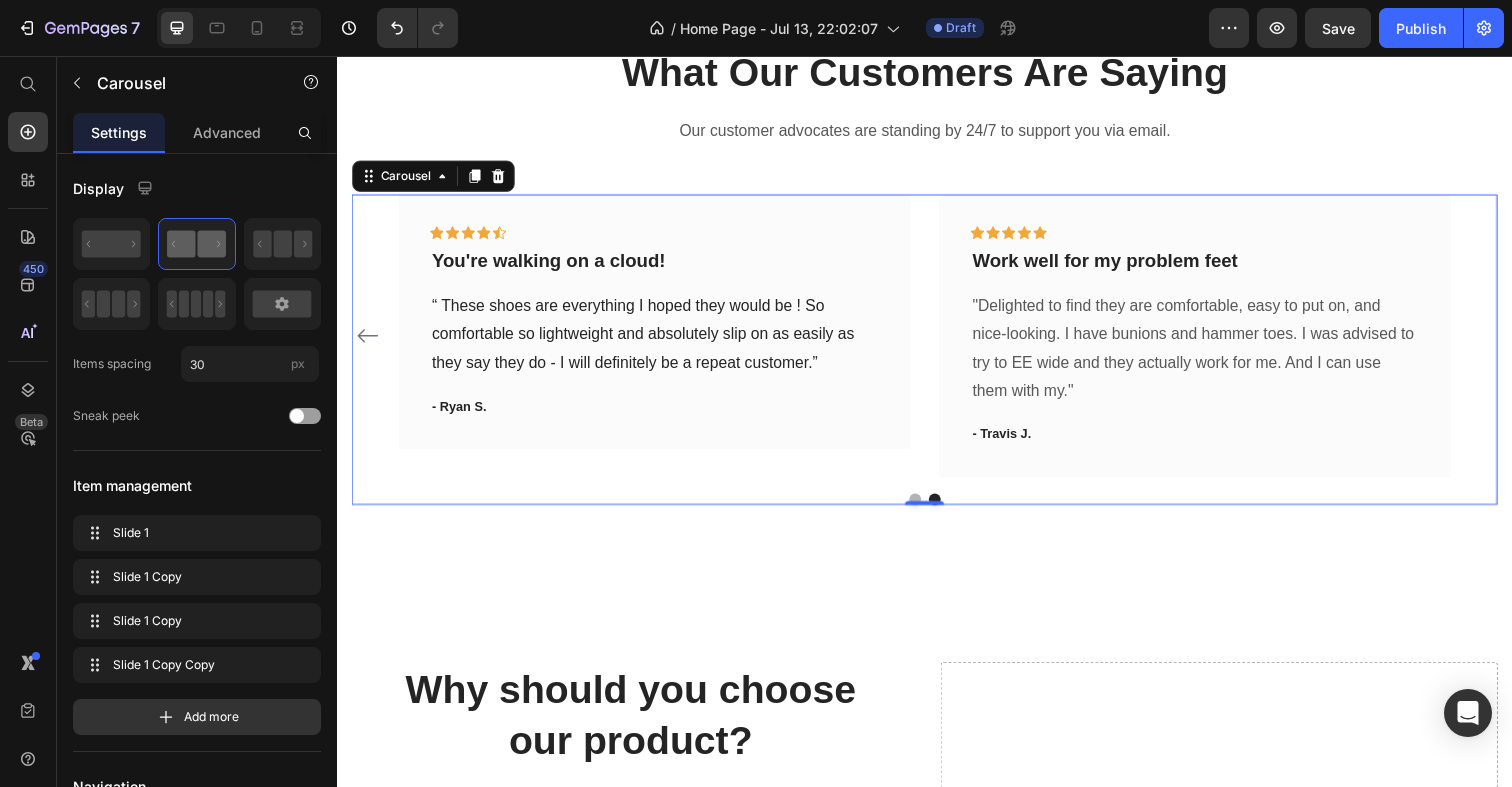 click at bounding box center [927, 509] 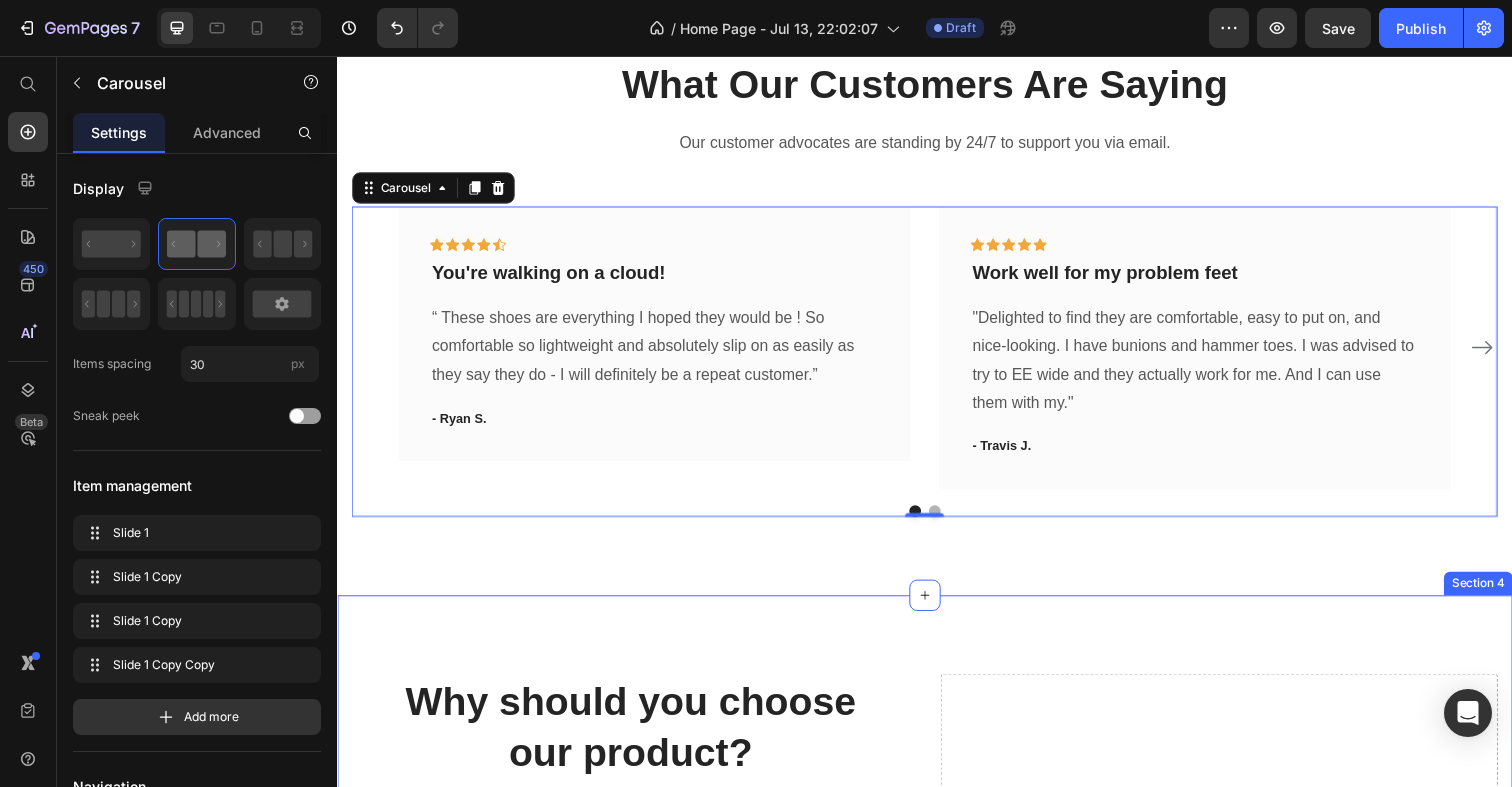 scroll, scrollTop: 1544, scrollLeft: 0, axis: vertical 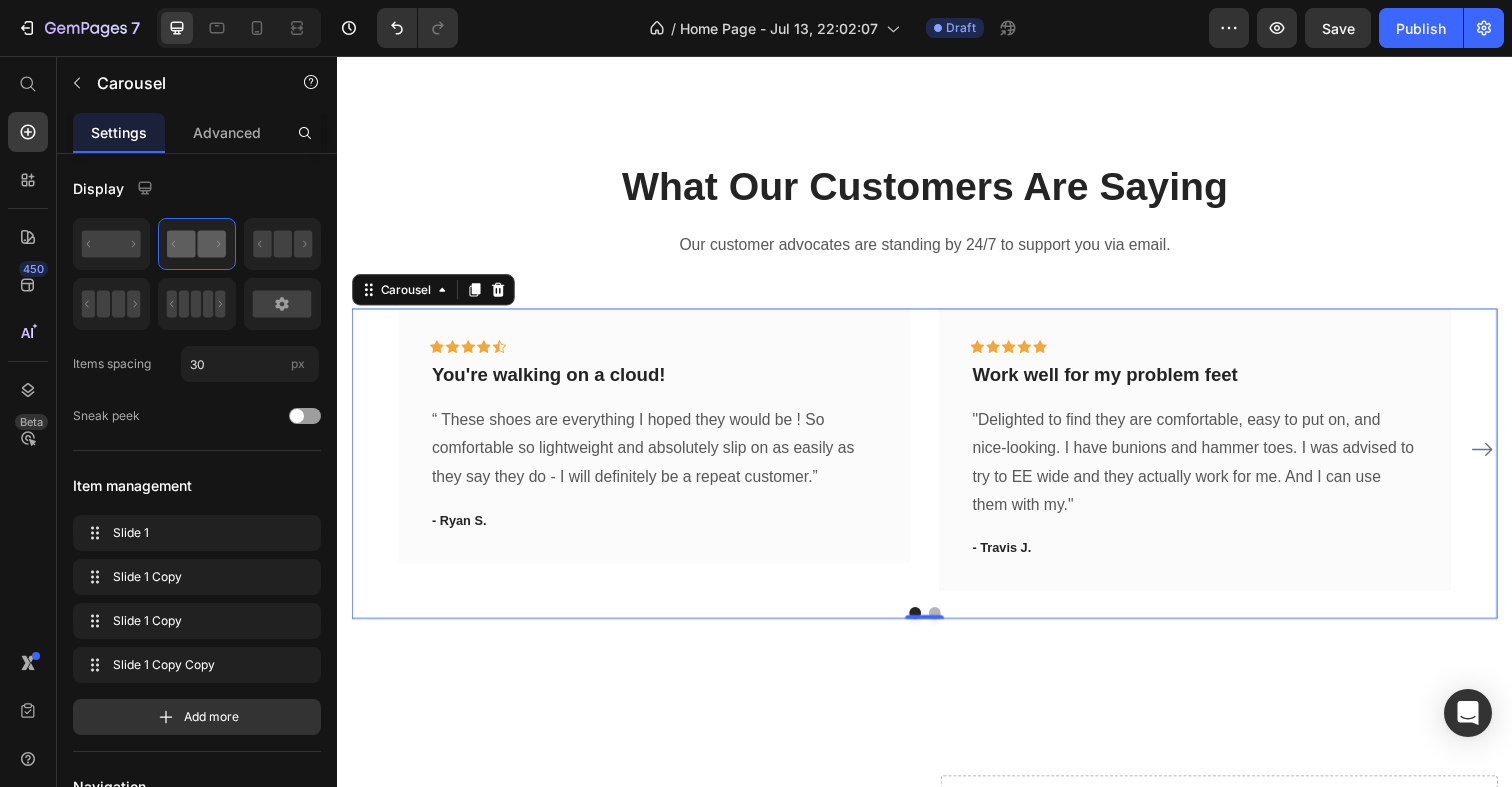 click on "Icon
Icon
Icon
Icon
Icon Row You're walking on a cloud! Text block “ These shoes are everything I hoped they would be ! So comfortable so lightweight and absolutely slip on as easily as they say they do - I will definitely be a repeat customer.” Text block - [FIRST] [LAST]. Text block Row
Icon
Icon
Icon
Icon
Icon Row Work well for my problem feet Text block "Delighted to find they are comfortable, easy to put on, and nice-looking. I have bunions and hammer toes. I was advised to try to EE wide and they actually work for me. And I can use them with my." Text block - [FIRST] [LAST]. Text block Row
Icon
Icon
Icon
Icon
Icon Row You're walking on a cloud! Text block Text block - [FIRST] [LAST]. Text block Row
Icon
Icon
Icon Icon Icon" at bounding box center [937, 458] 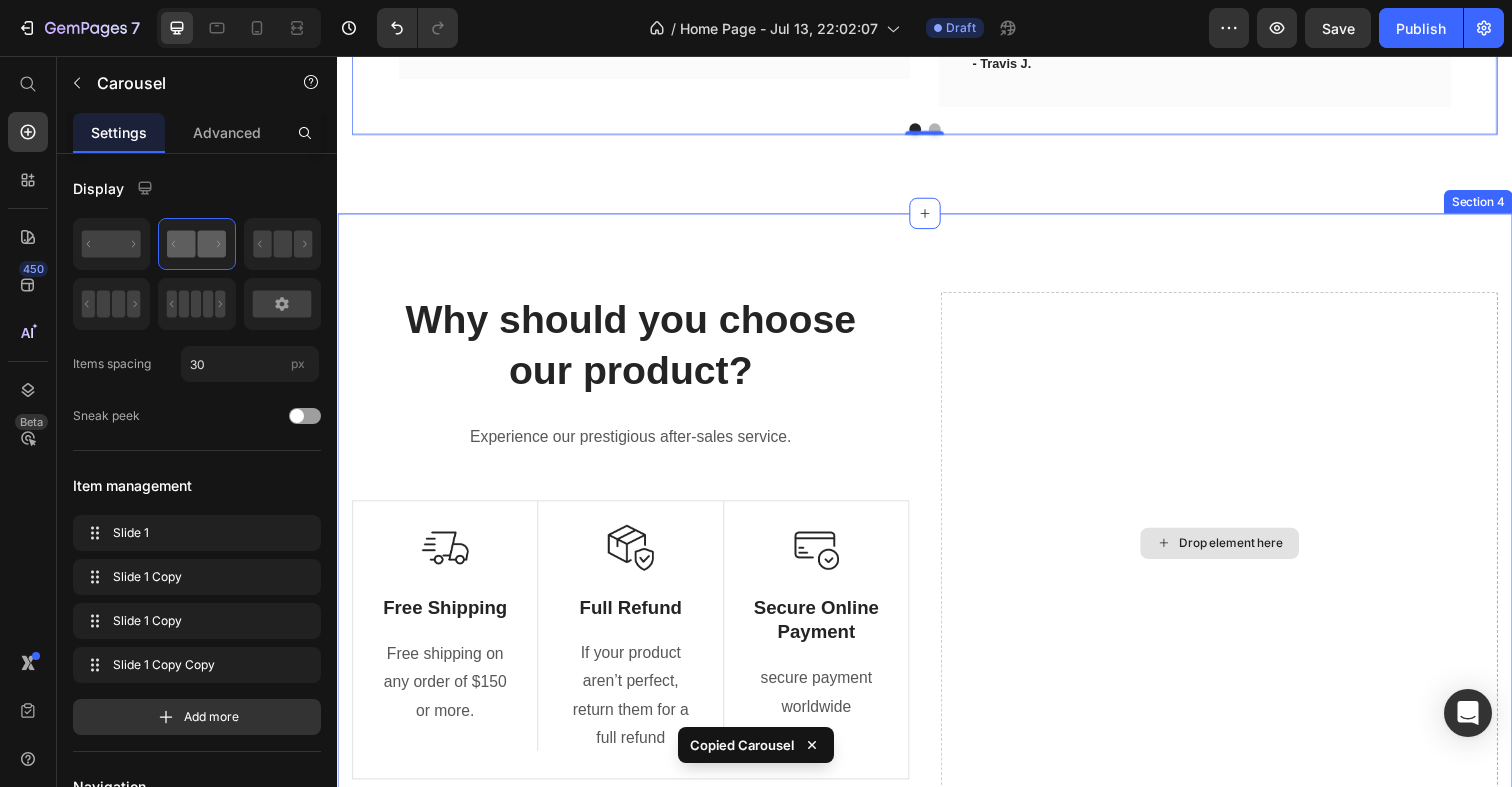 scroll, scrollTop: 2055, scrollLeft: 0, axis: vertical 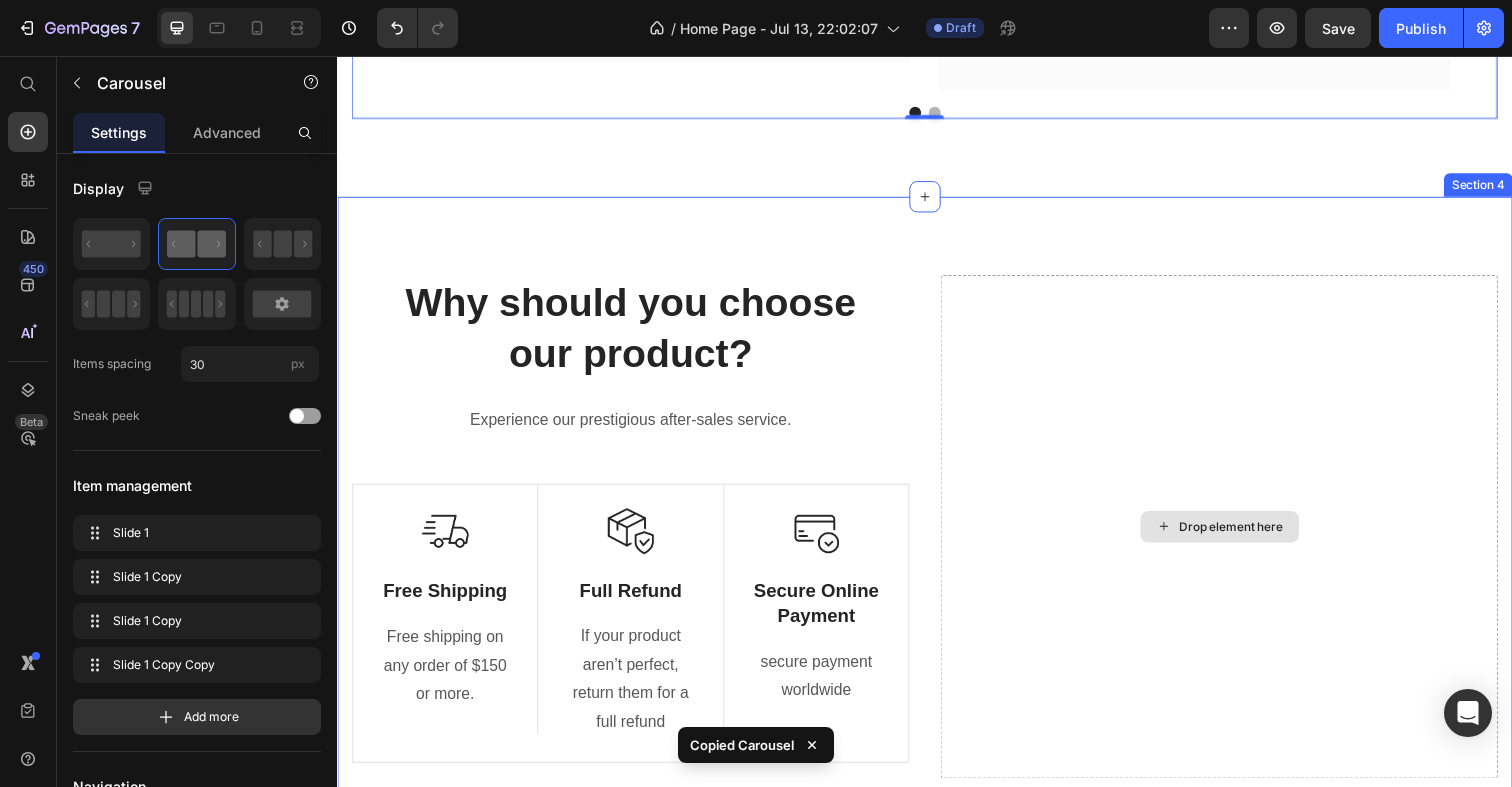 click on "Drop element here" at bounding box center [1237, 537] 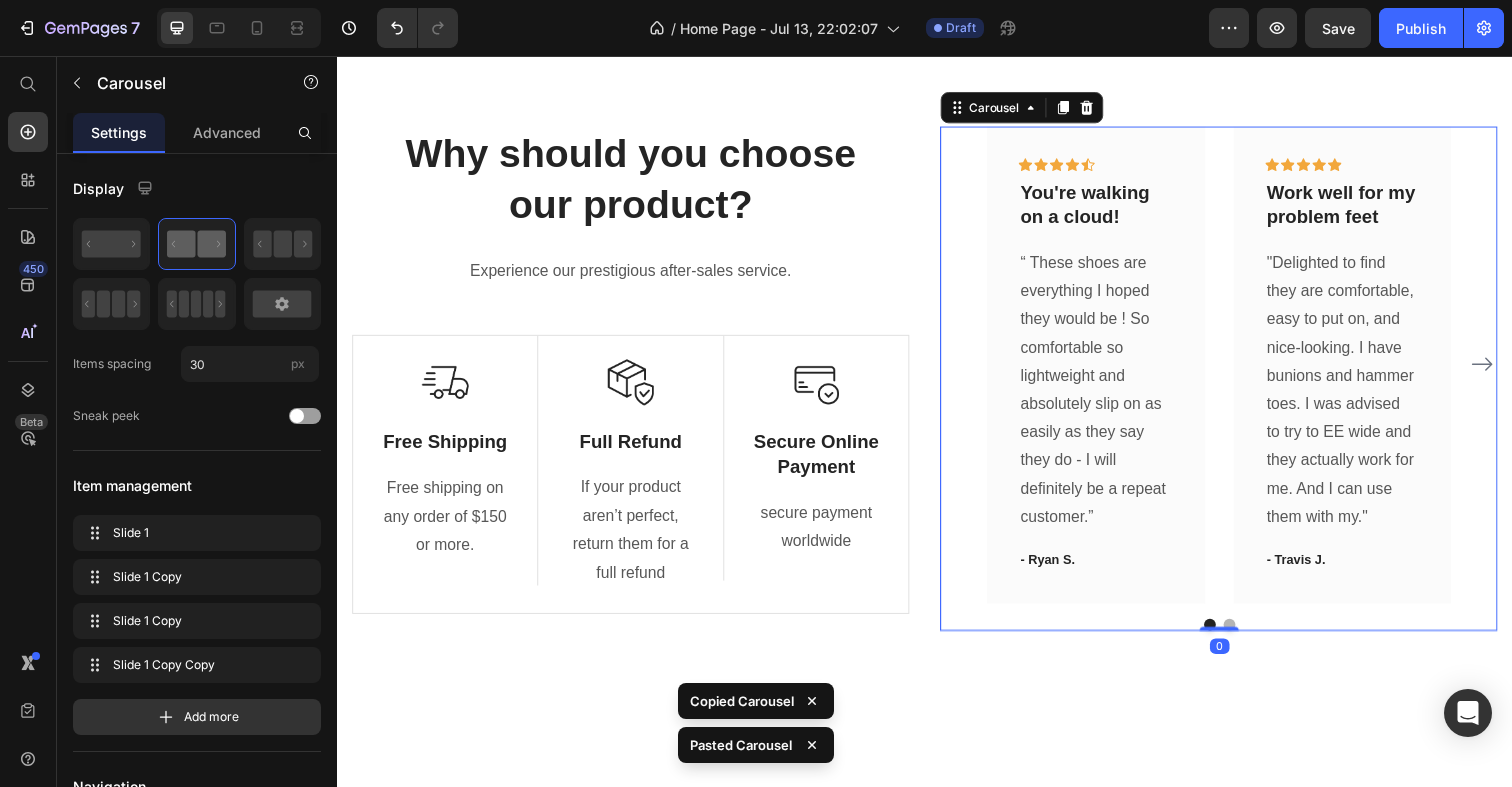 scroll, scrollTop: 2209, scrollLeft: 0, axis: vertical 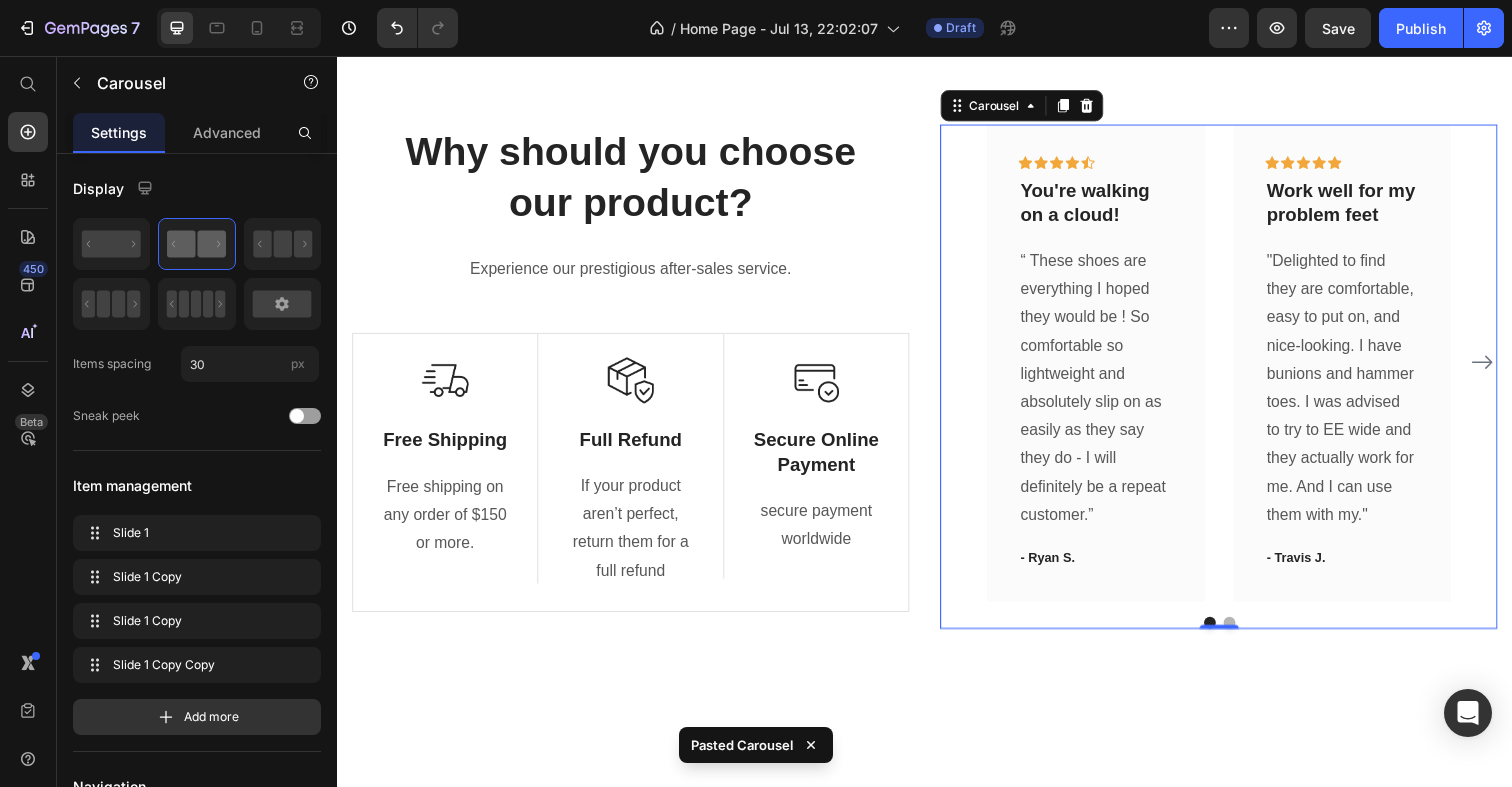 click at bounding box center (1248, 635) 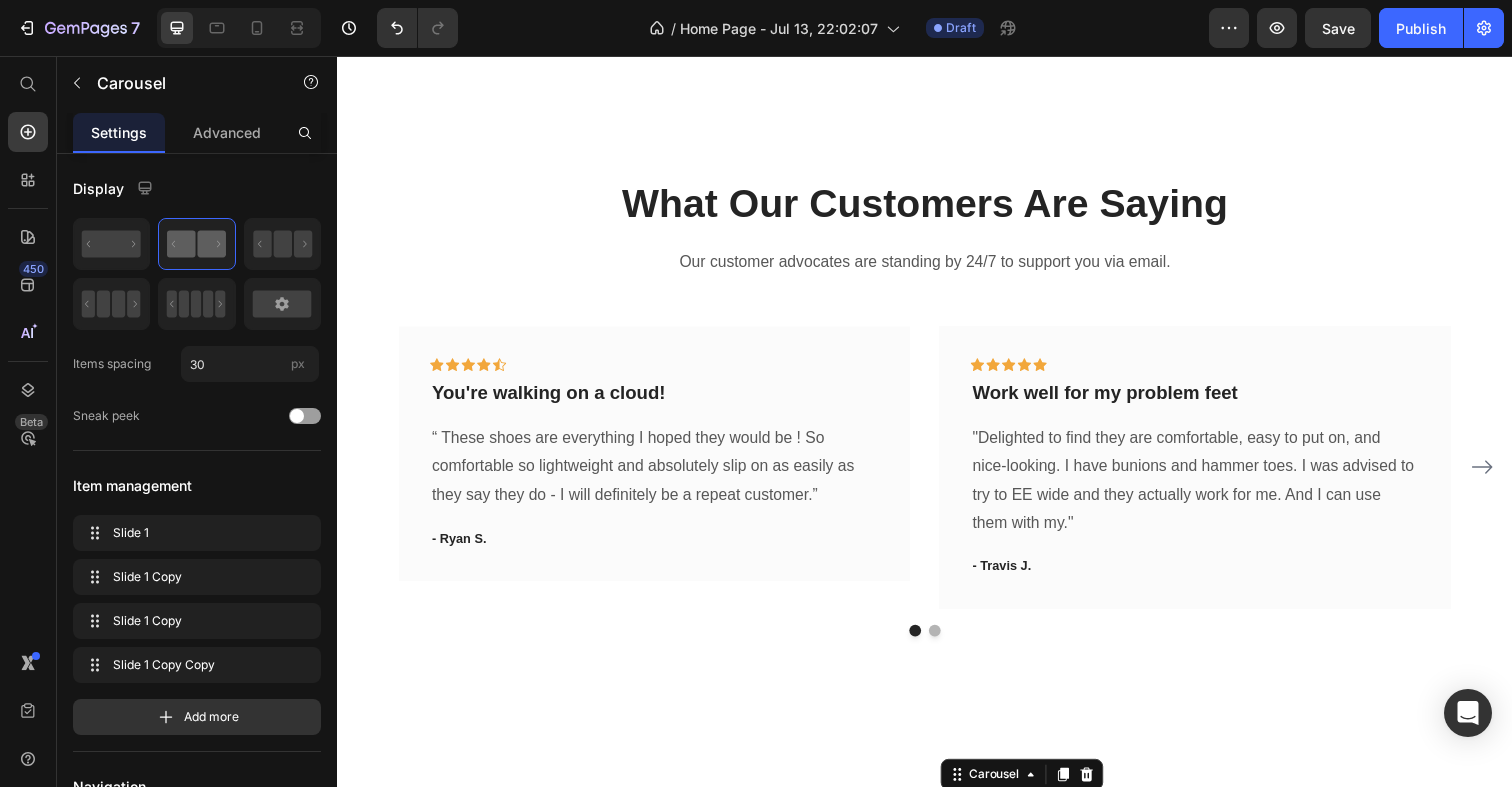 scroll, scrollTop: 1515, scrollLeft: 0, axis: vertical 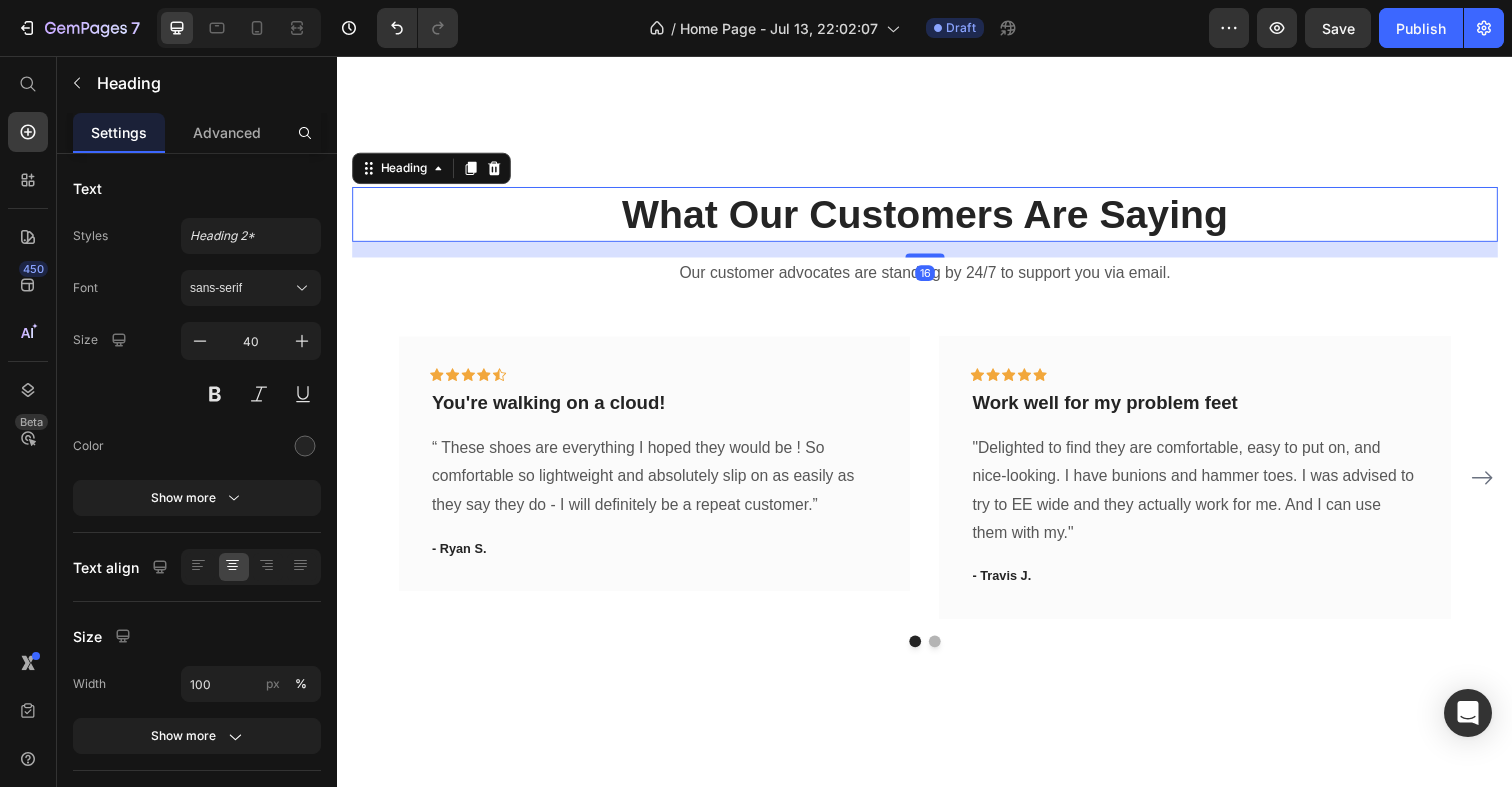click on "What Our Customers Are Saying" at bounding box center [937, 218] 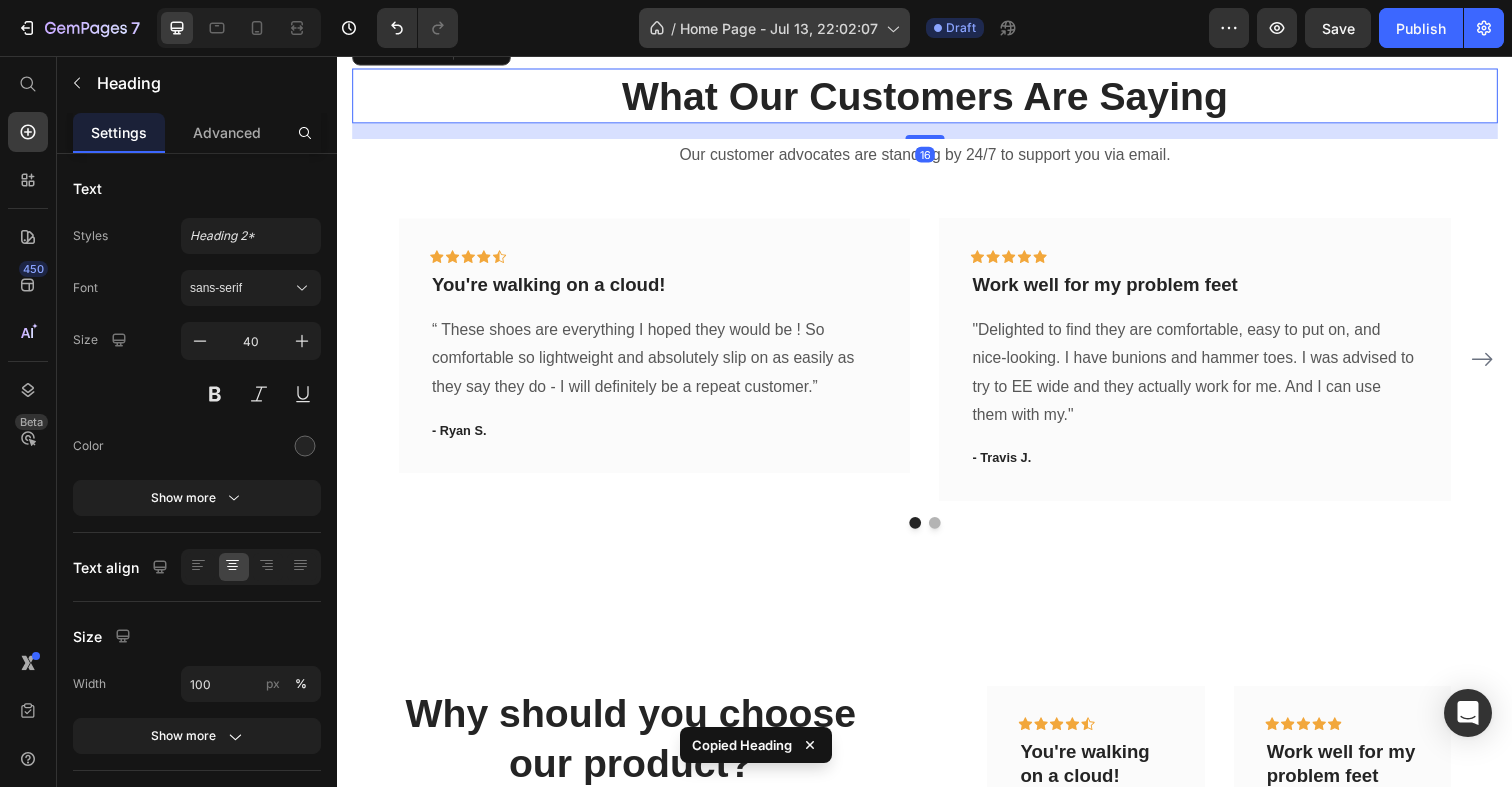 scroll, scrollTop: 2140, scrollLeft: 0, axis: vertical 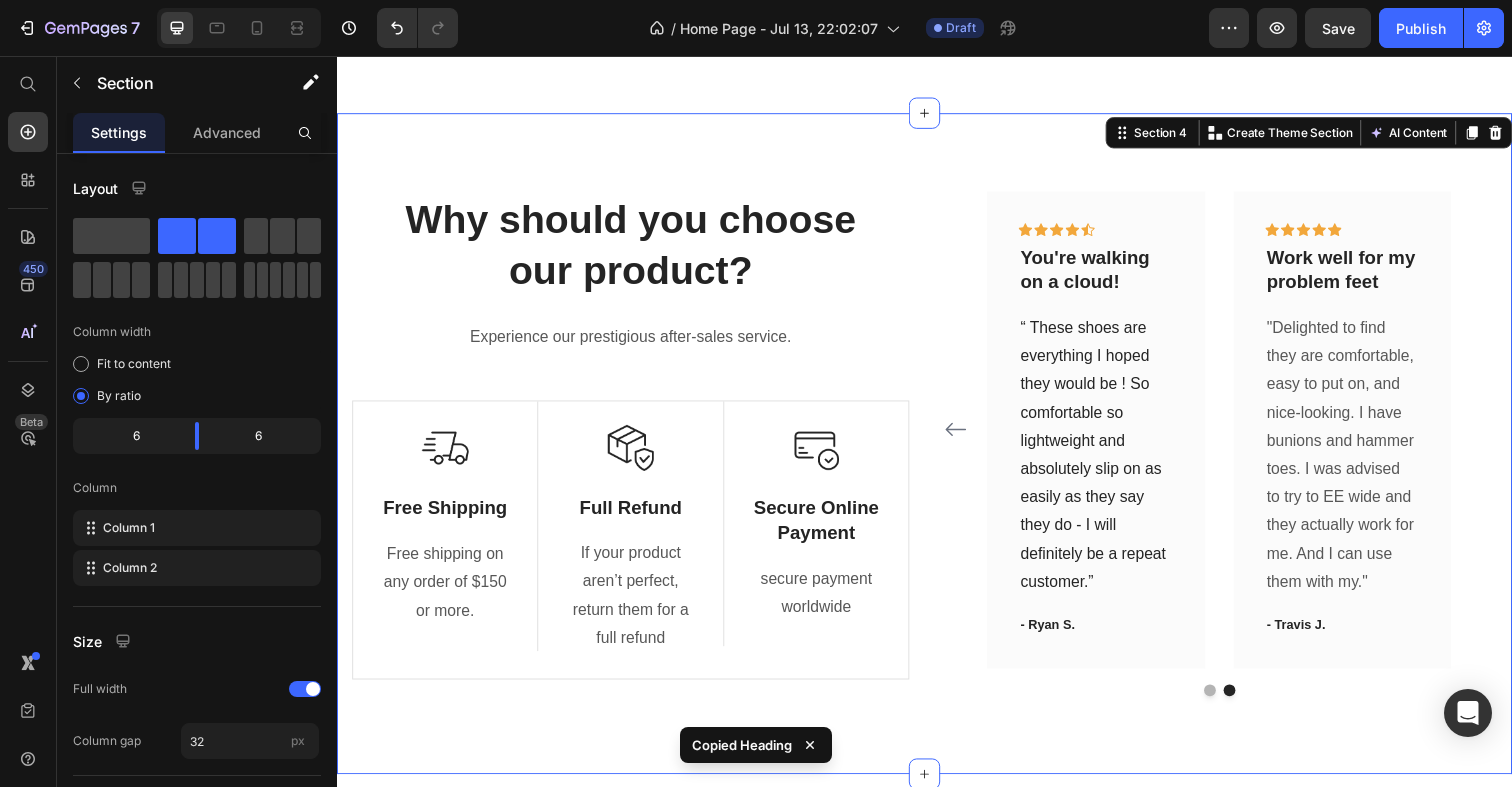 click on "Why should you choose our product? Heading Experience our prestigious after-sales service. Text block Row Image Free Shipping Text Block Free shipping on any order of $150  or more. Text block Row Image Full Refund Text Block If your product aren’t perfect, return them for a full refund Text block Row Image Secure Online Payment Text Block secure payment worldwide Text block Row Row Image Free Shipping Text Block Free shipping on any order of $150  or more. Text block Row Image Full Refund Text Block If your product aren’t perfect, return them for a full refund Text block Row Image Secure Online Payment Text Block secure payment worldwide Text block Row Row
Icon
Icon
Icon
Icon
Icon Row You're walking on a cloud! Text block “ These shoes are everything I hoped they would be ! So comfortable so lightweight and absolutely slip on as easily as they say they do - I will definitely be a repeat customer.” Row" at bounding box center (937, 452) 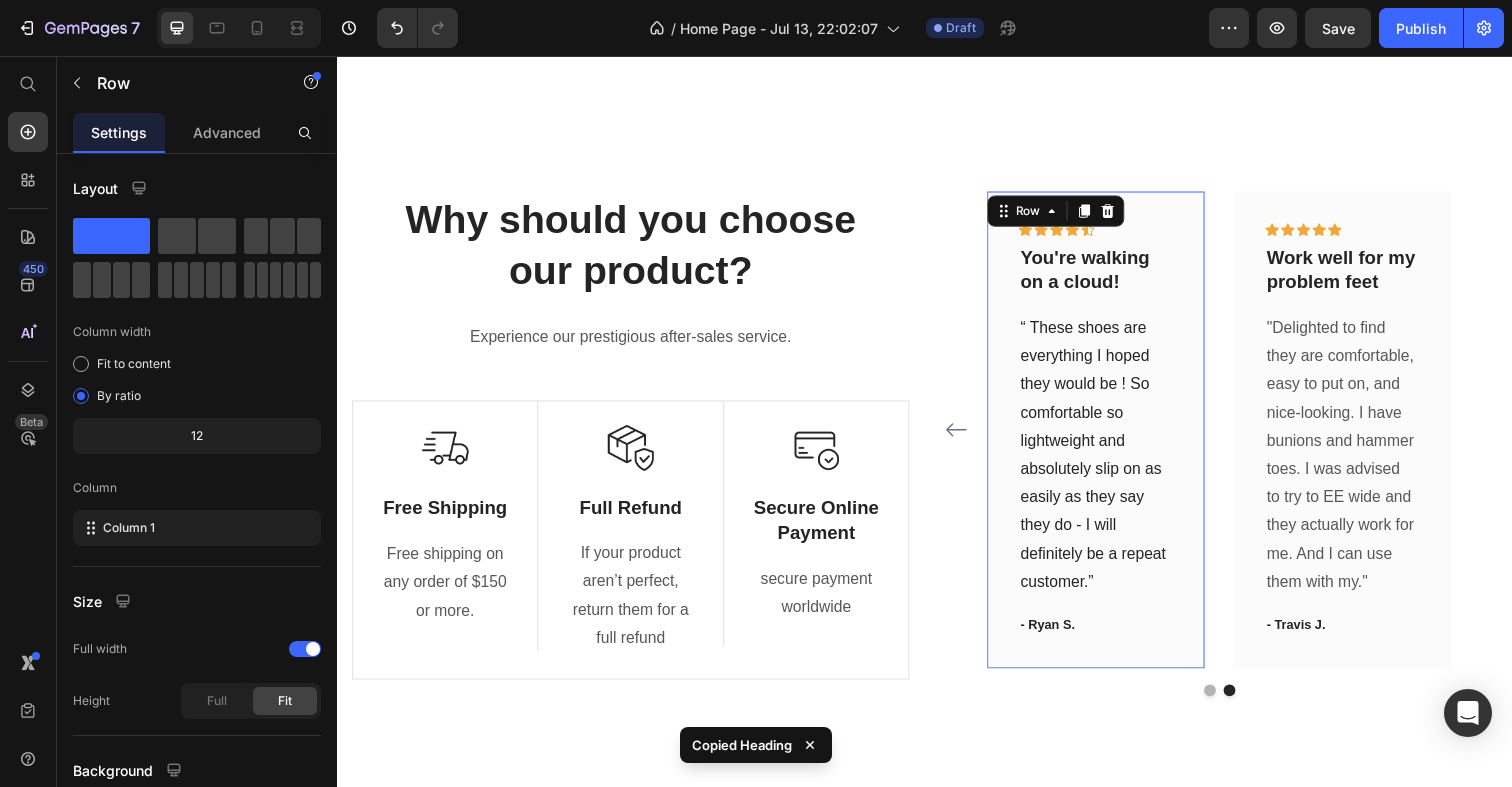 click on "Icon
Icon
Icon
Icon
Icon Row You're walking on a cloud! Text block “ These shoes are everything I hoped they would be ! So comfortable so lightweight and absolutely slip on as easily as they say they do - I will definitely be a repeat customer.” Text block - Ryan S. Text block Row   0" at bounding box center [1112, 438] 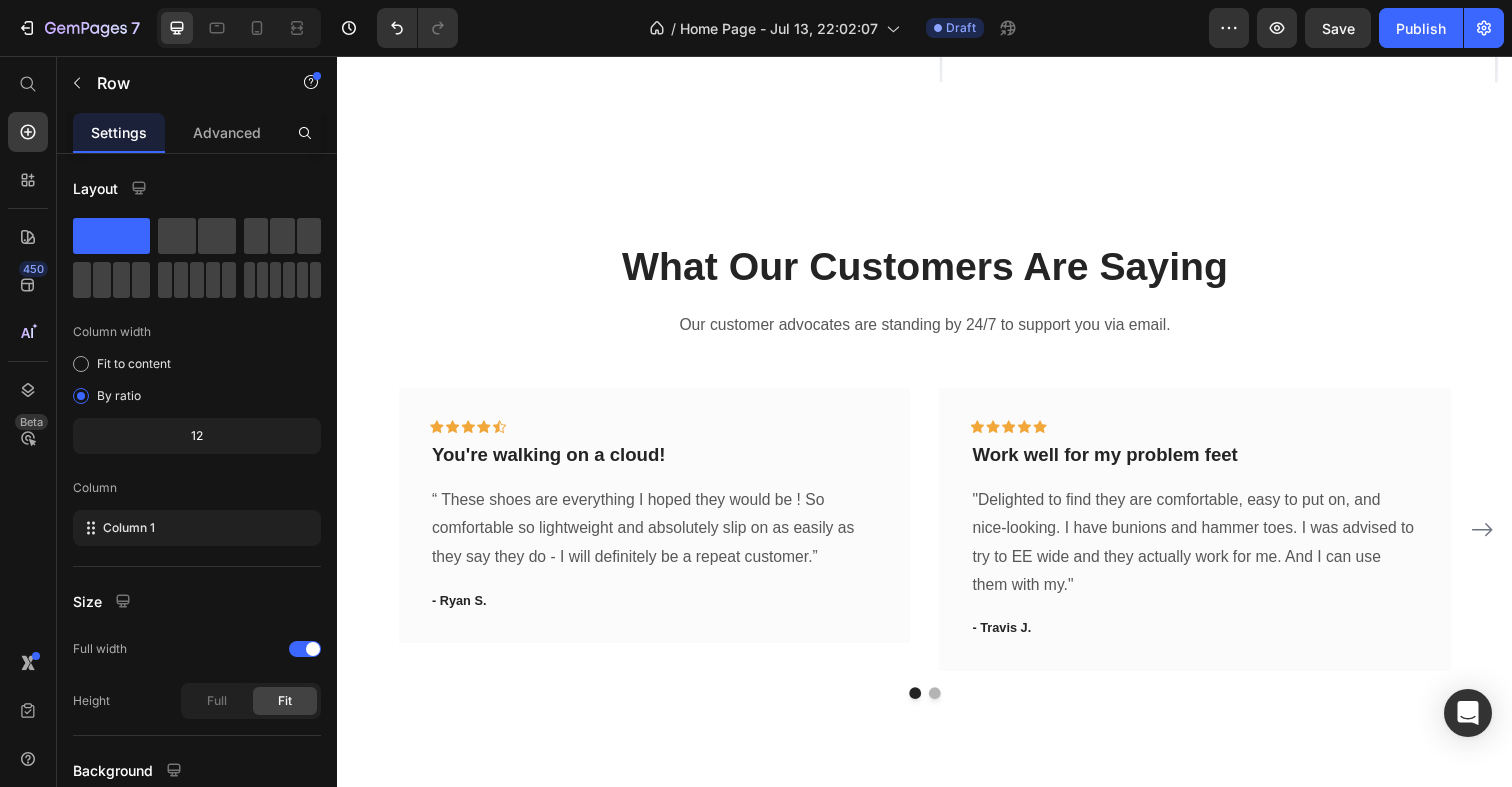 scroll, scrollTop: 1459, scrollLeft: 0, axis: vertical 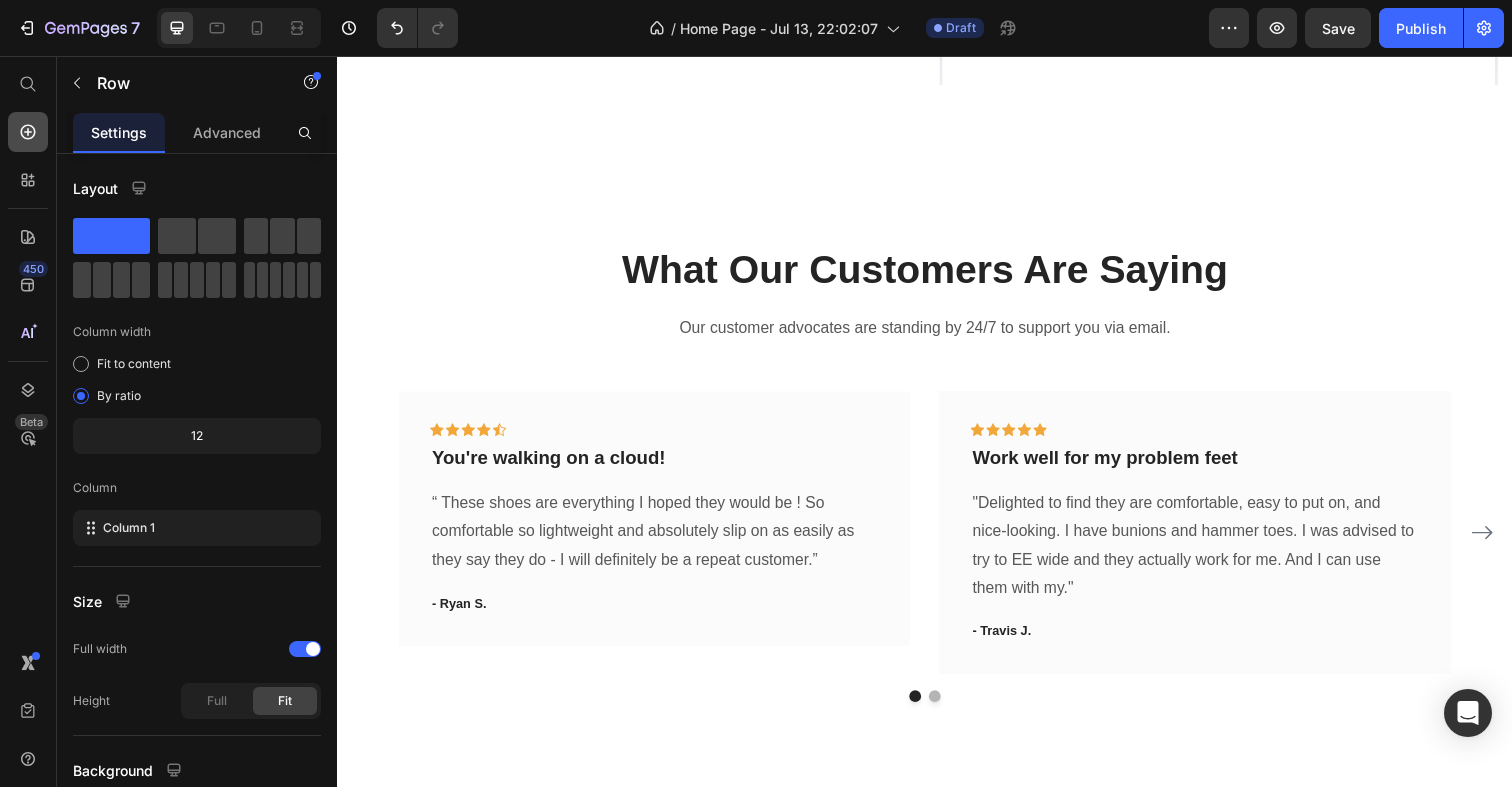 click 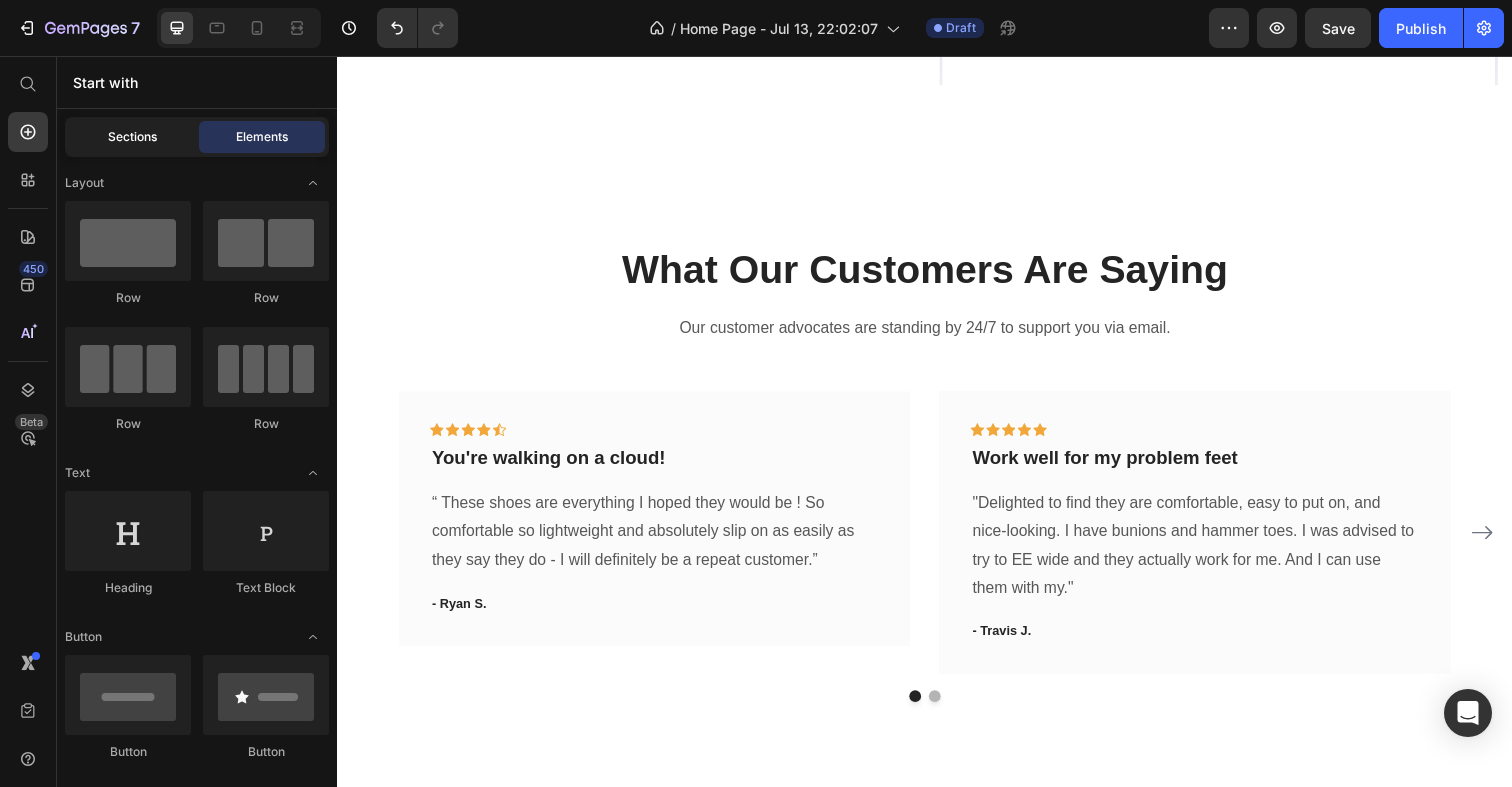 click on "Sections" 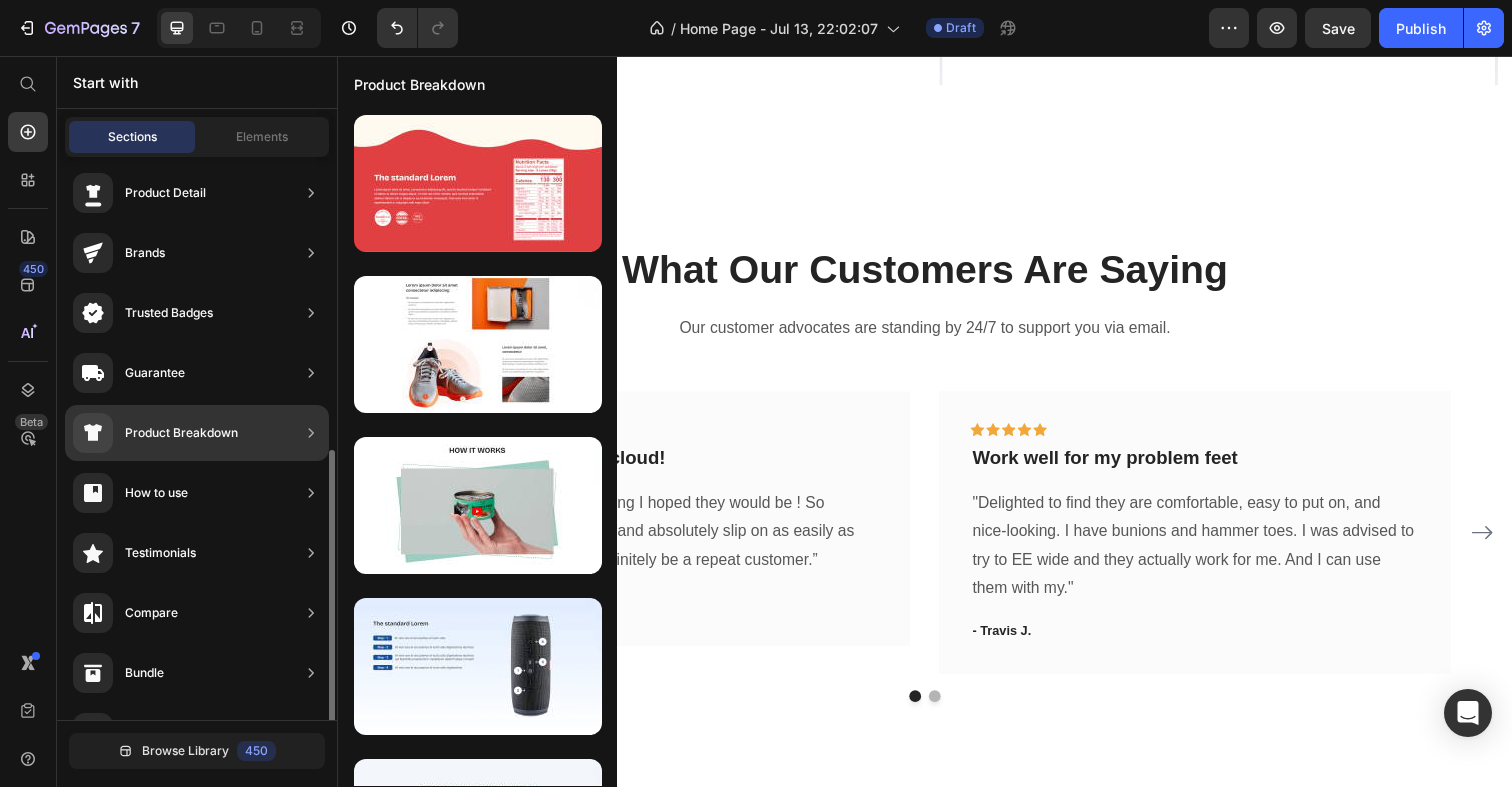 scroll, scrollTop: 0, scrollLeft: 0, axis: both 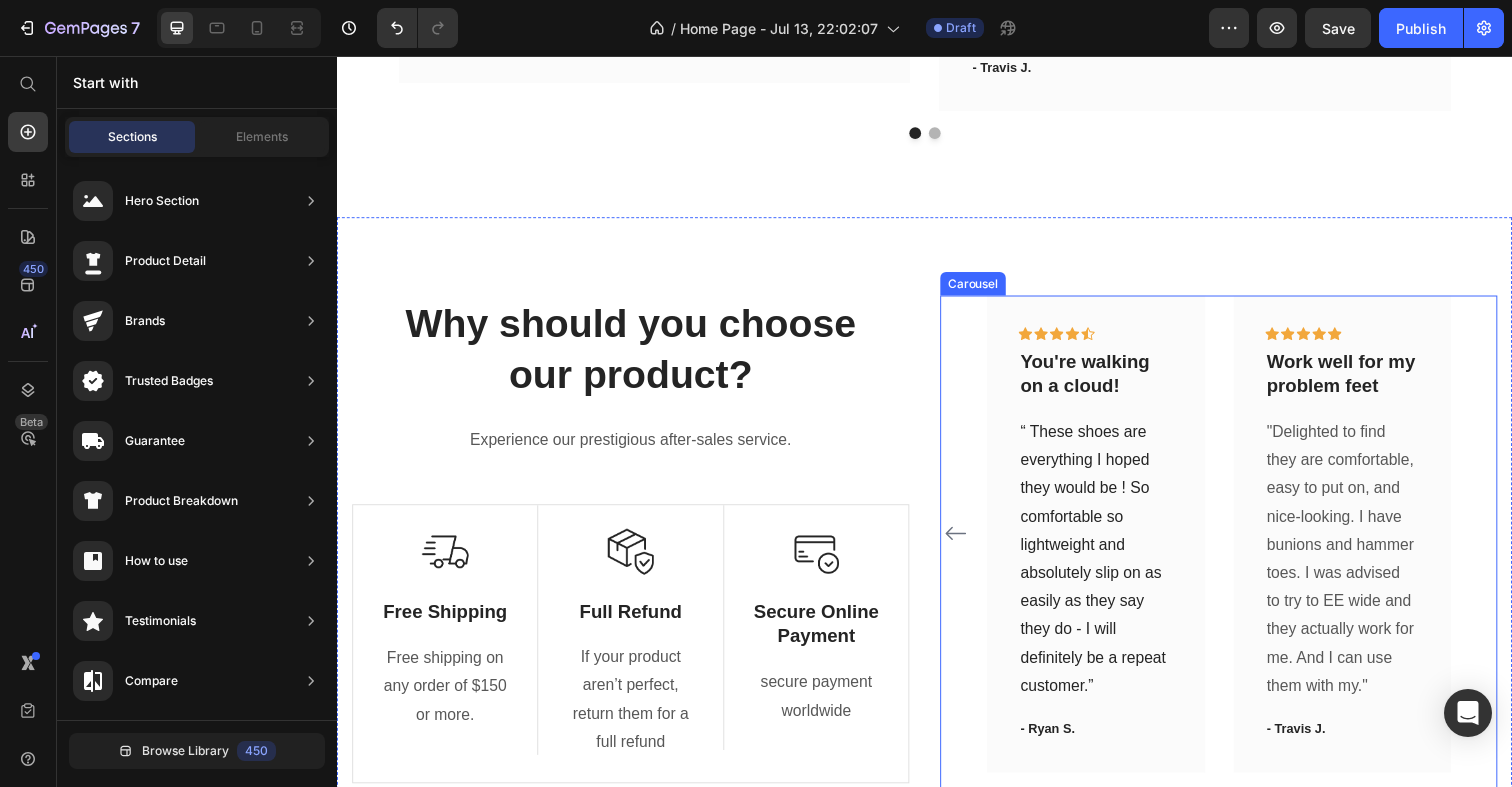 click on "Icon
Icon
Icon
Icon
Icon Row You're walking on a cloud! Text block “ These shoes are everything I hoped they would be ! So comfortable so lightweight and absolutely slip on as easily as they say they do - I will definitely be a repeat customer.” Text block - [FIRST] [LAST]. Text block Row
Icon
Icon
Icon
Icon
Icon Row Work well for my problem feet Text block "Delighted to find they are comfortable, easy to put on, and nice-looking. I have bunions and hammer toes. I was advised to try to EE wide and they actually work for me. And I can use them with my." Text block - [FIRST] [LAST]. Text block Row
Icon
Icon
Icon
Icon
Icon Row You're walking on a cloud! Text block Text block - [FIRST] [LAST]. Text block Row
Icon
Icon
Icon Icon Icon" at bounding box center [1237, 544] 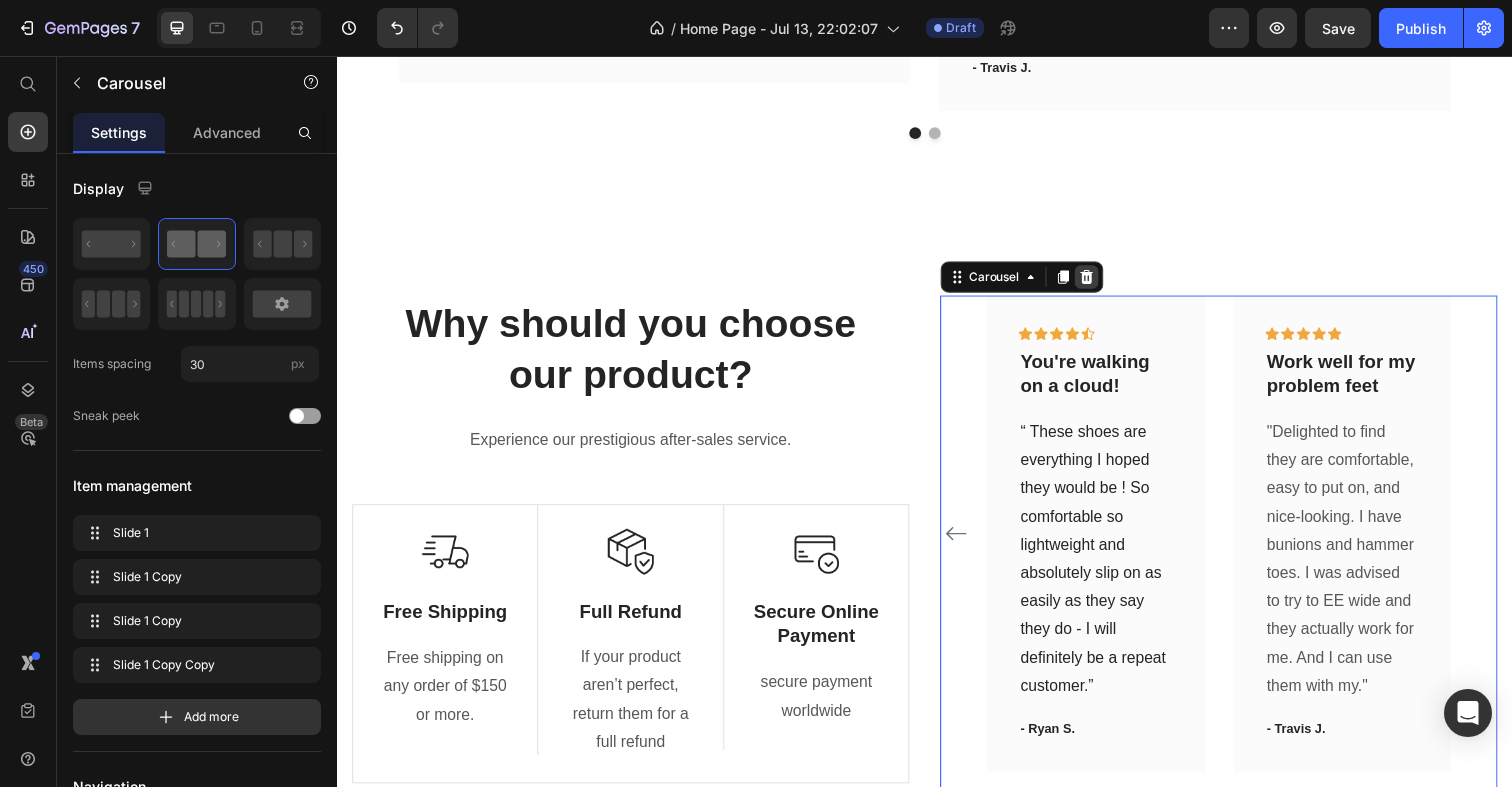 click 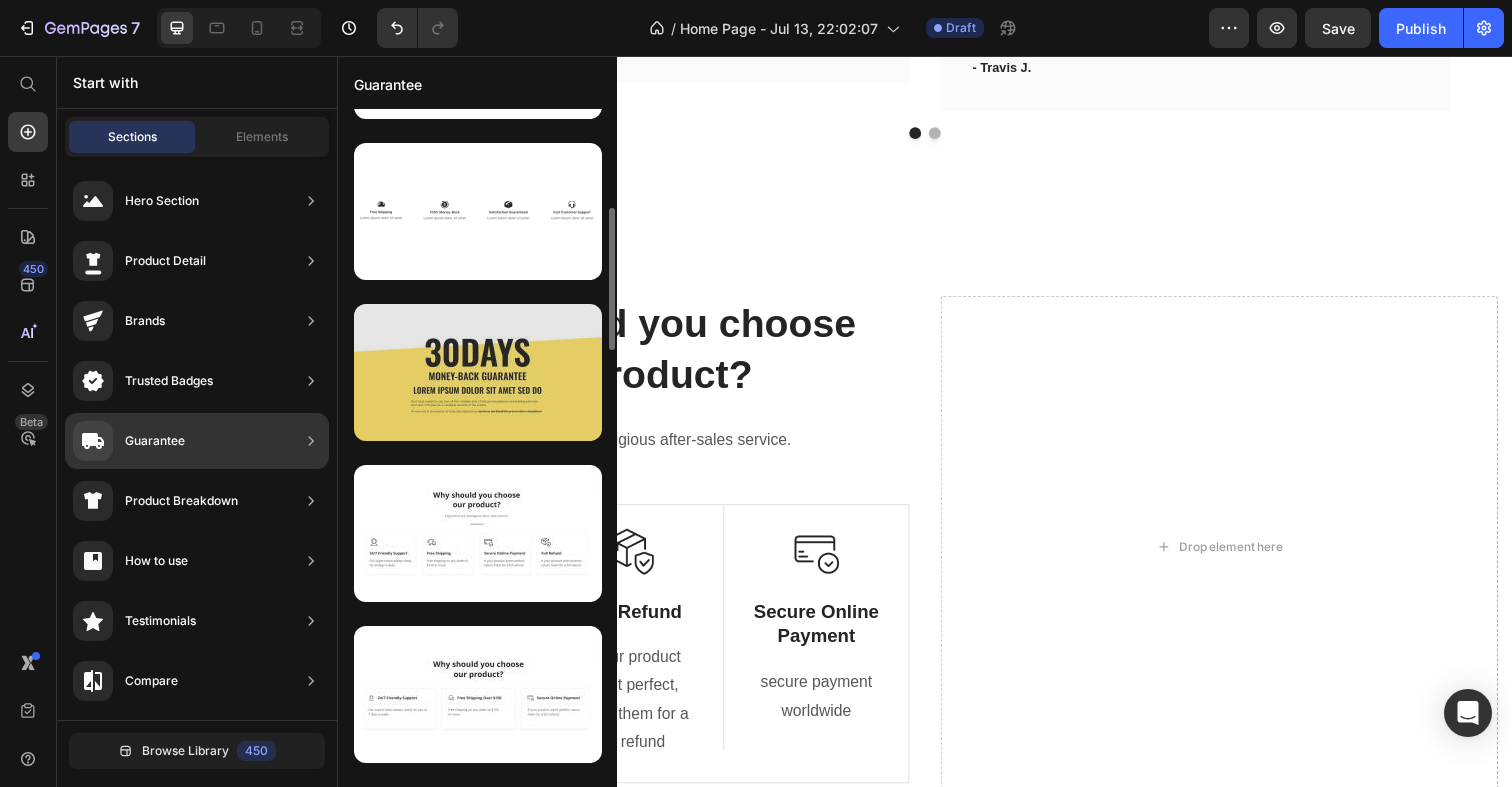 scroll, scrollTop: 1107, scrollLeft: 0, axis: vertical 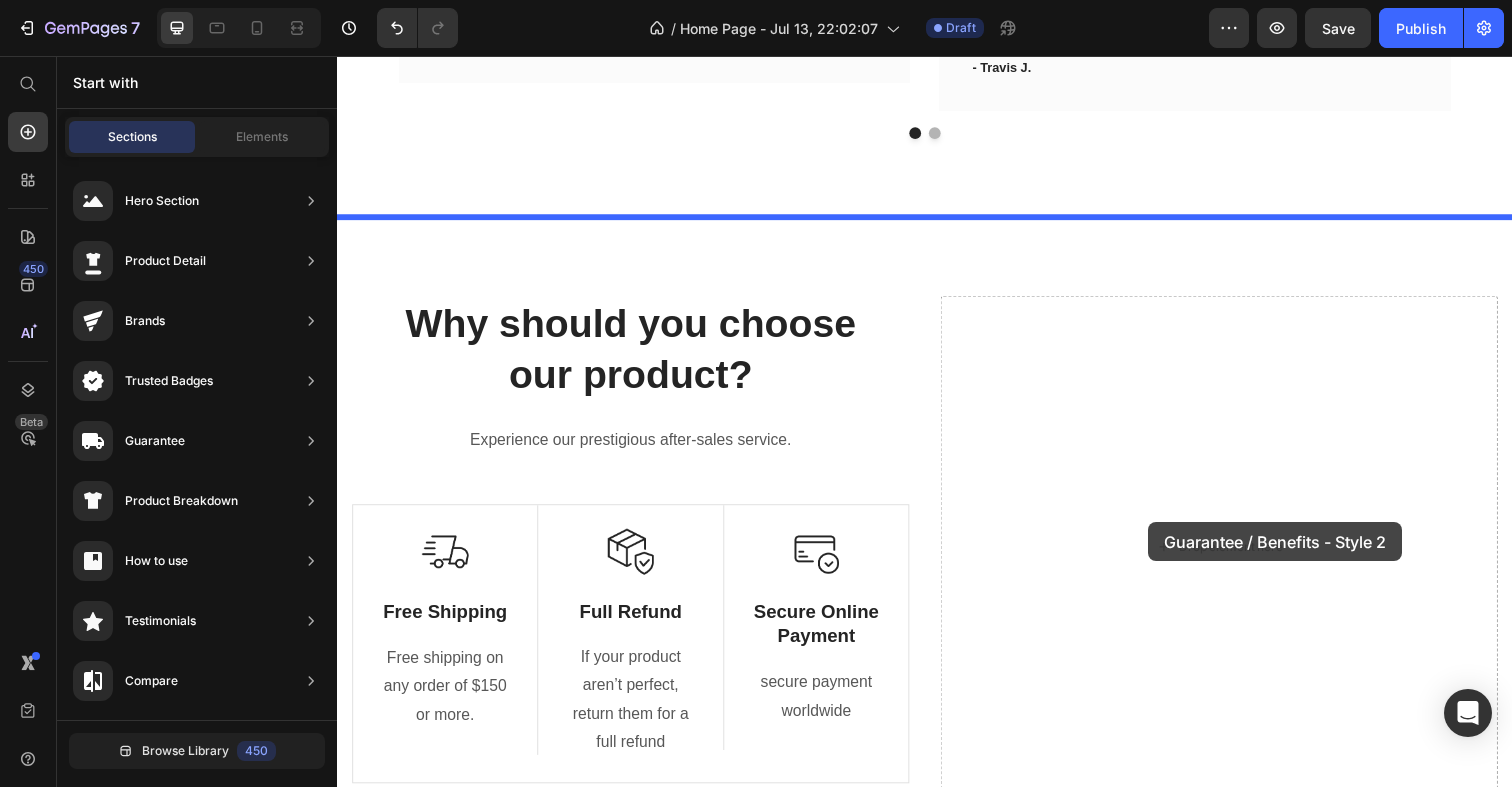 drag, startPoint x: 845, startPoint y: 630, endPoint x: 1165, endPoint y: 532, distance: 334.66998 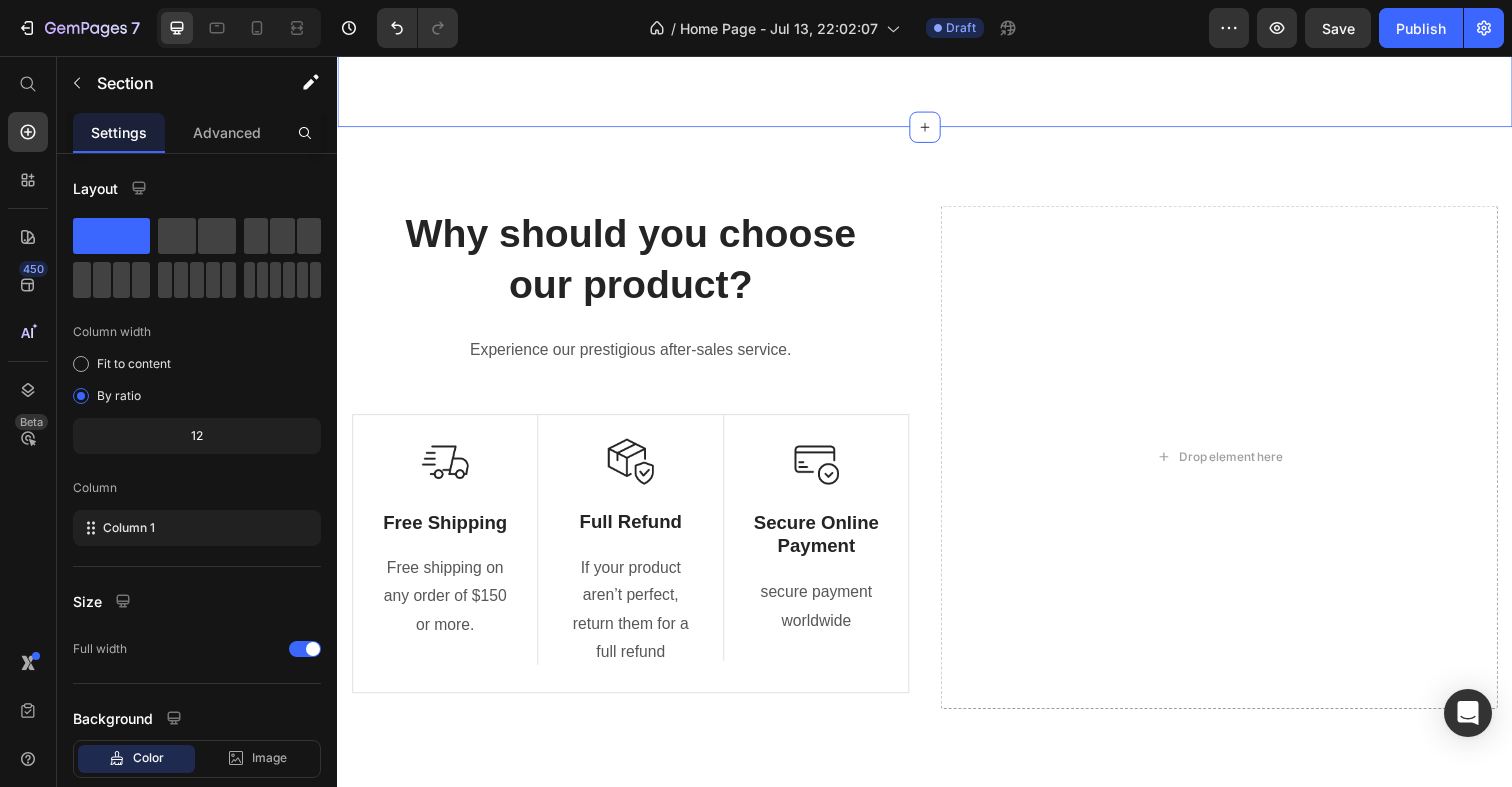 scroll, scrollTop: 2035, scrollLeft: 0, axis: vertical 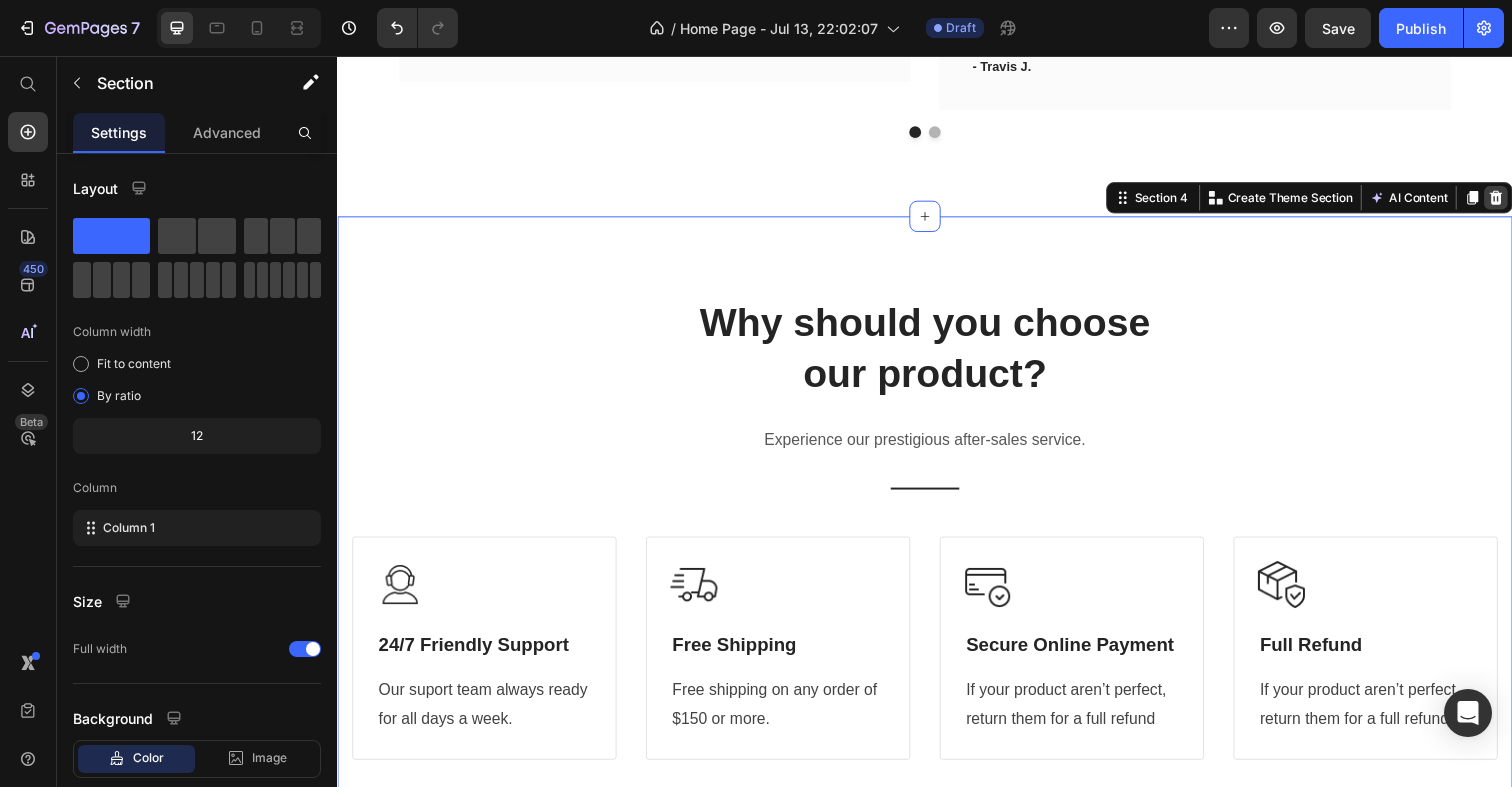 click 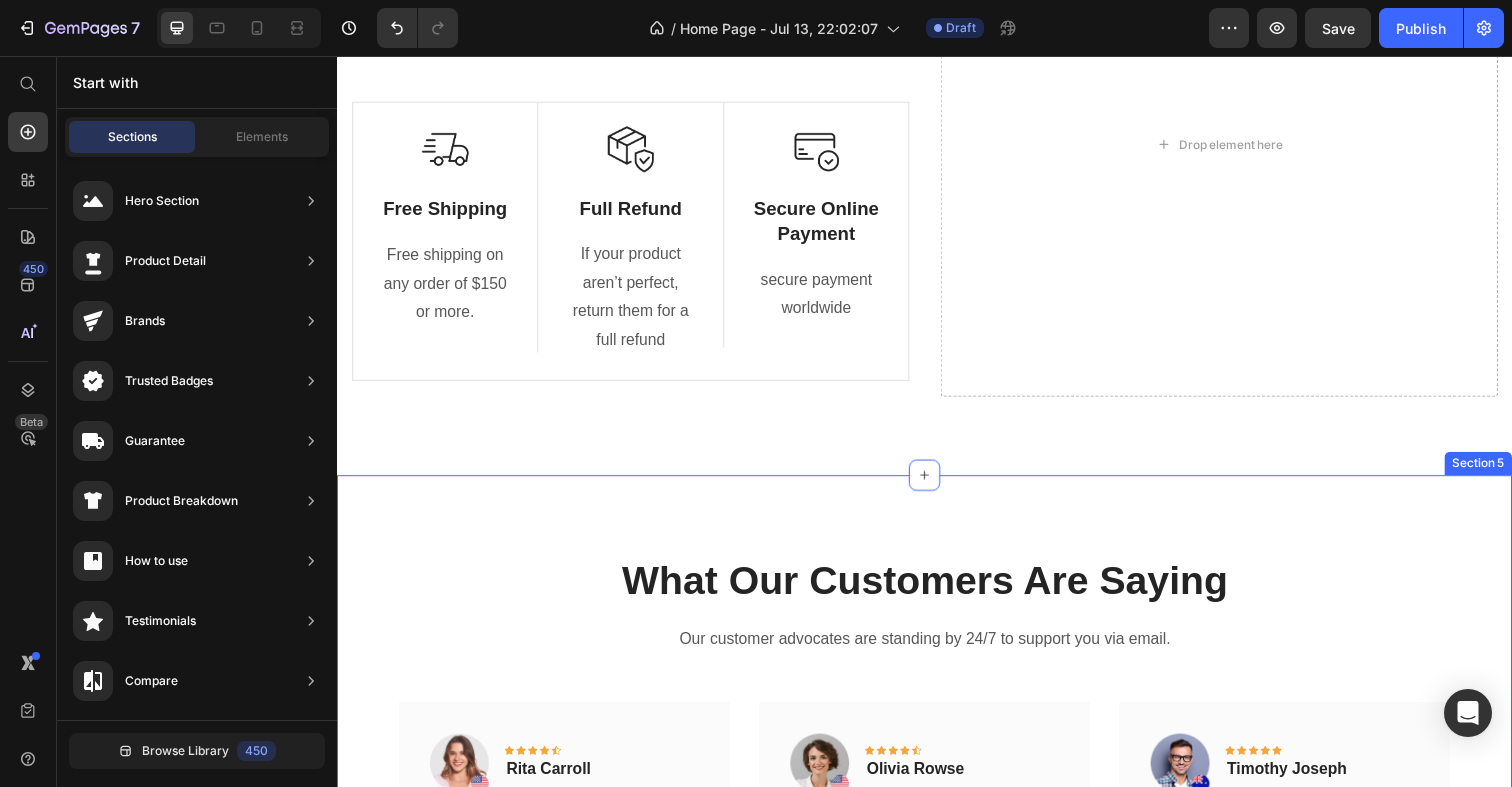 scroll, scrollTop: 2451, scrollLeft: 0, axis: vertical 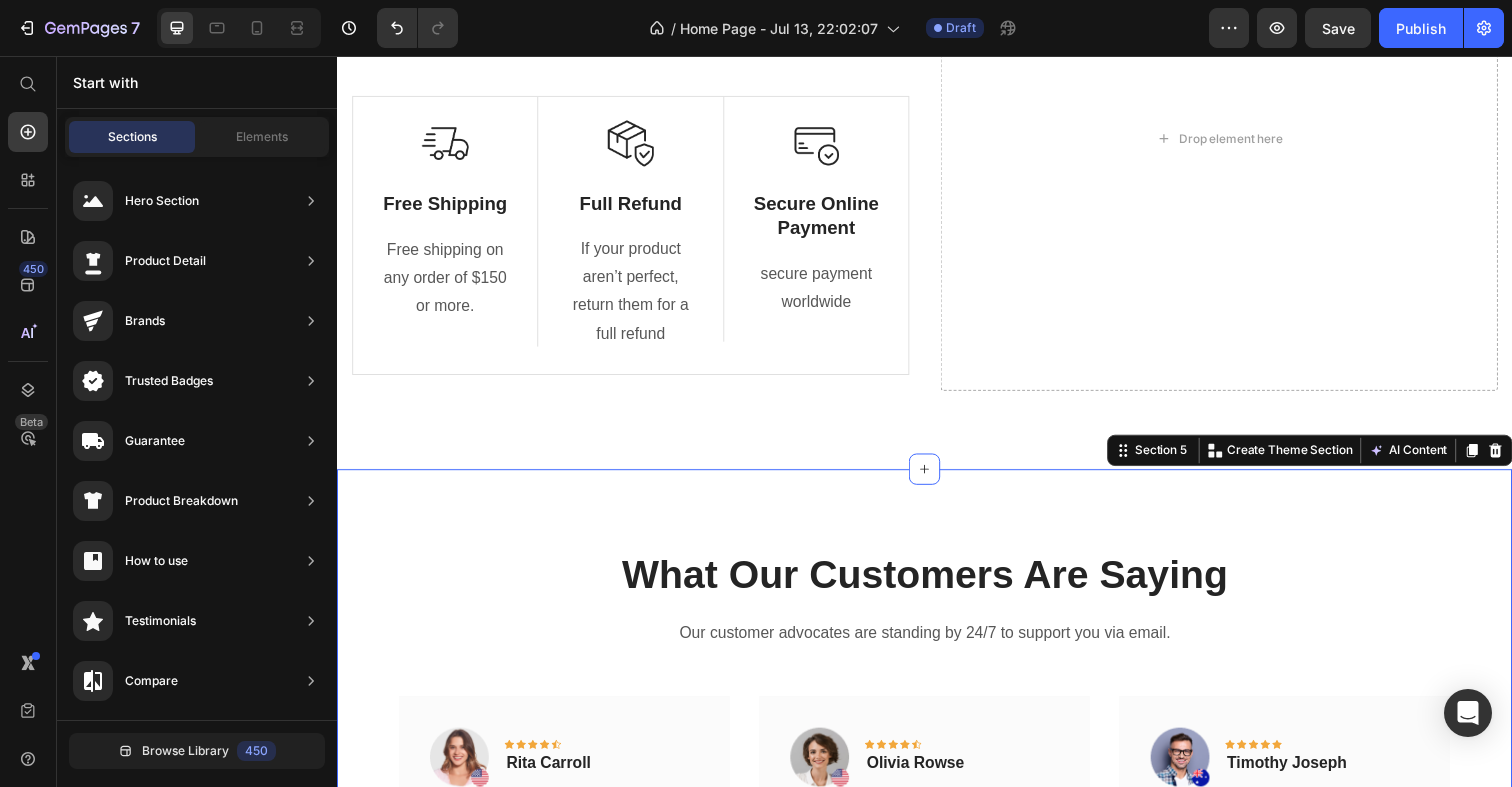 click on "What Our Customers Are Saying Heading Our customer advocates are standing by 24/7 to support you via email. Text block
Image
Icon
Icon
Icon
Icon
Icon Row [FIRST] [LAST] Text block Row "Love it! Great for summer! Good taste, it really owns up to its name “sparkling”, cold with bubbles and lime flavor. When I want that soda feel without drinking a soda, I grab for one of this." Text block                Title Line Have you added products to your store? We couldn’t find any. Add products to Shopify   or pick another  product Product Row Image
Icon
Icon
Icon
Icon
Icon Row [FIRST] [LAST] Text block Row "I have been looking for this flavor online for like ever and I am so happy that I found it finally! I’m so in love with this, it really is a great tasting water, super fast shipping.  Thanks." Text block                Title Line   Row" at bounding box center (937, 888) 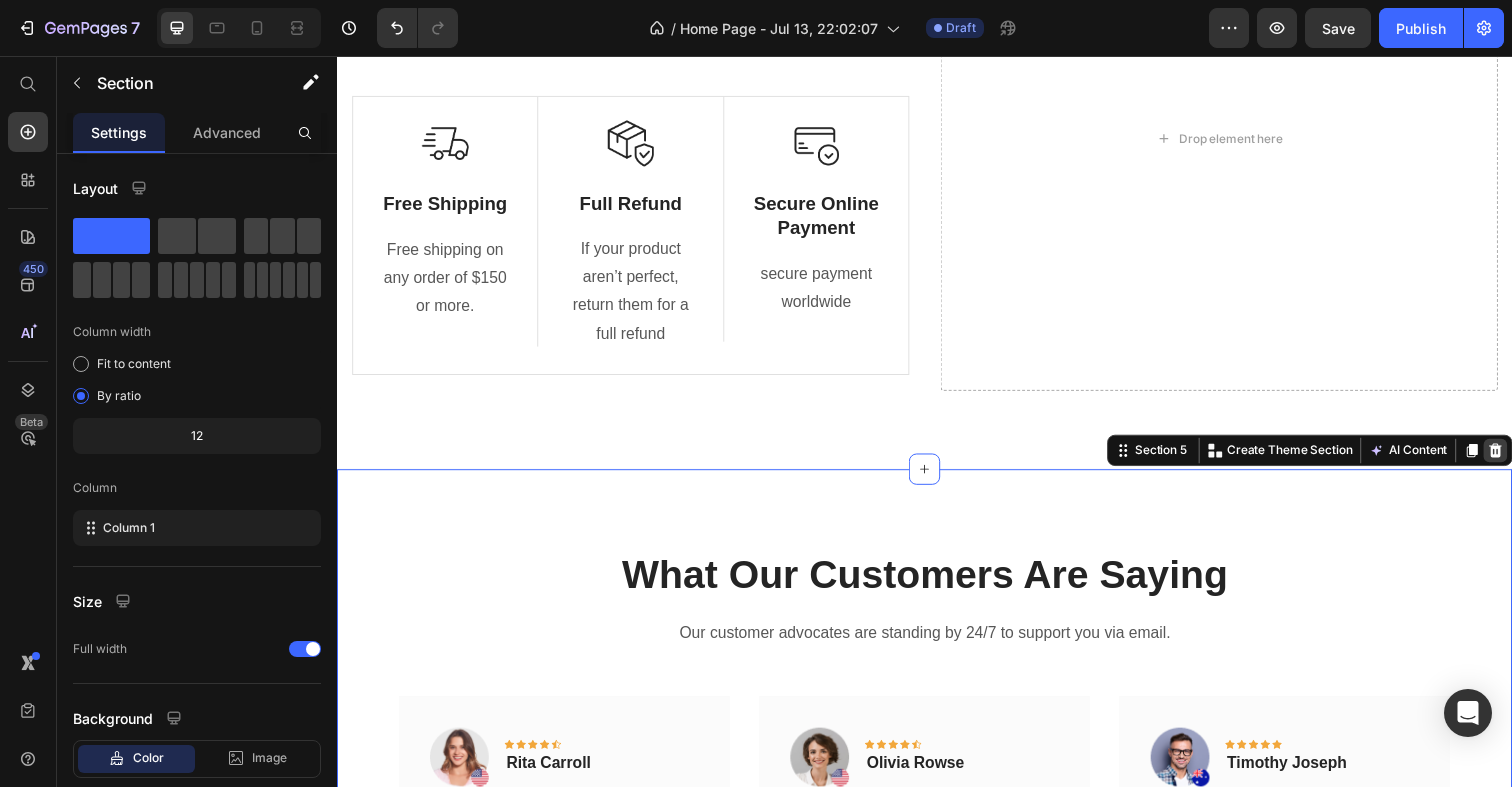 click 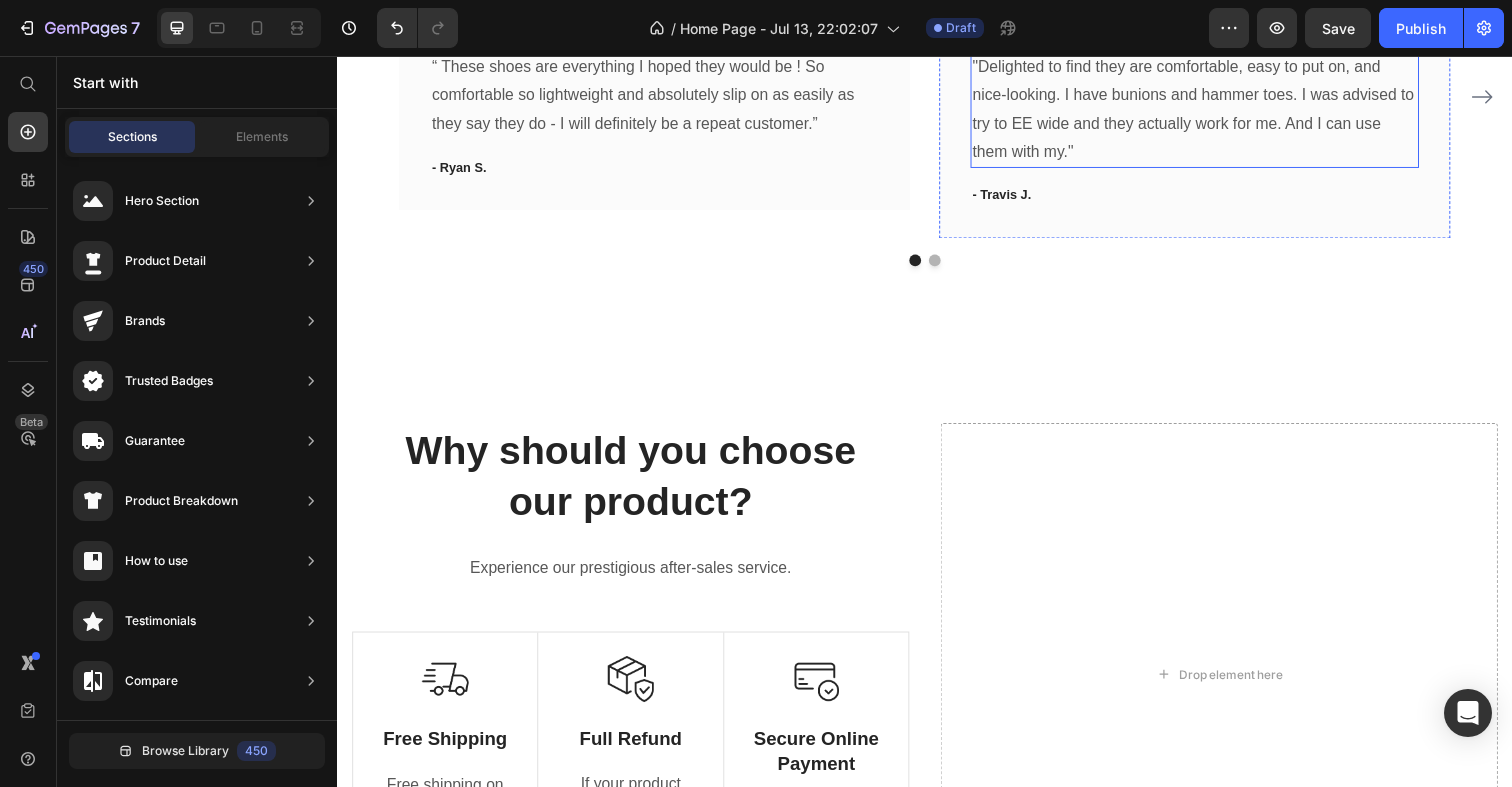 scroll, scrollTop: 1918, scrollLeft: 0, axis: vertical 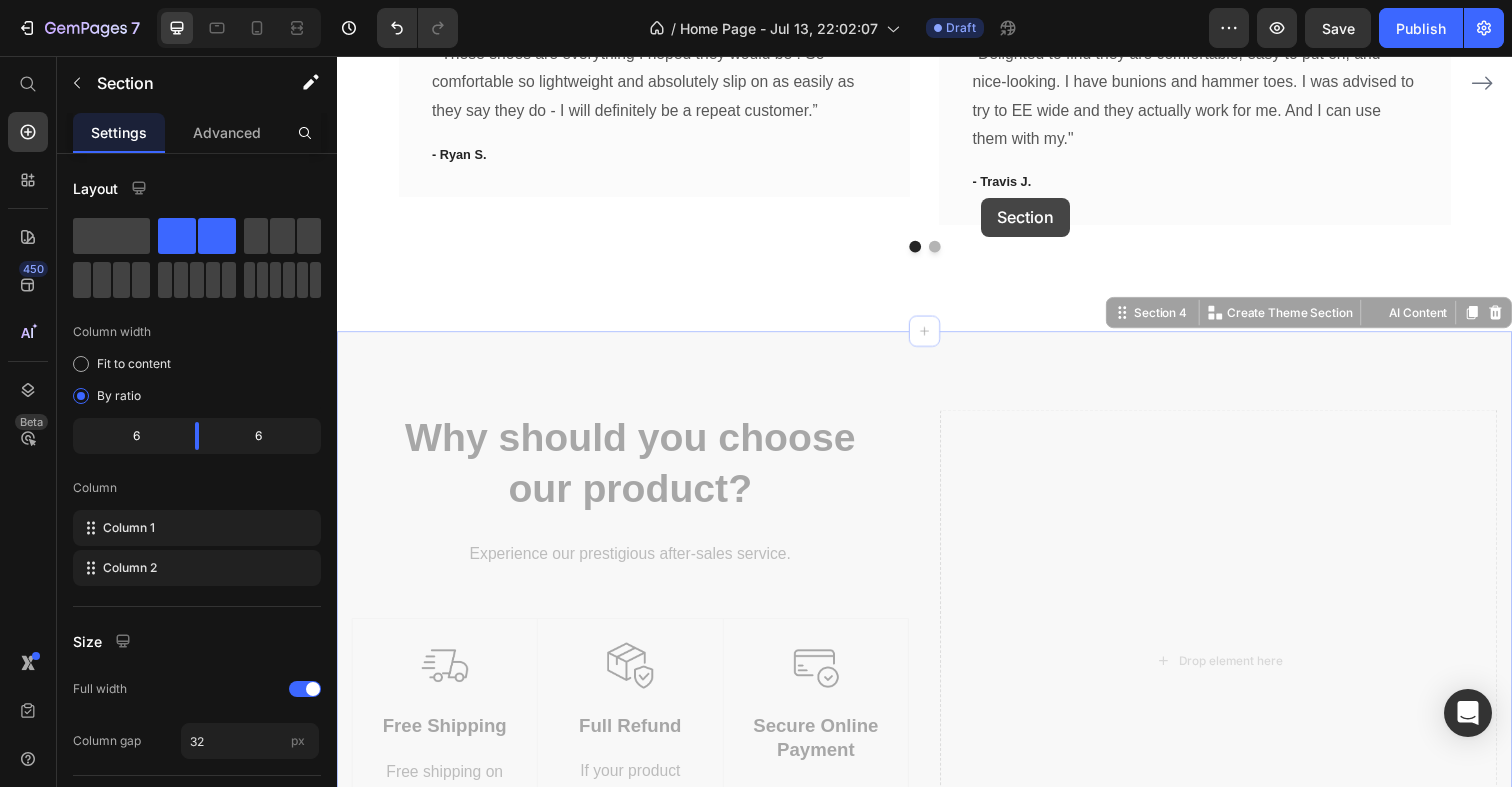 drag, startPoint x: 1024, startPoint y: 366, endPoint x: 995, endPoint y: 201, distance: 167.5291 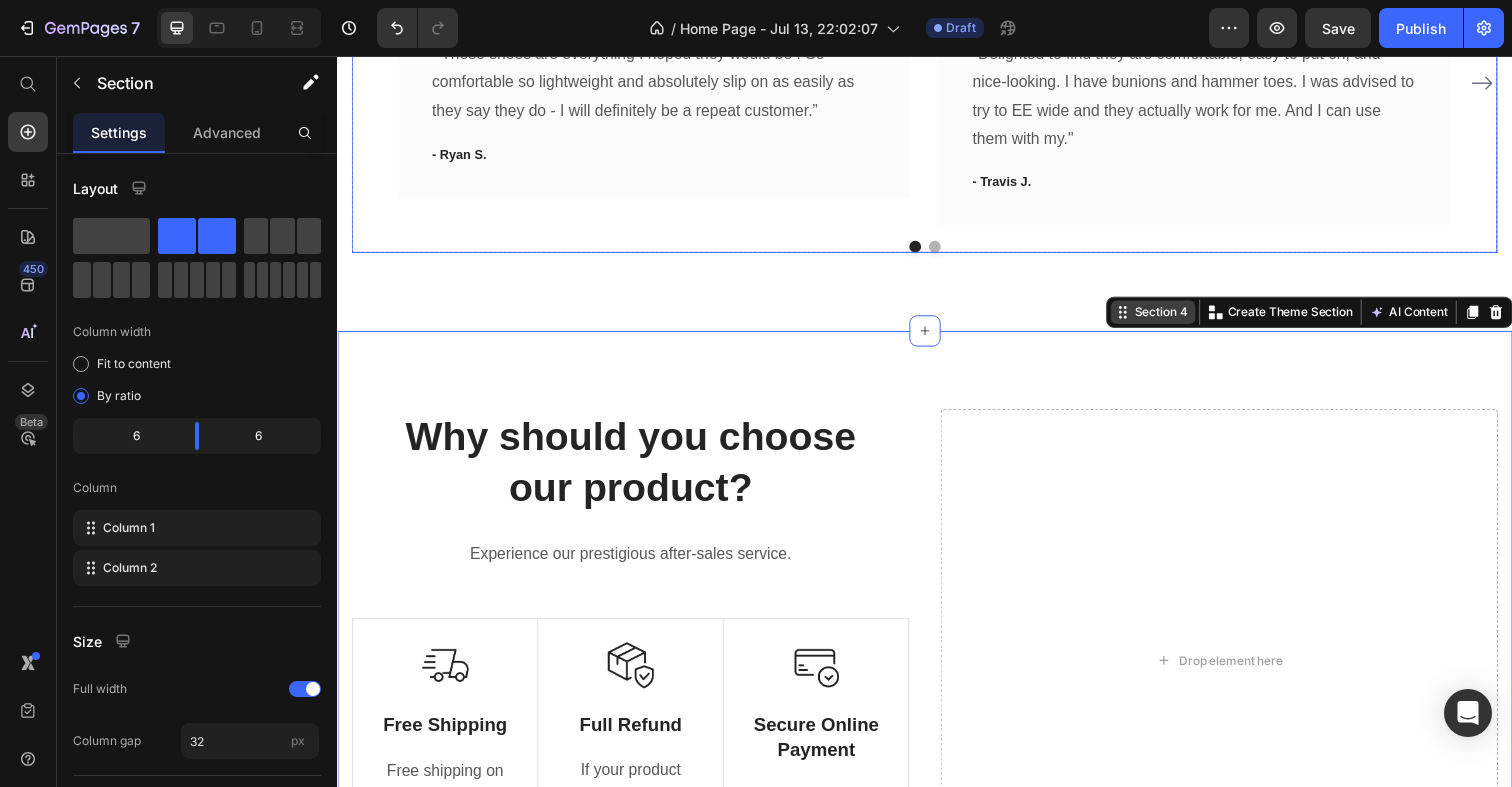 drag, startPoint x: 1139, startPoint y: 311, endPoint x: 1149, endPoint y: 310, distance: 10.049875 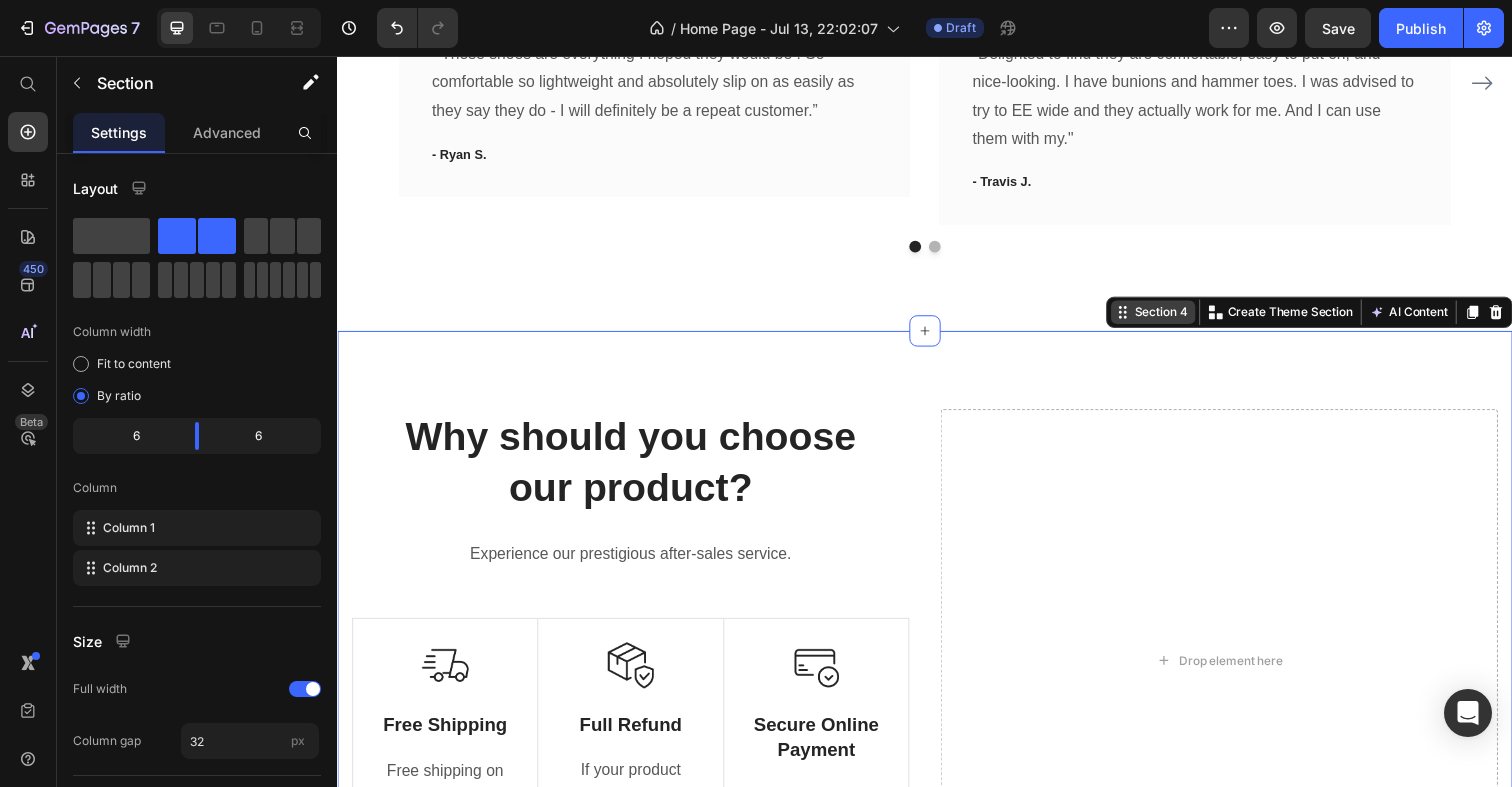 drag, startPoint x: 1163, startPoint y: 325, endPoint x: 1153, endPoint y: 327, distance: 10.198039 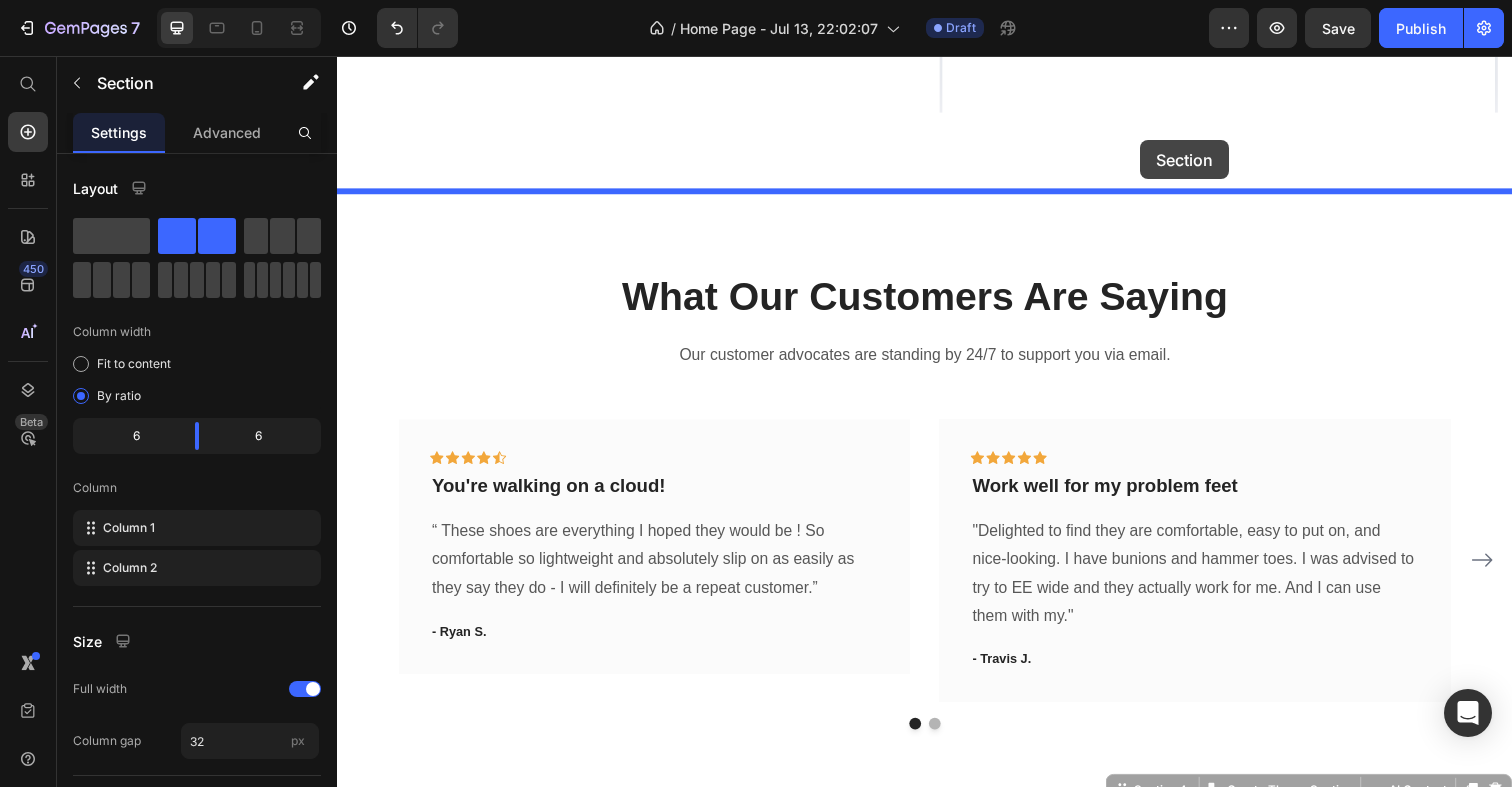 scroll, scrollTop: 1429, scrollLeft: 0, axis: vertical 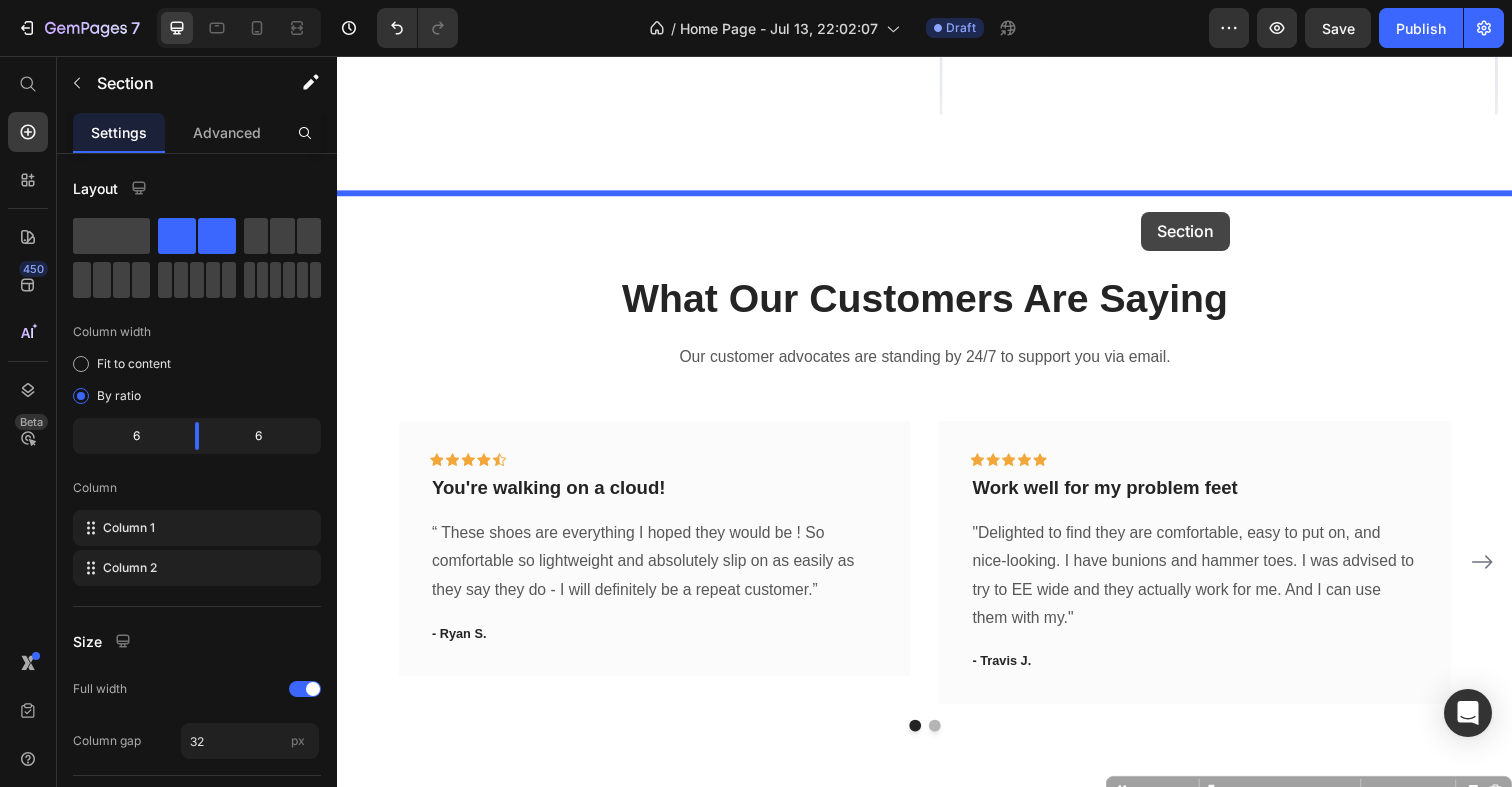 drag, startPoint x: 1165, startPoint y: 324, endPoint x: 1158, endPoint y: 215, distance: 109.22454 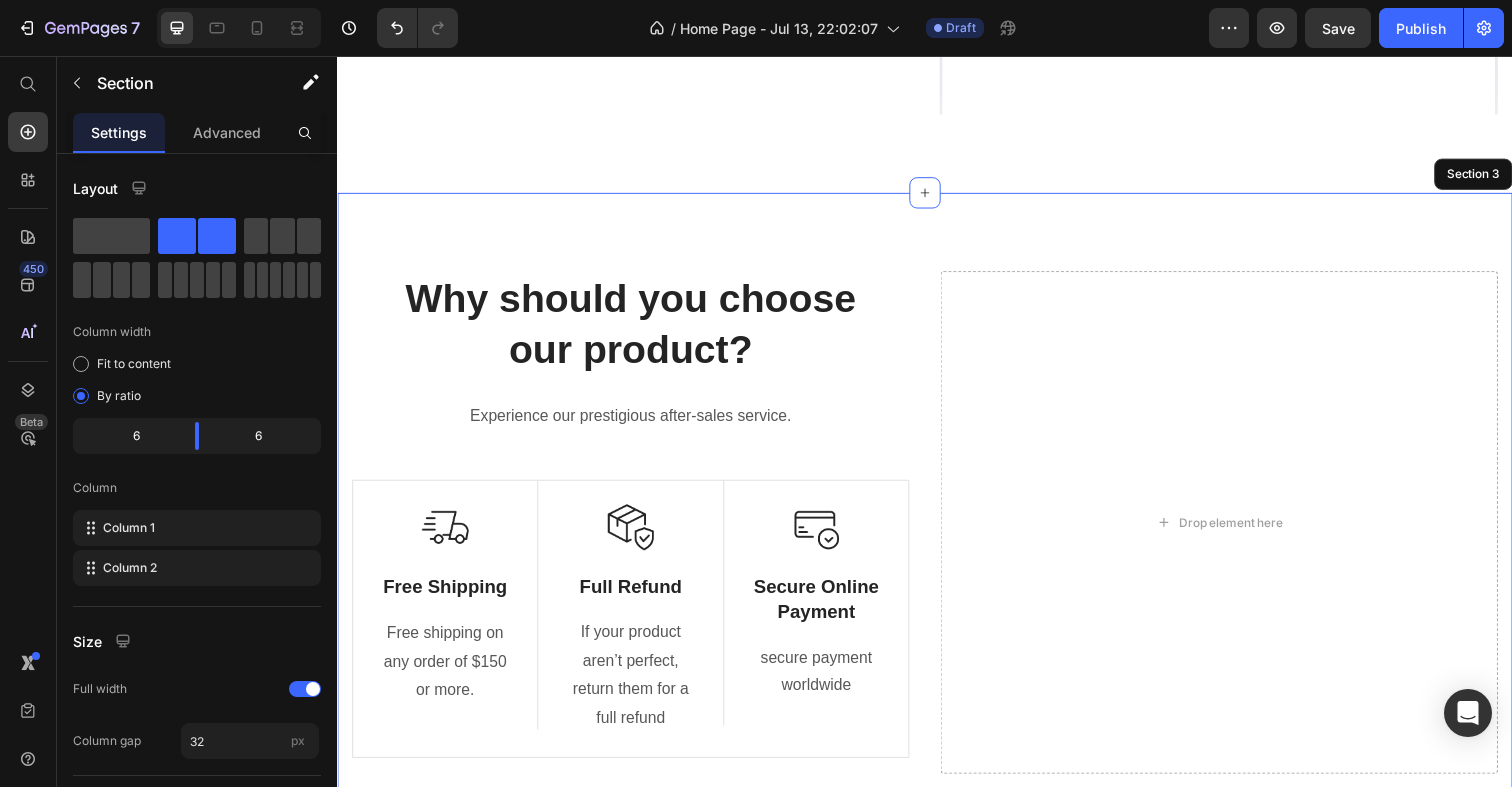 scroll, scrollTop: 1488, scrollLeft: 0, axis: vertical 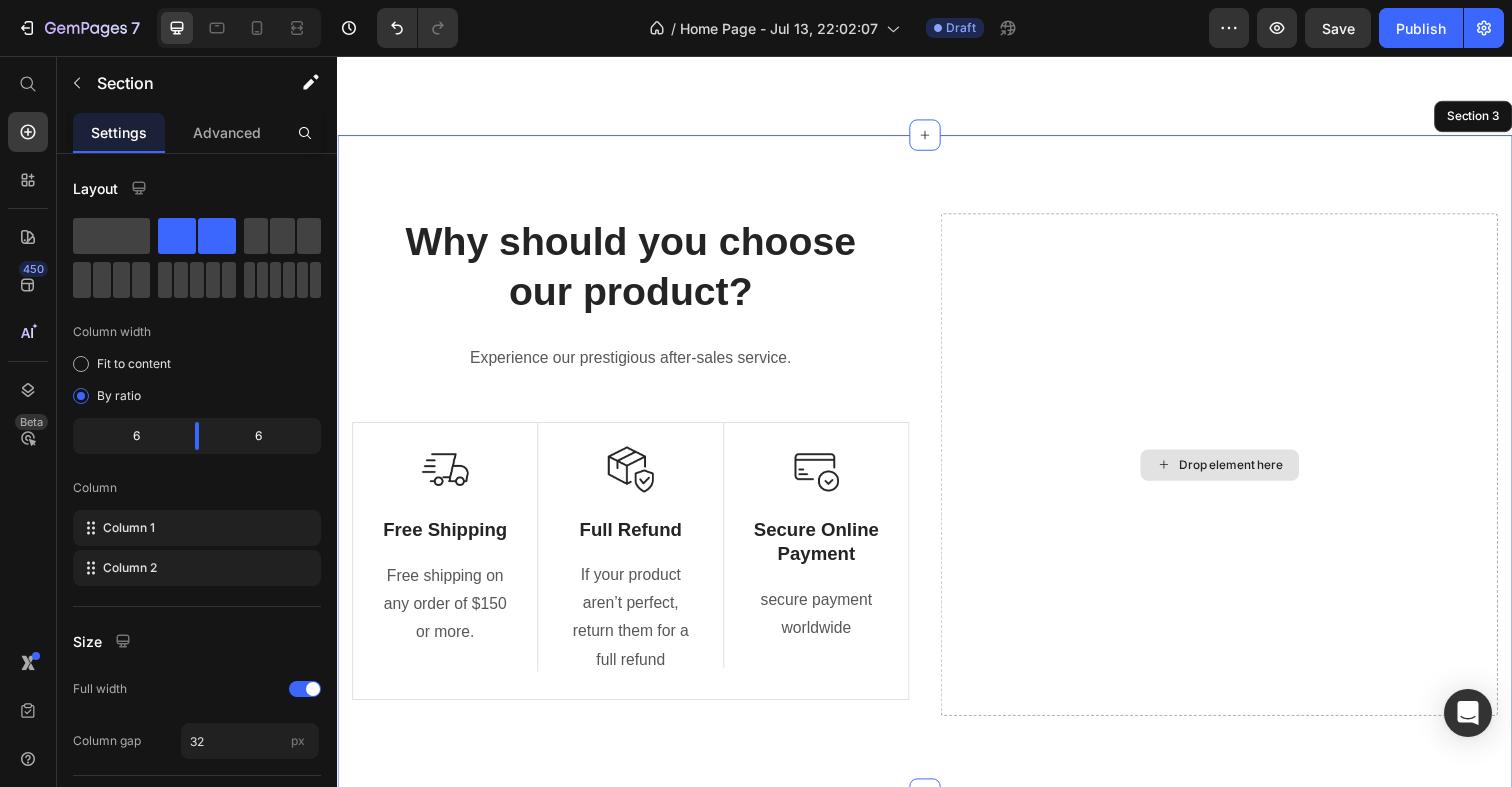 click on "Drop element here" at bounding box center [1237, 474] 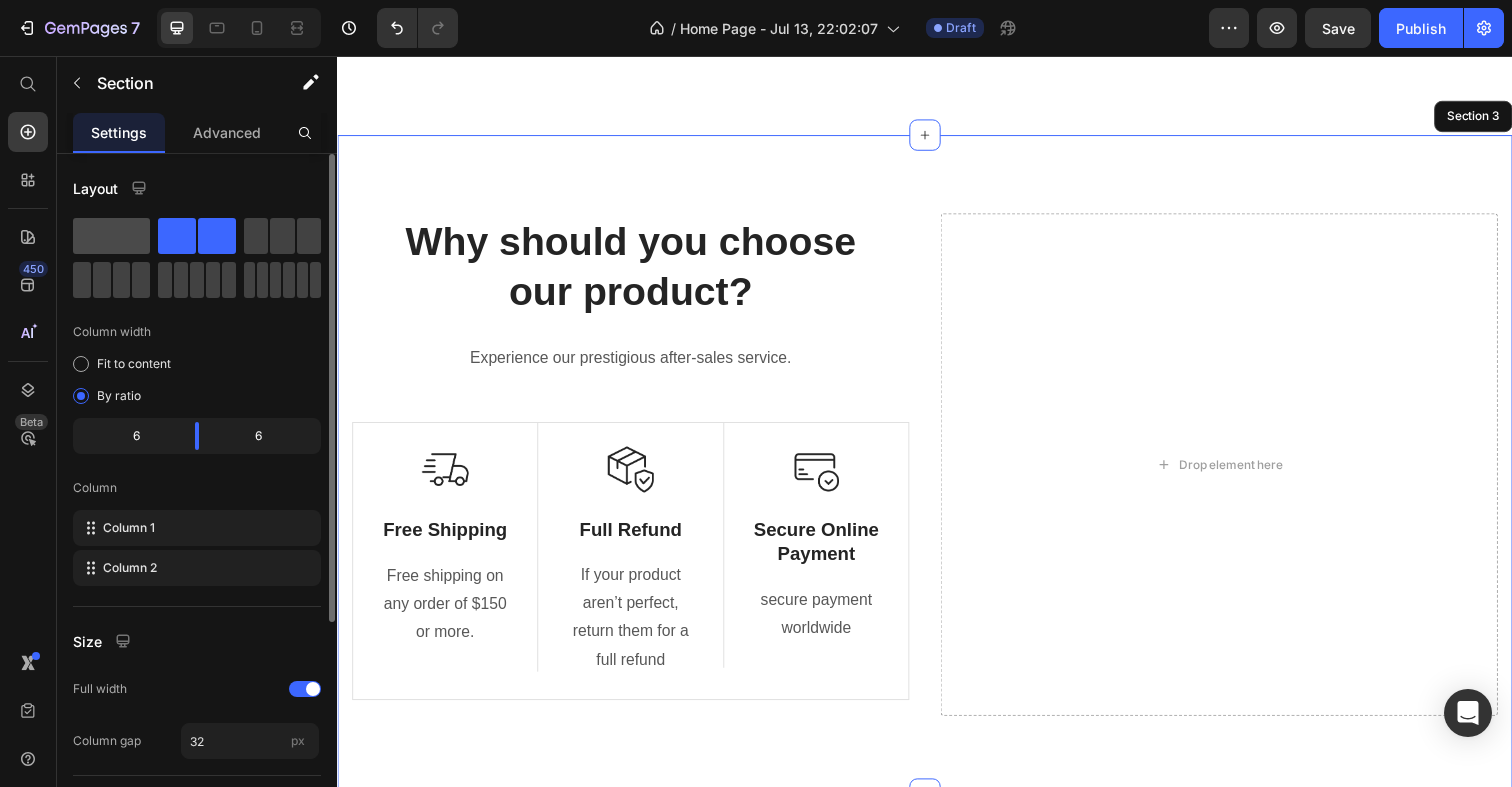click 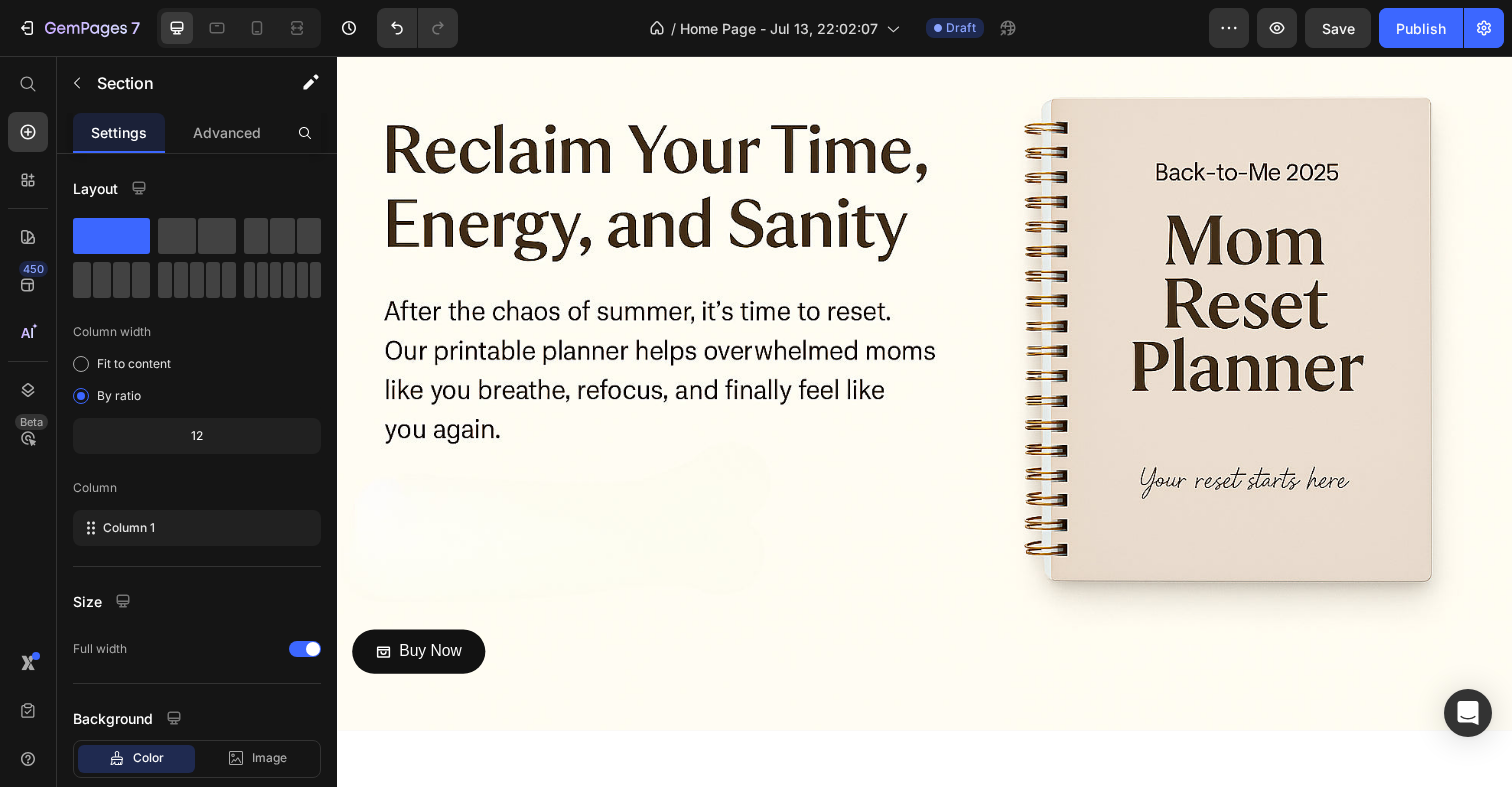 scroll, scrollTop: 1582, scrollLeft: 0, axis: vertical 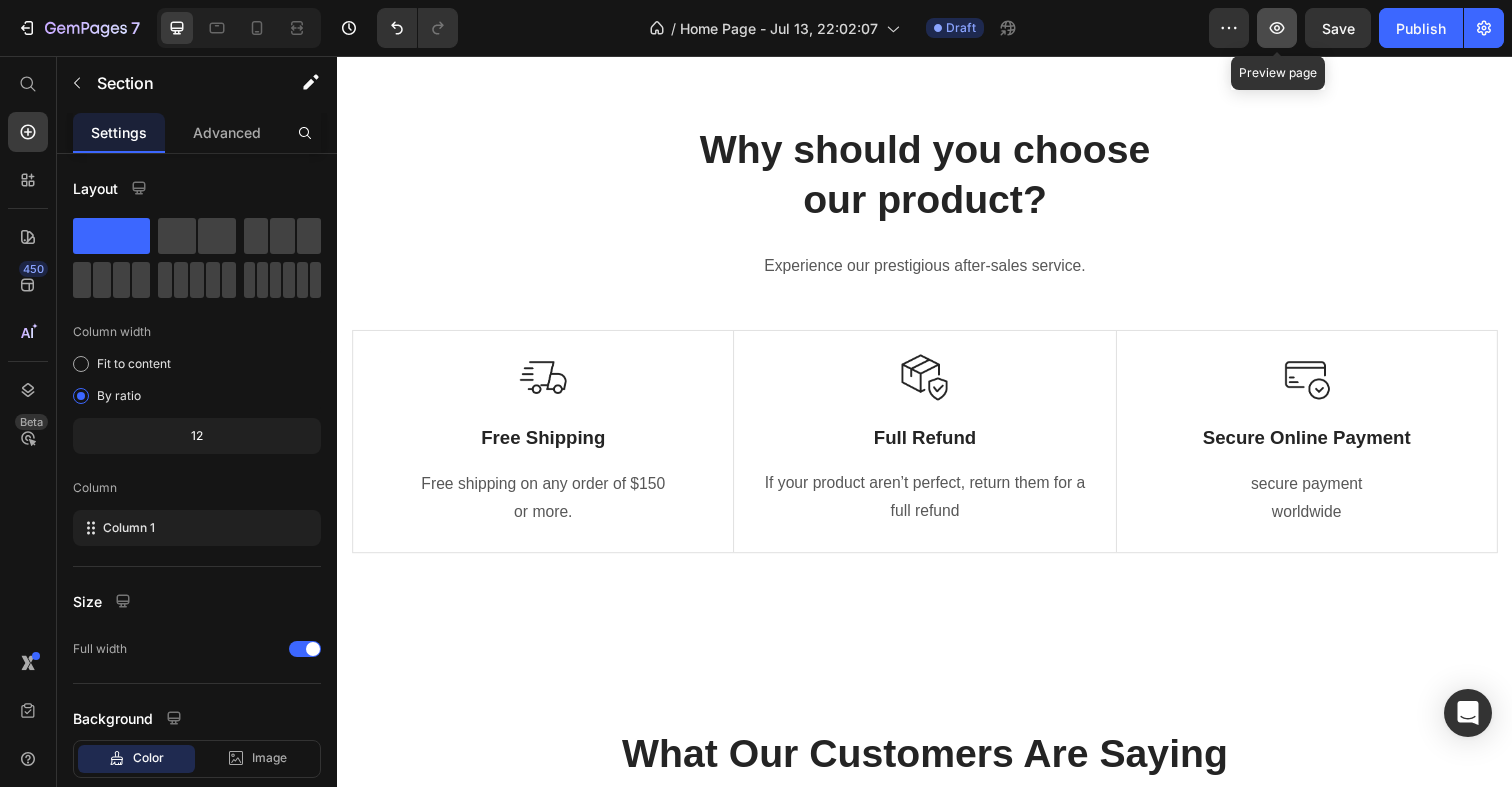 click 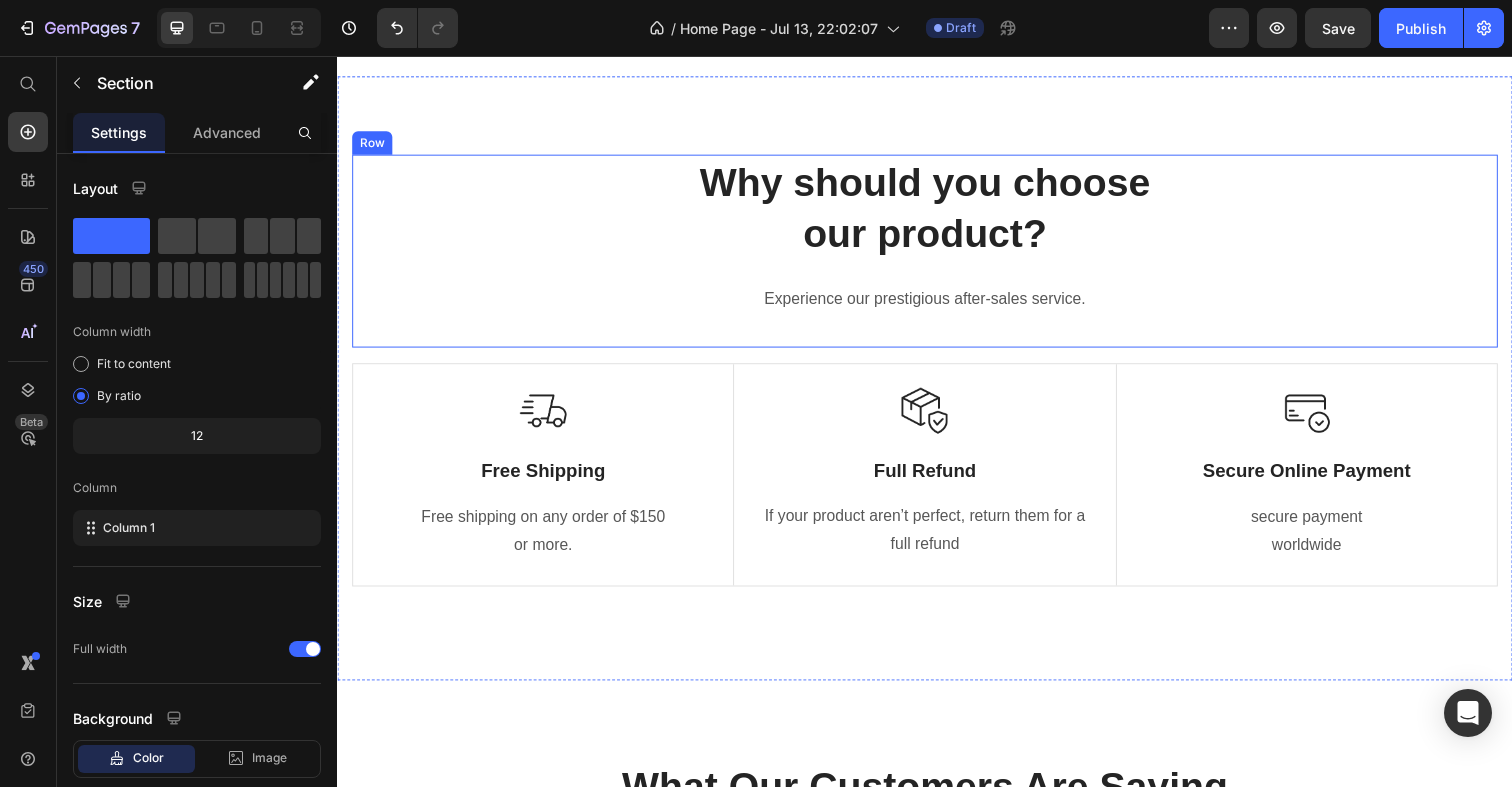 scroll, scrollTop: 1546, scrollLeft: 0, axis: vertical 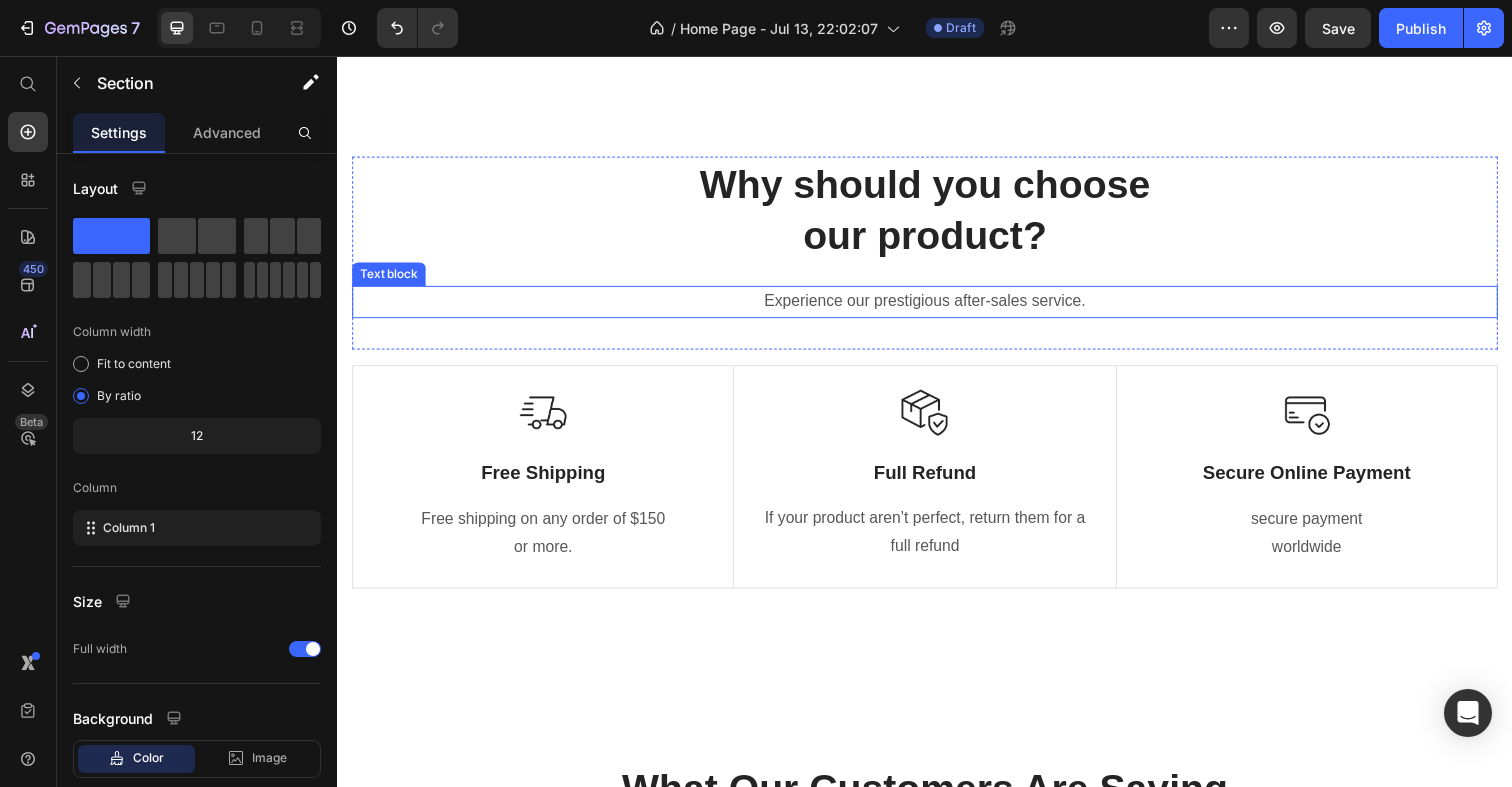 type 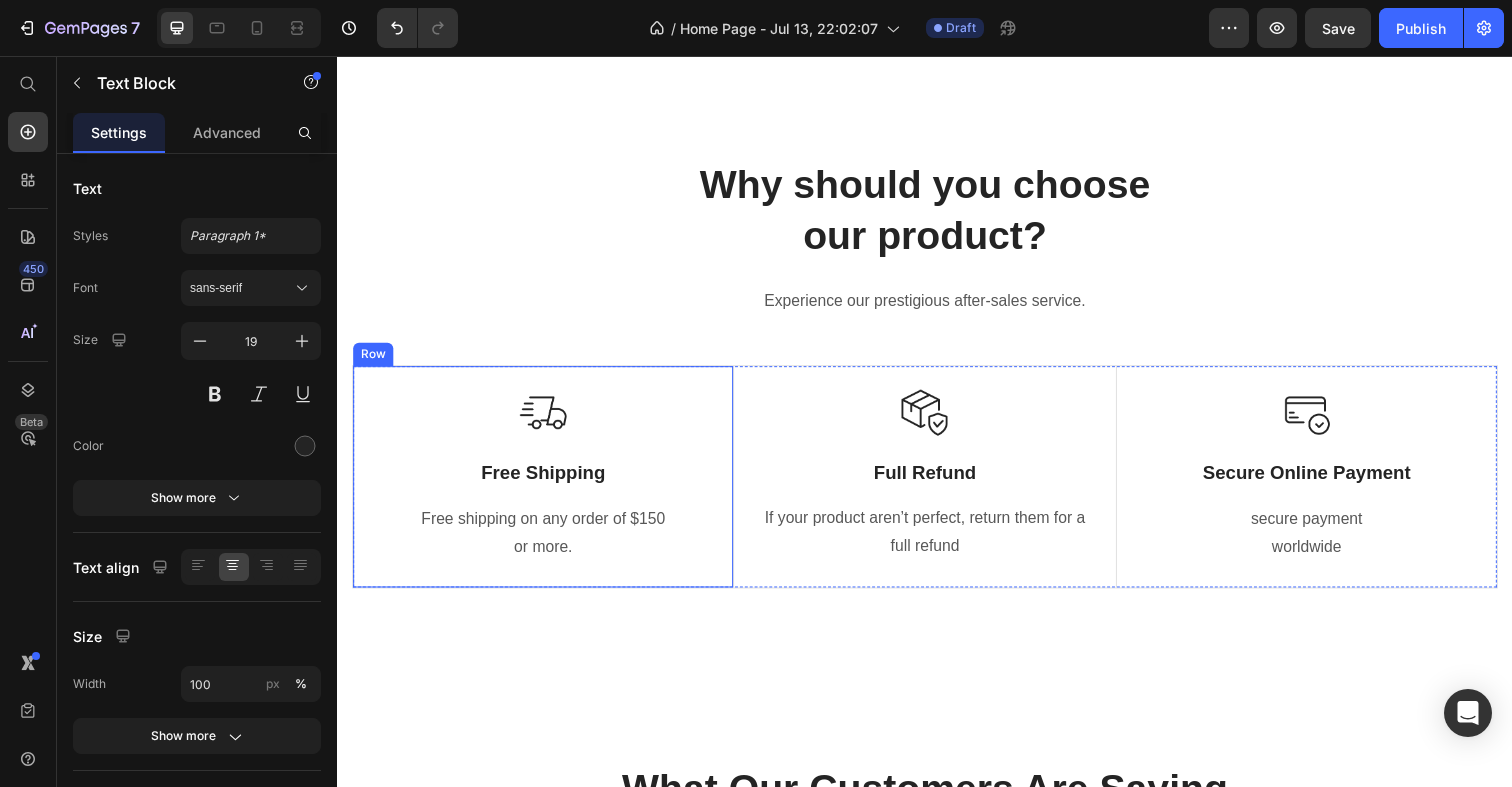 click on "Free Shipping" at bounding box center [547, 482] 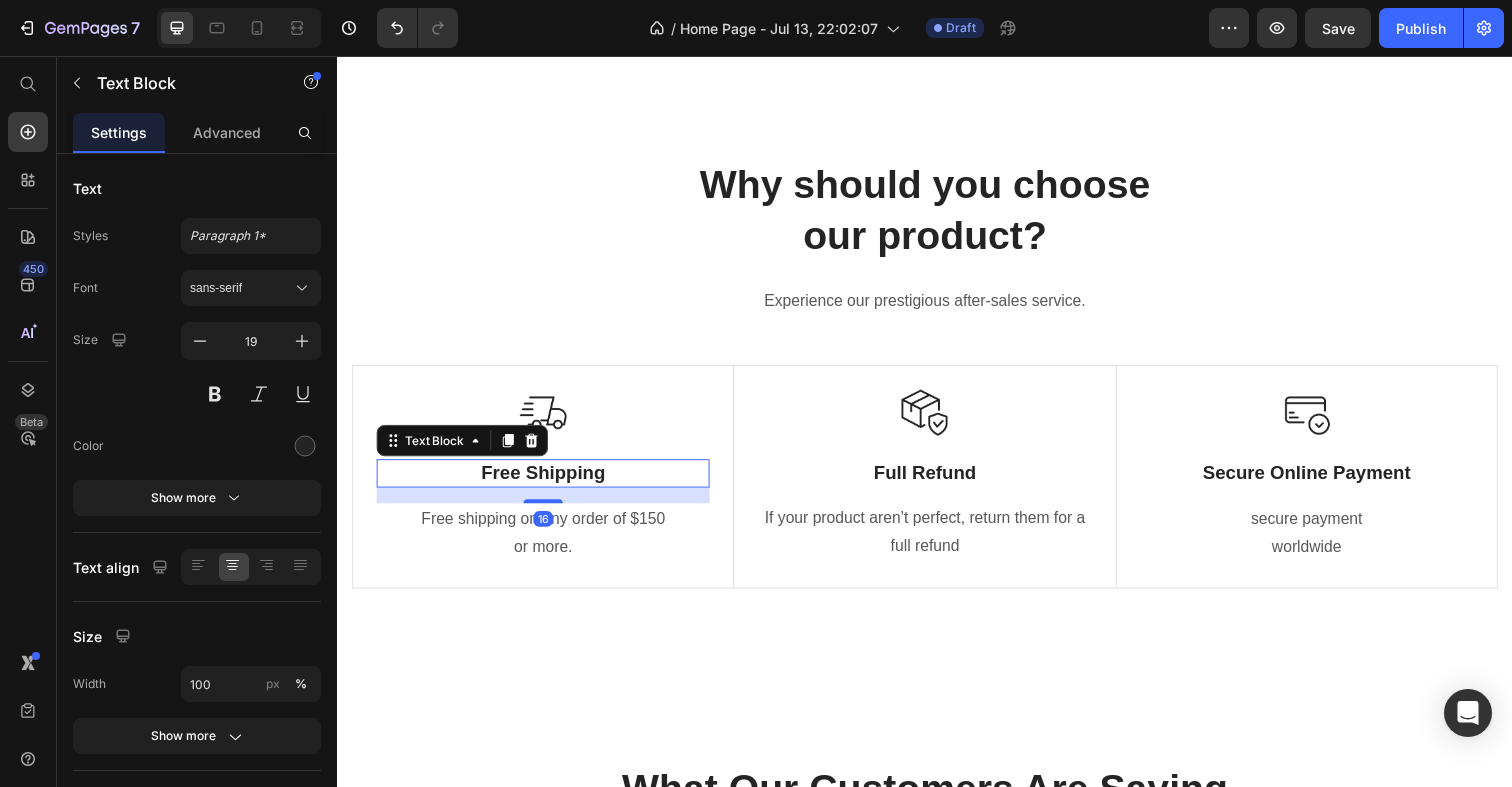 click on "Free Shipping" at bounding box center (547, 482) 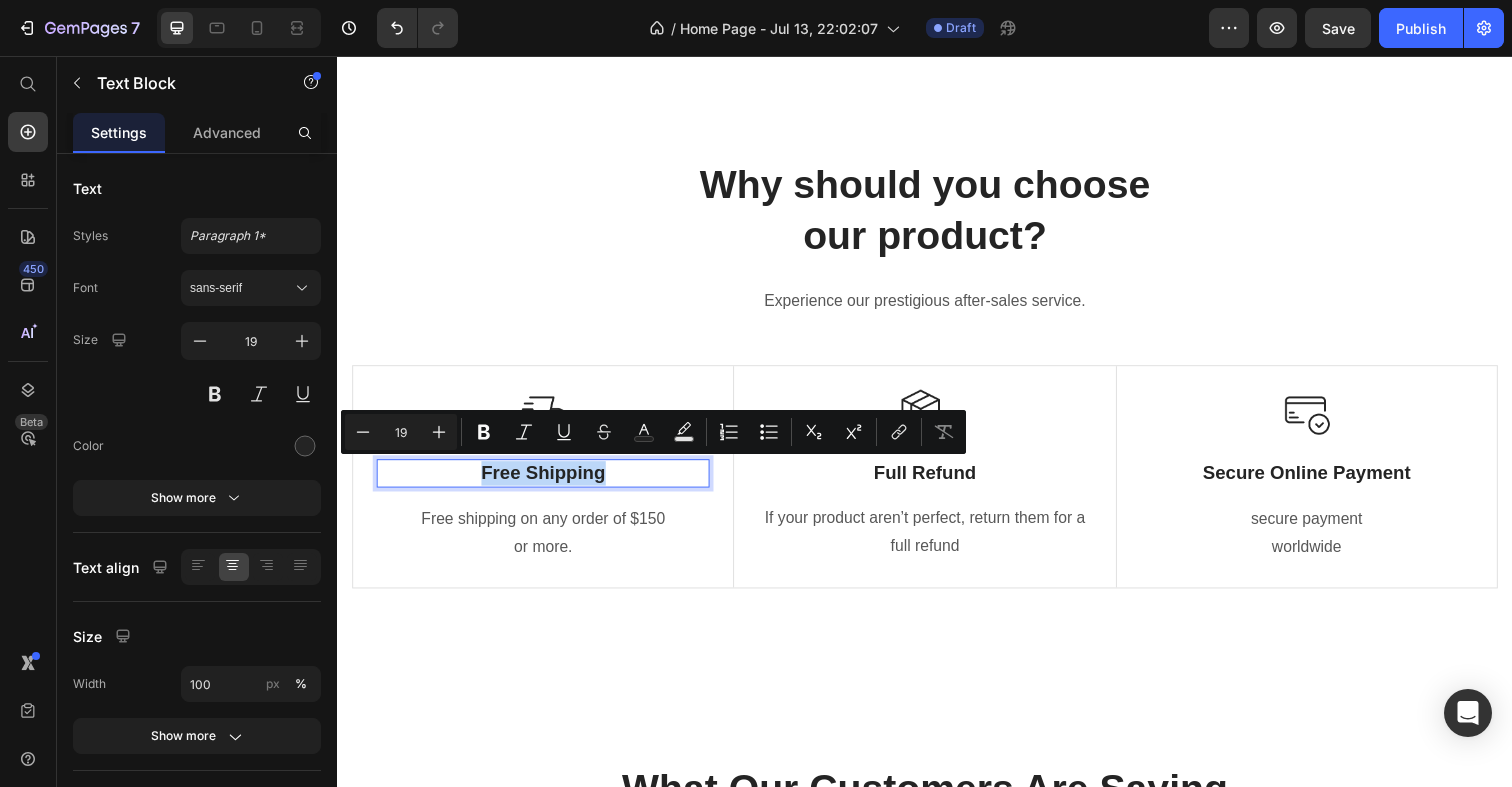 drag, startPoint x: 619, startPoint y: 479, endPoint x: 486, endPoint y: 480, distance: 133.00375 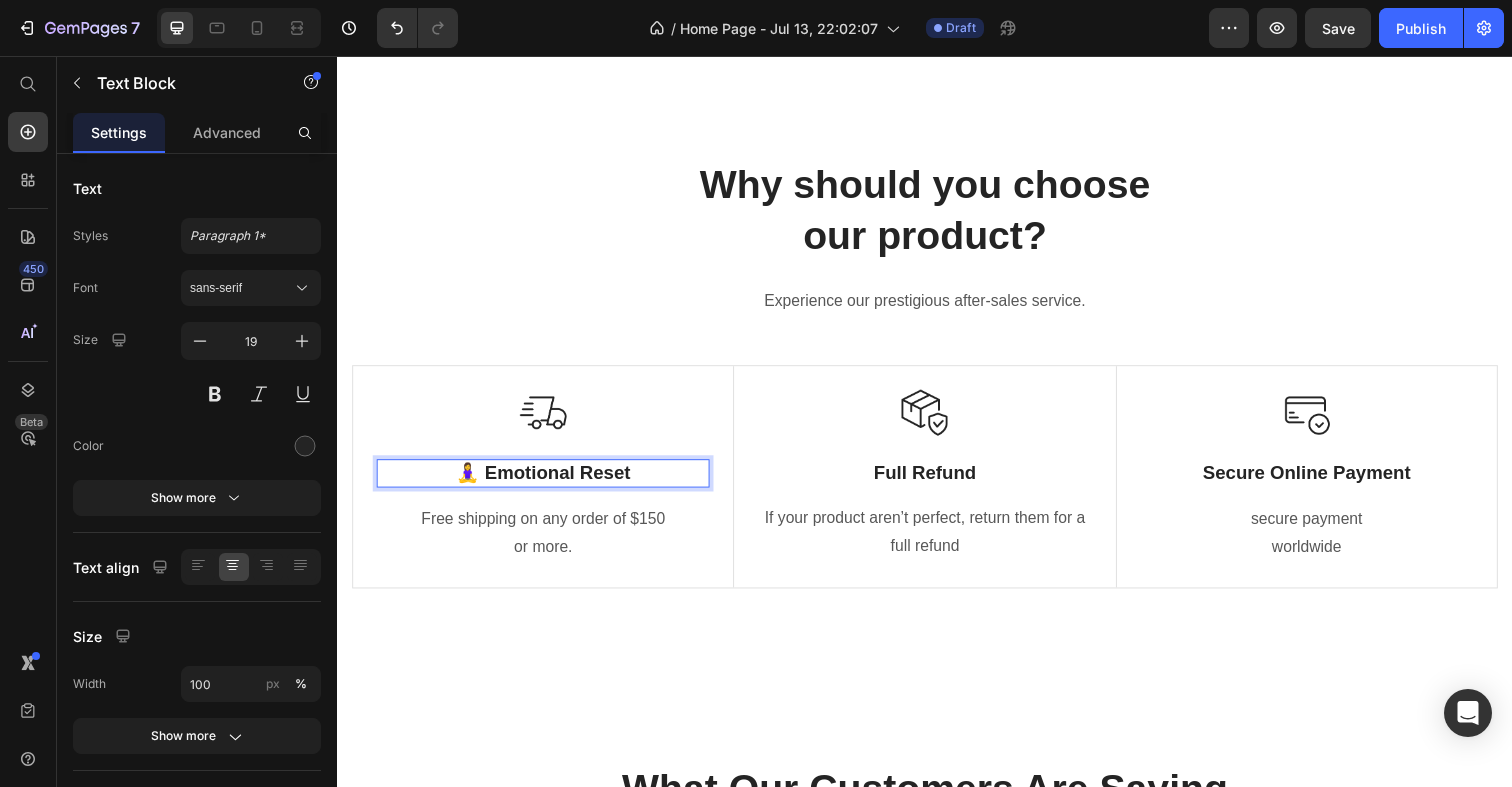 click on "🧘‍♀️ Emotional Reset" at bounding box center (547, 482) 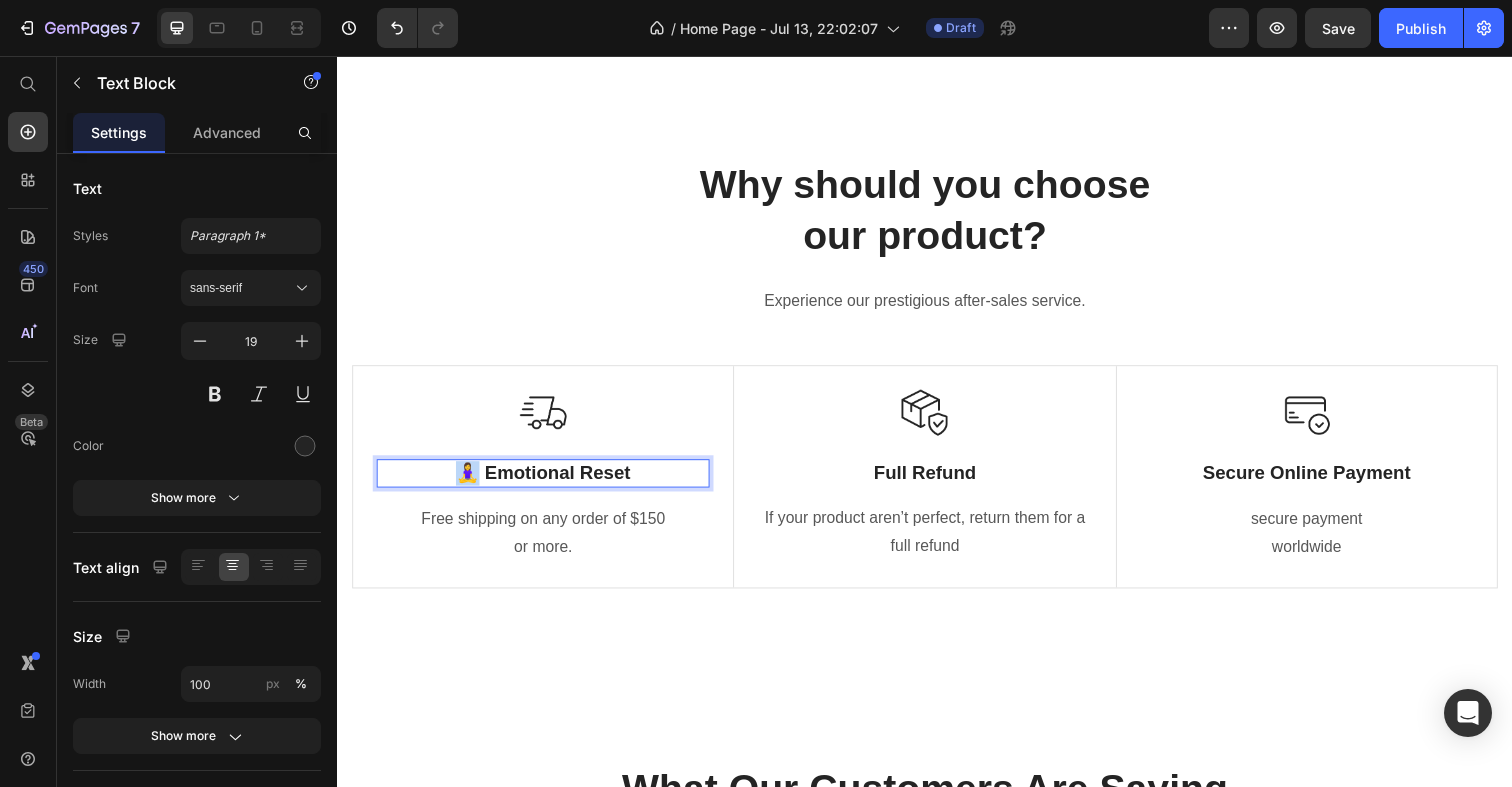 drag, startPoint x: 478, startPoint y: 484, endPoint x: 467, endPoint y: 484, distance: 11 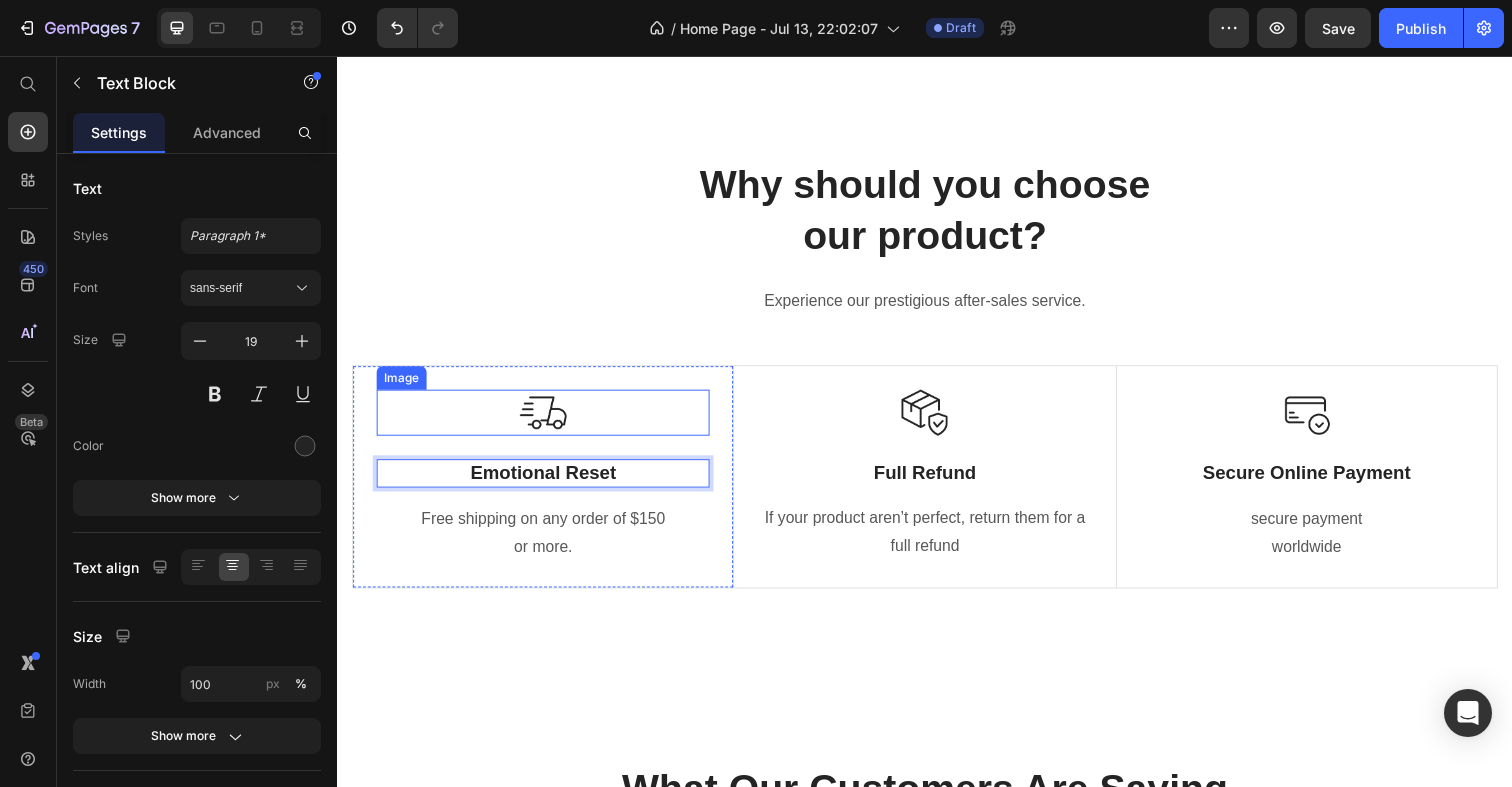 click at bounding box center (547, 421) 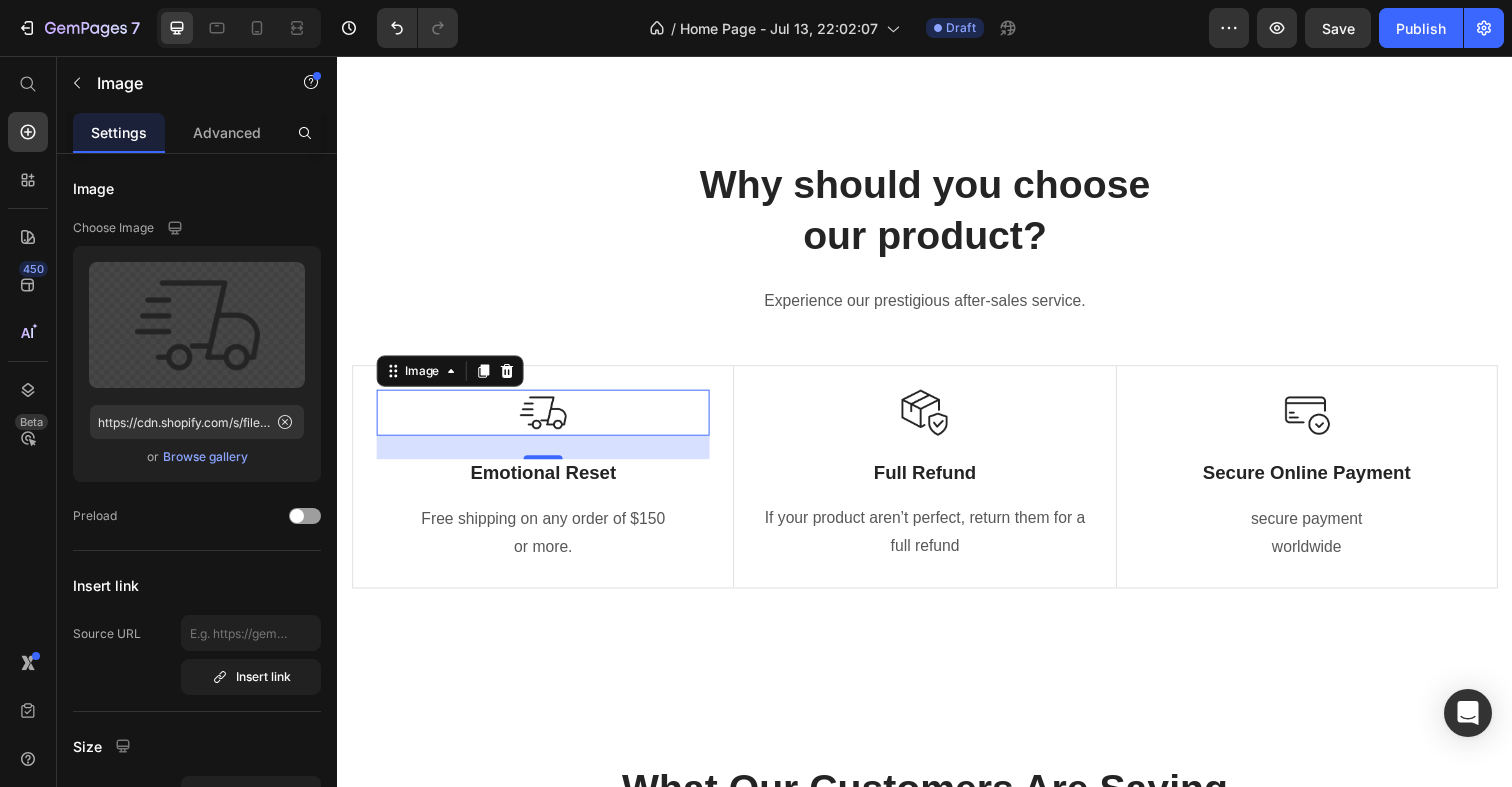 click at bounding box center (547, 421) 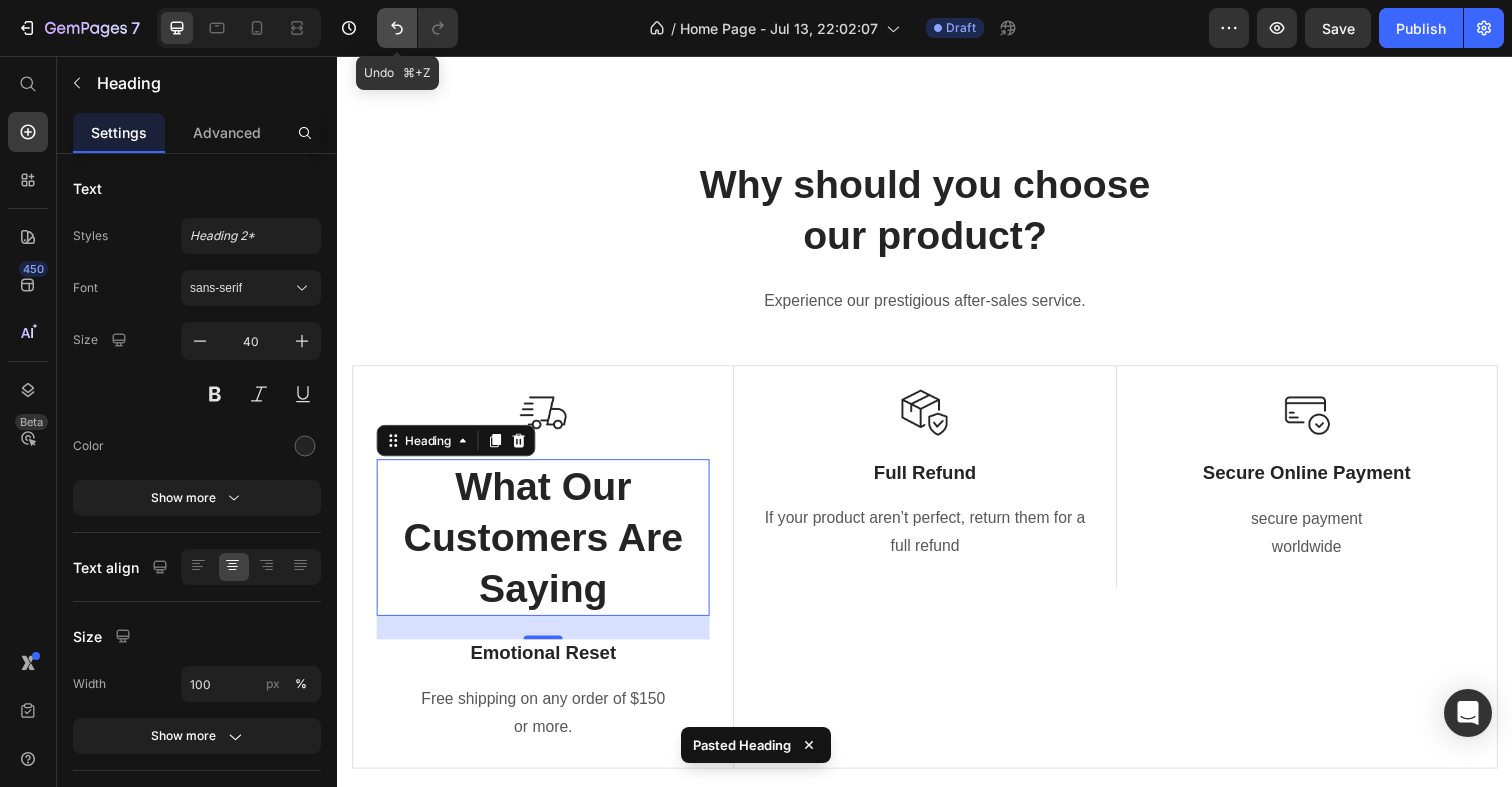 click 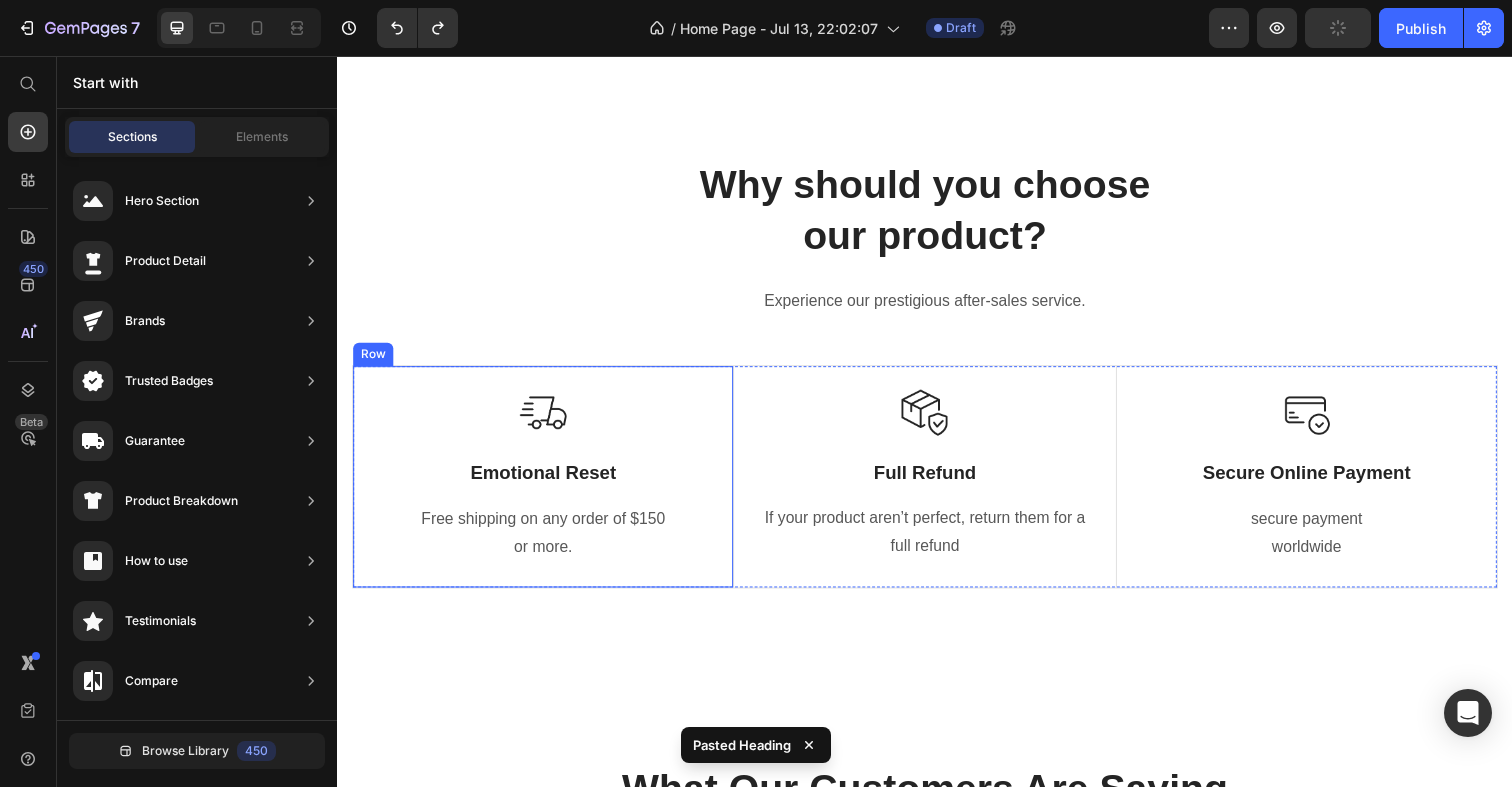 click on "Image  Emotional Reset Text Block Free shipping on any order of $150  or more. Text block" at bounding box center (547, 486) 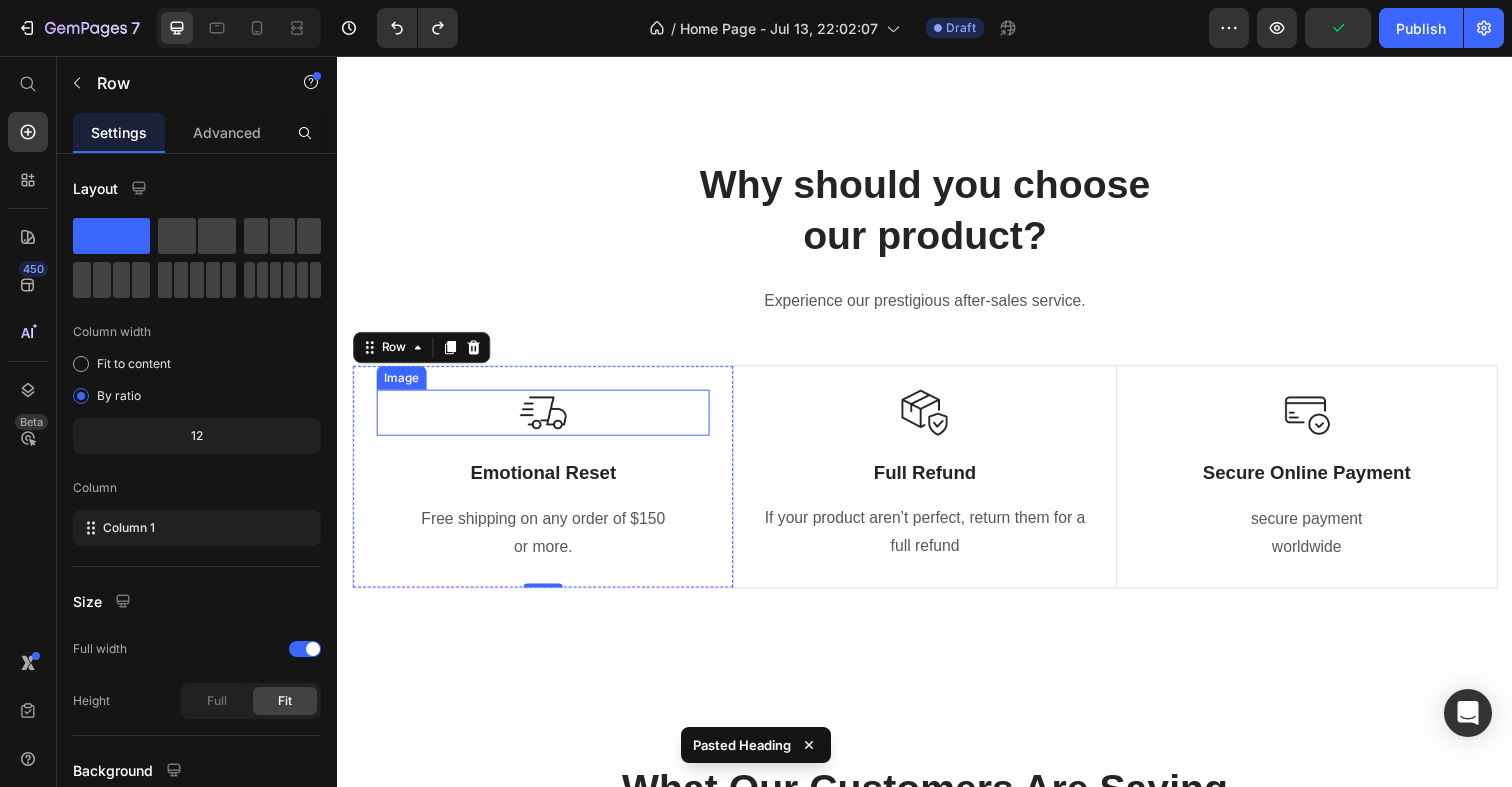 click at bounding box center [547, 421] 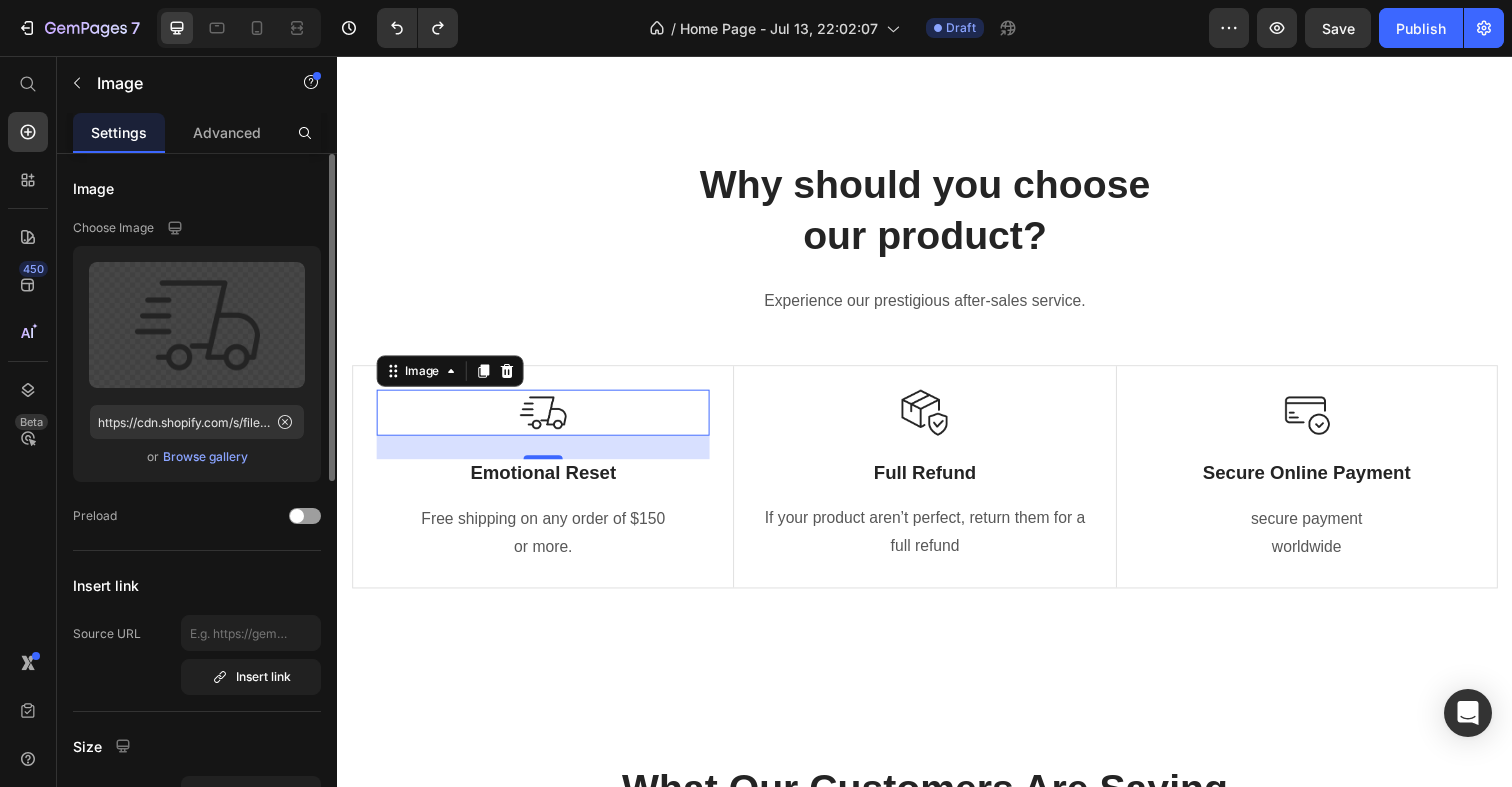 click on "Browse gallery" at bounding box center (205, 457) 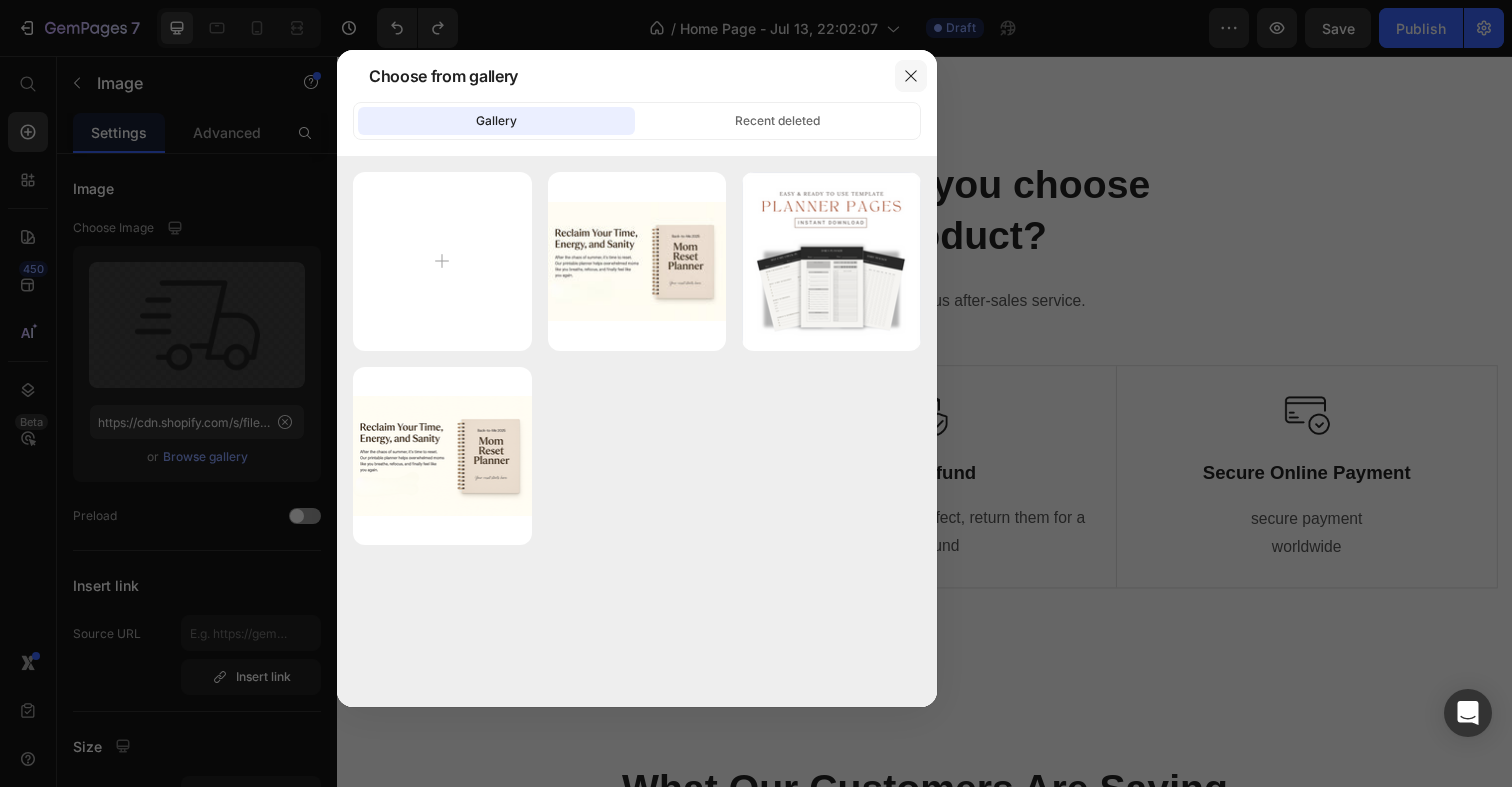click at bounding box center (911, 76) 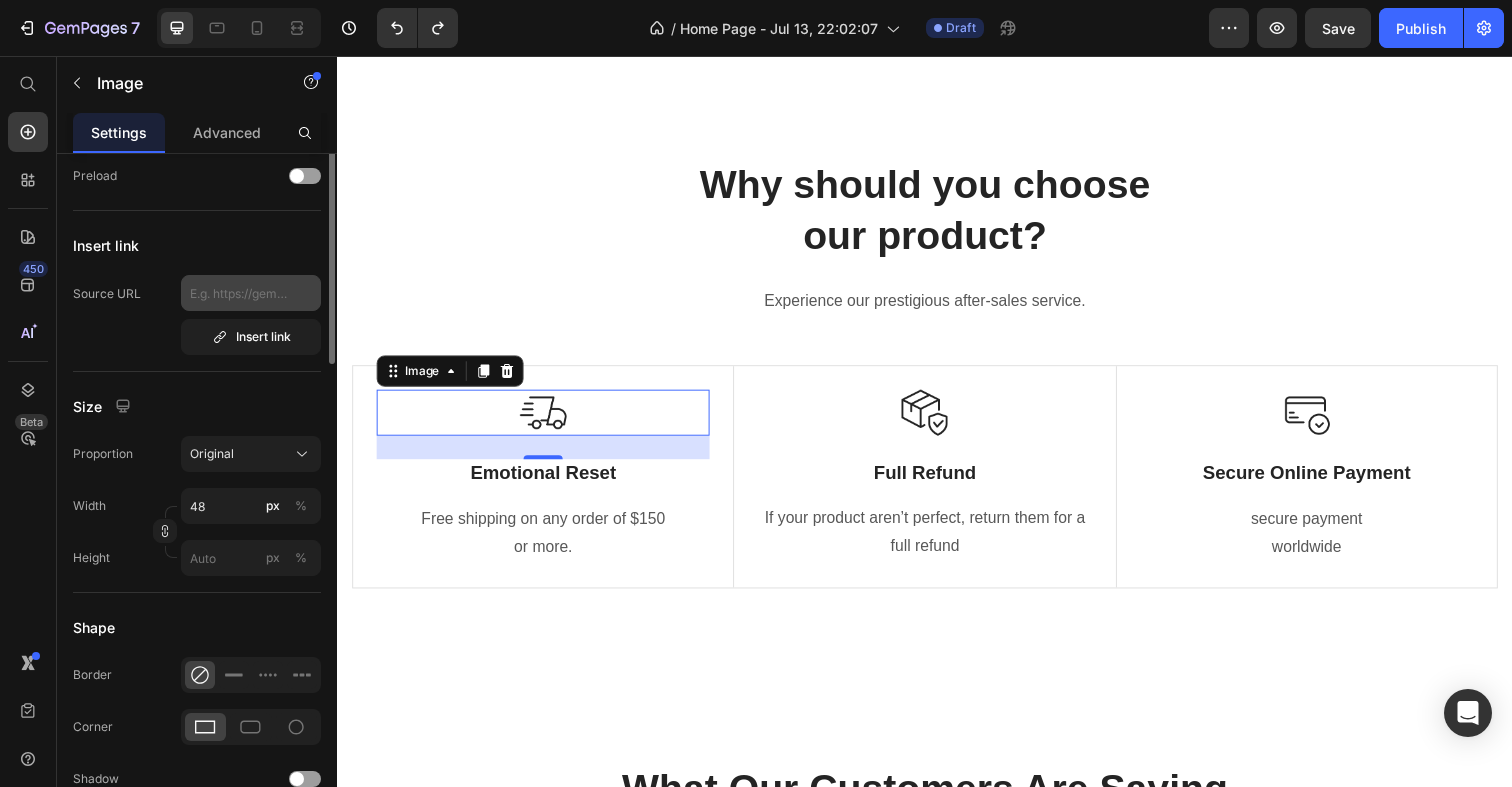 scroll, scrollTop: 0, scrollLeft: 0, axis: both 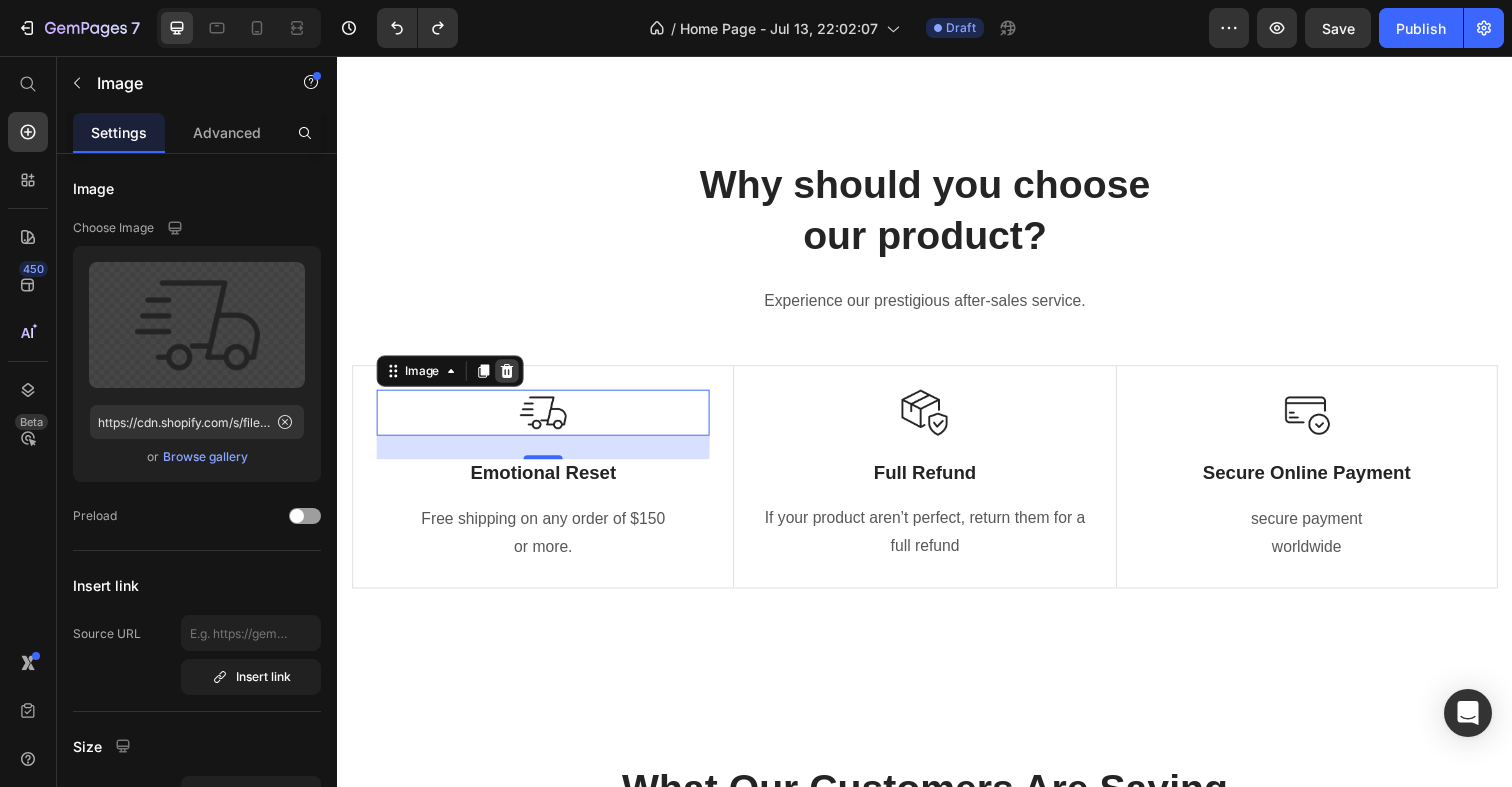 click 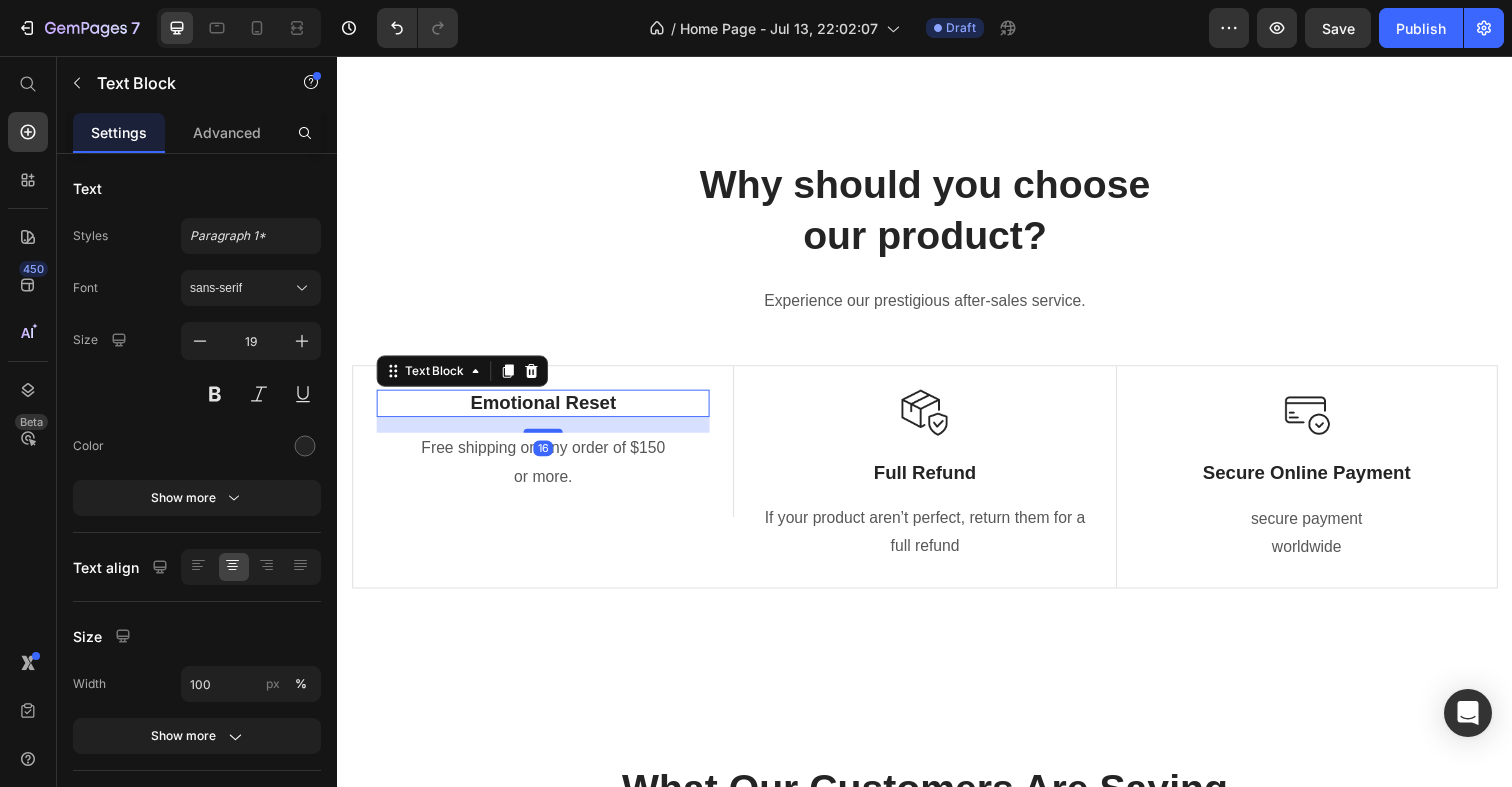 click on "Emotional Reset" at bounding box center (547, 411) 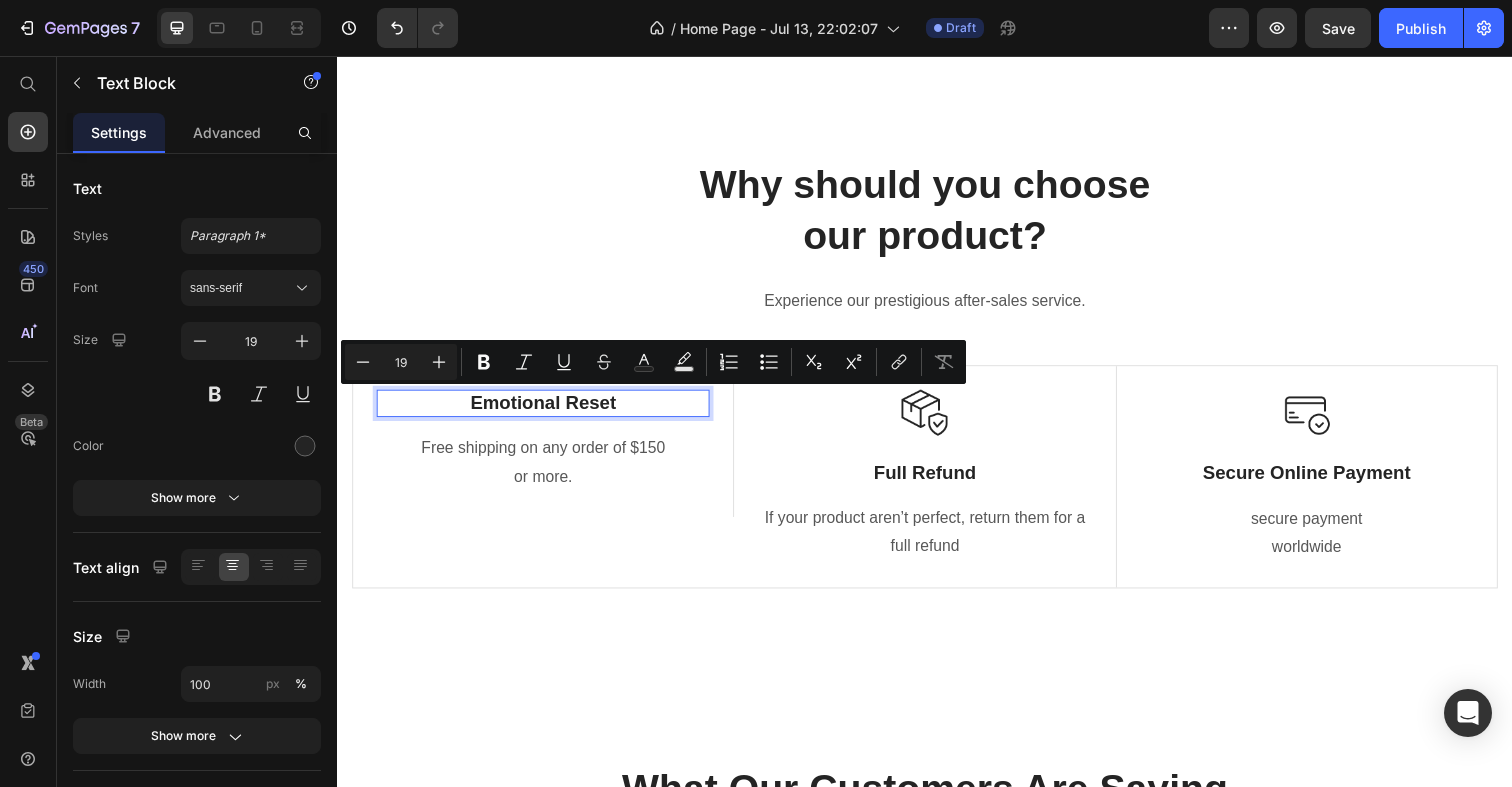 drag, startPoint x: 637, startPoint y: 406, endPoint x: 424, endPoint y: 402, distance: 213.03755 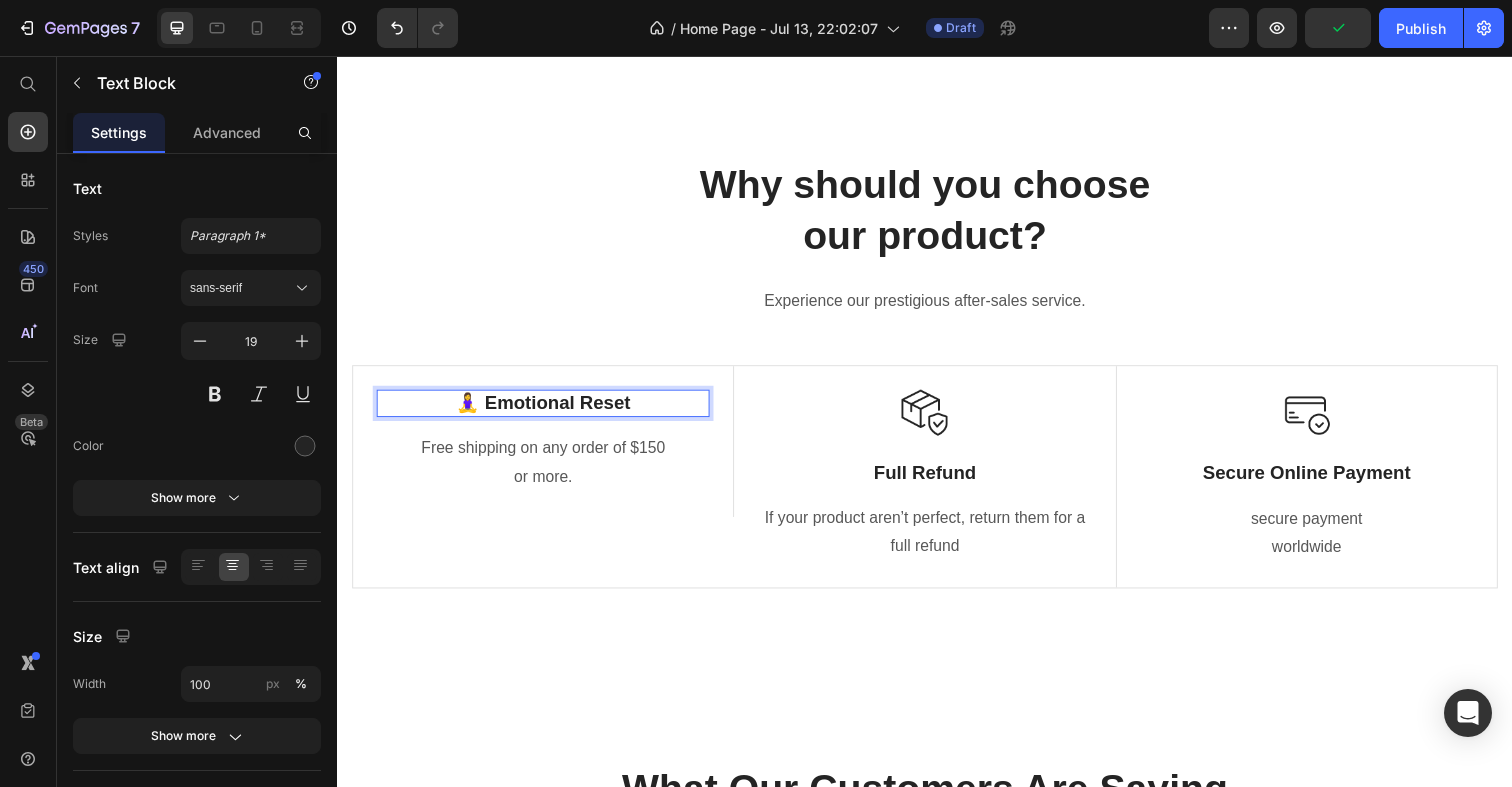 click on "Free shipping on any order of $150" at bounding box center [547, 457] 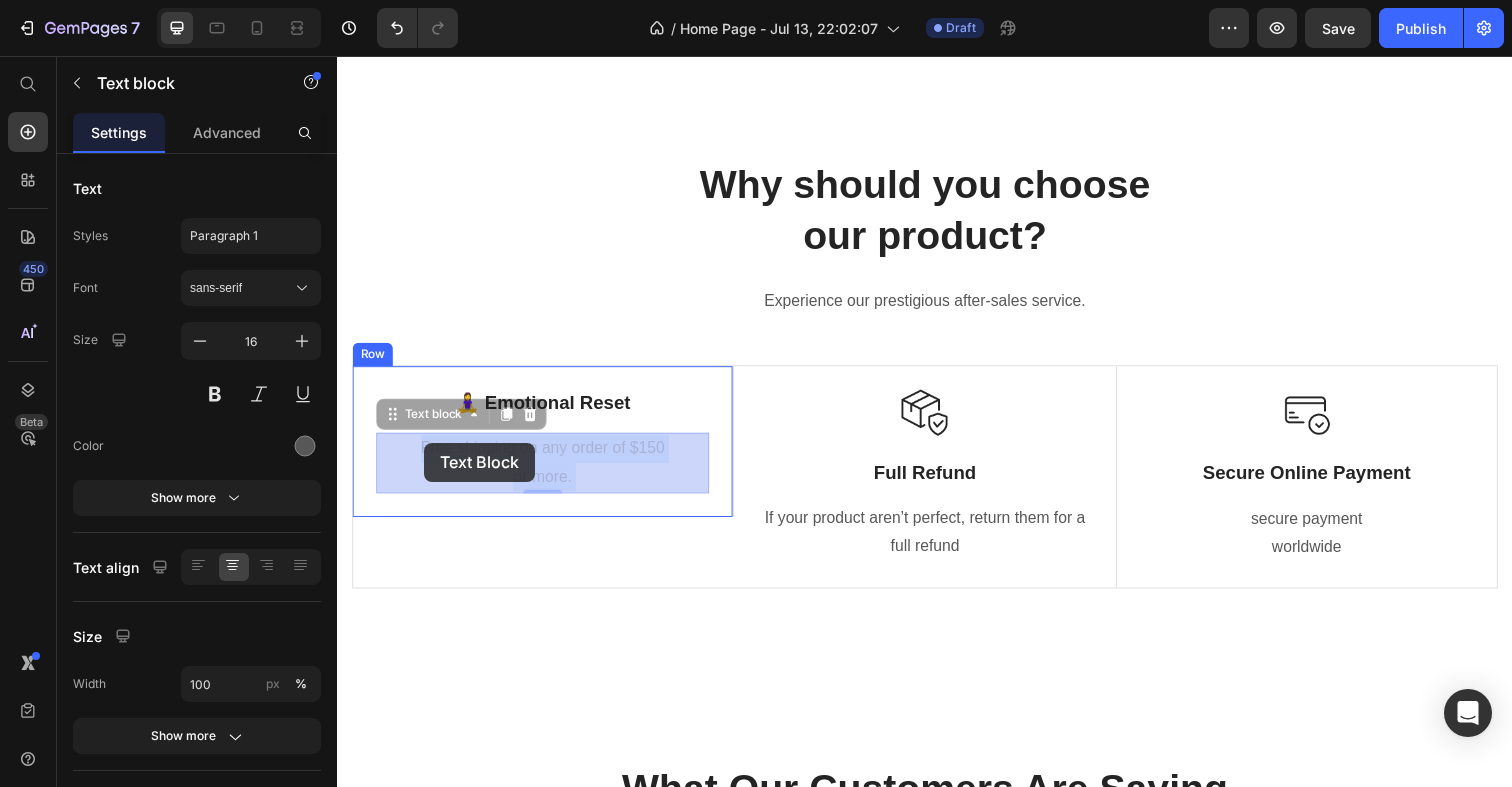 drag, startPoint x: 582, startPoint y: 486, endPoint x: 428, endPoint y: 451, distance: 157.9272 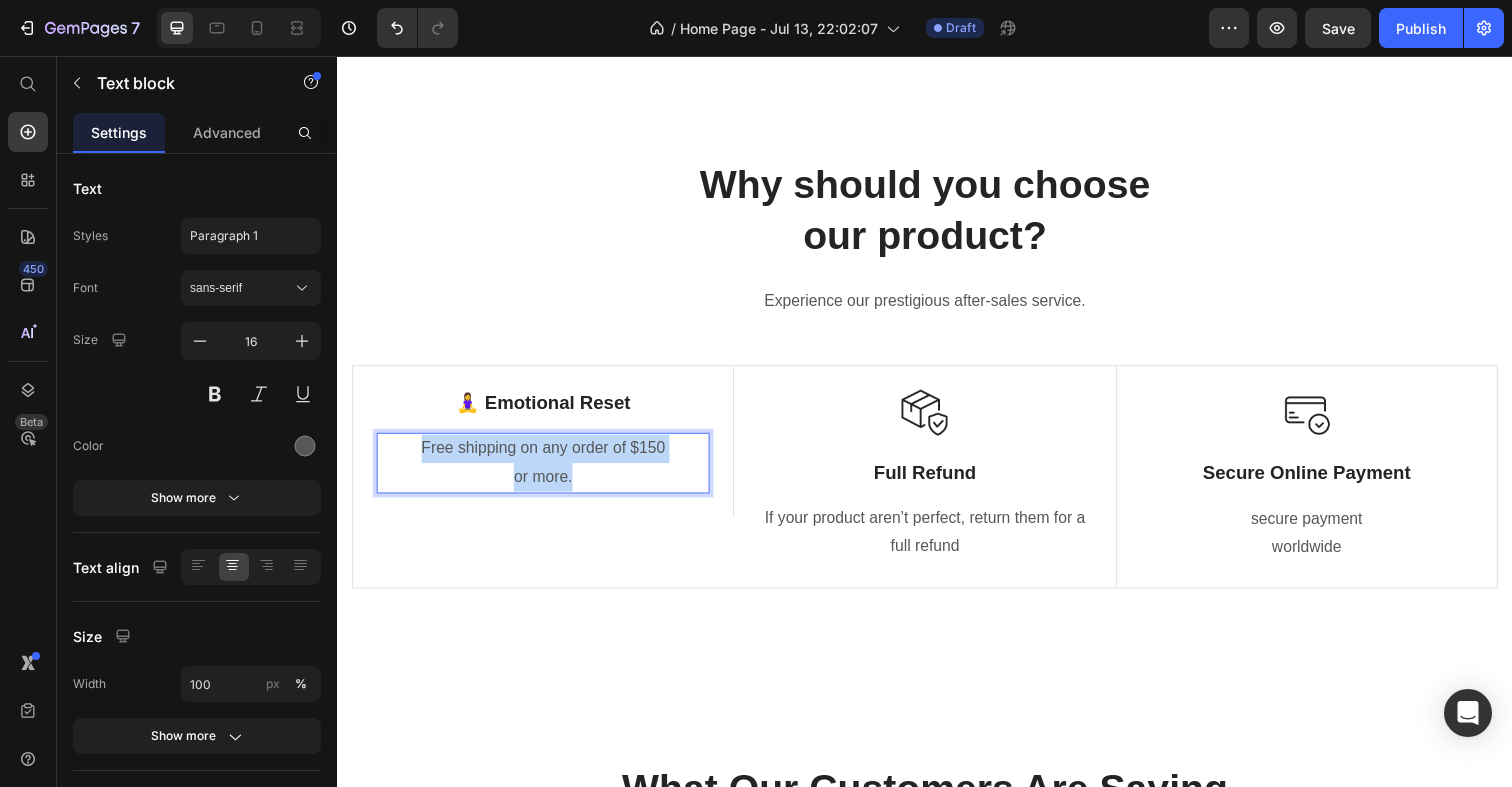 drag, startPoint x: 422, startPoint y: 455, endPoint x: 580, endPoint y: 497, distance: 163.487 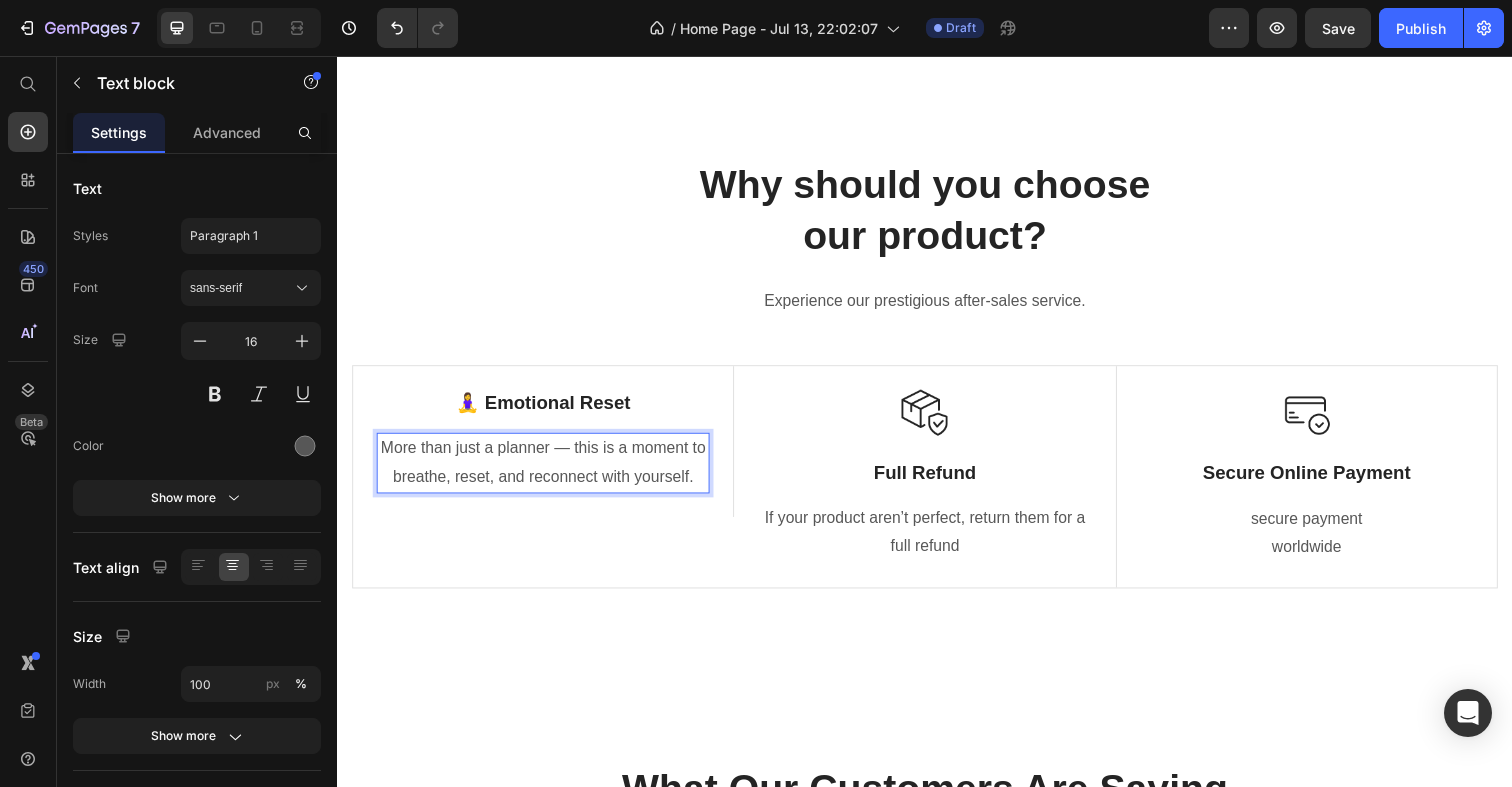 click on "More than just a planner — this is a moment to breathe, reset, and reconnect with yourself." at bounding box center [547, 472] 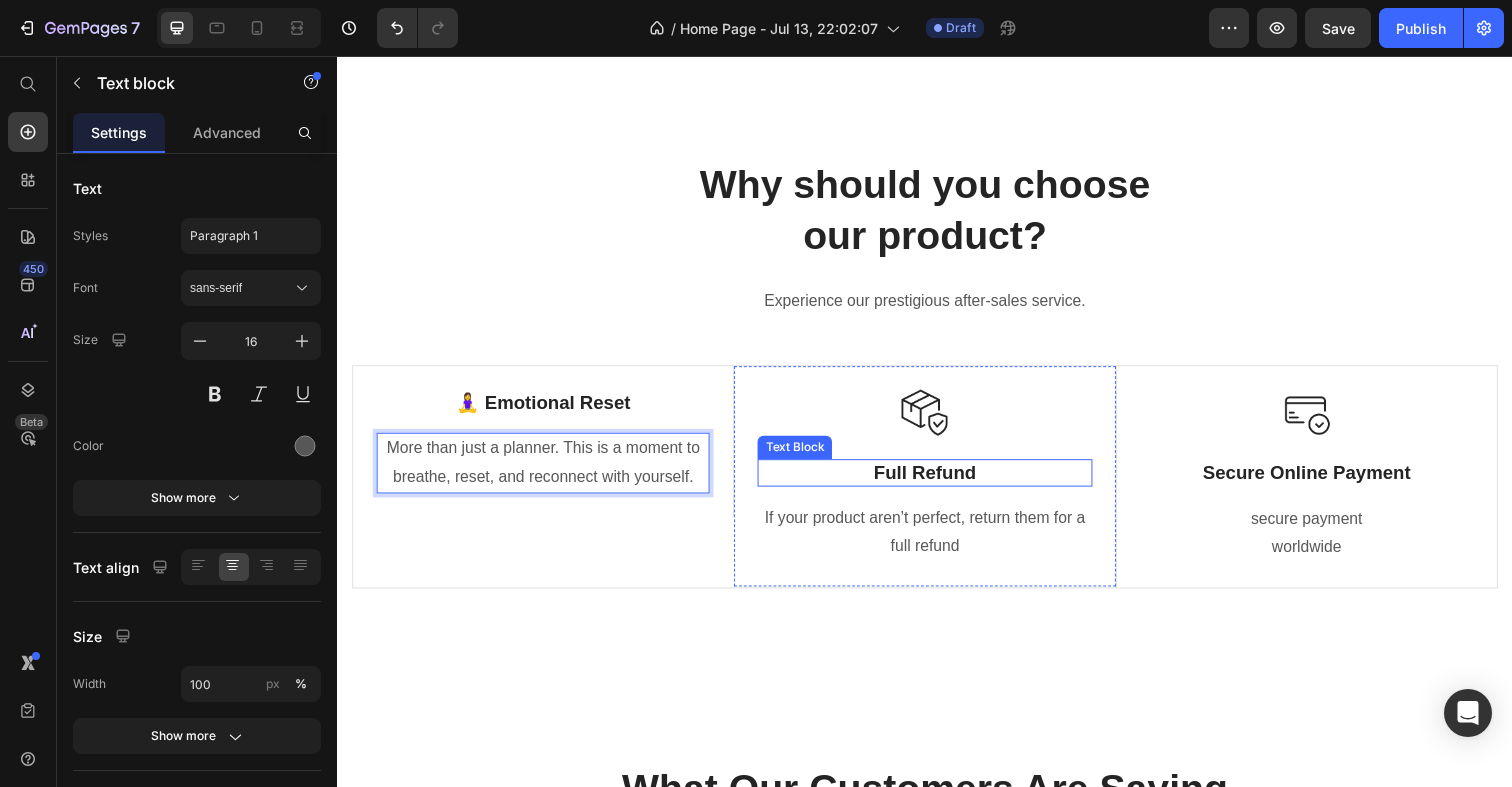 click on "Full Refund" at bounding box center (936, 482) 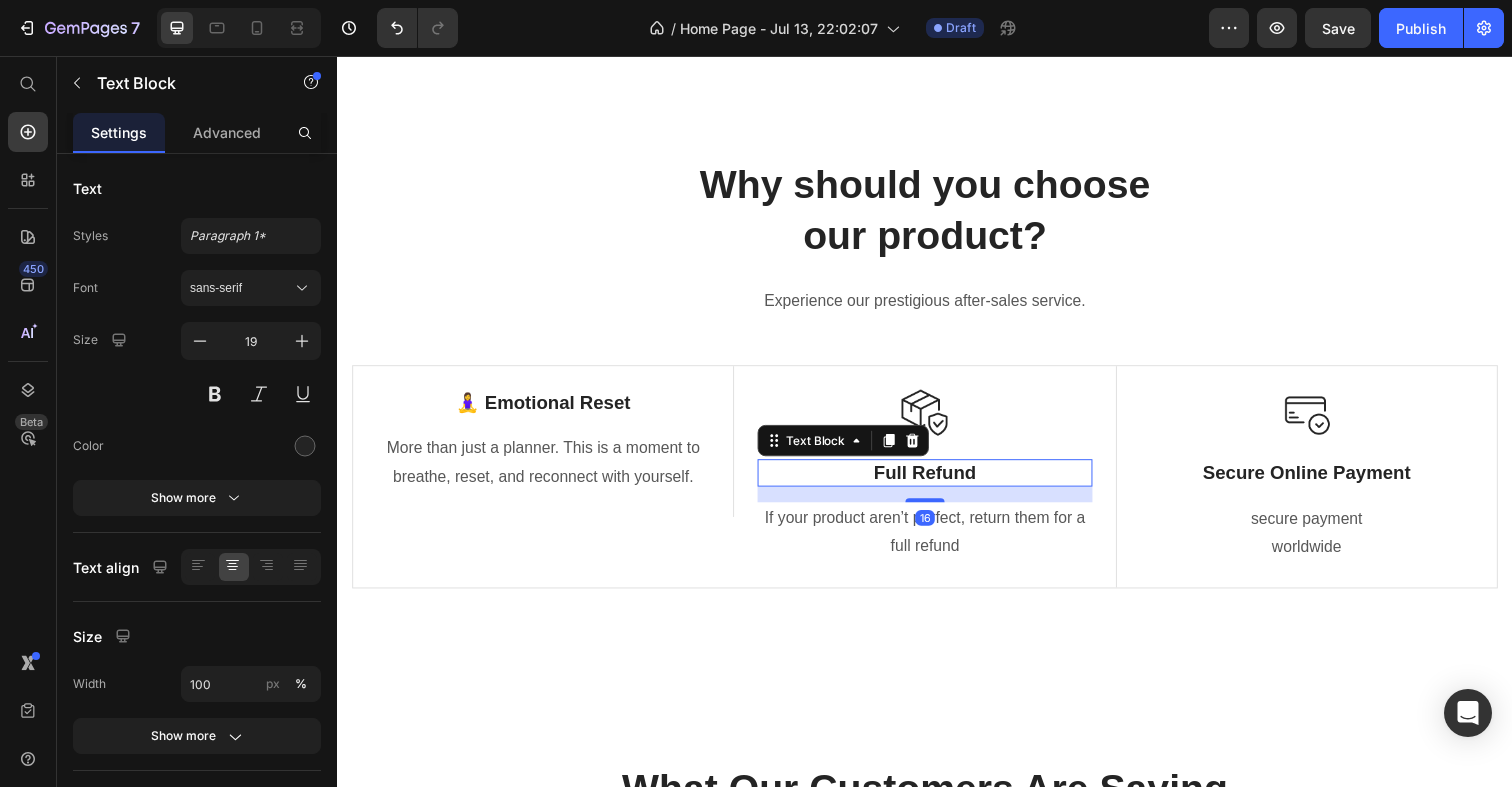 click on "Full Refund" at bounding box center [936, 482] 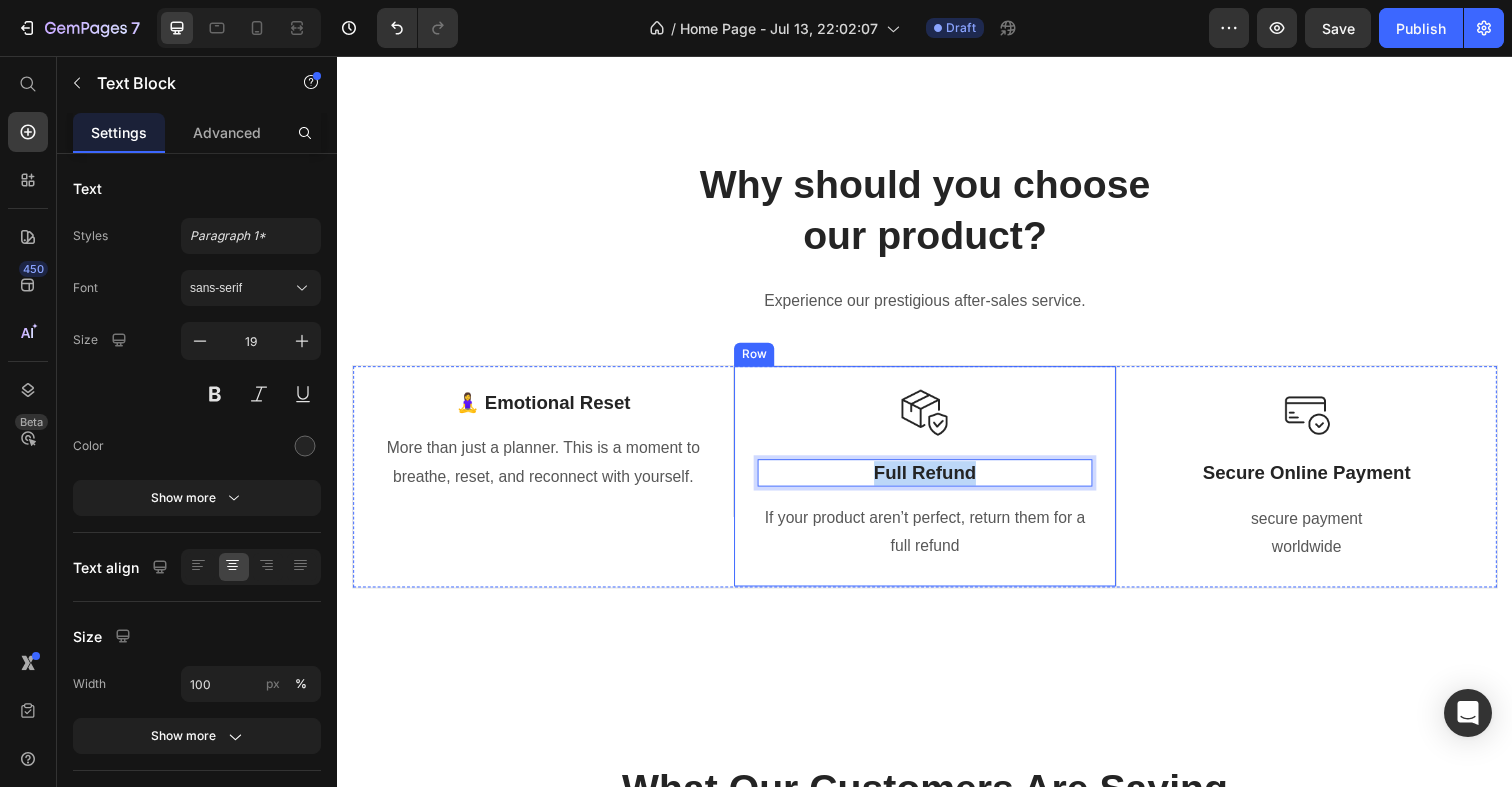 drag, startPoint x: 1009, startPoint y: 484, endPoint x: 873, endPoint y: 465, distance: 137.32079 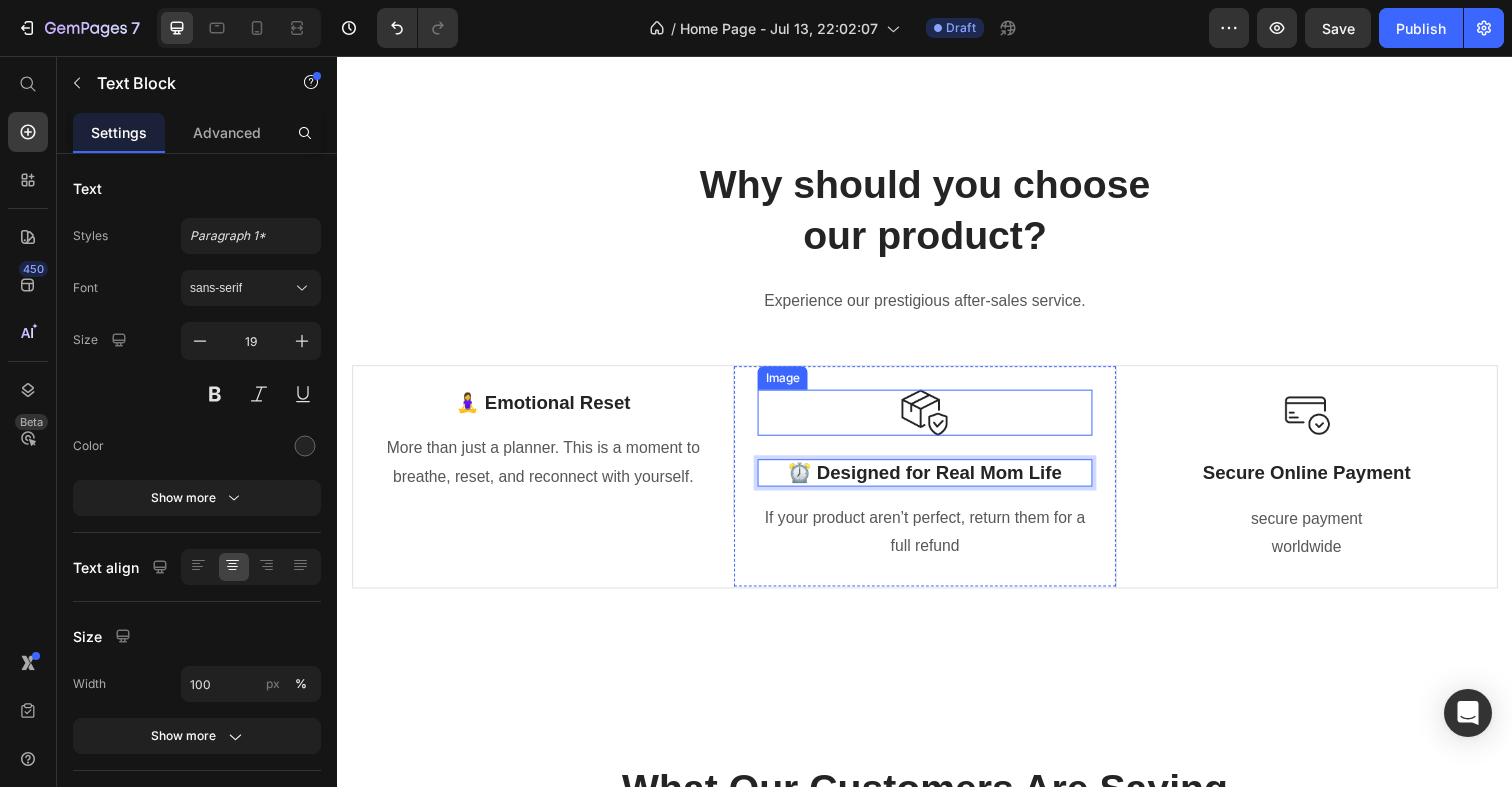click at bounding box center (936, 420) 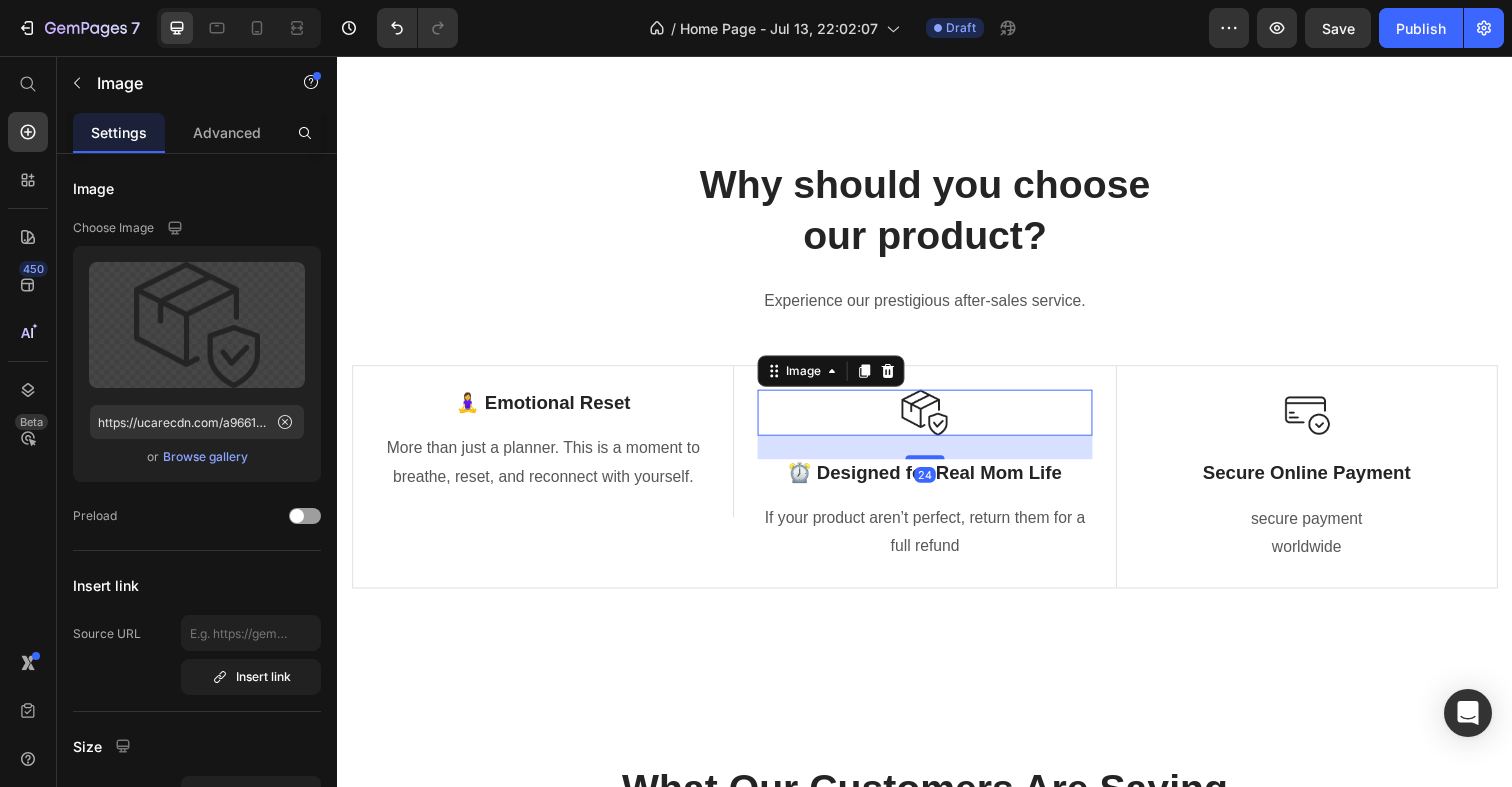click on "Image" at bounding box center (841, 378) 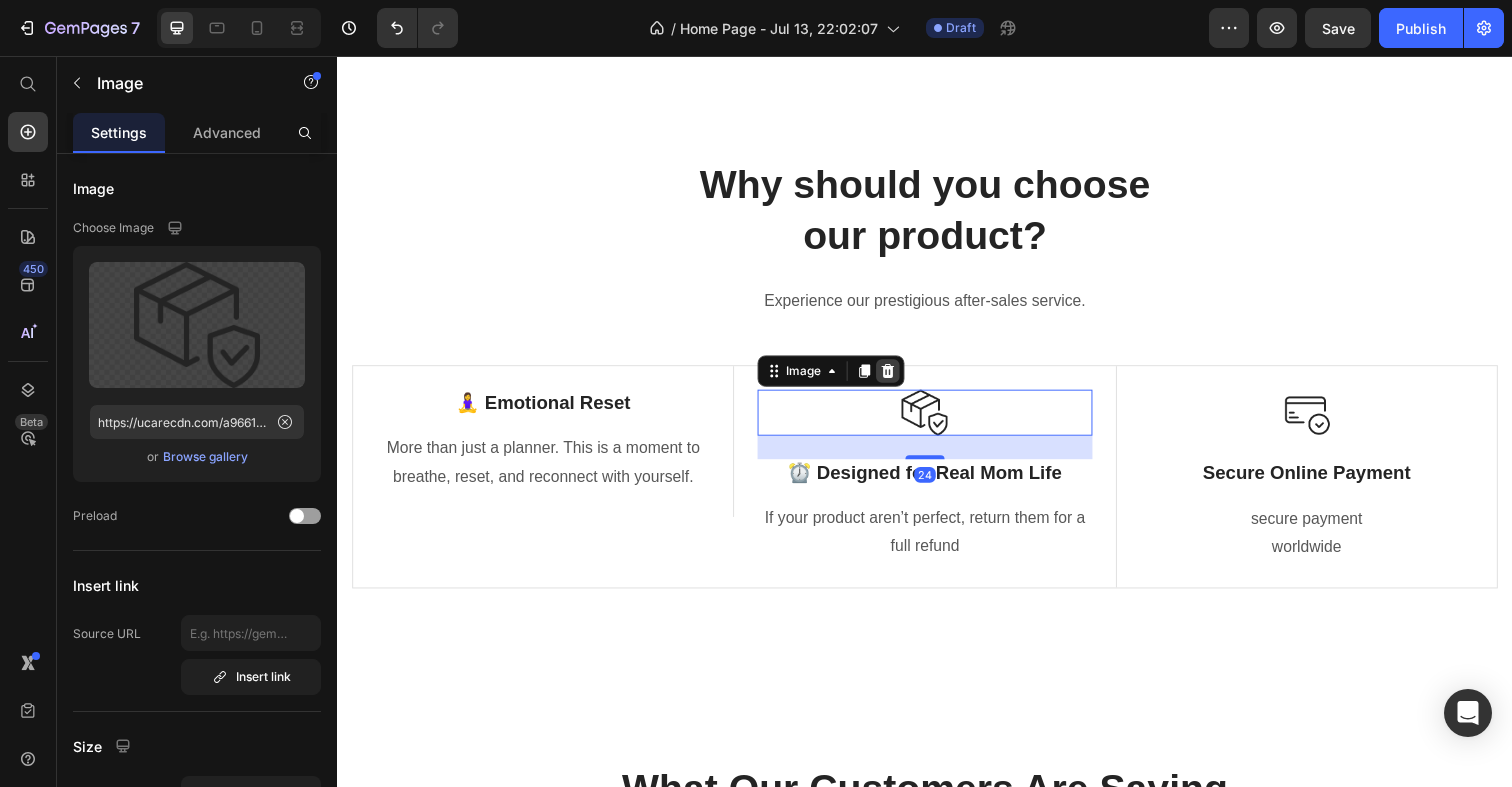 click 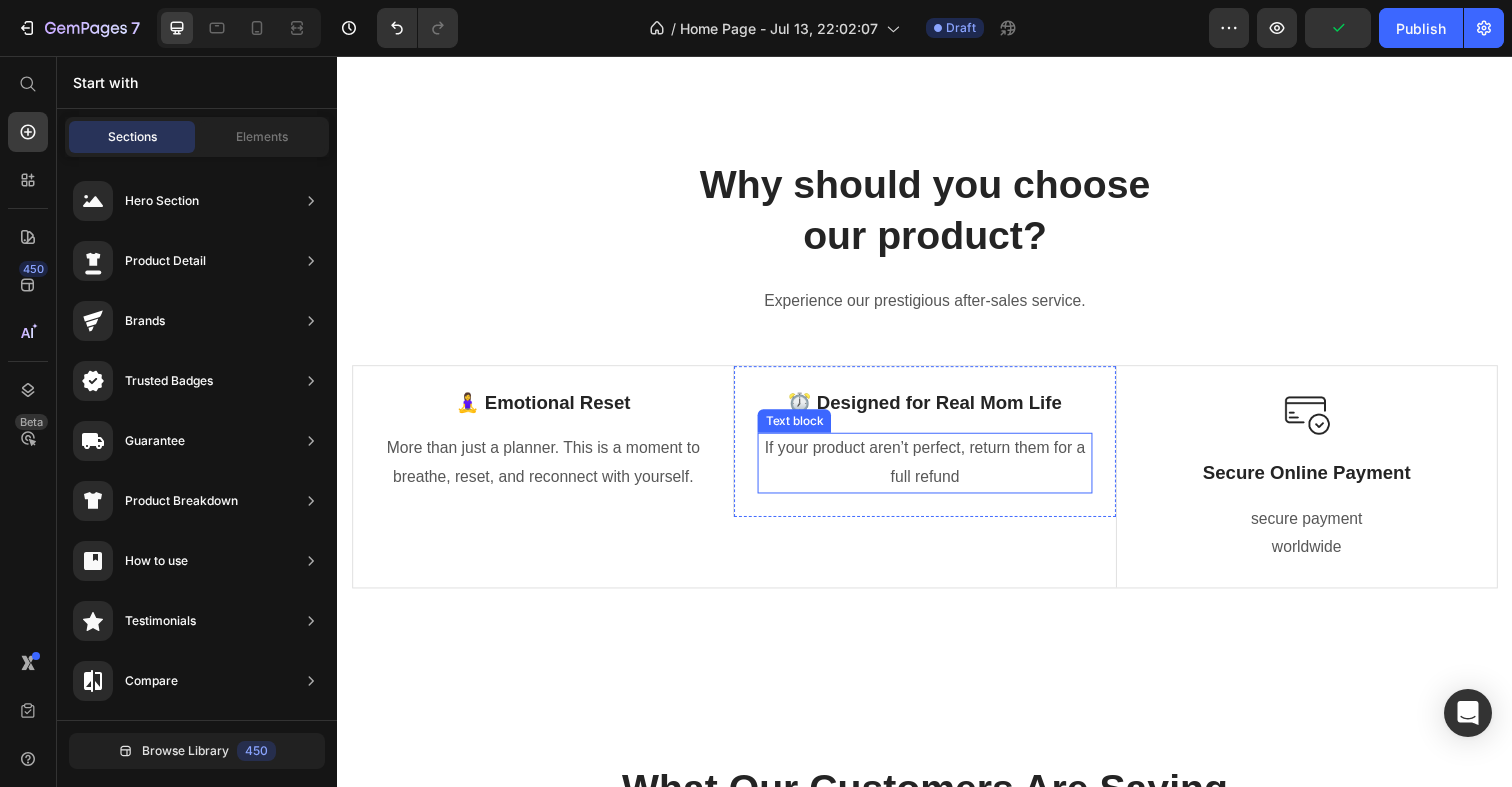 click on "If your product aren’t perfect, return them for a full refund" at bounding box center (936, 472) 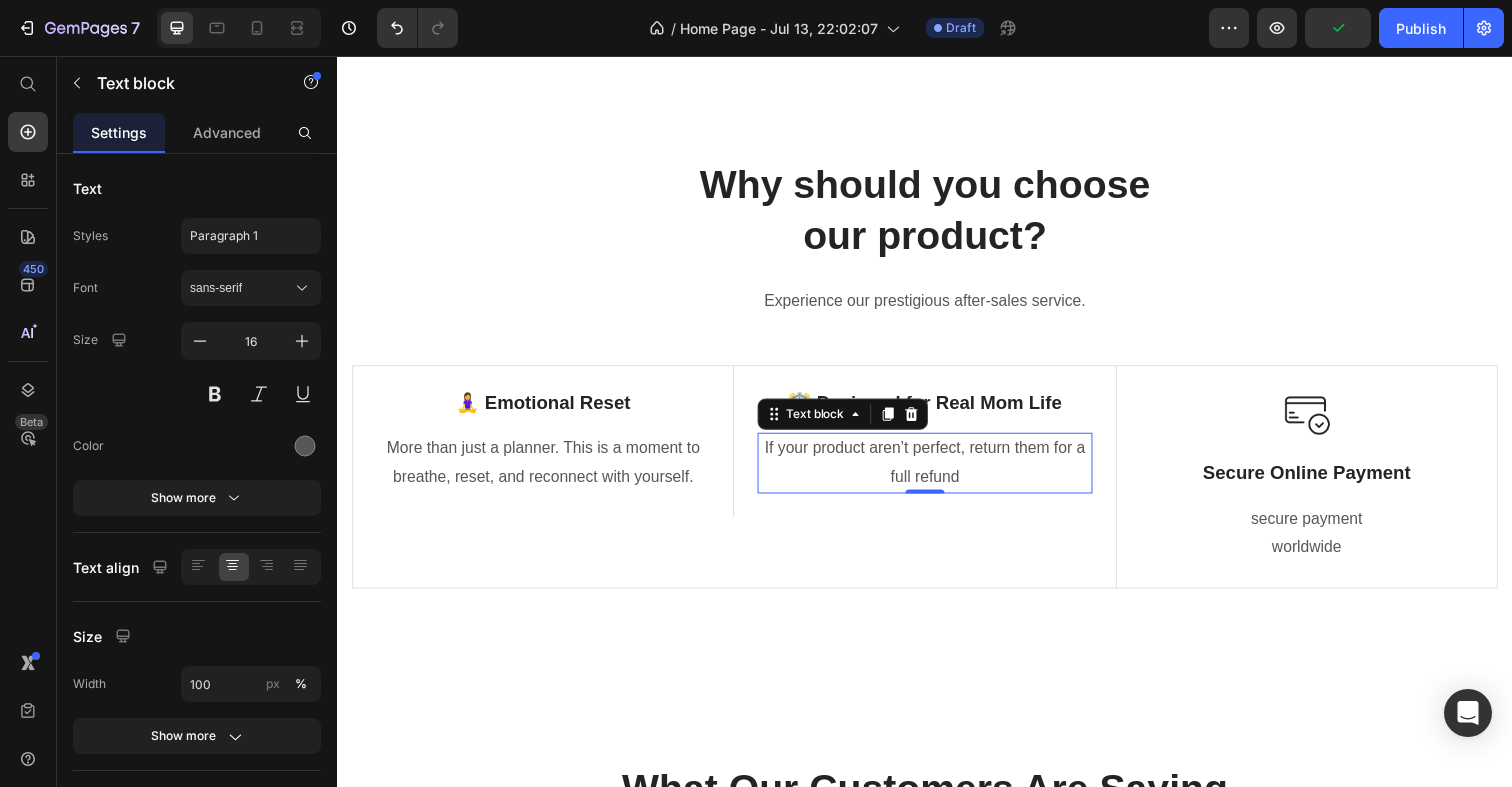 click on "If your product aren’t perfect, return them for a full refund" at bounding box center (936, 472) 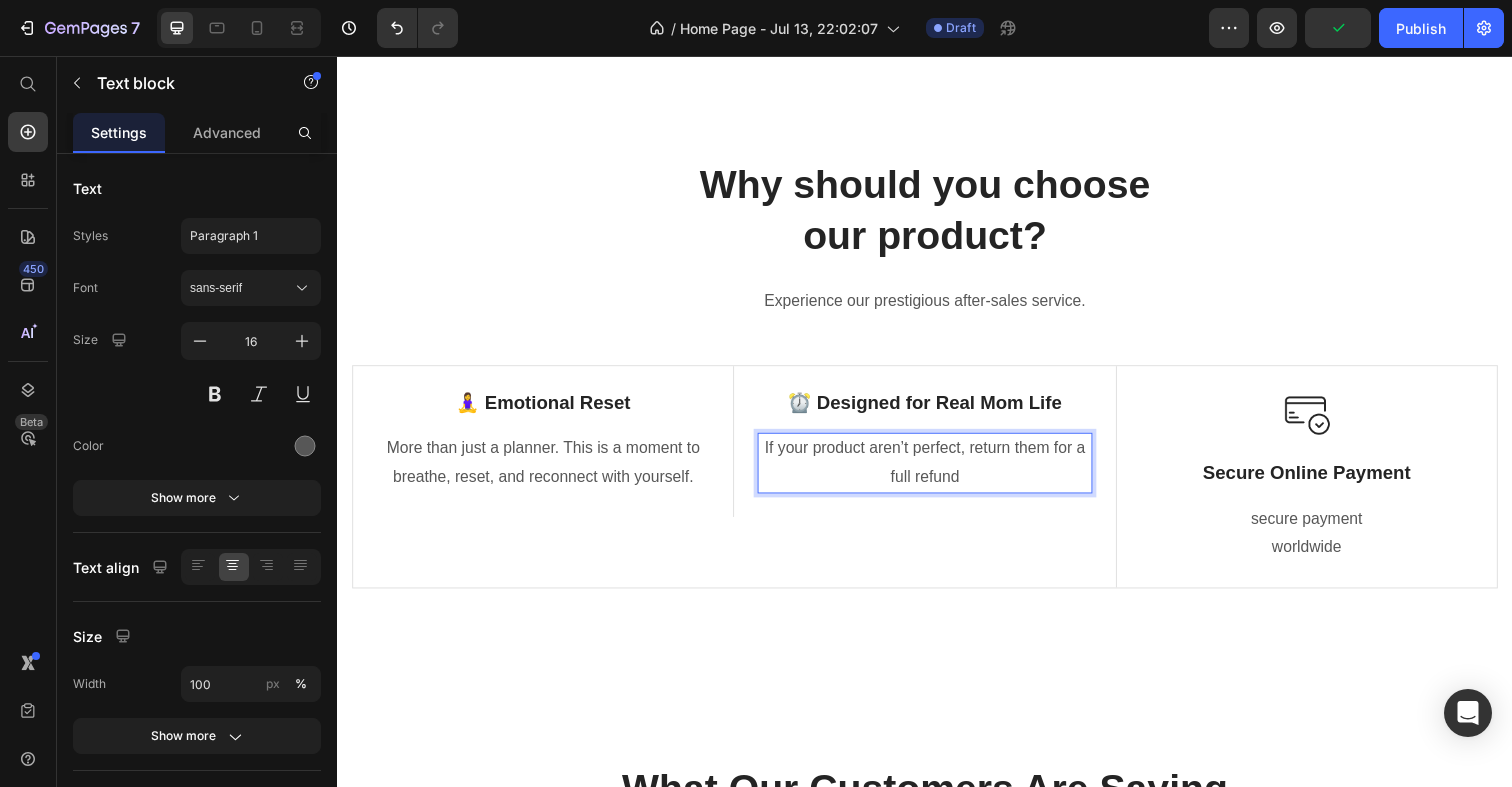 click on "If your product aren’t perfect, return them for a full refund" at bounding box center [936, 472] 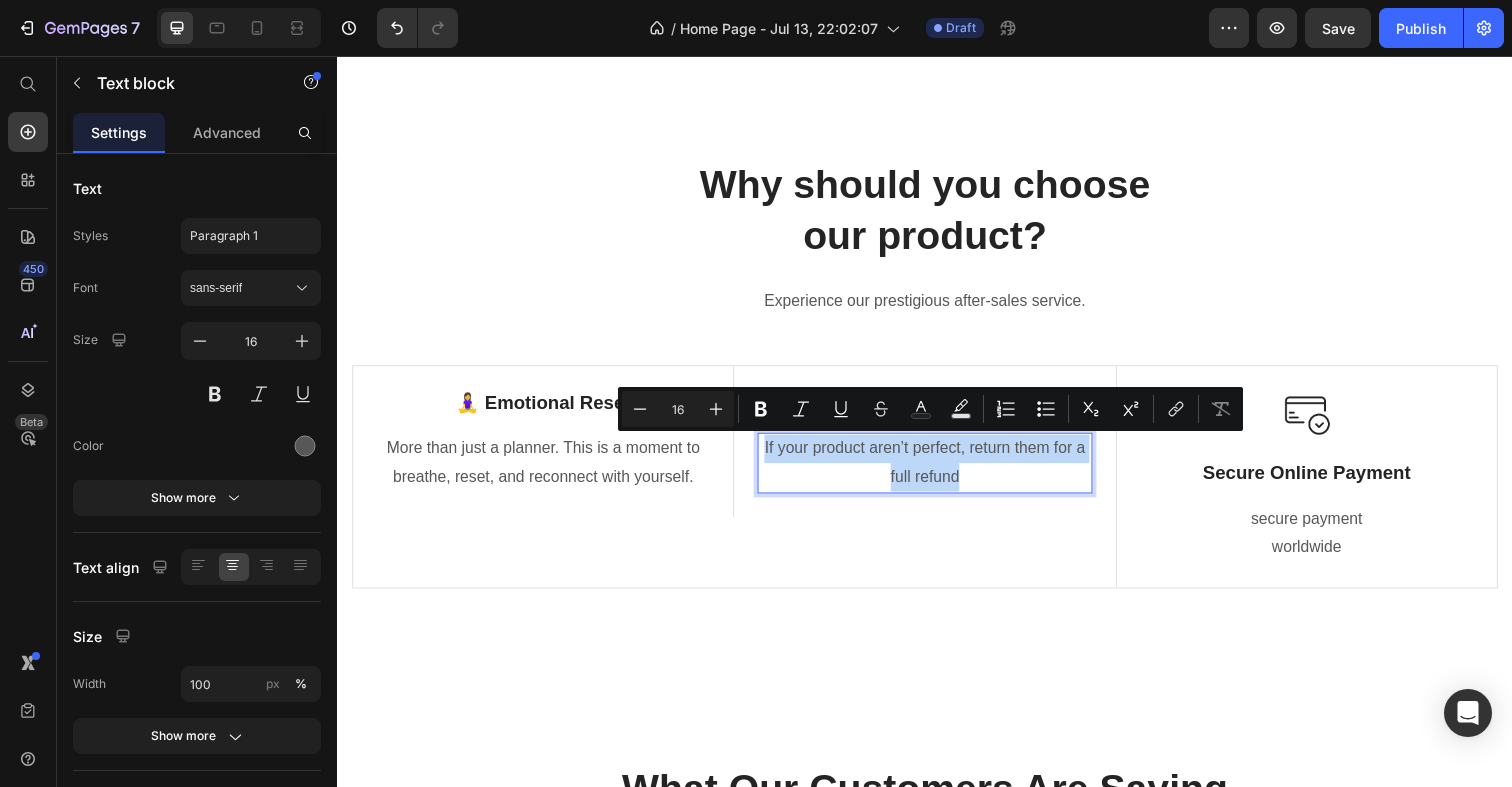 drag, startPoint x: 990, startPoint y: 485, endPoint x: 771, endPoint y: 443, distance: 222.99103 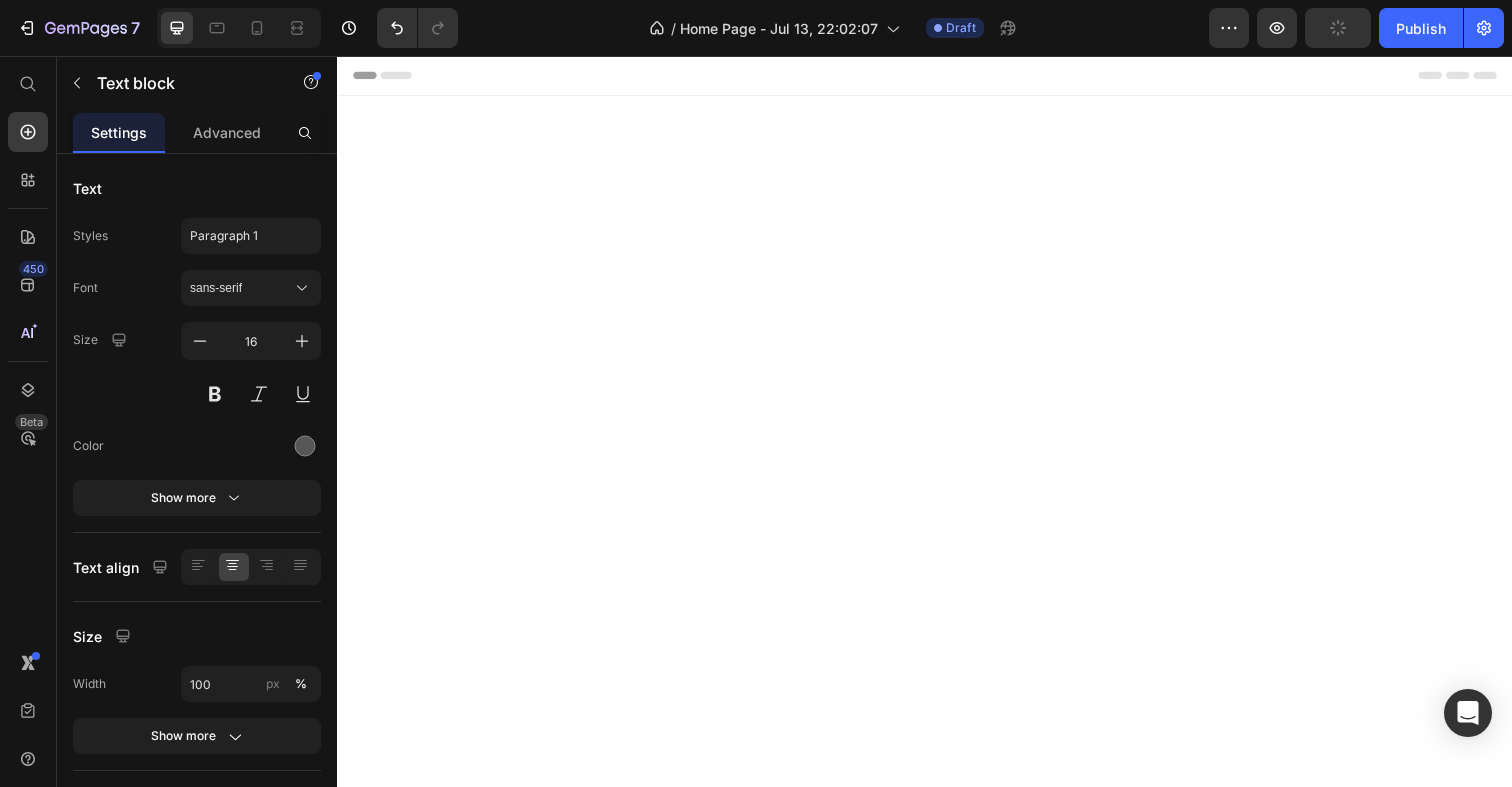 scroll, scrollTop: 0, scrollLeft: 0, axis: both 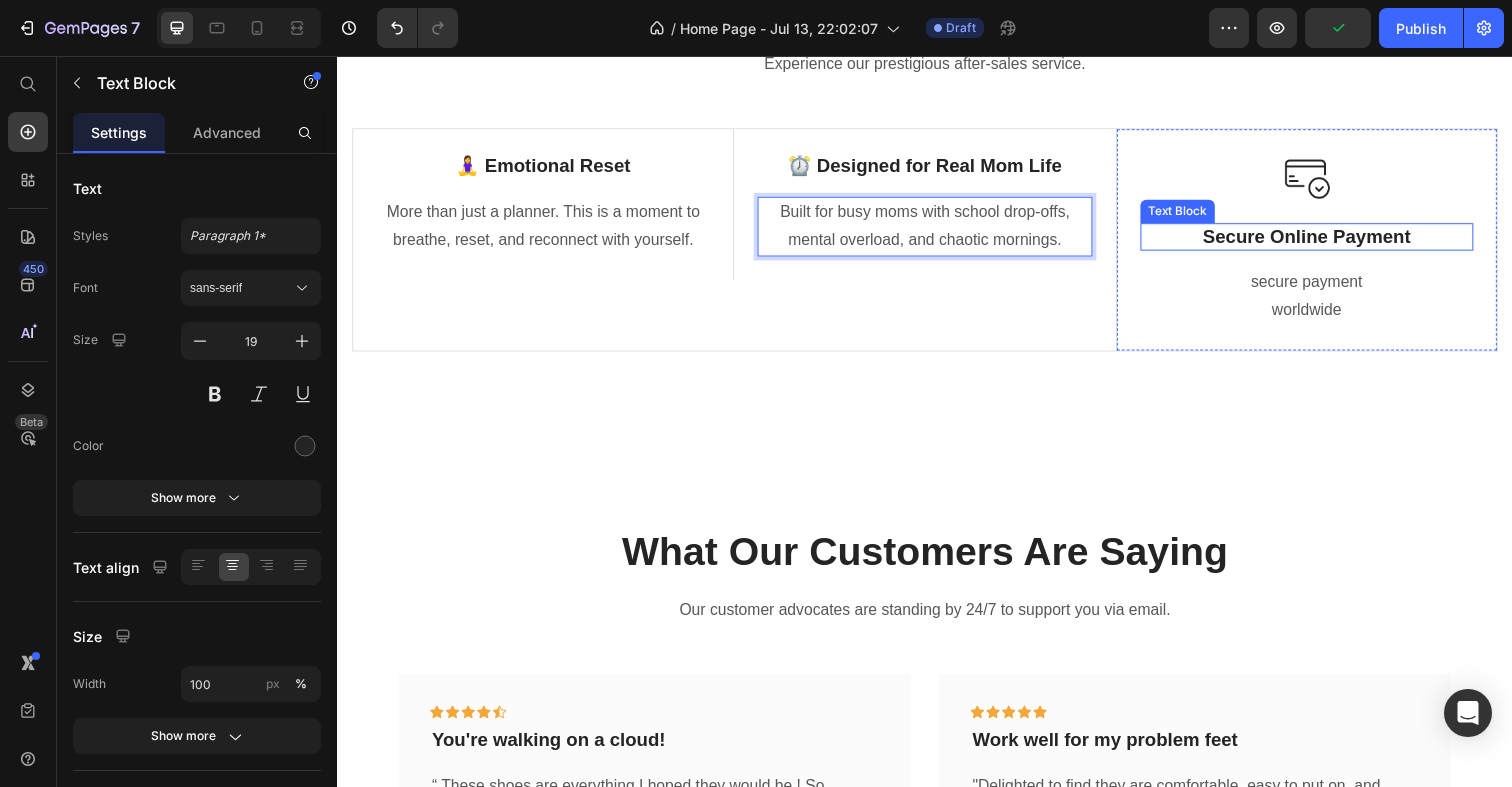 click on "Secure Online Payment" at bounding box center [1327, 241] 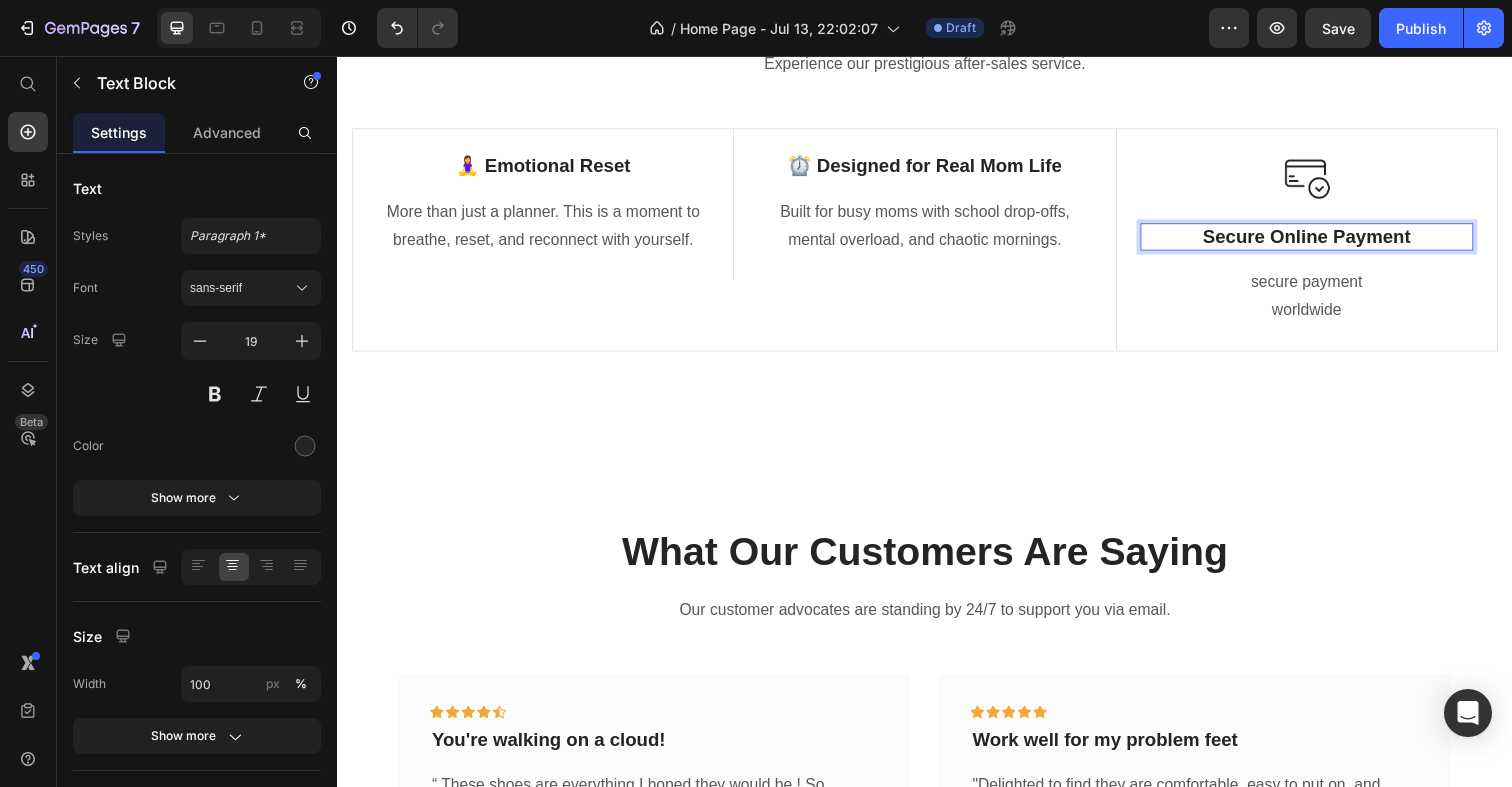 click on "Secure Online Payment" at bounding box center (1327, 241) 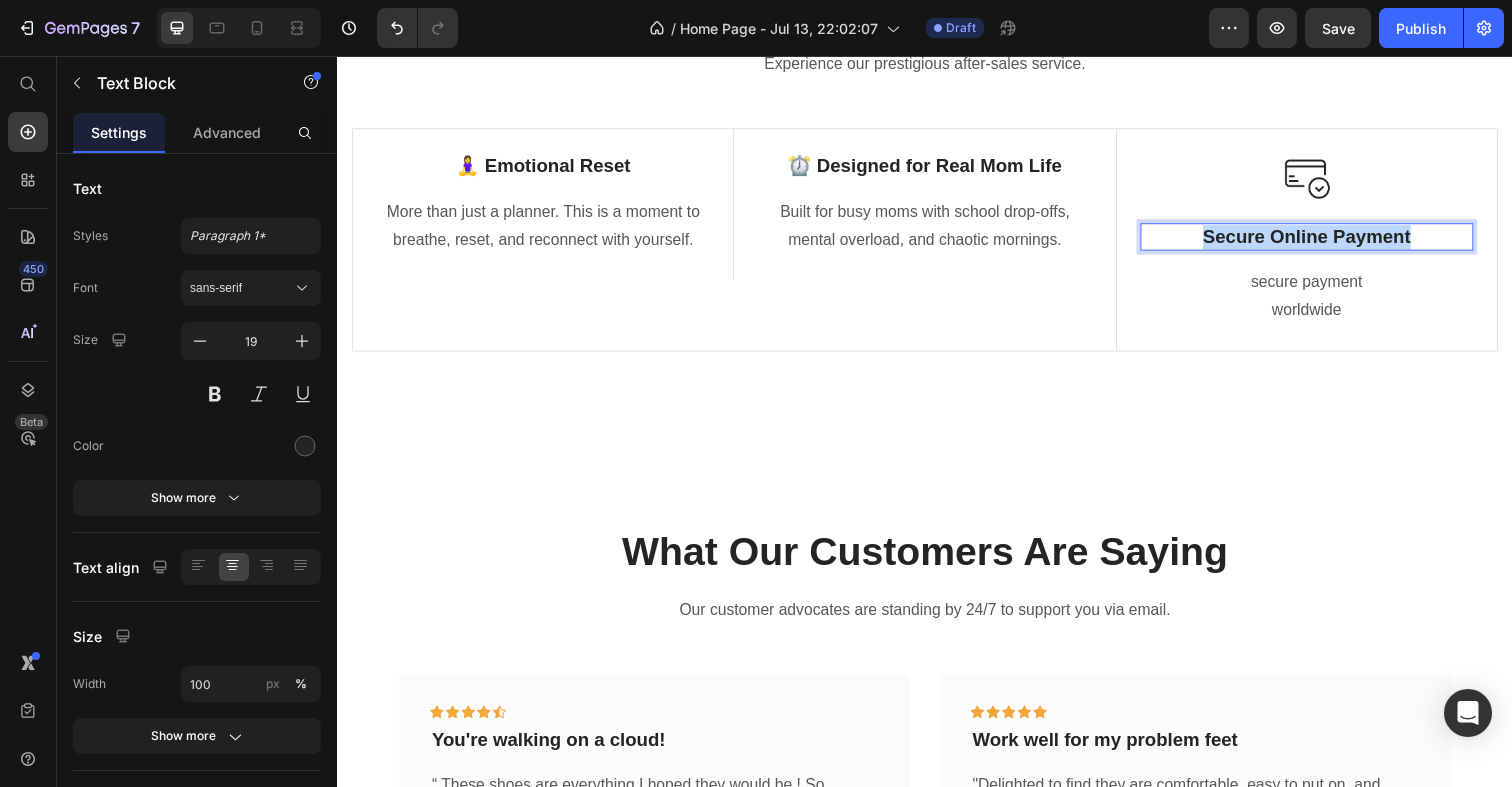 drag, startPoint x: 1438, startPoint y: 481, endPoint x: 1215, endPoint y: 473, distance: 223.14345 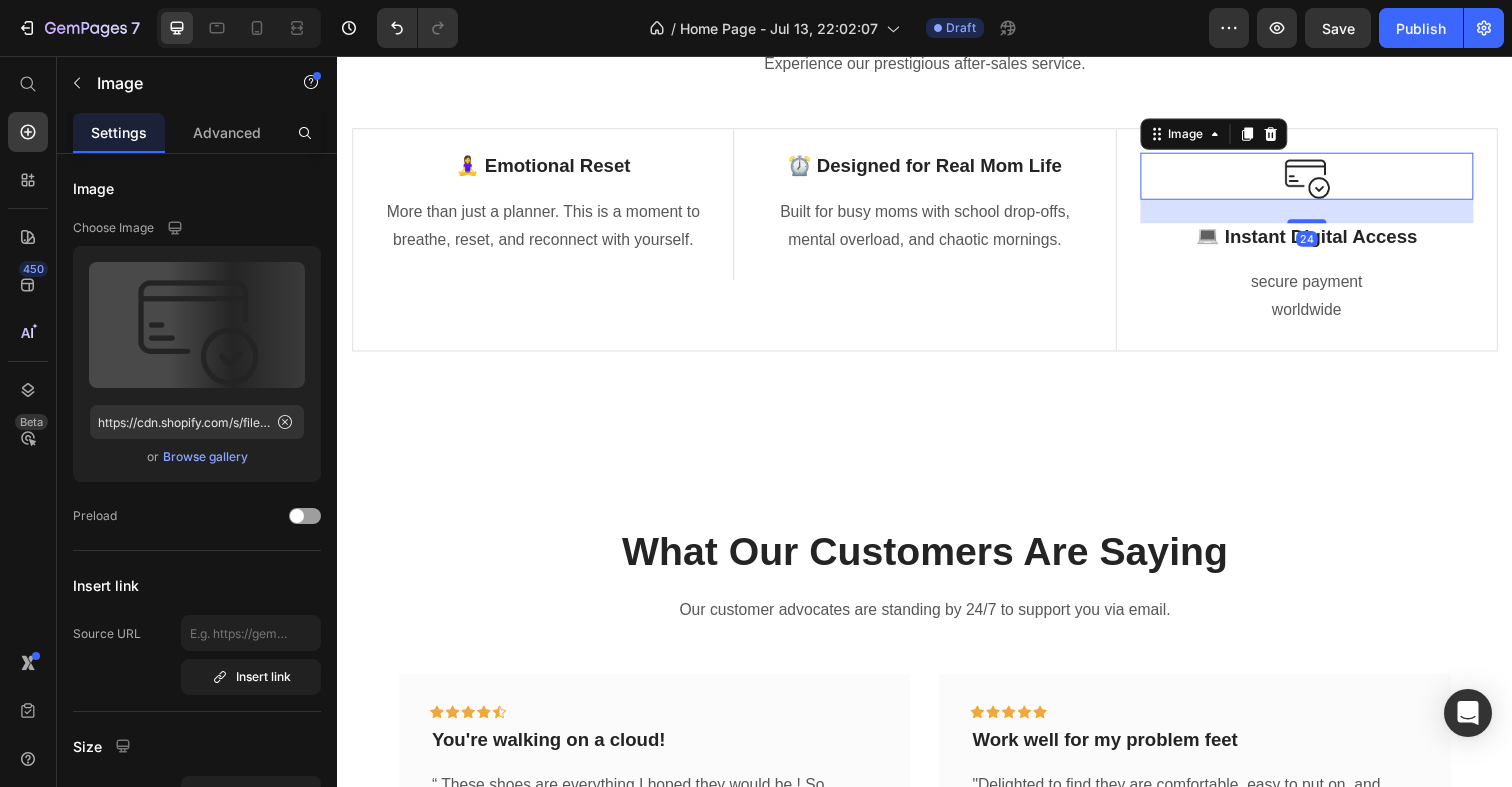 click at bounding box center [1327, 179] 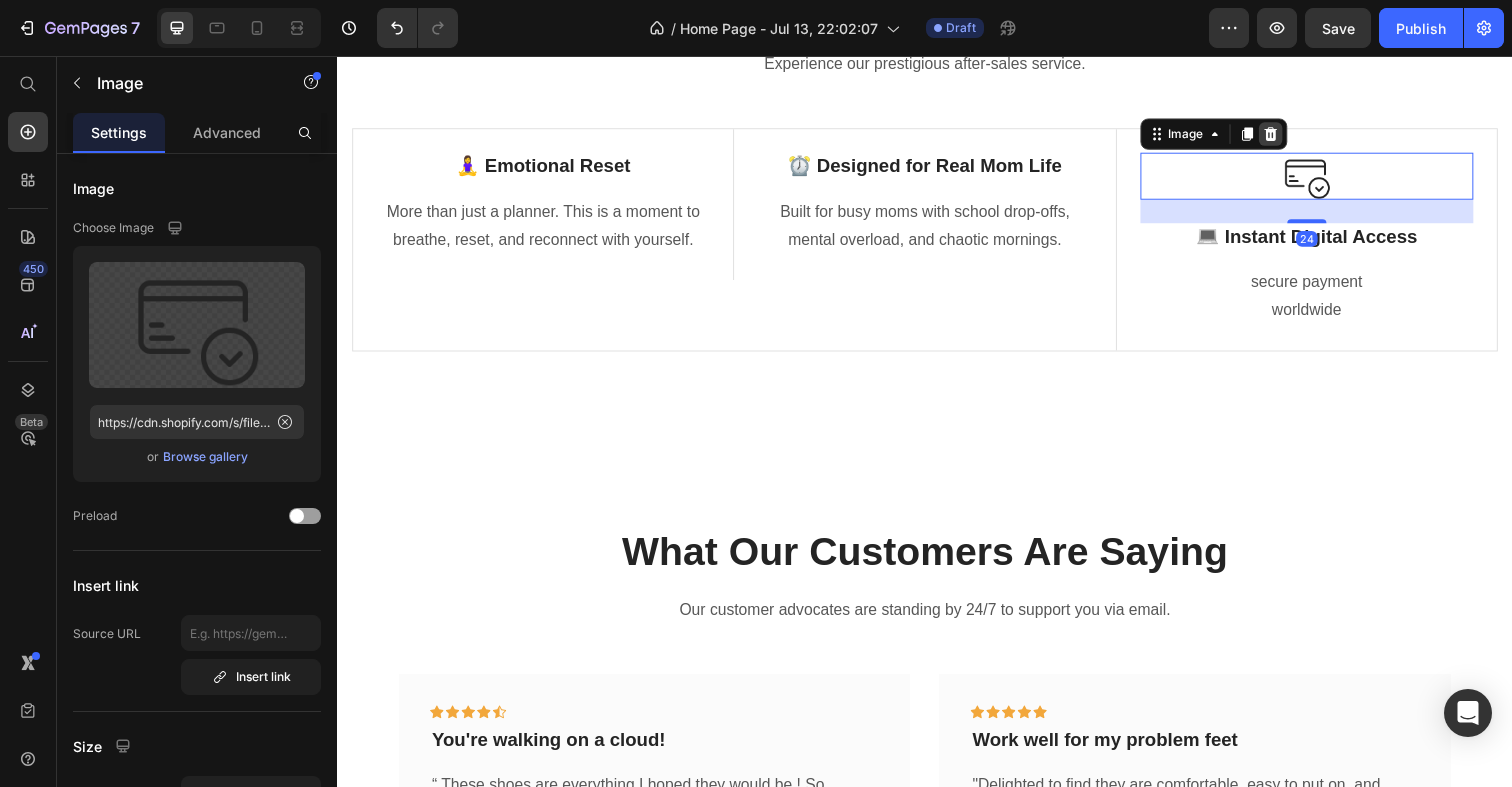 click 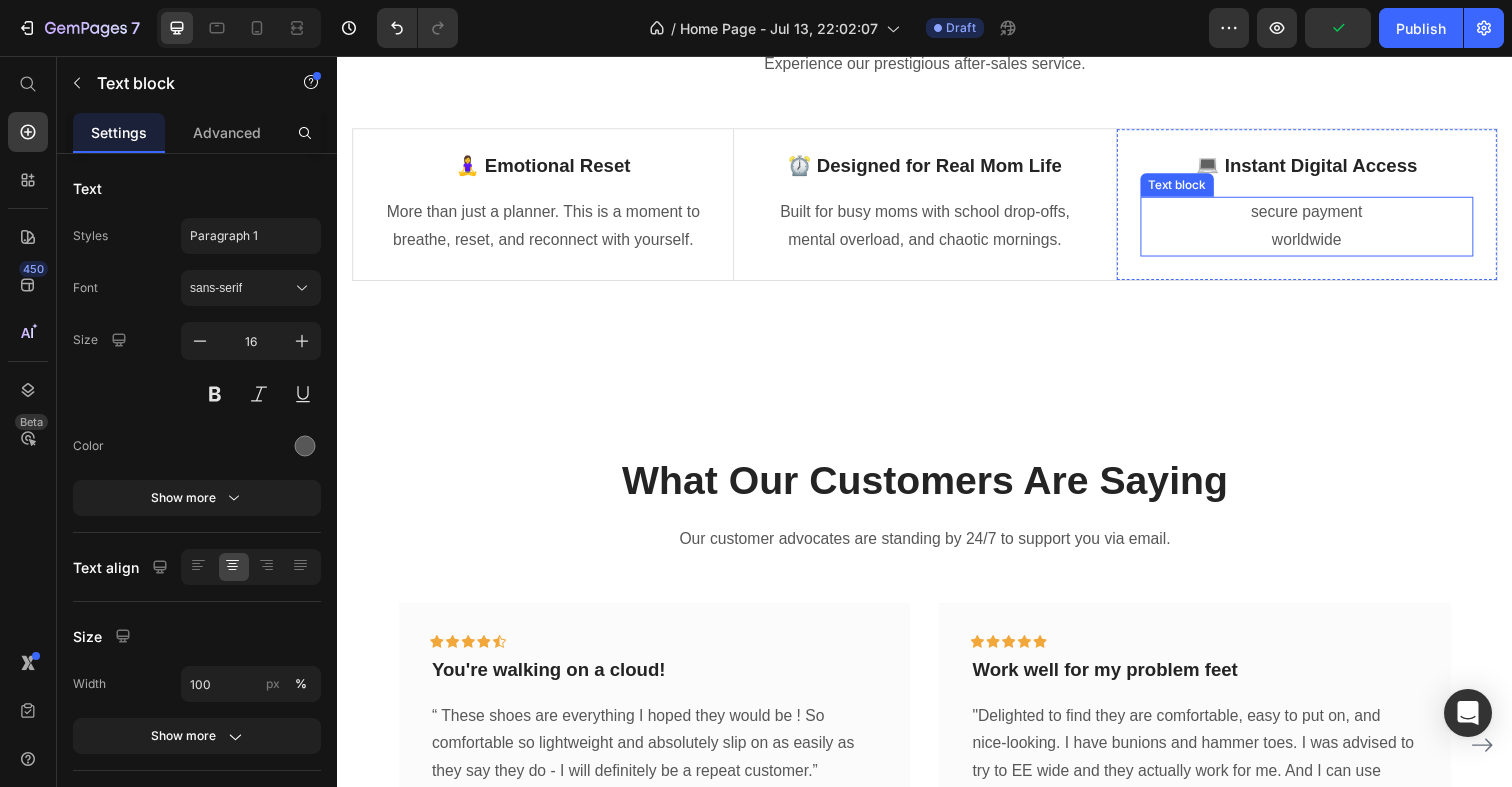 click on "secure payment worldwide" at bounding box center [1327, 231] 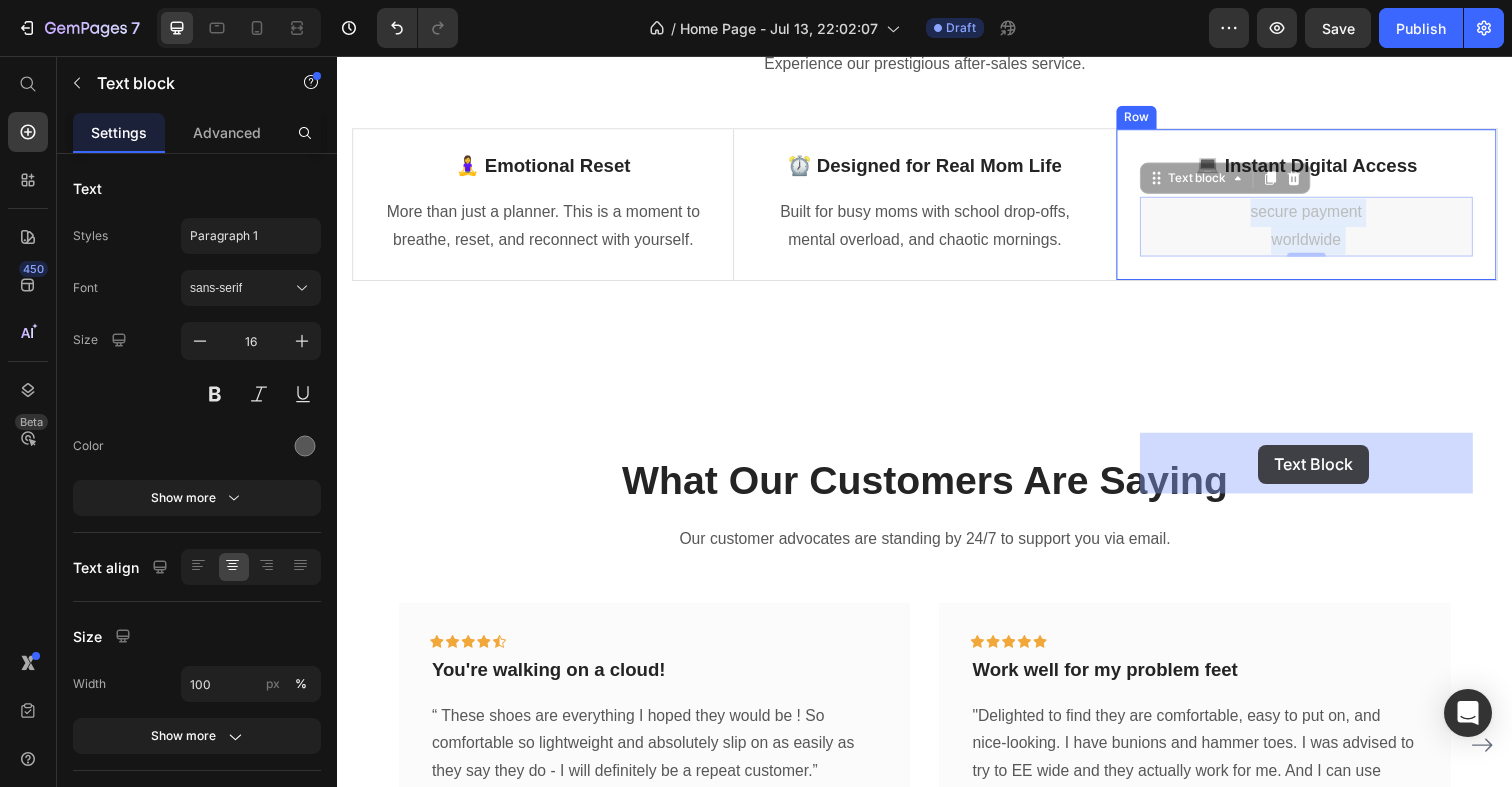 drag, startPoint x: 1361, startPoint y: 489, endPoint x: 1281, endPoint y: 456, distance: 86.53901 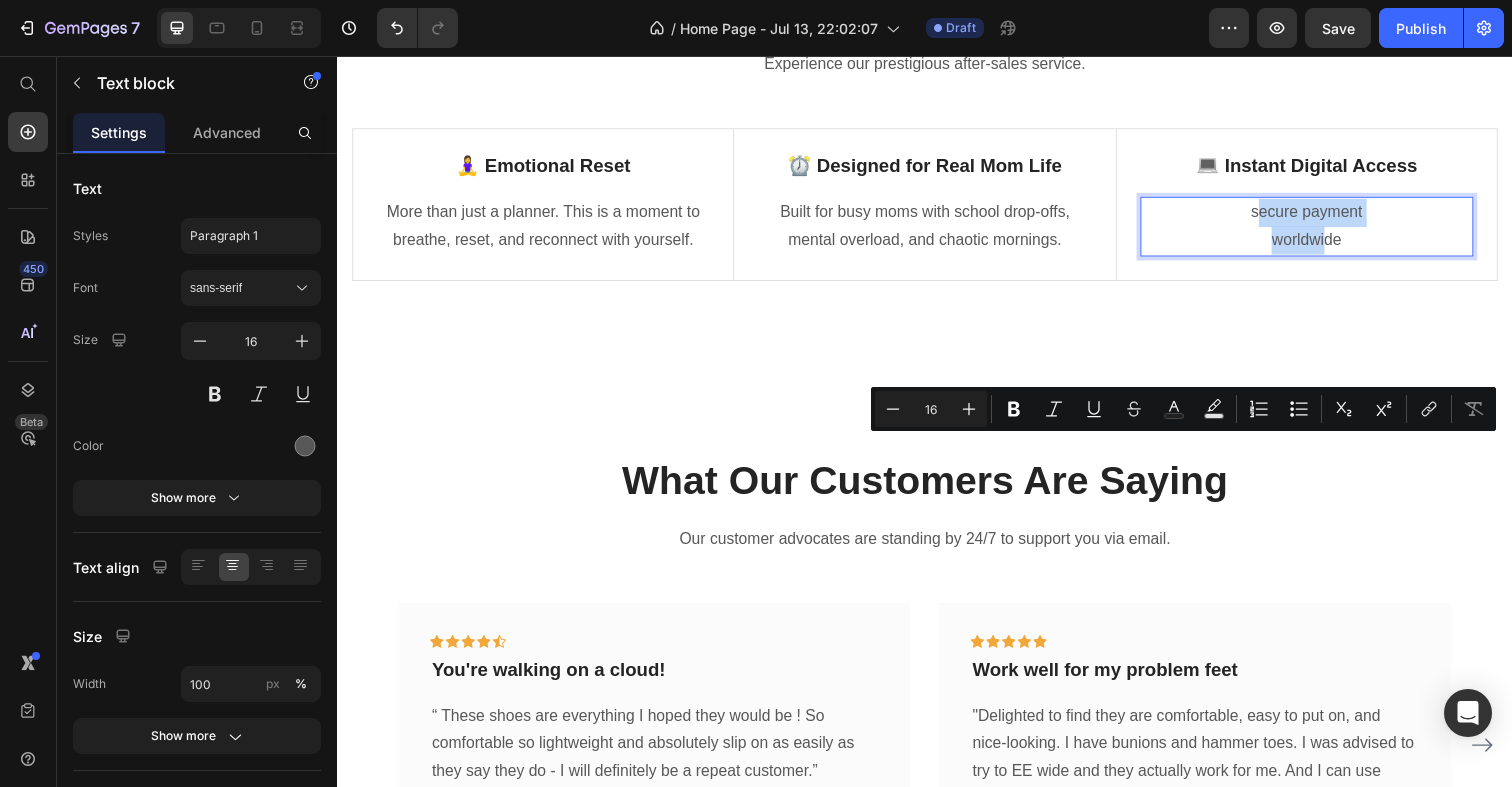 drag, startPoint x: 1274, startPoint y: 455, endPoint x: 1346, endPoint y: 488, distance: 79.20227 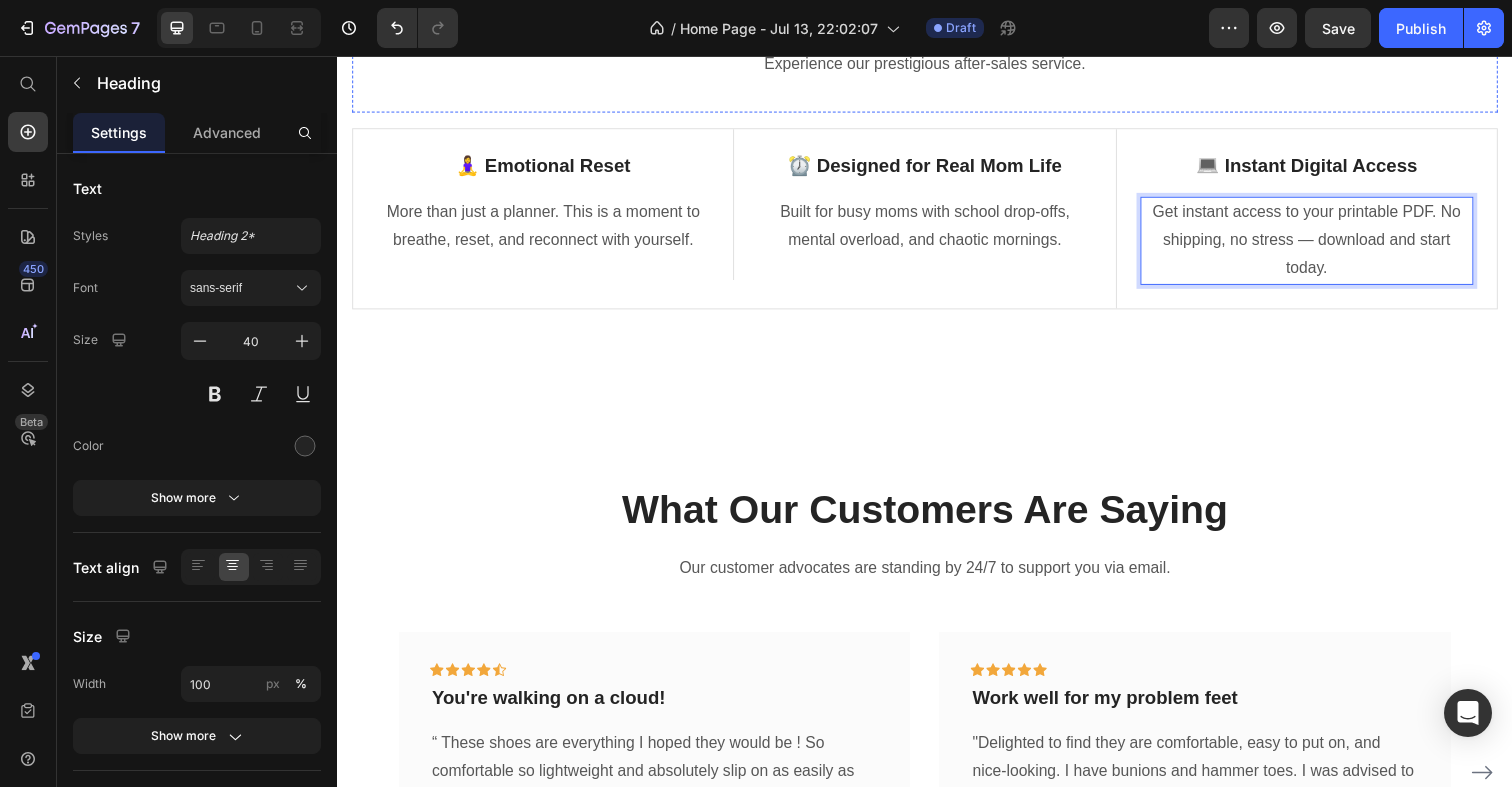 click on "Why should you choose our product?" at bounding box center [937, -29] 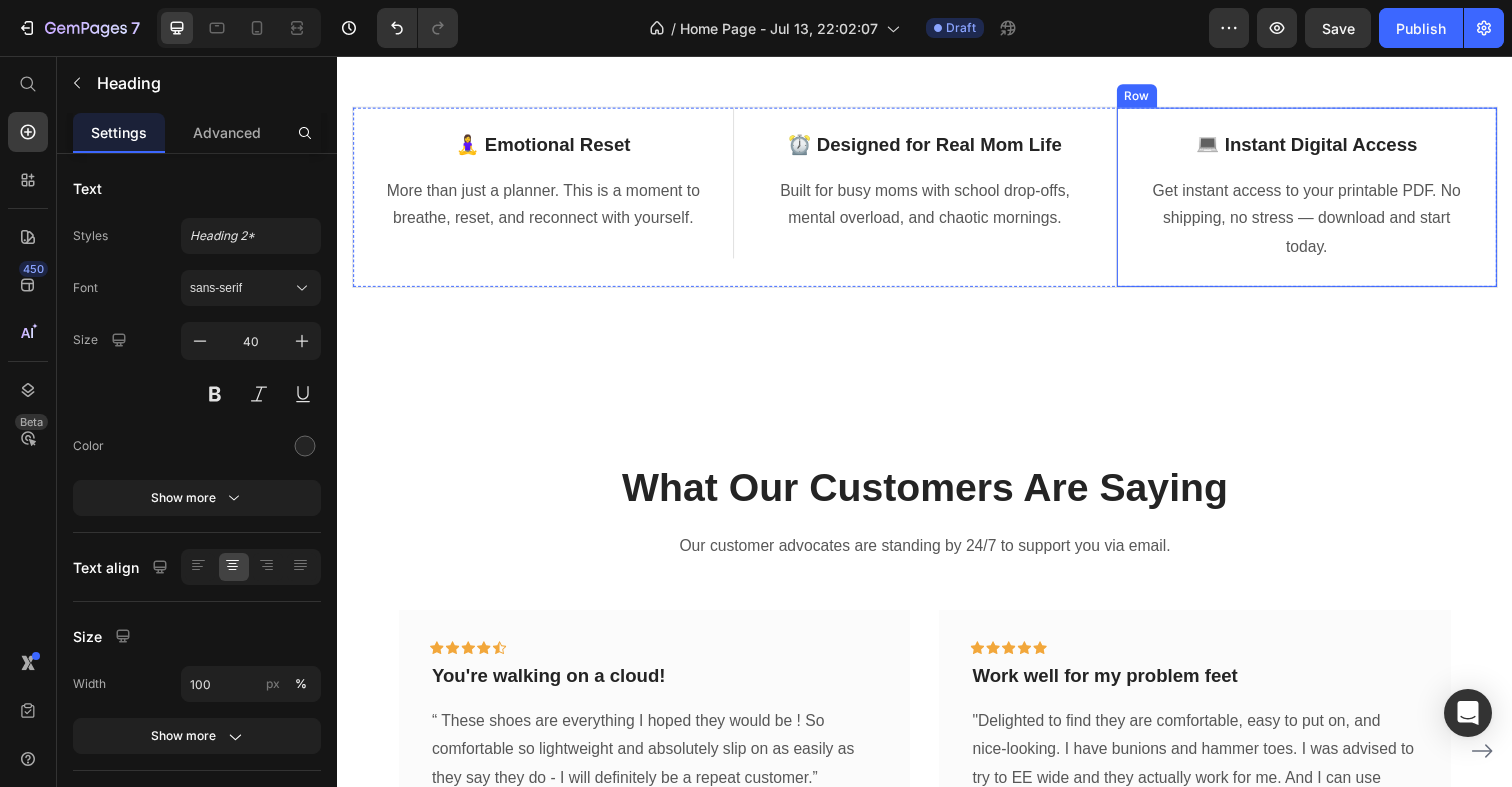 scroll, scrollTop: 1526, scrollLeft: 0, axis: vertical 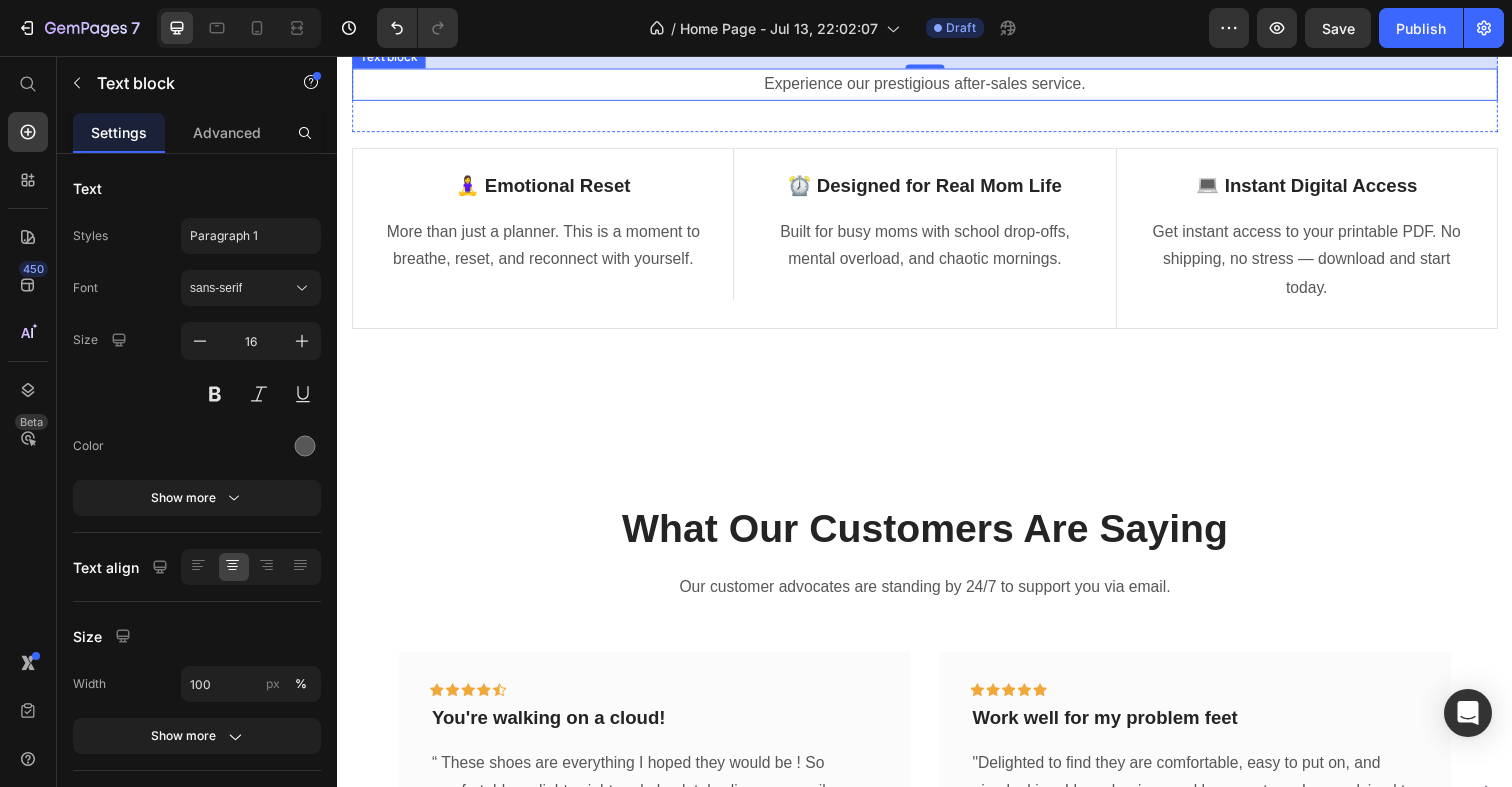 click on "Experience our prestigious after-sales service." at bounding box center (937, 85) 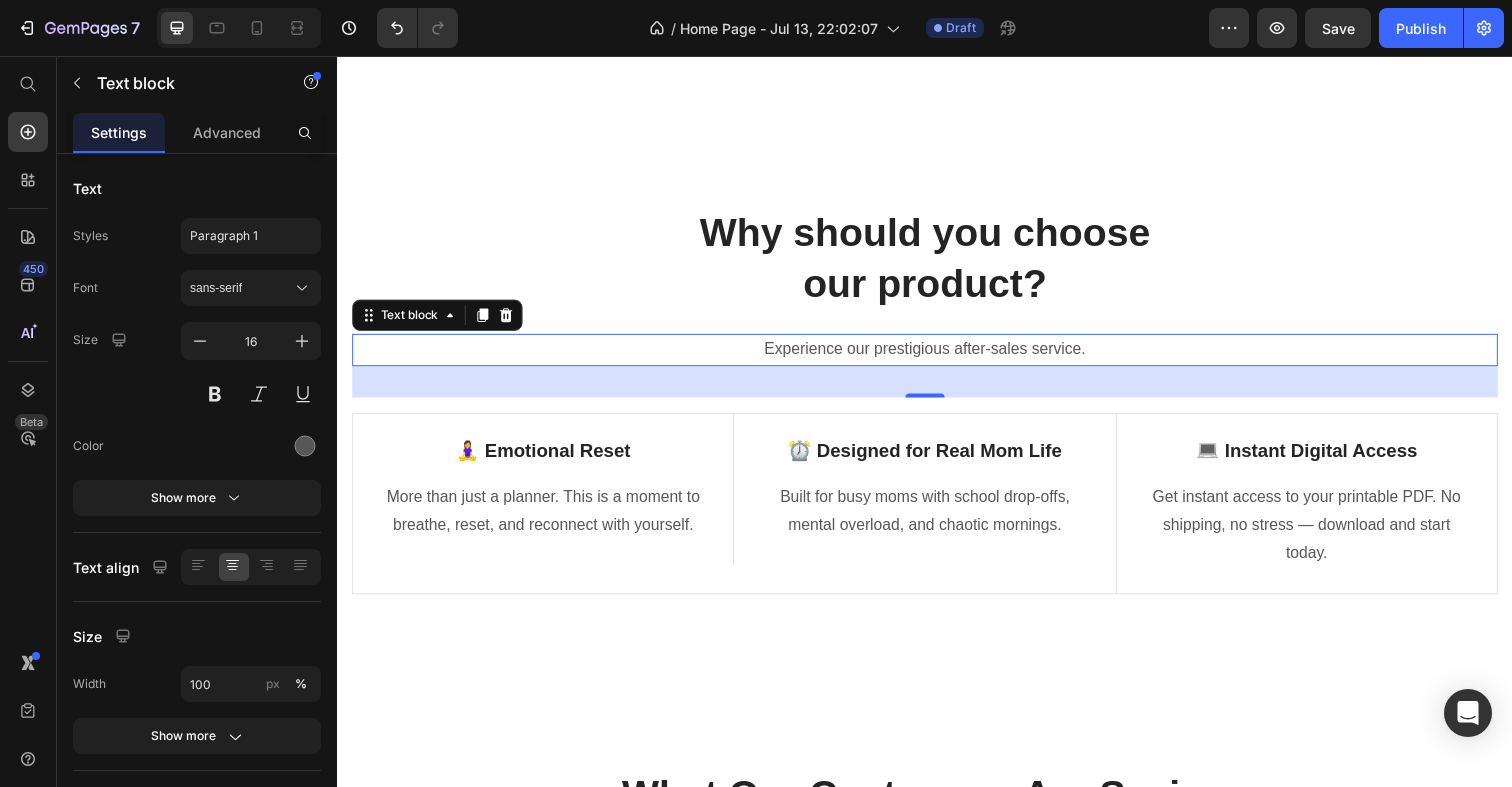scroll, scrollTop: 1253, scrollLeft: 0, axis: vertical 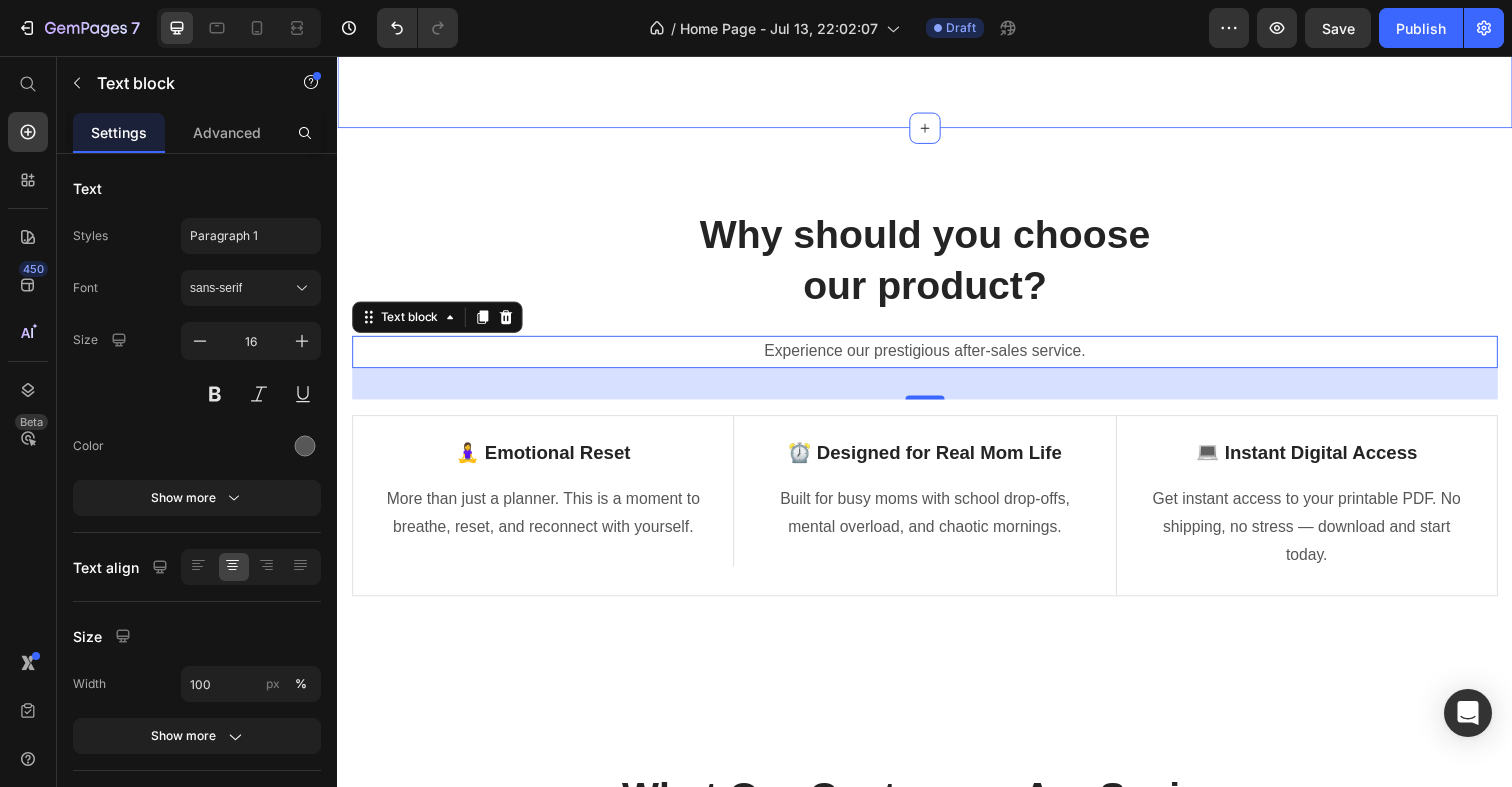 click on "✨ What’s Included: Heading 1 Text Block Hero Banner Weekly & Monthly Planning Pages Undated layouts to help you plan your days with flexibility and intention — no matter when you start. Text Block Row 2 Text Block Hero Banner Self-Care & Emotional Check-Ins Gentle prompts for mood tracking, daily affirmations, and emotional clarity to reconnect with yourself. Text Block Row 3 Text Block Hero Banner Reflection & Reset Sections Monthly reflection worksheets and “less of this / more of this” templates to help you course-correct and stay centered. Text Block Row Row Image Row Section 2" at bounding box center (937, -113) 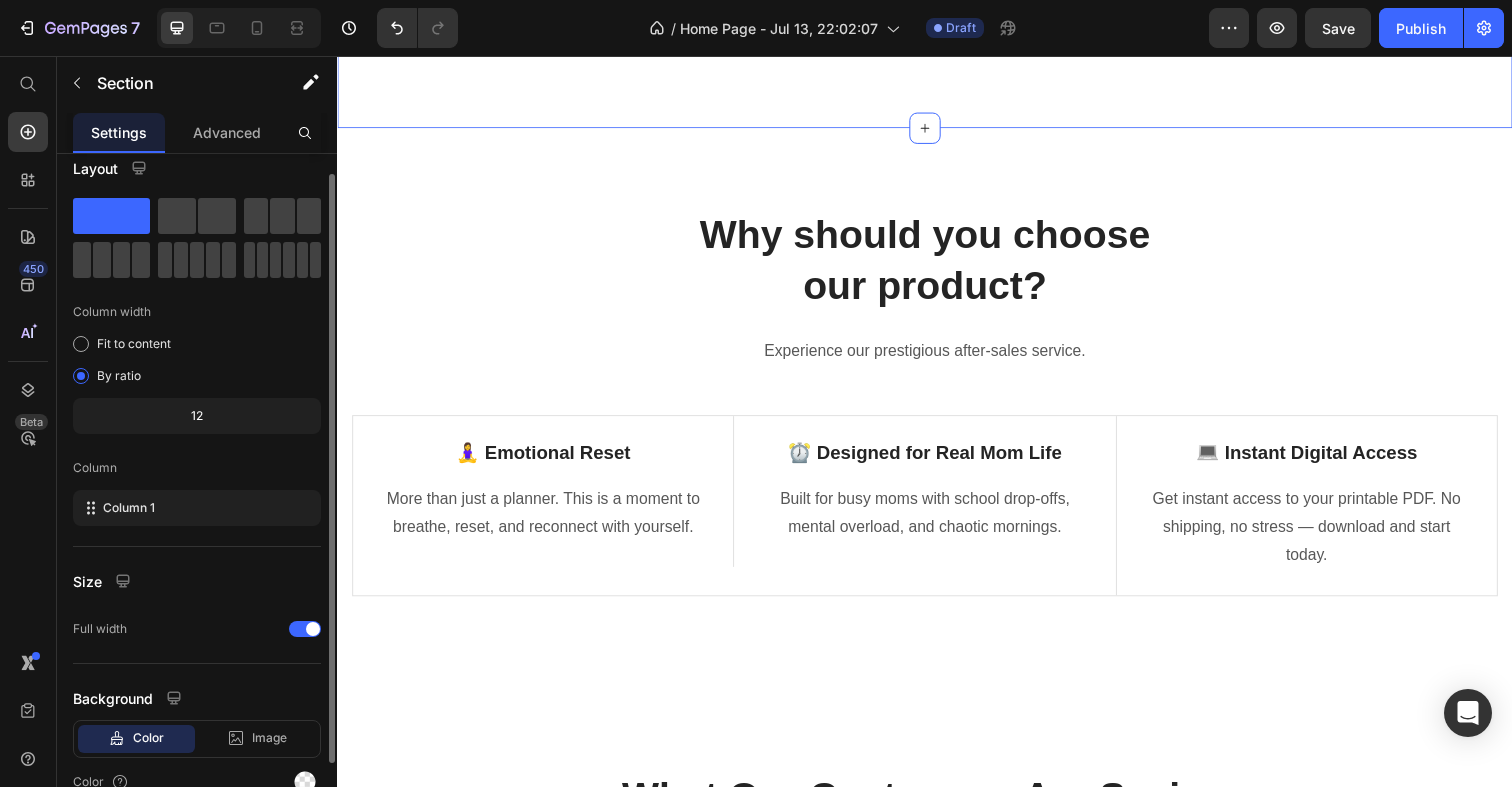 scroll, scrollTop: 22, scrollLeft: 0, axis: vertical 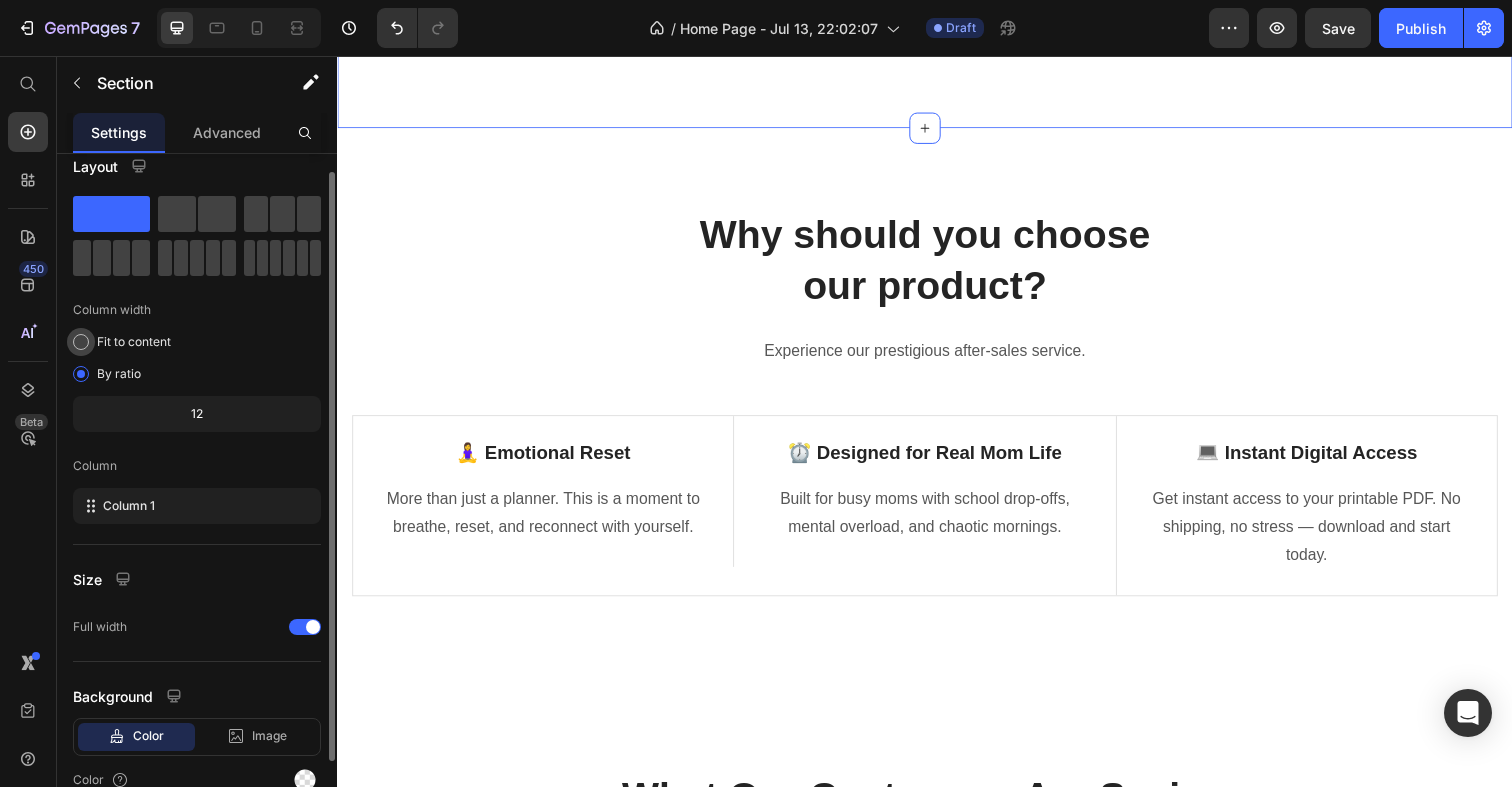click at bounding box center [81, 342] 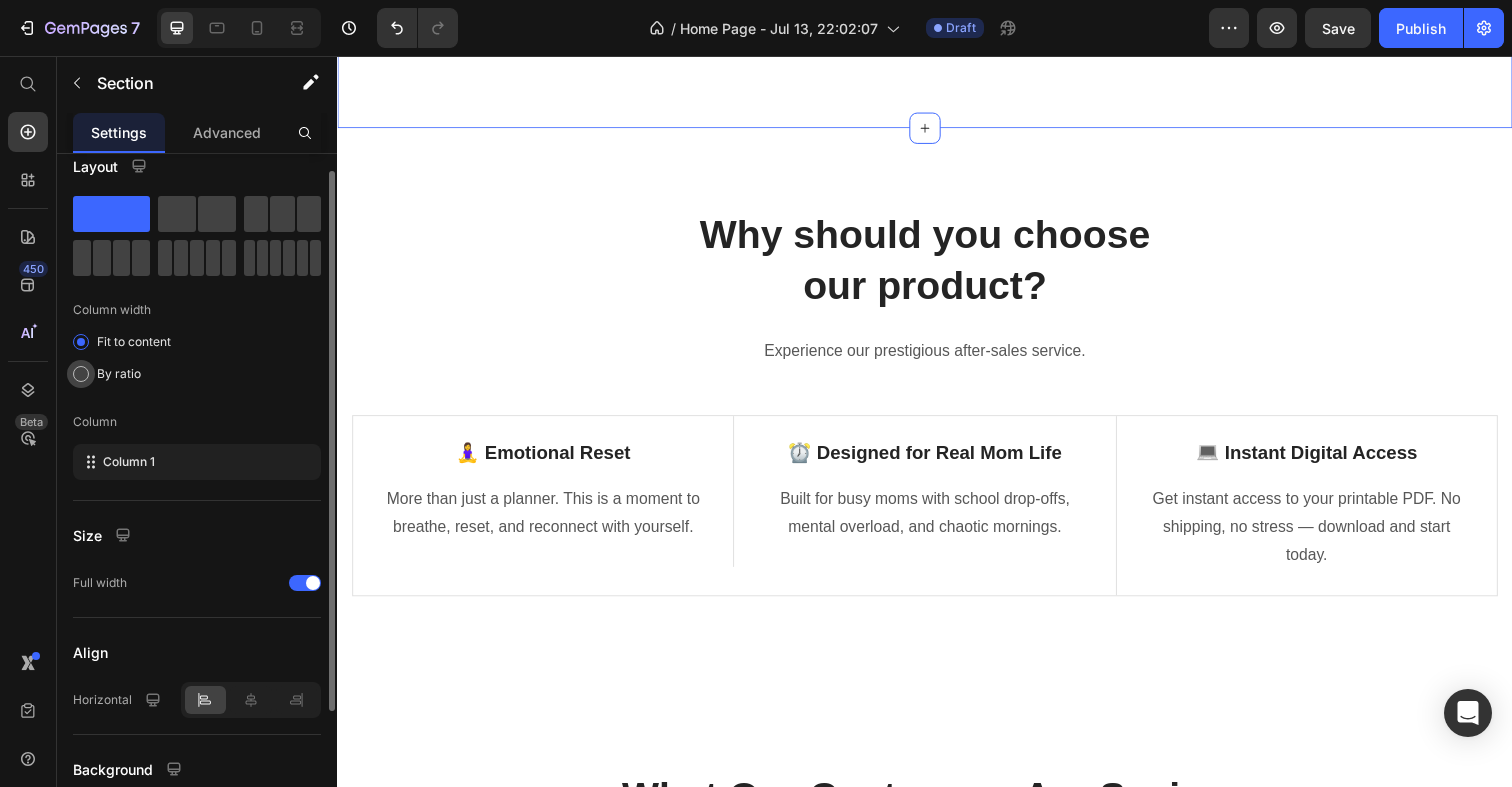 click on "By ratio" 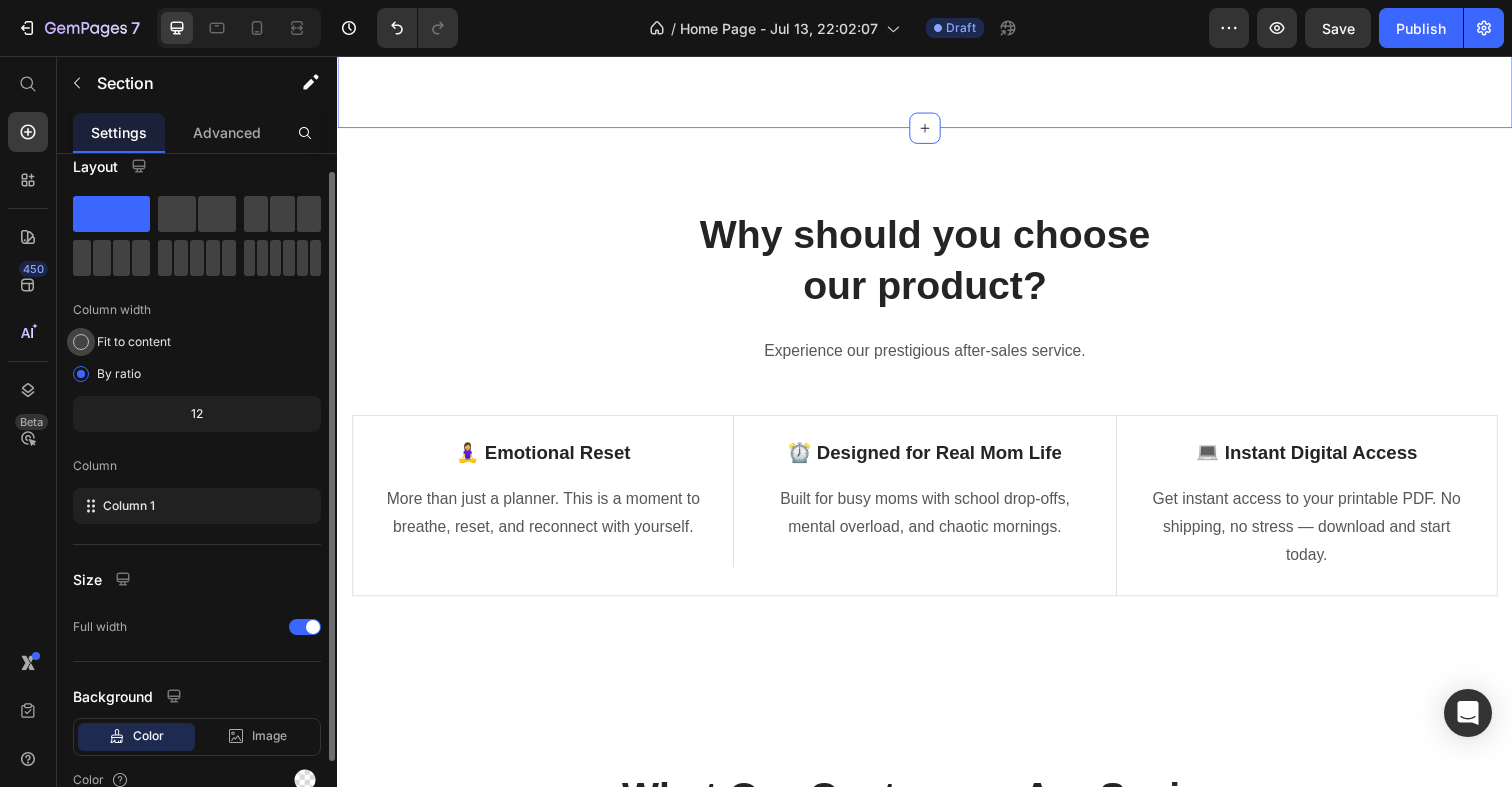 click at bounding box center [81, 342] 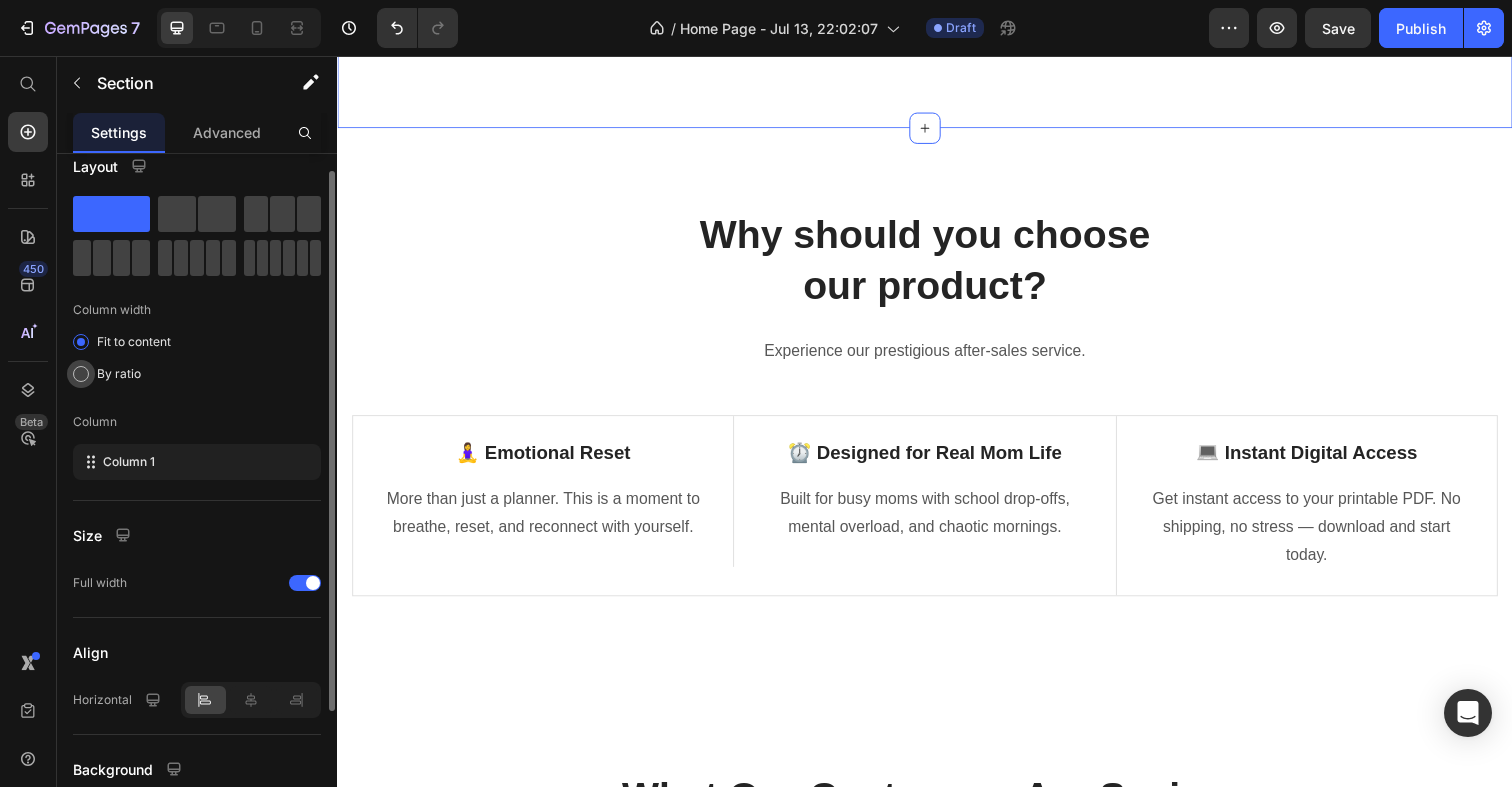 click on "By ratio" 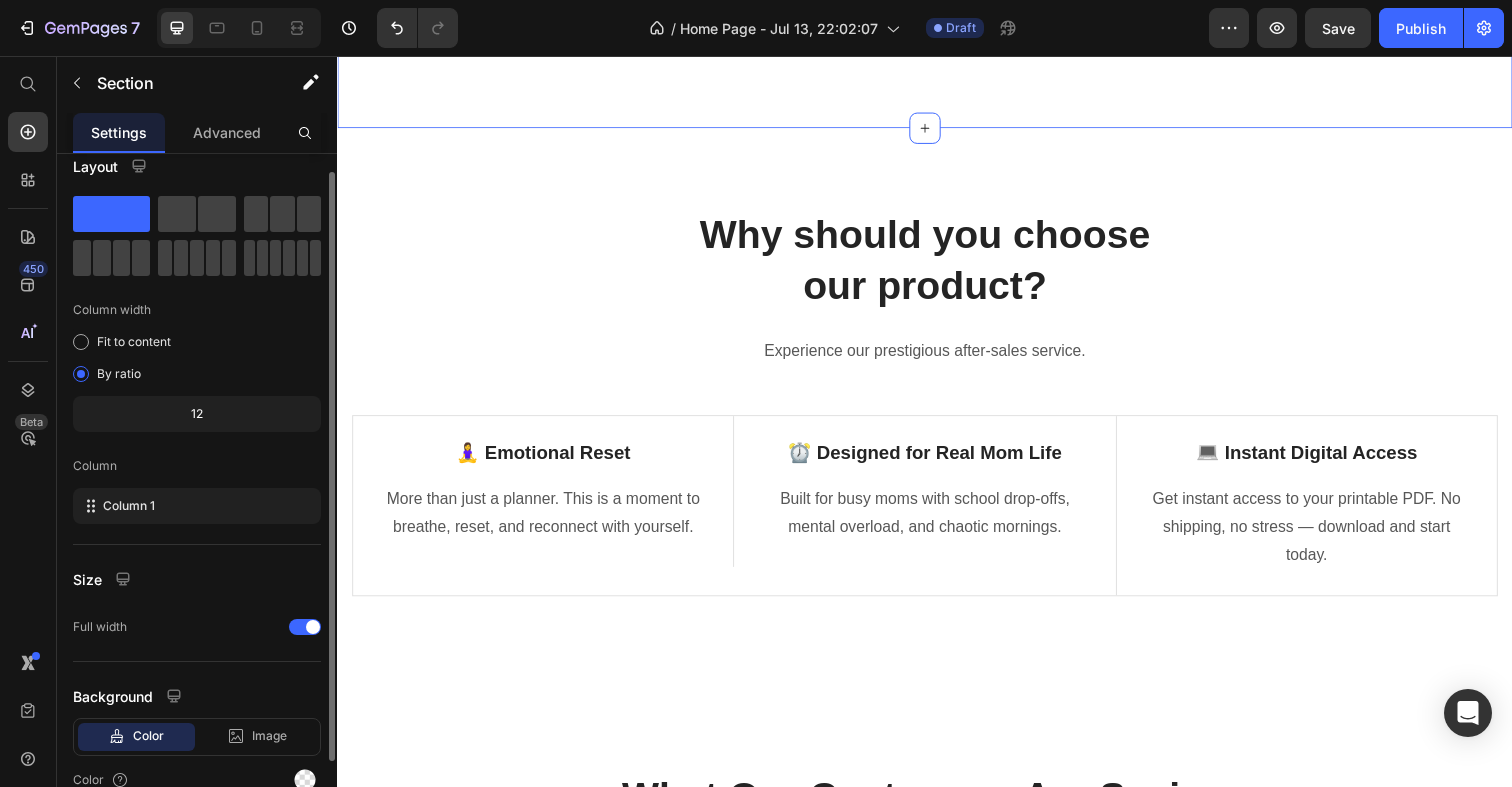 scroll, scrollTop: 24, scrollLeft: 0, axis: vertical 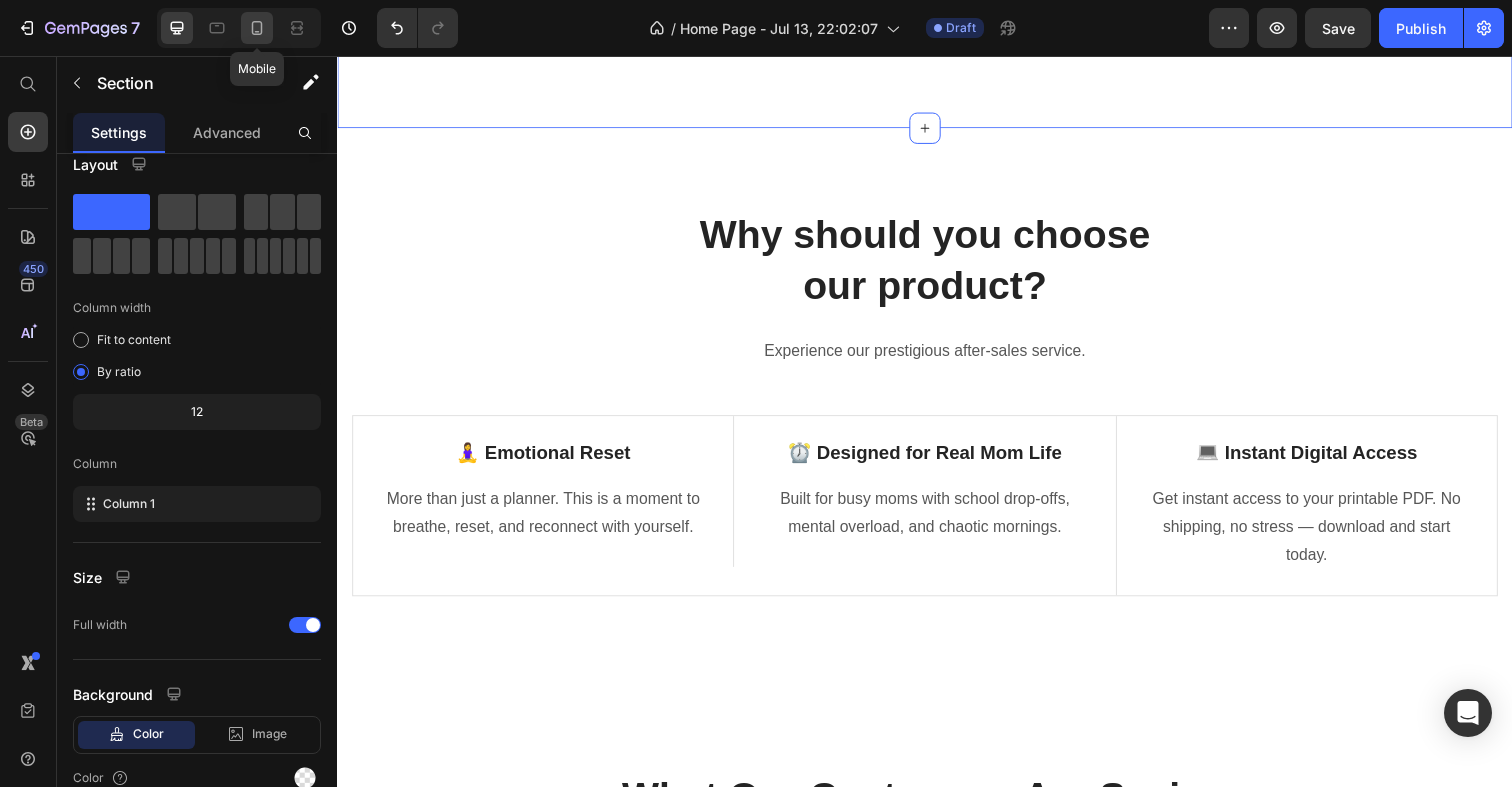 click 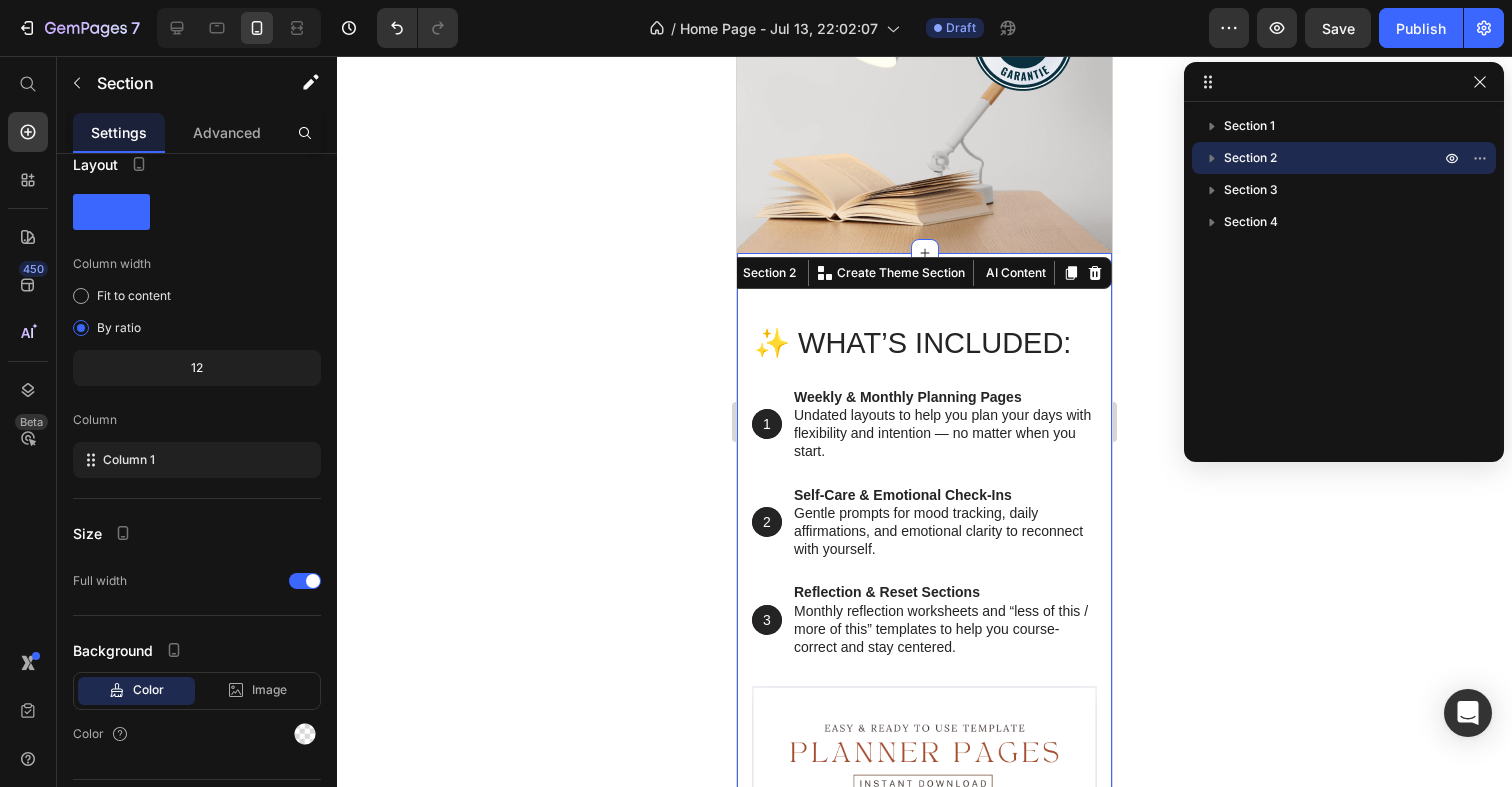 scroll, scrollTop: 290, scrollLeft: 0, axis: vertical 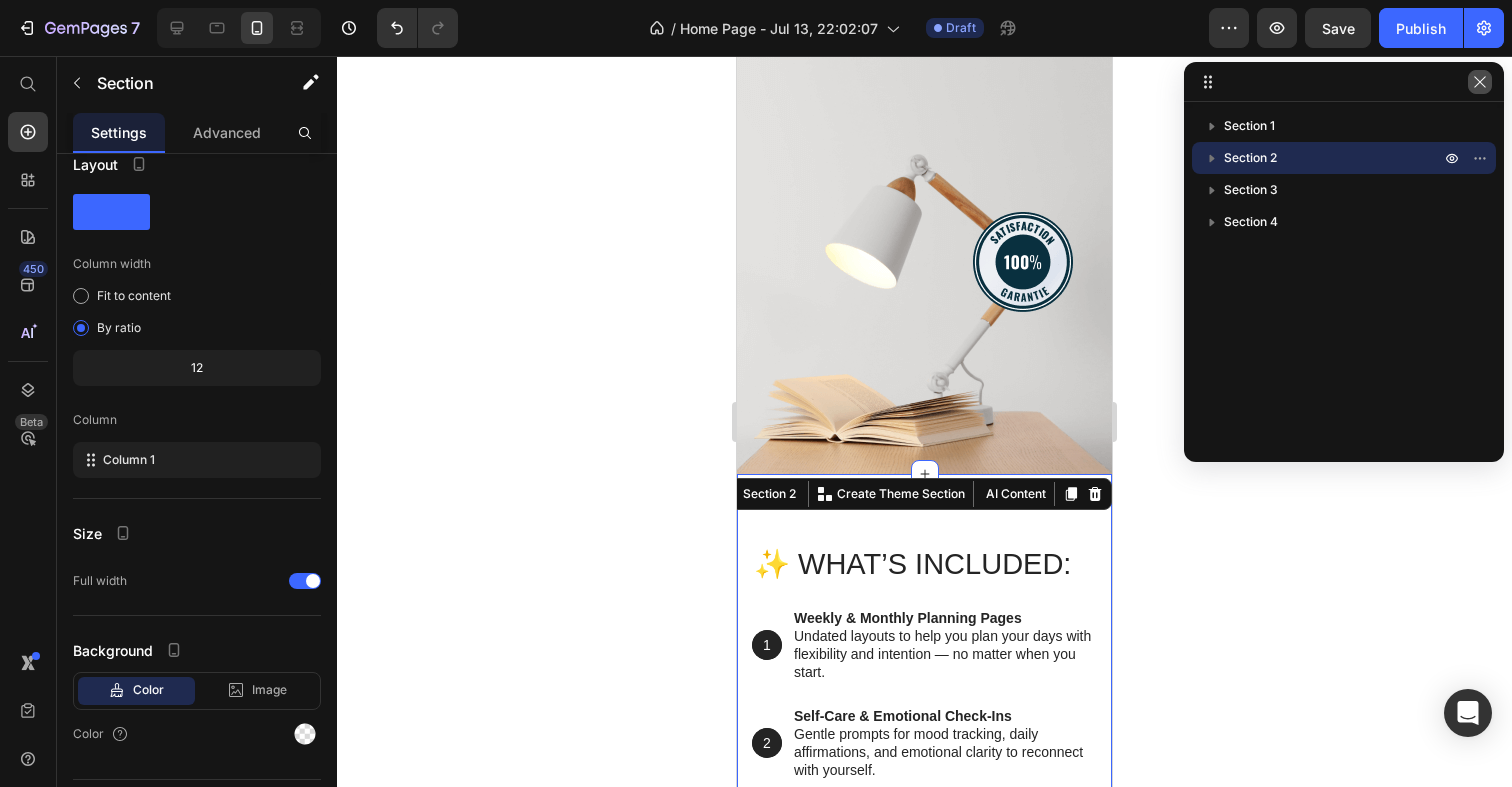 click at bounding box center (1480, 82) 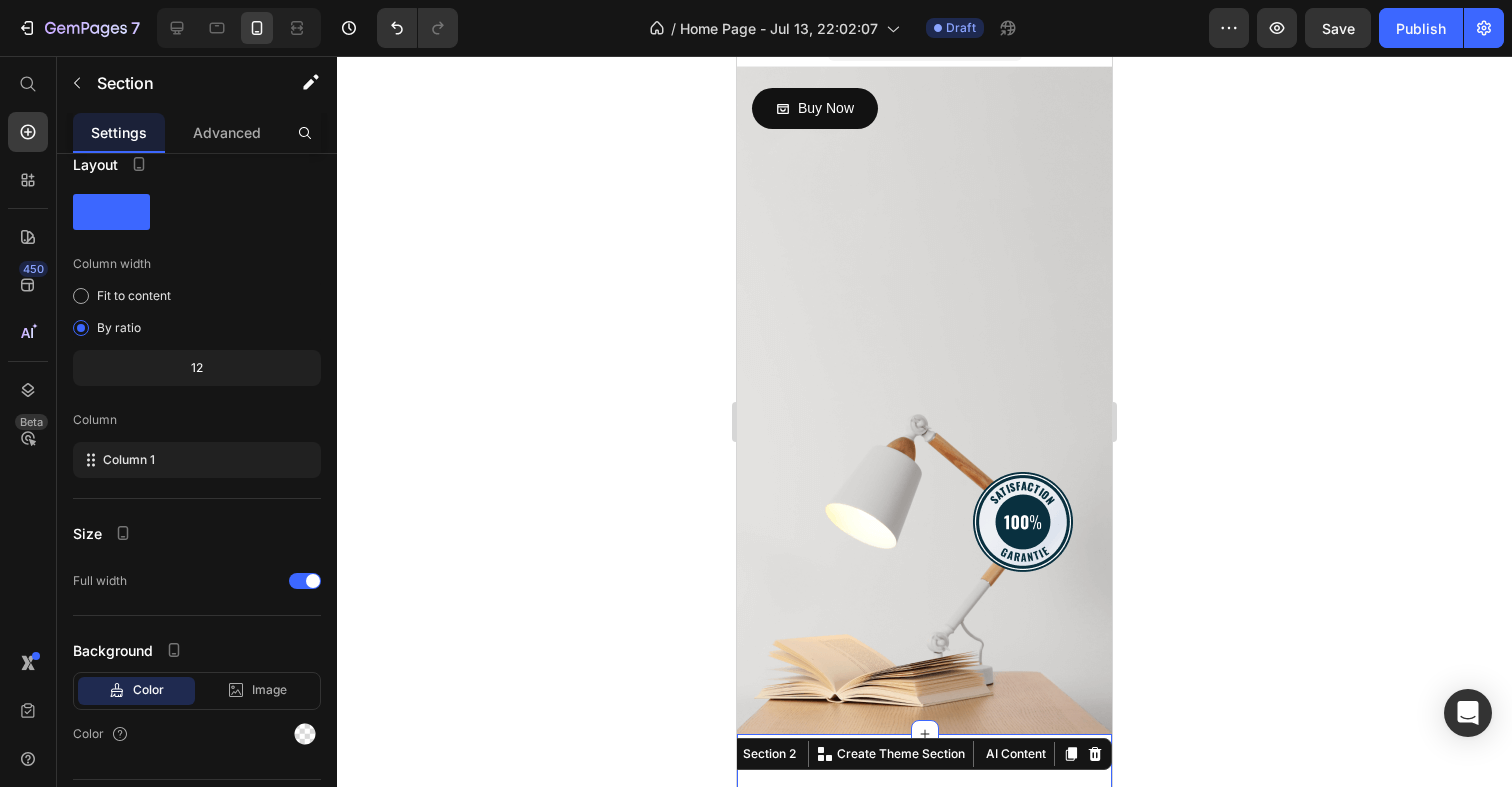 scroll, scrollTop: 0, scrollLeft: 0, axis: both 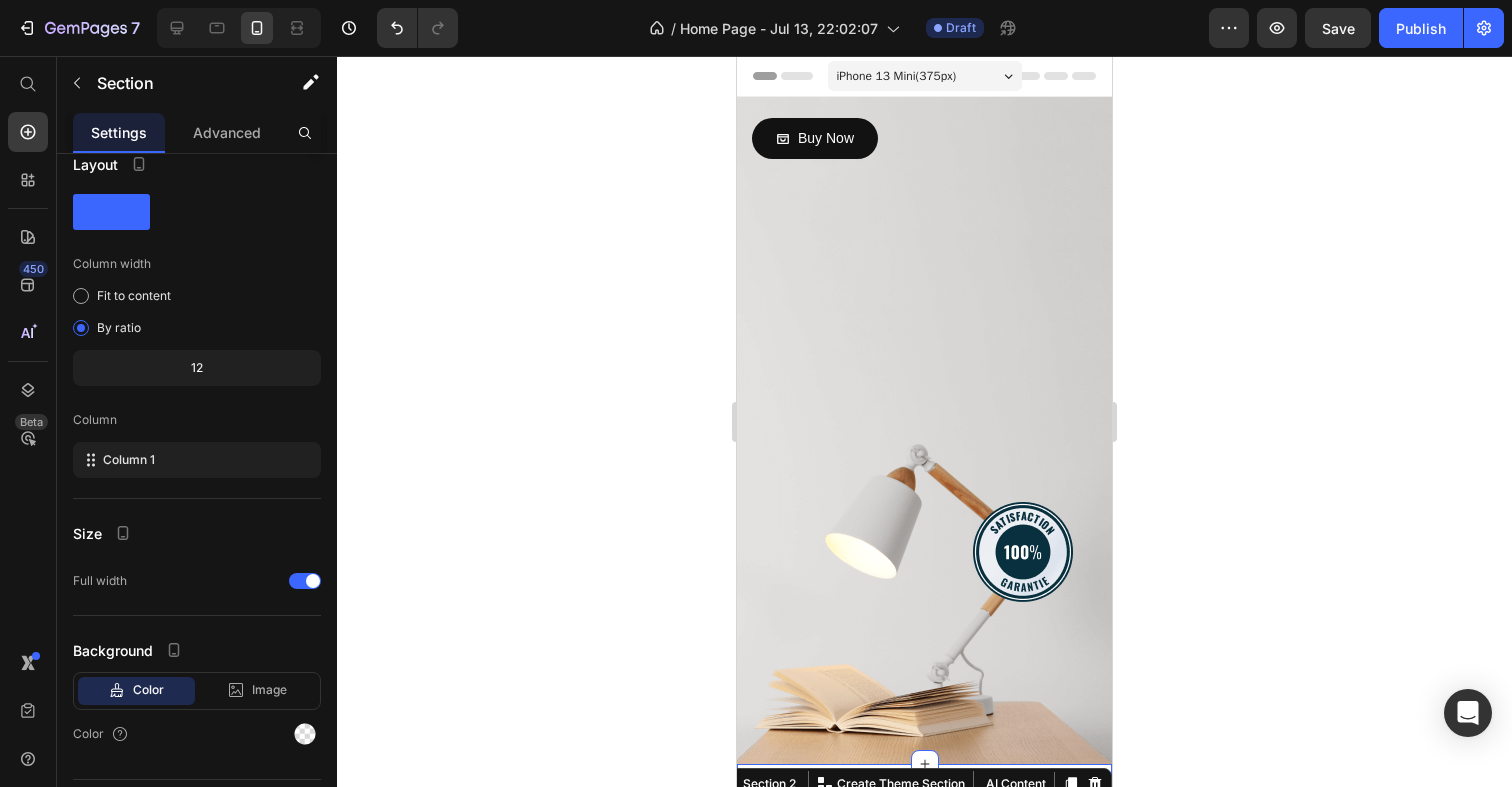 click on "iPhone 13 Mini  ( 375 px)" at bounding box center [925, 76] 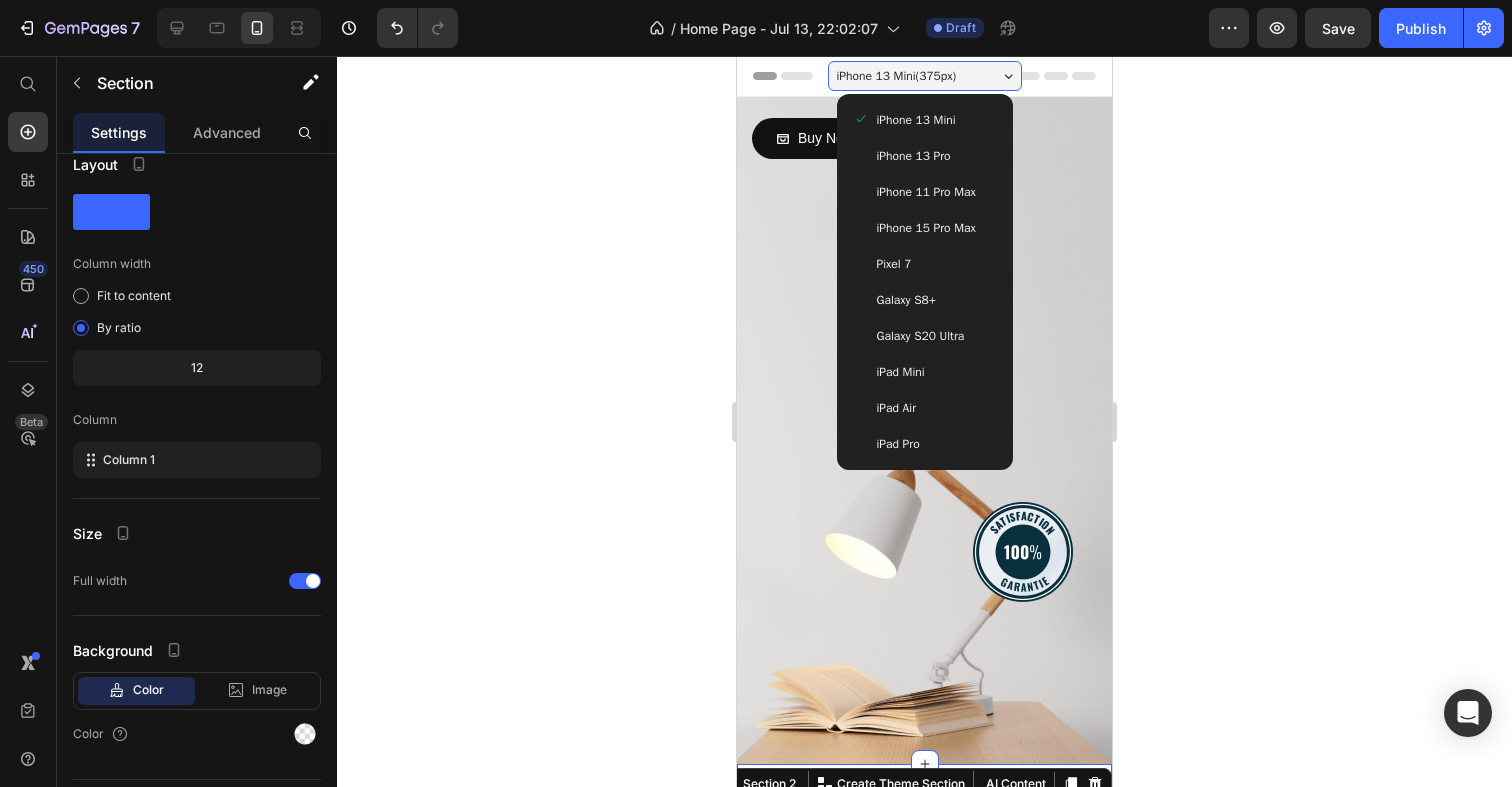 click on "iPhone 15 Pro Max" at bounding box center (926, 228) 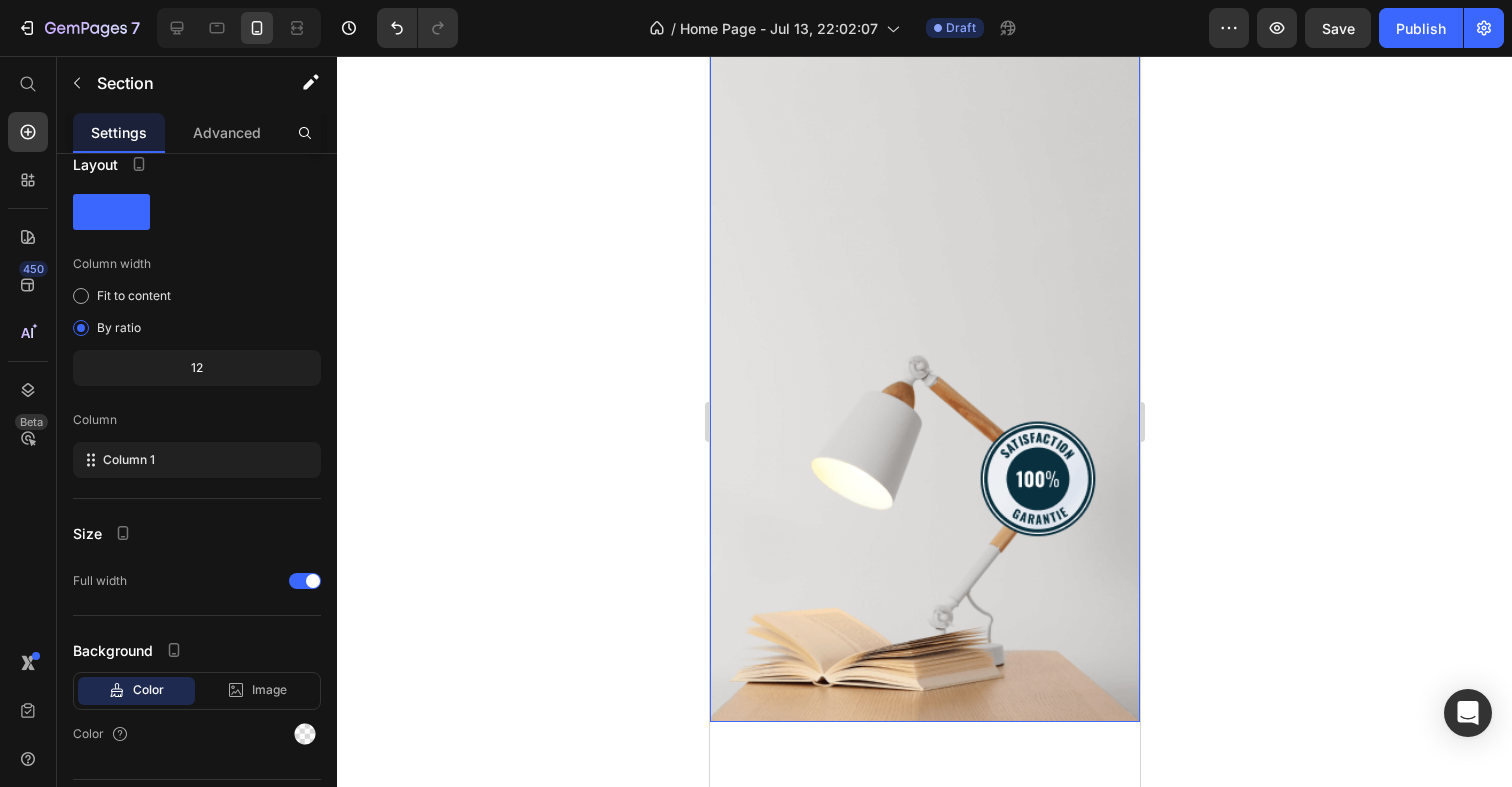 scroll, scrollTop: 0, scrollLeft: 0, axis: both 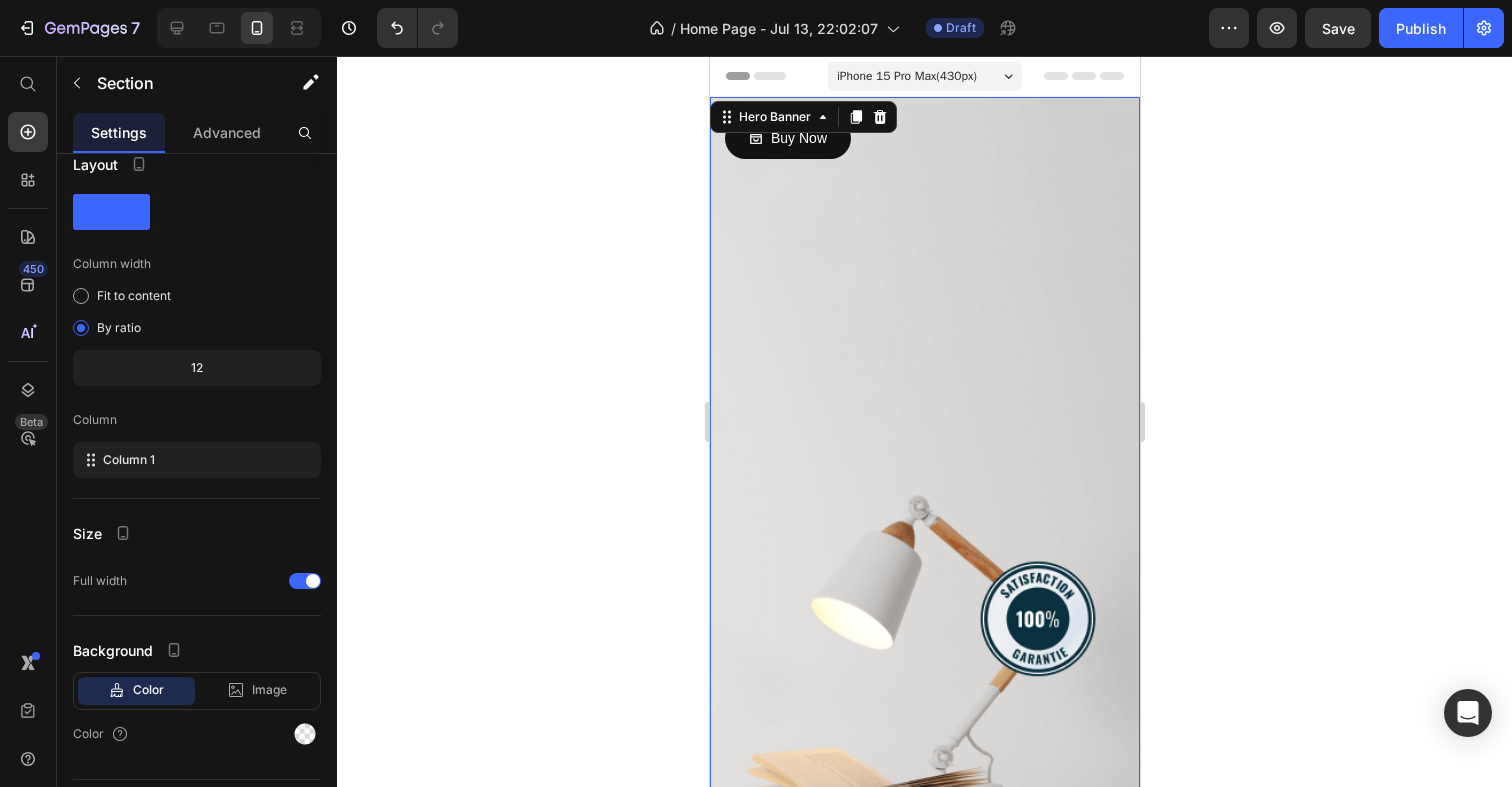 click at bounding box center [924, 479] 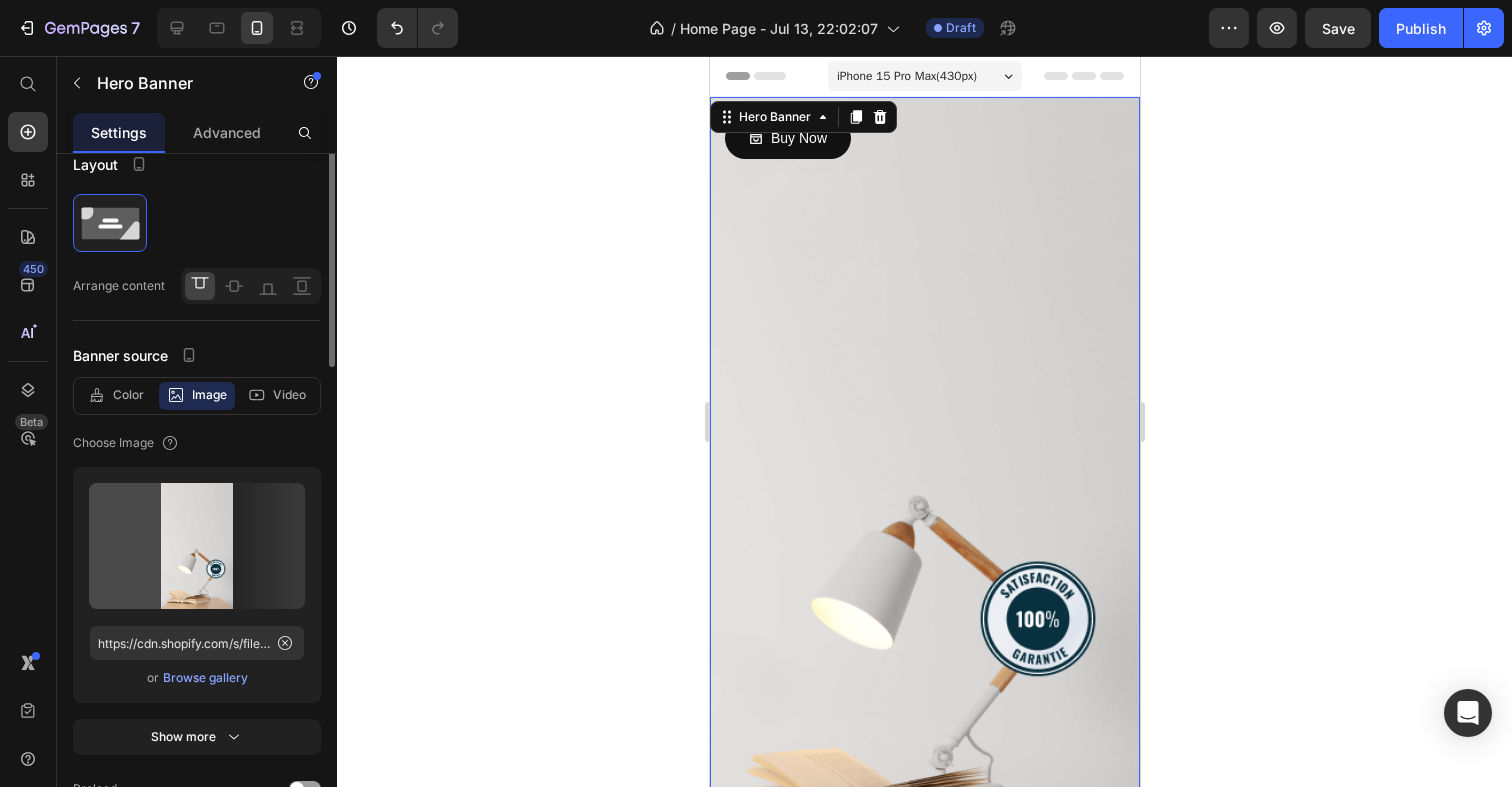 scroll, scrollTop: 0, scrollLeft: 0, axis: both 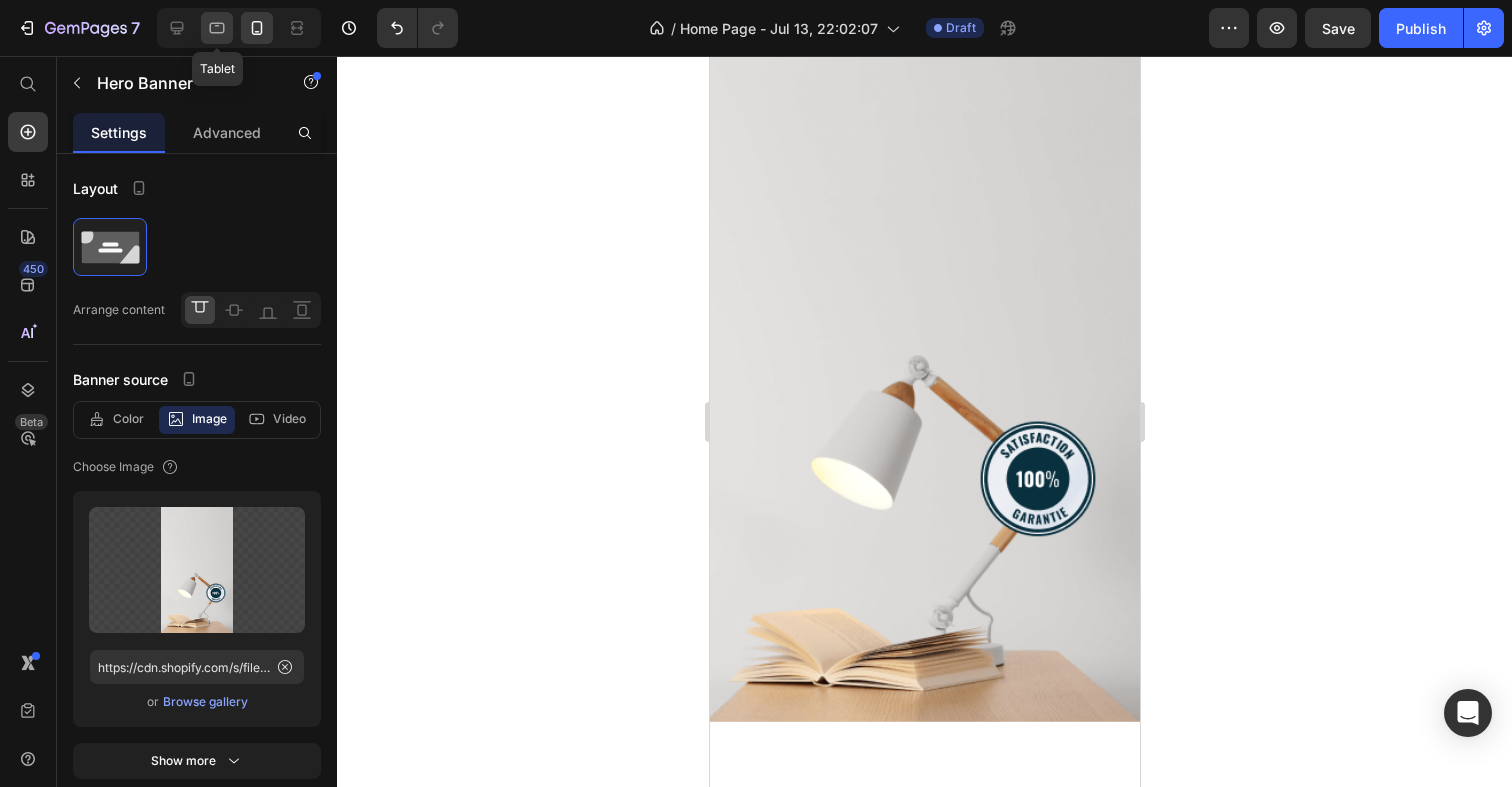 click 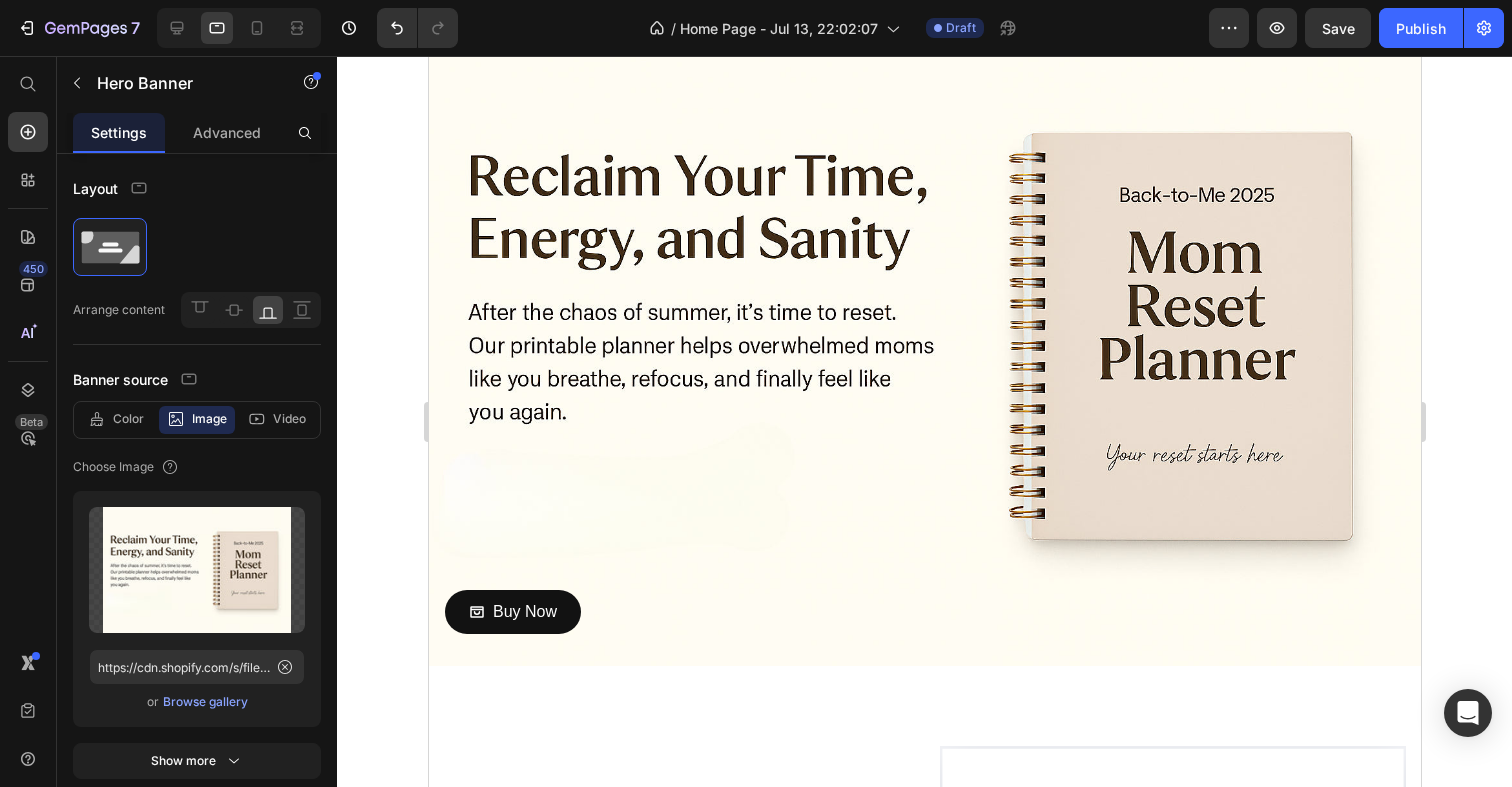 scroll, scrollTop: 202, scrollLeft: 0, axis: vertical 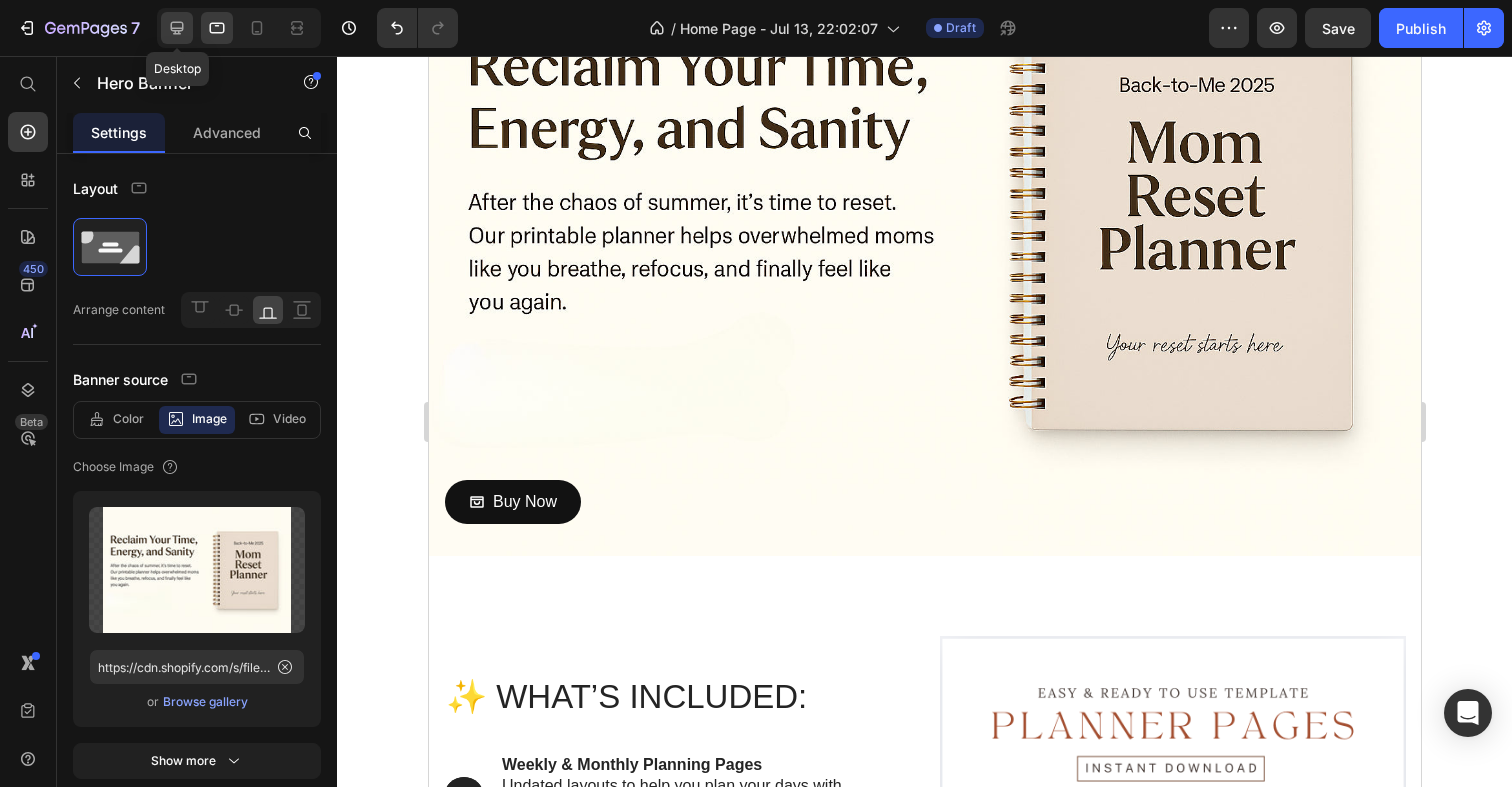click 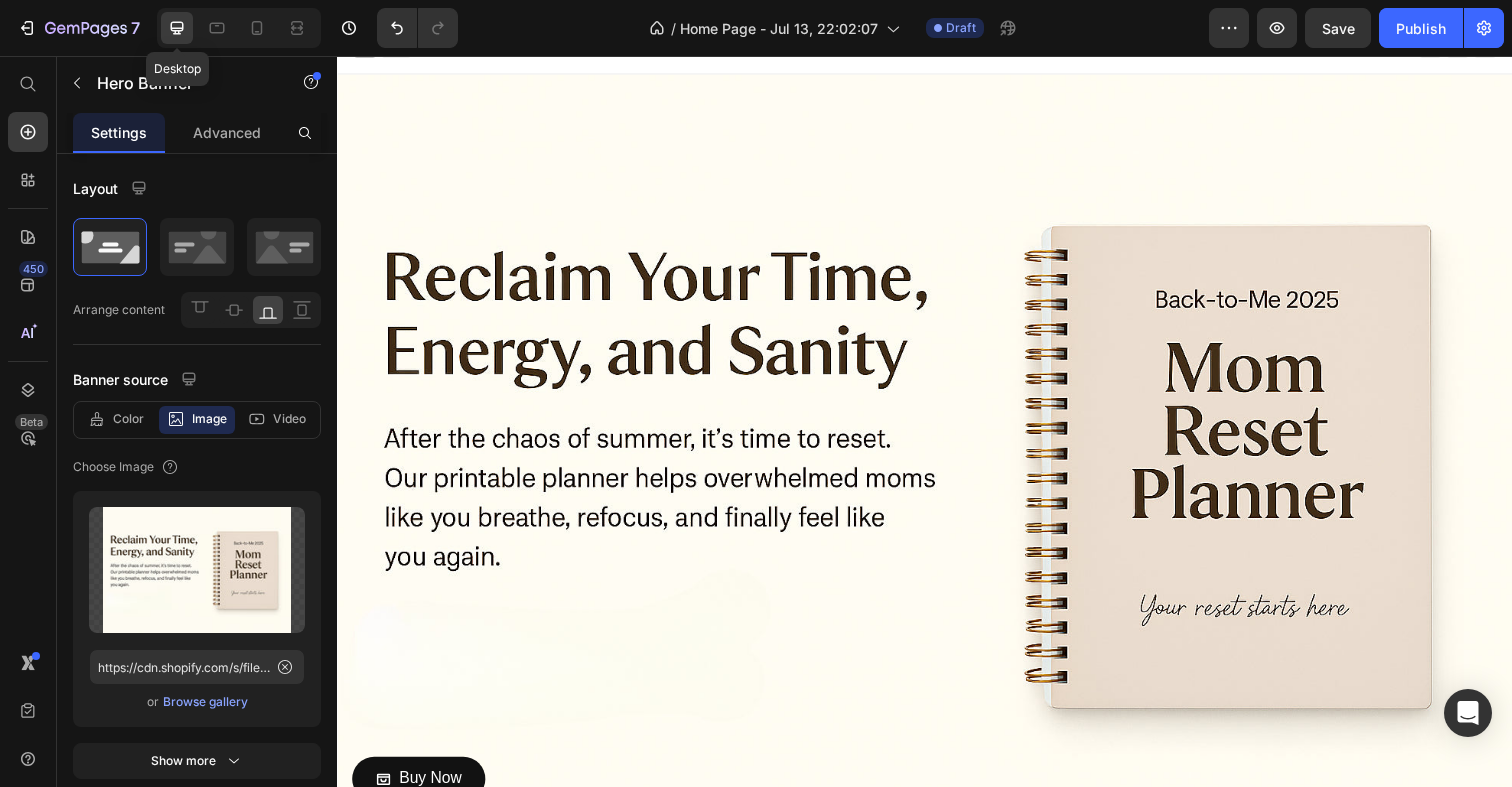 scroll, scrollTop: 0, scrollLeft: 0, axis: both 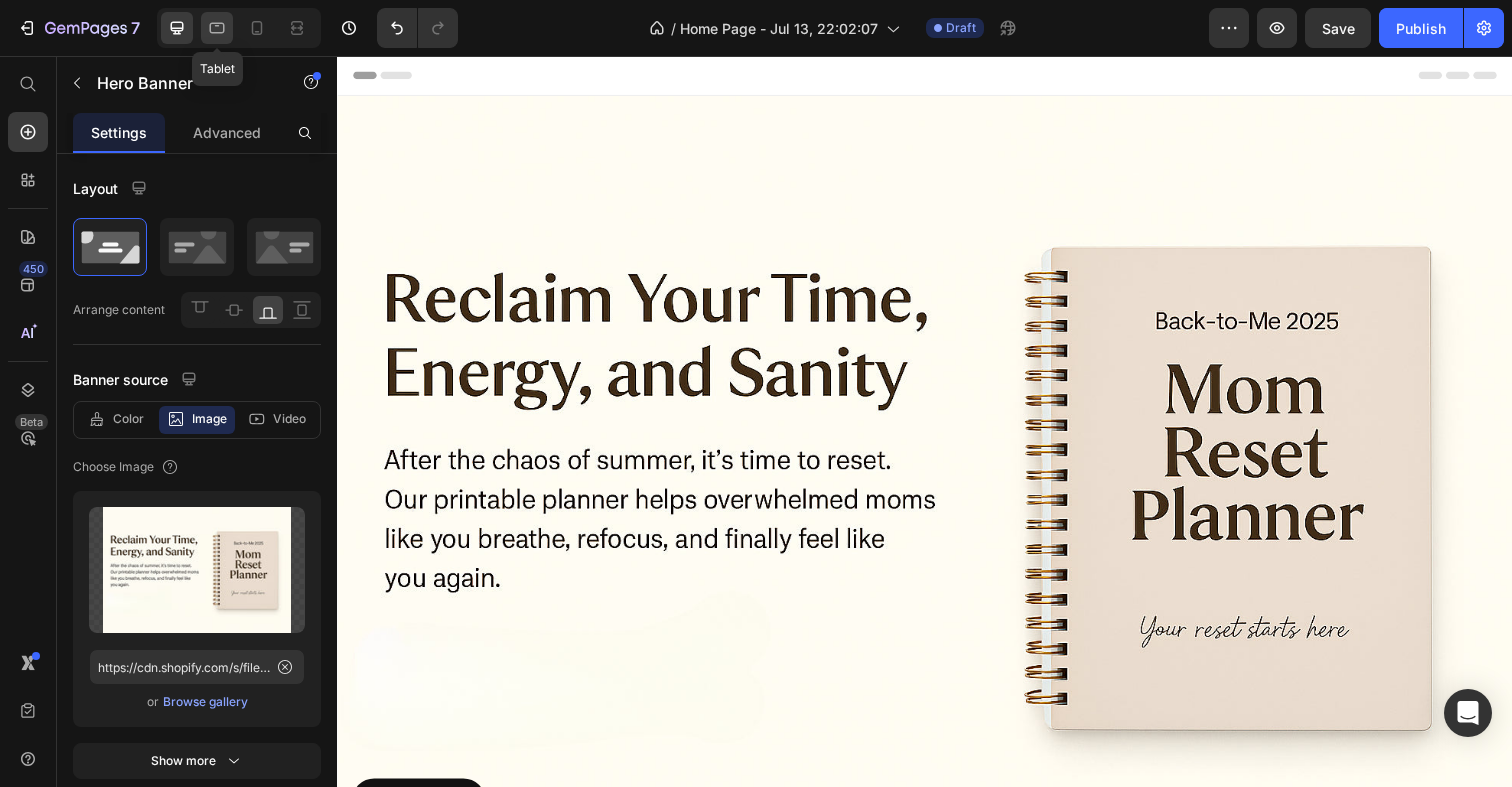click 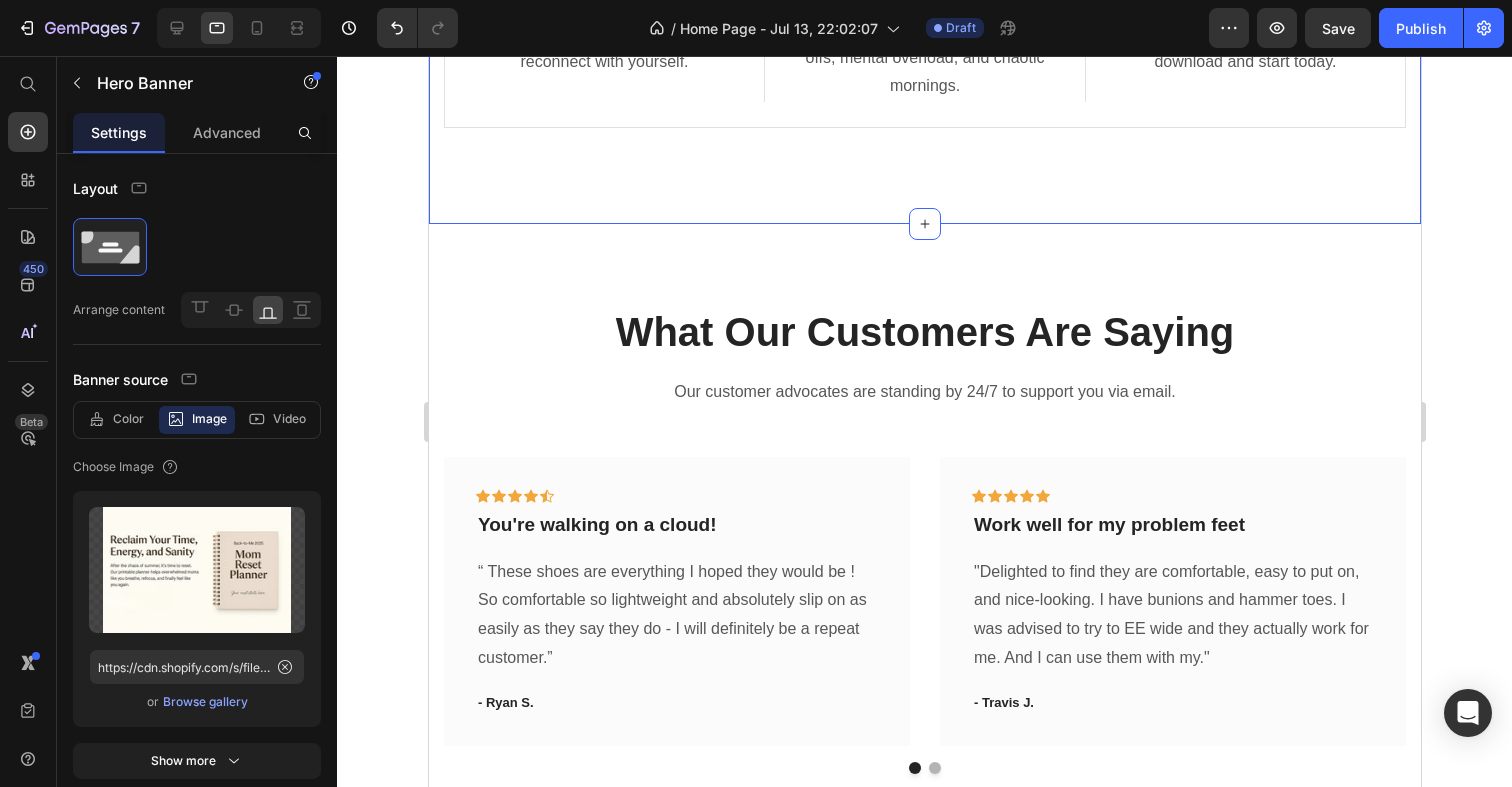 scroll, scrollTop: 2112, scrollLeft: 0, axis: vertical 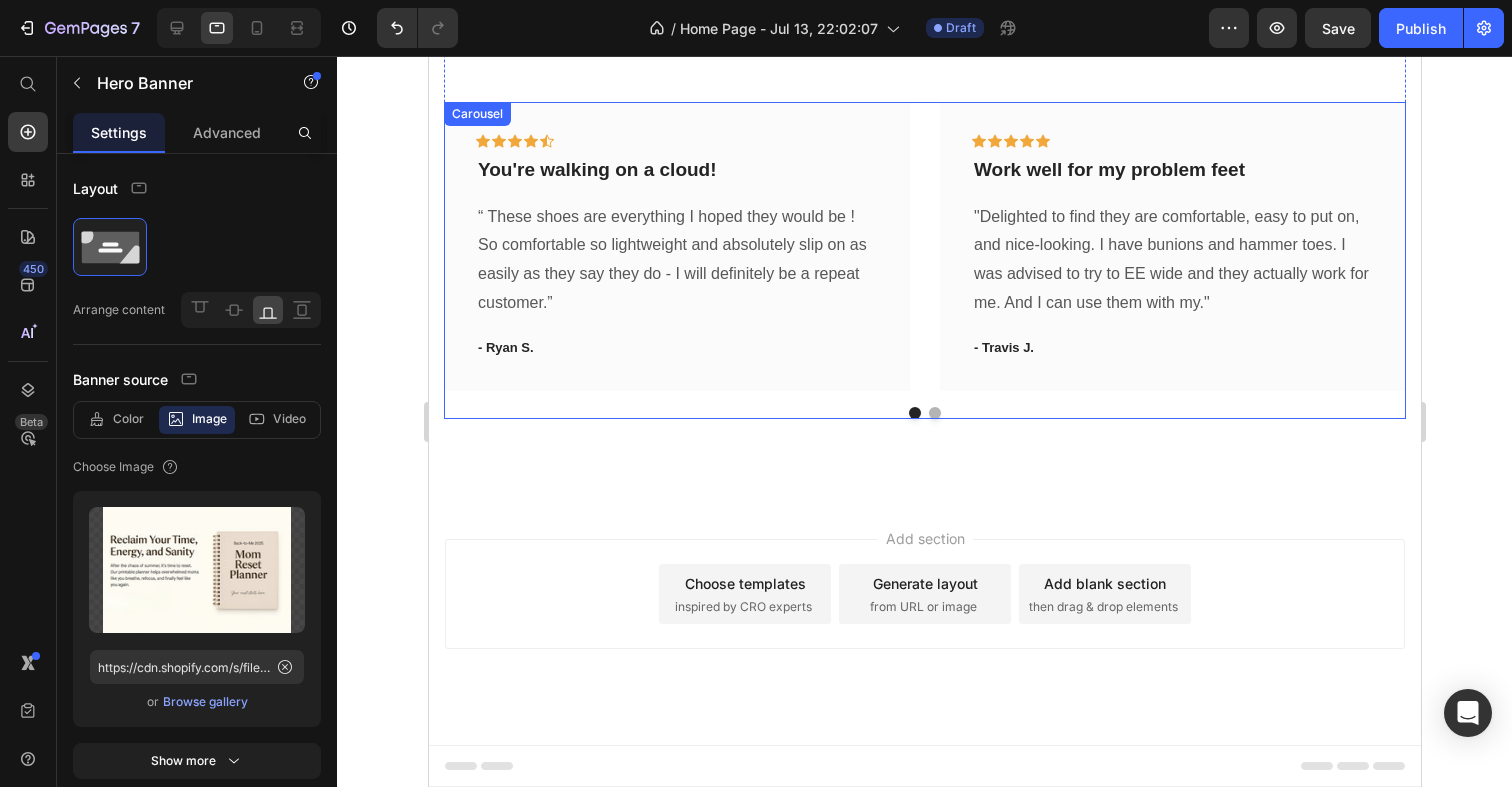 click on "Icon
Icon
Icon
Icon
Icon Row You're walking on a cloud! Text block “ These shoes are everything I hoped they would be ! So comfortable so lightweight and absolutely slip on as easily as they say they do - I will definitely be a repeat customer.” Text block - Ryan S. Text block Row
Icon
Icon
Icon
Icon
Icon Row Work well for my problem feet Text block "Delighted to find they are comfortable, easy to put on, and nice-looking. I have bunions and hammer toes. I was advised to try to EE wide and they actually work for me. And I can use them with my." Text block - Travis J. Text block Row
Icon
Icon
Icon
Icon
Icon Row You're walking on a cloud! Text block Text block - Ryan S. Text block Row
Icon
Icon
Icon
Icon Icon" at bounding box center (924, 260) 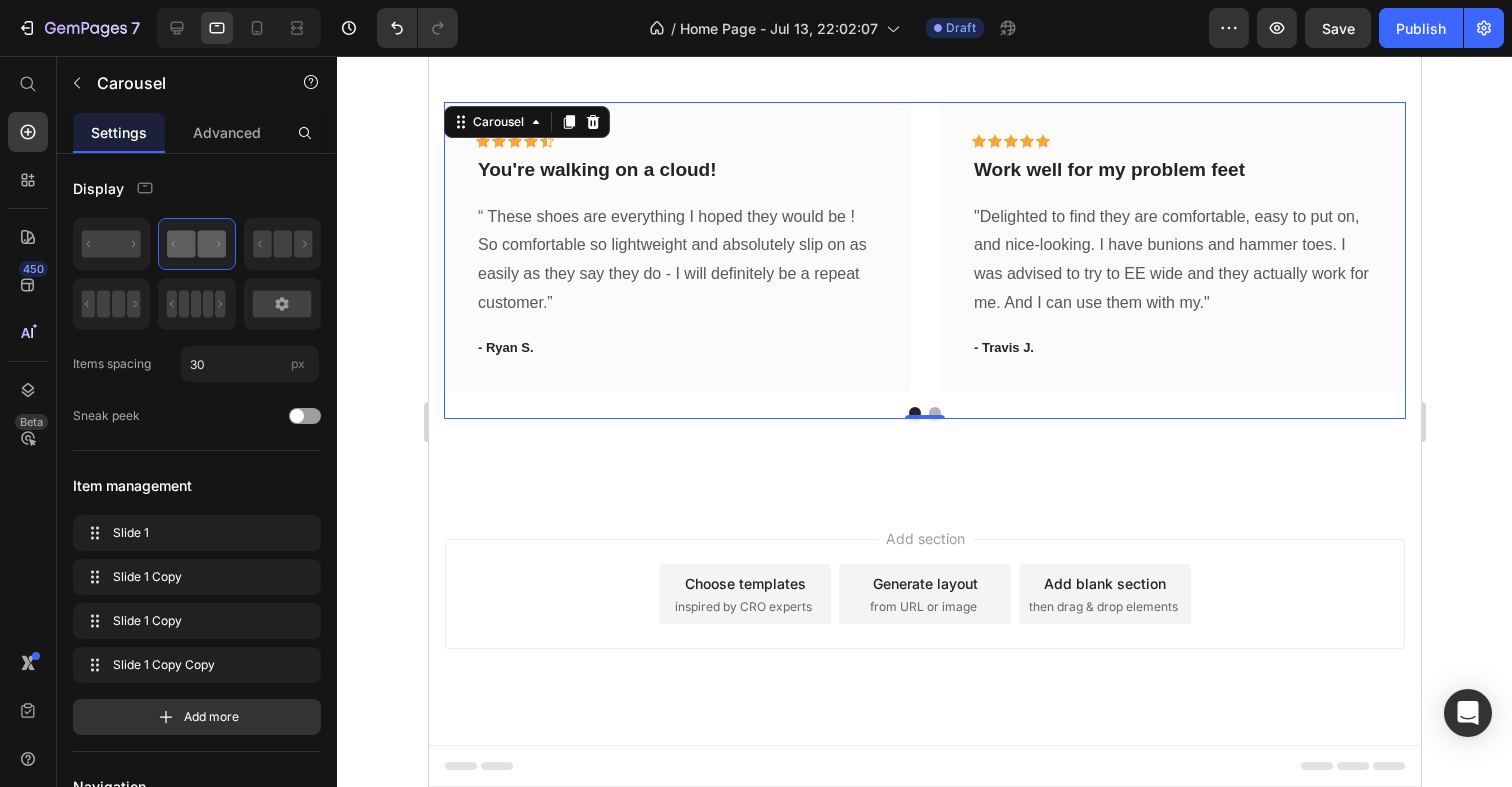 click at bounding box center (934, 413) 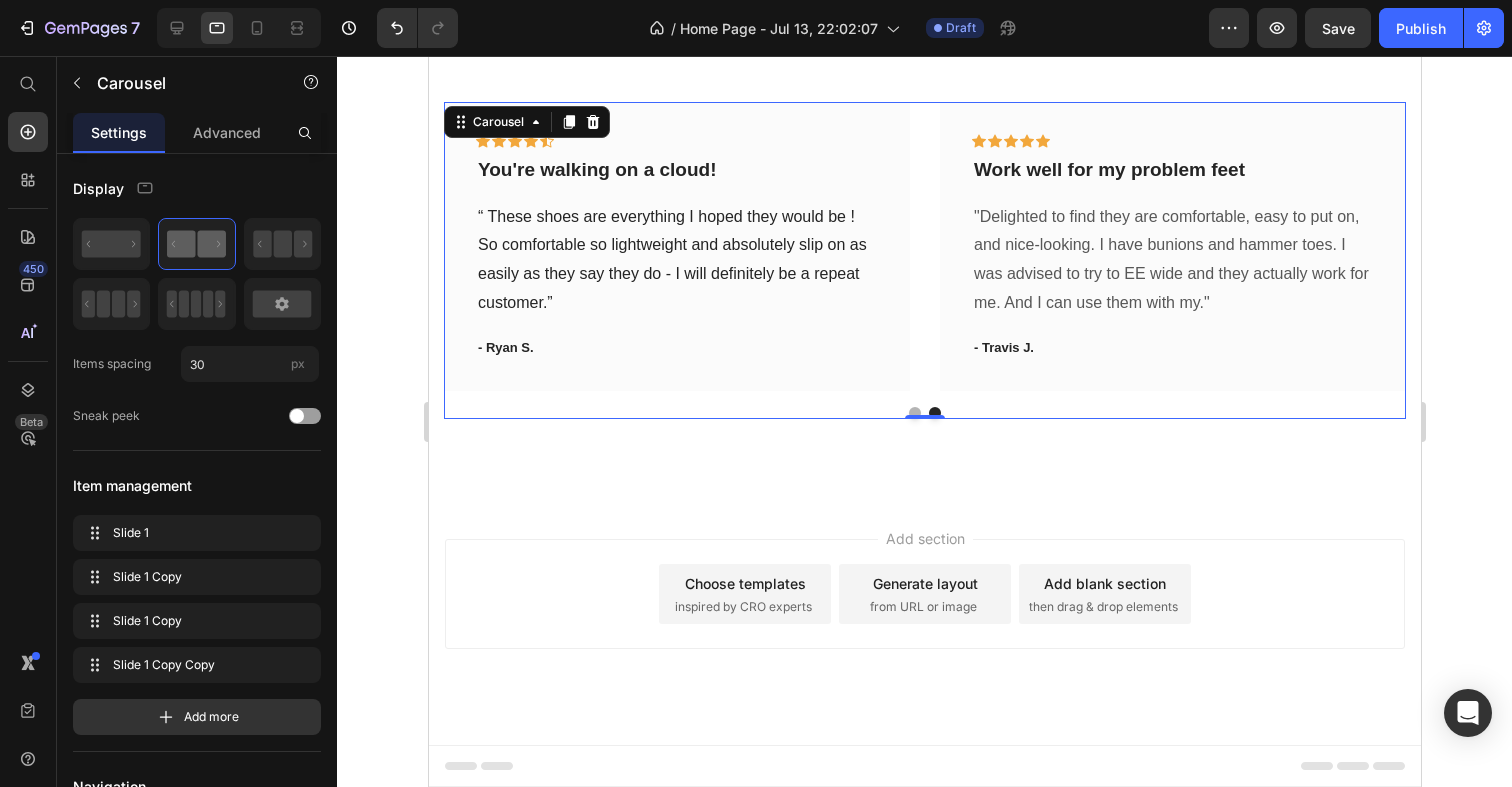 click at bounding box center (914, 413) 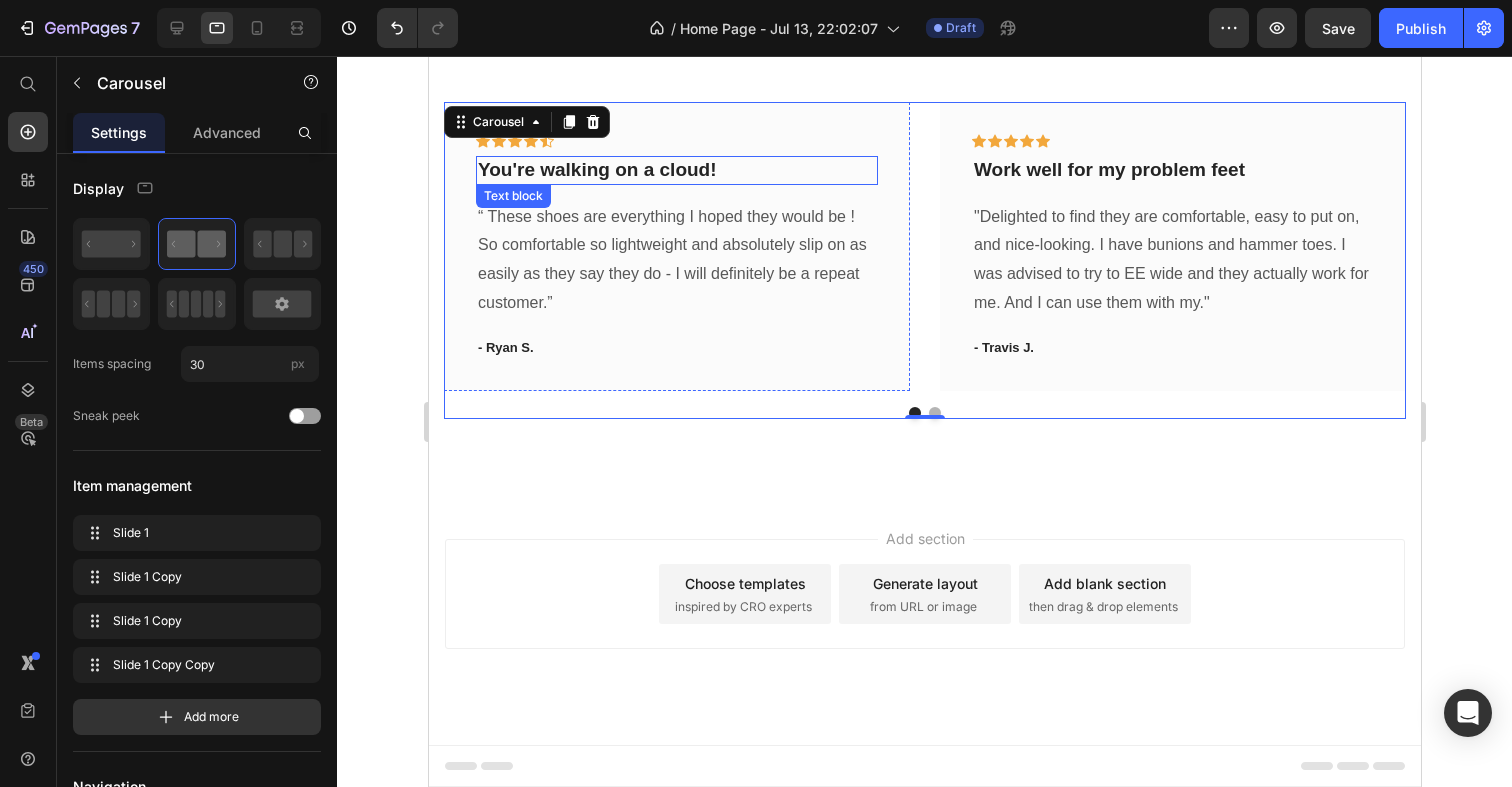 click on "You're walking on a cloud!" at bounding box center (676, 170) 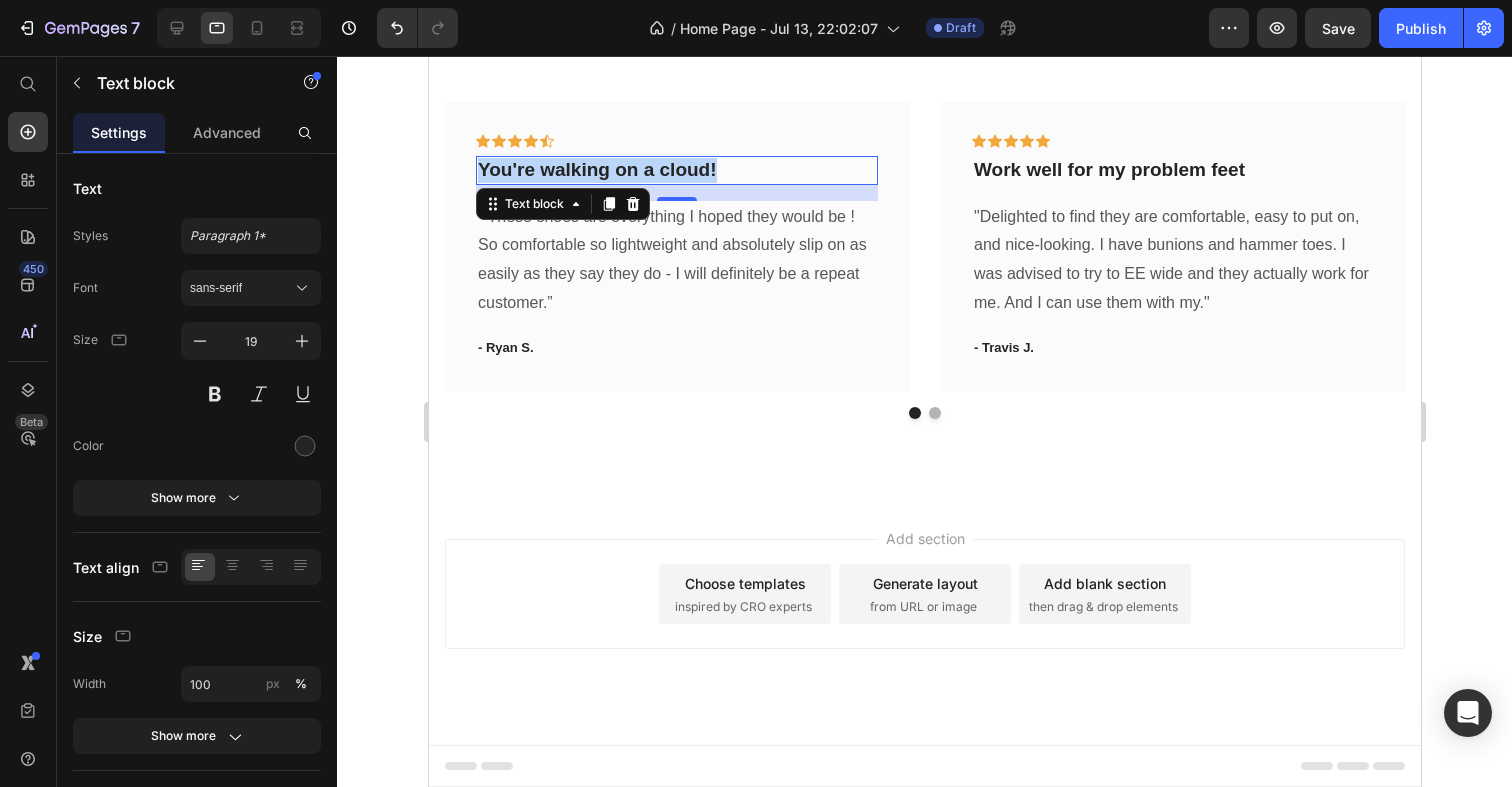 drag, startPoint x: 730, startPoint y: 163, endPoint x: 479, endPoint y: 160, distance: 251.01793 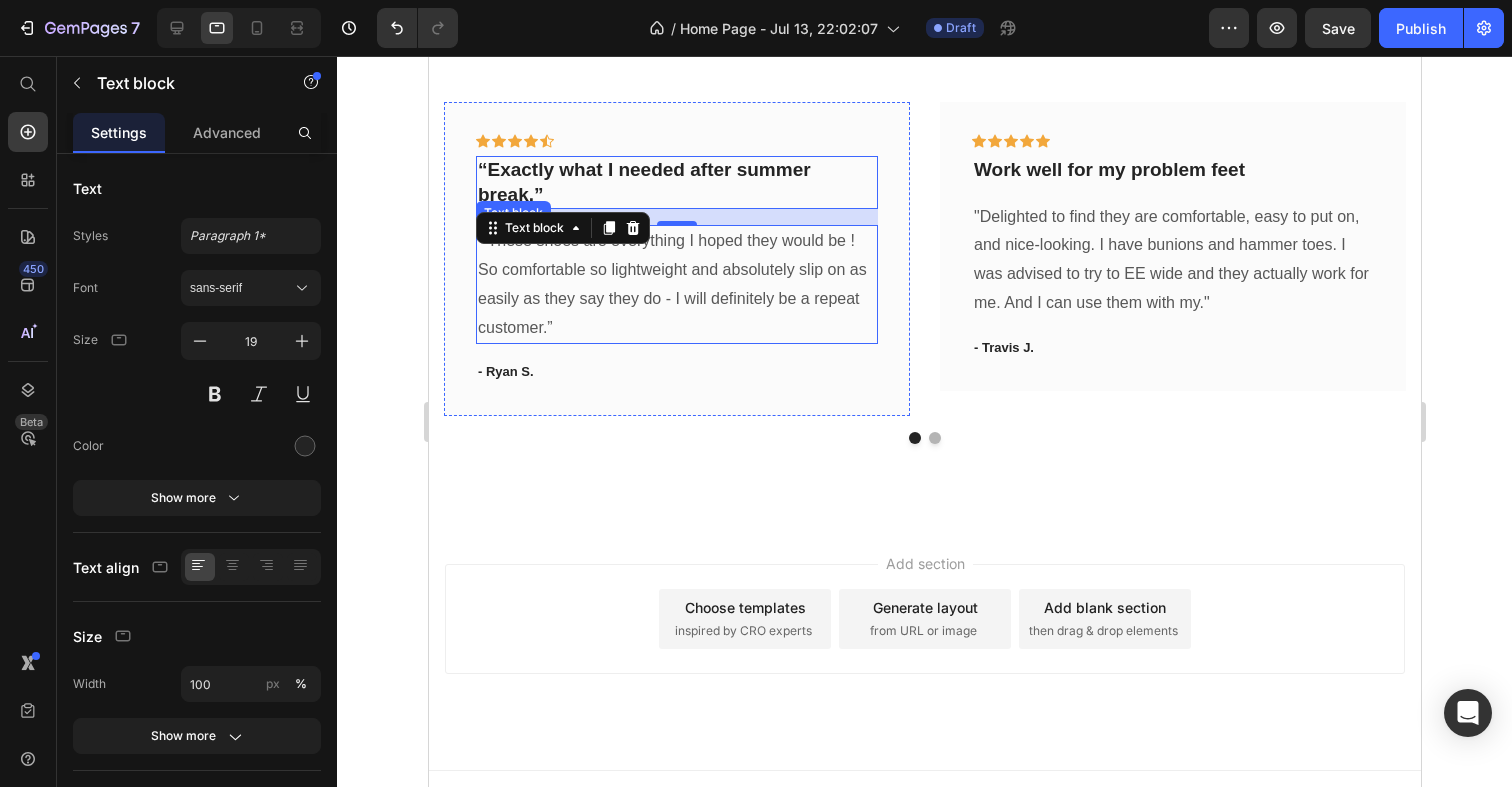 click on "“ These shoes are everything I hoped they would be ! So comfortable so lightweight and absolutely slip on as easily as they say they do - I will definitely be a repeat customer.”" at bounding box center (676, 284) 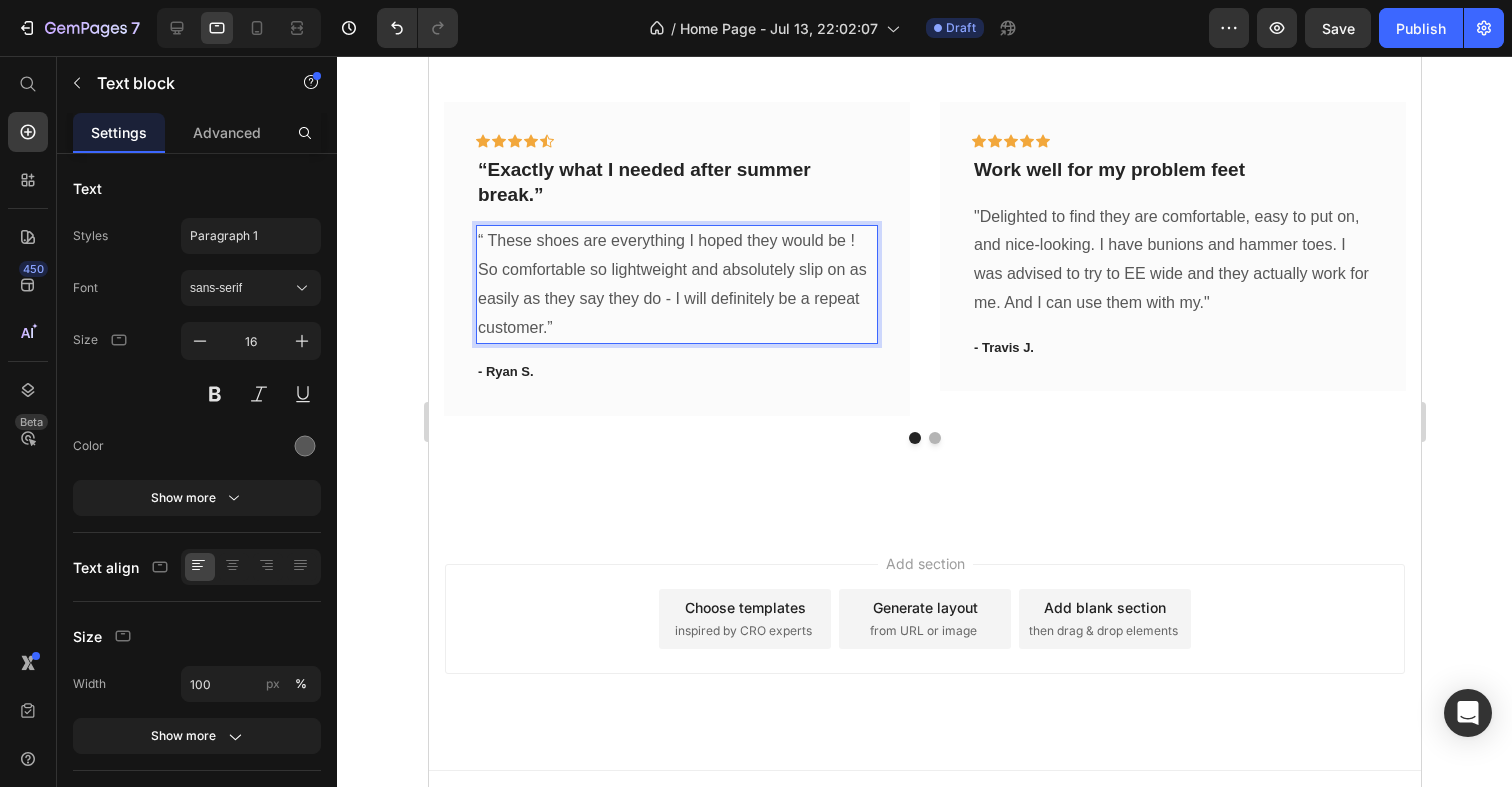 click on "“ These shoes are everything I hoped they would be ! So comfortable so lightweight and absolutely slip on as easily as they say they do - I will definitely be a repeat customer.”" at bounding box center (676, 284) 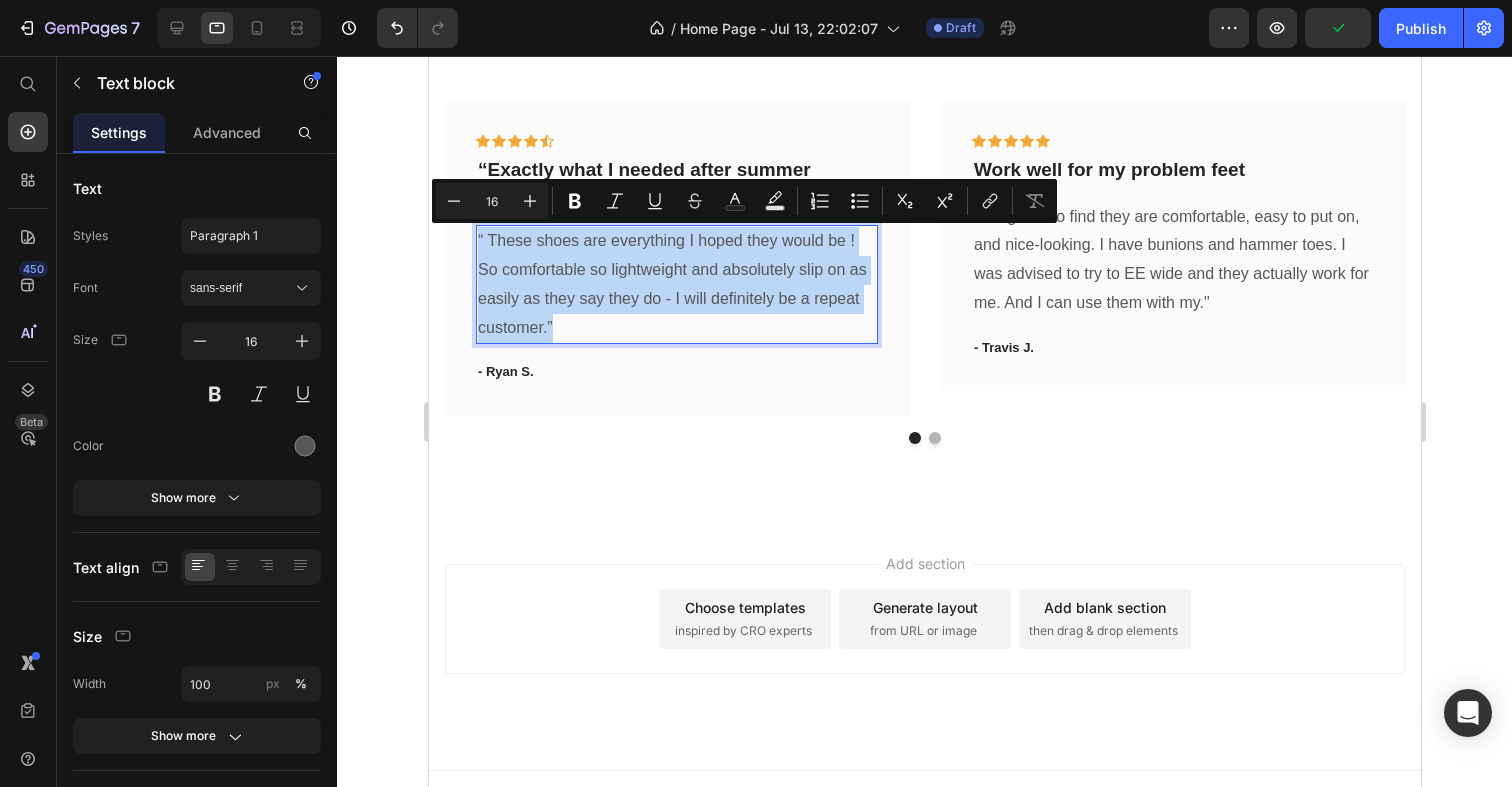 drag, startPoint x: 553, startPoint y: 324, endPoint x: 477, endPoint y: 235, distance: 117.03418 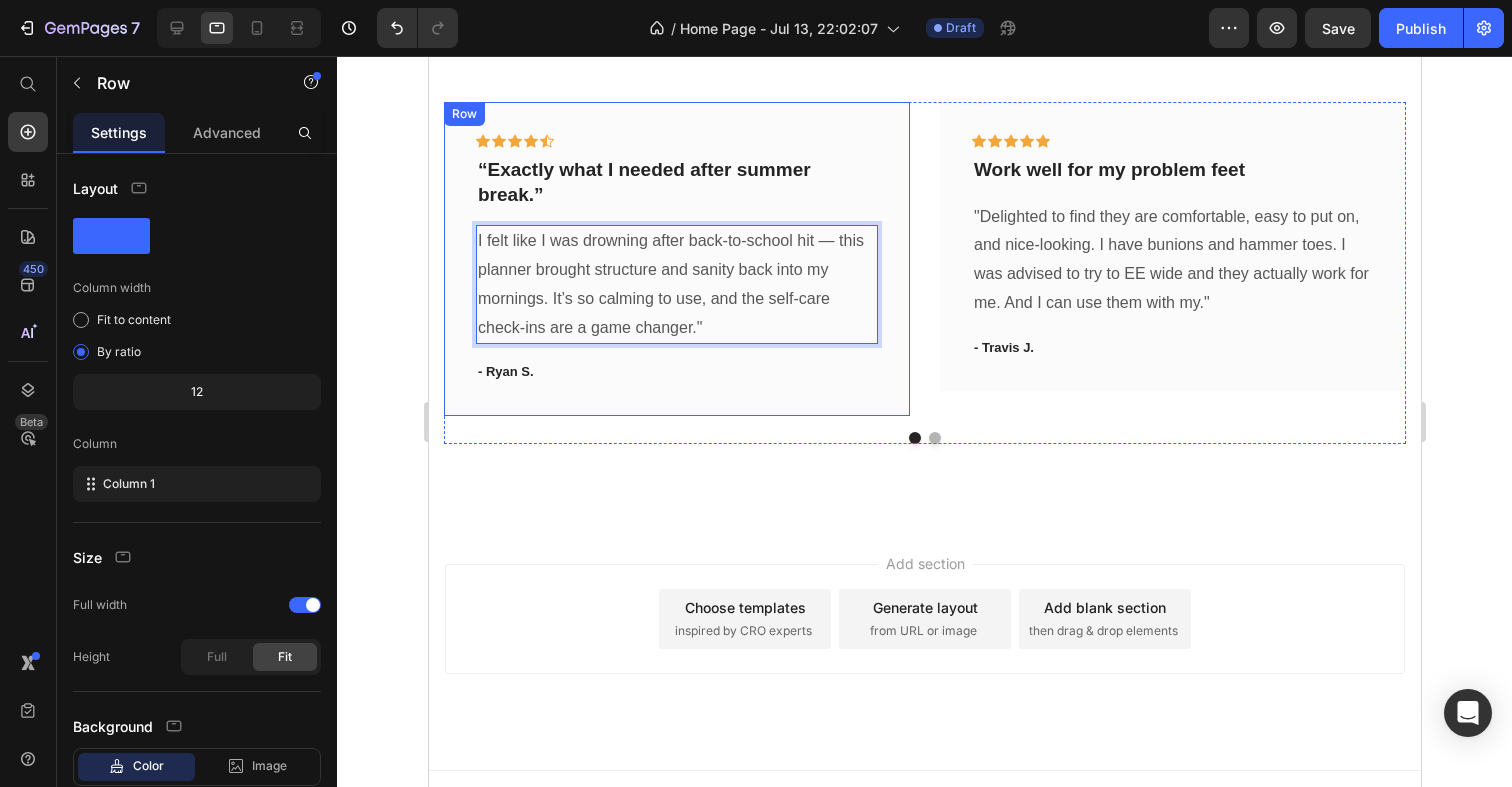 click on "Icon
Icon
Icon
Icon
Icon Row “Exactly what I needed after summer break.” Text block I felt like I was drowning after back-to-school hit — this planner brought structure and sanity back into my mornings. It’s so calming to use, and the self-care check-ins are a game changer." Text block   16 - Ryan S. Text block Row" at bounding box center (676, 259) 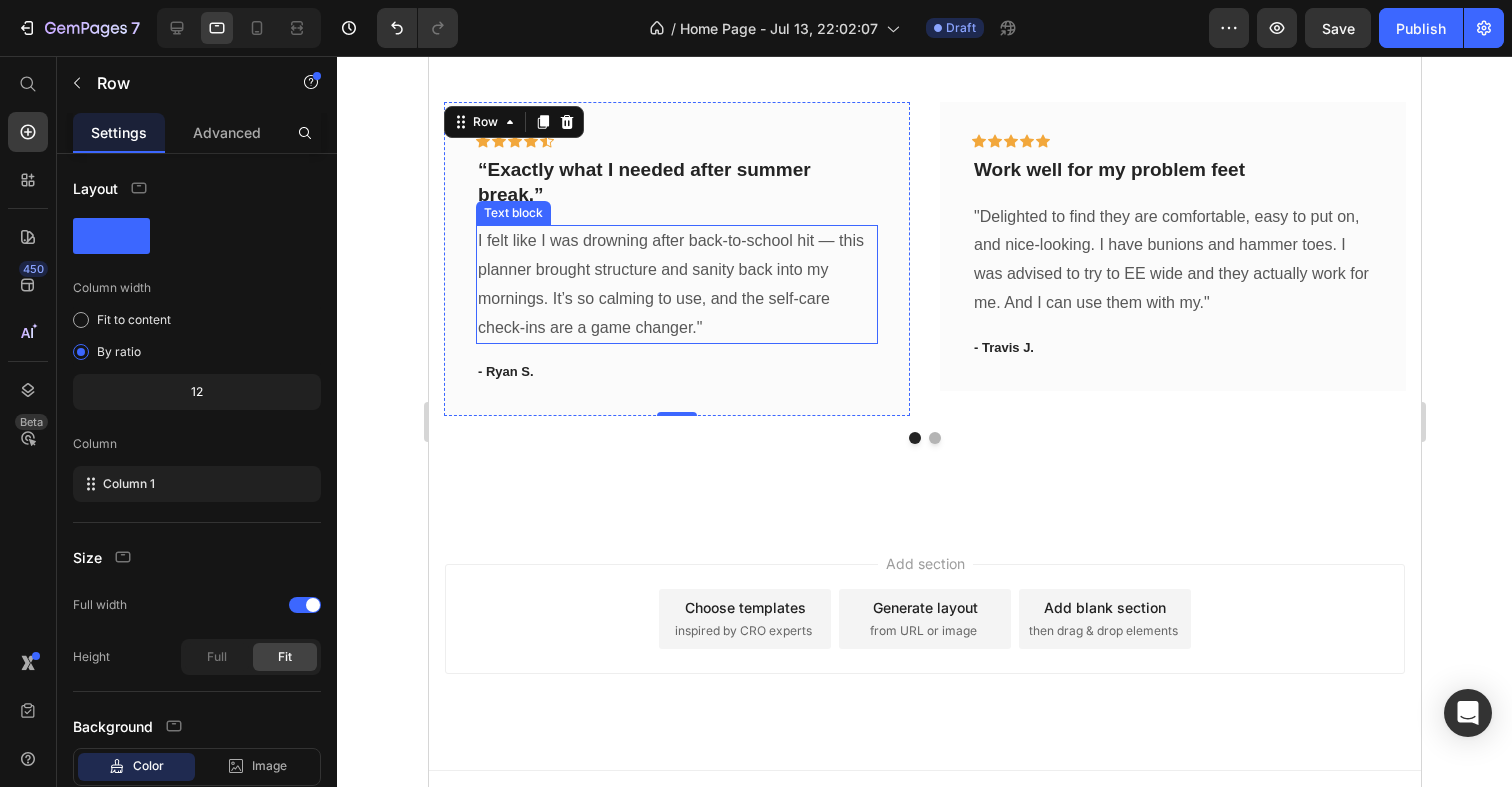click on "I felt like I was drowning after back-to-school hit — this planner brought structure and sanity back into my mornings. It’s so calming to use, and the self-care check-ins are a game changer."" at bounding box center [676, 284] 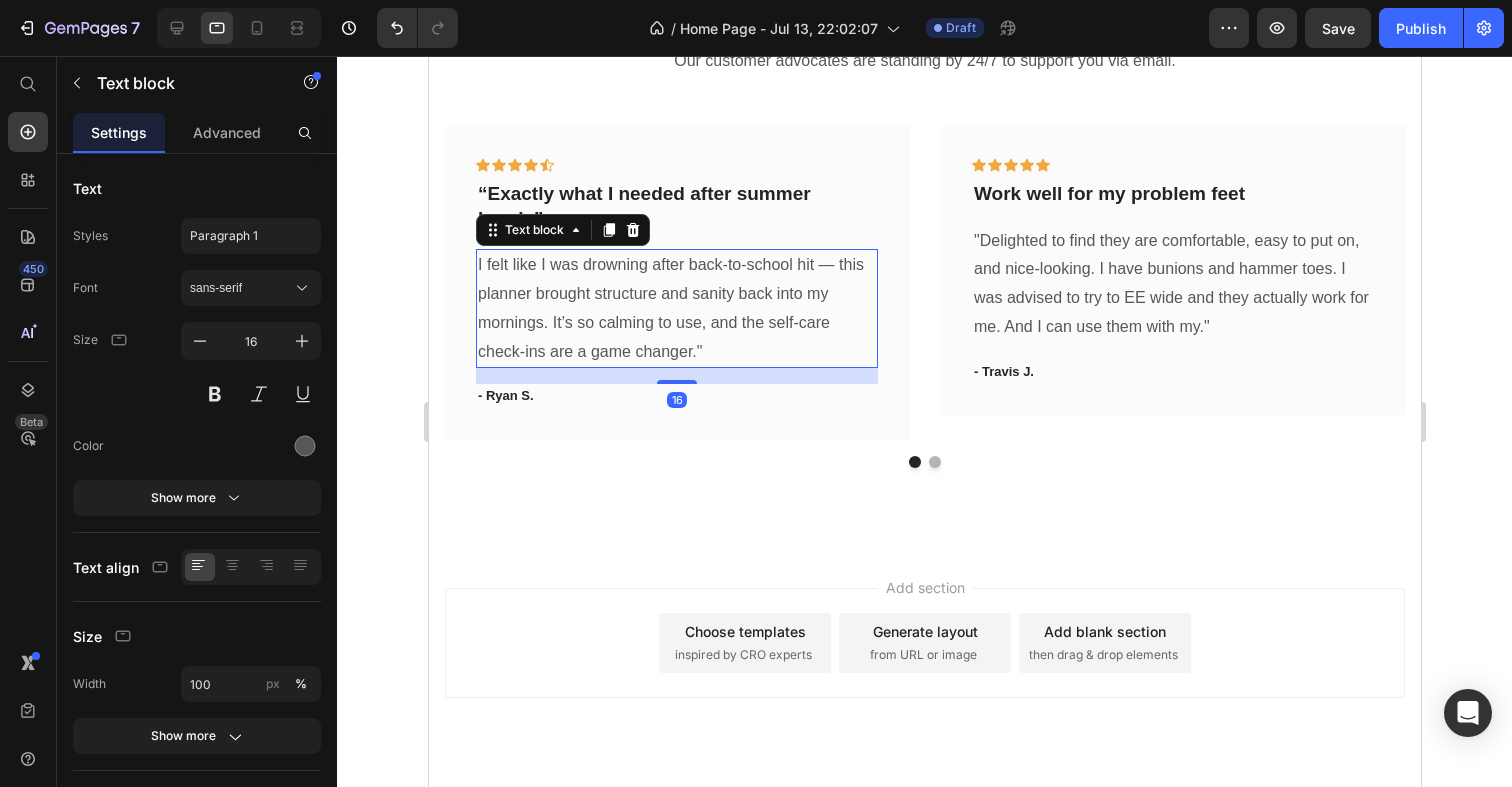scroll, scrollTop: 2072, scrollLeft: 0, axis: vertical 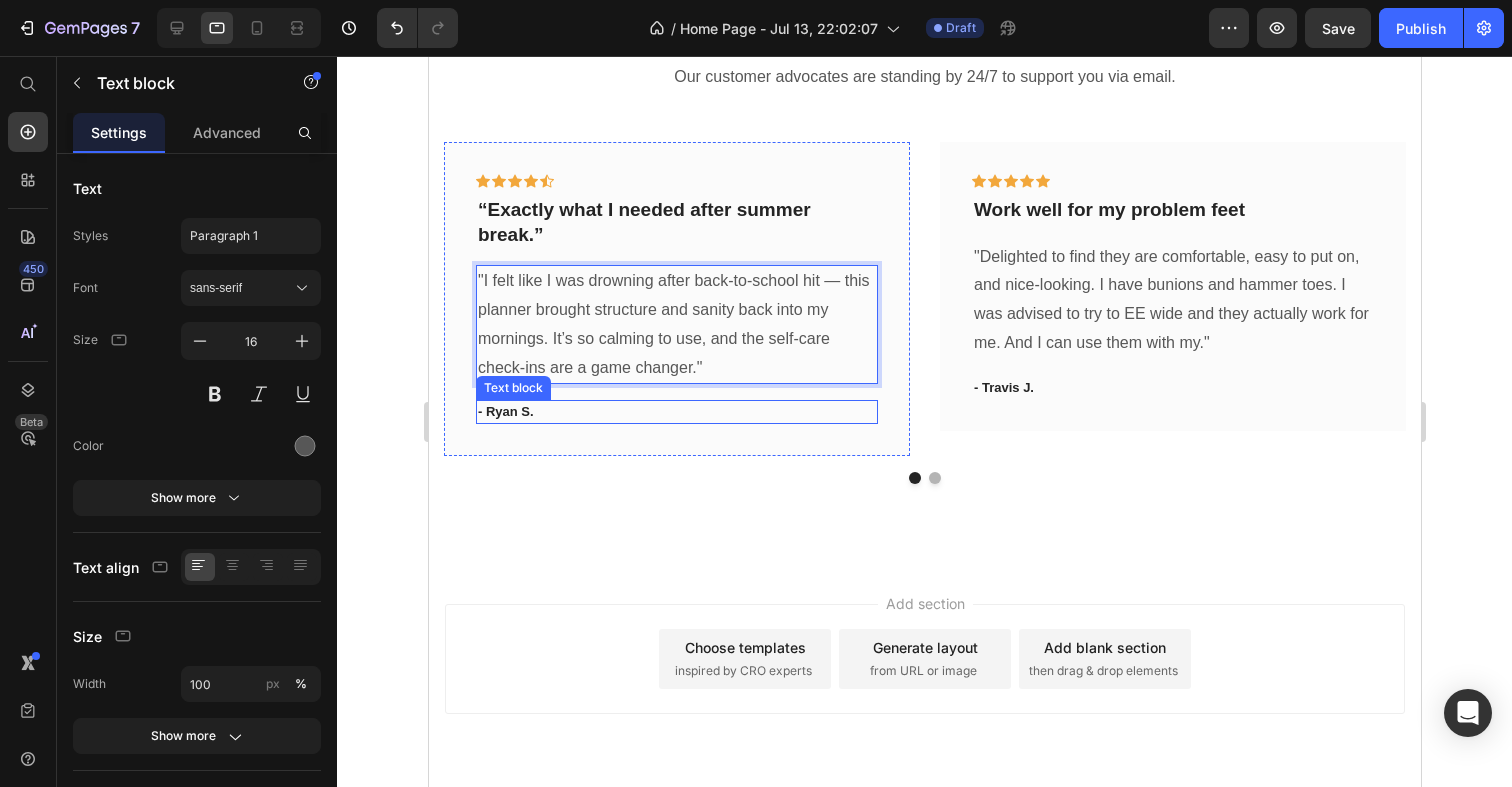 click on "- Ryan S." at bounding box center (676, 412) 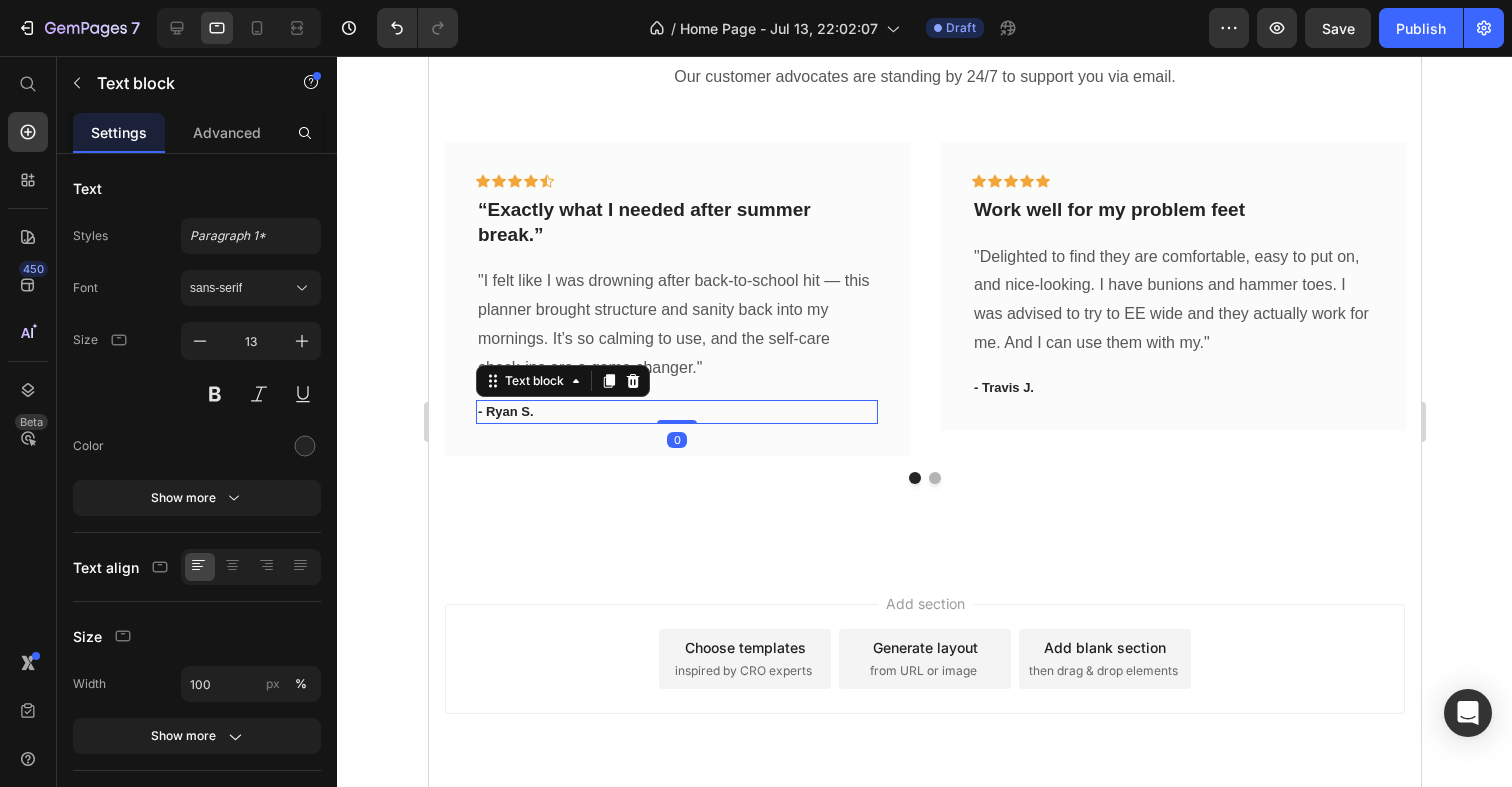click on "- Ryan S." at bounding box center [676, 412] 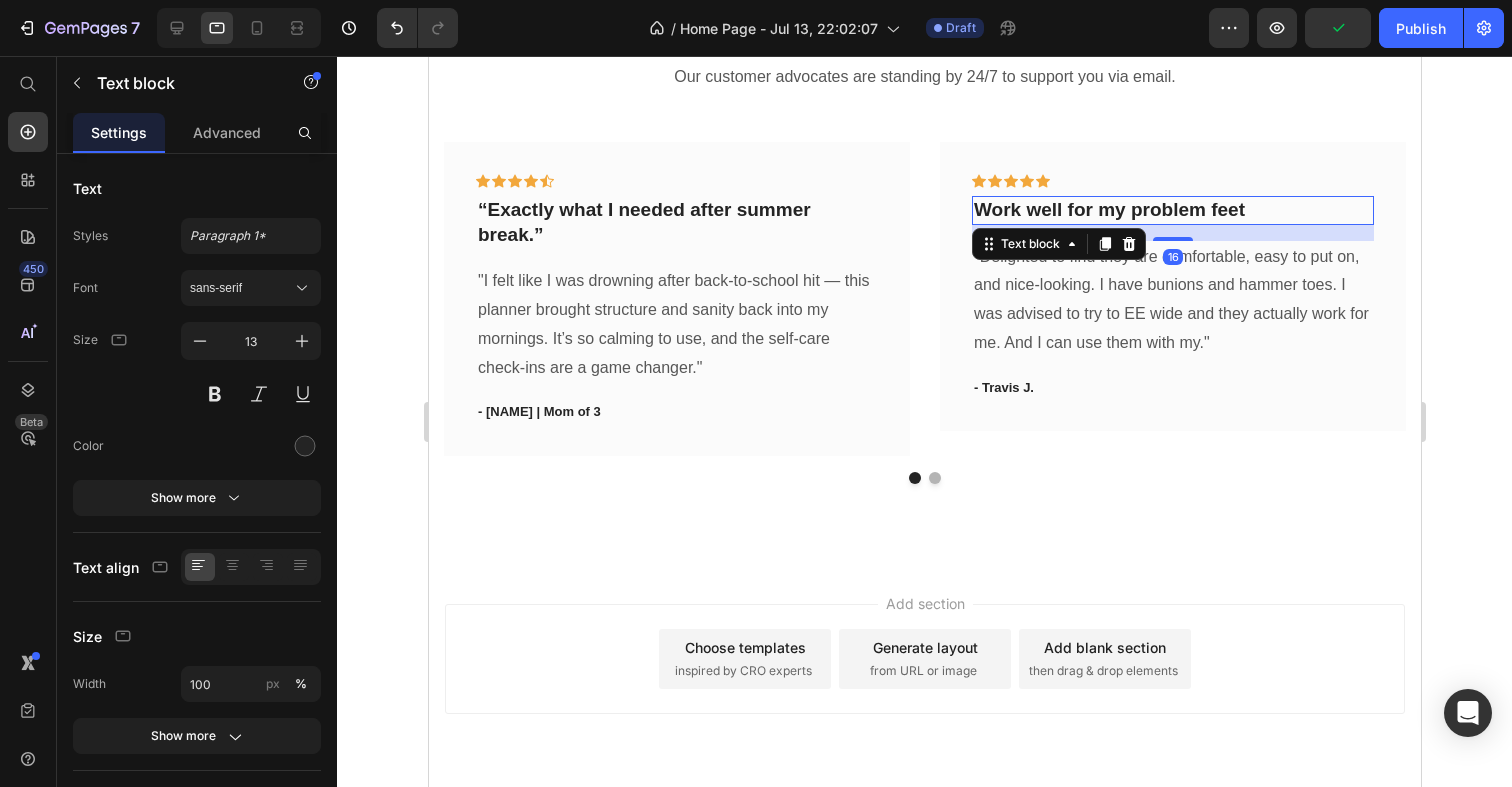 click on "Work well for my problem feet" at bounding box center (1172, 210) 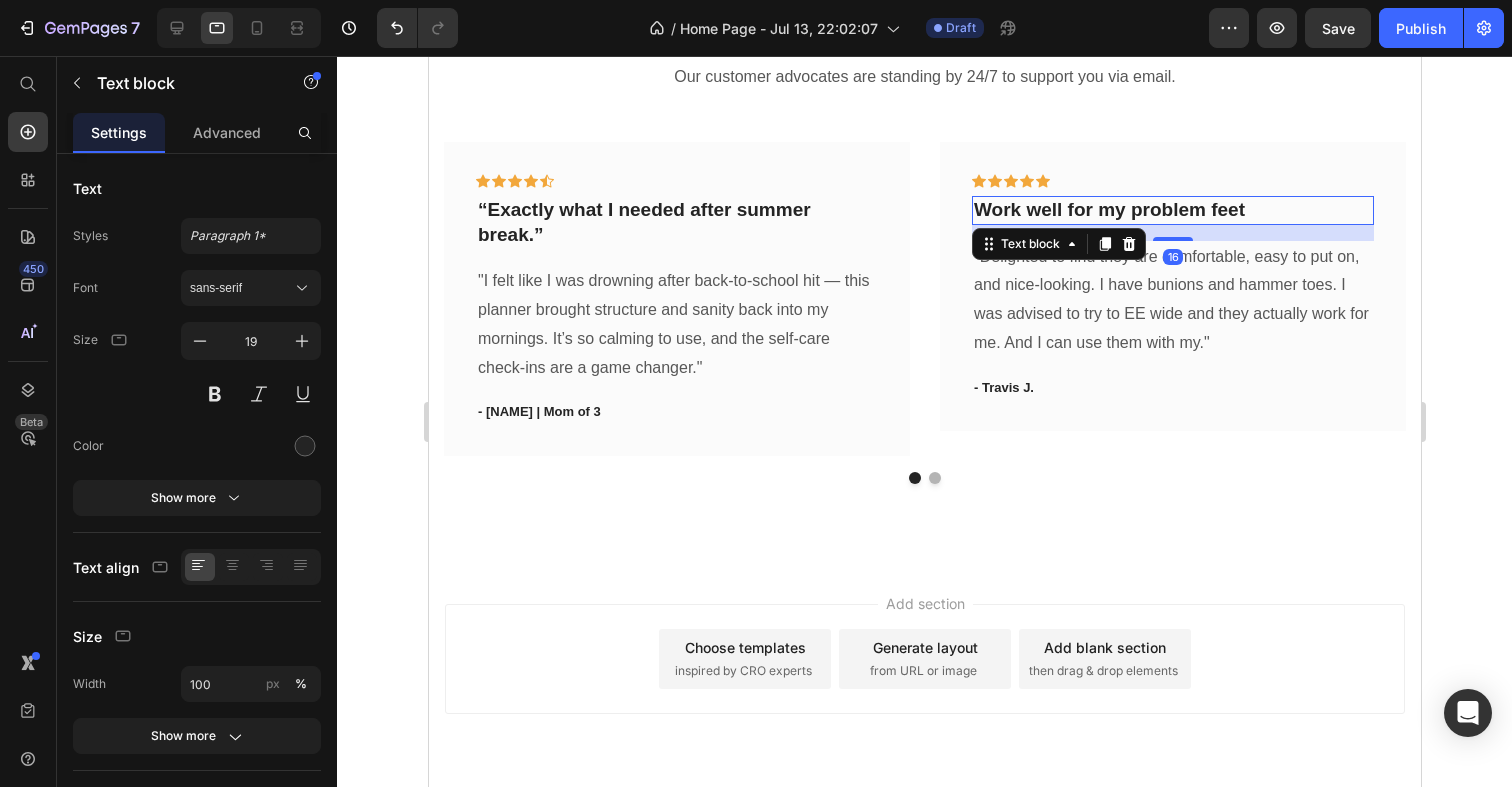 click on "Work well for my problem feet" at bounding box center [1172, 210] 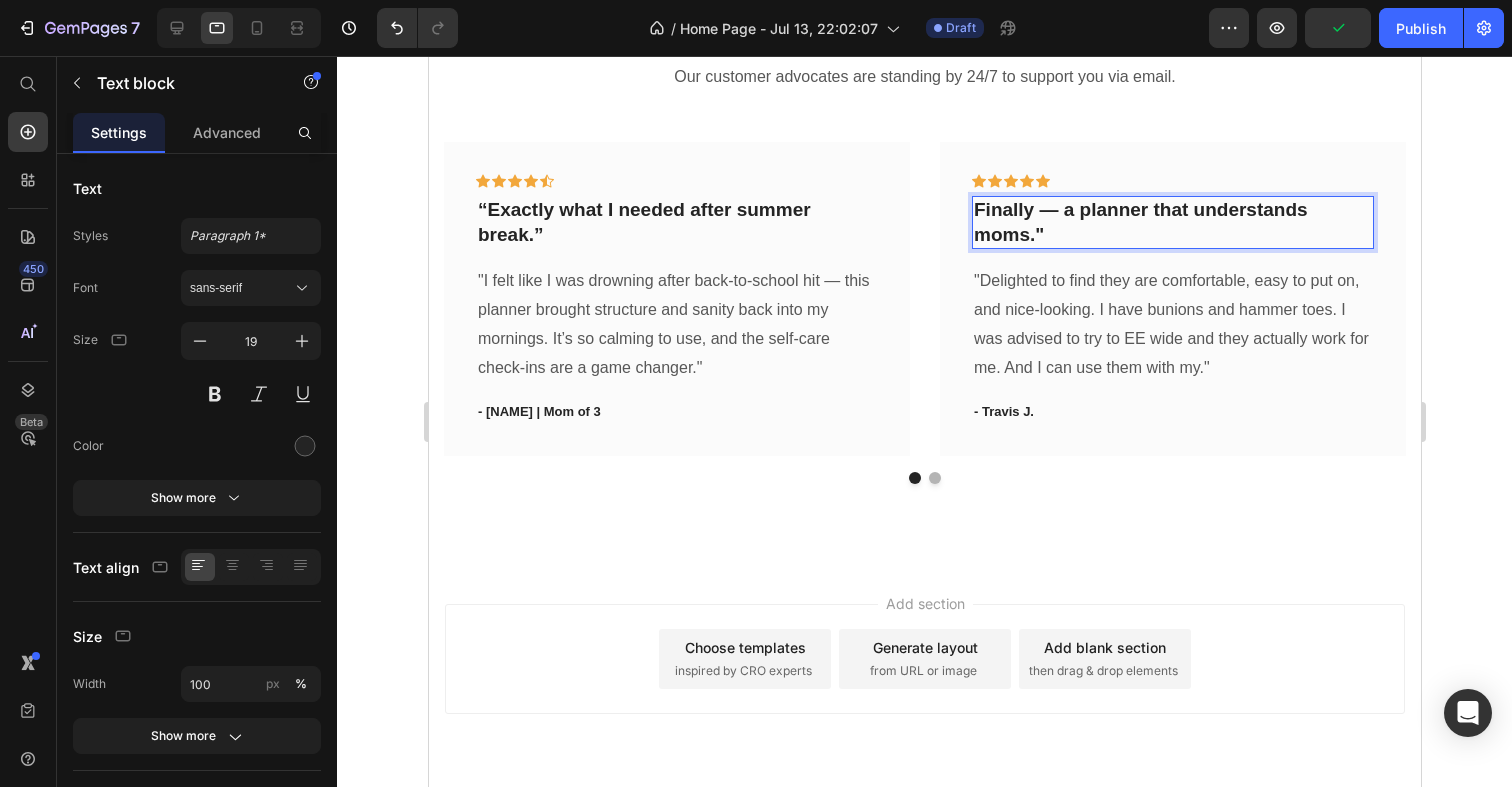 click on "Finally — a planner that understands moms."" at bounding box center (1172, 222) 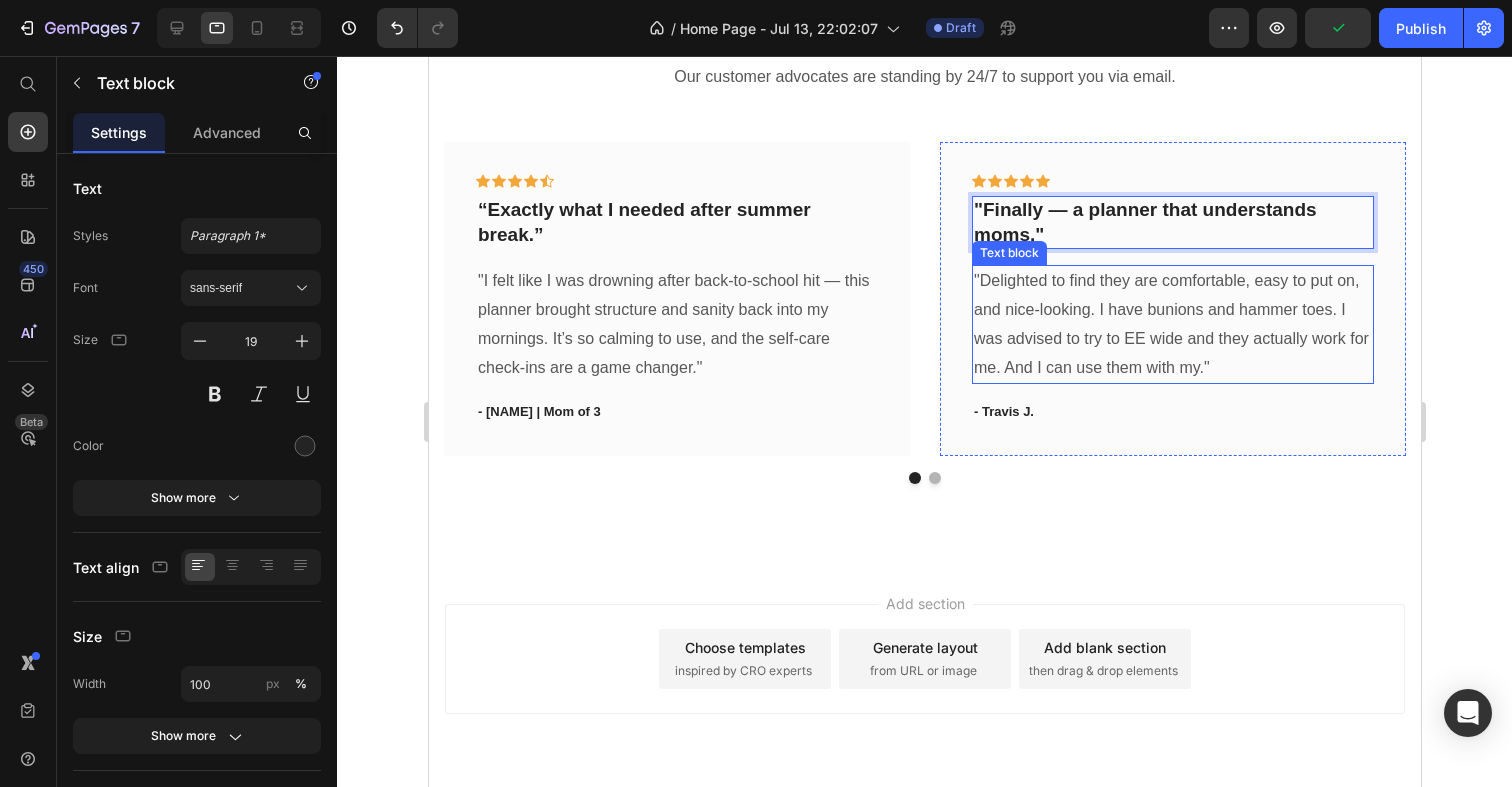click on ""Delighted to find they are comfortable, easy to put on, and nice-looking. I have bunions and hammer toes. I was advised to try to EE wide and they actually work for me. And I can use them with my."" at bounding box center [1172, 324] 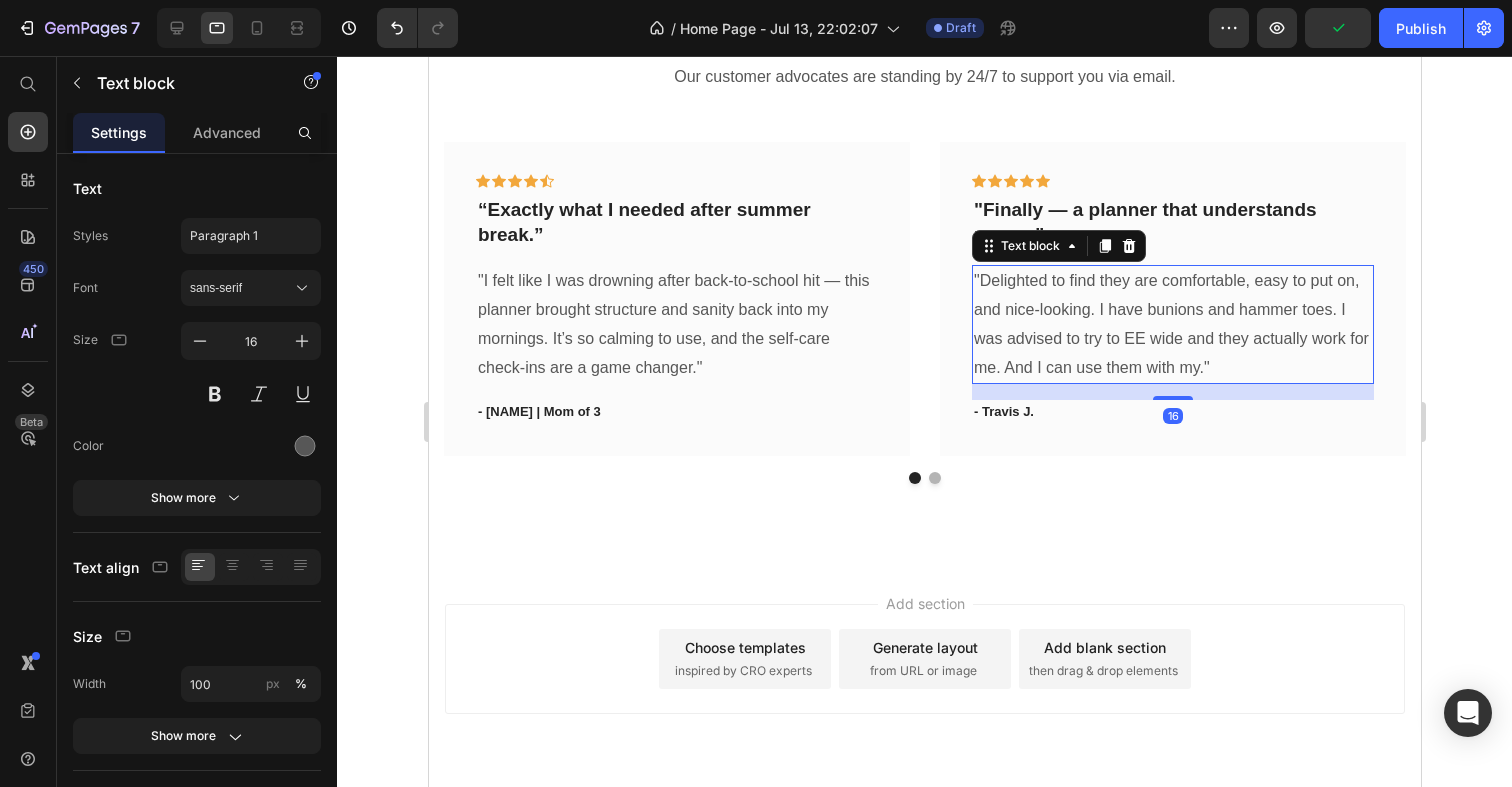 click on ""Delighted to find they are comfortable, easy to put on, and nice-looking. I have bunions and hammer toes. I was advised to try to EE wide and they actually work for me. And I can use them with my."" at bounding box center (1172, 324) 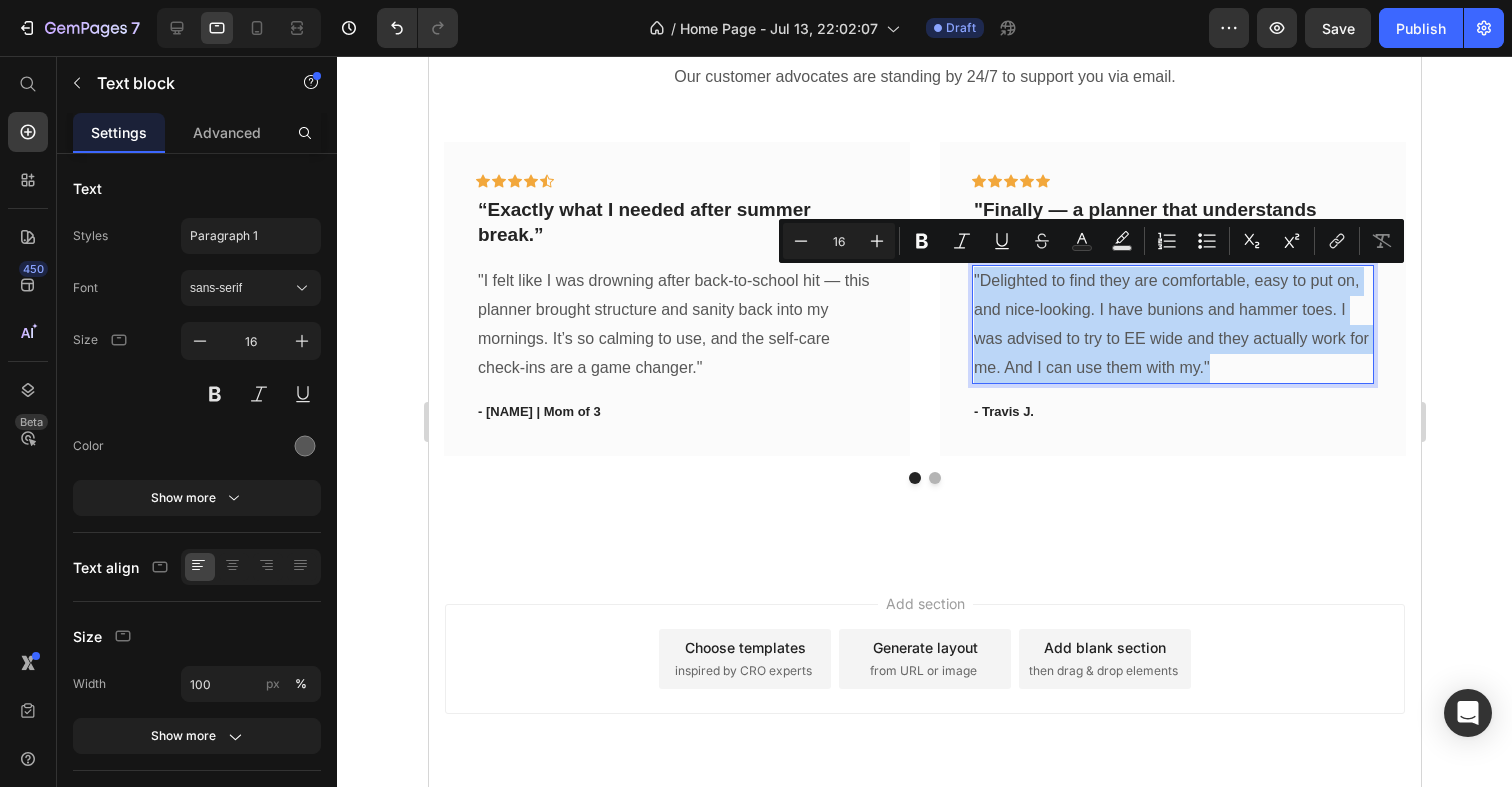 drag, startPoint x: 1221, startPoint y: 363, endPoint x: 974, endPoint y: 271, distance: 263.5773 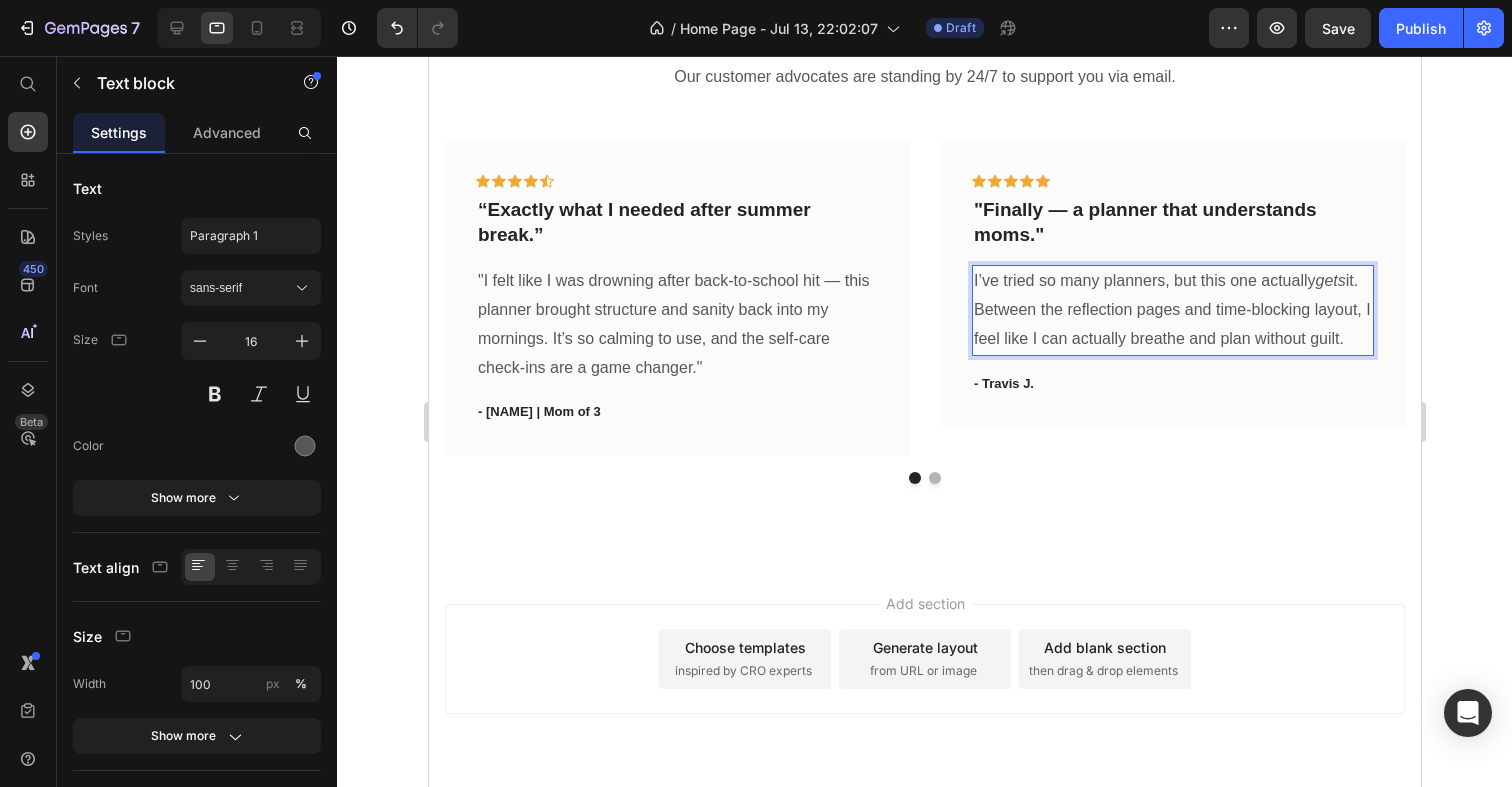 click on "I’ve tried so many planners, but this one actually  gets  it. Between the reflection pages and time-blocking layout, I feel like I can actually breathe and plan without guilt." at bounding box center (1172, 310) 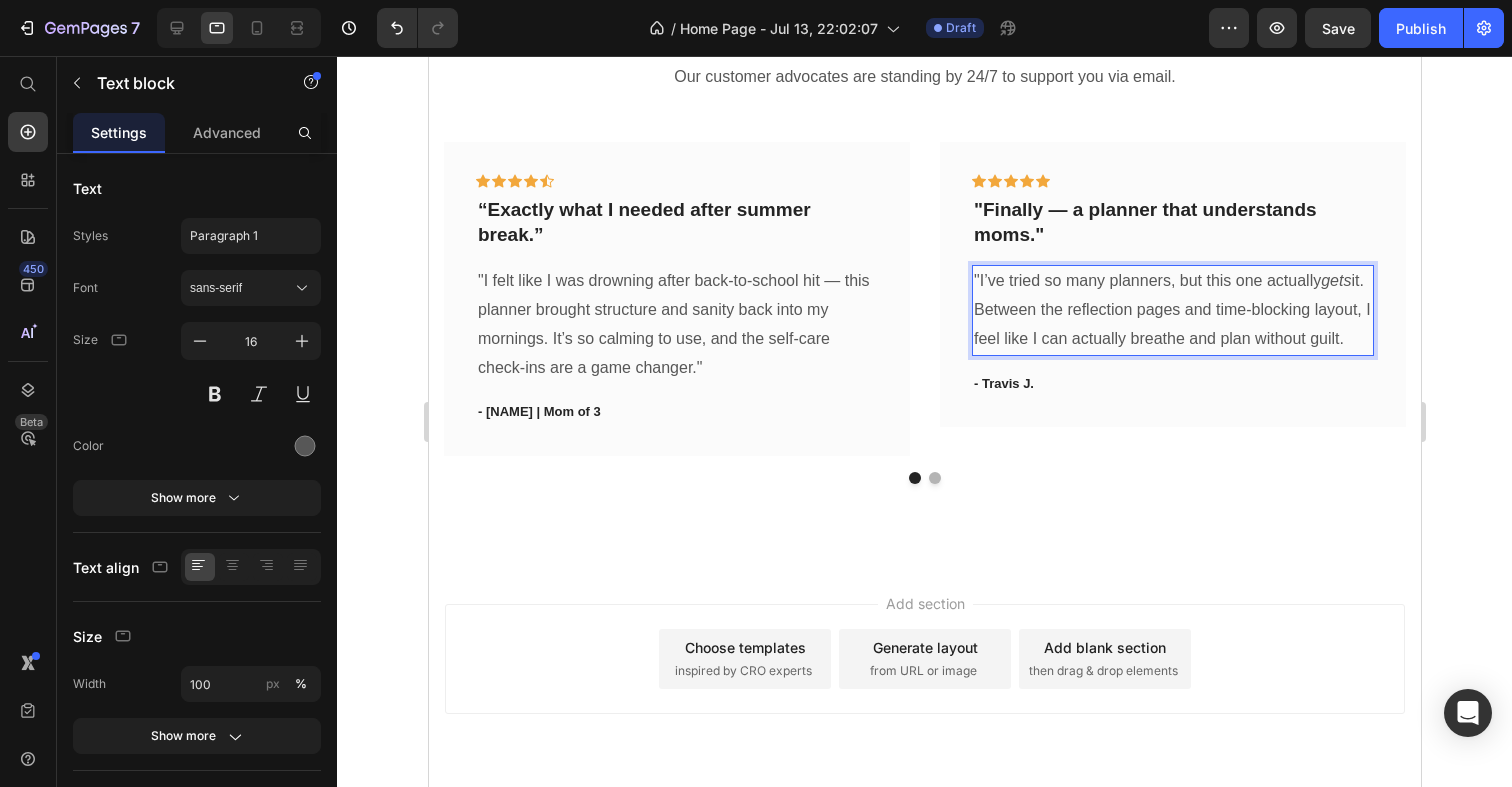 click on ""I’ve tried so many planners, but this one actually  gets  it. Between the reflection pages and time-blocking layout, I feel like I can actually breathe and plan without guilt." at bounding box center (1172, 310) 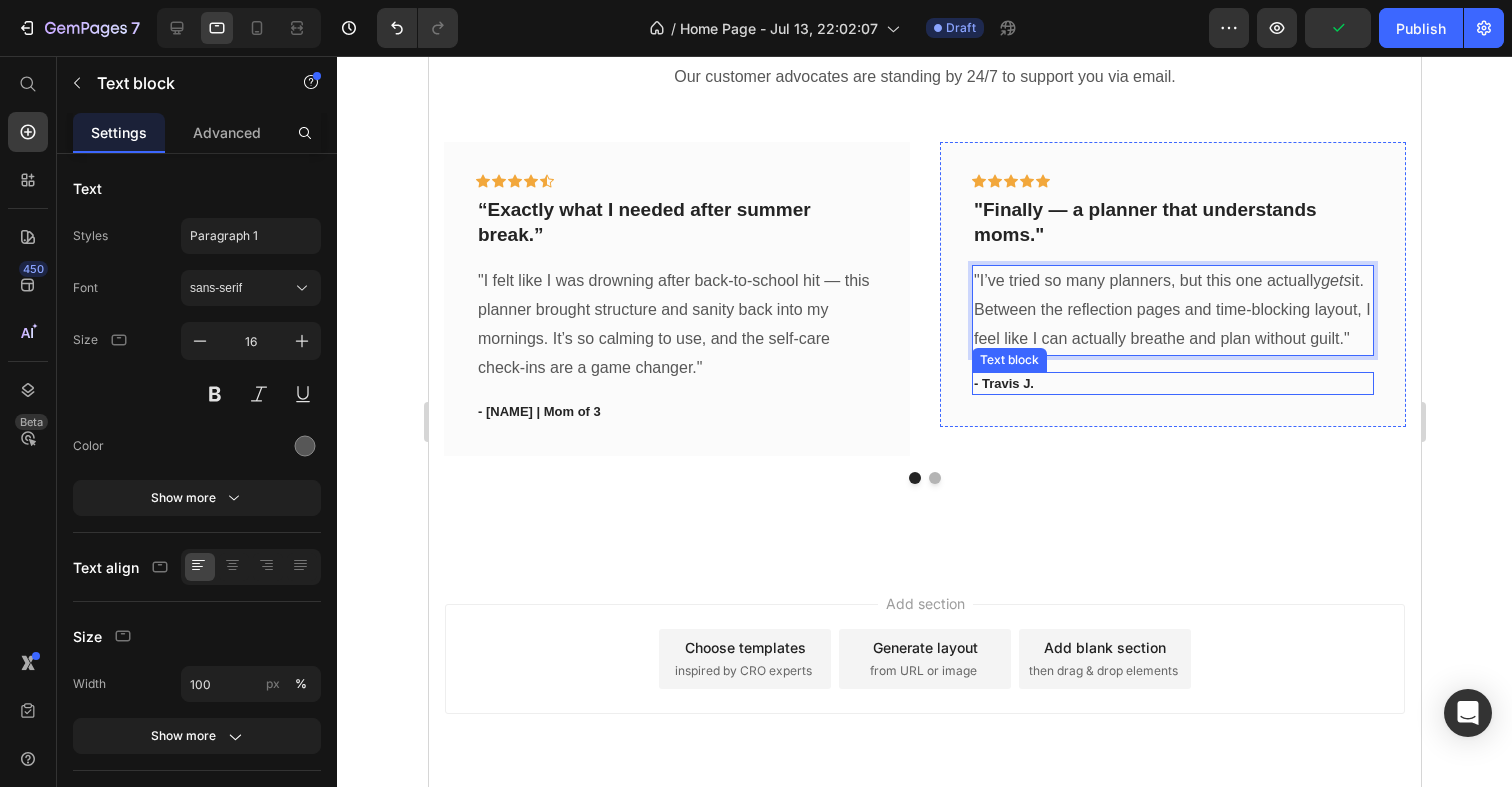 click on "- Travis J." at bounding box center [1172, 384] 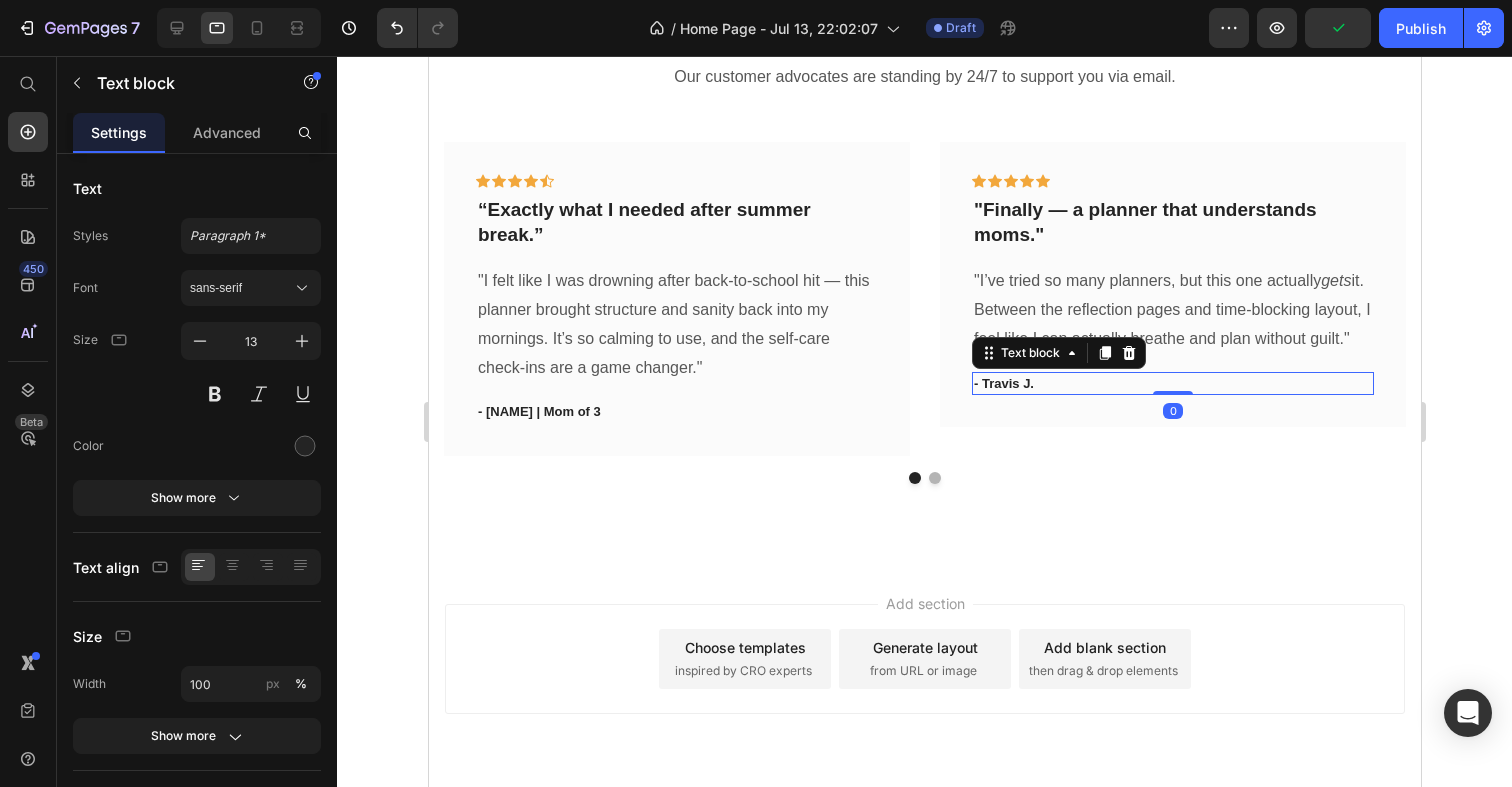 click on "- Travis J." at bounding box center (1172, 384) 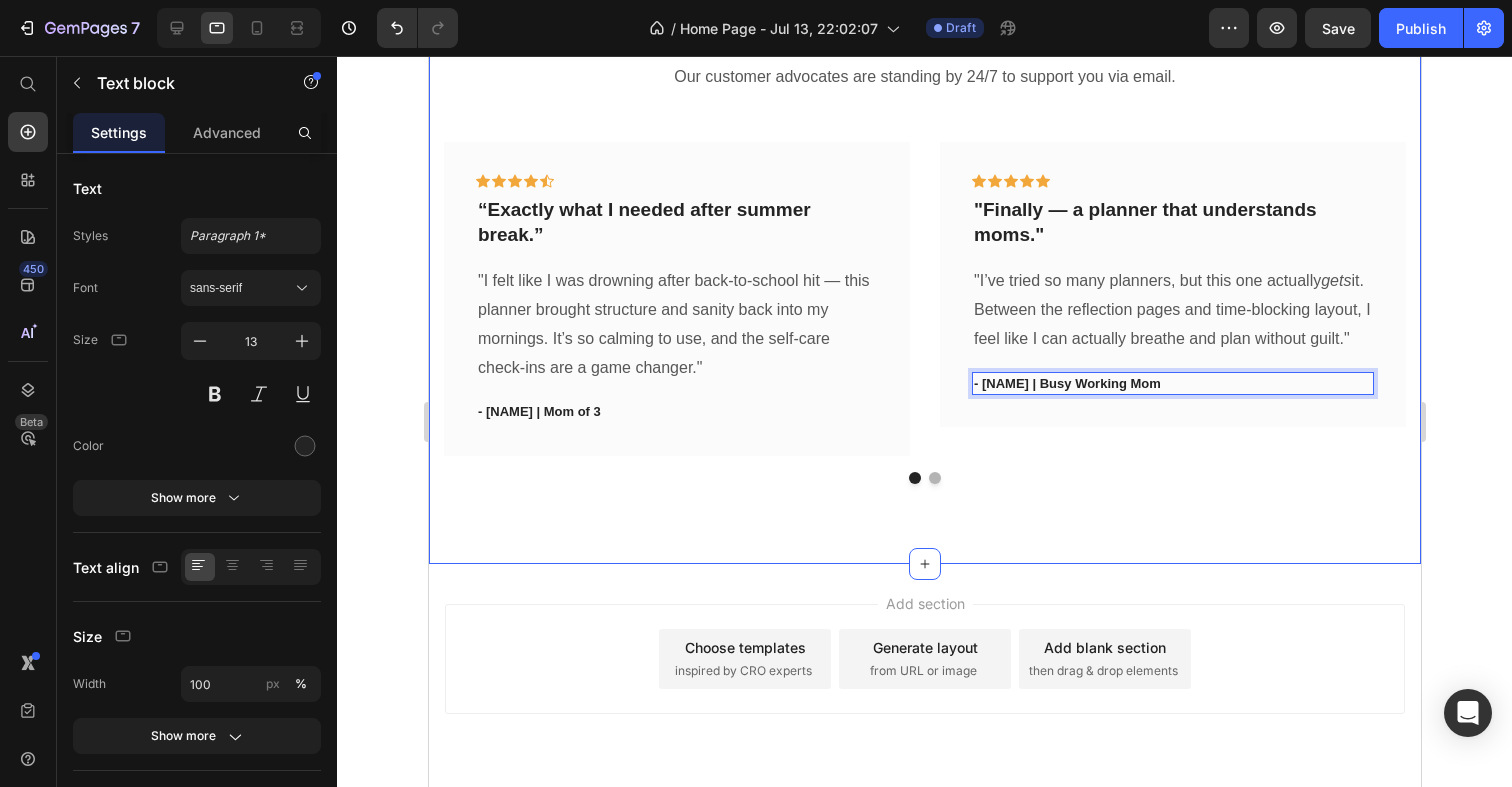 click on "Icon
Icon
Icon
Icon
Icon Row “Exactly what I needed after summer break.” Text block "I felt like I was drowning after back-to-school hit — this planner brought structure and sanity back into my mornings. It’s so calming to use, and the self-care check-ins are a game changer." Text block - Jessica M. | Mom of 3 Text block Row
Icon
Icon
Icon
Icon
Icon Row "Finally — a planner that understands moms." Text block "I’ve tried so many planners, but this one actually  gets  it. Between the reflection pages and time-blocking layout, I feel like I can actually breathe and plan without guilt." Text block - Tasha R. | Busy Working Mom Text block   0 Row
Icon
Icon
Icon
Icon
Icon Row You're walking on a cloud! Text block Text block - Ryan S. Text block Row
Row" at bounding box center [924, 313] 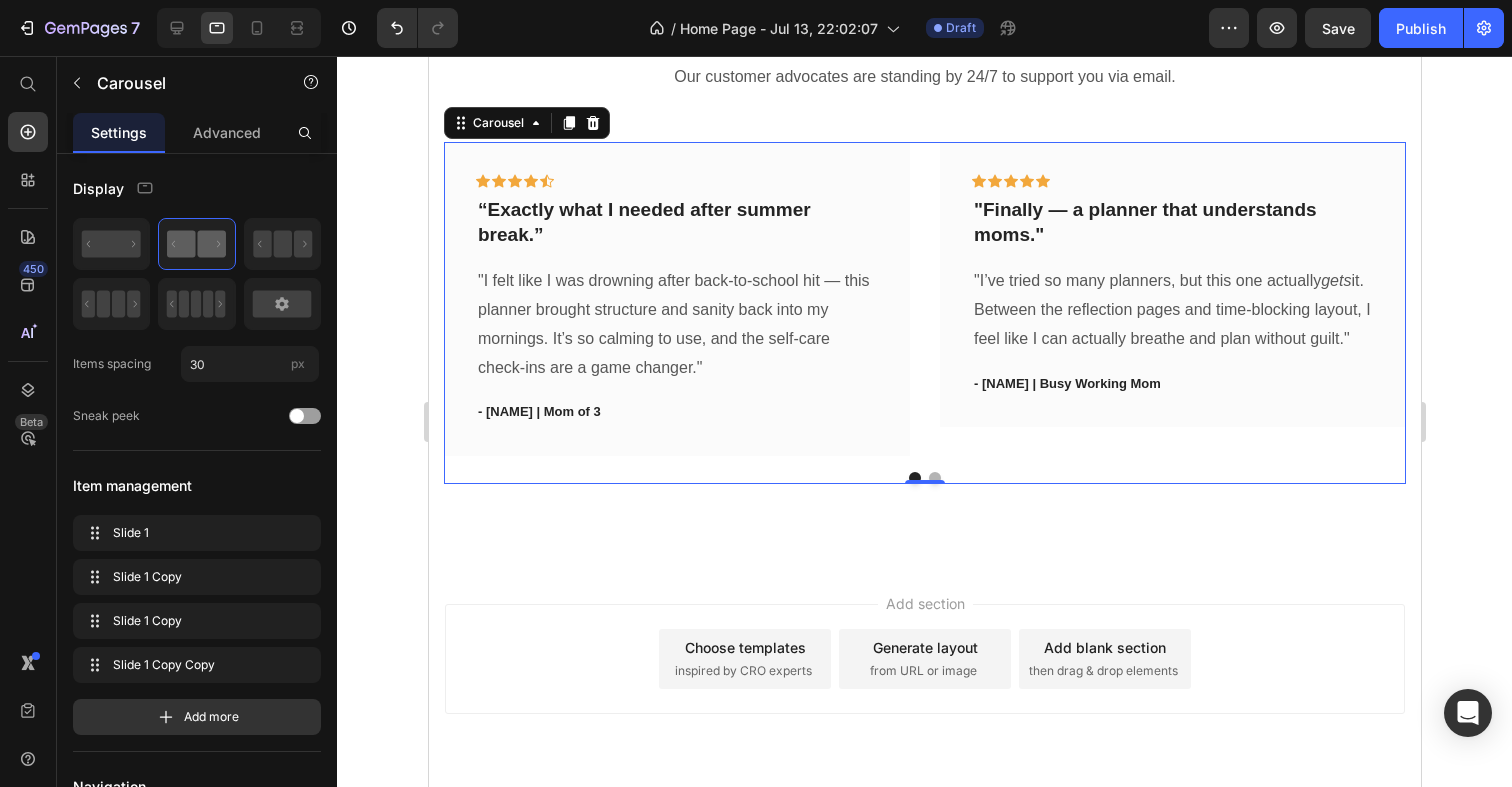 click at bounding box center (934, 478) 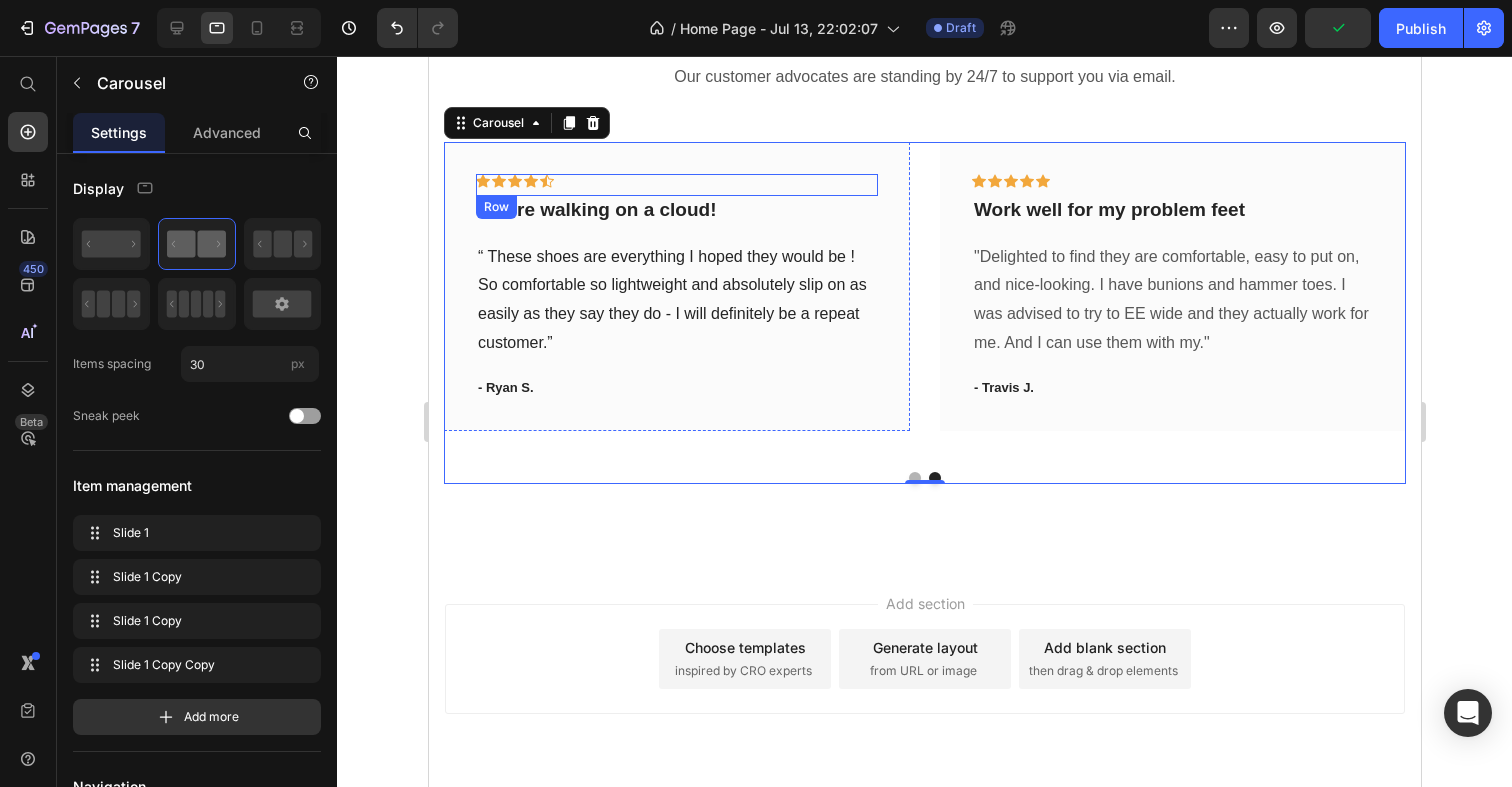 click on "You're walking on a cloud!" at bounding box center (676, 210) 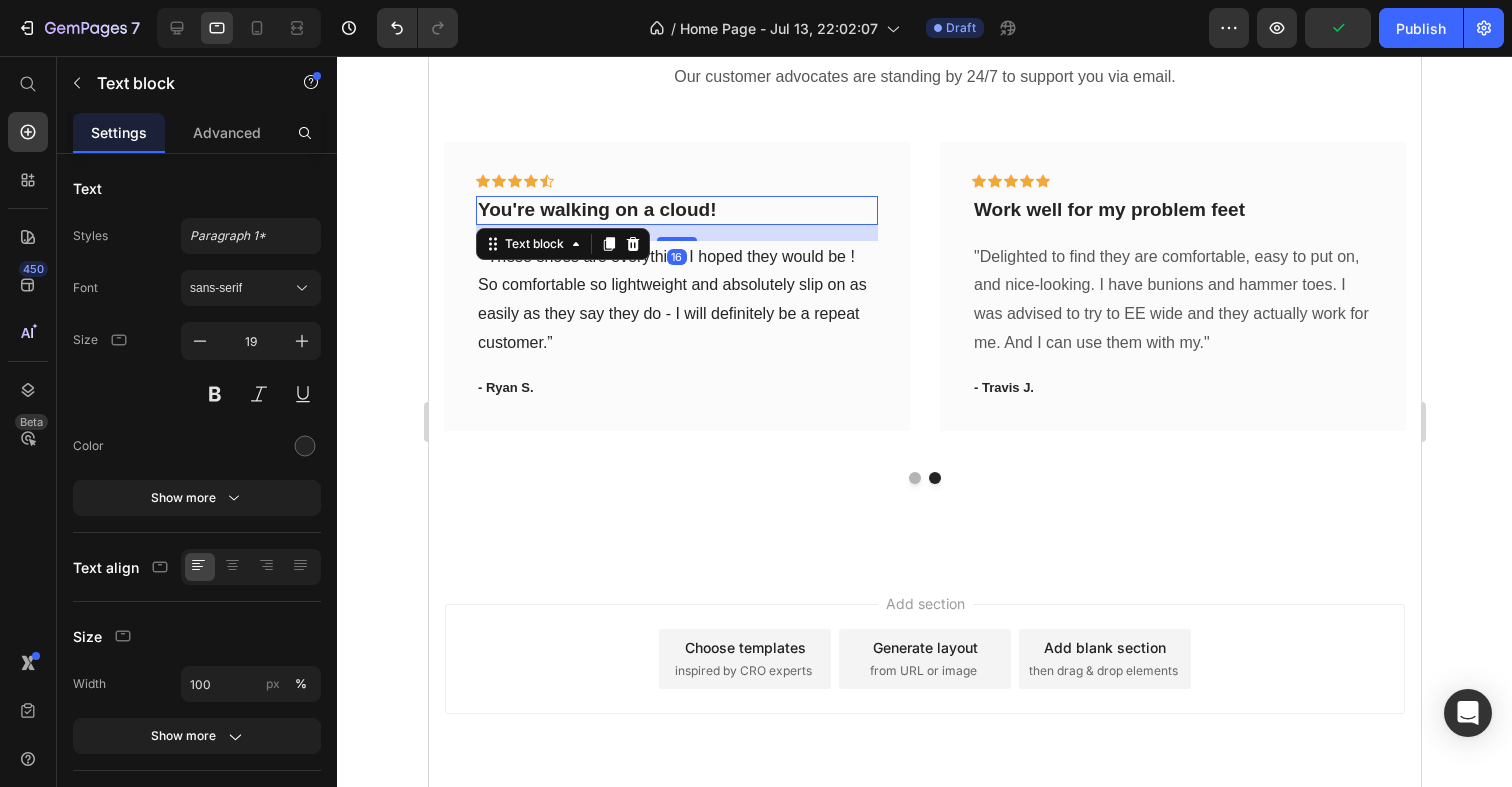 click on "You're walking on a cloud!" at bounding box center [676, 210] 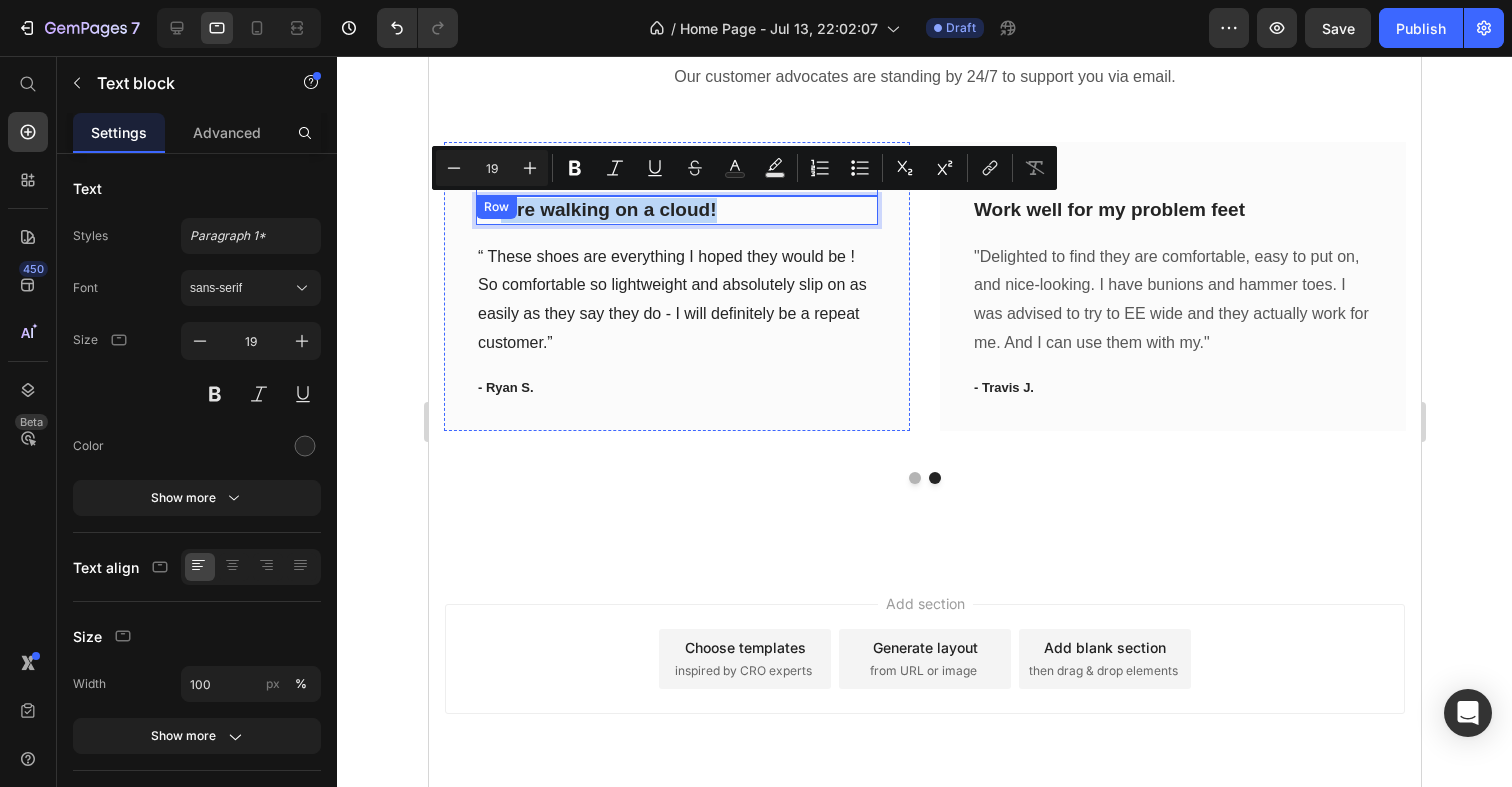 drag, startPoint x: 750, startPoint y: 206, endPoint x: 502, endPoint y: 200, distance: 248.07257 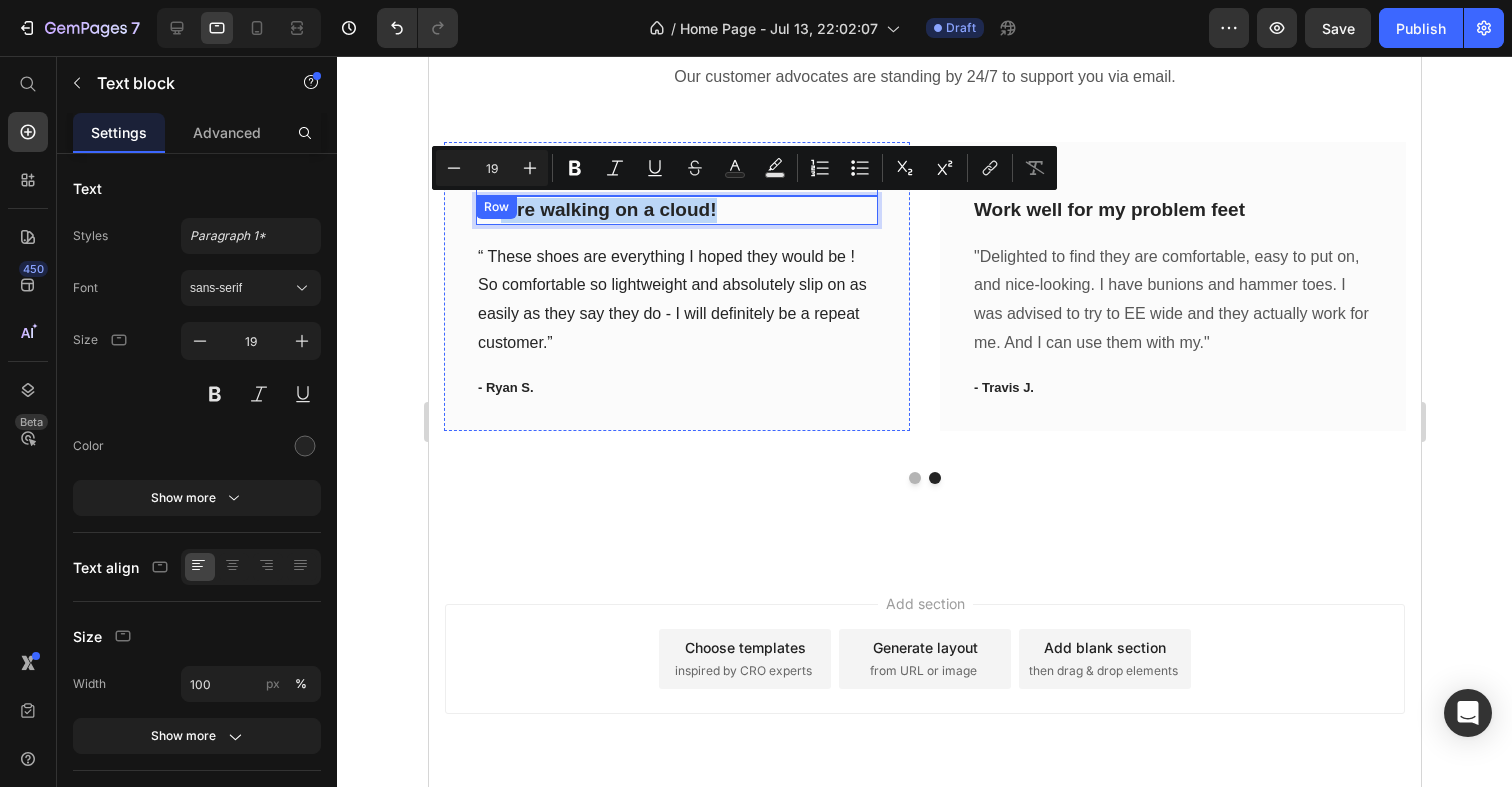 click on "Icon
Icon
Icon
Icon
Icon Row You're walking on a cloud! Text block   16 “ These shoes are everything I hoped they would be ! So comfortable so lightweight and absolutely slip on as easily as they say they do - I will definitely be a repeat customer.” Text block - Ryan S. Text block" at bounding box center [676, 286] 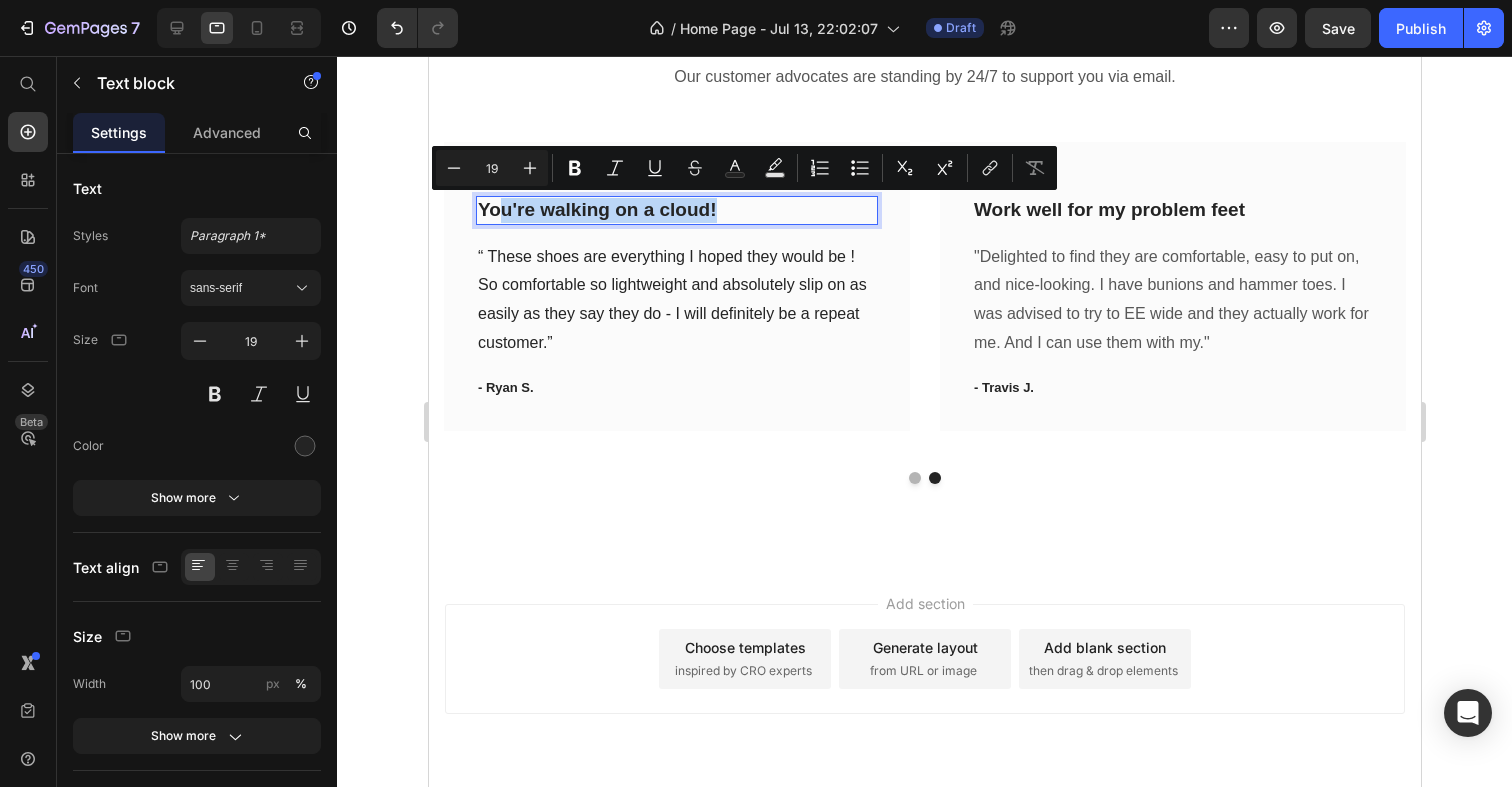click on "You're walking on a cloud!" at bounding box center [676, 210] 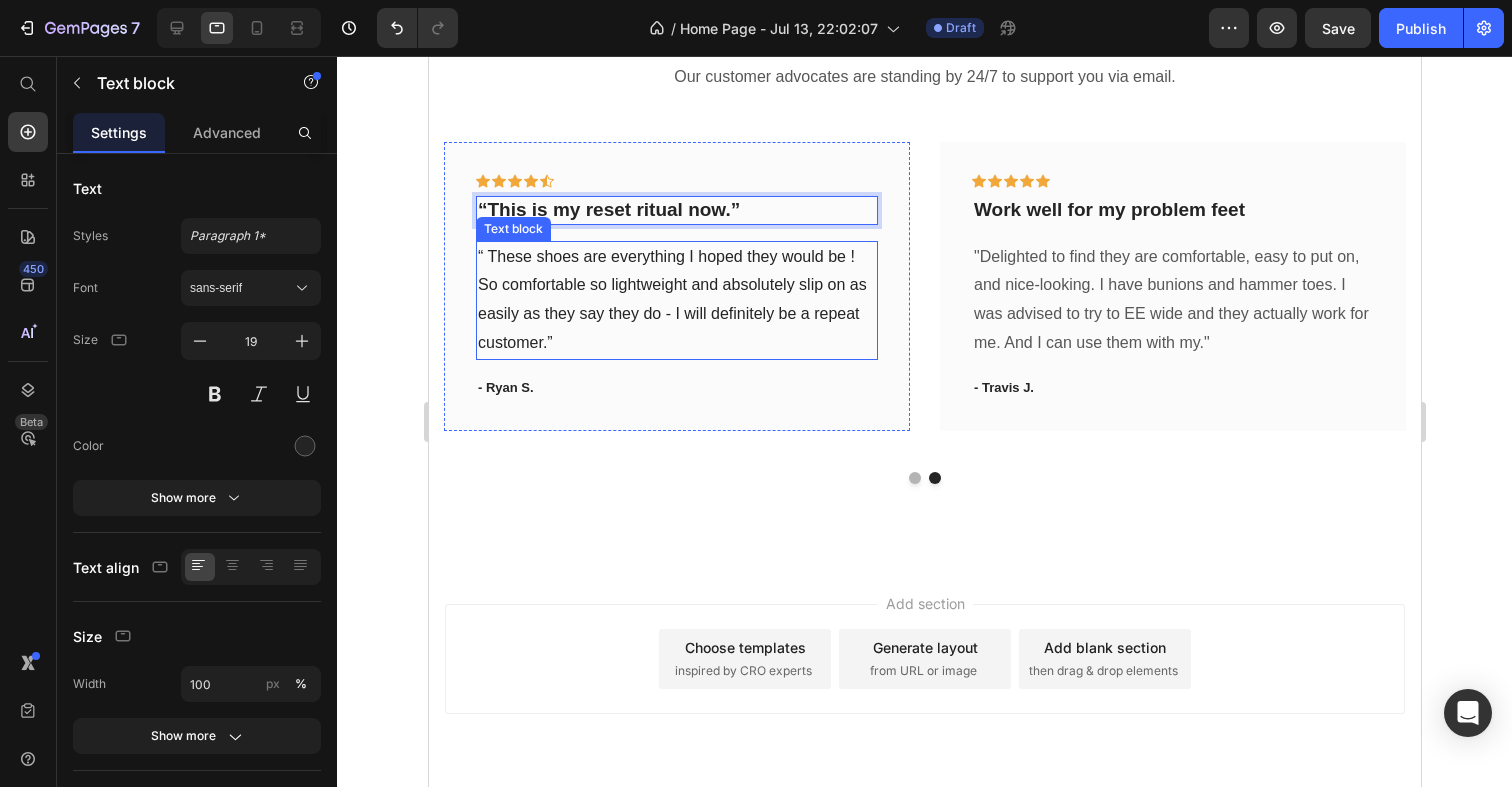 click on "“ These shoes are everything I hoped they would be ! So comfortable so lightweight and absolutely slip on as easily as they say they do - I will definitely be a repeat customer.”" at bounding box center (676, 300) 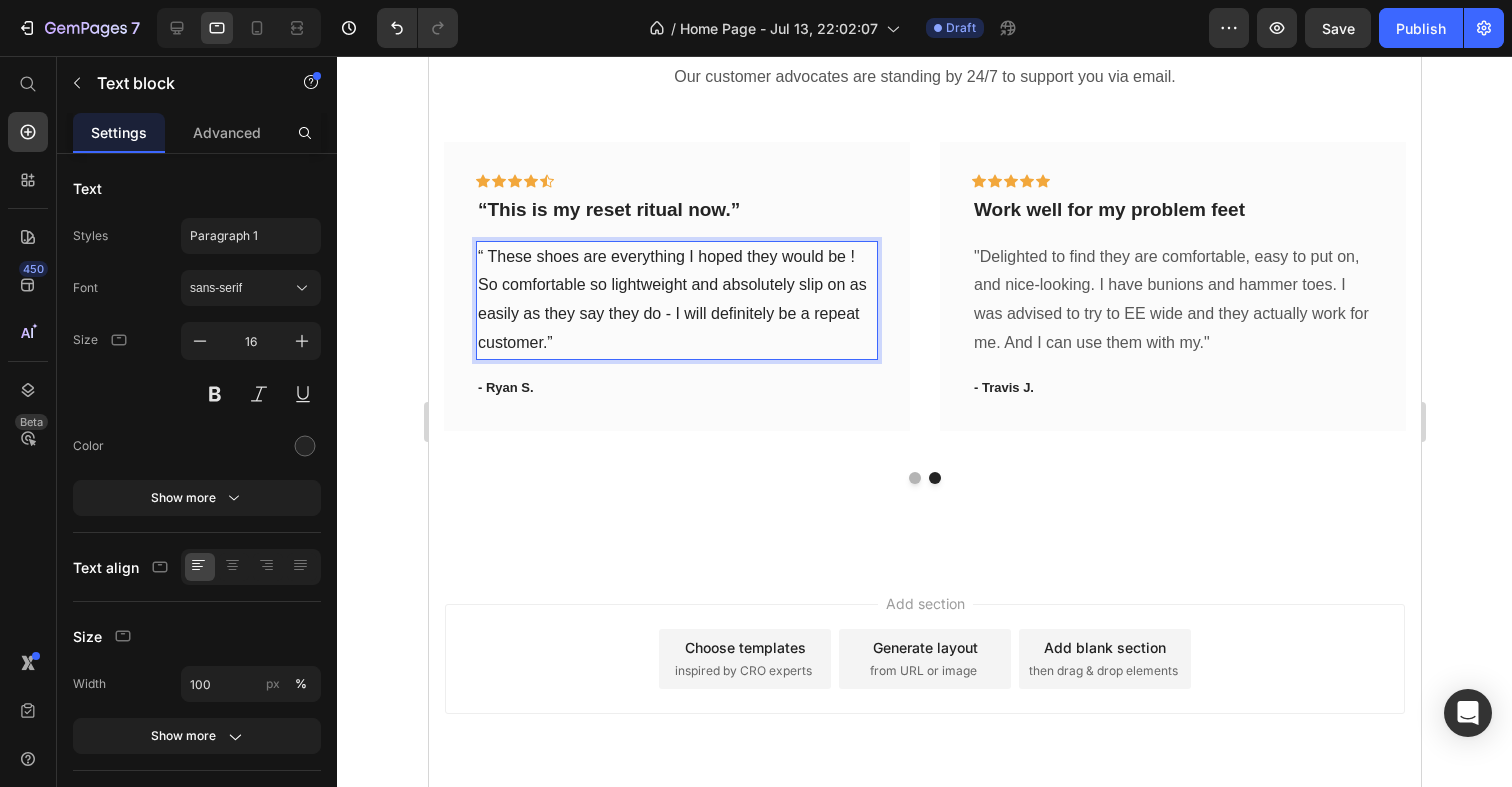 click on "“ These shoes are everything I hoped they would be ! So comfortable so lightweight and absolutely slip on as easily as they say they do - I will definitely be a repeat customer.”" at bounding box center [676, 300] 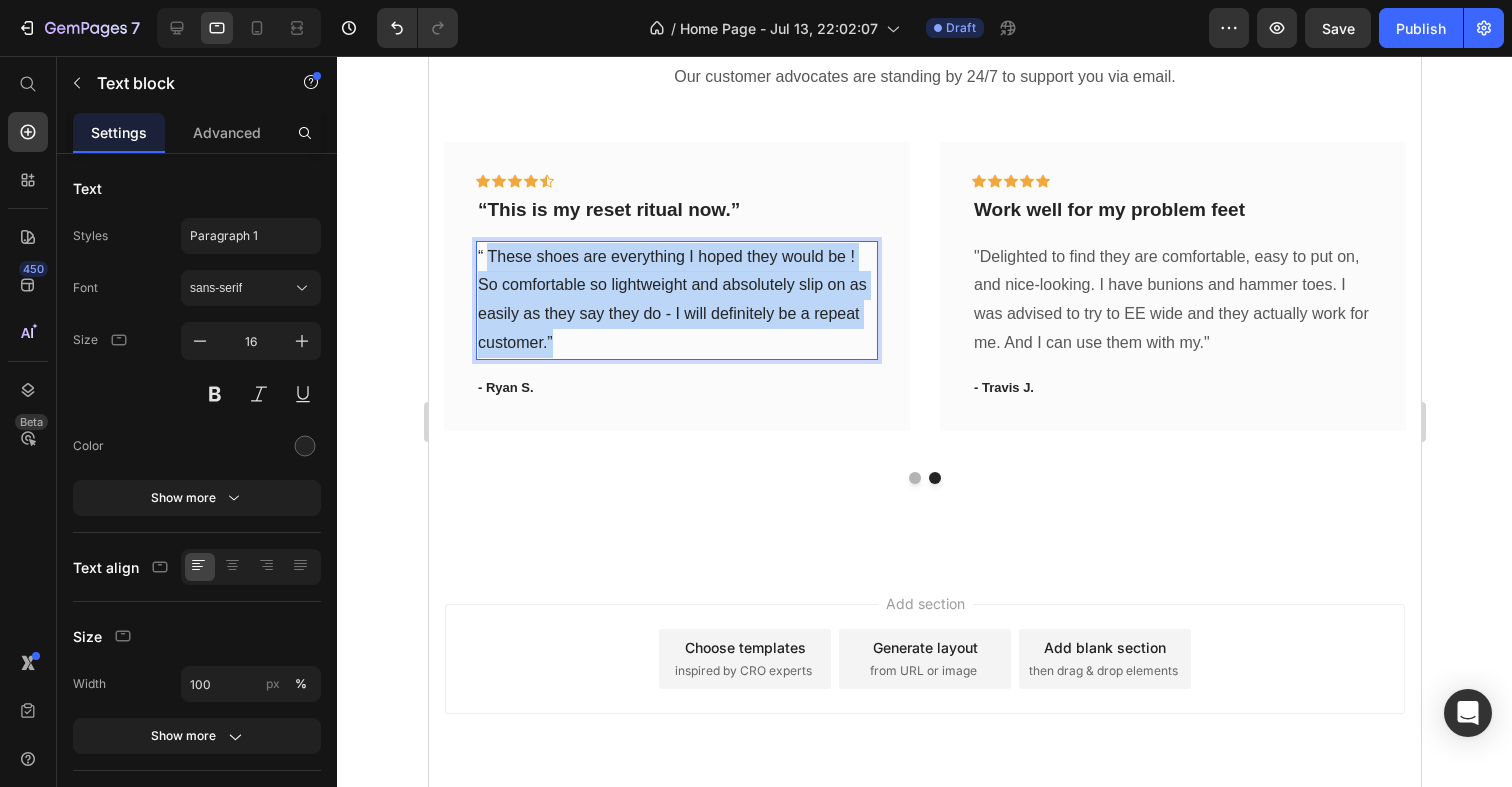 drag, startPoint x: 561, startPoint y: 342, endPoint x: 486, endPoint y: 259, distance: 111.86599 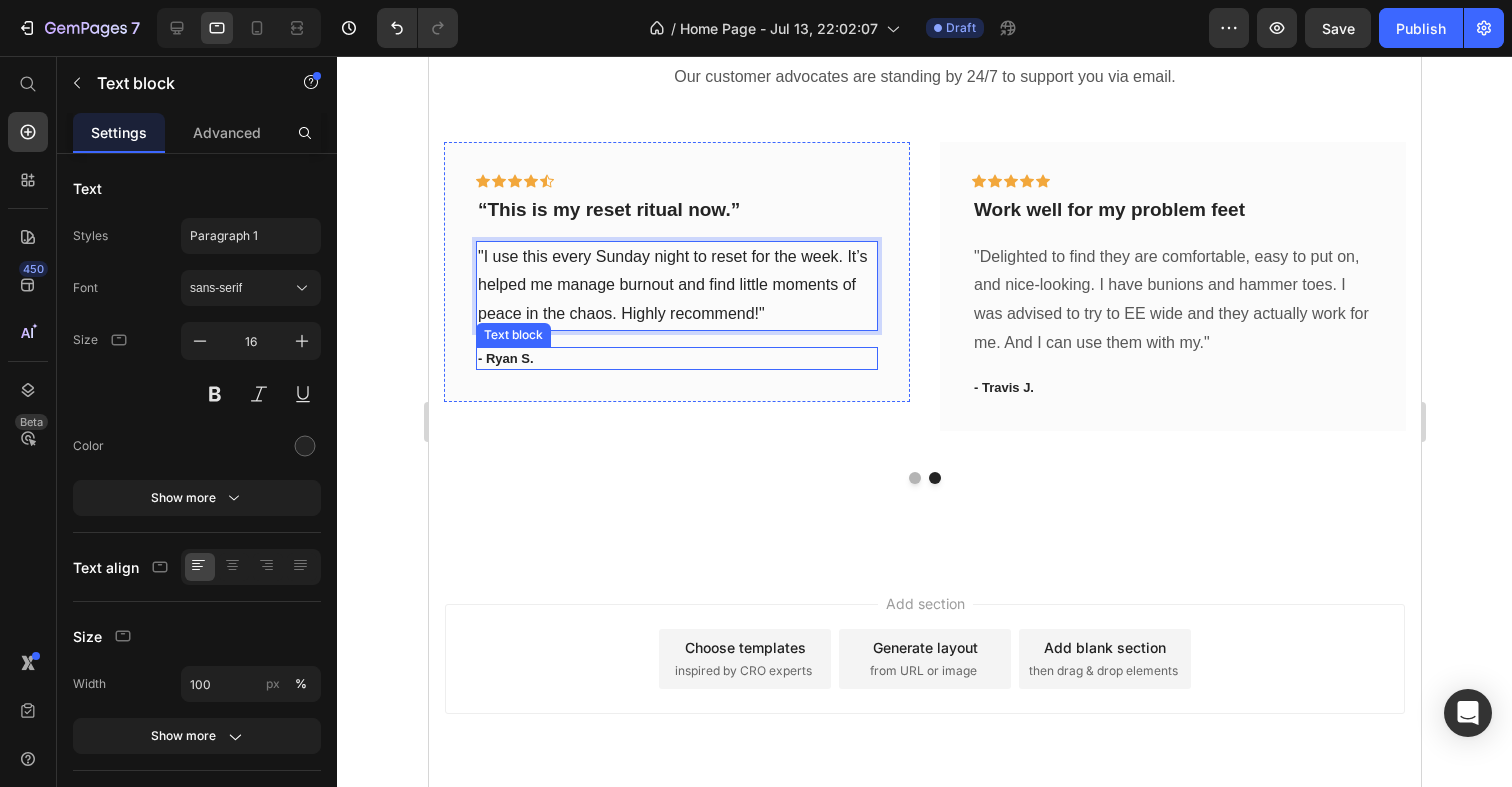 click on "- Ryan S." at bounding box center [676, 359] 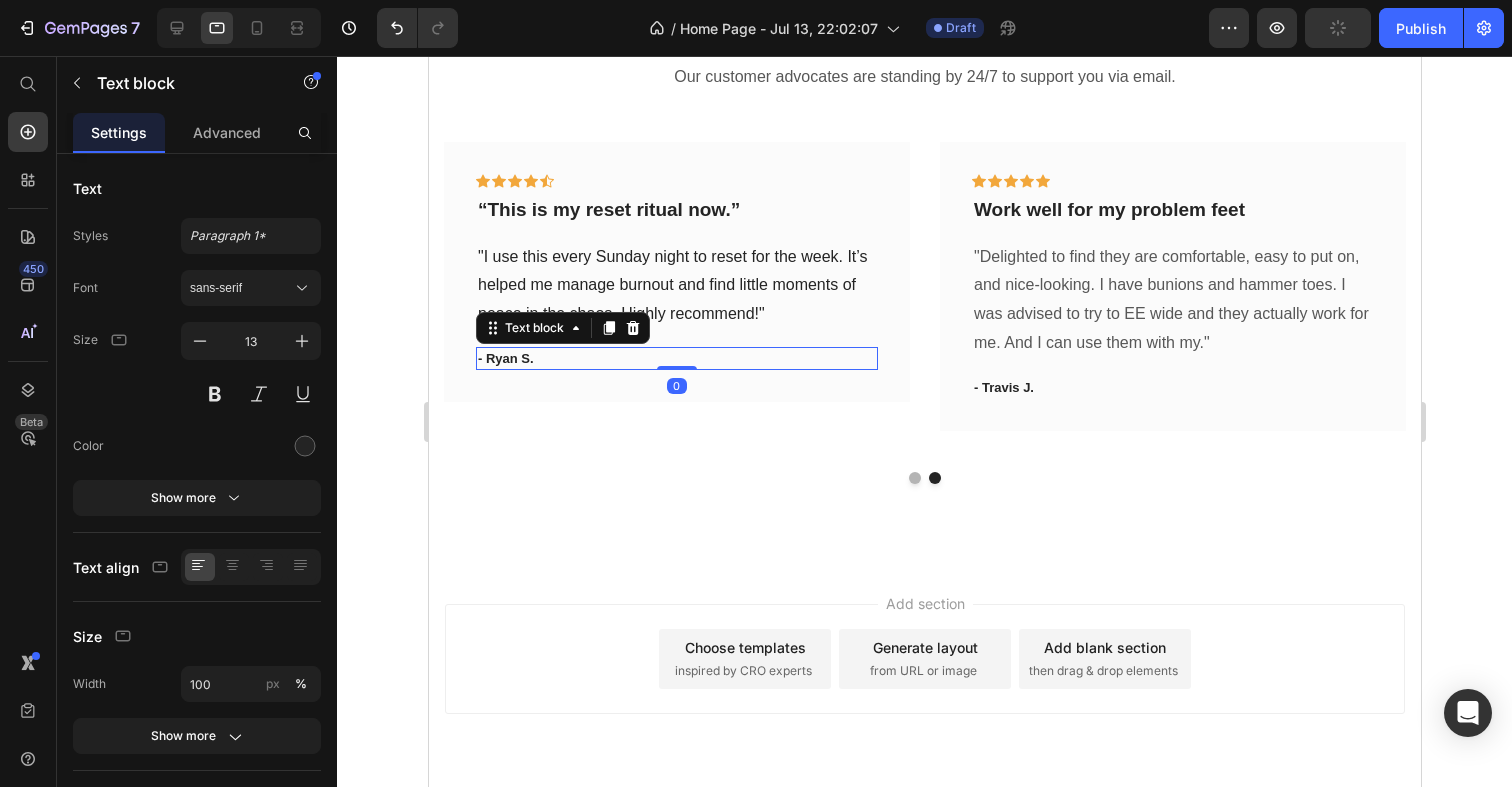 click on "- Ryan S." at bounding box center [676, 359] 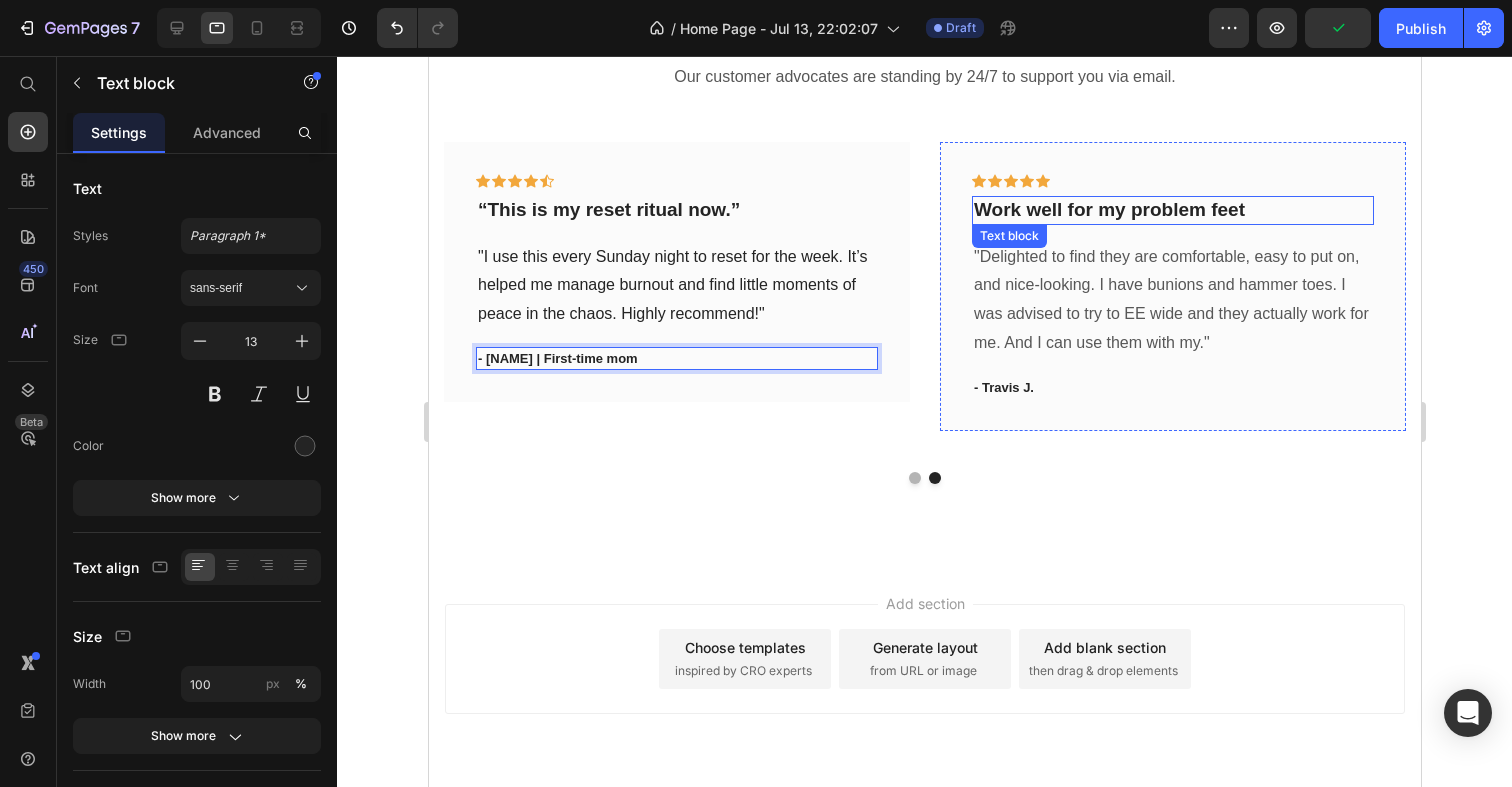 click on "Work well for my problem feet" at bounding box center (1172, 210) 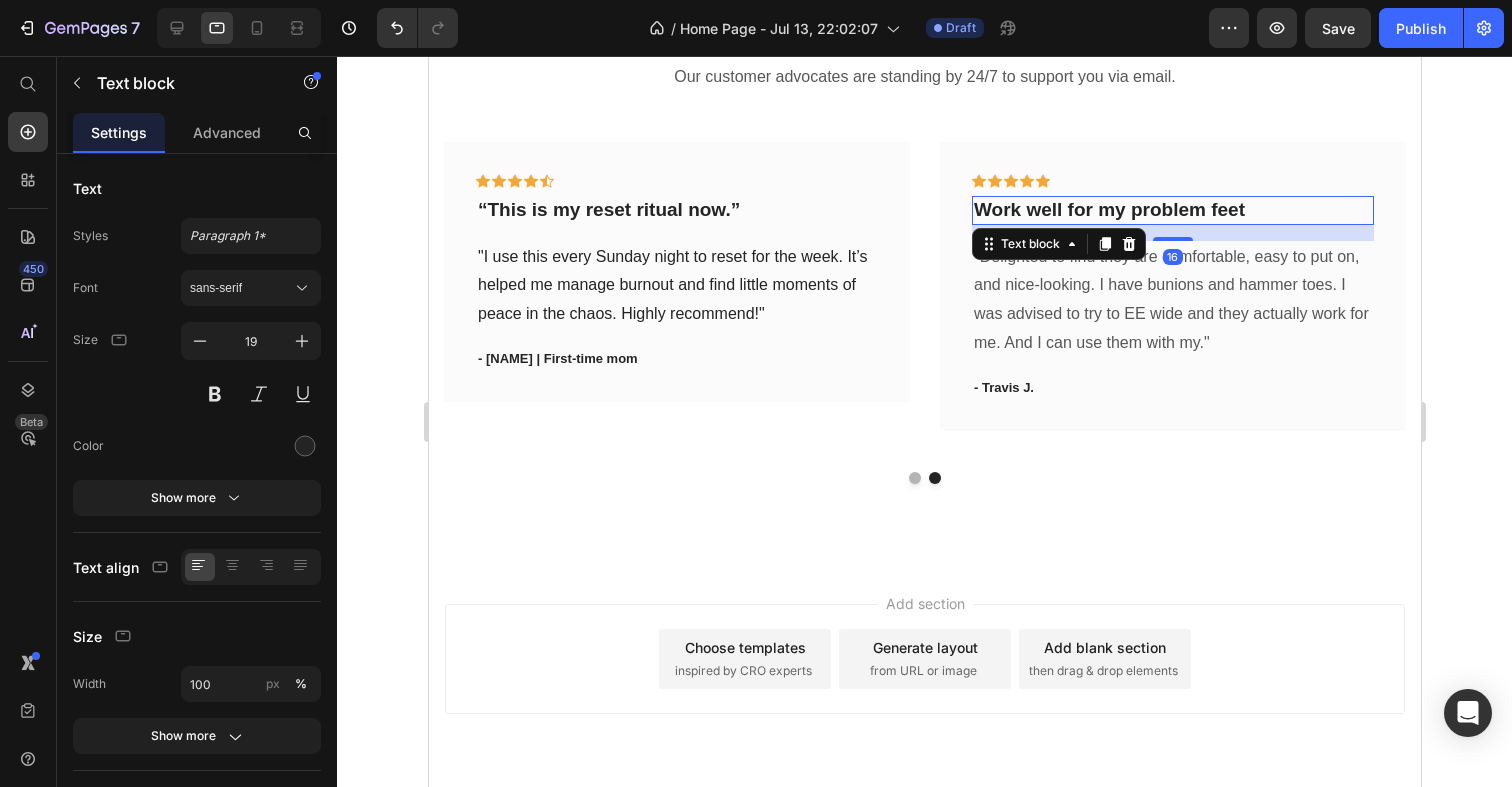 click on "Work well for my problem feet" at bounding box center (1172, 210) 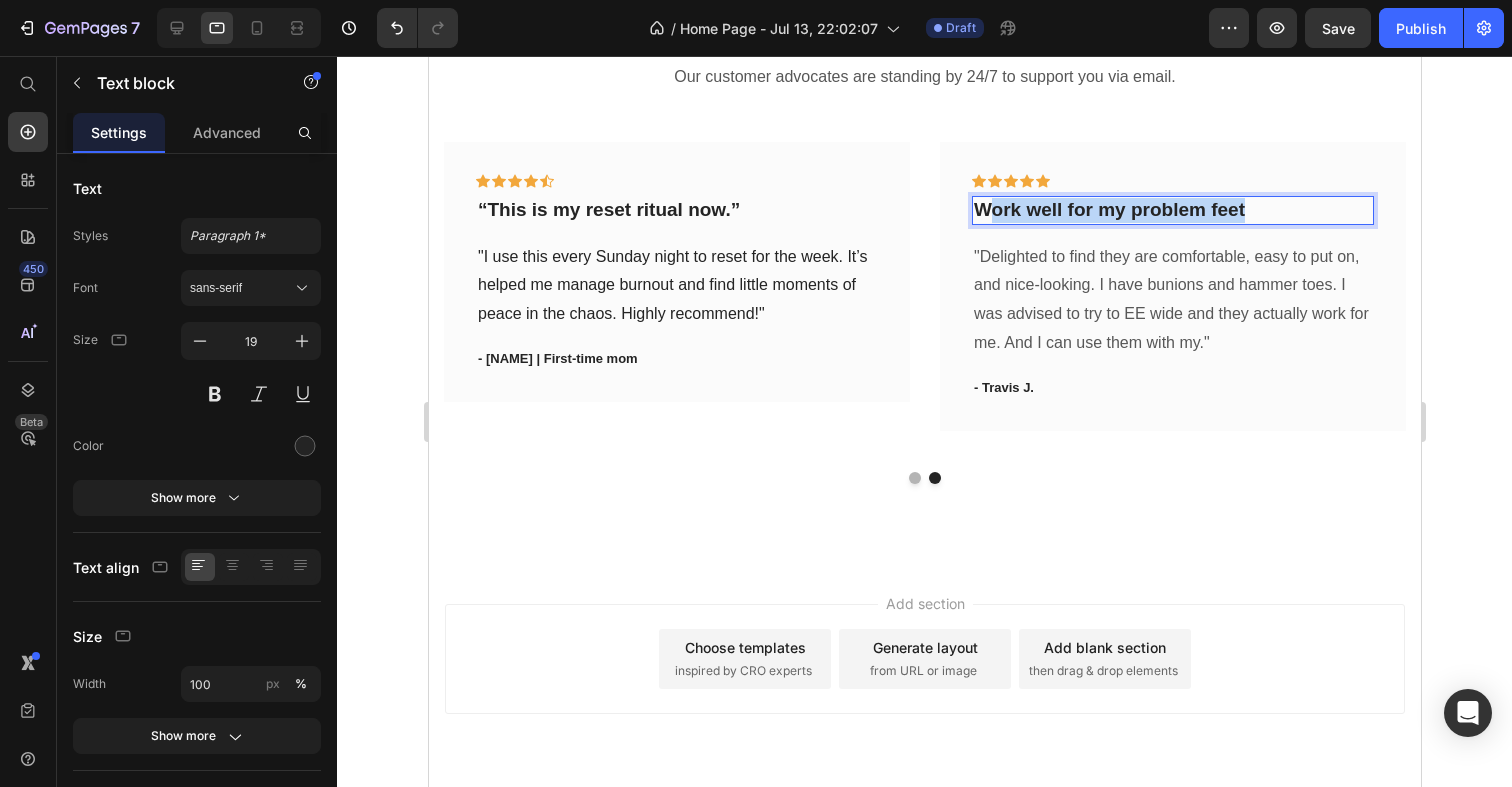 drag, startPoint x: 1272, startPoint y: 209, endPoint x: 986, endPoint y: 206, distance: 286.01575 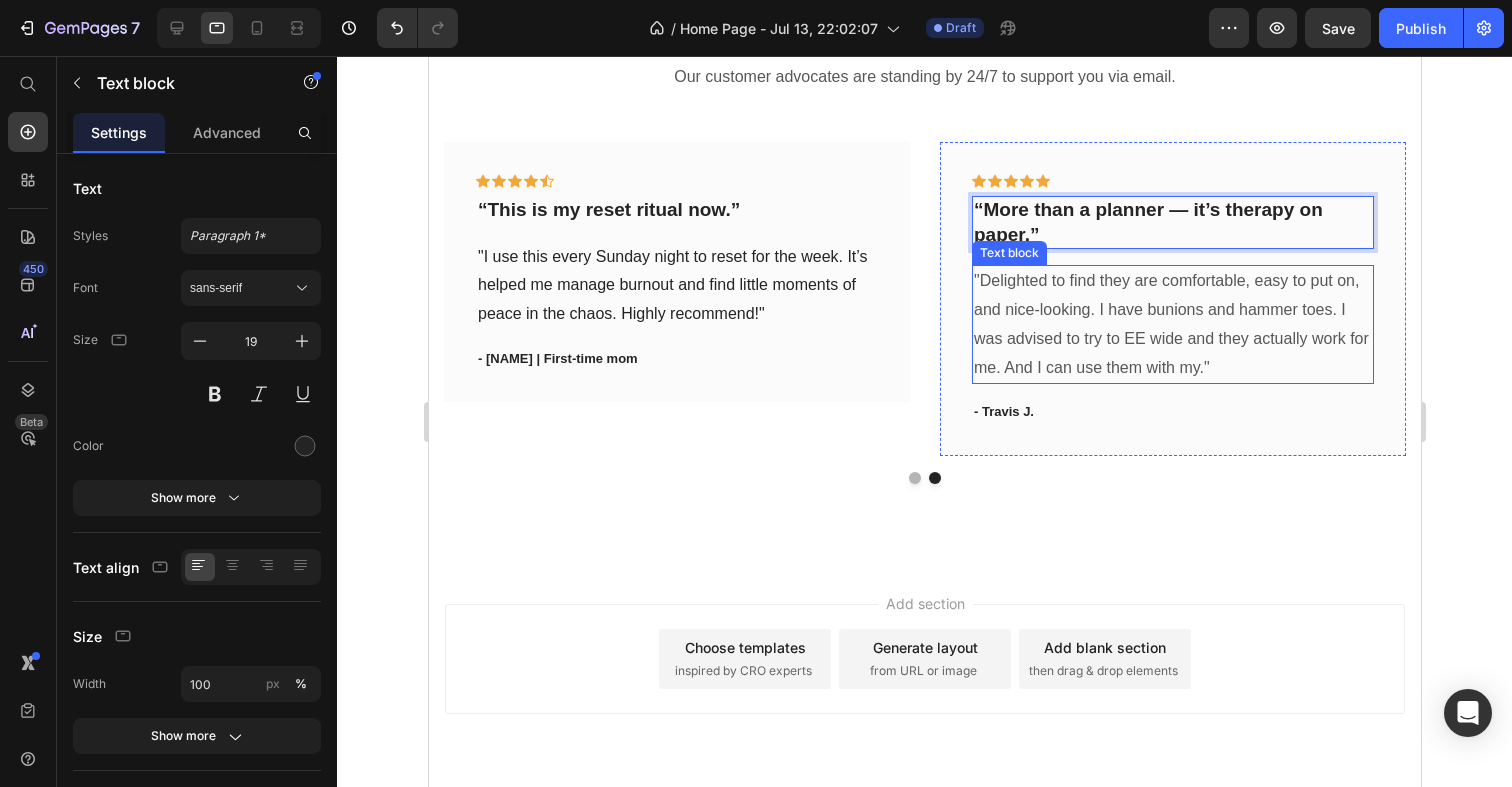 click on ""Delighted to find they are comfortable, easy to put on, and nice-looking. I have bunions and hammer toes. I was advised to try to EE wide and they actually work for me. And I can use them with my."" at bounding box center (1172, 324) 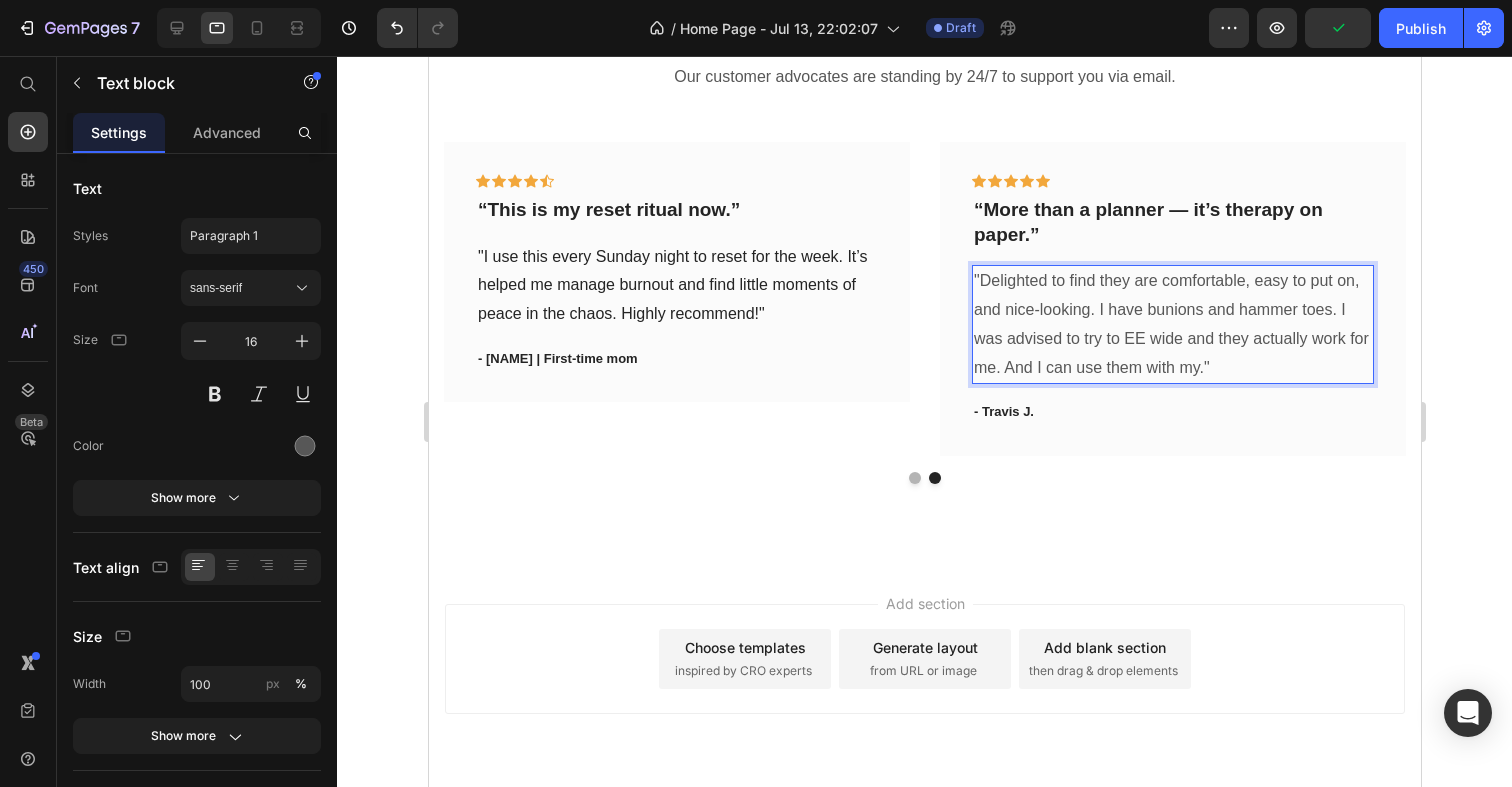 click on ""Delighted to find they are comfortable, easy to put on, and nice-looking. I have bunions and hammer toes. I was advised to try to EE wide and they actually work for me. And I can use them with my."" at bounding box center [1172, 324] 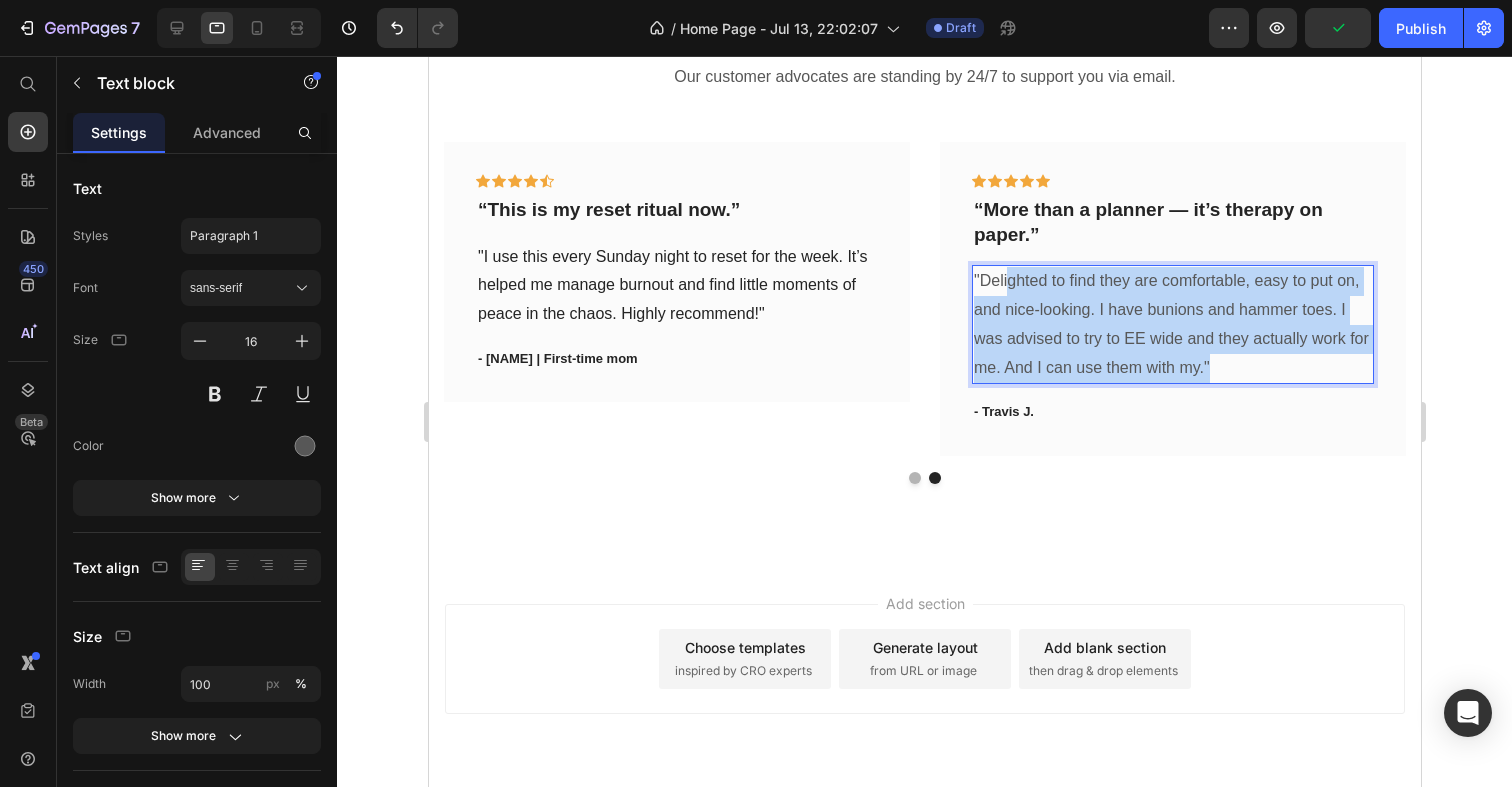 drag, startPoint x: 1228, startPoint y: 367, endPoint x: 1007, endPoint y: 290, distance: 234.0299 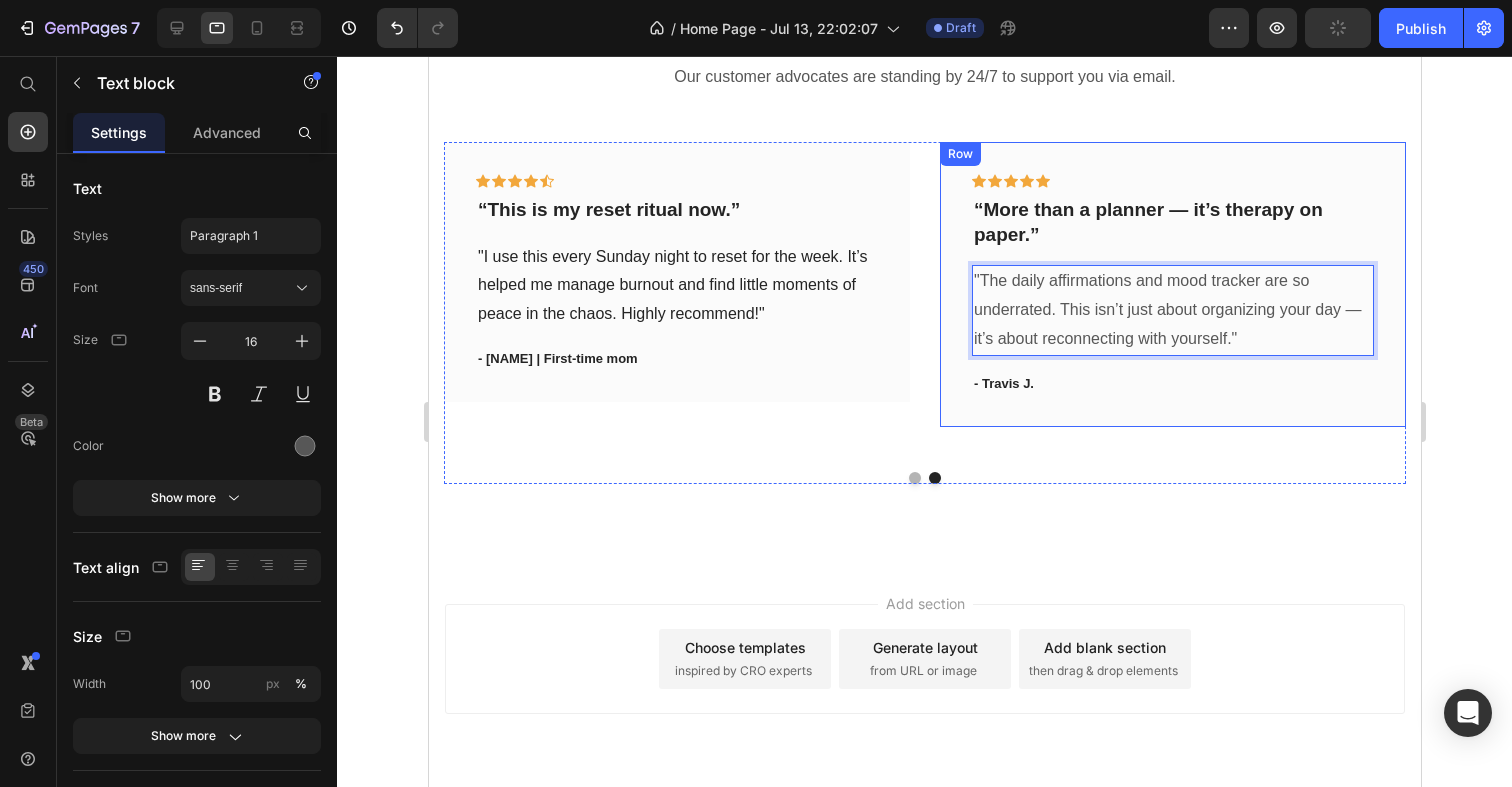 click on "- Travis J." at bounding box center (1172, 384) 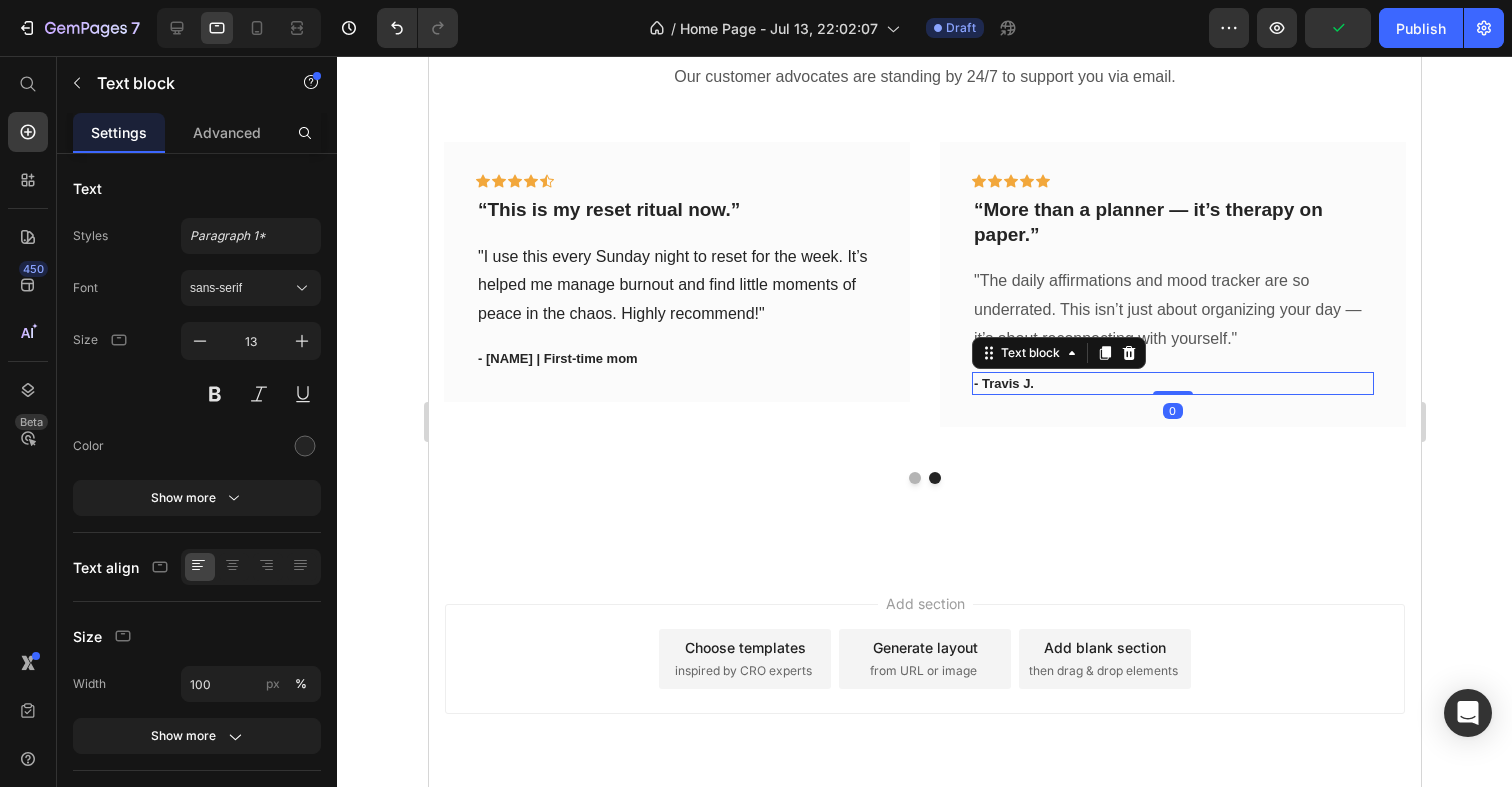 click on "- Travis J." at bounding box center [1172, 384] 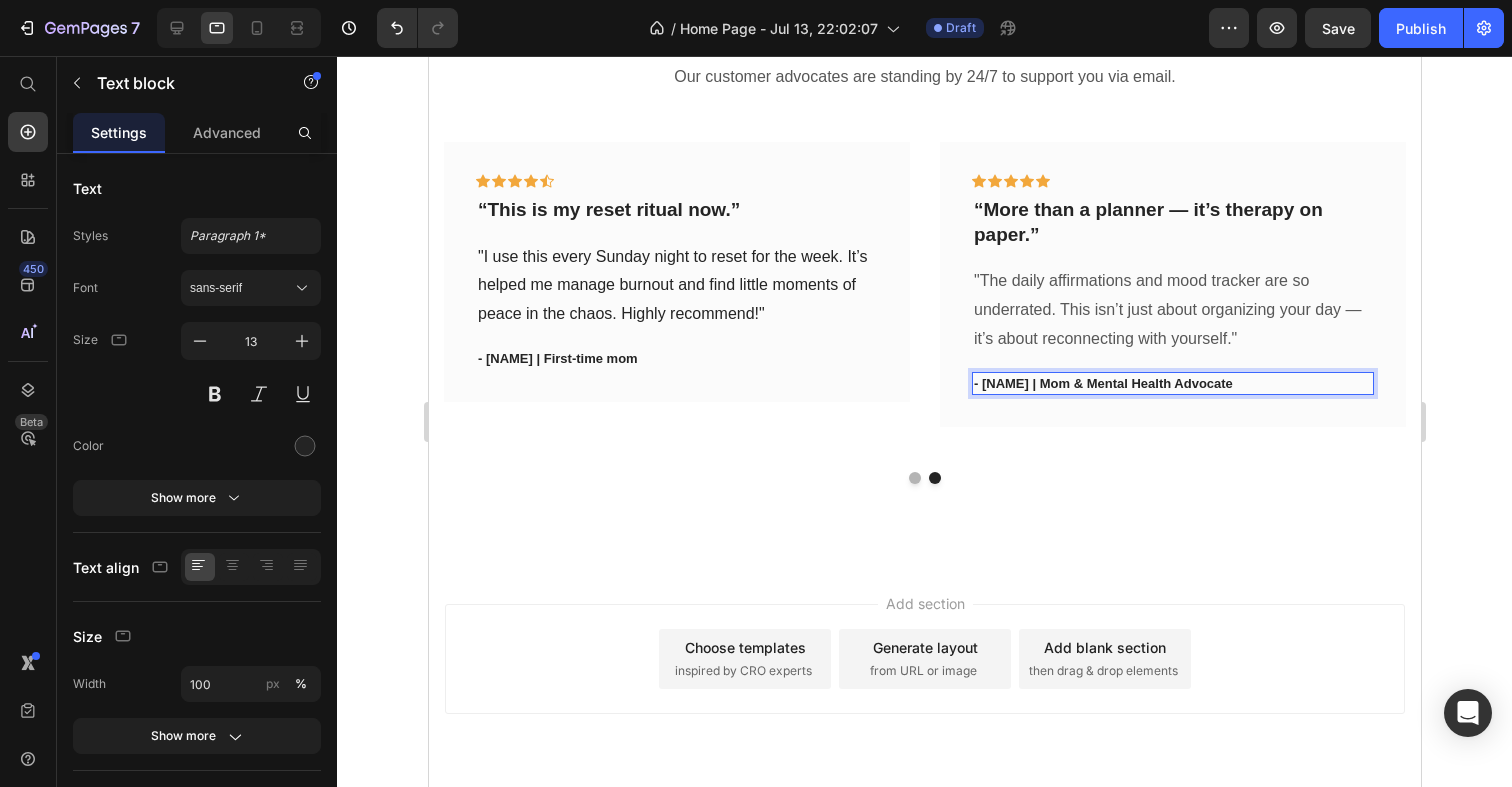 click 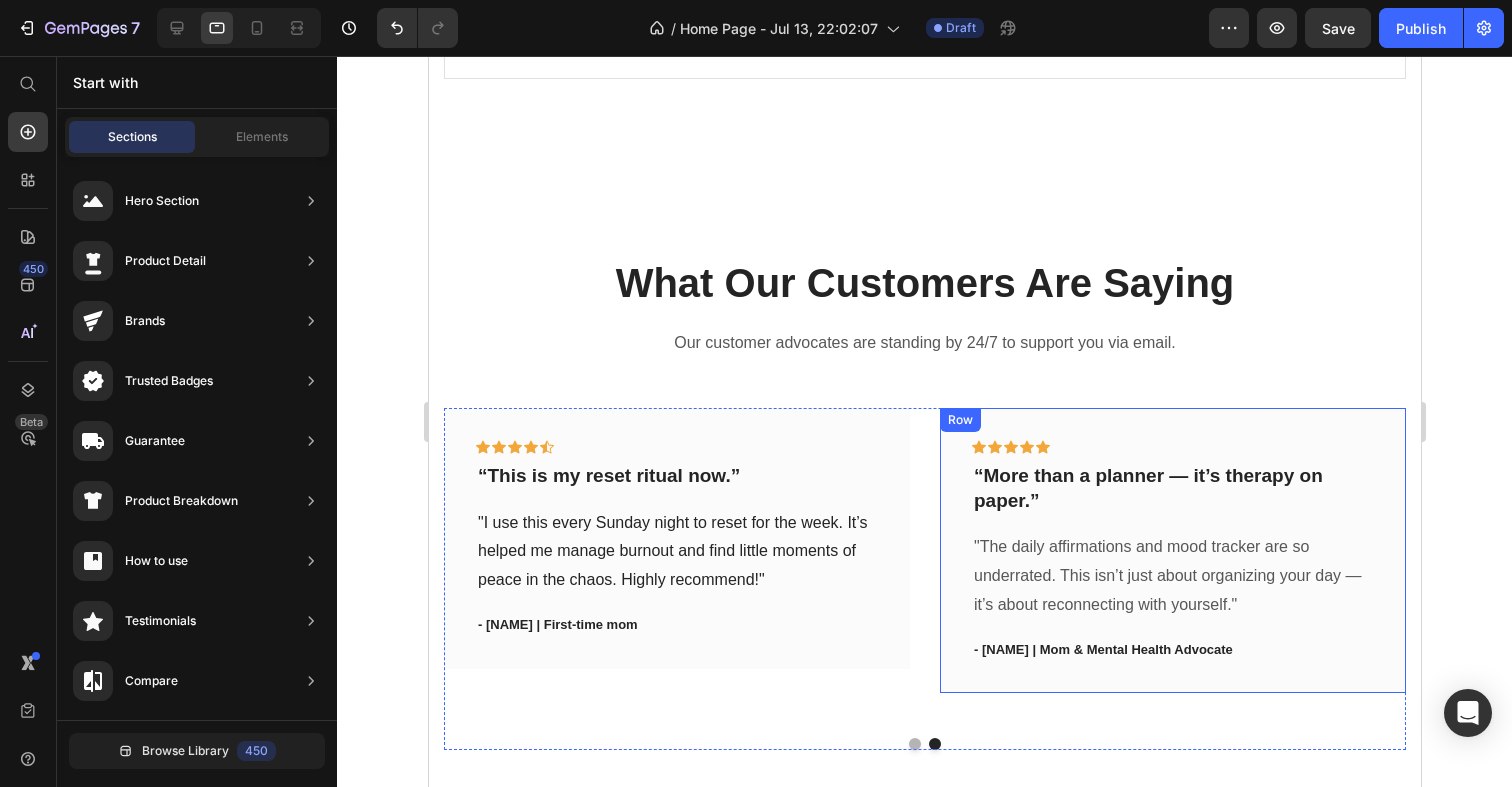 scroll, scrollTop: 1805, scrollLeft: 0, axis: vertical 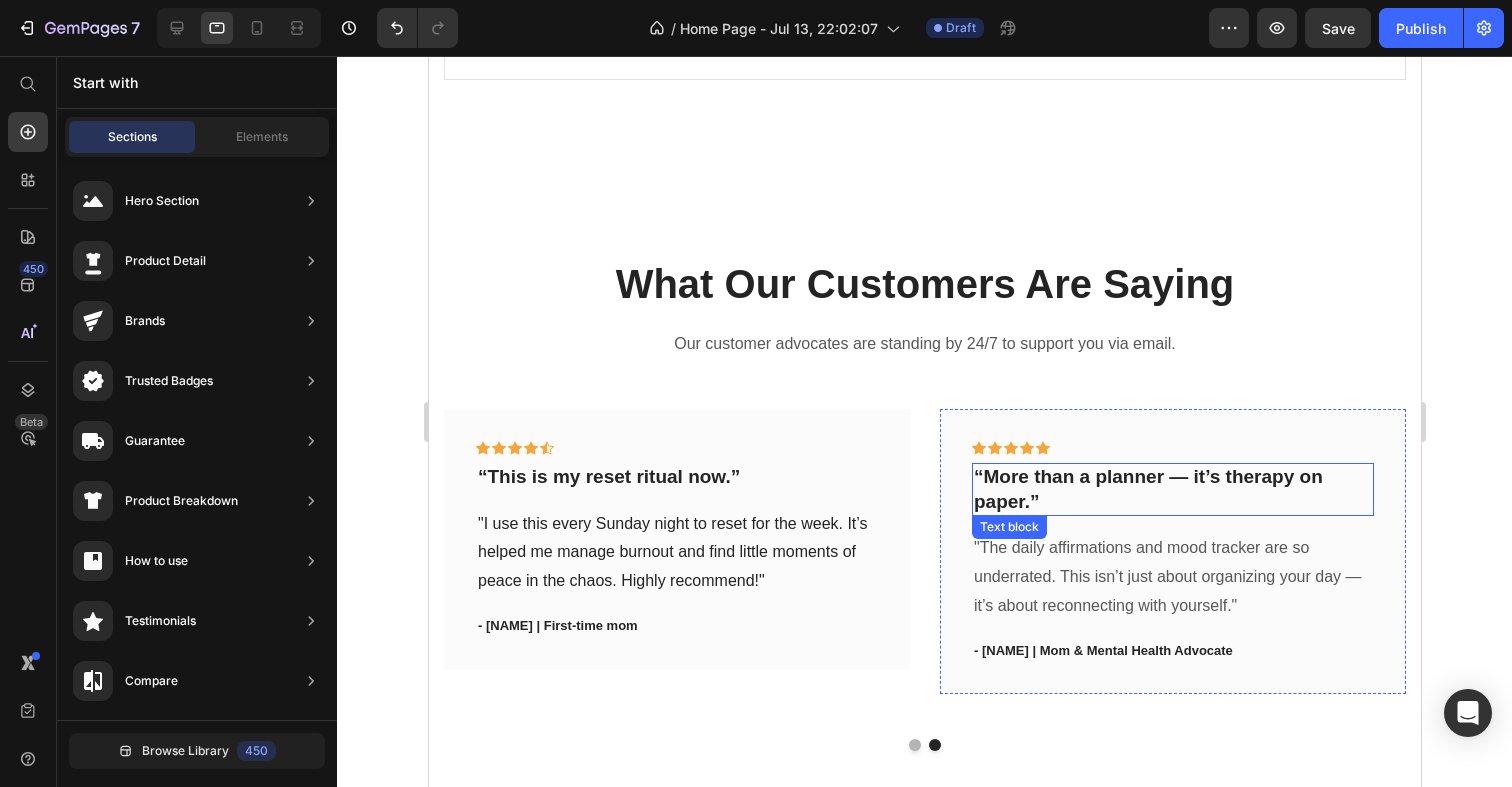 click on "“More than a planner — it’s therapy on paper.” Text block" at bounding box center (1172, 489) 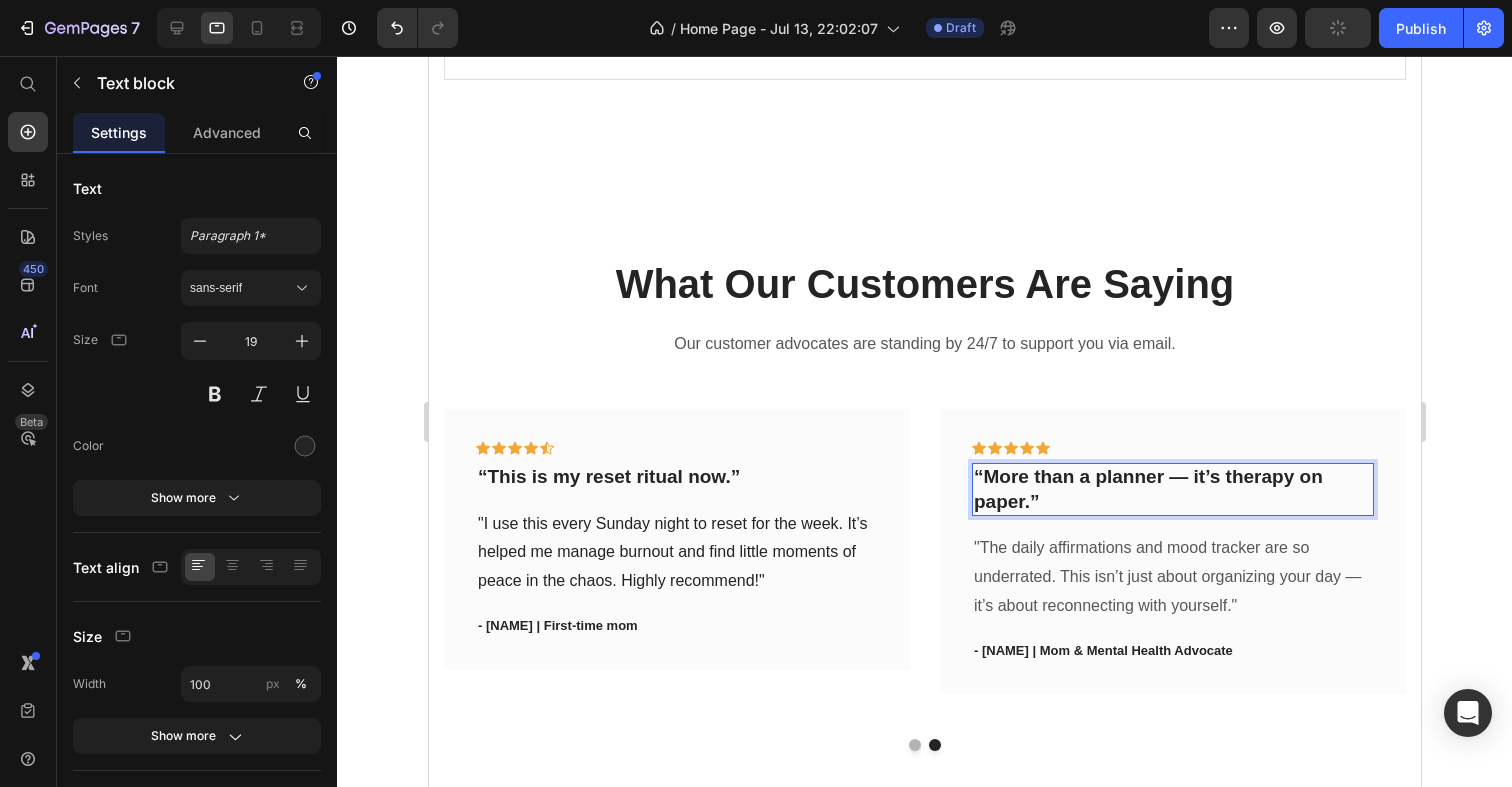click on "“More than a planner — it’s therapy on paper.”" at bounding box center (1172, 489) 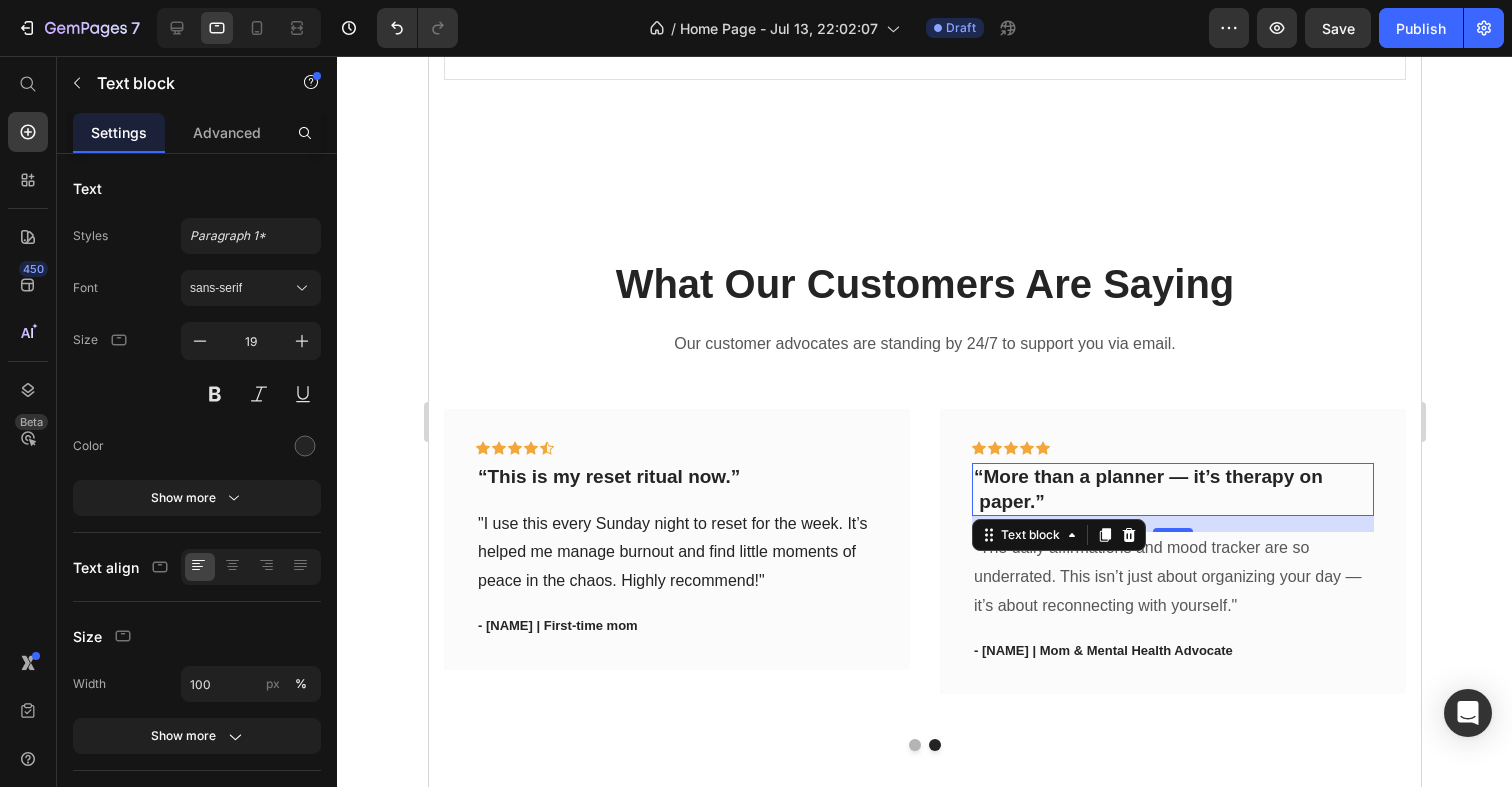 click 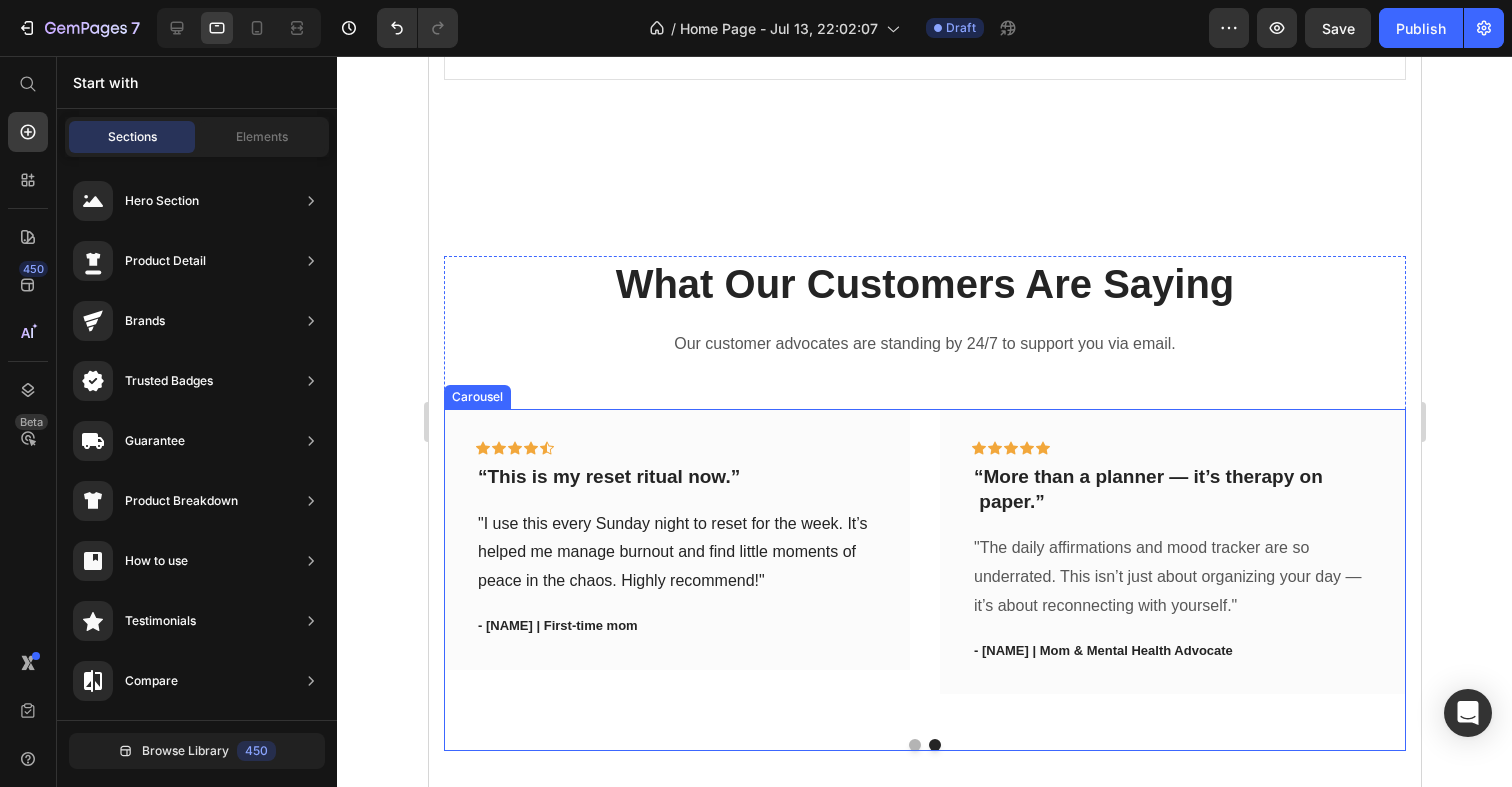 click at bounding box center (914, 745) 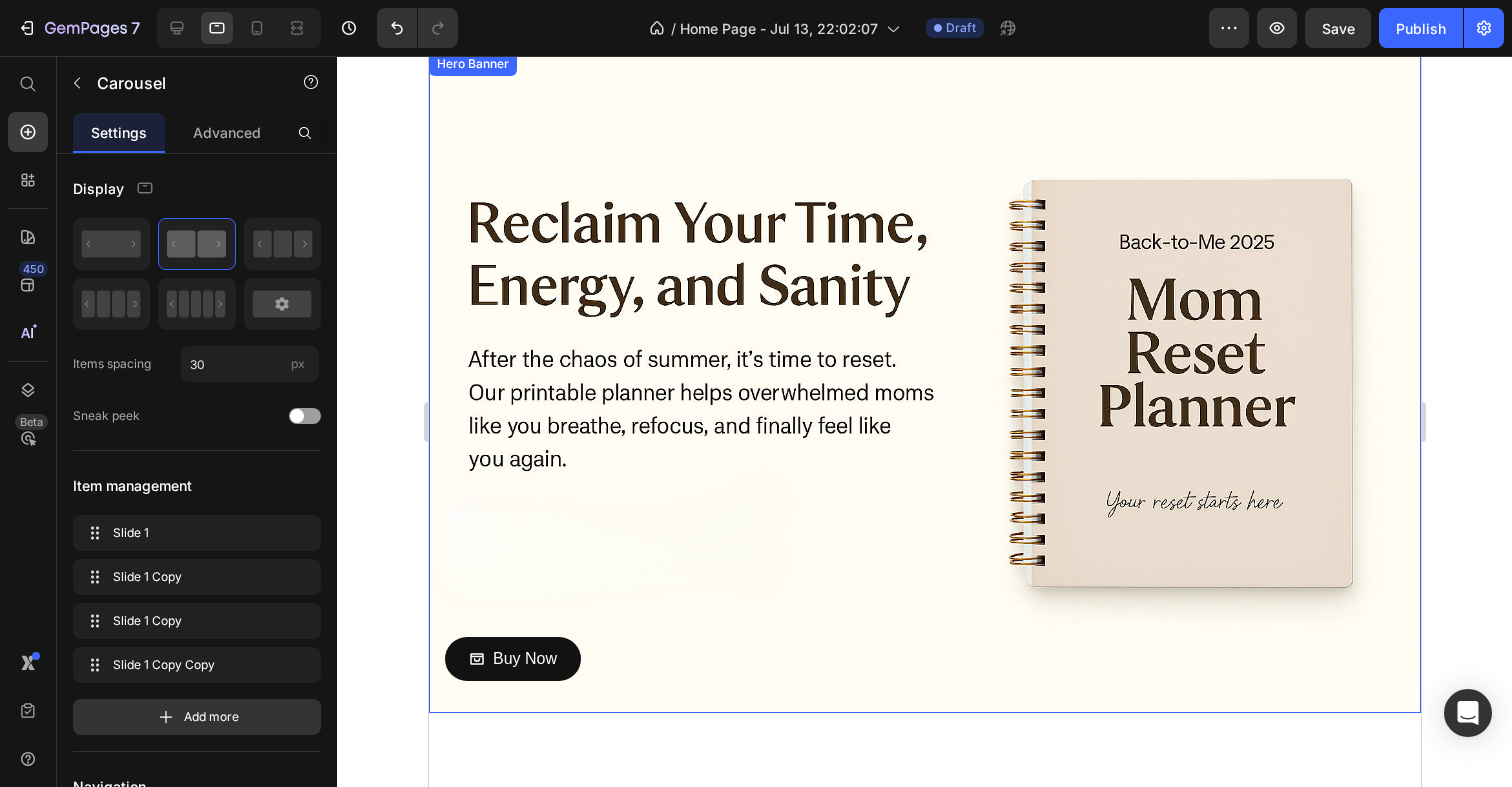scroll, scrollTop: 47, scrollLeft: 0, axis: vertical 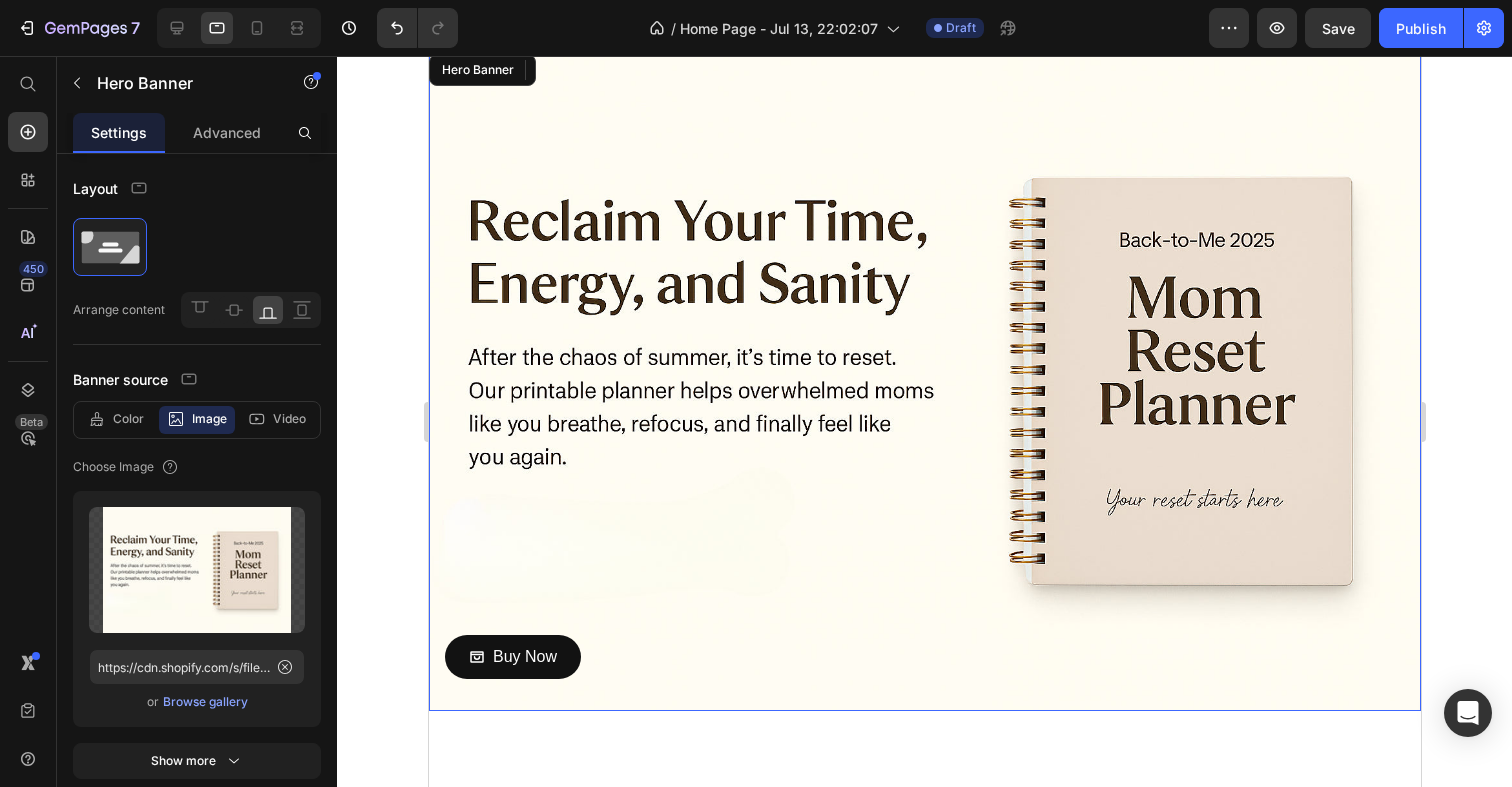 click at bounding box center (924, 380) 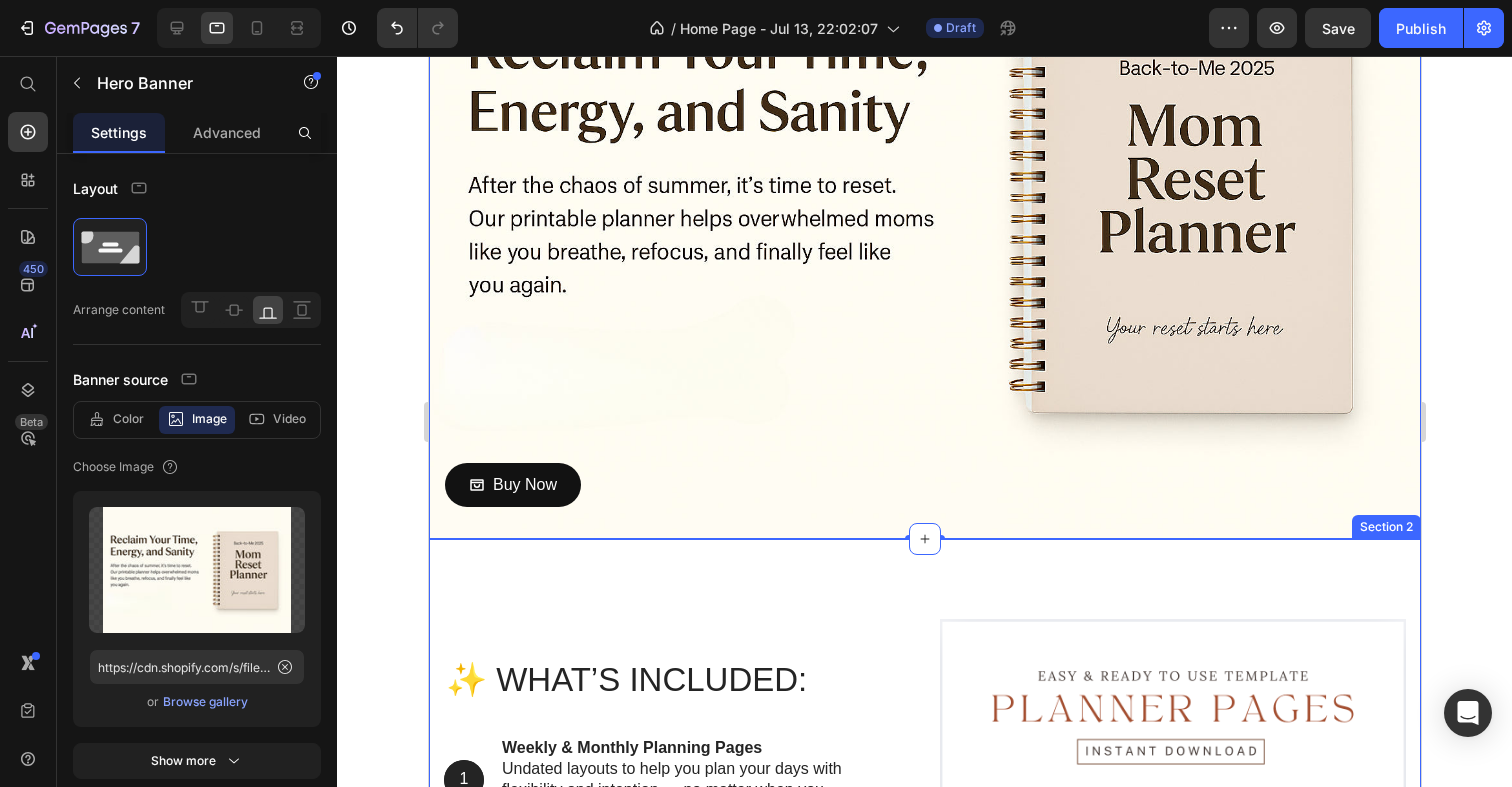 scroll, scrollTop: 217, scrollLeft: 0, axis: vertical 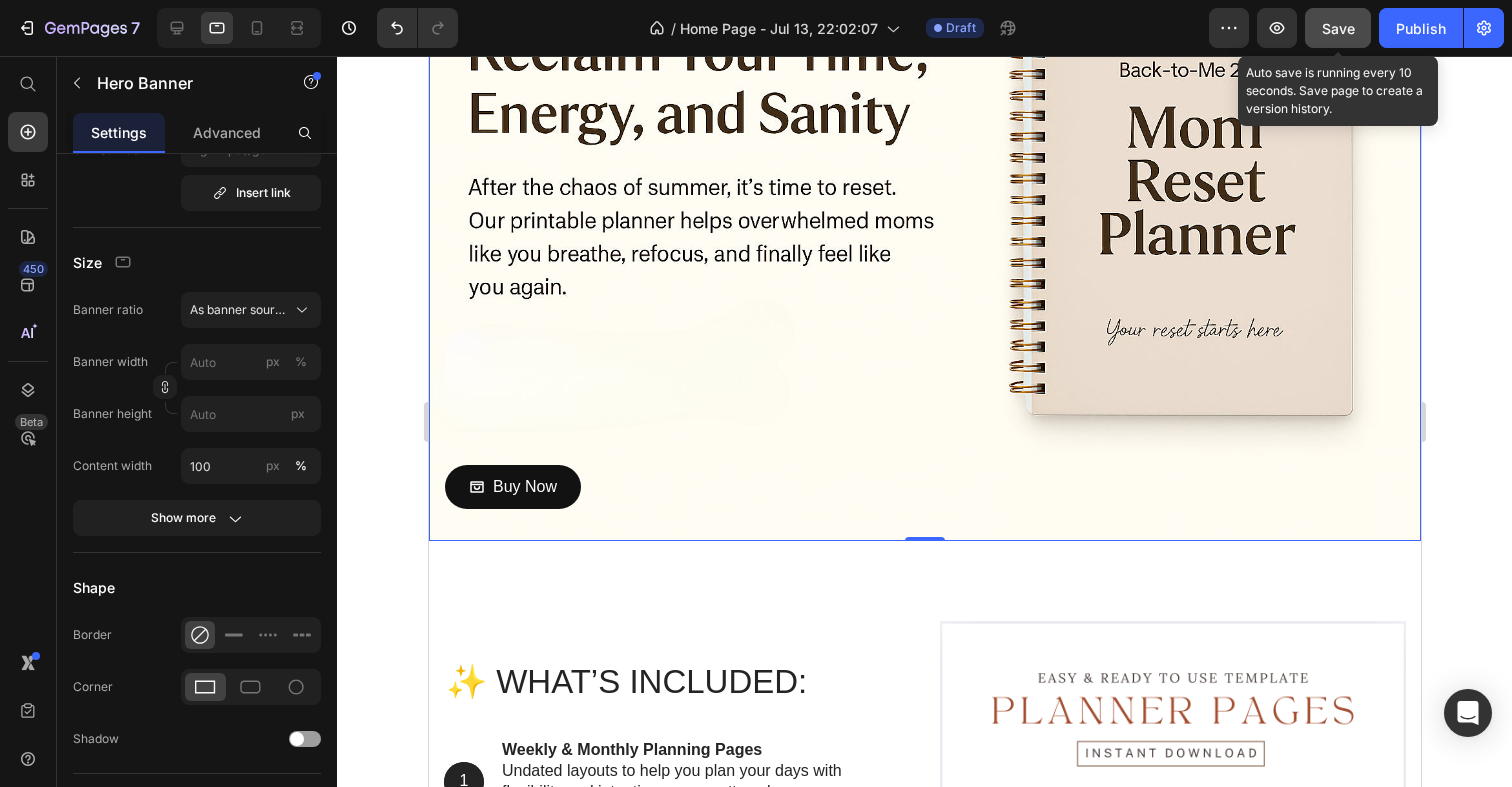 click on "Save" 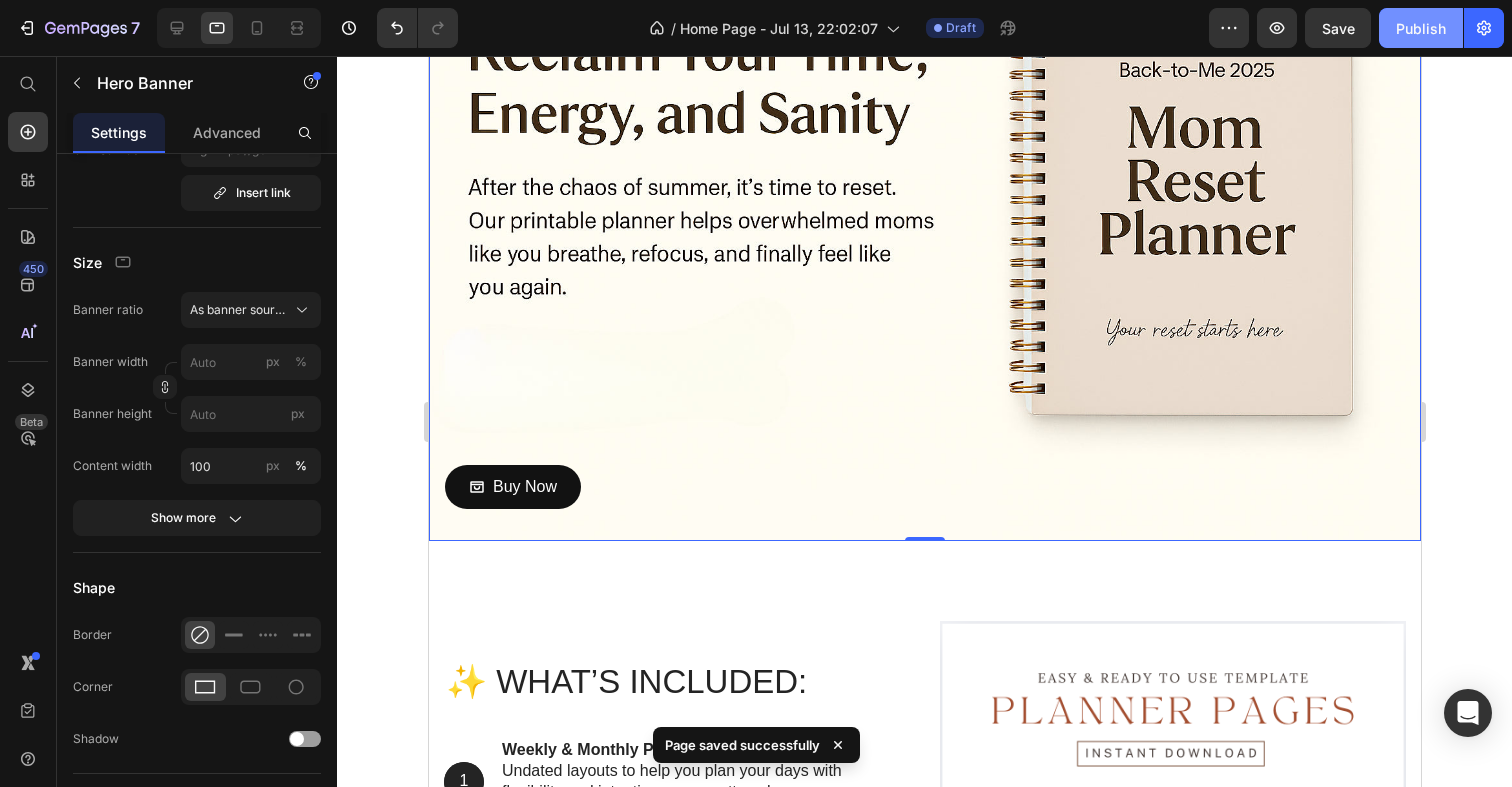 click on "Publish" at bounding box center (1421, 28) 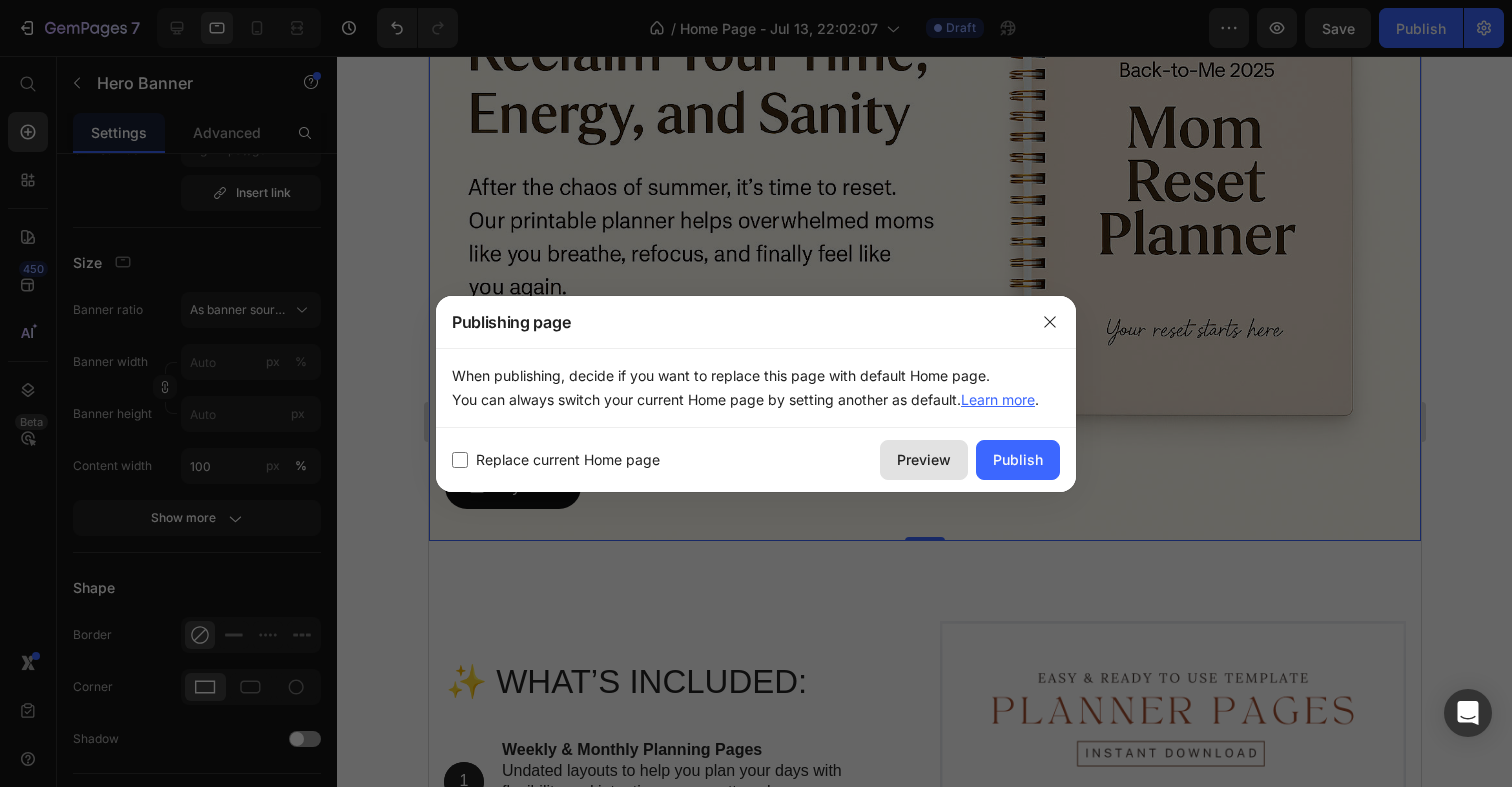 click on "Preview" at bounding box center (924, 459) 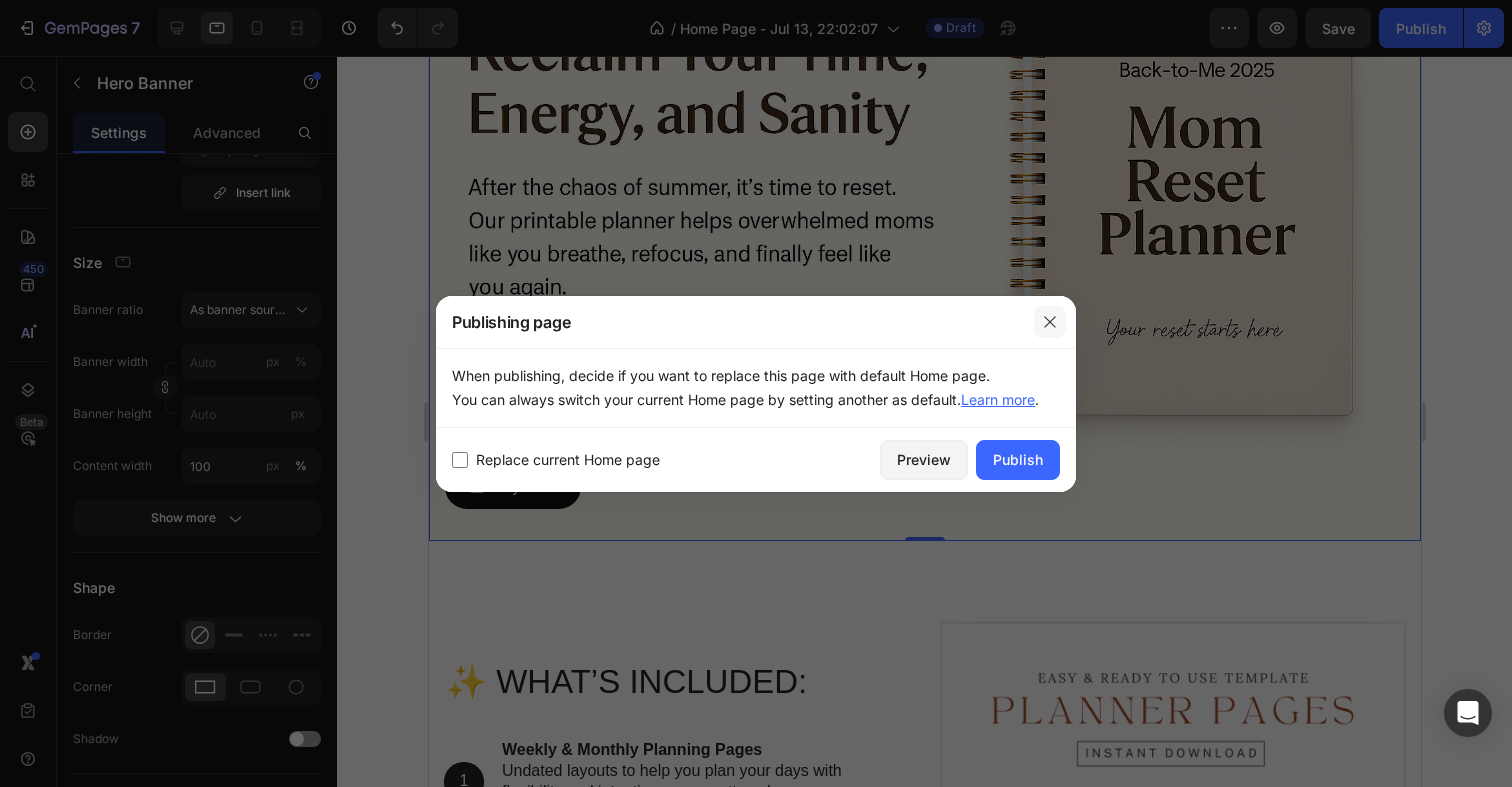 click 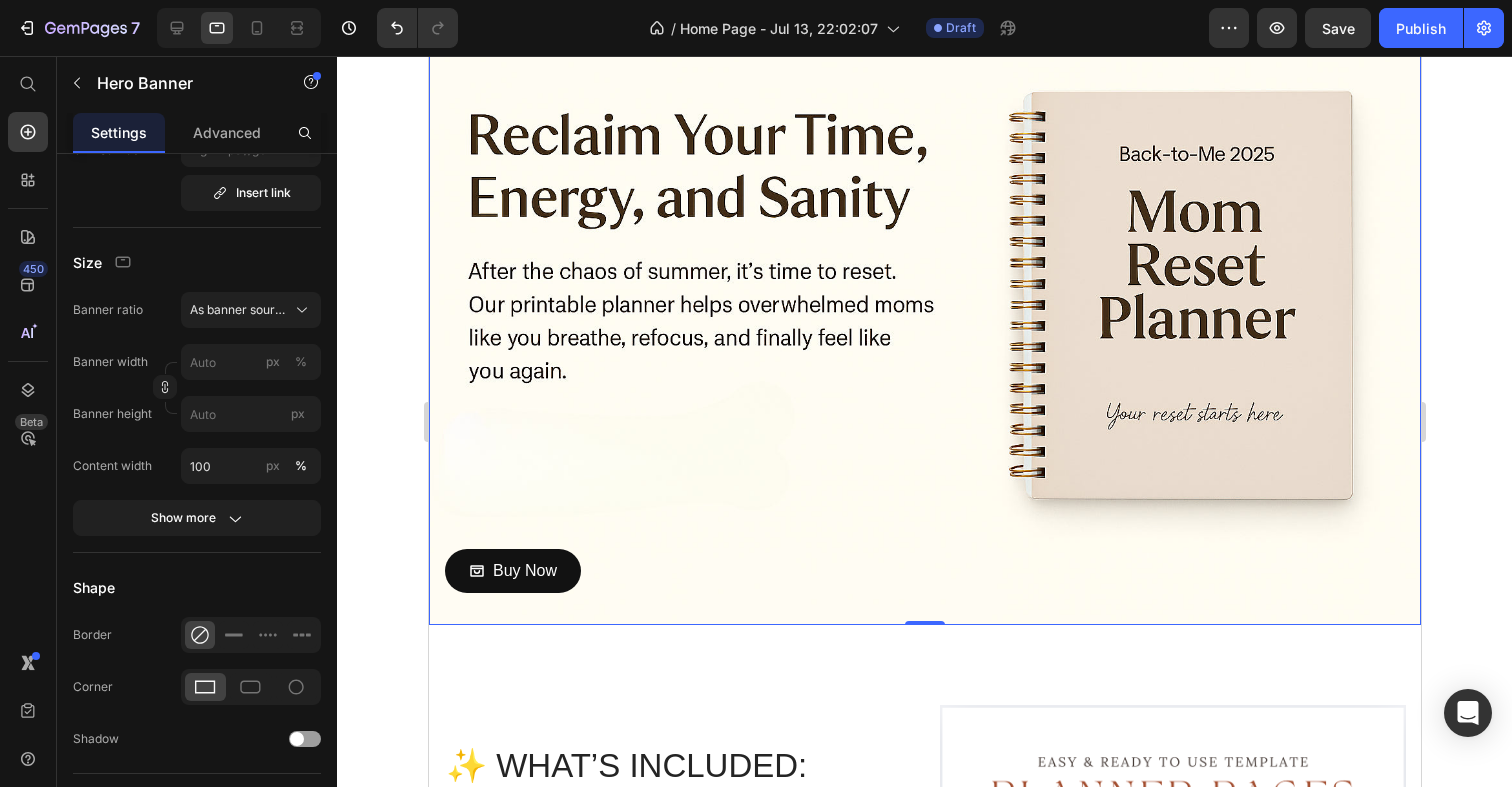 scroll, scrollTop: 1277, scrollLeft: 0, axis: vertical 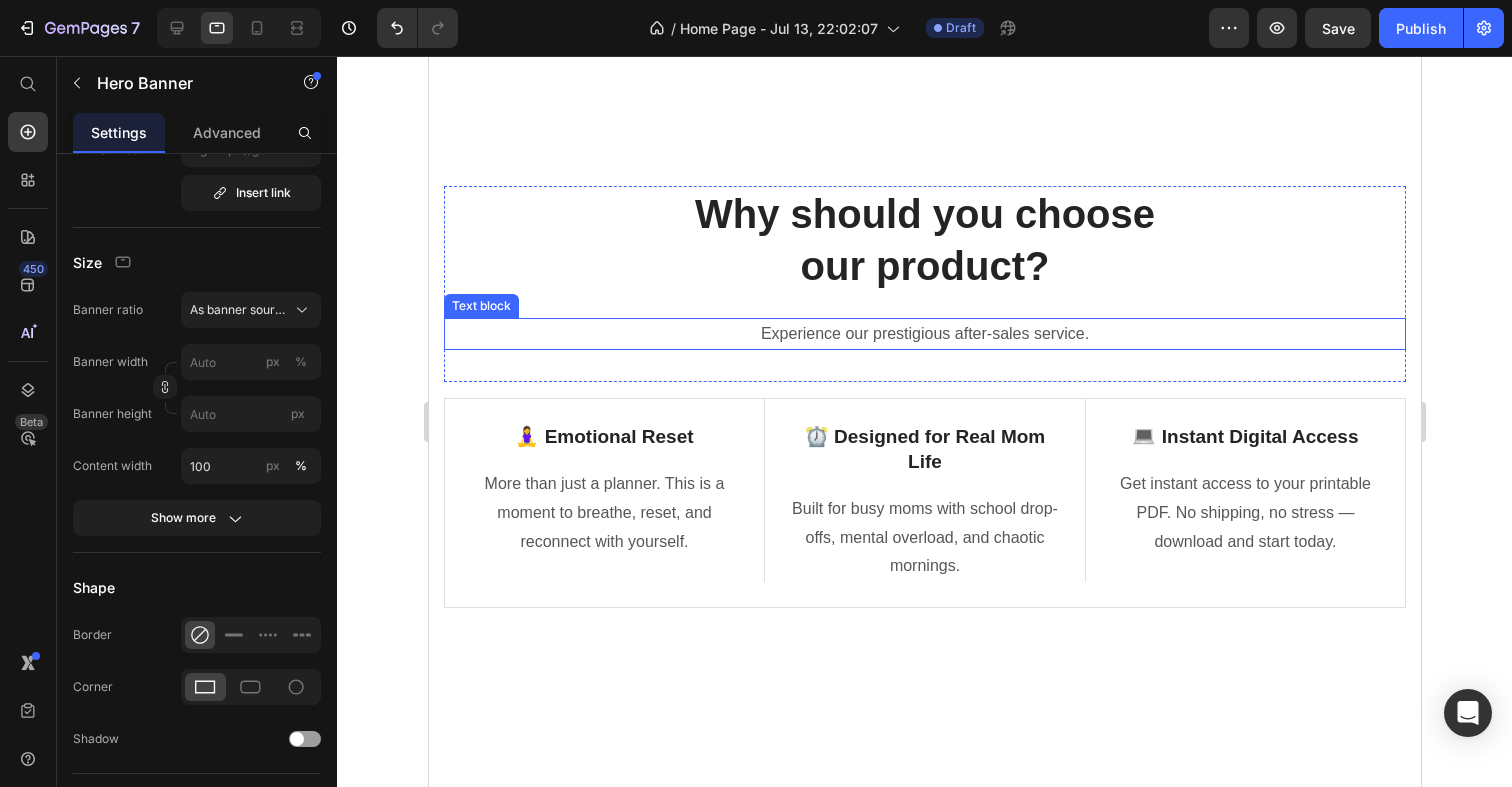 click on "Experience our prestigious after-sales service." at bounding box center (924, 334) 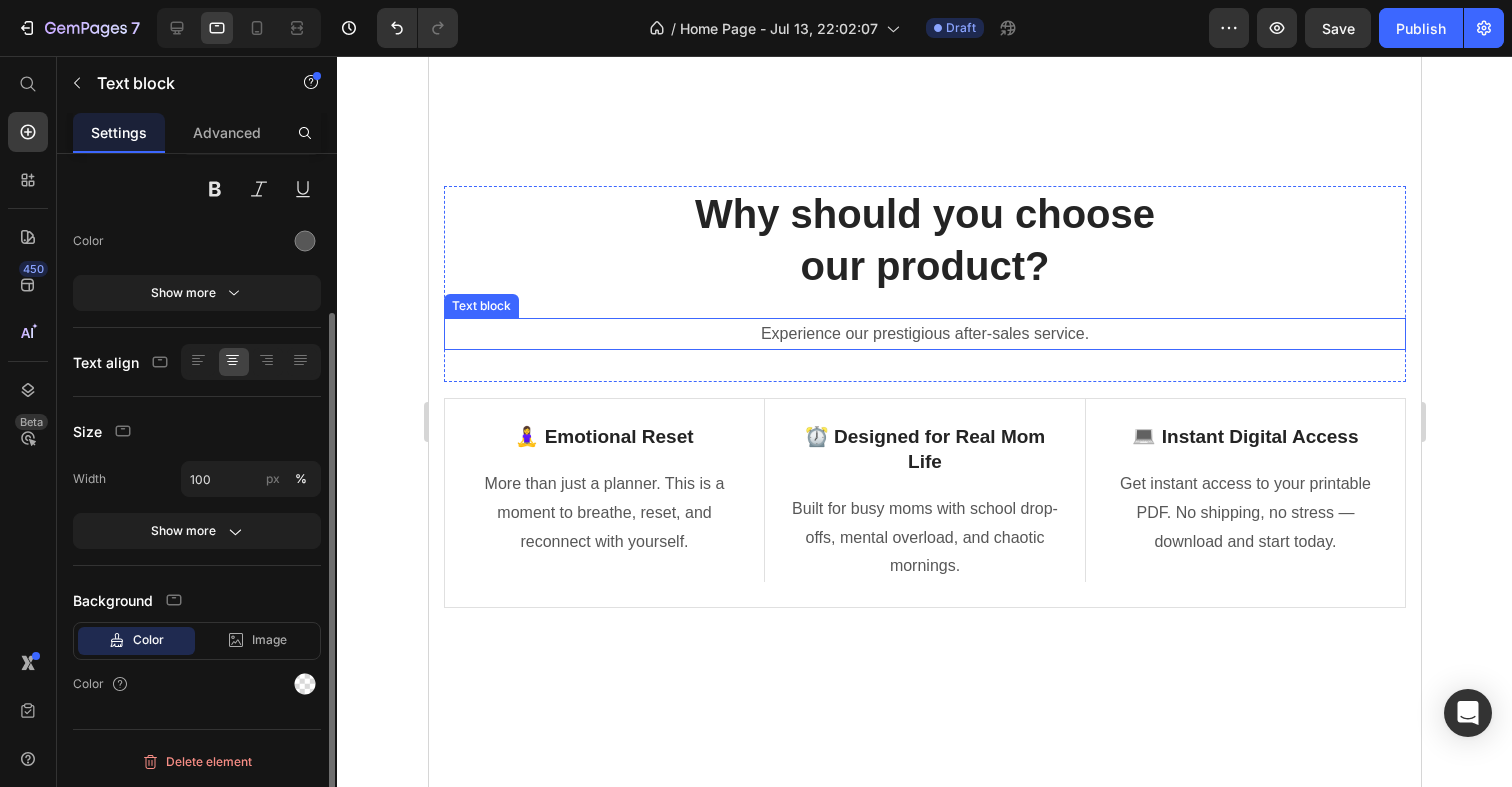 scroll, scrollTop: 0, scrollLeft: 0, axis: both 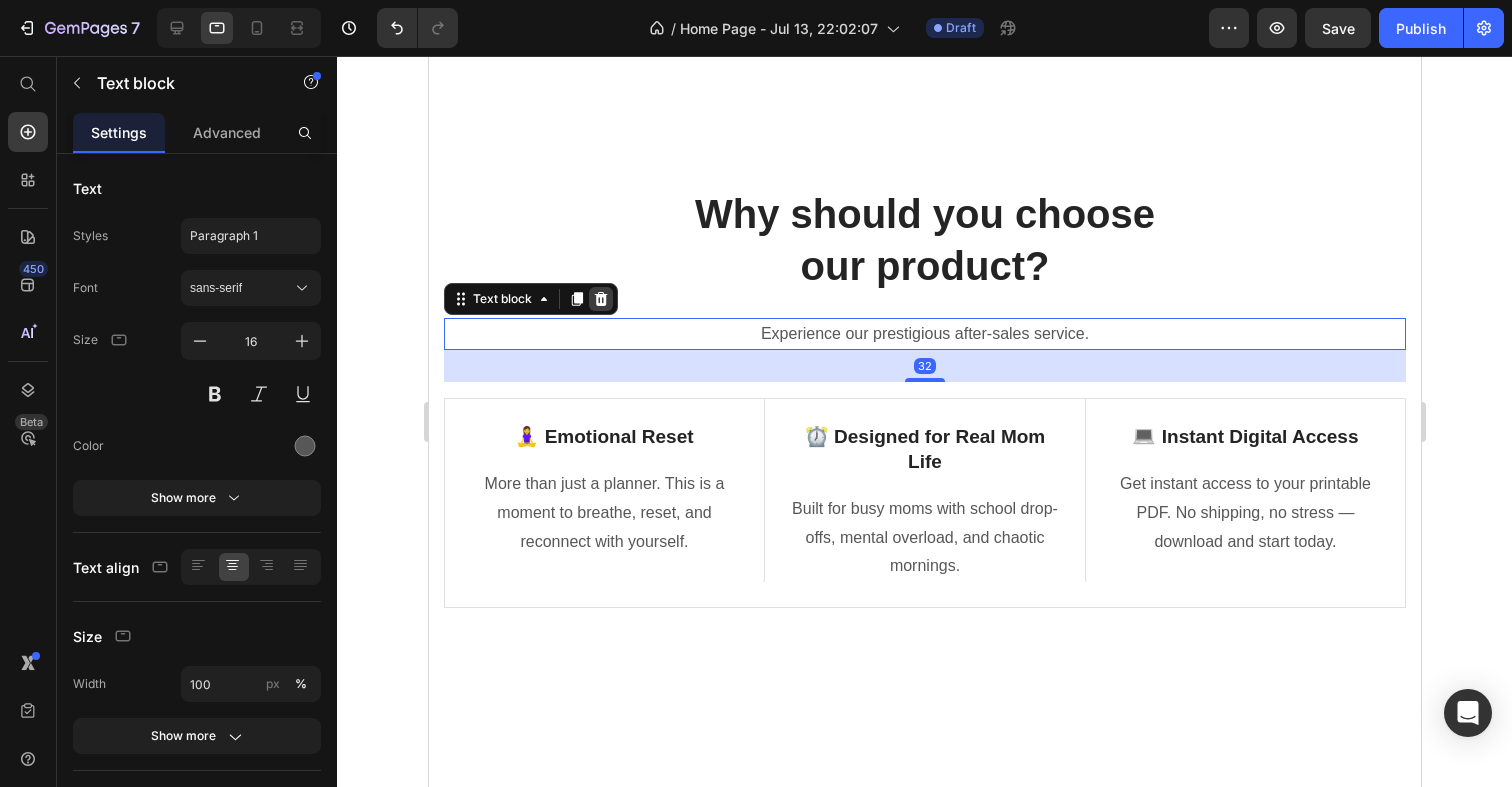 click 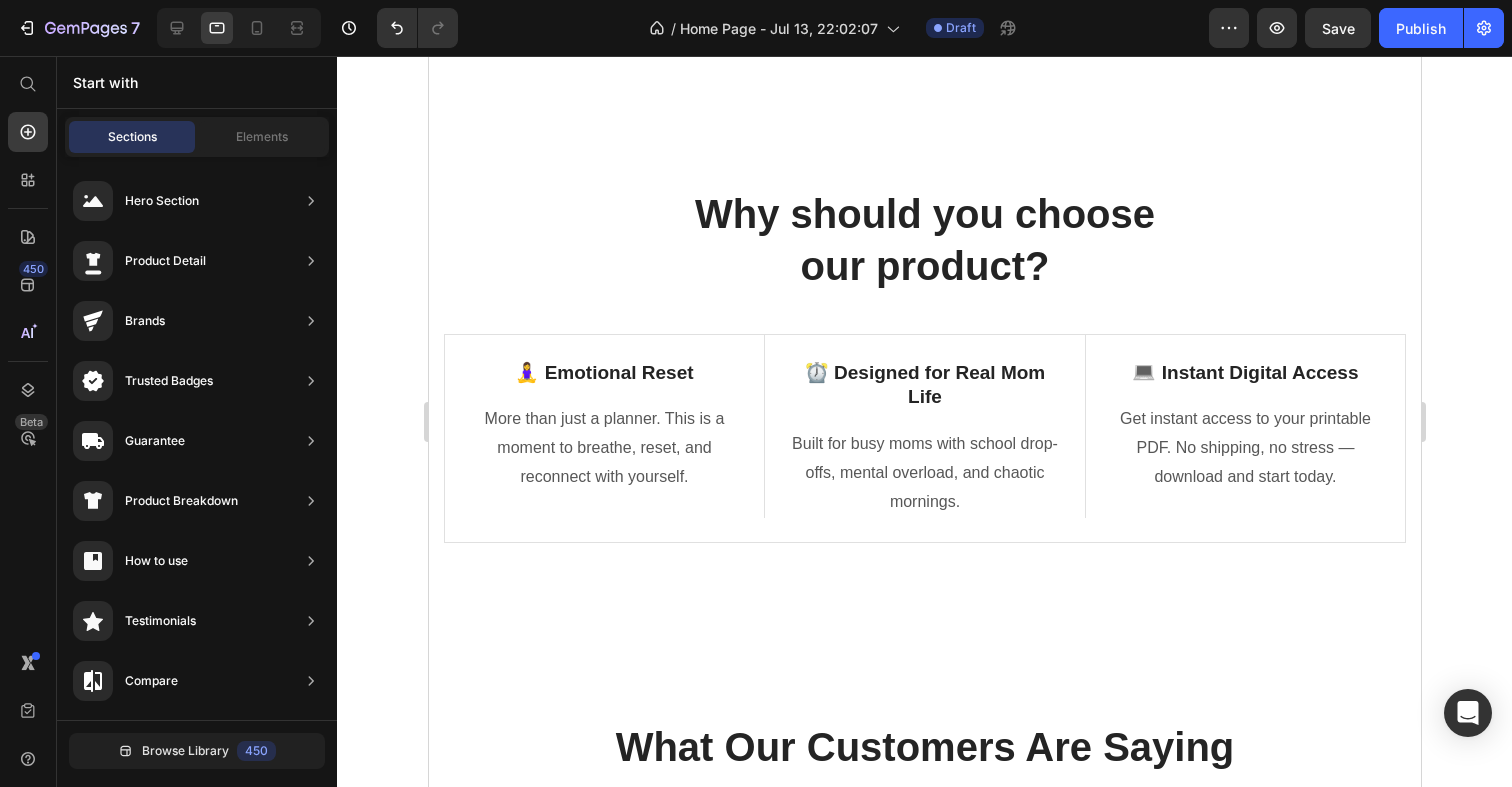 click 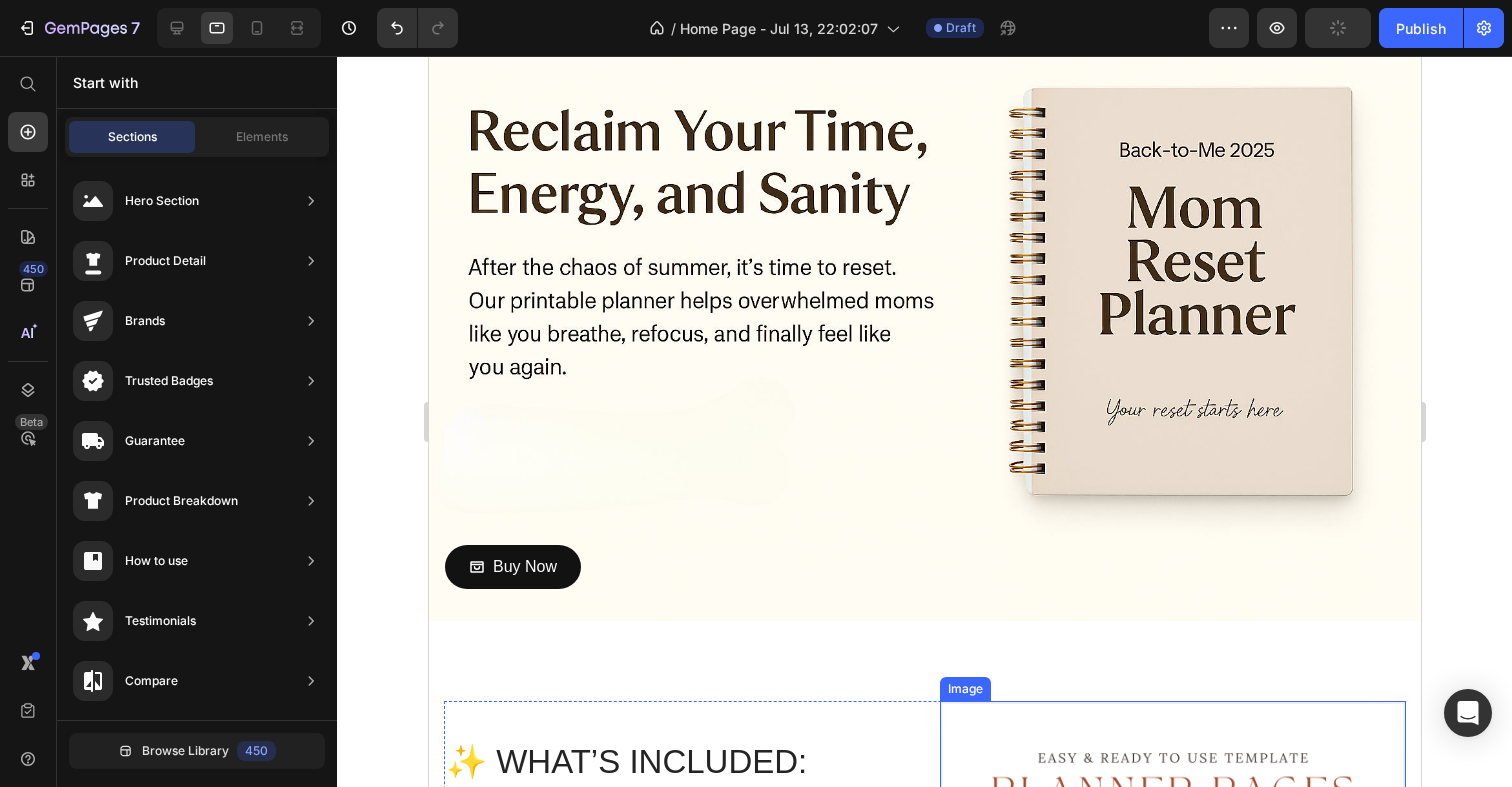 scroll, scrollTop: 0, scrollLeft: 0, axis: both 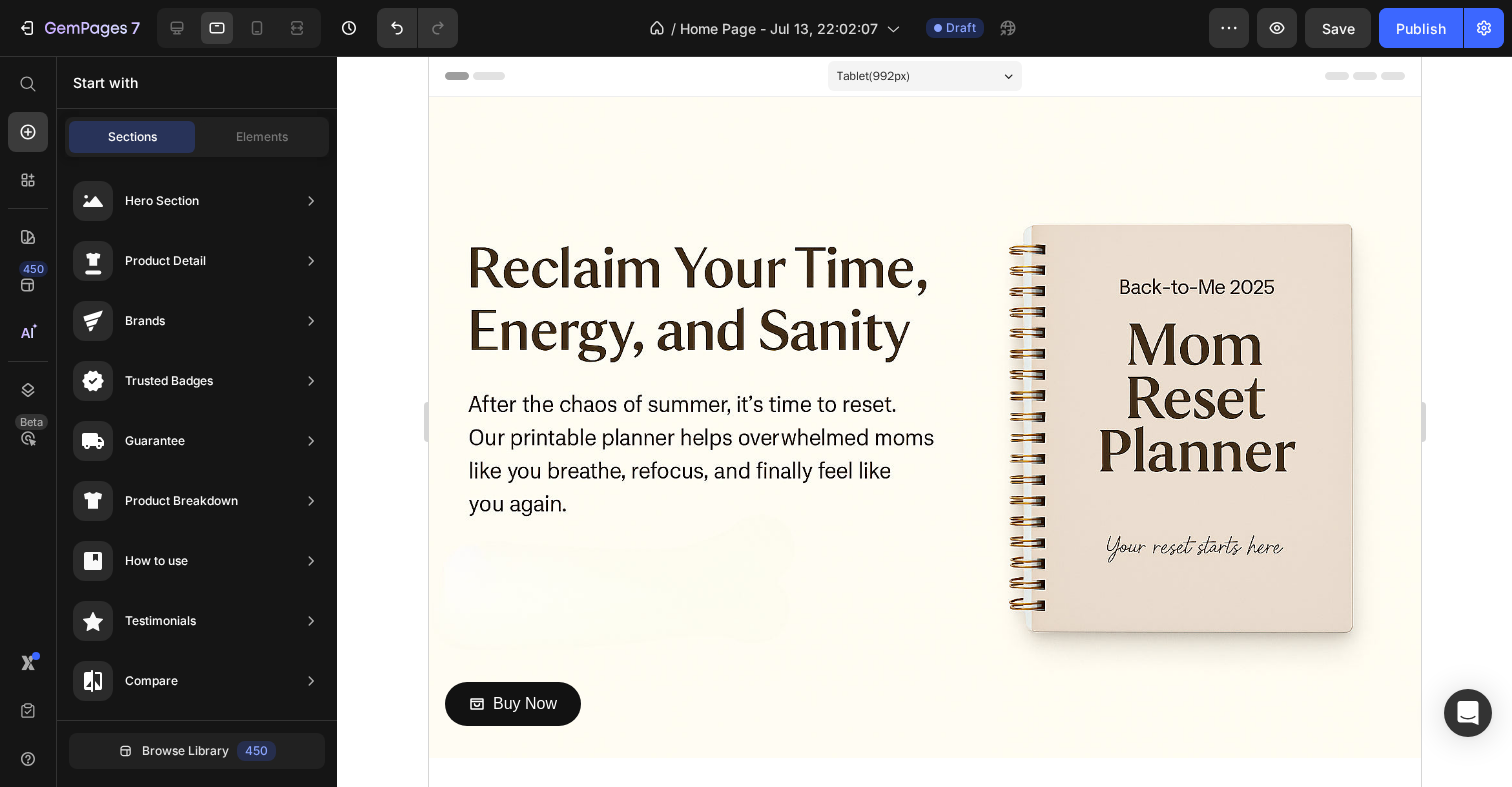 click on "Tablet  ( 992 px)" at bounding box center [924, 76] 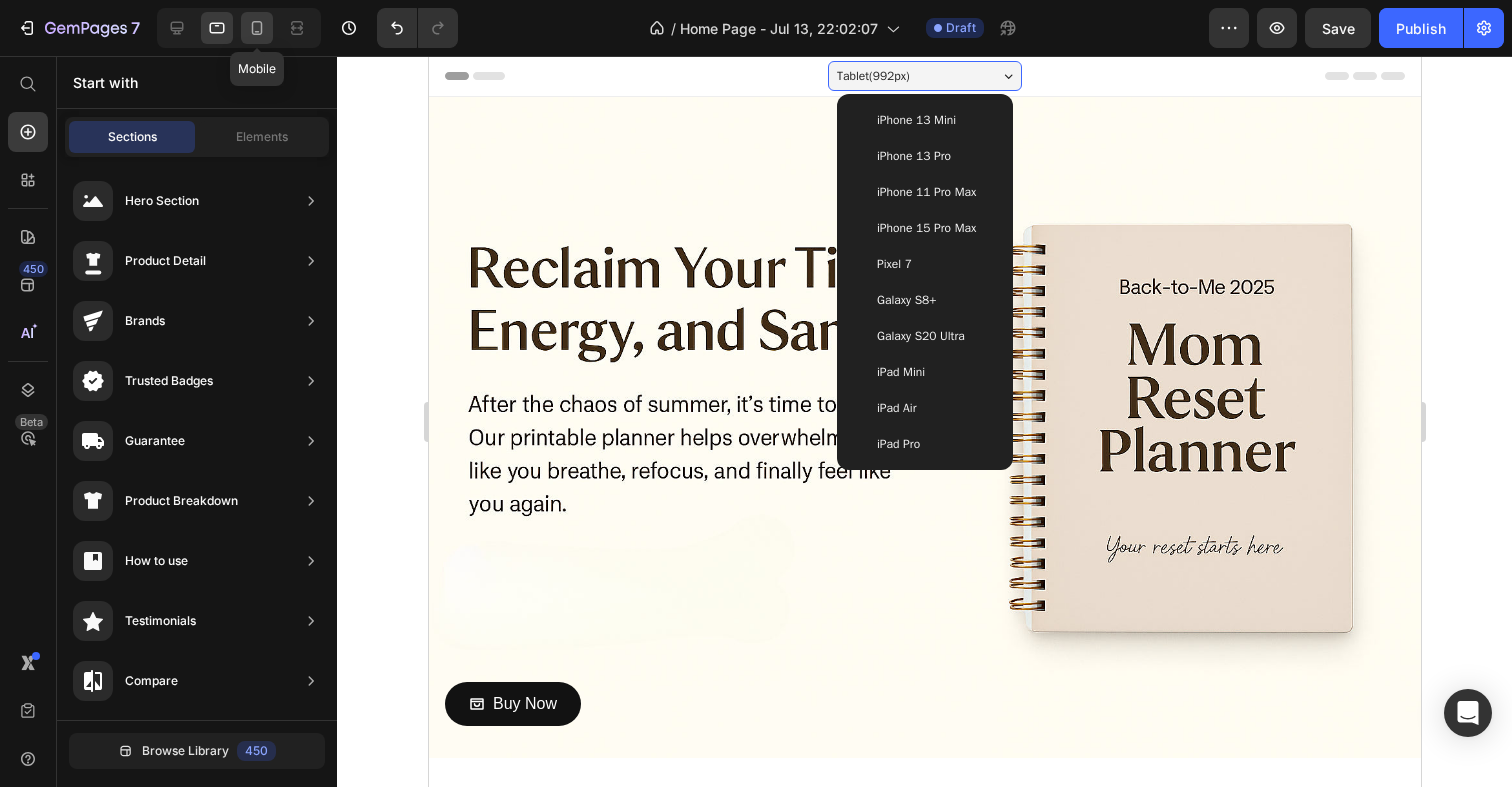 click 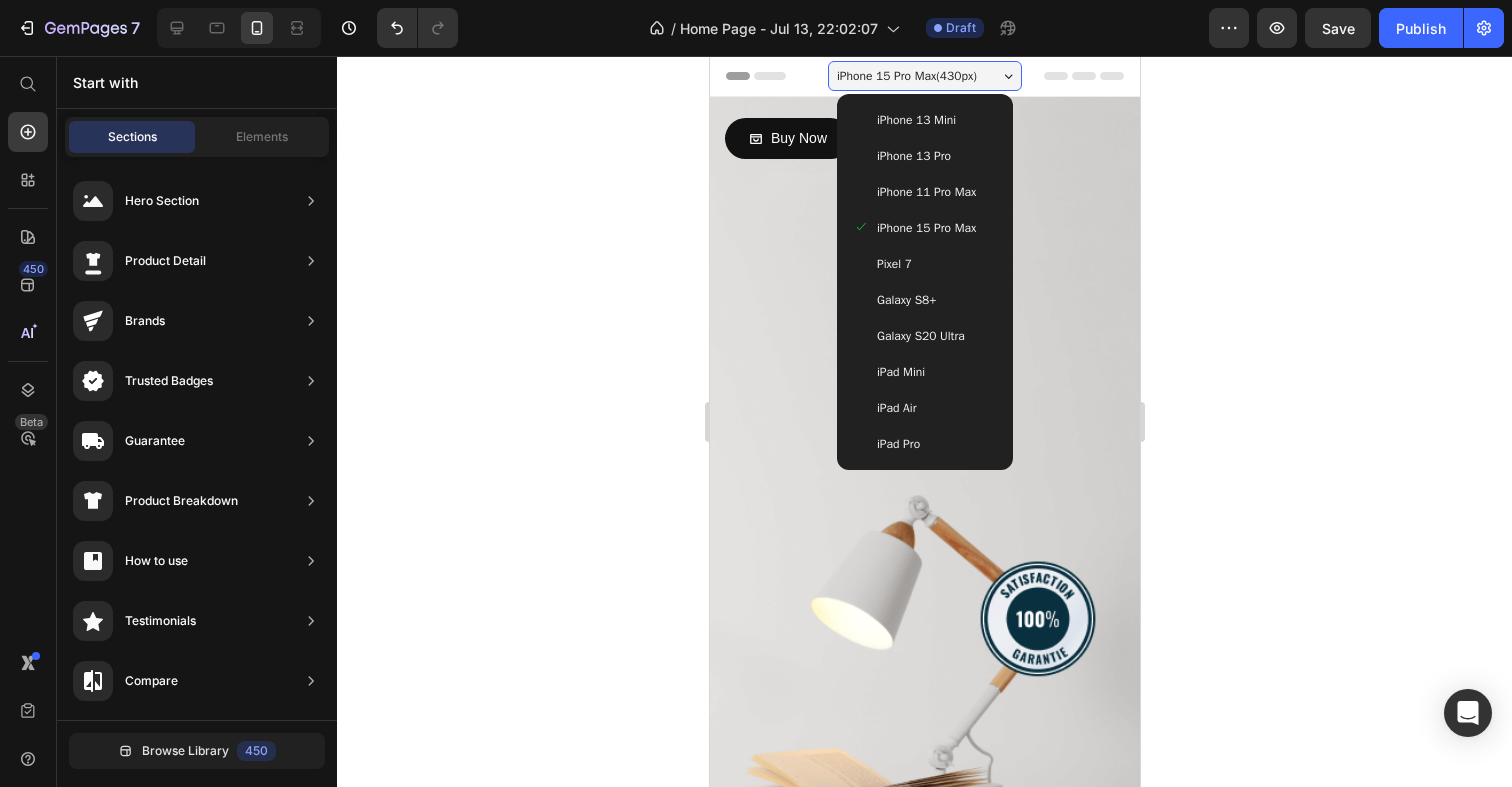 click 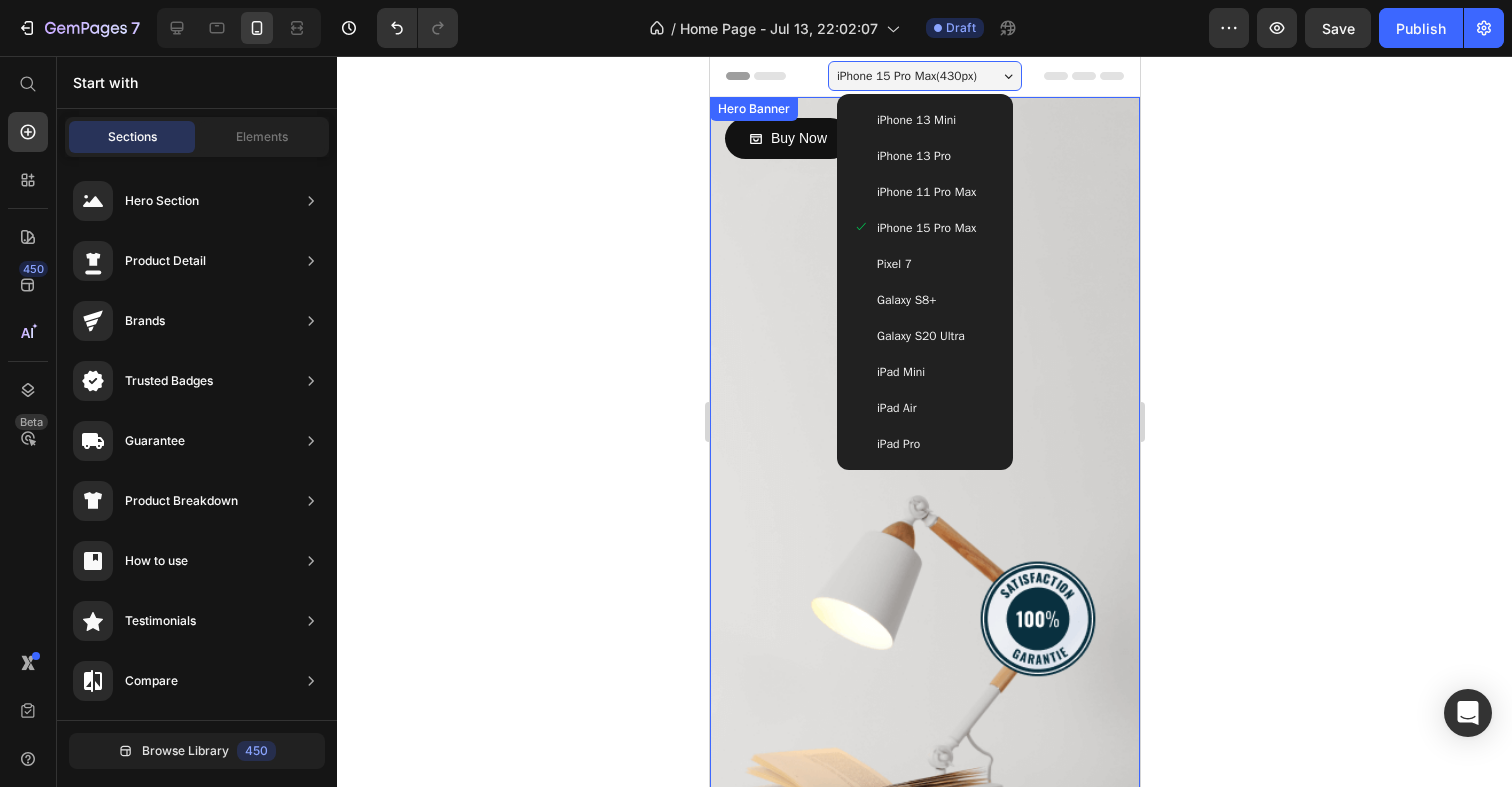 click at bounding box center [924, 479] 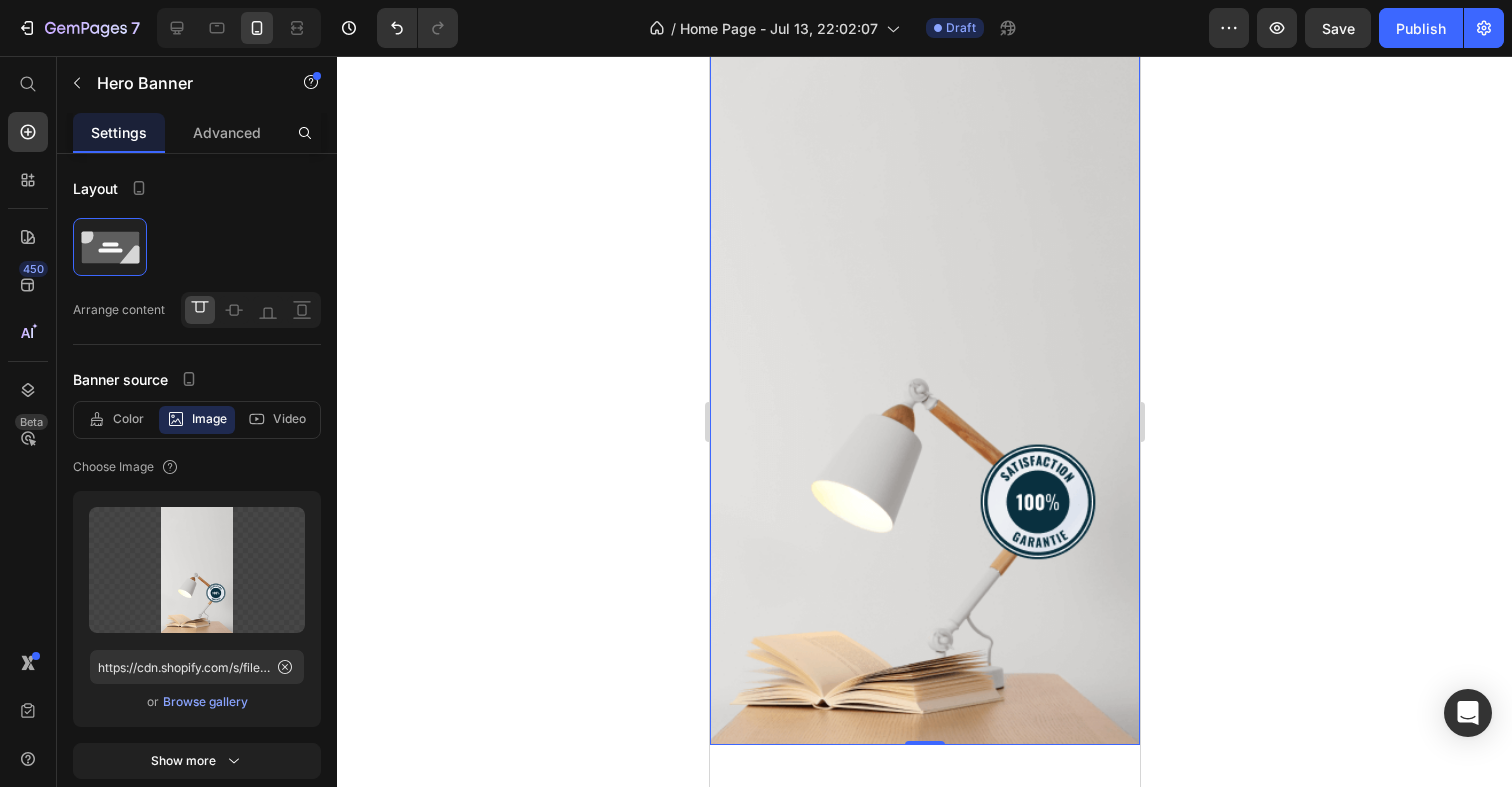 scroll, scrollTop: 0, scrollLeft: 0, axis: both 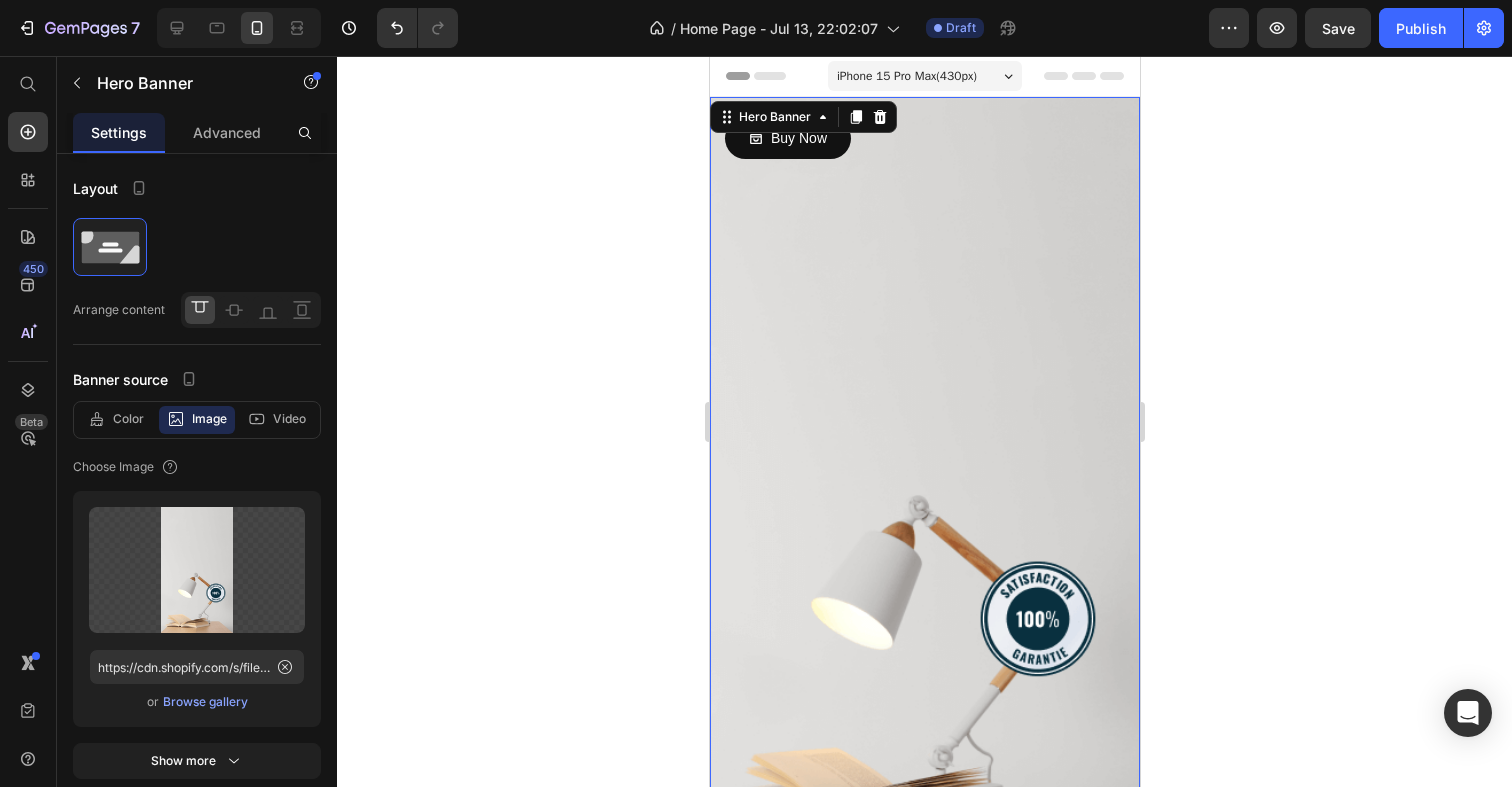 click at bounding box center [924, 479] 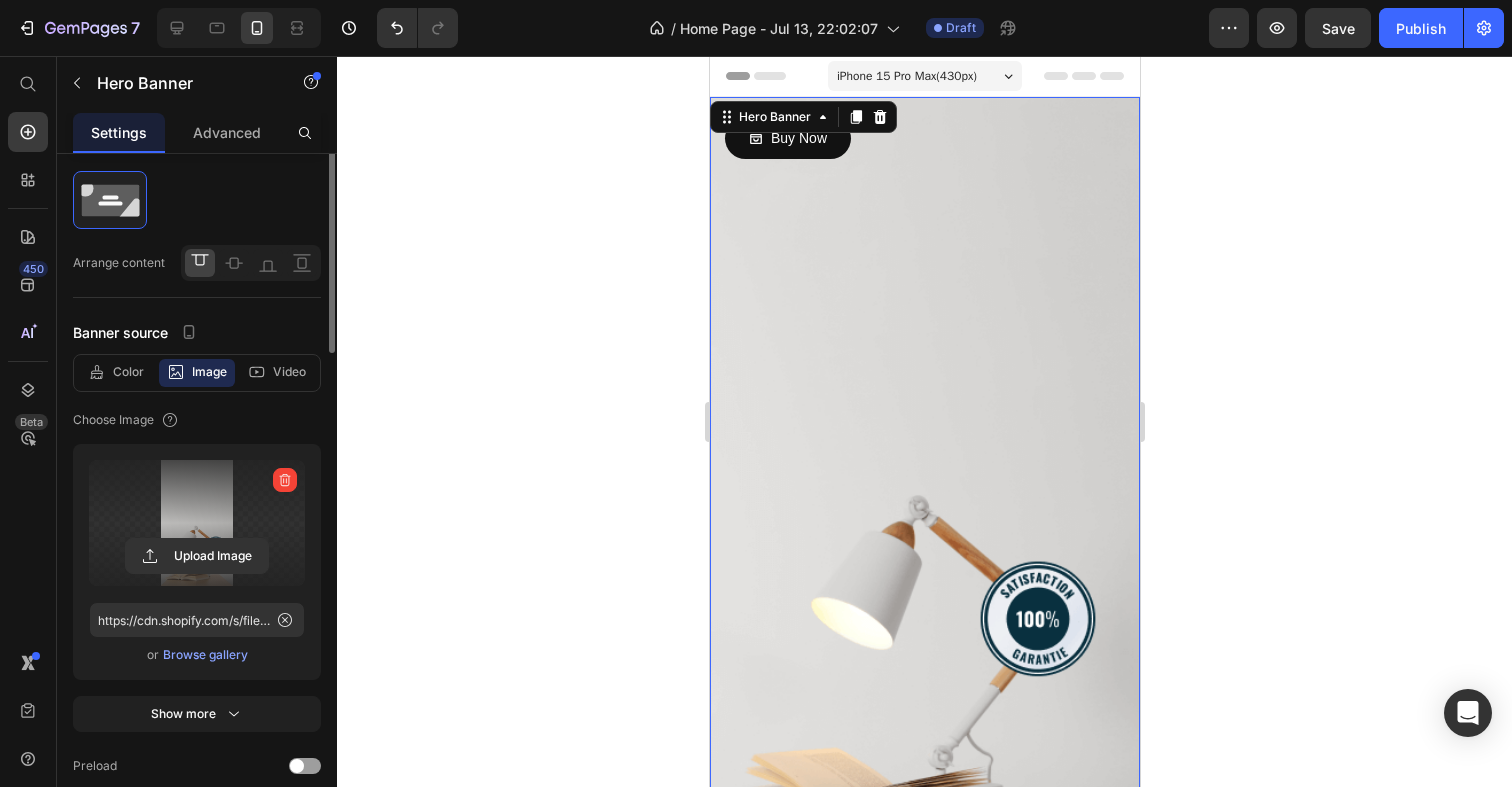 scroll, scrollTop: 58, scrollLeft: 0, axis: vertical 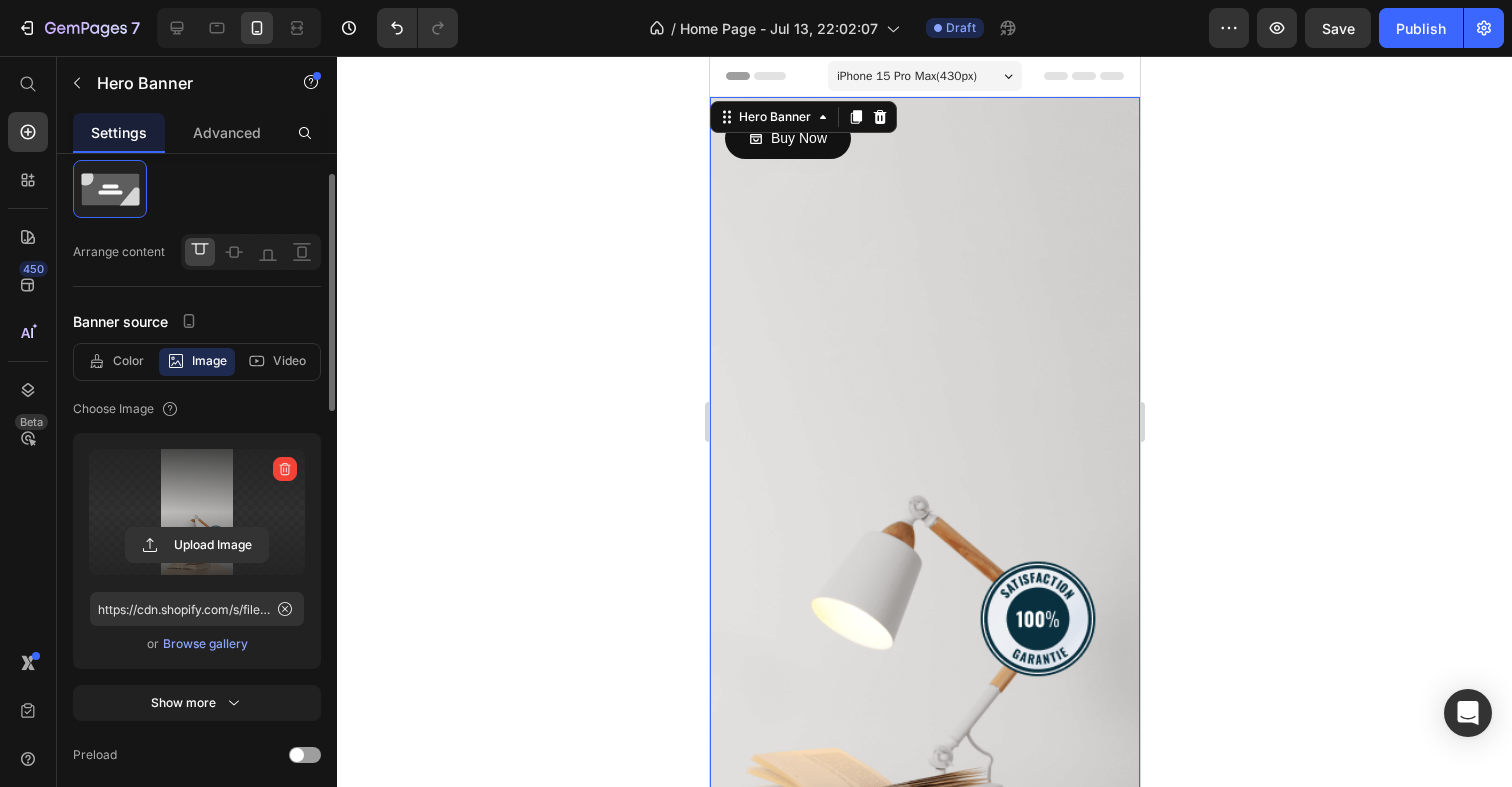 click at bounding box center (197, 512) 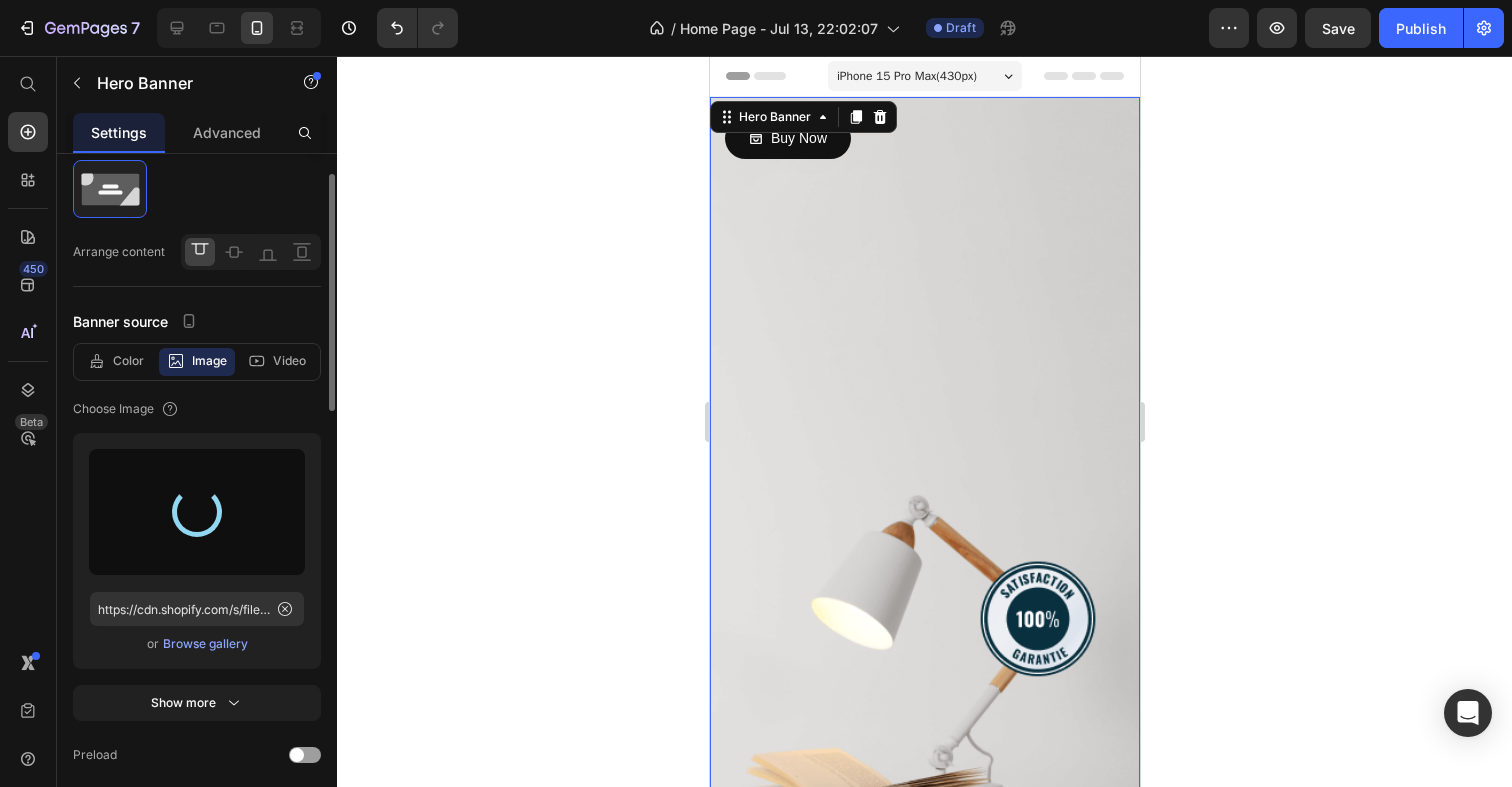 type on "https://cdn.shopify.com/s/files/1/0696/3209/8486/files/gempages_575319085085098947-0a85dc0e-c5b7-4ff8-9102-141069234112.png" 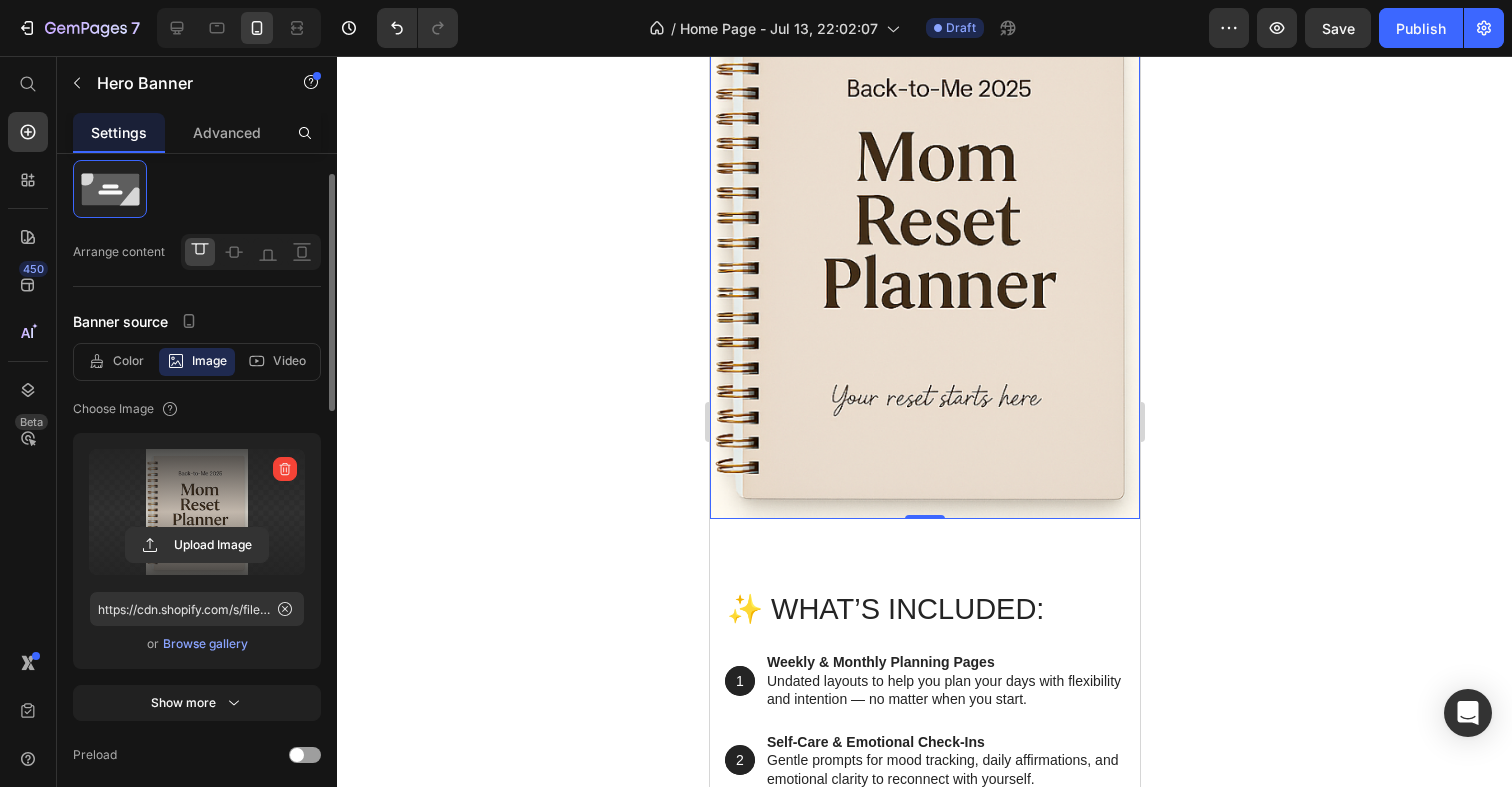 scroll, scrollTop: 0, scrollLeft: 0, axis: both 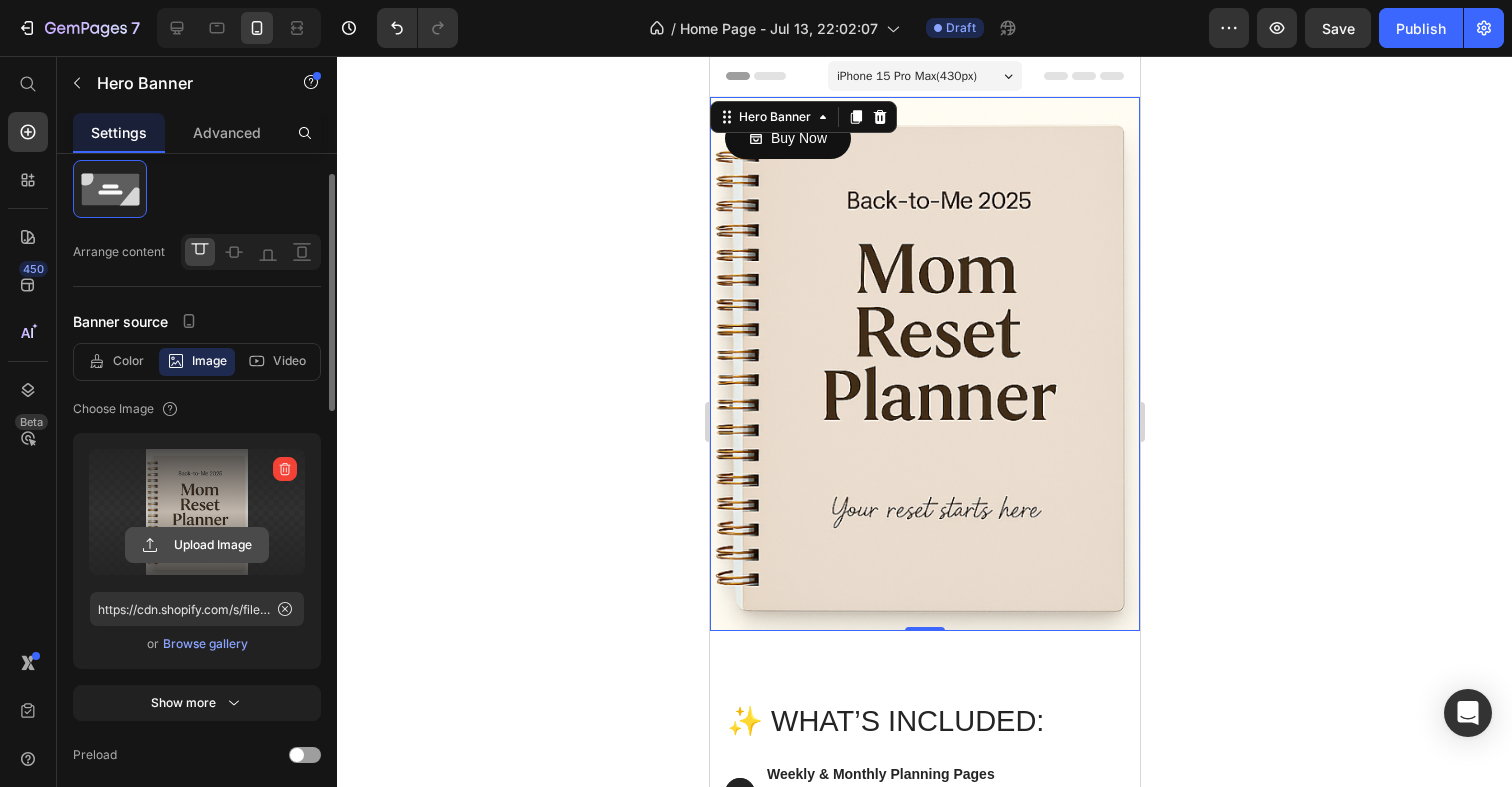click 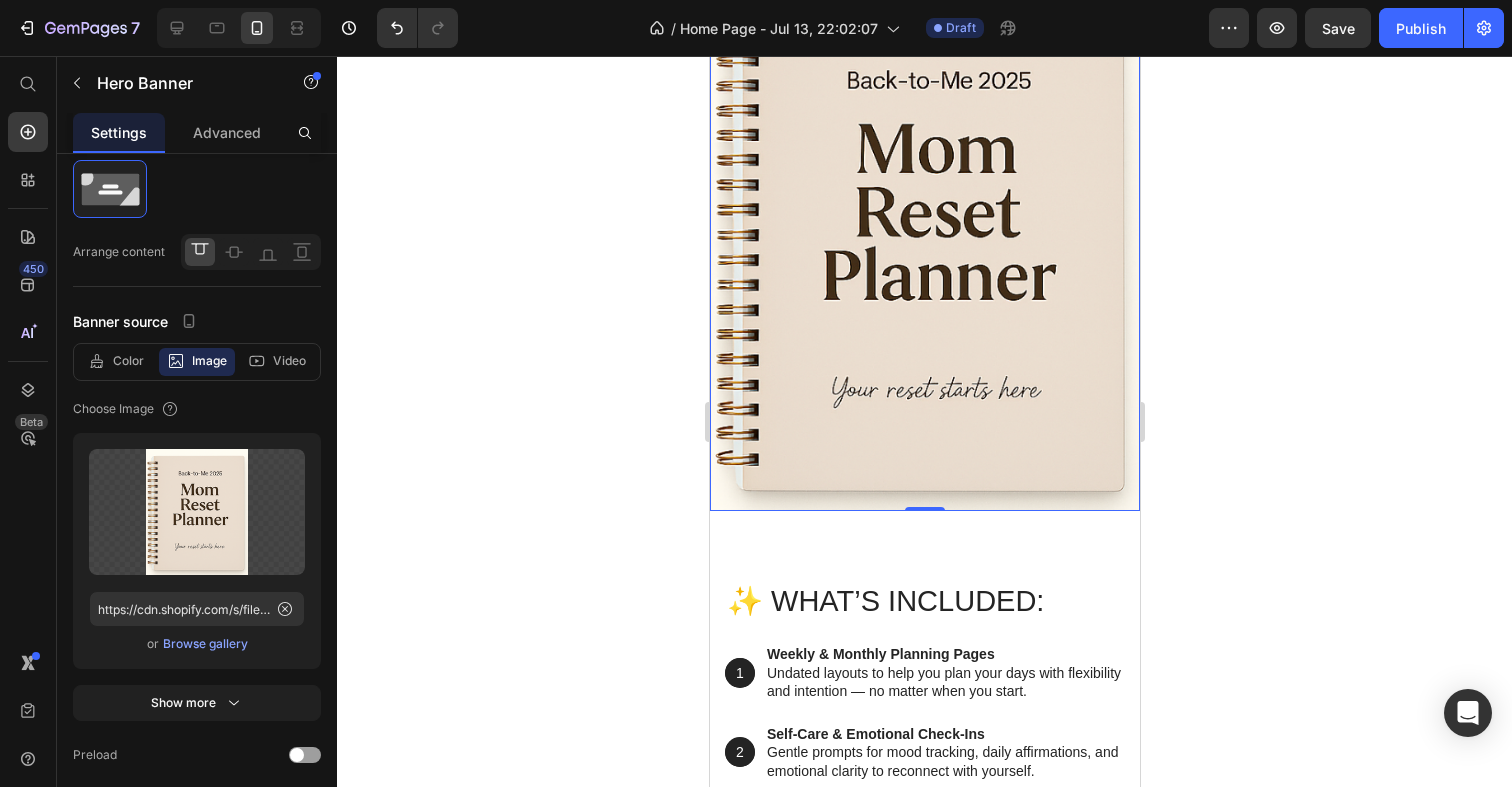 scroll, scrollTop: 0, scrollLeft: 0, axis: both 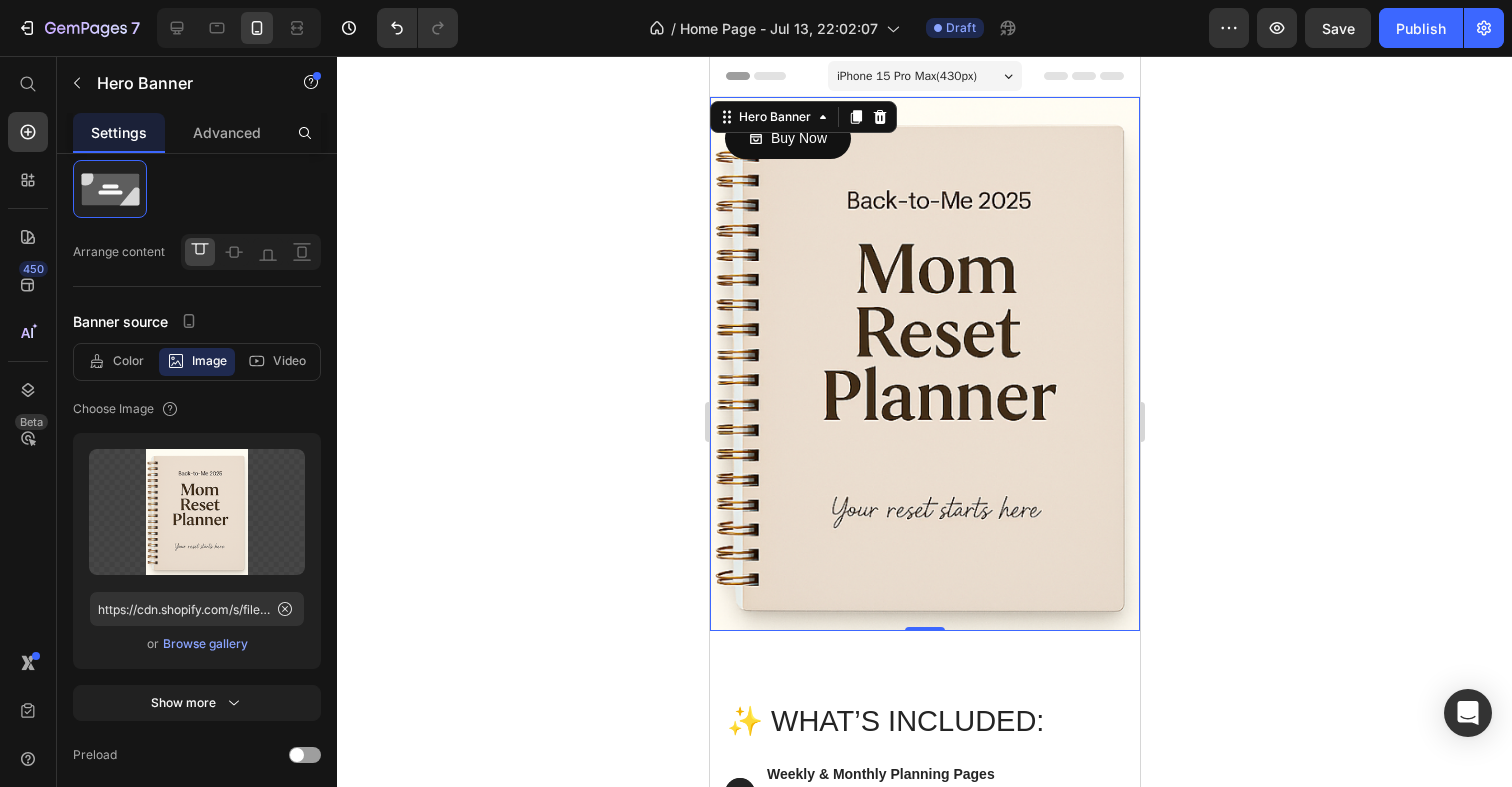 click 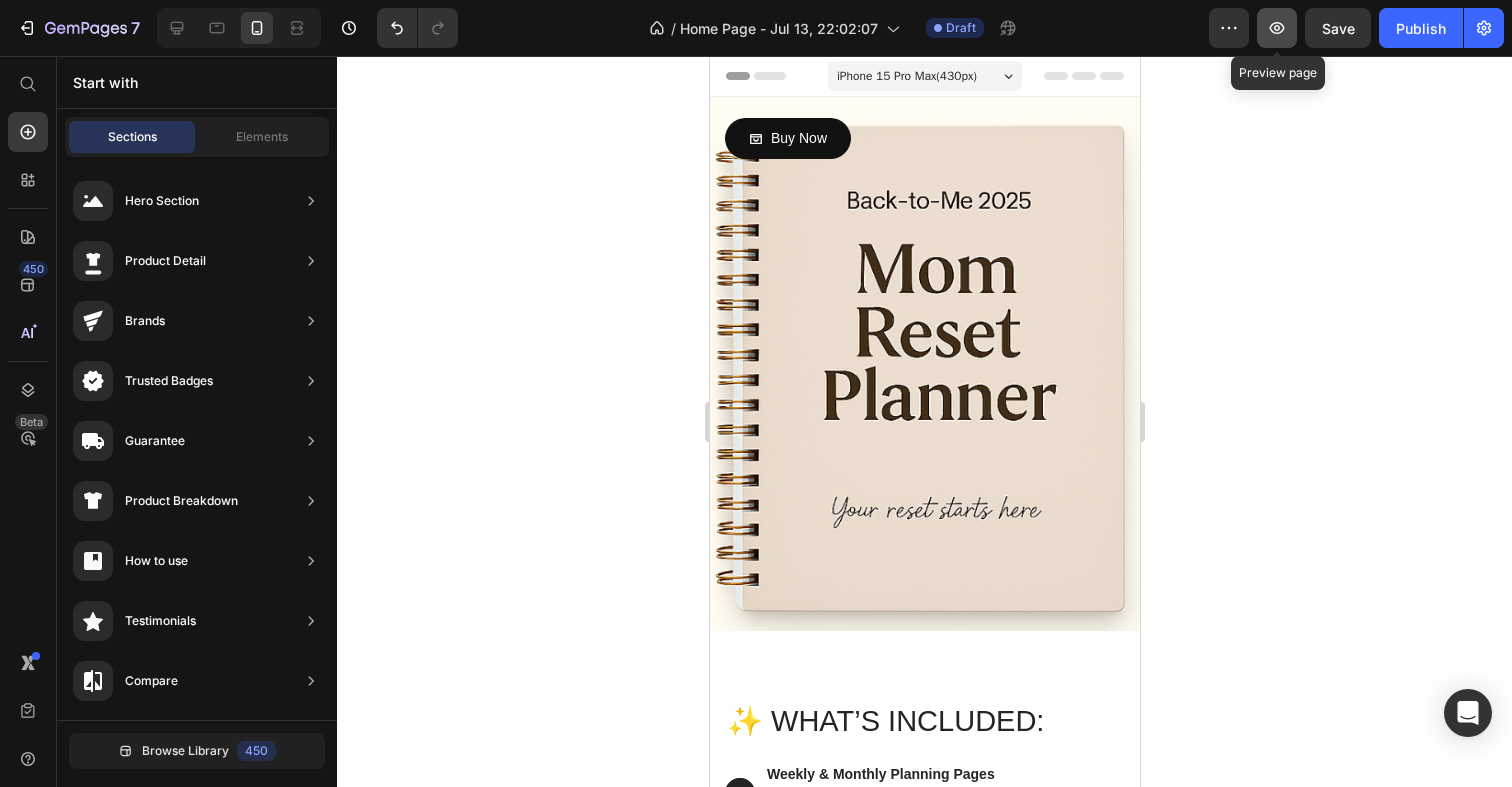 click 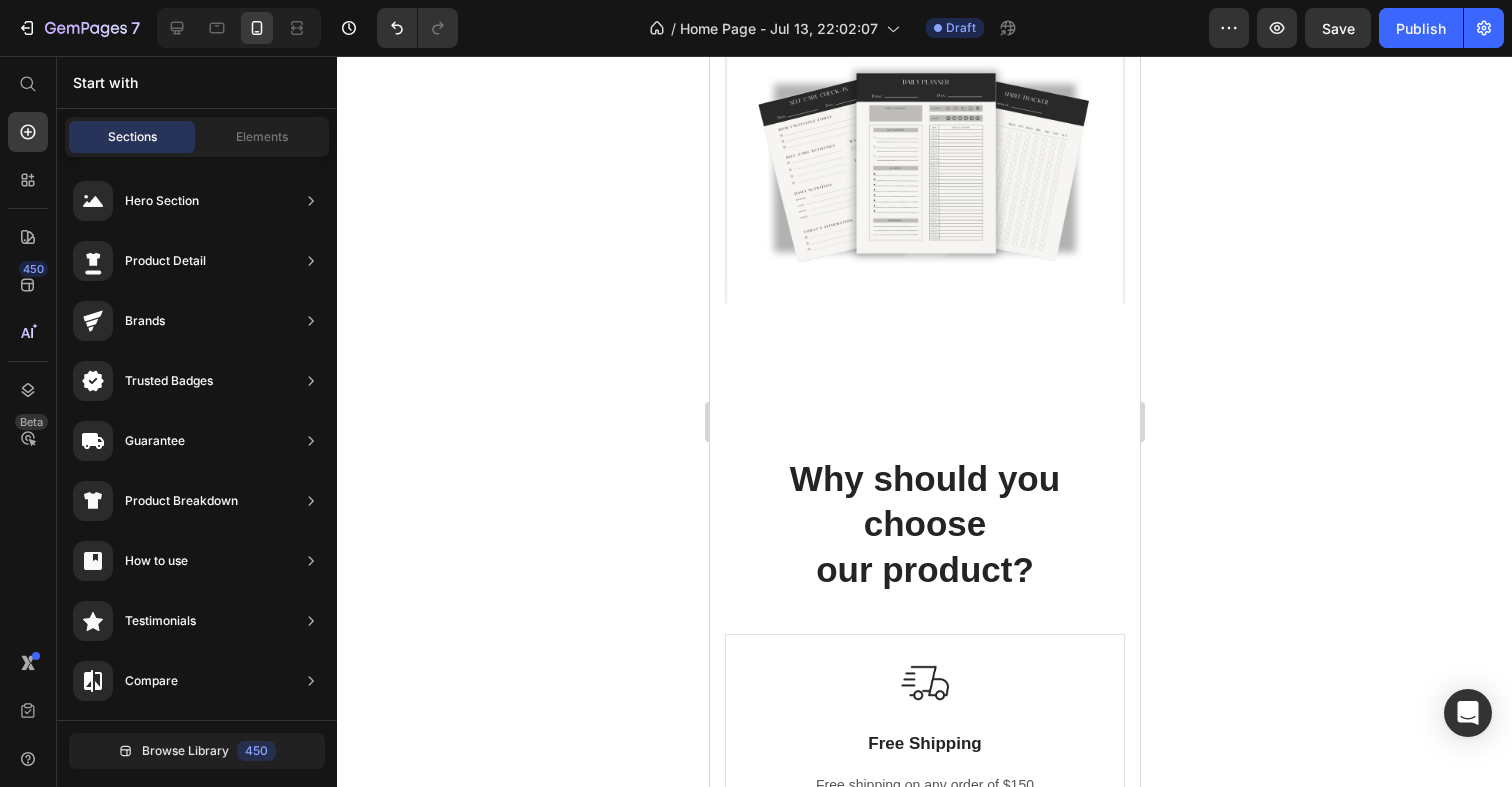 scroll, scrollTop: 1143, scrollLeft: 0, axis: vertical 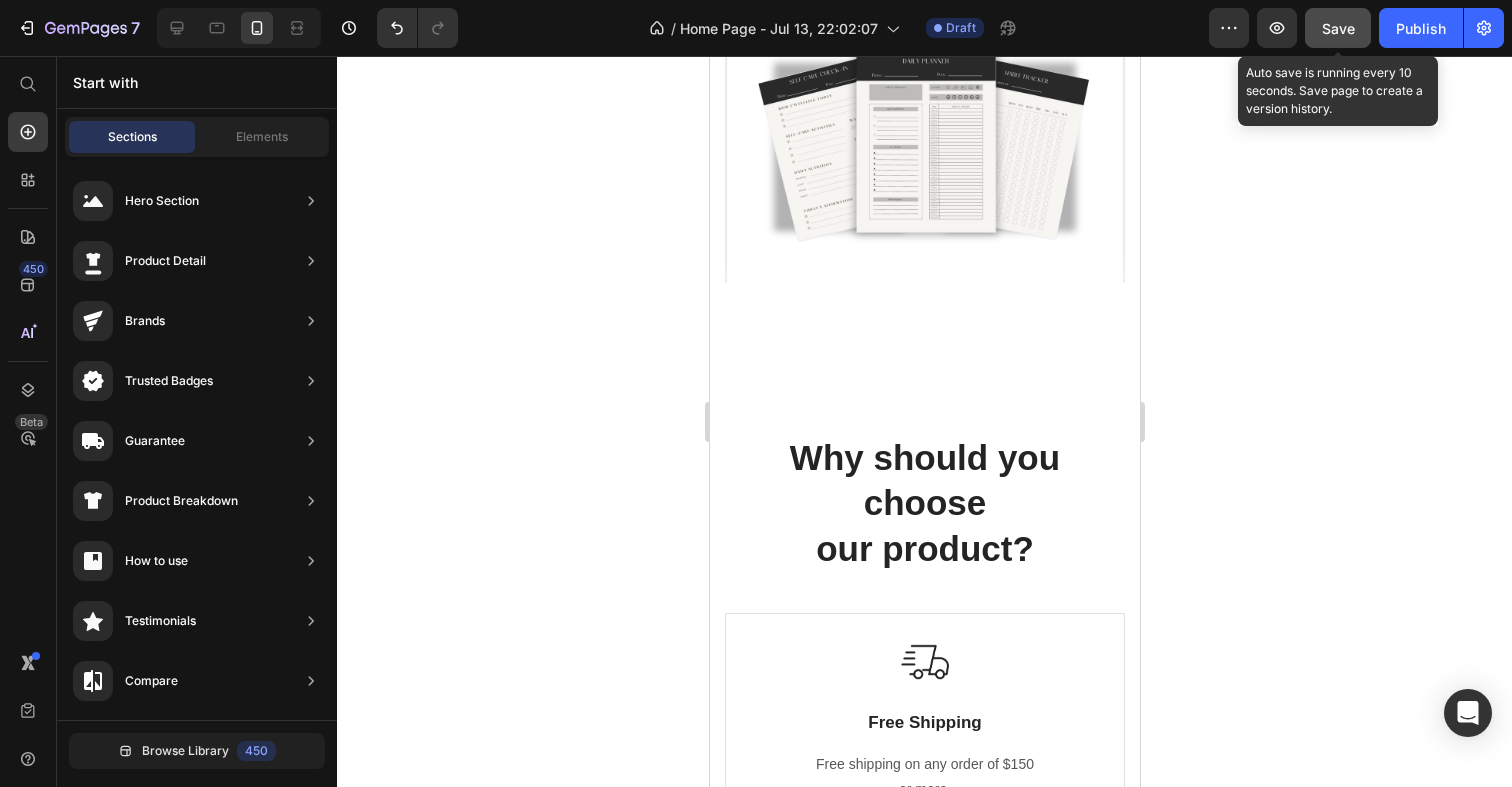 click on "Save" at bounding box center [1338, 28] 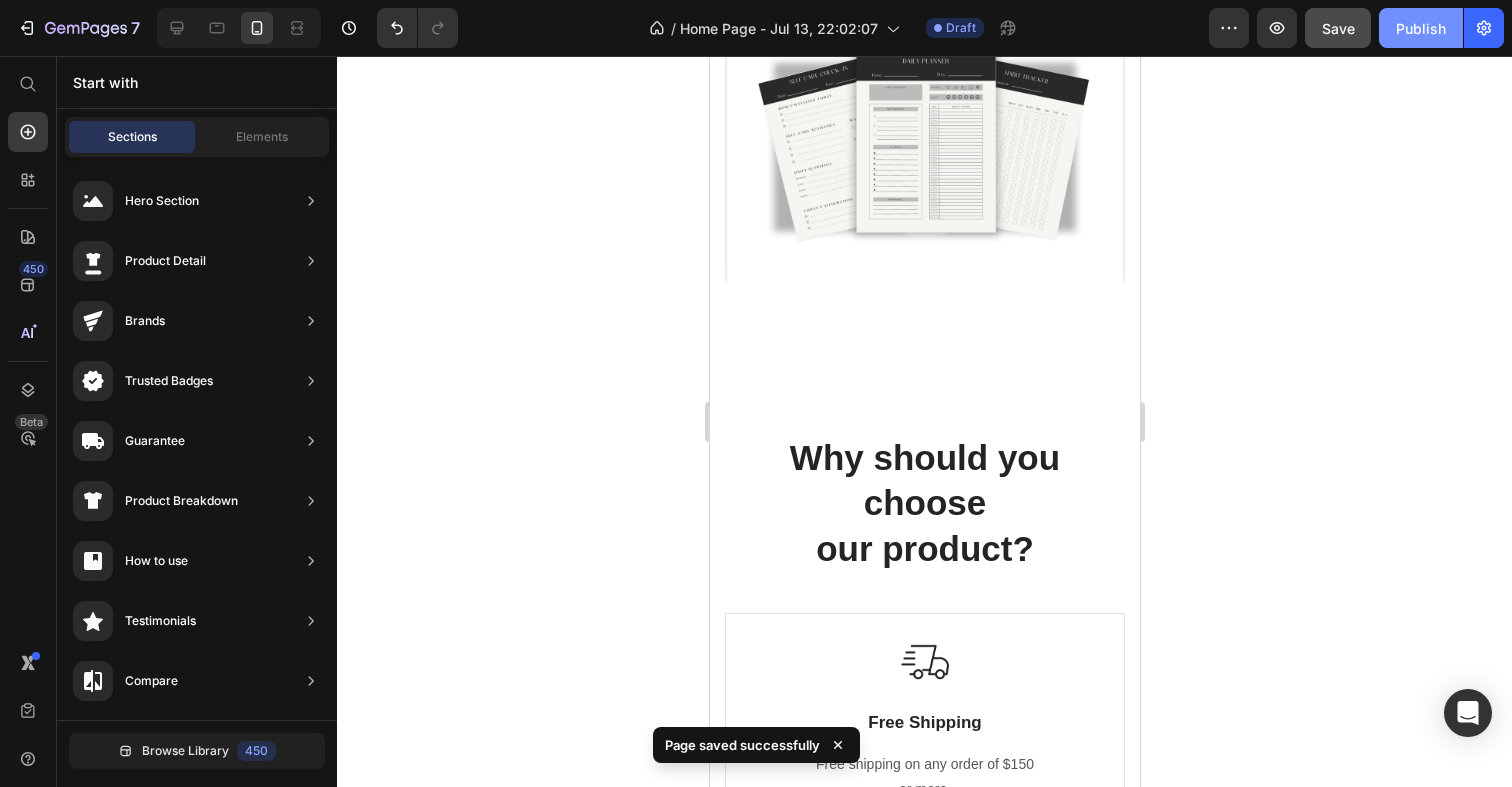 click on "Publish" at bounding box center [1421, 28] 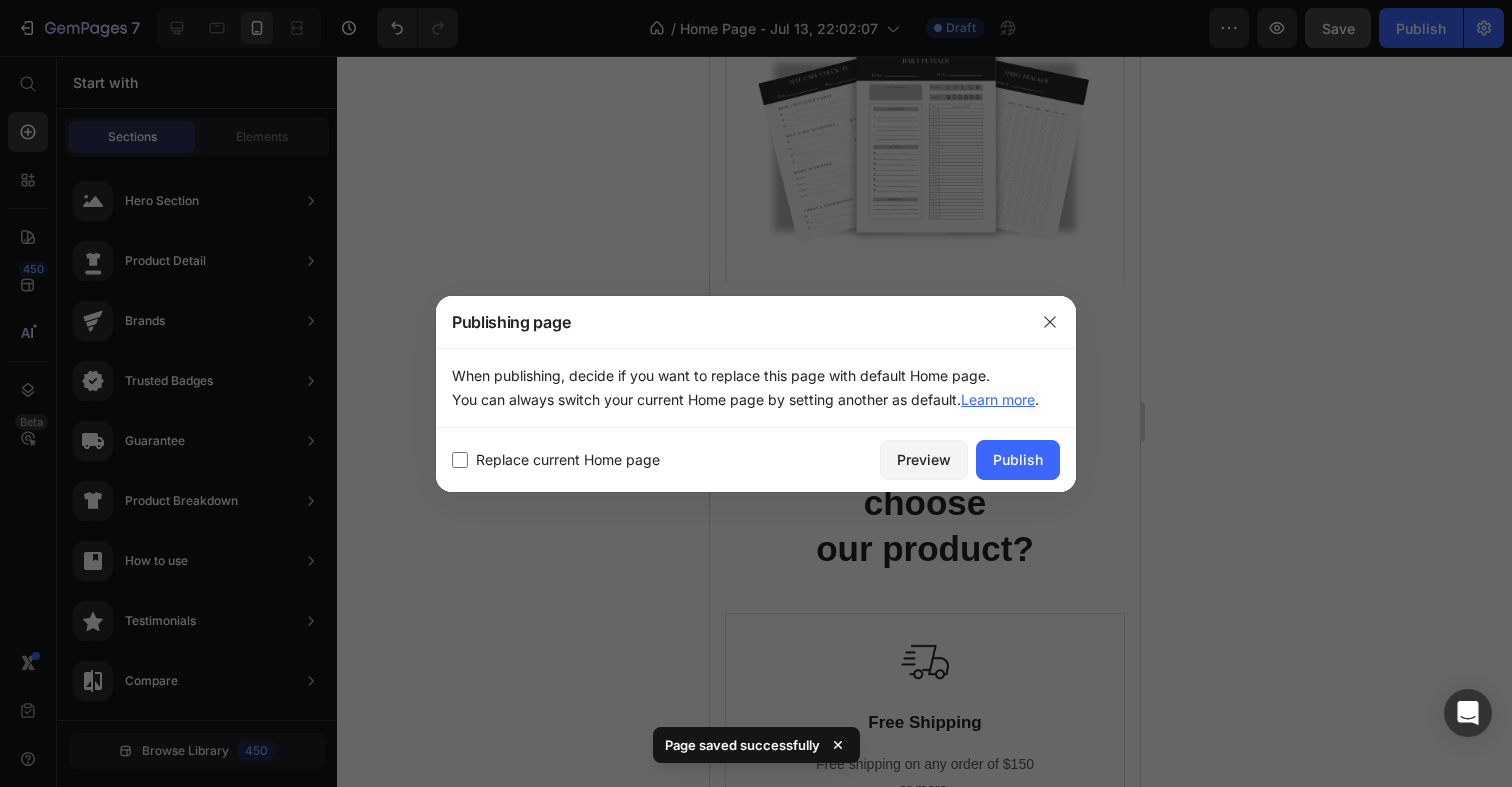 click on "Replace current Home page" at bounding box center (568, 460) 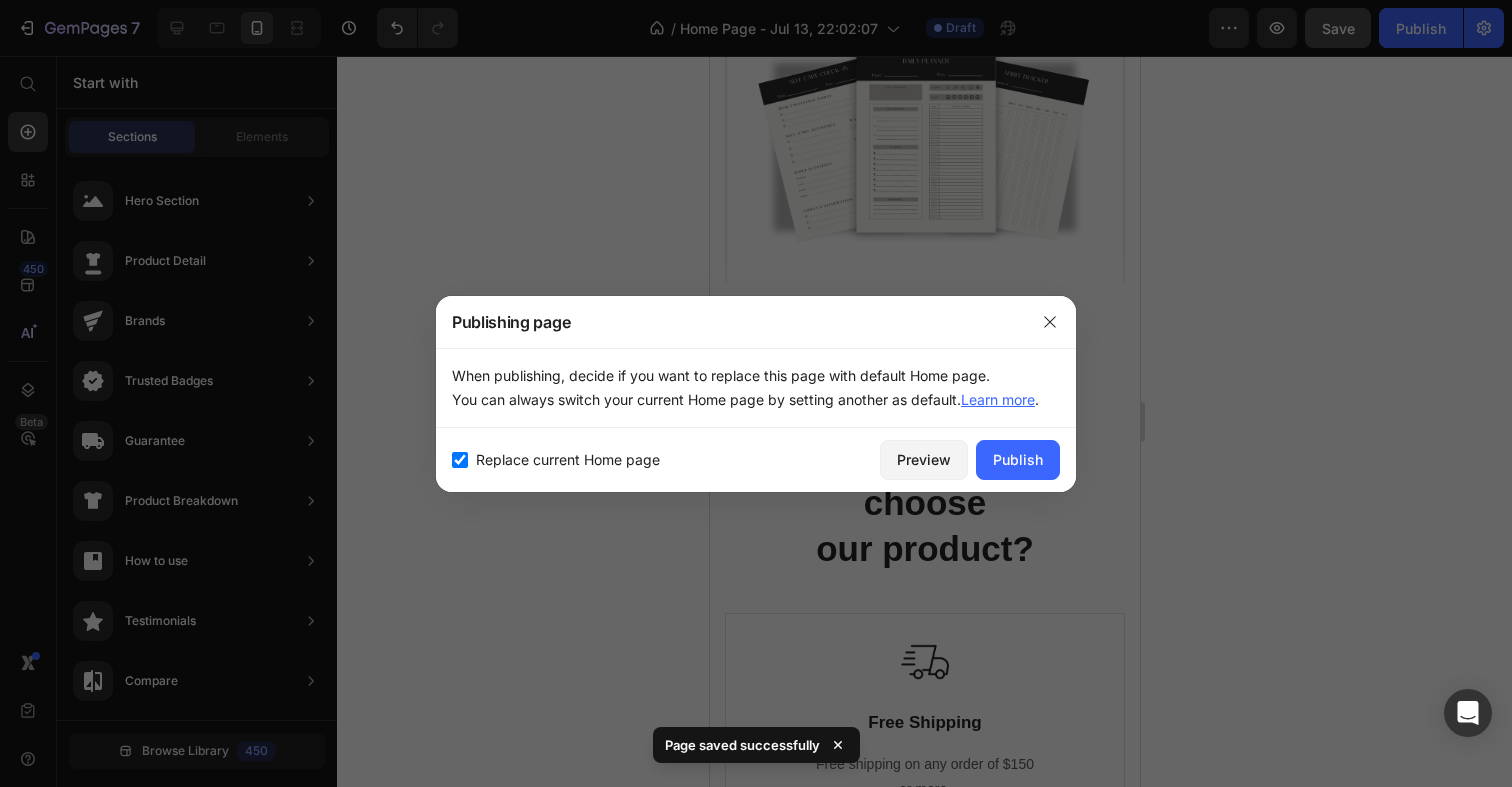 checkbox on "true" 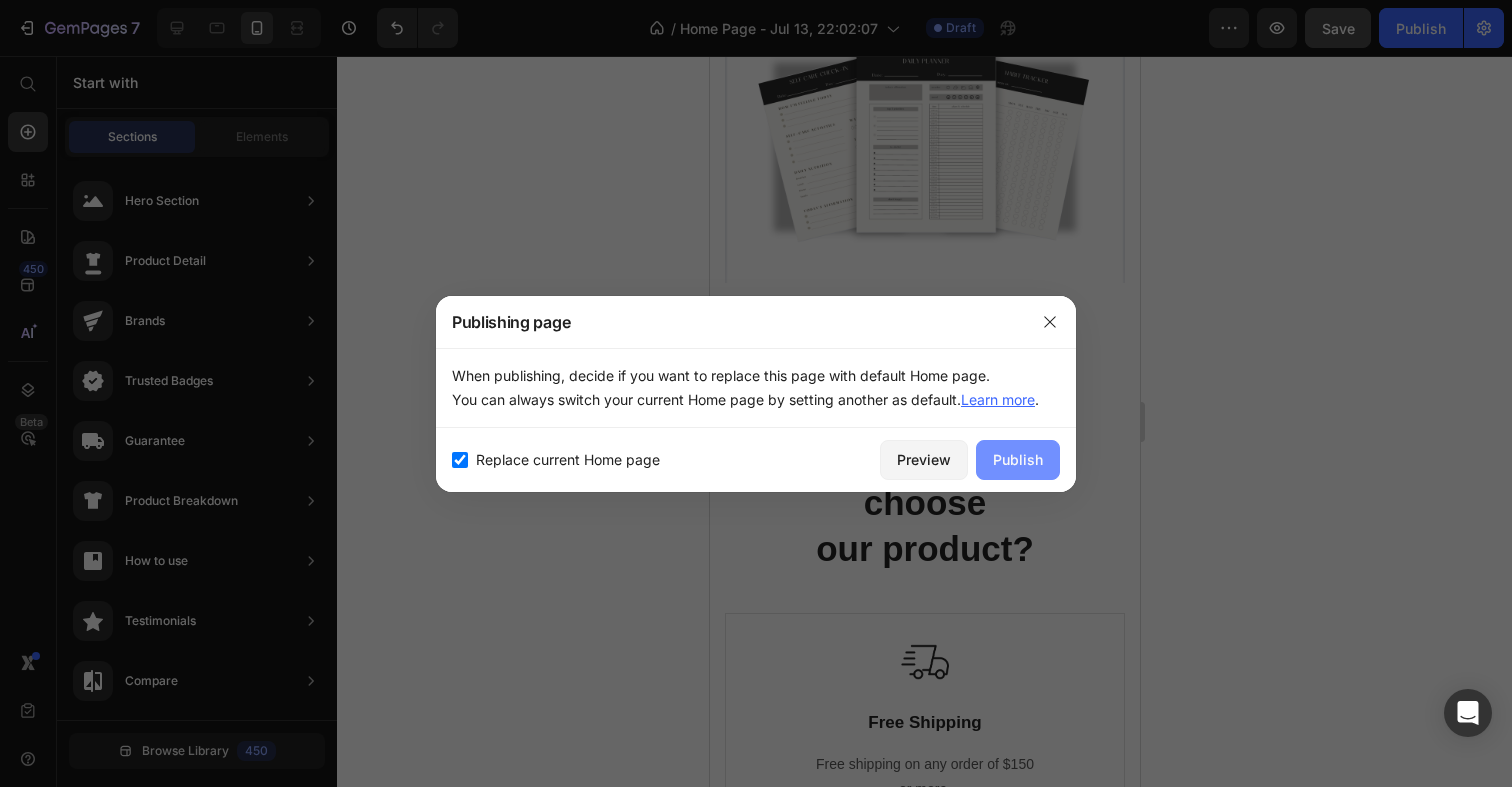 click on "Publish" at bounding box center (1018, 459) 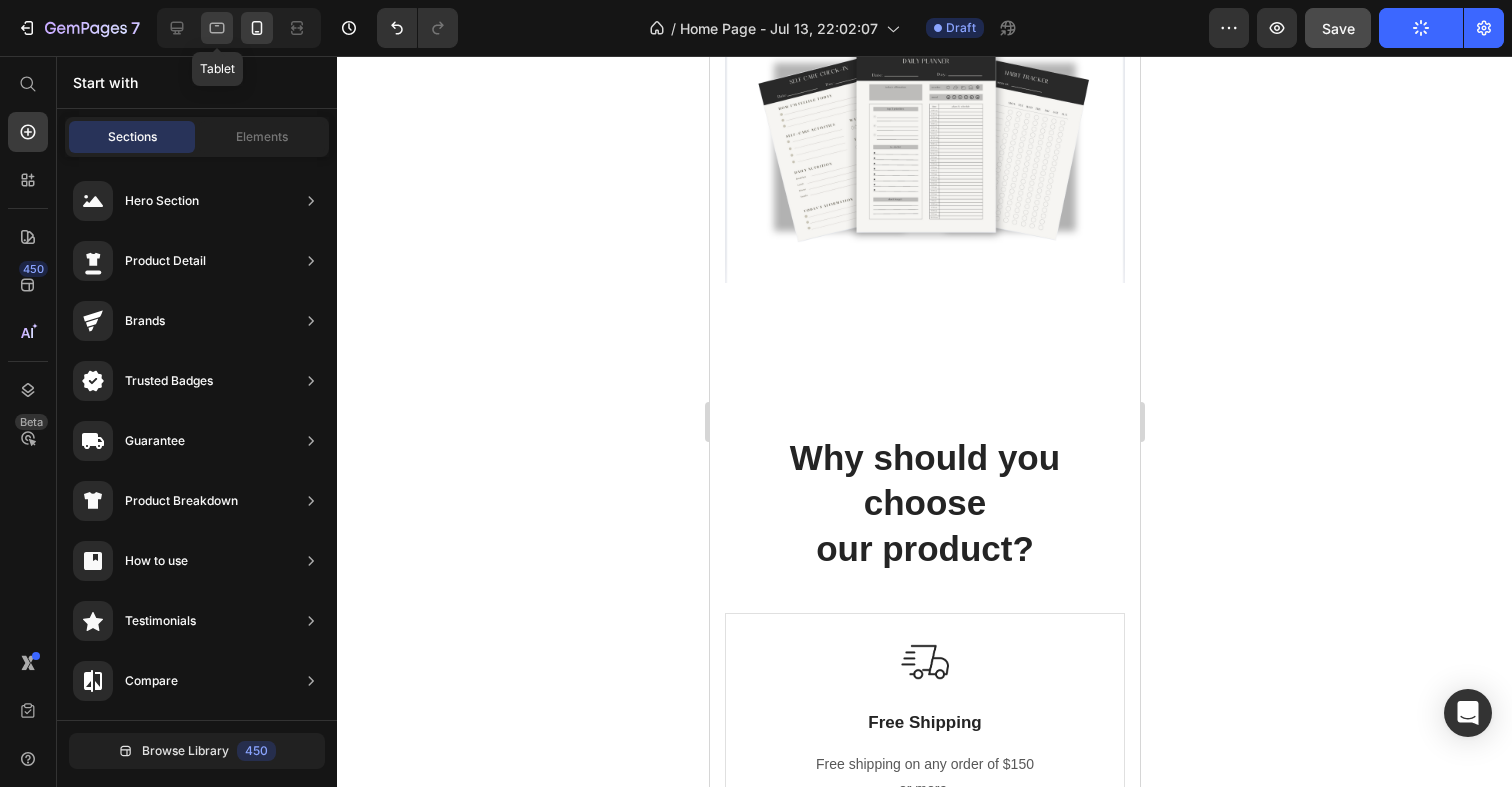 click 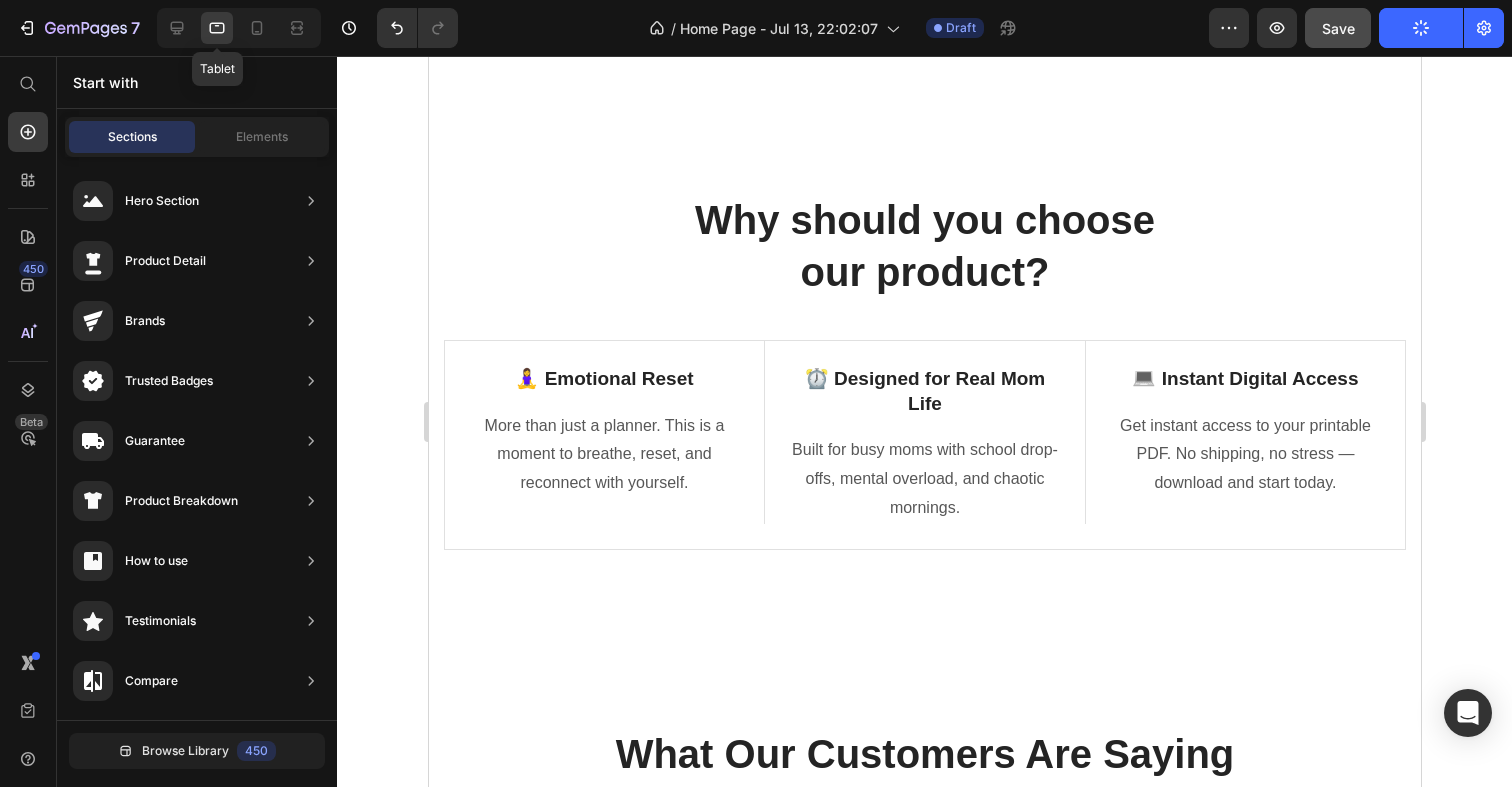 scroll, scrollTop: 1088, scrollLeft: 0, axis: vertical 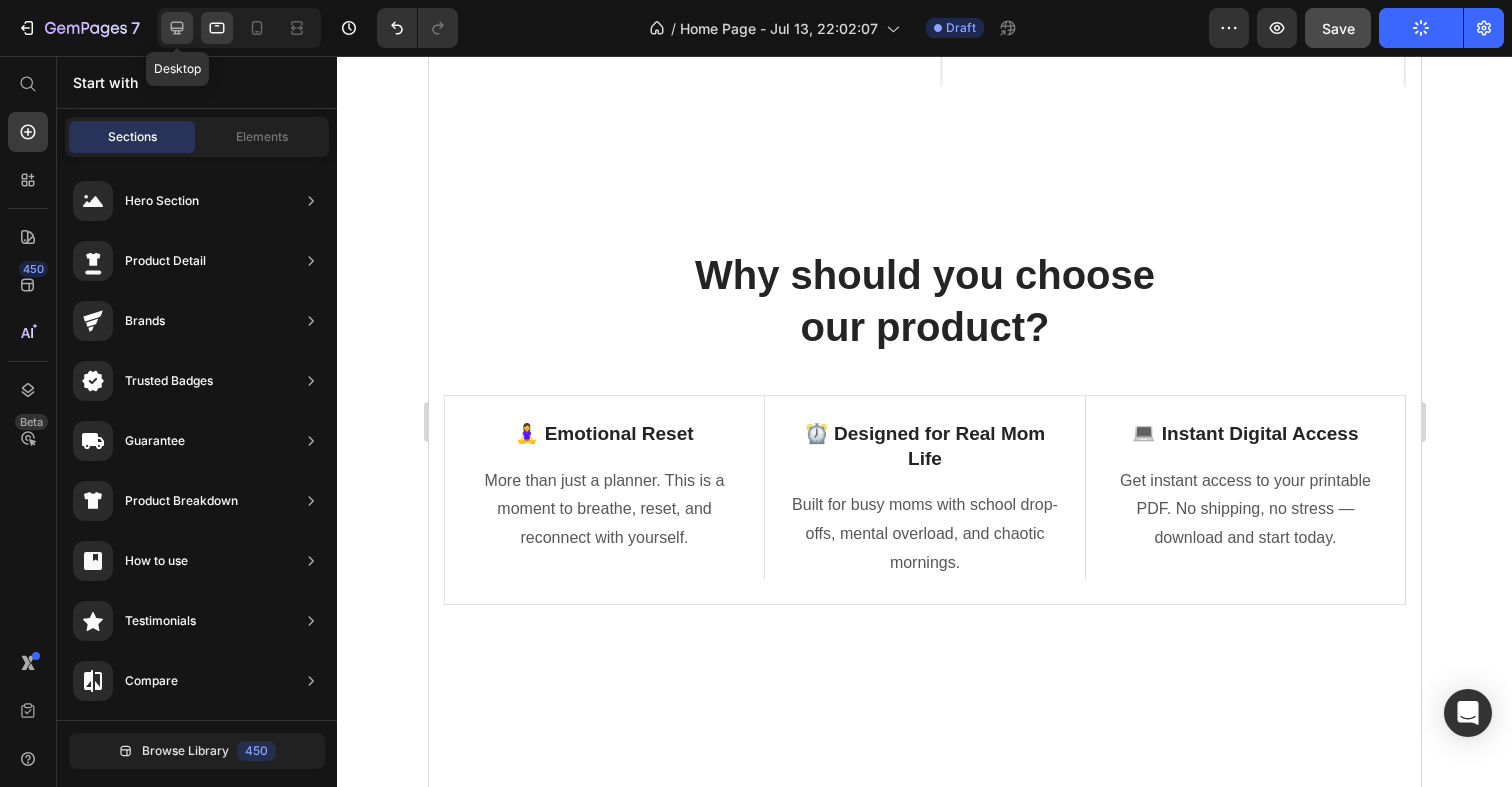 click 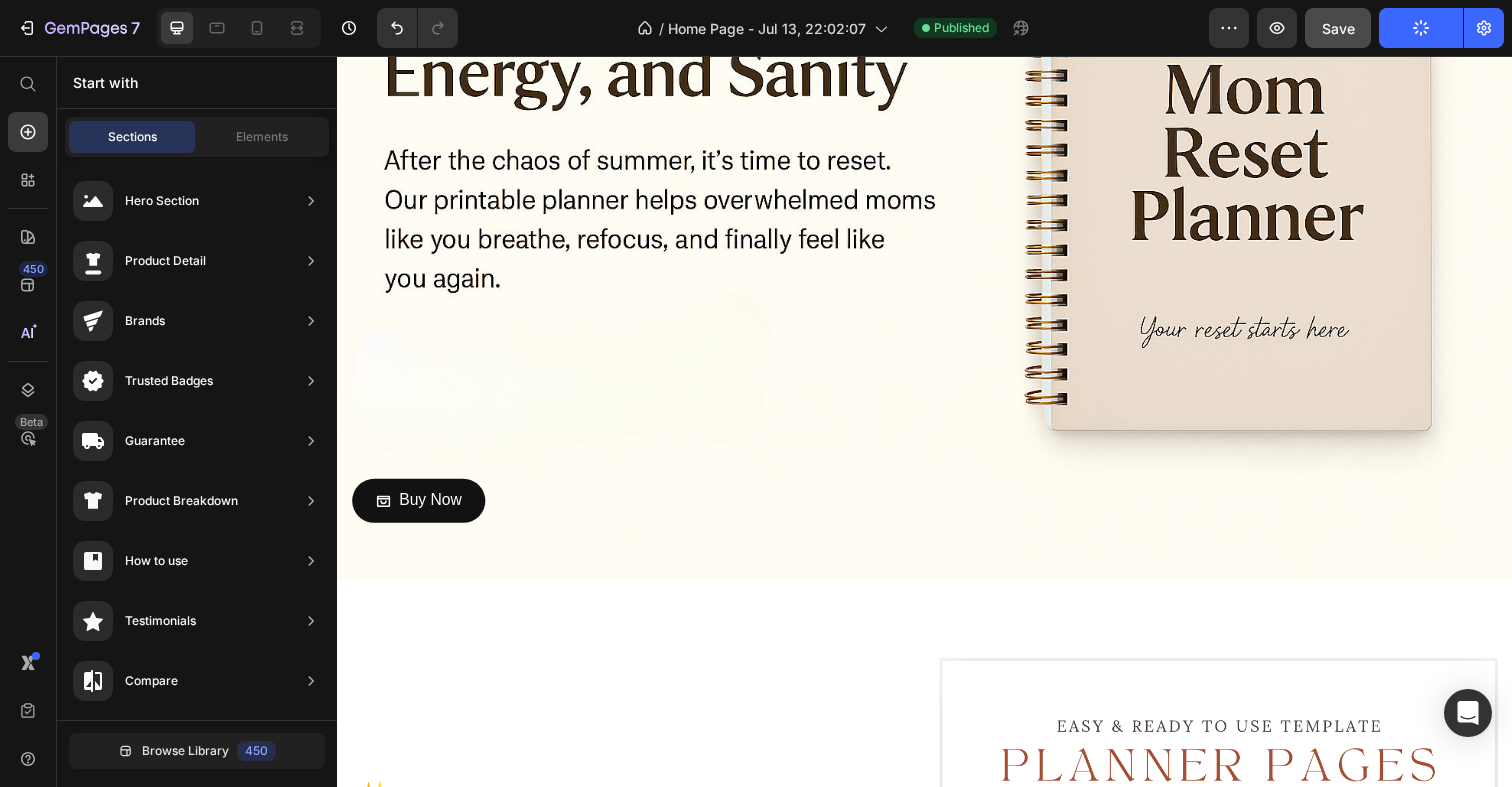 scroll, scrollTop: 0, scrollLeft: 0, axis: both 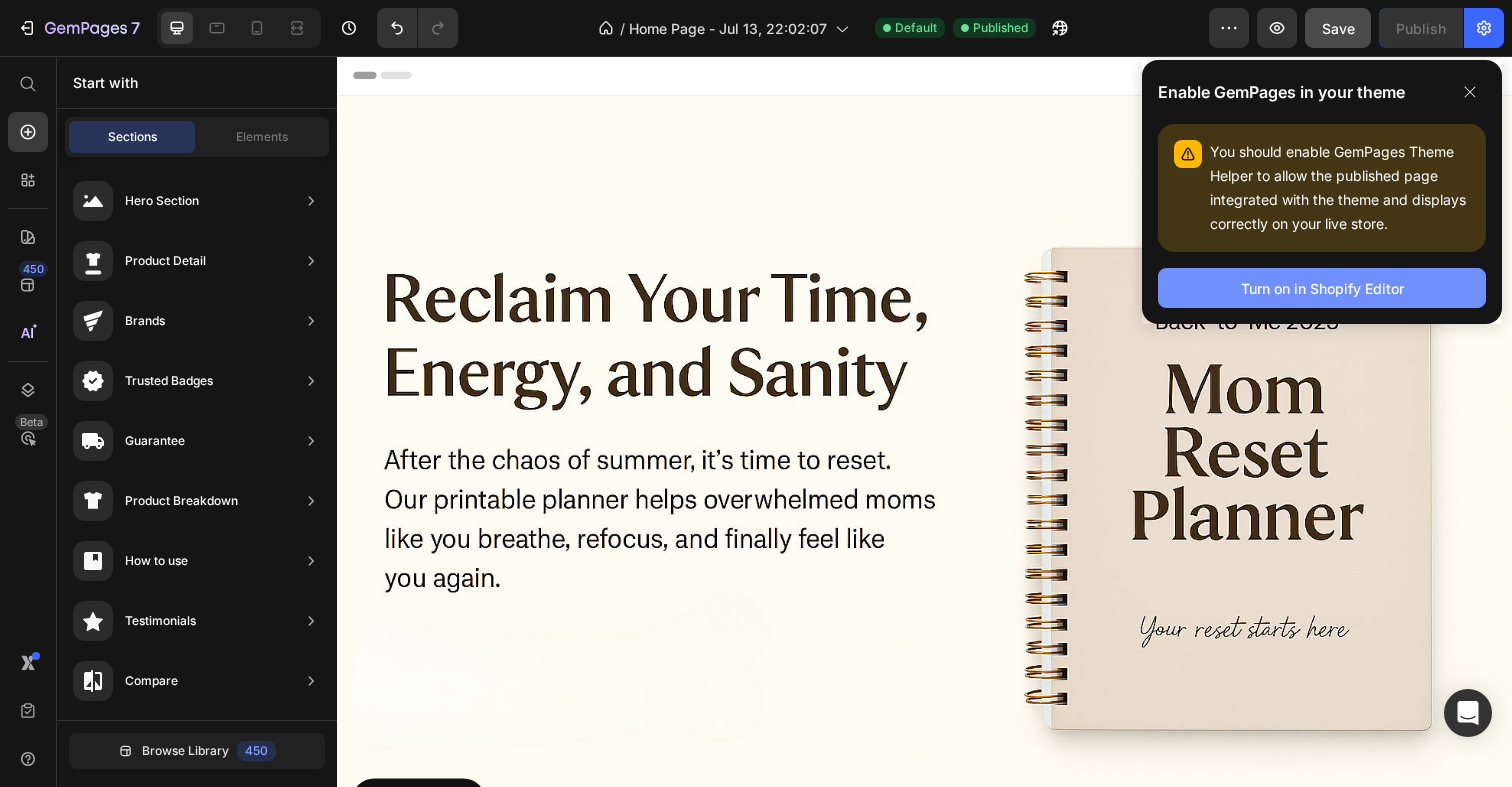 click on "Turn on in Shopify Editor" at bounding box center [1322, 288] 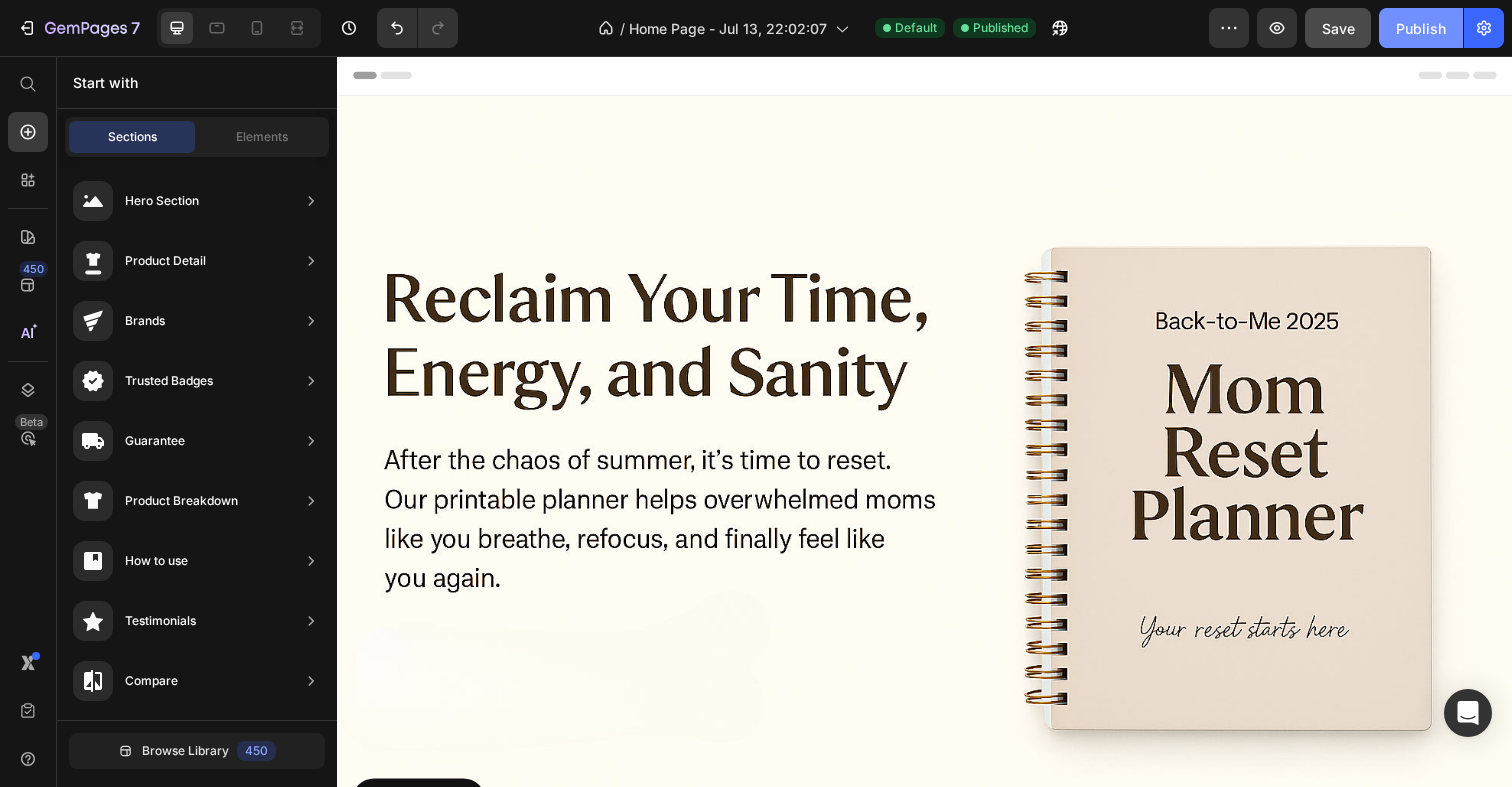 click on "Publish" at bounding box center [1421, 28] 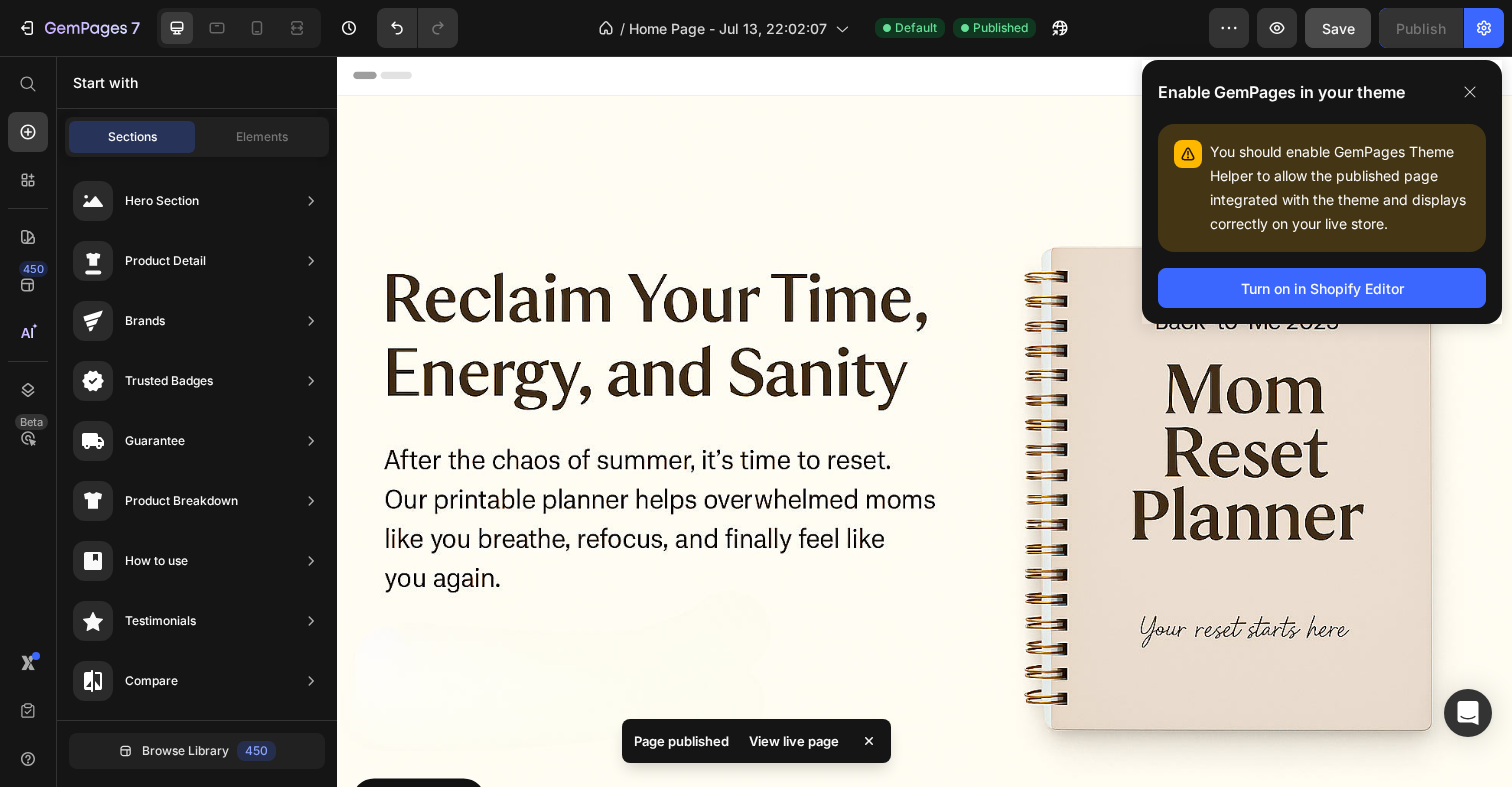 click on "View live page" at bounding box center (794, 741) 